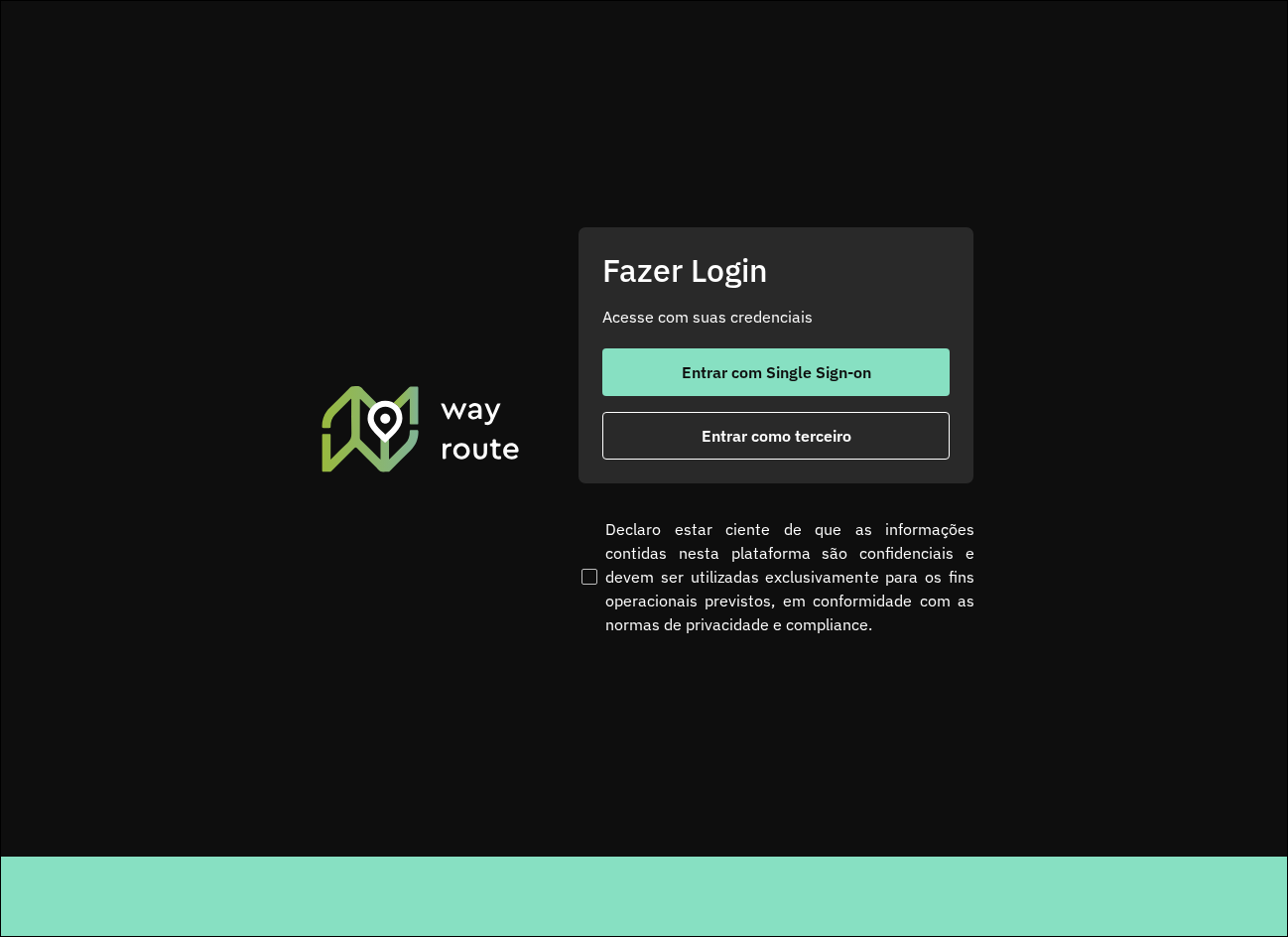 scroll, scrollTop: 0, scrollLeft: 0, axis: both 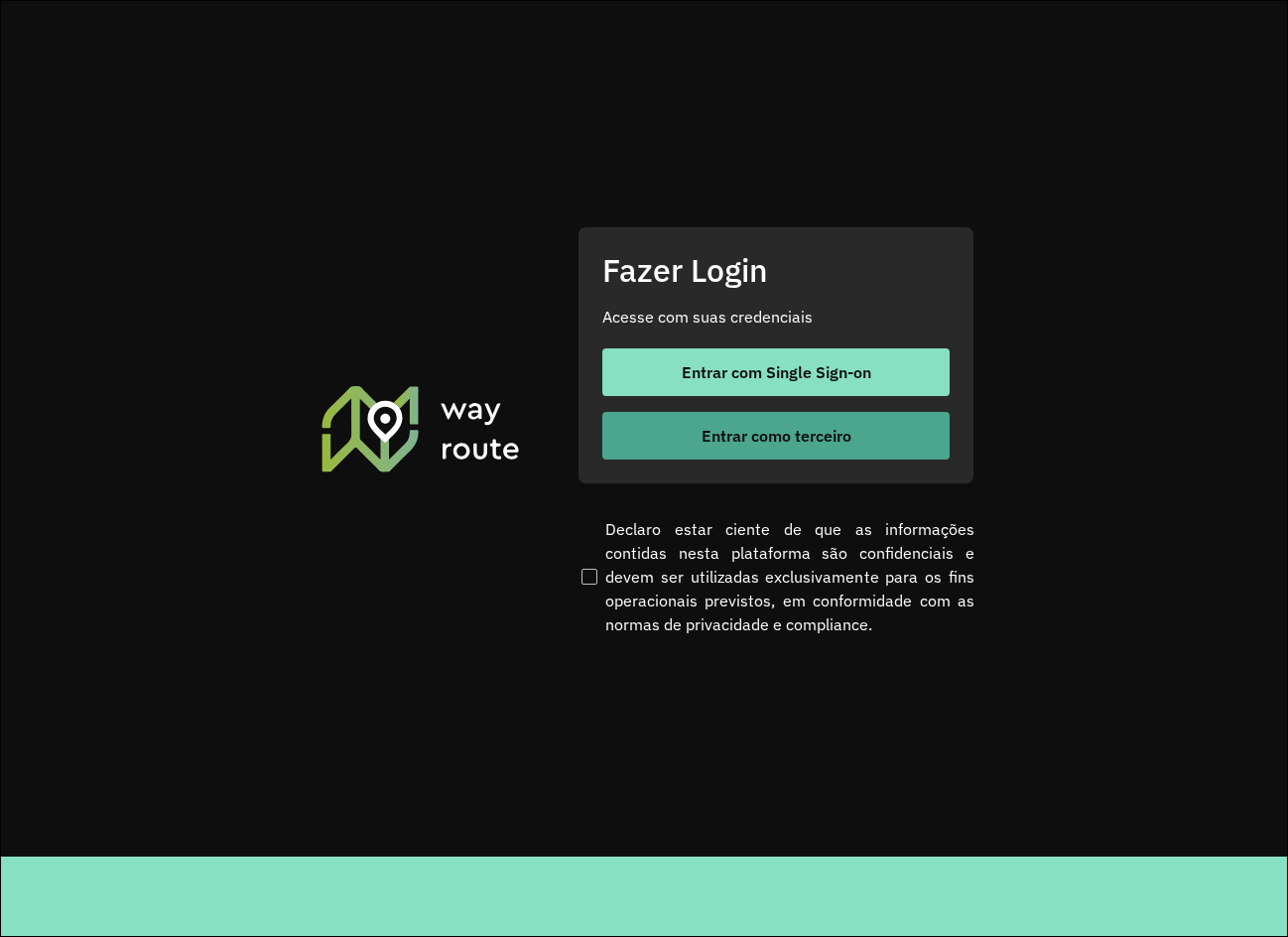 click on "Entrar como terceiro" at bounding box center (776, 436) 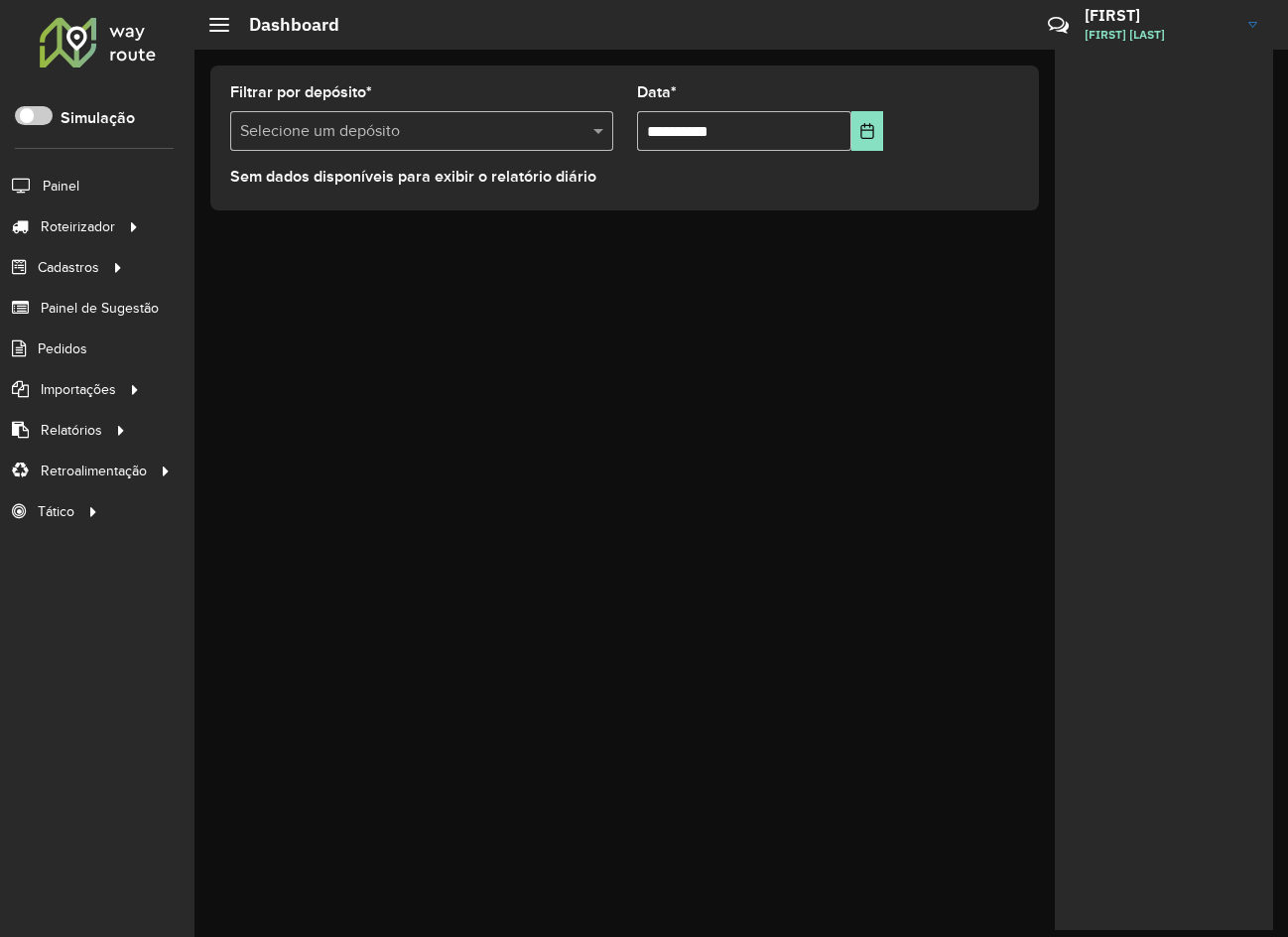 scroll, scrollTop: 0, scrollLeft: 0, axis: both 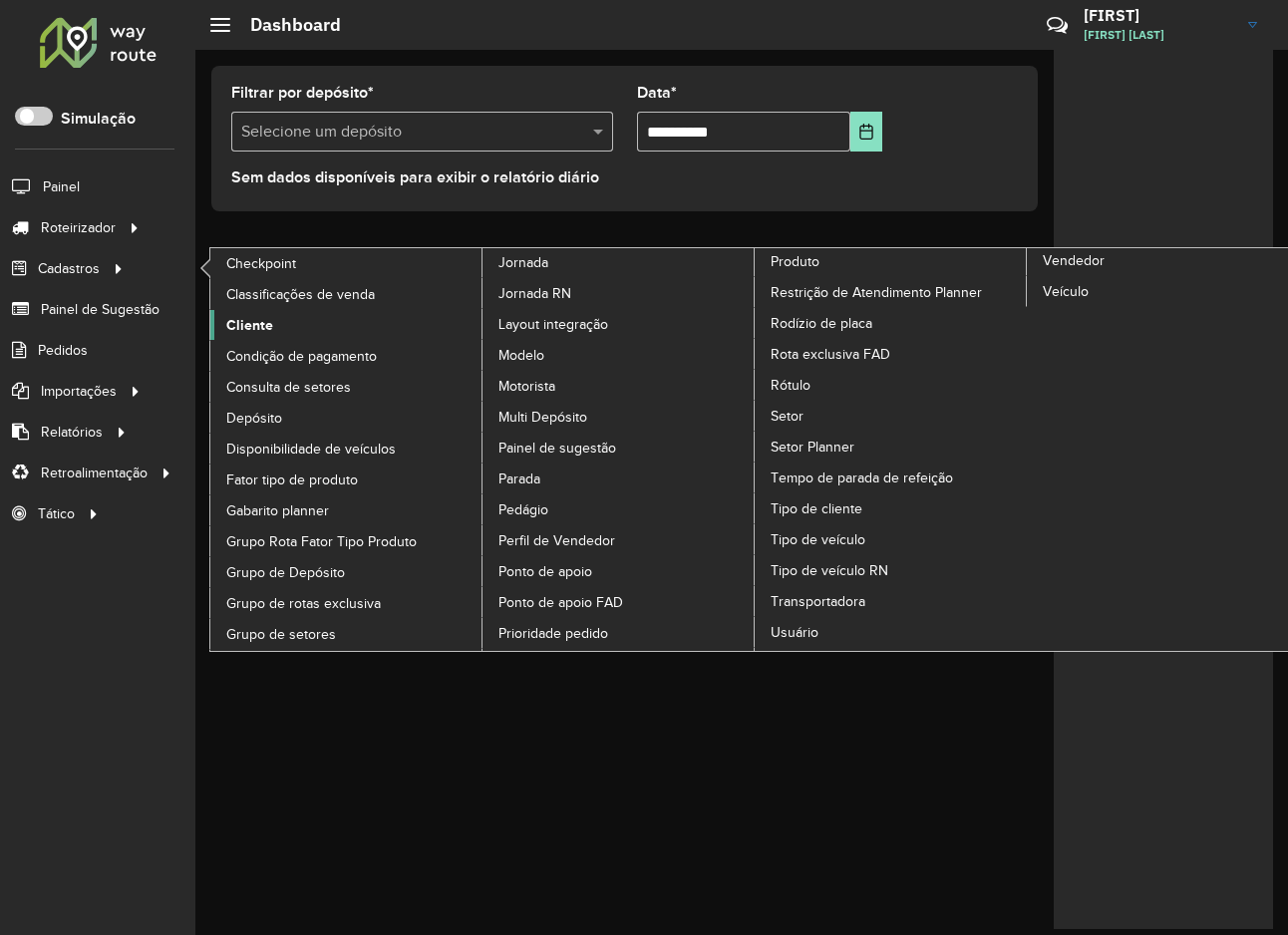 click on "Cliente" 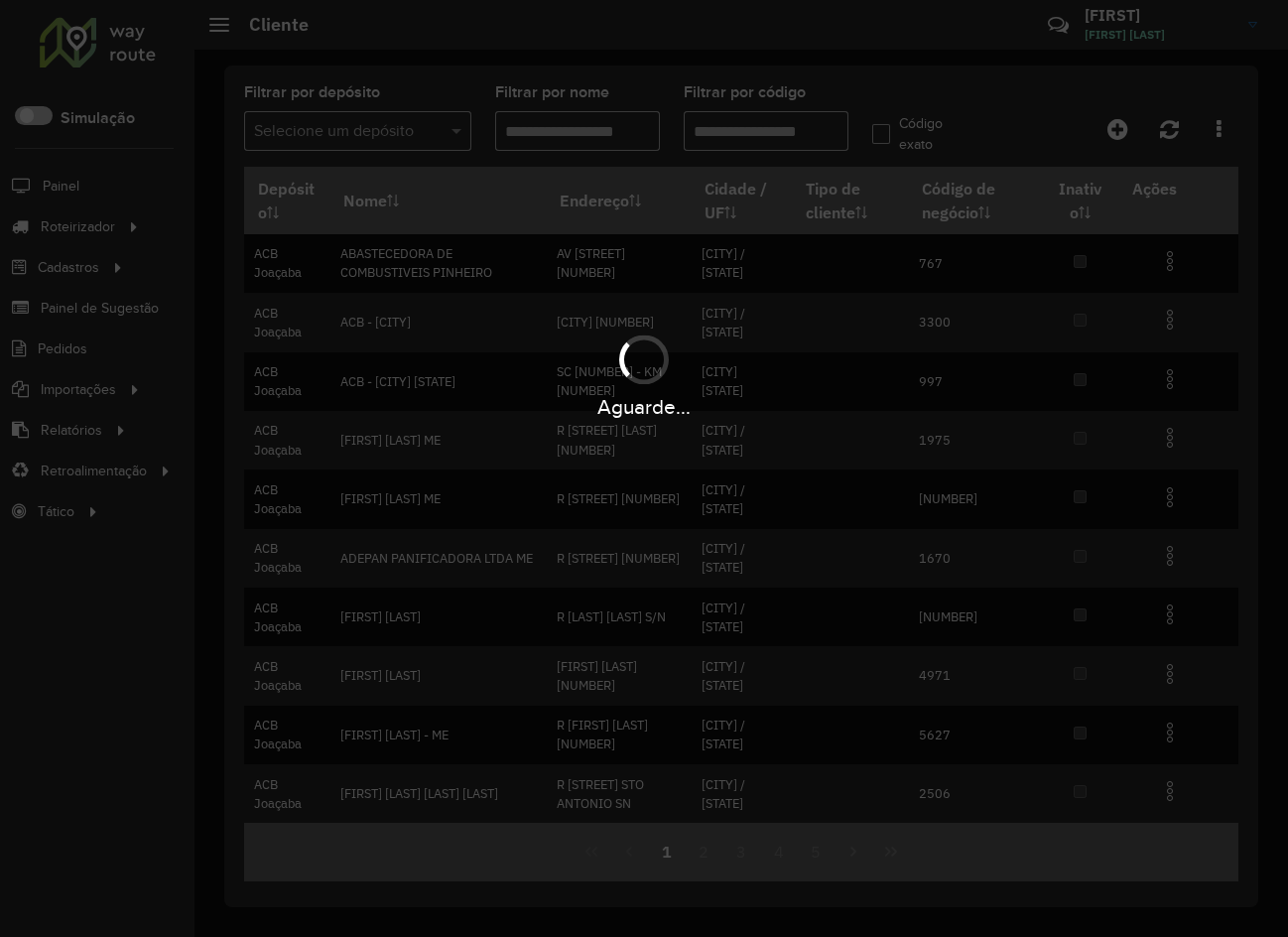 click on "Aguarde..." at bounding box center (644, 468) 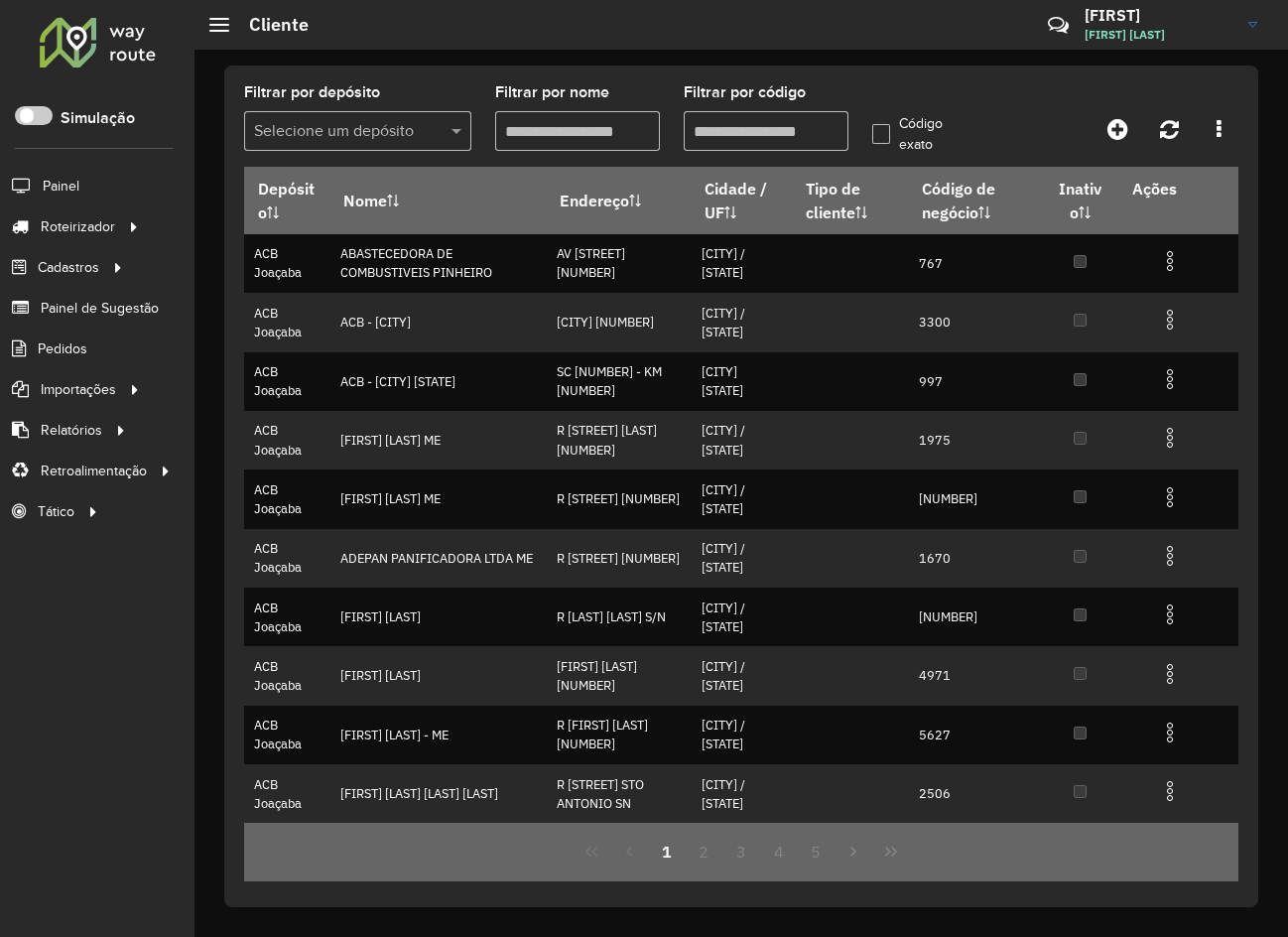 click on "Filtrar por código" at bounding box center (766, 131) 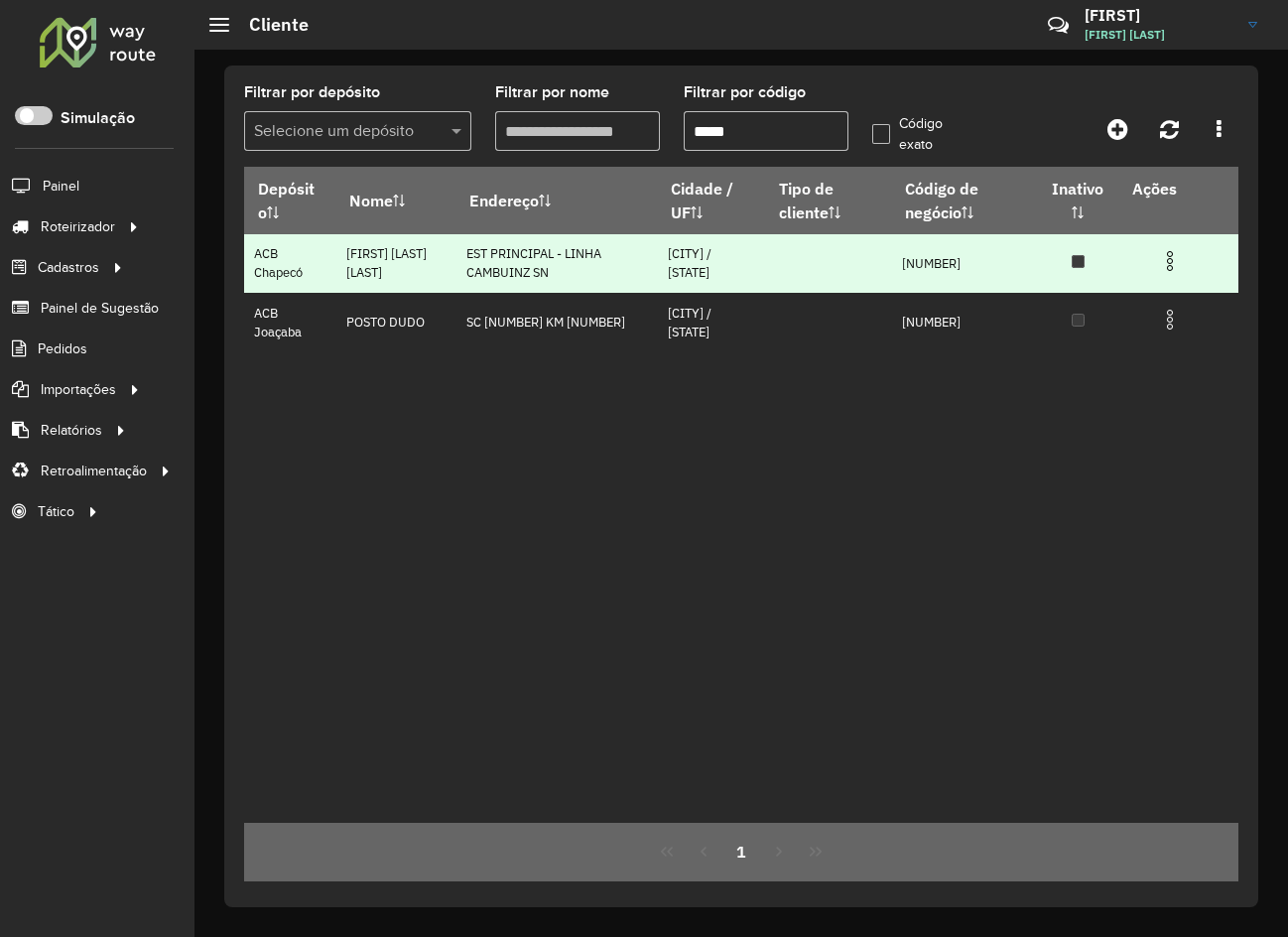 type on "*****" 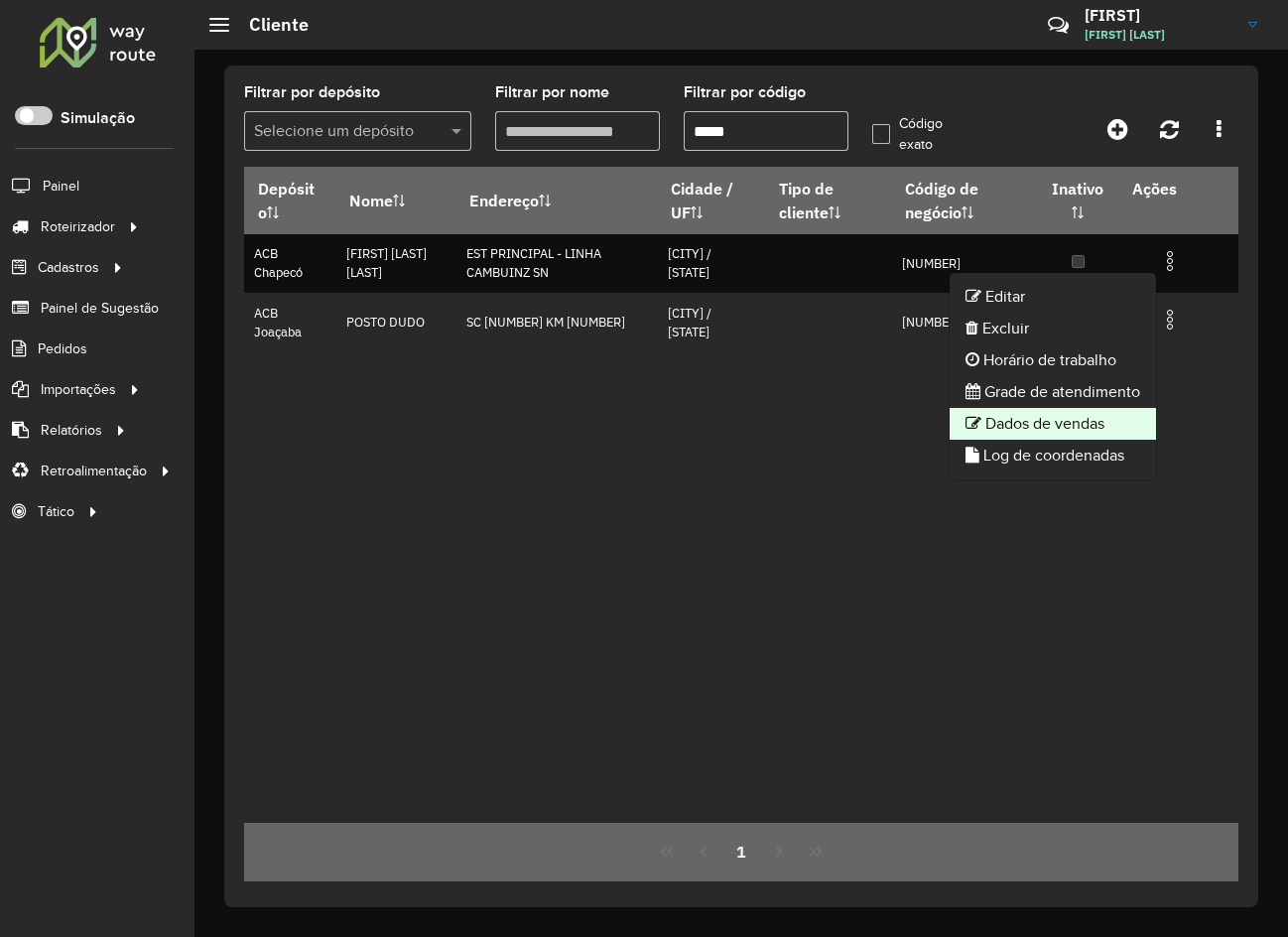 click on "Dados de vendas" 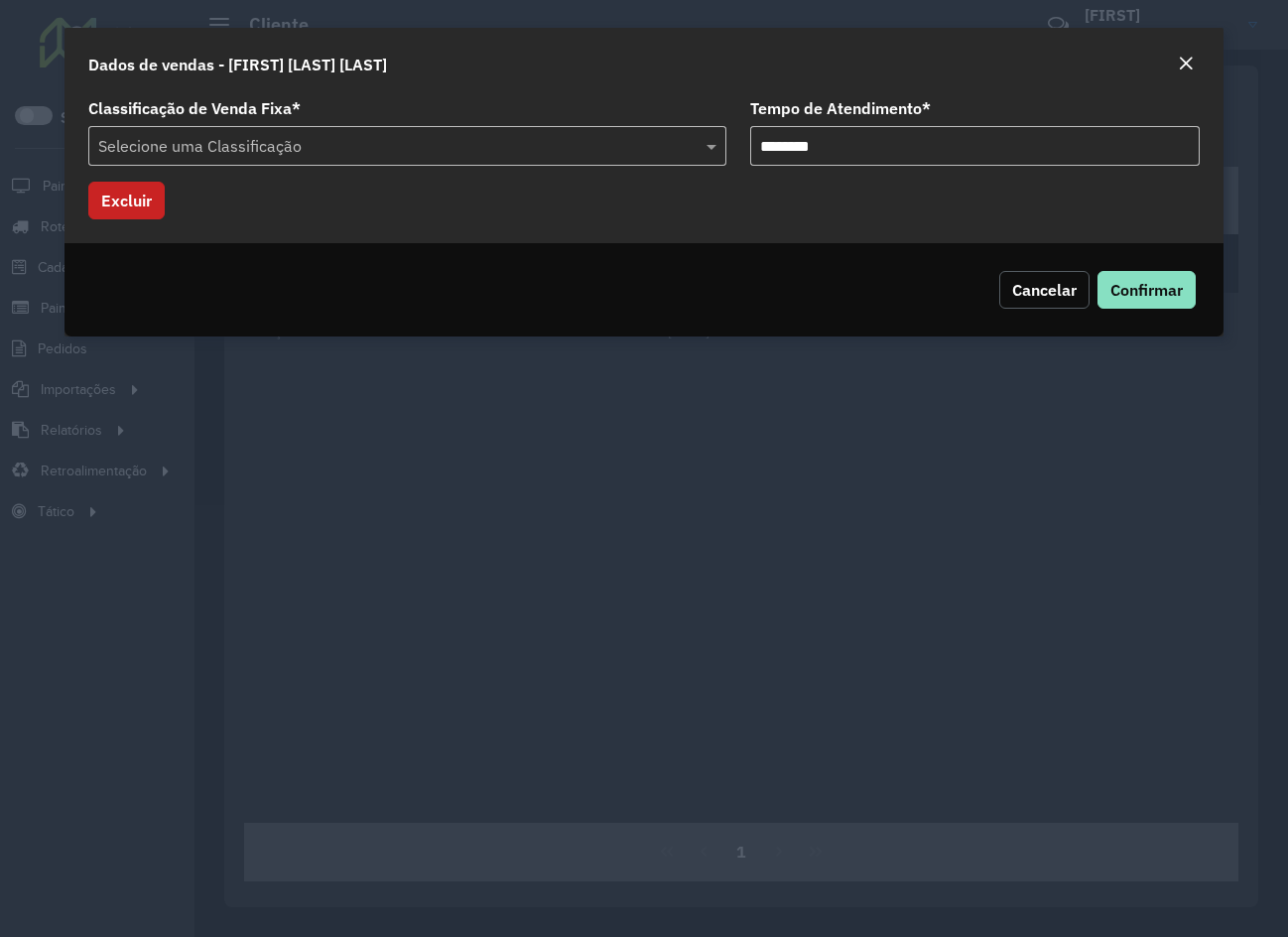 click on "Cancelar" 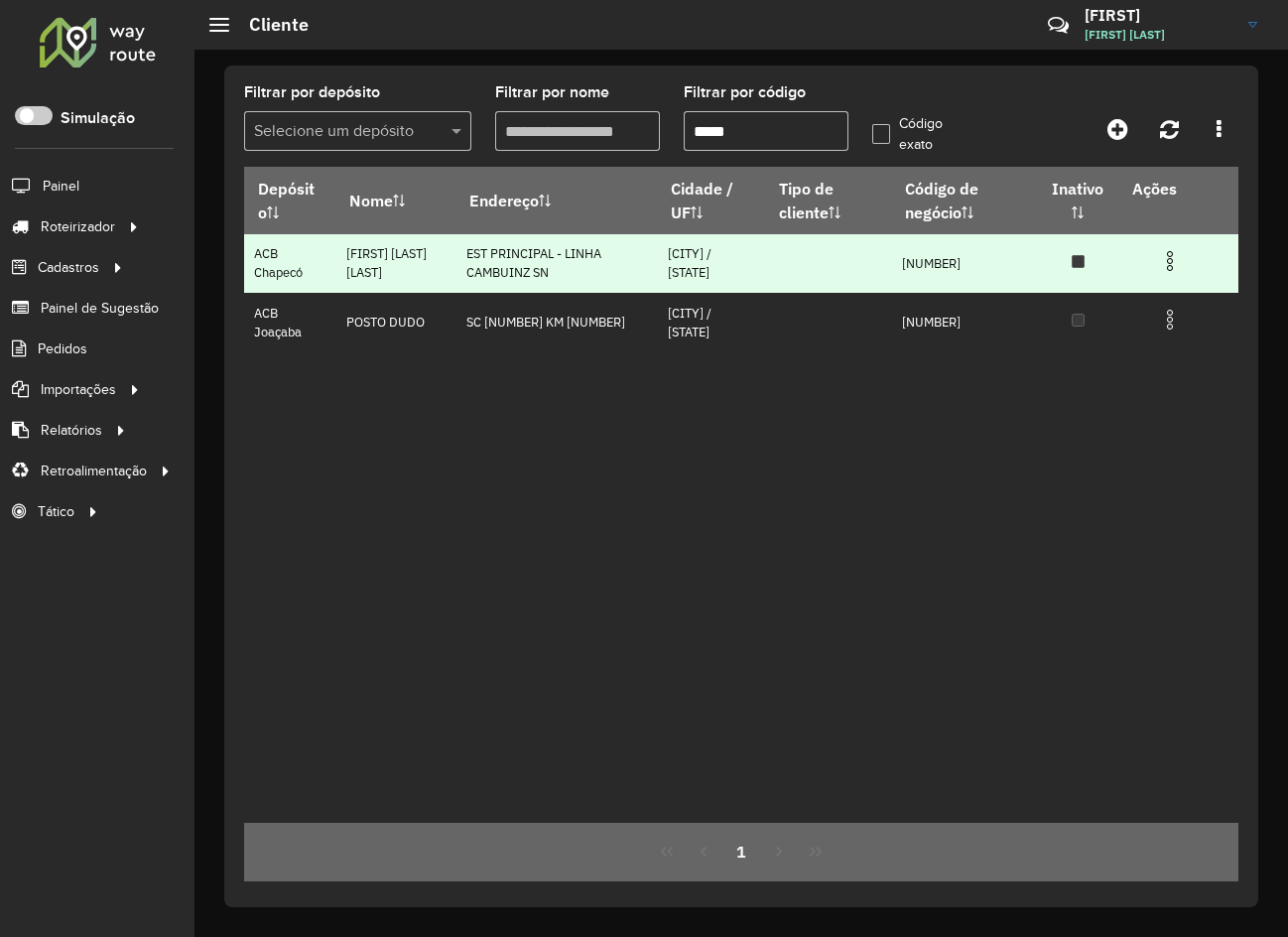 click at bounding box center [1170, 261] 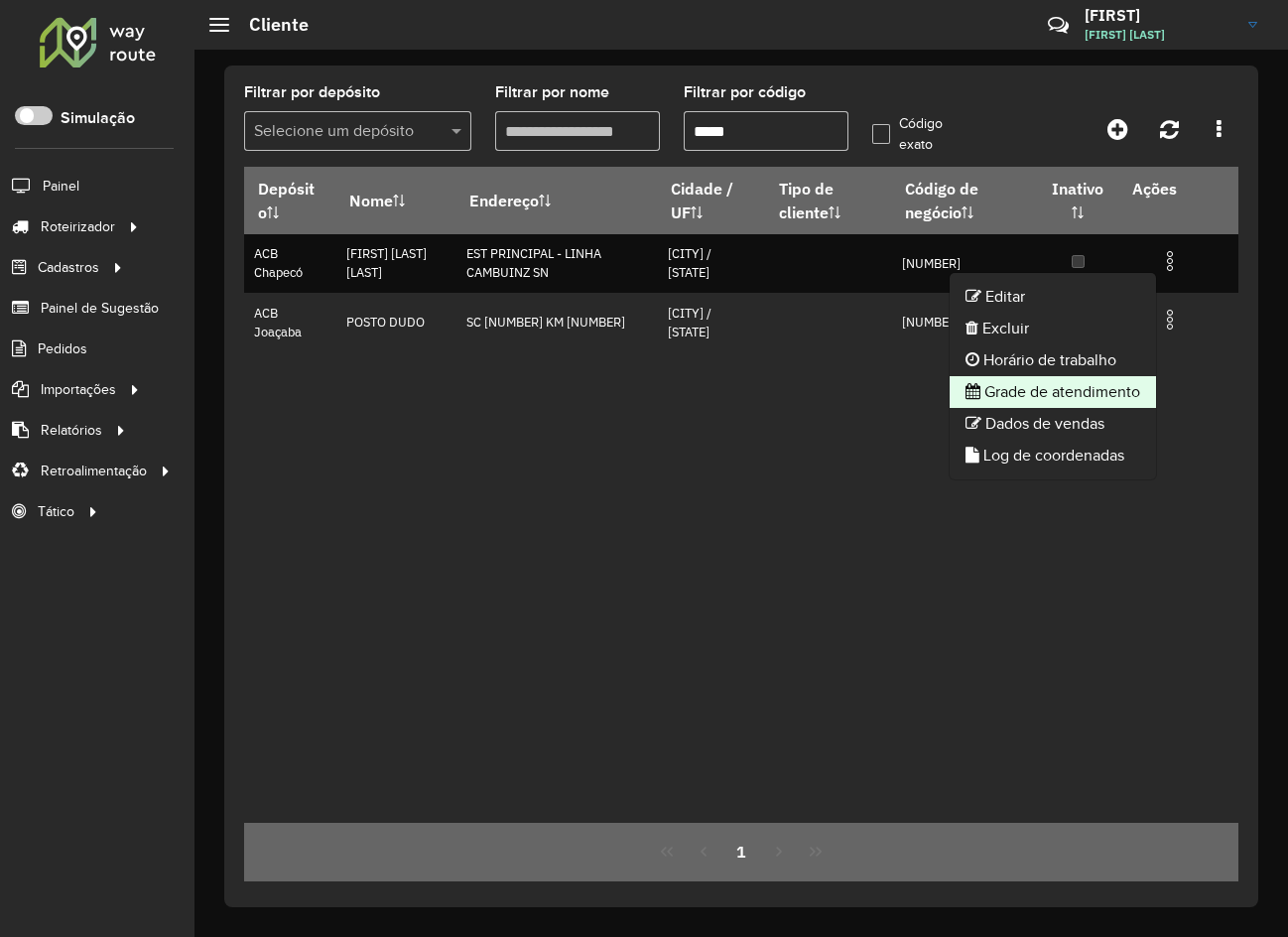 click on "Grade de atendimento" 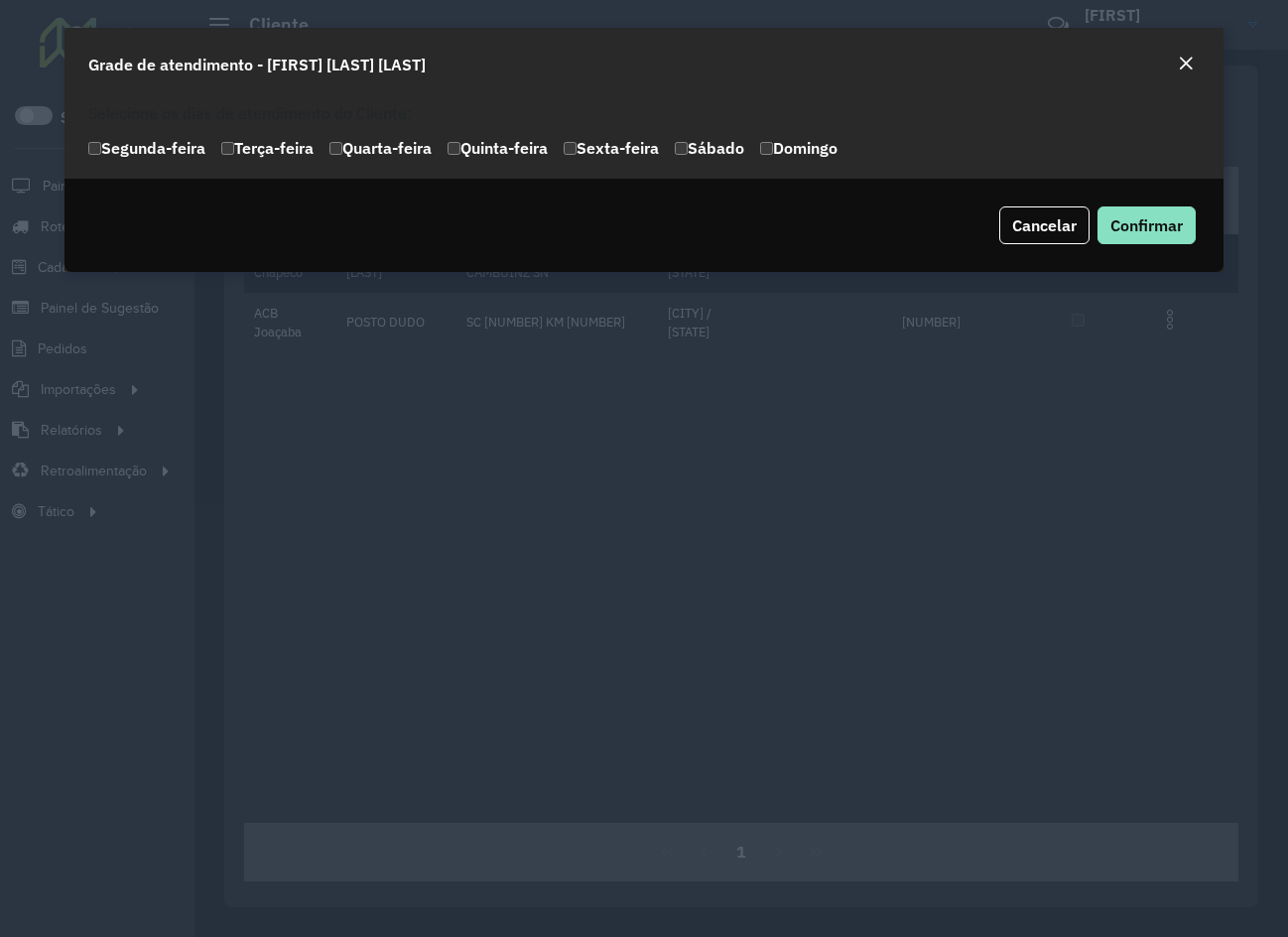 drag, startPoint x: 364, startPoint y: 152, endPoint x: 375, endPoint y: 149, distance: 11.401754 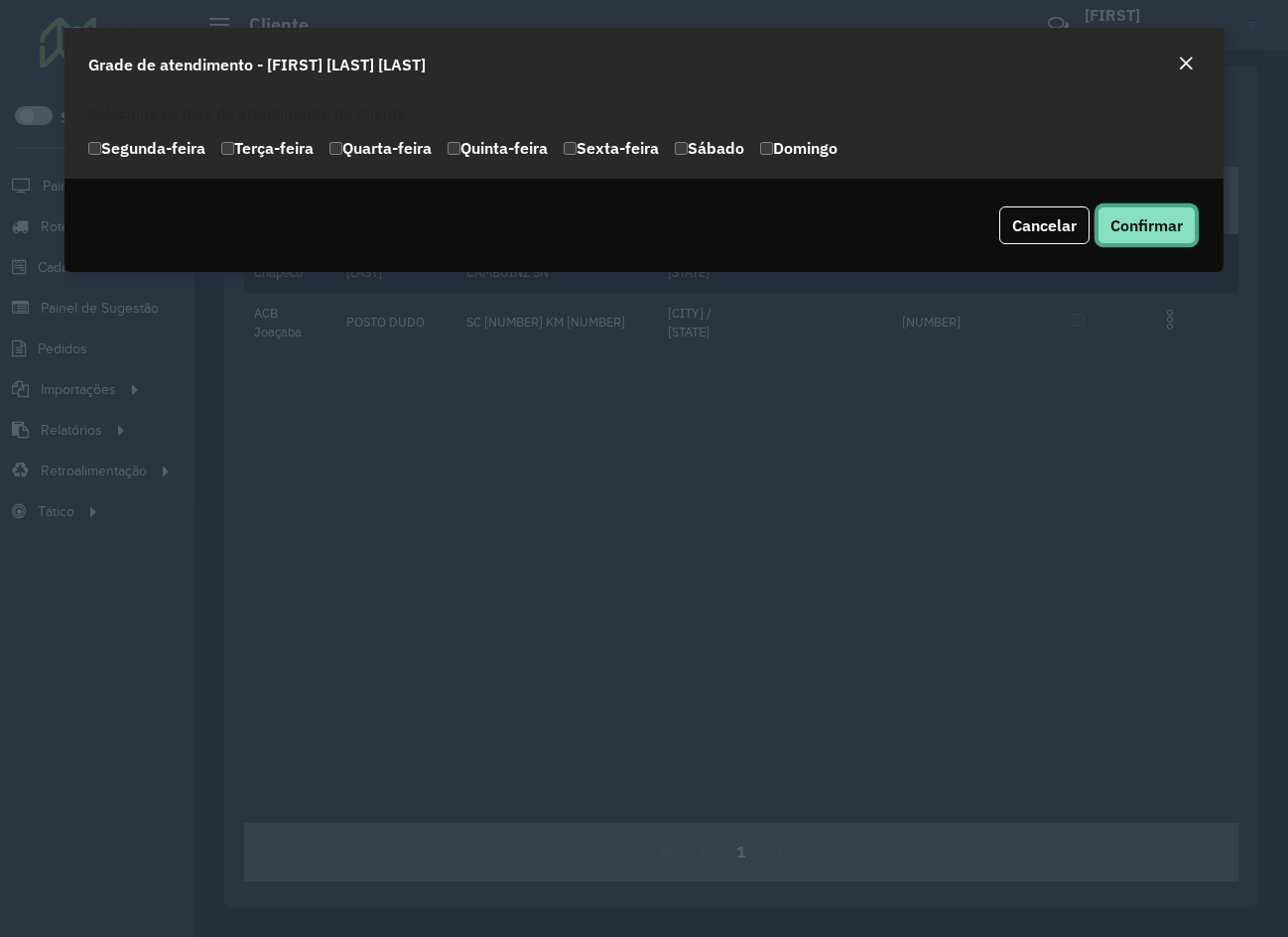 click on "Confirmar" 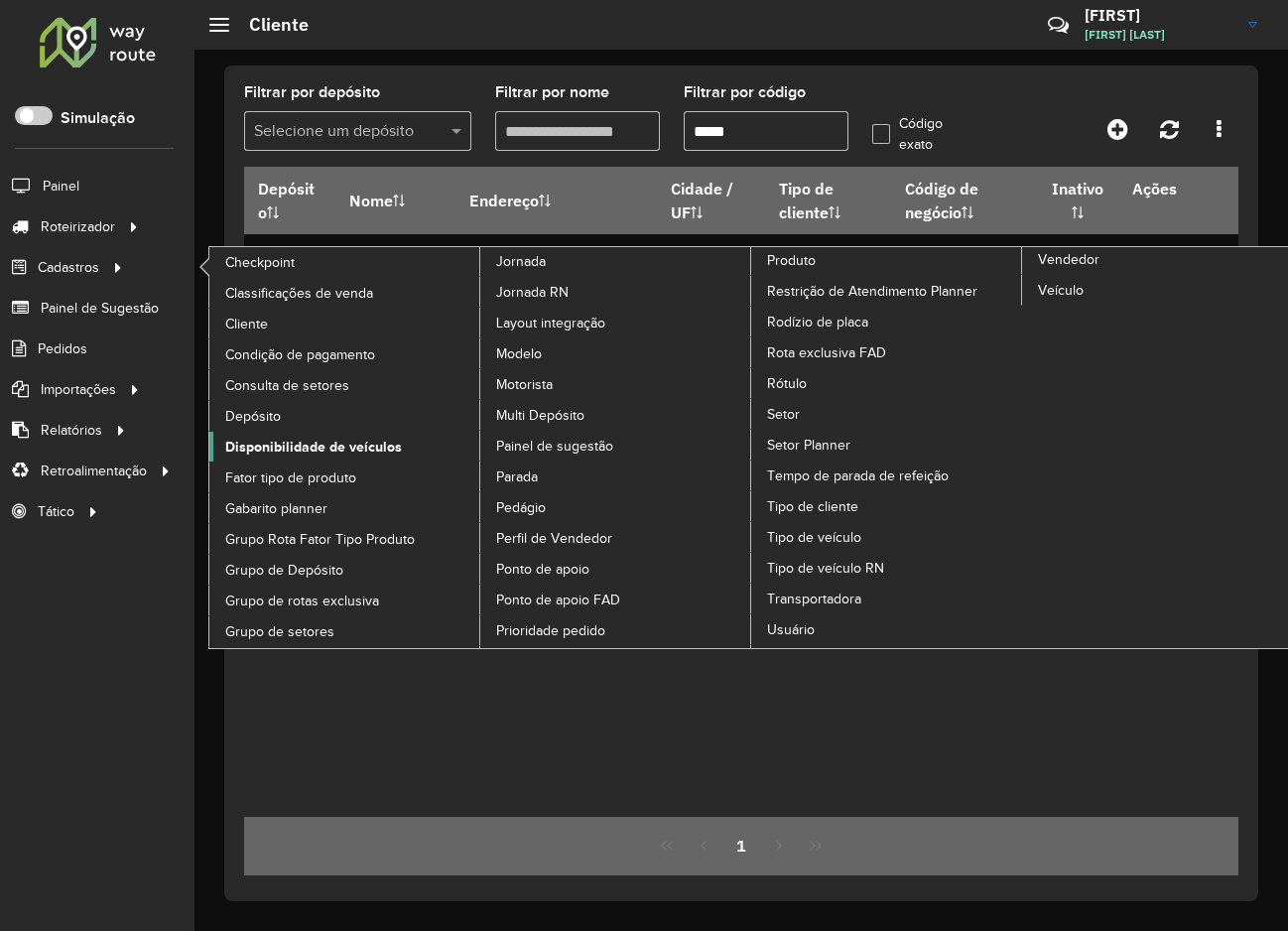 click on "Disponibilidade de veículos" 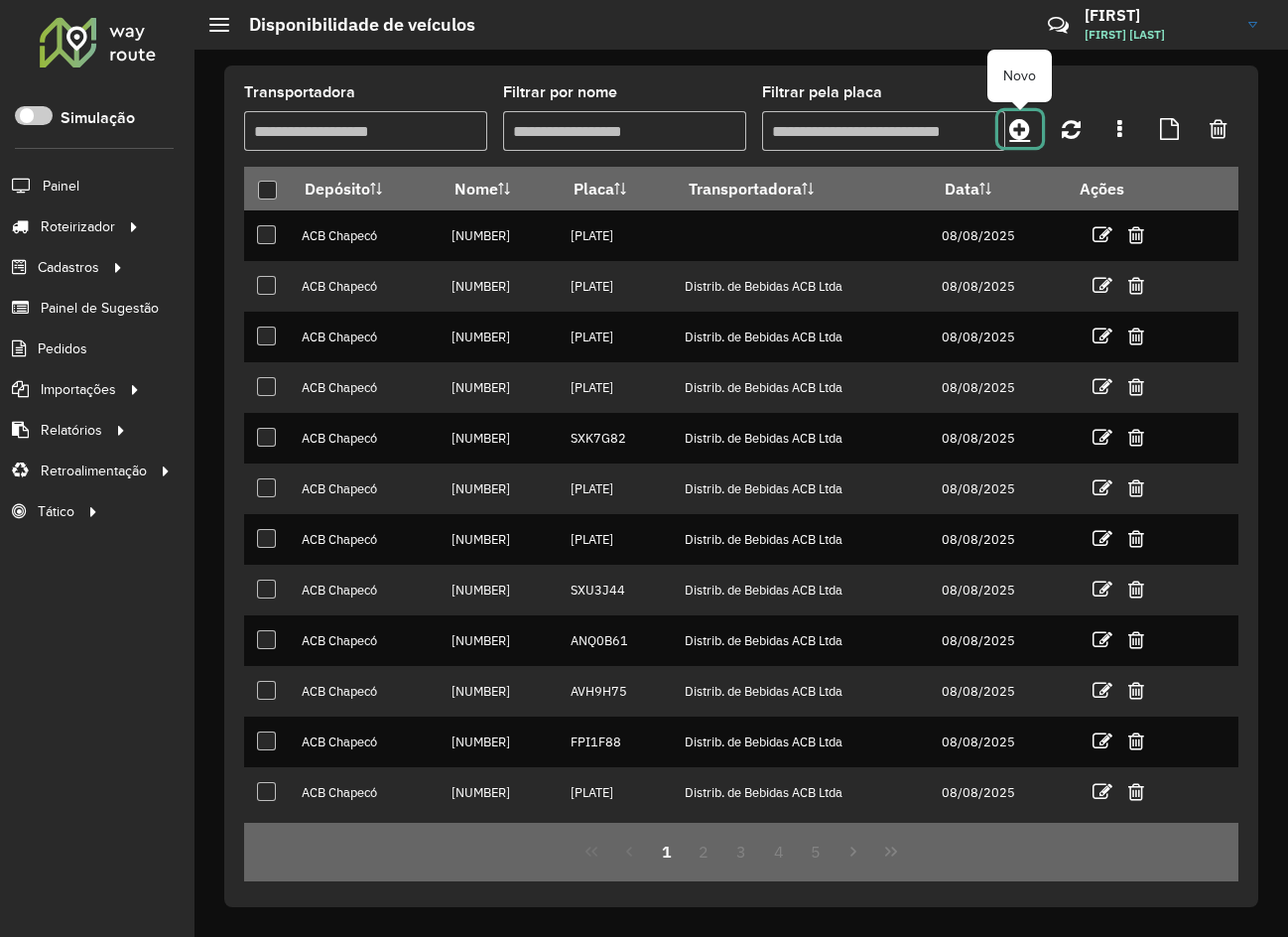 click 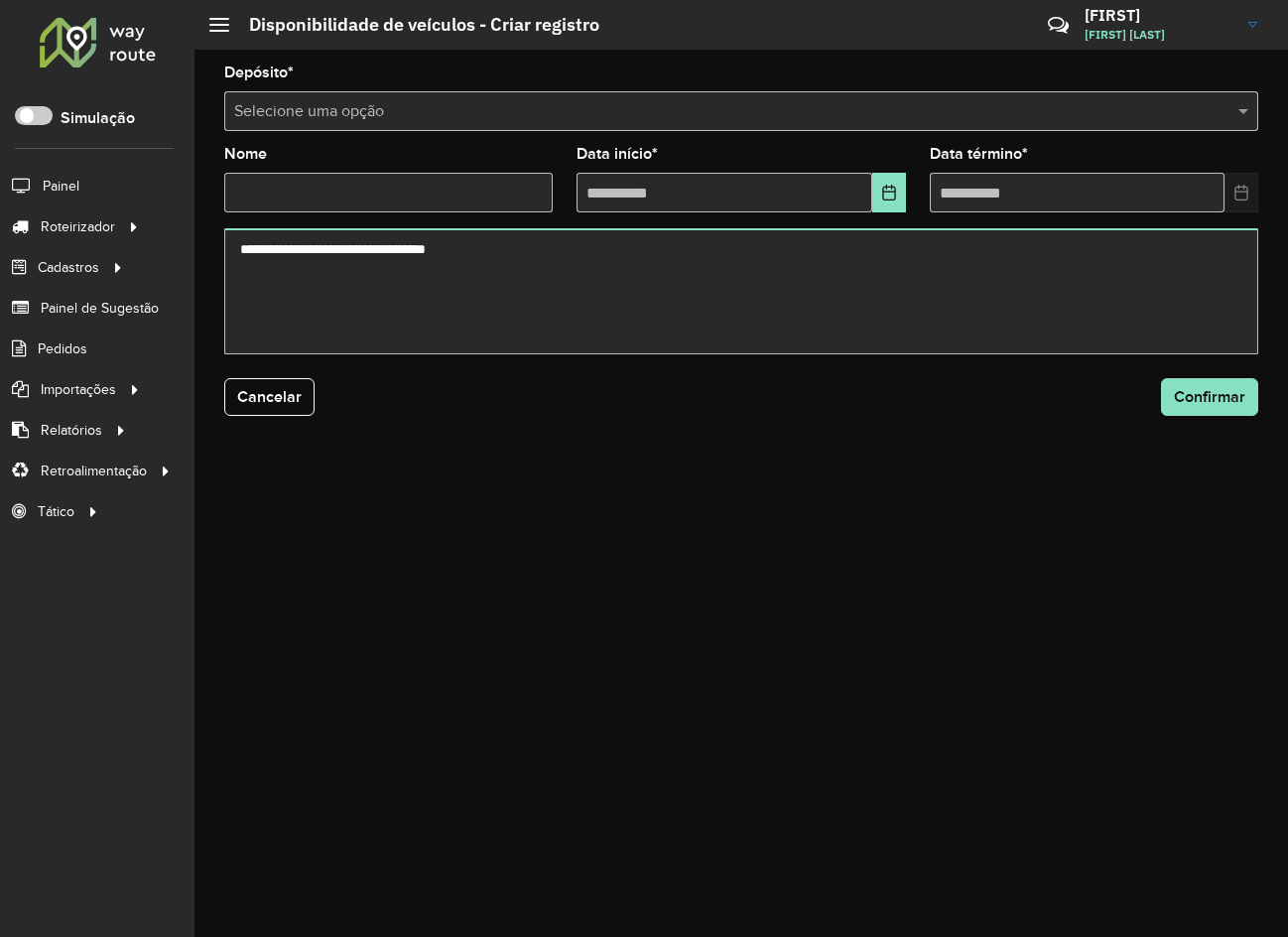 click at bounding box center (721, 112) 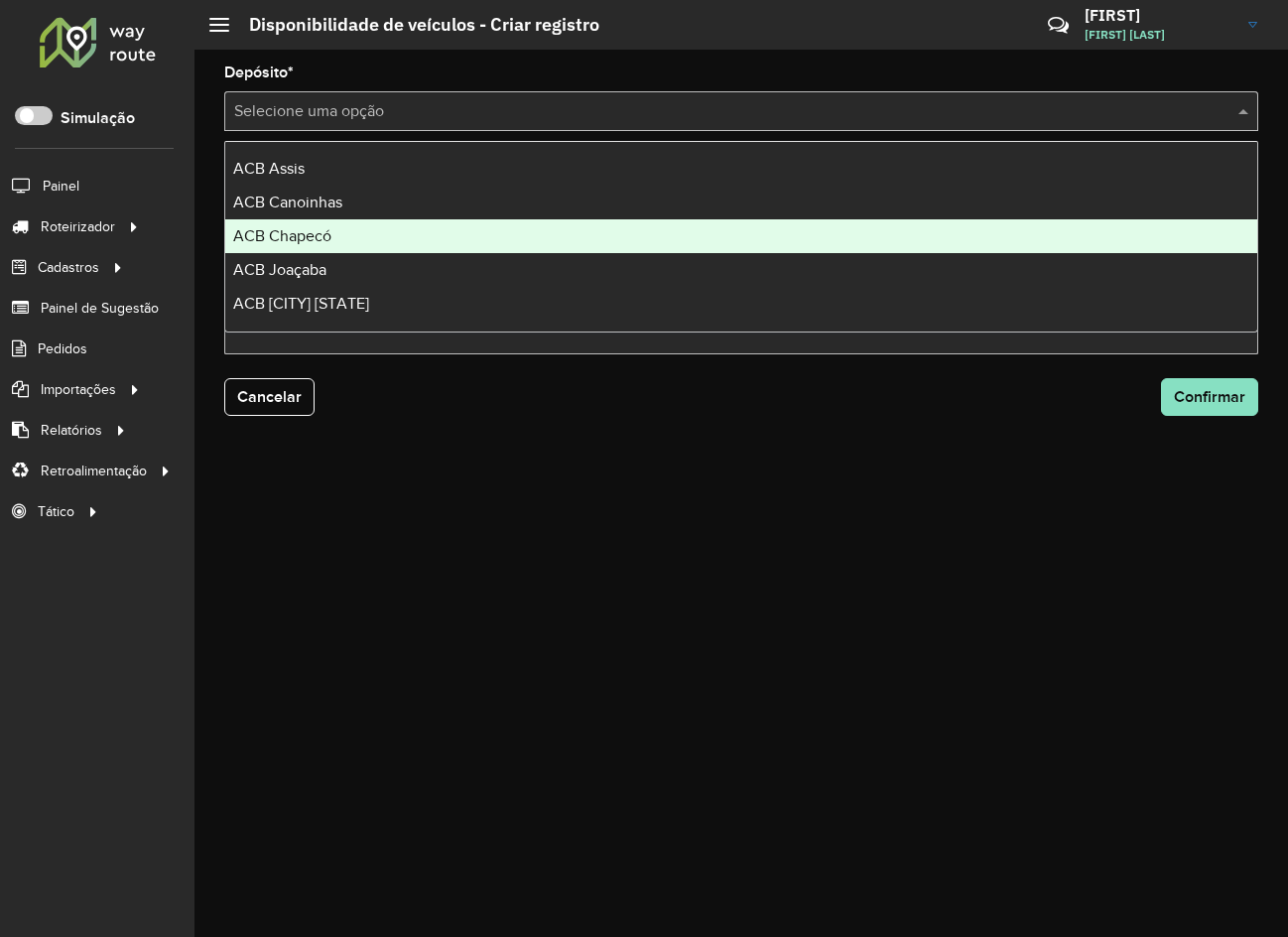 click on "ACB Chapecó" at bounding box center [741, 236] 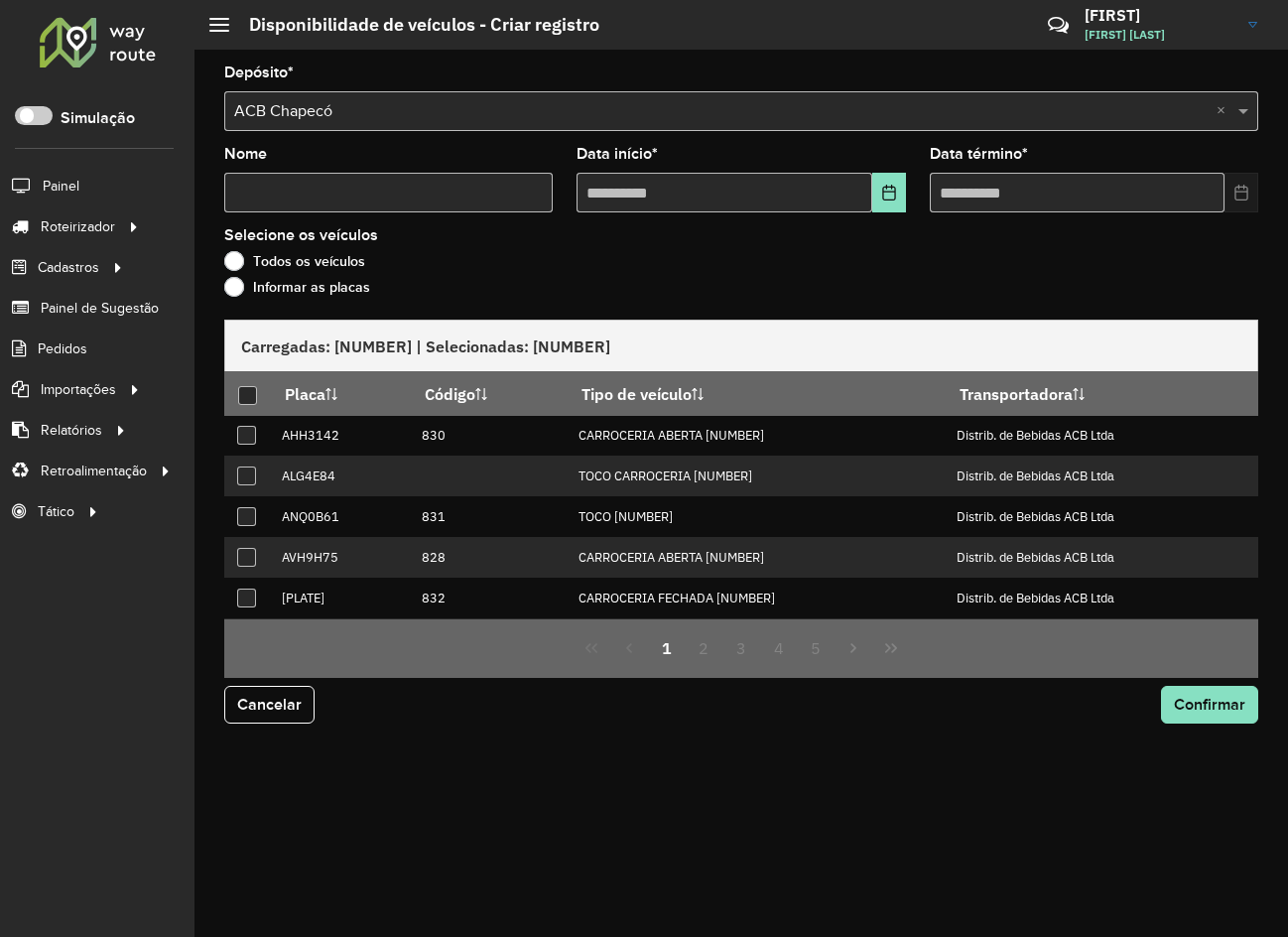 click on "Nome" at bounding box center (388, 193) 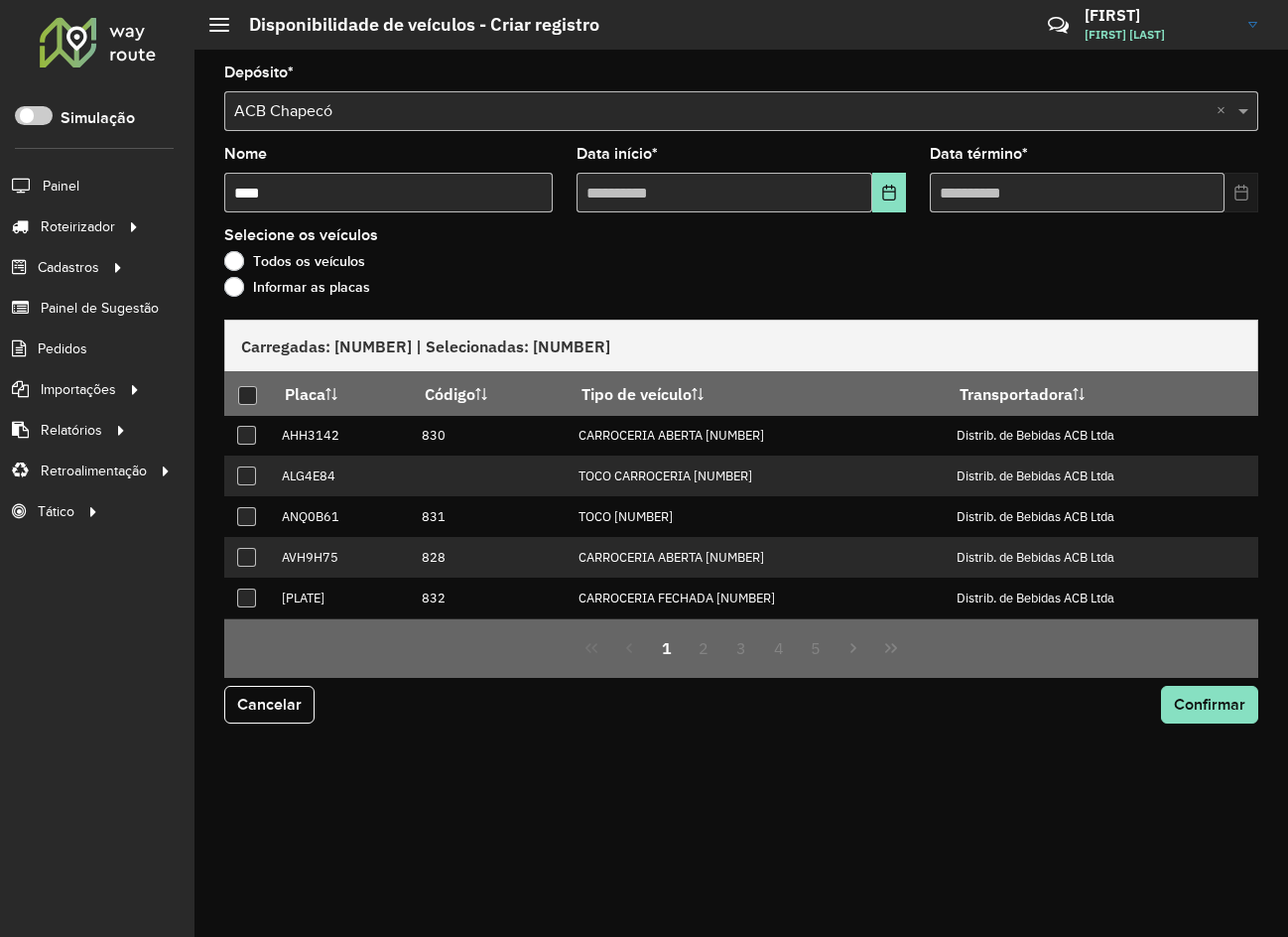 type on "****" 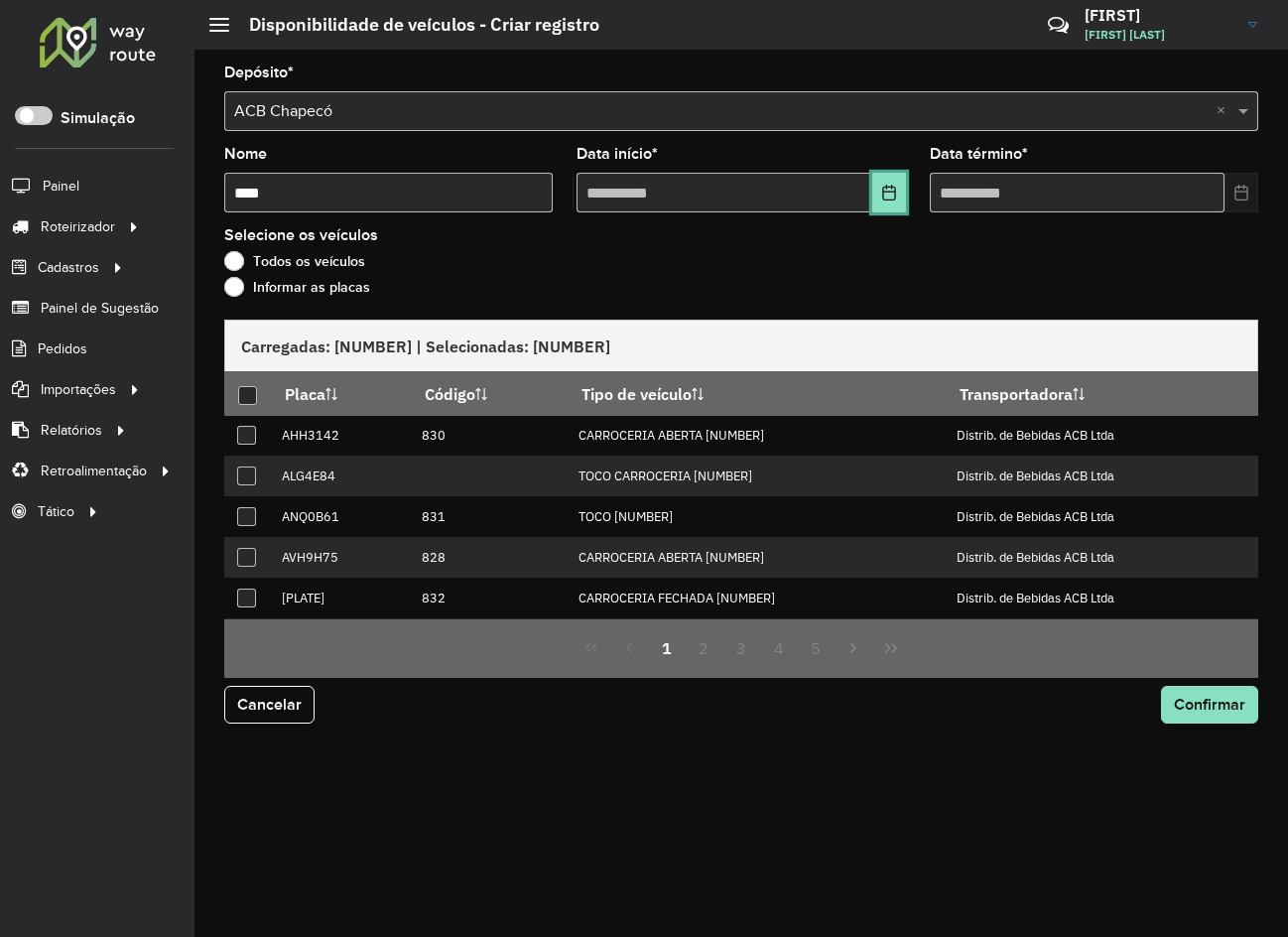 click 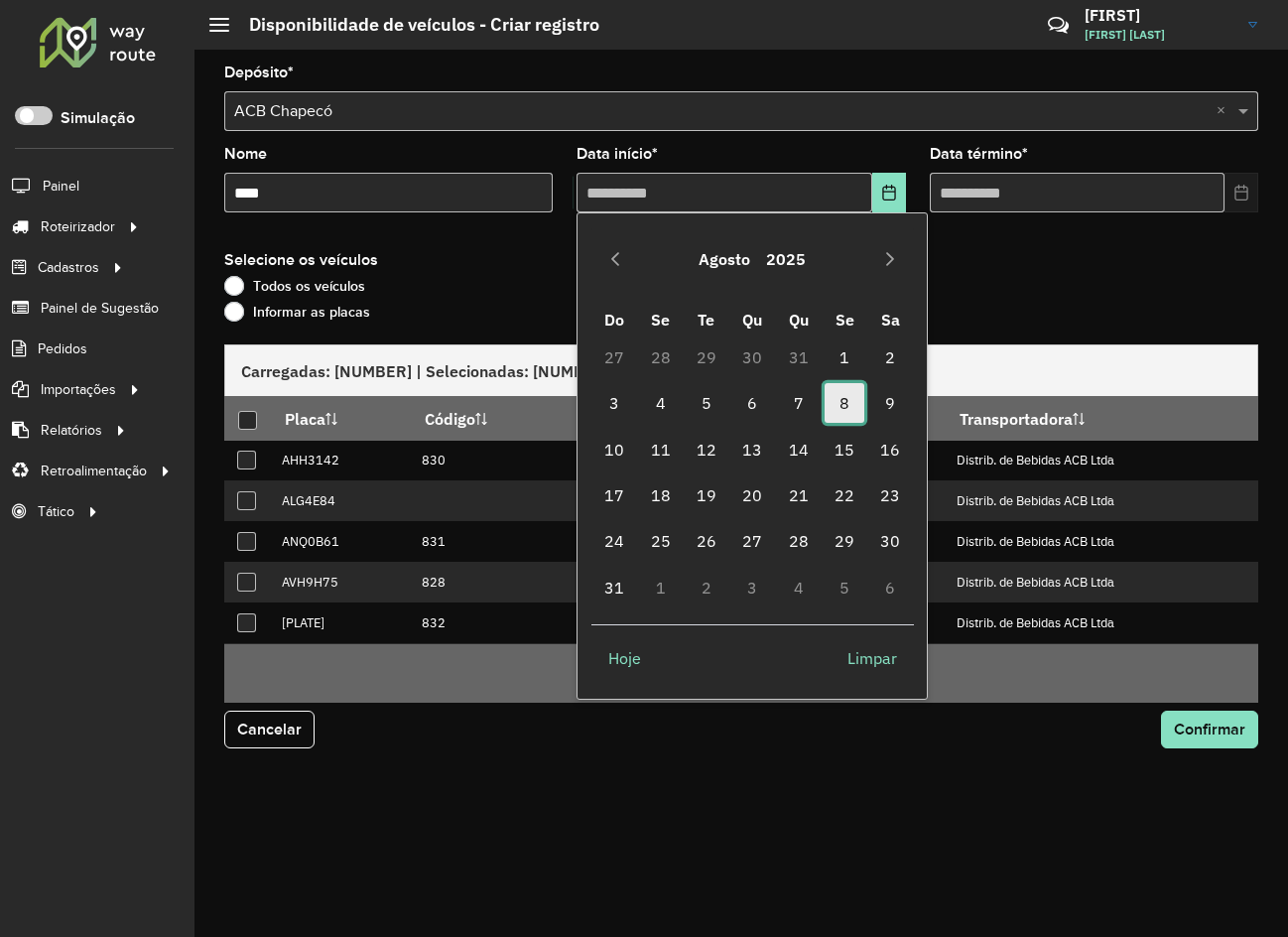 click on "8" at bounding box center [844, 403] 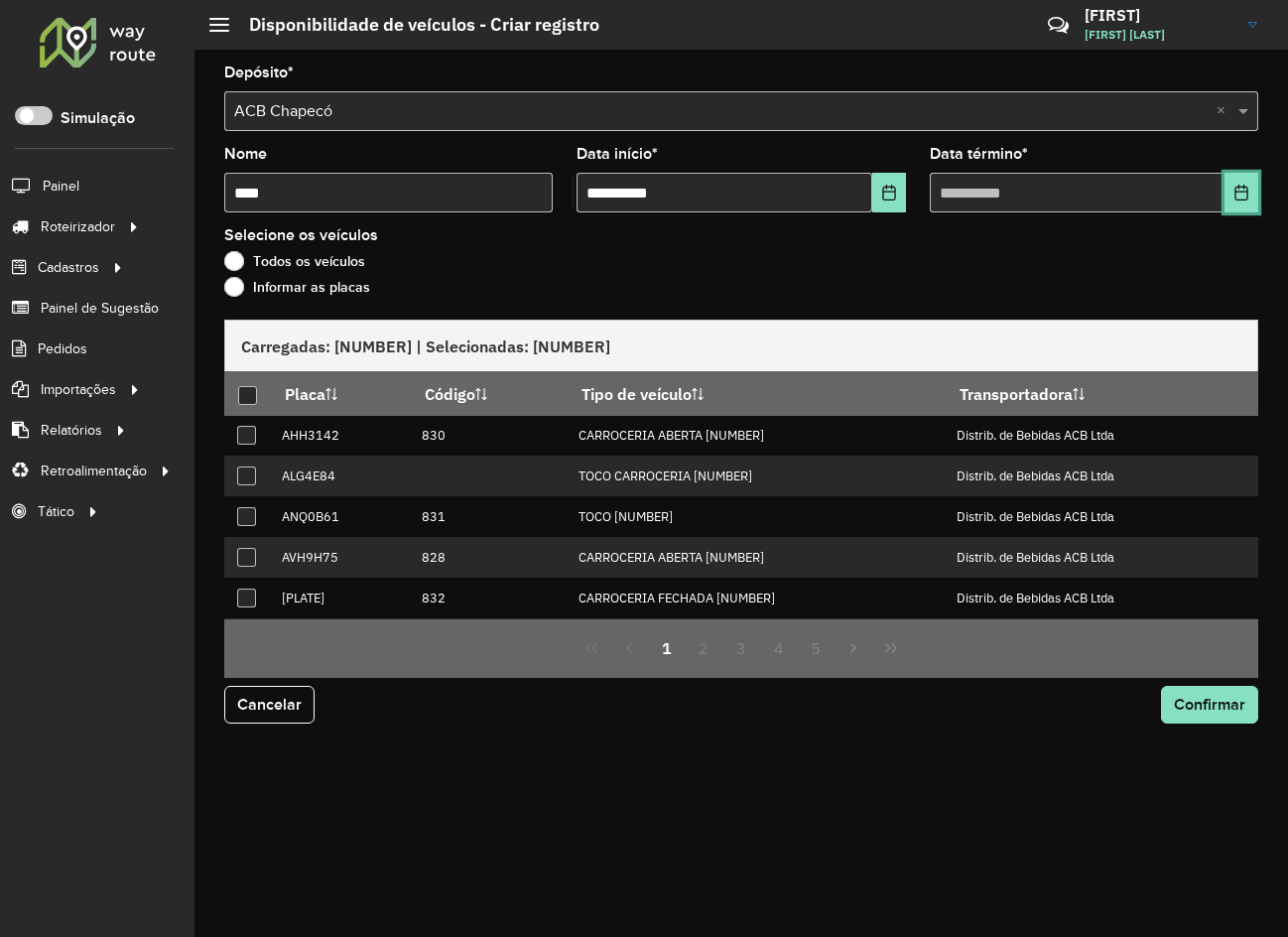 click 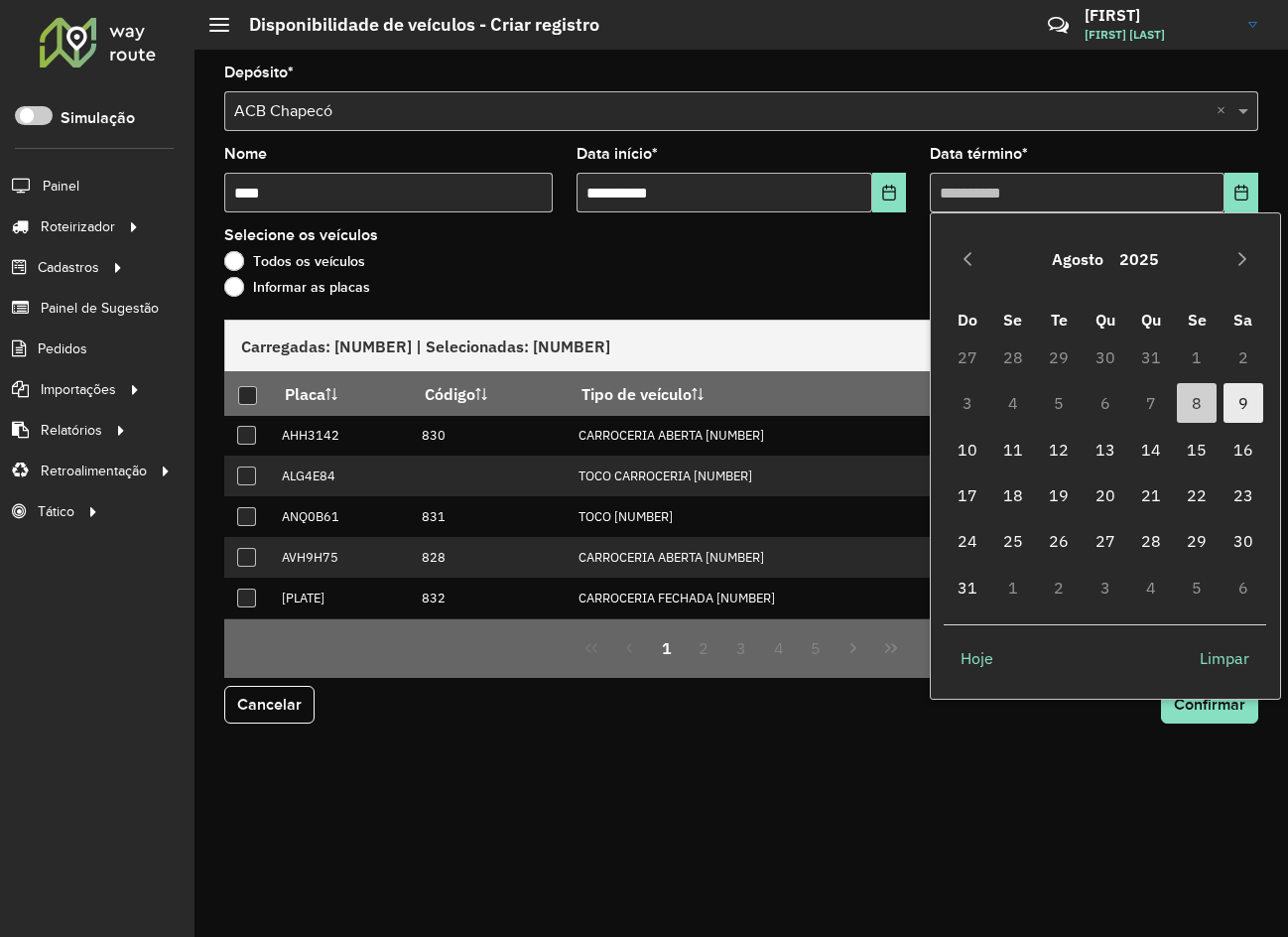 click on "9" at bounding box center (1243, 403) 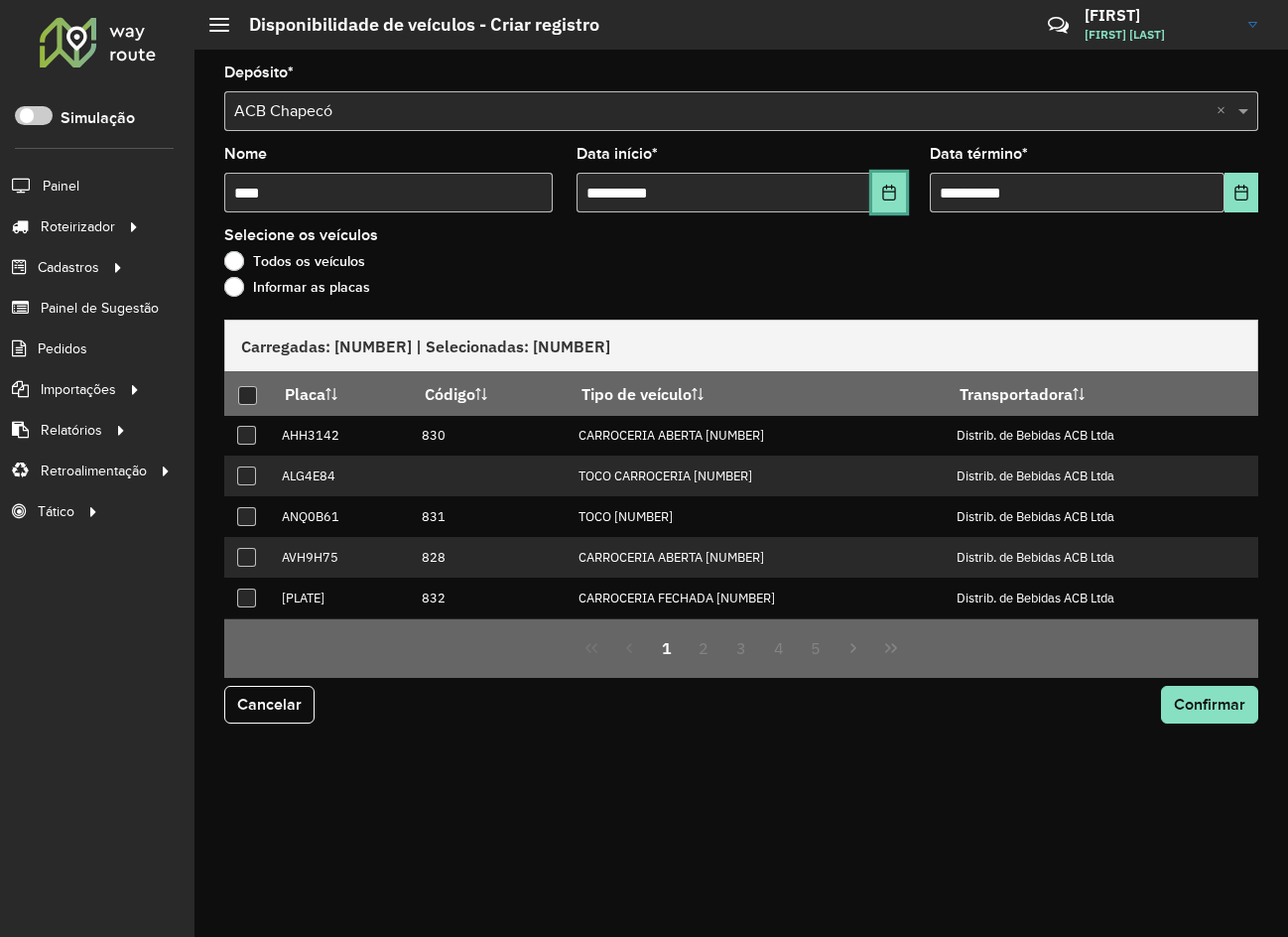 click at bounding box center (889, 193) 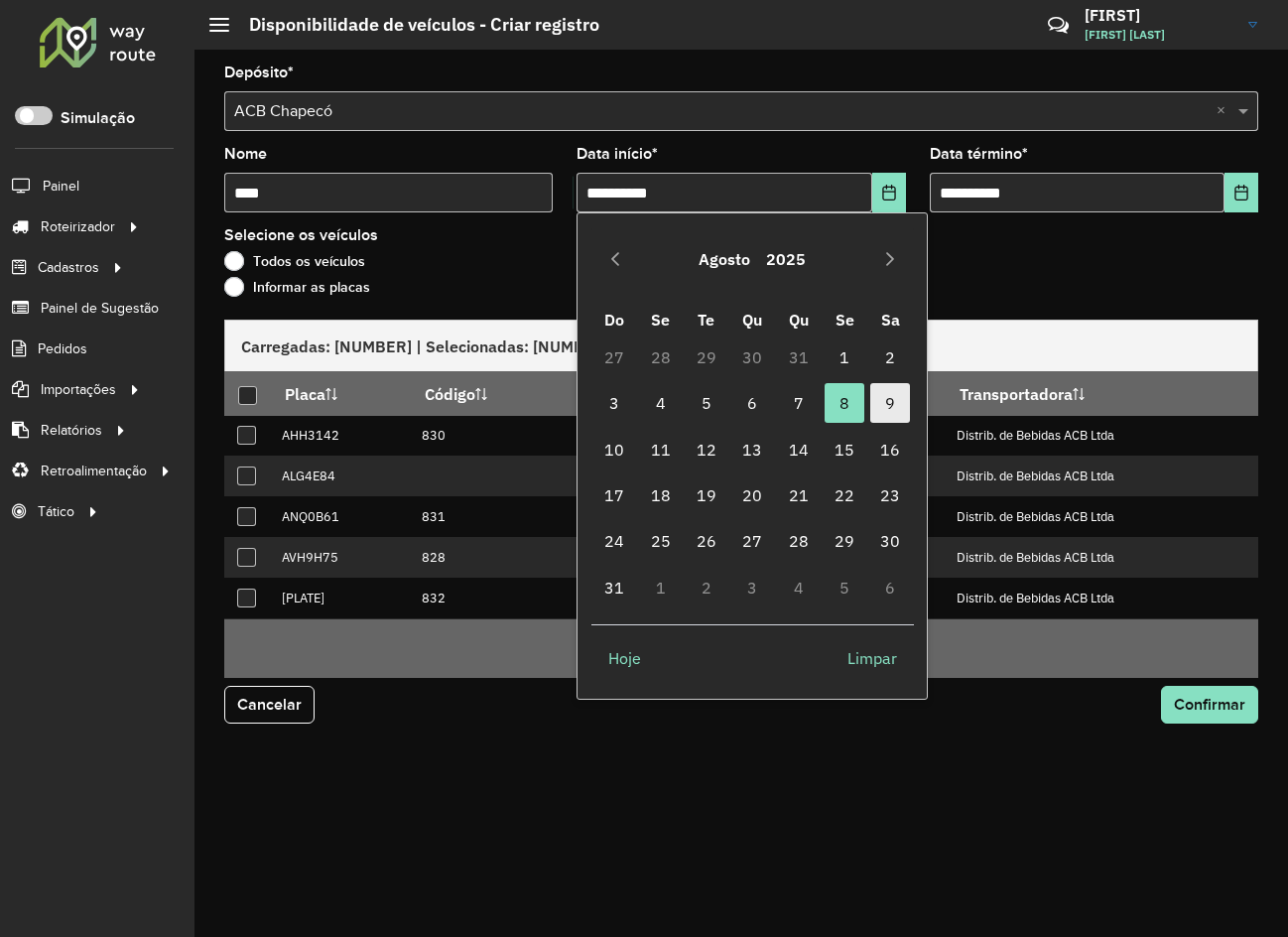 click on "9" at bounding box center (890, 403) 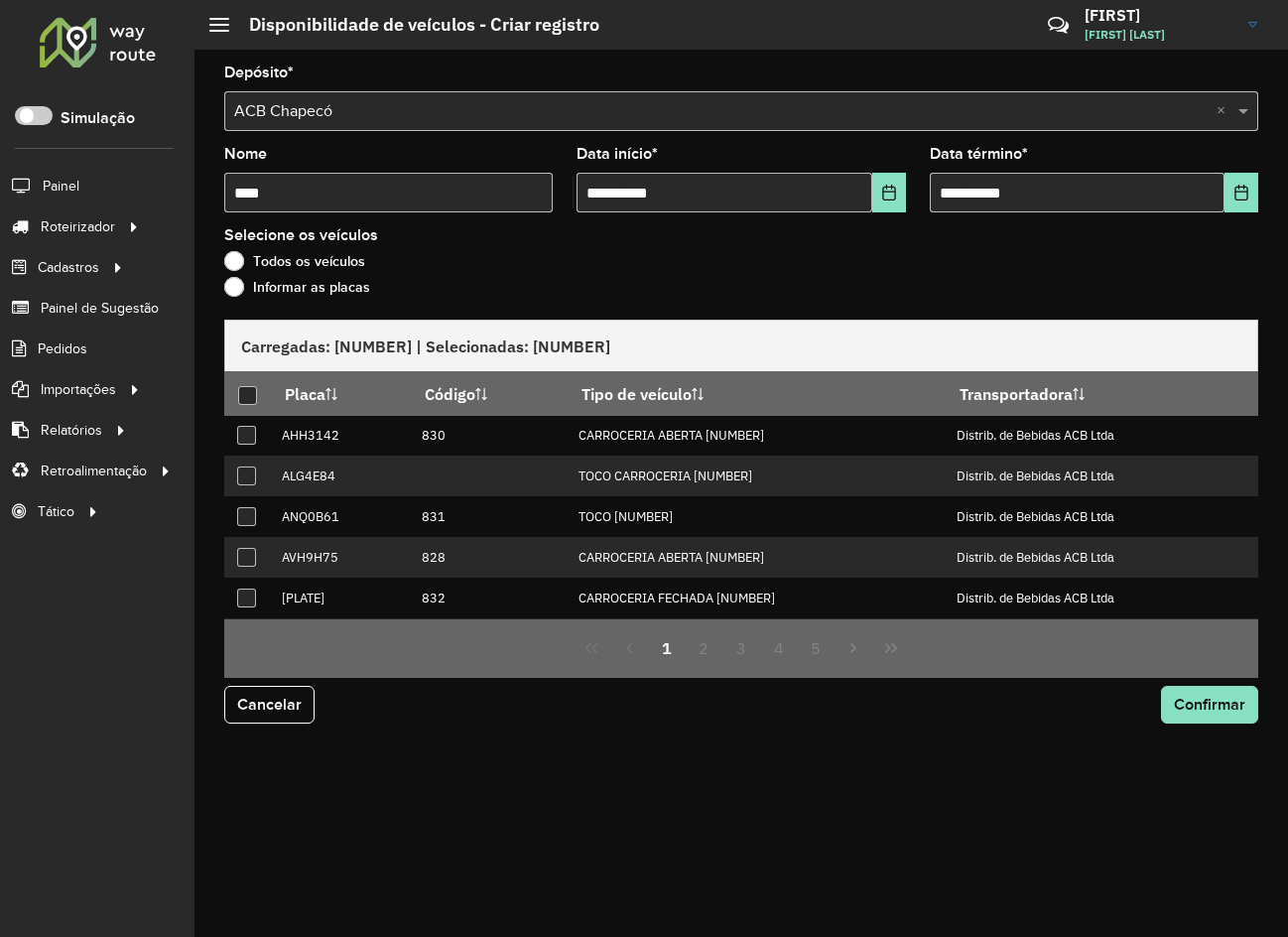 click on "Todos os veículos" 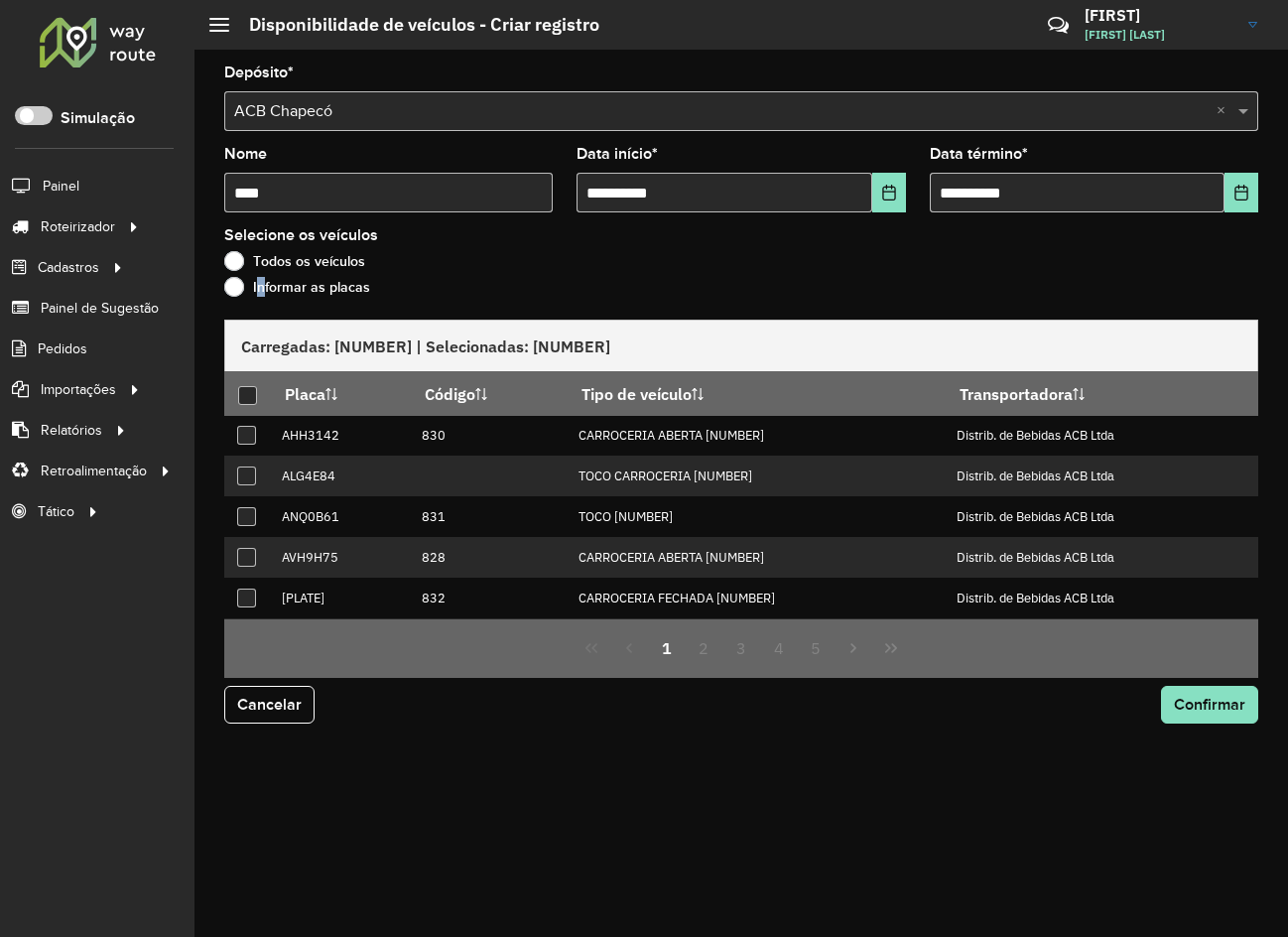 click on "Informar as placas" 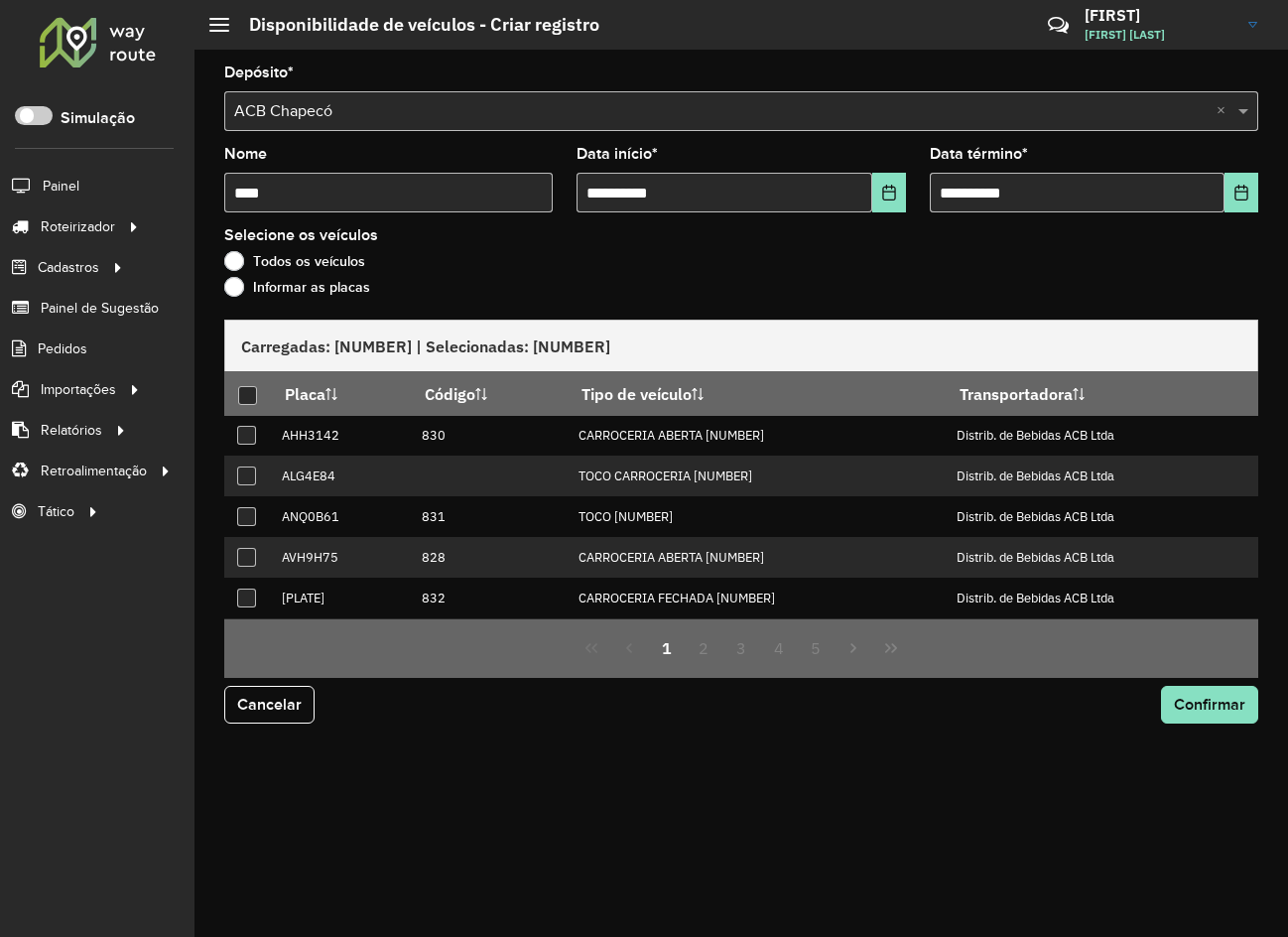 click on "Informar as placas" 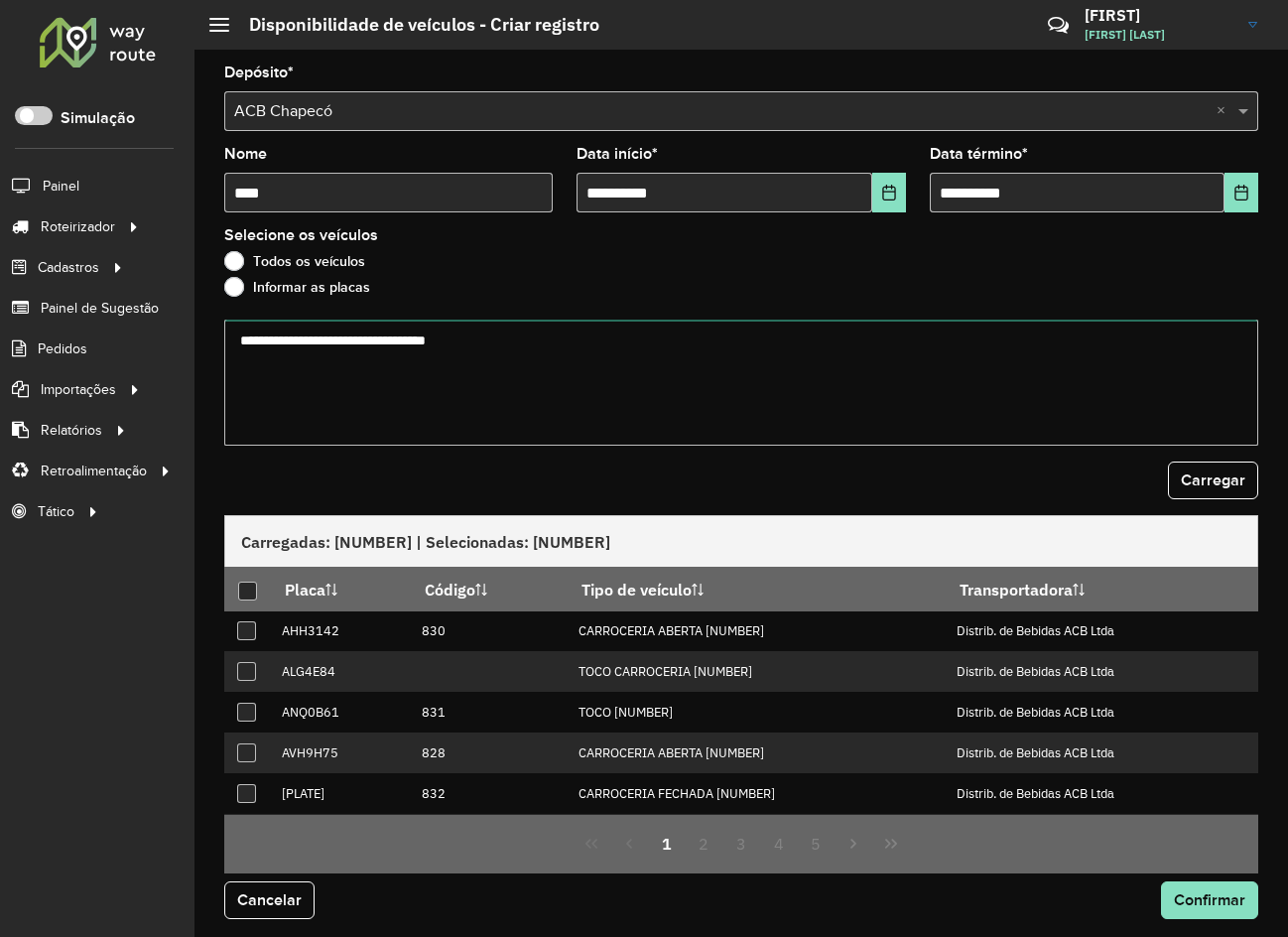 click at bounding box center (741, 382) 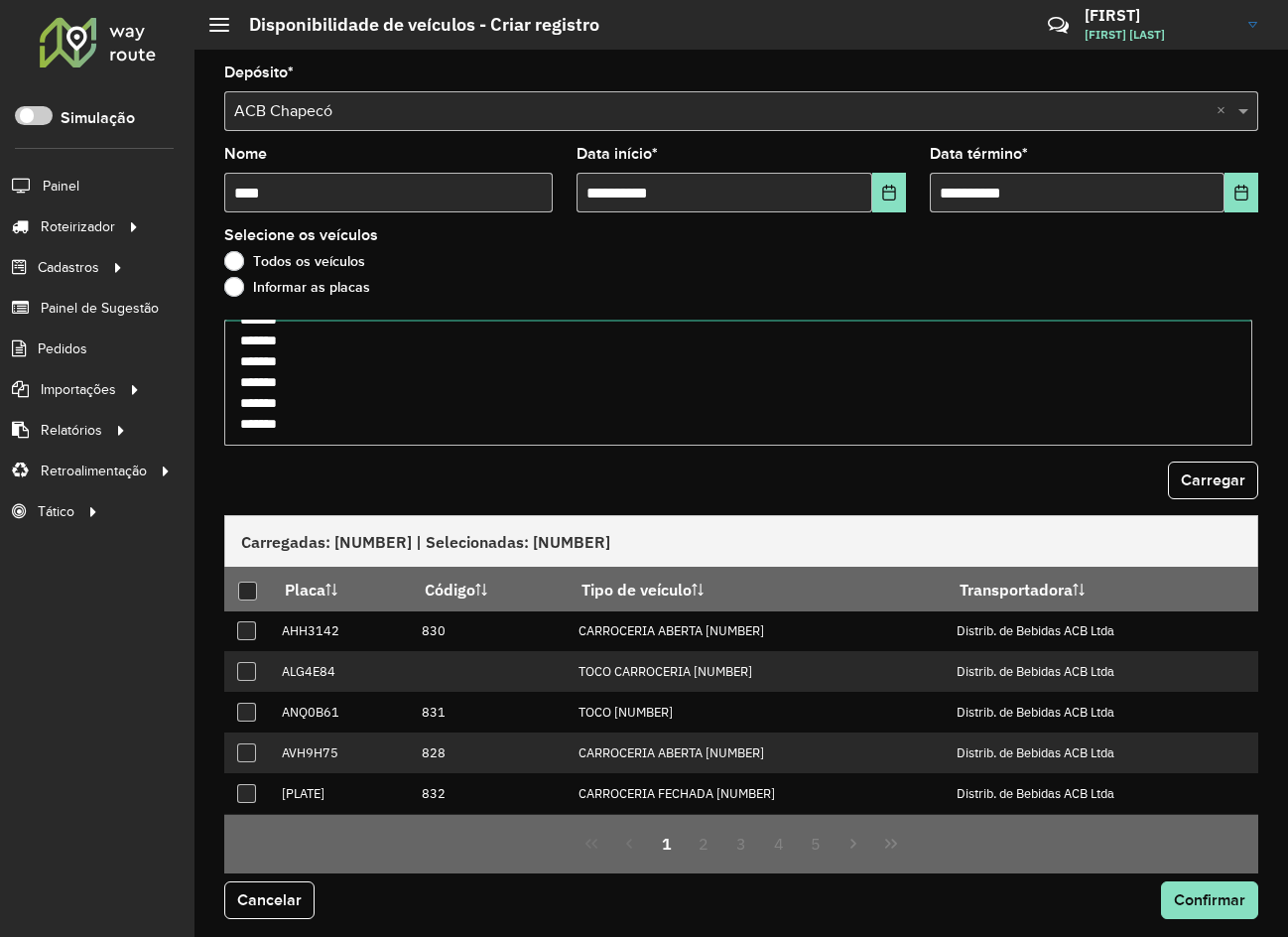 scroll, scrollTop: 208, scrollLeft: 0, axis: vertical 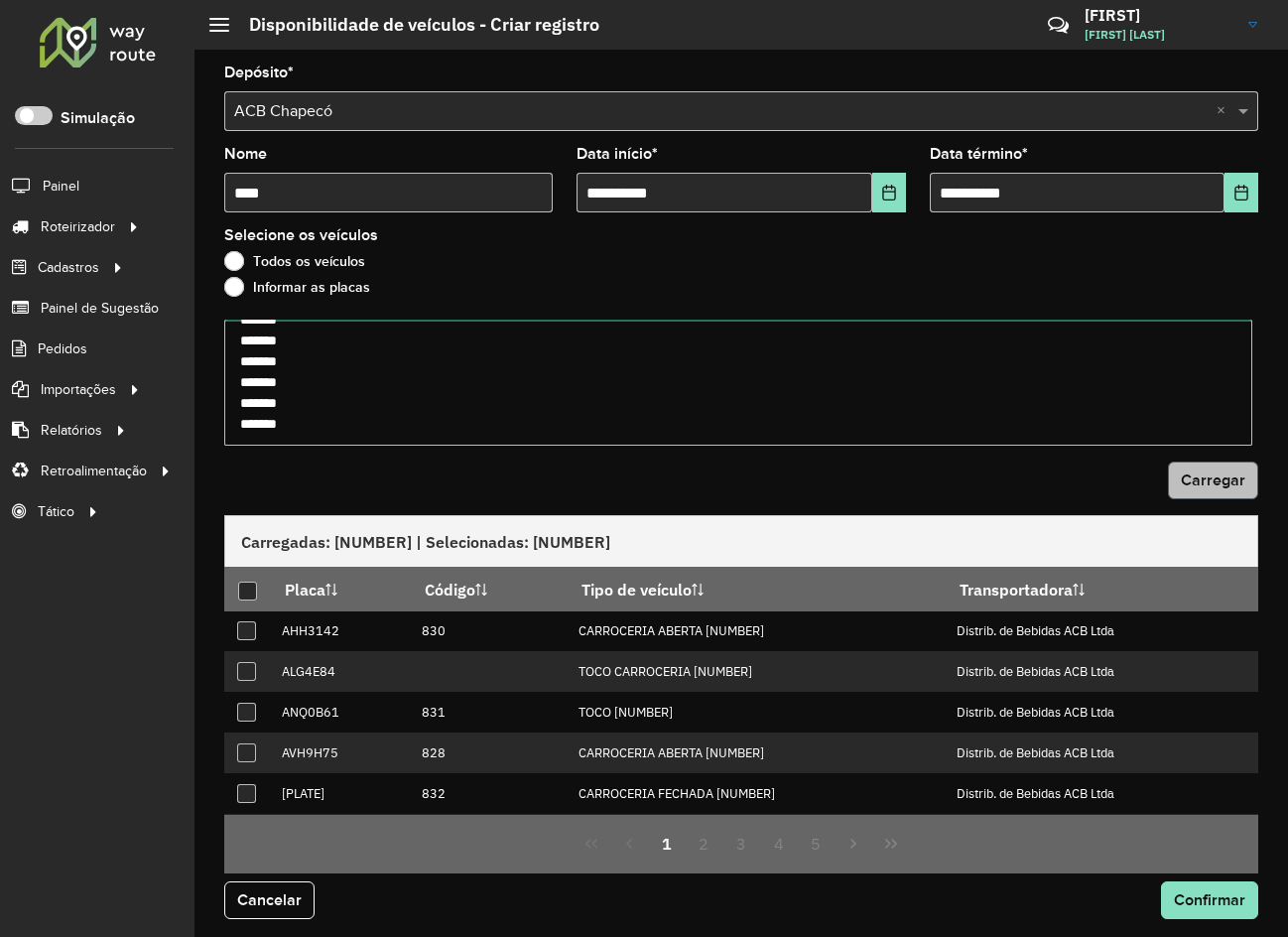 type on "*******
*******
*******
*******
*******
*******
*******
*******
*******
*******
*******
*******
*******
*******
*******" 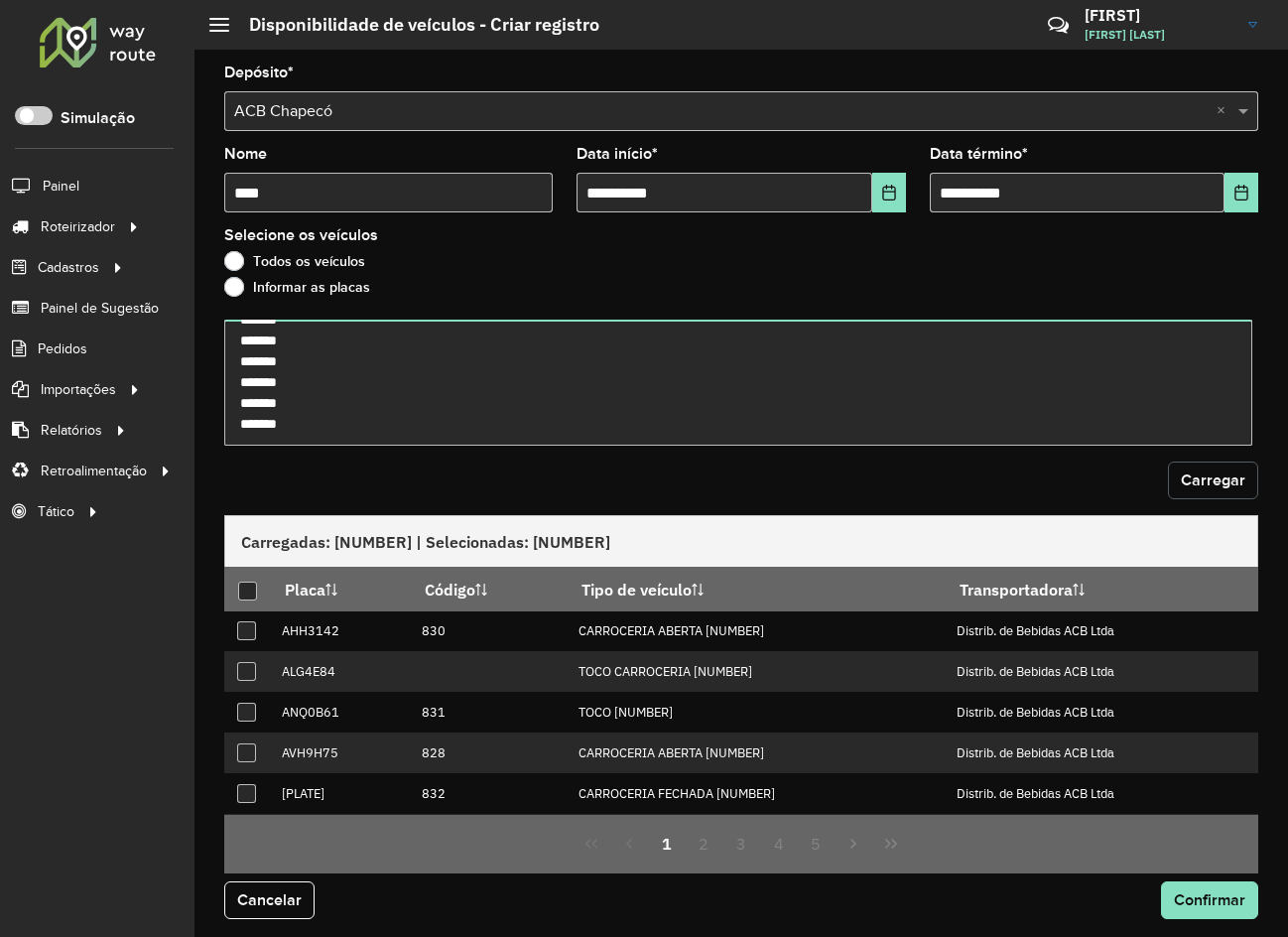 click on "Carregar" 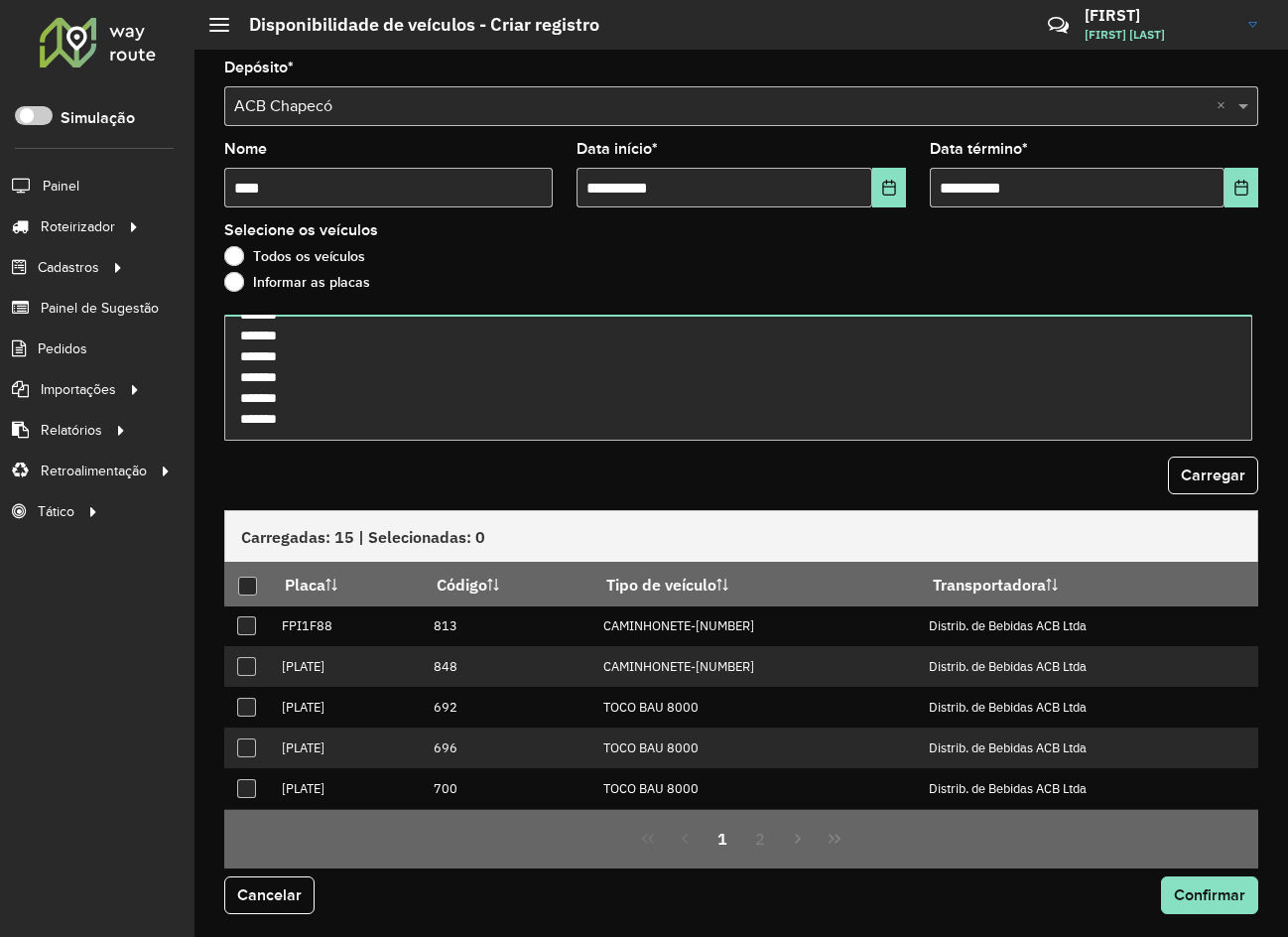 scroll, scrollTop: 6, scrollLeft: 0, axis: vertical 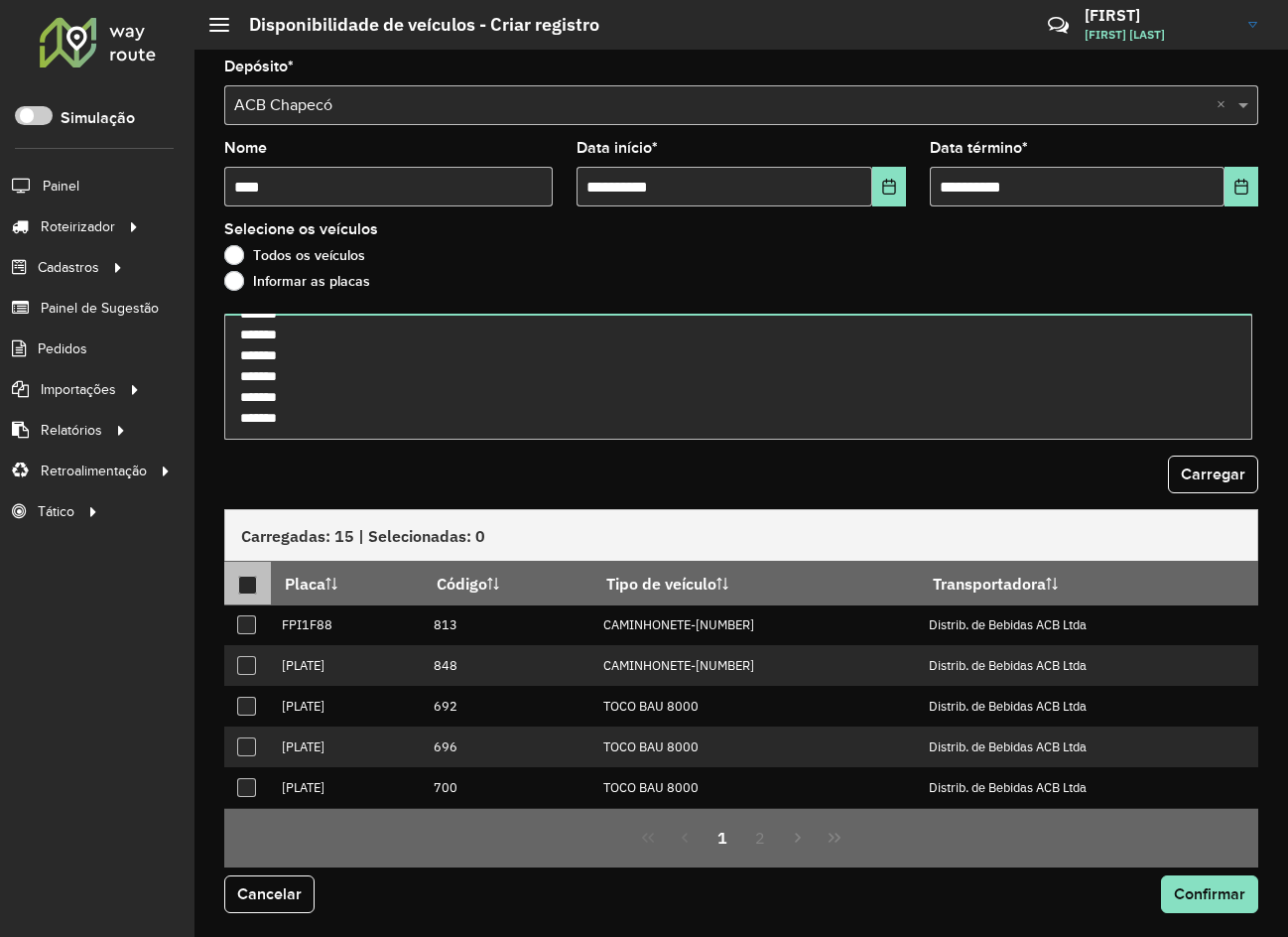 click at bounding box center (247, 585) 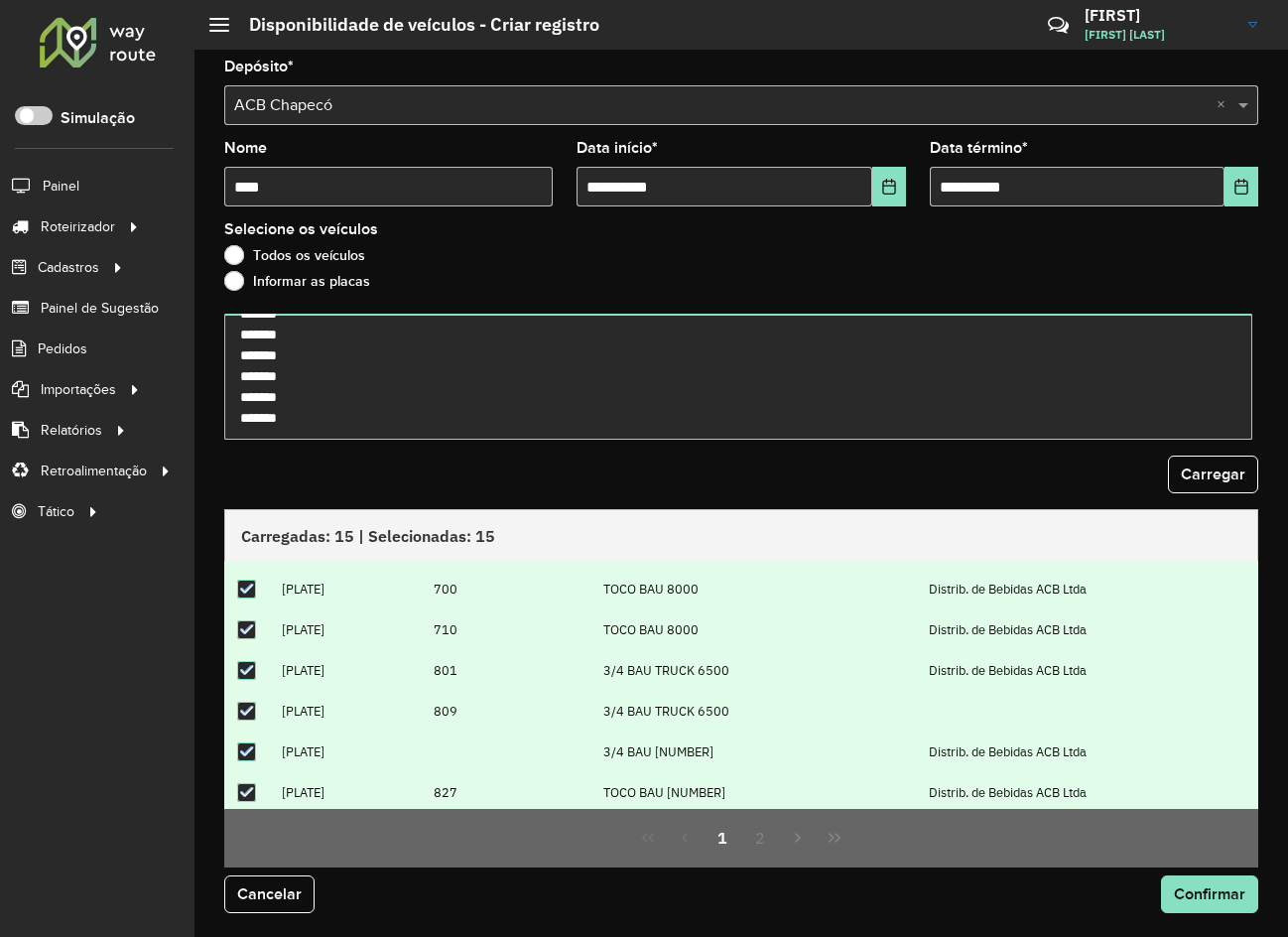 scroll, scrollTop: 202, scrollLeft: 0, axis: vertical 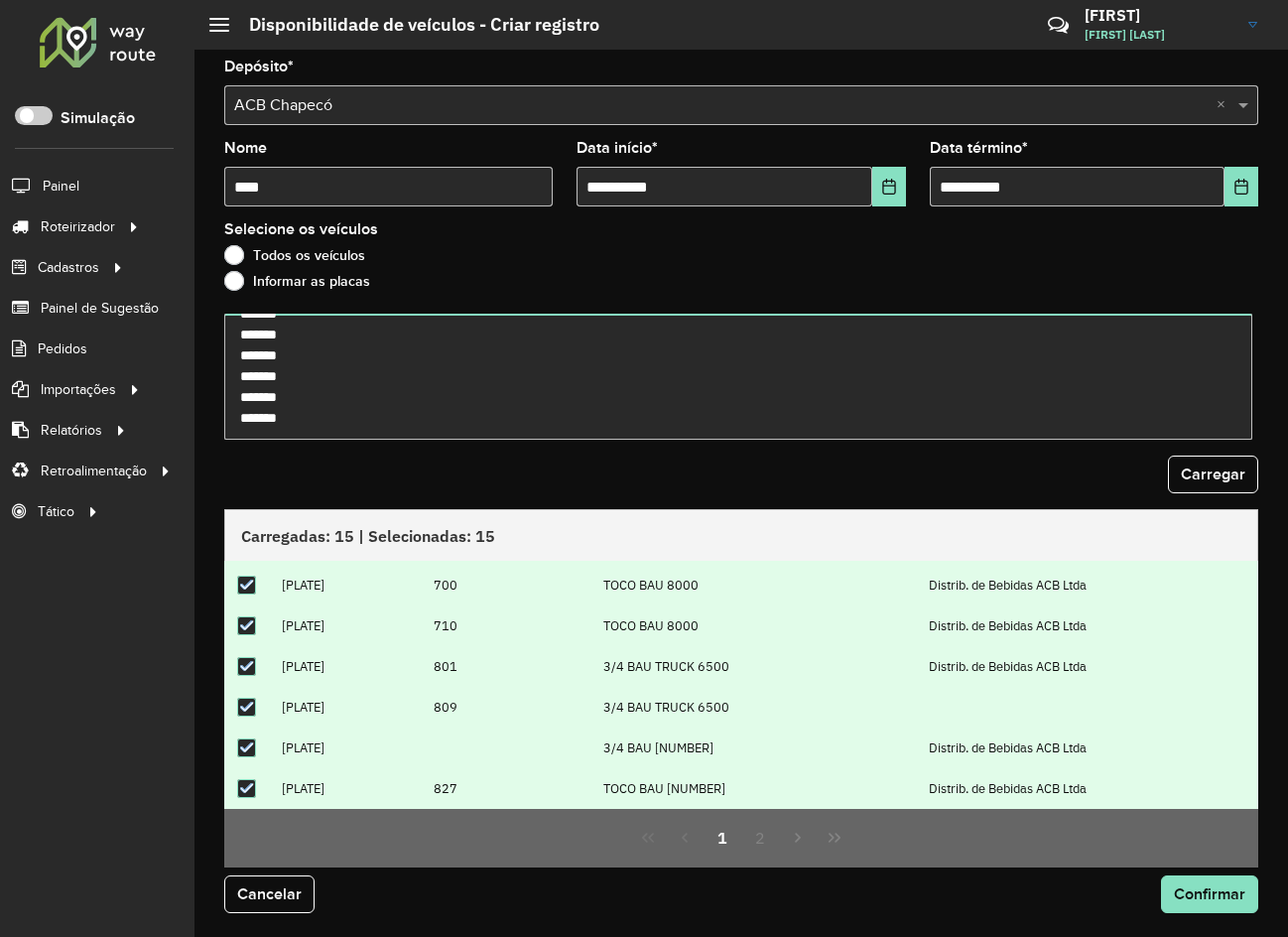 click on "Carregar" 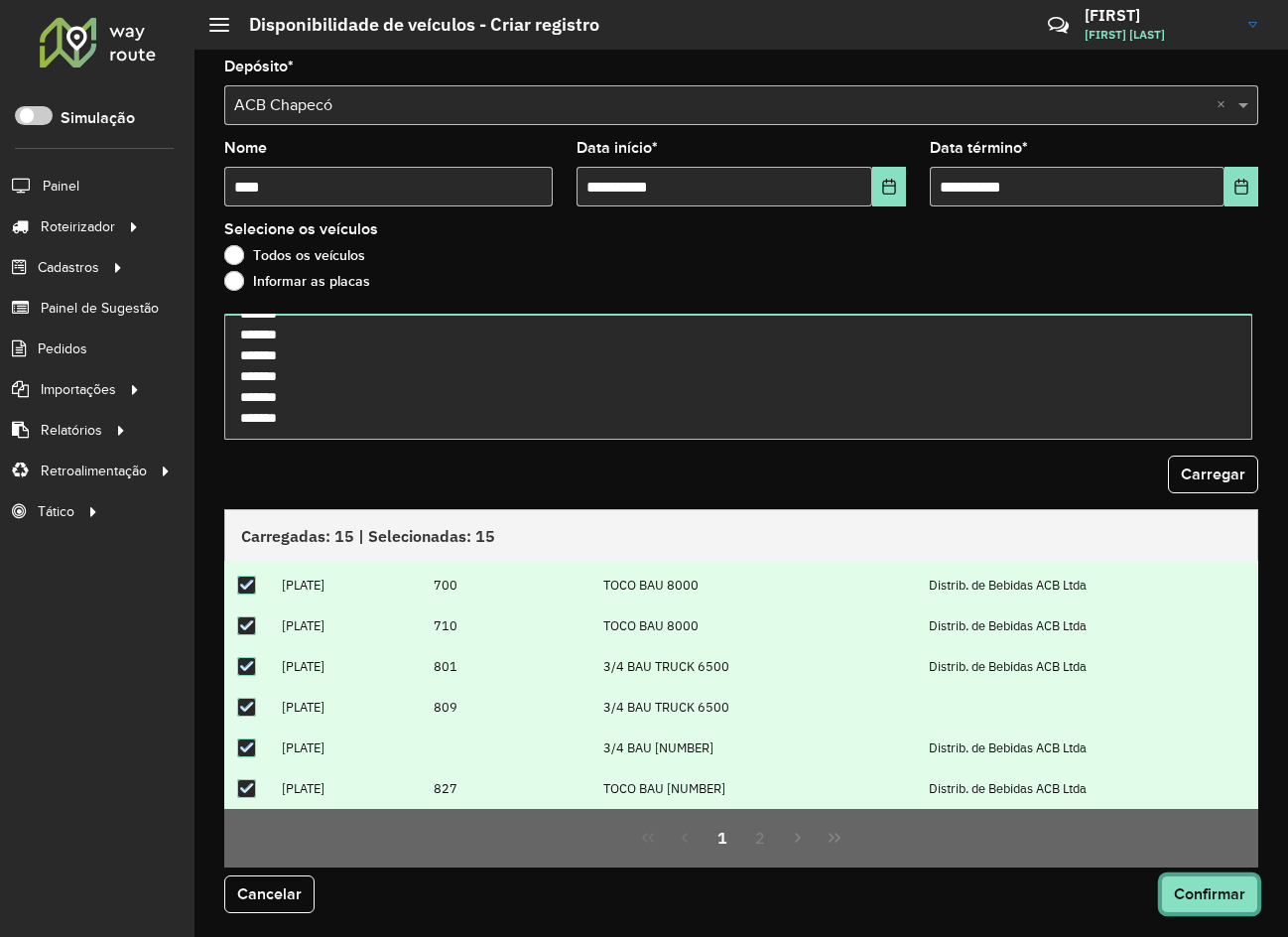 click on "Confirmar" 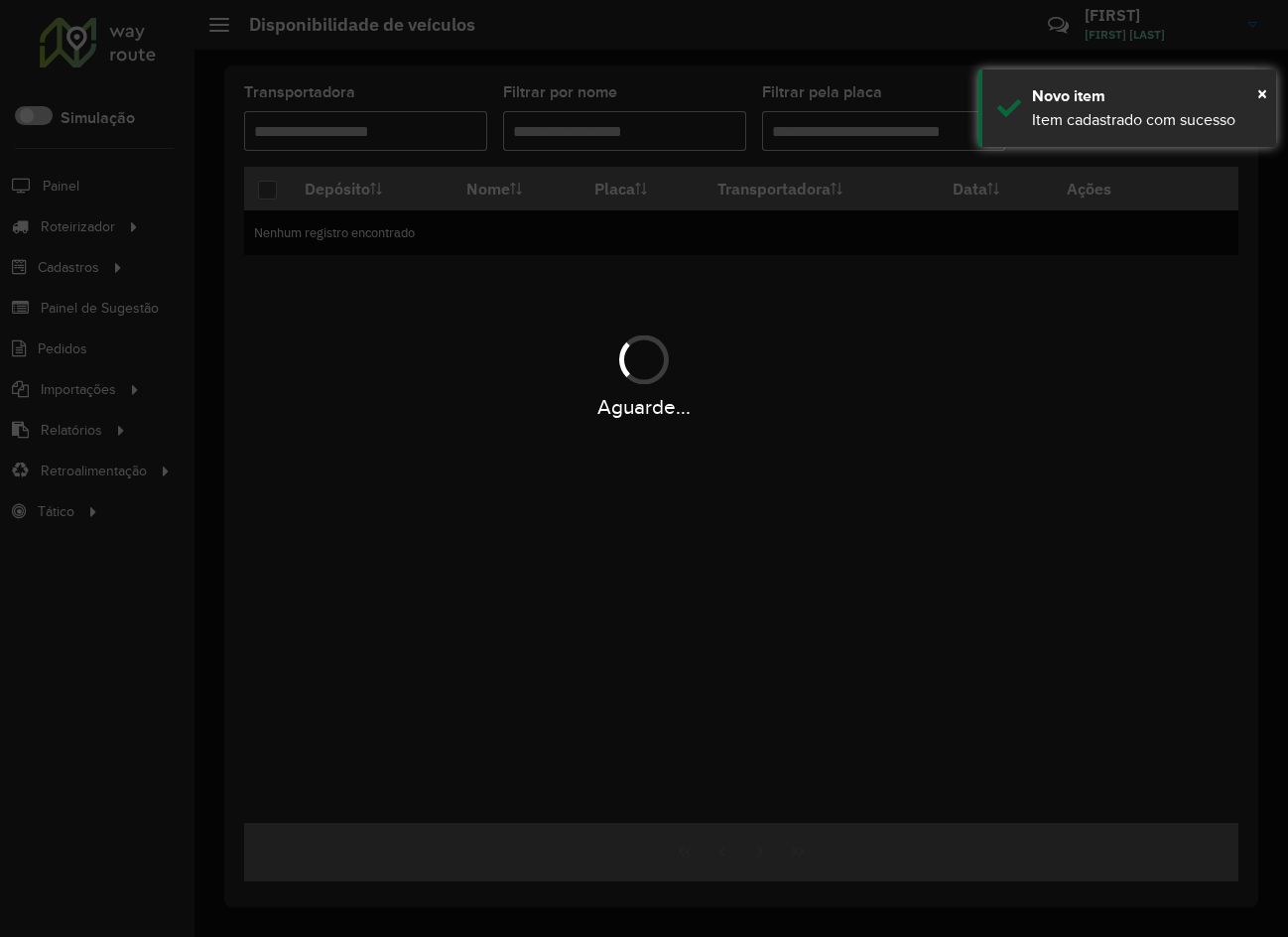 scroll, scrollTop: 0, scrollLeft: 0, axis: both 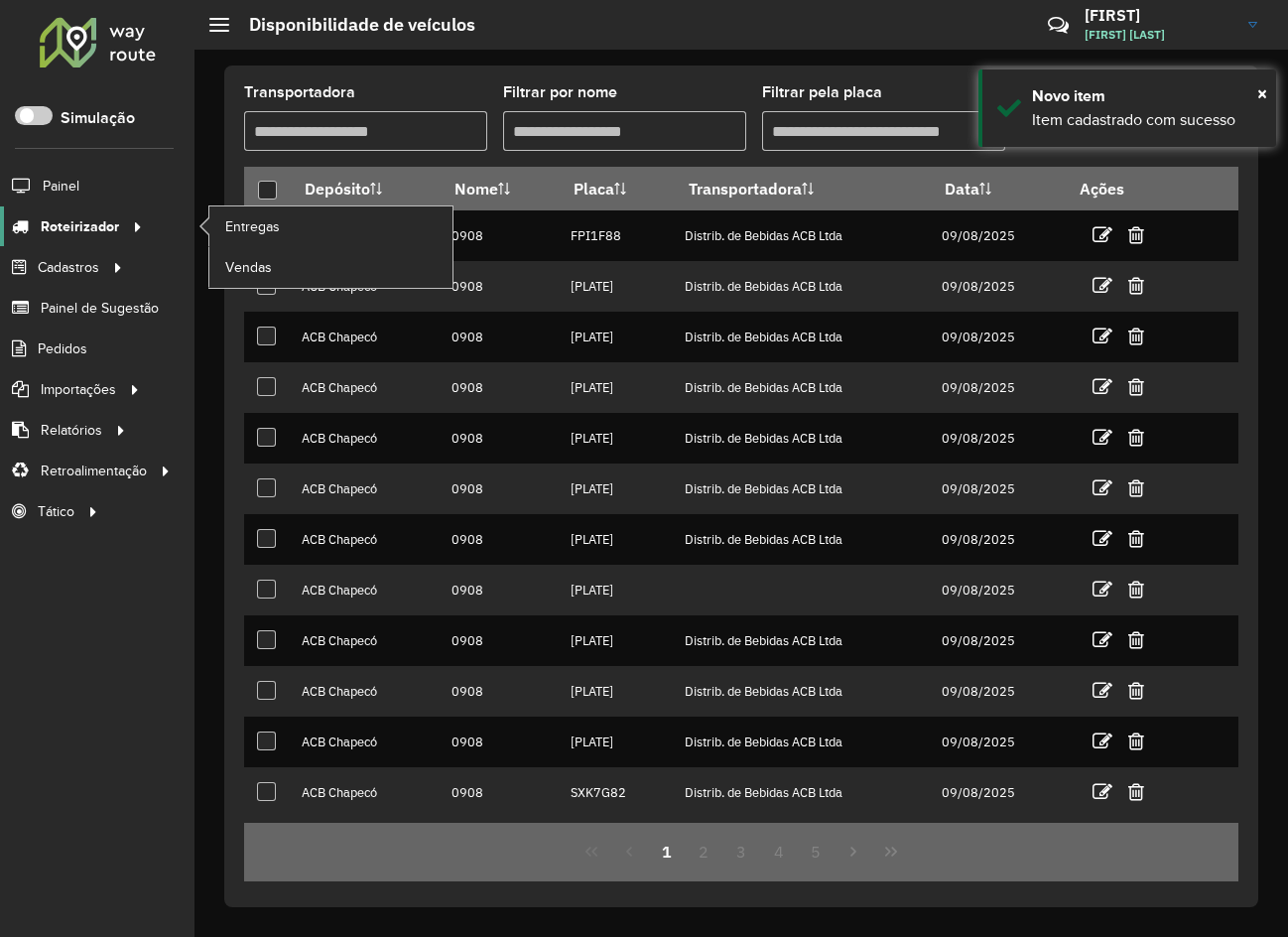 click on "Roteirizador" 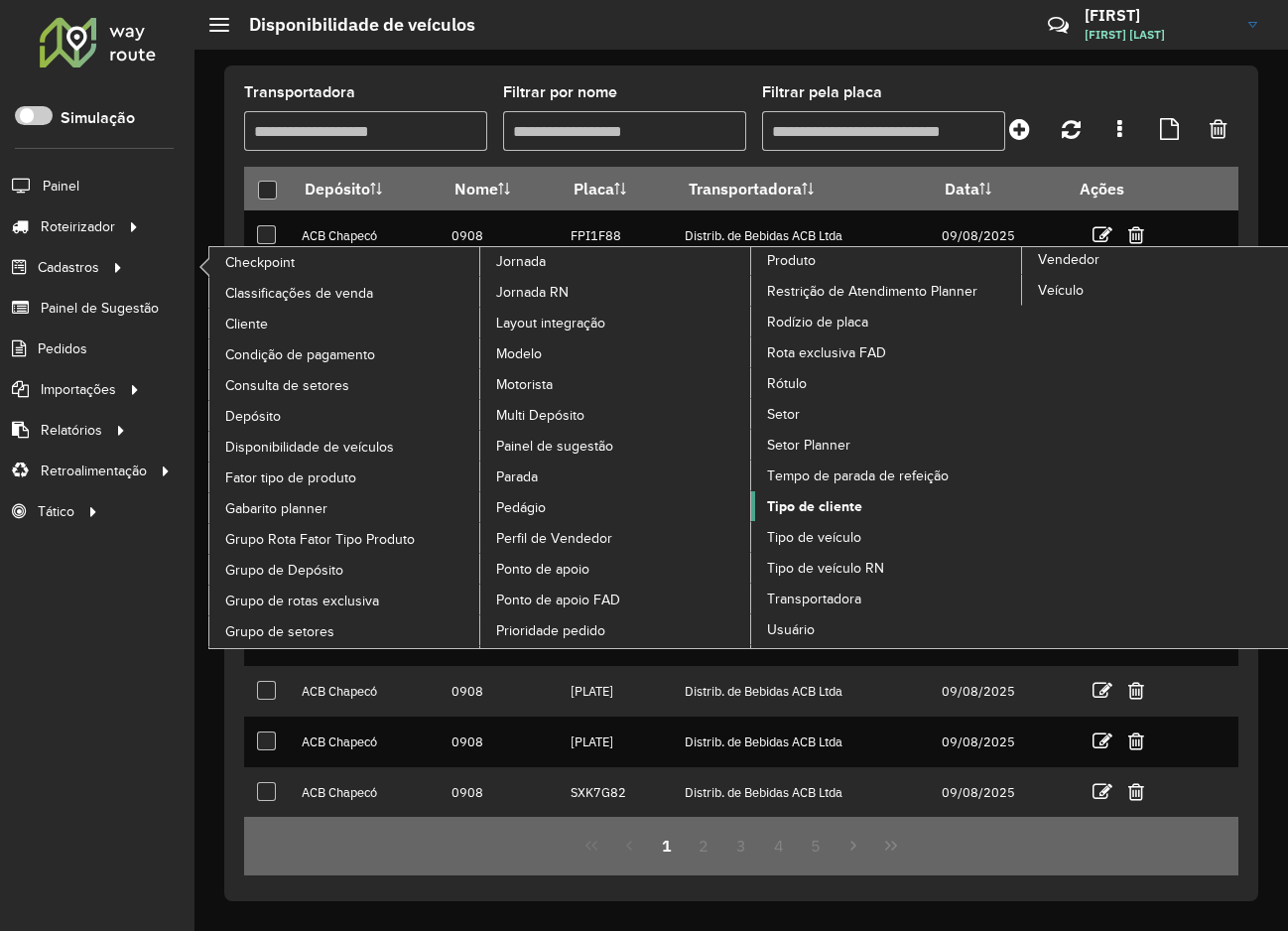 click on "Tipo de cliente" 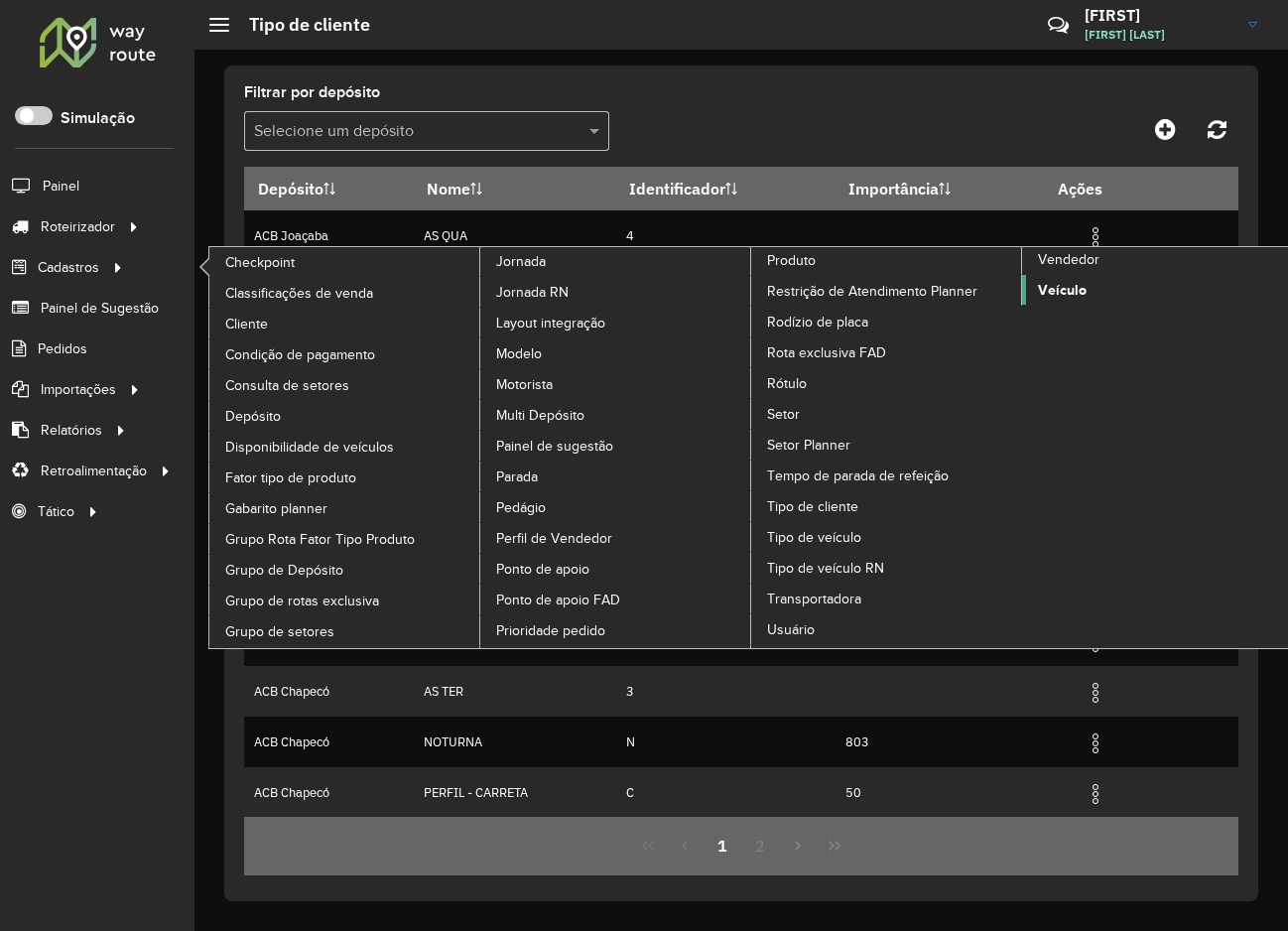 click on "Veículo" 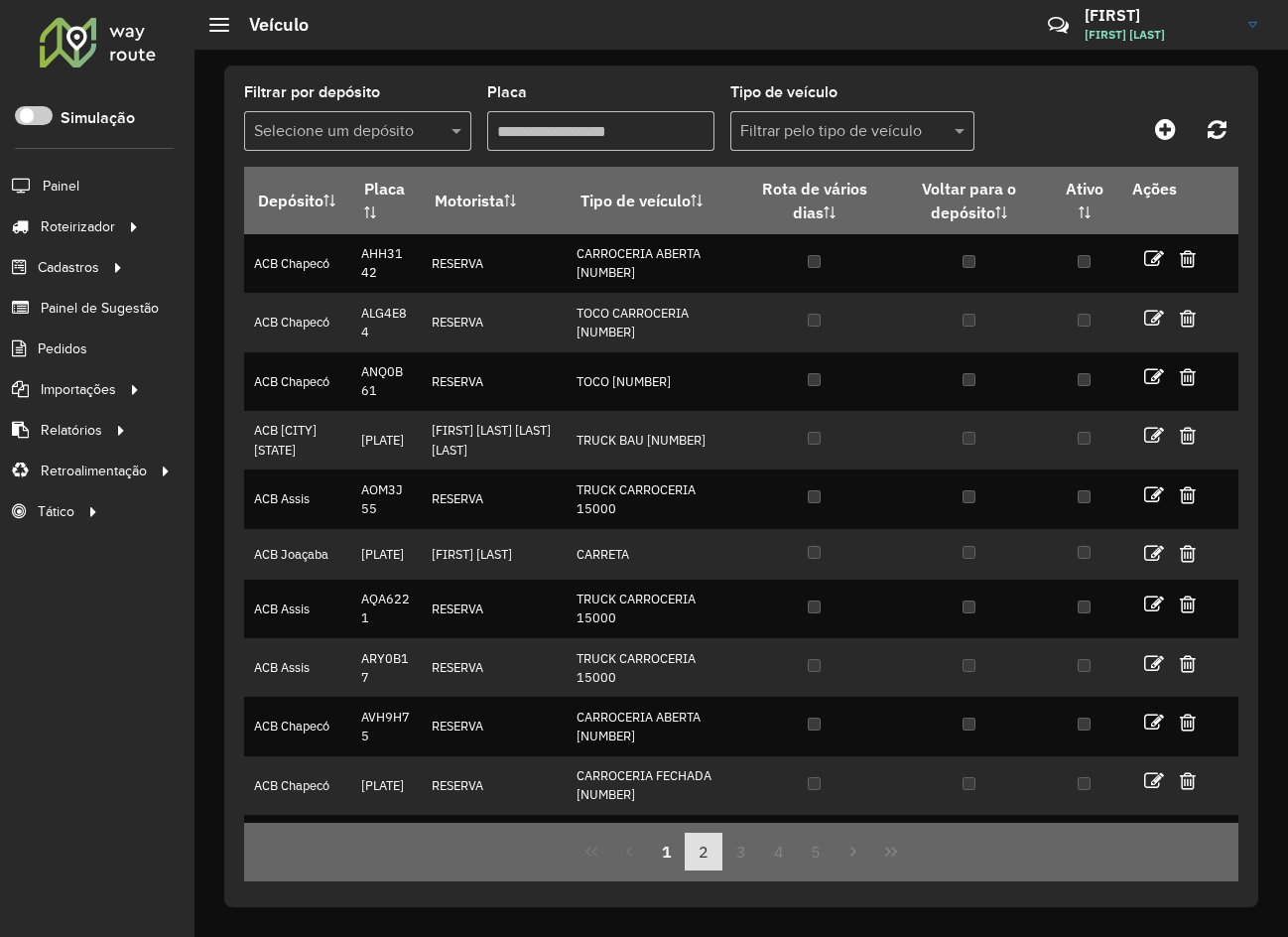 click on "2" at bounding box center [704, 852] 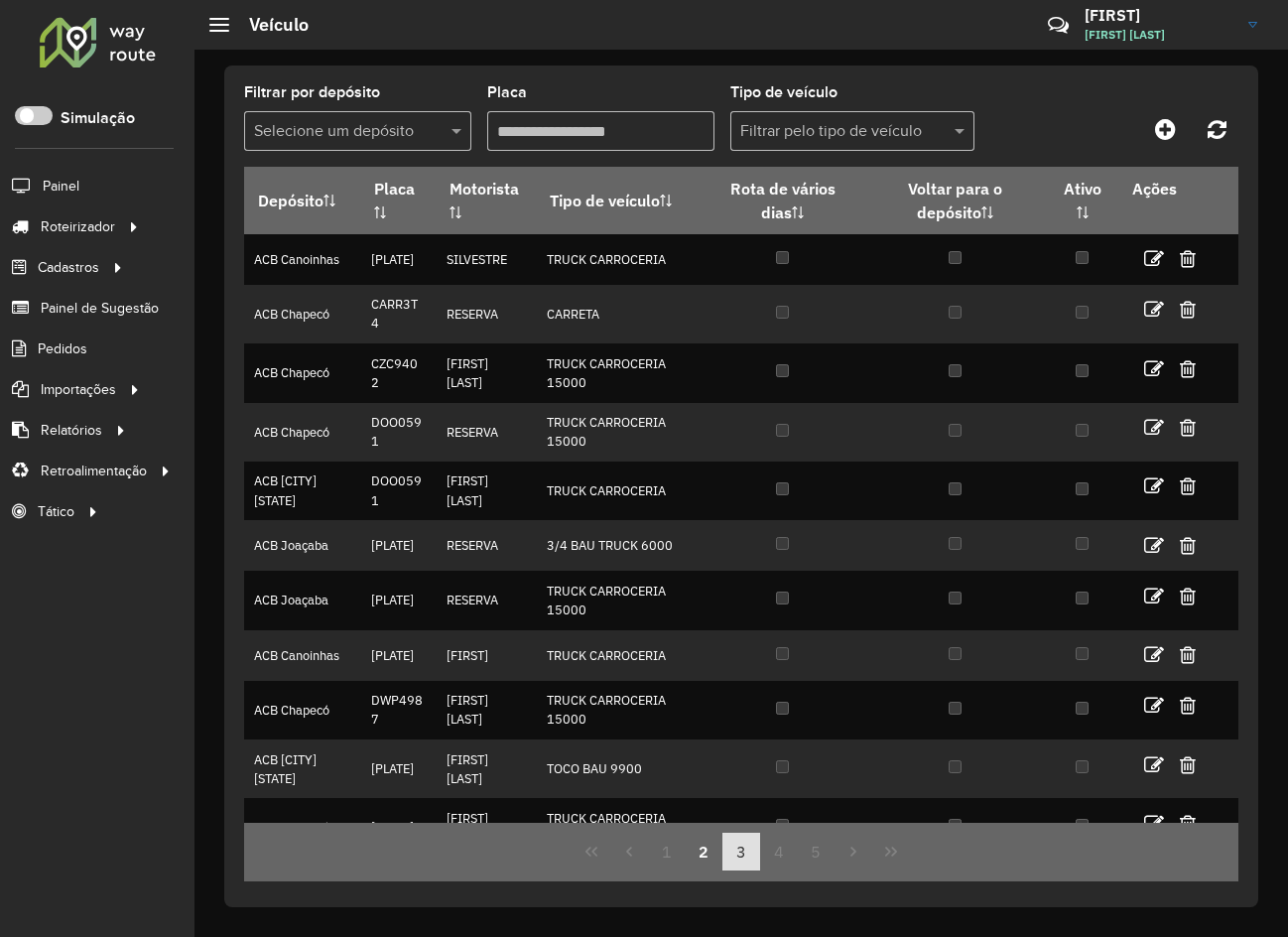 click on "3" at bounding box center [741, 852] 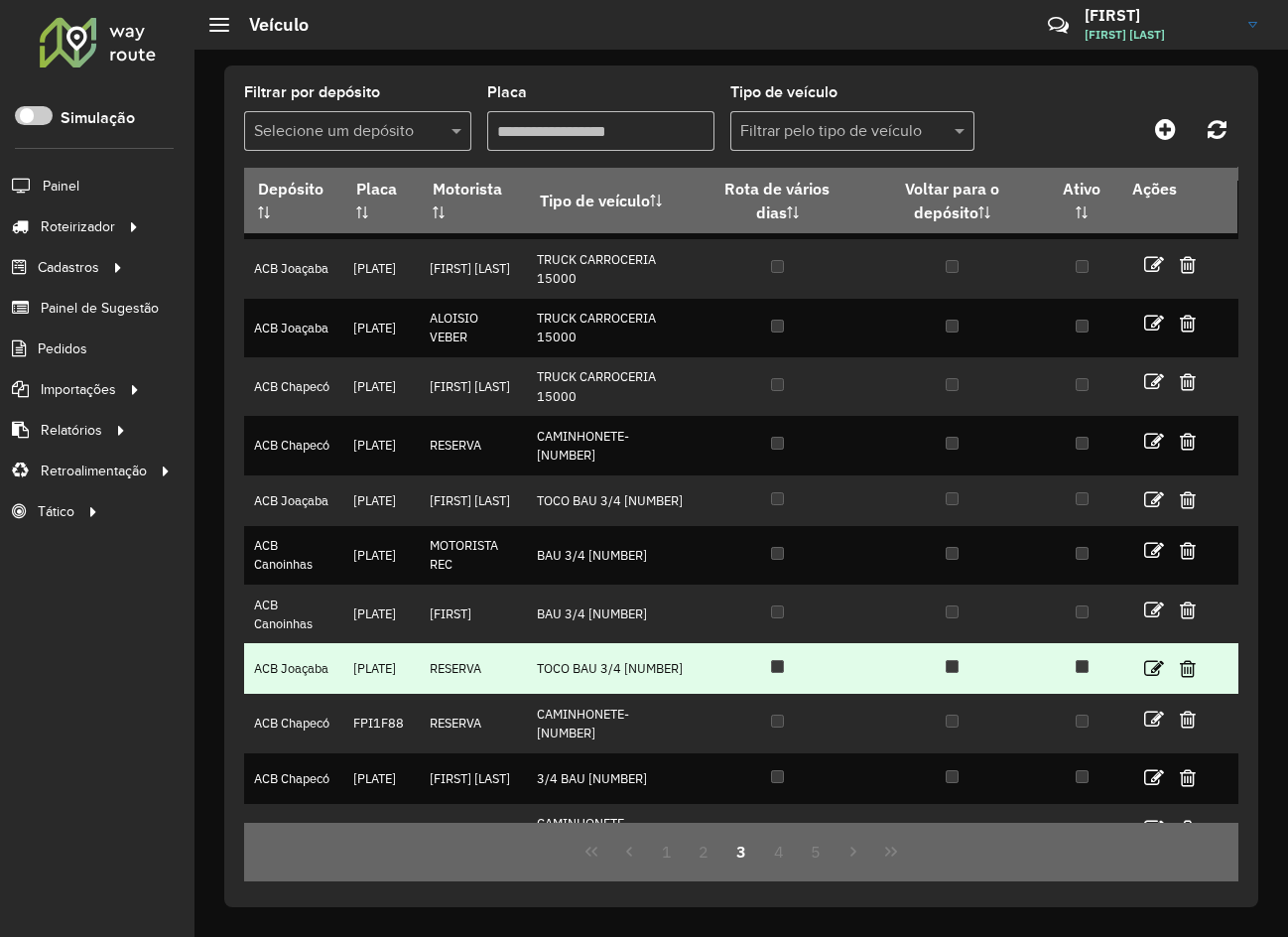 scroll, scrollTop: 77, scrollLeft: 0, axis: vertical 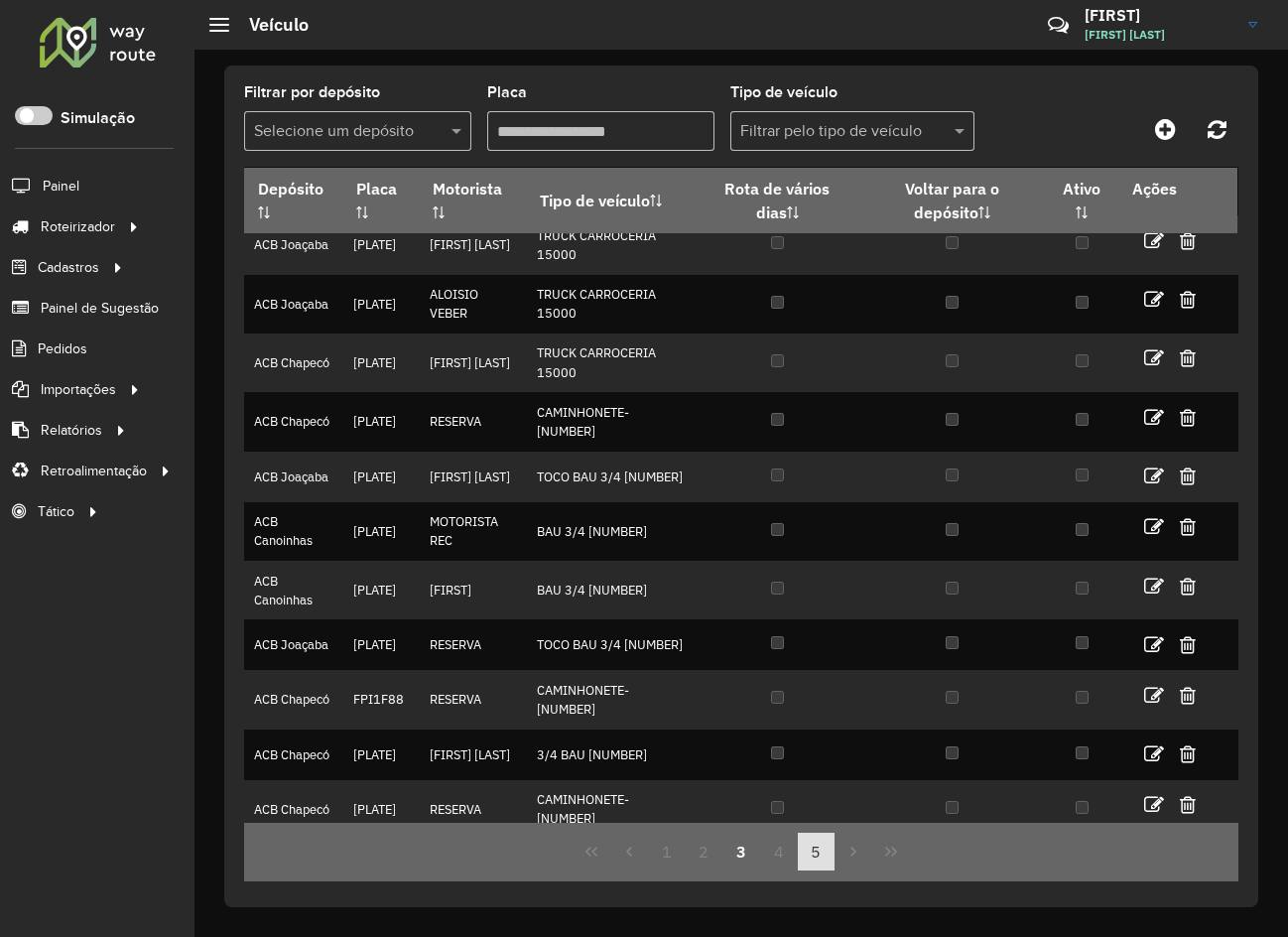 click on "4" at bounding box center [779, 852] 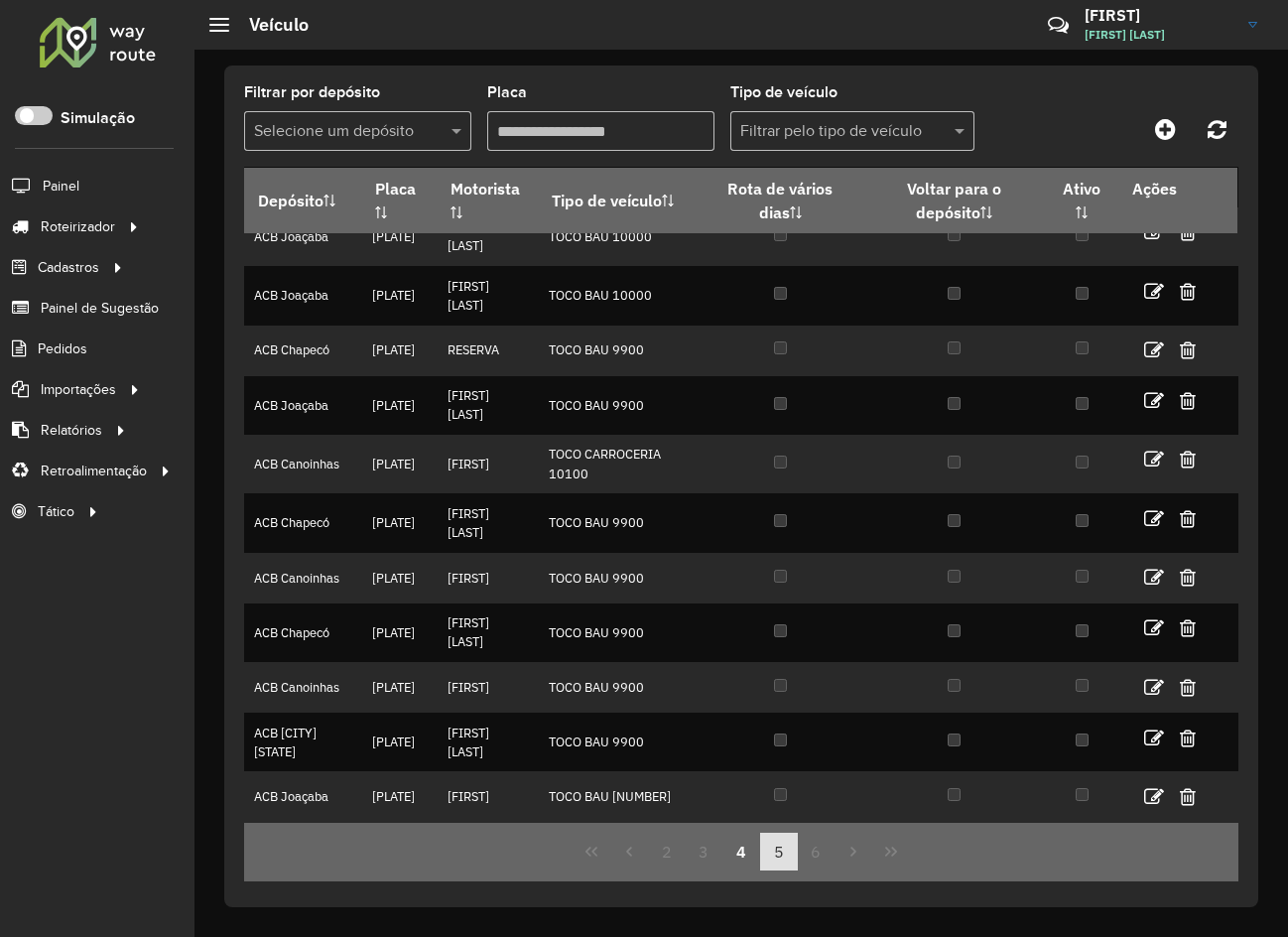 scroll, scrollTop: 0, scrollLeft: 0, axis: both 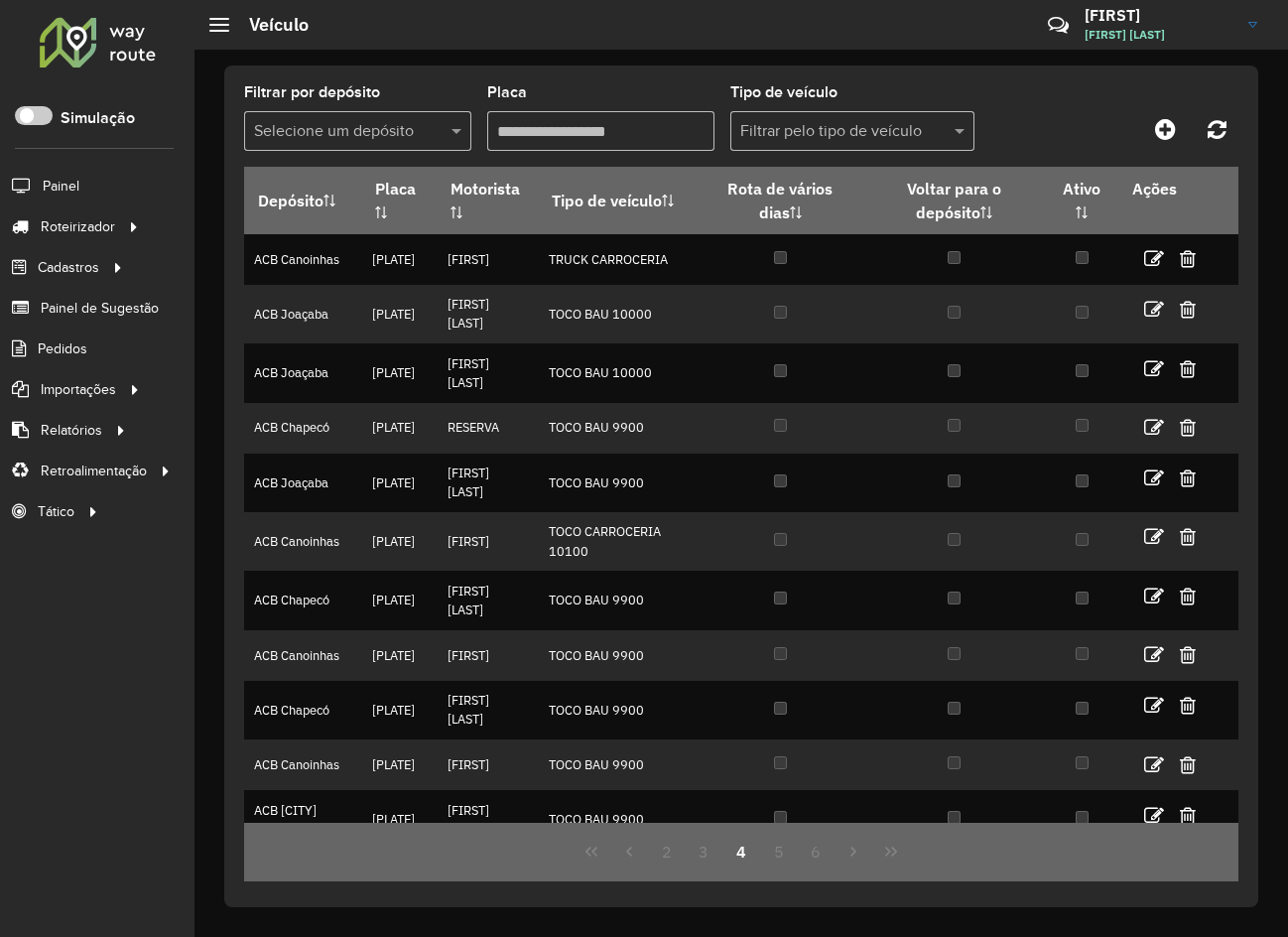 click on "Placa" at bounding box center [600, 131] 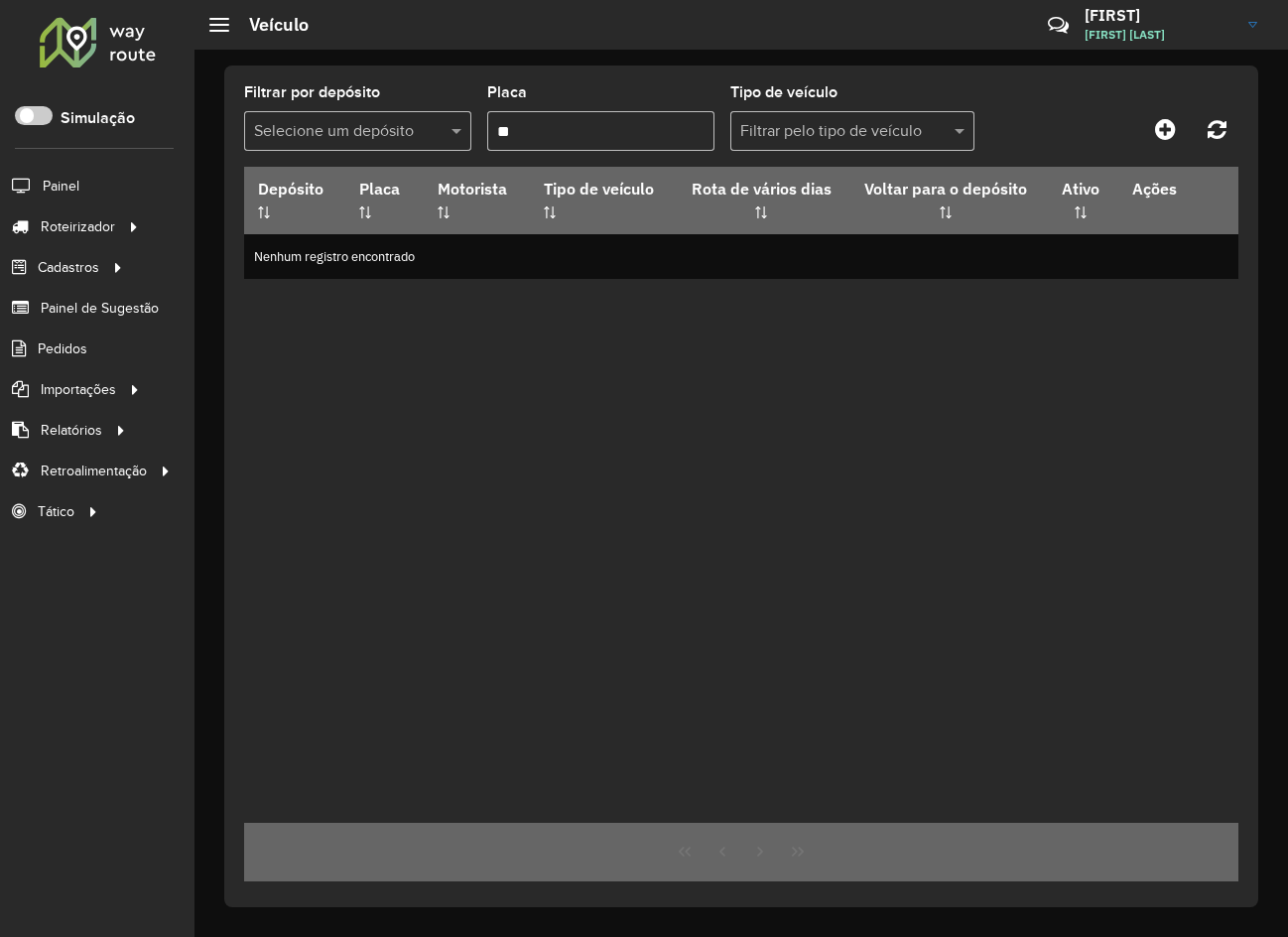 type on "*" 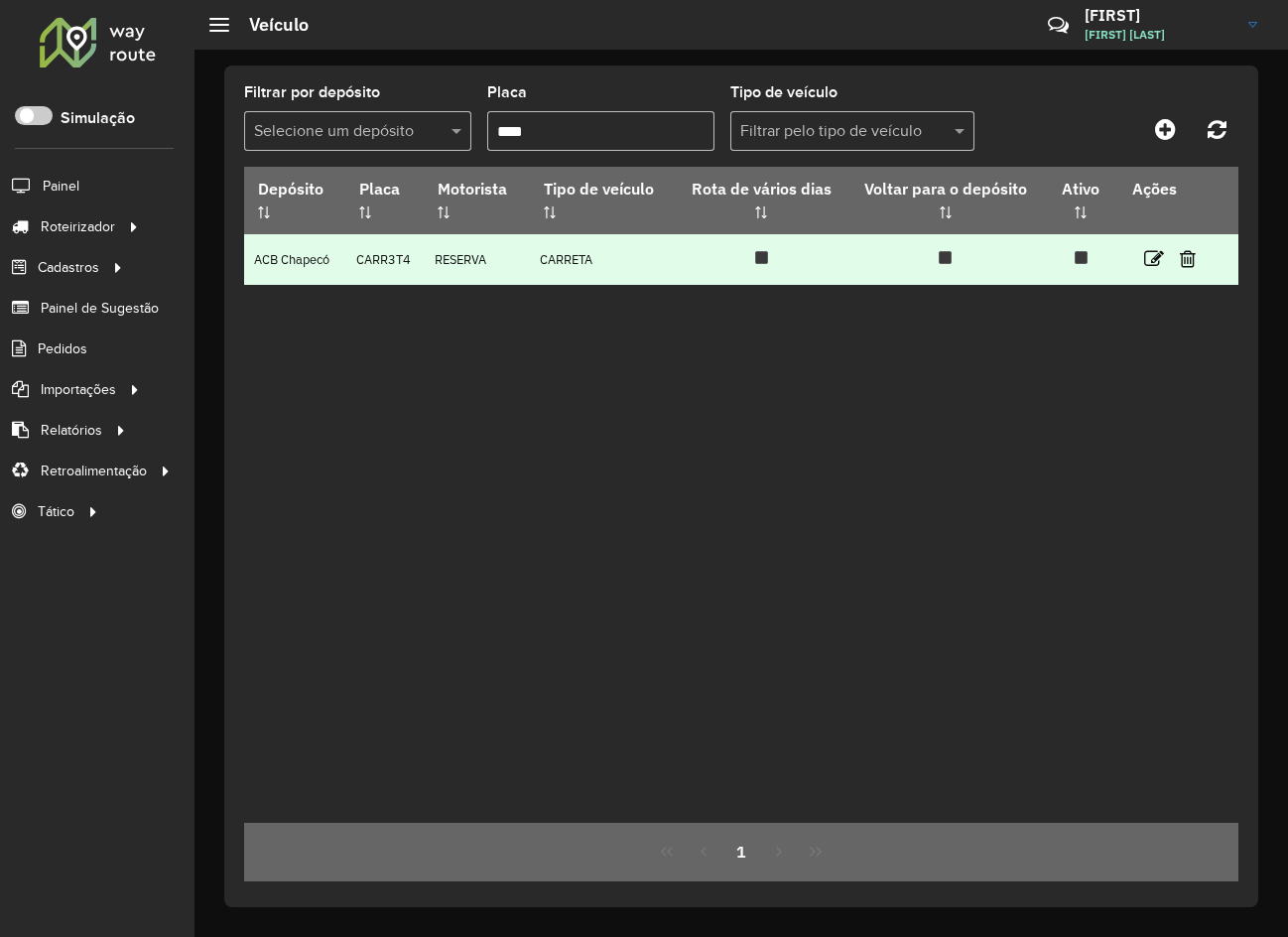 type on "****" 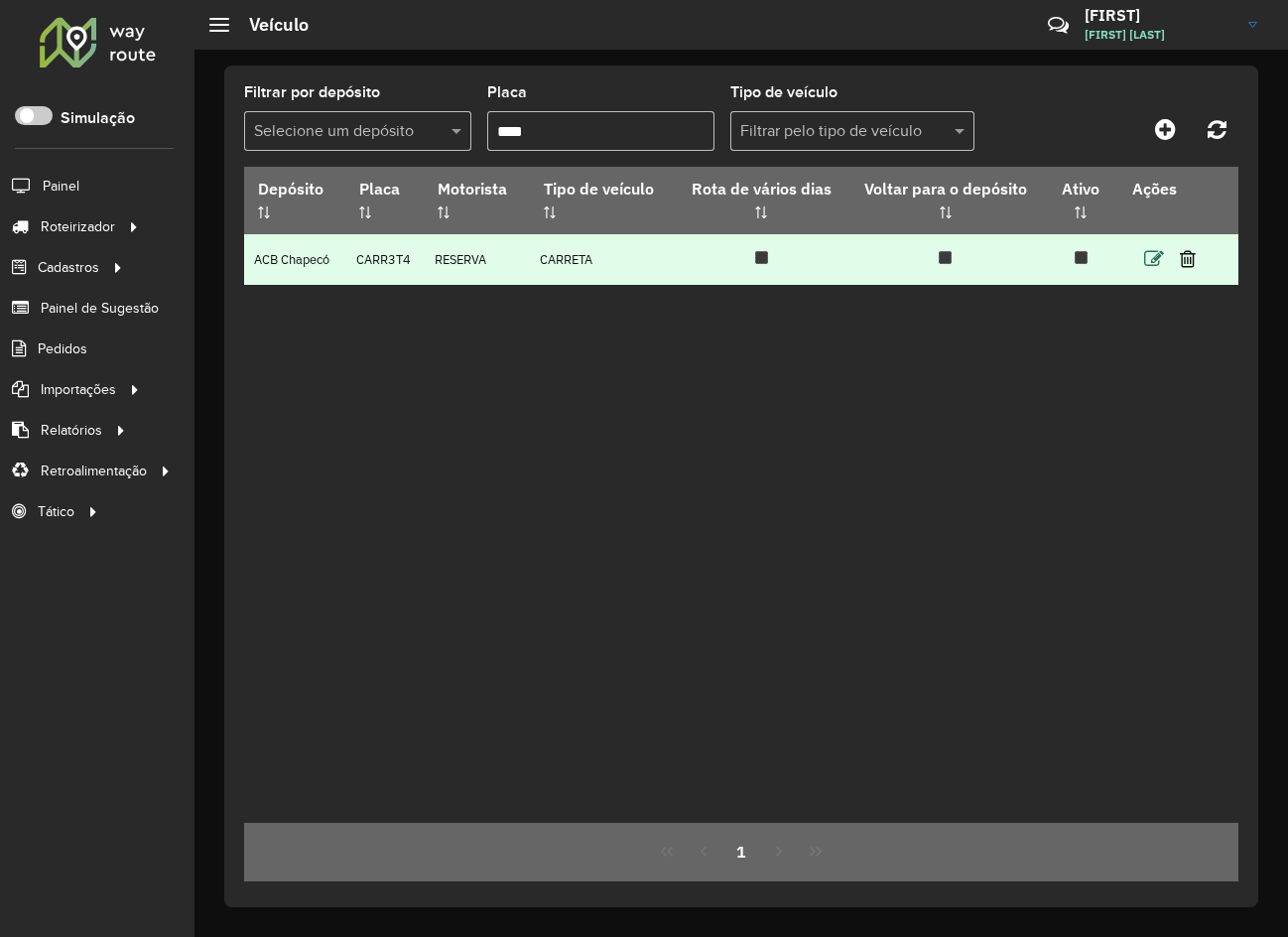 click at bounding box center (1154, 259) 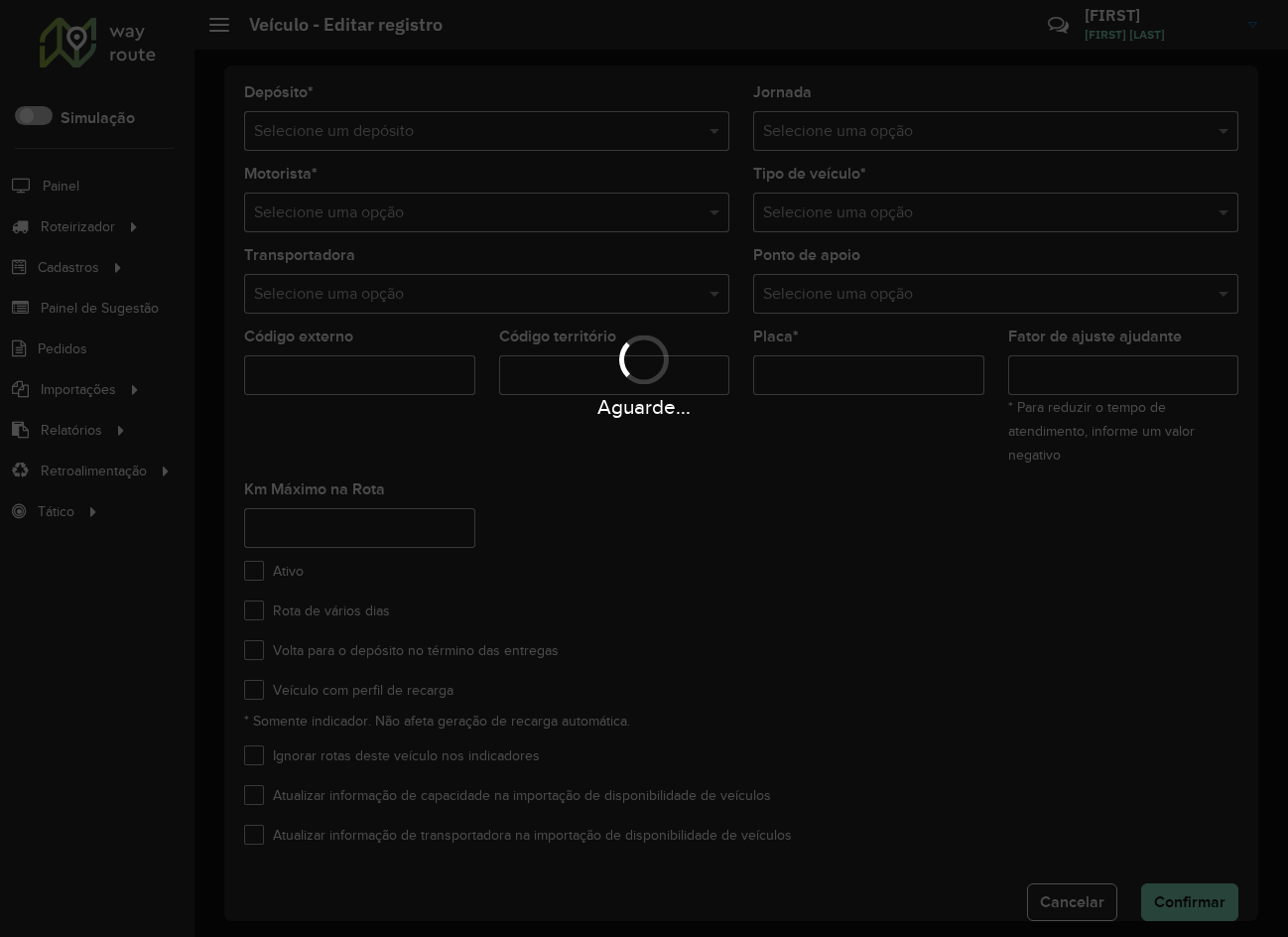 type on "*******" 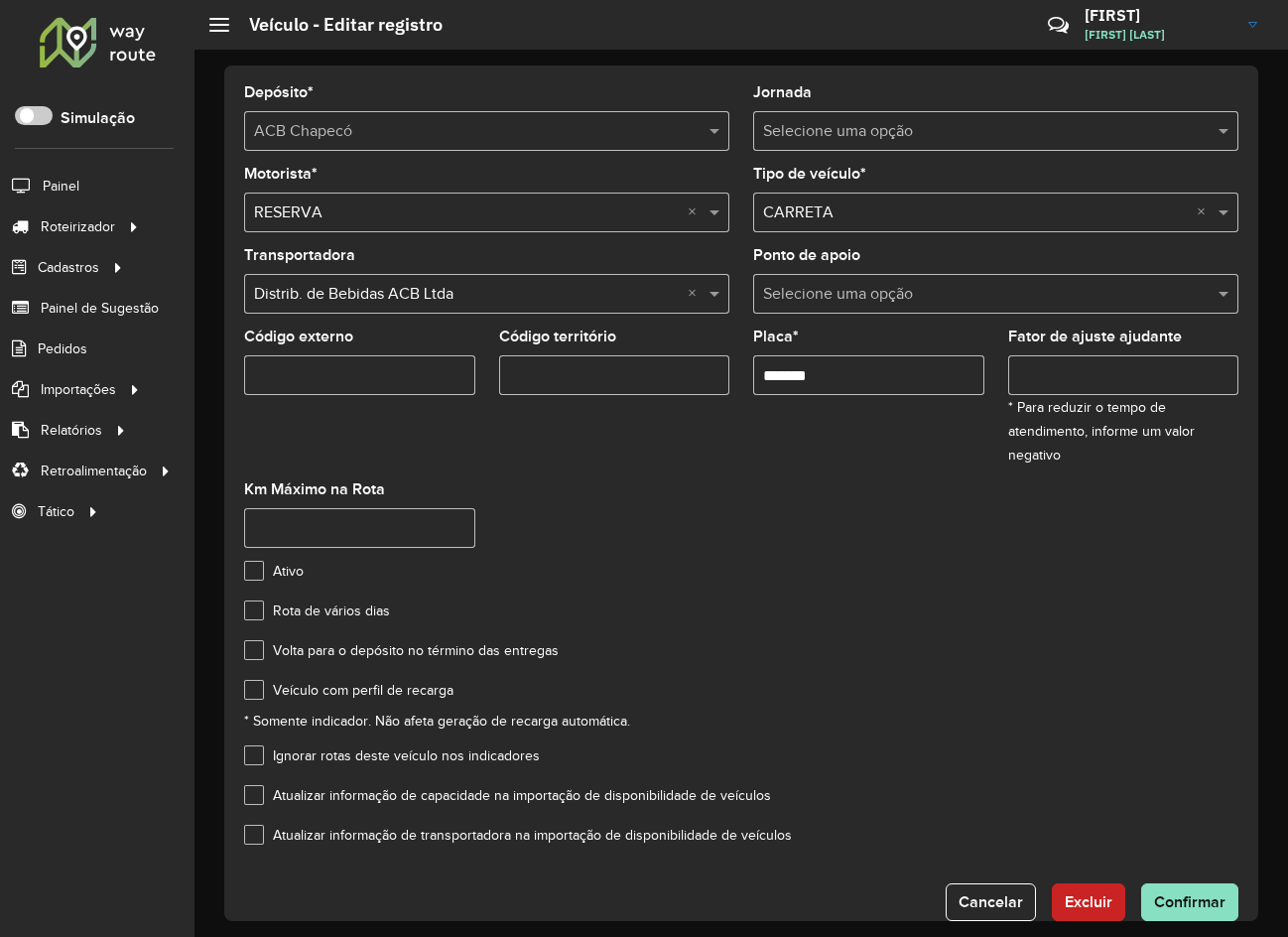 click on "Transportadora  Selecione uma opção × Distrib. de Bebidas ACB Ltda ×" 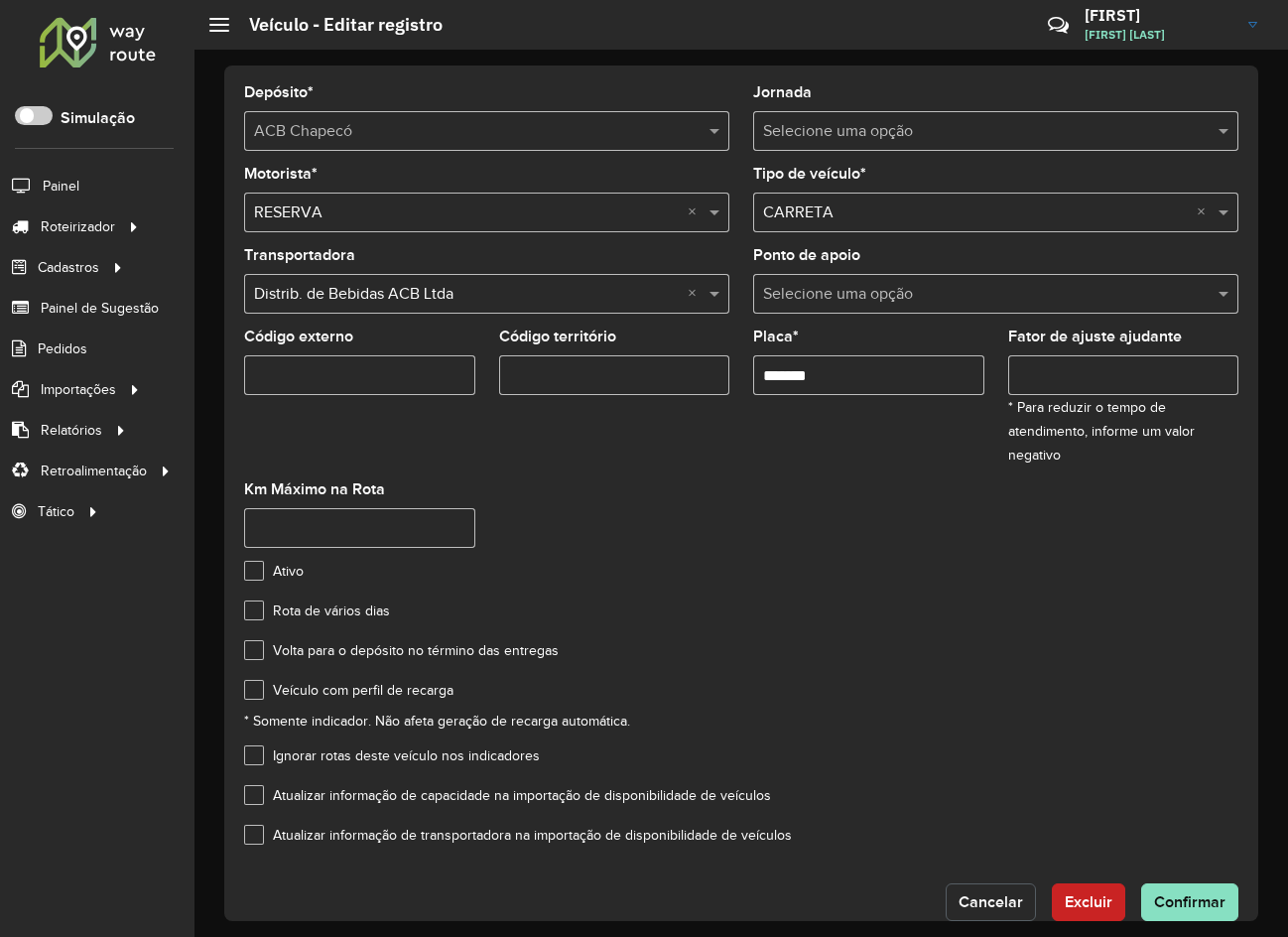 click on "Cancelar" 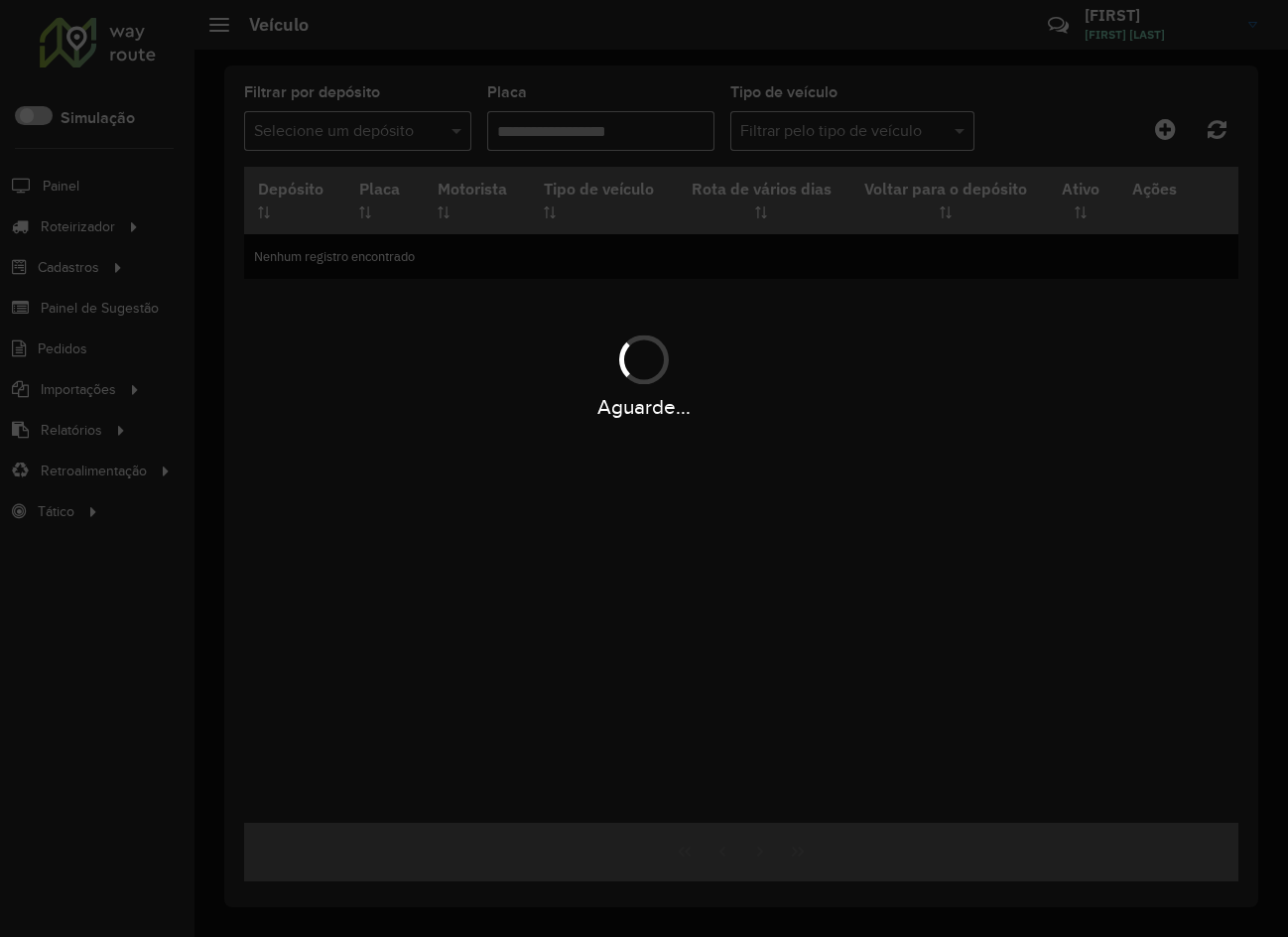 type on "****" 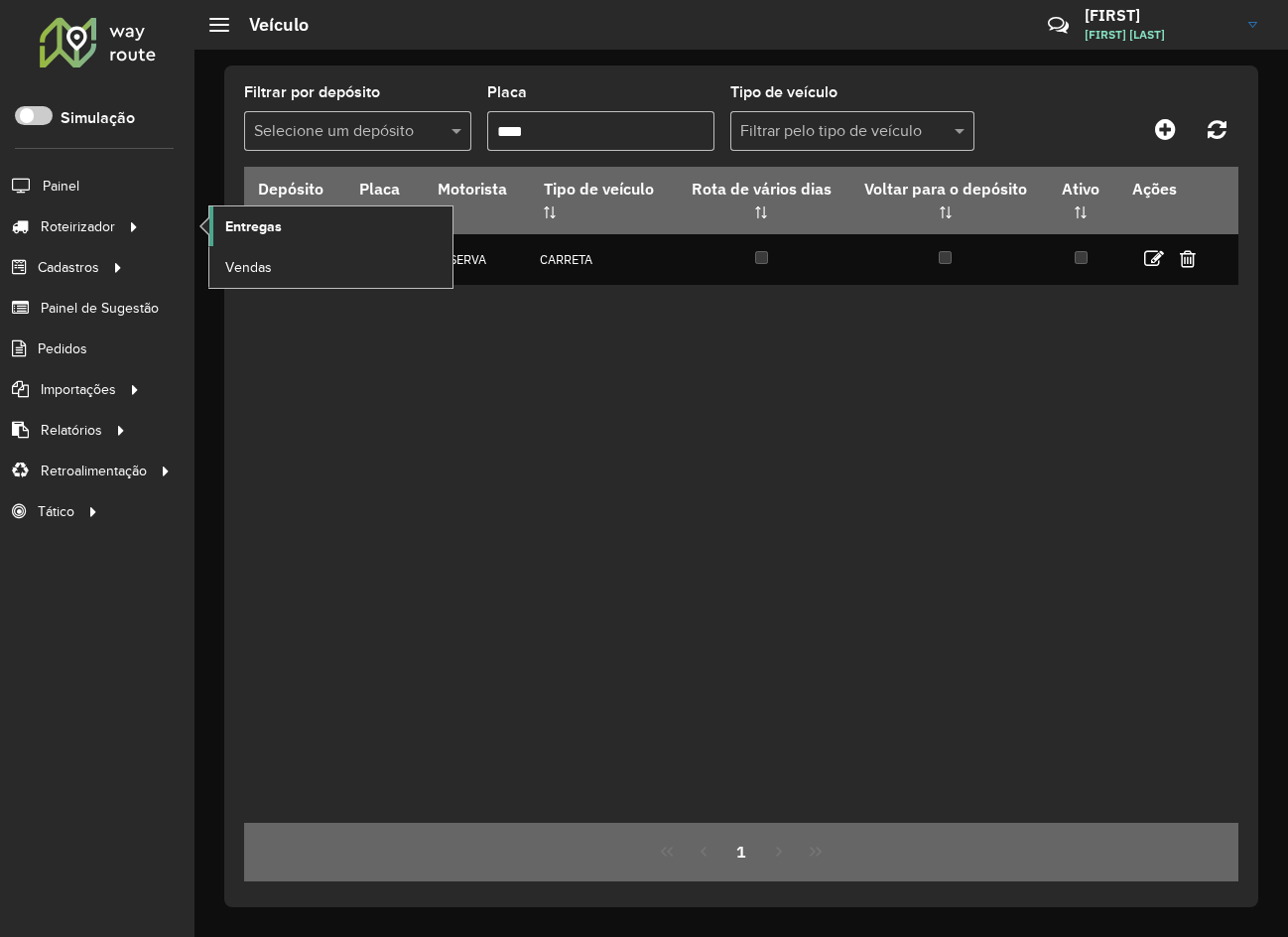 click on "Entregas" 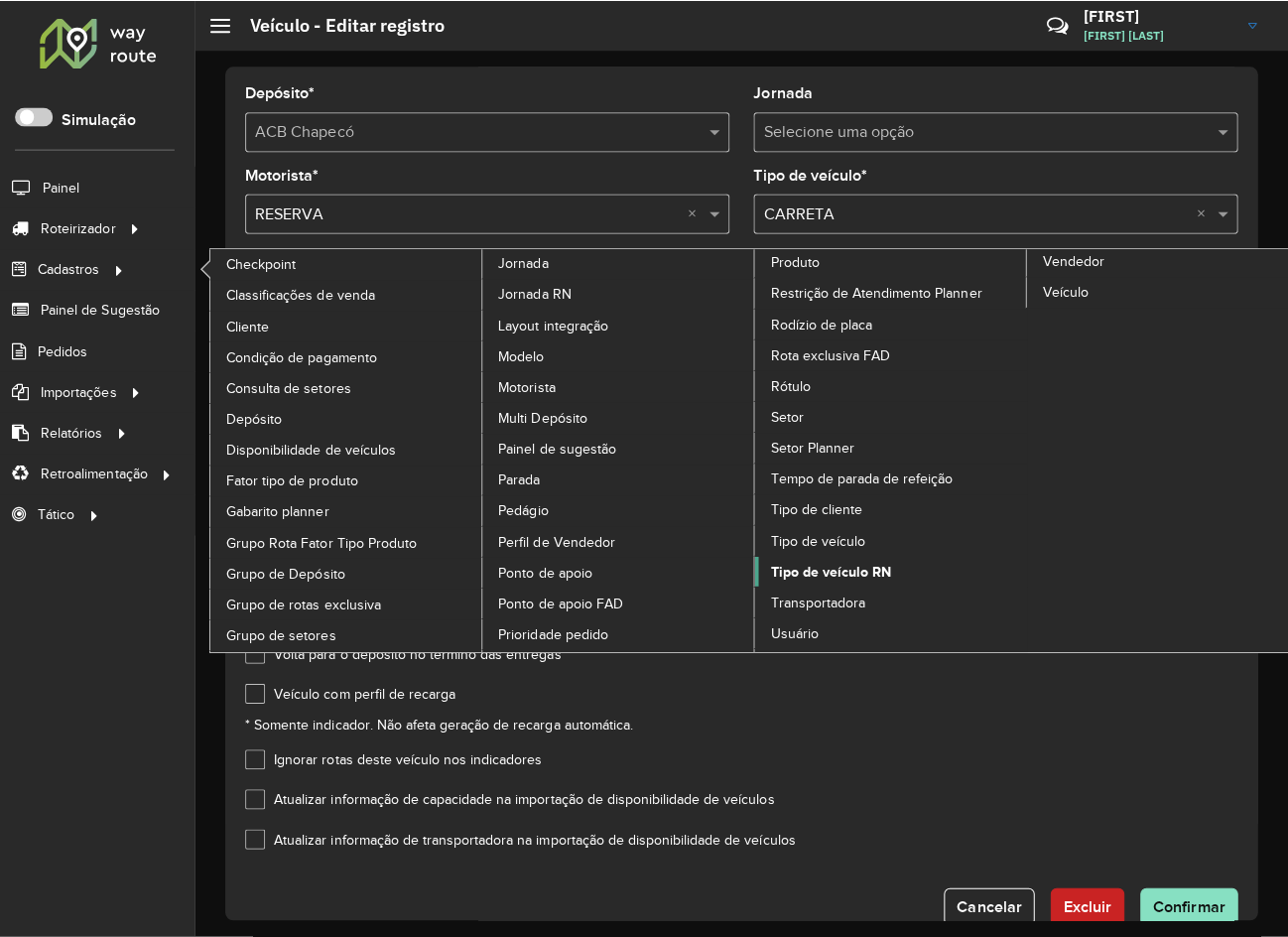 scroll, scrollTop: 0, scrollLeft: 0, axis: both 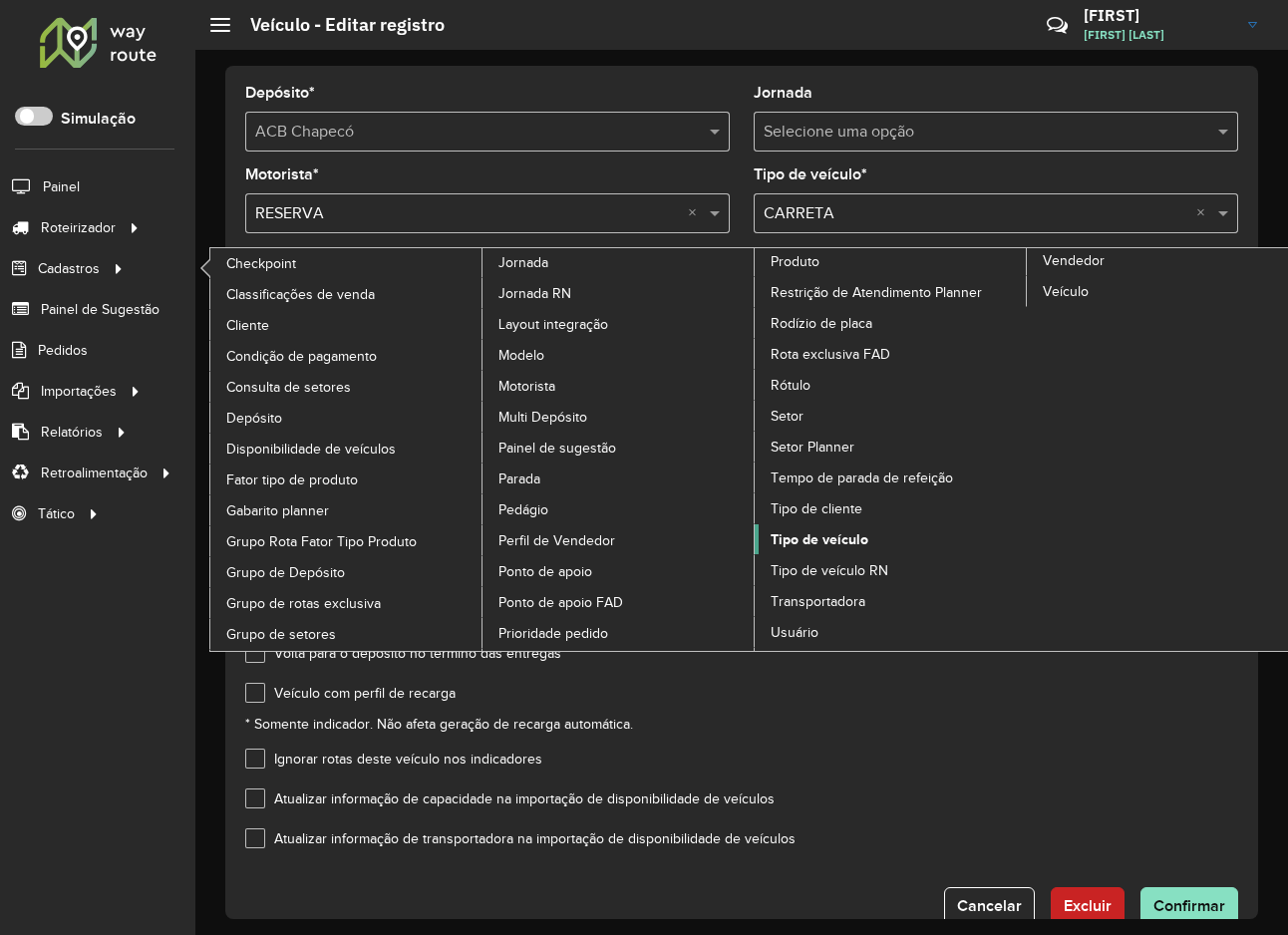 click on "Tipo de veículo" 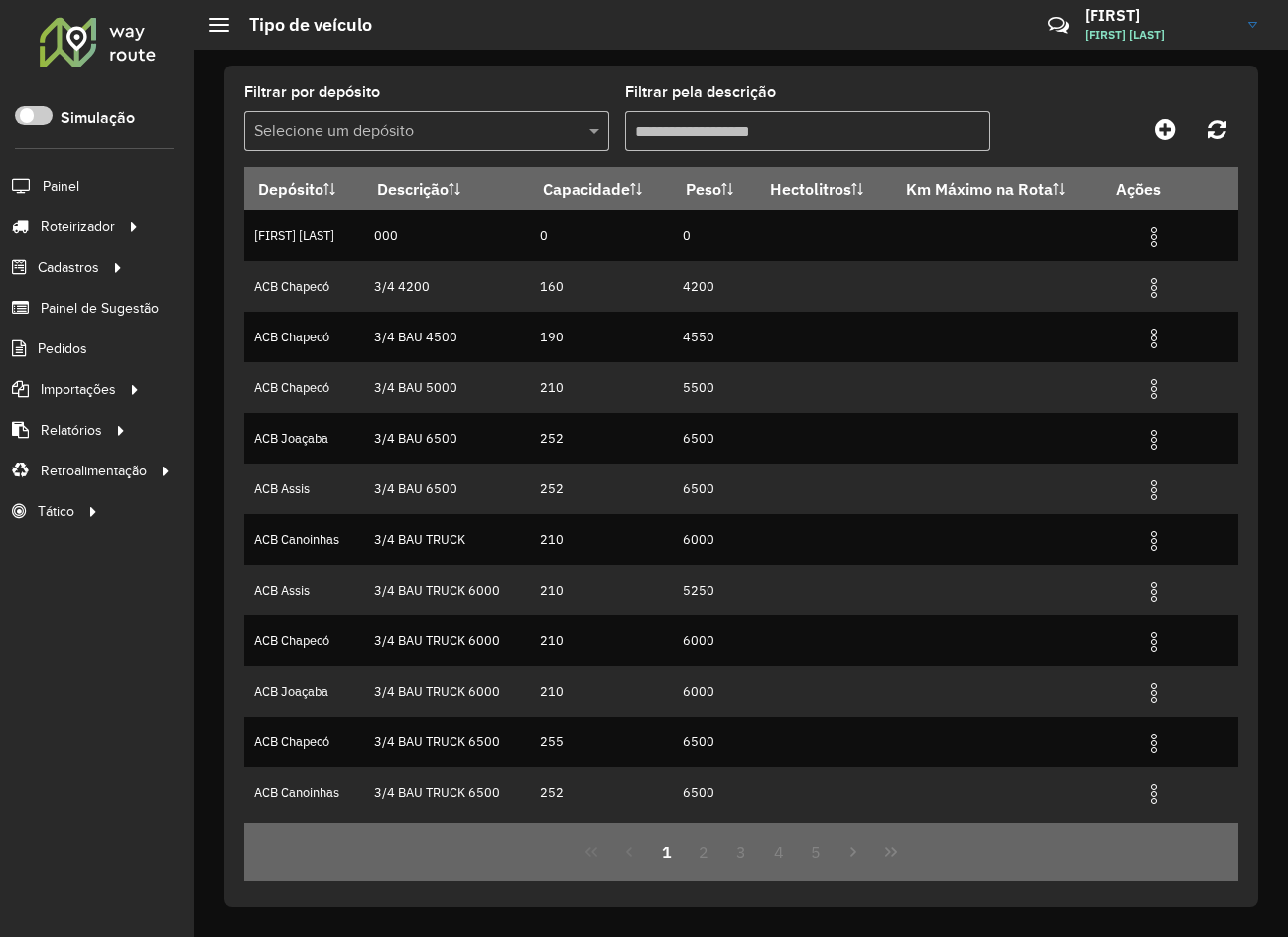 click at bounding box center (407, 132) 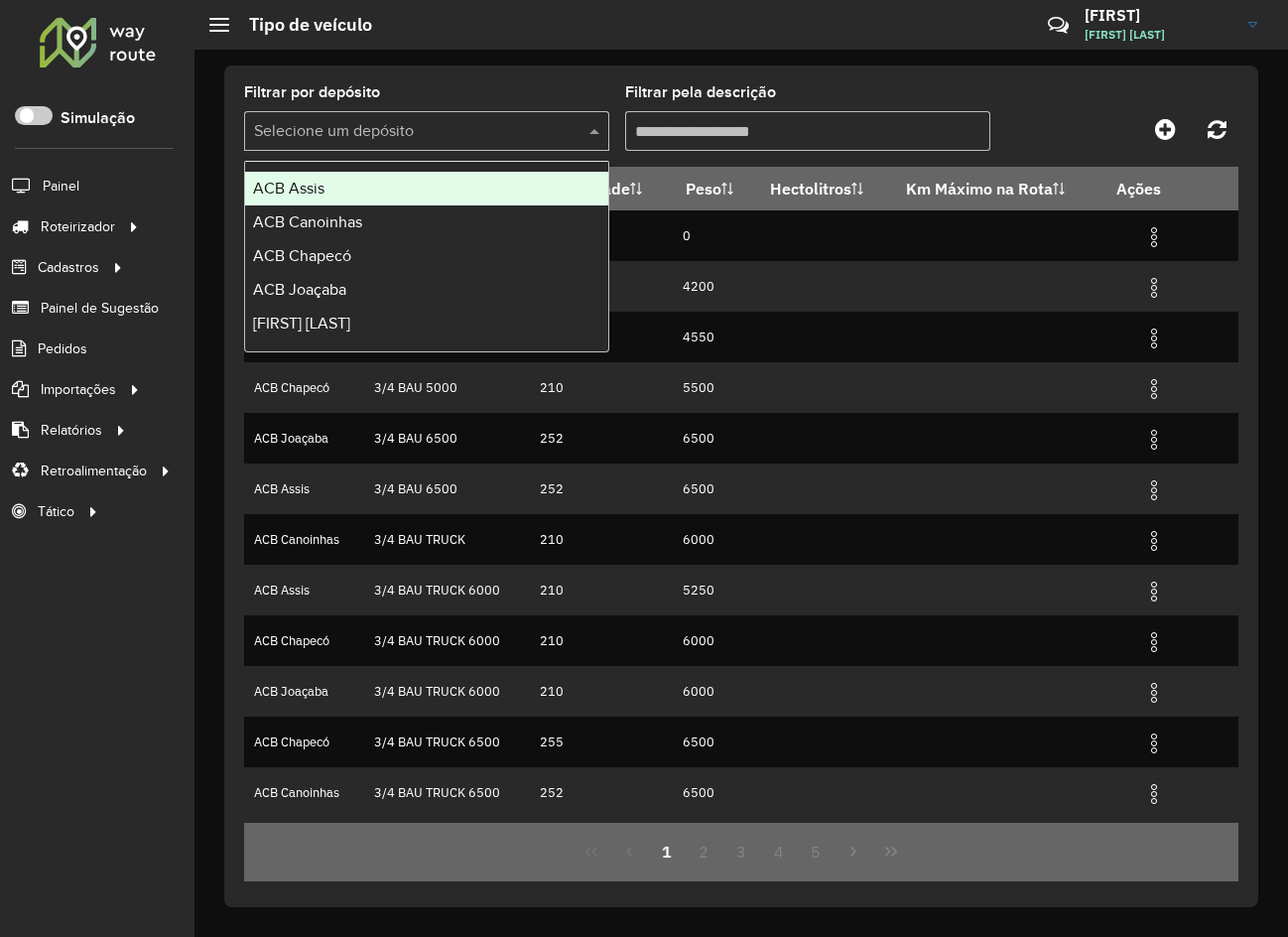 click on "Filtrar pela descrição" at bounding box center (808, 131) 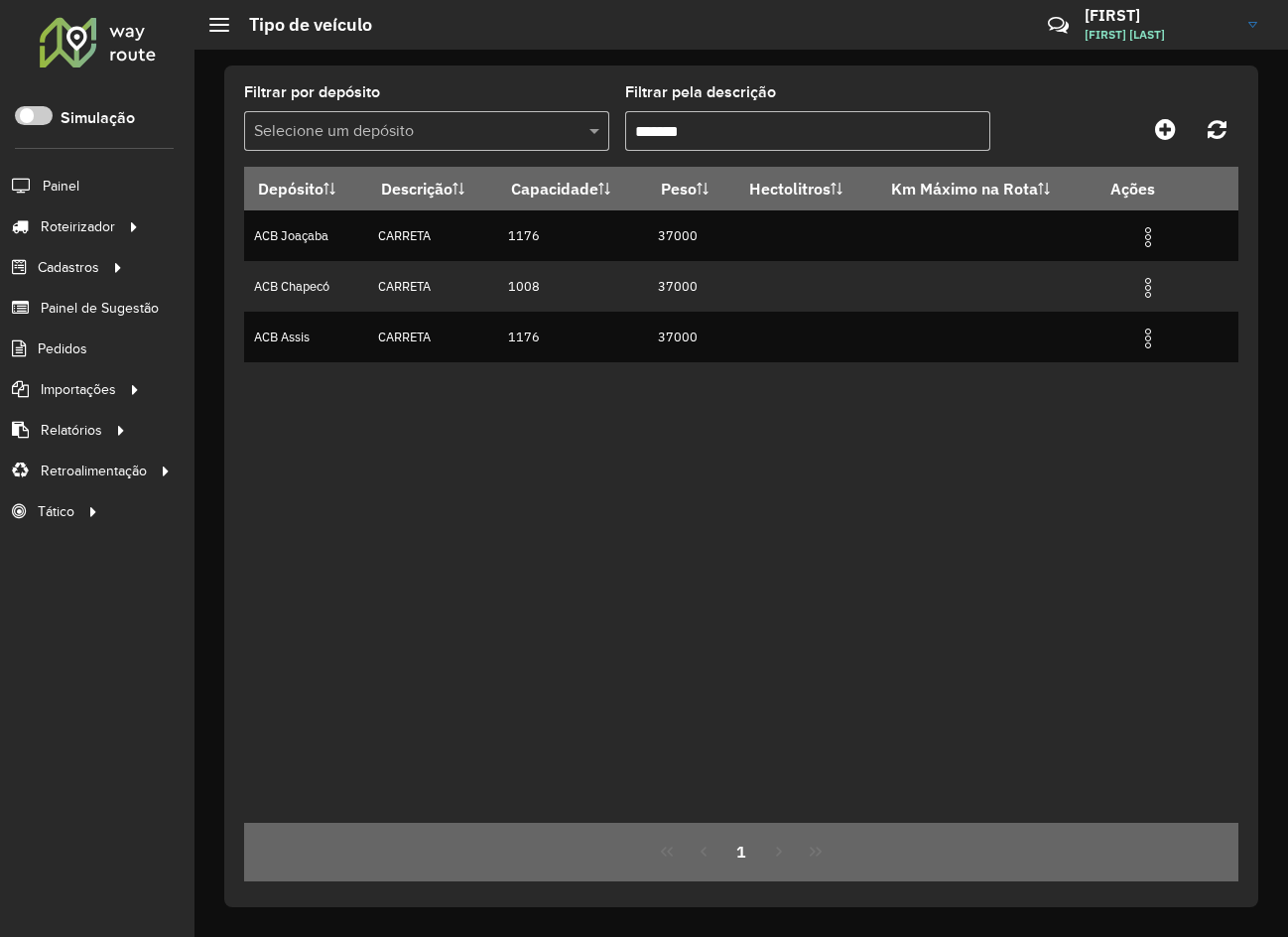 type on "*******" 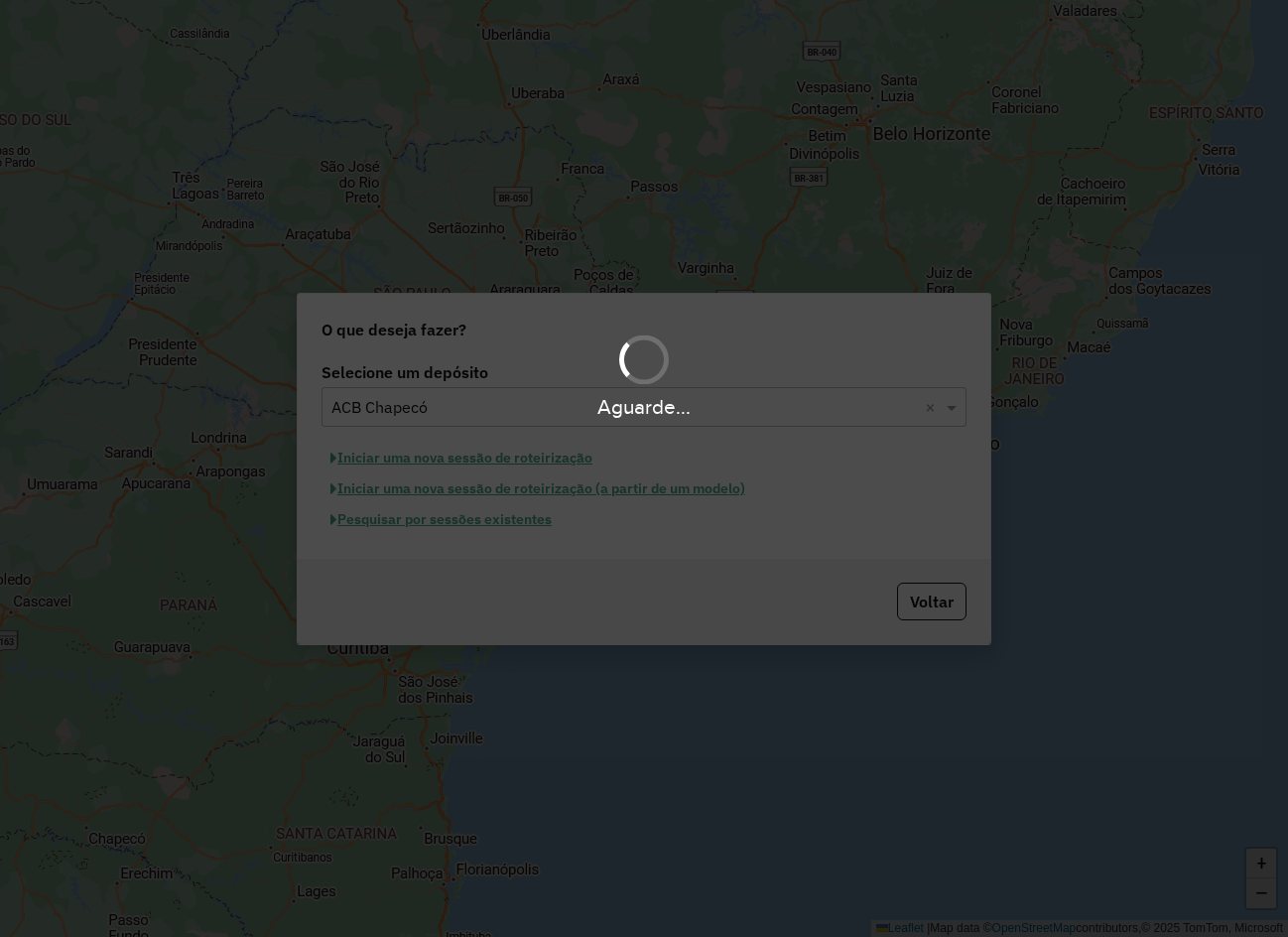 scroll, scrollTop: 0, scrollLeft: 0, axis: both 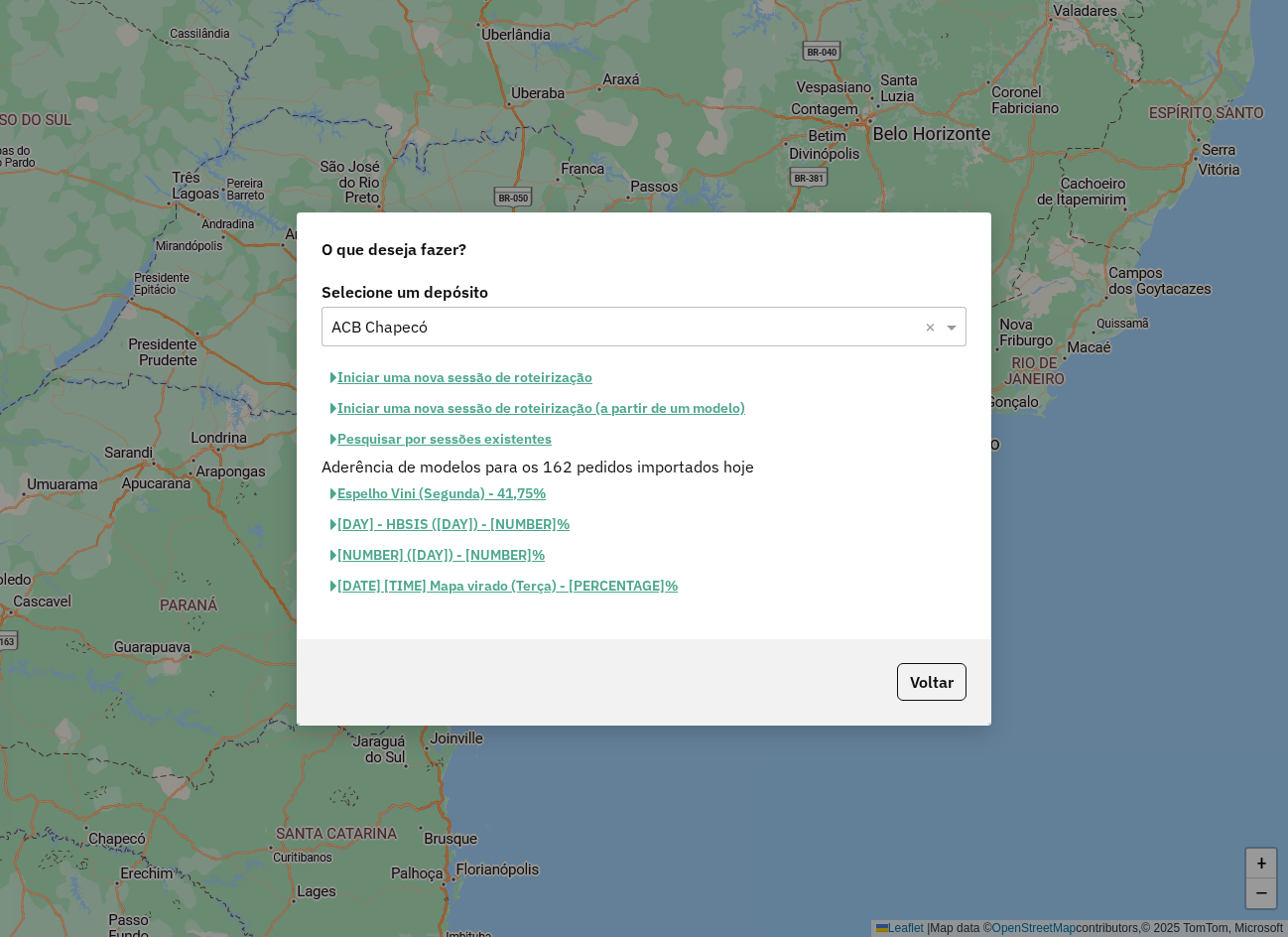click on "Iniciar uma nova sessão de roteirização" 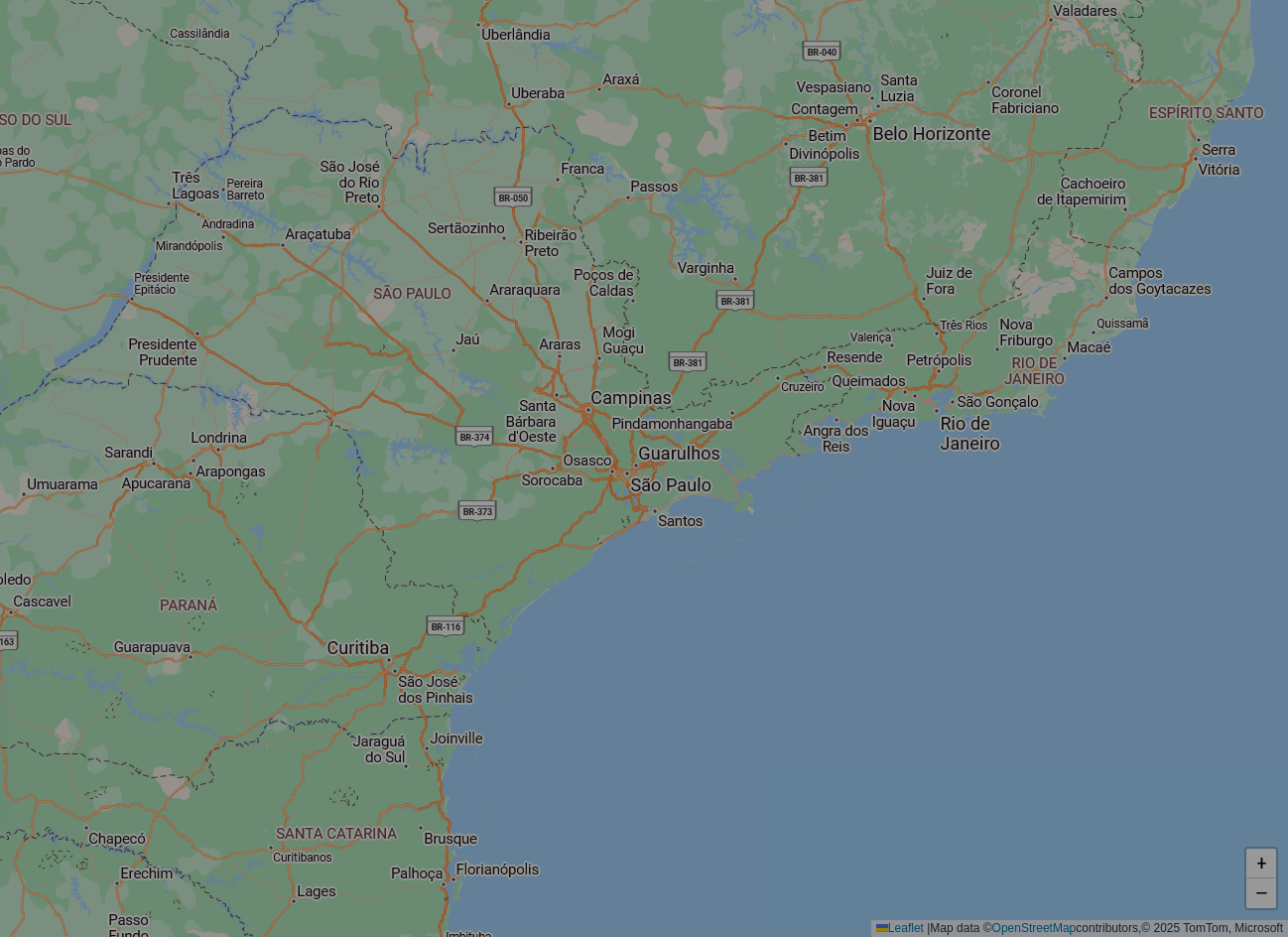 select on "*" 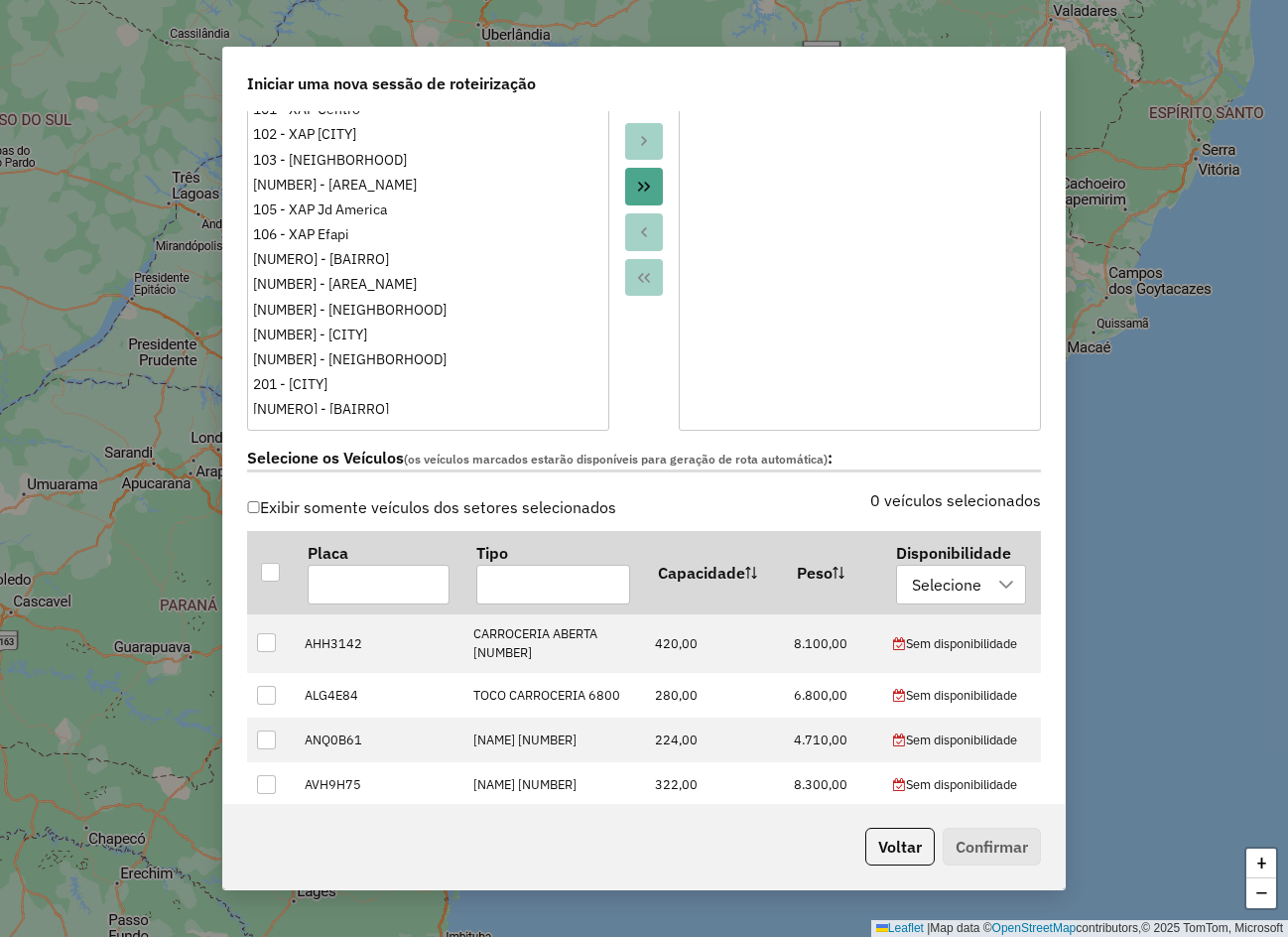 scroll, scrollTop: 496, scrollLeft: 0, axis: vertical 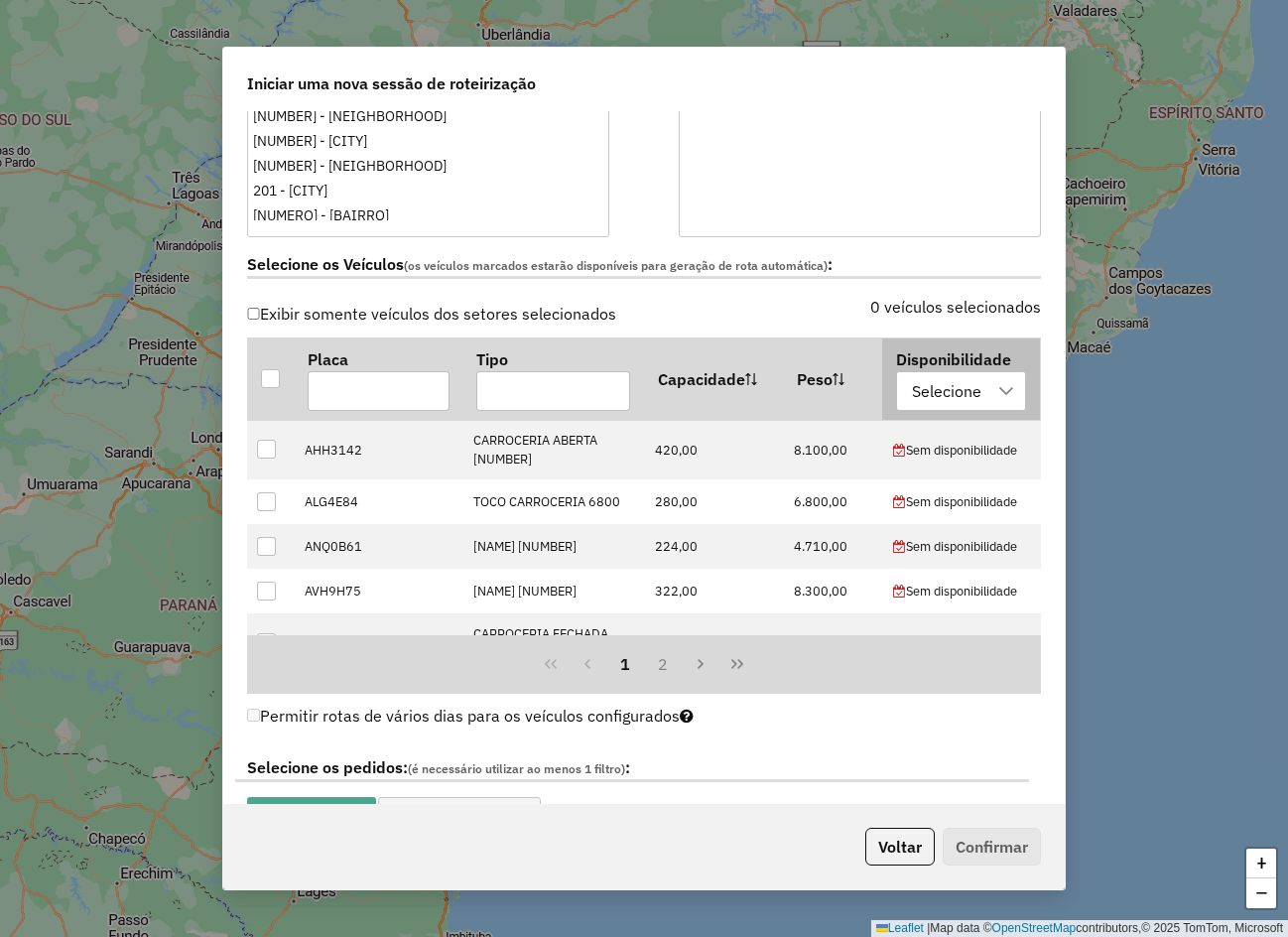 click on "Selecione" at bounding box center (947, 391) 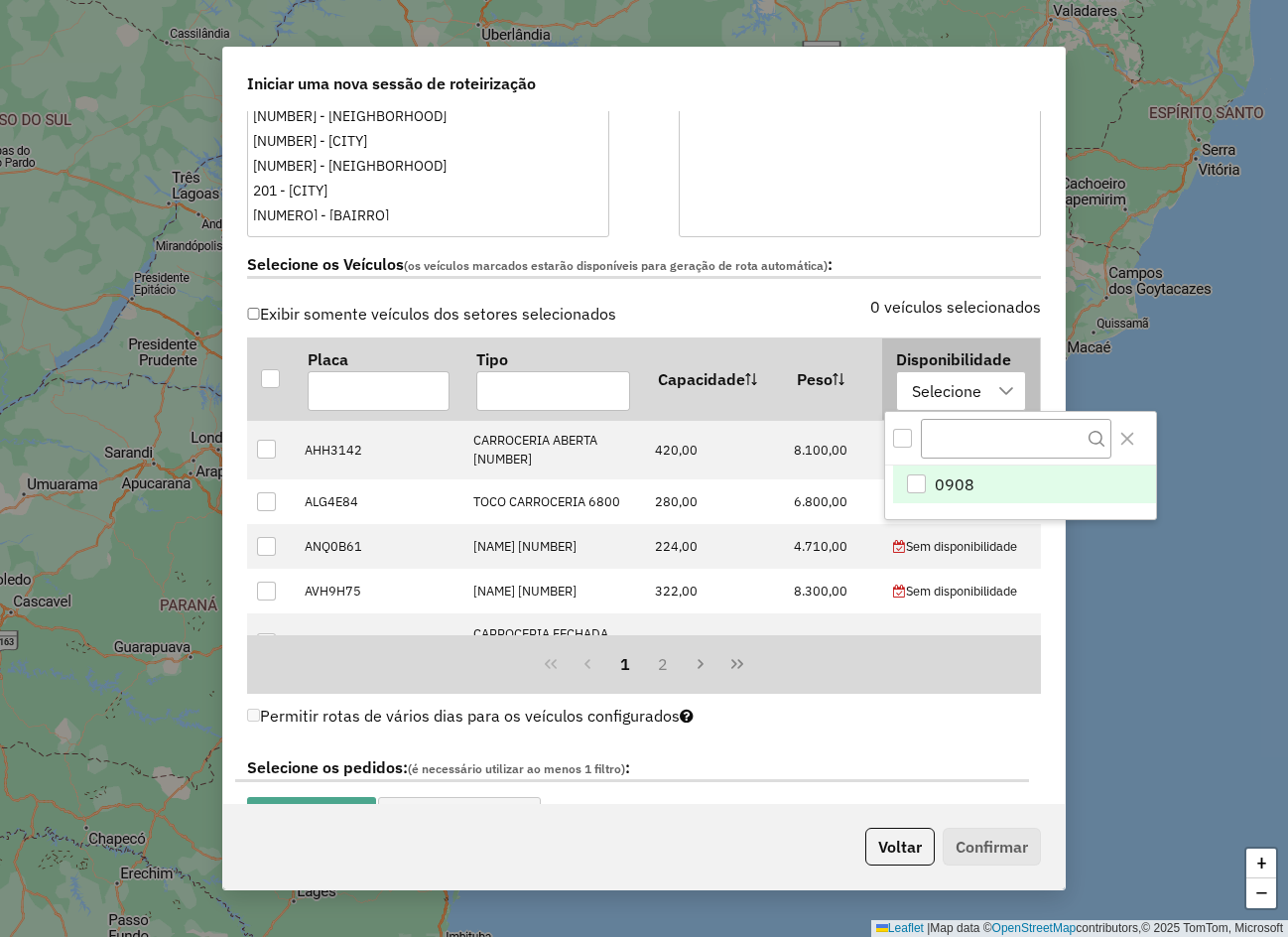 scroll, scrollTop: 15, scrollLeft: 90, axis: both 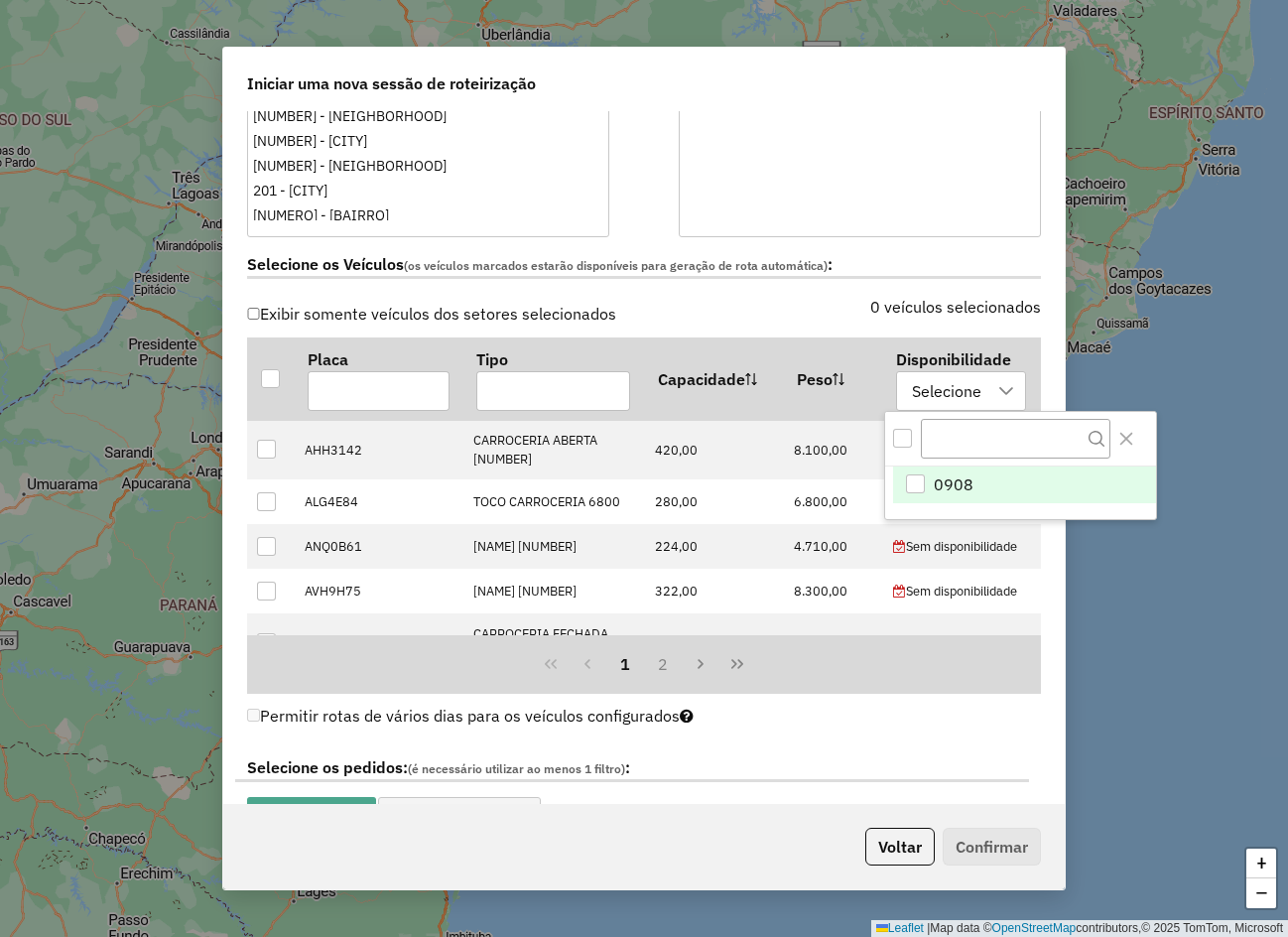 click on "0908" at bounding box center (954, 484) 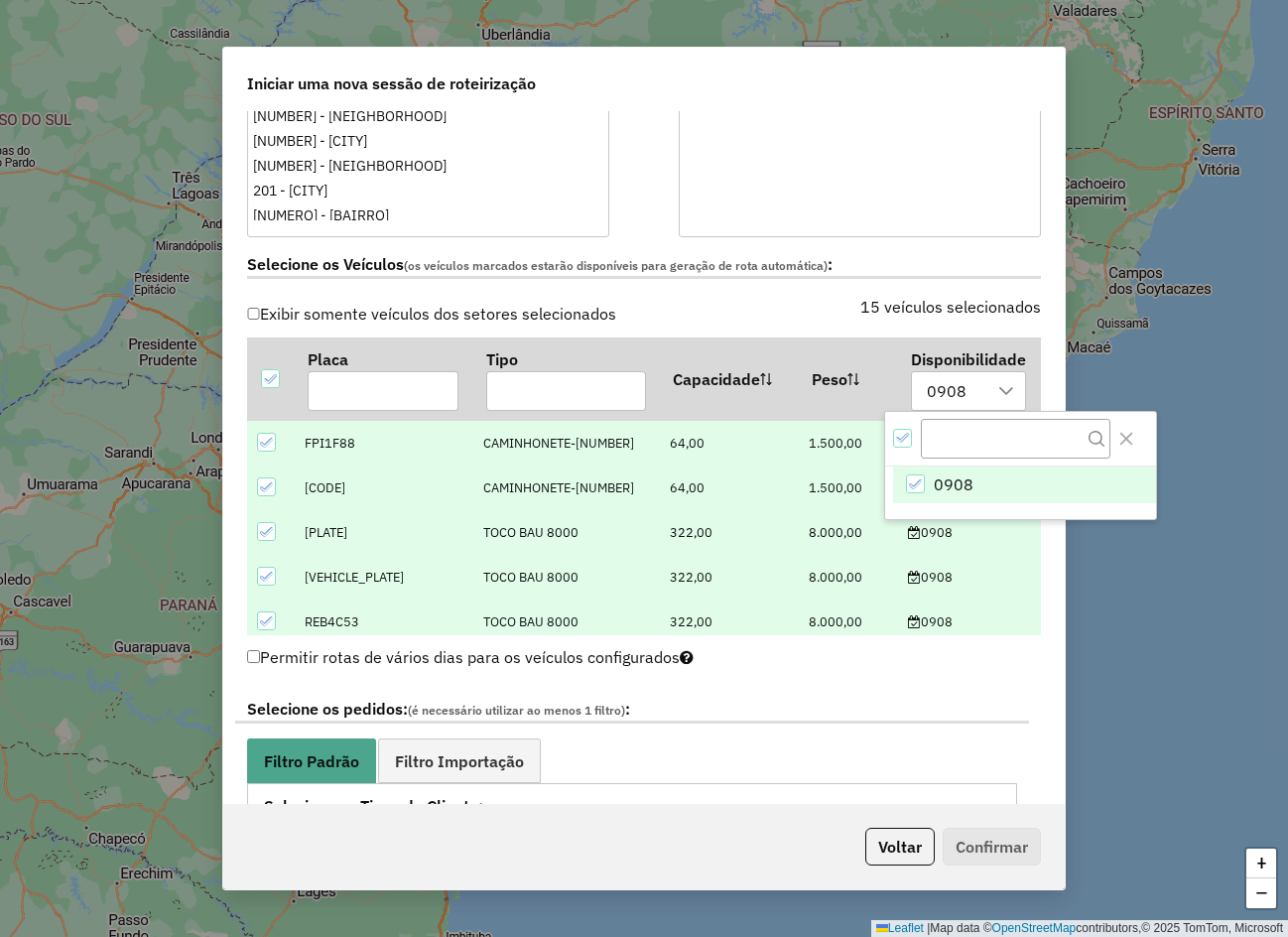 click on "15 veículos selecionados" 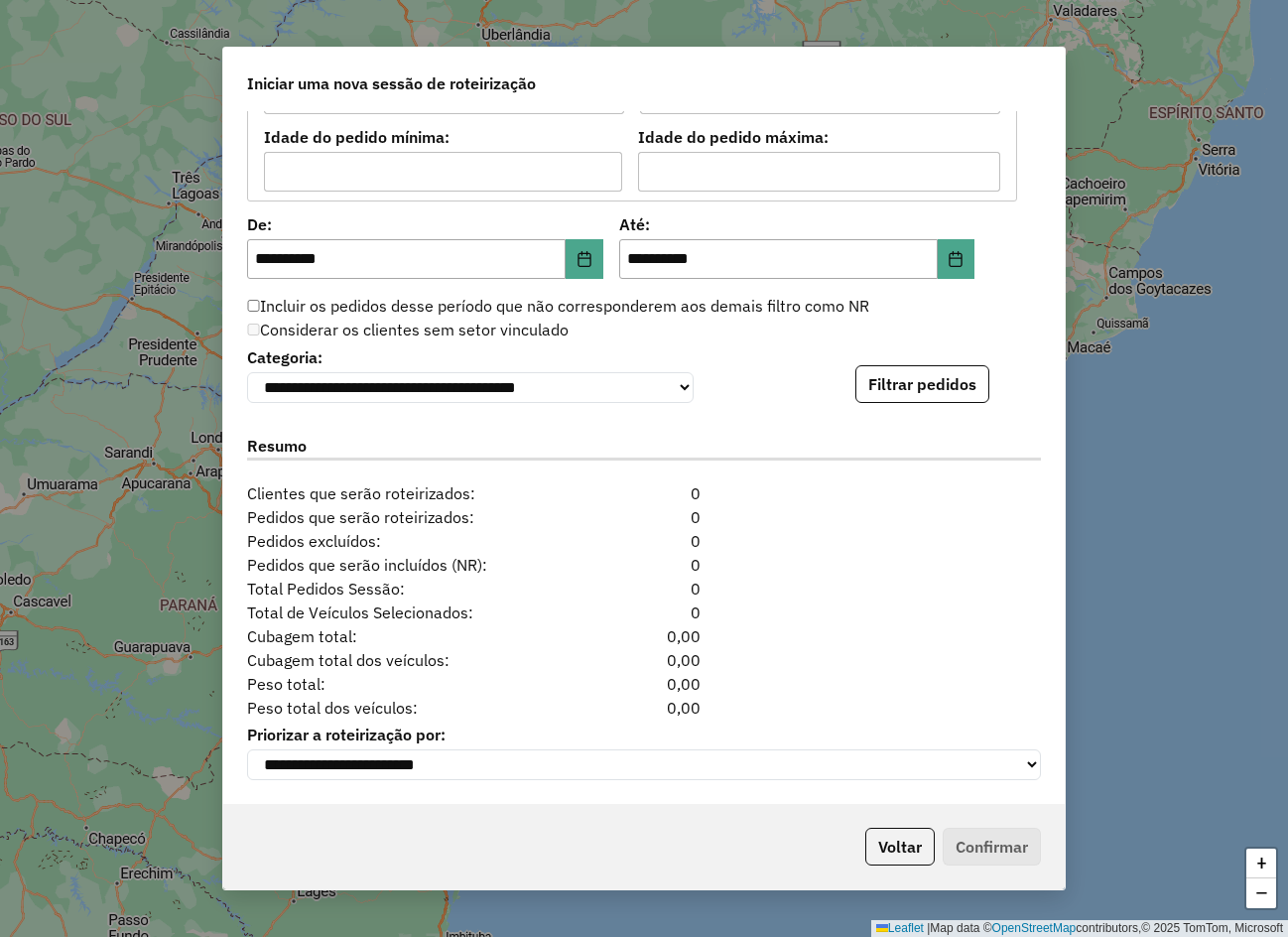 scroll, scrollTop: 1824, scrollLeft: 0, axis: vertical 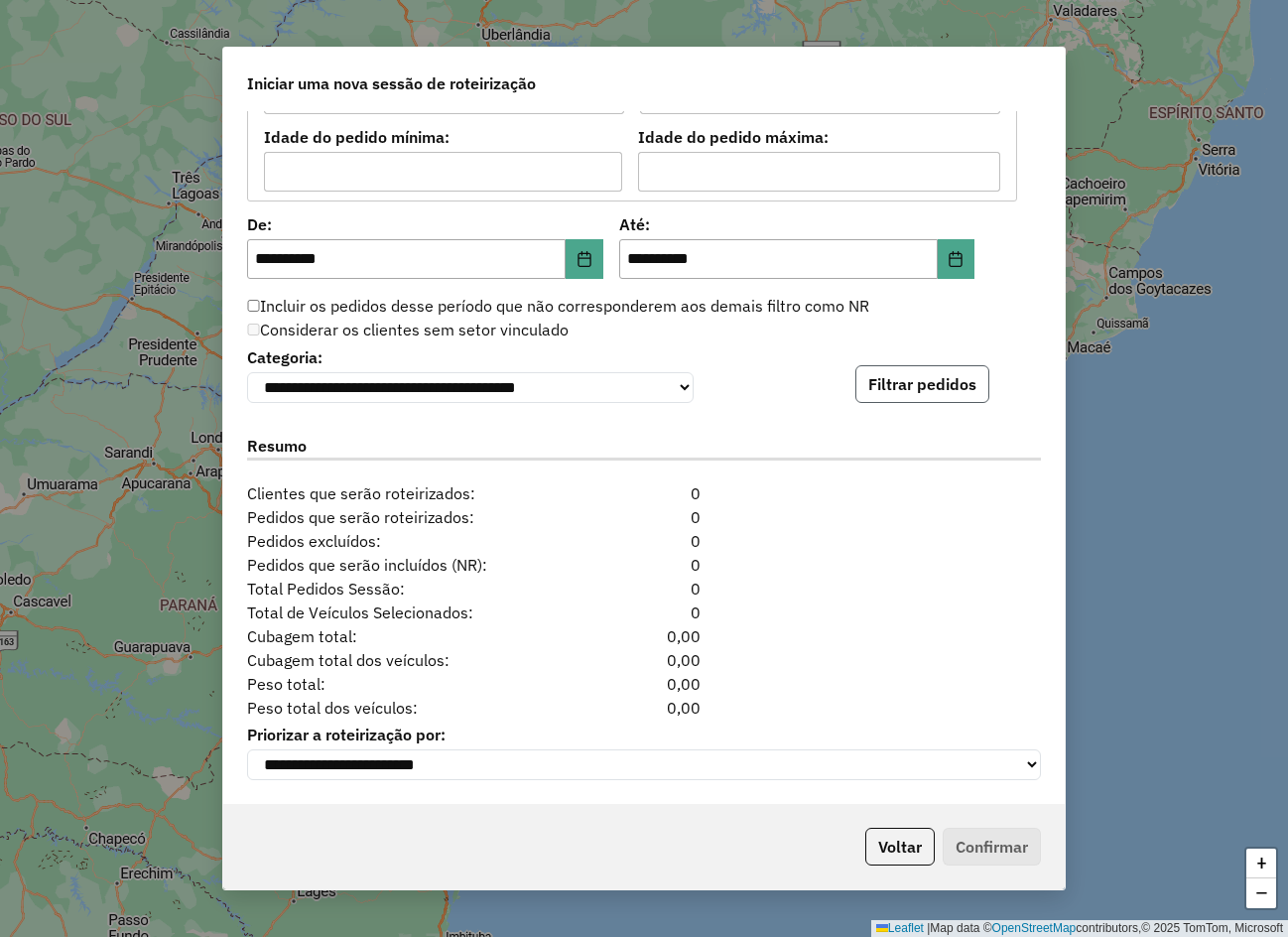click on "Filtrar pedidos" 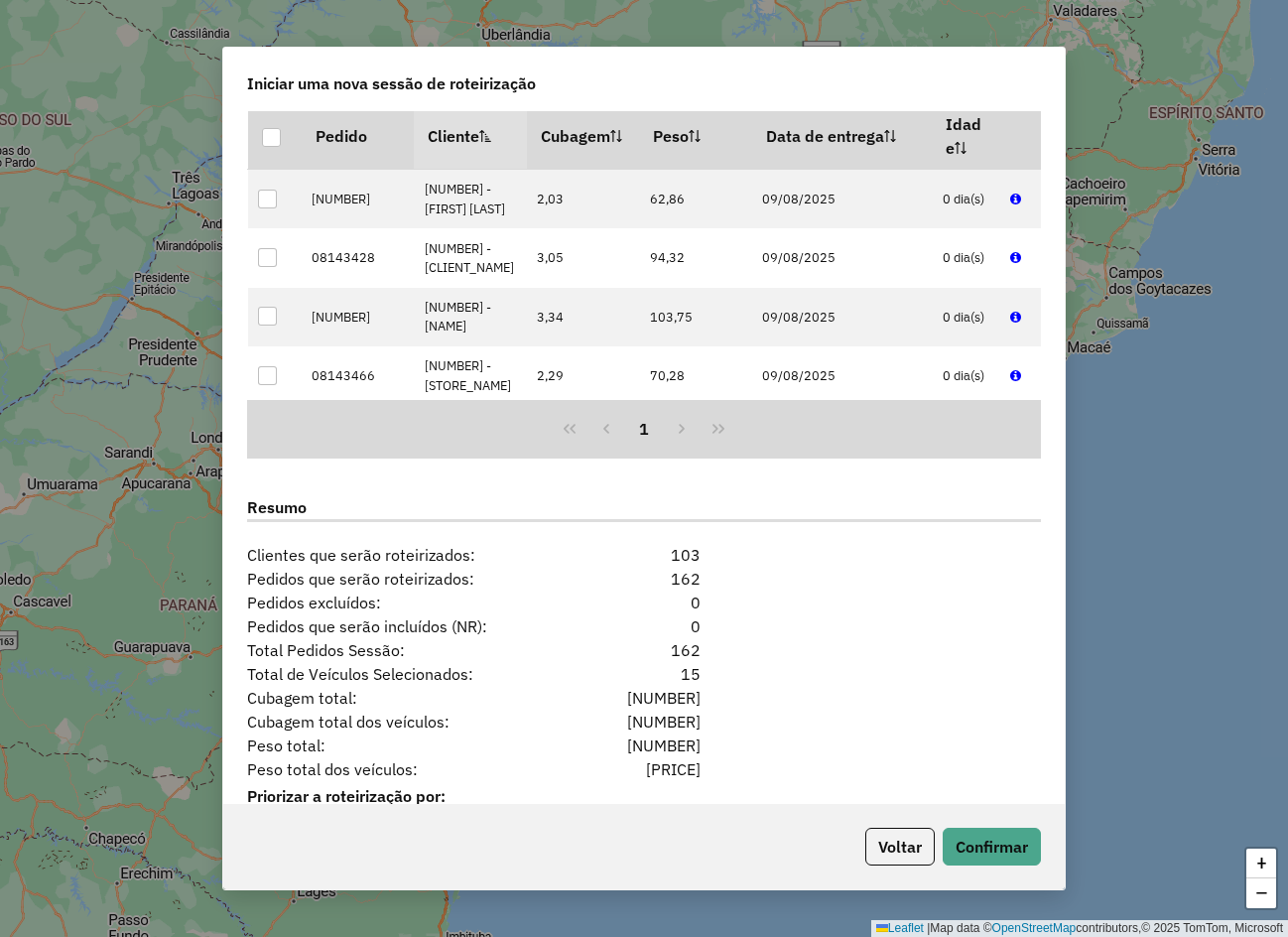 scroll, scrollTop: 2234, scrollLeft: 0, axis: vertical 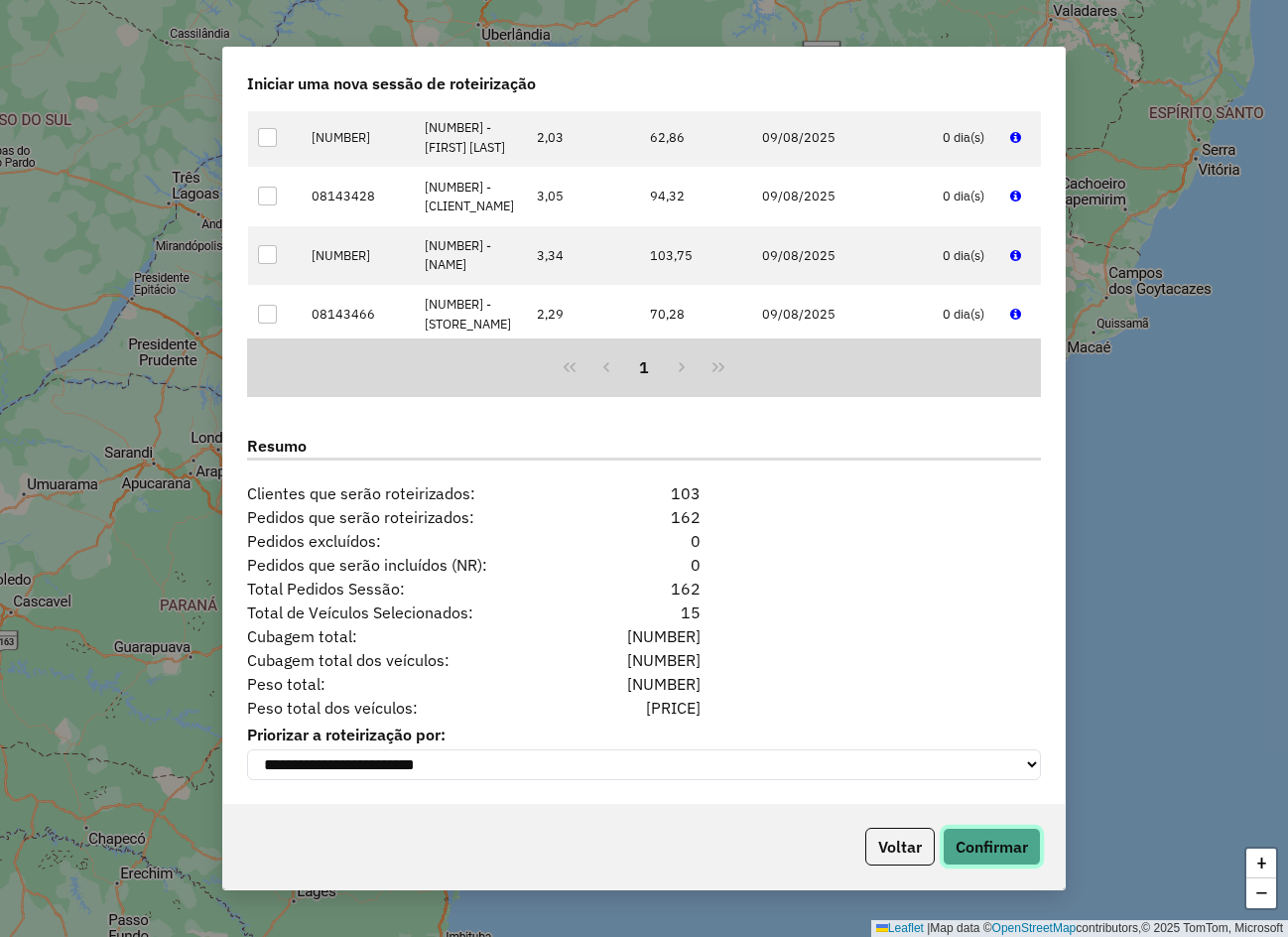 click on "Confirmar" 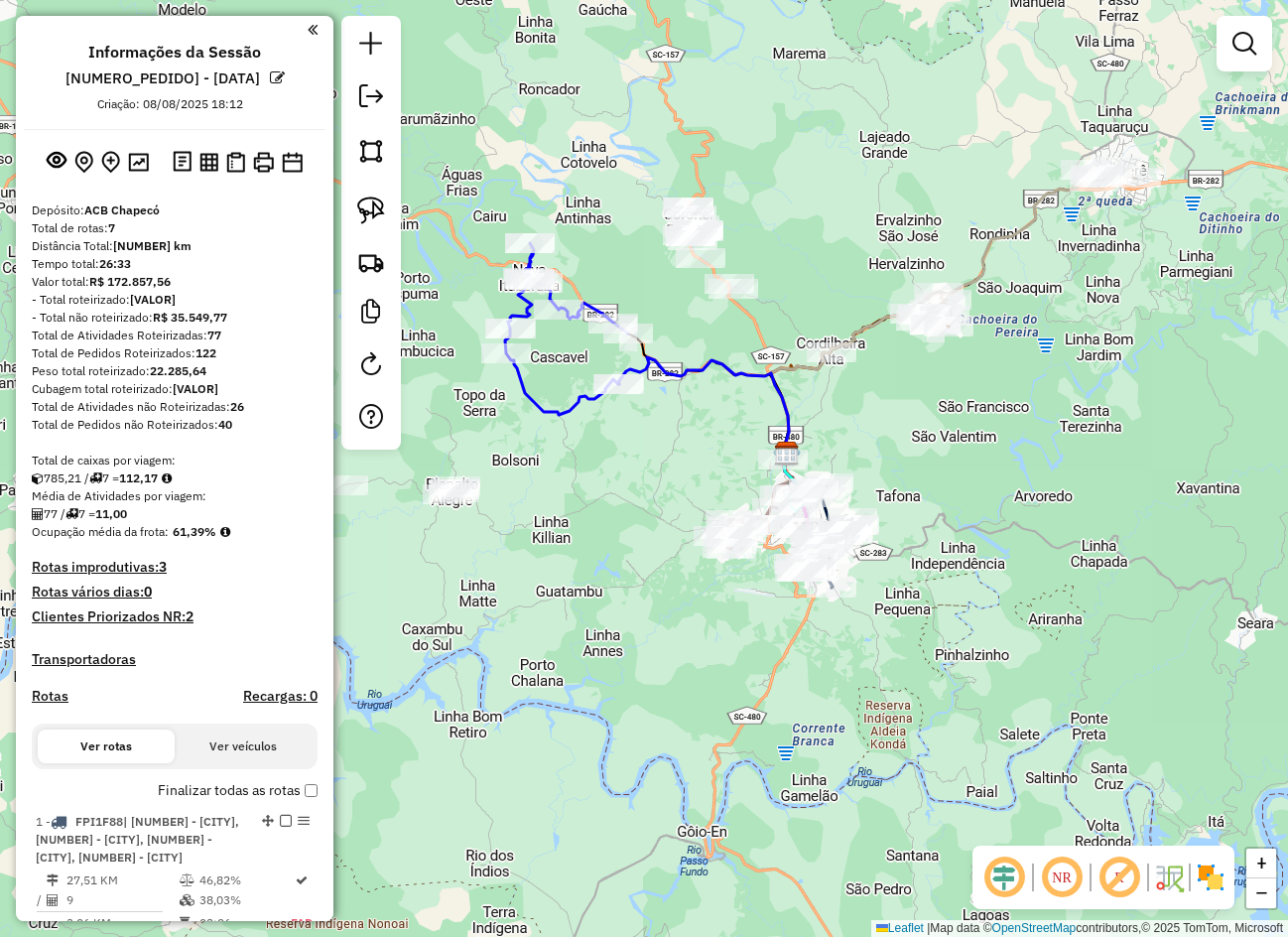 drag, startPoint x: 582, startPoint y: 500, endPoint x: 850, endPoint y: 554, distance: 273.38617 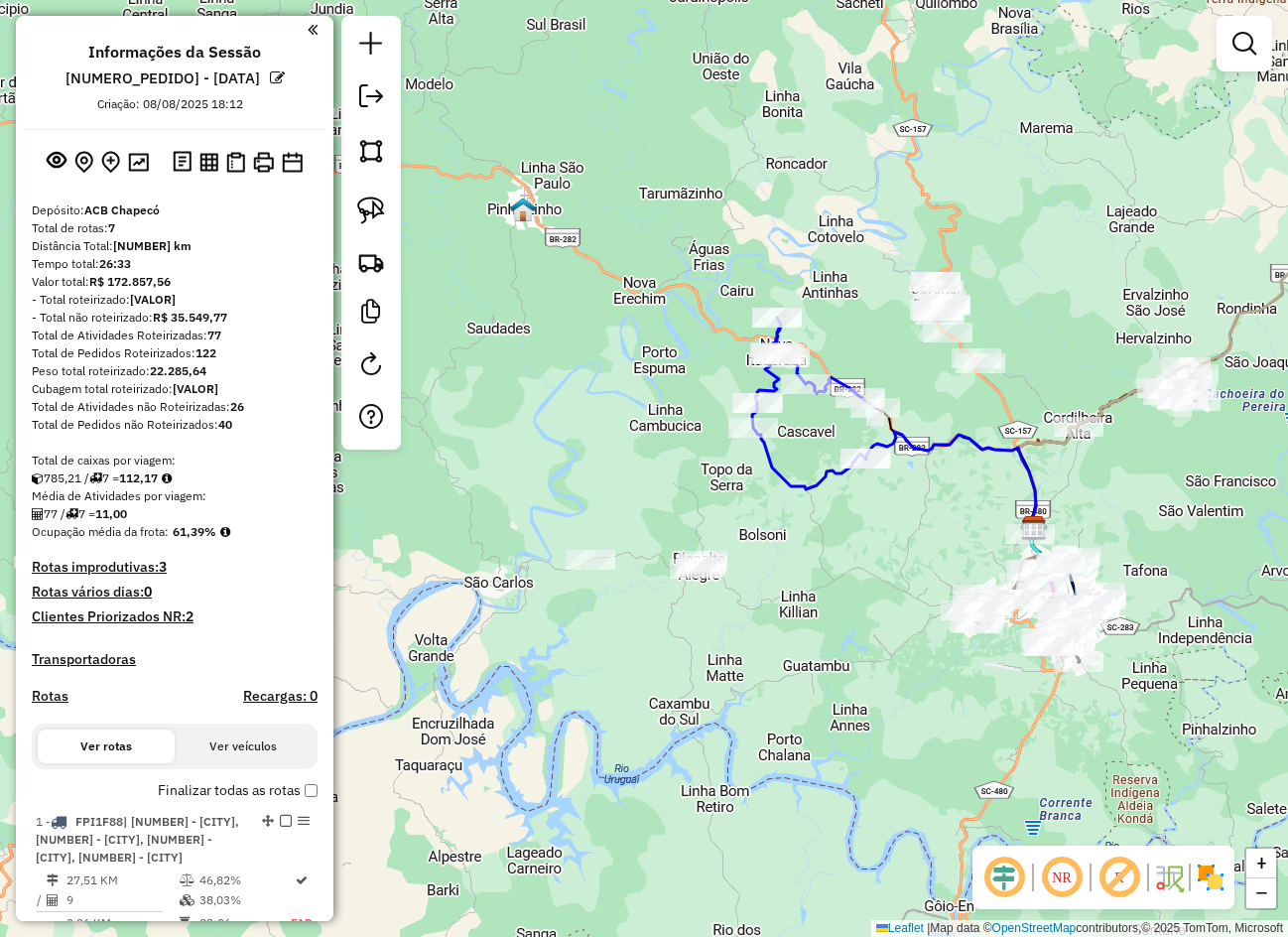 drag, startPoint x: 885, startPoint y: 550, endPoint x: 741, endPoint y: 649, distance: 174.74839 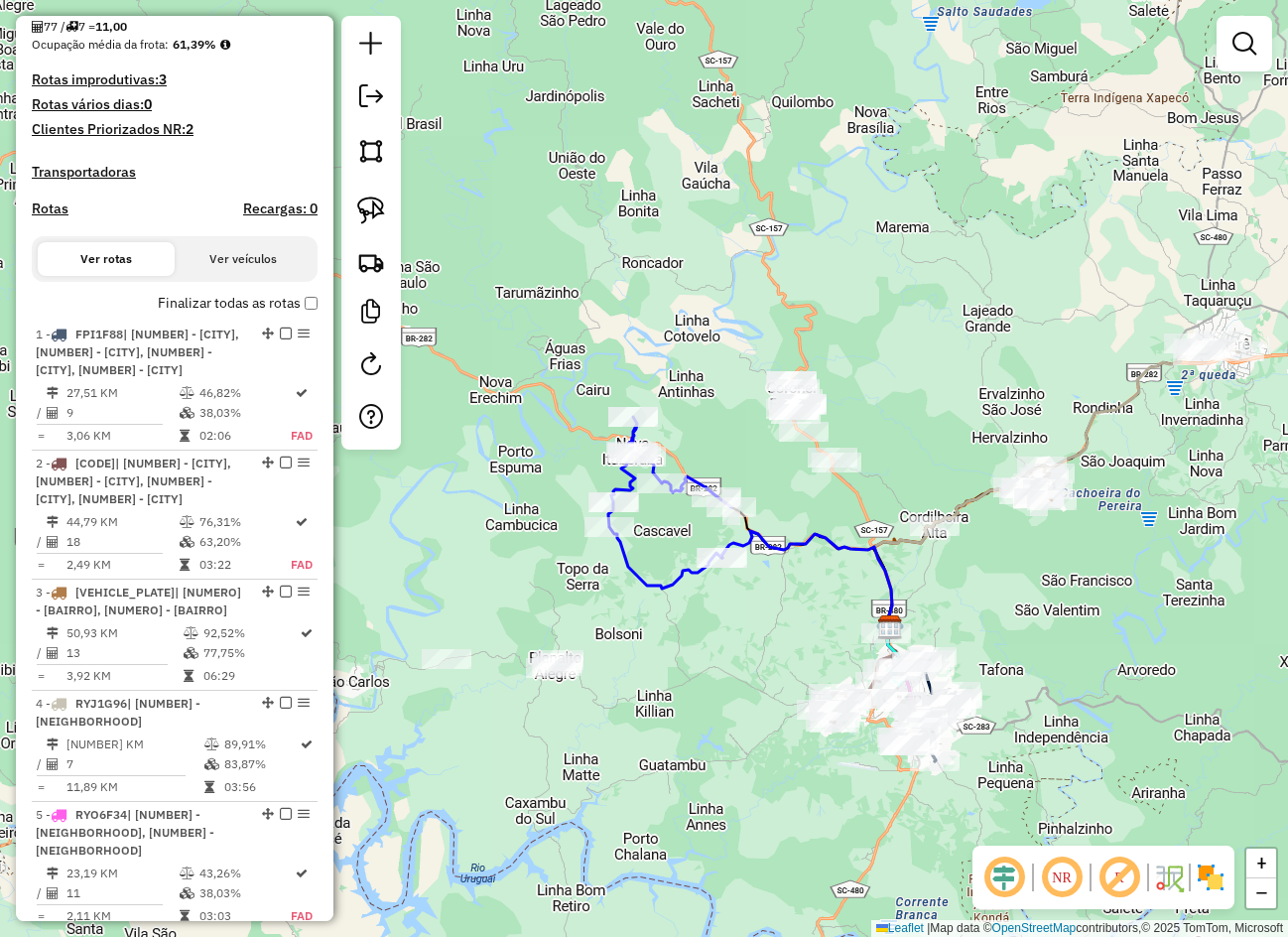 scroll, scrollTop: 496, scrollLeft: 0, axis: vertical 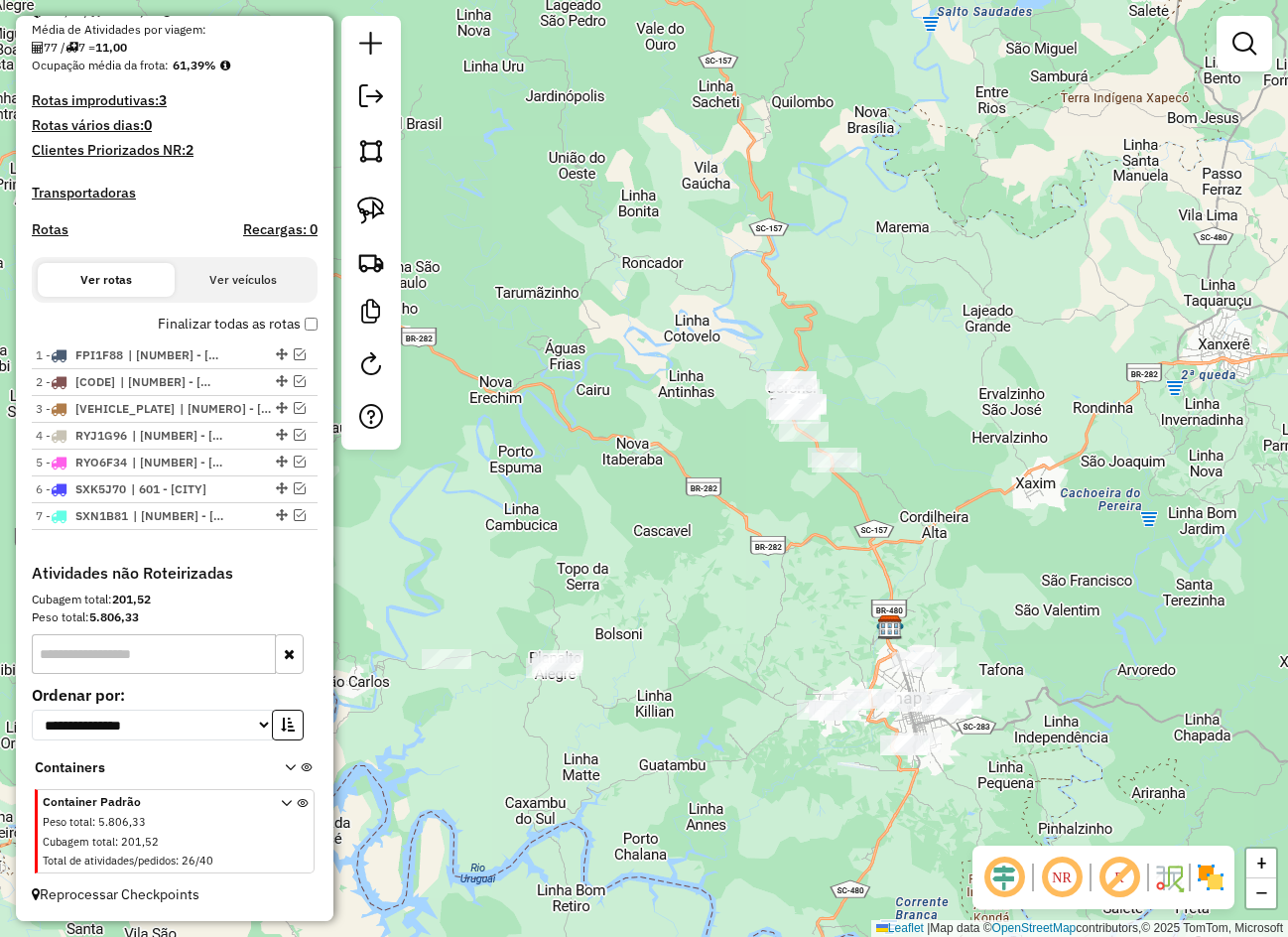 click on "Finalizar todas as rotas" at bounding box center [237, 324] 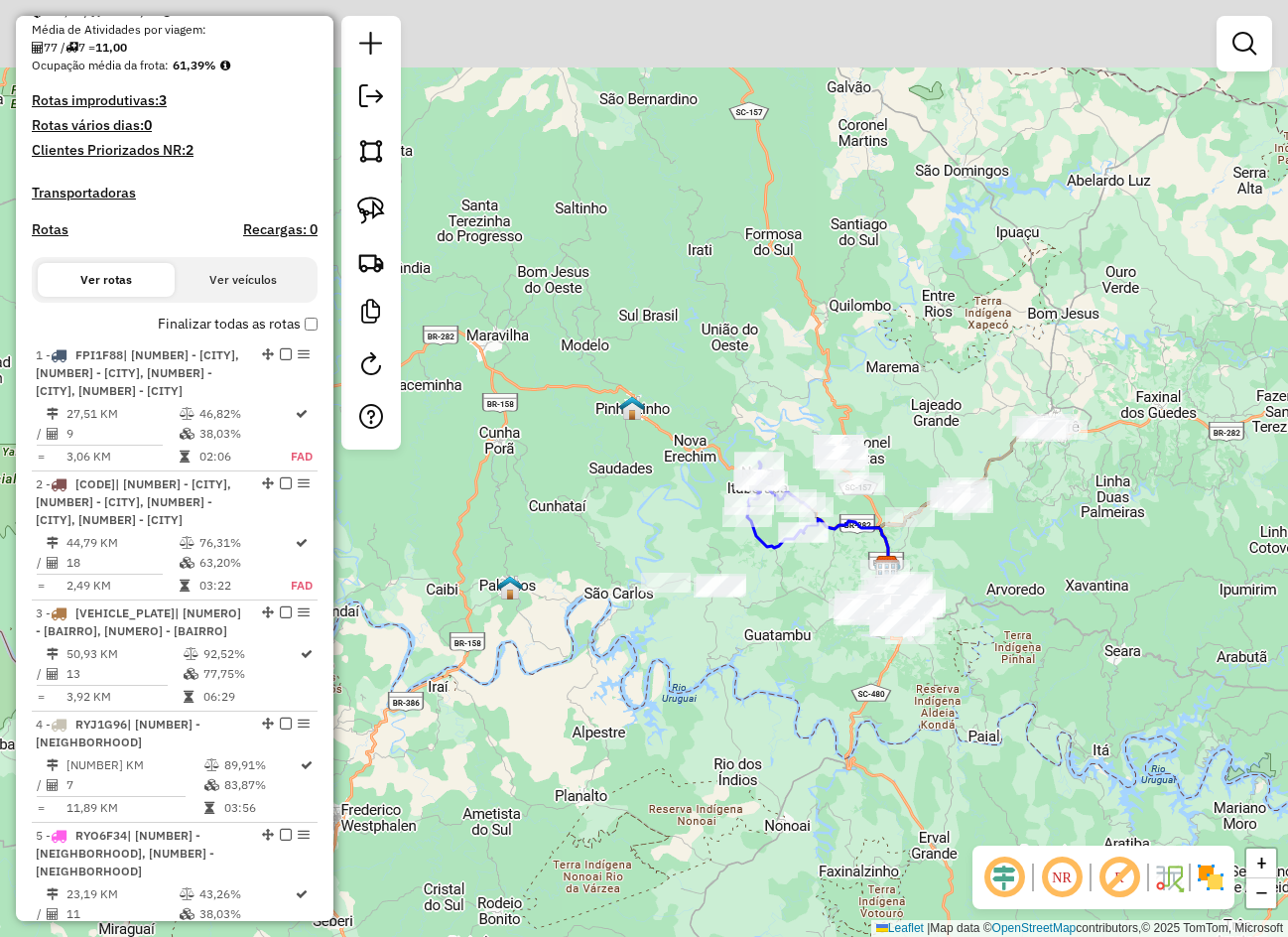 drag, startPoint x: 1046, startPoint y: 180, endPoint x: 981, endPoint y: 324, distance: 157.99051 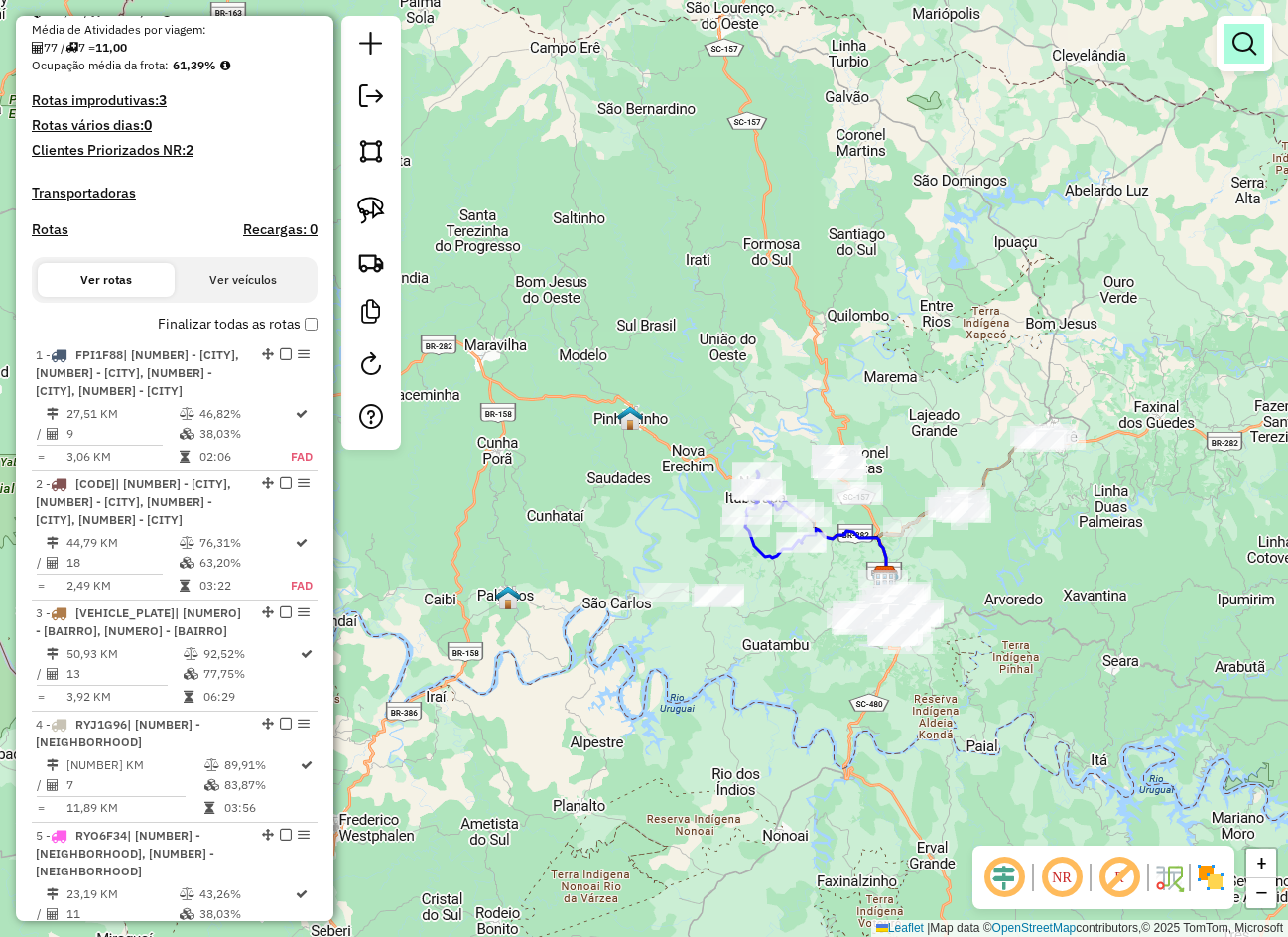 click at bounding box center (1244, 44) 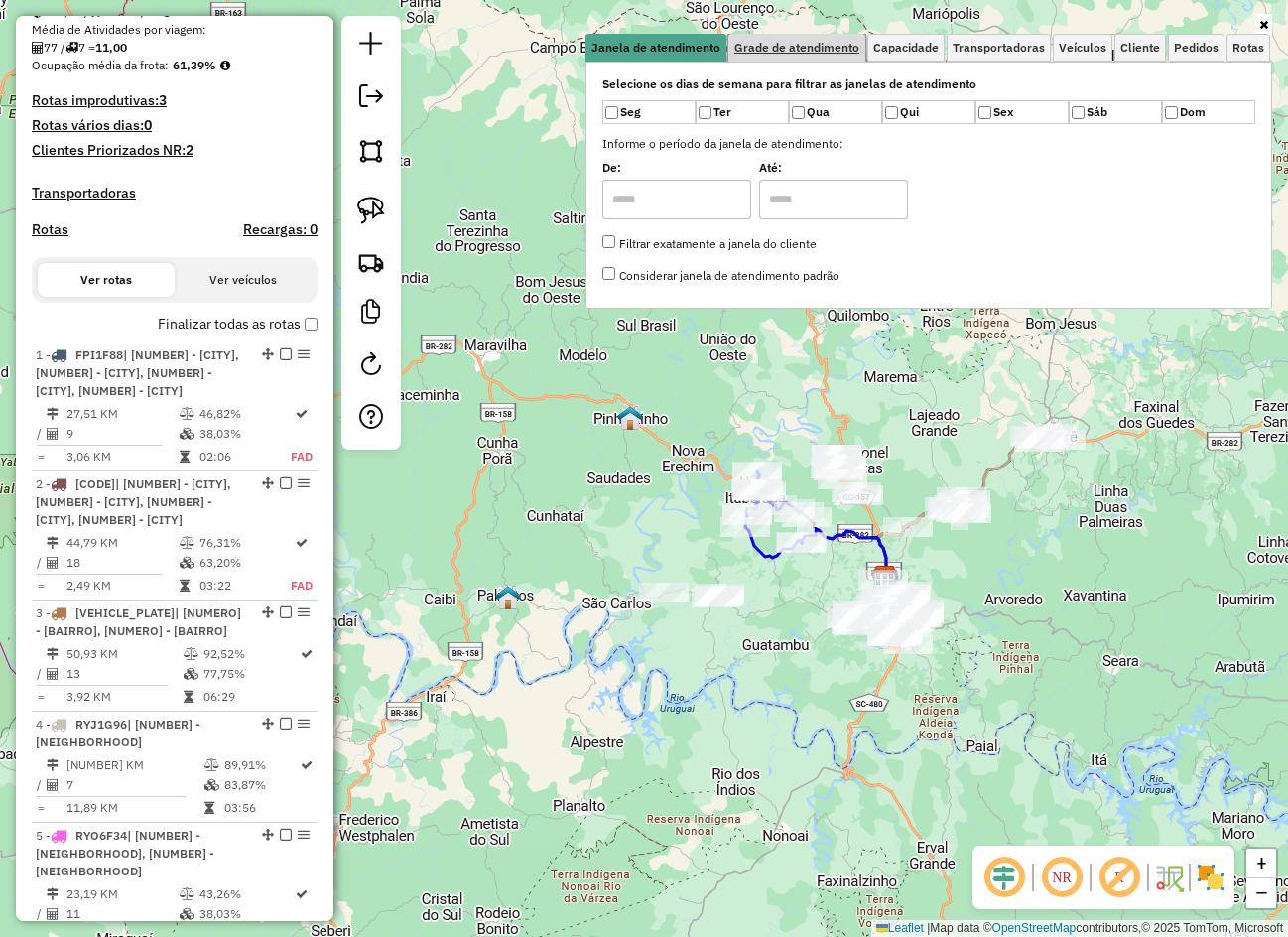 click on "Grade de atendimento" at bounding box center (797, 48) 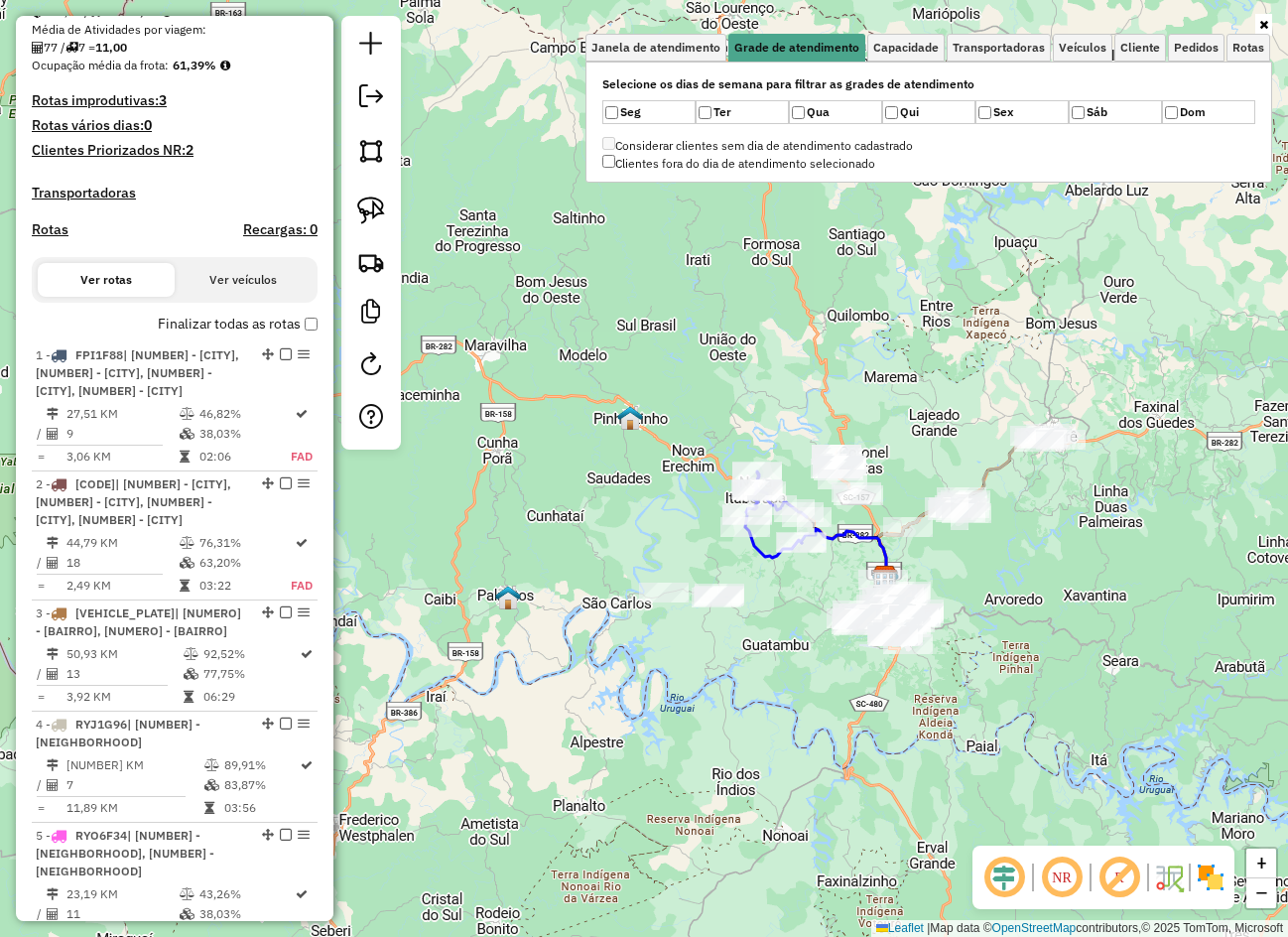 click on "Sáb" at bounding box center [1115, 112] 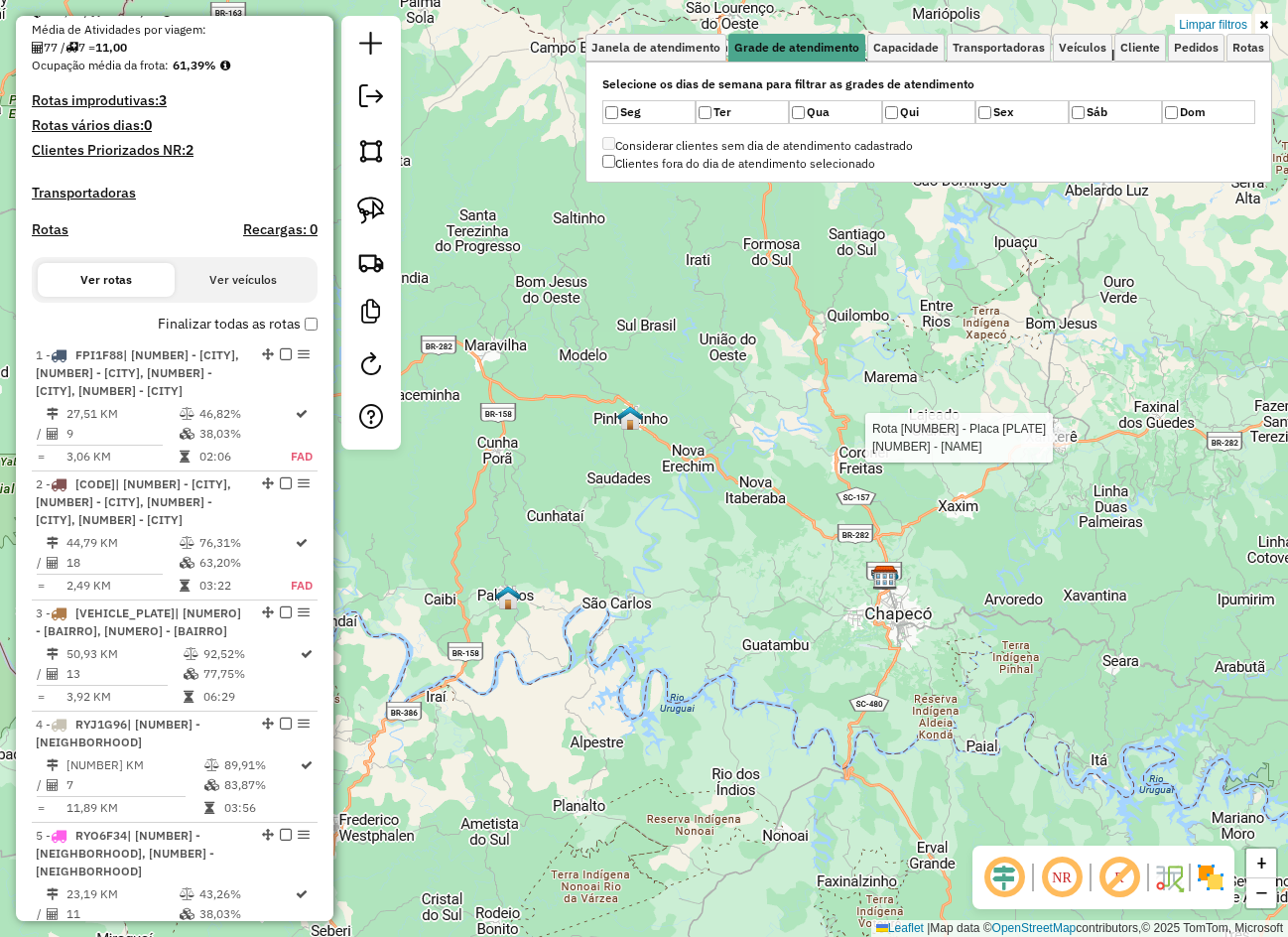 select on "**********" 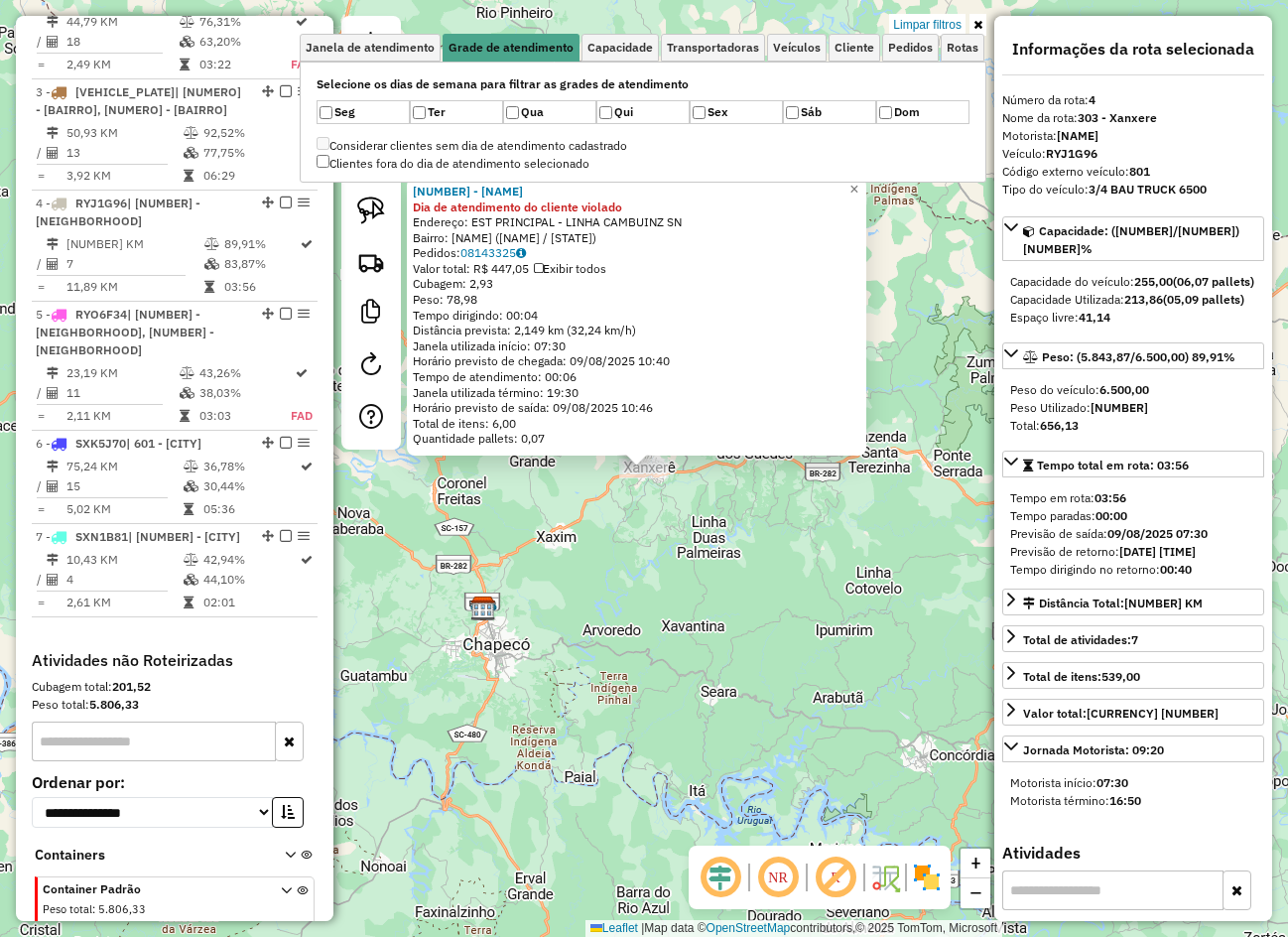 scroll, scrollTop: 1075, scrollLeft: 0, axis: vertical 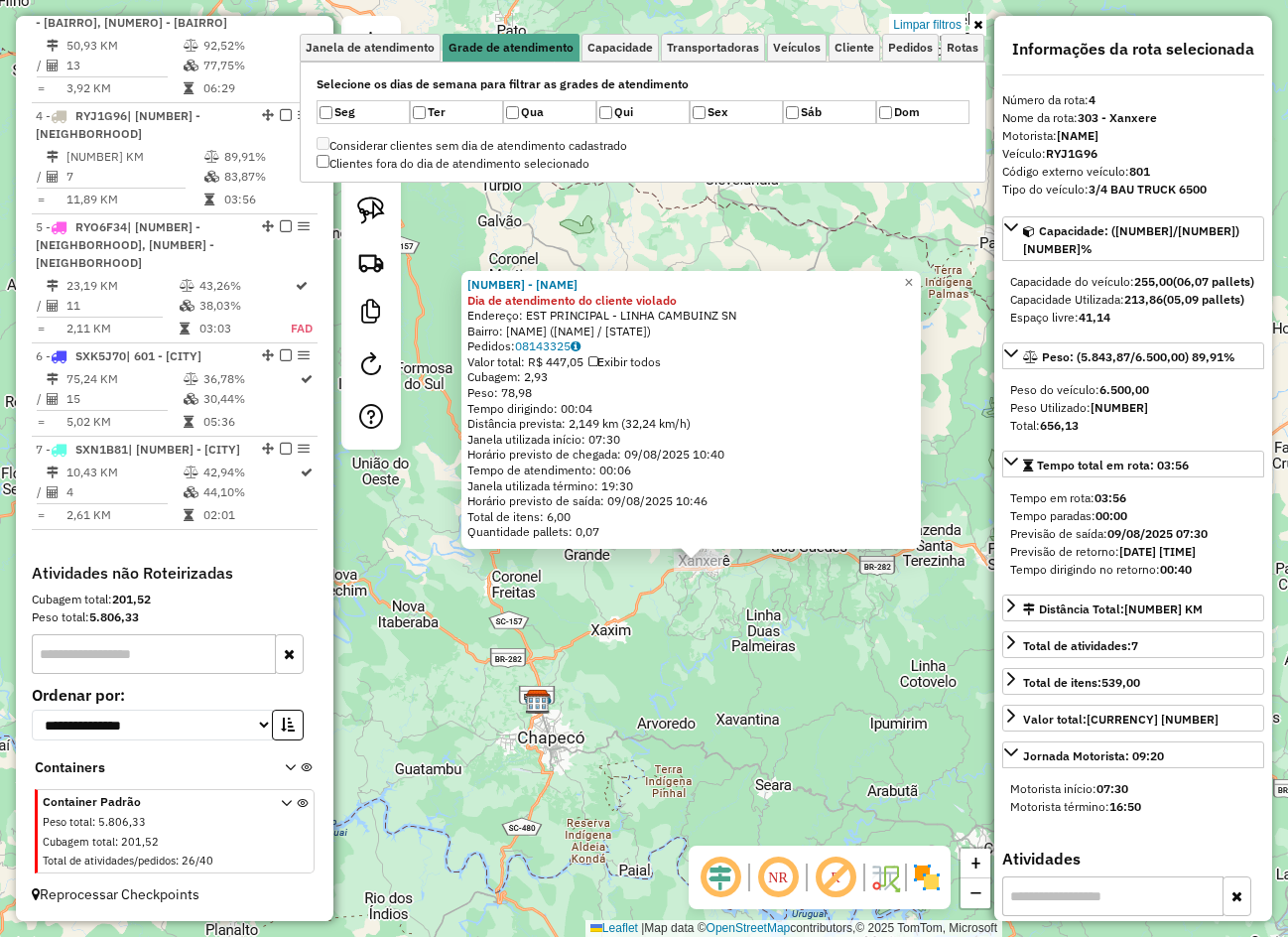 drag, startPoint x: 749, startPoint y: 556, endPoint x: 808, endPoint y: 651, distance: 111.83023 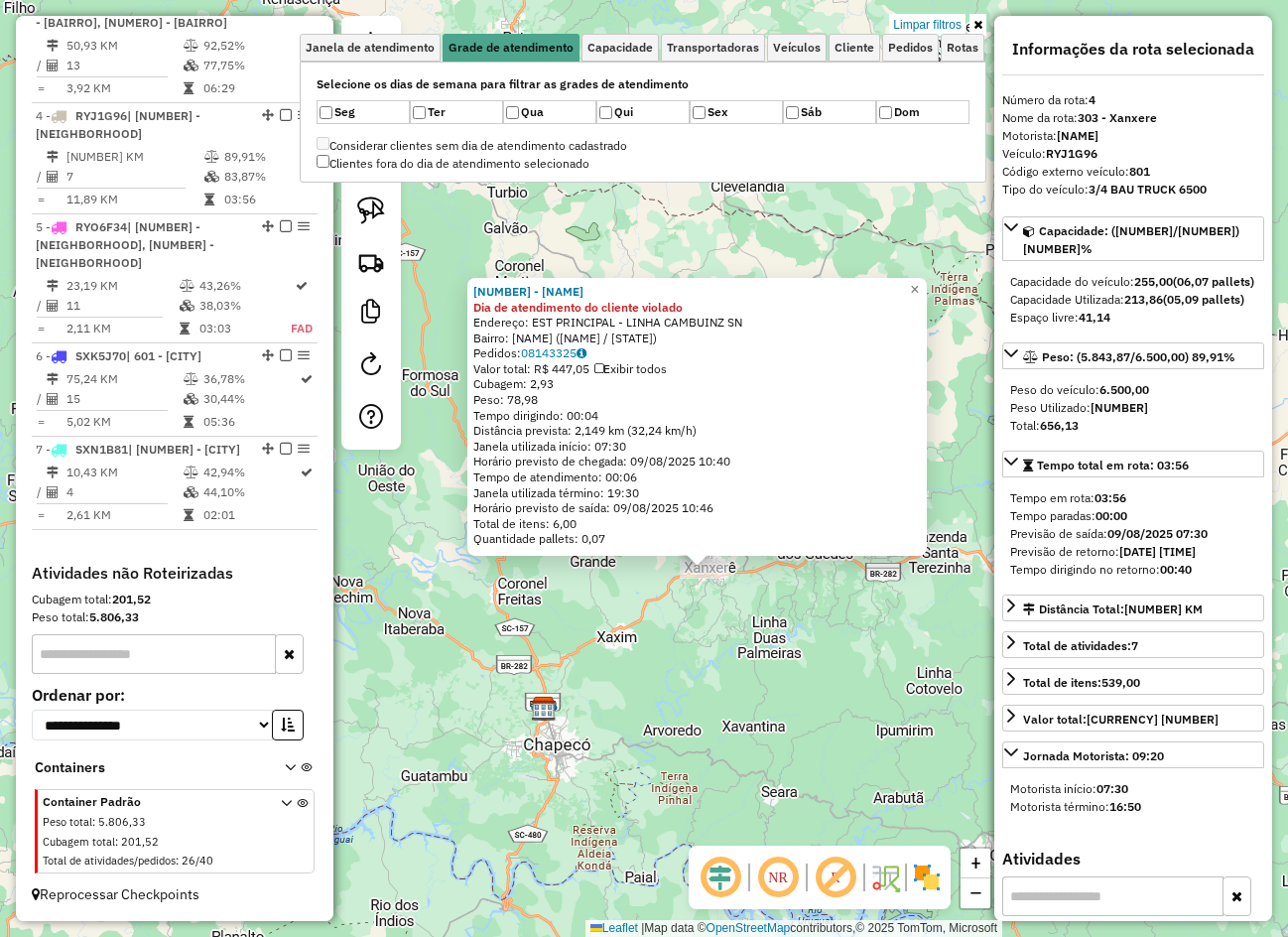 click on "14033 - GILMAR ALVES DIAS Dia de atendimento do cliente violado  Endereço:  EST PRINCIPAL - LINHA CAMBUINZ SN   Bairro: INTERIOR (XANXERE / SC)   Pedidos:  08143325   Valor total: R$ 447,05   Exibir todos   Cubagem: 2,93  Peso: 78,98  Tempo dirigindo: 00:04   Distância prevista: 2,149 km (32,24 km/h)   Janela utilizada início: 07:30   Horário previsto de chegada: 09/08/2025 10:40   Tempo de atendimento: 00:06   Janela utilizada término: 19:30   Horário previsto de saída: 09/08/2025 10:46   Total de itens: 6,00   Quantidade pallets: 0,07  × Limpar filtros Janela de atendimento Grade de atendimento Capacidade Transportadoras Veículos Cliente Pedidos  Rotas Selecione os dias de semana para filtrar as janelas de atendimento  Seg   Ter   Qua   Qui   Sex   Sáb   Dom  Informe o período da janela de atendimento: De: Até:  Filtrar exatamente a janela do cliente  Considerar janela de atendimento padrão  Selecione os dias de semana para filtrar as grades de atendimento  Seg   Ter   Qua   Qui   Sex   Sáb  +" 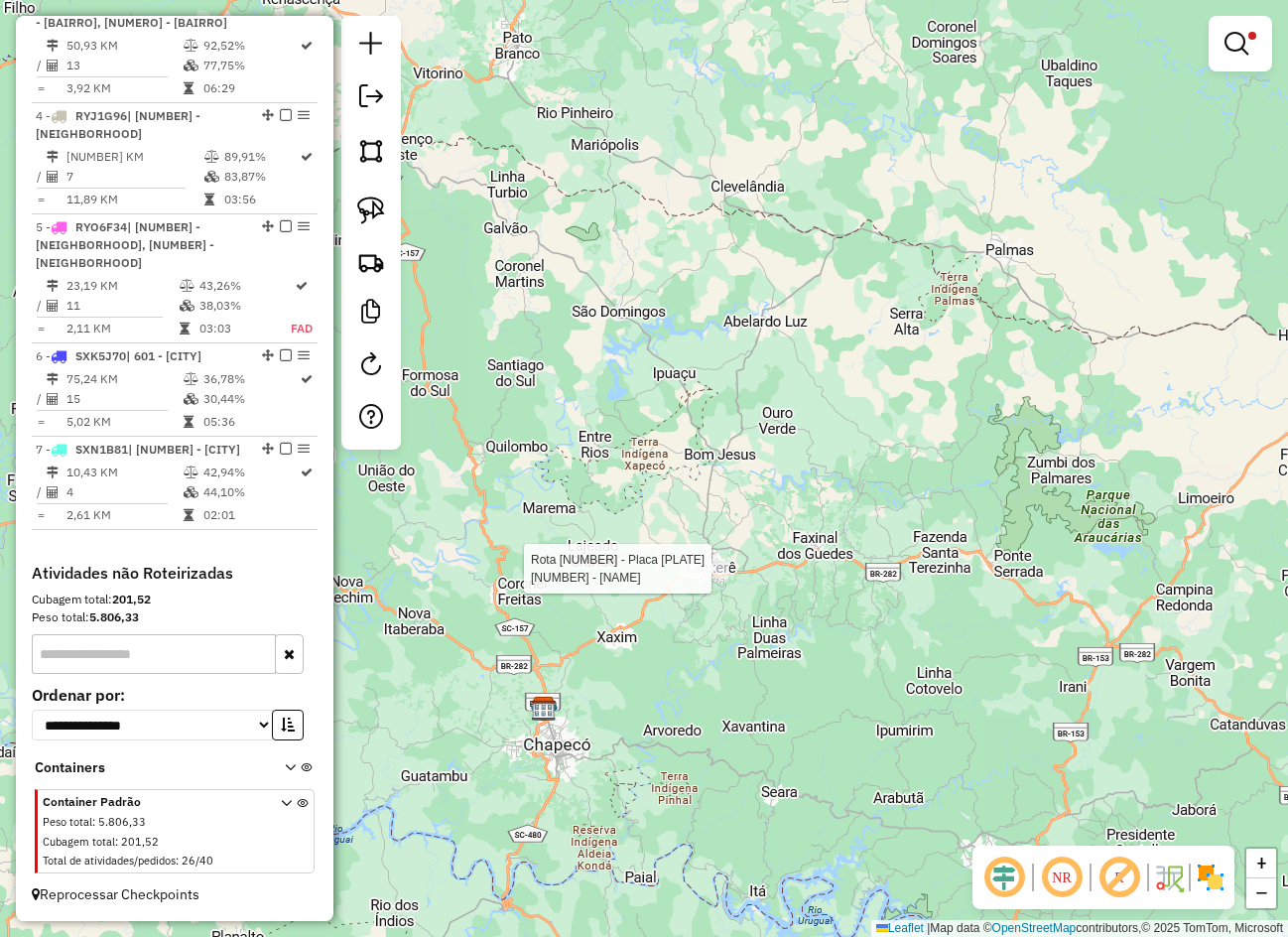 select on "**********" 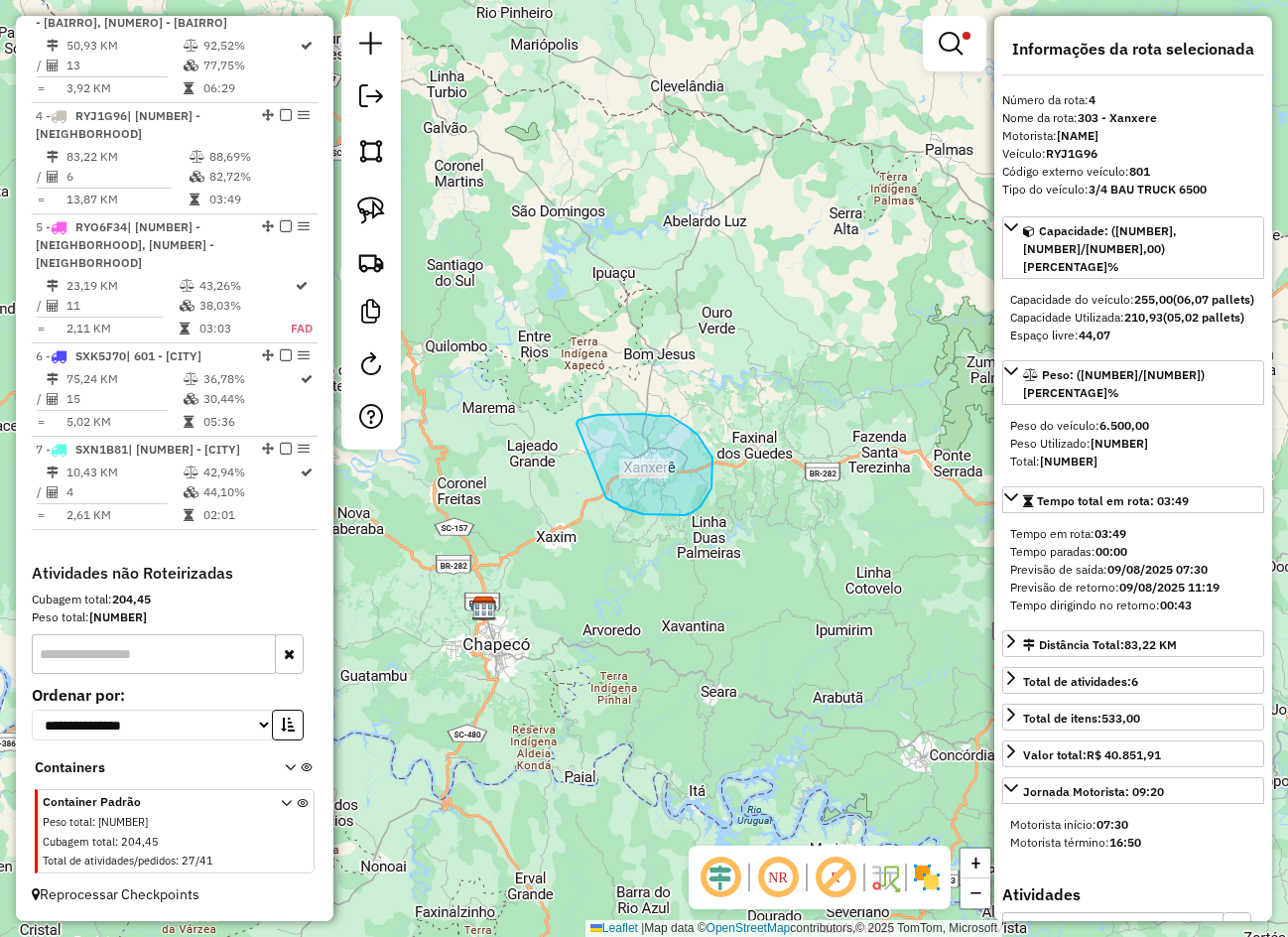 drag, startPoint x: 614, startPoint y: 502, endPoint x: 580, endPoint y: 431, distance: 78.72103 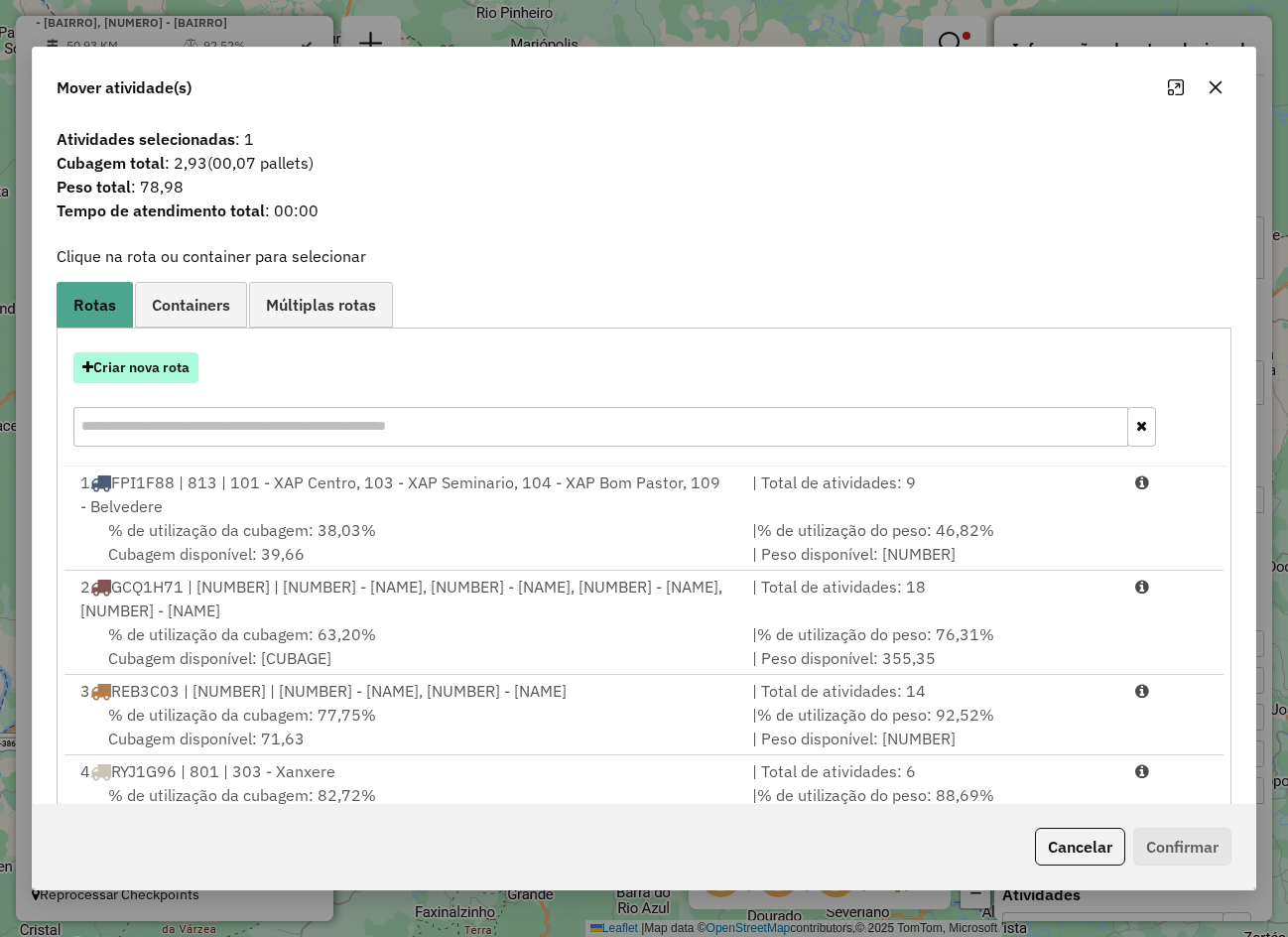 click on "Criar nova rota" at bounding box center [136, 367] 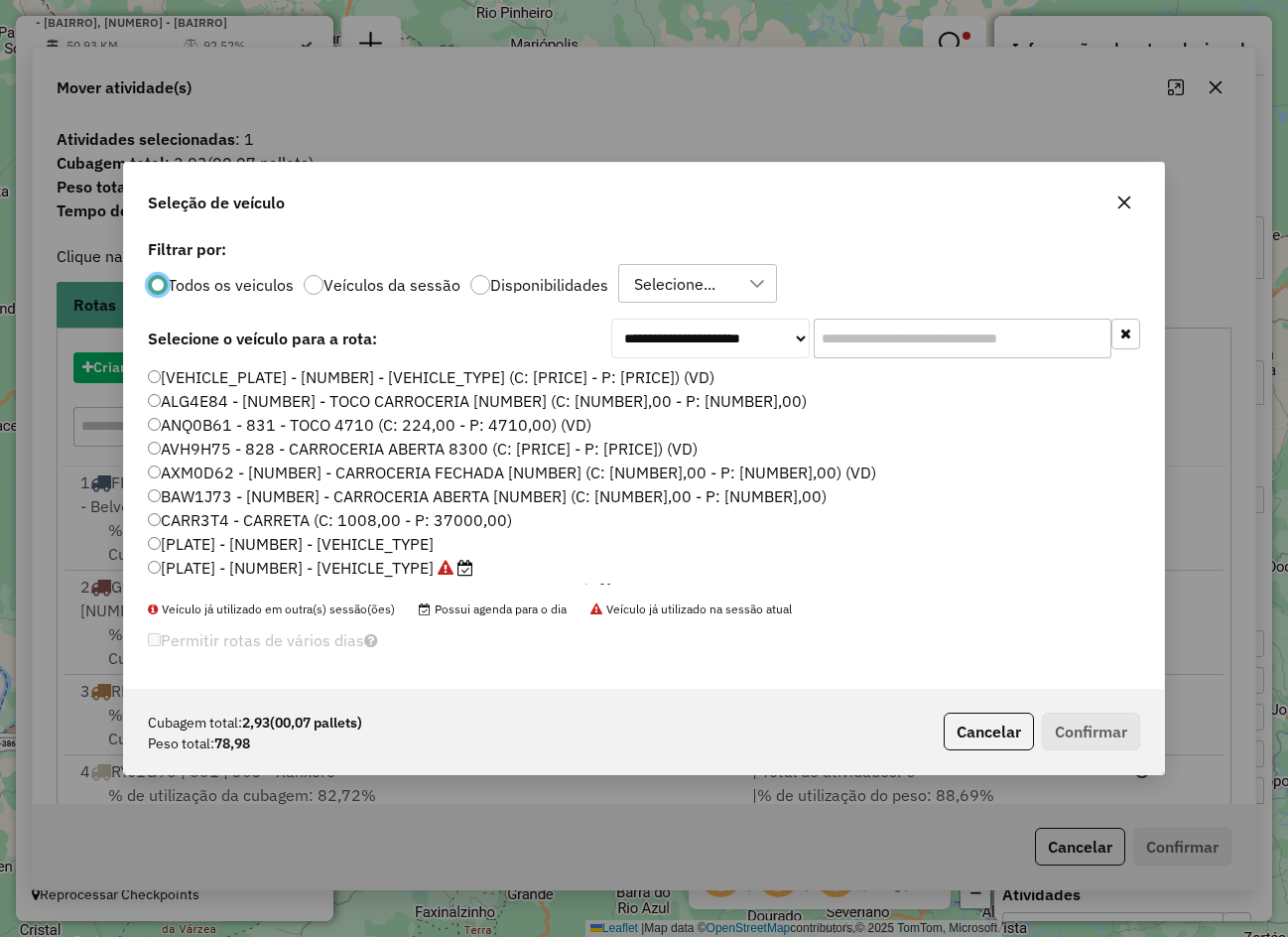 scroll, scrollTop: 11, scrollLeft: 6, axis: both 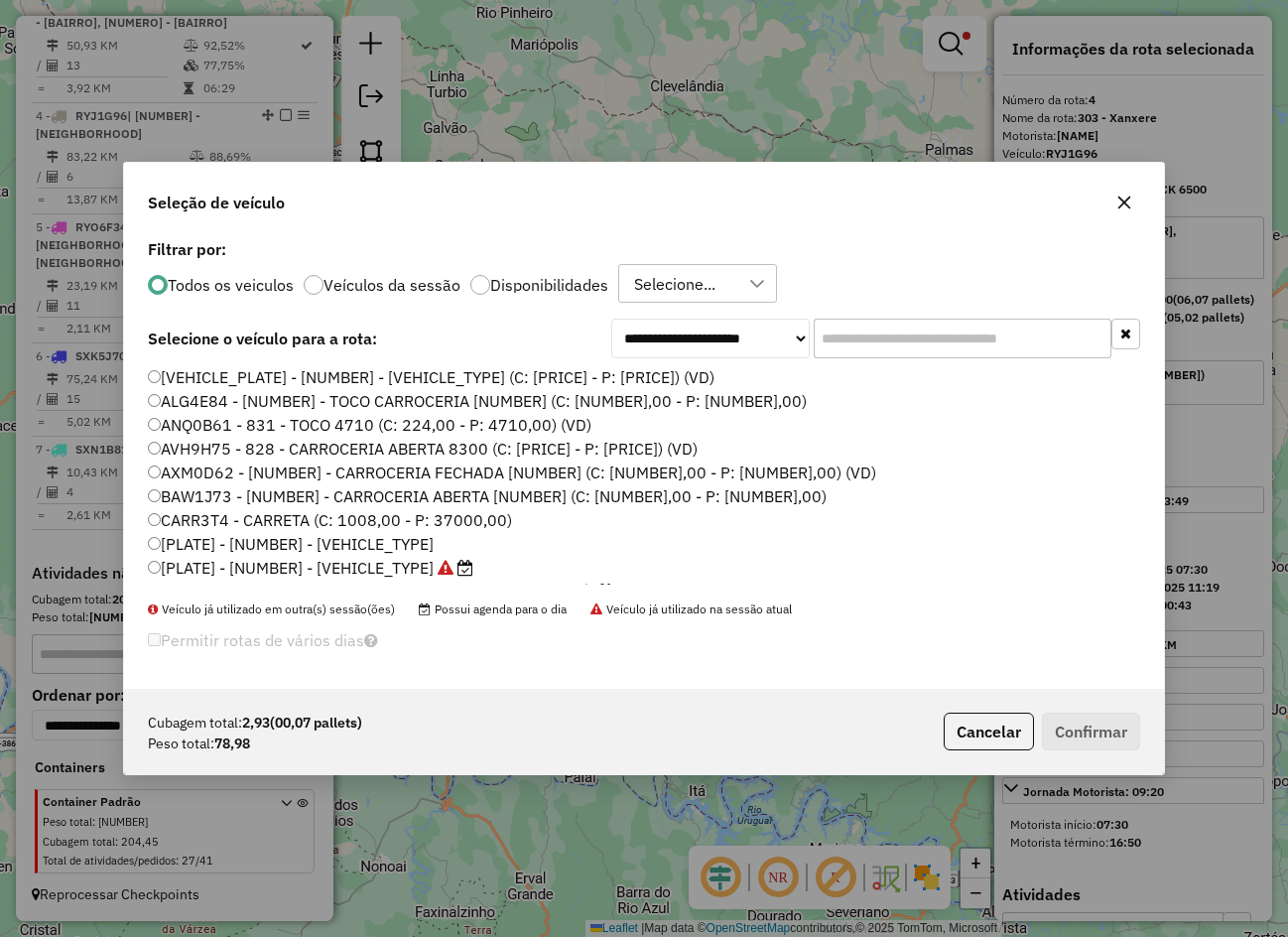 click 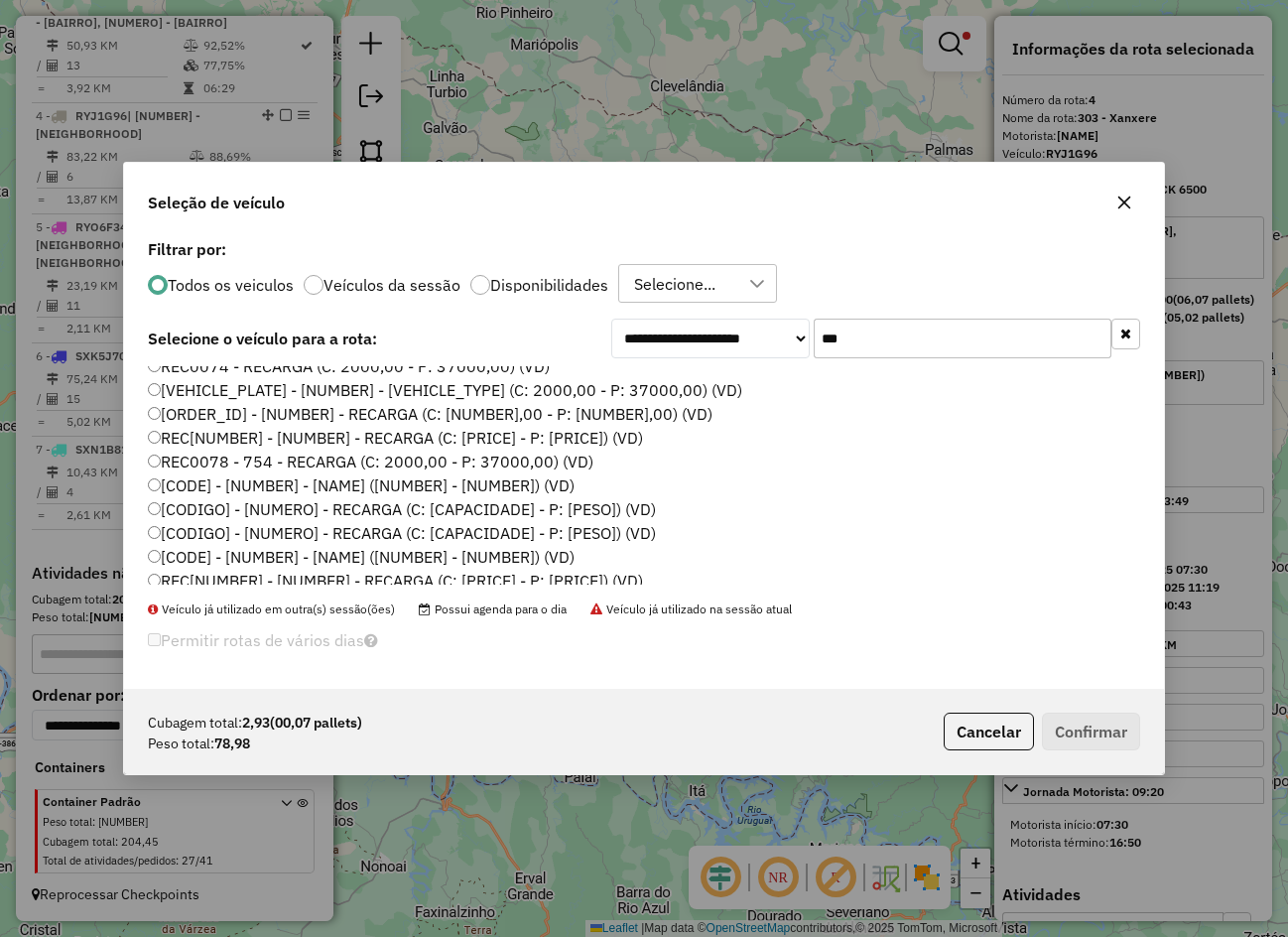 scroll, scrollTop: 1687, scrollLeft: 0, axis: vertical 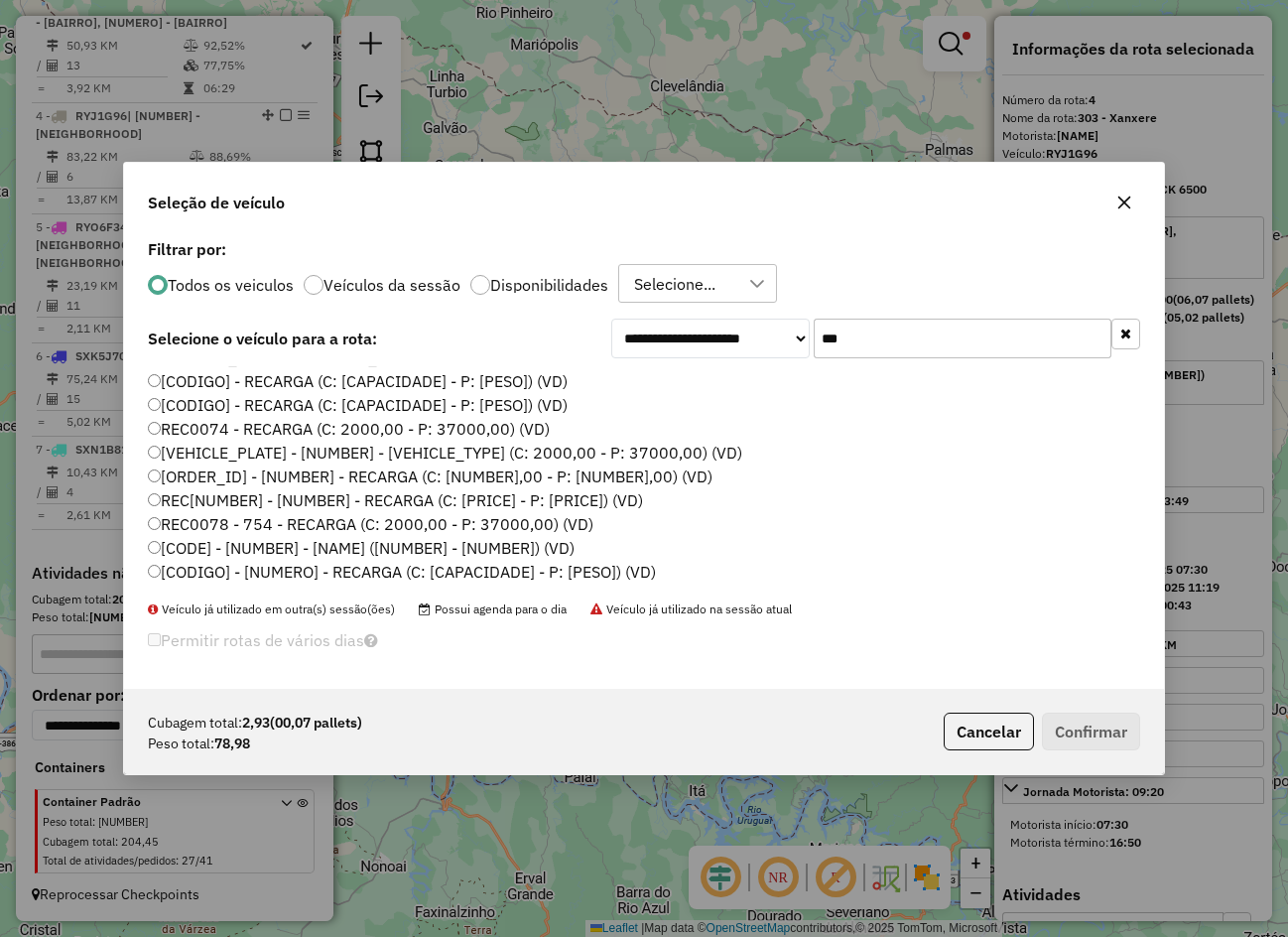 type on "***" 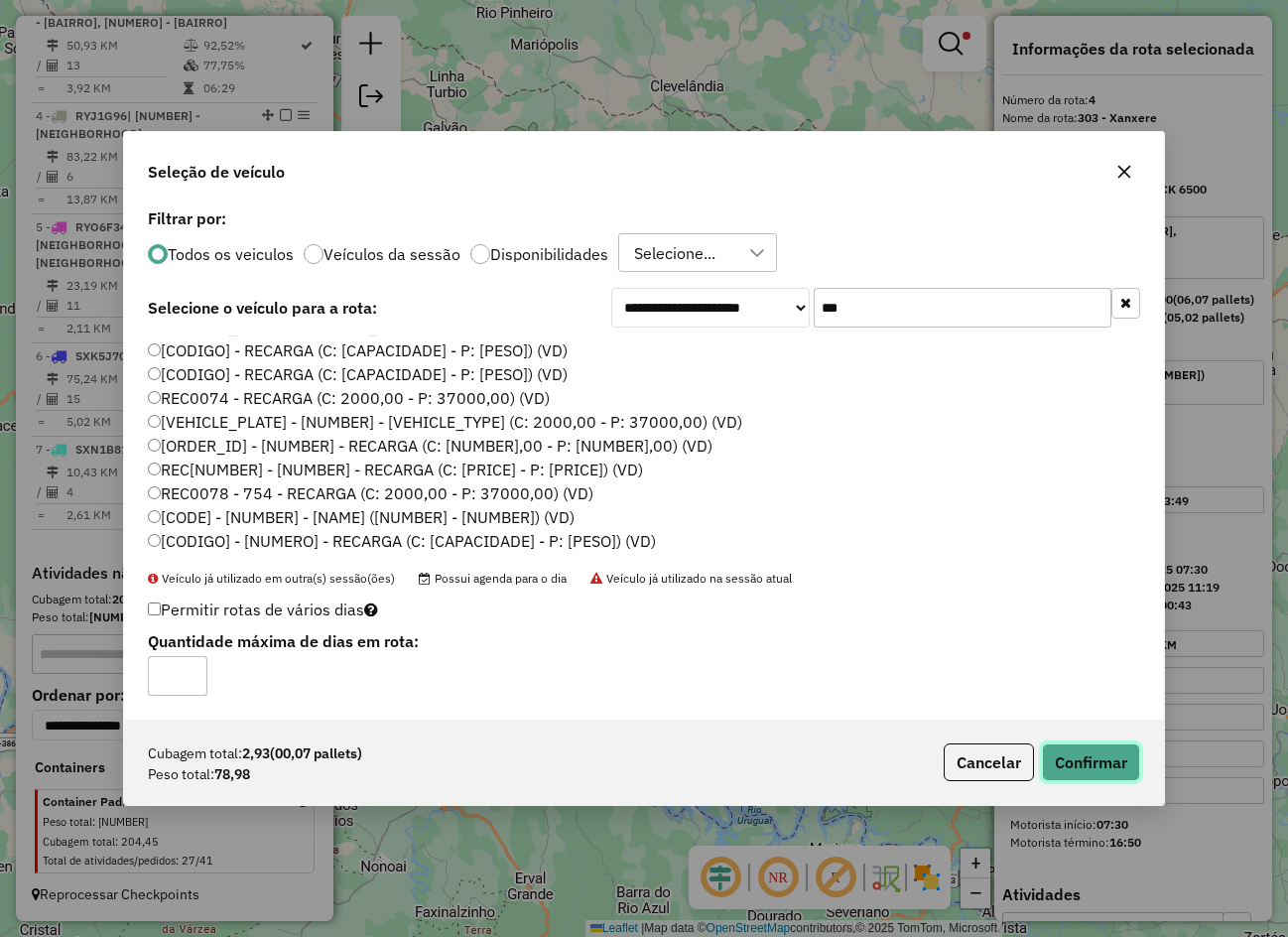 click on "Confirmar" 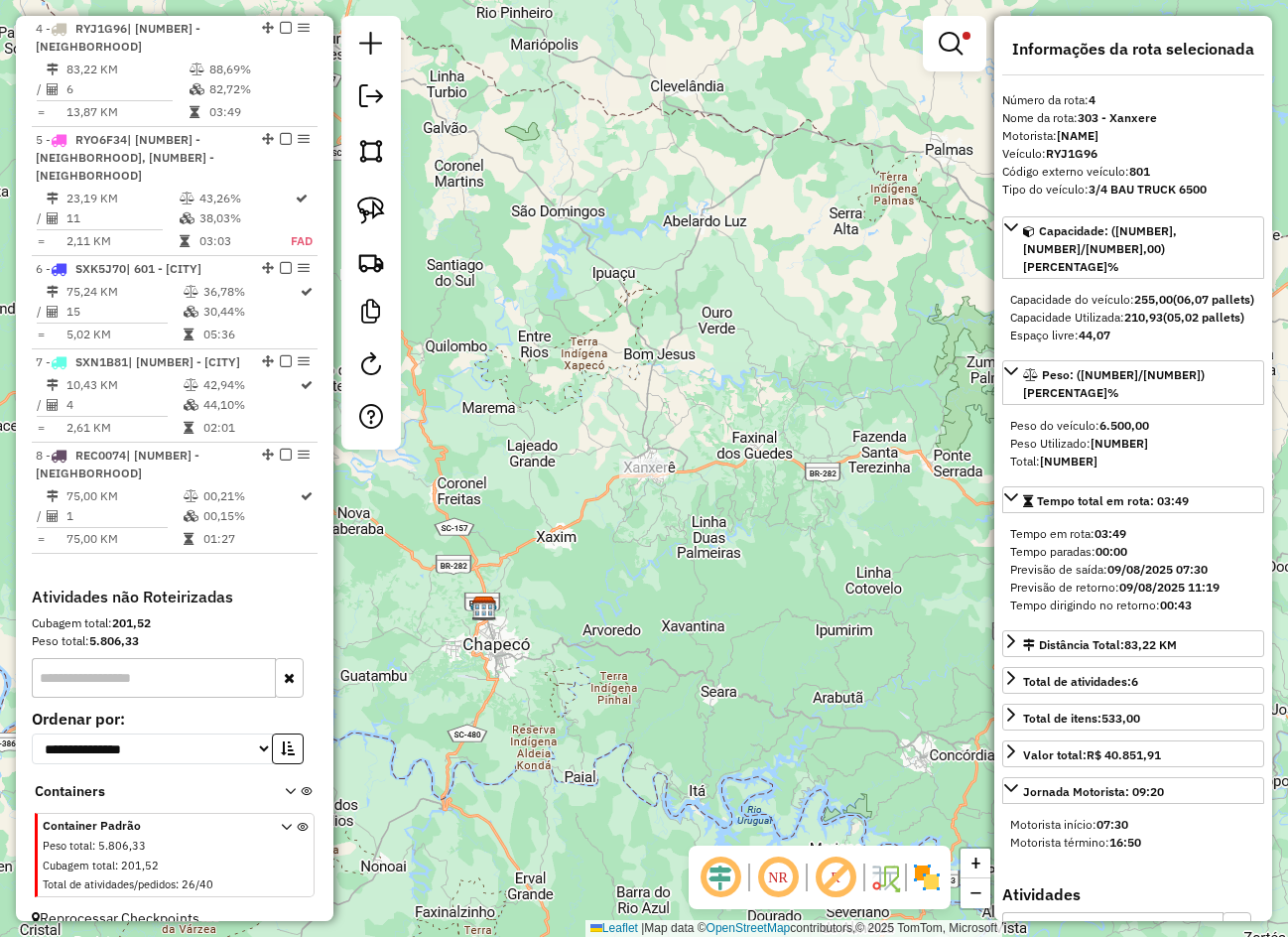 scroll, scrollTop: 1162, scrollLeft: 0, axis: vertical 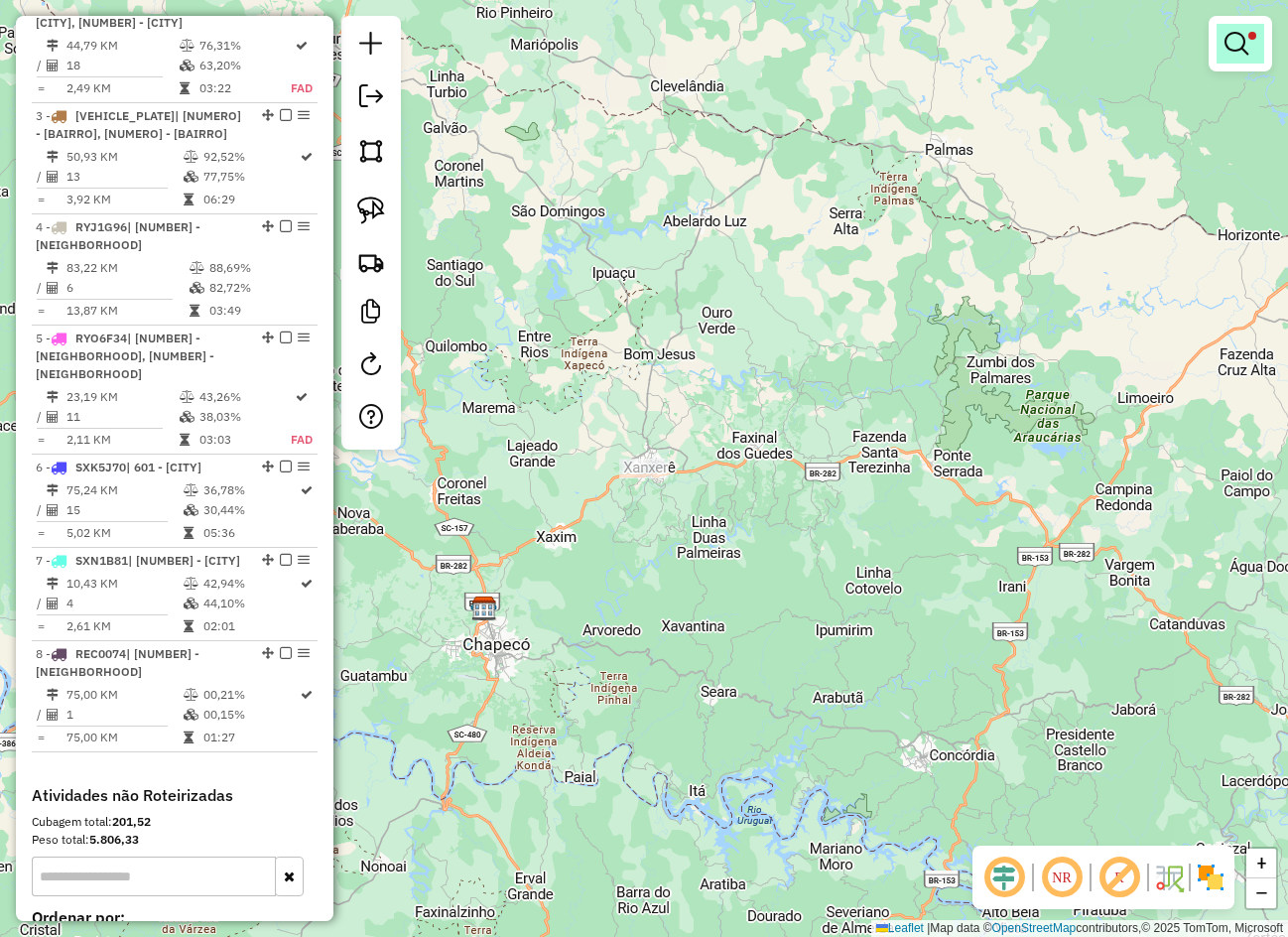 click at bounding box center [1236, 44] 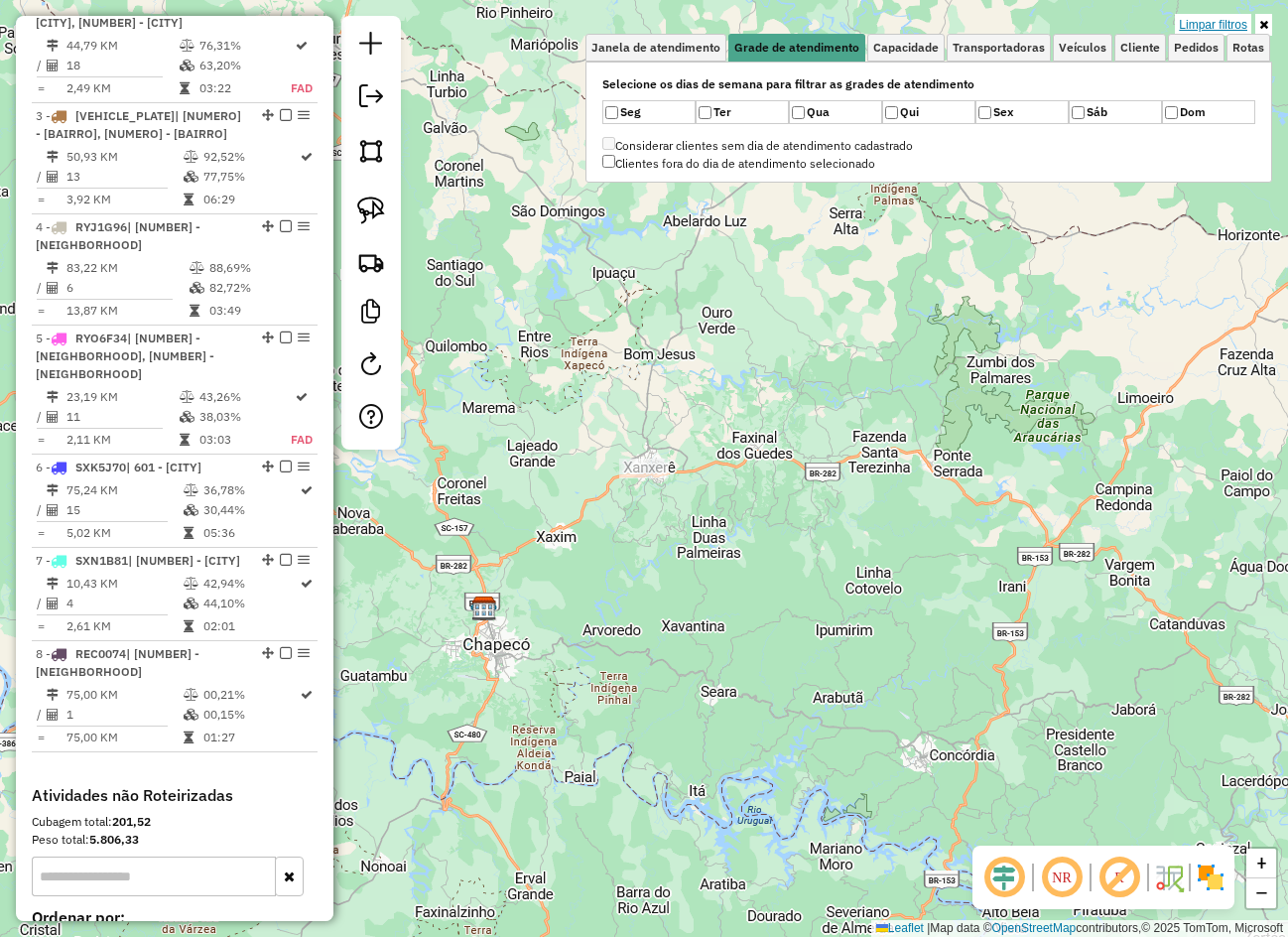 click on "Limpar filtros" at bounding box center (1213, 25) 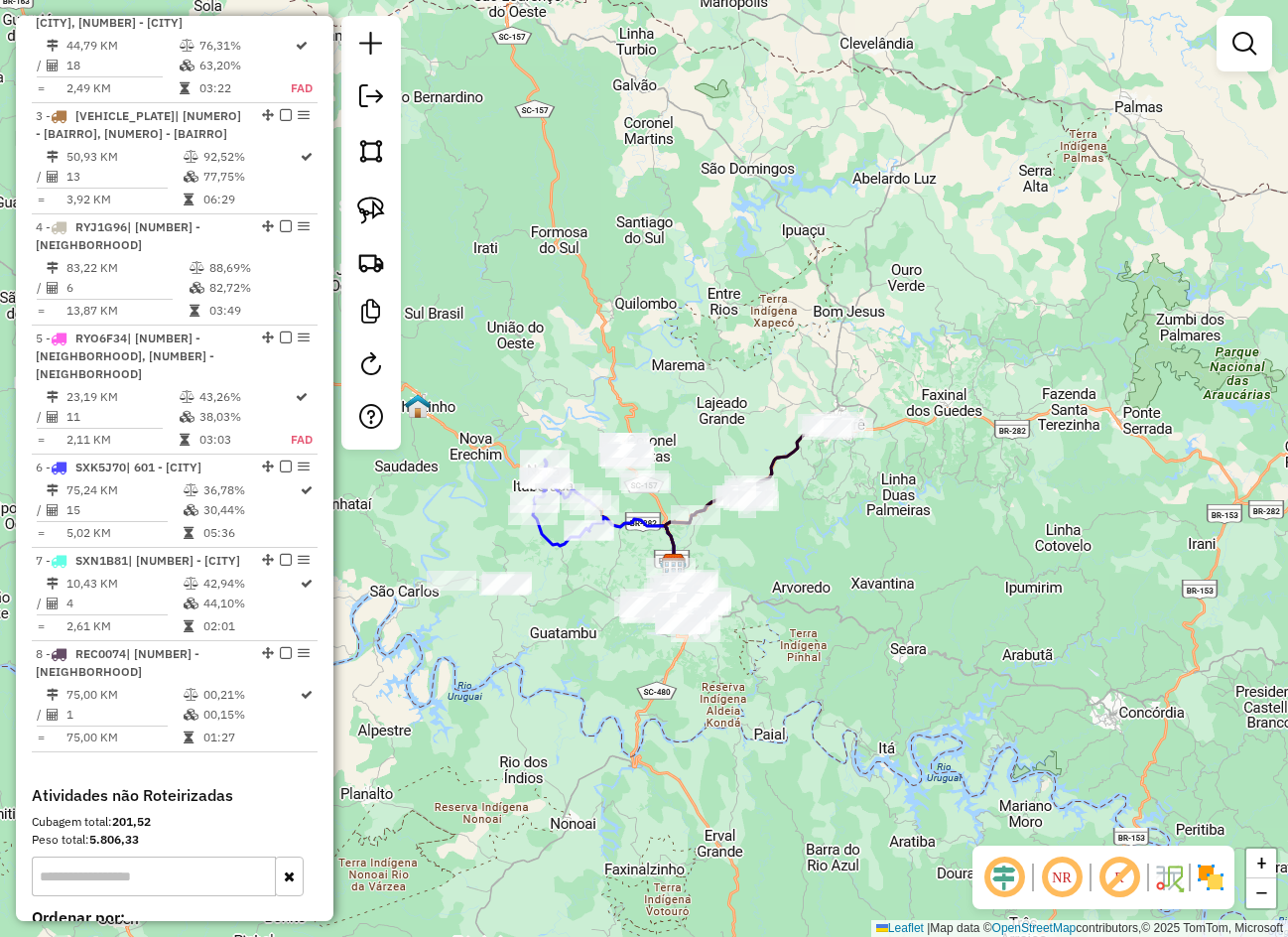 drag, startPoint x: 770, startPoint y: 375, endPoint x: 978, endPoint y: 291, distance: 224.3212 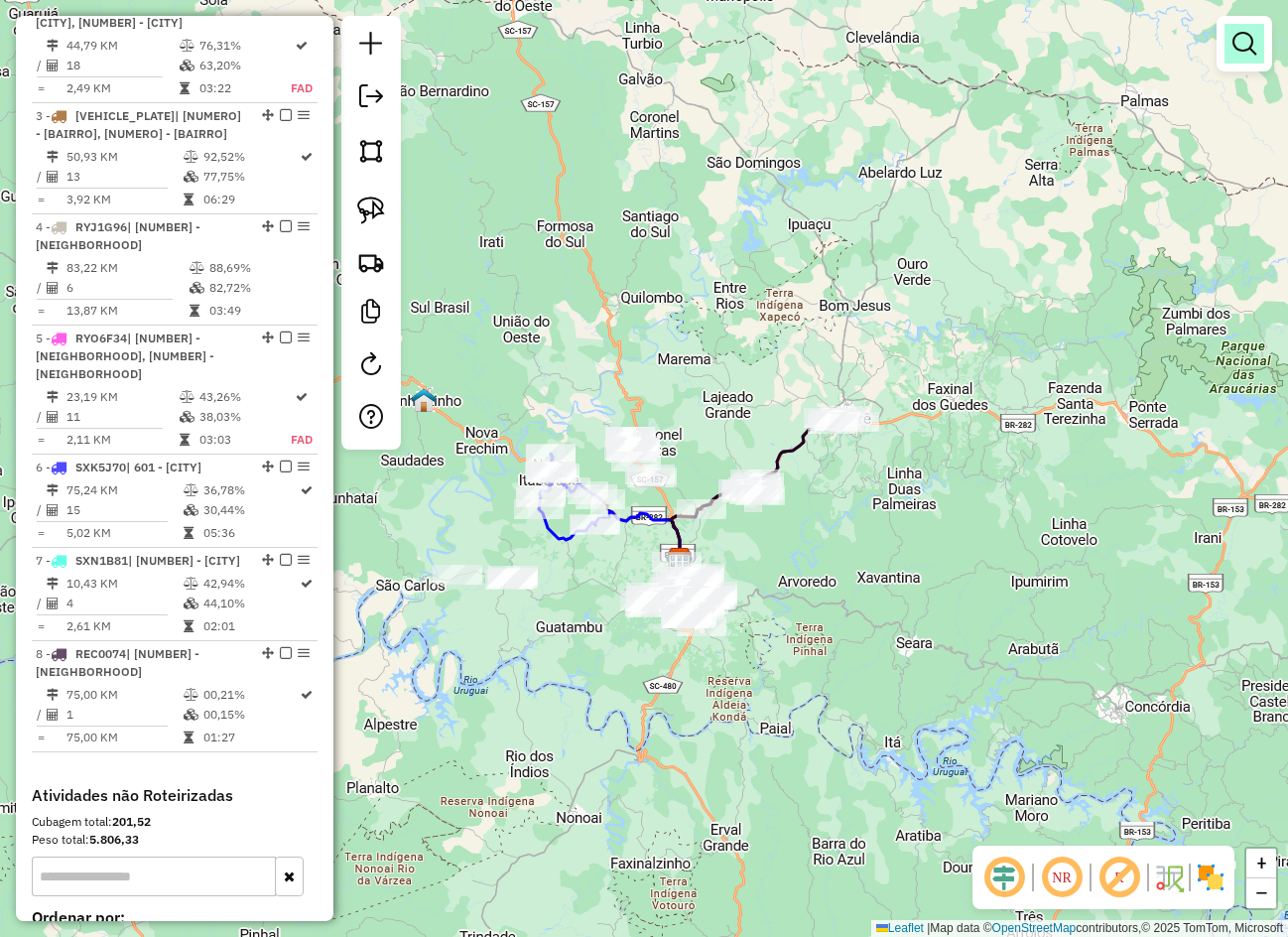 click at bounding box center (1244, 44) 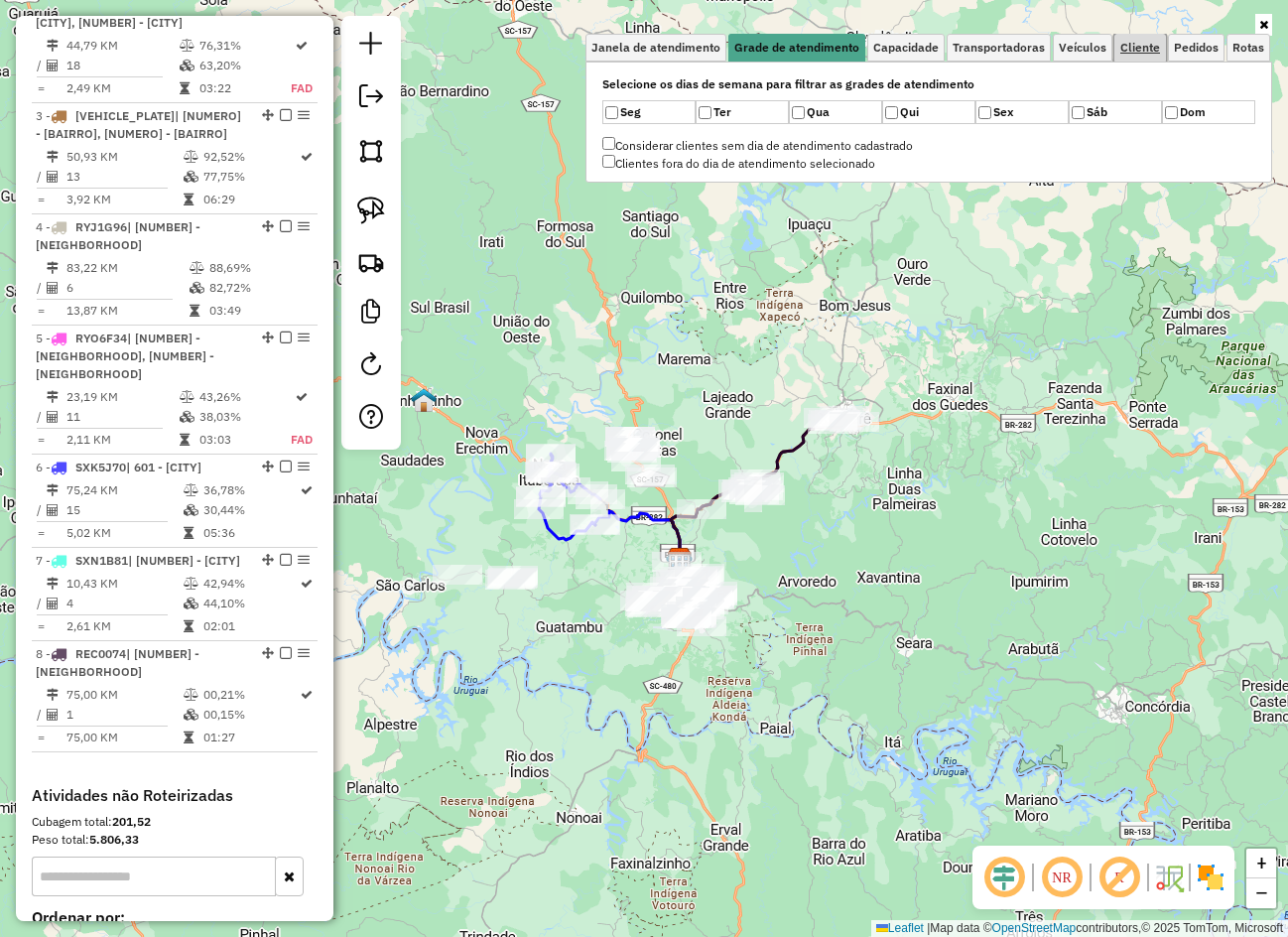 click on "Cliente" at bounding box center [1140, 48] 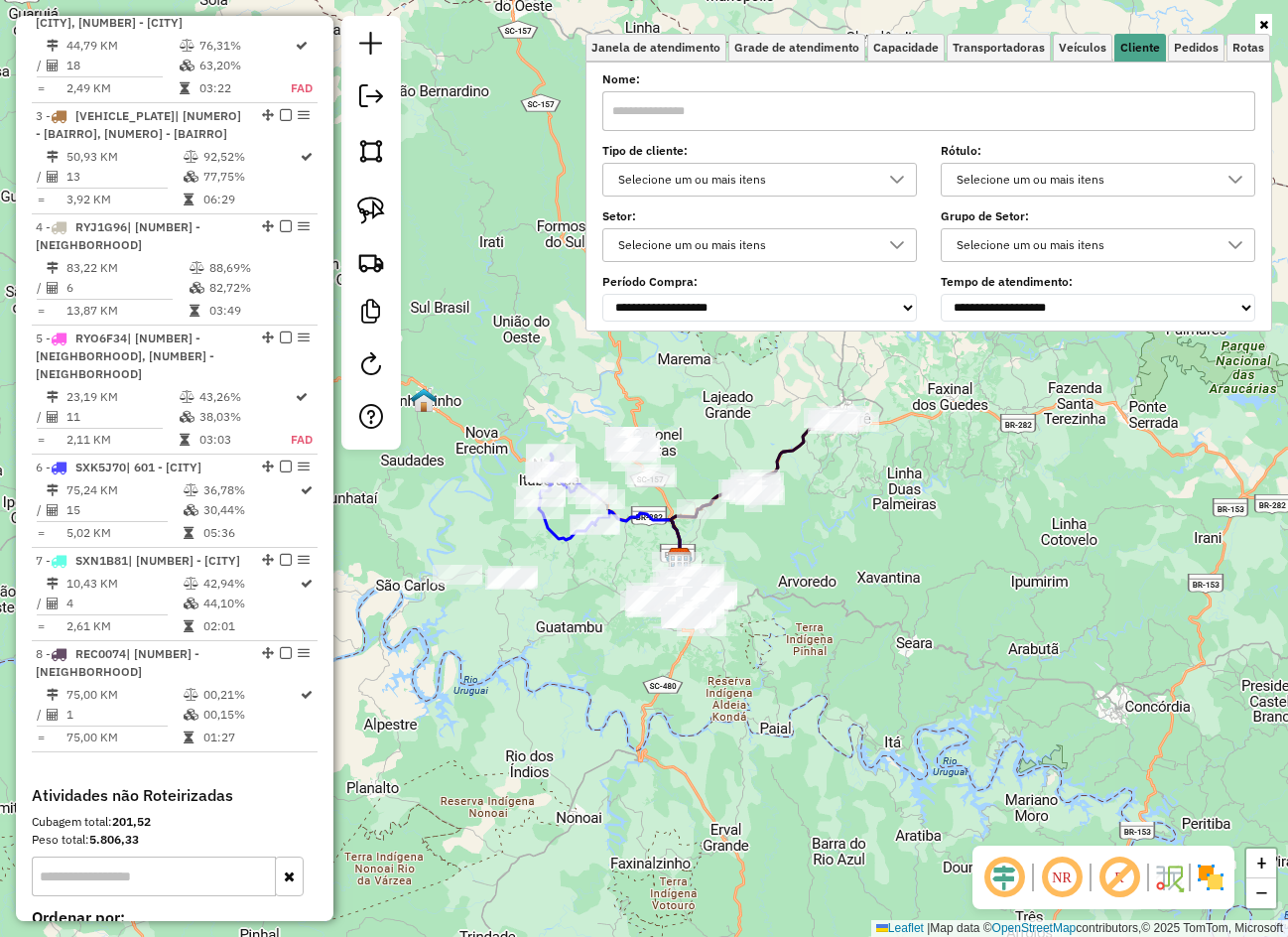 click on "**********" at bounding box center [929, 198] 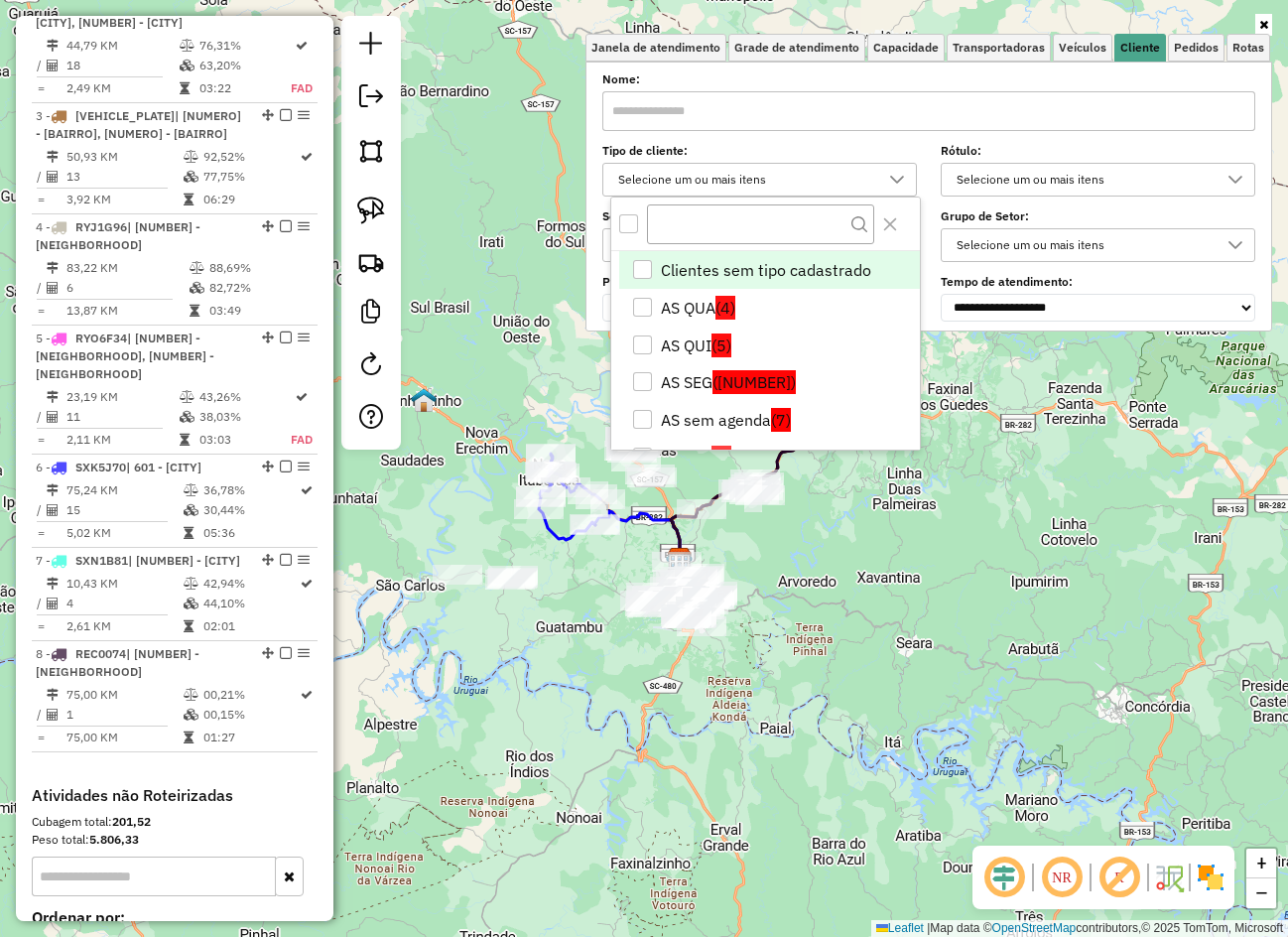 scroll, scrollTop: 12, scrollLeft: 68, axis: both 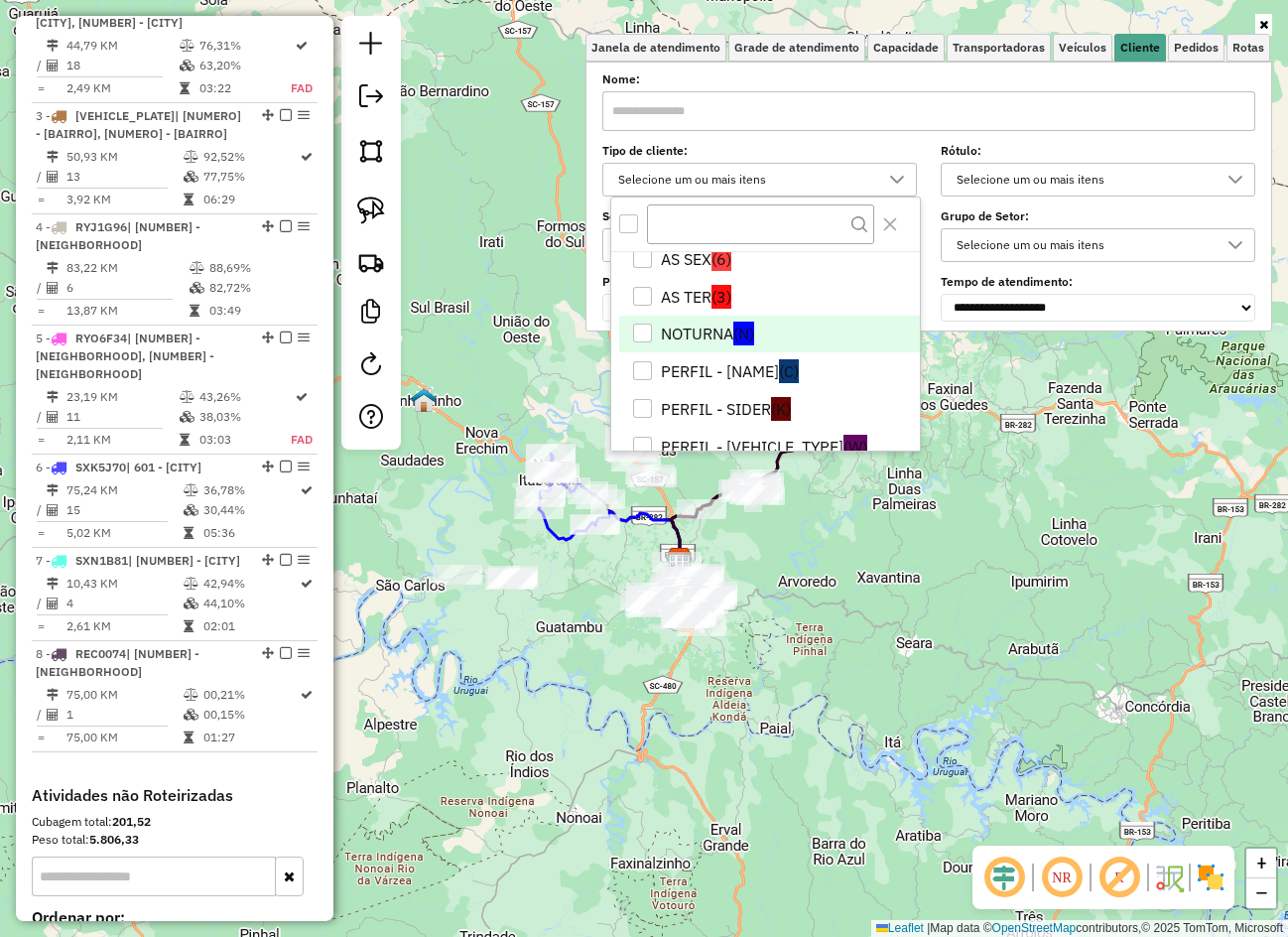 click on "NOTURNA  (N)" at bounding box center (769, 335) 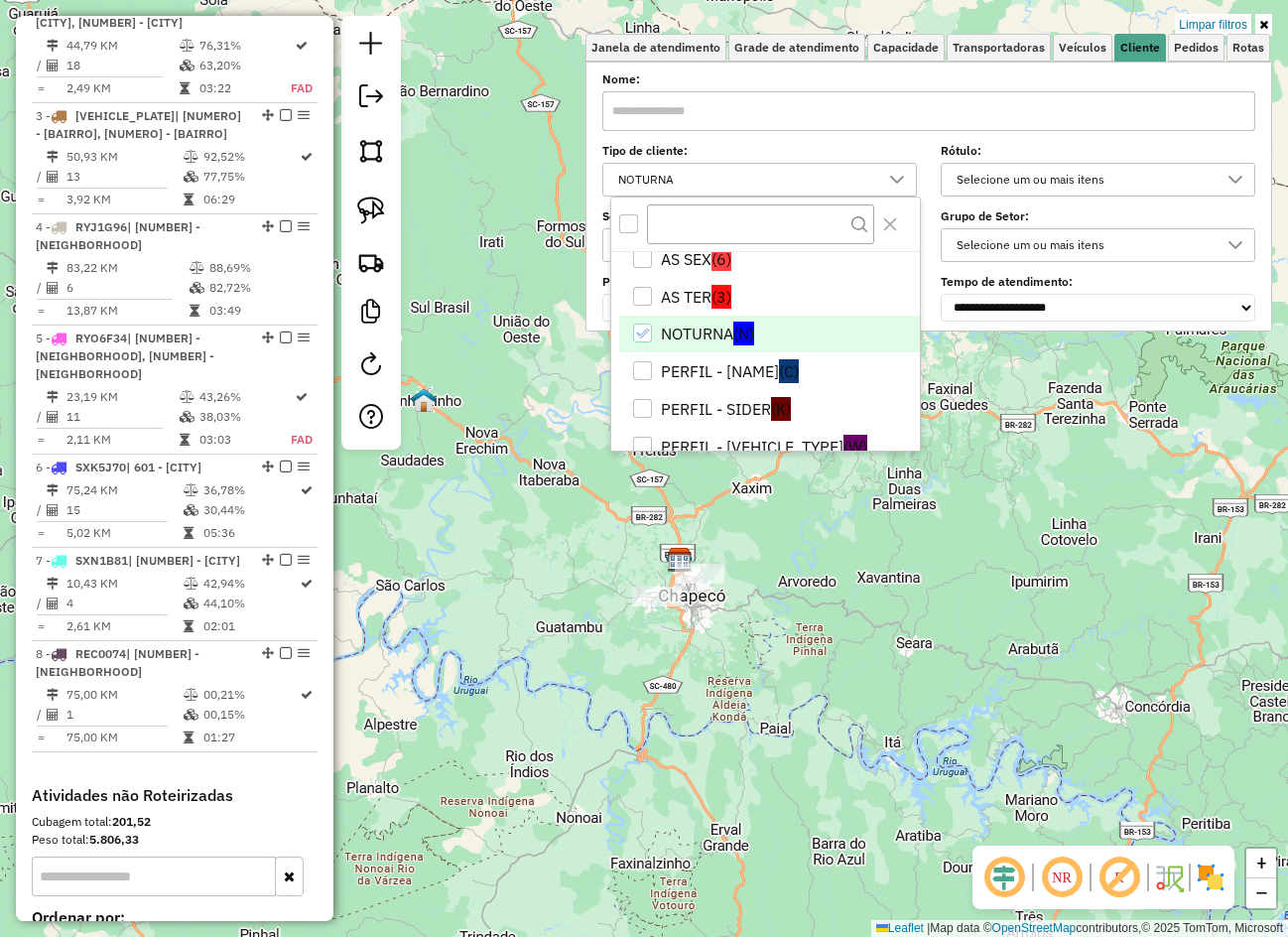 click on "Limpar filtros Janela de atendimento Grade de atendimento Capacidade Transportadoras Veículos Cliente Pedidos  Rotas Selecione os dias de semana para filtrar as janelas de atendimento  Seg   Ter   Qua   Qui   Sex   Sáb   Dom  Informe o período da janela de atendimento: De: Até:  Filtrar exatamente a janela do cliente  Considerar janela de atendimento padrão  Selecione os dias de semana para filtrar as grades de atendimento  Seg   Ter   Qua   Qui   Sex   Sáb   Dom   Considerar clientes sem dia de atendimento cadastrado  Clientes fora do dia de atendimento selecionado Filtrar as atividades entre os valores definidos abaixo:  Peso mínimo:   Peso máximo:   Cubagem mínima:   Cubagem máxima:   De:   Até:  Filtrar as atividades entre o tempo de atendimento definido abaixo:  De:   Até:   Considerar capacidade total dos clientes não roteirizados Transportadora: Selecione um ou mais itens Tipo de veículo: Selecione um ou mais itens Veículo: Selecione um ou mais itens Motorista: Selecione um ou mais itens" 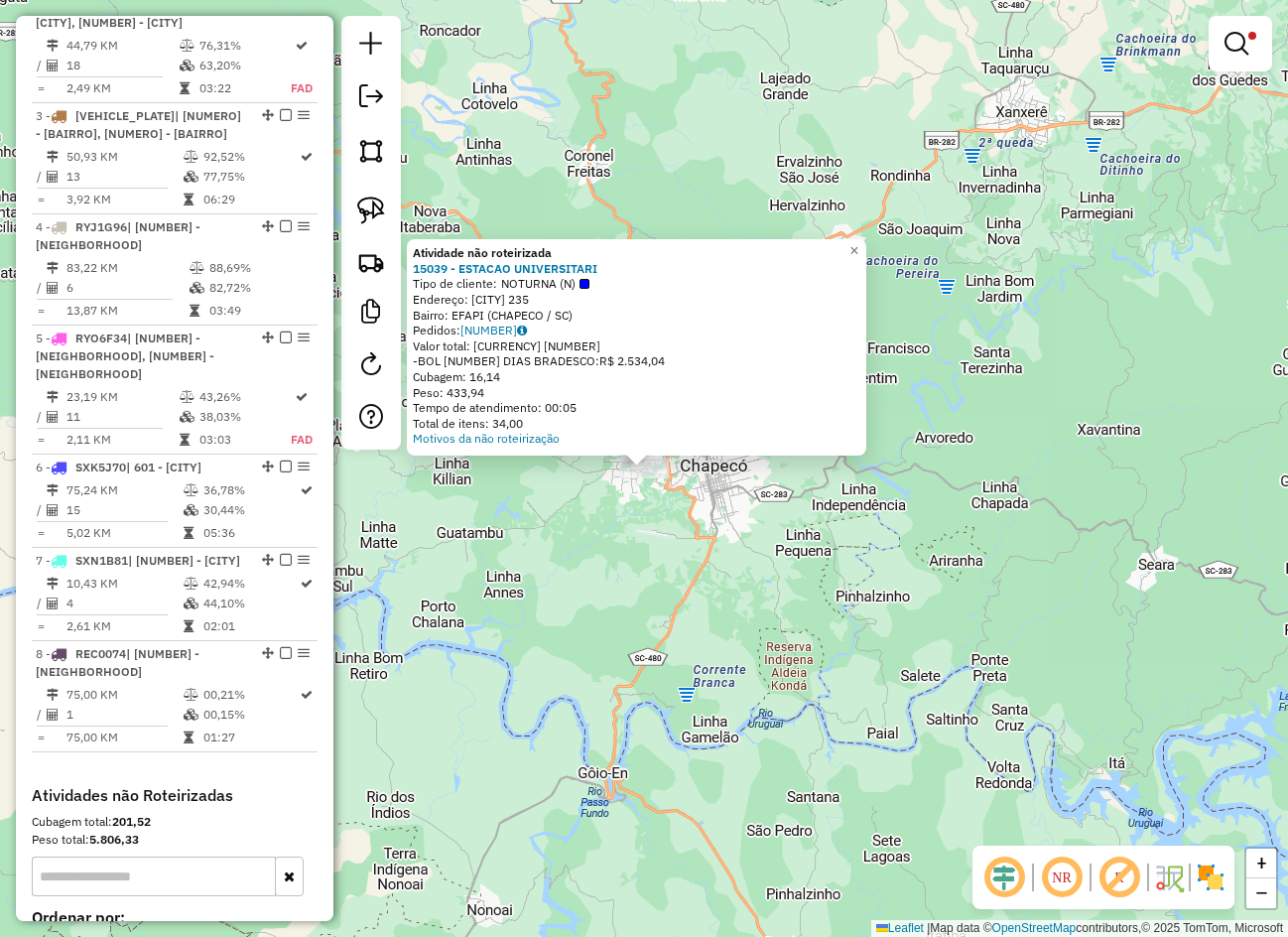 click on "Atividade não roteirizada 15039 - ESTACAO UNIVERSITARI  Tipo de cliente:   NOTURNA (N)   Endereço:  Itaborai 235   Bairro: EFAPI (CHAPECO / SC)   Pedidos:  08143378   Valor total: R$ 2.534,04   - BOL 4 DIAS  BRADESCO:  R$ 2.534,04   Cubagem: 16,14   Peso: 433,94   Tempo de atendimento: 00:05   Total de itens: 34,00  Motivos da não roteirização × Limpar filtros Janela de atendimento Grade de atendimento Capacidade Transportadoras Veículos Cliente Pedidos  Rotas Selecione os dias de semana para filtrar as janelas de atendimento  Seg   Ter   Qua   Qui   Sex   Sáb   Dom  Informe o período da janela de atendimento: De: Até:  Filtrar exatamente a janela do cliente  Considerar janela de atendimento padrão  Selecione os dias de semana para filtrar as grades de atendimento  Seg   Ter   Qua   Qui   Sex   Sáb   Dom   Considerar clientes sem dia de atendimento cadastrado  Clientes fora do dia de atendimento selecionado Filtrar as atividades entre os valores definidos abaixo:  Peso mínimo:   Peso máximo:  +" 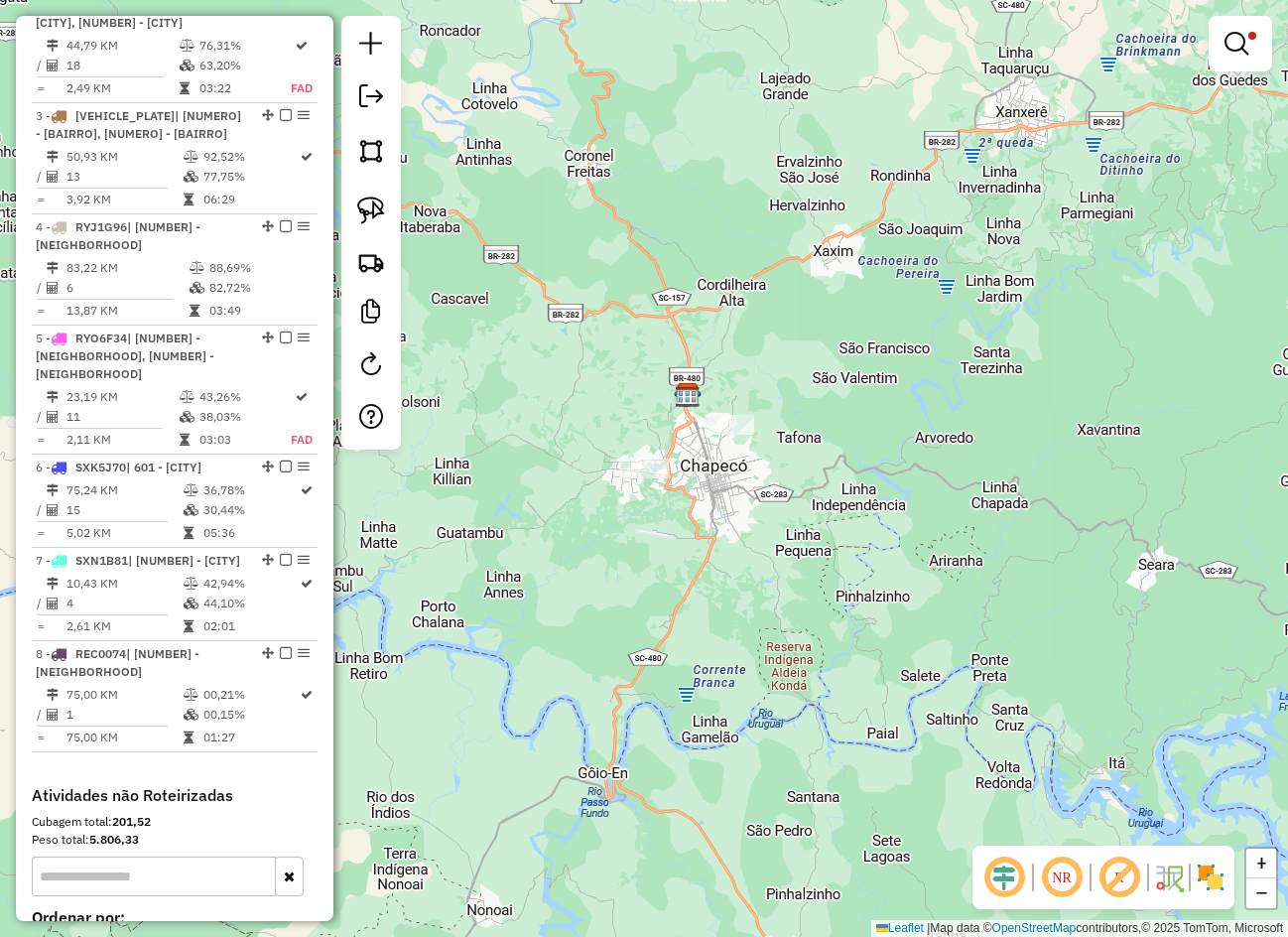 drag, startPoint x: 718, startPoint y: 541, endPoint x: 767, endPoint y: 559, distance: 52.201533 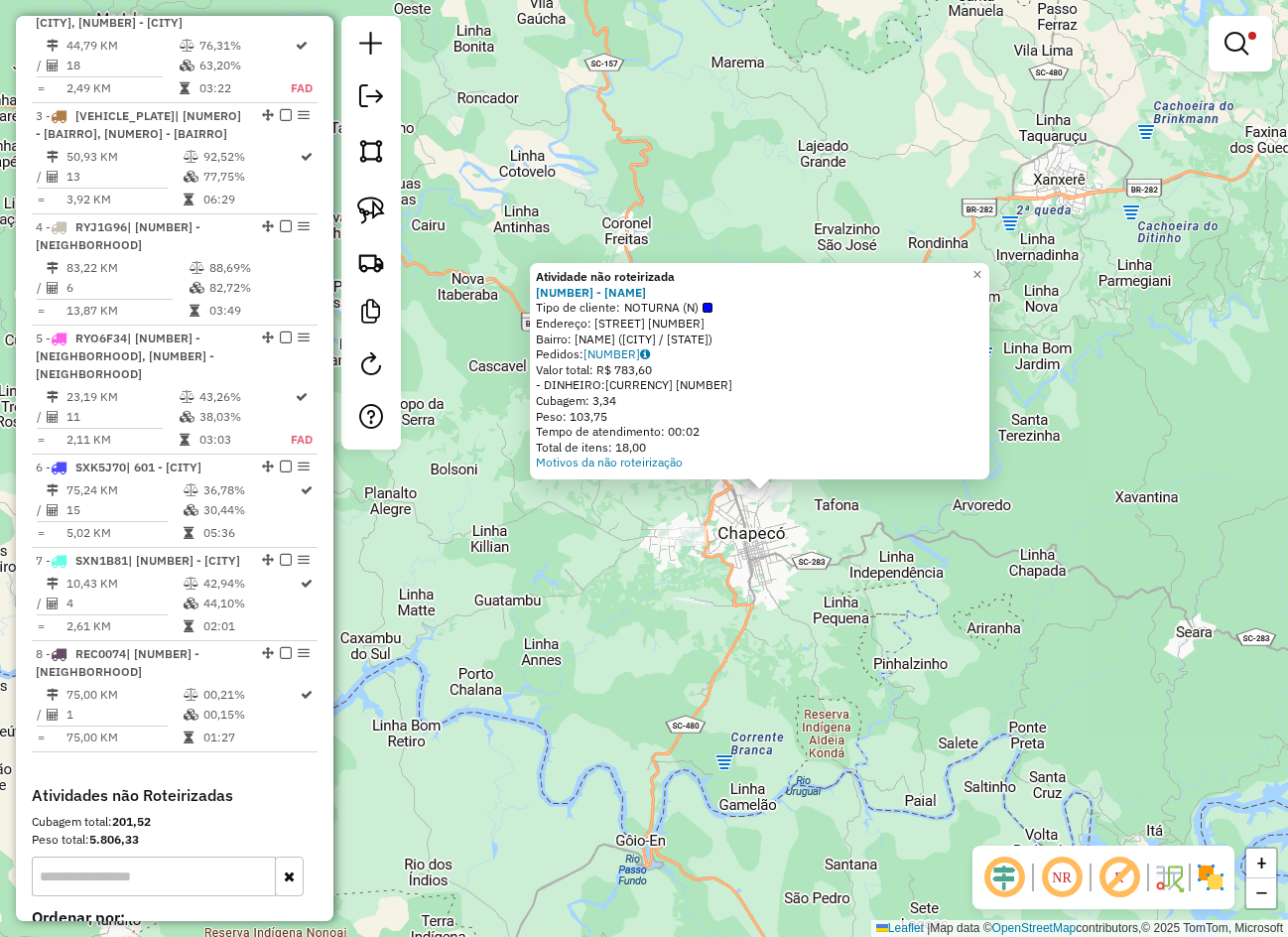 drag, startPoint x: 717, startPoint y: 585, endPoint x: 838, endPoint y: 601, distance: 122.05327 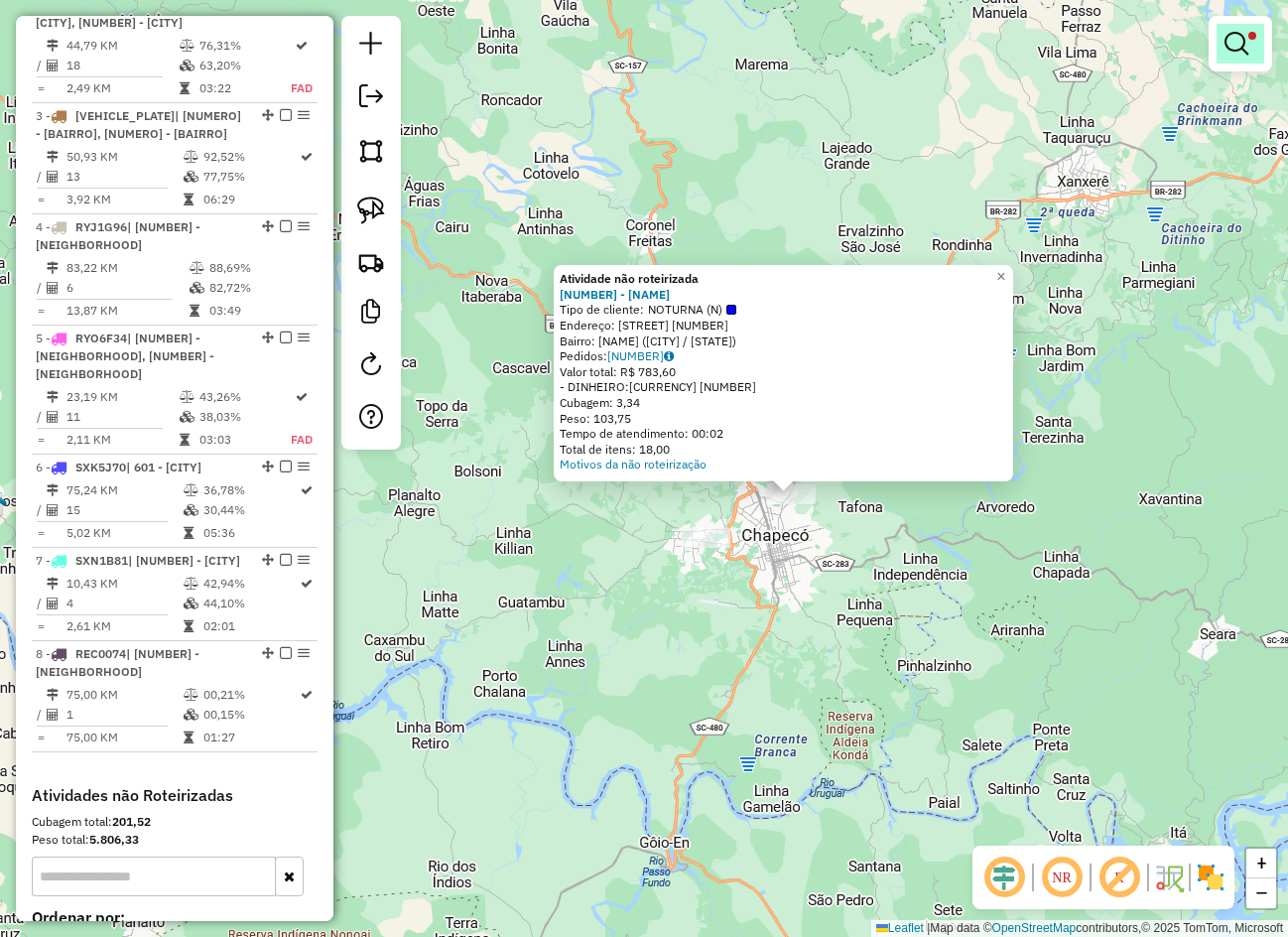 click at bounding box center (1236, 44) 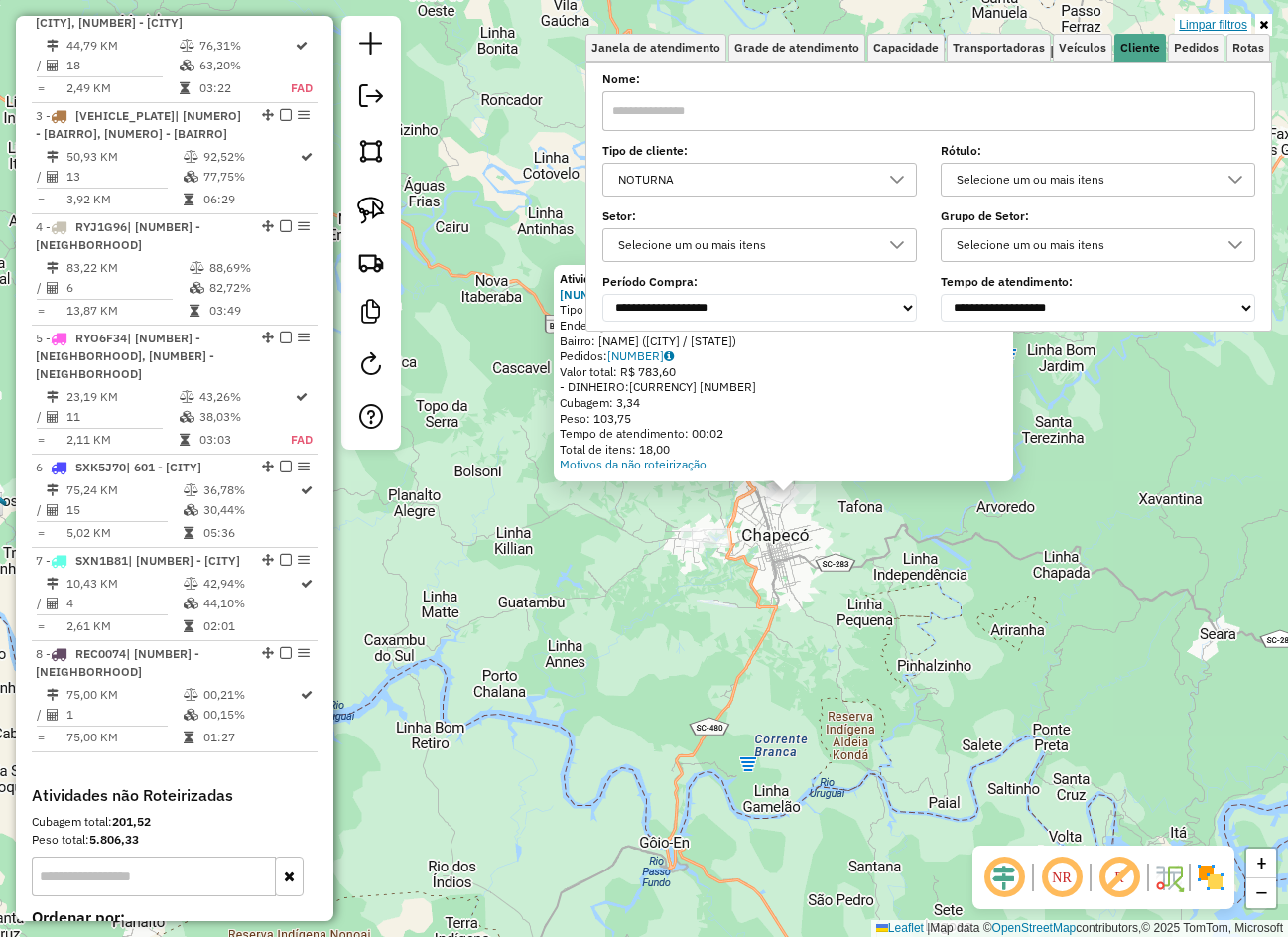 click on "Limpar filtros" at bounding box center [1213, 25] 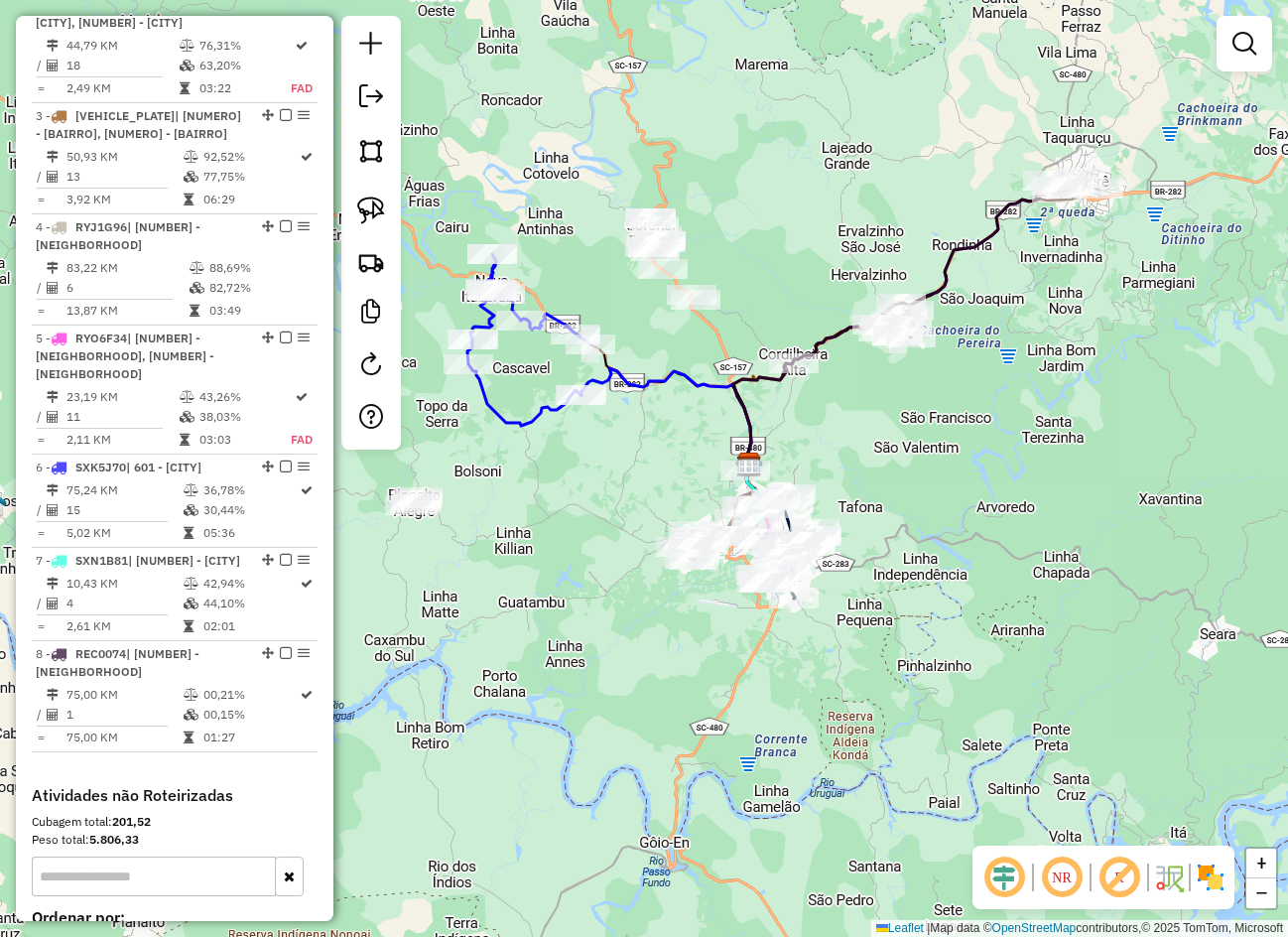 click on "Janela de atendimento Grade de atendimento Capacidade Transportadoras Veículos Cliente Pedidos  Rotas Selecione os dias de semana para filtrar as janelas de atendimento  Seg   Ter   Qua   Qui   Sex   Sáb   Dom  Informe o período da janela de atendimento: De: Até:  Filtrar exatamente a janela do cliente  Considerar janela de atendimento padrão  Selecione os dias de semana para filtrar as grades de atendimento  Seg   Ter   Qua   Qui   Sex   Sáb   Dom   Considerar clientes sem dia de atendimento cadastrado  Clientes fora do dia de atendimento selecionado Filtrar as atividades entre os valores definidos abaixo:  Peso mínimo:   Peso máximo:   Cubagem mínima:   Cubagem máxima:   De:   Até:  Filtrar as atividades entre o tempo de atendimento definido abaixo:  De:   Até:   Considerar capacidade total dos clientes não roteirizados Transportadora: Selecione um ou mais itens Tipo de veículo: Selecione um ou mais itens Veículo: Selecione um ou mais itens Motorista: Selecione um ou mais itens Nome: Rótulo:" 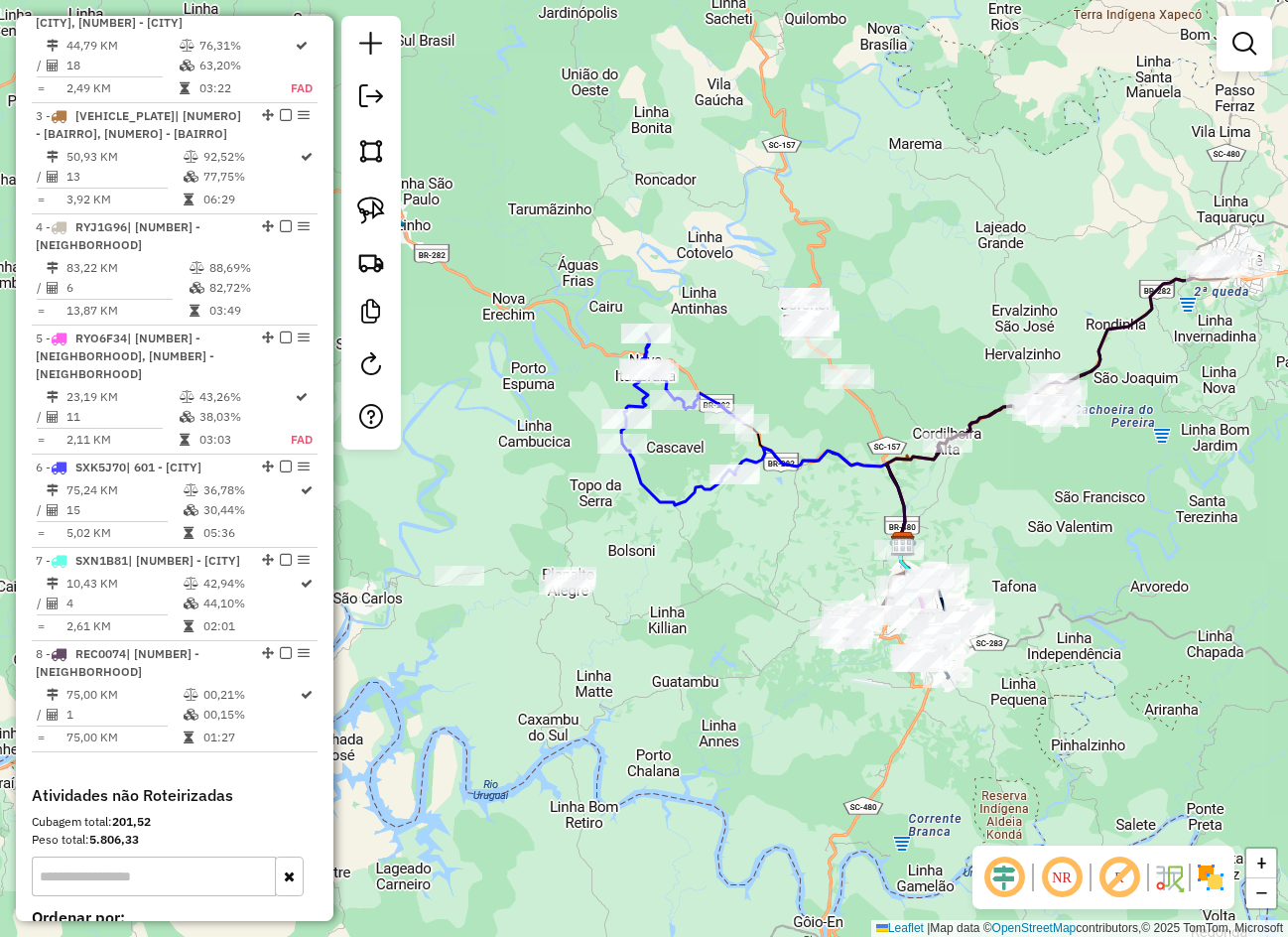 drag, startPoint x: 996, startPoint y: 527, endPoint x: 1087, endPoint y: 566, distance: 99.00505 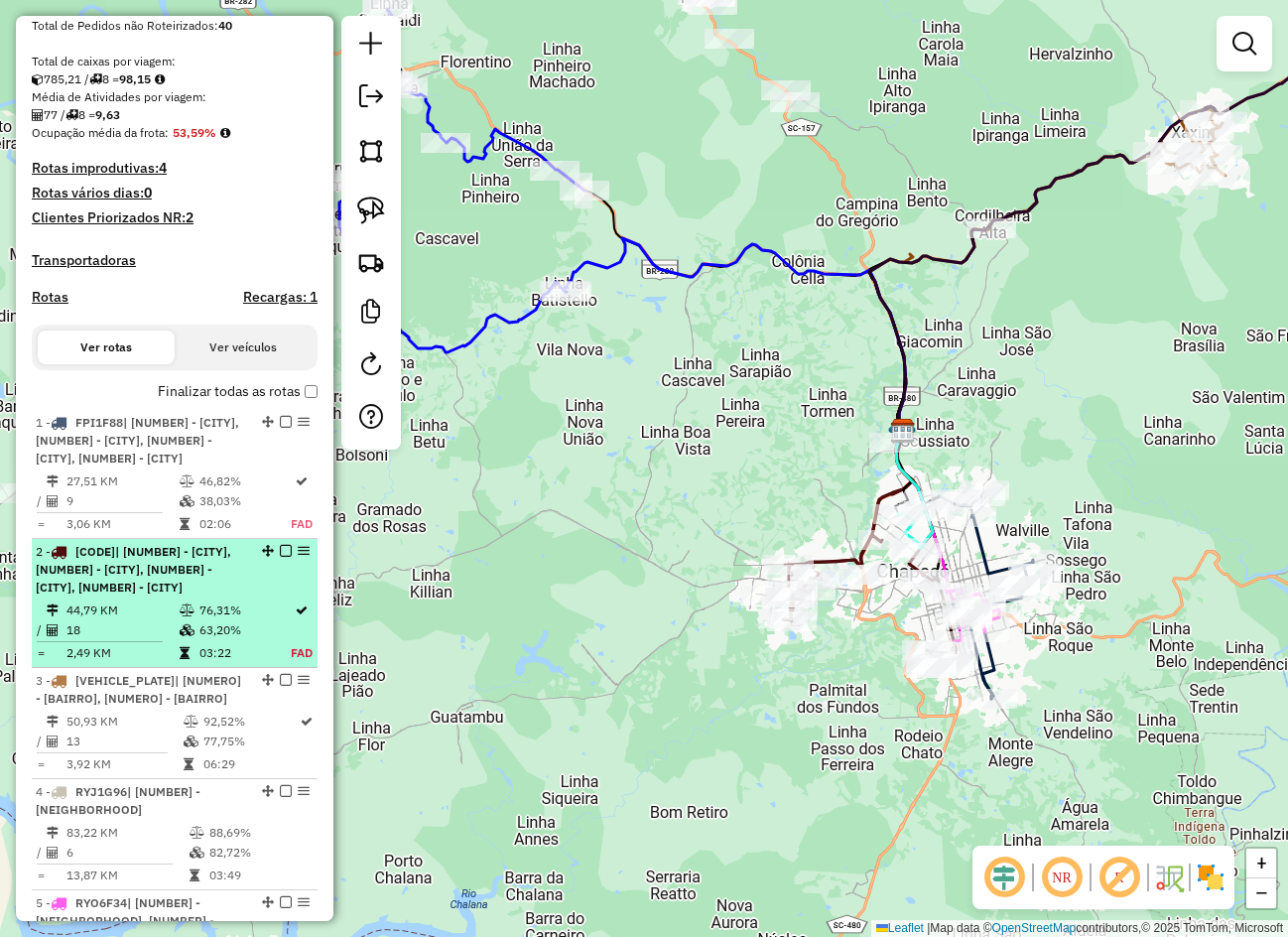scroll, scrollTop: 666, scrollLeft: 0, axis: vertical 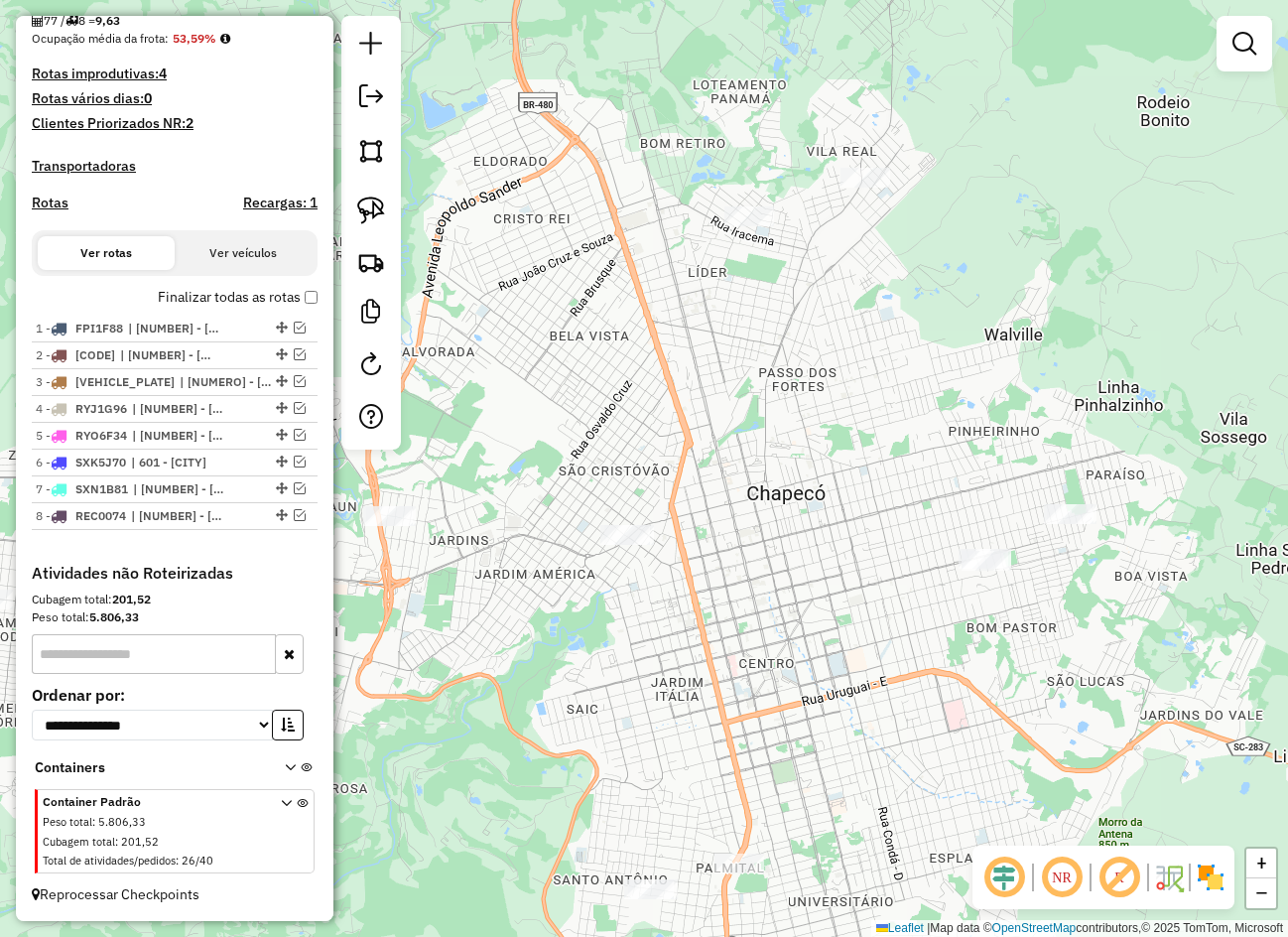 drag, startPoint x: 1032, startPoint y: 653, endPoint x: 1060, endPoint y: 641, distance: 30.463092 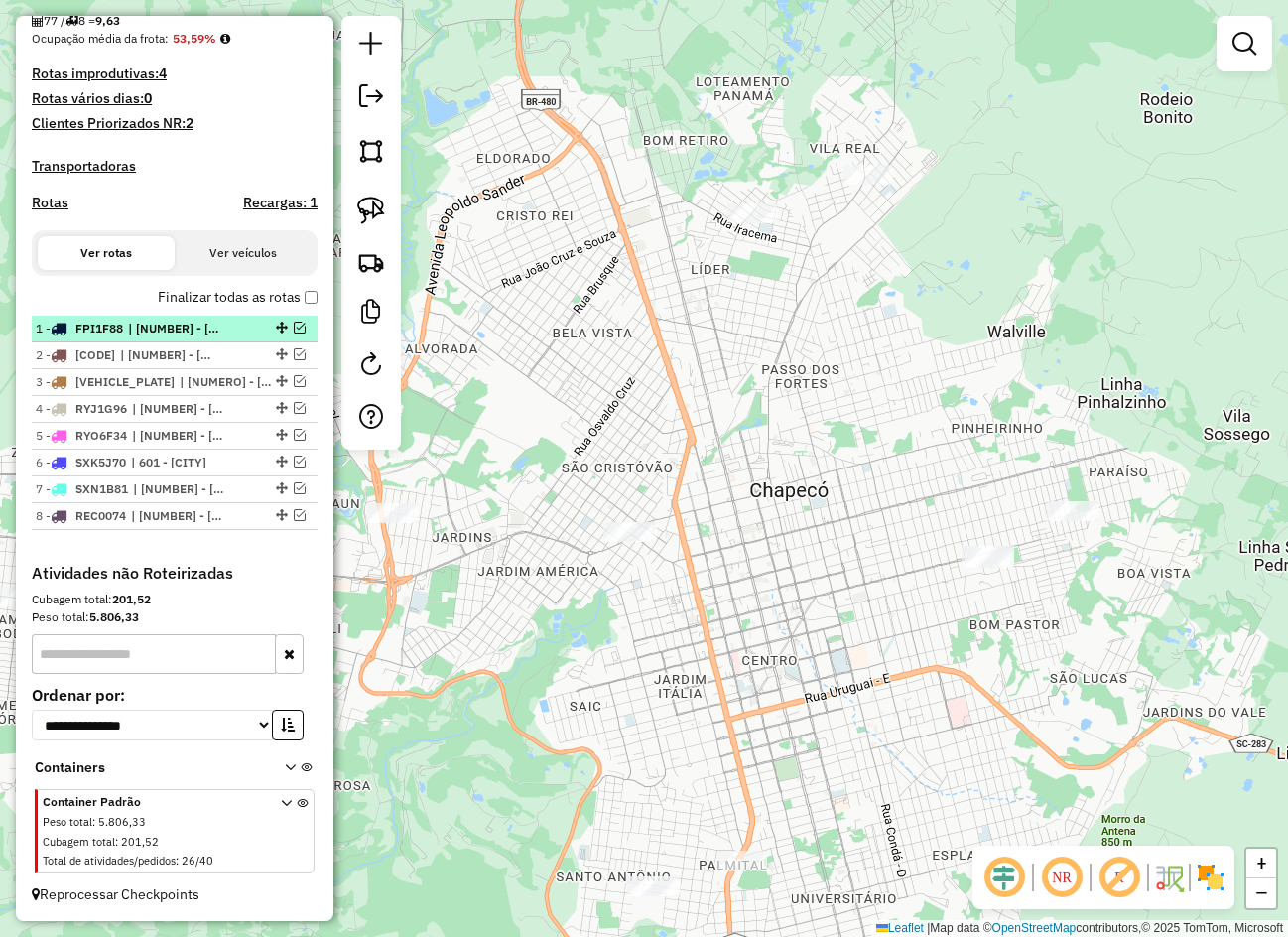 click at bounding box center (300, 328) 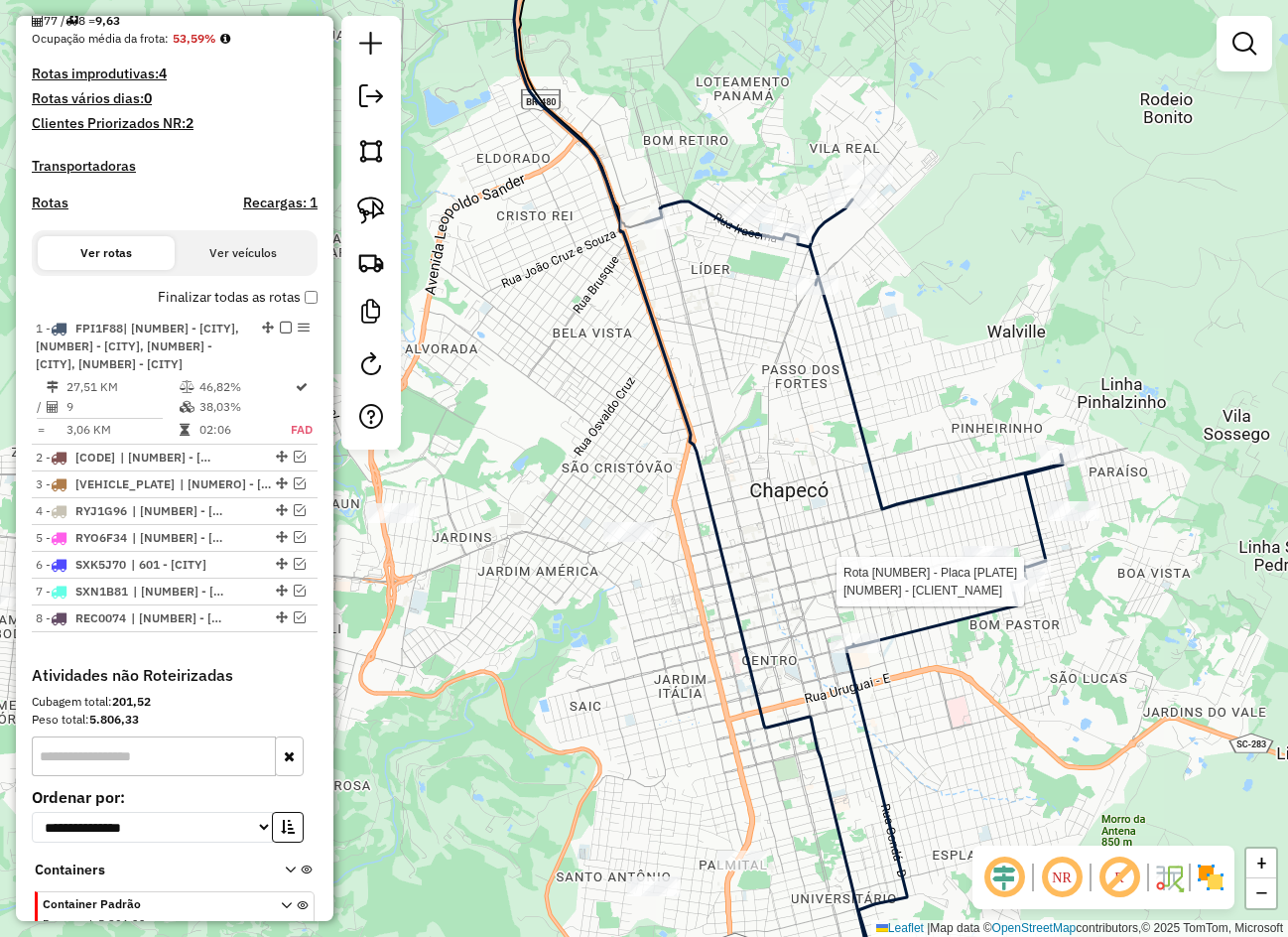 scroll, scrollTop: 596, scrollLeft: 0, axis: vertical 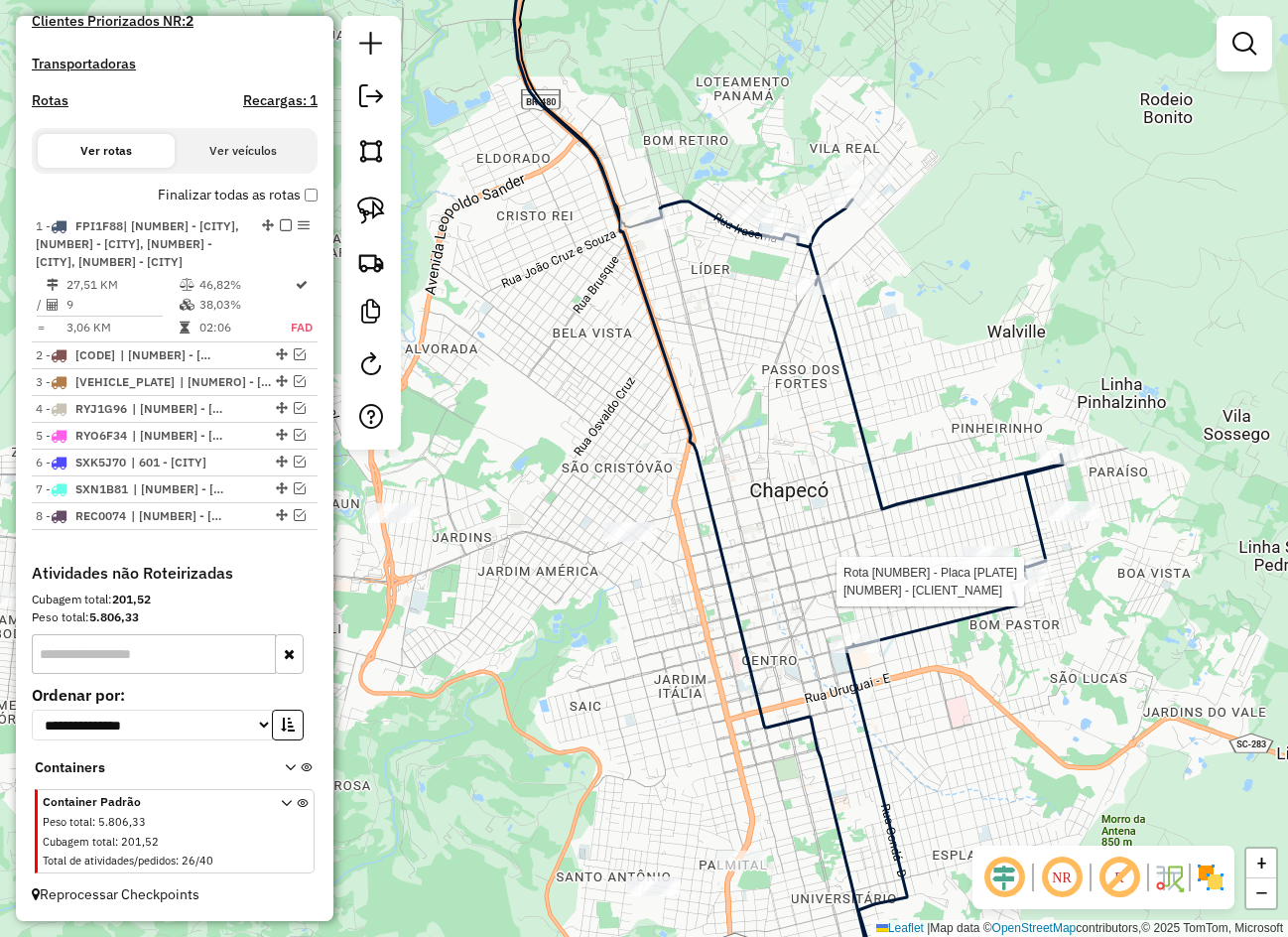 select on "**********" 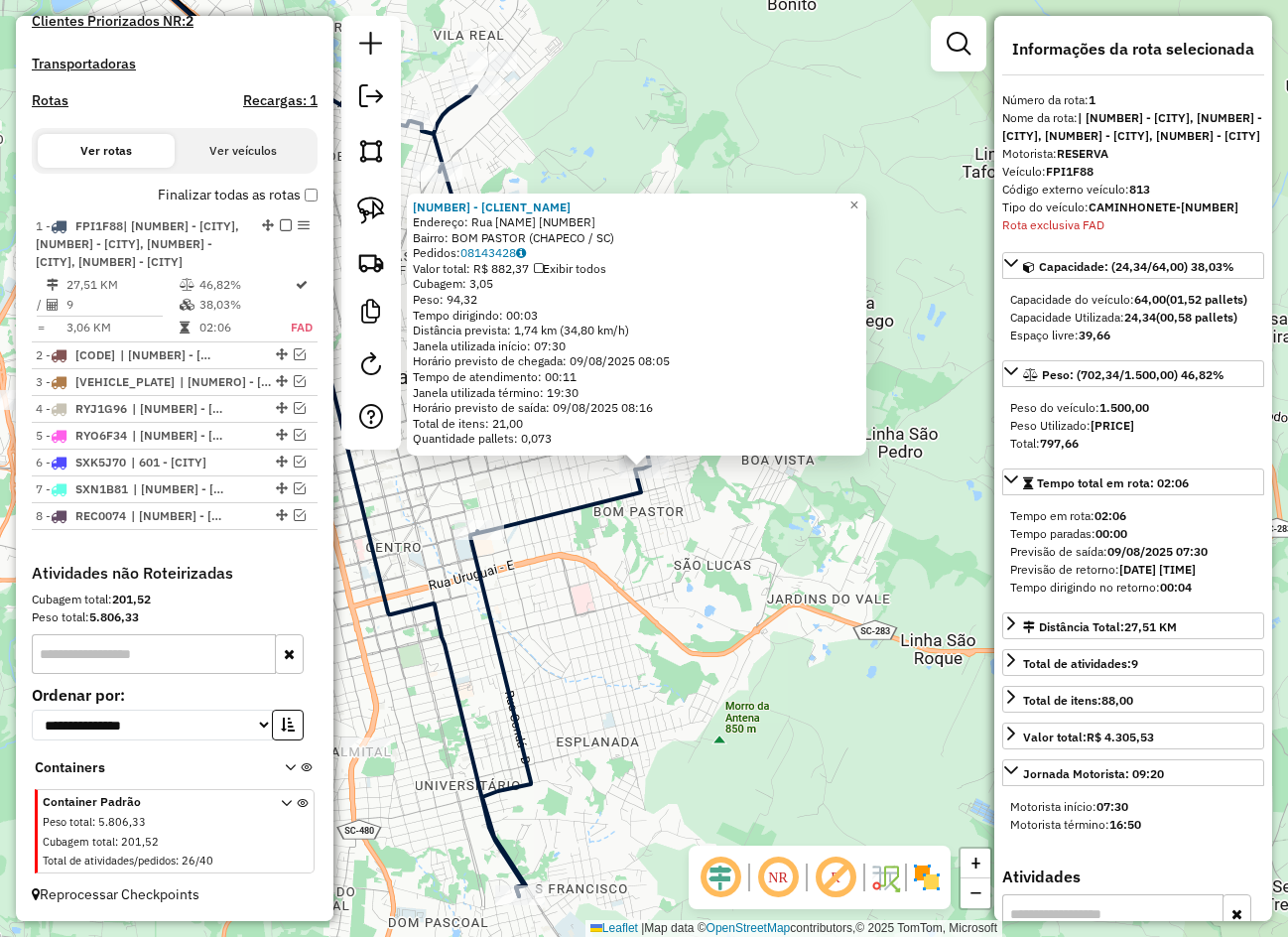 click on "10417 - MERCADO DO POVO  Endereço:  Rua Igarassu 150   Bairro: BOM PASTOR (CHAPECO / SC)   Pedidos:  08143428   Valor total: R$ 882,37   Exibir todos   Cubagem: 3,05  Peso: 94,32  Tempo dirigindo: 00:03   Distância prevista: 1,74 km (34,80 km/h)   Janela utilizada início: 07:30   Horário previsto de chegada: 09/08/2025 08:05   Tempo de atendimento: 00:11   Janela utilizada término: 19:30   Horário previsto de saída: 09/08/2025 08:16   Total de itens: 21,00   Quantidade pallets: 0,073  × Janela de atendimento Grade de atendimento Capacidade Transportadoras Veículos Cliente Pedidos  Rotas Selecione os dias de semana para filtrar as janelas de atendimento  Seg   Ter   Qua   Qui   Sex   Sáb   Dom  Informe o período da janela de atendimento: De: Até:  Filtrar exatamente a janela do cliente  Considerar janela de atendimento padrão  Selecione os dias de semana para filtrar as grades de atendimento  Seg   Ter   Qua   Qui   Sex   Sáb   Dom   Considerar clientes sem dia de atendimento cadastrado  De:  De:" 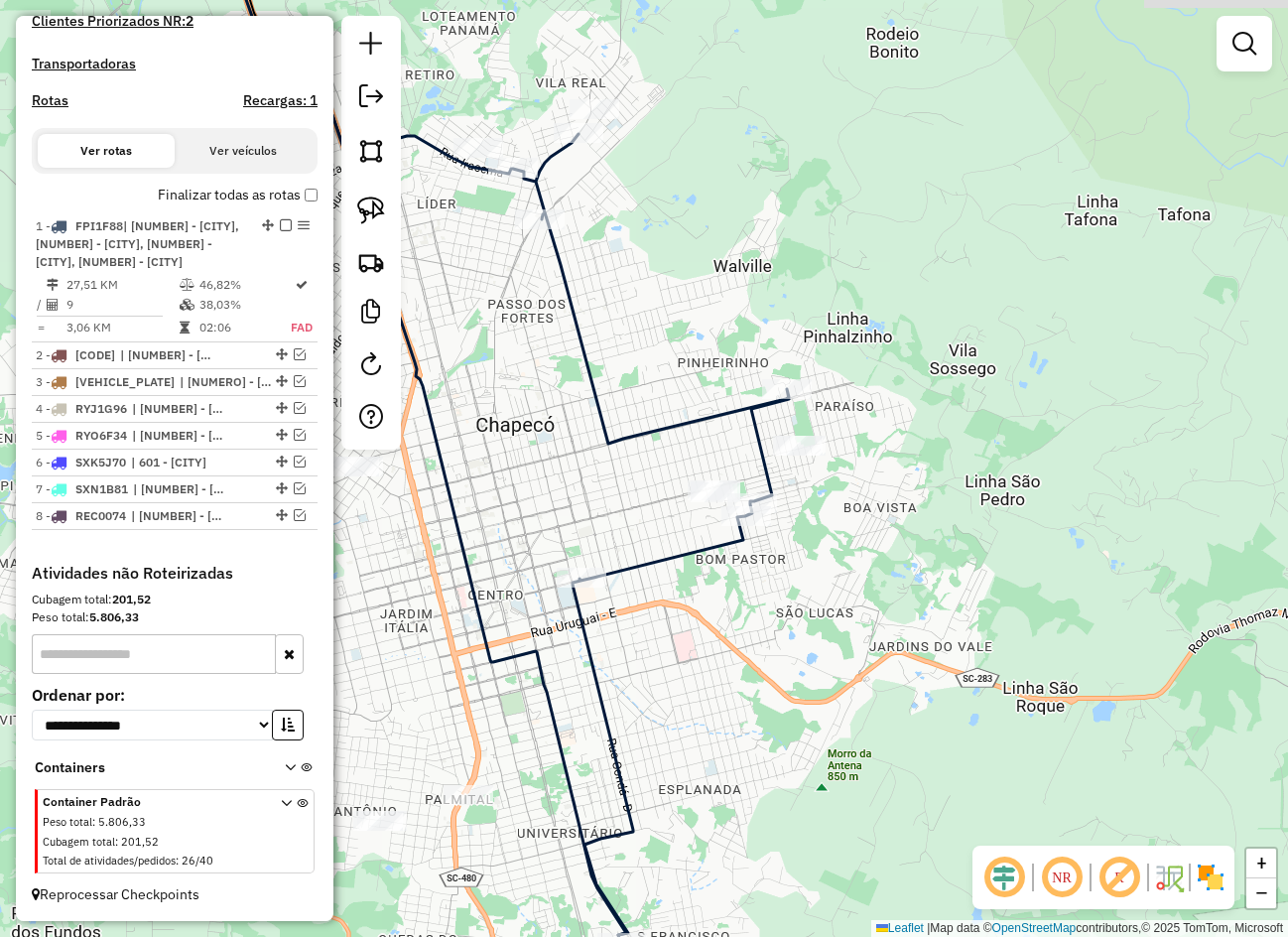 drag, startPoint x: 782, startPoint y: 582, endPoint x: 966, endPoint y: 656, distance: 198.32297 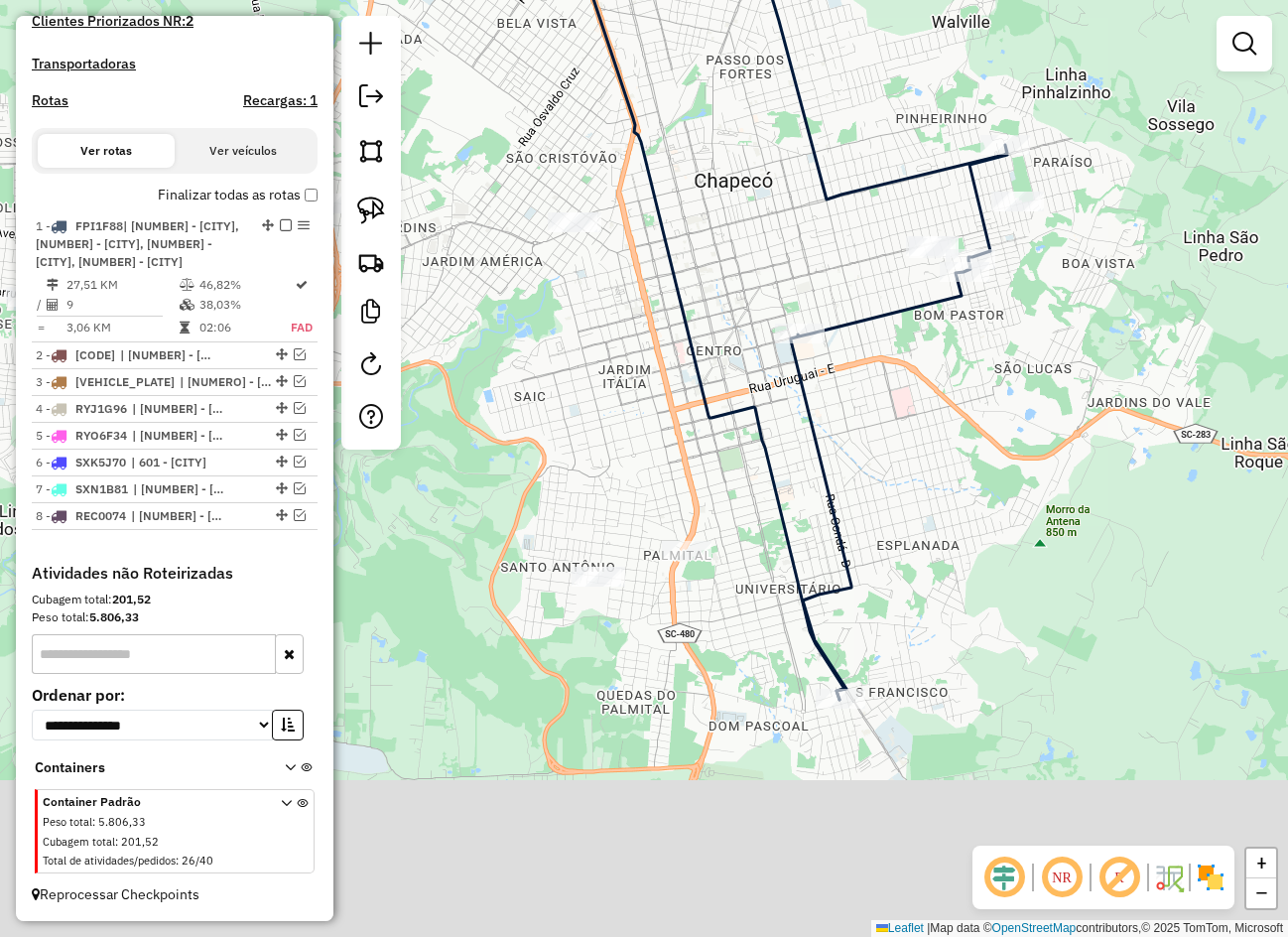 drag, startPoint x: 953, startPoint y: 615, endPoint x: 1086, endPoint y: 327, distance: 317.227 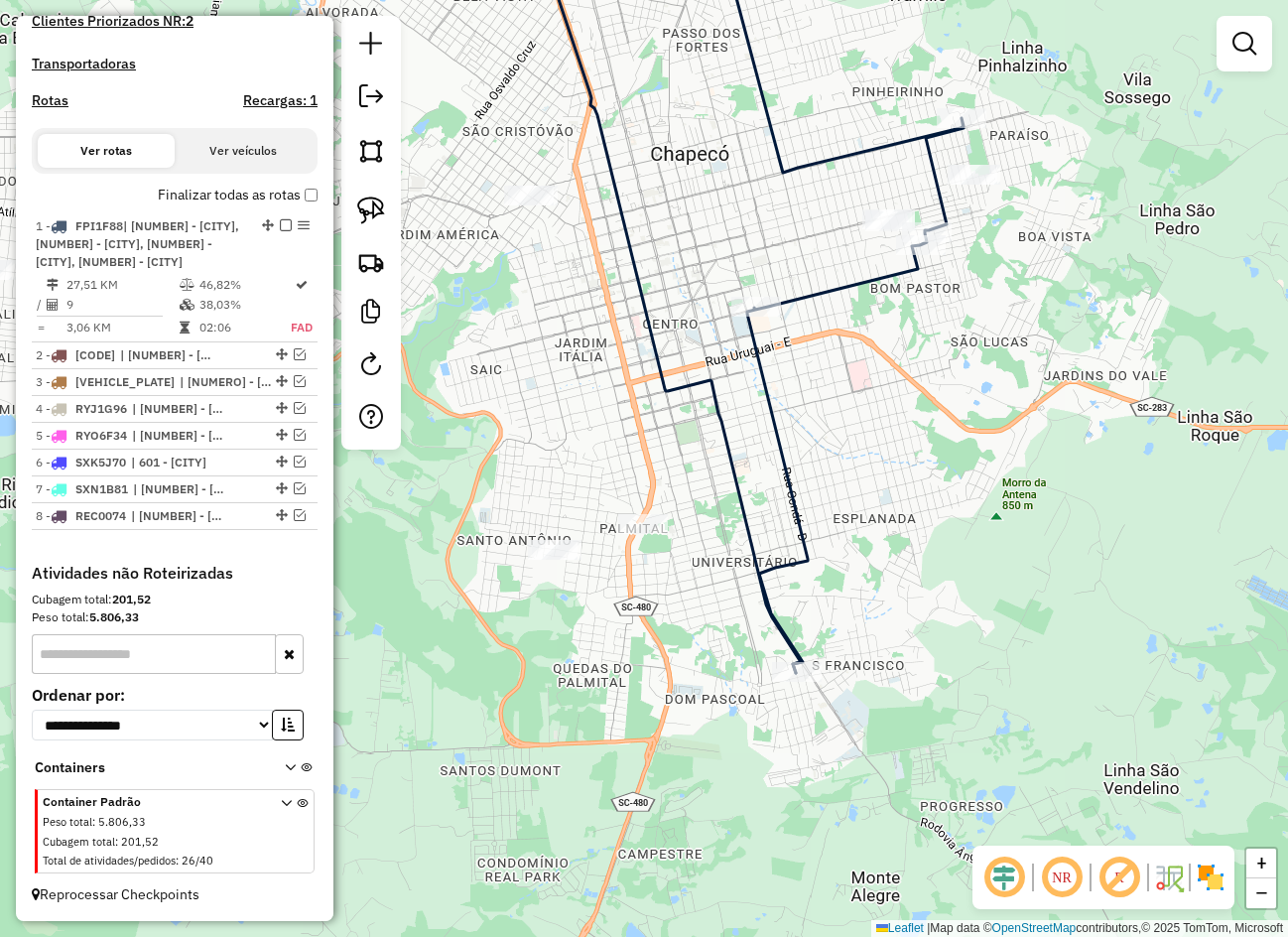 drag, startPoint x: 1053, startPoint y: 392, endPoint x: 1087, endPoint y: 662, distance: 272.13232 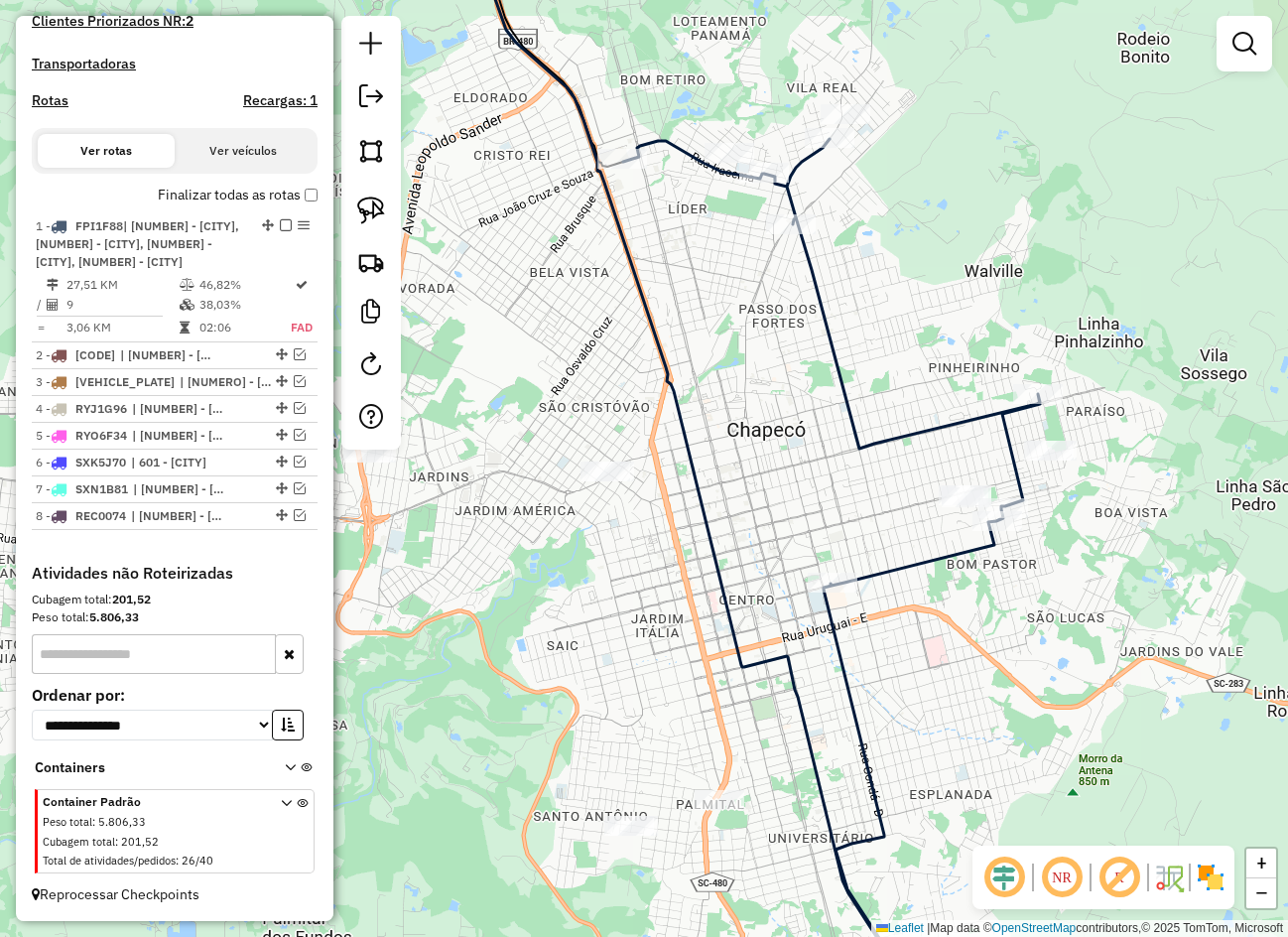 drag, startPoint x: 1039, startPoint y: 574, endPoint x: 1083, endPoint y: 733, distance: 164.97576 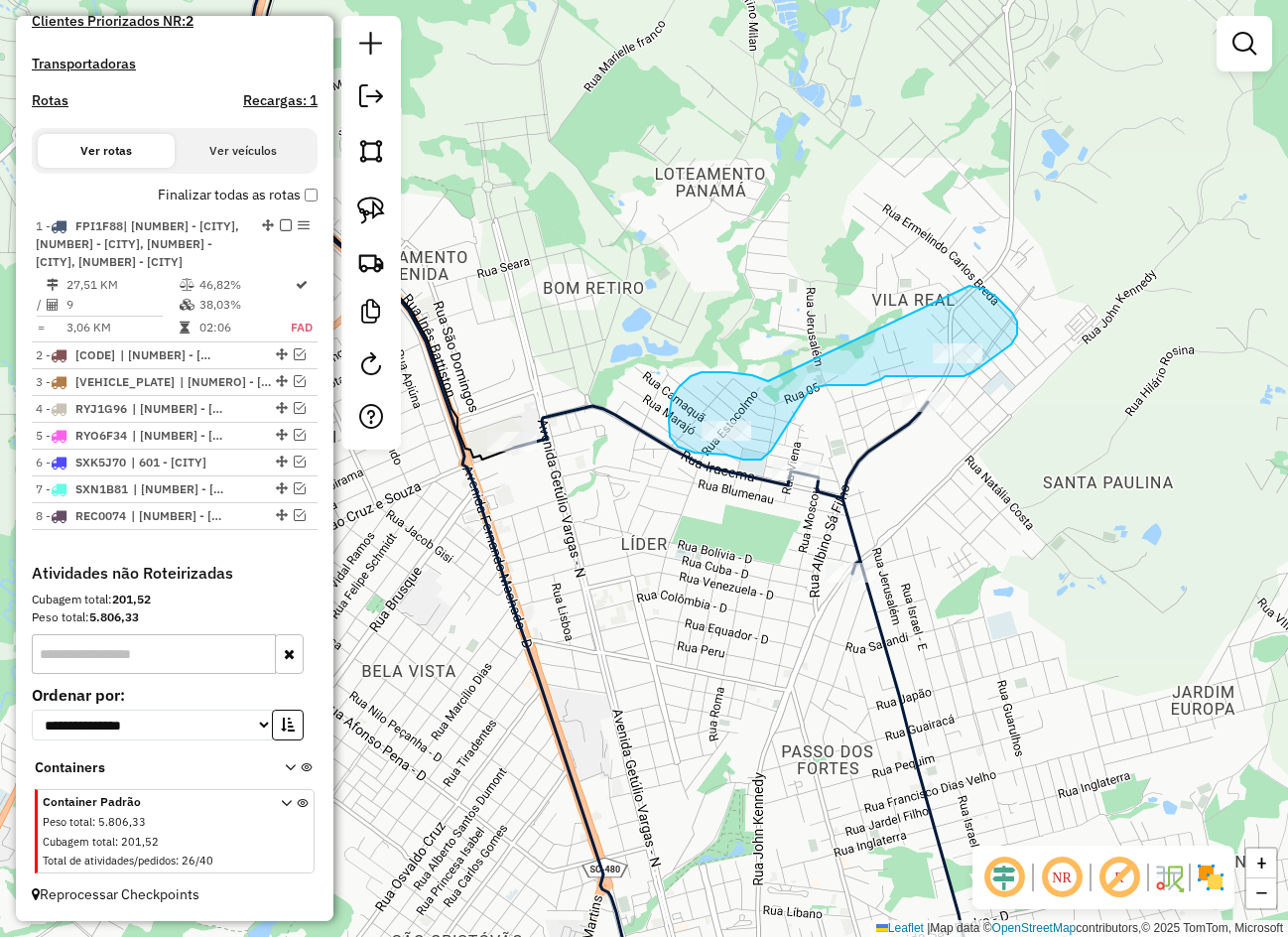 drag, startPoint x: 702, startPoint y: 372, endPoint x: 923, endPoint y: 285, distance: 237.50789 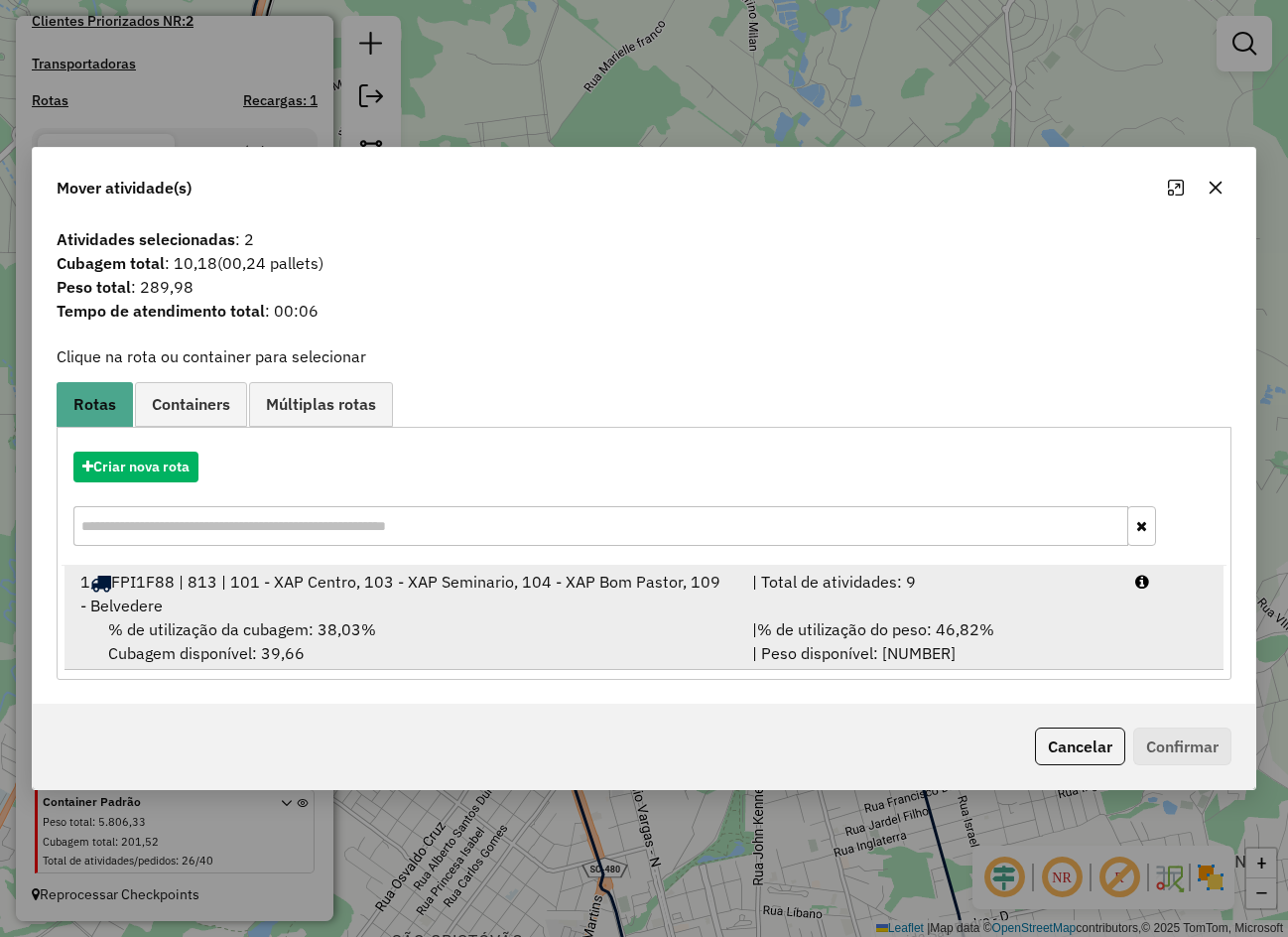 click on "1   FPI1F88 | 813 | 101 - XAP Centro, 103 - XAP Seminario, 104 - XAP Bom Pastor, 109 - Belvedere" at bounding box center [404, 594] 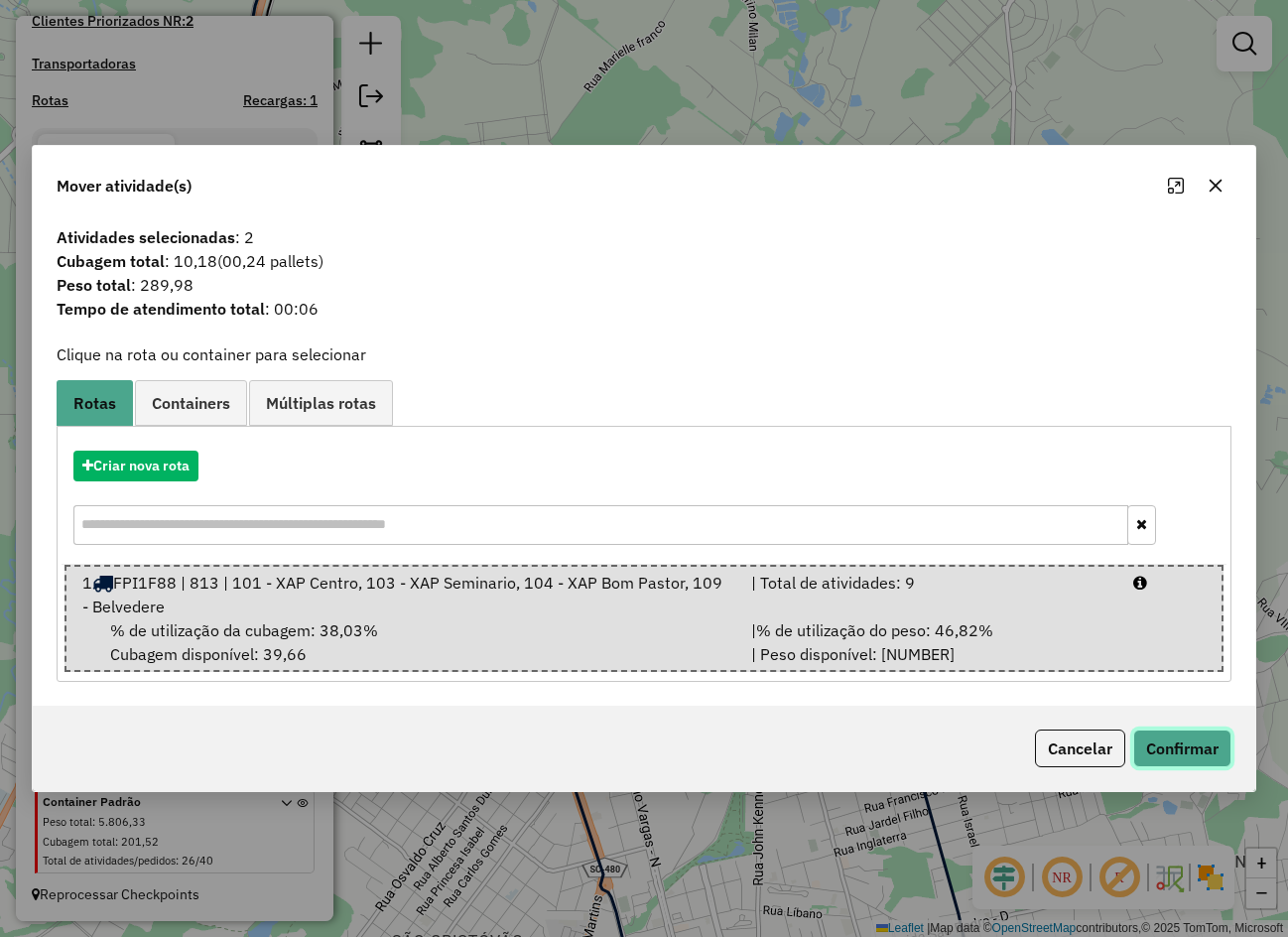click on "Confirmar" 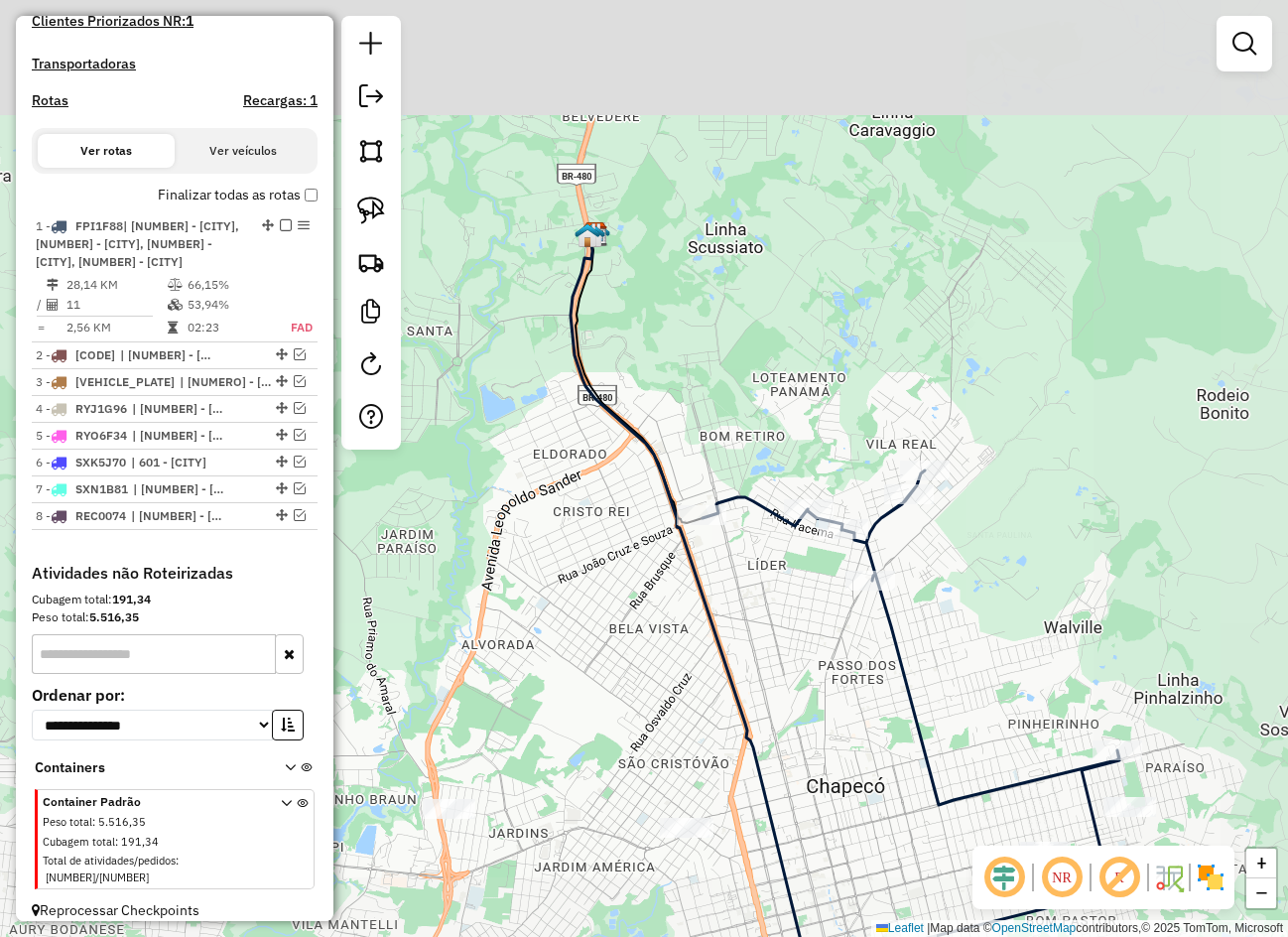 drag, startPoint x: 1010, startPoint y: 646, endPoint x: 890, endPoint y: 343, distance: 325.89722 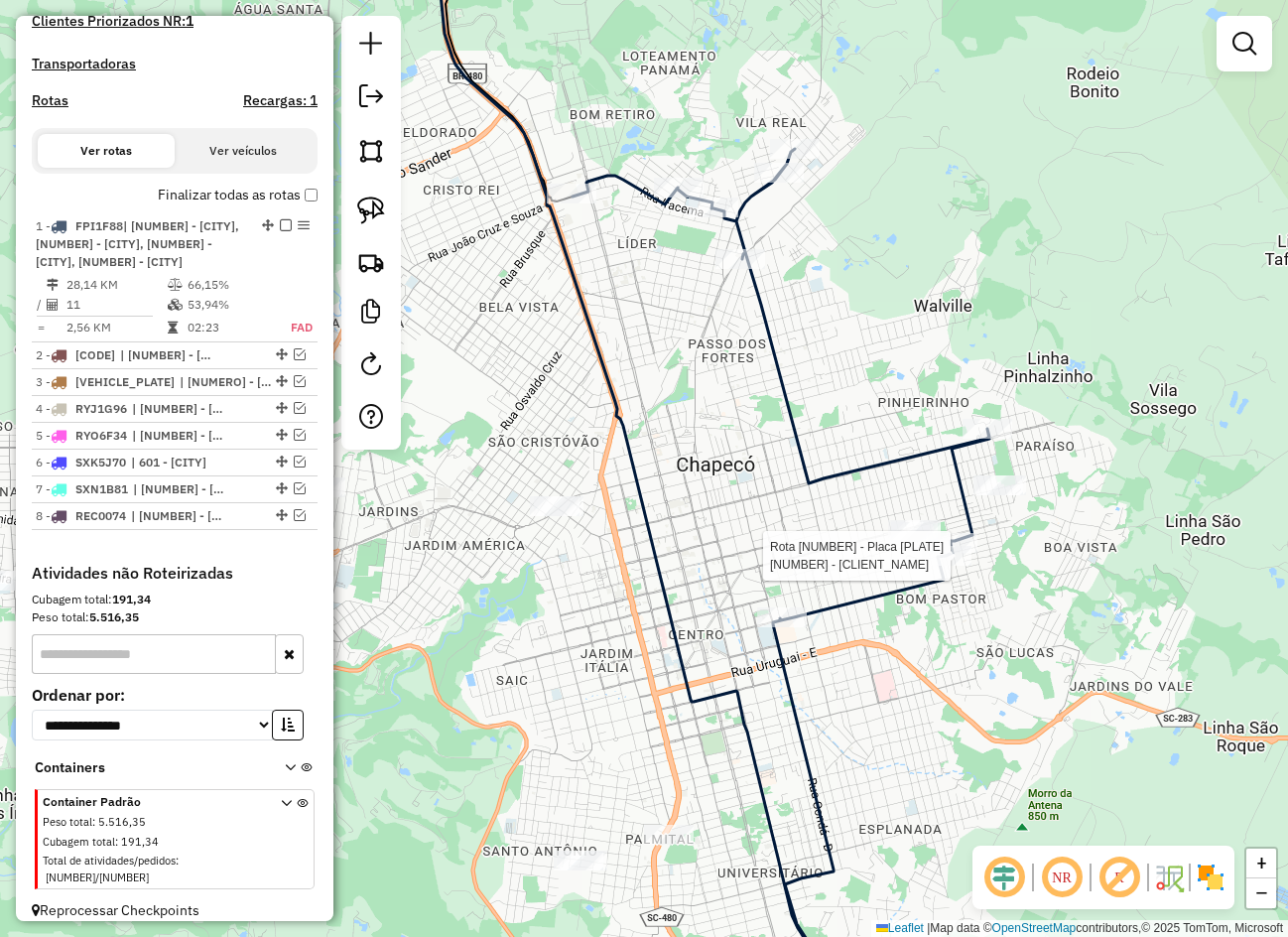 select on "**********" 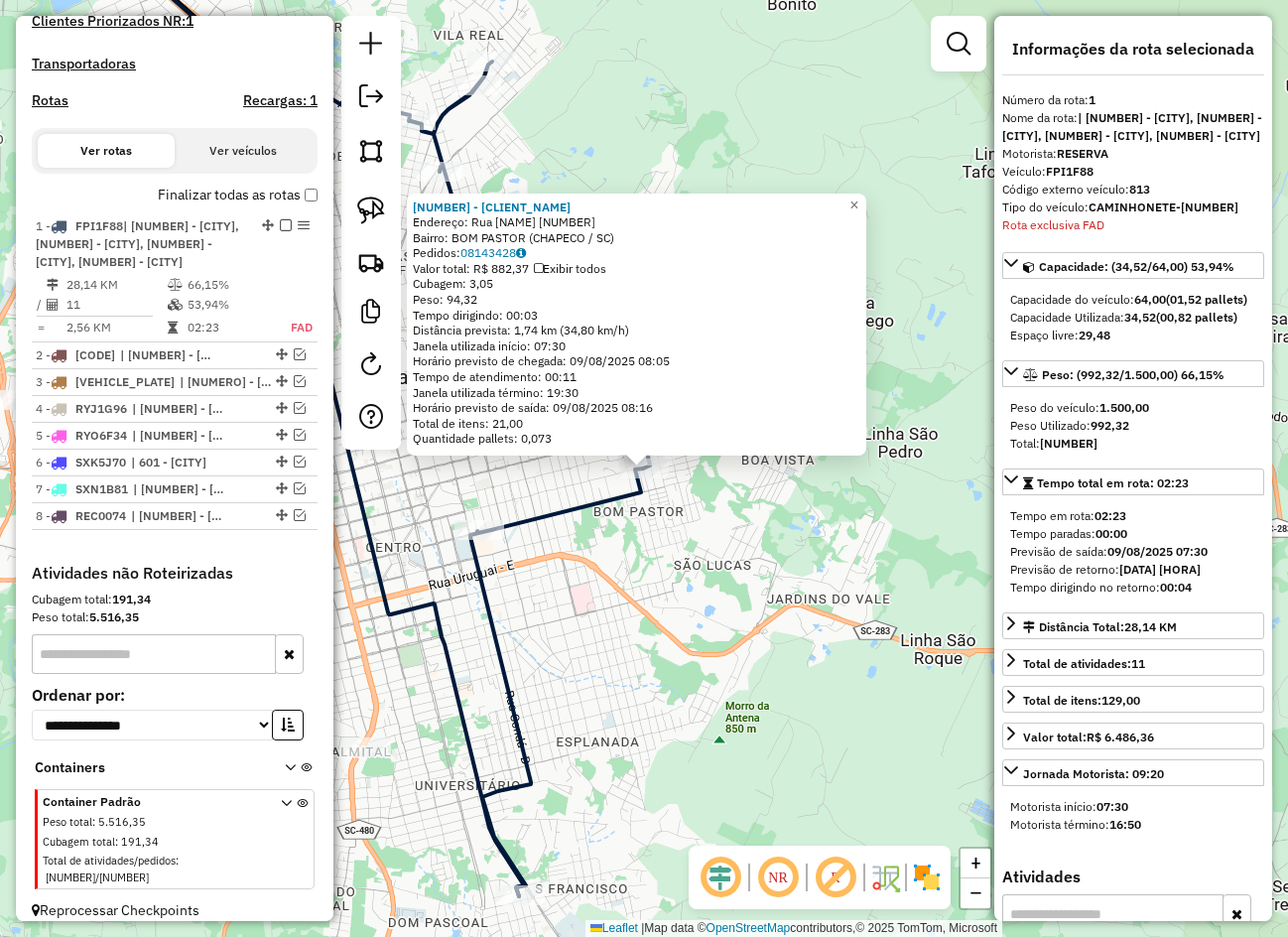 click on "10417 - MERCADO DO POVO  Endereço:  Rua Igarassu 150   Bairro: BOM PASTOR (CHAPECO / SC)   Pedidos:  08143428   Valor total: R$ 882,37   Exibir todos   Cubagem: 3,05  Peso: 94,32  Tempo dirigindo: 00:03   Distância prevista: 1,74 km (34,80 km/h)   Janela utilizada início: 07:30   Horário previsto de chegada: 09/08/2025 08:05   Tempo de atendimento: 00:11   Janela utilizada término: 19:30   Horário previsto de saída: 09/08/2025 08:16   Total de itens: 21,00   Quantidade pallets: 0,073  × Janela de atendimento Grade de atendimento Capacidade Transportadoras Veículos Cliente Pedidos  Rotas Selecione os dias de semana para filtrar as janelas de atendimento  Seg   Ter   Qua   Qui   Sex   Sáb   Dom  Informe o período da janela de atendimento: De: Até:  Filtrar exatamente a janela do cliente  Considerar janela de atendimento padrão  Selecione os dias de semana para filtrar as grades de atendimento  Seg   Ter   Qua   Qui   Sex   Sáb   Dom   Considerar clientes sem dia de atendimento cadastrado  De:  De:" 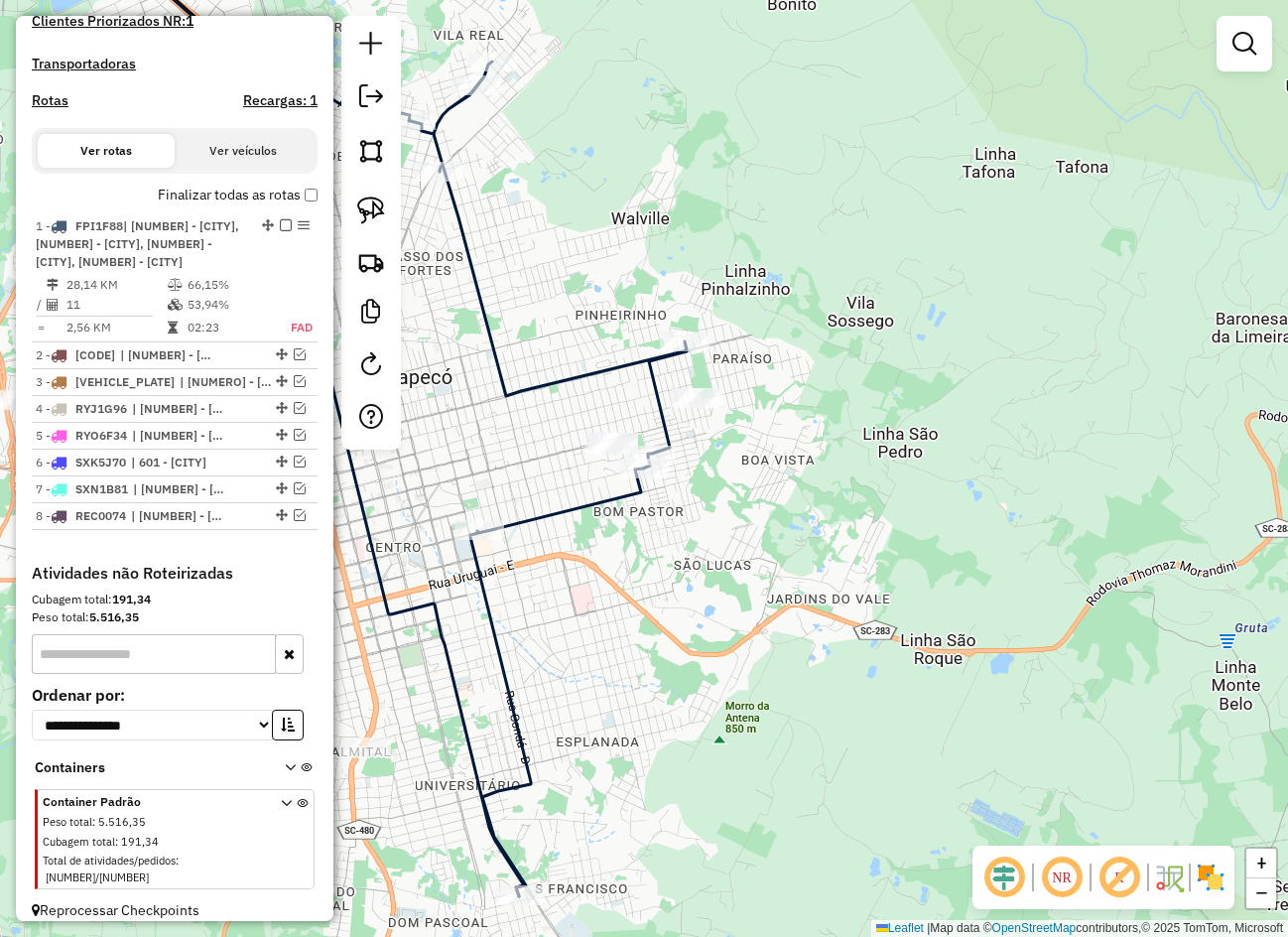 drag, startPoint x: 782, startPoint y: 547, endPoint x: 935, endPoint y: 580, distance: 156.51837 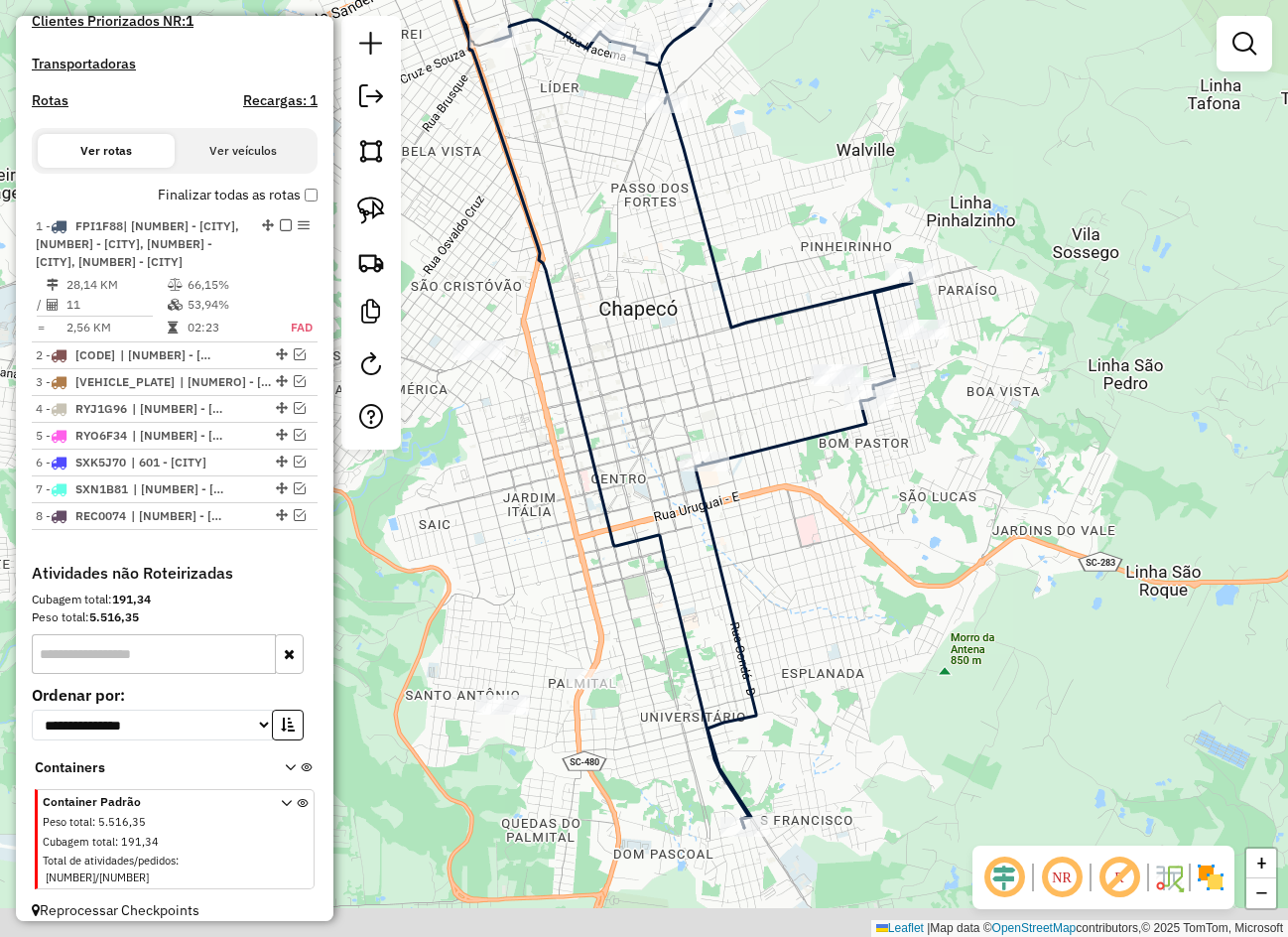 drag, startPoint x: 930, startPoint y: 510, endPoint x: 966, endPoint y: 467, distance: 56.0803 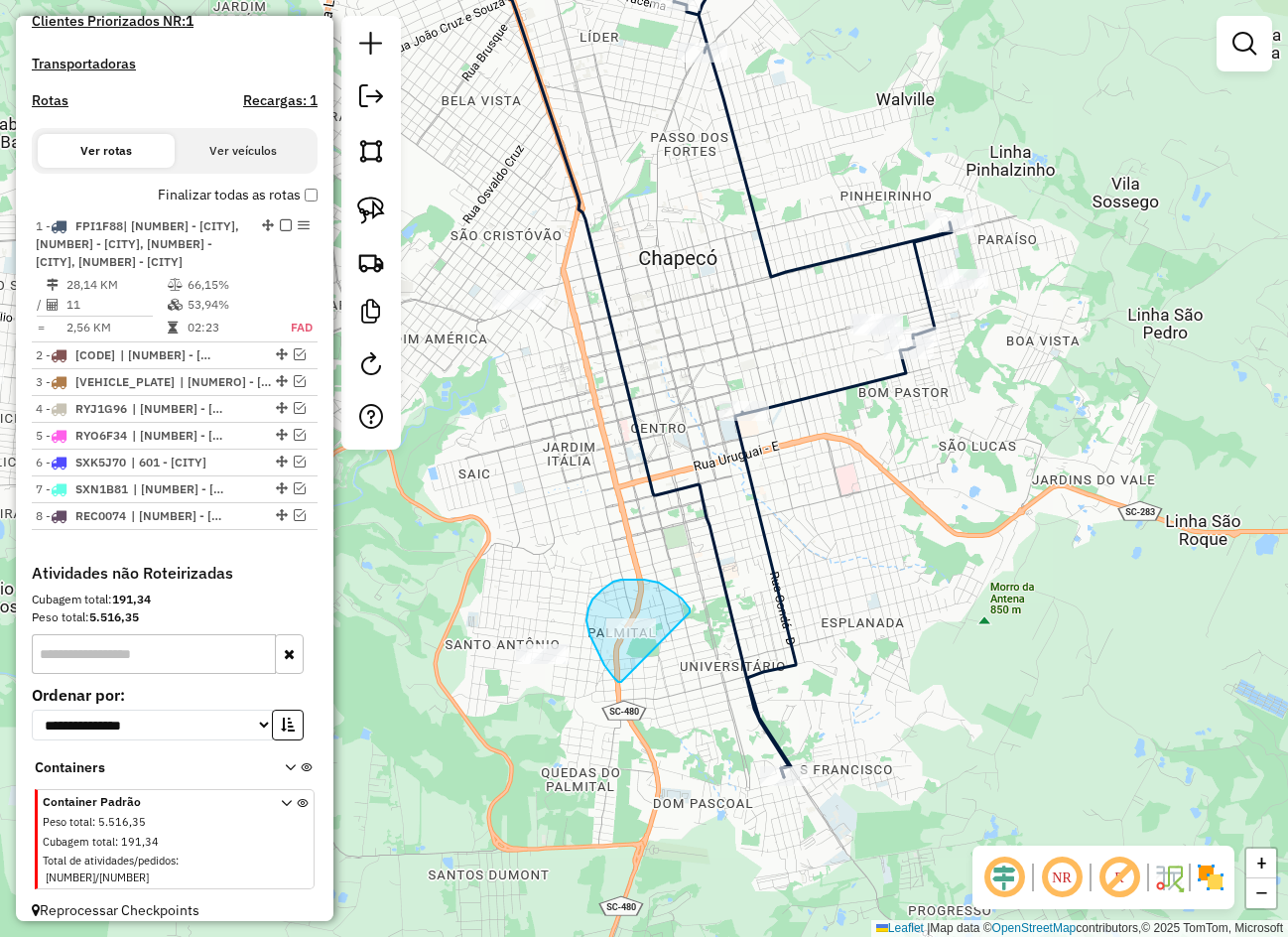 drag, startPoint x: 690, startPoint y: 612, endPoint x: 622, endPoint y: 675, distance: 92.69844 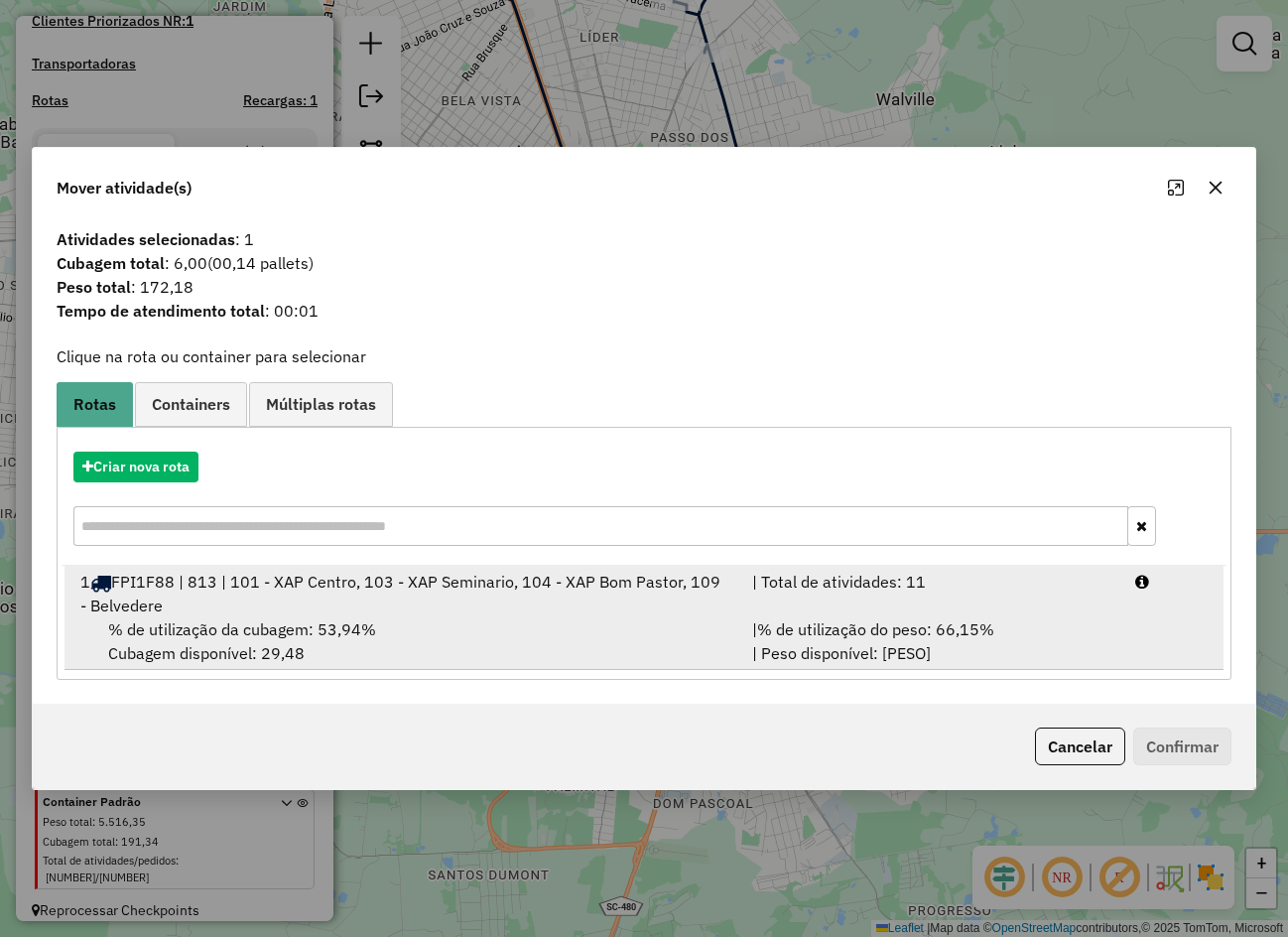 click on "1   FPI1F88 | 813 | 101 - XAP Centro, 103 - XAP Seminario, 104 - XAP Bom Pastor, 109 - Belvedere" at bounding box center [404, 594] 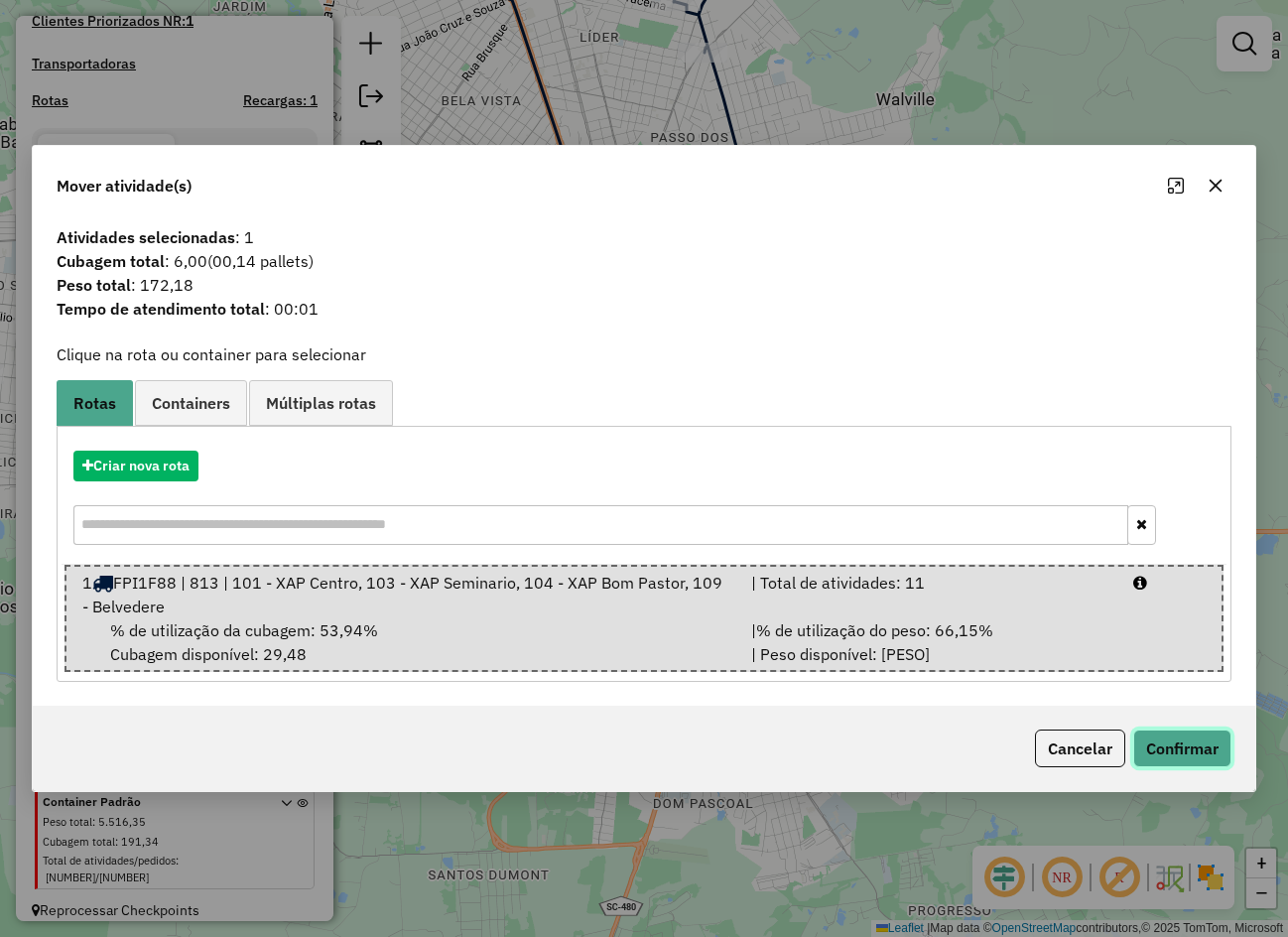 click on "Confirmar" 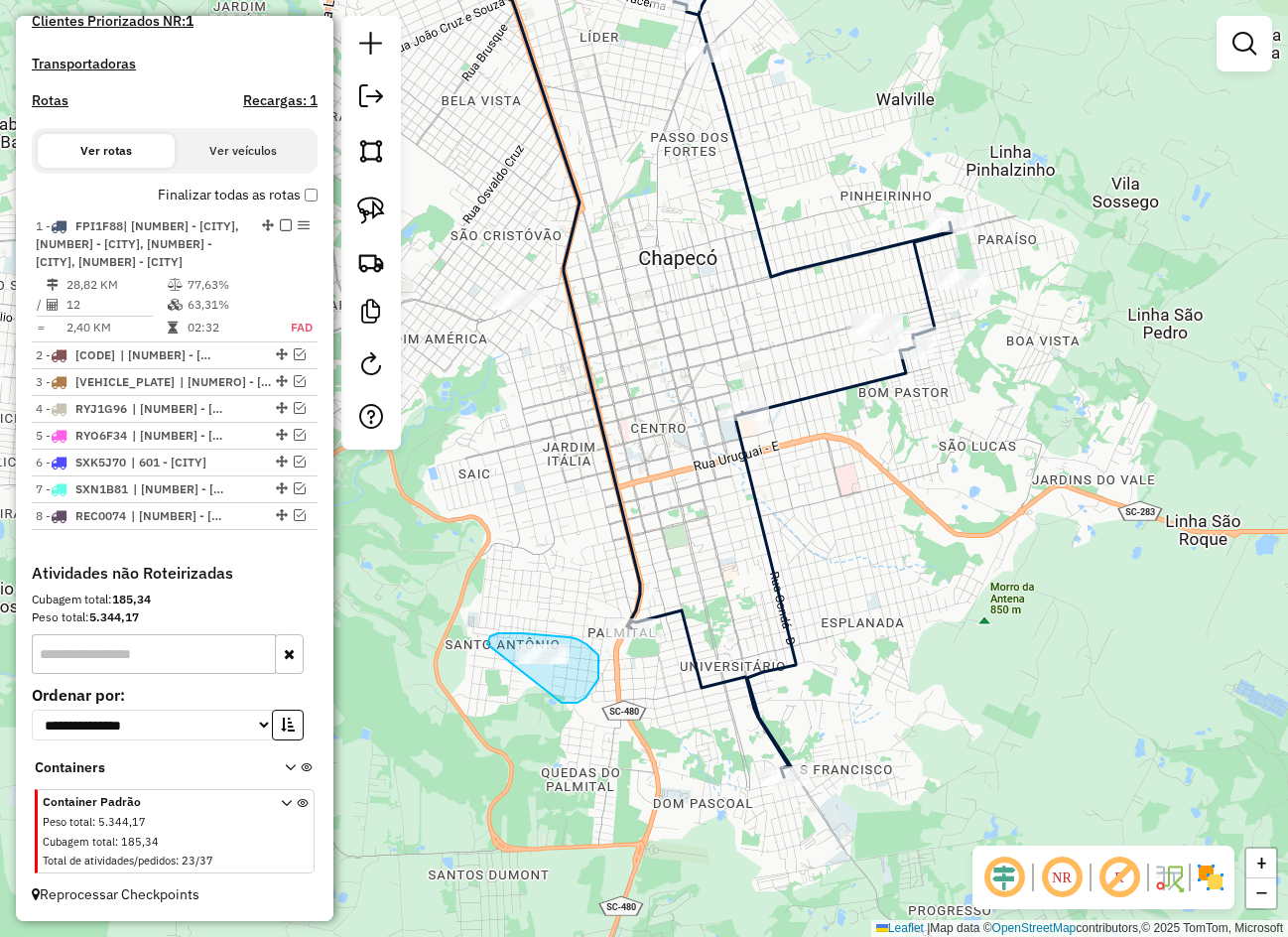 drag, startPoint x: 562, startPoint y: 703, endPoint x: 485, endPoint y: 671, distance: 83.38465 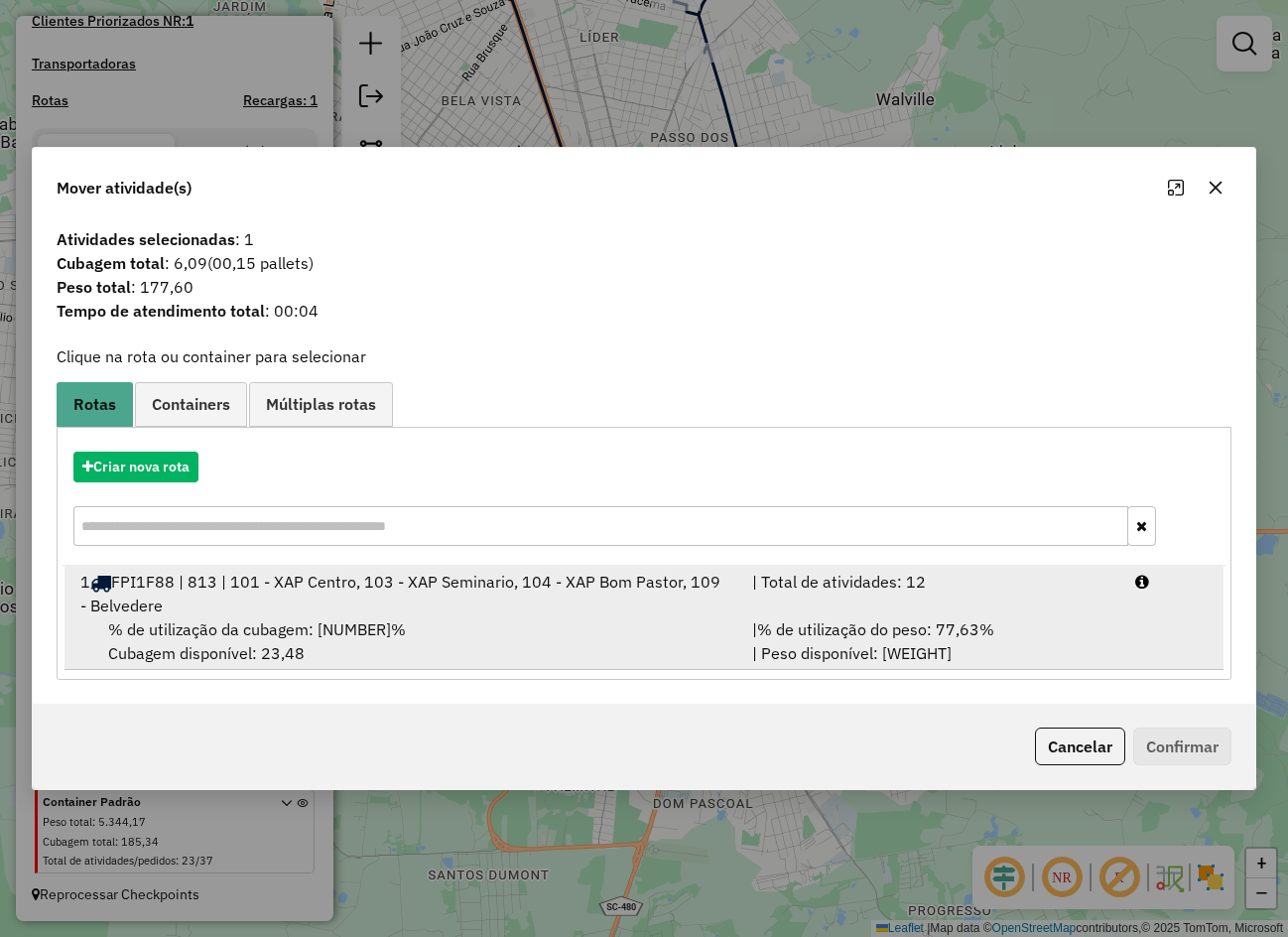 click on "% de utilização do peso: 77,63%" at bounding box center [875, 629] 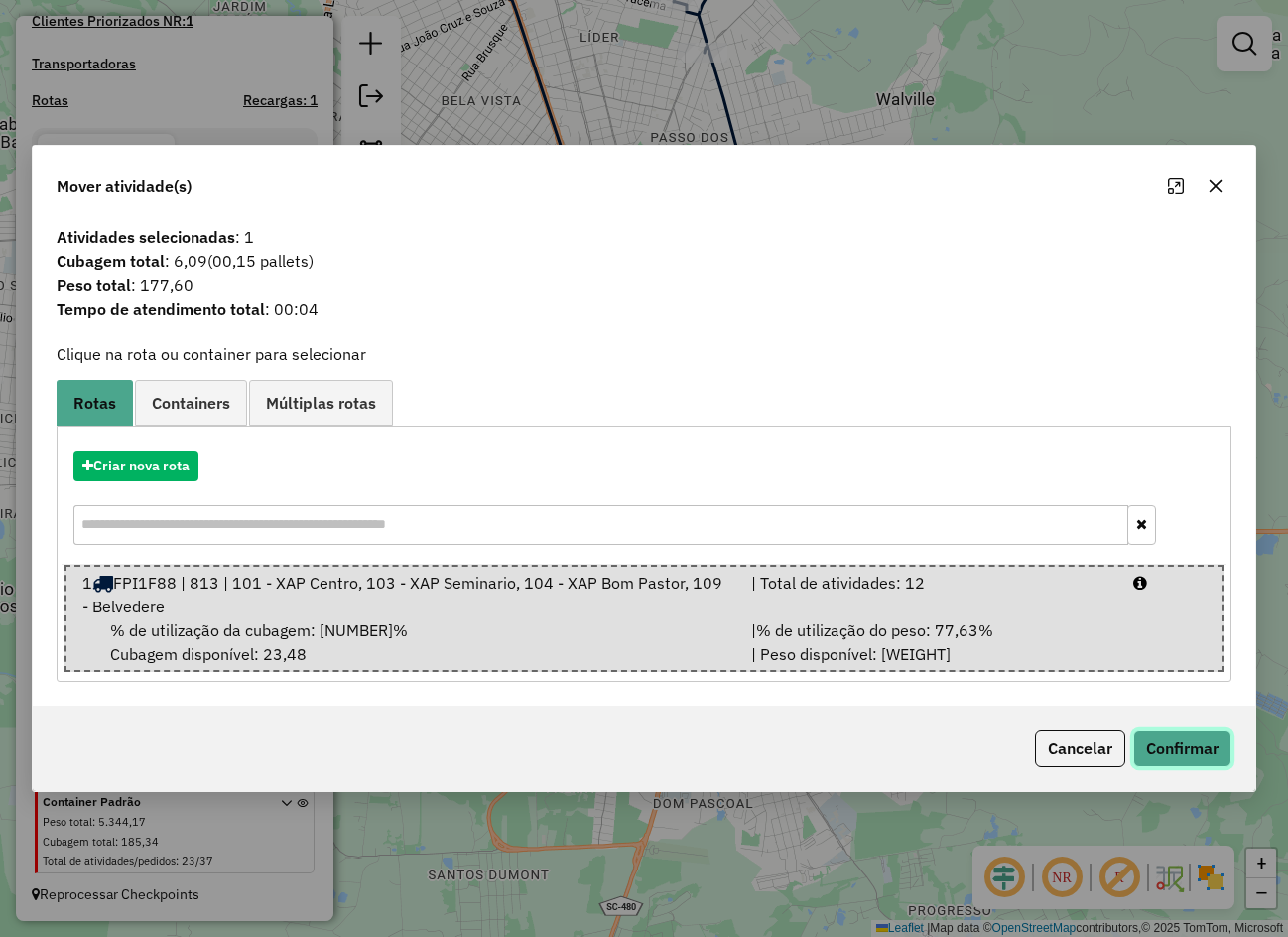click on "Confirmar" 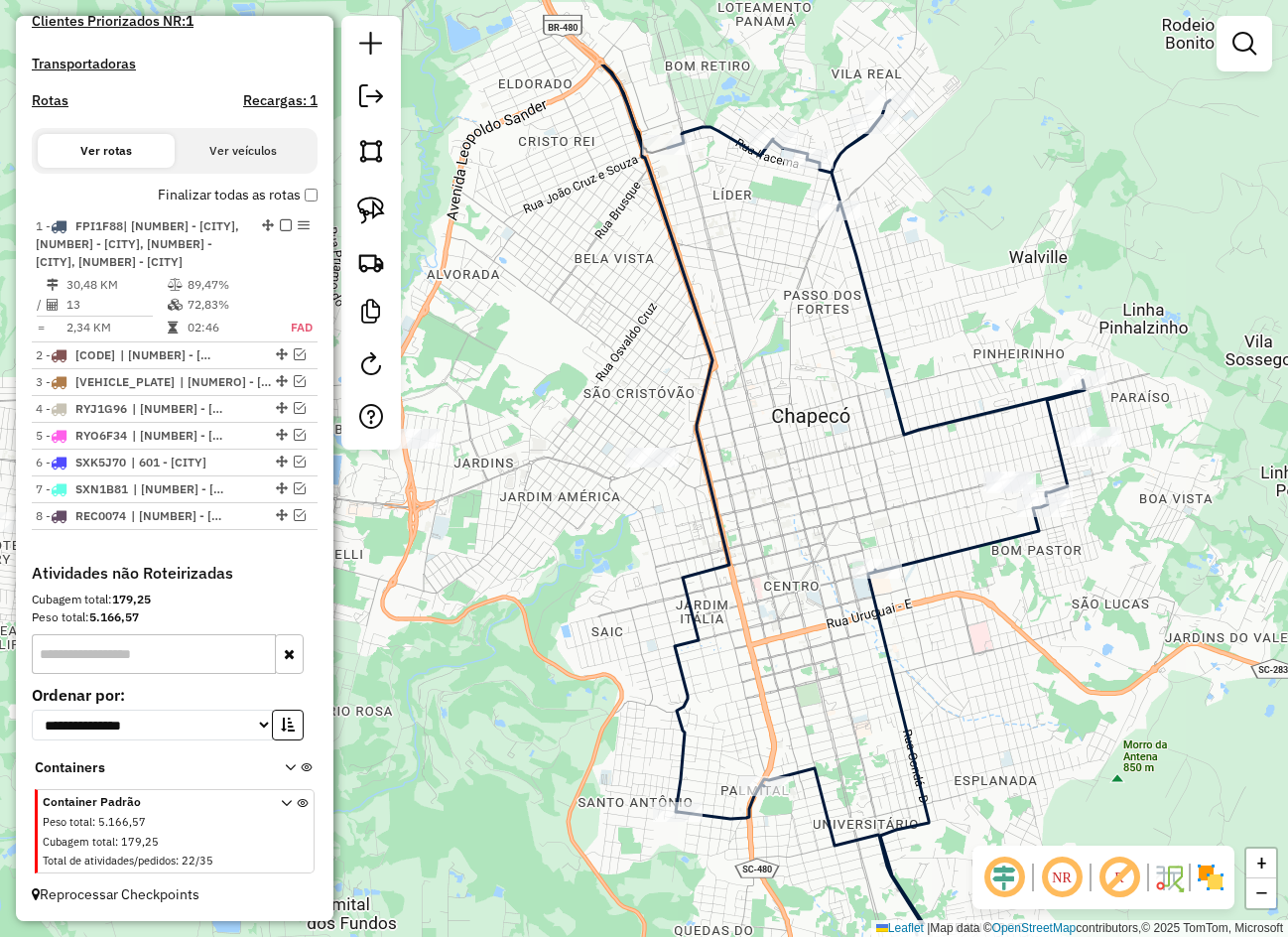 drag, startPoint x: 857, startPoint y: 606, endPoint x: 996, endPoint y: 770, distance: 214.98139 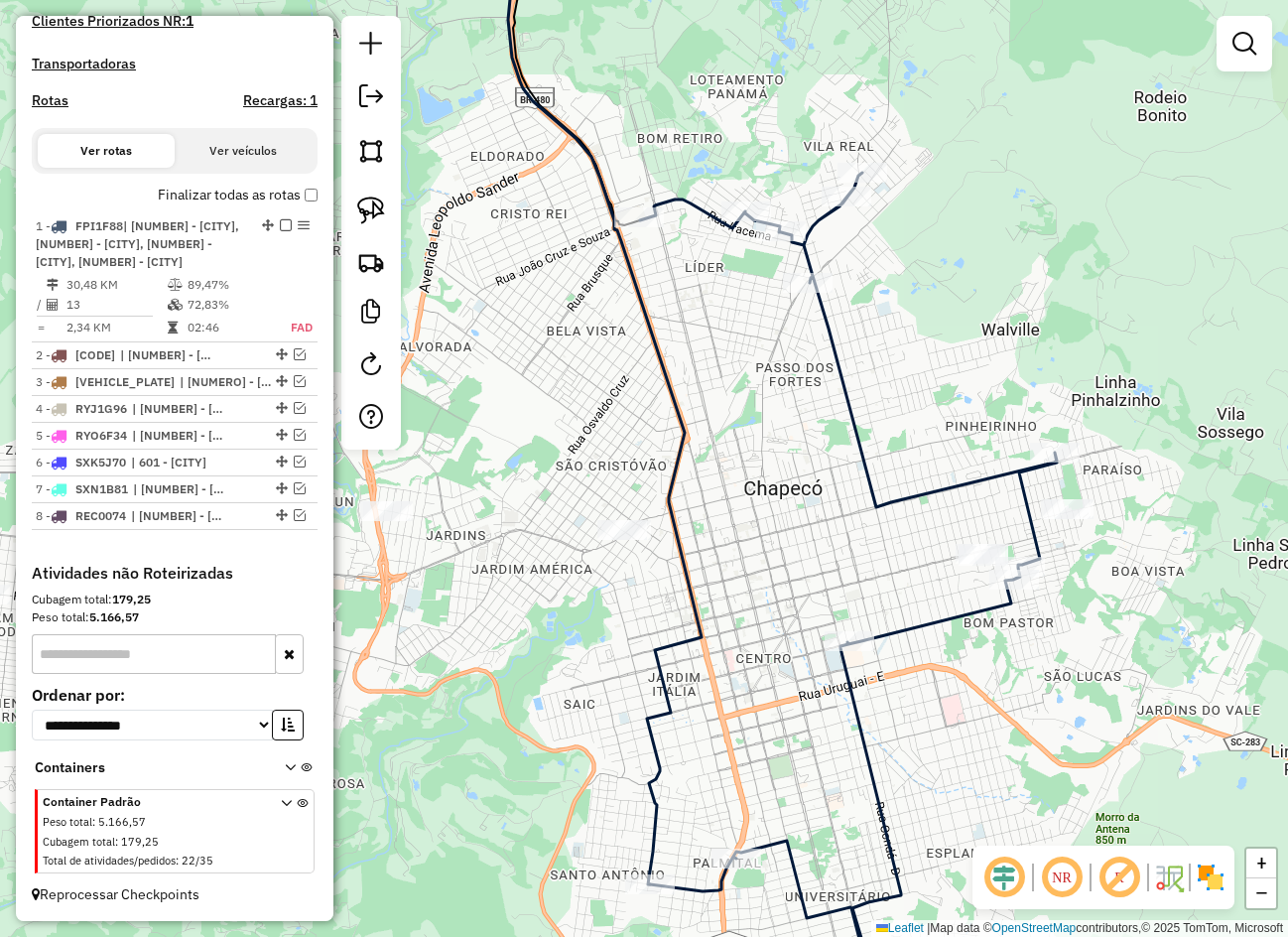 drag, startPoint x: 1022, startPoint y: 685, endPoint x: 961, endPoint y: 782, distance: 114.586212 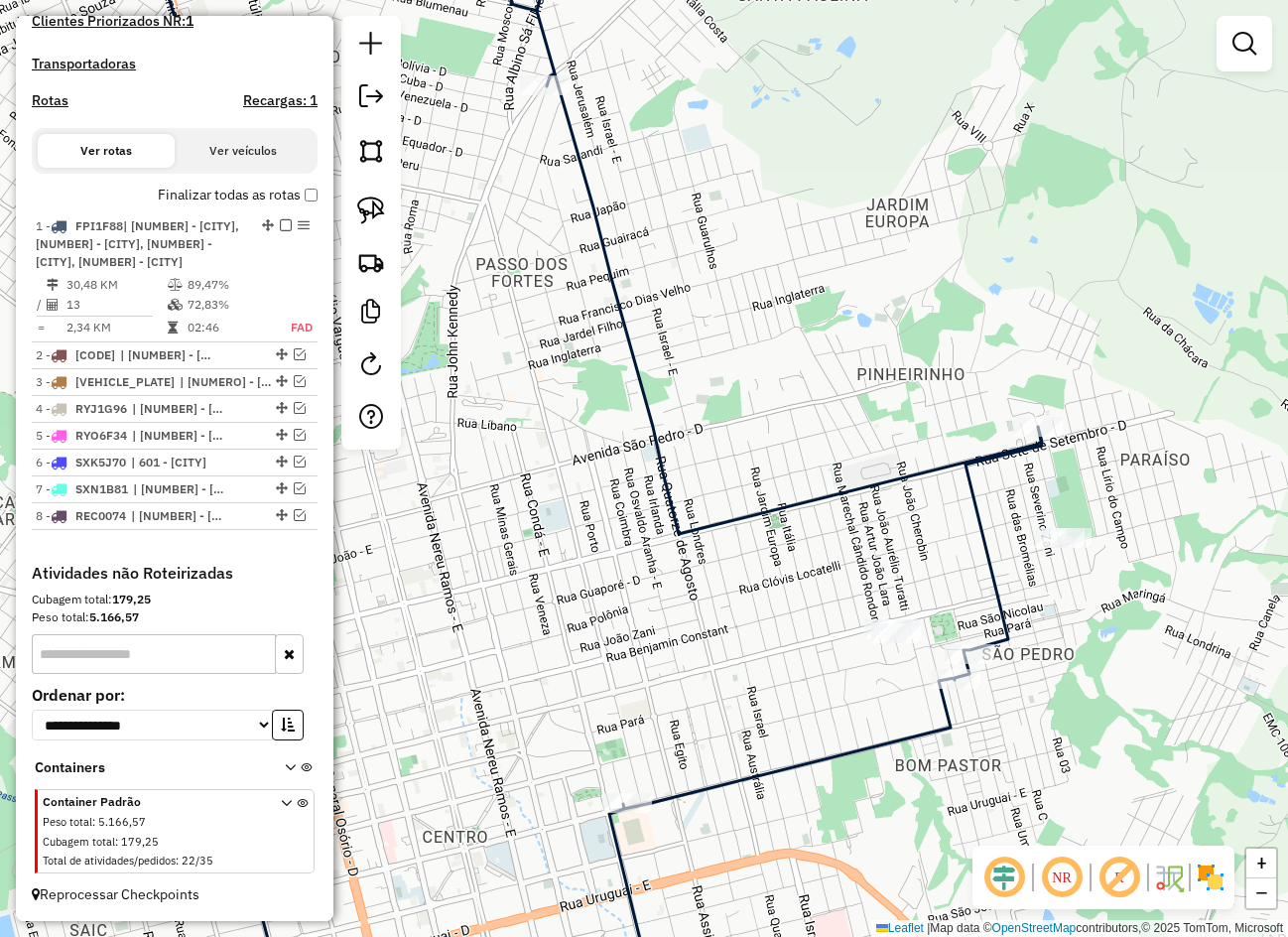 drag, startPoint x: 1031, startPoint y: 585, endPoint x: 1057, endPoint y: 614, distance: 38.948684 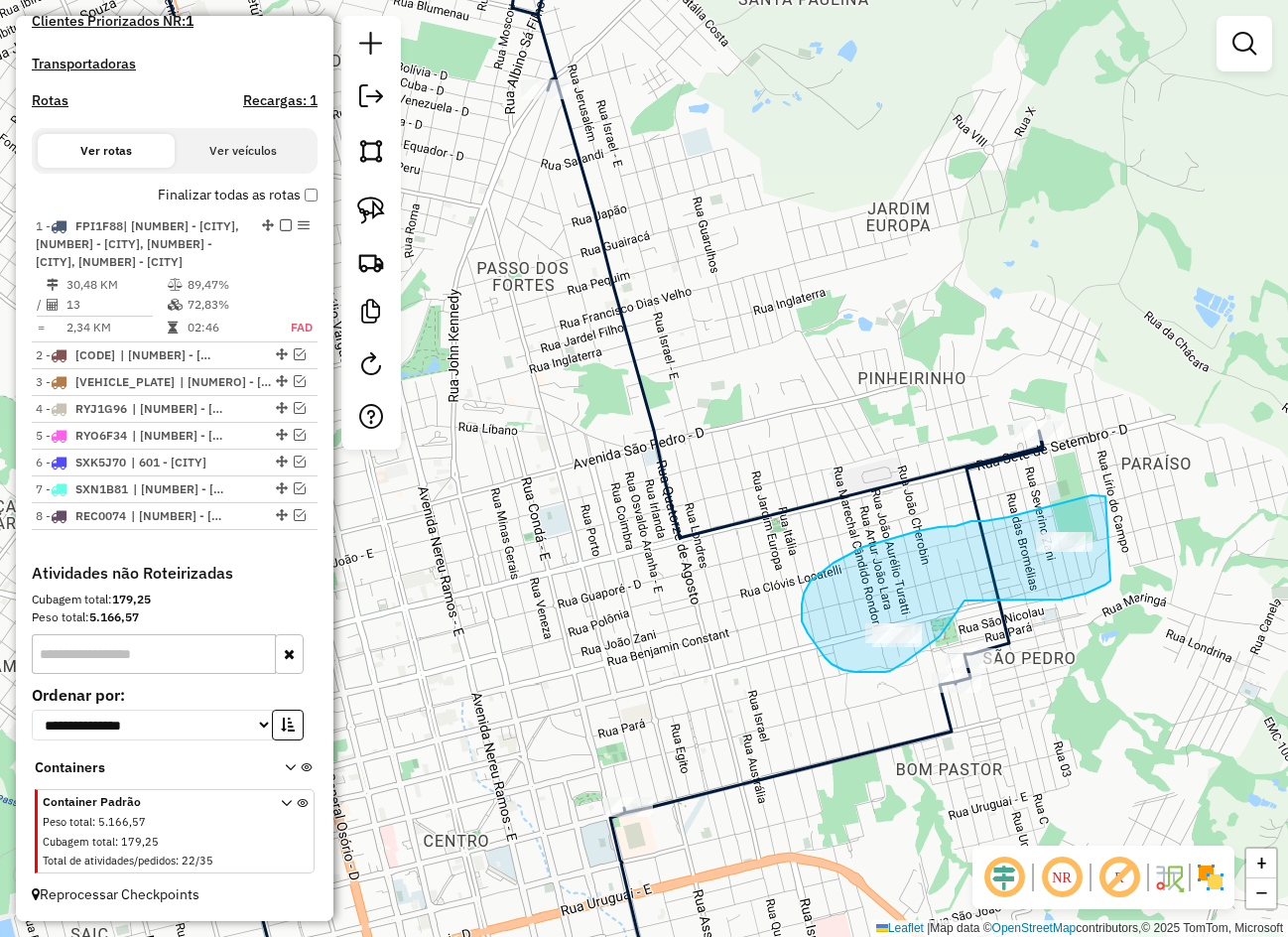 drag, startPoint x: 1105, startPoint y: 496, endPoint x: 1121, endPoint y: 519, distance: 28.01785 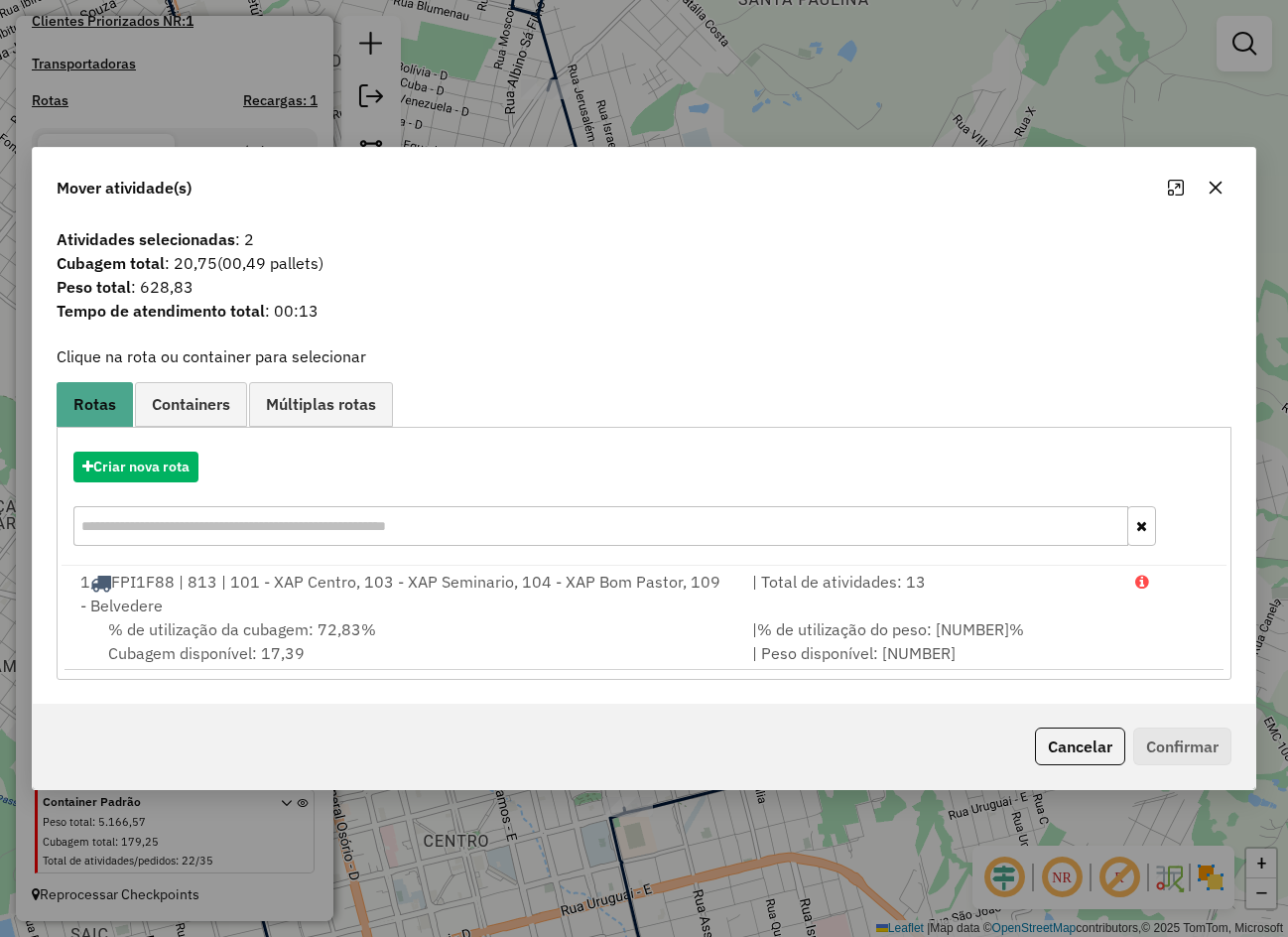 click 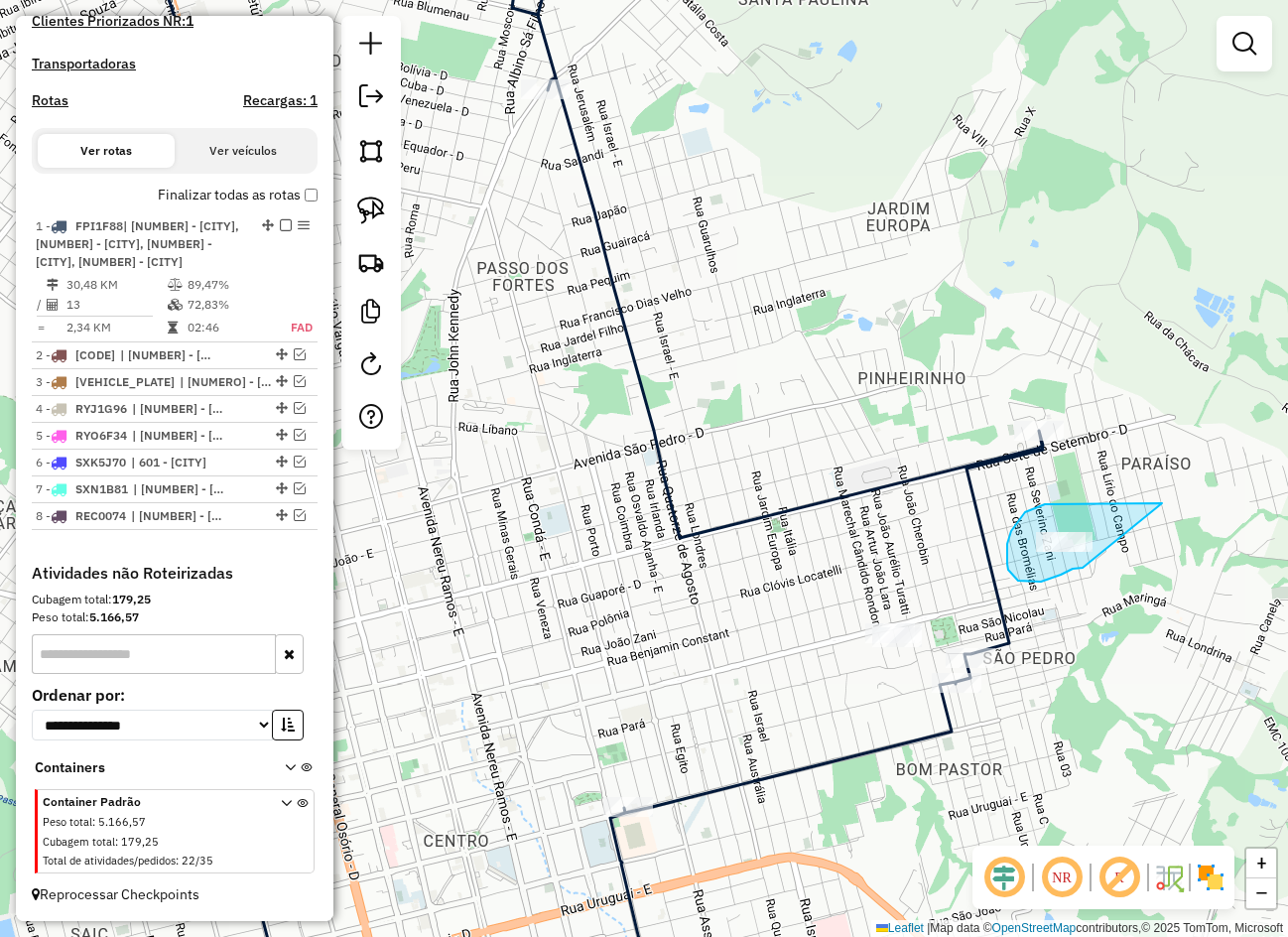 drag, startPoint x: 1162, startPoint y: 503, endPoint x: 1083, endPoint y: 568, distance: 102.30347 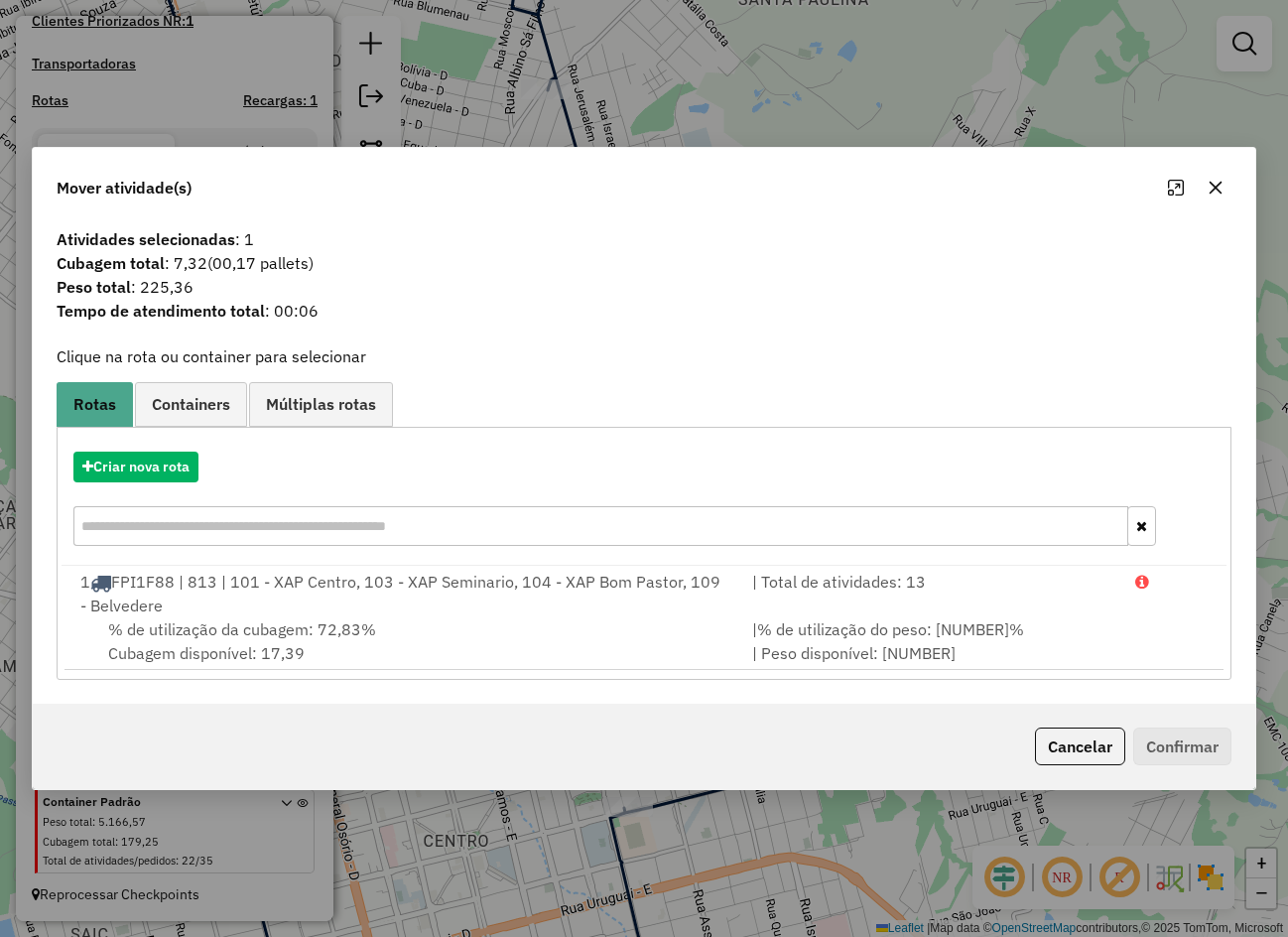 click 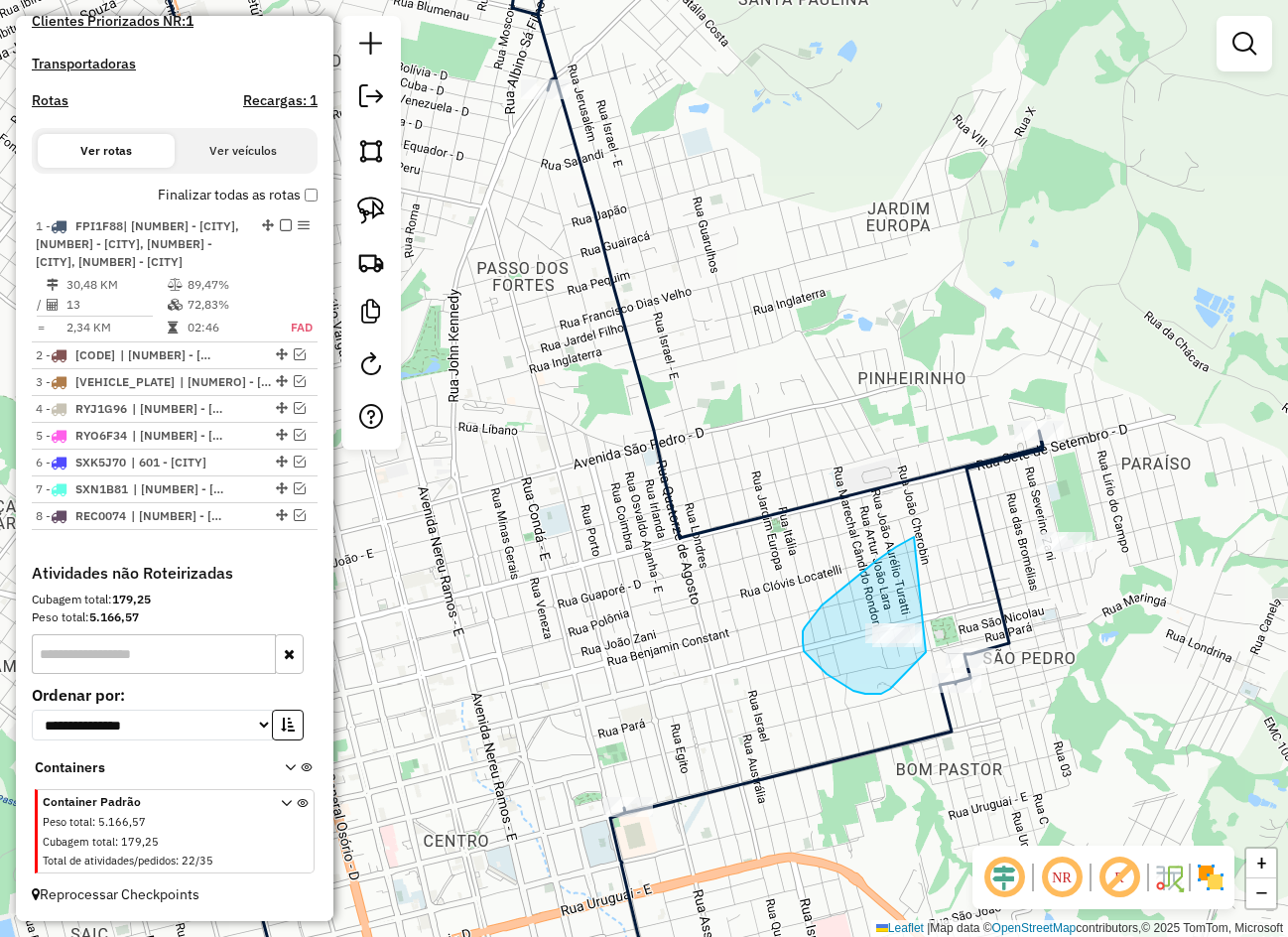 drag, startPoint x: 914, startPoint y: 537, endPoint x: 935, endPoint y: 607, distance: 73.08215 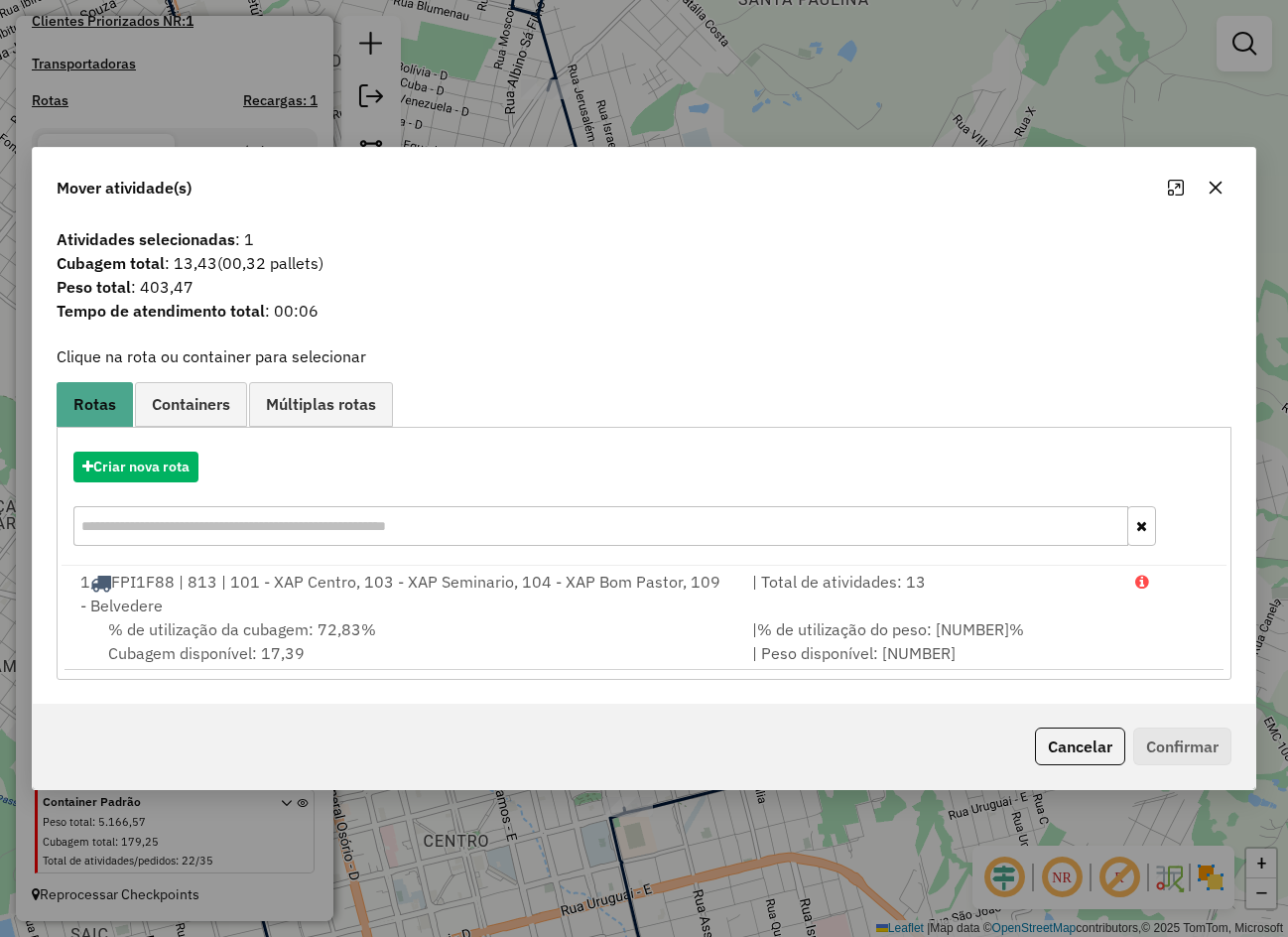 click 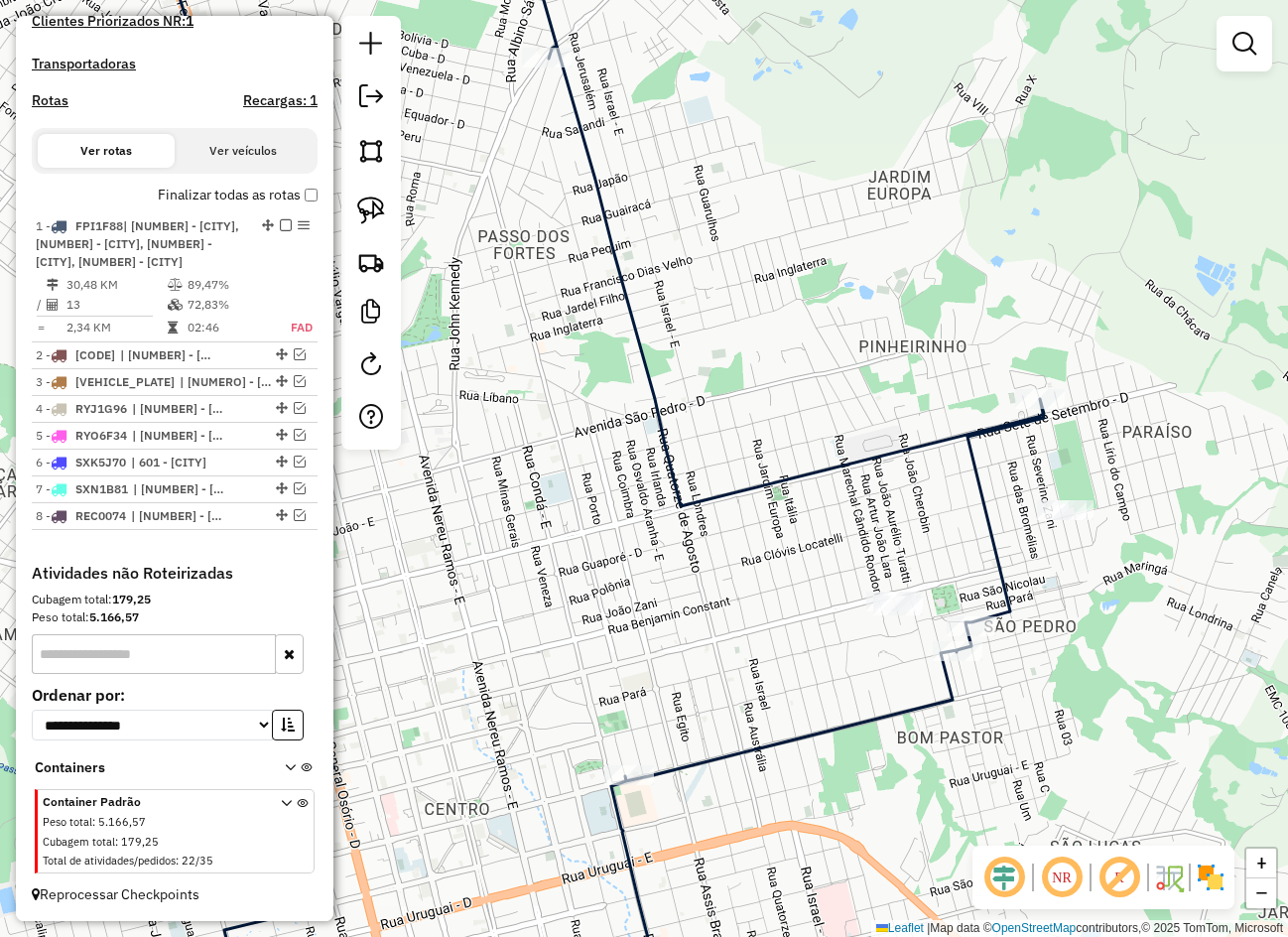 drag, startPoint x: 1091, startPoint y: 591, endPoint x: 1077, endPoint y: 408, distance: 183.53474 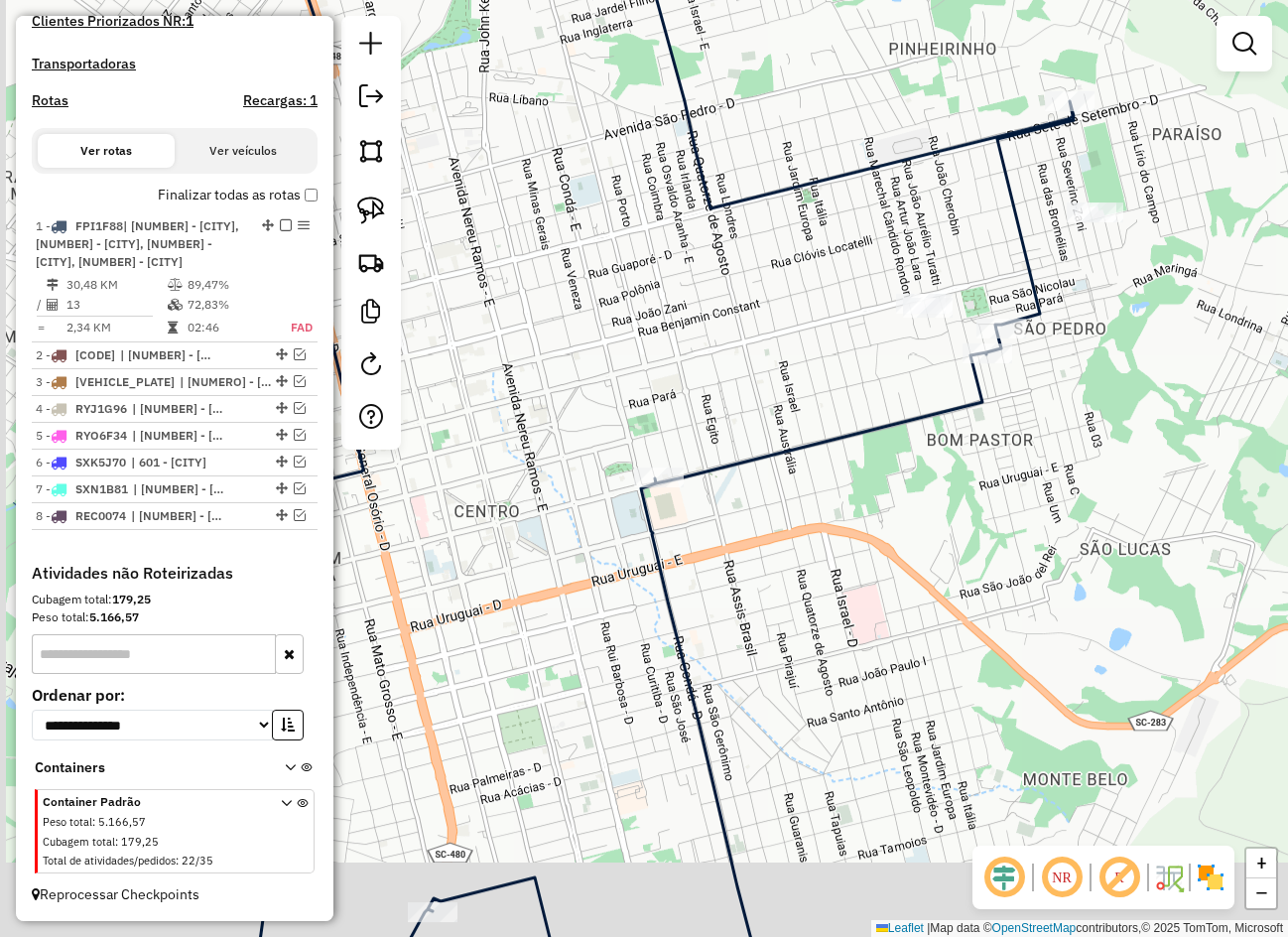 drag, startPoint x: 1009, startPoint y: 592, endPoint x: 1134, endPoint y: 357, distance: 266.17663 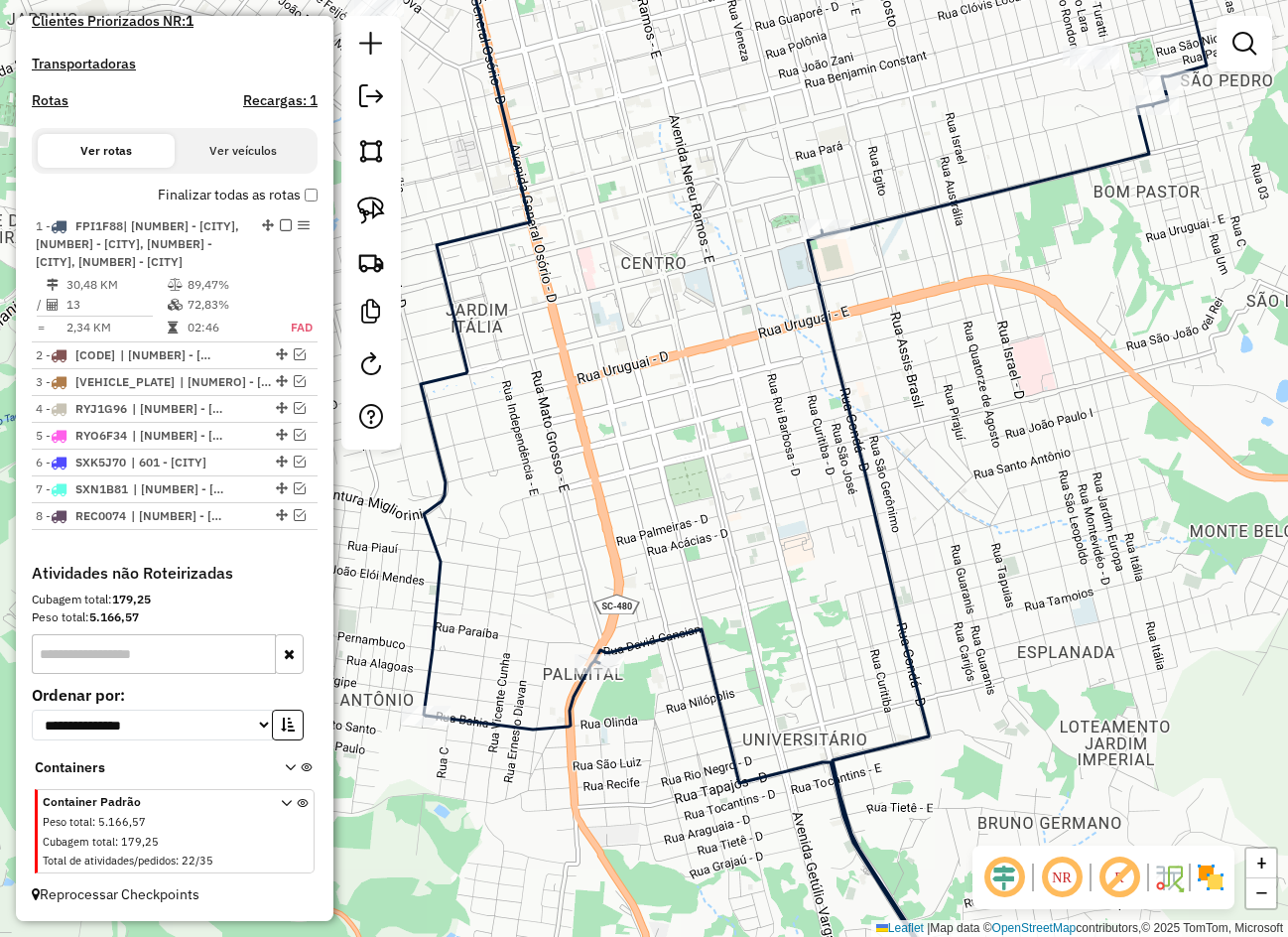 drag, startPoint x: 867, startPoint y: 543, endPoint x: 616, endPoint y: 690, distance: 290.878 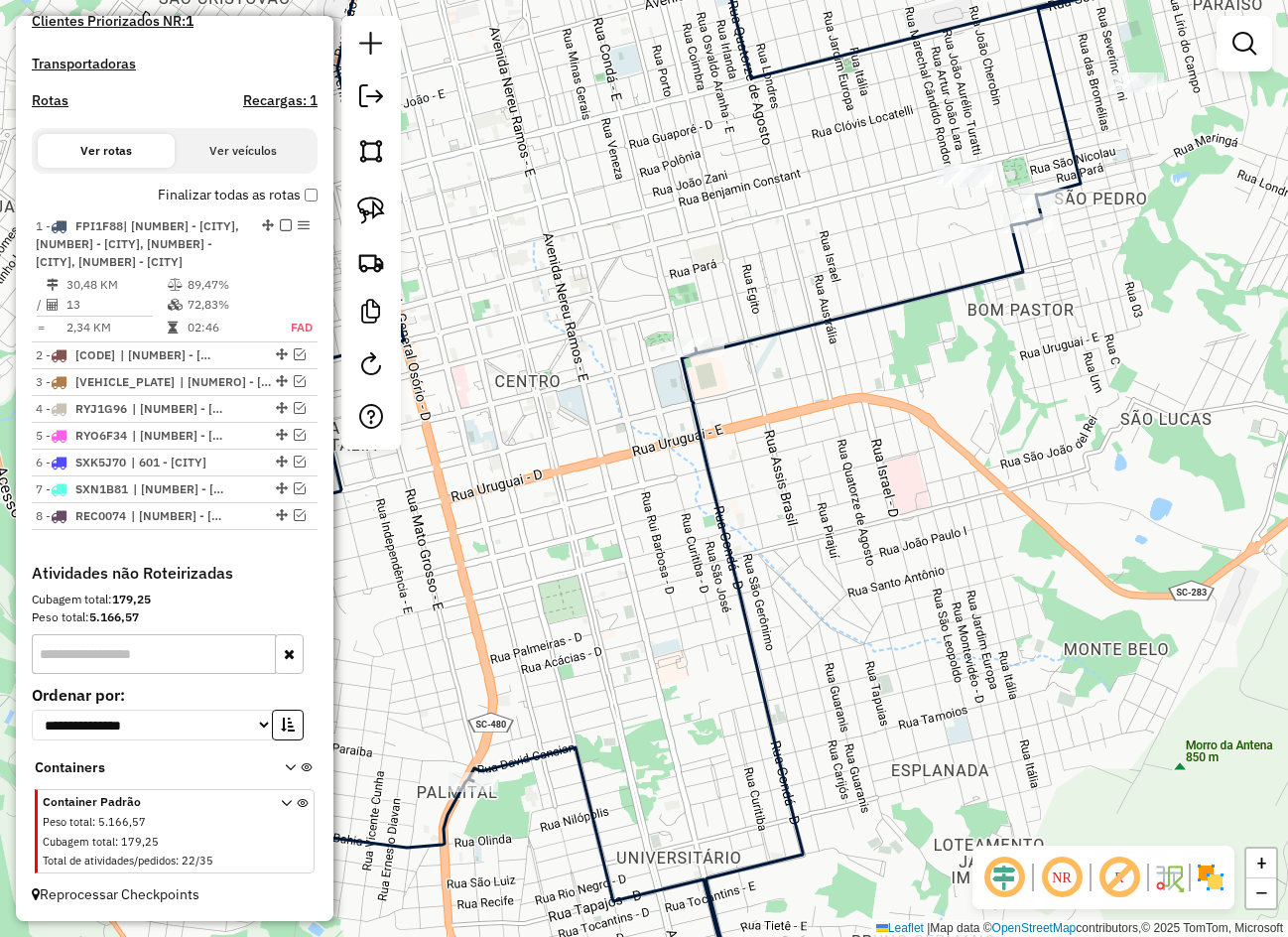 drag, startPoint x: 937, startPoint y: 450, endPoint x: 727, endPoint y: 688, distance: 317.40195 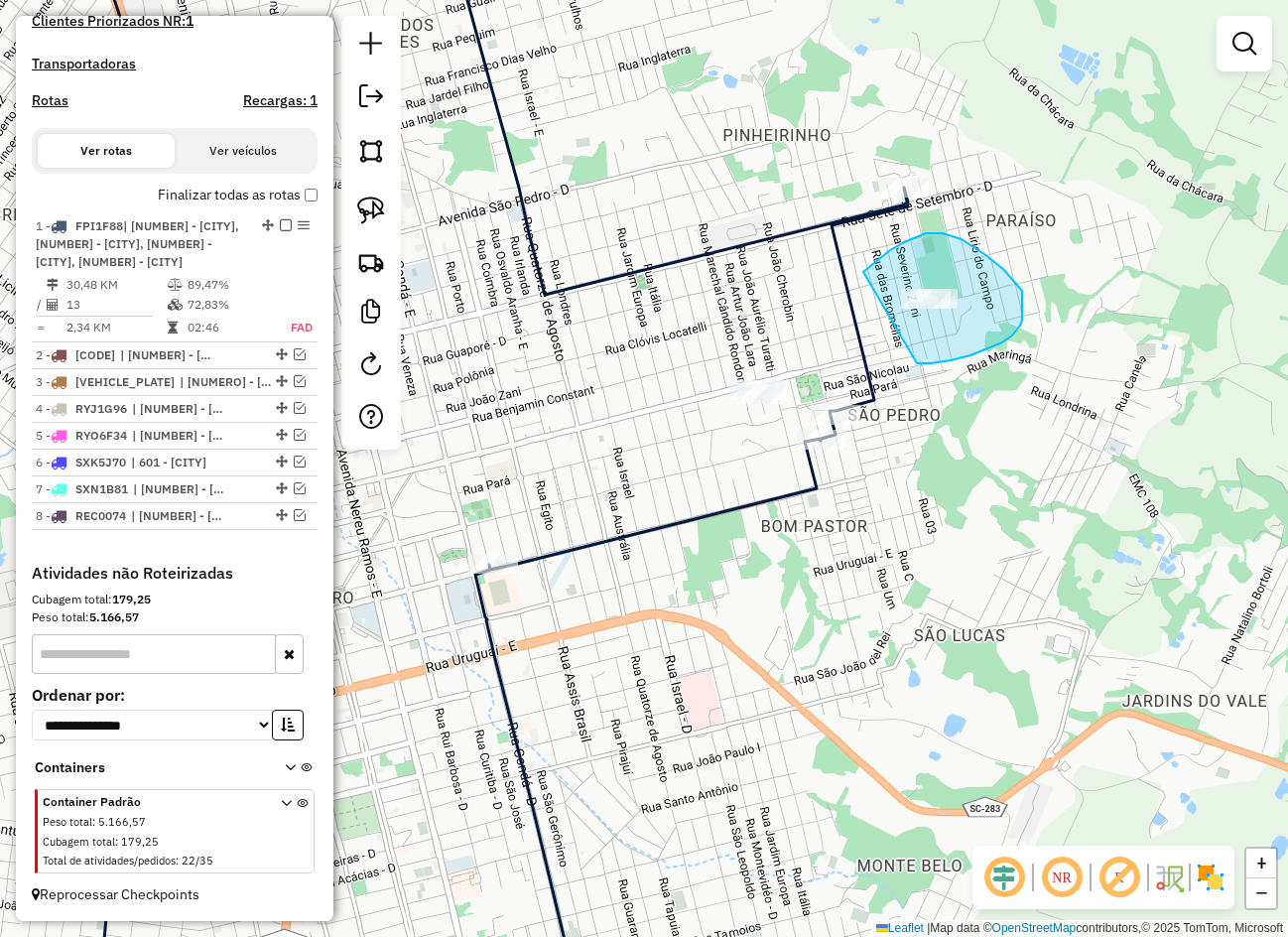 drag, startPoint x: 940, startPoint y: 362, endPoint x: 862, endPoint y: 273, distance: 118.342723 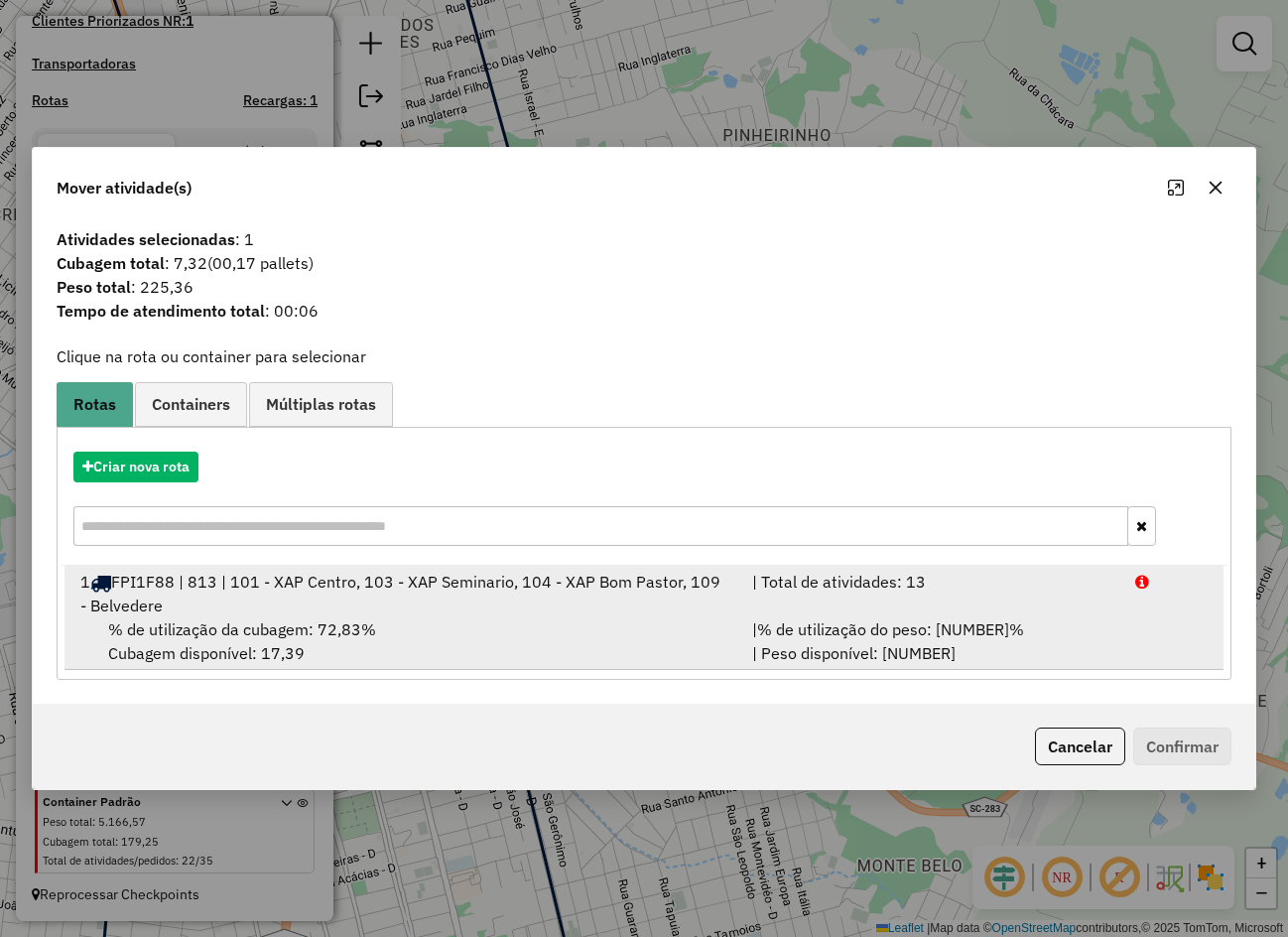 click on "1   FPI1F88 | 813 | 101 - XAP Centro, 103 - XAP Seminario, 104 - XAP Bom Pastor, 109 - Belvedere" at bounding box center (404, 594) 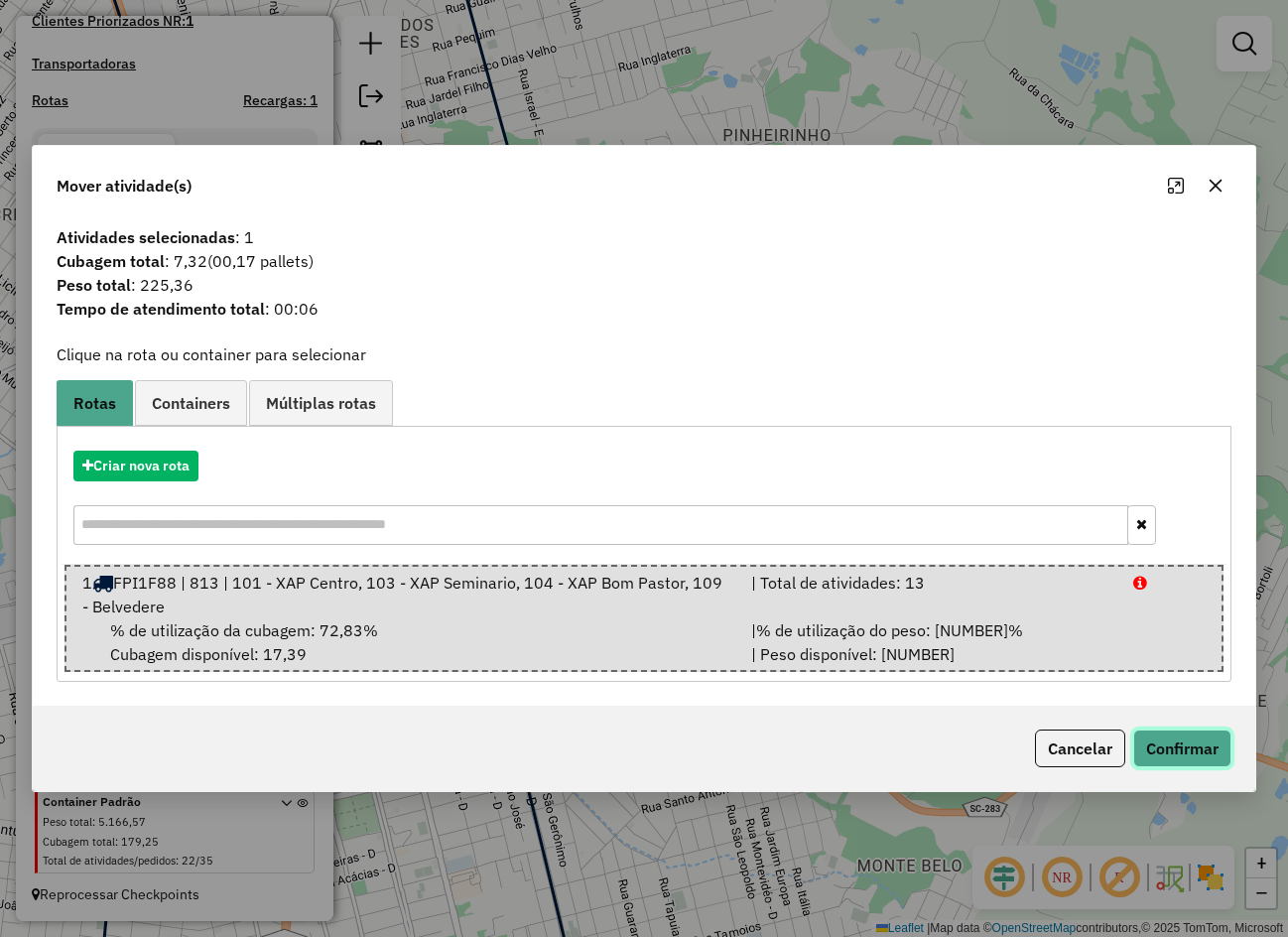 click on "Confirmar" 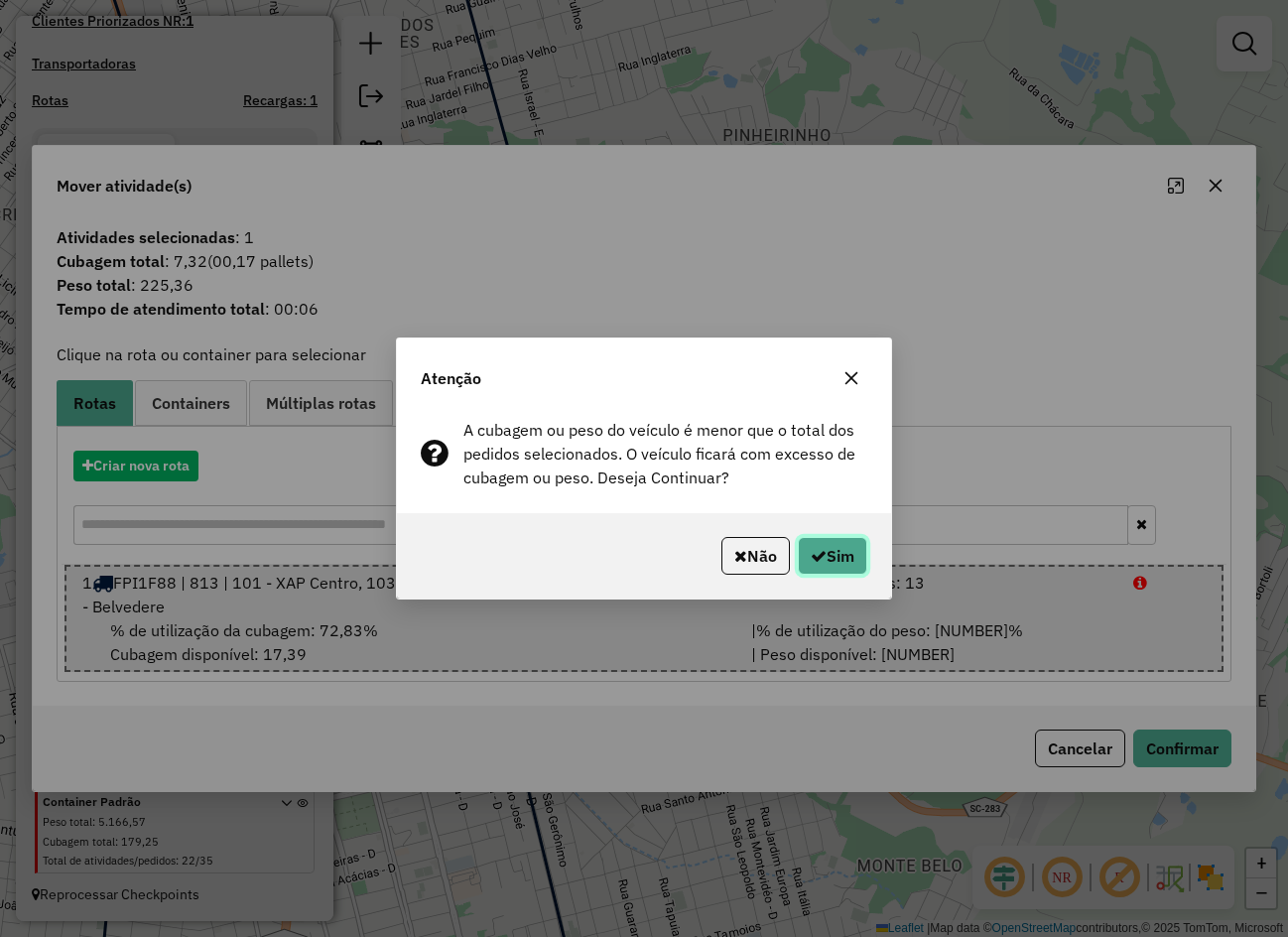 click on "Sim" 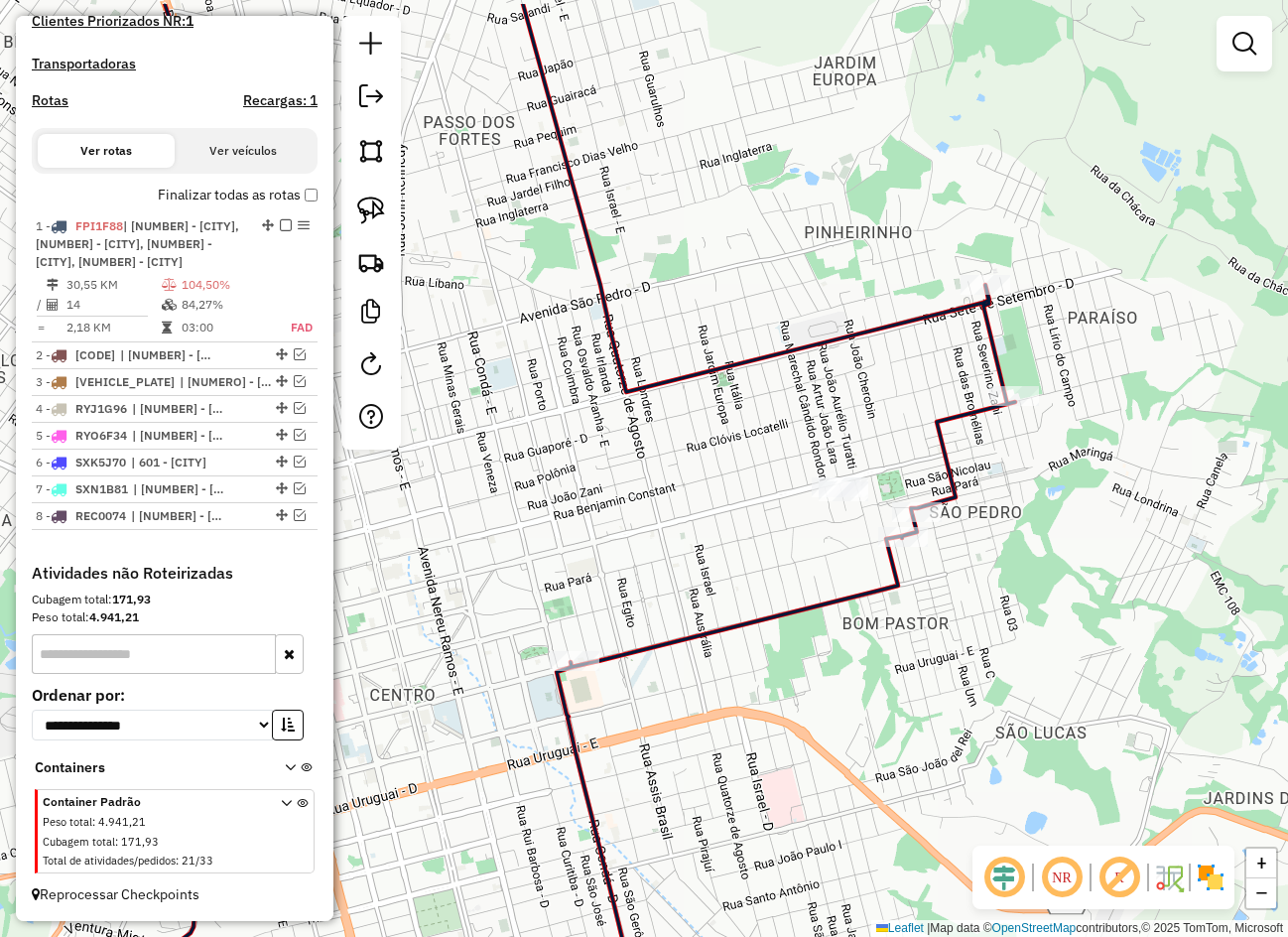 drag, startPoint x: 659, startPoint y: 370, endPoint x: 740, endPoint y: 468, distance: 127.14165 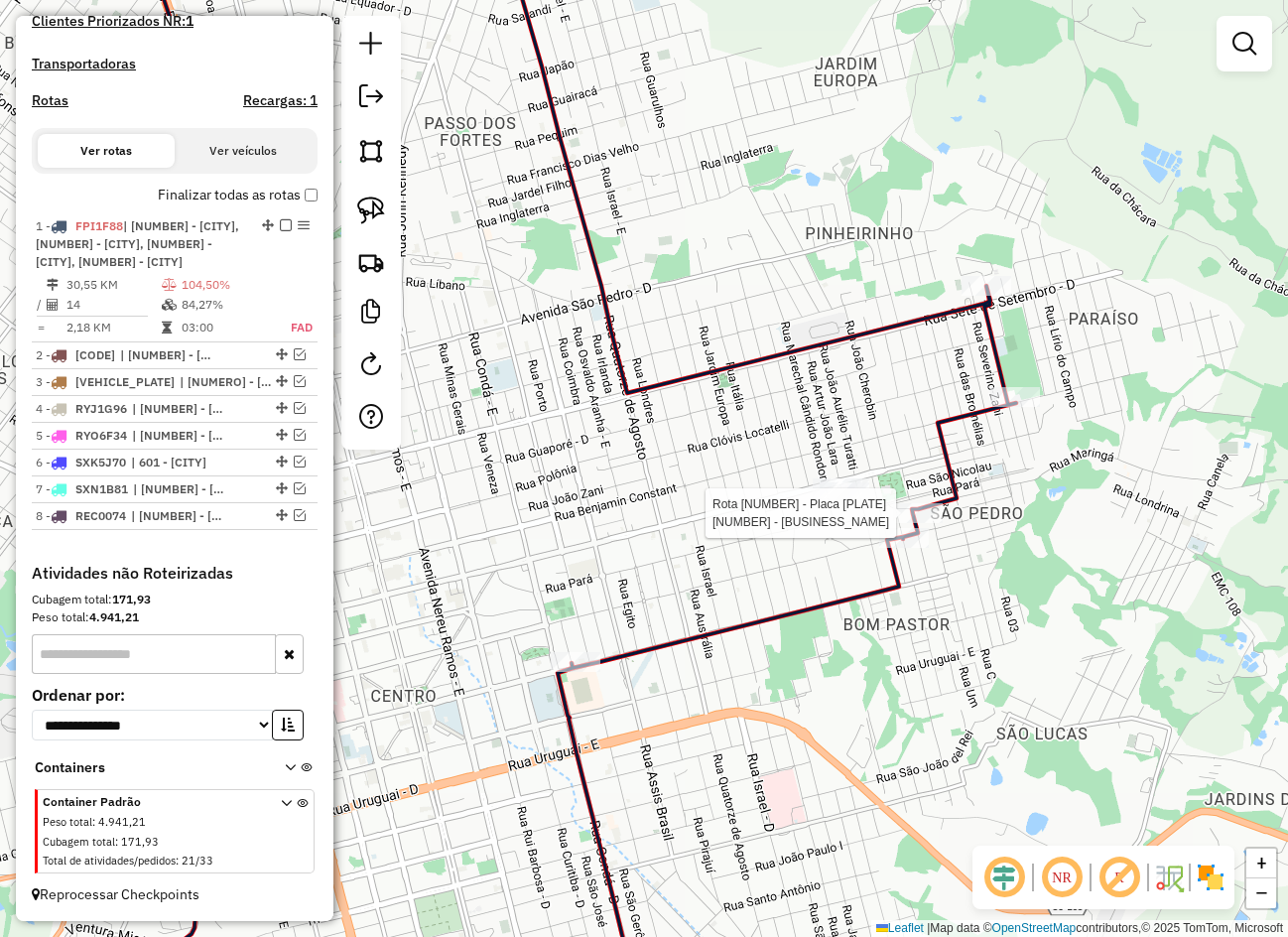 select on "**********" 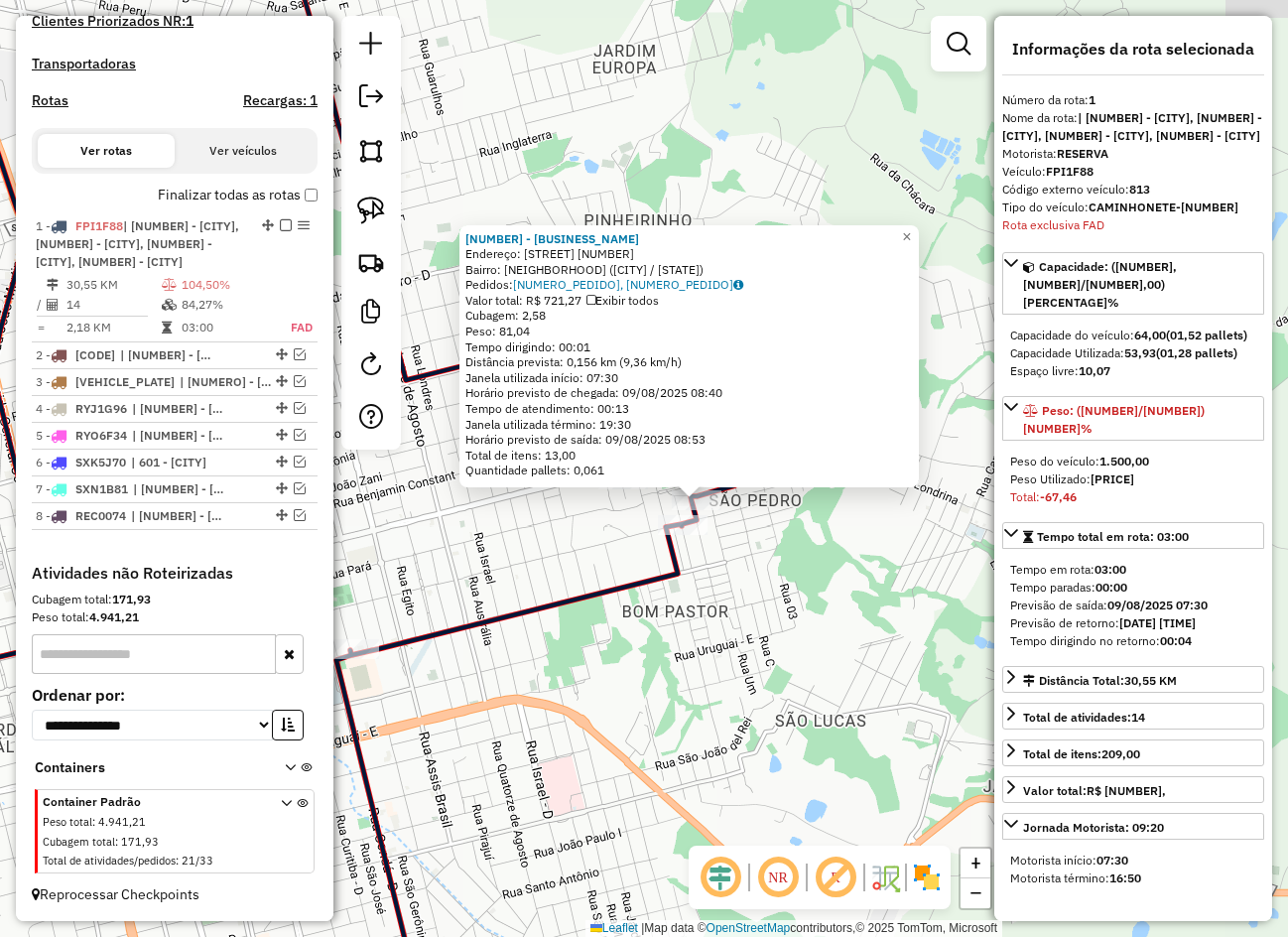 drag, startPoint x: 862, startPoint y: 631, endPoint x: 939, endPoint y: 658, distance: 81.596569 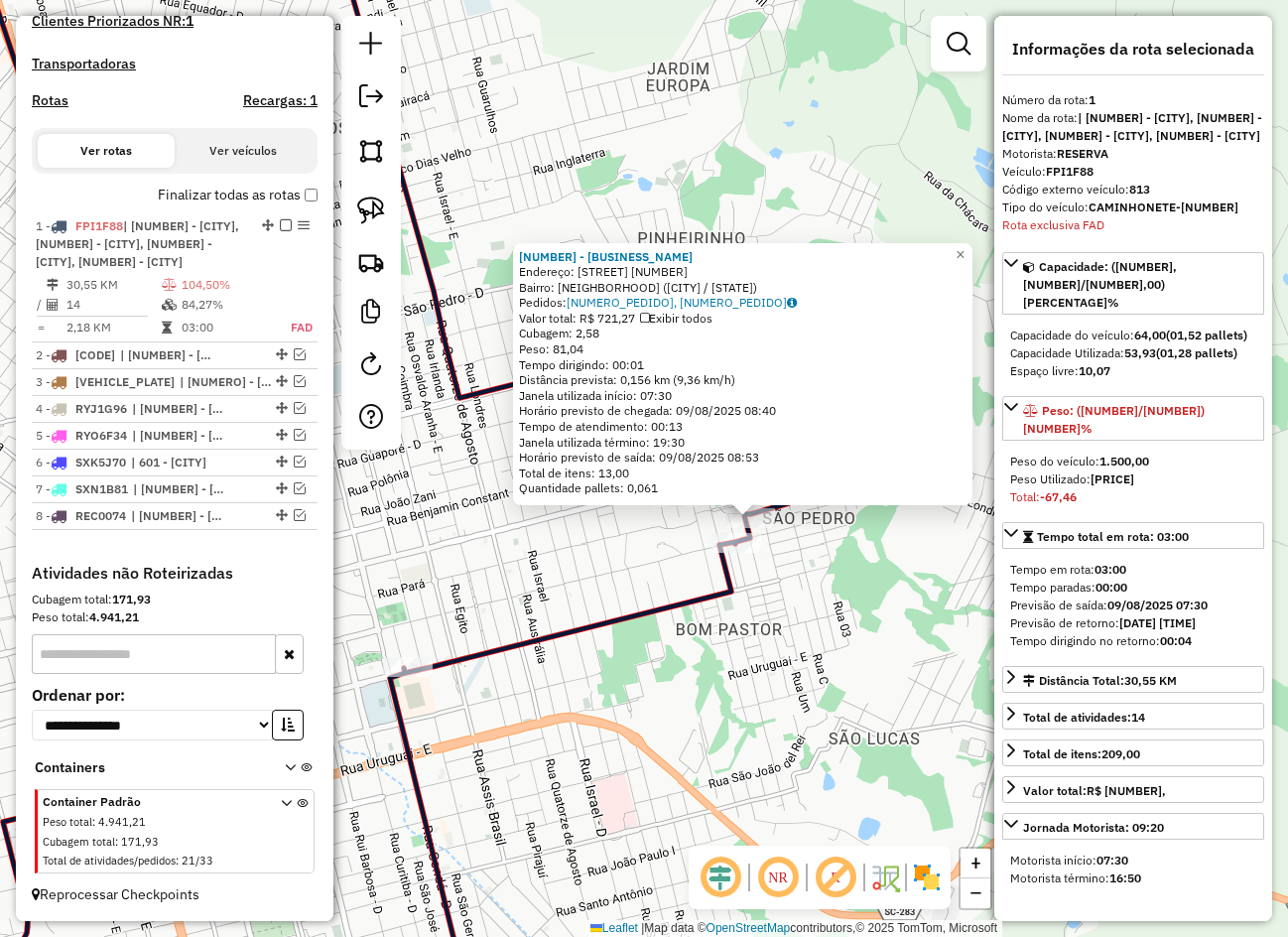 click on "1390 - SUPERMERCADO DE PAUL  Endereço:  SONIA ZANI 110   Bairro: SAO PEDRO (CHAPECO / SC)   Pedidos:  08143455, 08143456   Valor total: R$ 721,27   Exibir todos   Cubagem: 2,58  Peso: 81,04  Tempo dirigindo: 00:01   Distância prevista: 0,156 km (9,36 km/h)   Janela utilizada início: 07:30   Horário previsto de chegada: 09/08/2025 08:40   Tempo de atendimento: 00:13   Janela utilizada término: 19:30   Horário previsto de saída: 09/08/2025 08:53   Total de itens: 13,00   Quantidade pallets: 0,061  × Janela de atendimento Grade de atendimento Capacidade Transportadoras Veículos Cliente Pedidos  Rotas Selecione os dias de semana para filtrar as janelas de atendimento  Seg   Ter   Qua   Qui   Sex   Sáb   Dom  Informe o período da janela de atendimento: De: Até:  Filtrar exatamente a janela do cliente  Considerar janela de atendimento padrão  Selecione os dias de semana para filtrar as grades de atendimento  Seg   Ter   Qua   Qui   Sex   Sáb   Dom   Clientes fora do dia de atendimento selecionado De:" 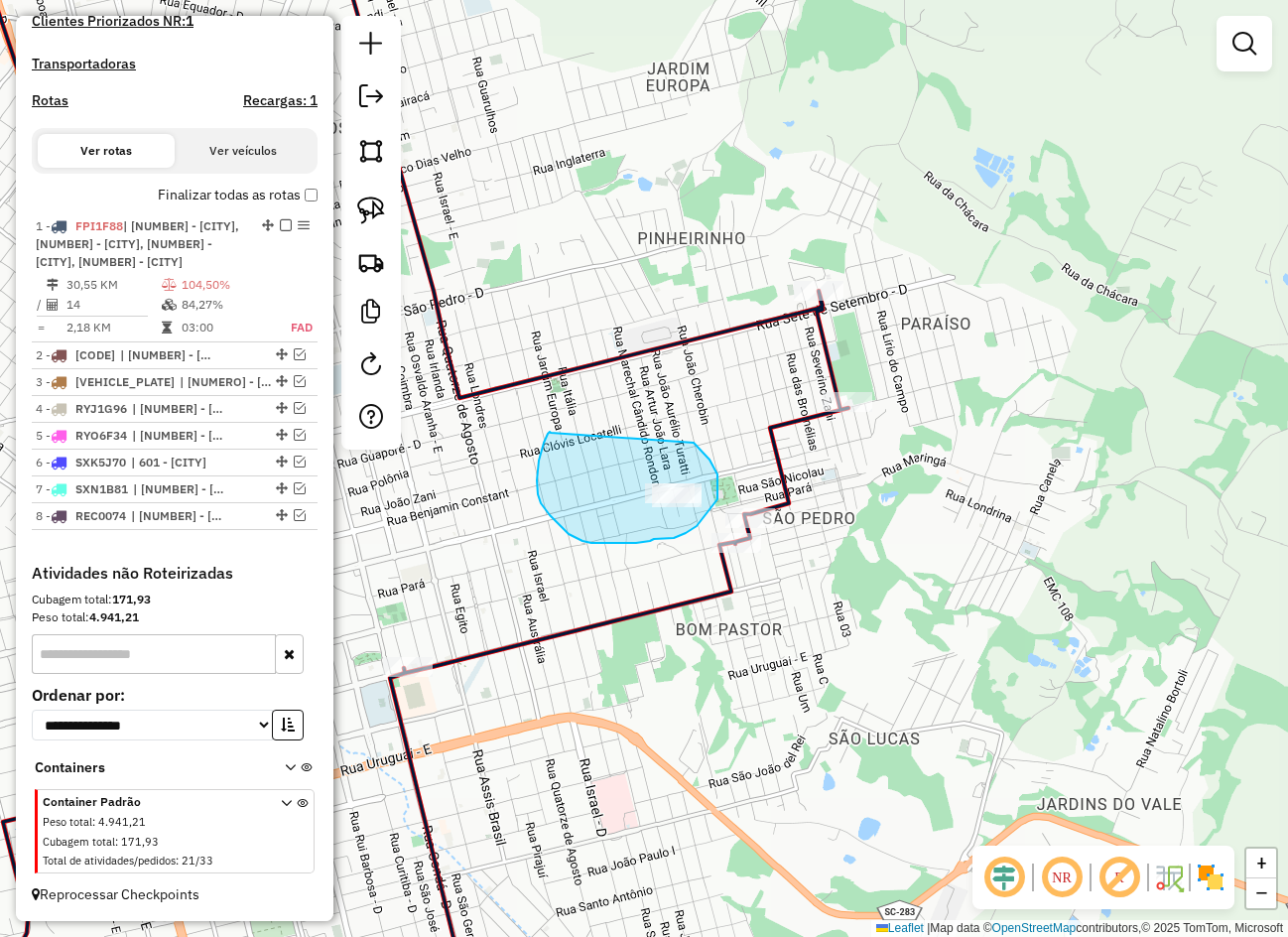 drag, startPoint x: 548, startPoint y: 436, endPoint x: 694, endPoint y: 443, distance: 146.16771 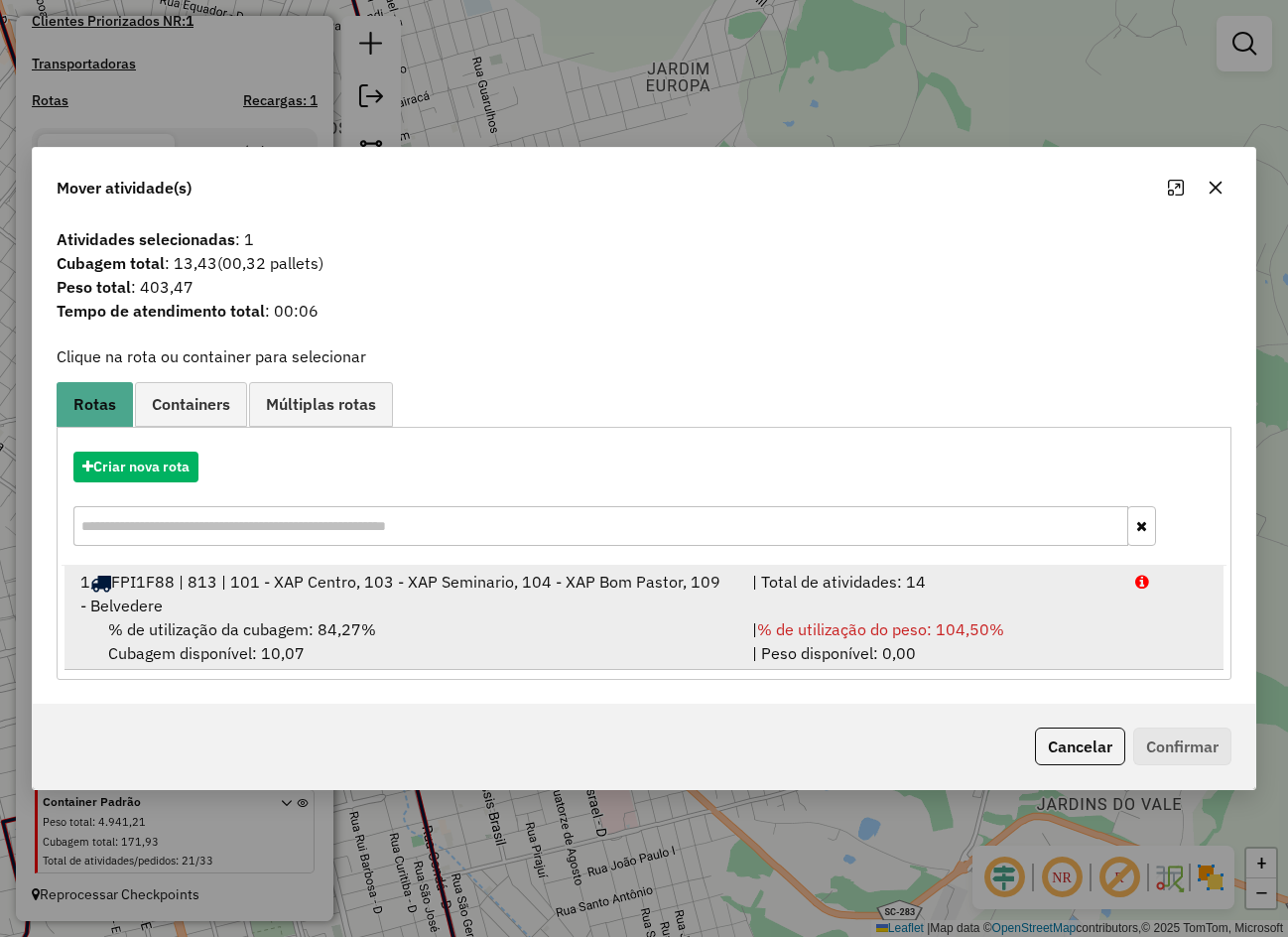 click on "| Total de atividades: 14" at bounding box center (932, 594) 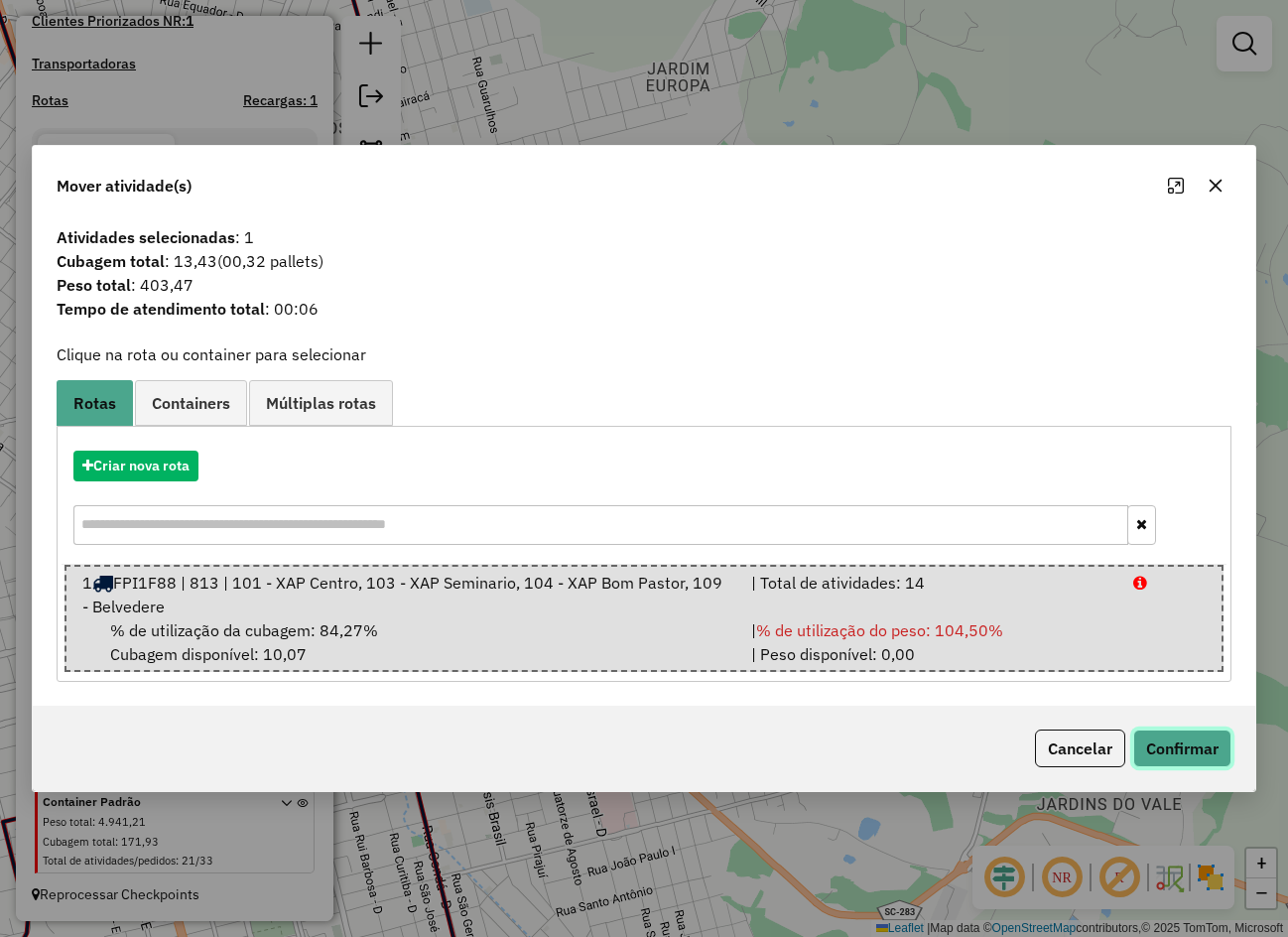 click on "Confirmar" 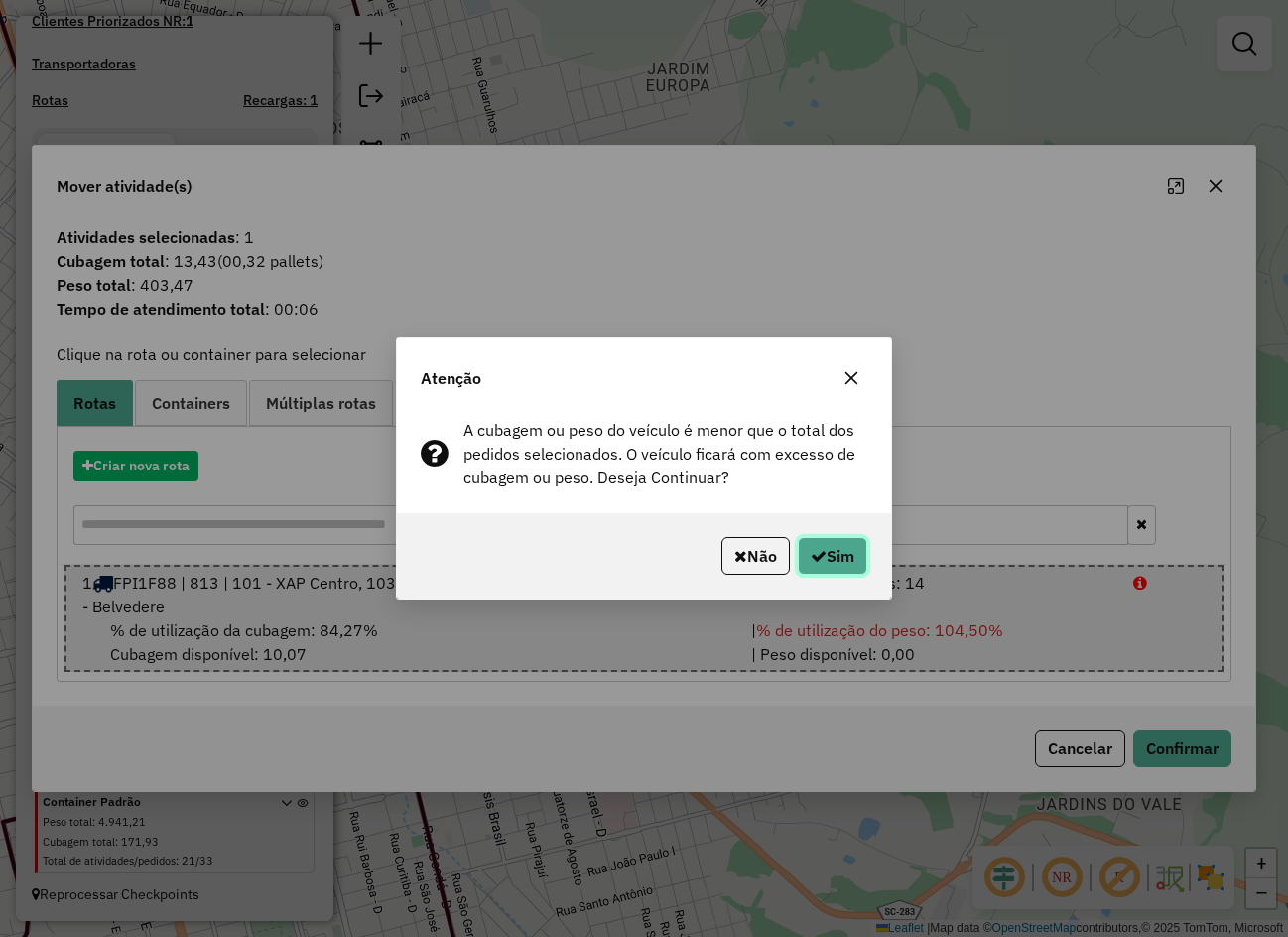 click on "Sim" 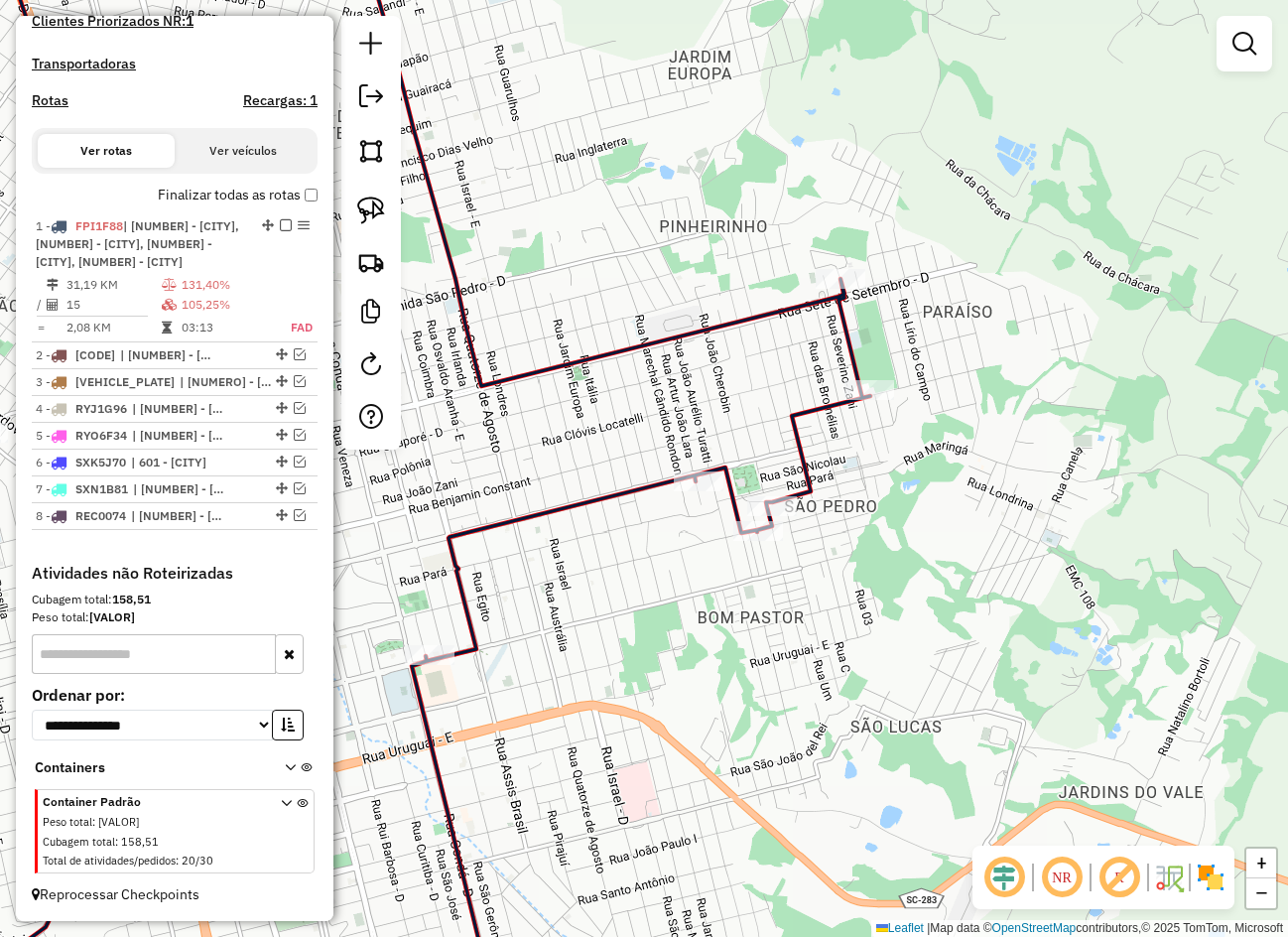drag, startPoint x: 648, startPoint y: 614, endPoint x: 911, endPoint y: 416, distance: 329.2005 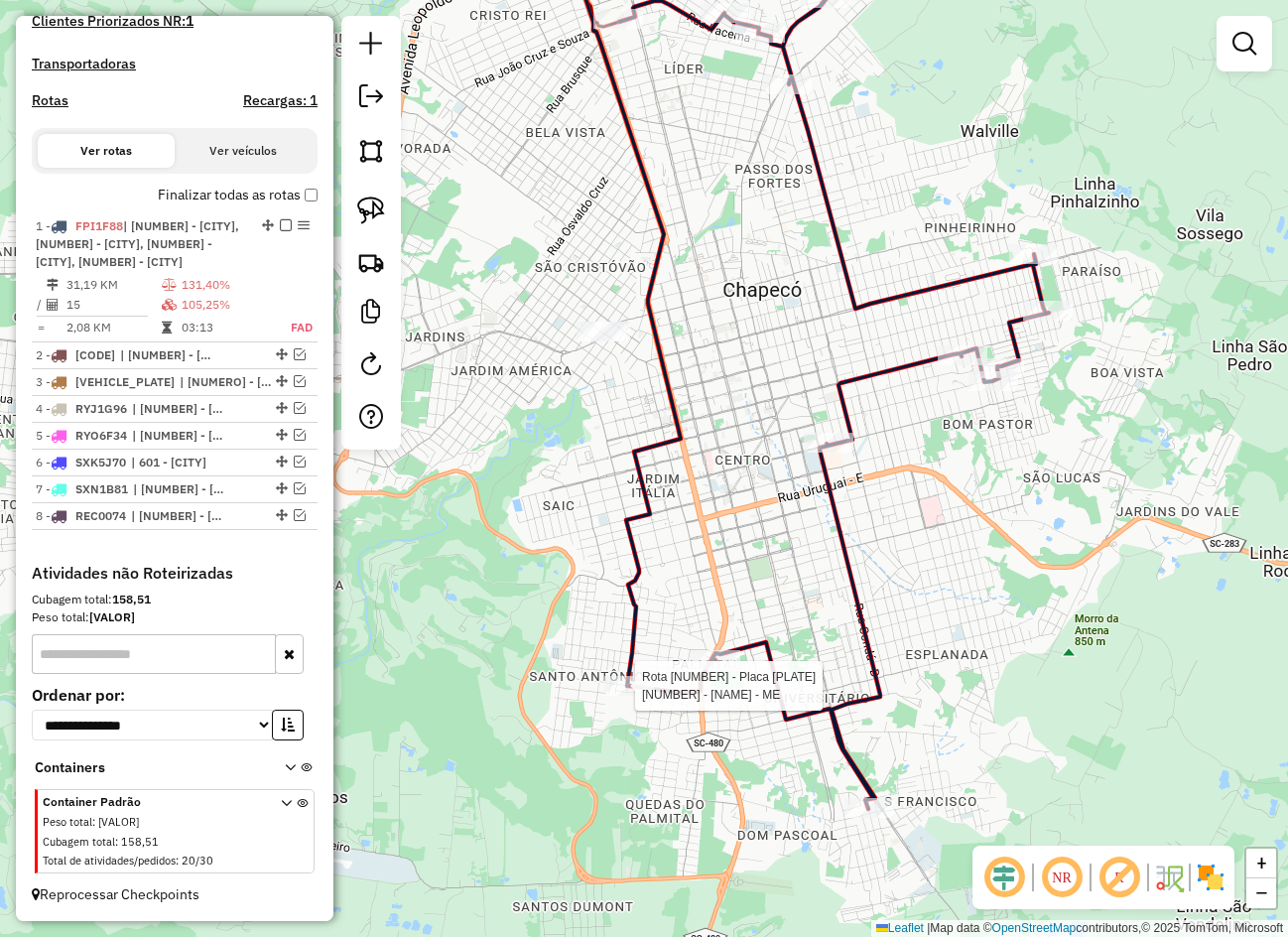 select on "**********" 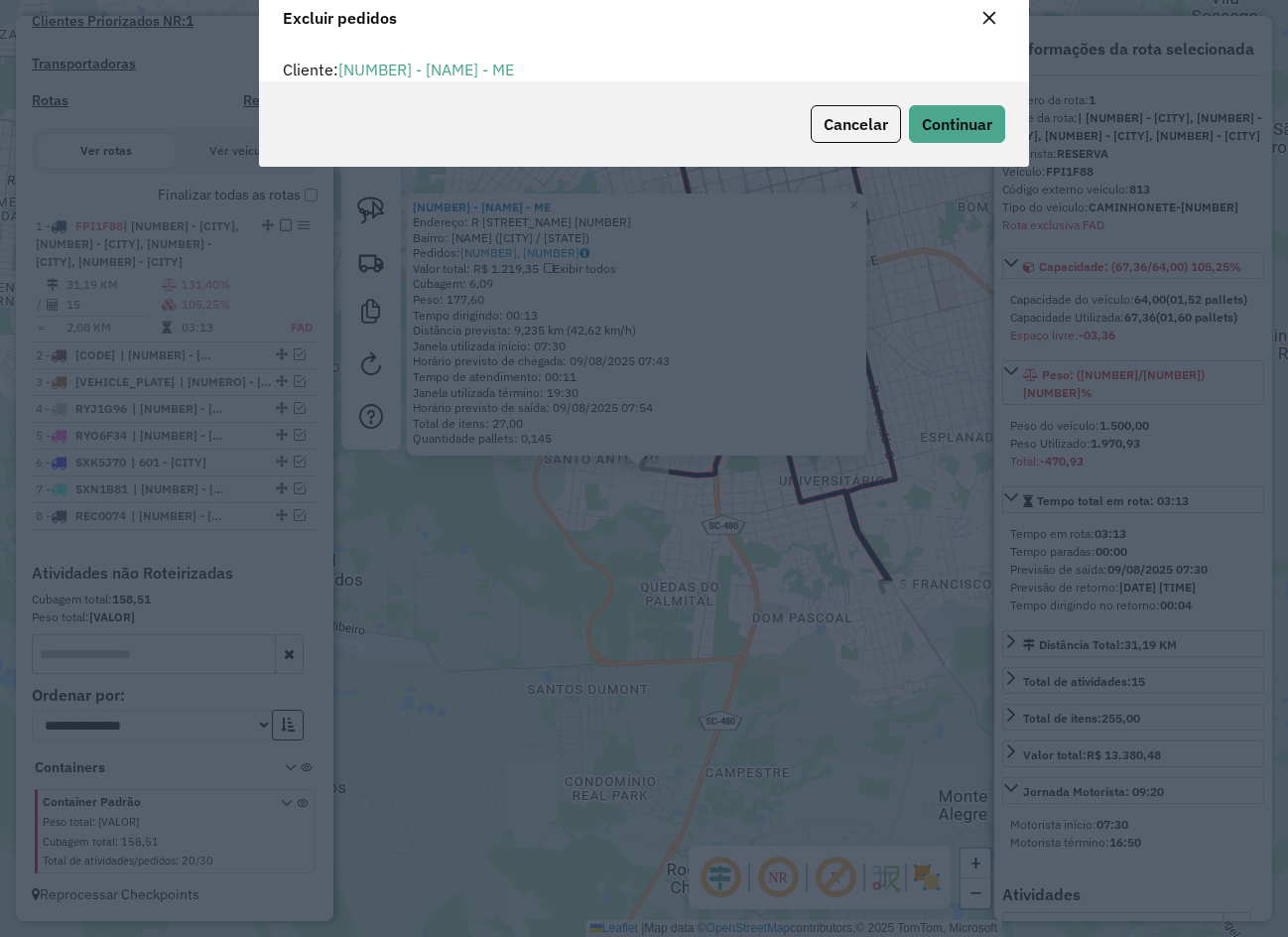 scroll, scrollTop: 81, scrollLeft: 0, axis: vertical 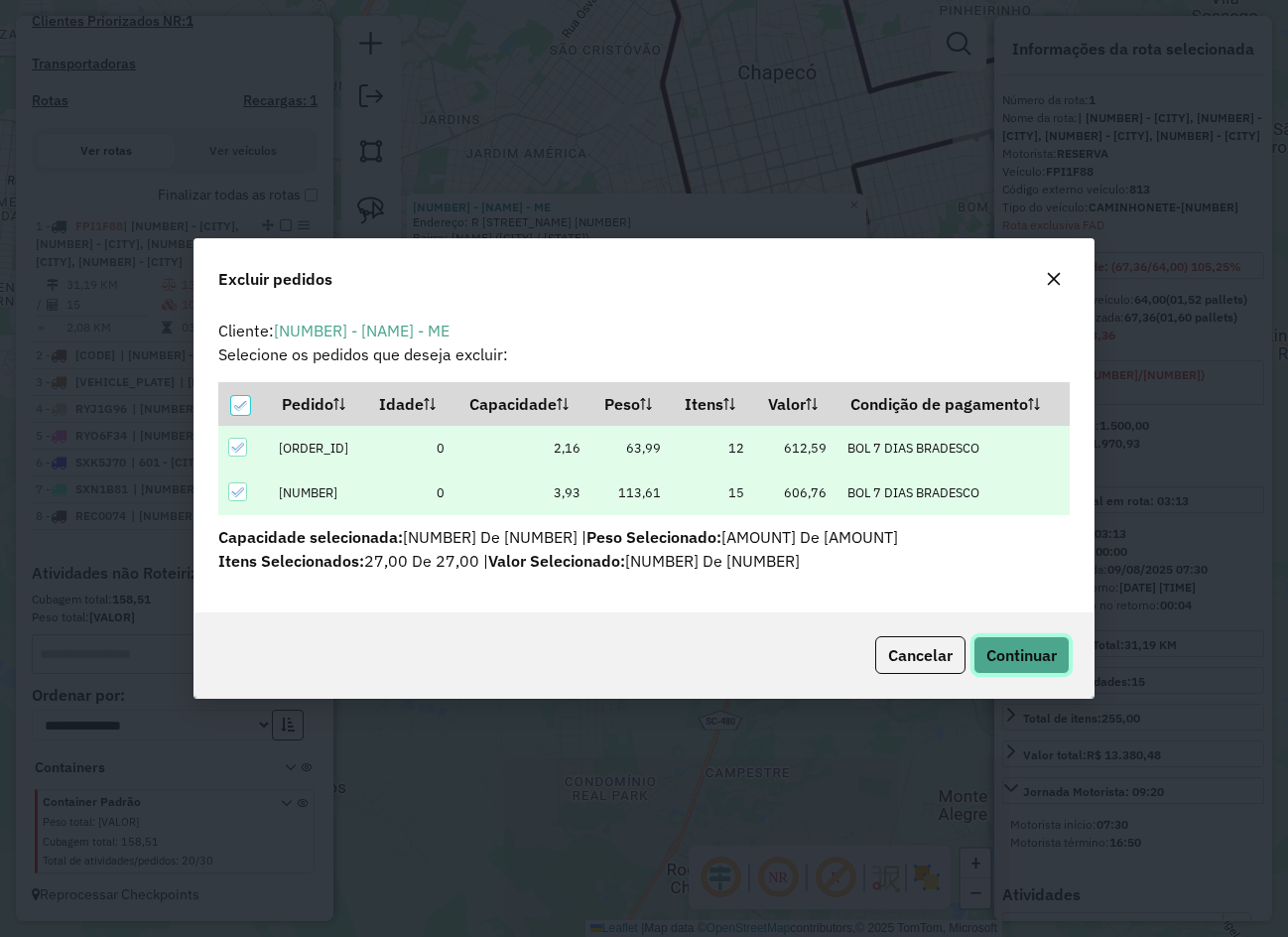 click on "Continuar" 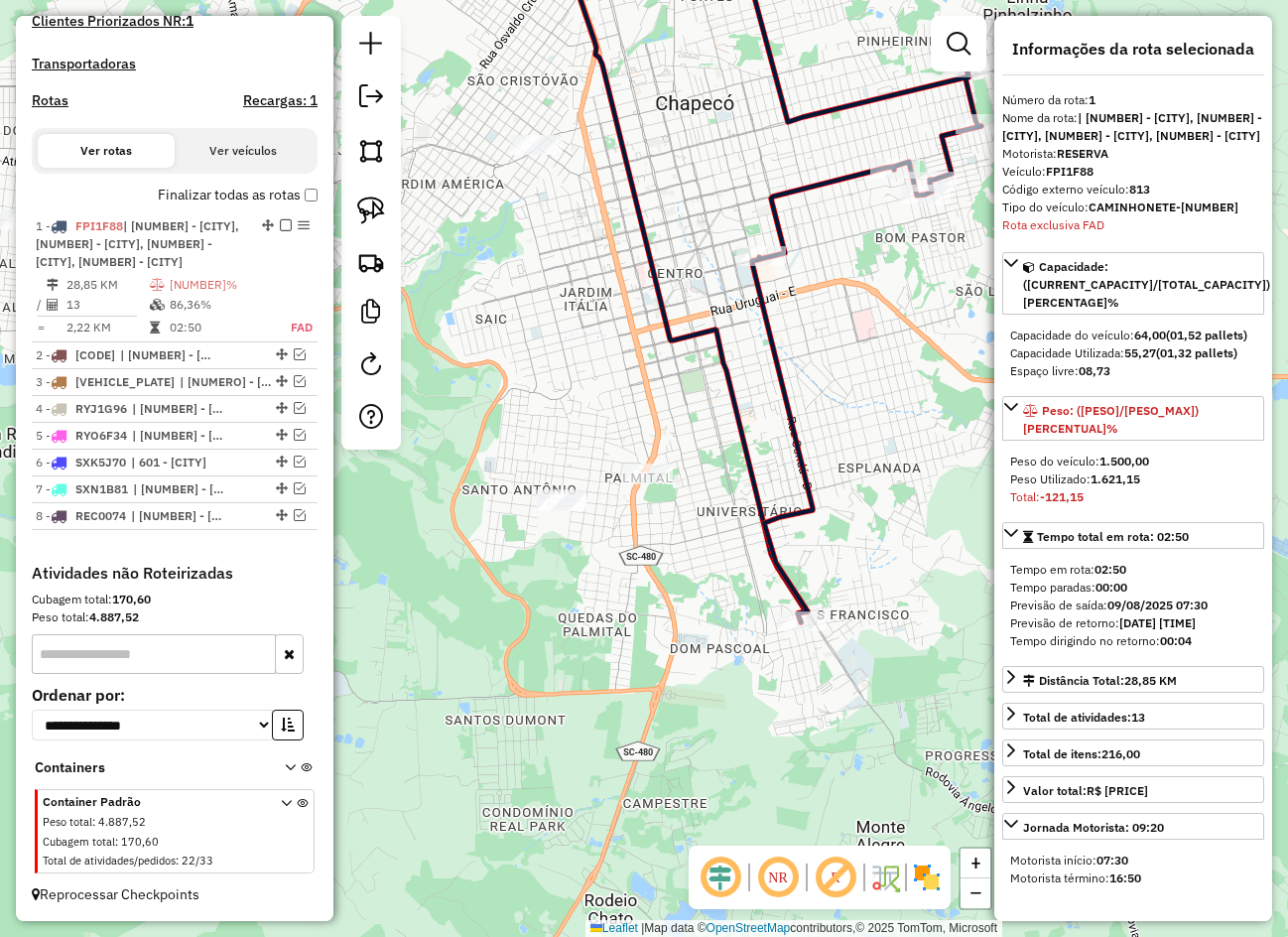 drag, startPoint x: 745, startPoint y: 418, endPoint x: 756, endPoint y: 641, distance: 223.27114 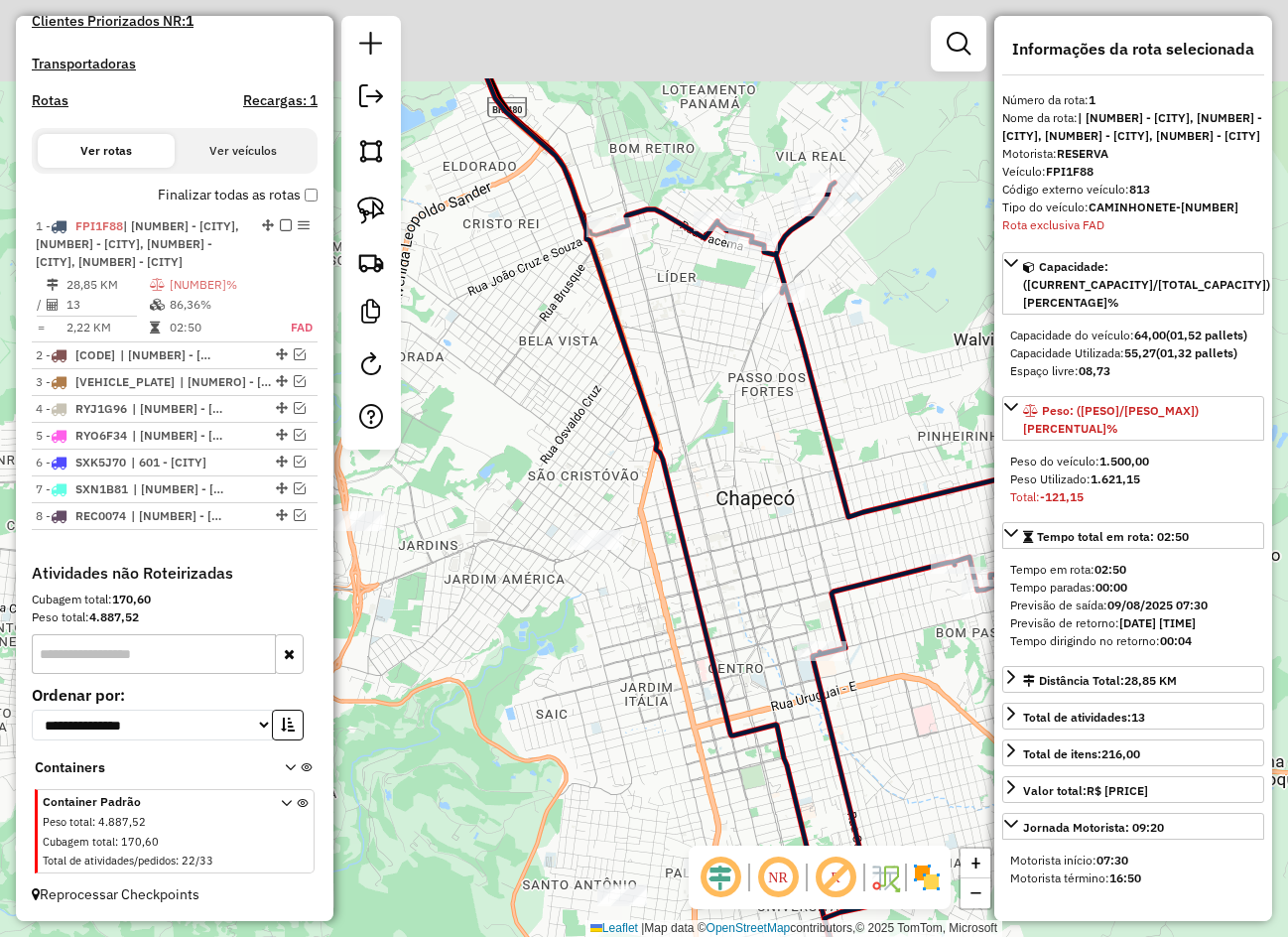 drag, startPoint x: 752, startPoint y: 475, endPoint x: 807, endPoint y: 592, distance: 129.28264 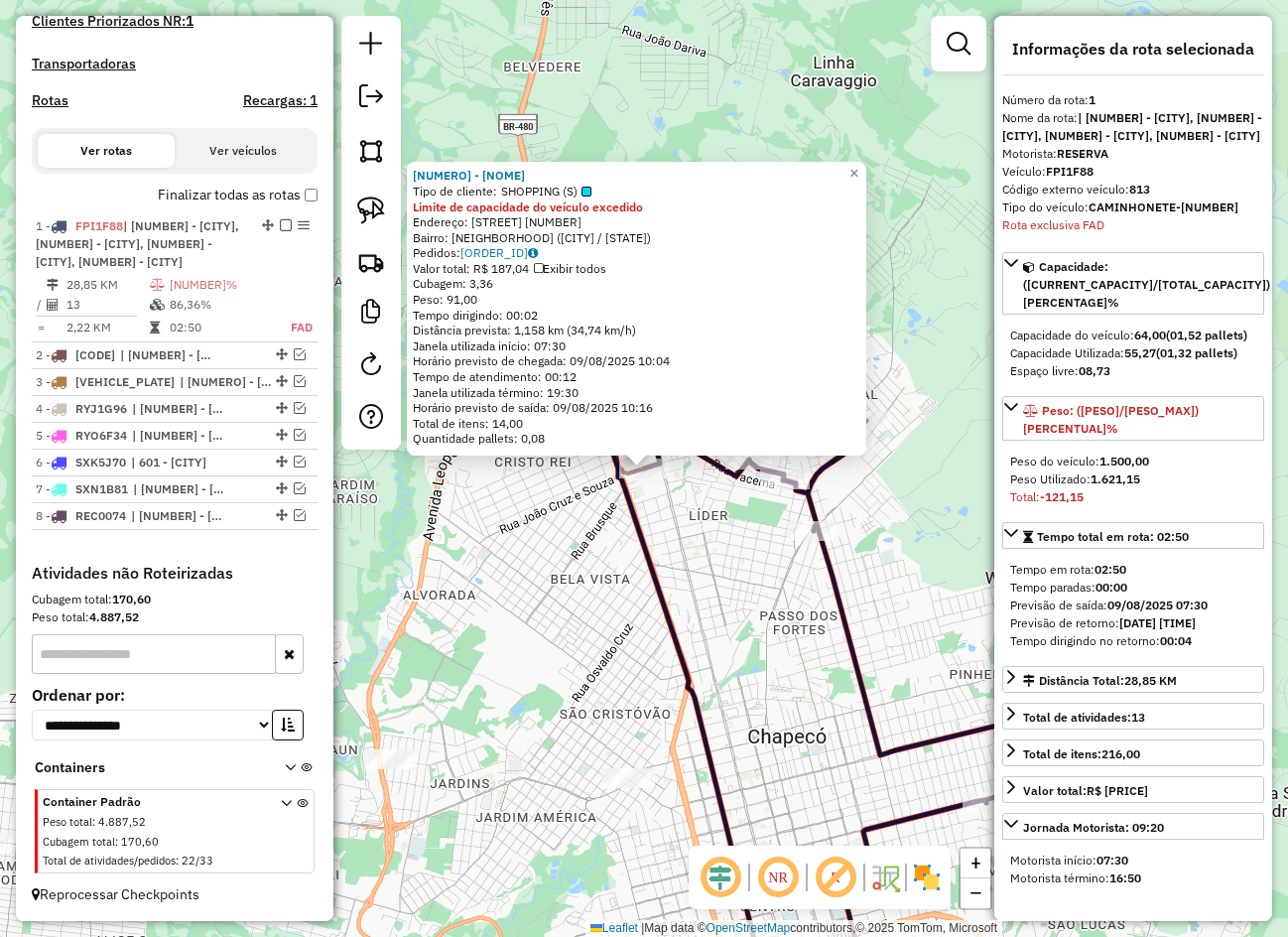 click on "15065 - TOJO COZINHA ORIENTA  Tipo de cliente:   SHOPPING (S)  Limite de capacidade do veículo excedido  Endereço:  FERNANDO MACHADO 4000   Bairro: LIDER (CHAPECO / SC)   Pedidos:  08143468   Valor total: R$ 187,04   Exibir todos   Cubagem: 3,36  Peso: 91,00  Tempo dirigindo: 00:02   Distância prevista: 1,158 km (34,74 km/h)   Janela utilizada início: 07:30   Horário previsto de chegada: 09/08/2025 10:04   Tempo de atendimento: 00:12   Janela utilizada término: 19:30   Horário previsto de saída: 09/08/2025 10:16   Total de itens: 14,00   Quantidade pallets: 0,08  × Janela de atendimento Grade de atendimento Capacidade Transportadoras Veículos Cliente Pedidos  Rotas Selecione os dias de semana para filtrar as janelas de atendimento  Seg   Ter   Qua   Qui   Sex   Sáb   Dom  Informe o período da janela de atendimento: De: Até:  Filtrar exatamente a janela do cliente  Considerar janela de atendimento padrão  Selecione os dias de semana para filtrar as grades de atendimento  Seg   Ter   Qua   Qui  +" 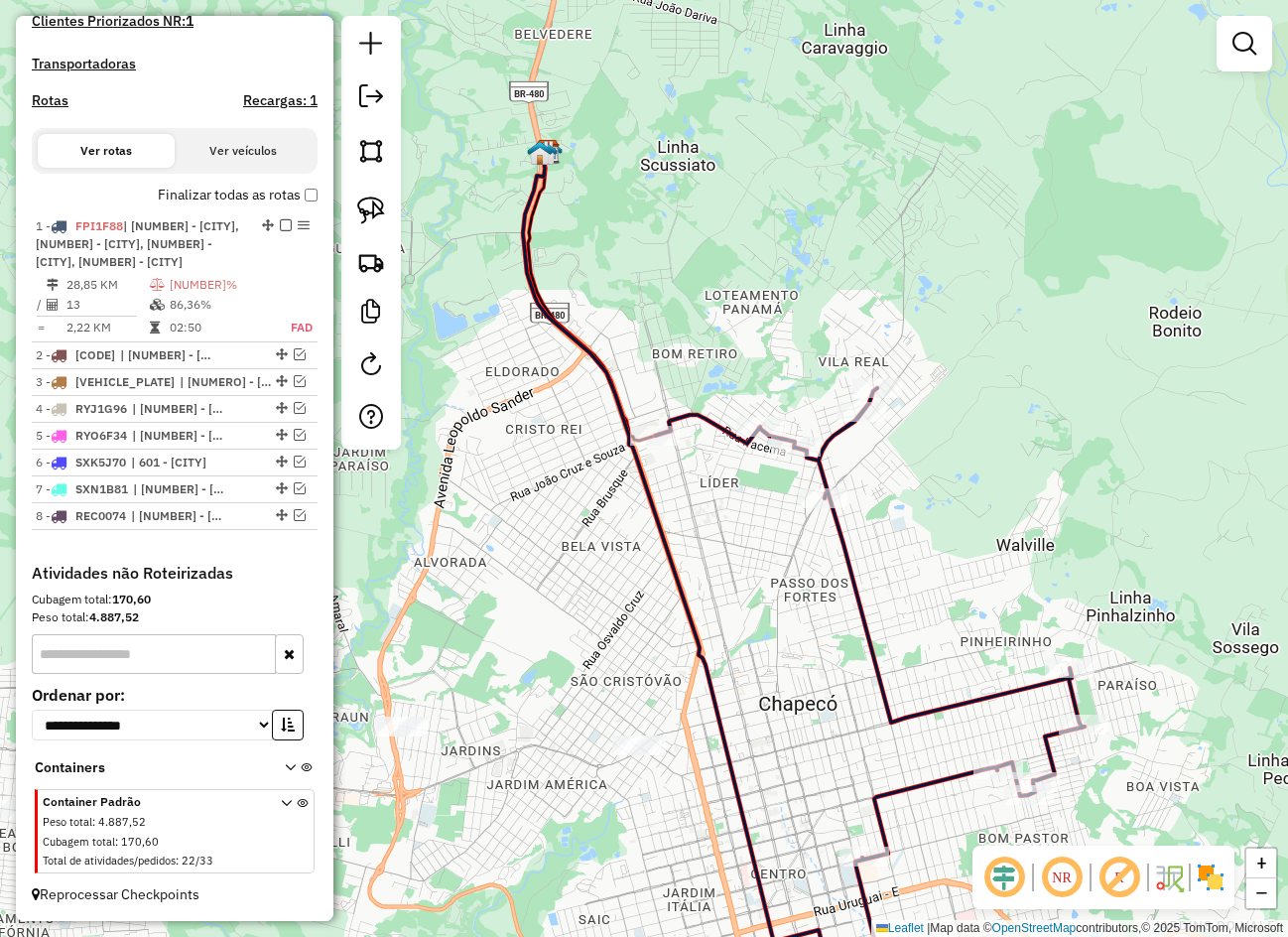 drag, startPoint x: 766, startPoint y: 524, endPoint x: 746, endPoint y: 344, distance: 181.1077 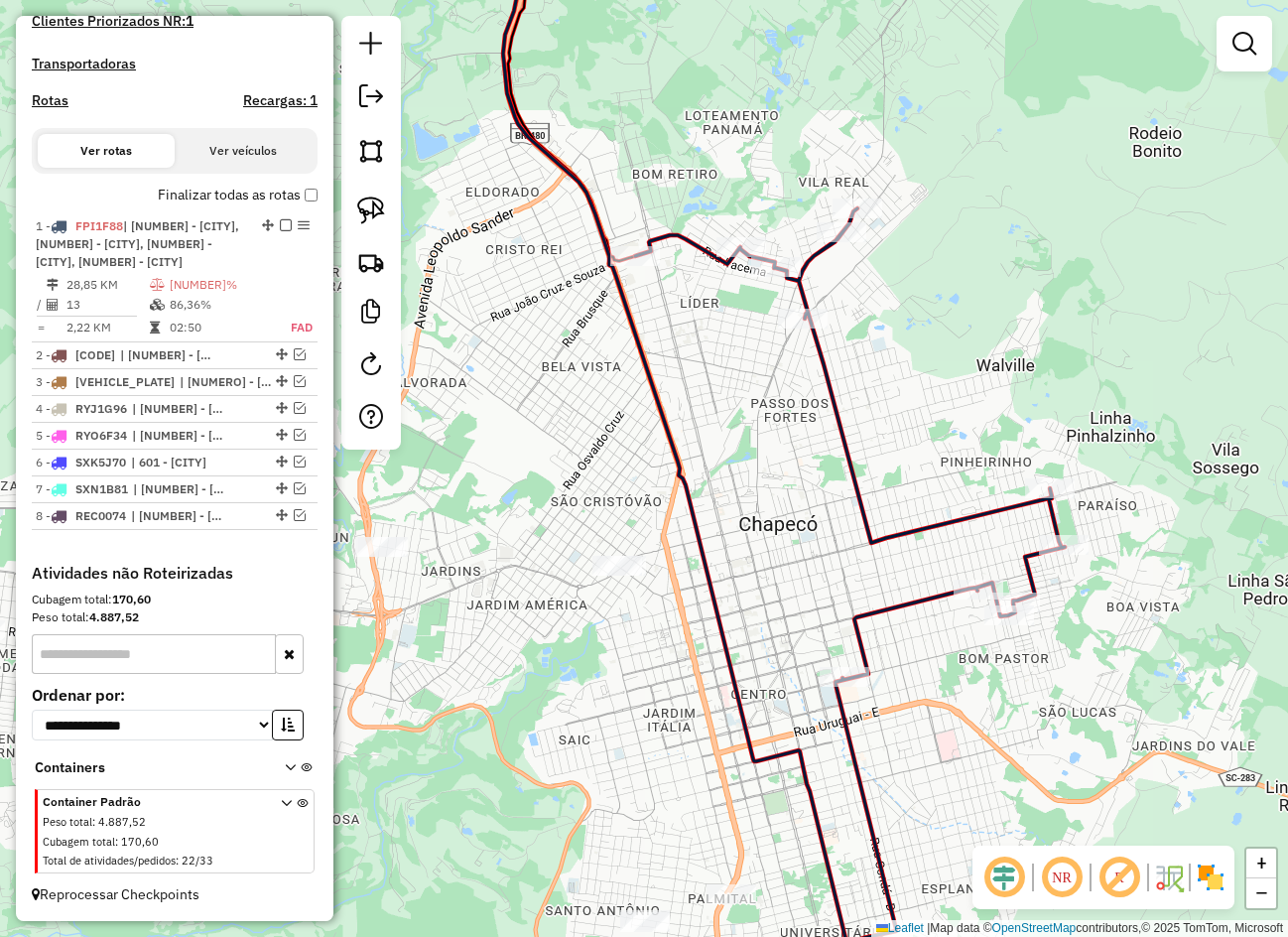 drag, startPoint x: 773, startPoint y: 565, endPoint x: 762, endPoint y: 371, distance: 194.31161 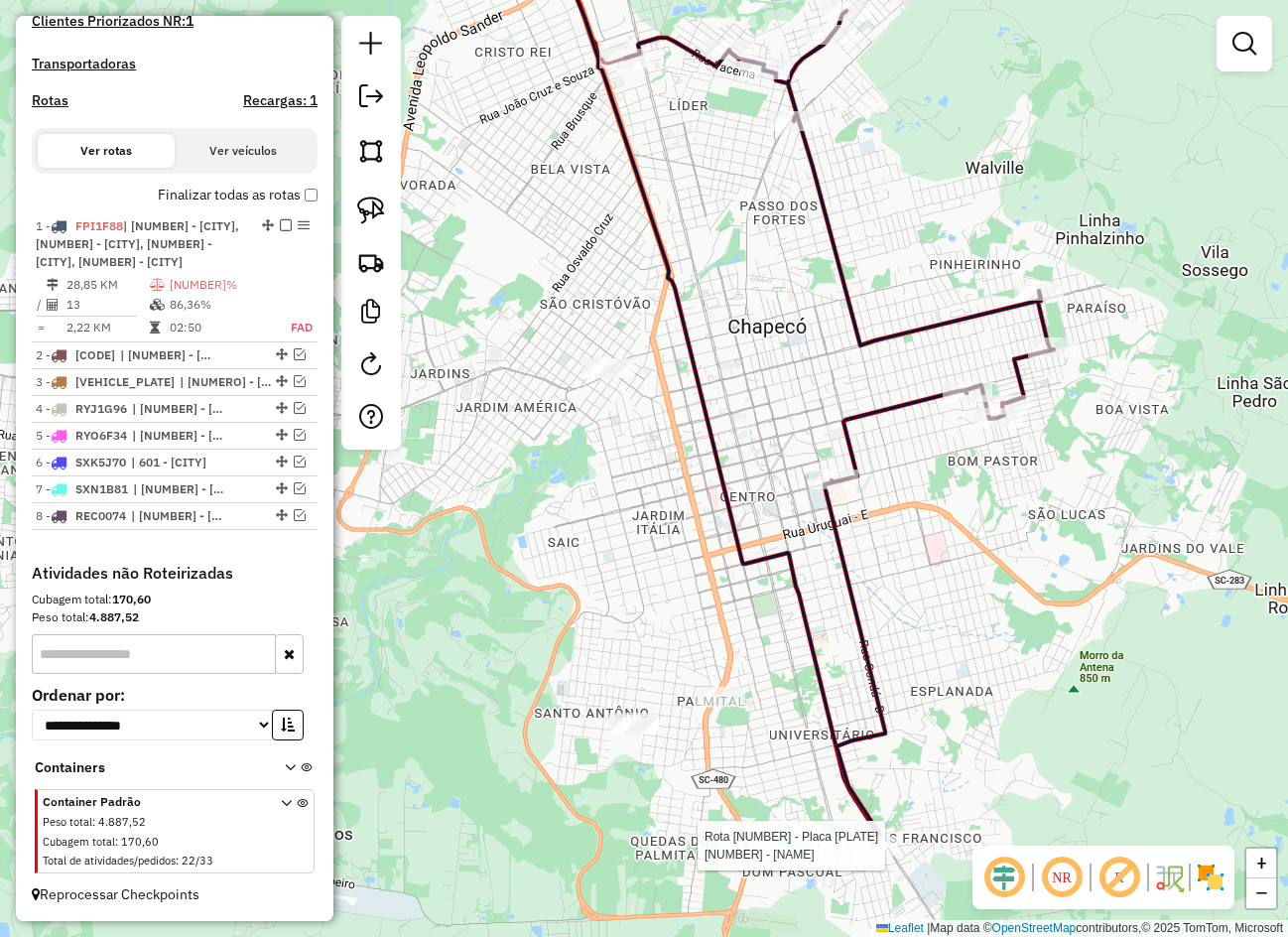 select on "**********" 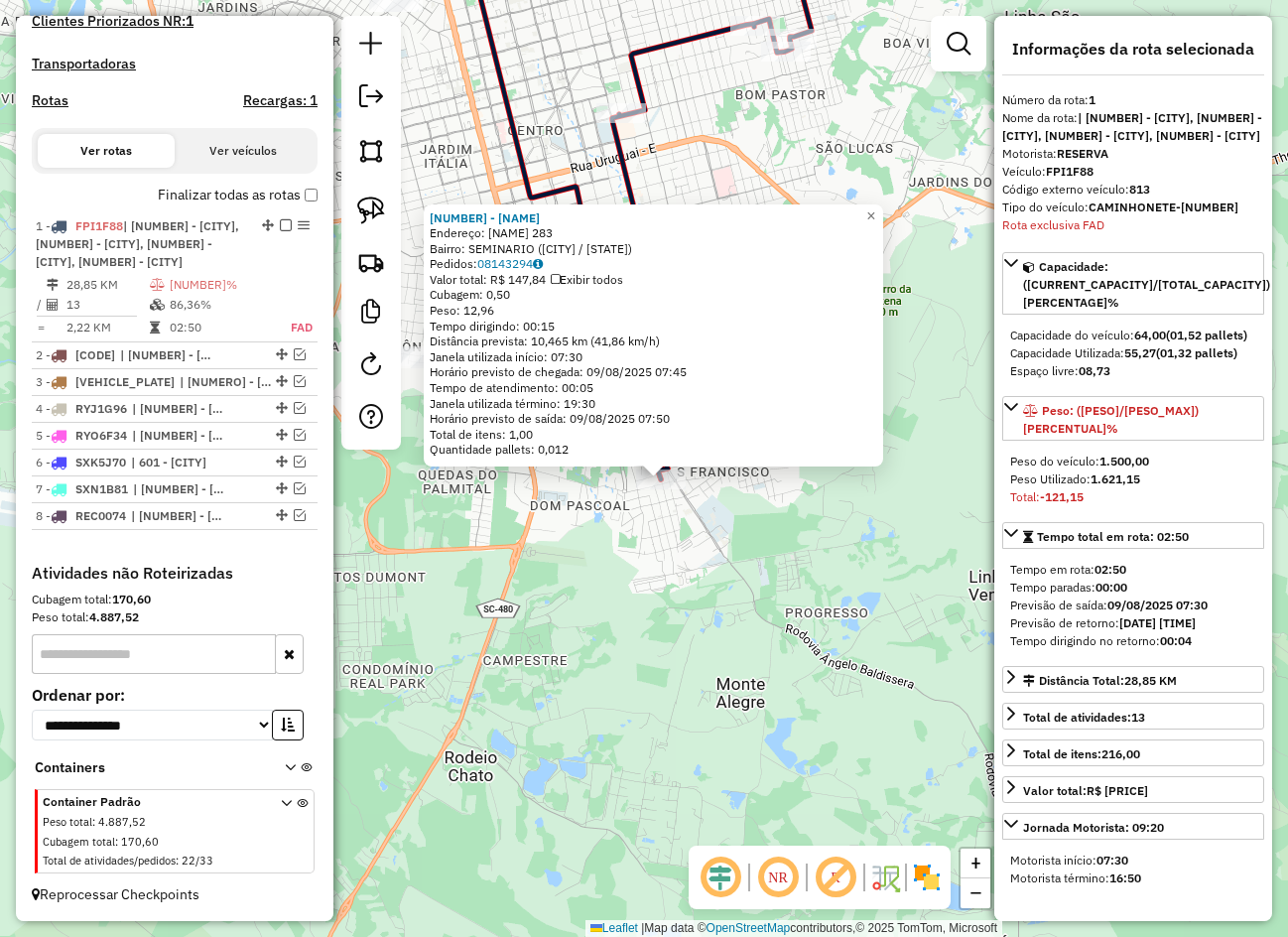 drag, startPoint x: 704, startPoint y: 555, endPoint x: 798, endPoint y: 615, distance: 111.516815 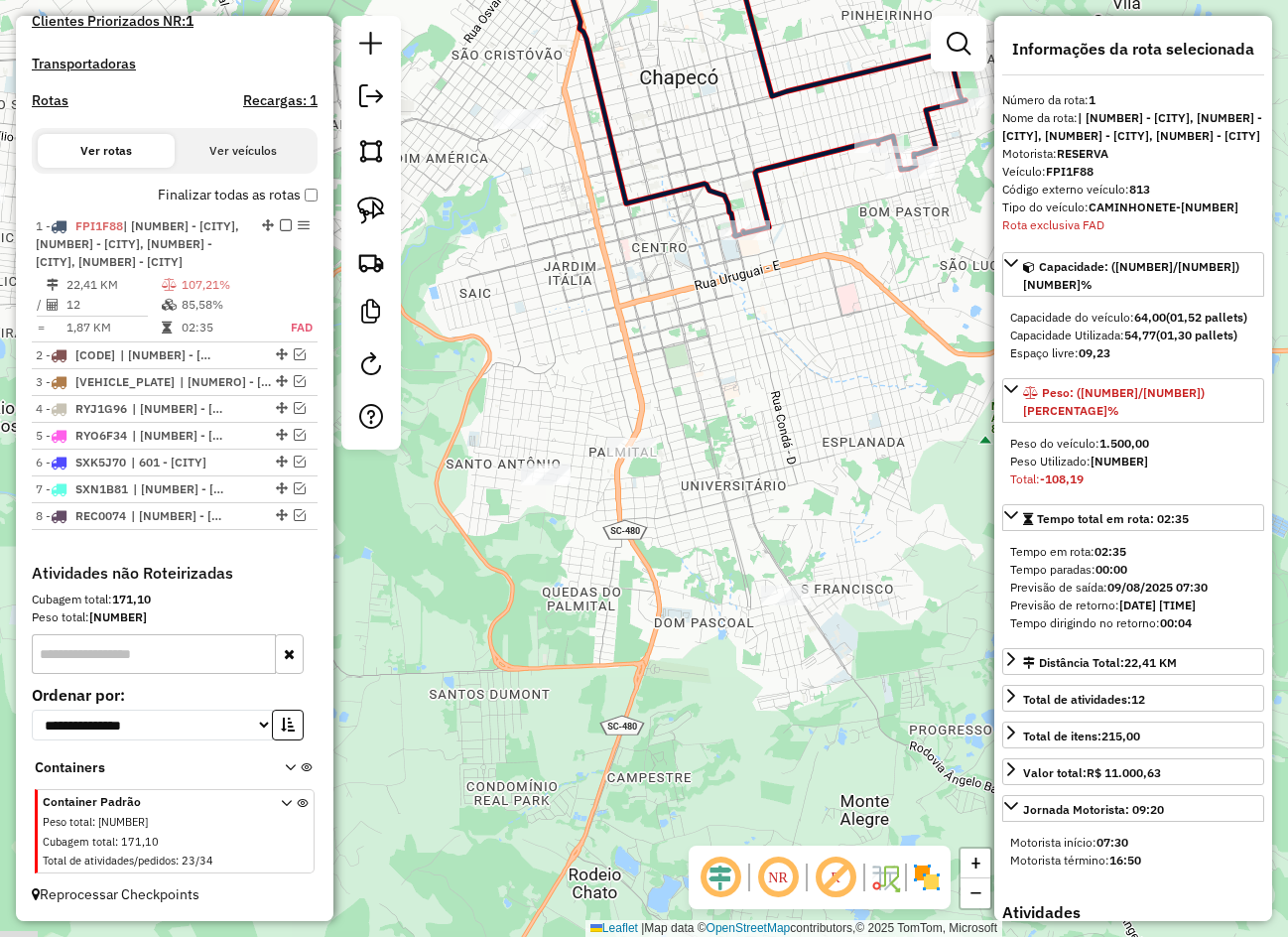 drag, startPoint x: 796, startPoint y: 443, endPoint x: 923, endPoint y: 634, distance: 229.369 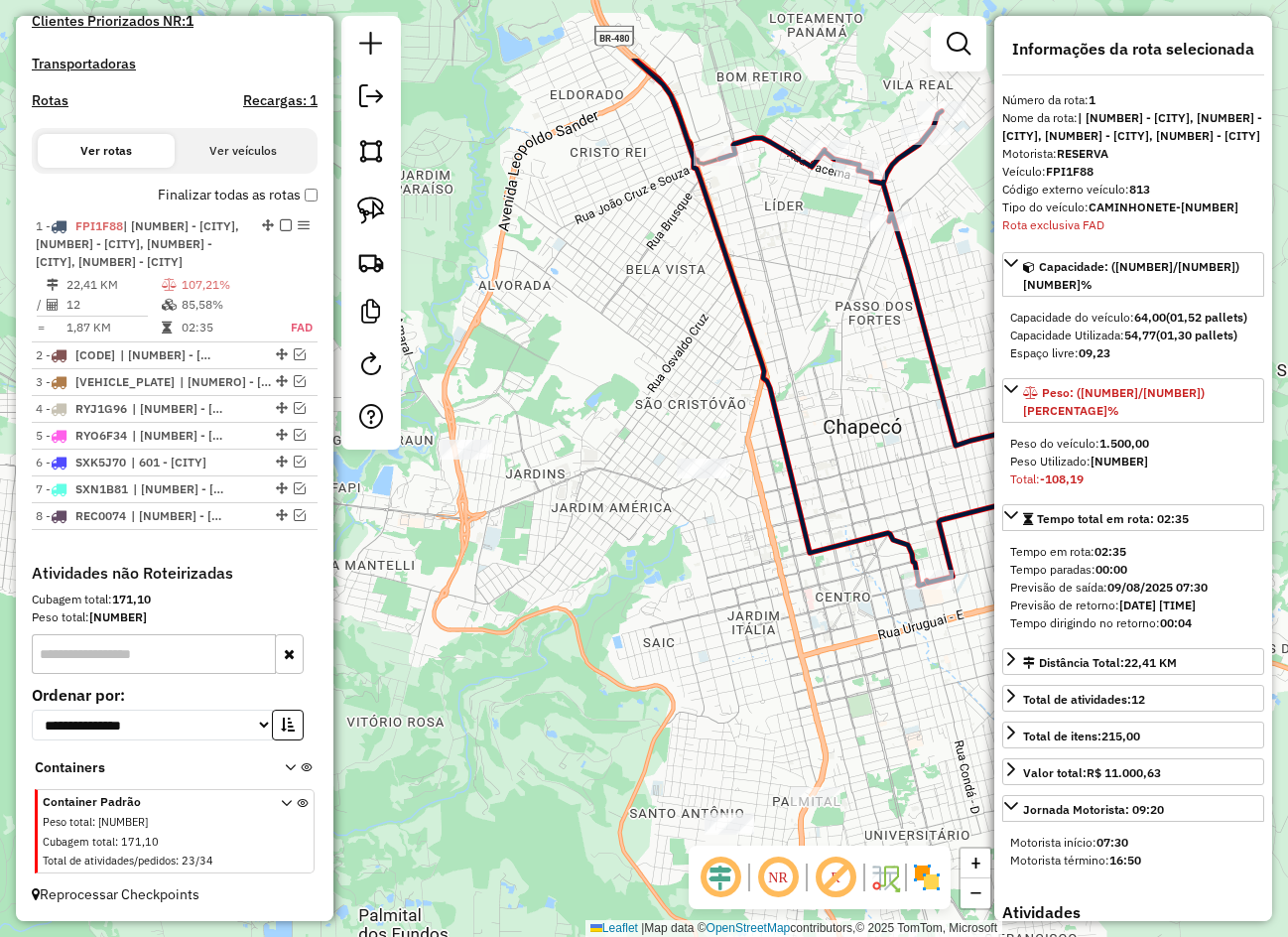drag, startPoint x: 888, startPoint y: 655, endPoint x: 940, endPoint y: 766, distance: 122.576507 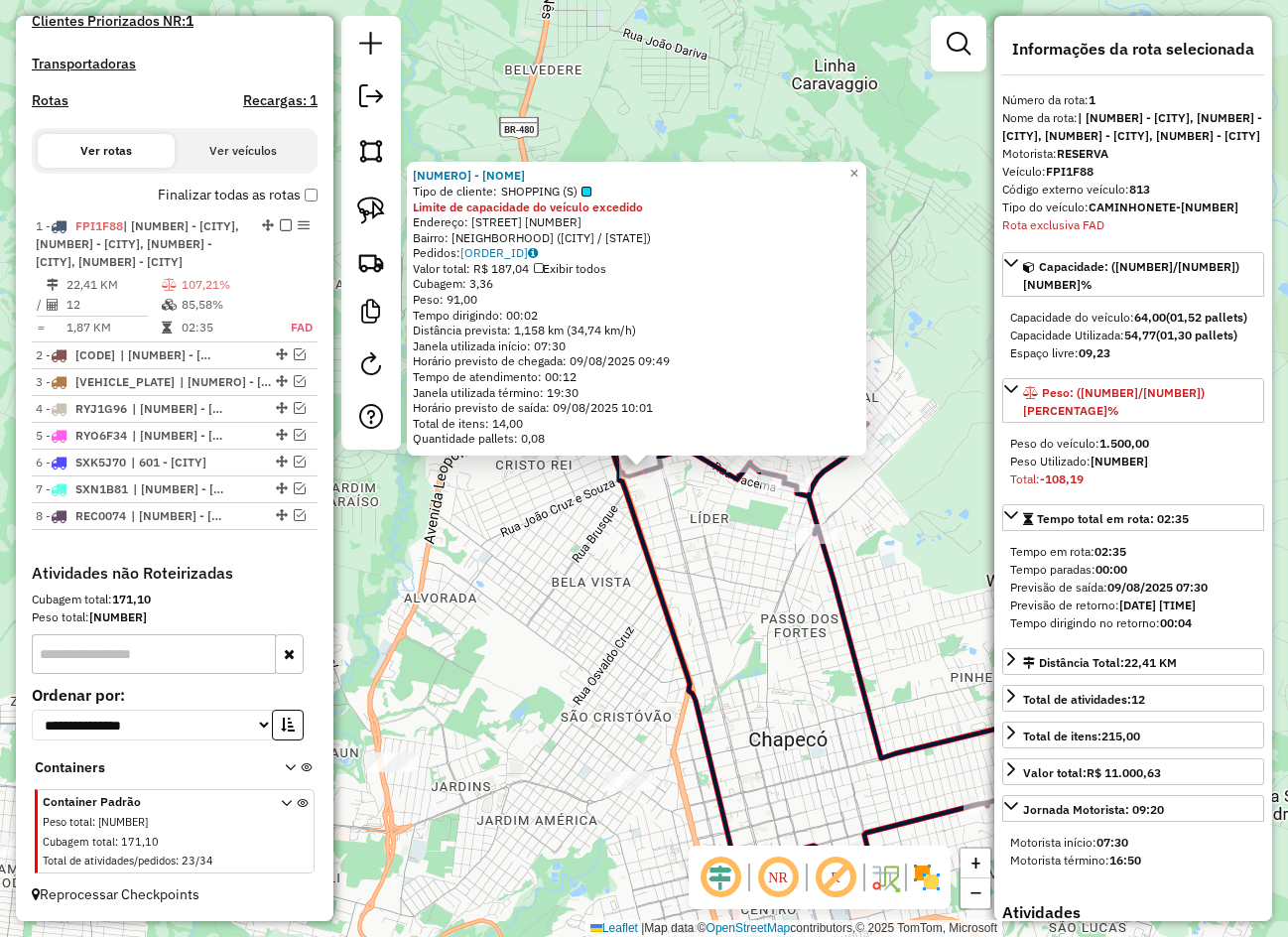 click on "15065 - TOJO COZINHA ORIENTA  Tipo de cliente:   SHOPPING (S)  Limite de capacidade do veículo excedido  Endereço:  FERNANDO MACHADO 4000   Bairro: LIDER (CHAPECO / SC)   Pedidos:  08143468   Valor total: R$ 187,04   Exibir todos   Cubagem: 3,36  Peso: 91,00  Tempo dirigindo: 00:02   Distância prevista: 1,158 km (34,74 km/h)   Janela utilizada início: 07:30   Horário previsto de chegada: 09/08/2025 09:49   Tempo de atendimento: 00:12   Janela utilizada término: 19:30   Horário previsto de saída: 09/08/2025 10:01   Total de itens: 14,00   Quantidade pallets: 0,08  × Janela de atendimento Grade de atendimento Capacidade Transportadoras Veículos Cliente Pedidos  Rotas Selecione os dias de semana para filtrar as janelas de atendimento  Seg   Ter   Qua   Qui   Sex   Sáb   Dom  Informe o período da janela de atendimento: De: Até:  Filtrar exatamente a janela do cliente  Considerar janela de atendimento padrão  Selecione os dias de semana para filtrar as grades de atendimento  Seg   Ter   Qua   Qui  +" 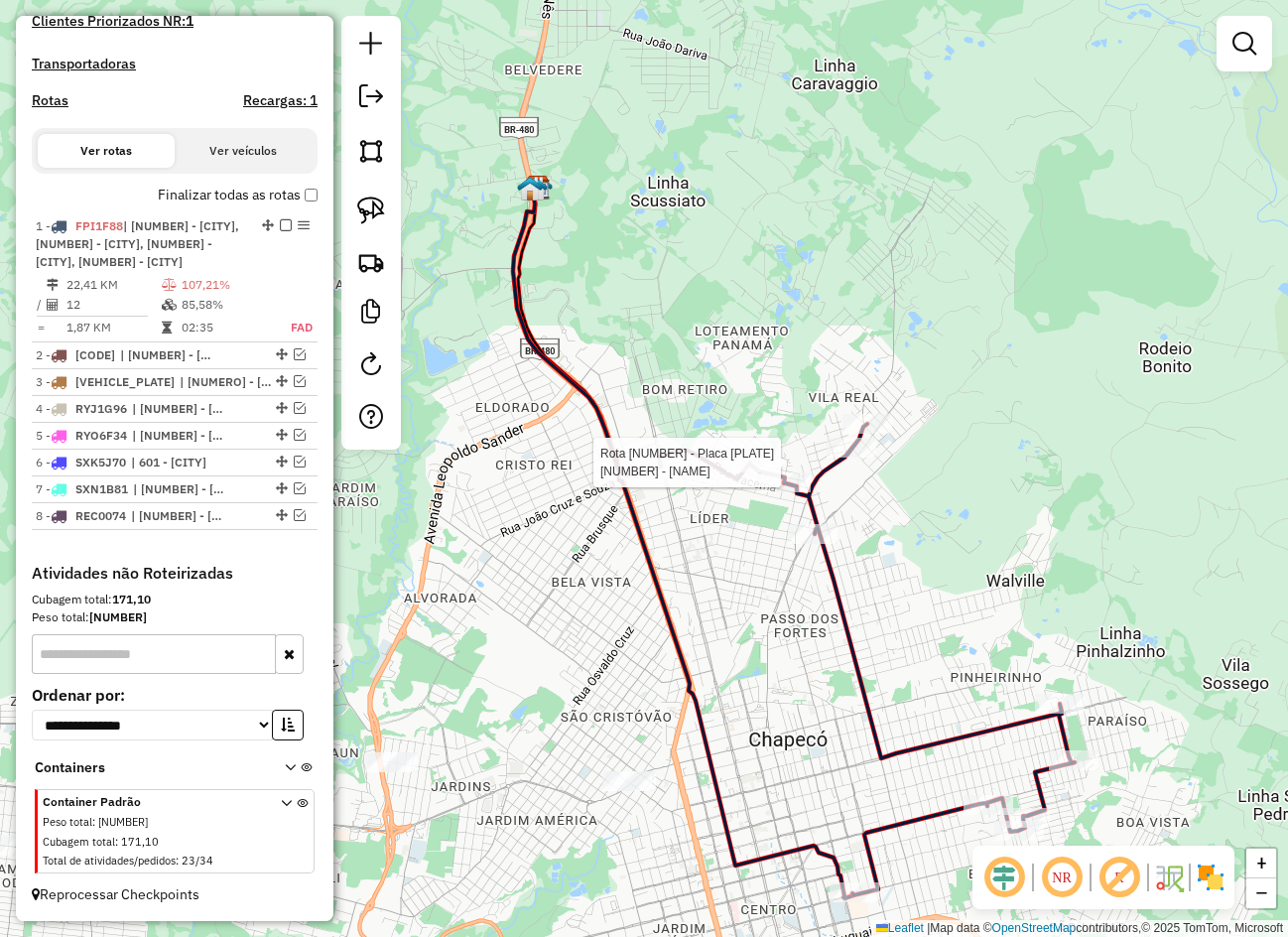 select on "**********" 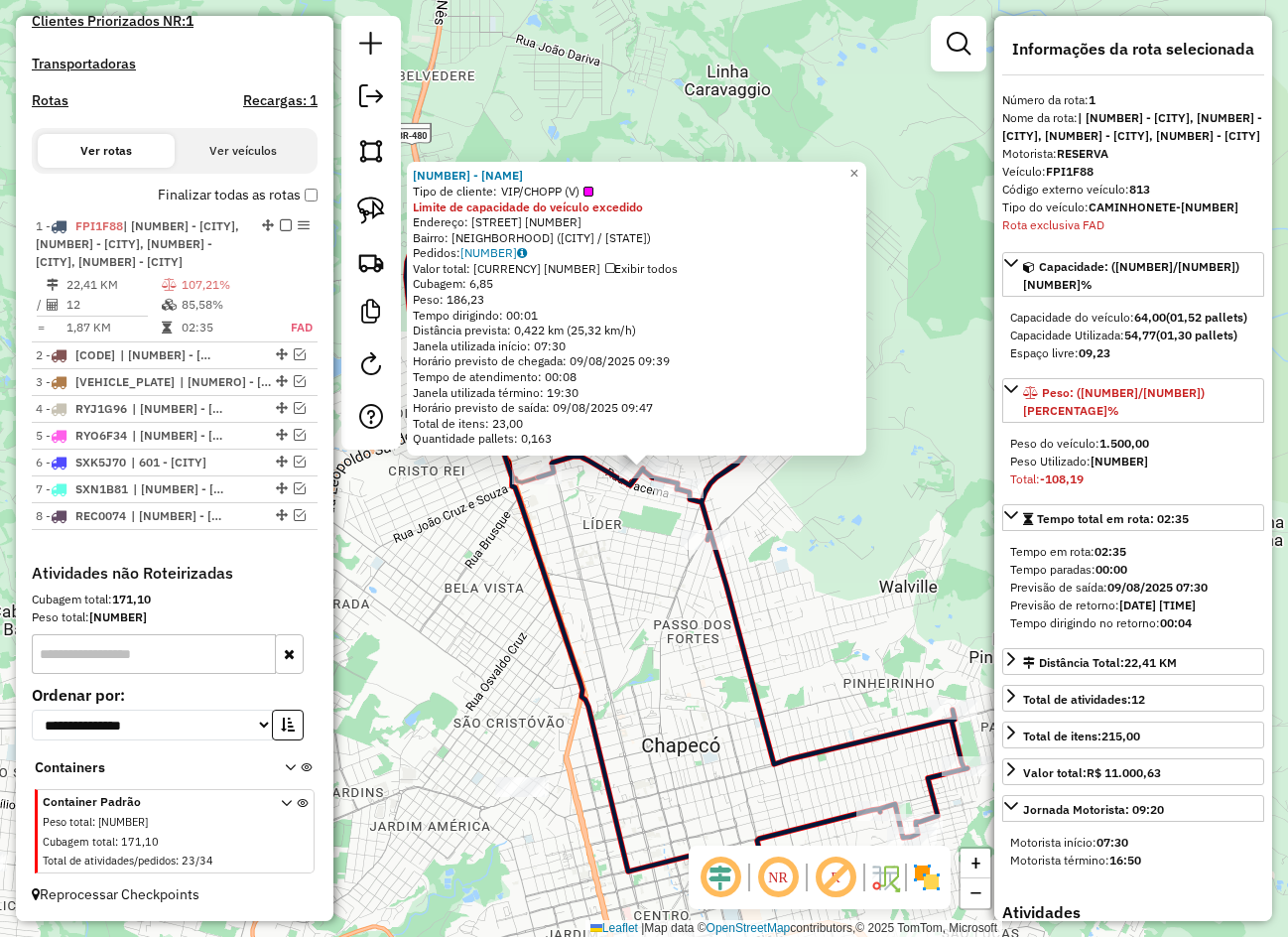 click on "12351 - BAR DO GILMAR  Tipo de cliente:   VIP/CHOPP (V)  Limite de capacidade do veículo excedido  Endereço:  RUA ESTOCOLMO 720   Bairro: LIDER (CHAPECO / SC)   Pedidos:  08143359   Valor total: R$ 1.397,23   Exibir todos   Cubagem: 6,85  Peso: 186,23  Tempo dirigindo: 00:01   Distância prevista: 0,422 km (25,32 km/h)   Janela utilizada início: 07:30   Horário previsto de chegada: 09/08/2025 09:39   Tempo de atendimento: 00:08   Janela utilizada término: 19:30   Horário previsto de saída: 09/08/2025 09:47   Total de itens: 23,00   Quantidade pallets: 0,163  × Janela de atendimento Grade de atendimento Capacidade Transportadoras Veículos Cliente Pedidos  Rotas Selecione os dias de semana para filtrar as janelas de atendimento  Seg   Ter   Qua   Qui   Sex   Sáb   Dom  Informe o período da janela de atendimento: De: Até:  Filtrar exatamente a janela do cliente  Considerar janela de atendimento padrão  Selecione os dias de semana para filtrar as grades de atendimento  Seg   Ter   Qua   Qui   Sex  +" 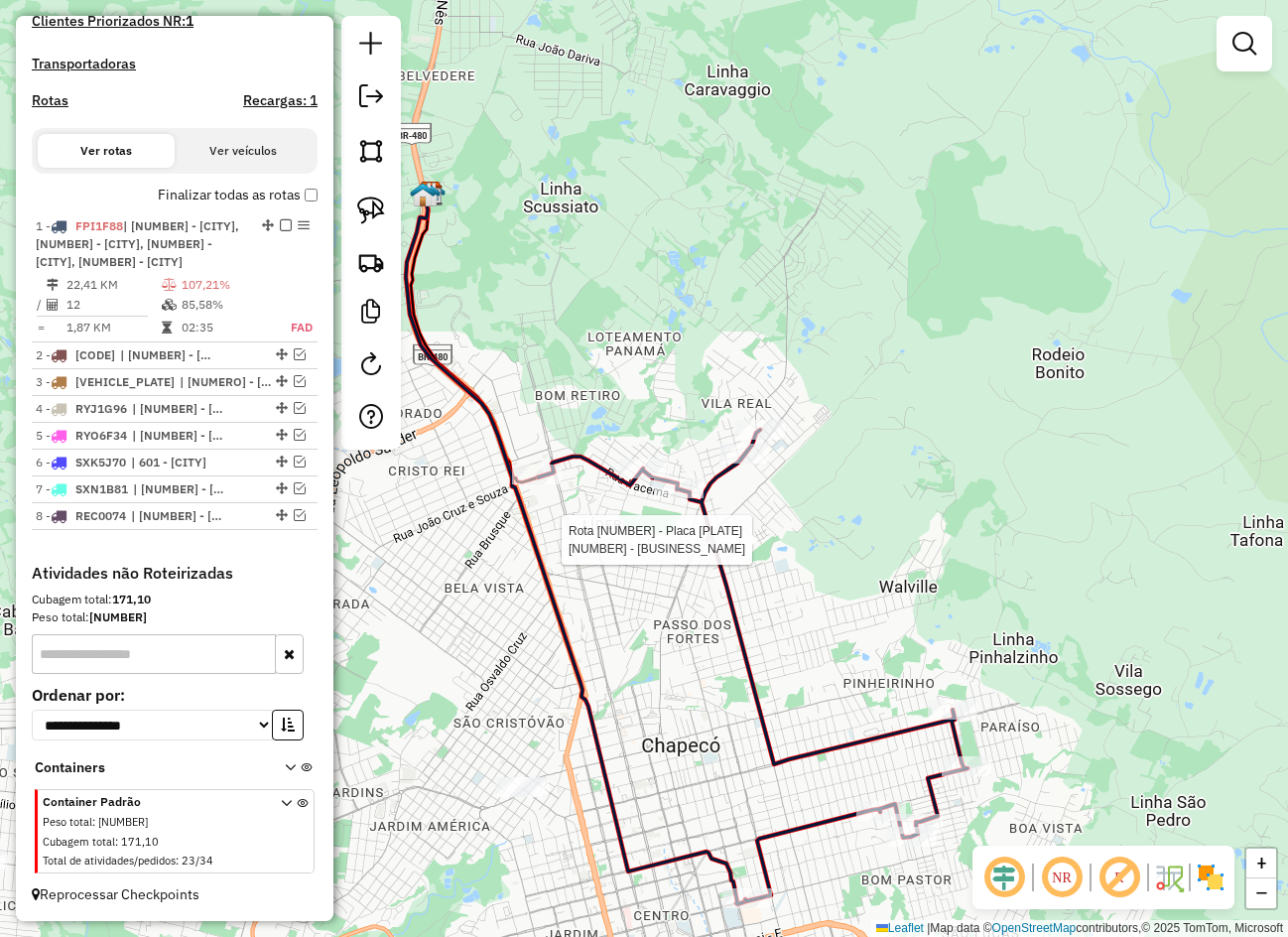 select on "**********" 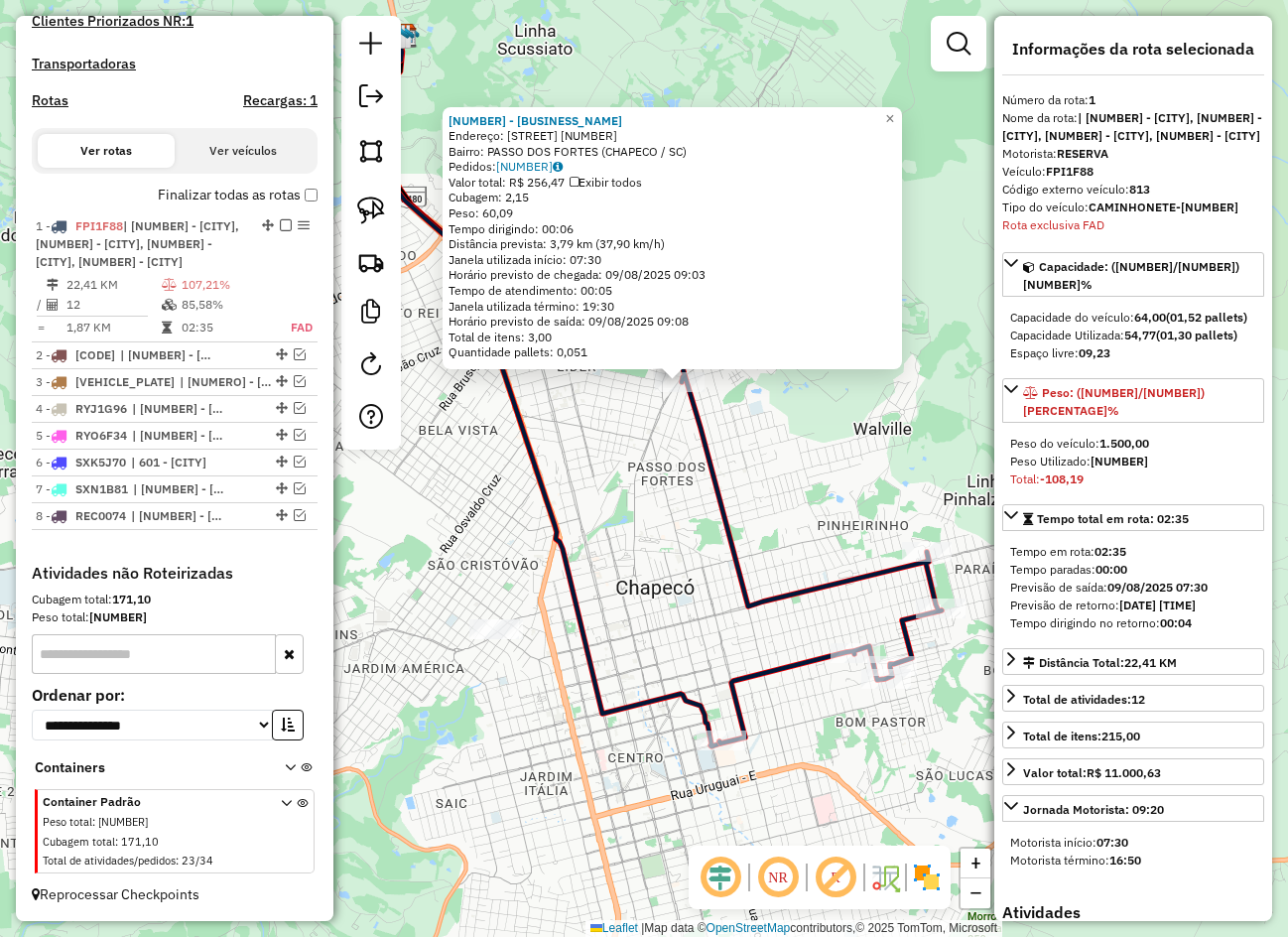 drag, startPoint x: 844, startPoint y: 540, endPoint x: 883, endPoint y: 423, distance: 123.328829 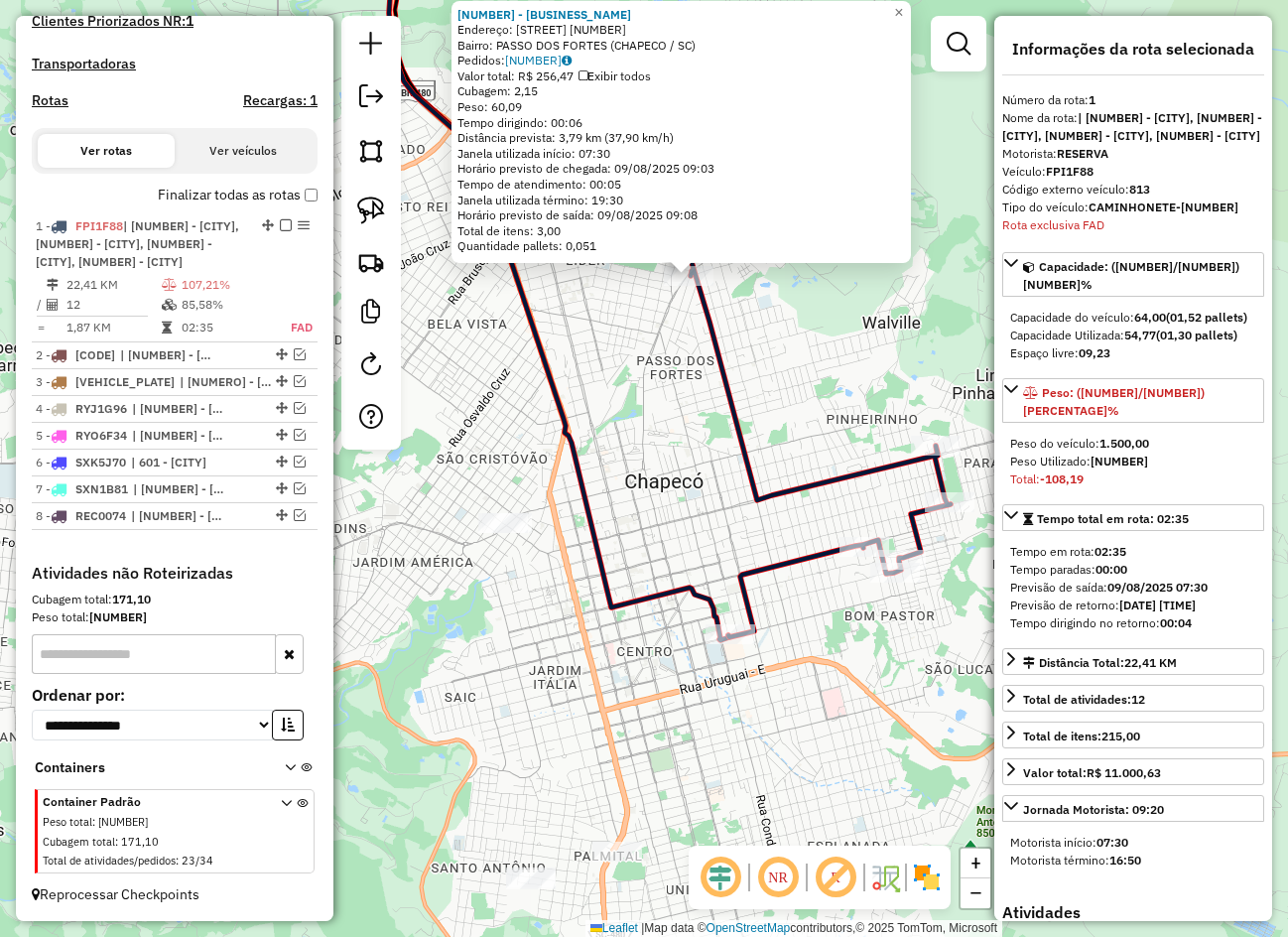 drag, startPoint x: 806, startPoint y: 563, endPoint x: 812, endPoint y: 523, distance: 40.4475 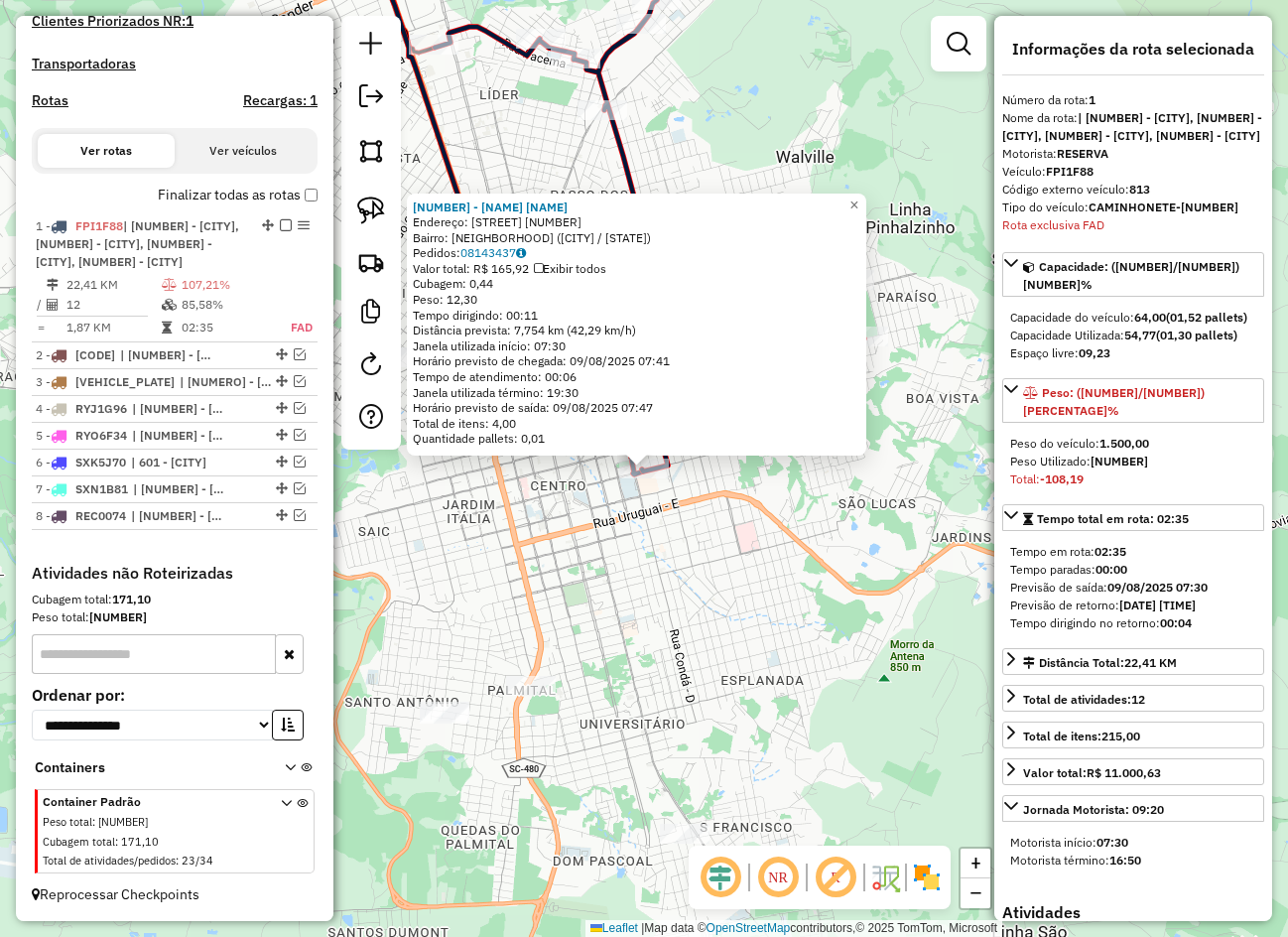 click on "15322 - ANDREI SILVA TORRES  Endereço:  Travessa Argelia 22   Bairro: MARIA GORETTI (CHAPECO / SC)   Pedidos:  08143437   Valor total: R$ 165,92   Exibir todos   Cubagem: 0,44  Peso: 12,30  Tempo dirigindo: 00:11   Distância prevista: 7,754 km (42,29 km/h)   Janela utilizada início: 07:30   Horário previsto de chegada: 09/08/2025 07:41   Tempo de atendimento: 00:06   Janela utilizada término: 19:30   Horário previsto de saída: 09/08/2025 07:47   Total de itens: 4,00   Quantidade pallets: 0,01  × Janela de atendimento Grade de atendimento Capacidade Transportadoras Veículos Cliente Pedidos  Rotas Selecione os dias de semana para filtrar as janelas de atendimento  Seg   Ter   Qua   Qui   Sex   Sáb   Dom  Informe o período da janela de atendimento: De: Até:  Filtrar exatamente a janela do cliente  Considerar janela de atendimento padrão  Selecione os dias de semana para filtrar as grades de atendimento  Seg   Ter   Qua   Qui   Sex   Sáb   Dom   Considerar clientes sem dia de atendimento cadastrado" 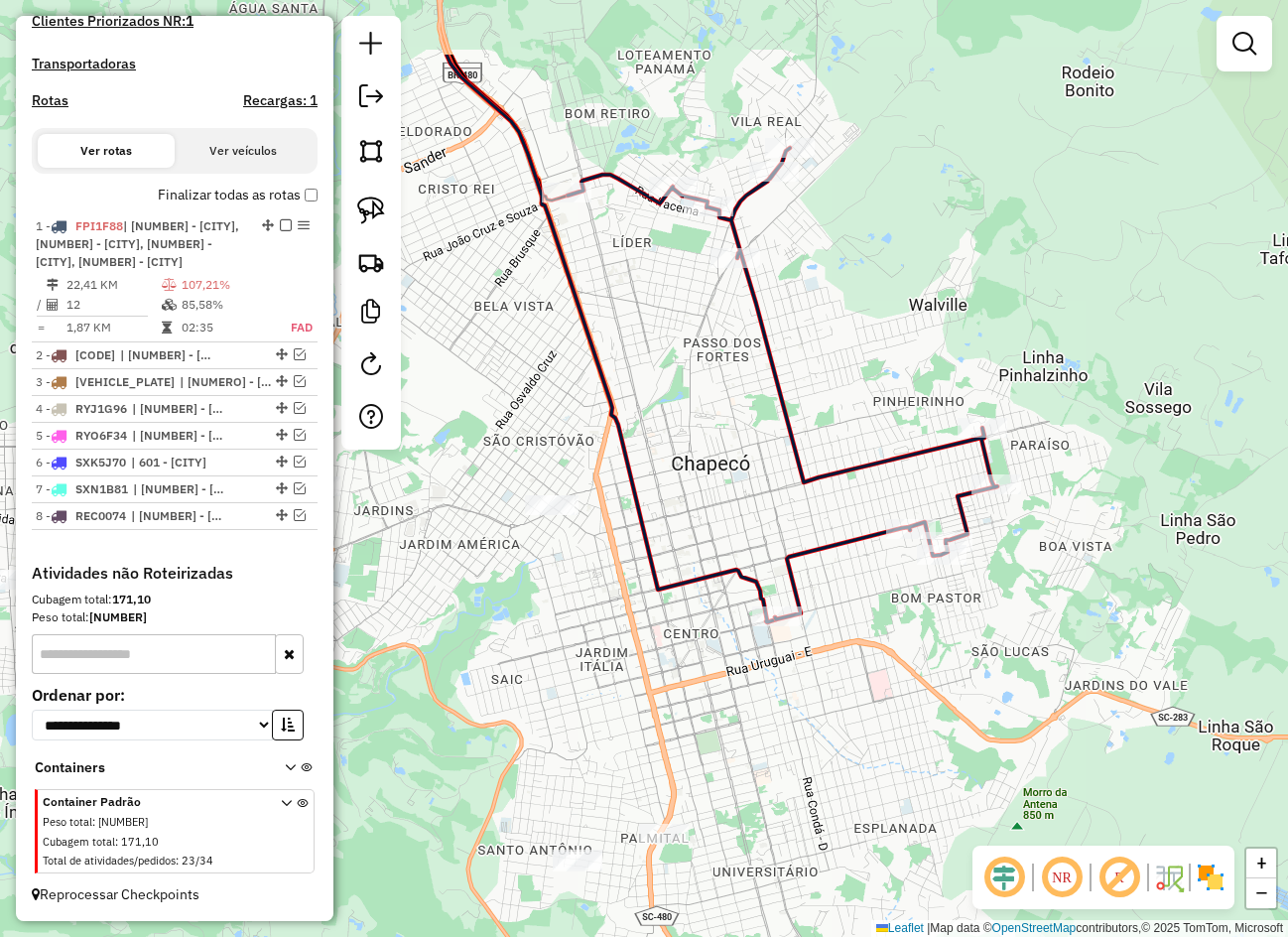 drag, startPoint x: 715, startPoint y: 513, endPoint x: 850, endPoint y: 662, distance: 201.06218 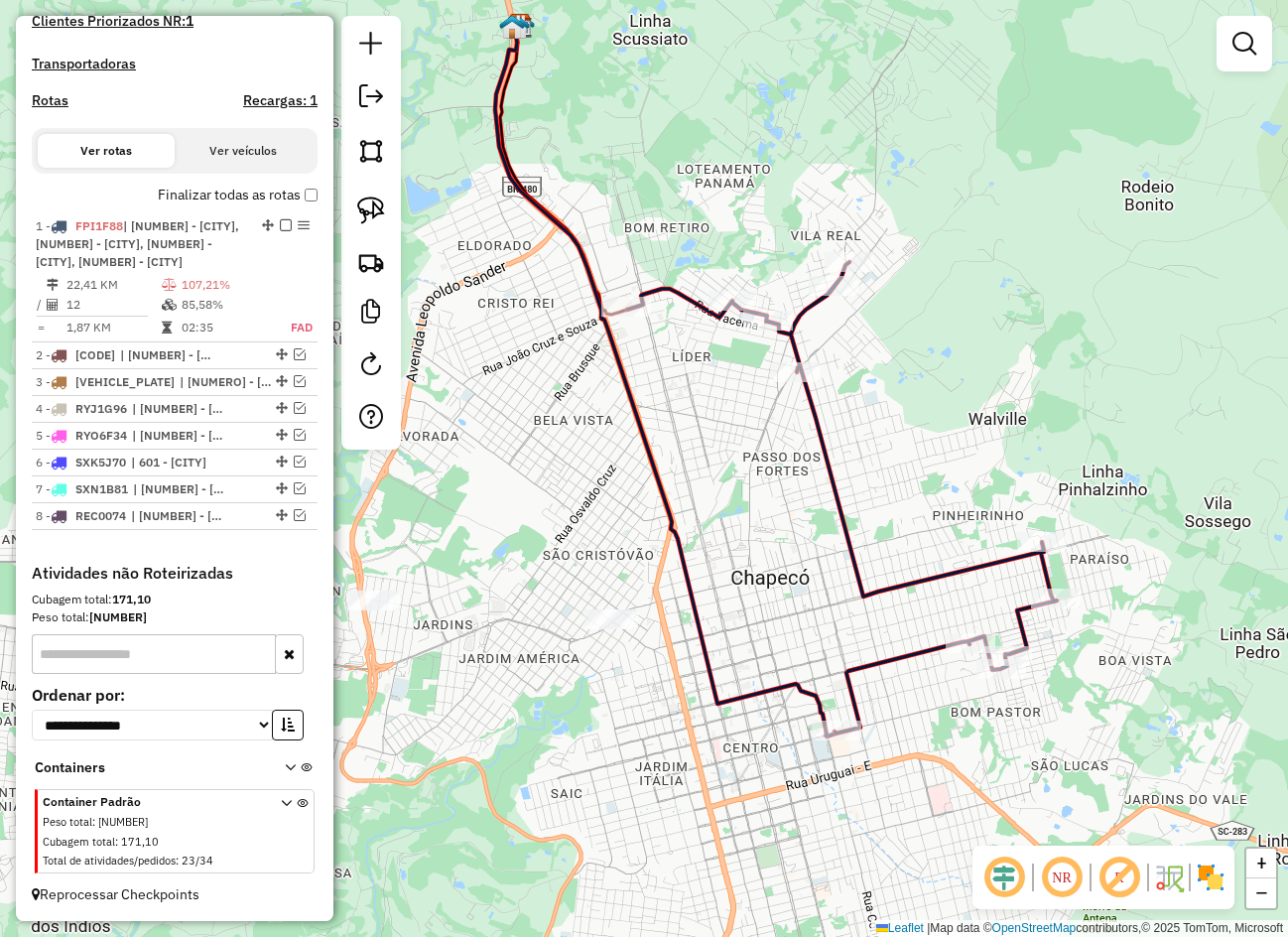 drag, startPoint x: 824, startPoint y: 570, endPoint x: 865, endPoint y: 647, distance: 87.235314 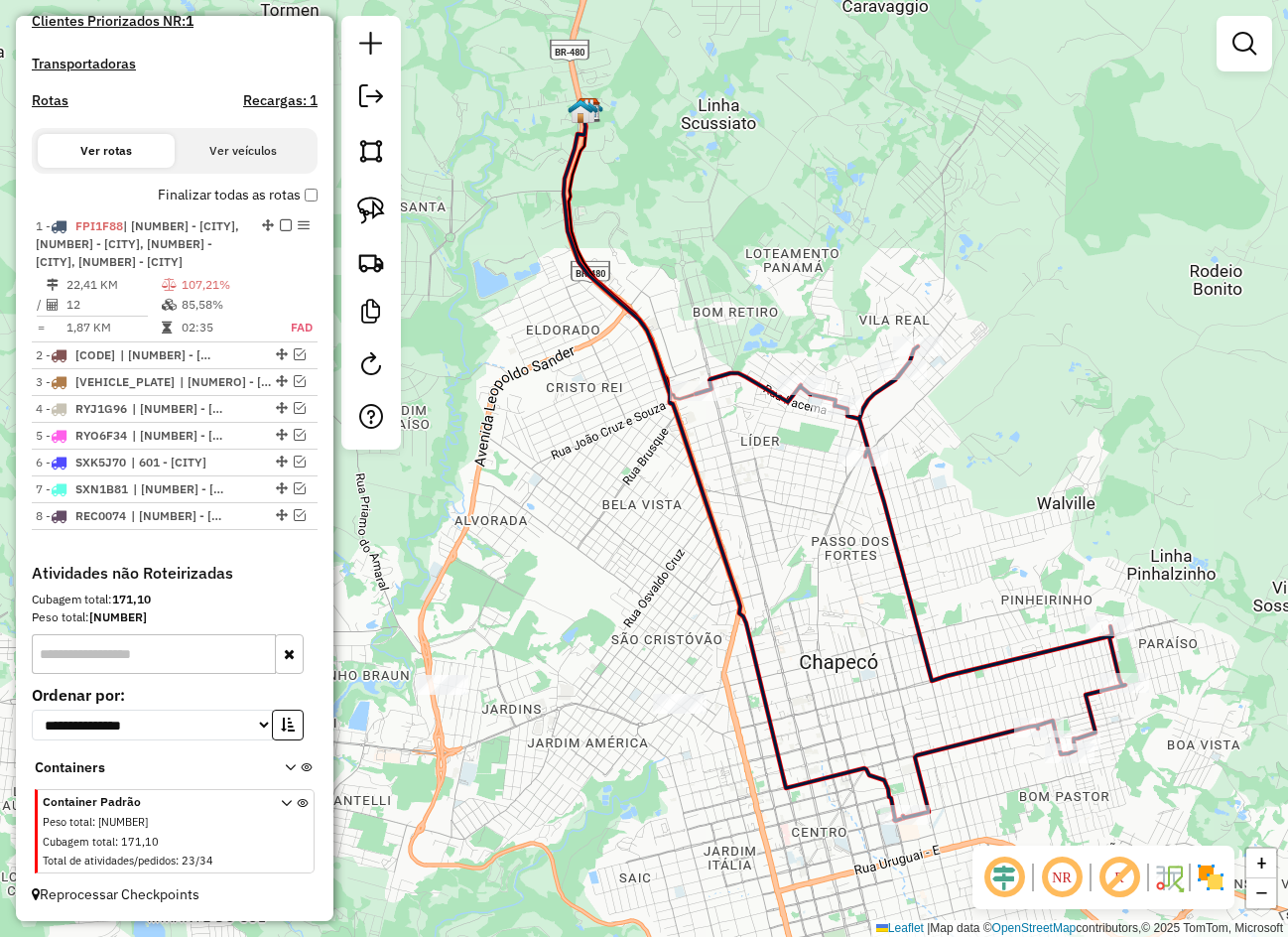 drag, startPoint x: 814, startPoint y: 516, endPoint x: 822, endPoint y: 524, distance: 11.313708 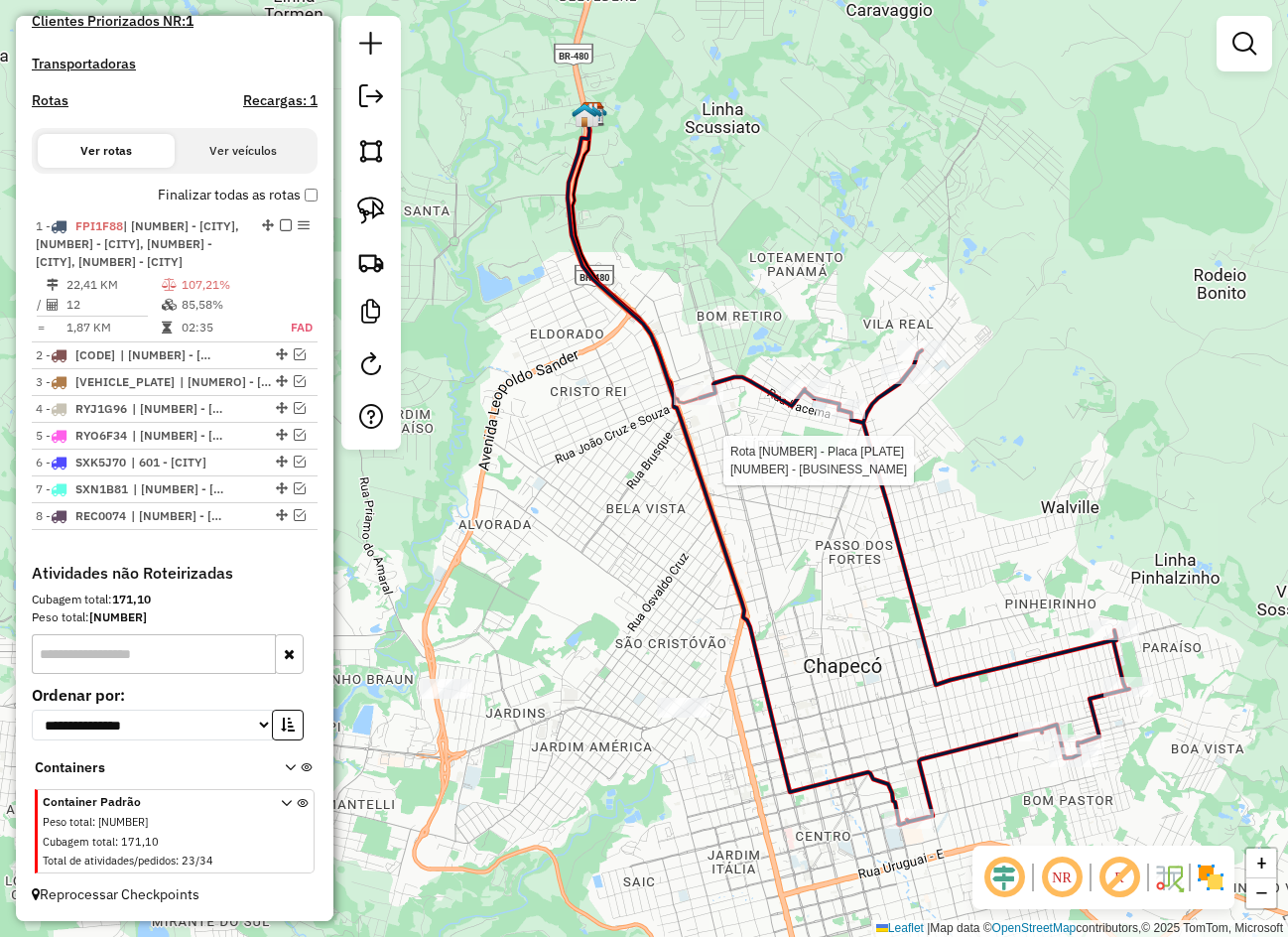 select on "**********" 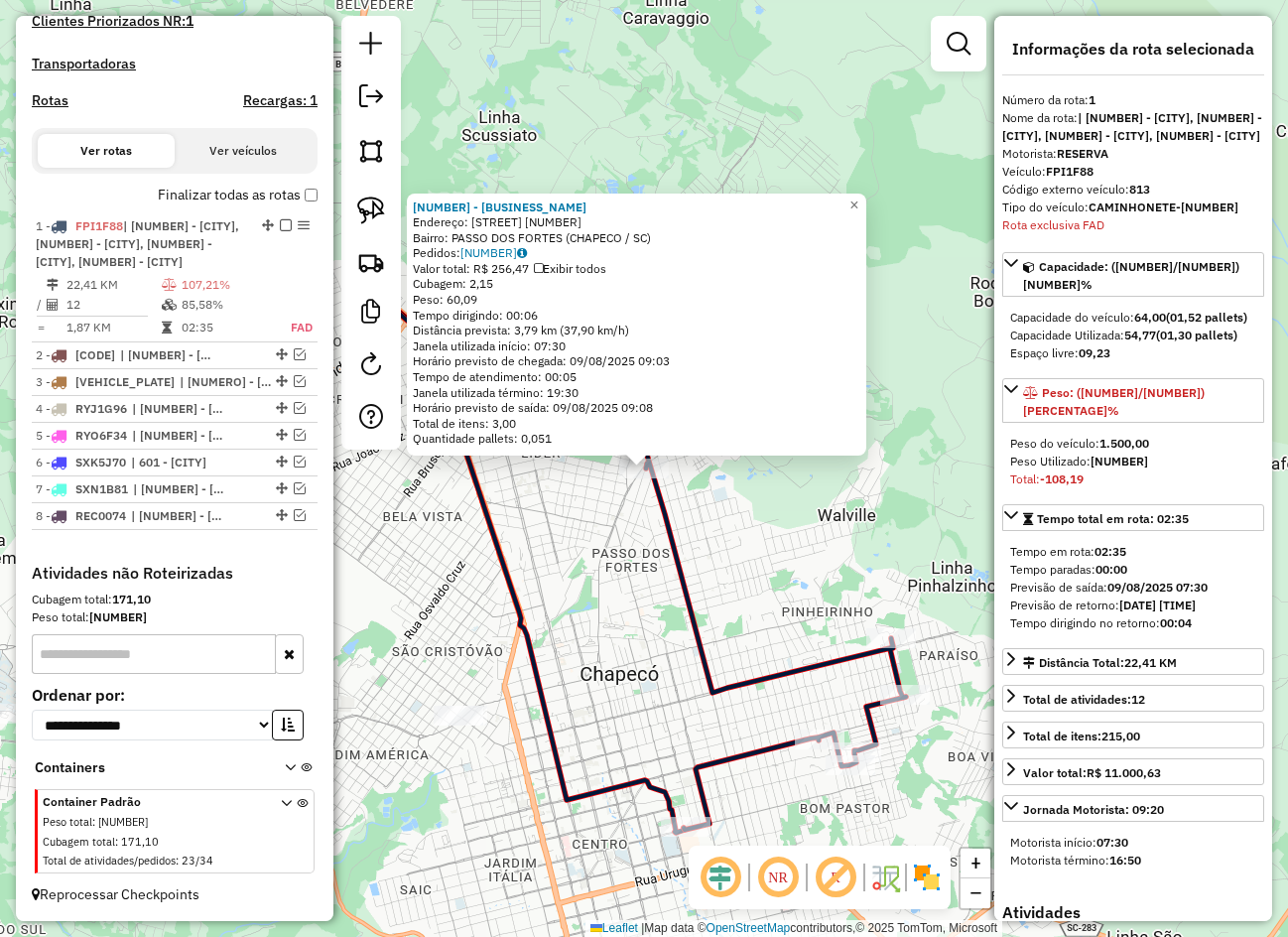 click on "11788 - NAIP S BEER  Endereço:  GASPAR DE LEMOS 1742   Bairro: PASSO DOS FORTES (CHAPECO / SC)   Pedidos:  08143291   Valor total: R$ 256,47   Exibir todos   Cubagem: 2,15  Peso: 60,09  Tempo dirigindo: 00:06   Distância prevista: 3,79 km (37,90 km/h)   Janela utilizada início: 07:30   Horário previsto de chegada: 09/08/2025 09:03   Tempo de atendimento: 00:05   Janela utilizada término: 19:30   Horário previsto de saída: 09/08/2025 09:08   Total de itens: 3,00   Quantidade pallets: 0,051  × Janela de atendimento Grade de atendimento Capacidade Transportadoras Veículos Cliente Pedidos  Rotas Selecione os dias de semana para filtrar as janelas de atendimento  Seg   Ter   Qua   Qui   Sex   Sáb   Dom  Informe o período da janela de atendimento: De: Até:  Filtrar exatamente a janela do cliente  Considerar janela de atendimento padrão  Selecione os dias de semana para filtrar as grades de atendimento  Seg   Ter   Qua   Qui   Sex   Sáb   Dom   Considerar clientes sem dia de atendimento cadastrado De:" 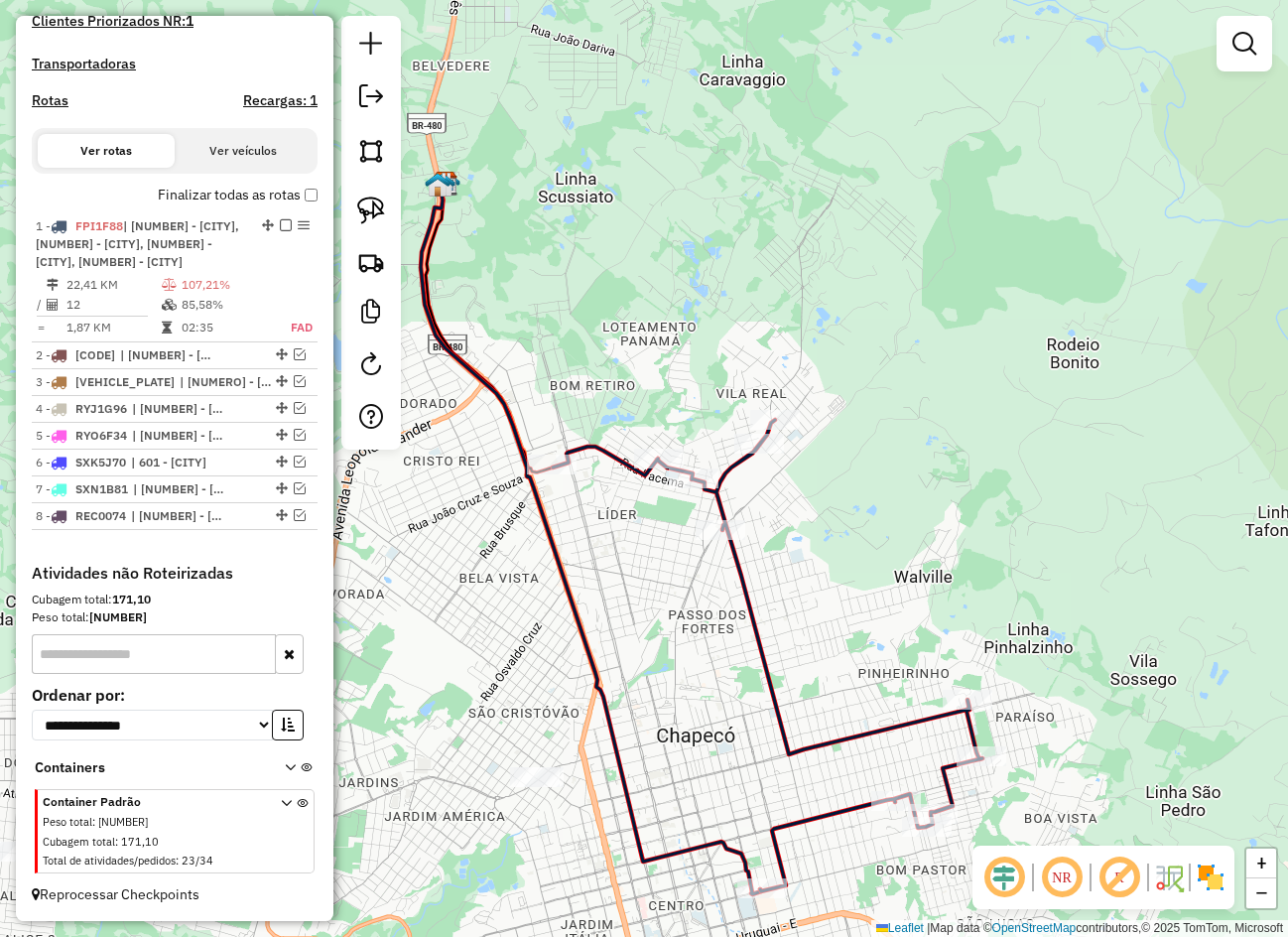 drag, startPoint x: 597, startPoint y: 507, endPoint x: 674, endPoint y: 569, distance: 98.85848 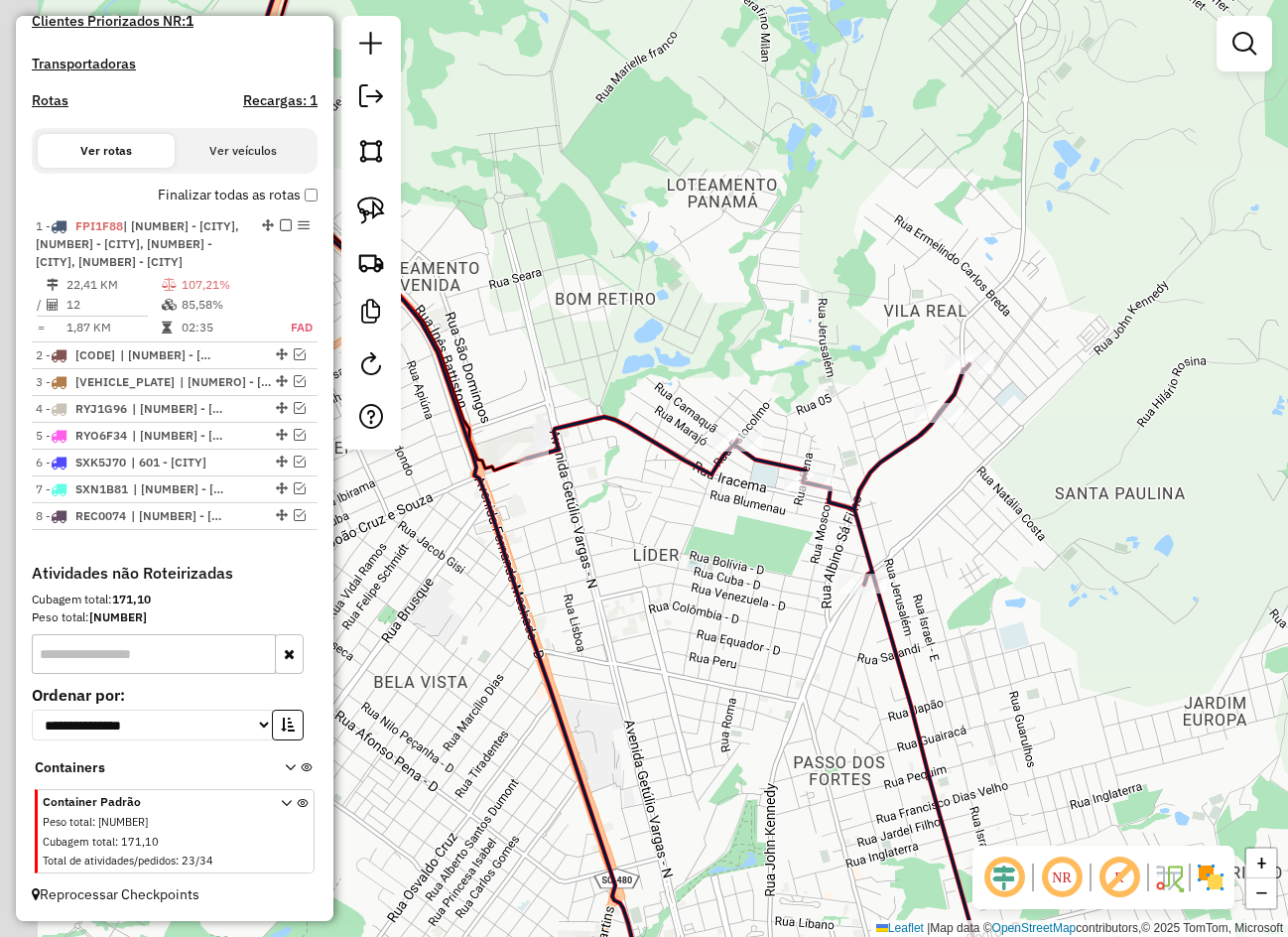drag, startPoint x: 647, startPoint y: 500, endPoint x: 729, endPoint y: 517, distance: 83.743656 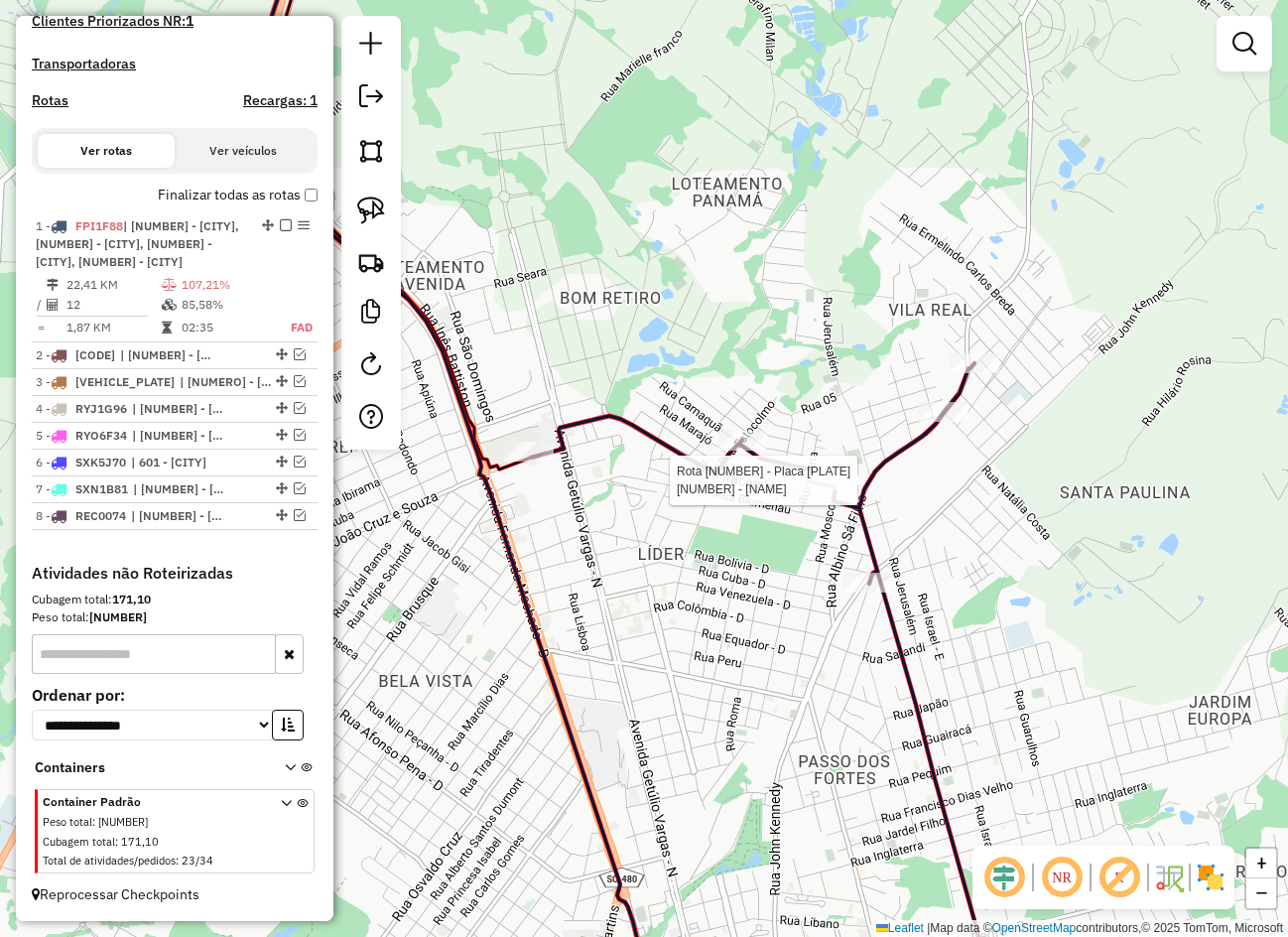select on "**********" 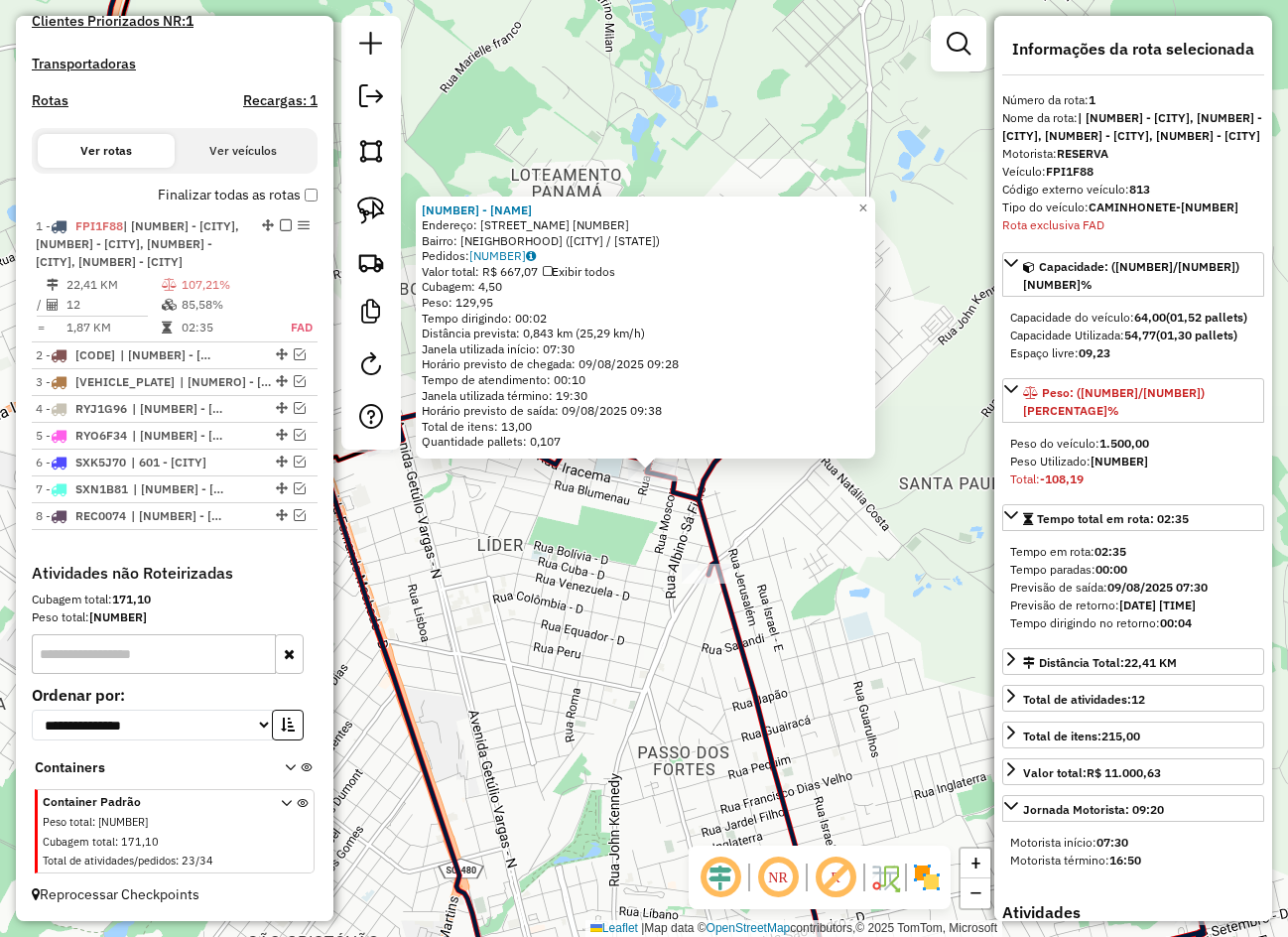 drag, startPoint x: 631, startPoint y: 551, endPoint x: 667, endPoint y: 554, distance: 36.124784 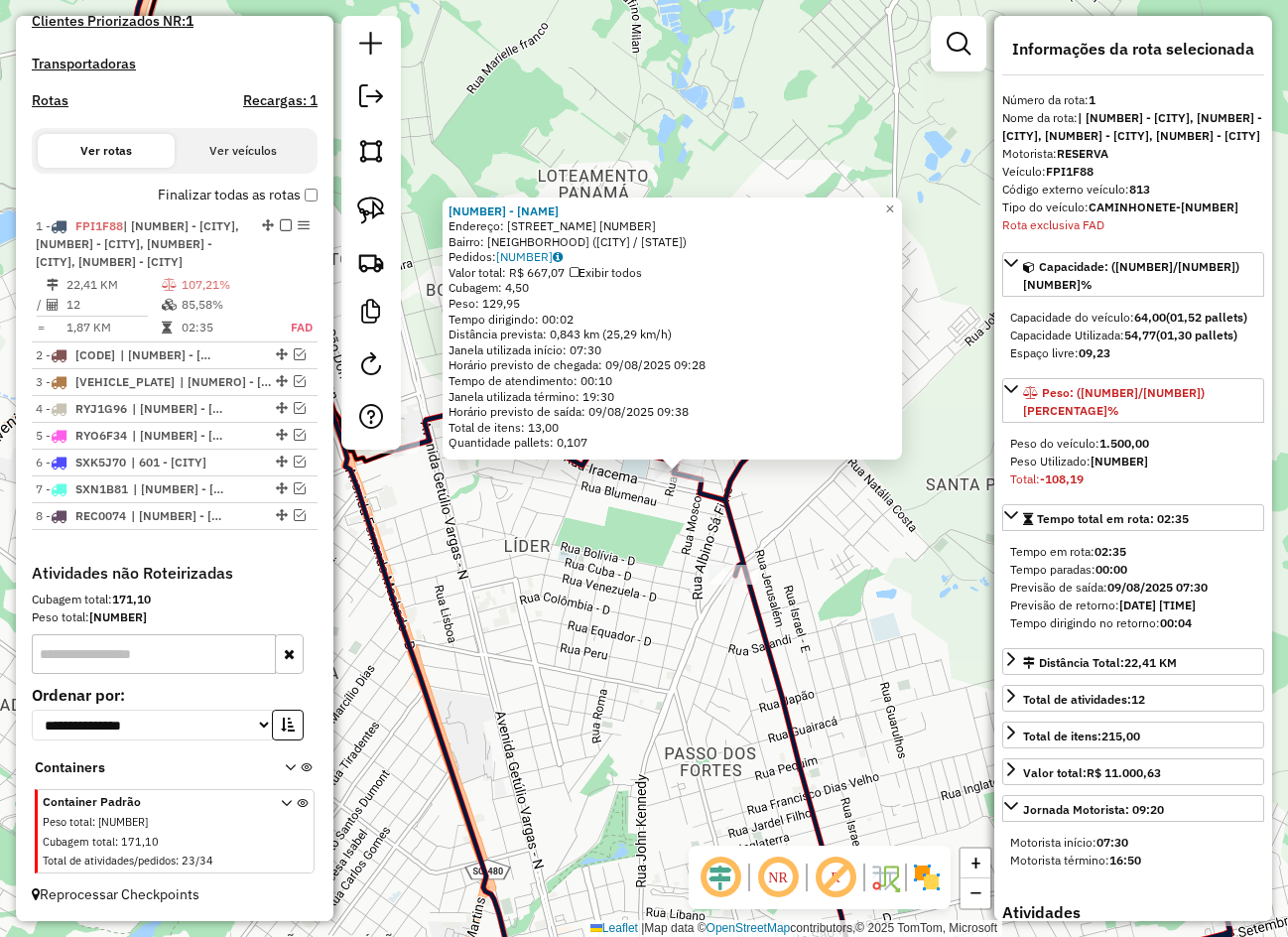 click on "9980 - MAURI MEDES  Endereço:  SOLDADO GERSON DA SILVA 2603   Bairro: LIDER (CHAPECO / SC)   Pedidos:  08143286   Valor total: R$ 667,07   Exibir todos   Cubagem: 4,50  Peso: 129,95  Tempo dirigindo: 00:02   Distância prevista: 0,843 km (25,29 km/h)   Janela utilizada início: 07:30   Horário previsto de chegada: 09/08/2025 09:28   Tempo de atendimento: 00:10   Janela utilizada término: 19:30   Horário previsto de saída: 09/08/2025 09:38   Total de itens: 13,00   Quantidade pallets: 0,107  × Janela de atendimento Grade de atendimento Capacidade Transportadoras Veículos Cliente Pedidos  Rotas Selecione os dias de semana para filtrar as janelas de atendimento  Seg   Ter   Qua   Qui   Sex   Sáb   Dom  Informe o período da janela de atendimento: De: Até:  Filtrar exatamente a janela do cliente  Considerar janela de atendimento padrão  Selecione os dias de semana para filtrar as grades de atendimento  Seg   Ter   Qua   Qui   Sex   Sáb   Dom   Considerar clientes sem dia de atendimento cadastrado  De:" 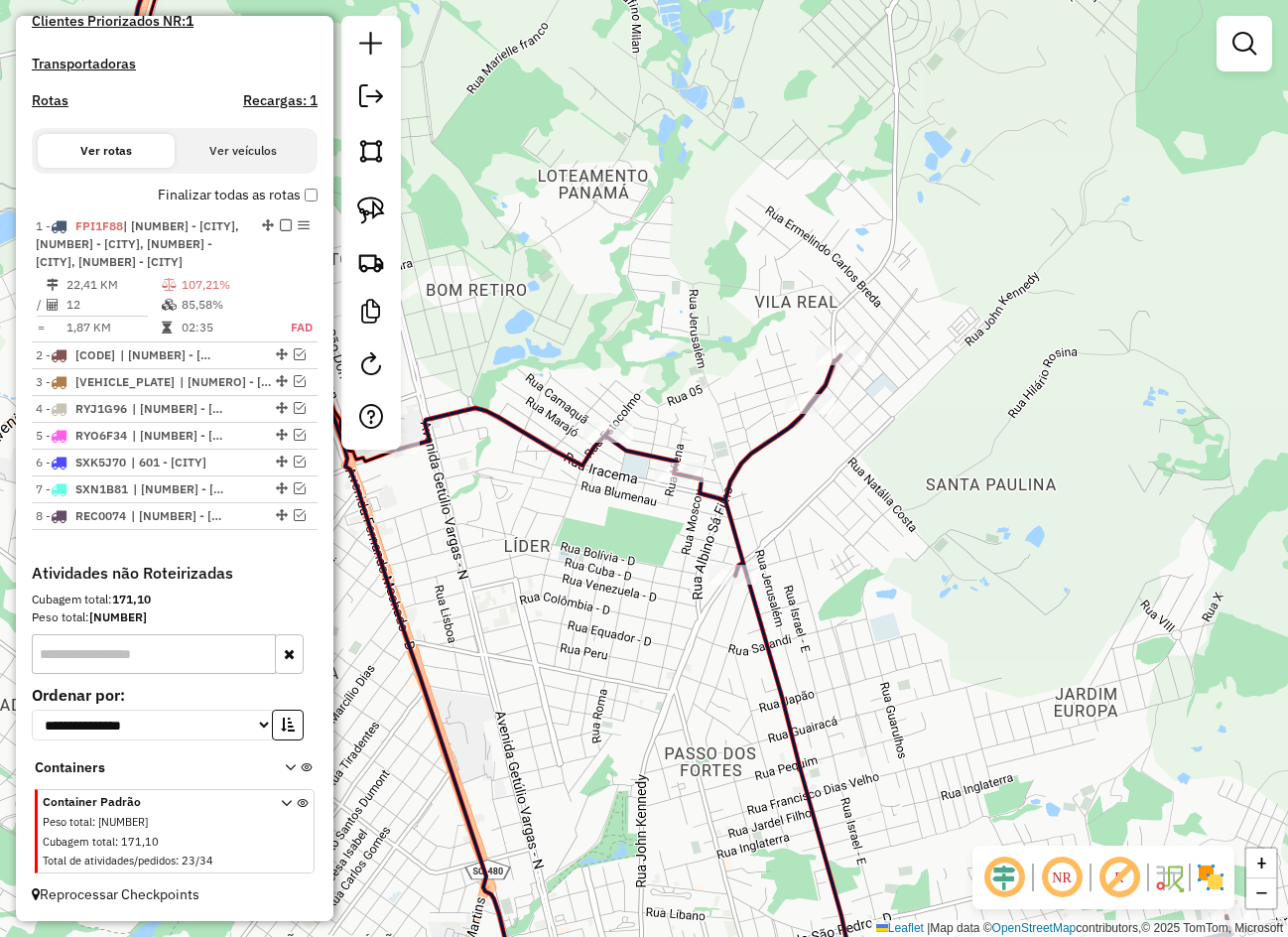 click on "Rota 1 - Placa FPI1F88  12351 - BAR DO GILMAR Janela de atendimento Grade de atendimento Capacidade Transportadoras Veículos Cliente Pedidos  Rotas Selecione os dias de semana para filtrar as janelas de atendimento  Seg   Ter   Qua   Qui   Sex   Sáb   Dom  Informe o período da janela de atendimento: De: Até:  Filtrar exatamente a janela do cliente  Considerar janela de atendimento padrão  Selecione os dias de semana para filtrar as grades de atendimento  Seg   Ter   Qua   Qui   Sex   Sáb   Dom   Considerar clientes sem dia de atendimento cadastrado  Clientes fora do dia de atendimento selecionado Filtrar as atividades entre os valores definidos abaixo:  Peso mínimo:   Peso máximo:   Cubagem mínima:   Cubagem máxima:   De:   Até:  Filtrar as atividades entre o tempo de atendimento definido abaixo:  De:   Até:   Considerar capacidade total dos clientes não roteirizados Transportadora: Selecione um ou mais itens Tipo de veículo: Selecione um ou mais itens Veículo: Selecione um ou mais itens Nome:" 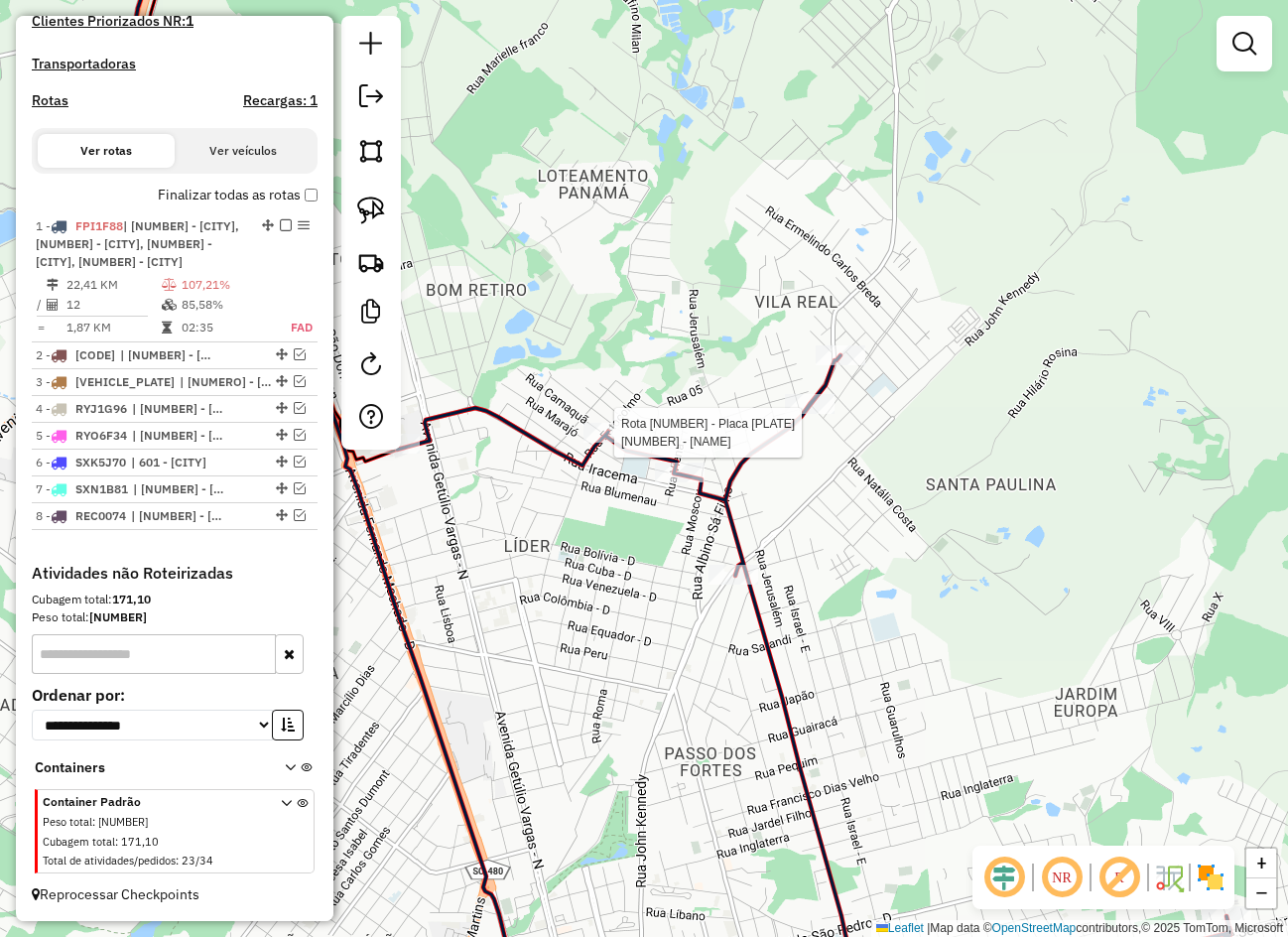 select on "**********" 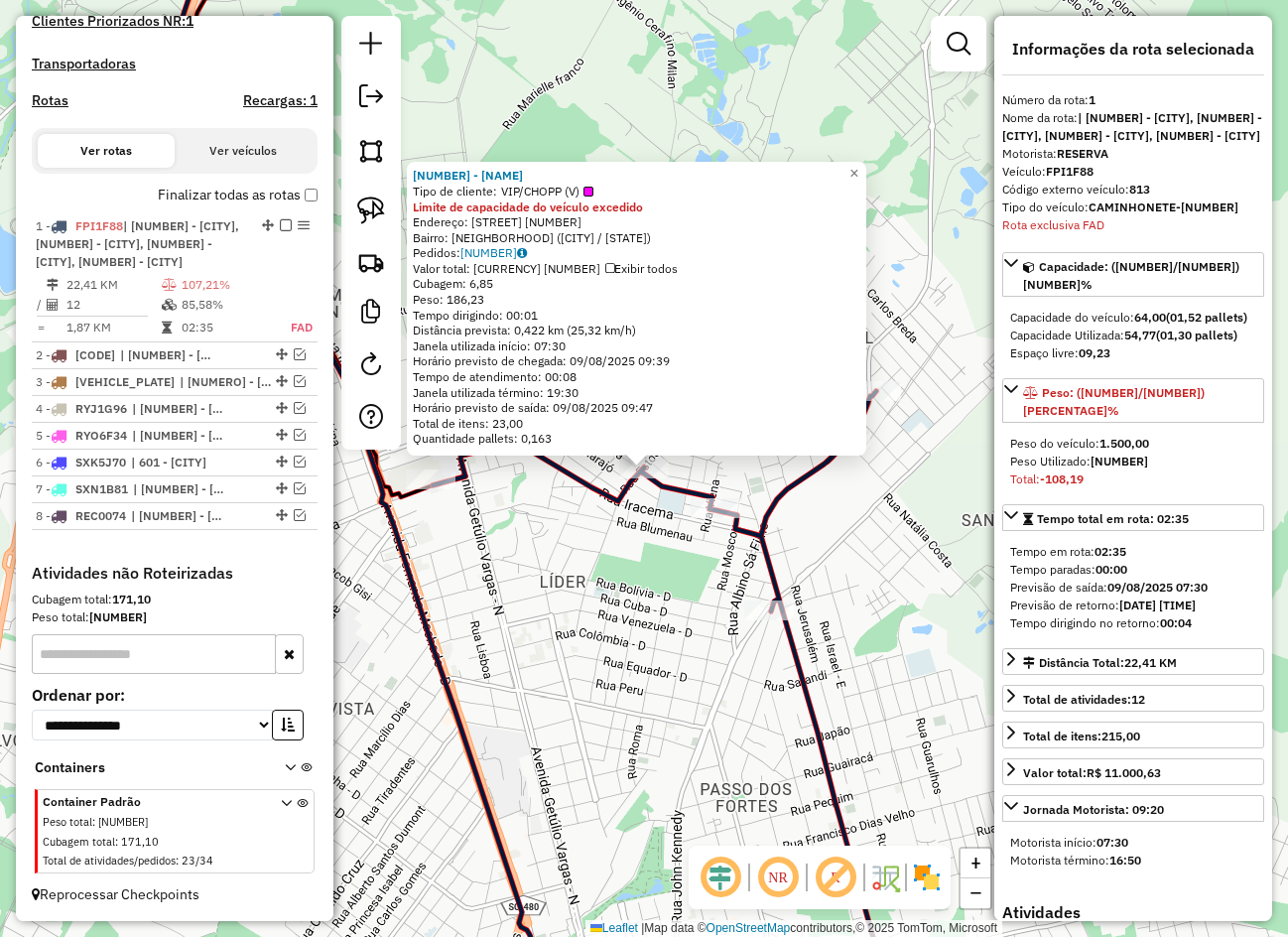 drag, startPoint x: 592, startPoint y: 581, endPoint x: 703, endPoint y: 572, distance: 111.364267 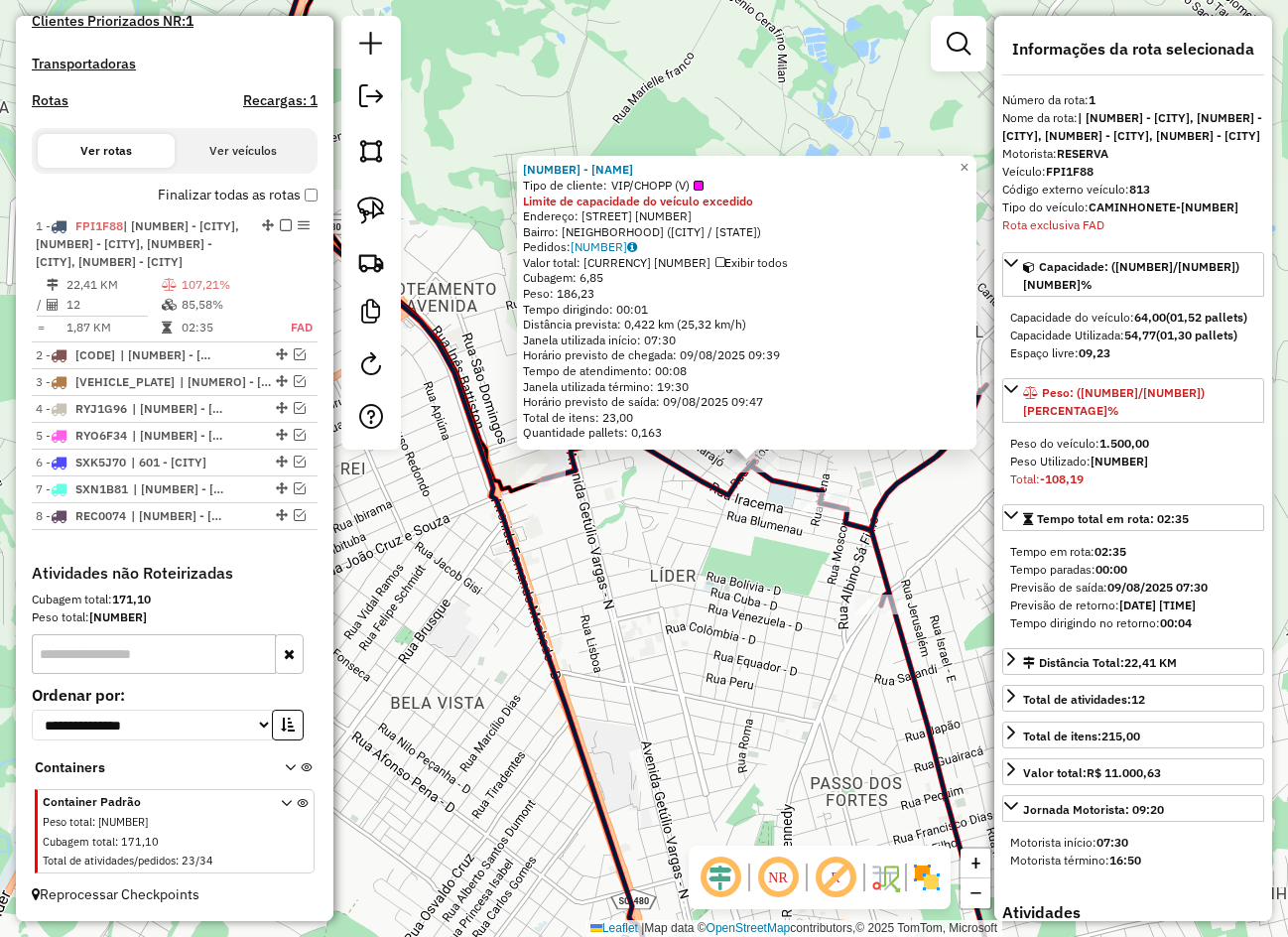 click on "12351 - BAR DO GILMAR  Tipo de cliente:   VIP/CHOPP (V)  Limite de capacidade do veículo excedido  Endereço:  RUA ESTOCOLMO 720   Bairro: LIDER (CHAPECO / SC)   Pedidos:  08143359   Valor total: R$ 1.397,23   Exibir todos   Cubagem: 6,85  Peso: 186,23  Tempo dirigindo: 00:01   Distância prevista: 0,422 km (25,32 km/h)   Janela utilizada início: 07:30   Horário previsto de chegada: 09/08/2025 09:39   Tempo de atendimento: 00:08   Janela utilizada término: 19:30   Horário previsto de saída: 09/08/2025 09:47   Total de itens: 23,00   Quantidade pallets: 0,163  × Janela de atendimento Grade de atendimento Capacidade Transportadoras Veículos Cliente Pedidos  Rotas Selecione os dias de semana para filtrar as janelas de atendimento  Seg   Ter   Qua   Qui   Sex   Sáb   Dom  Informe o período da janela de atendimento: De: Até:  Filtrar exatamente a janela do cliente  Considerar janela de atendimento padrão  Selecione os dias de semana para filtrar as grades de atendimento  Seg   Ter   Qua   Qui   Sex  +" 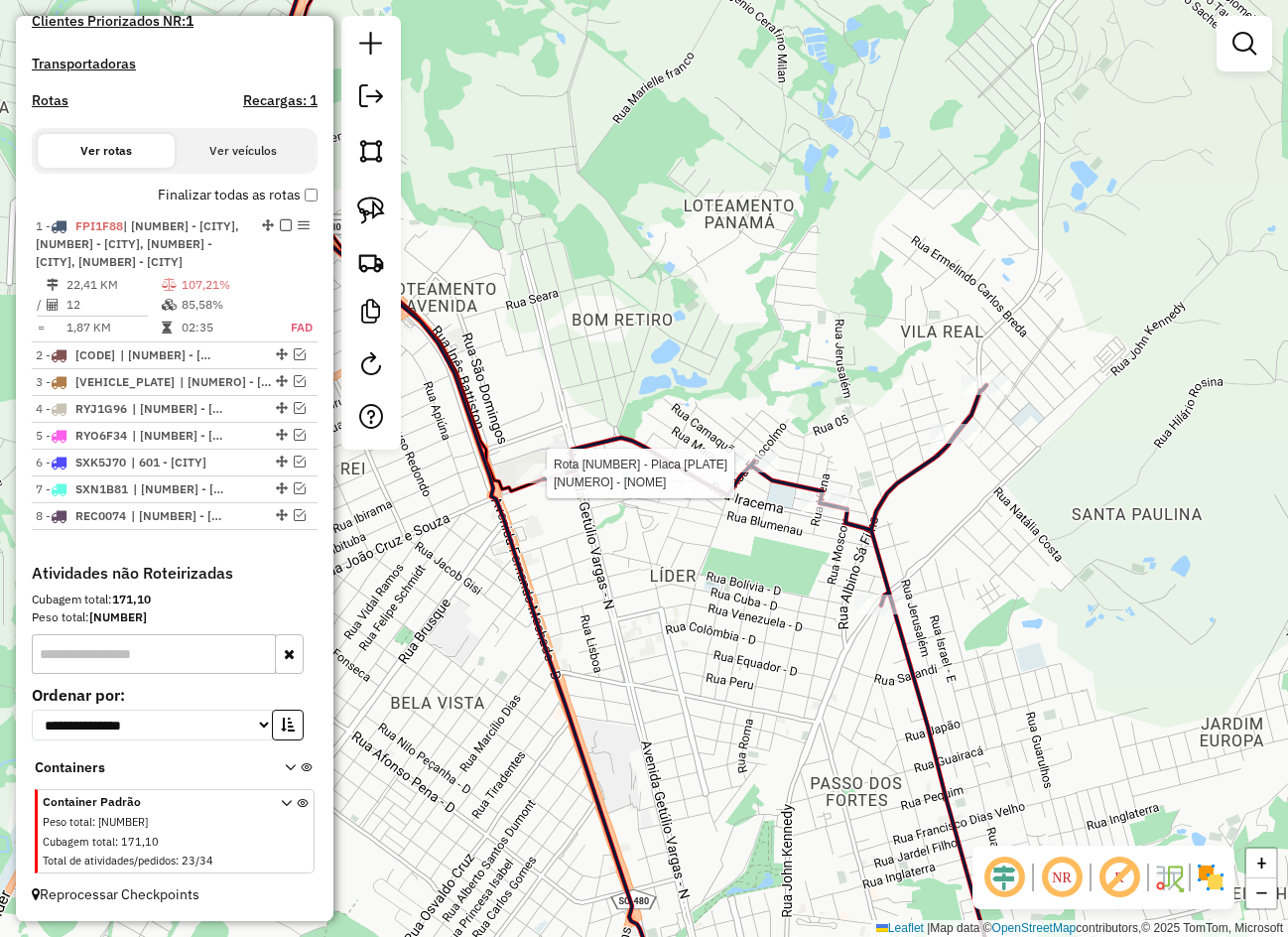 select on "**********" 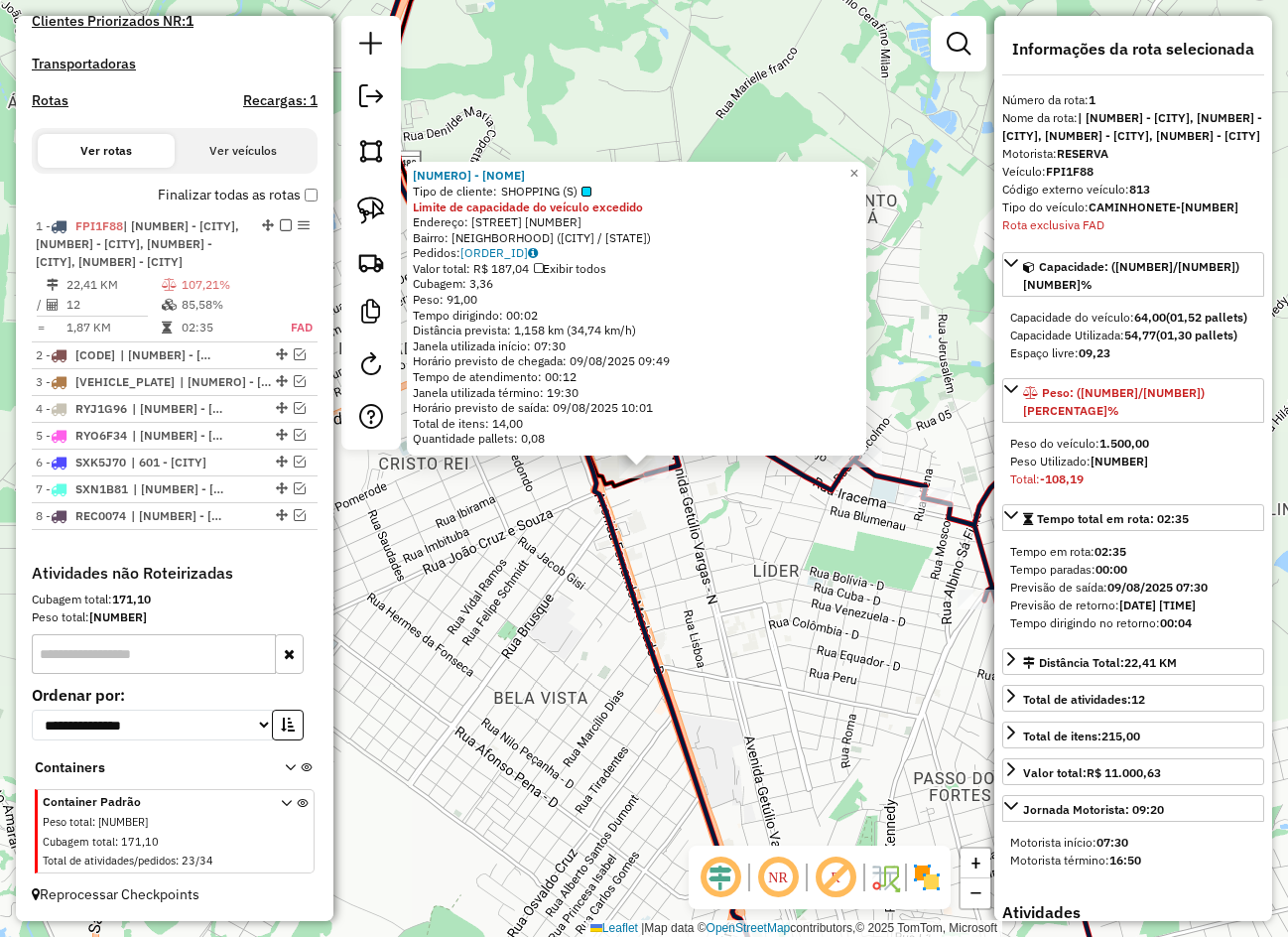 click on "15065 - TOJO COZINHA ORIENTA  Tipo de cliente:   SHOPPING (S)  Limite de capacidade do veículo excedido  Endereço:  FERNANDO MACHADO 4000   Bairro: LIDER (CHAPECO / SC)   Pedidos:  08143468   Valor total: R$ 187,04   Exibir todos   Cubagem: 3,36  Peso: 91,00  Tempo dirigindo: 00:02   Distância prevista: 1,158 km (34,74 km/h)   Janela utilizada início: 07:30   Horário previsto de chegada: 09/08/2025 09:49   Tempo de atendimento: 00:12   Janela utilizada término: 19:30   Horário previsto de saída: 09/08/2025 10:01   Total de itens: 14,00   Quantidade pallets: 0,08  × Janela de atendimento Grade de atendimento Capacidade Transportadoras Veículos Cliente Pedidos  Rotas Selecione os dias de semana para filtrar as janelas de atendimento  Seg   Ter   Qua   Qui   Sex   Sáb   Dom  Informe o período da janela de atendimento: De: Até:  Filtrar exatamente a janela do cliente  Considerar janela de atendimento padrão  Selecione os dias de semana para filtrar as grades de atendimento  Seg   Ter   Qua   Qui  +" 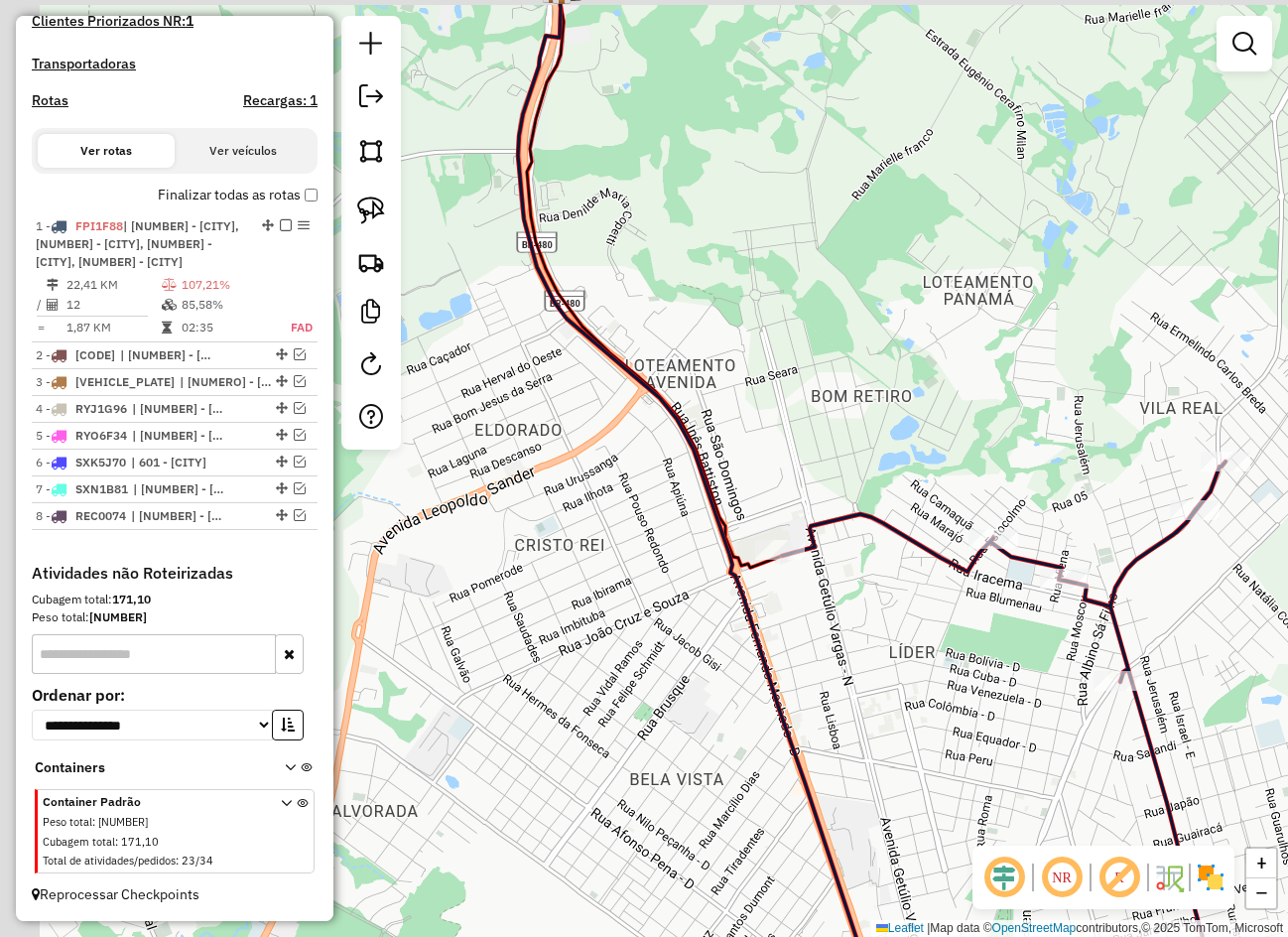 drag, startPoint x: 816, startPoint y: 561, endPoint x: 955, endPoint y: 640, distance: 159.88121 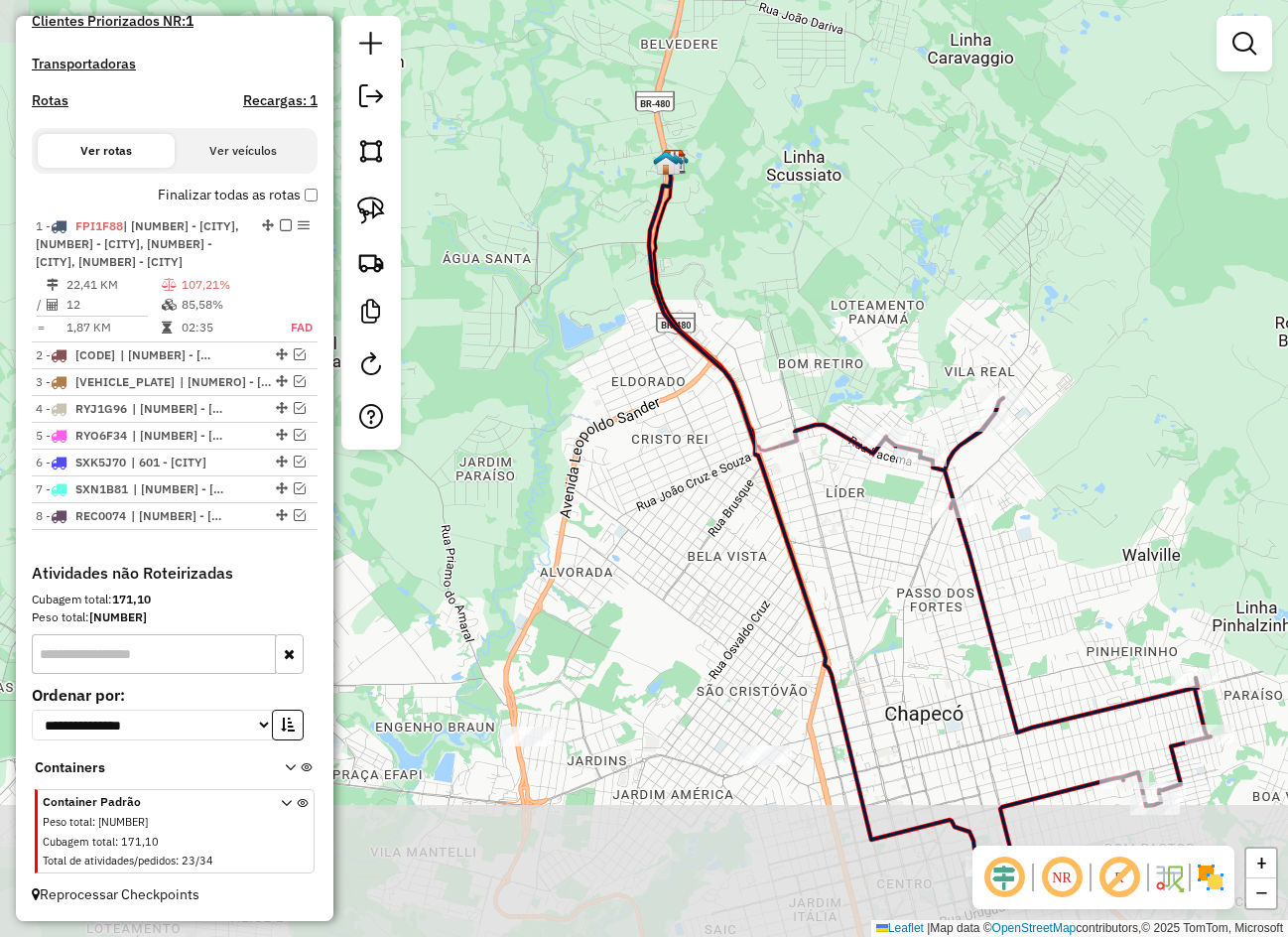 drag, startPoint x: 955, startPoint y: 704, endPoint x: 836, endPoint y: 441, distance: 288.66936 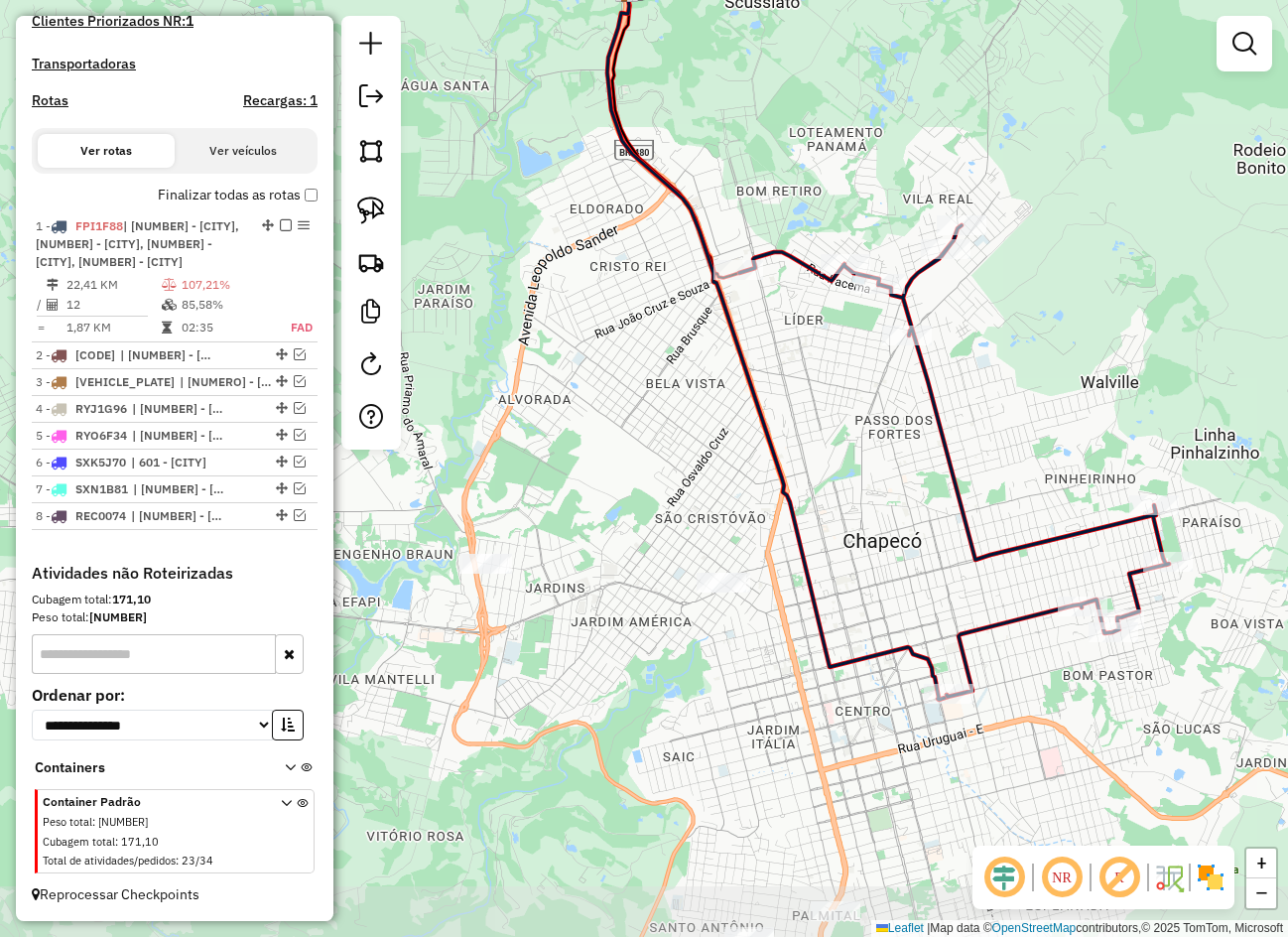 drag, startPoint x: 849, startPoint y: 512, endPoint x: 833, endPoint y: 450, distance: 64.03124 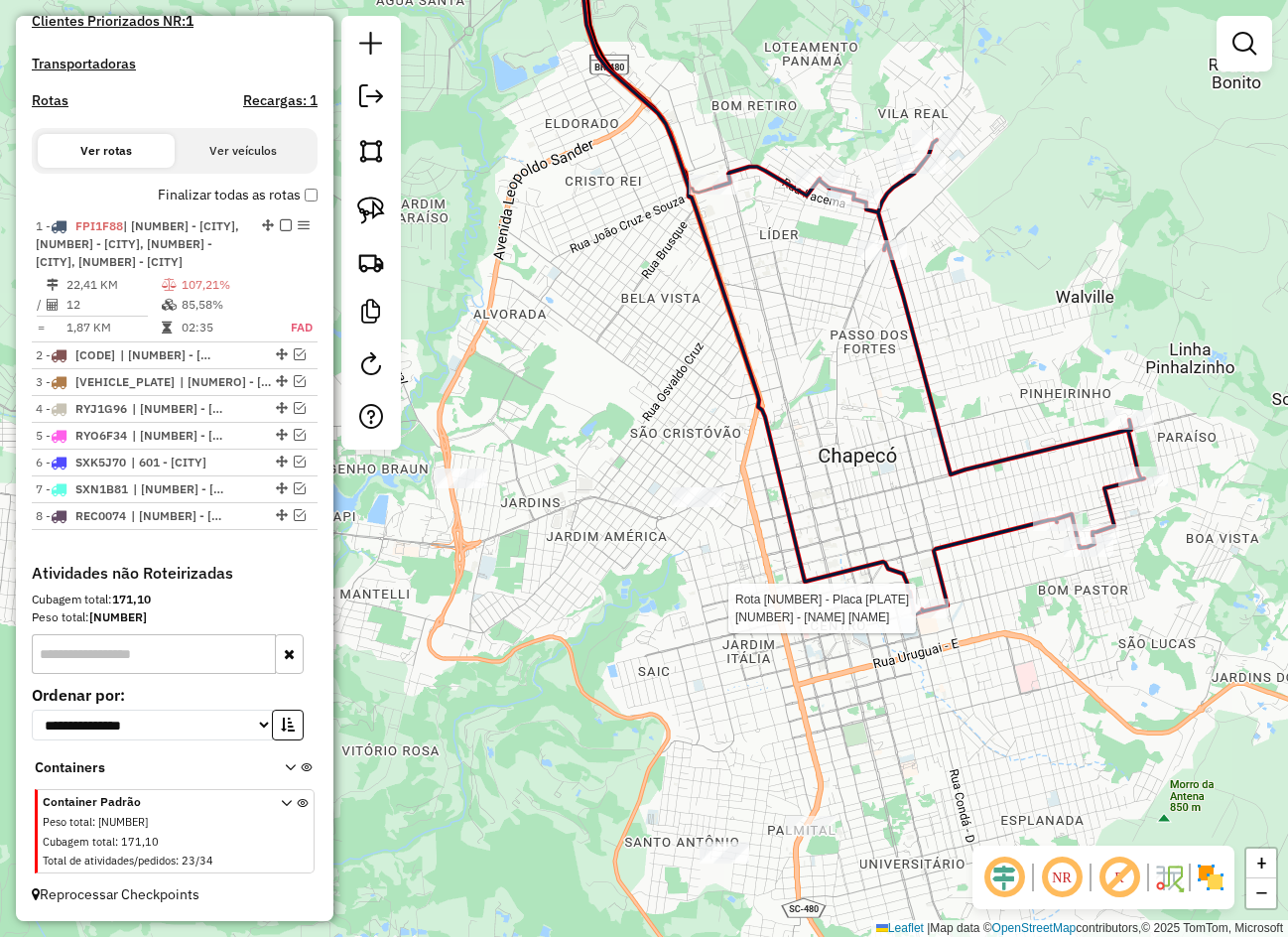 select on "**********" 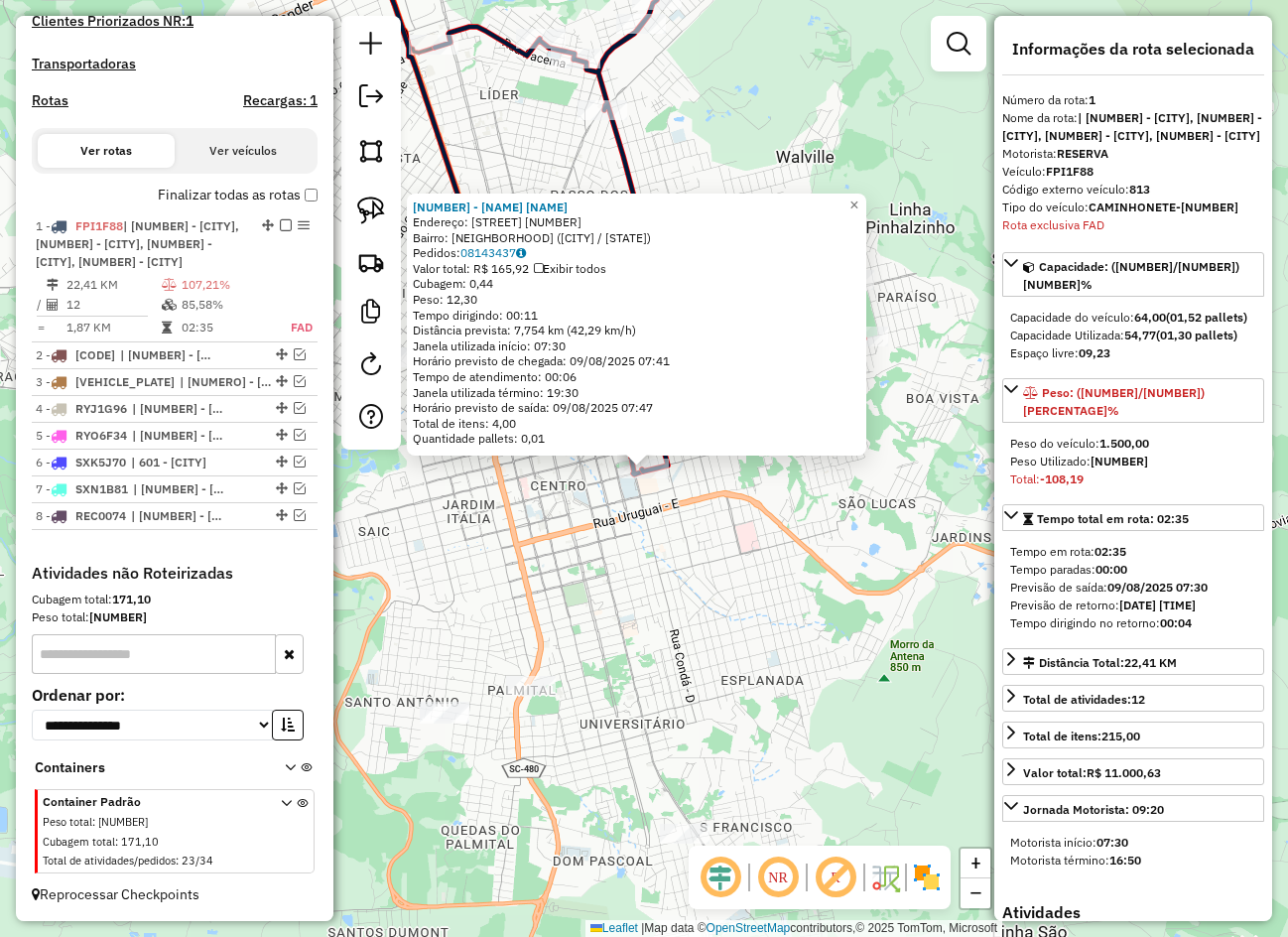 click on "15322 - ANDREI SILVA TORRES  Endereço:  Travessa Argelia 22   Bairro: MARIA GORETTI (CHAPECO / SC)   Pedidos:  08143437   Valor total: R$ 165,92   Exibir todos   Cubagem: 0,44  Peso: 12,30  Tempo dirigindo: 00:11   Distância prevista: 7,754 km (42,29 km/h)   Janela utilizada início: 07:30   Horário previsto de chegada: 09/08/2025 07:41   Tempo de atendimento: 00:06   Janela utilizada término: 19:30   Horário previsto de saída: 09/08/2025 07:47   Total de itens: 4,00   Quantidade pallets: 0,01  × Janela de atendimento Grade de atendimento Capacidade Transportadoras Veículos Cliente Pedidos  Rotas Selecione os dias de semana para filtrar as janelas de atendimento  Seg   Ter   Qua   Qui   Sex   Sáb   Dom  Informe o período da janela de atendimento: De: Até:  Filtrar exatamente a janela do cliente  Considerar janela de atendimento padrão  Selecione os dias de semana para filtrar as grades de atendimento  Seg   Ter   Qua   Qui   Sex   Sáb   Dom   Considerar clientes sem dia de atendimento cadastrado" 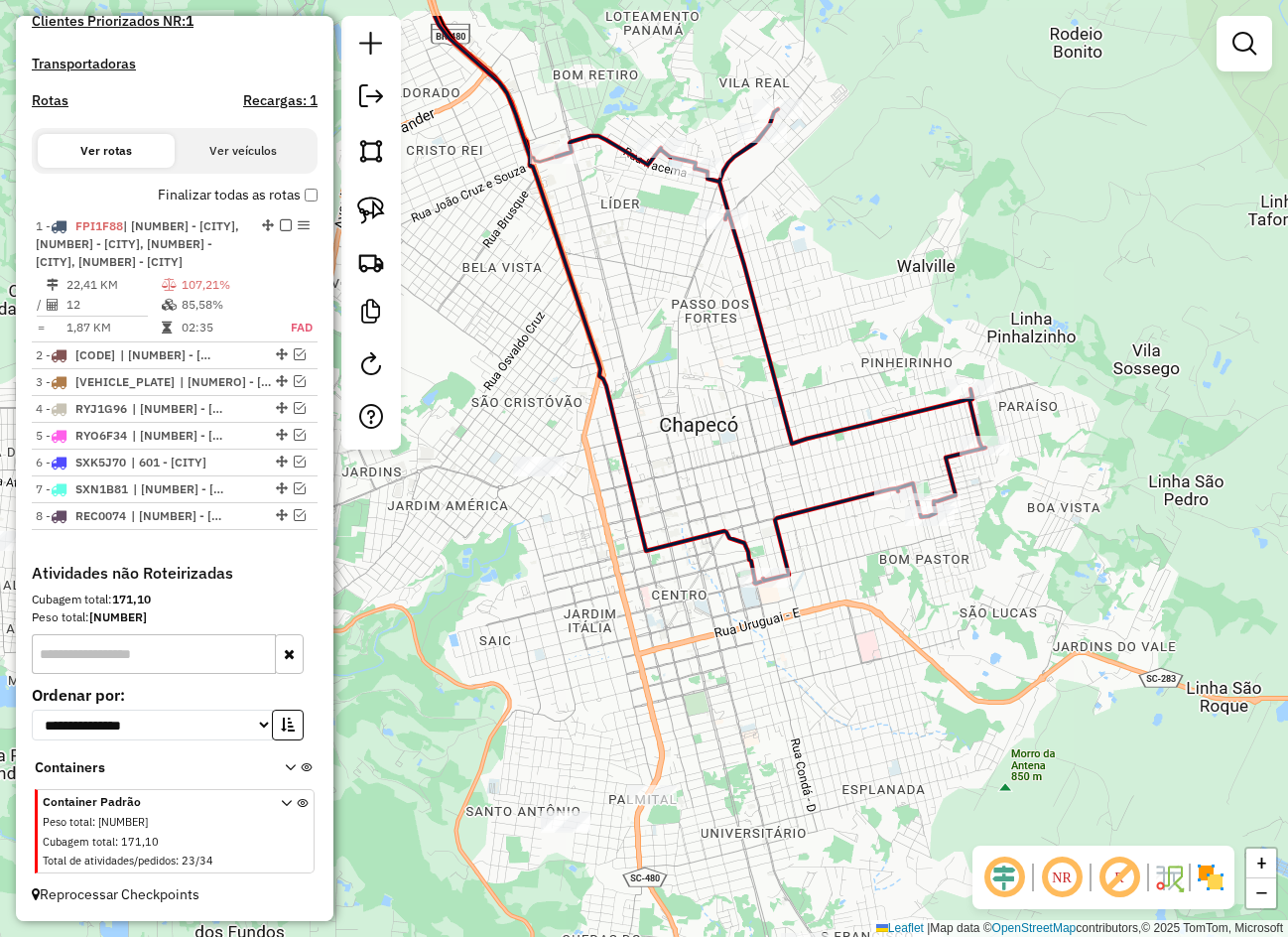 drag, startPoint x: 722, startPoint y: 468, endPoint x: 837, endPoint y: 568, distance: 152.3975 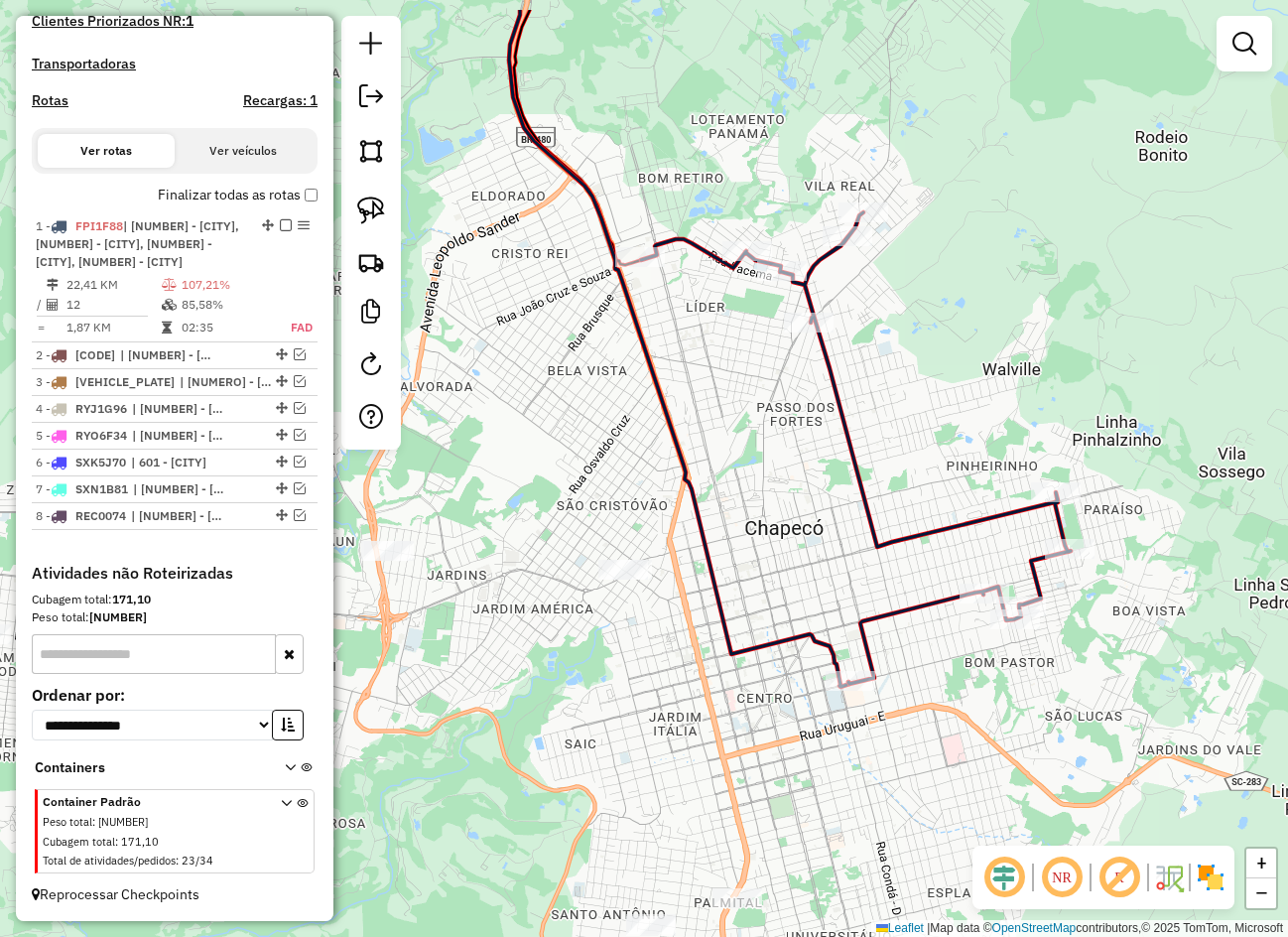 drag, startPoint x: 784, startPoint y: 452, endPoint x: 903, endPoint y: 607, distance: 195.4124 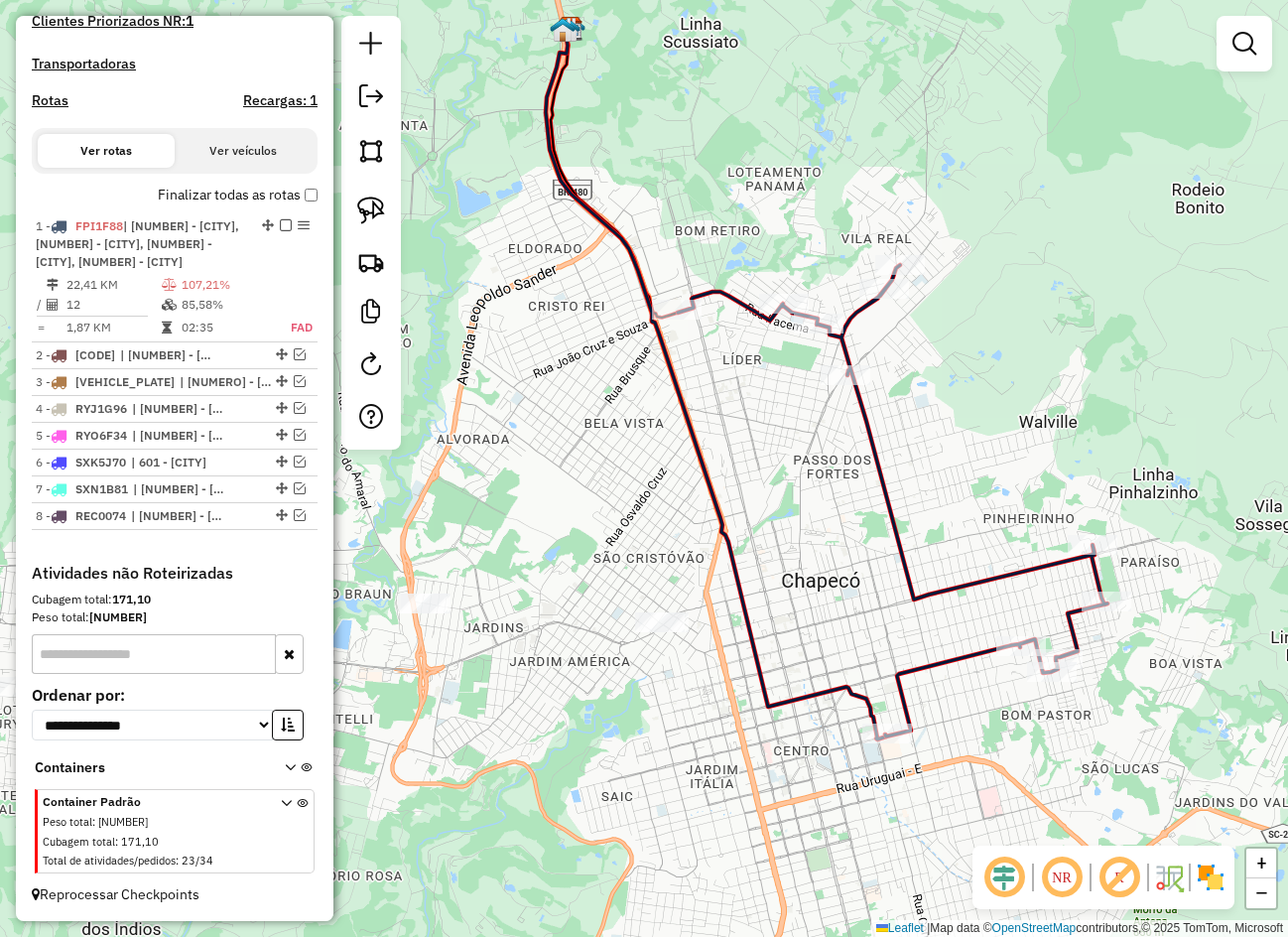 drag, startPoint x: 811, startPoint y: 468, endPoint x: 913, endPoint y: 602, distance: 168.40428 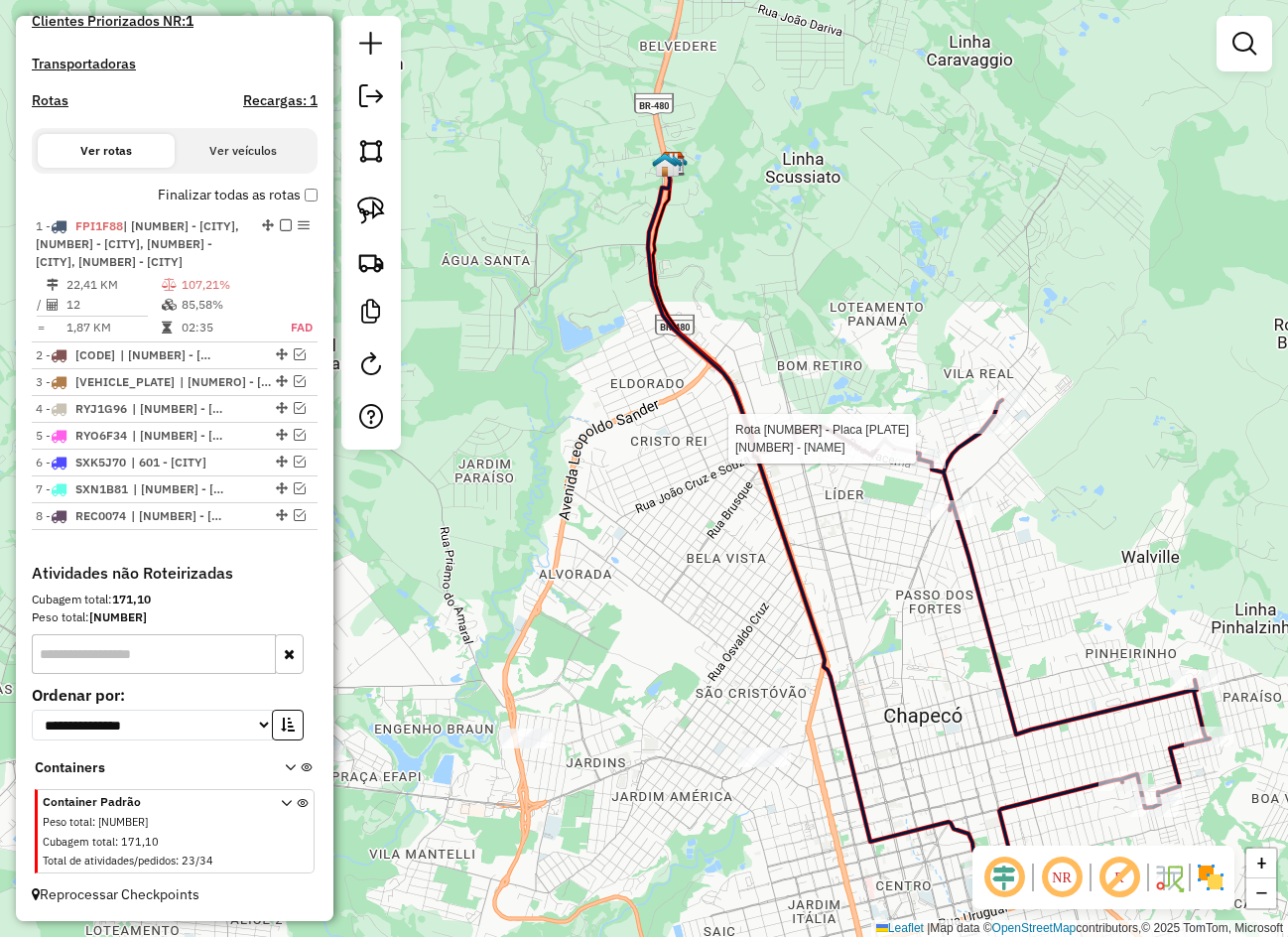 select on "**********" 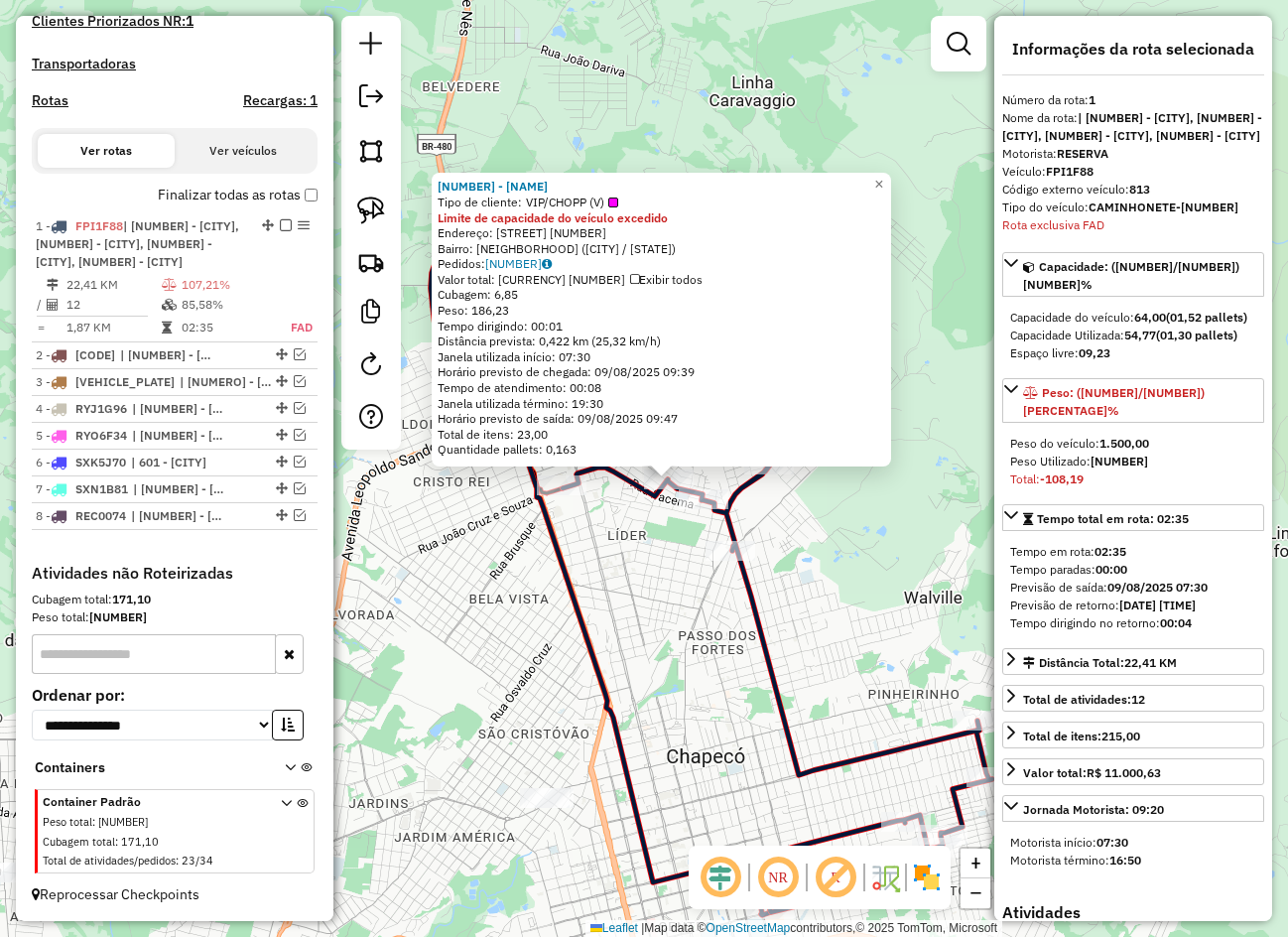 drag, startPoint x: 663, startPoint y: 560, endPoint x: 688, endPoint y: 571, distance: 27.313 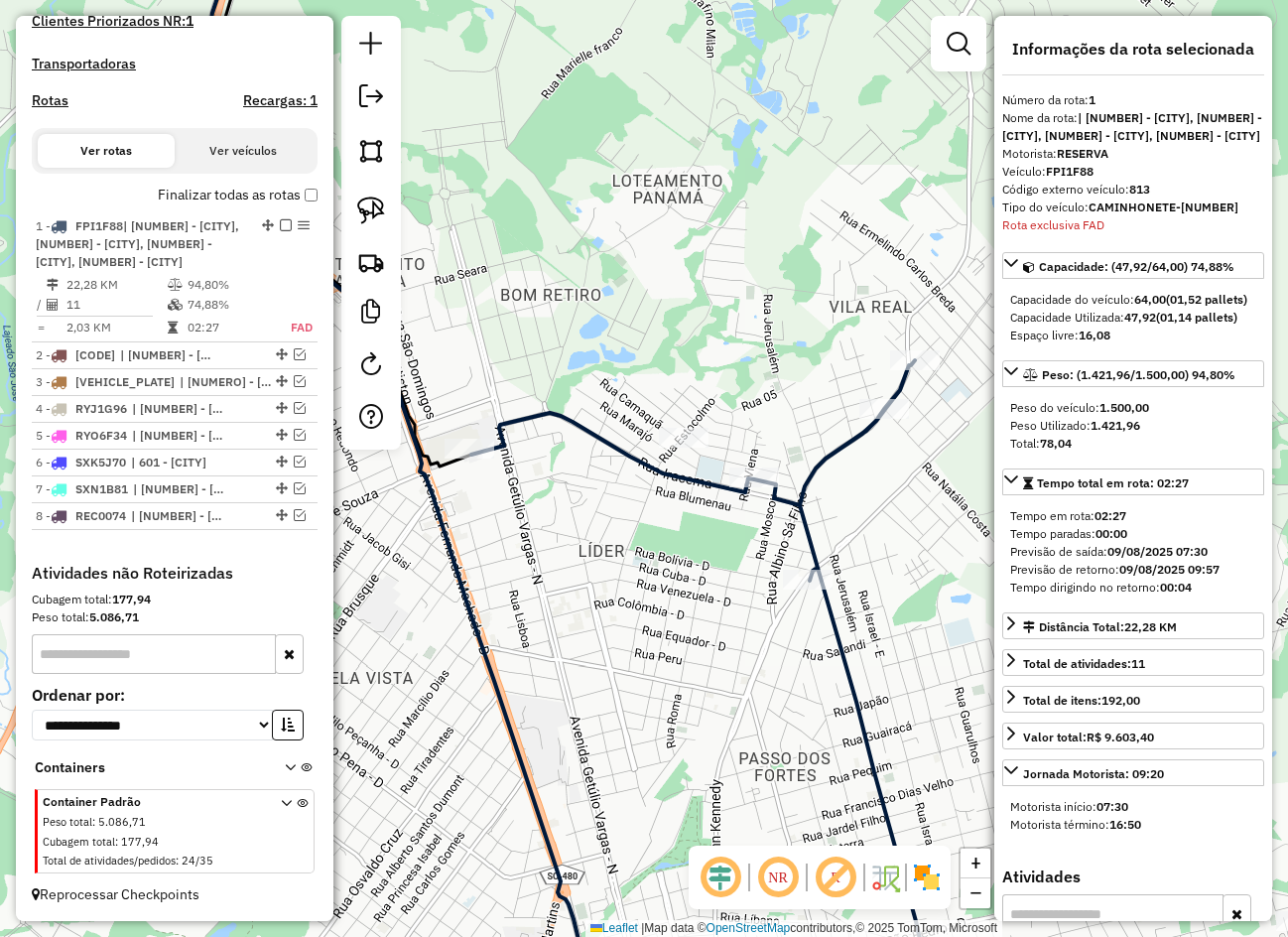 drag, startPoint x: 708, startPoint y: 578, endPoint x: 695, endPoint y: 413, distance: 165.51133 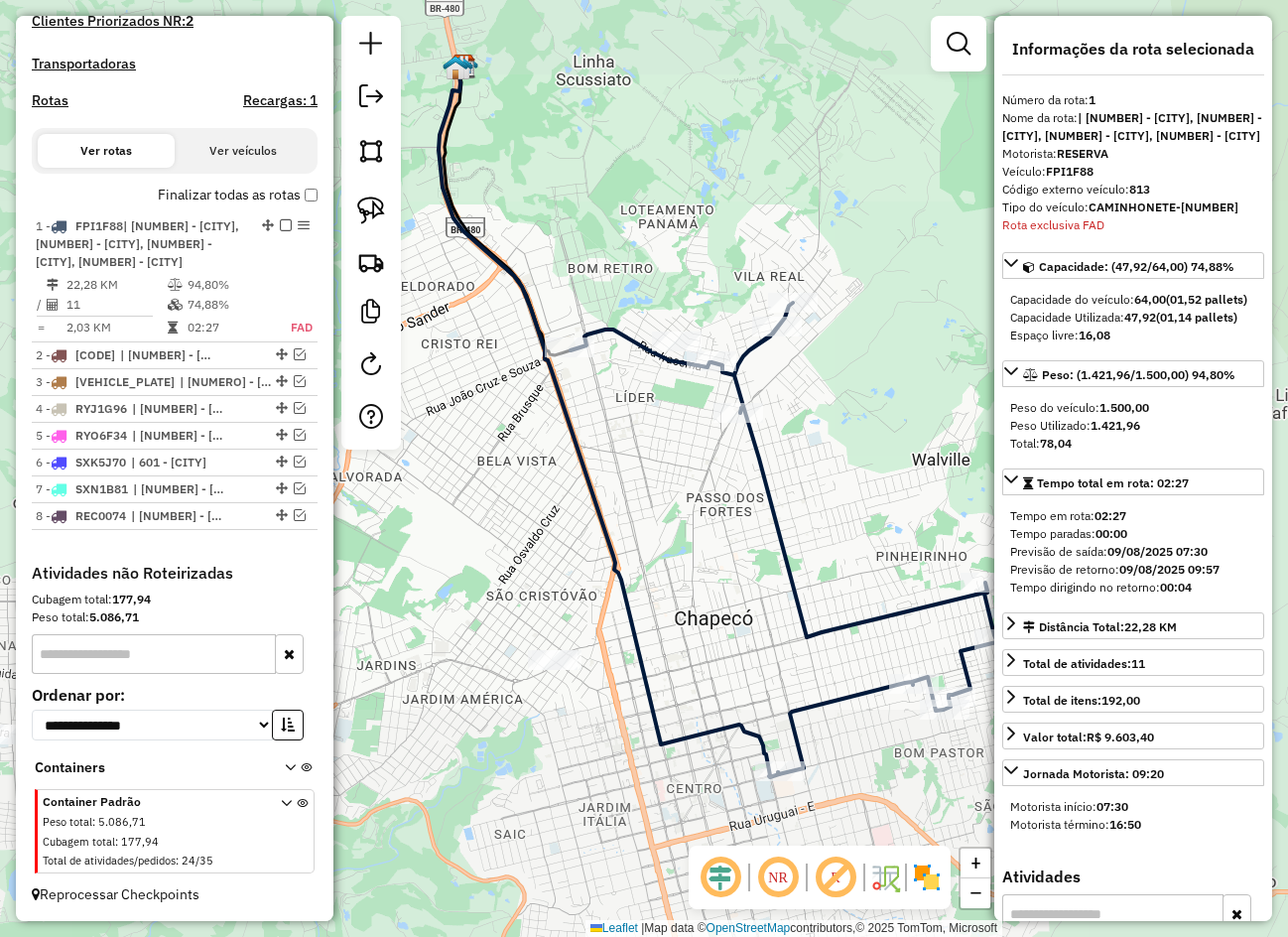drag, startPoint x: 692, startPoint y: 525, endPoint x: 662, endPoint y: 349, distance: 178.53851 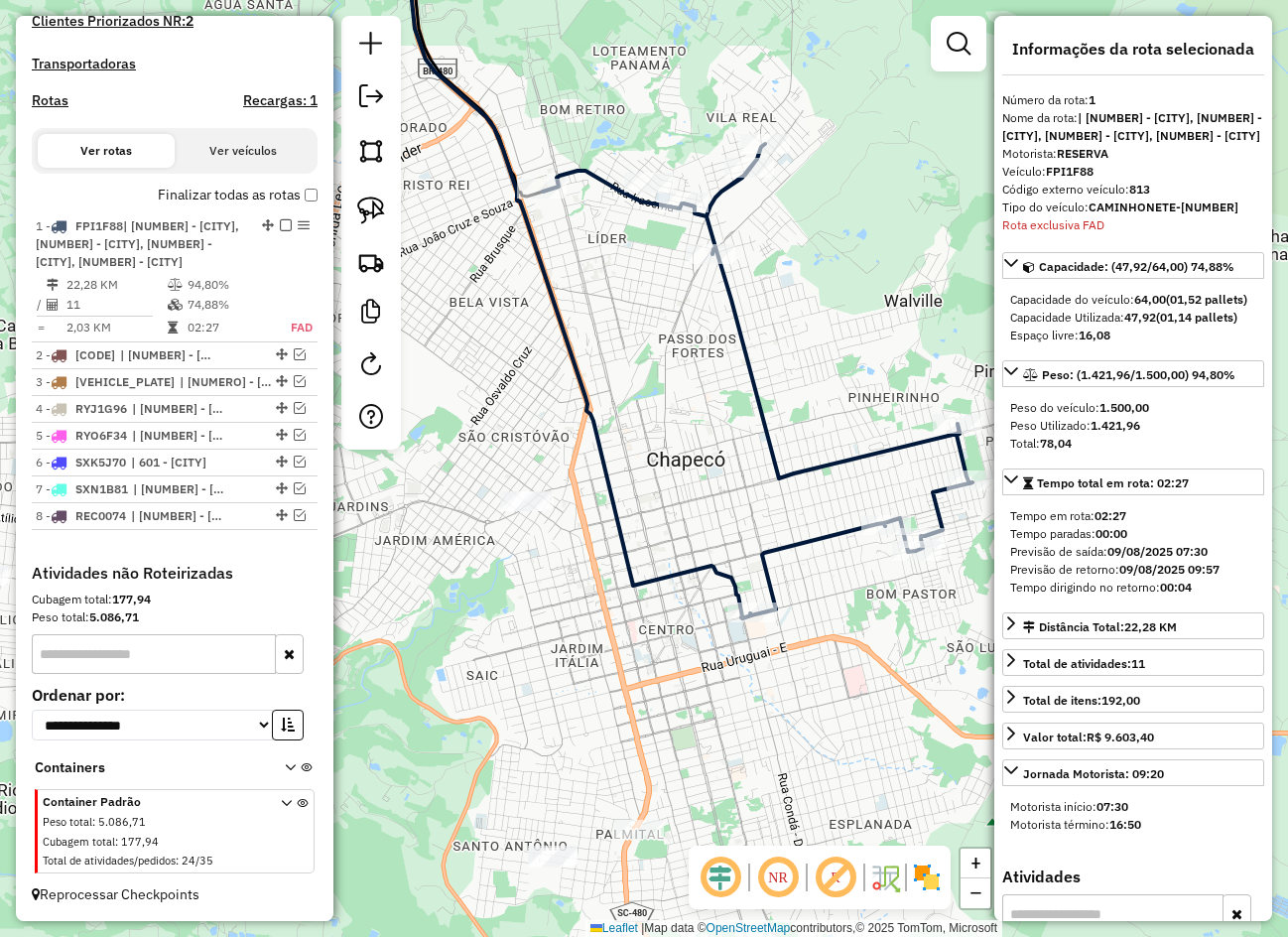 drag, startPoint x: 660, startPoint y: 448, endPoint x: 669, endPoint y: 333, distance: 115.35164 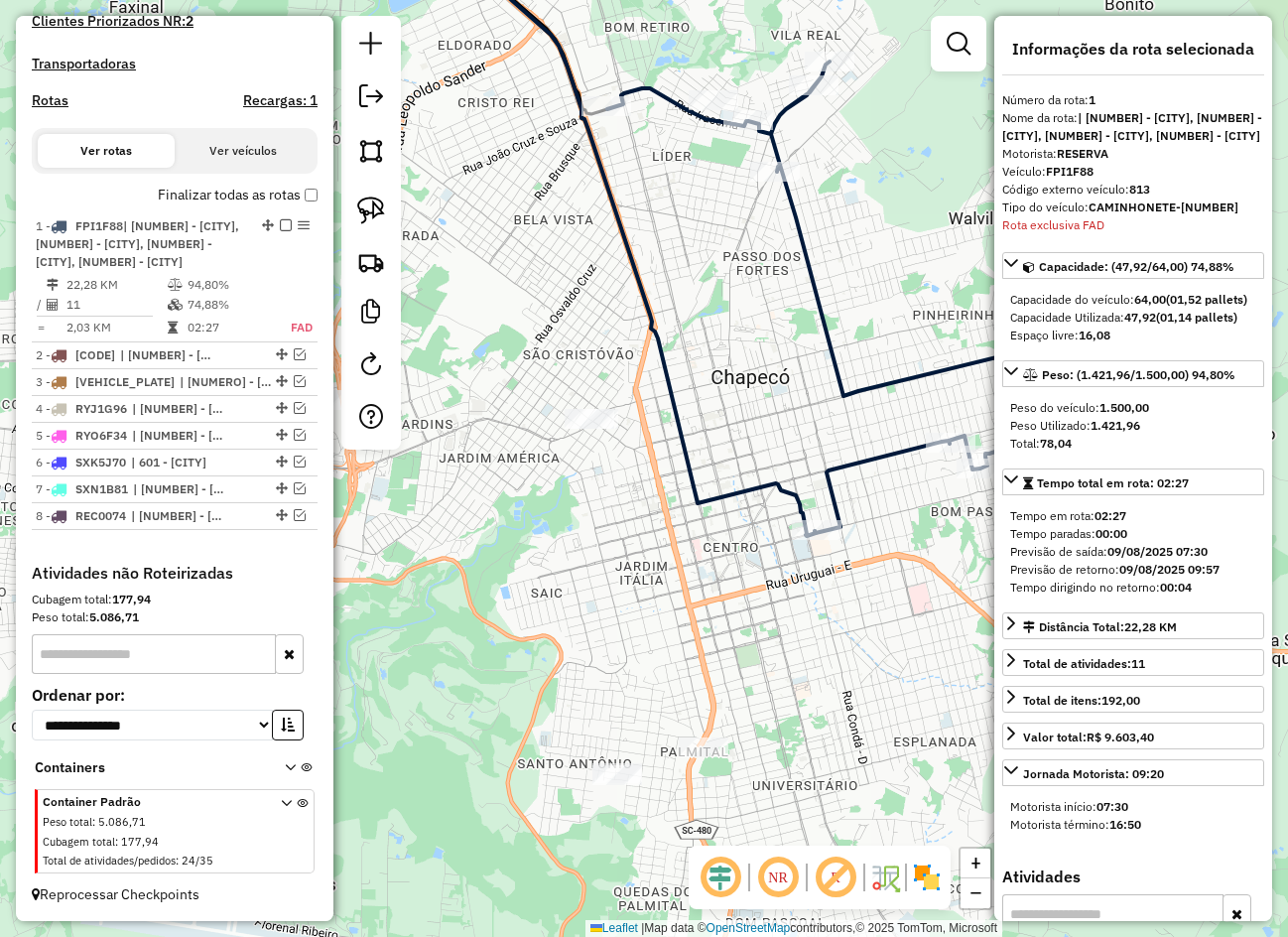 drag, startPoint x: 724, startPoint y: 404, endPoint x: 767, endPoint y: 410, distance: 43.416587 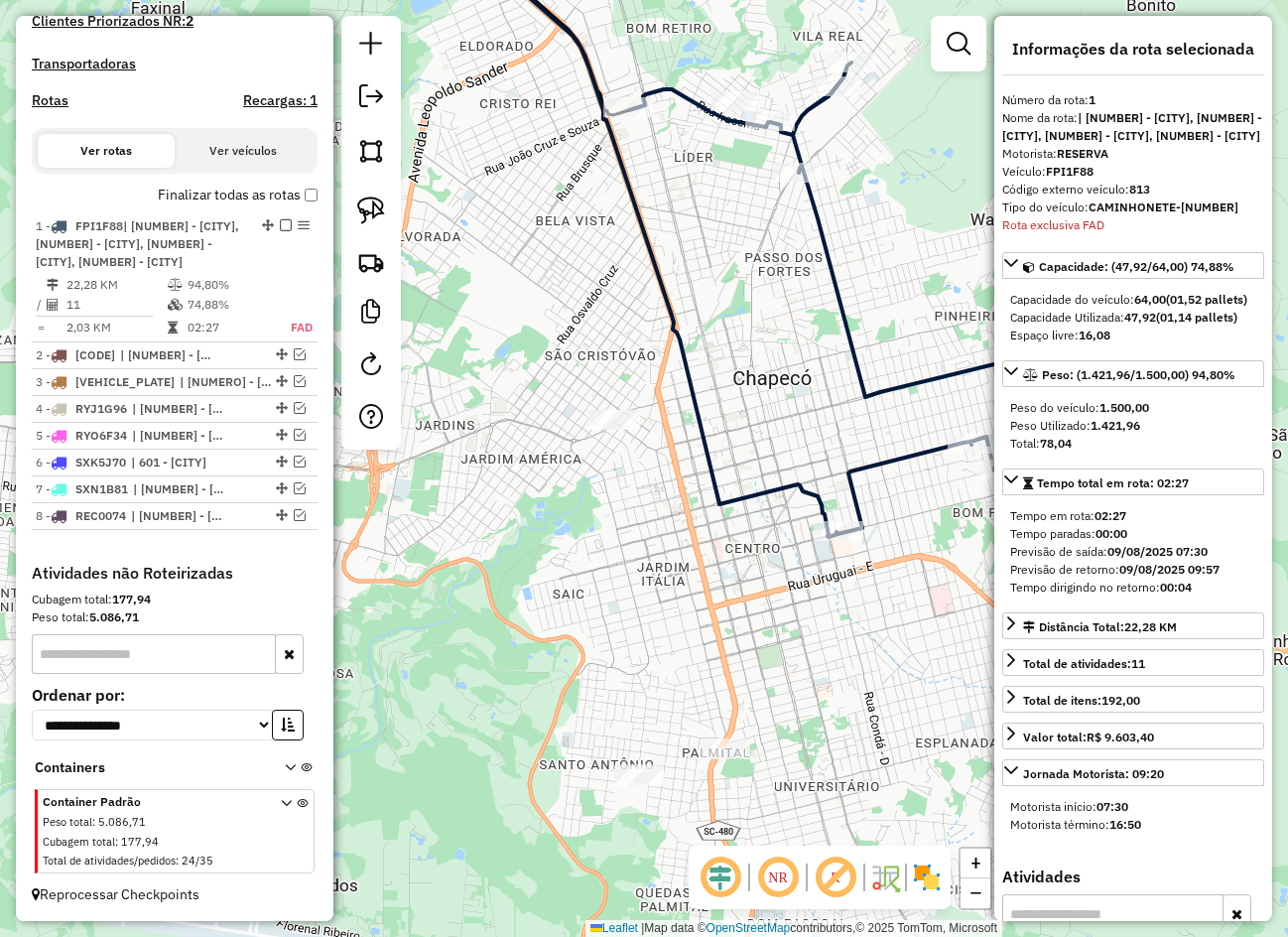drag, startPoint x: 730, startPoint y: 599, endPoint x: 707, endPoint y: 502, distance: 99.68952 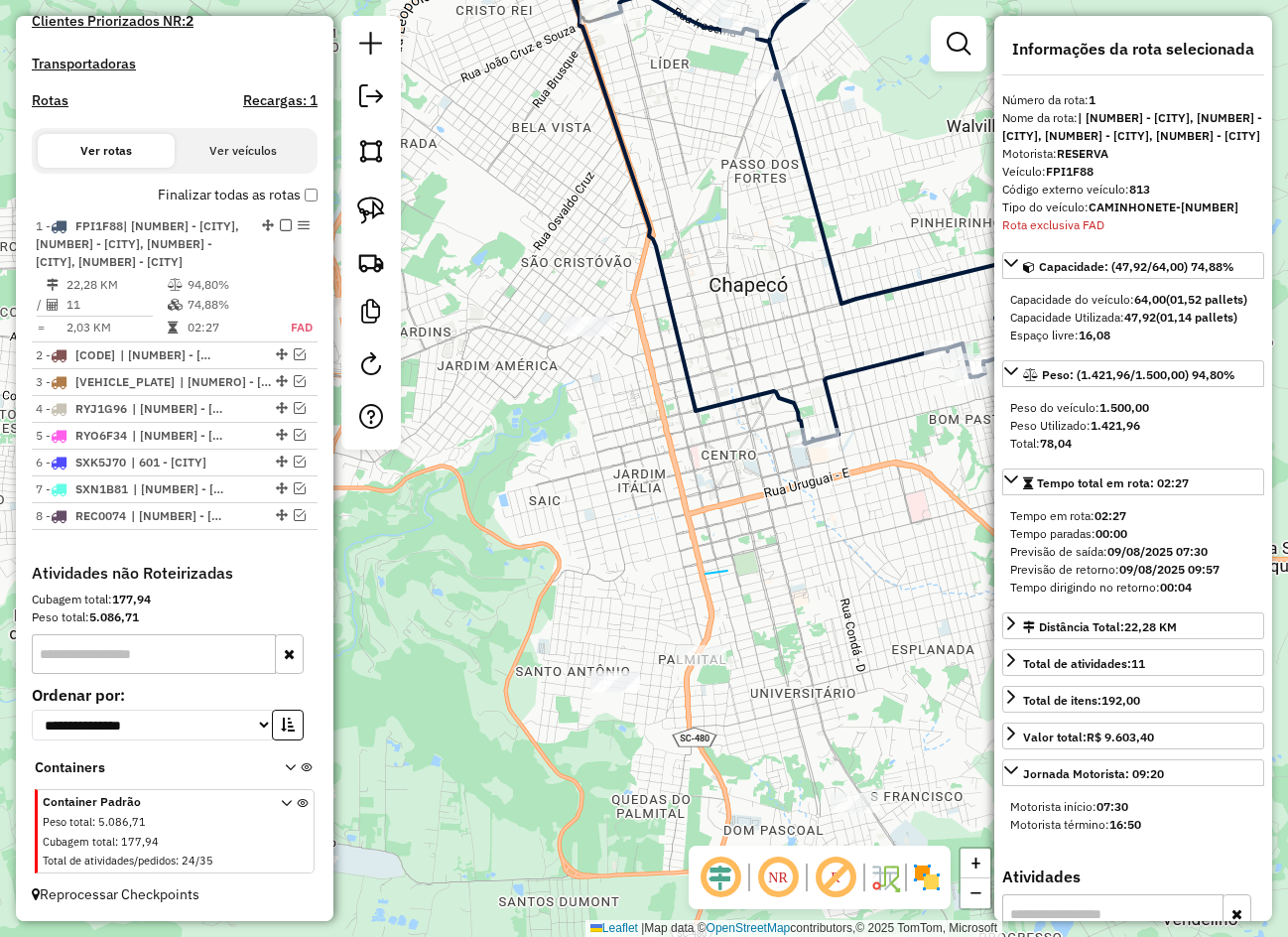drag, startPoint x: 727, startPoint y: 571, endPoint x: 706, endPoint y: 574, distance: 21.213203 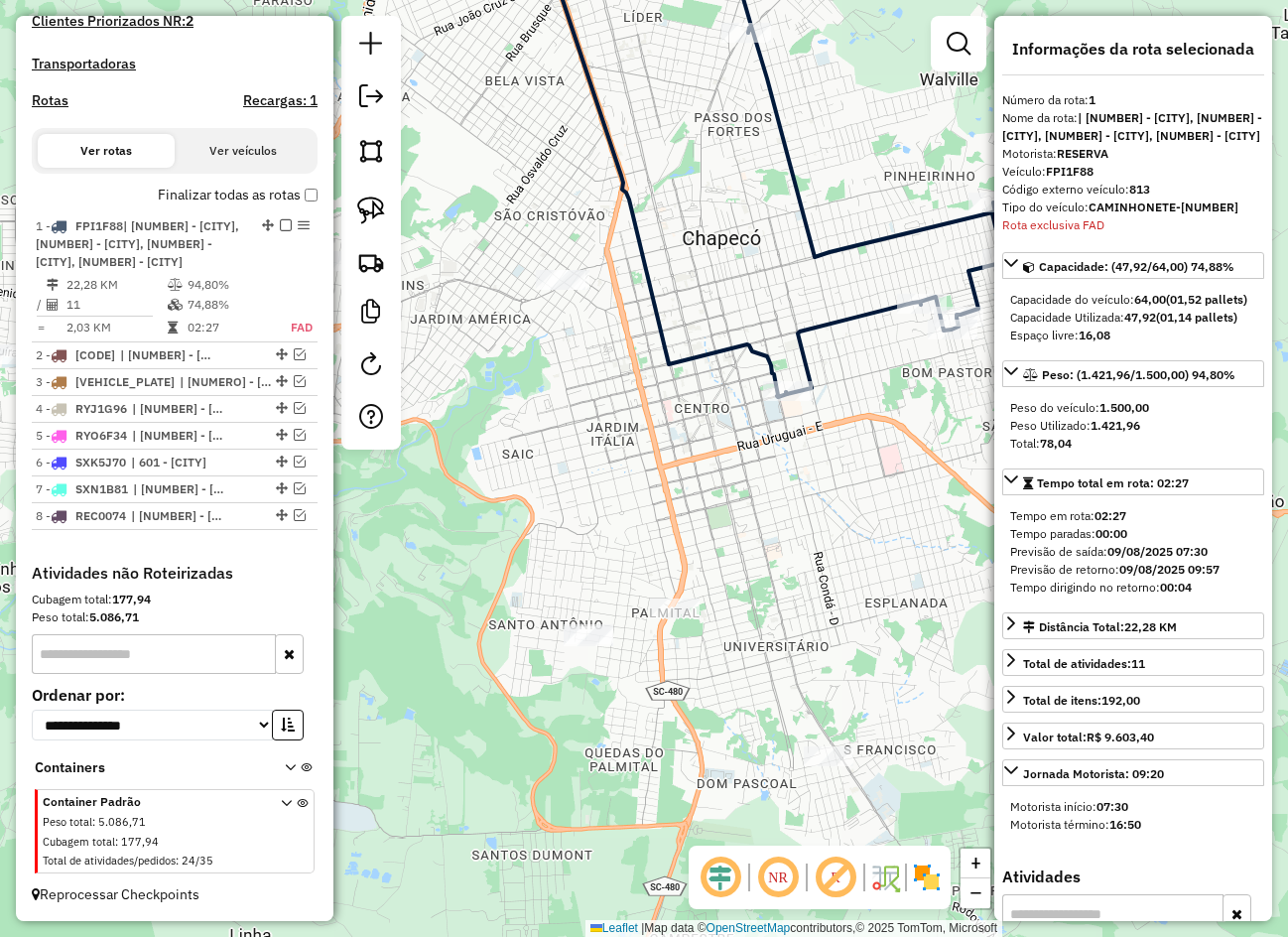 drag, startPoint x: 825, startPoint y: 579, endPoint x: 781, endPoint y: 463, distance: 124 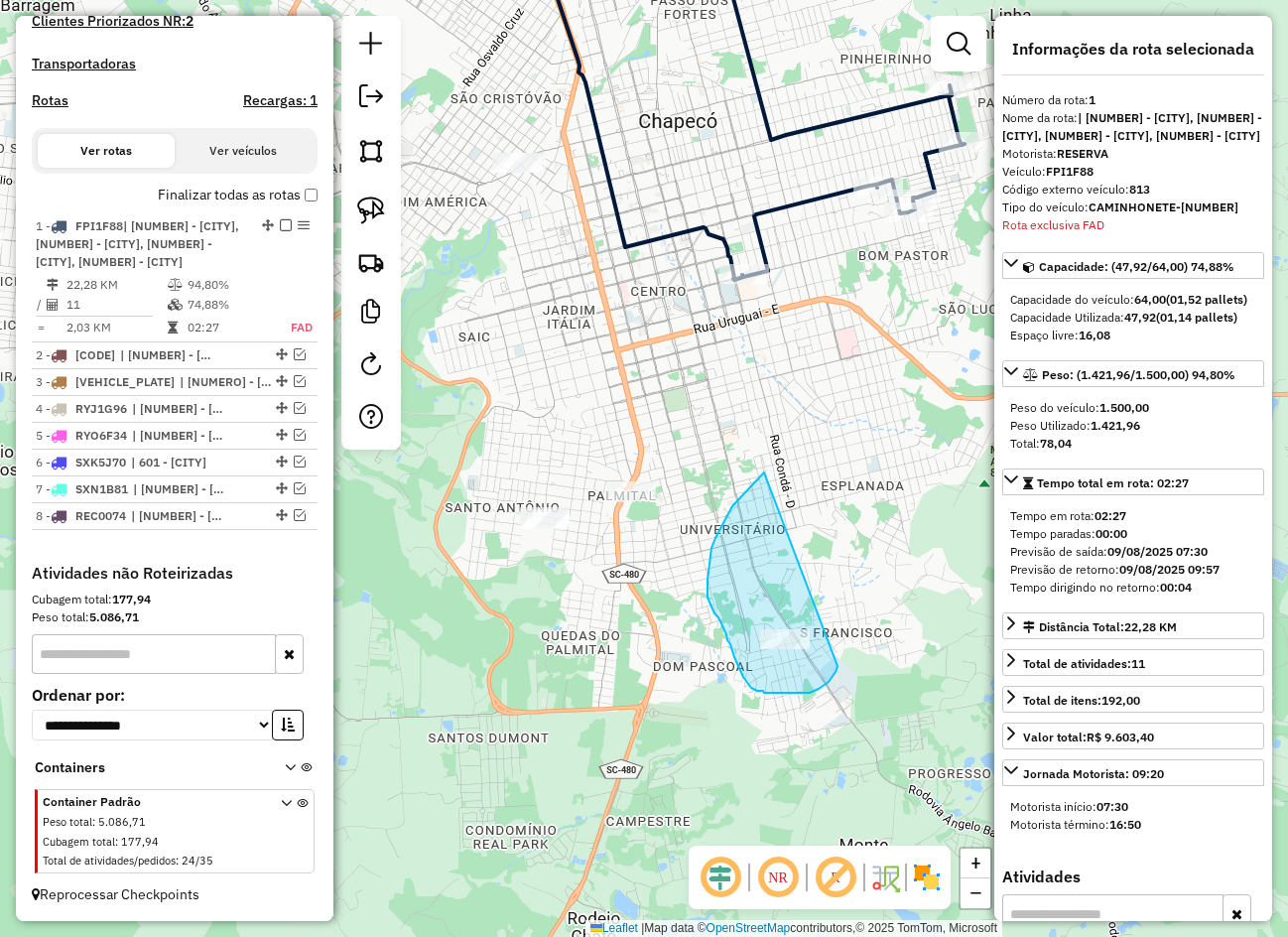 drag, startPoint x: 728, startPoint y: 513, endPoint x: 837, endPoint y: 666, distance: 187.85633 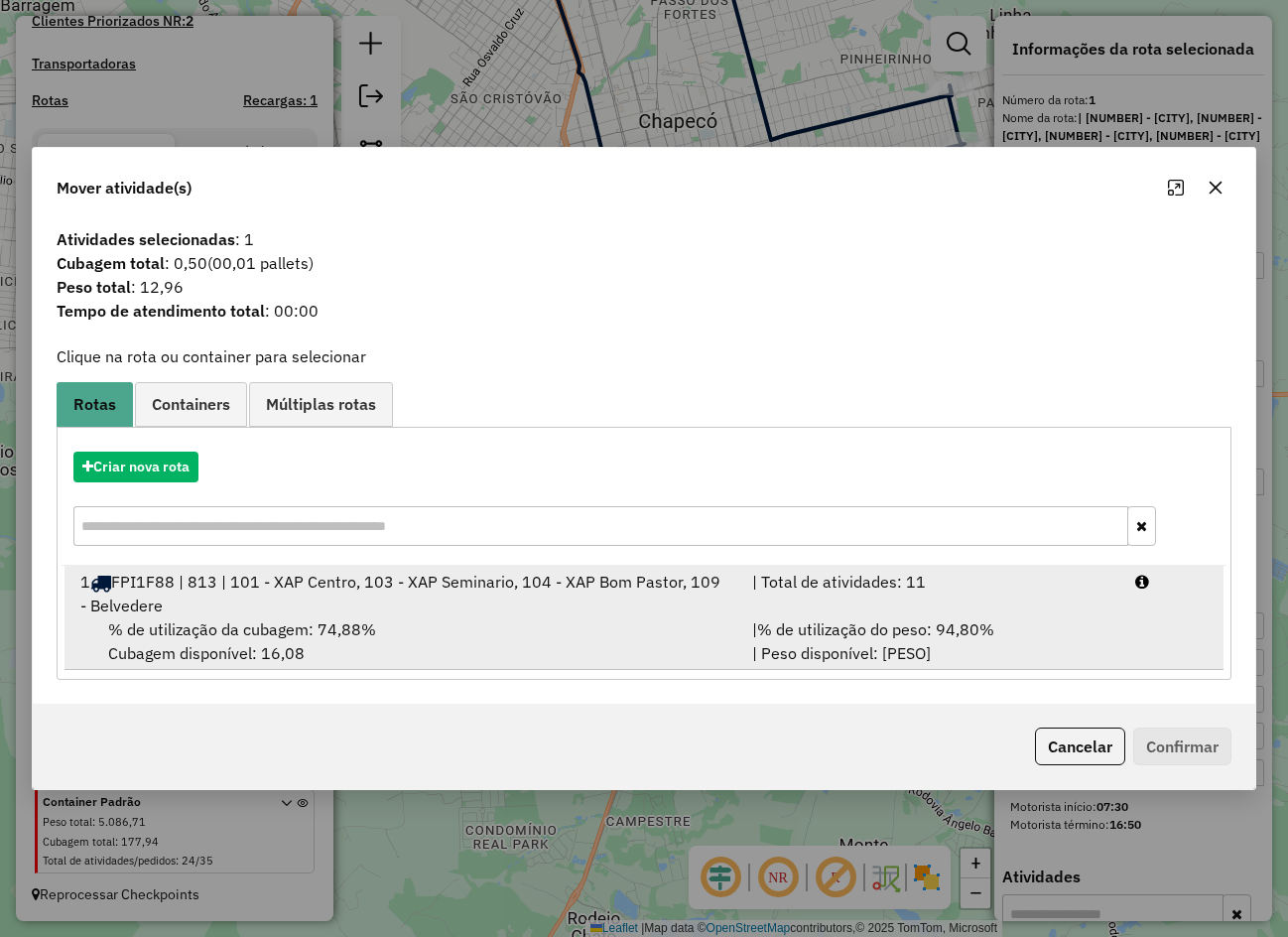click on "FPI1F88 | 813 | 101 - XAP Centro, 103 - XAP Seminario, 104 - XAP Bom Pastor, 109 - Belvedere" at bounding box center (400, 594) 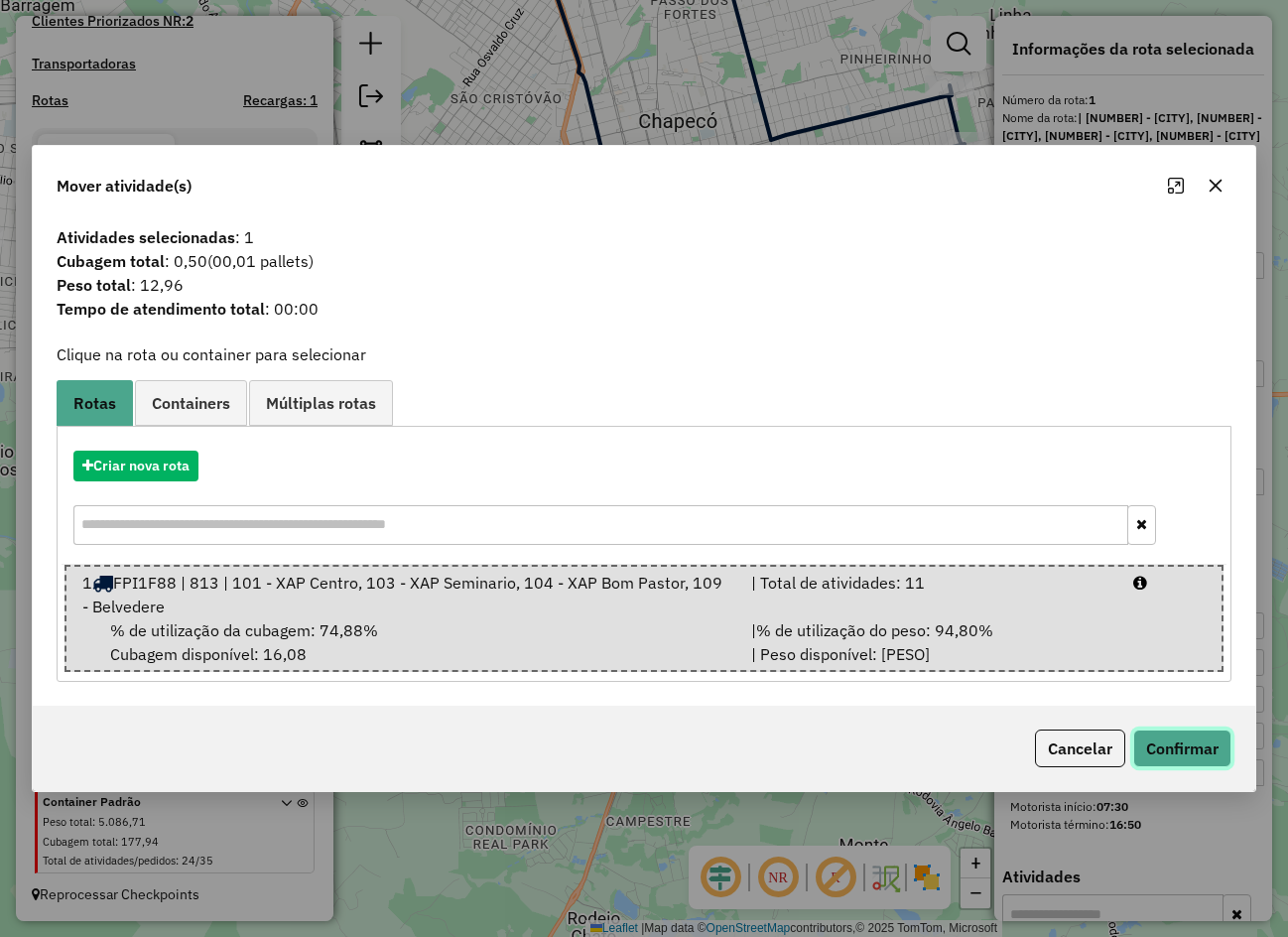click on "Confirmar" 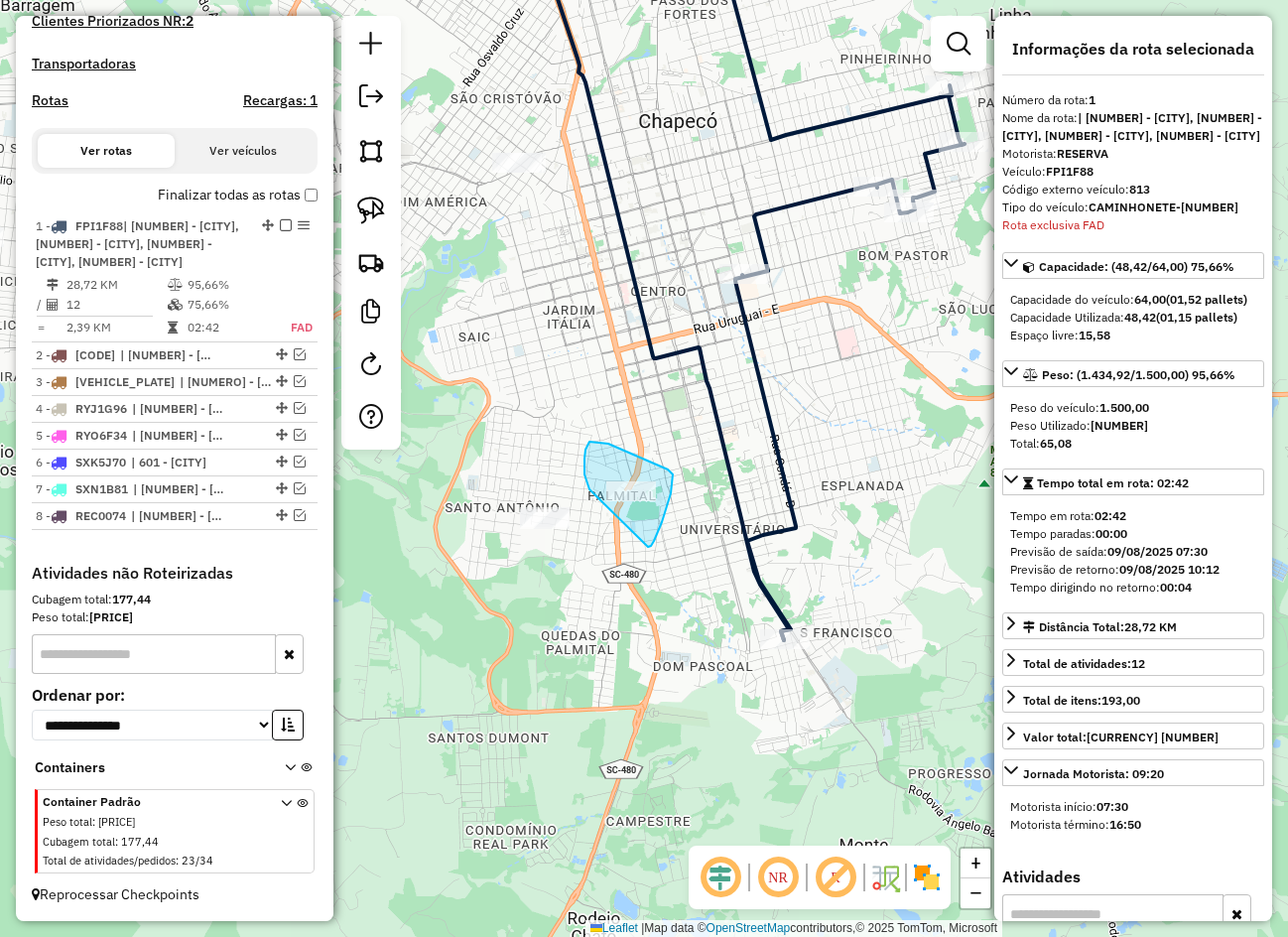 drag, startPoint x: 648, startPoint y: 547, endPoint x: 591, endPoint y: 499, distance: 74.518454 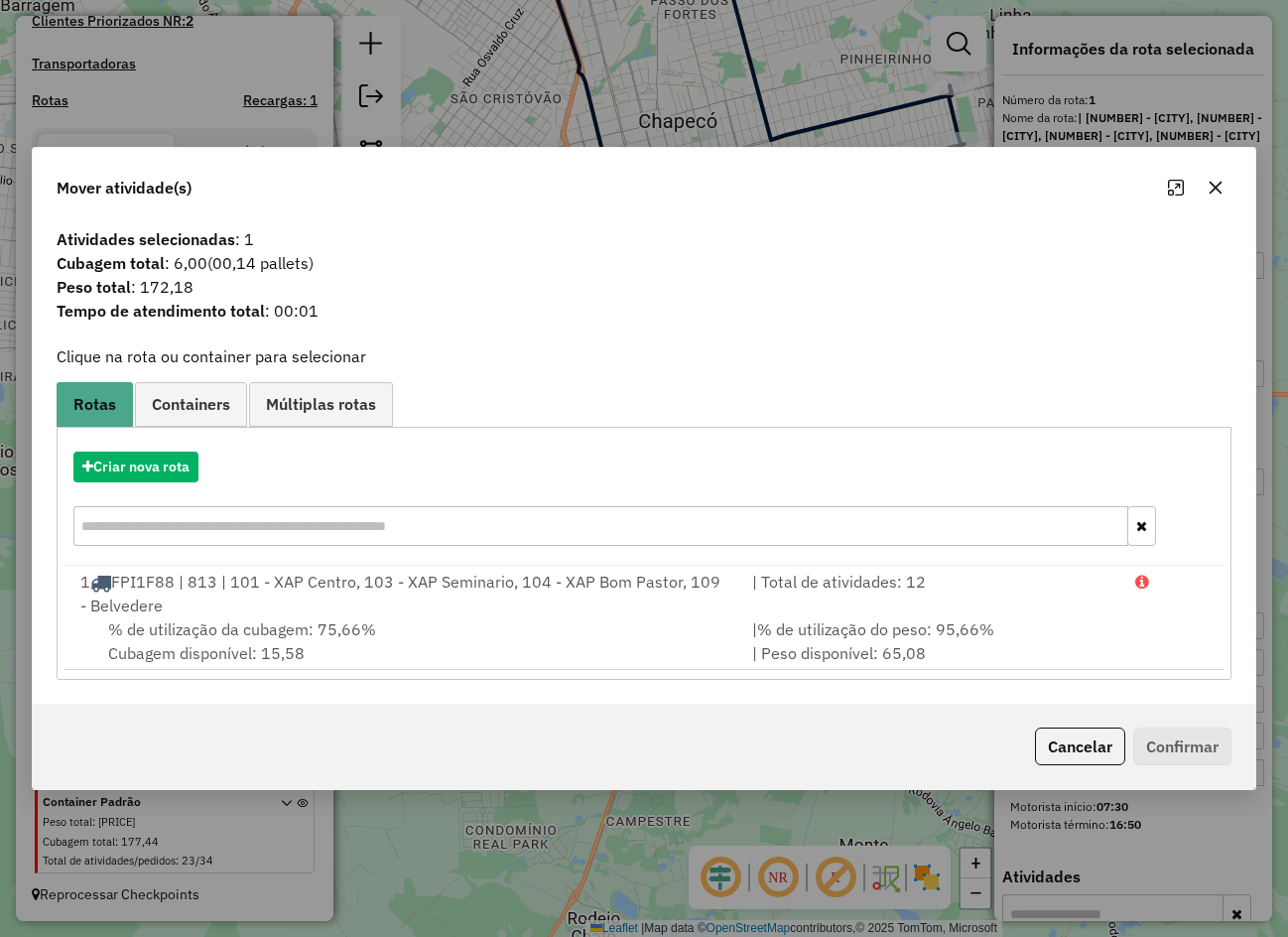 click 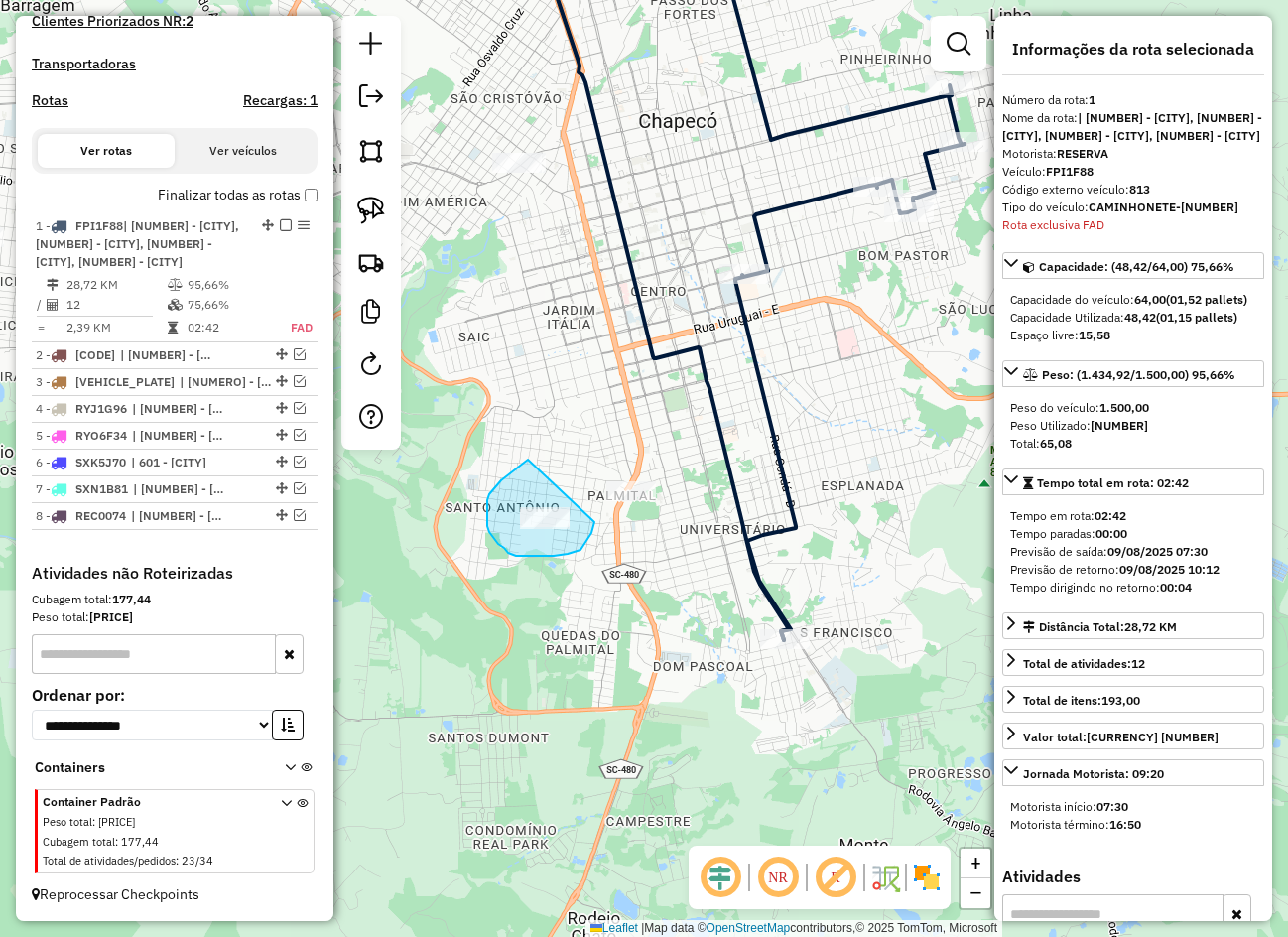 drag, startPoint x: 528, startPoint y: 460, endPoint x: 592, endPoint y: 513, distance: 83.09633 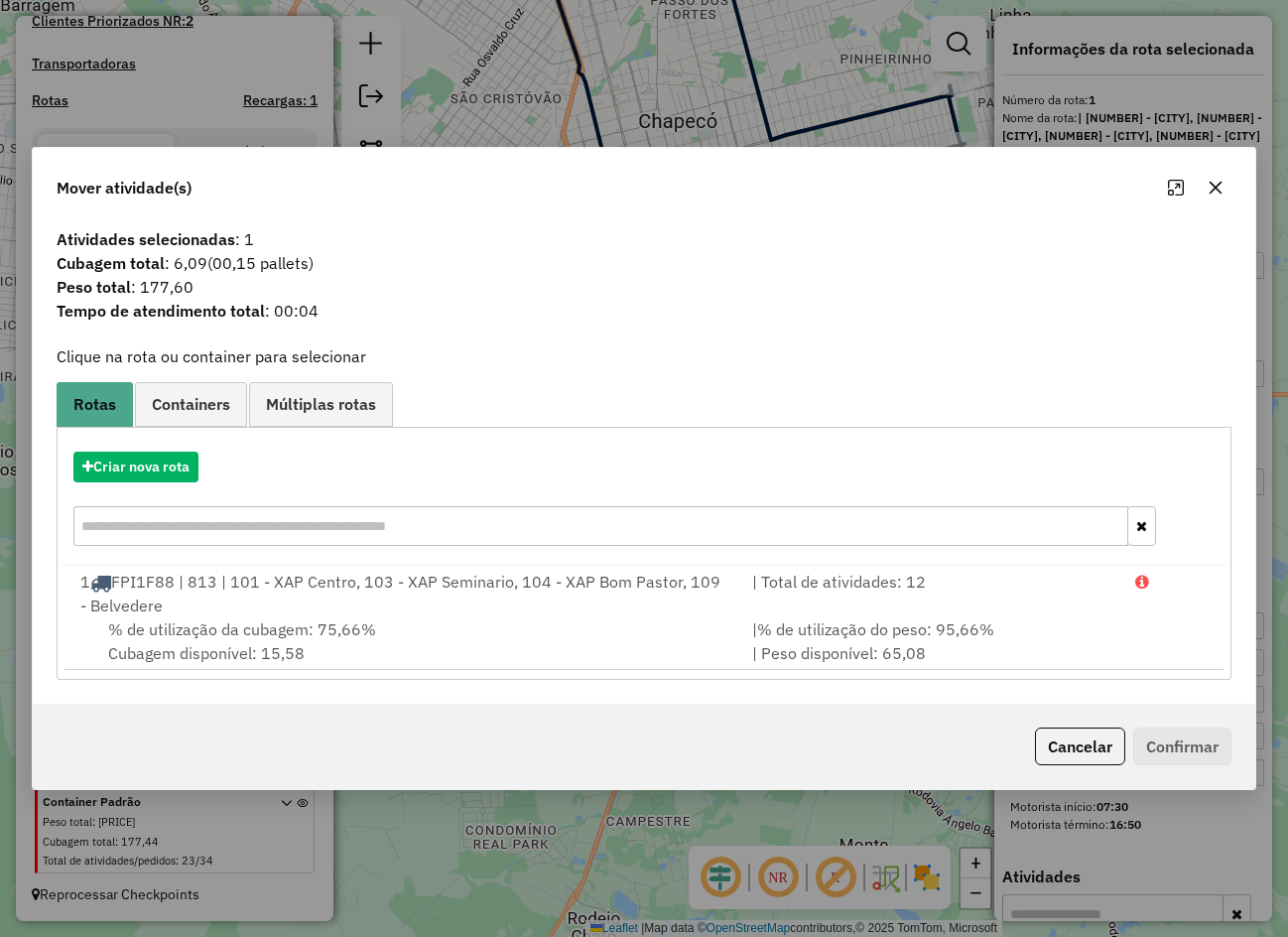 click 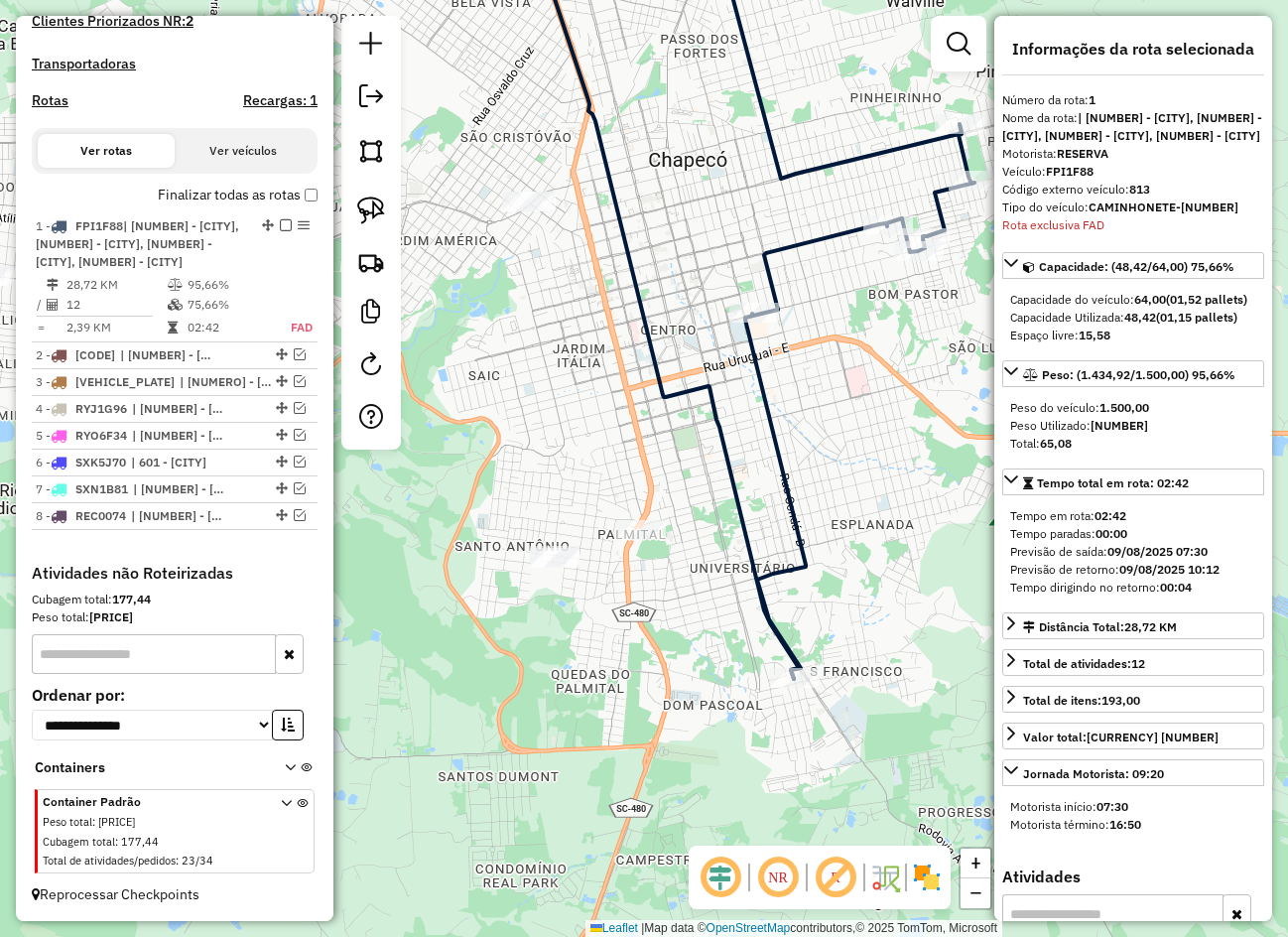 drag, startPoint x: 591, startPoint y: 254, endPoint x: 710, endPoint y: 448, distance: 227.58954 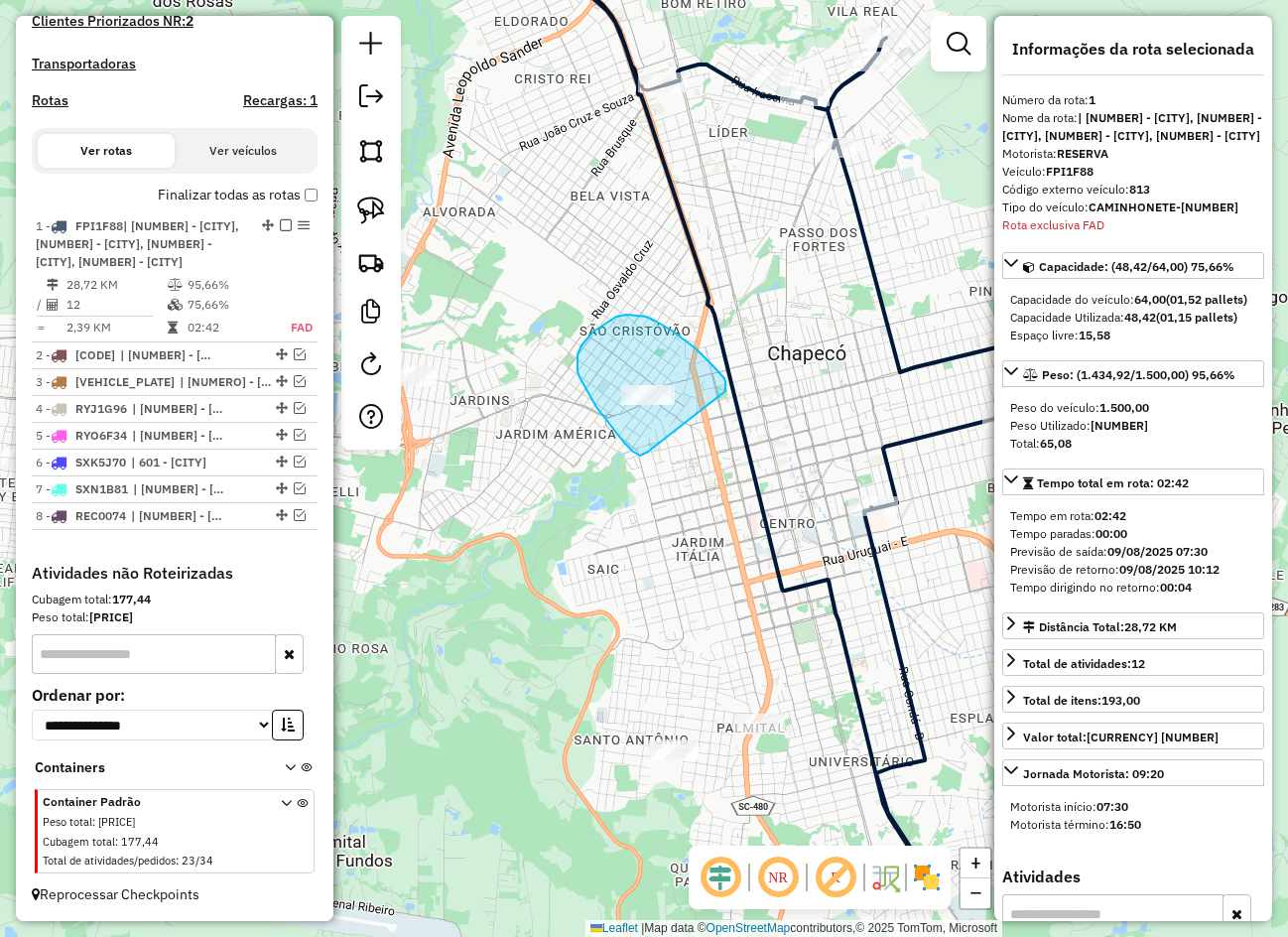 drag, startPoint x: 725, startPoint y: 381, endPoint x: 649, endPoint y: 451, distance: 103.324731 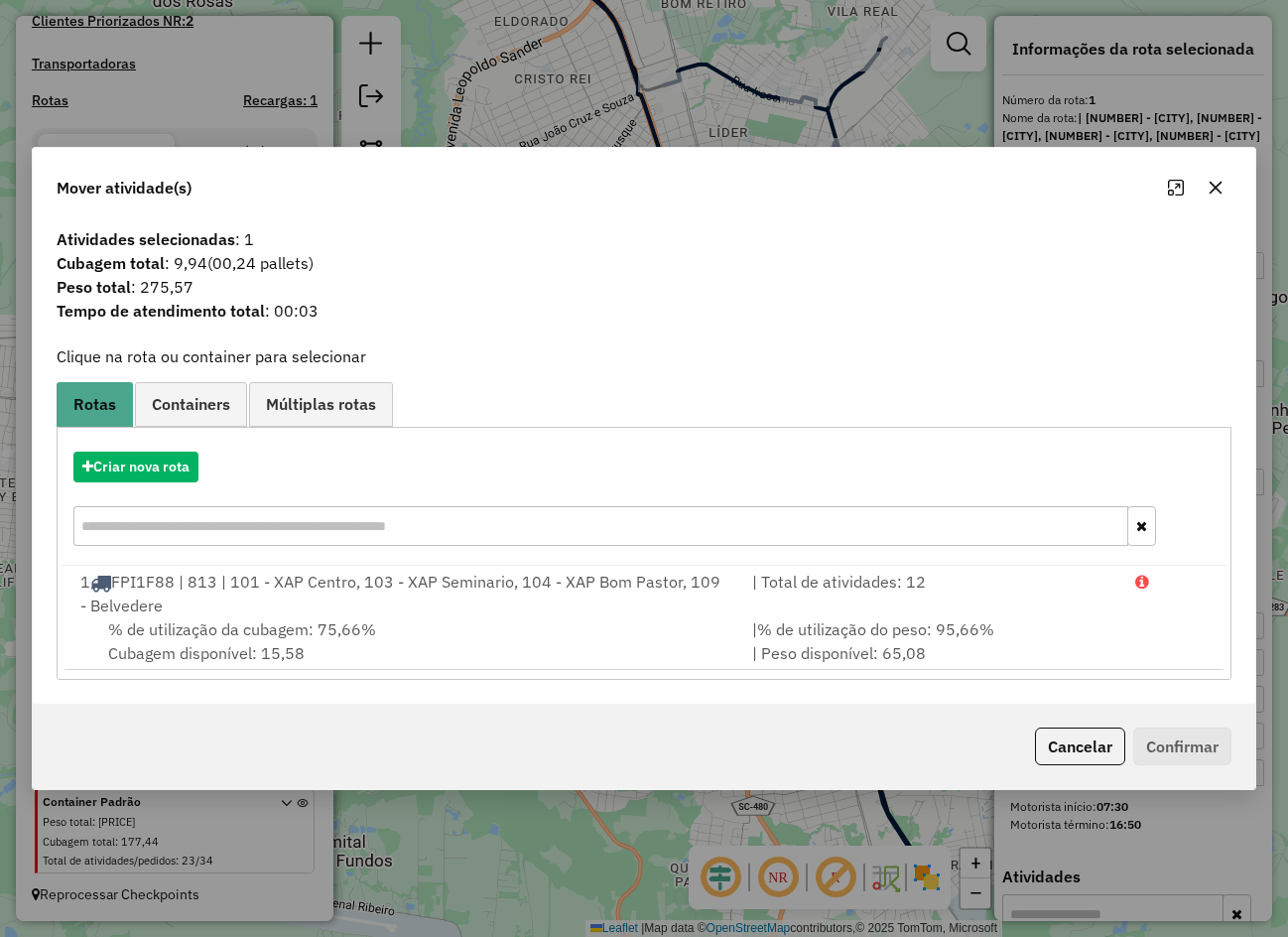 click 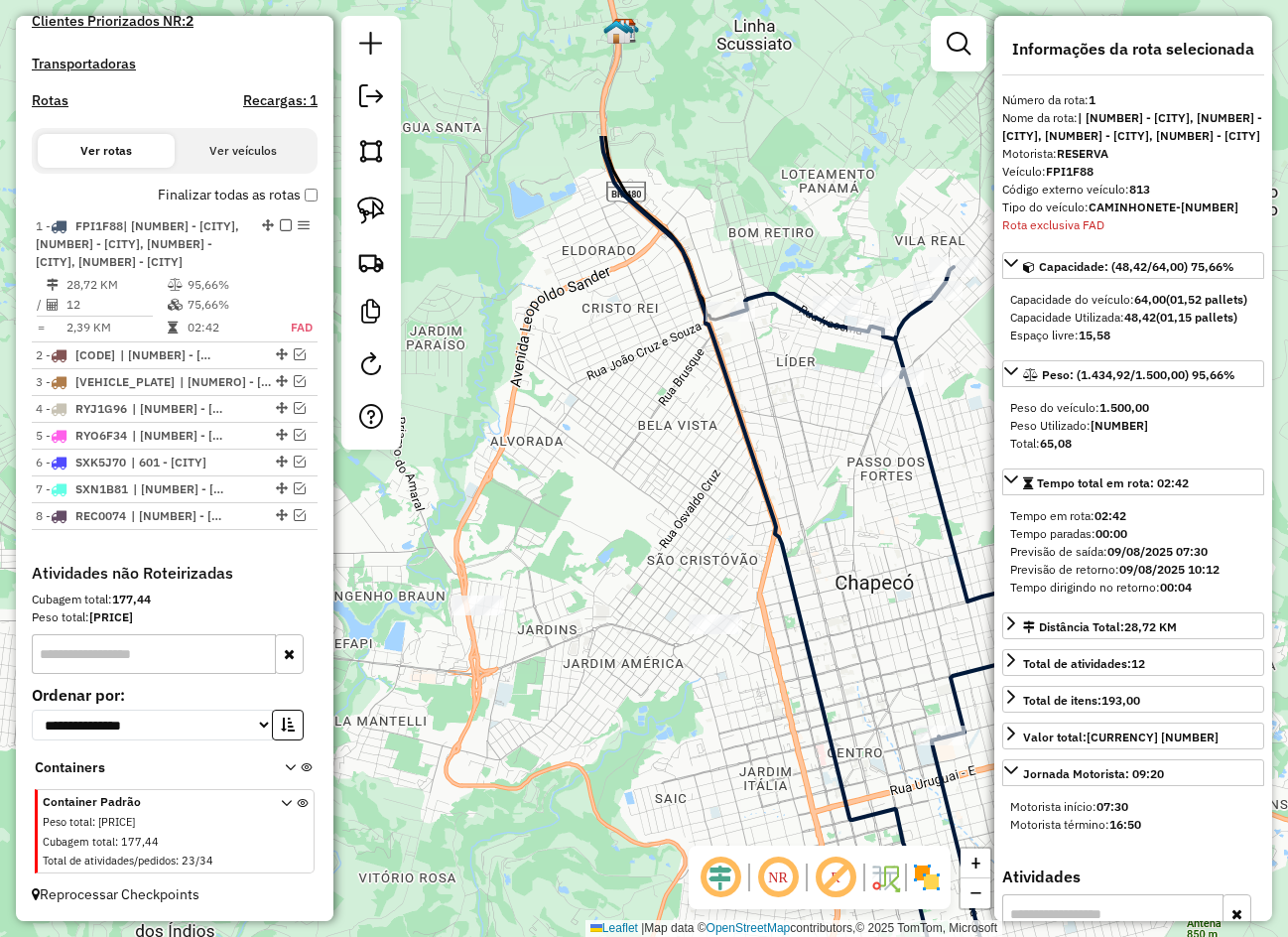 drag, startPoint x: 809, startPoint y: 369, endPoint x: 850, endPoint y: 524, distance: 160.33091 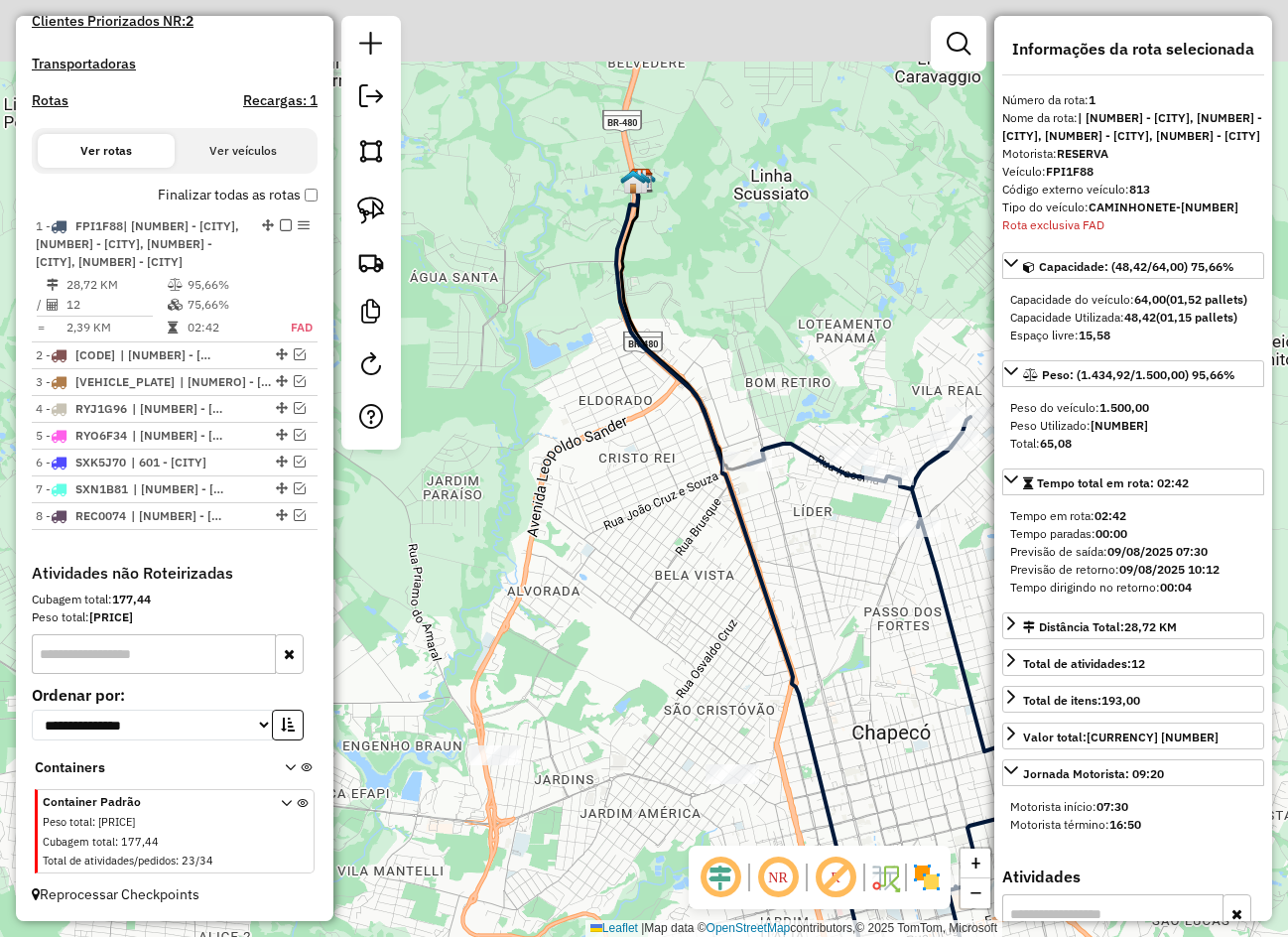 drag, startPoint x: 719, startPoint y: 525, endPoint x: 723, endPoint y: 668, distance: 143.05593 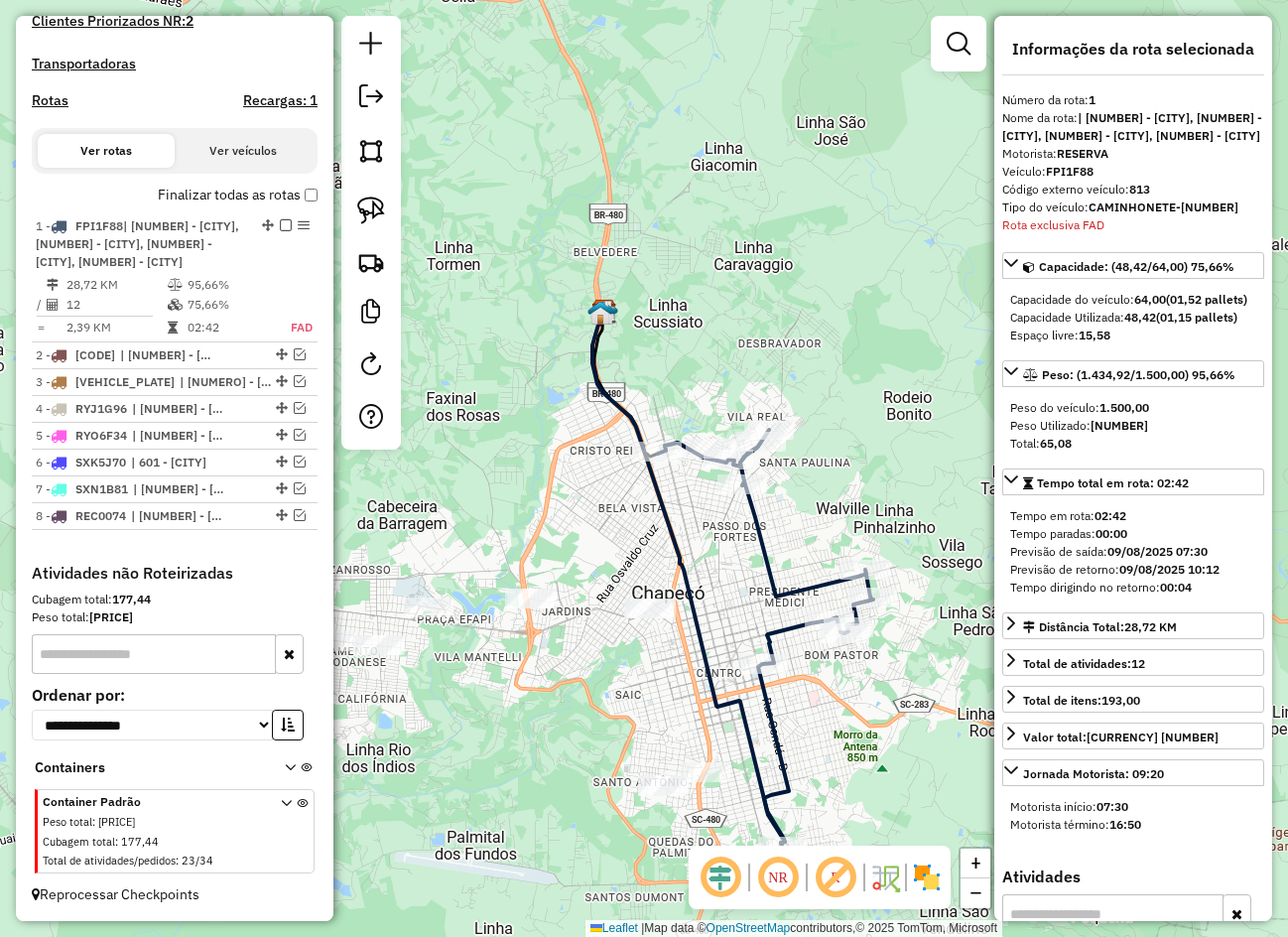drag, startPoint x: 751, startPoint y: 196, endPoint x: 678, endPoint y: 252, distance: 92.00543 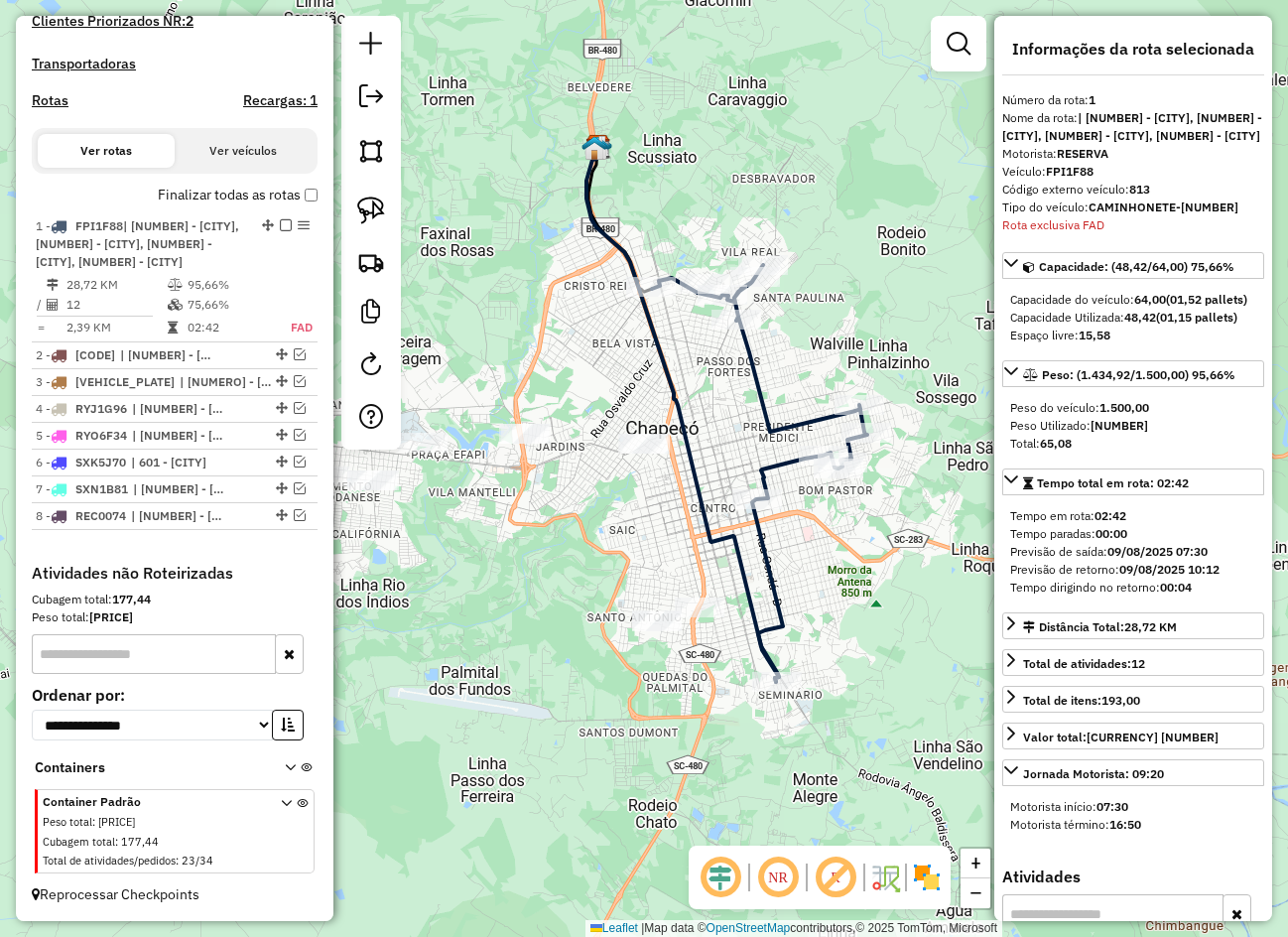 drag, startPoint x: 678, startPoint y: 558, endPoint x: 673, endPoint y: 407, distance: 151.08276 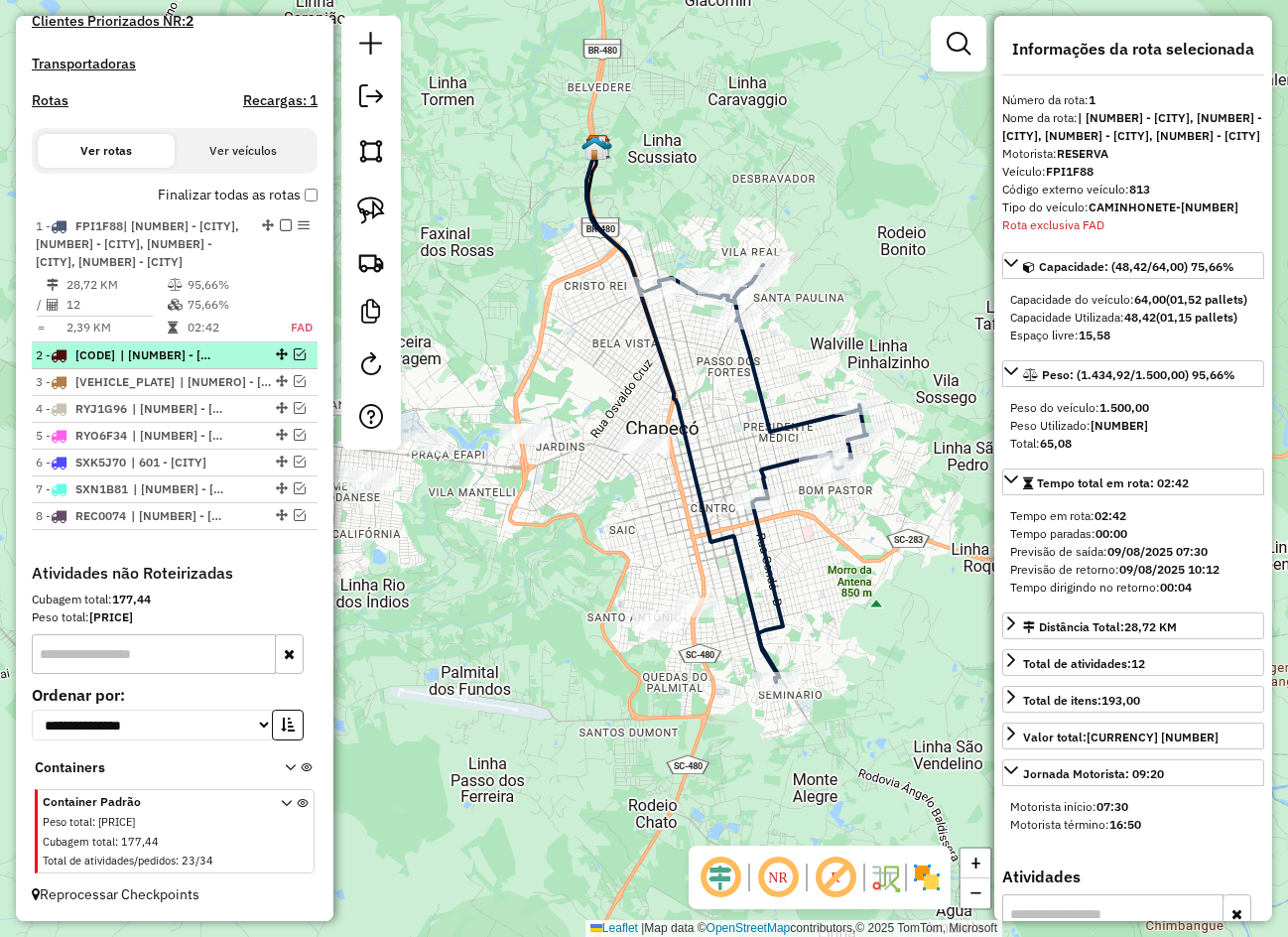 click at bounding box center [300, 354] 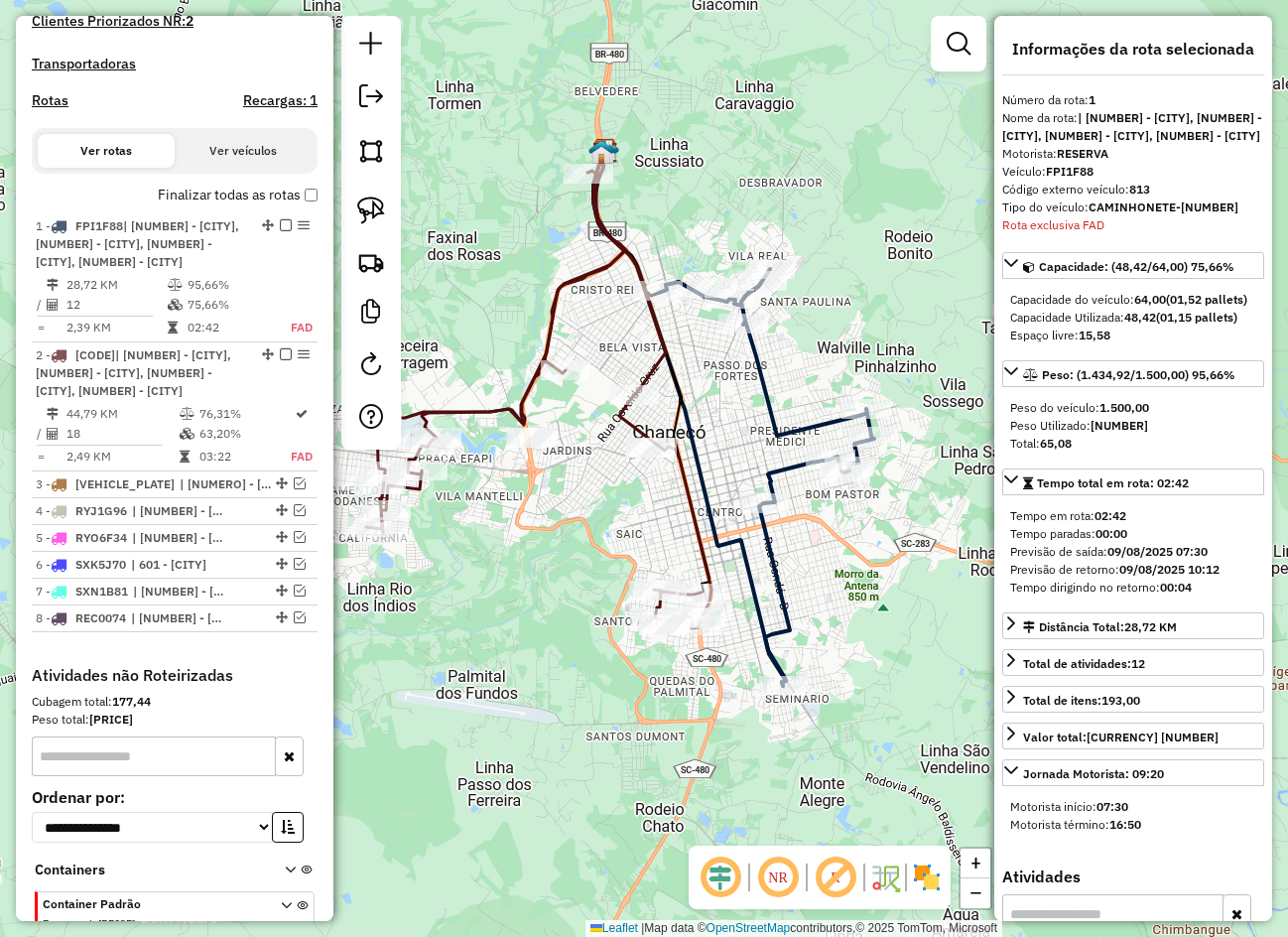 drag, startPoint x: 588, startPoint y: 607, endPoint x: 804, endPoint y: 606, distance: 216.0023 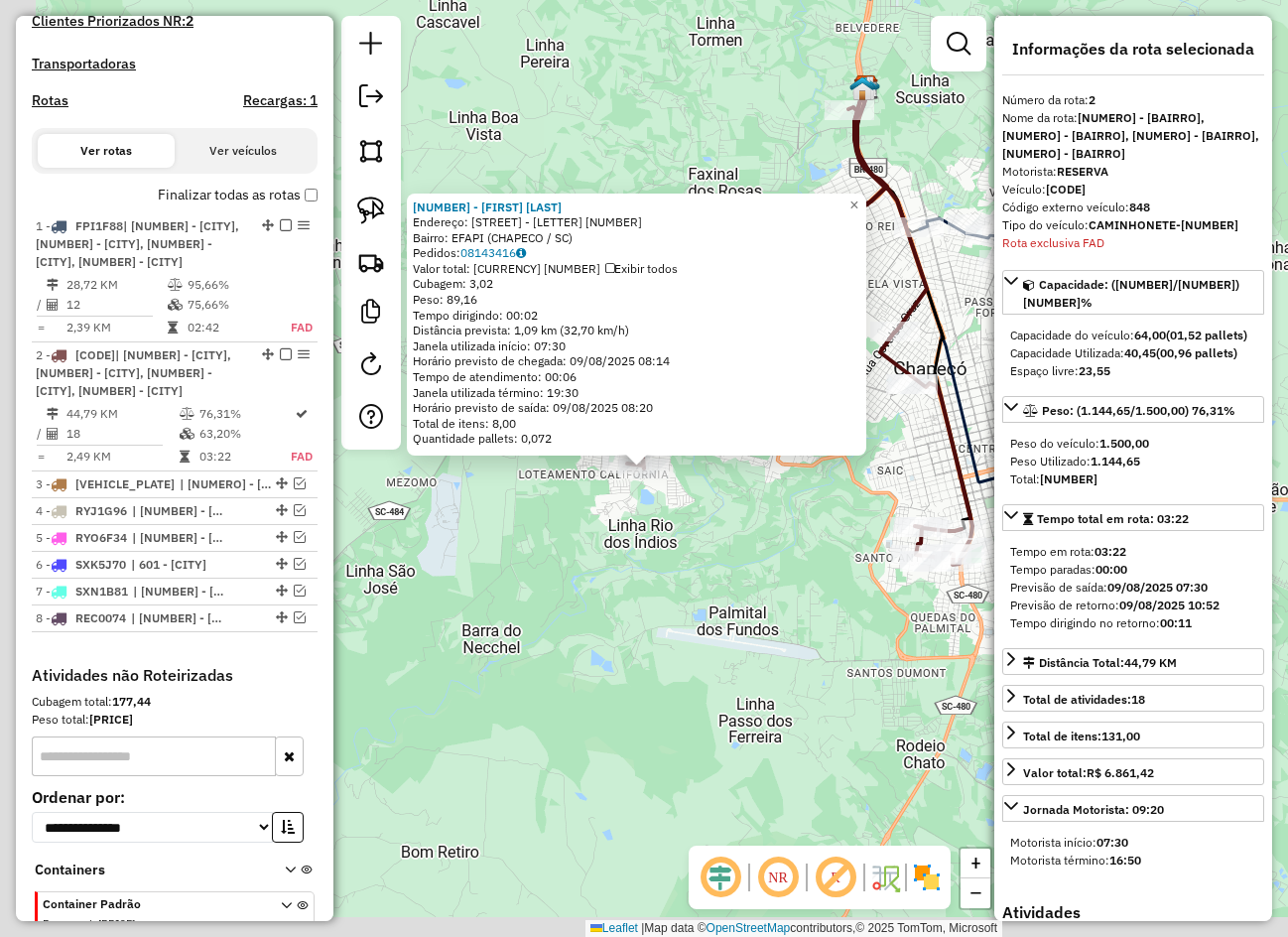 scroll, scrollTop: 698, scrollLeft: 0, axis: vertical 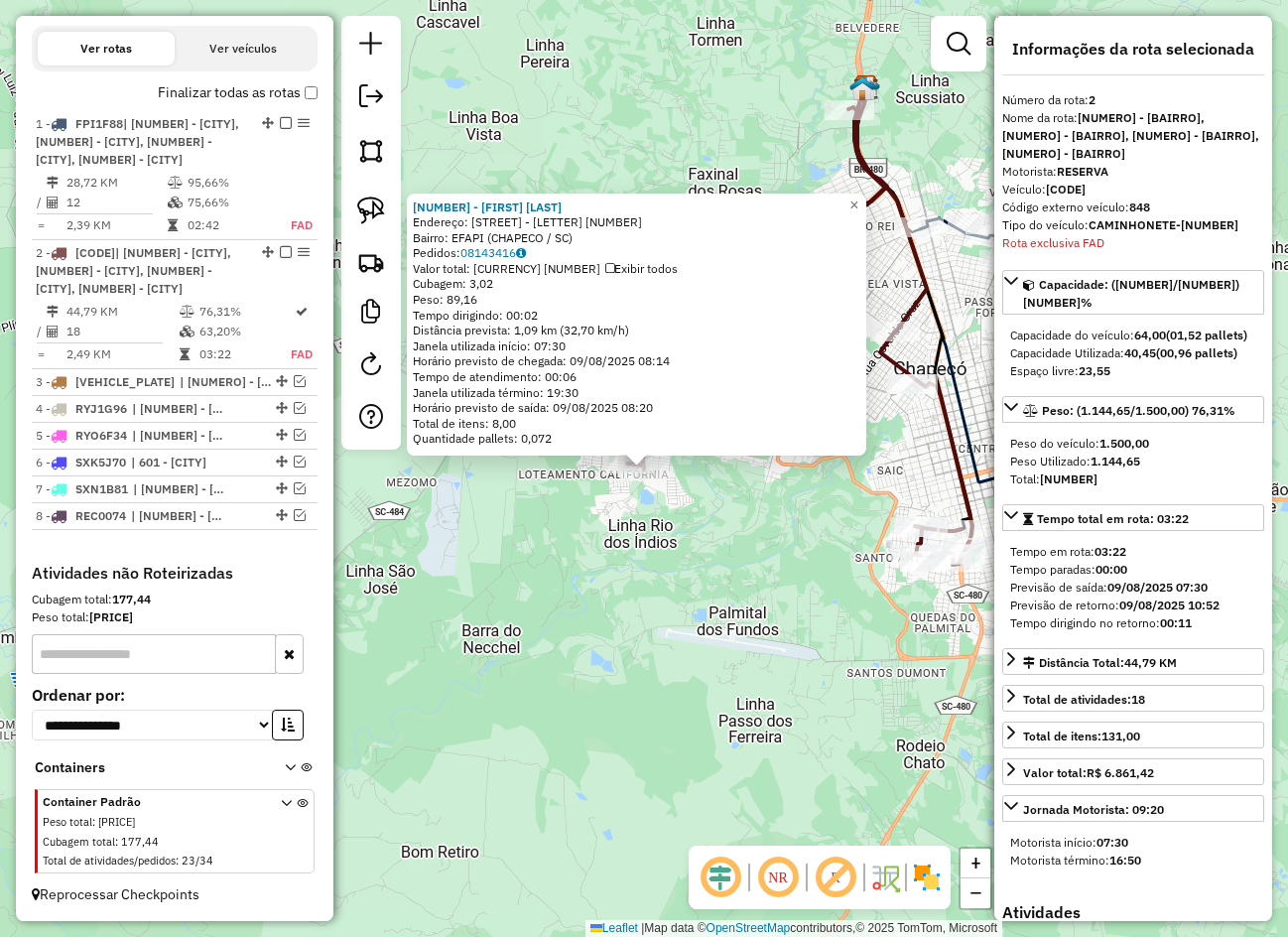 click on "14285 - VALMOR OLIVEIRA  Endereço:  CUNHA PORA - E 1349   Bairro: EFAPI (CHAPECO / SC)   Pedidos:  08143416   Valor total: R$ 502,44   Exibir todos   Cubagem: 3,02  Peso: 89,16  Tempo dirigindo: 00:02   Distância prevista: 1,09 km (32,70 km/h)   Janela utilizada início: 07:30   Horário previsto de chegada: 09/08/2025 08:14   Tempo de atendimento: 00:06   Janela utilizada término: 19:30   Horário previsto de saída: 09/08/2025 08:20   Total de itens: 8,00   Quantidade pallets: 0,072  × Janela de atendimento Grade de atendimento Capacidade Transportadoras Veículos Cliente Pedidos  Rotas Selecione os dias de semana para filtrar as janelas de atendimento  Seg   Ter   Qua   Qui   Sex   Sáb   Dom  Informe o período da janela de atendimento: De: Até:  Filtrar exatamente a janela do cliente  Considerar janela de atendimento padrão  Selecione os dias de semana para filtrar as grades de atendimento  Seg   Ter   Qua   Qui   Sex   Sáb   Dom   Considerar clientes sem dia de atendimento cadastrado  De:   De:" 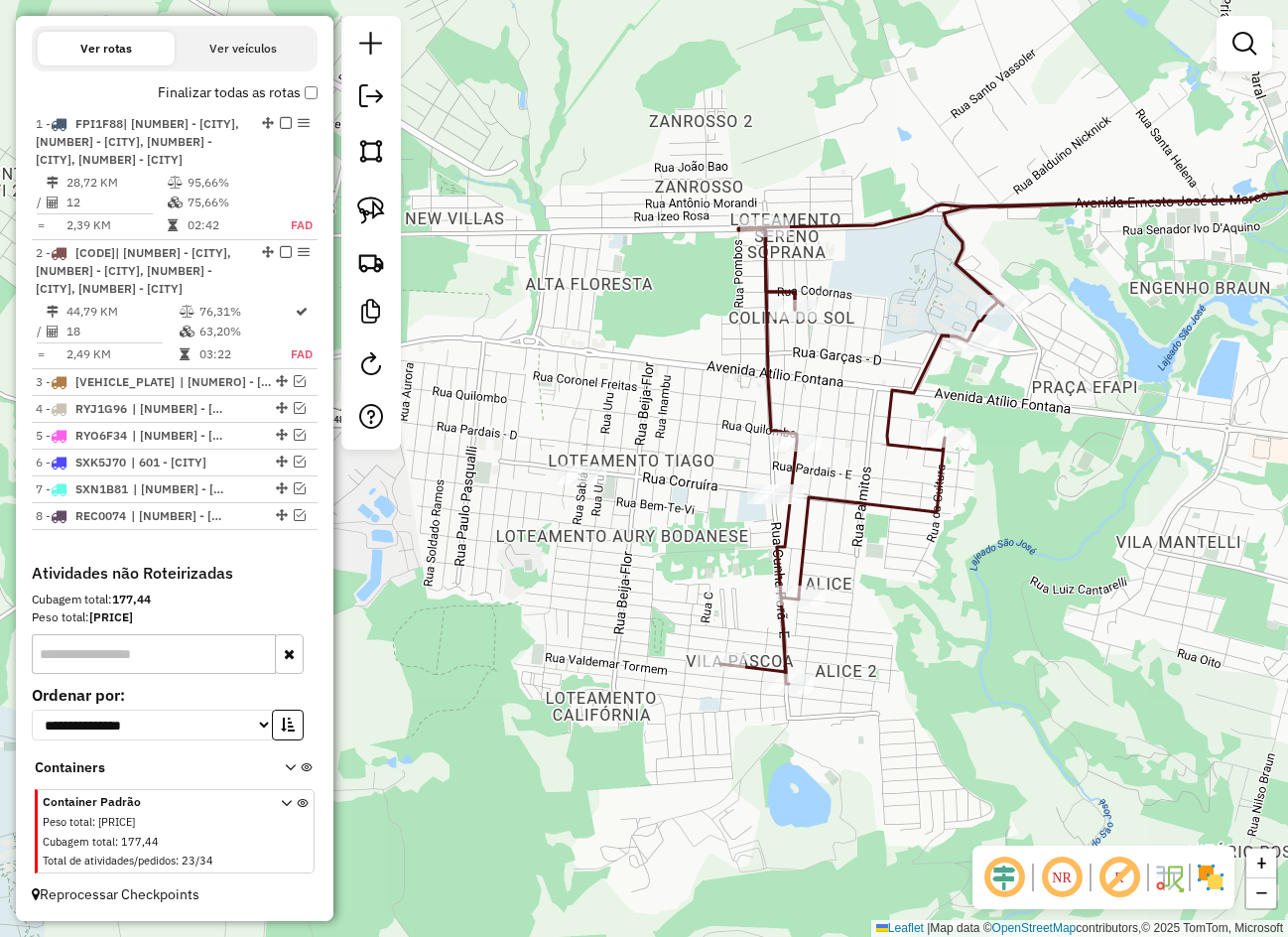 drag, startPoint x: 579, startPoint y: 453, endPoint x: 699, endPoint y: 539, distance: 147.6347 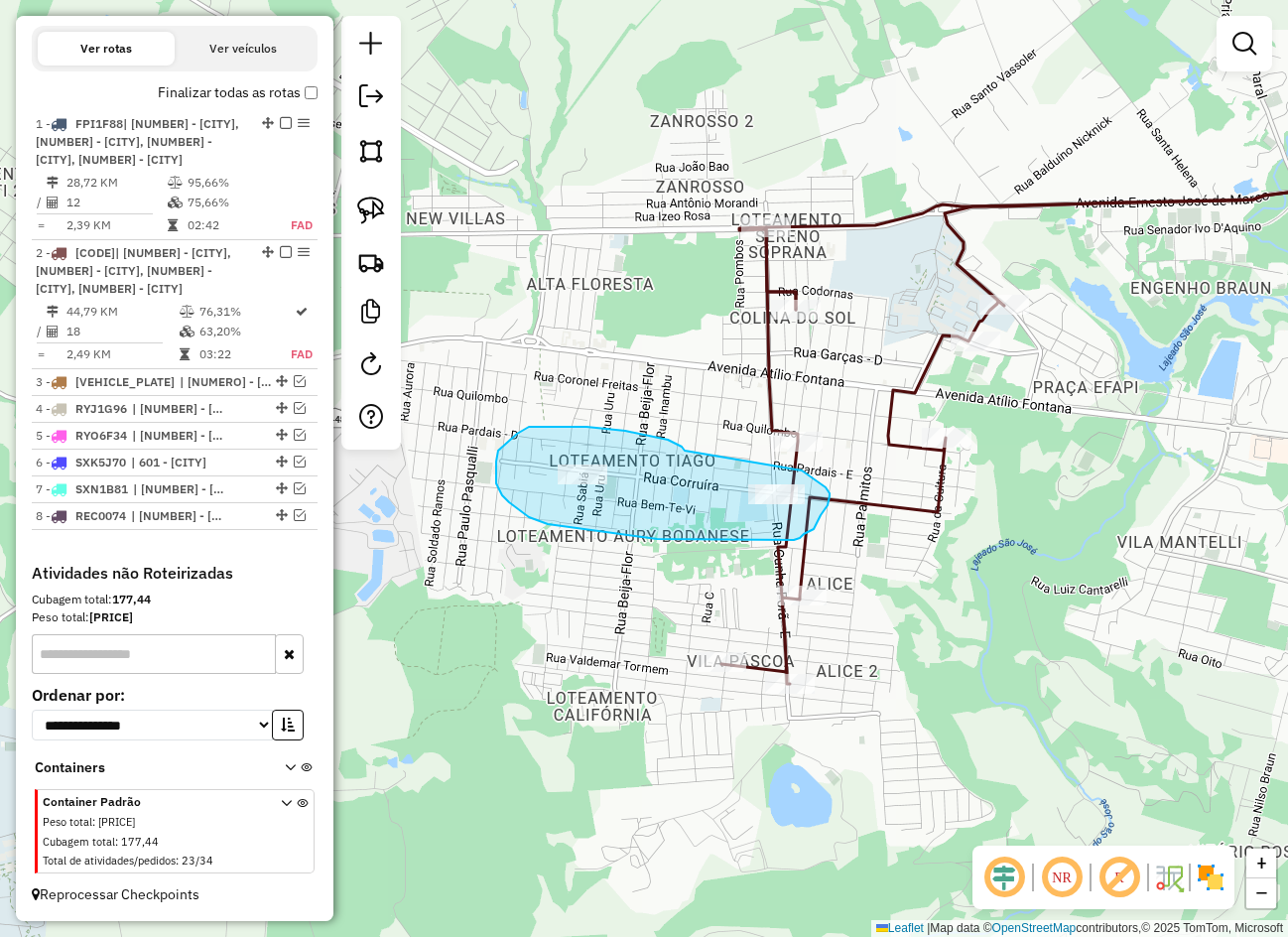 drag, startPoint x: 680, startPoint y: 446, endPoint x: 792, endPoint y: 466, distance: 113.7717 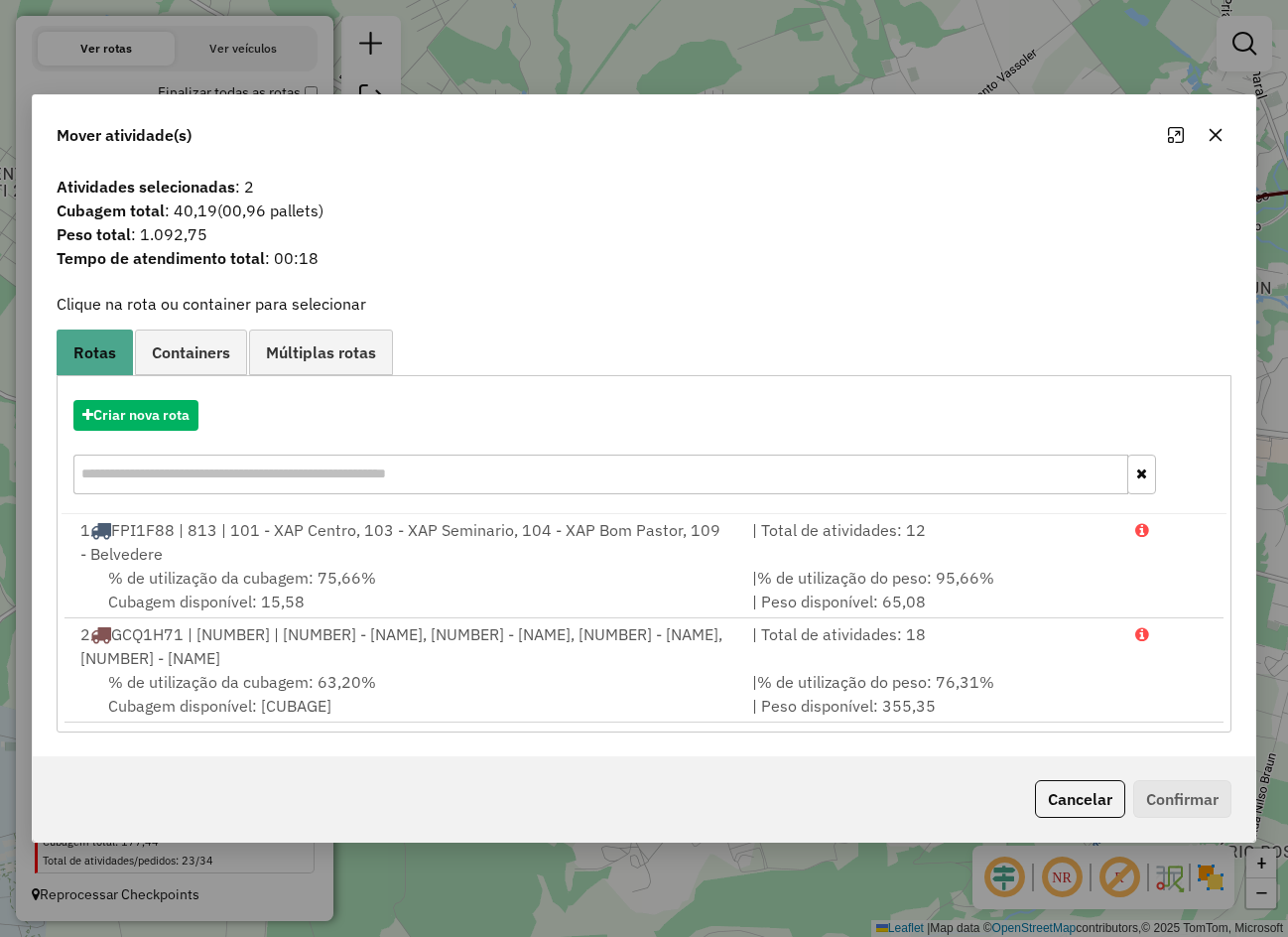 click 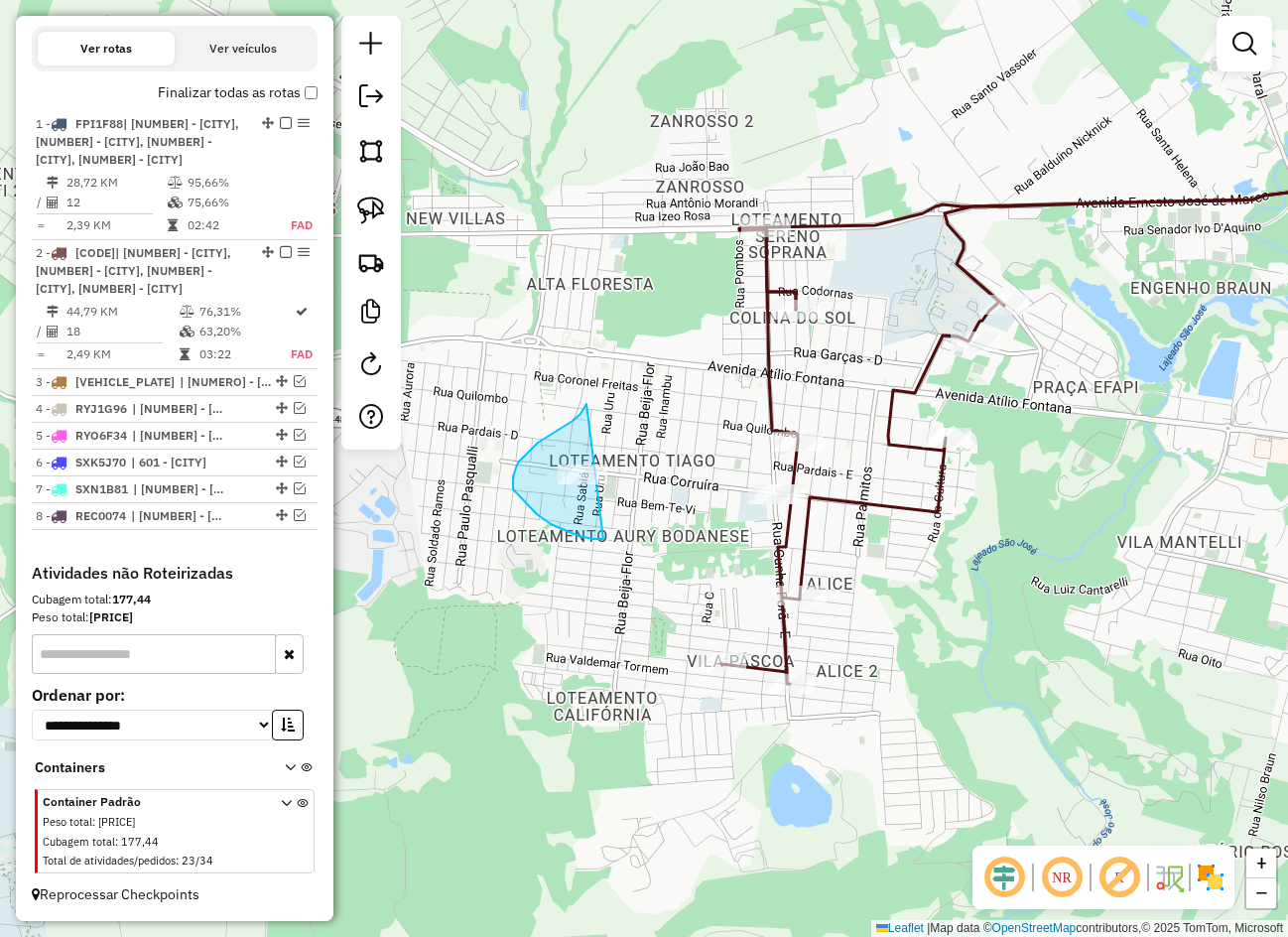 drag, startPoint x: 580, startPoint y: 414, endPoint x: 667, endPoint y: 488, distance: 114.21471 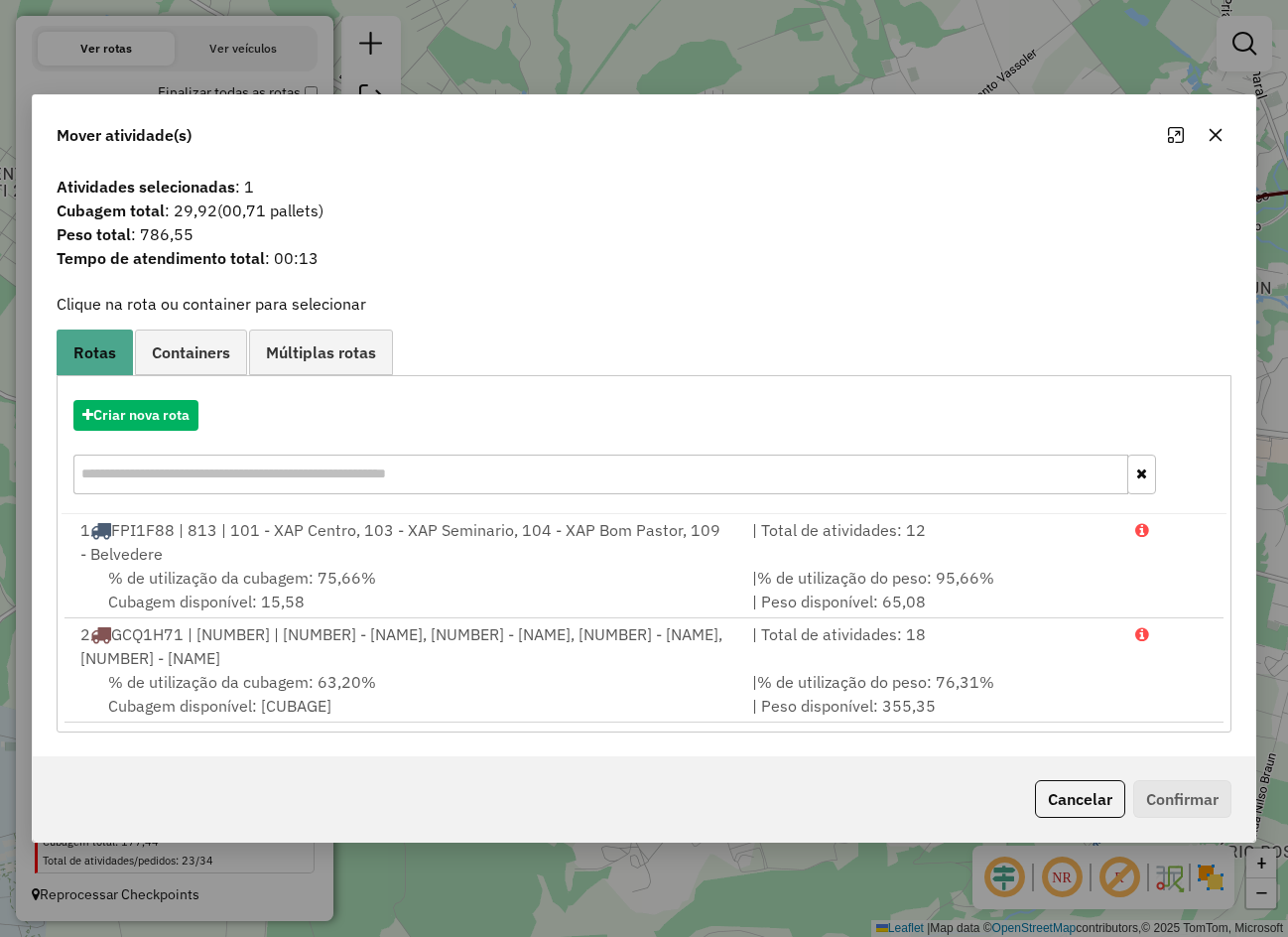 click 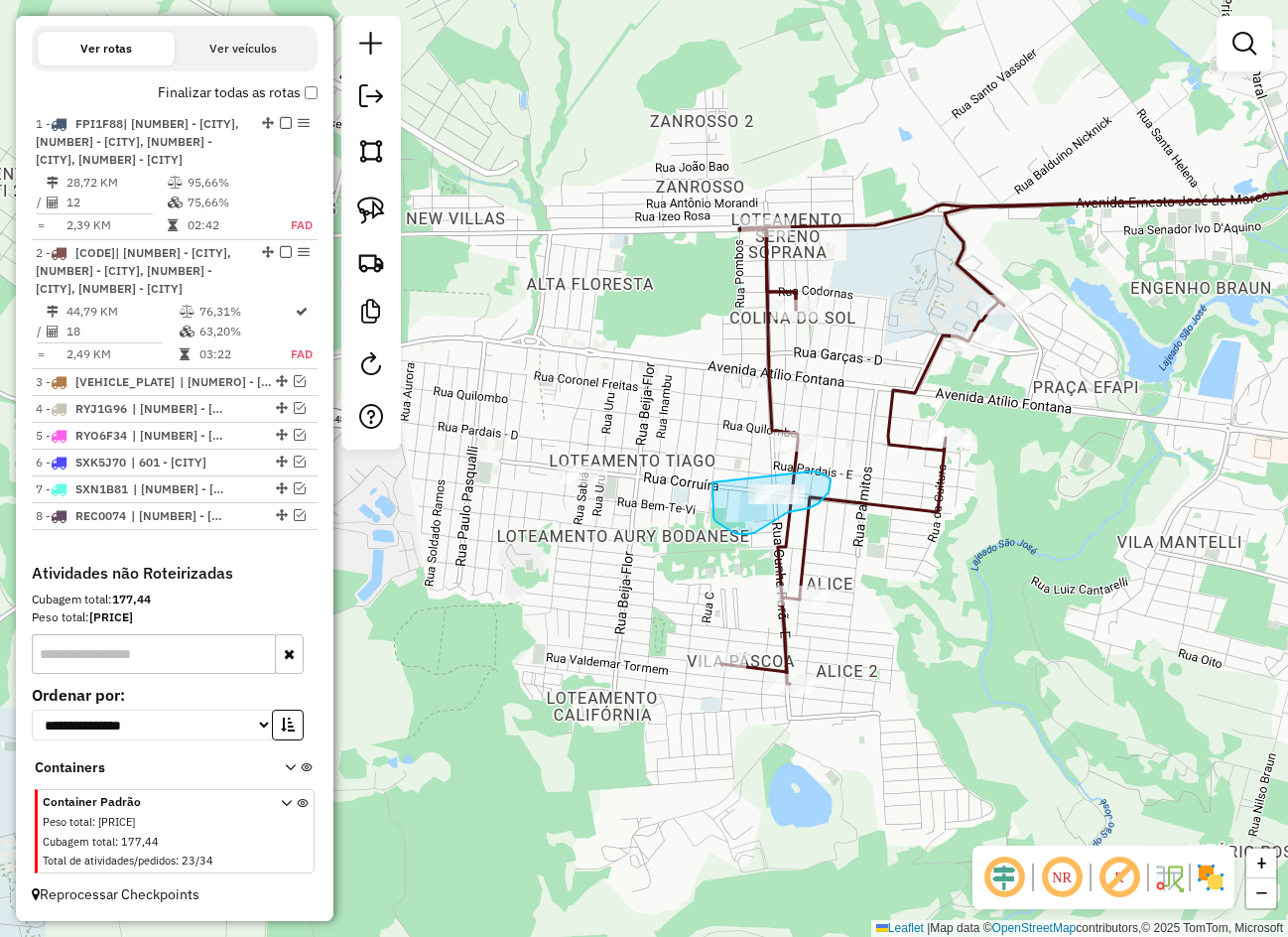 drag, startPoint x: 713, startPoint y: 486, endPoint x: 778, endPoint y: 467, distance: 67.720012 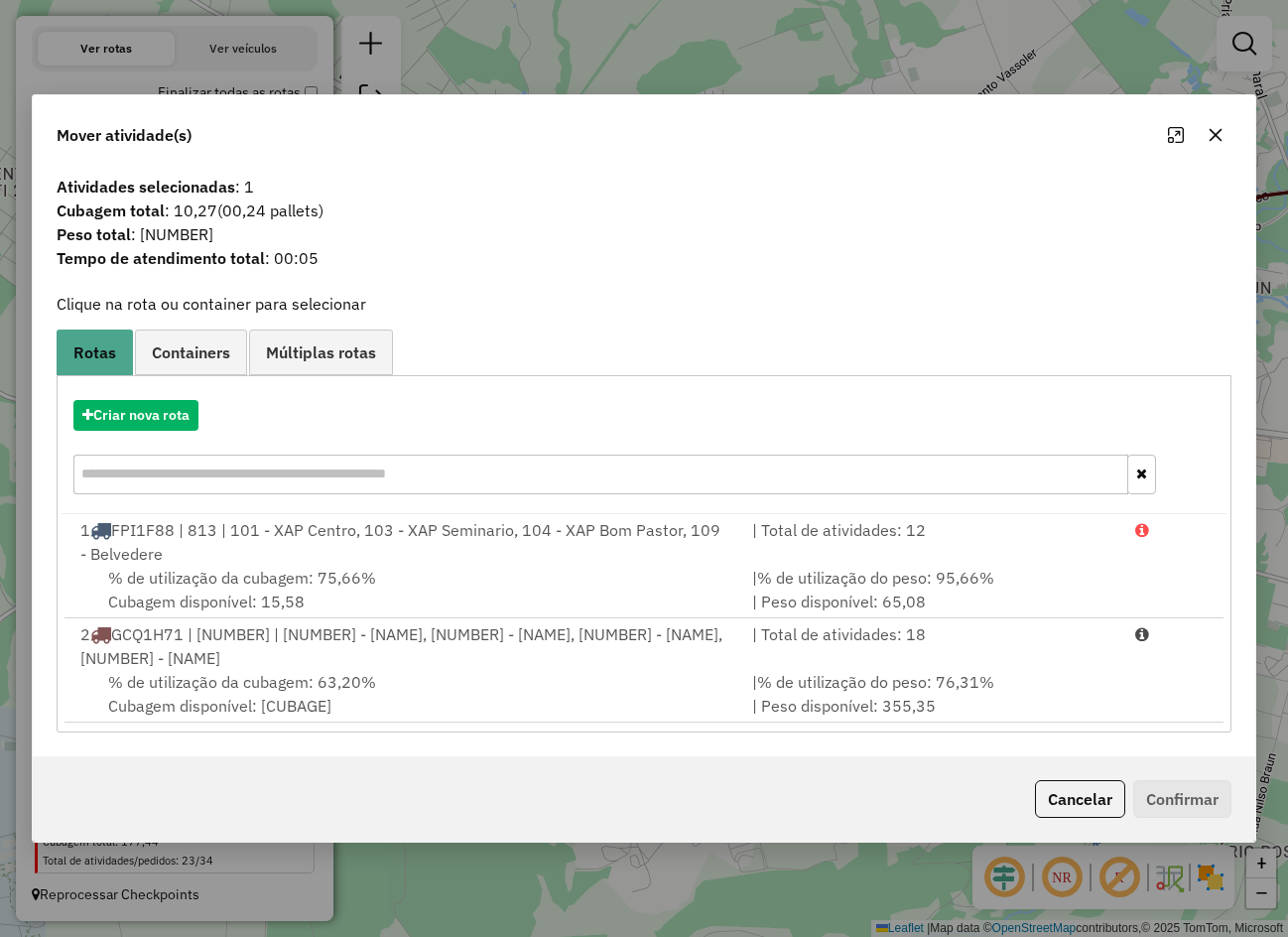 click 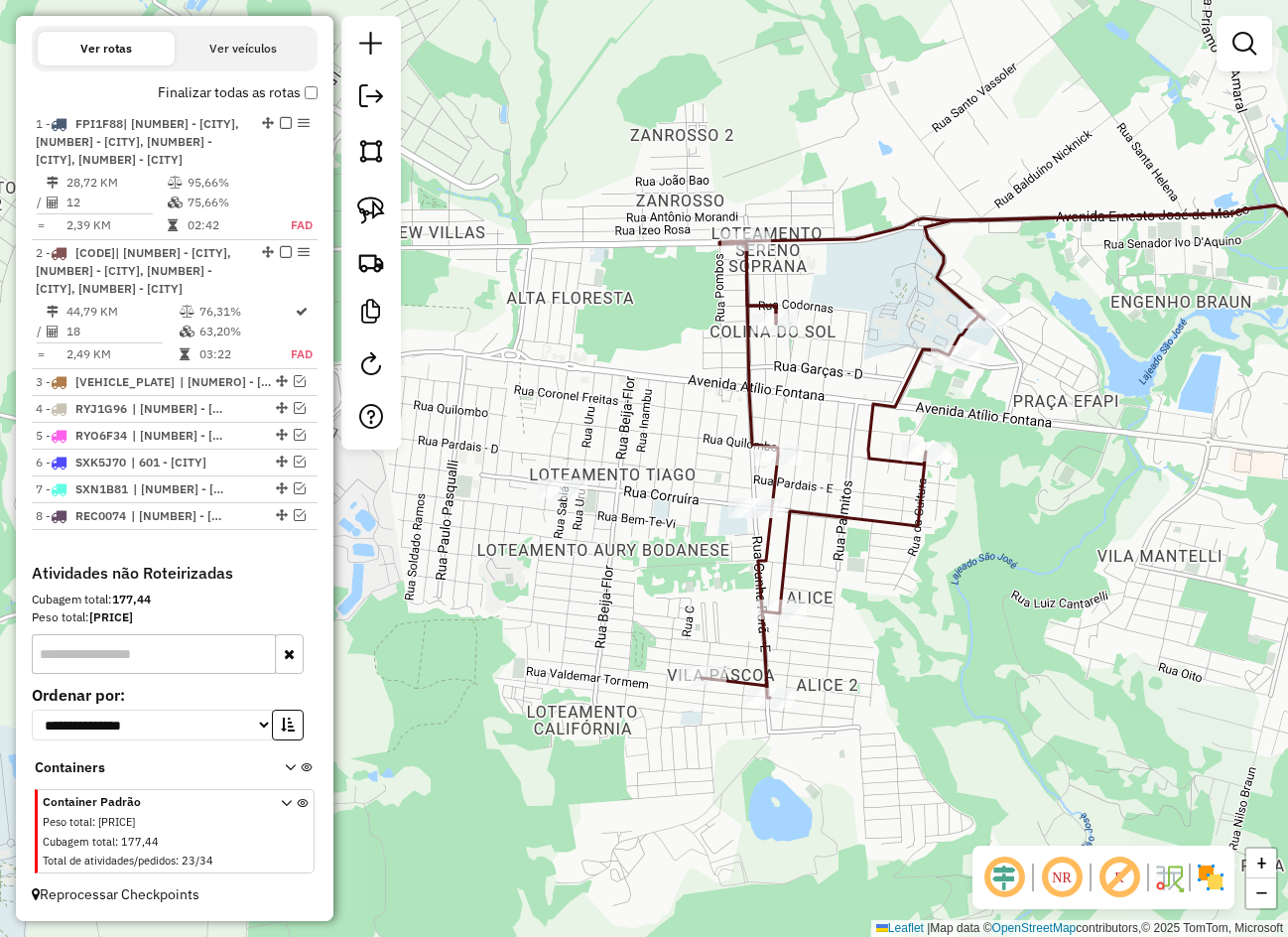drag, startPoint x: 1087, startPoint y: 387, endPoint x: 1012, endPoint y: 408, distance: 77.88453 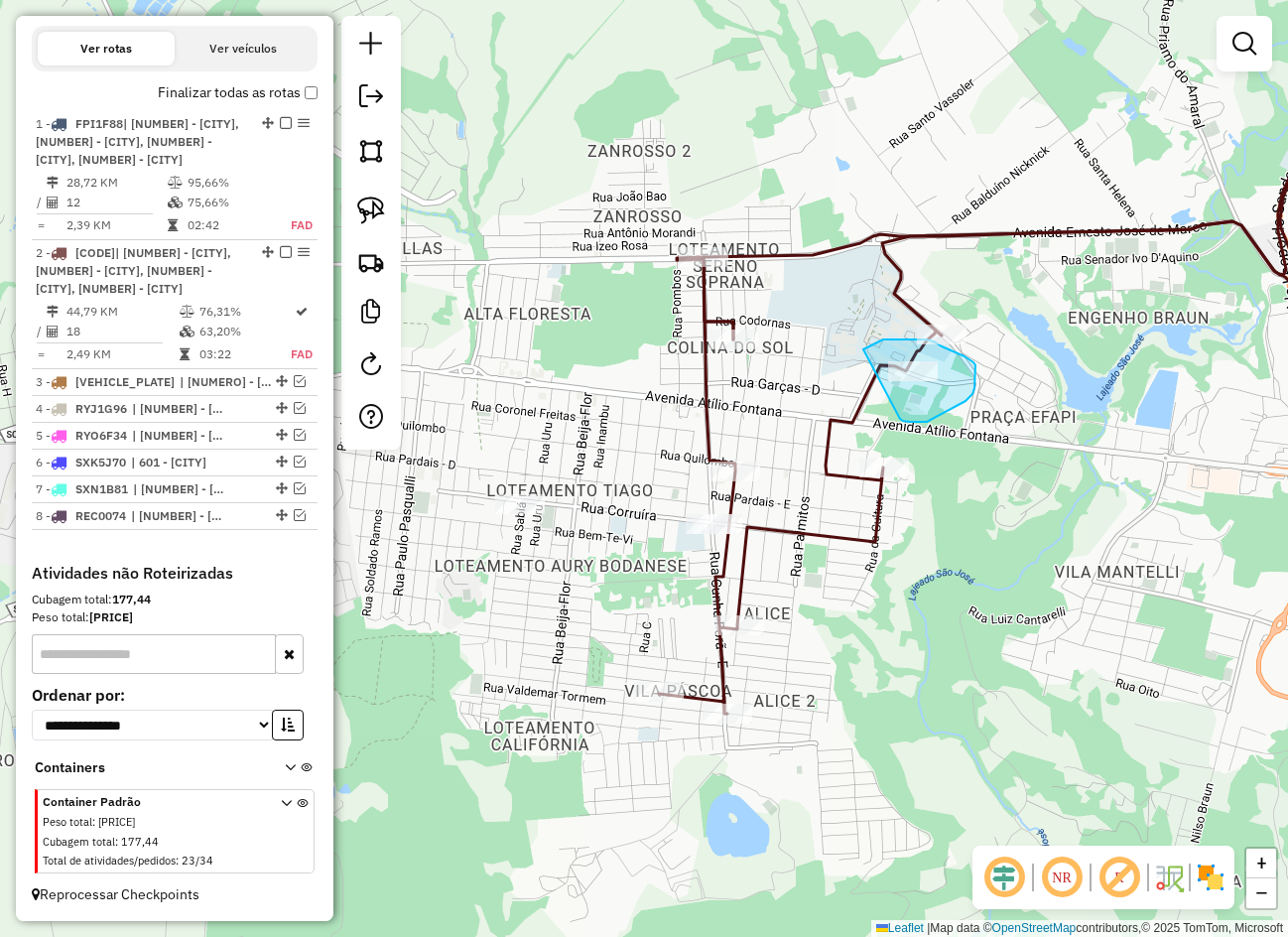 drag, startPoint x: 900, startPoint y: 419, endPoint x: 863, endPoint y: 351, distance: 77.41447 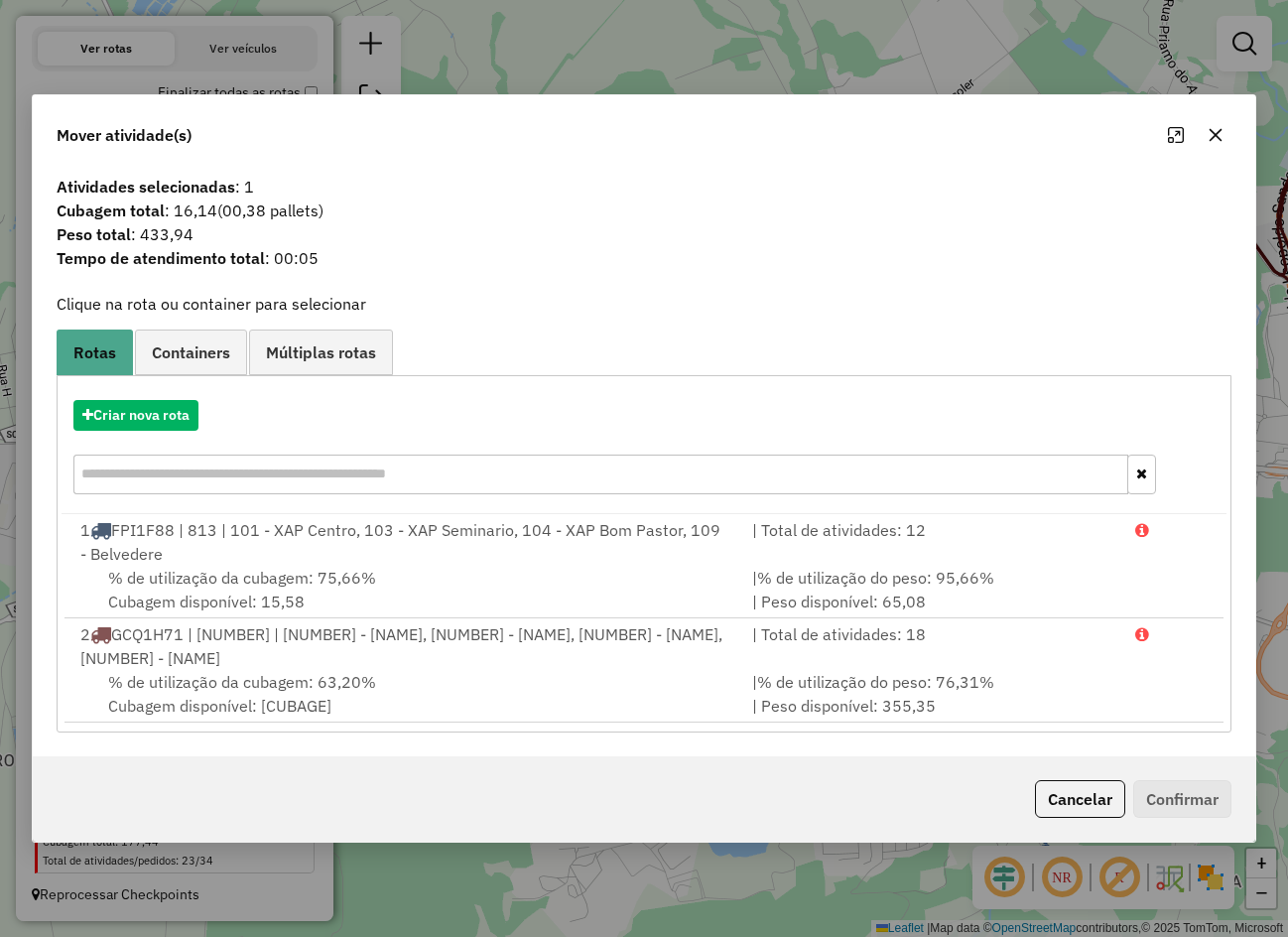 click 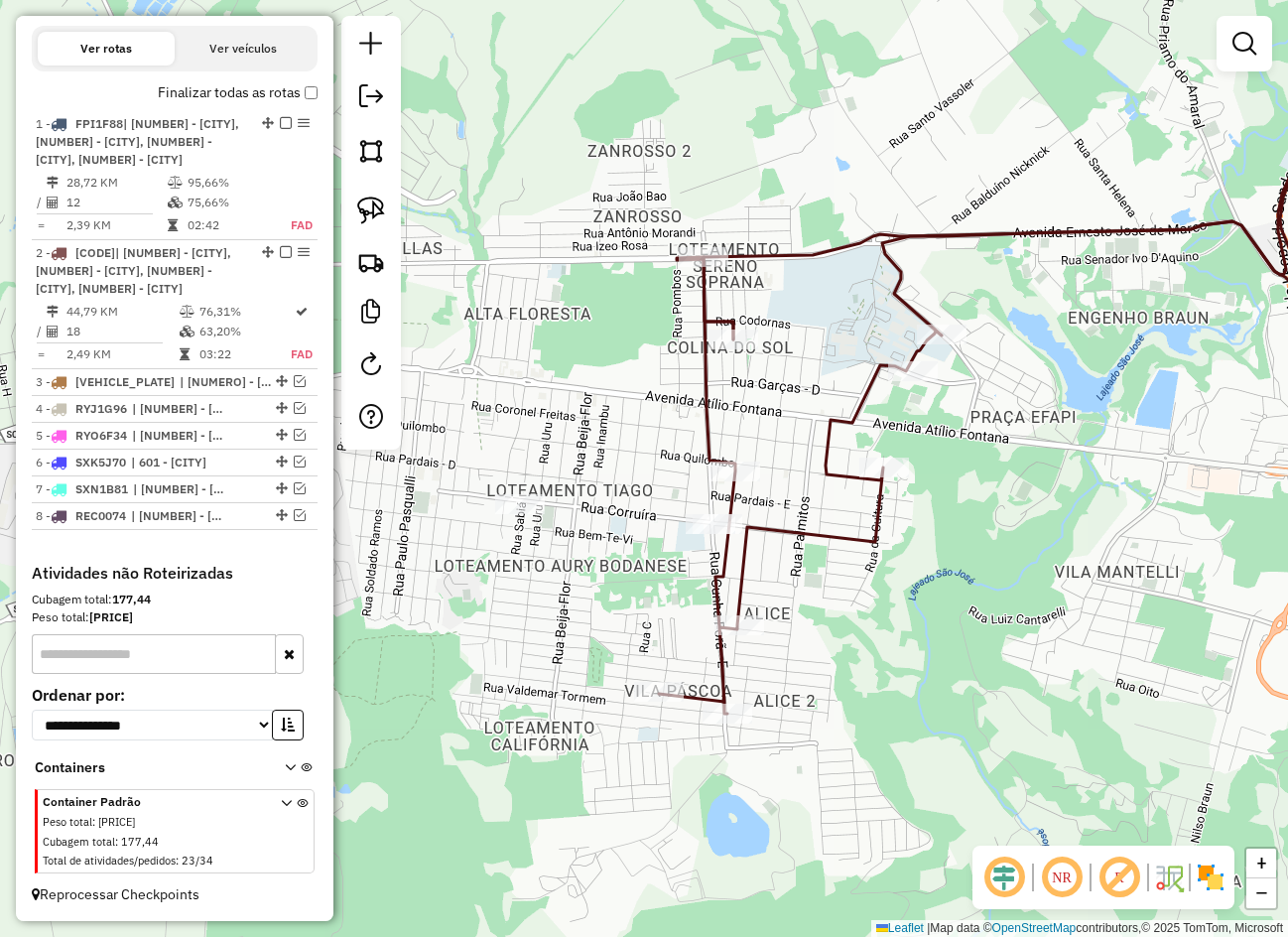 drag, startPoint x: 1094, startPoint y: 384, endPoint x: 958, endPoint y: 329, distance: 146.70037 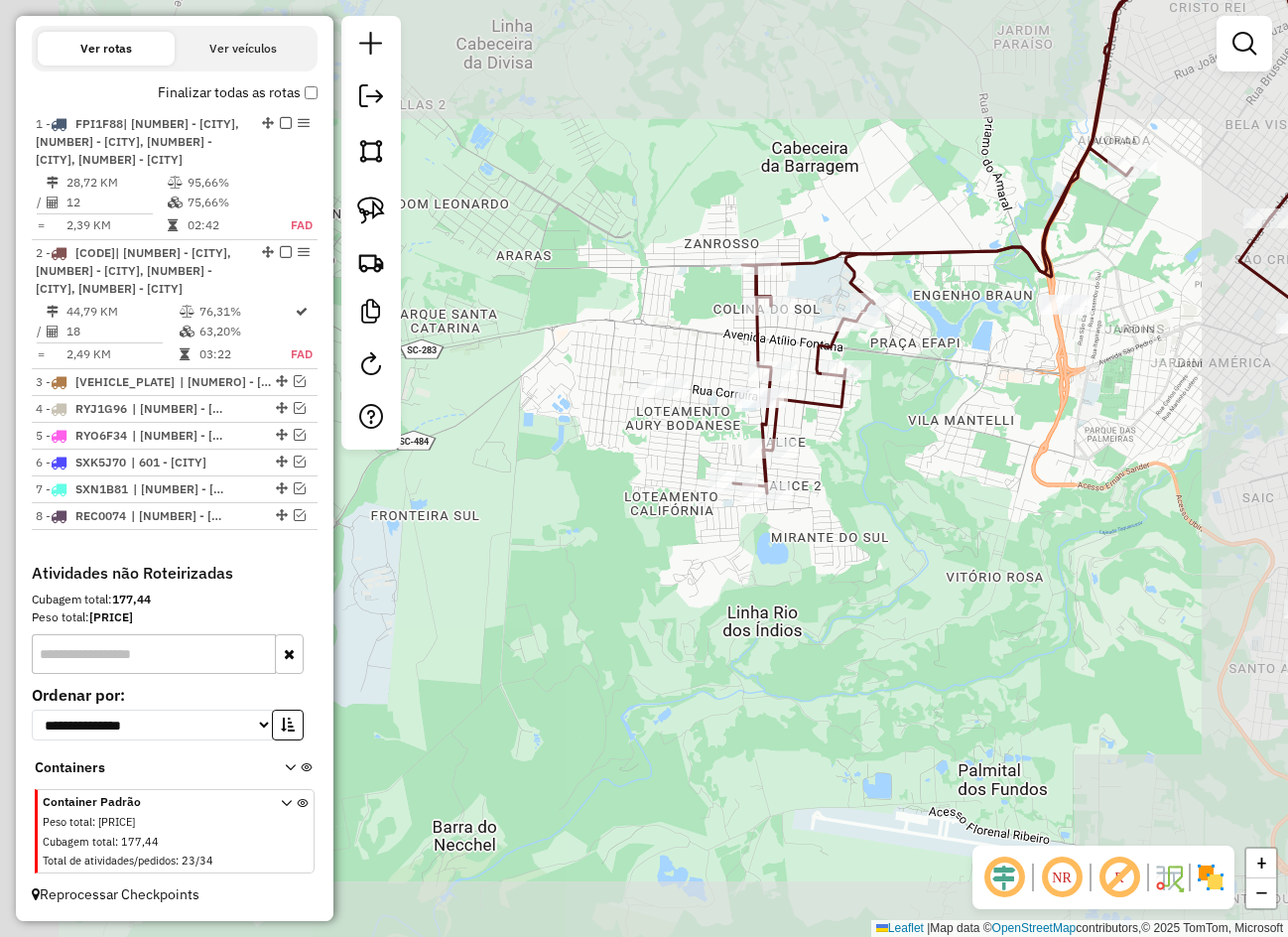 drag, startPoint x: 1011, startPoint y: 353, endPoint x: 860, endPoint y: 372, distance: 152.19067 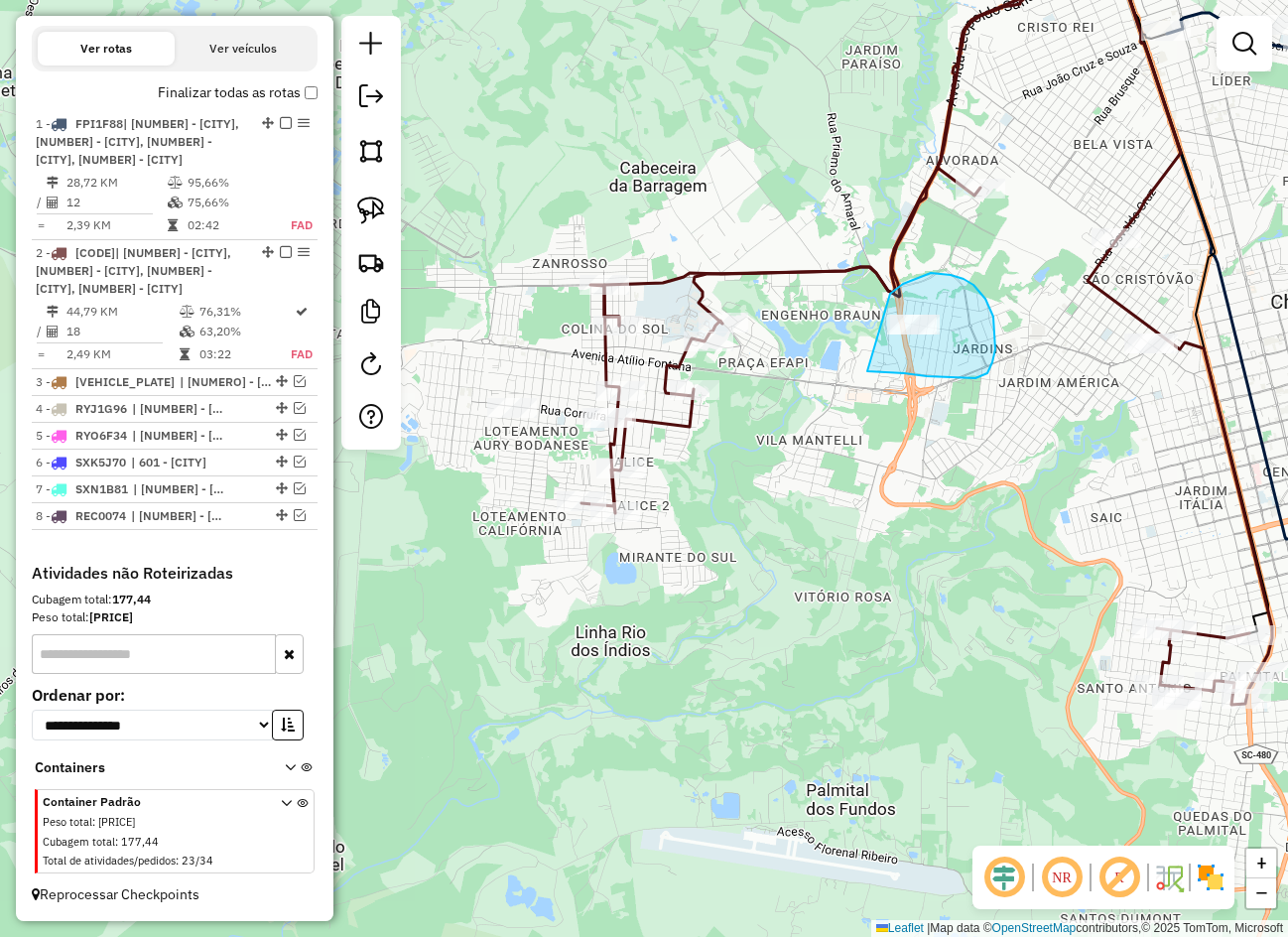 drag, startPoint x: 981, startPoint y: 376, endPoint x: 888, endPoint y: 303, distance: 118.228592 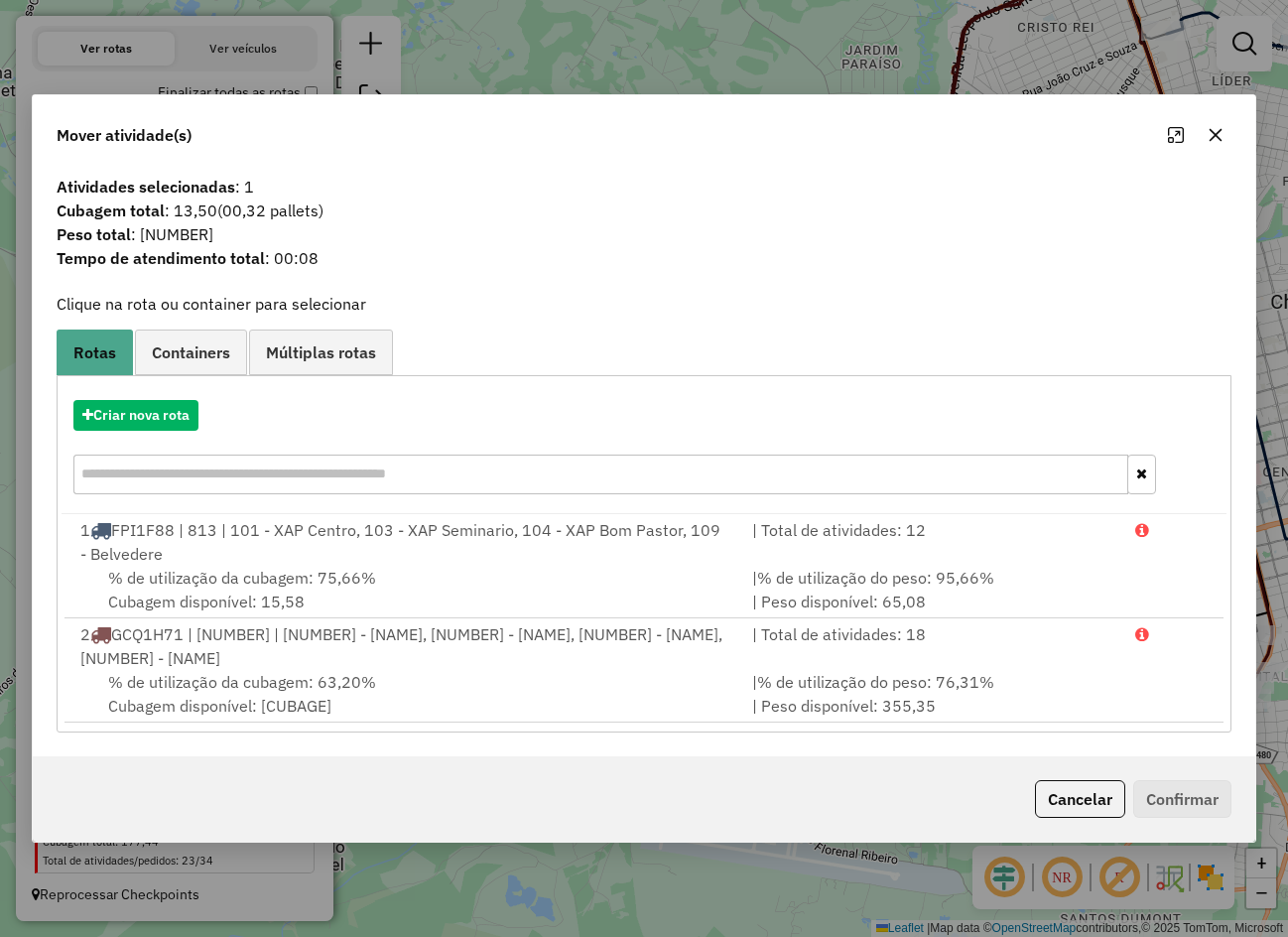 click 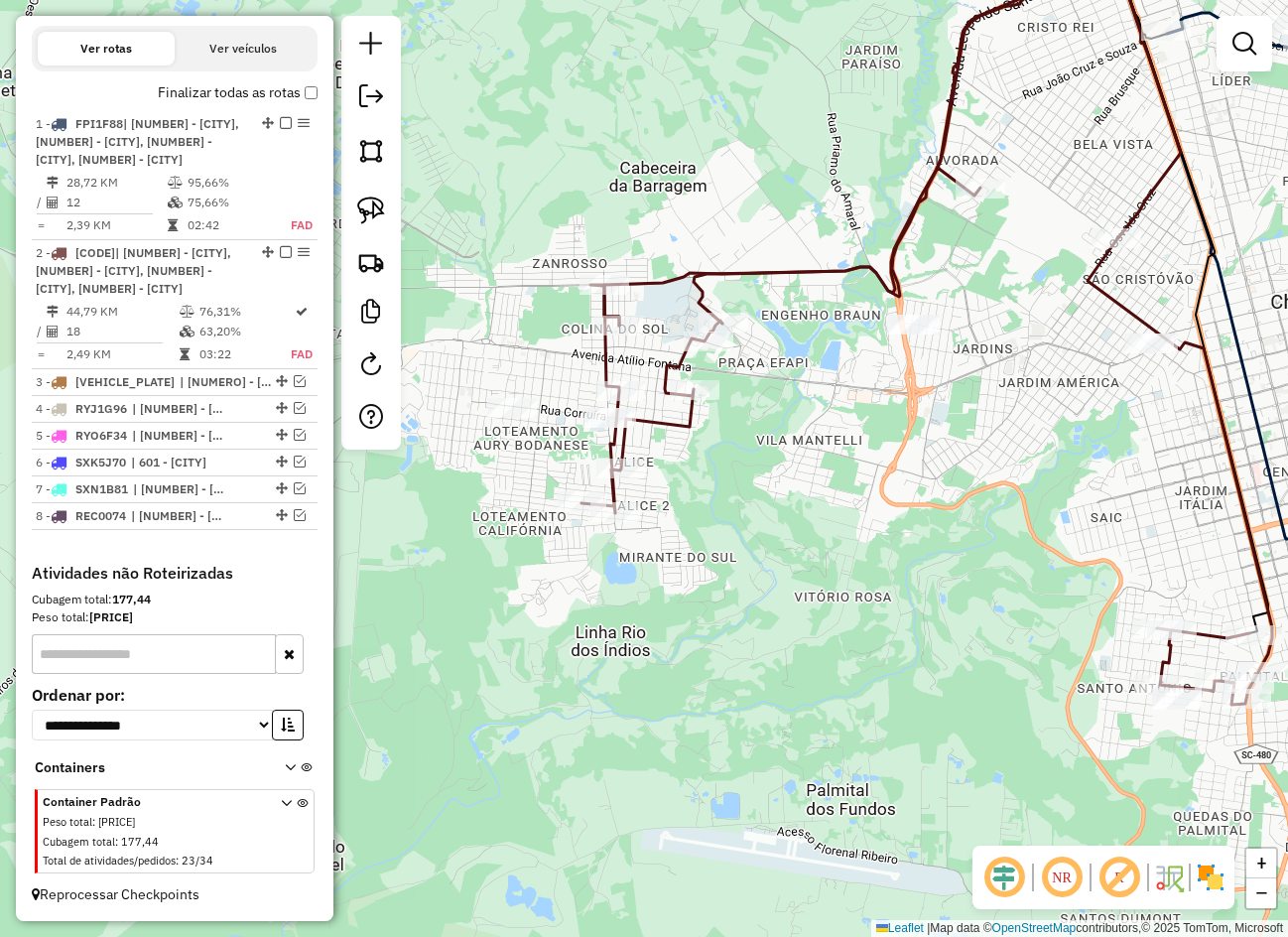 drag, startPoint x: 944, startPoint y: 343, endPoint x: 855, endPoint y: 317, distance: 92.72001 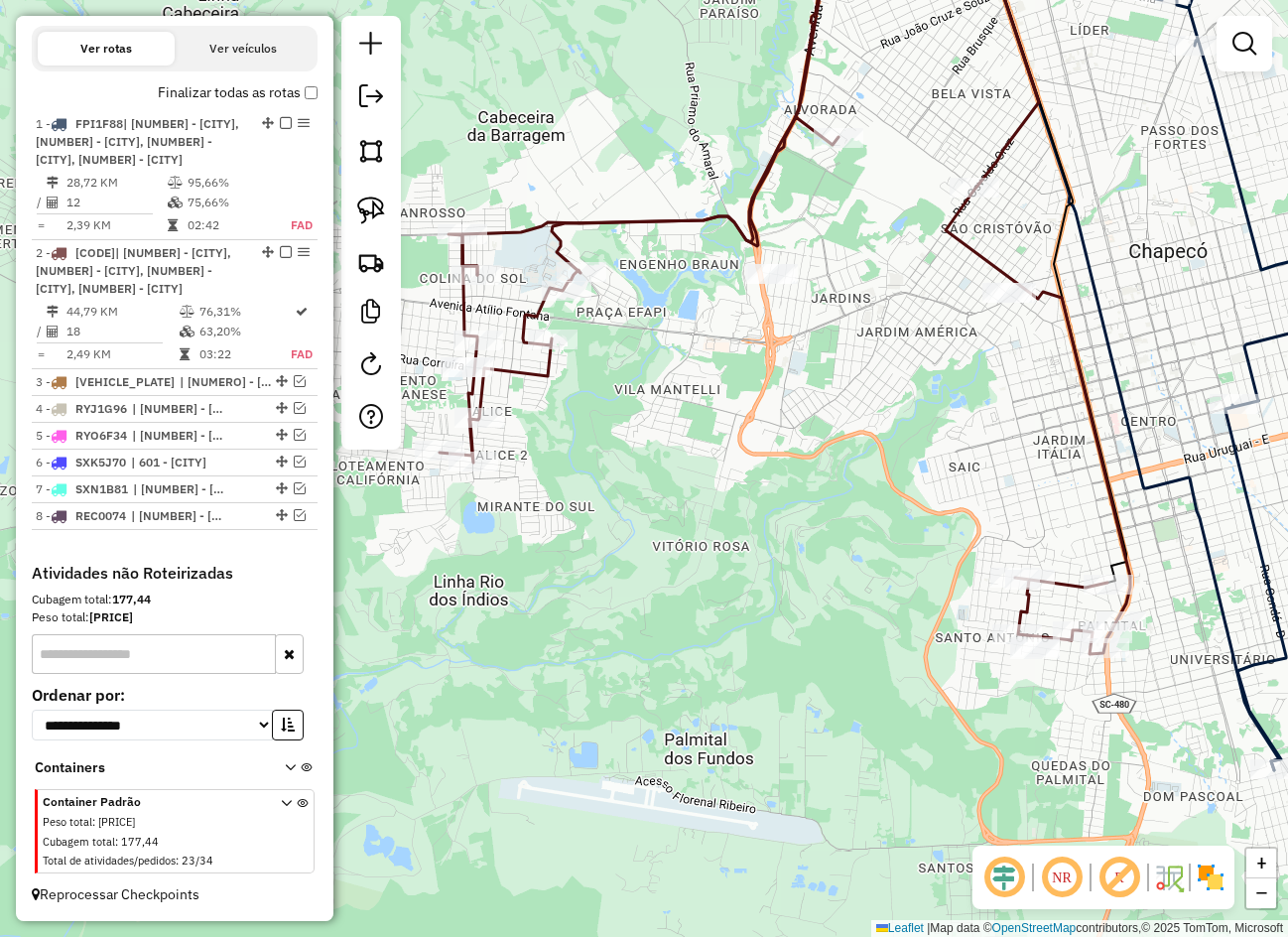 drag, startPoint x: 974, startPoint y: 407, endPoint x: 868, endPoint y: 245, distance: 193.59752 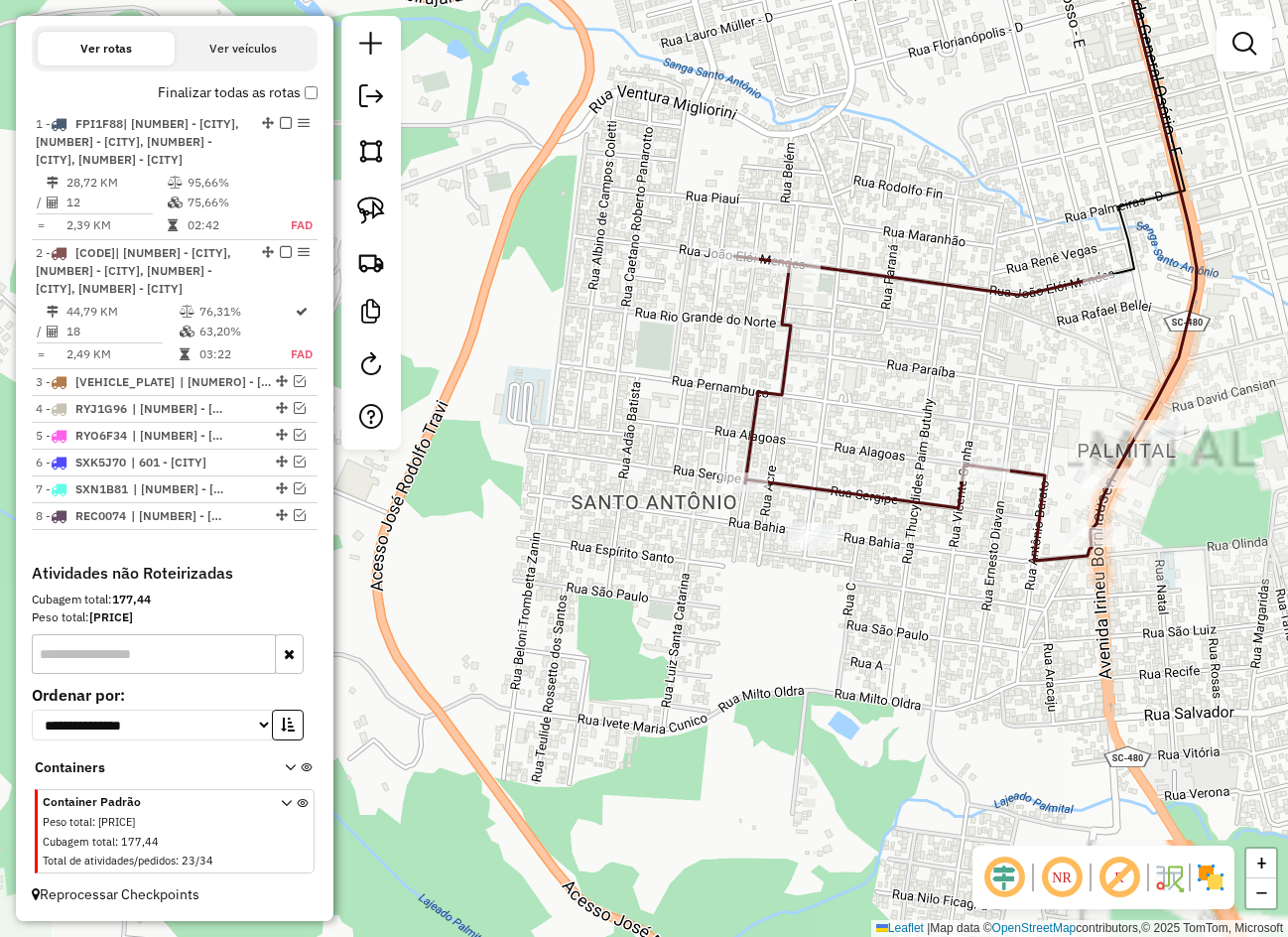 drag, startPoint x: 975, startPoint y: 440, endPoint x: 815, endPoint y: 423, distance: 160.90059 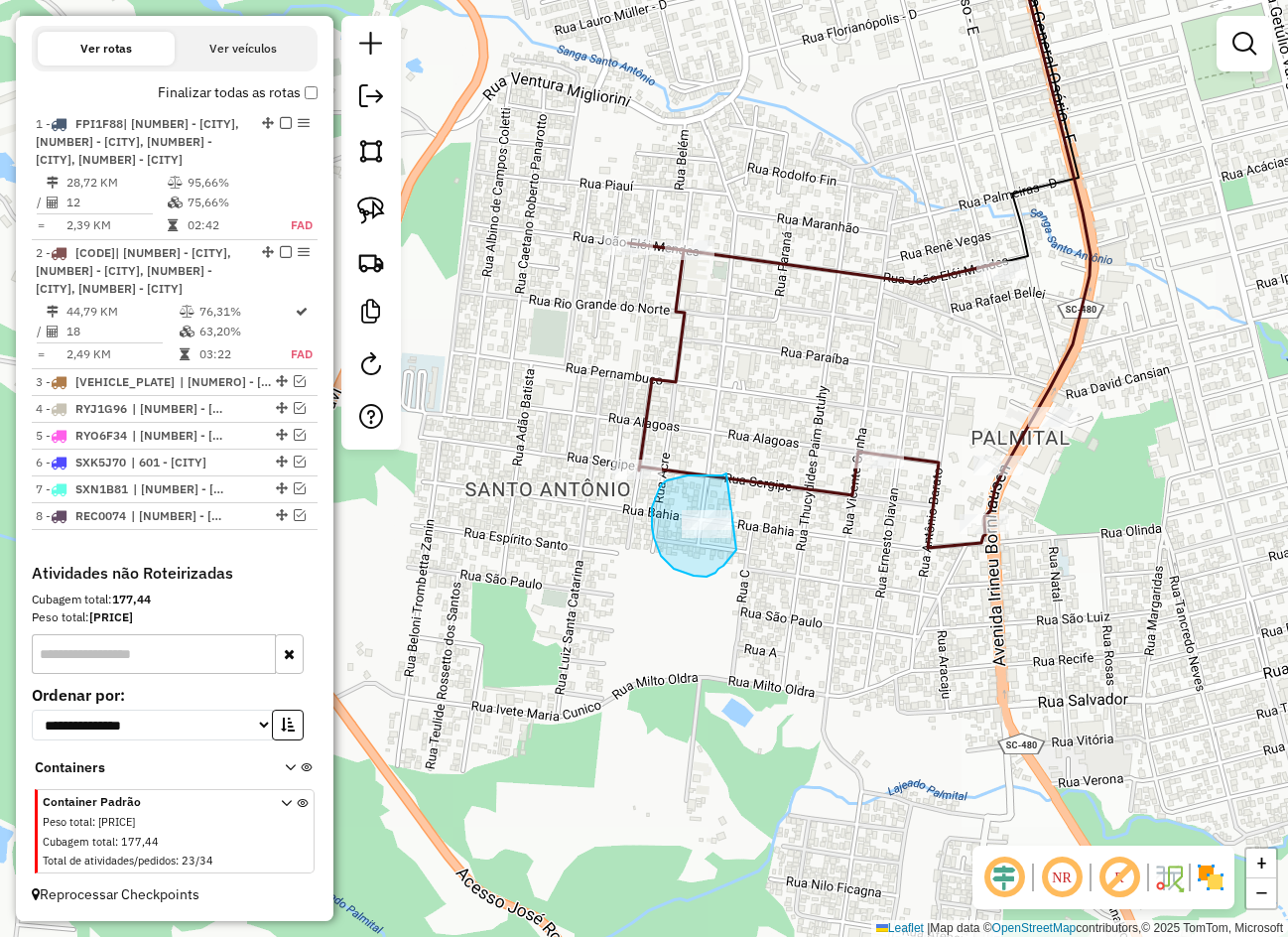 drag, startPoint x: 726, startPoint y: 473, endPoint x: 736, endPoint y: 550, distance: 77.64664 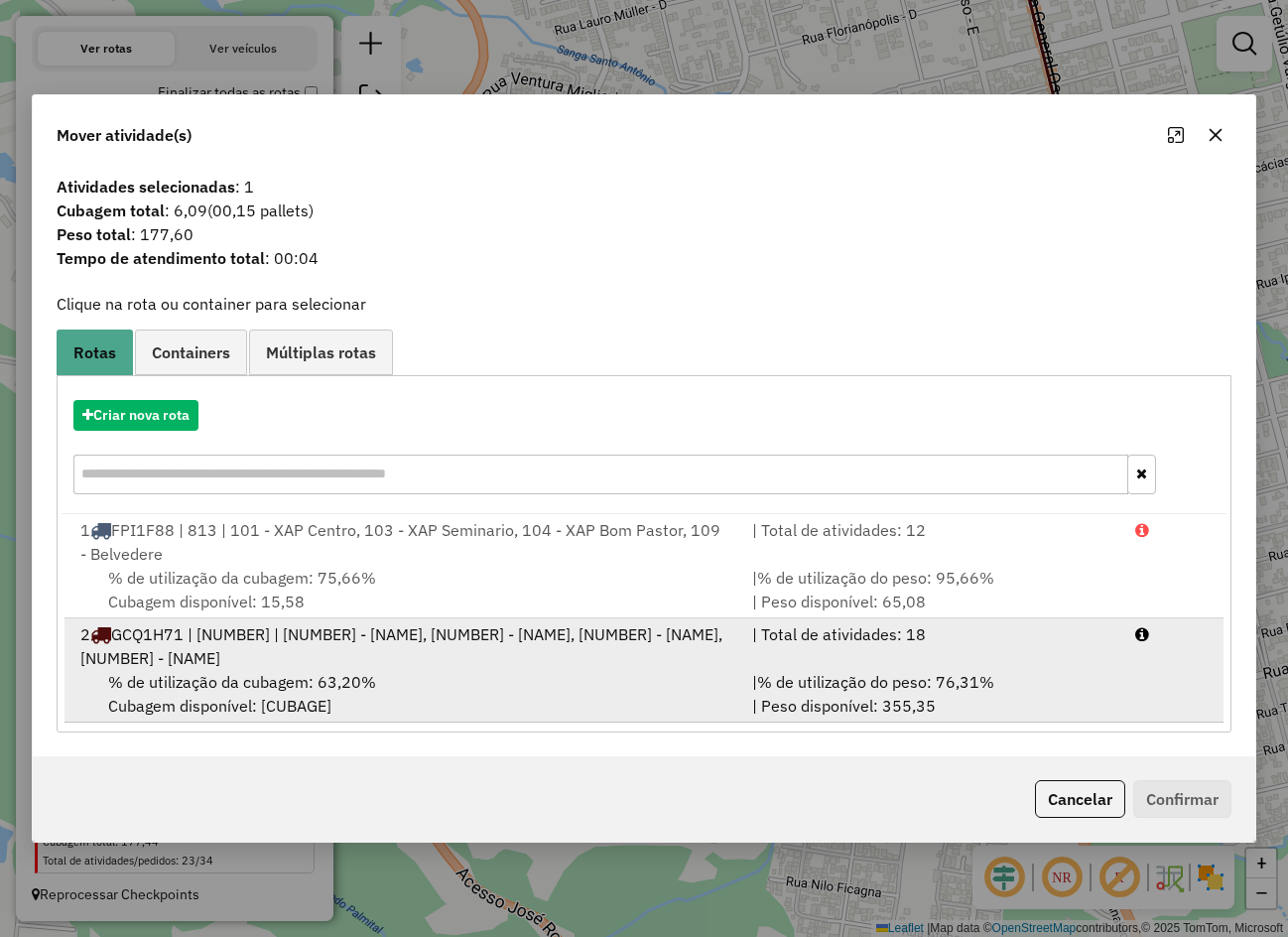 click on "% de utilização da cubagem: 63,20%  Cubagem disponível: 23,55" at bounding box center [404, 694] 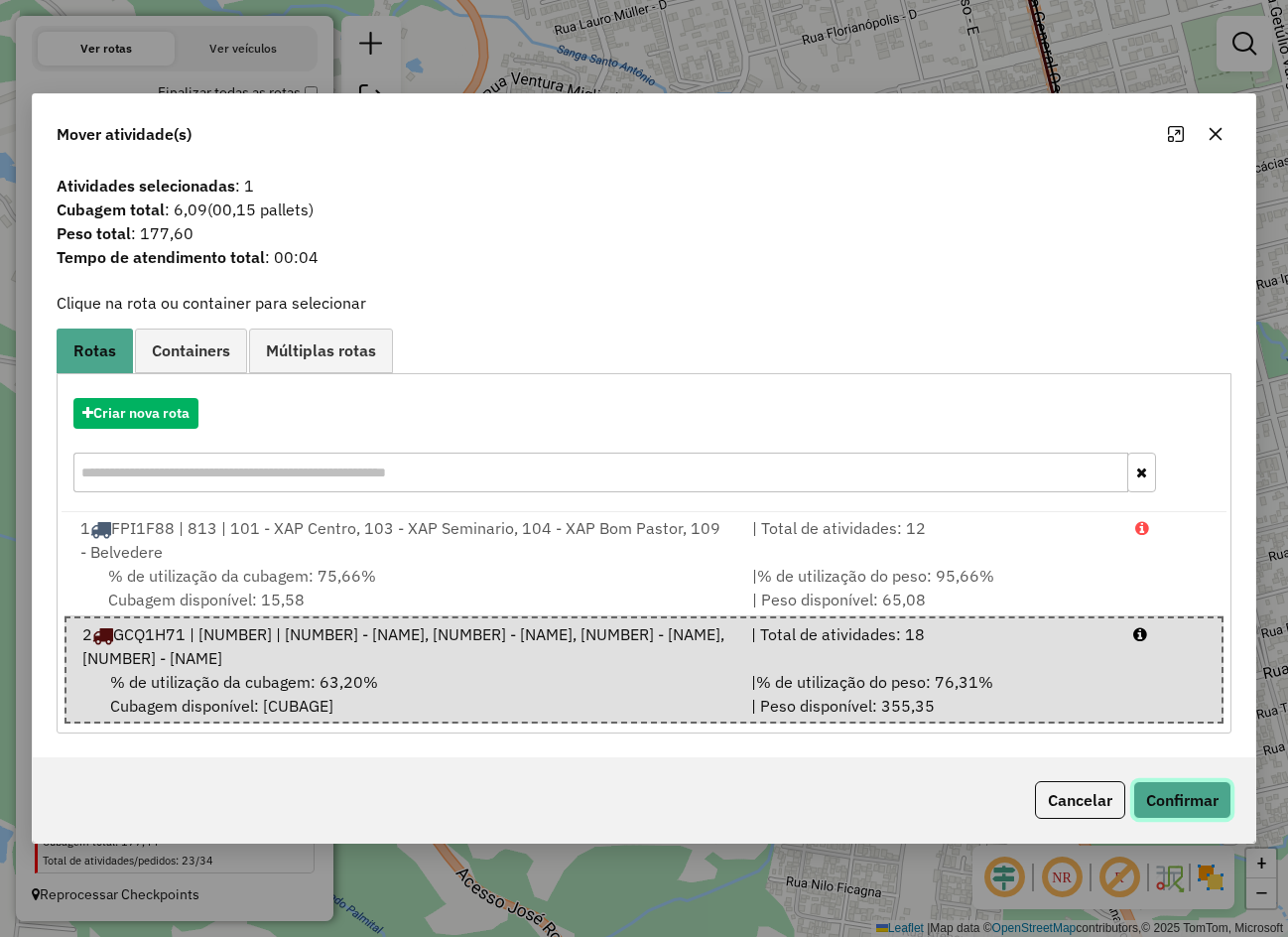 click on "Confirmar" 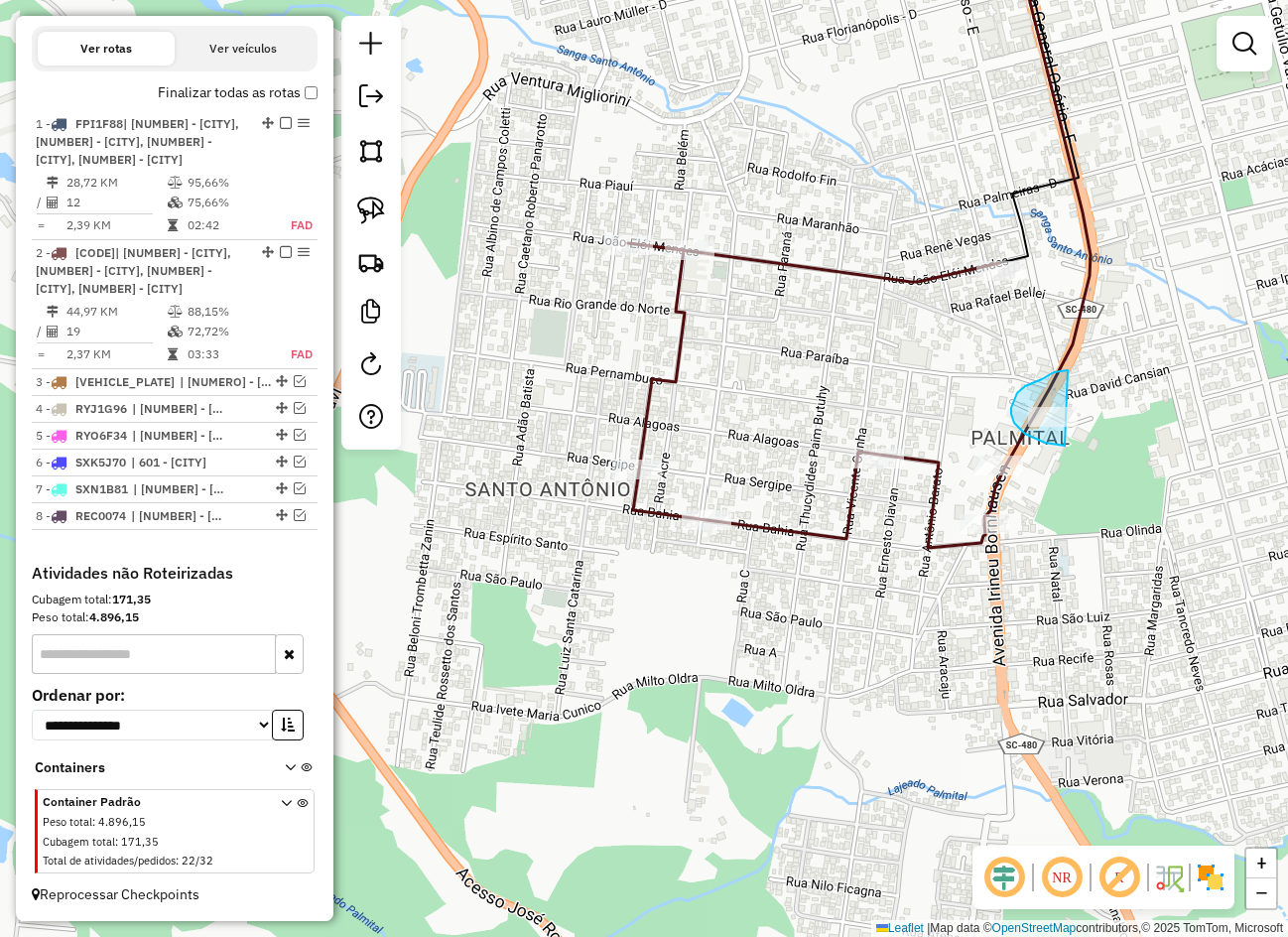 drag, startPoint x: 1061, startPoint y: 370, endPoint x: 1087, endPoint y: 425, distance: 60.835845 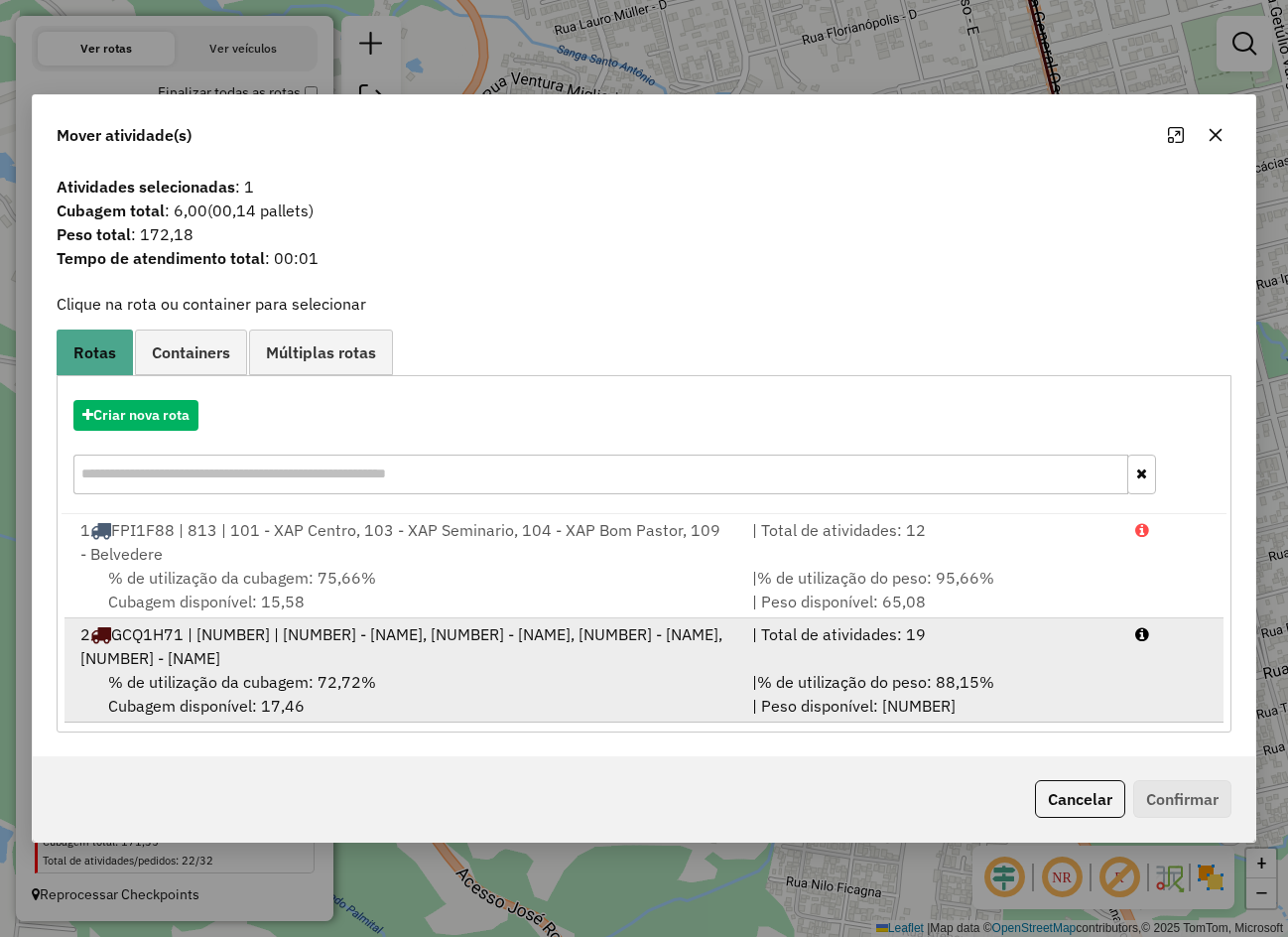 click on "% de utilização da cubagem: 72,72%  Cubagem disponível: 17,46" at bounding box center [404, 694] 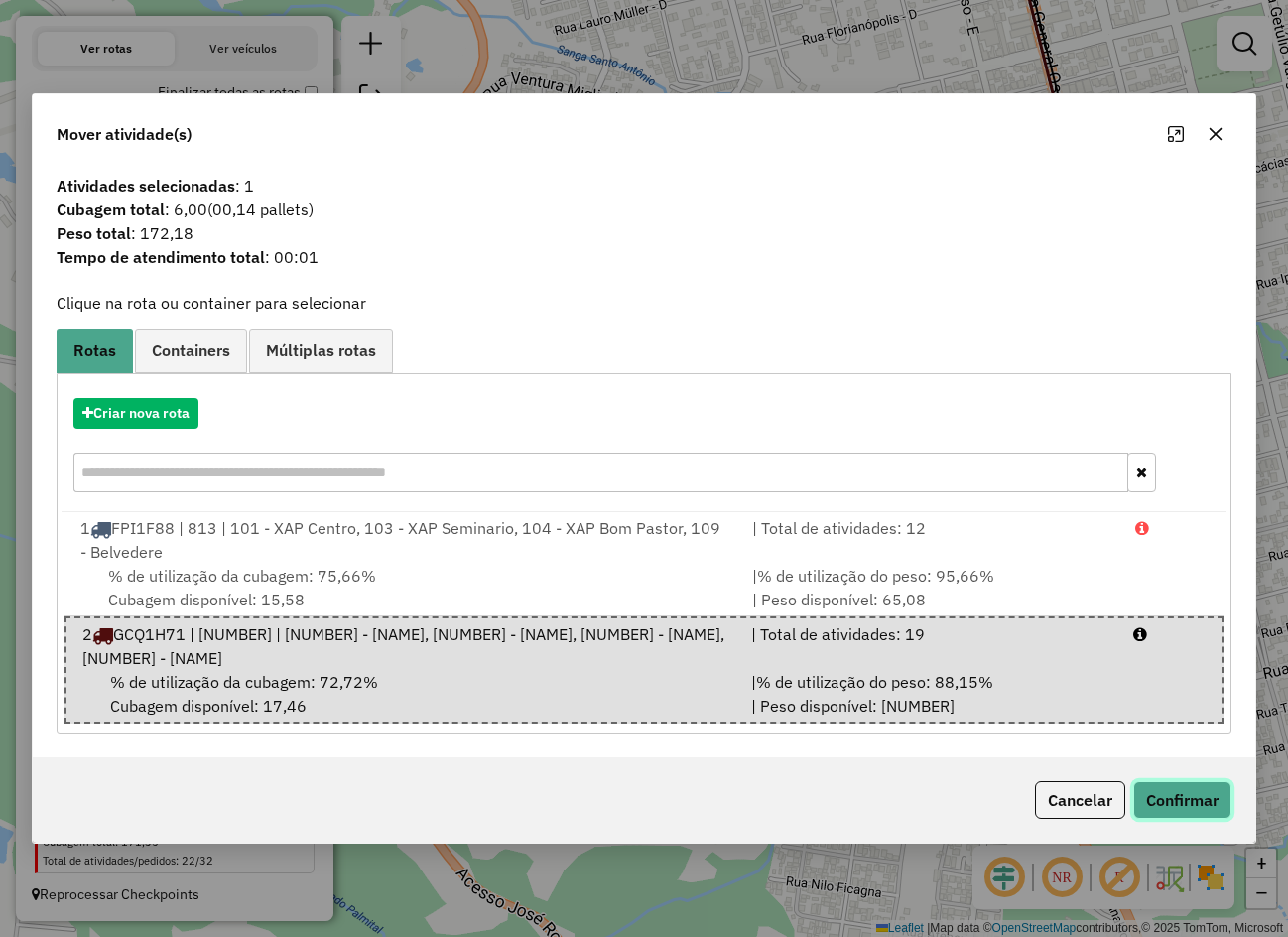 click on "Confirmar" 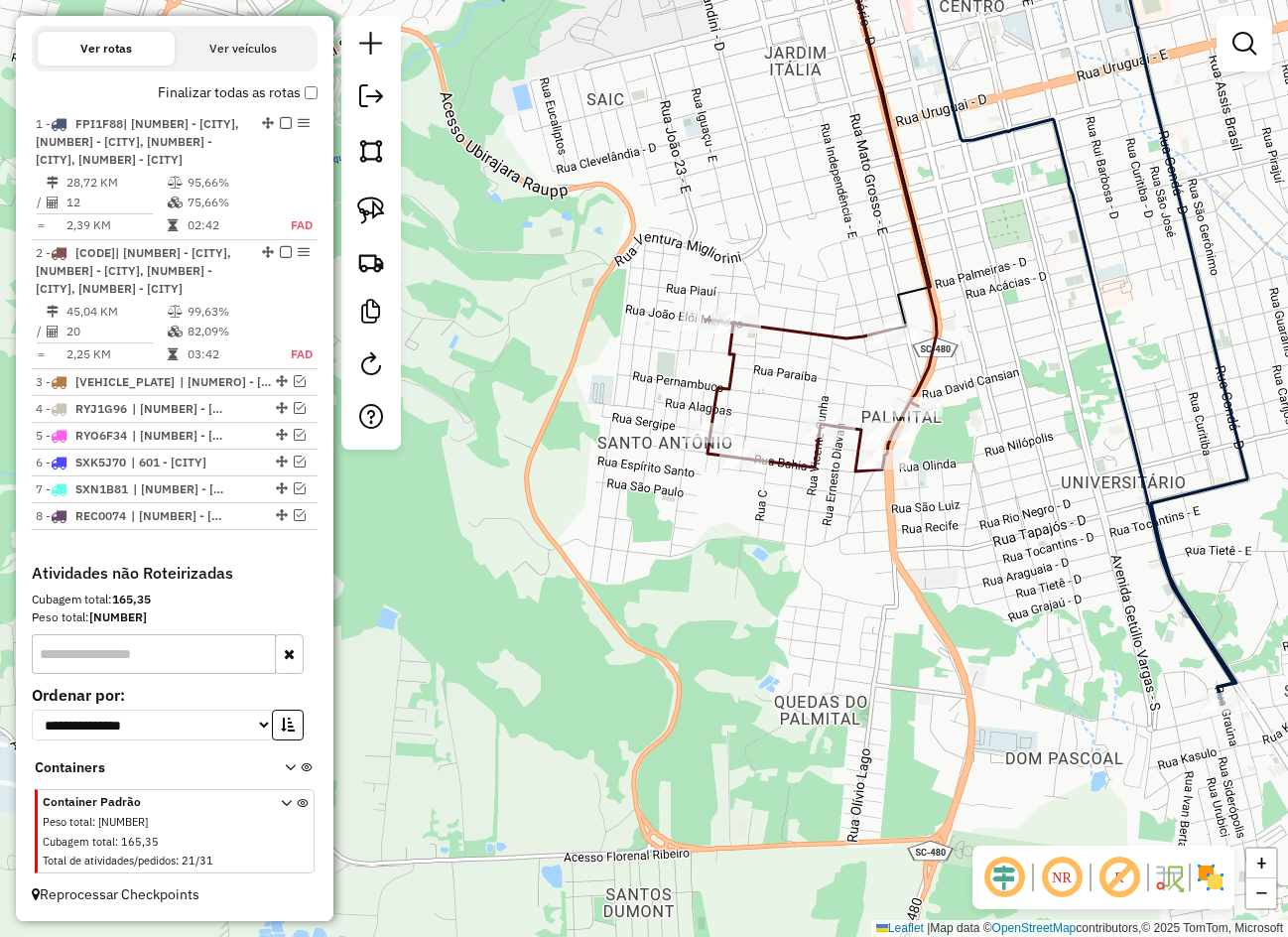 drag, startPoint x: 808, startPoint y: 237, endPoint x: 876, endPoint y: 325, distance: 111.21151 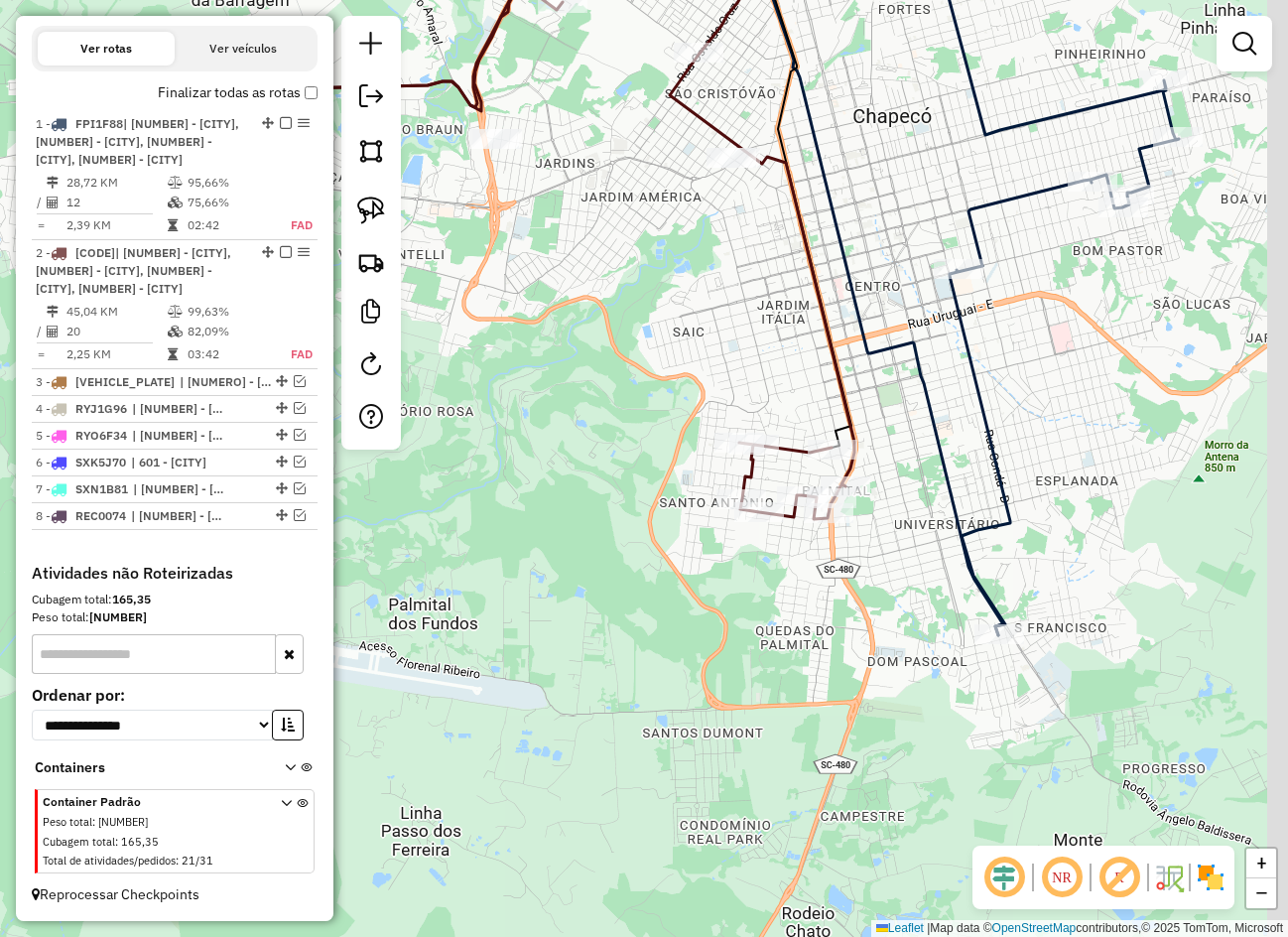 drag, startPoint x: 1031, startPoint y: 461, endPoint x: 996, endPoint y: 616, distance: 158.90249 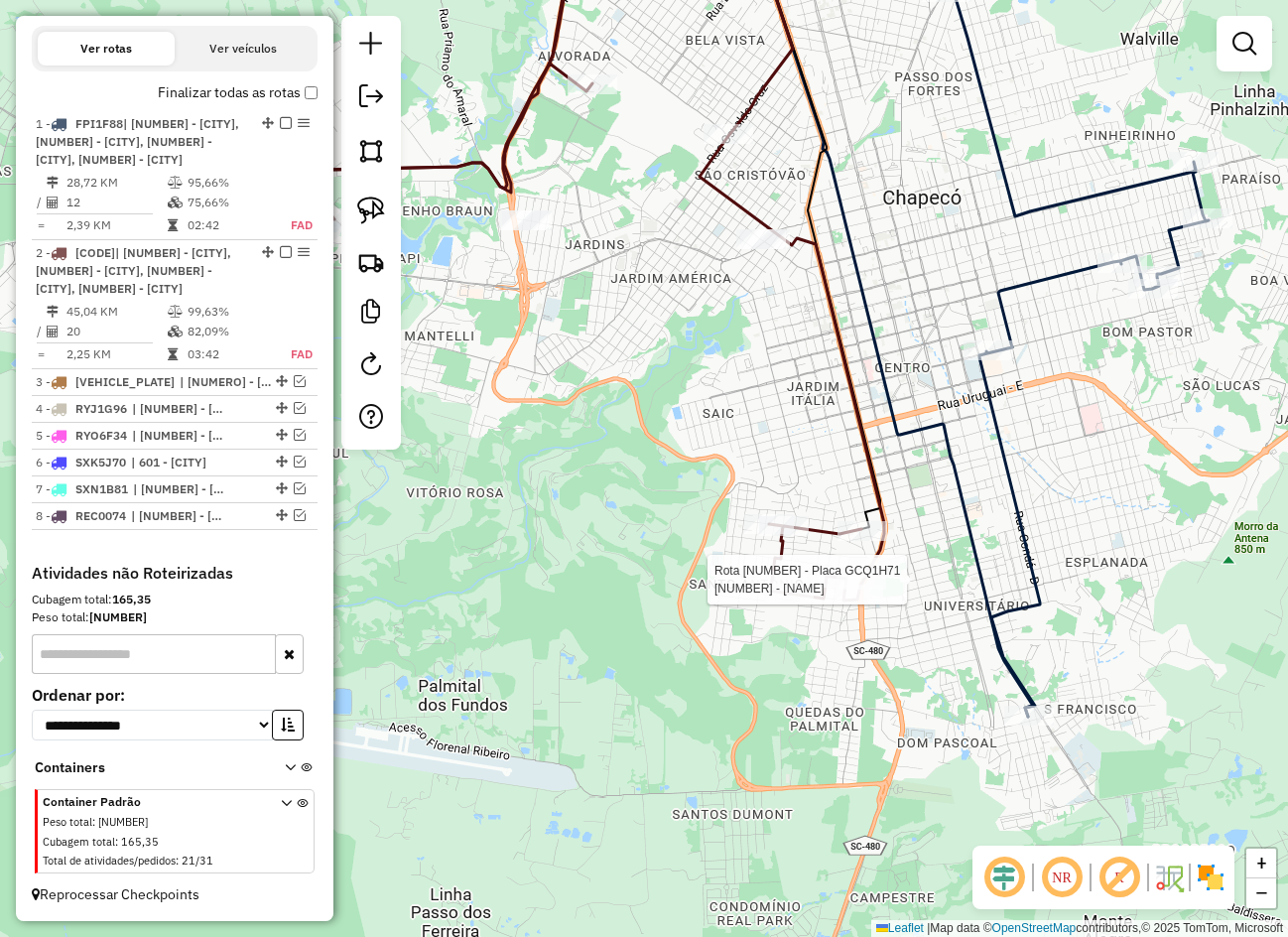 select on "**********" 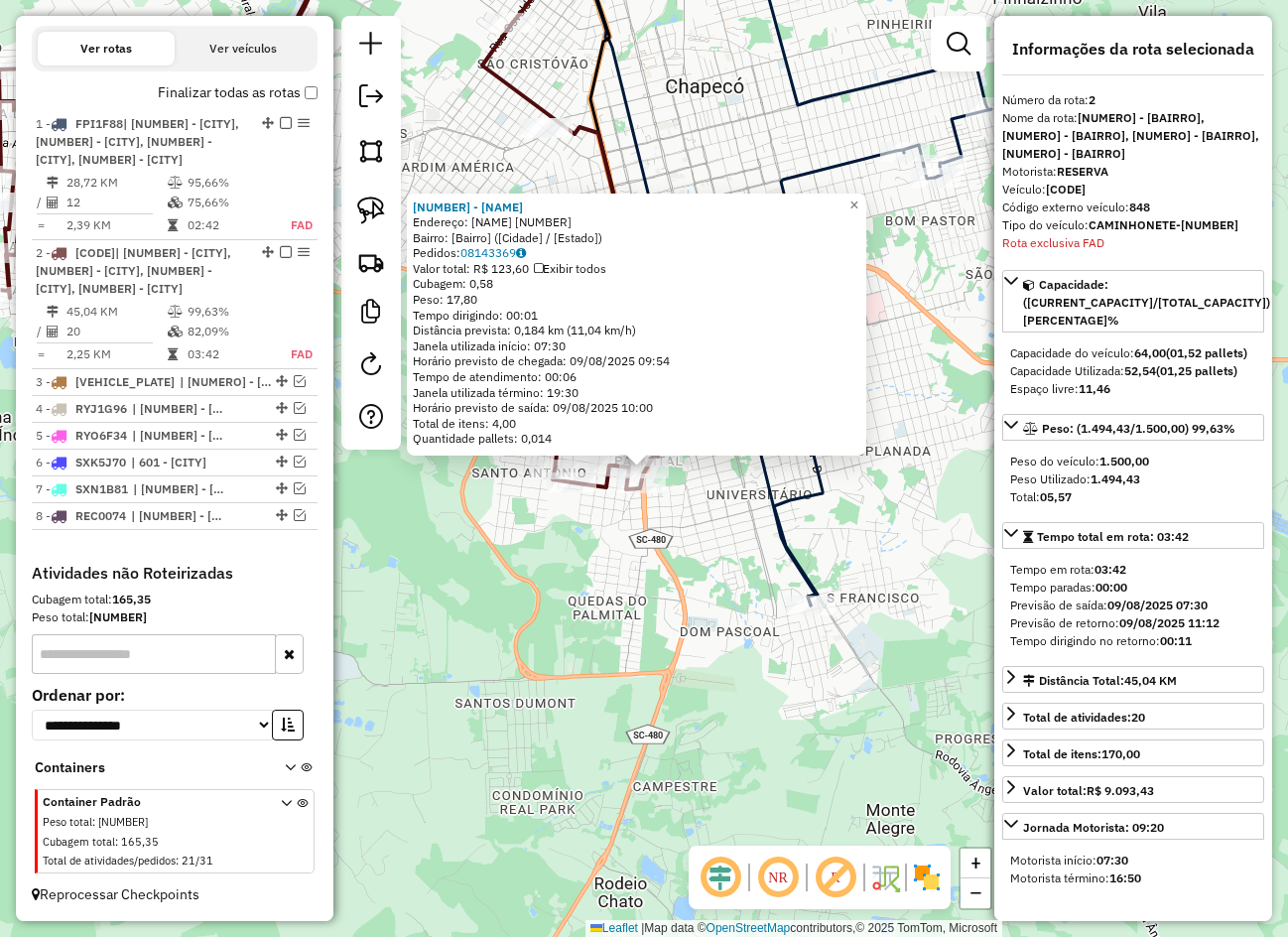 click on "14894 - PLANET PRICE  Endereço:  IRINEU BORNHAUSEN 642   Bairro: PALMITAL (CHAPECO / SC)   Pedidos:  08143369   Valor total: R$ 123,60   Exibir todos   Cubagem: 0,58  Peso: 17,80  Tempo dirigindo: 00:01   Distância prevista: 0,184 km (11,04 km/h)   Janela utilizada início: 07:30   Horário previsto de chegada: 09/08/2025 09:54   Tempo de atendimento: 00:06   Janela utilizada término: 19:30   Horário previsto de saída: 09/08/2025 10:00   Total de itens: 4,00   Quantidade pallets: 0,014  × Janela de atendimento Grade de atendimento Capacidade Transportadoras Veículos Cliente Pedidos  Rotas Selecione os dias de semana para filtrar as janelas de atendimento  Seg   Ter   Qua   Qui   Sex   Sáb   Dom  Informe o período da janela de atendimento: De: Até:  Filtrar exatamente a janela do cliente  Considerar janela de atendimento padrão  Selecione os dias de semana para filtrar as grades de atendimento  Seg   Ter   Qua   Qui   Sex   Sáb   Dom   Considerar clientes sem dia de atendimento cadastrado  De:  De:" 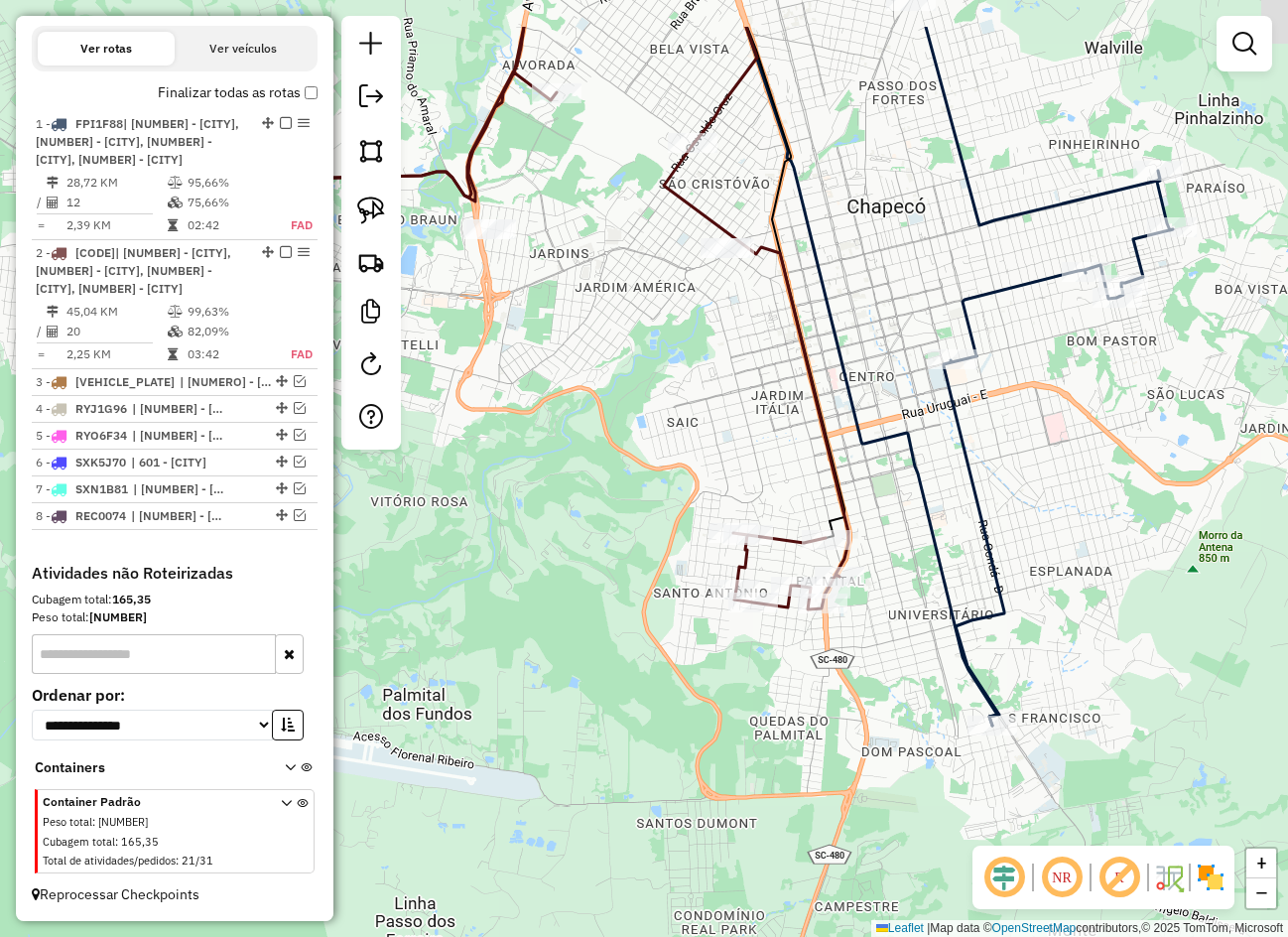 drag, startPoint x: 662, startPoint y: 551, endPoint x: 849, endPoint y: 645, distance: 209.2964 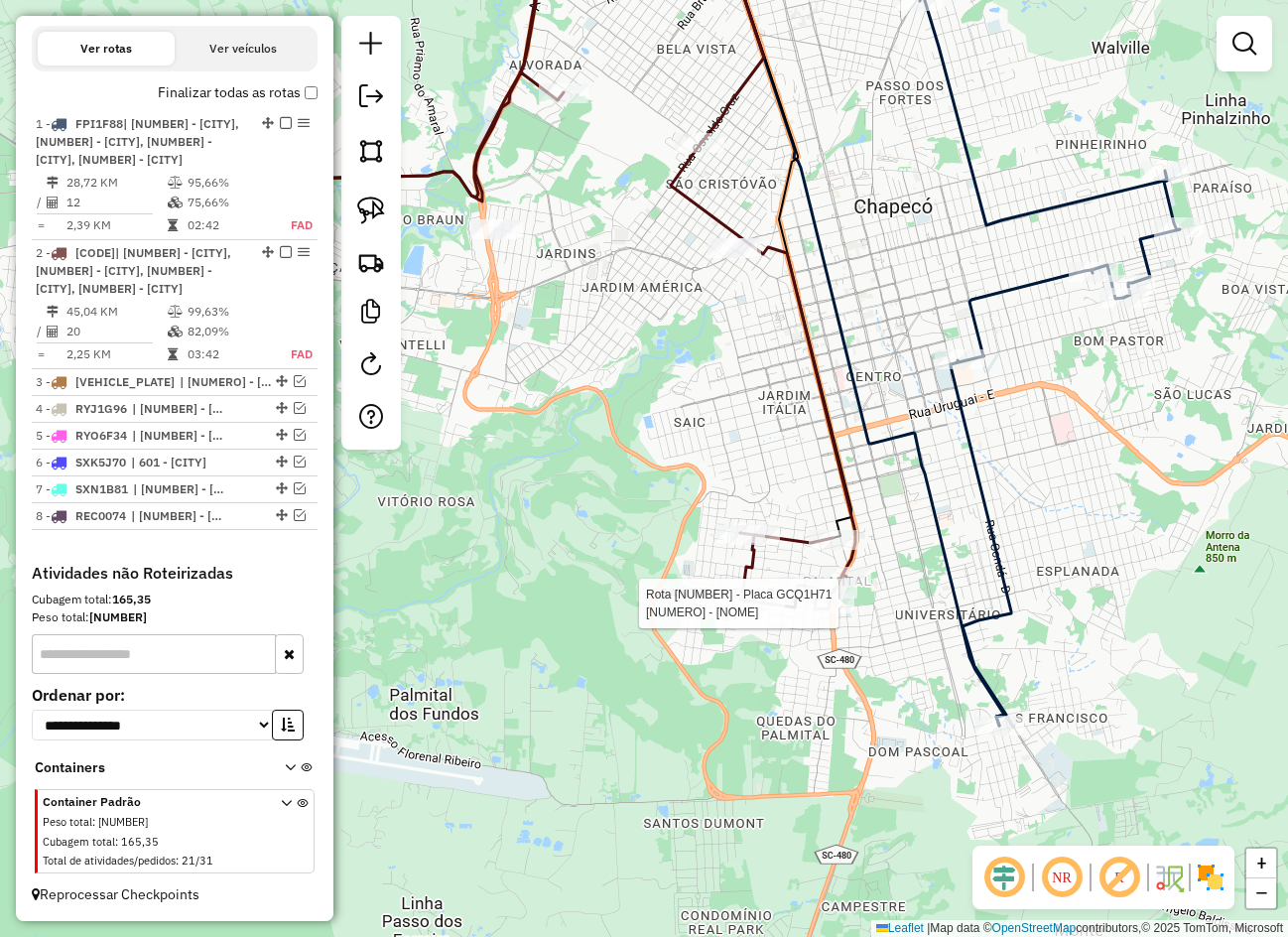 select on "**********" 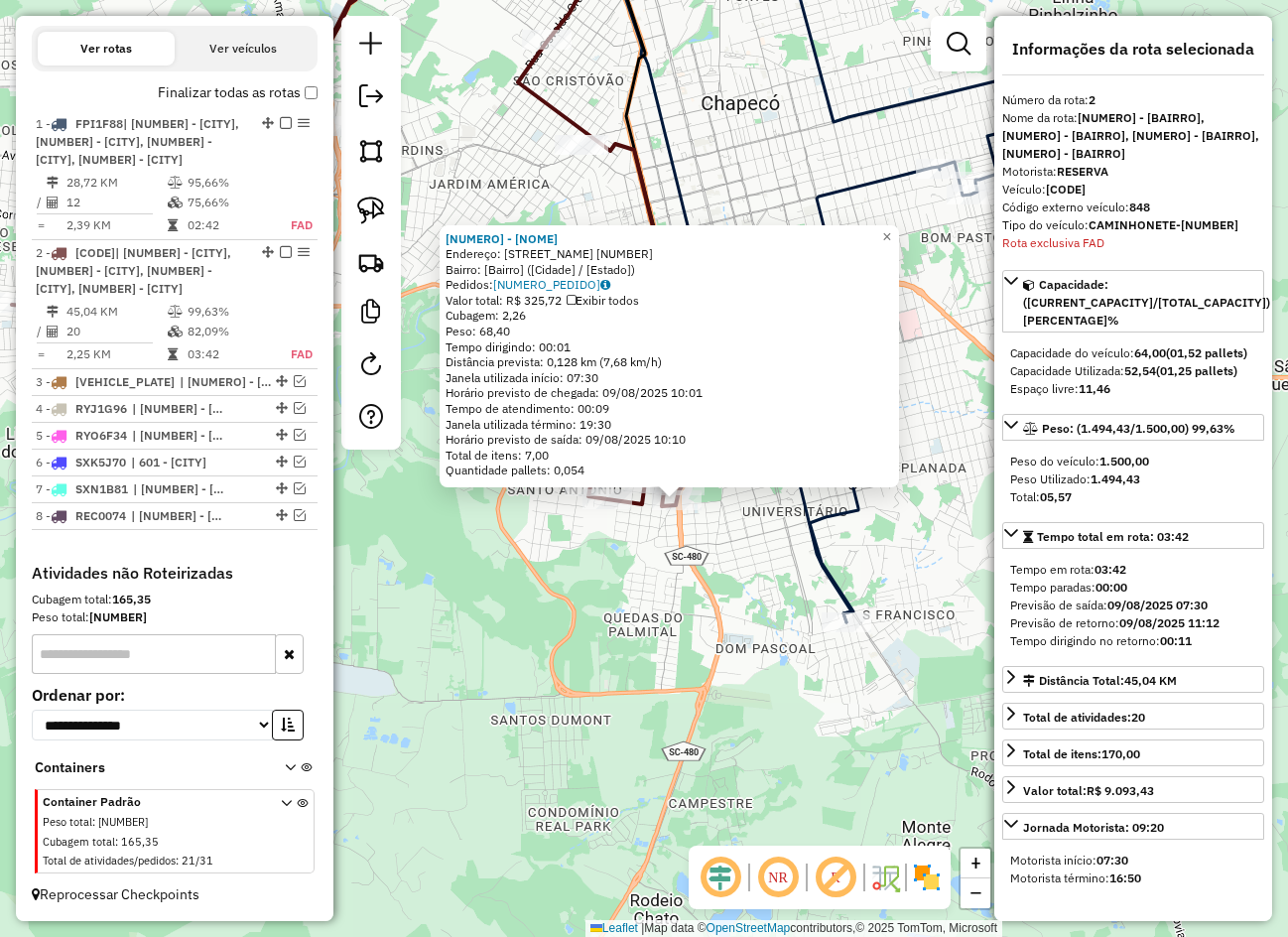 drag, startPoint x: 720, startPoint y: 555, endPoint x: 782, endPoint y: 607, distance: 80.919713 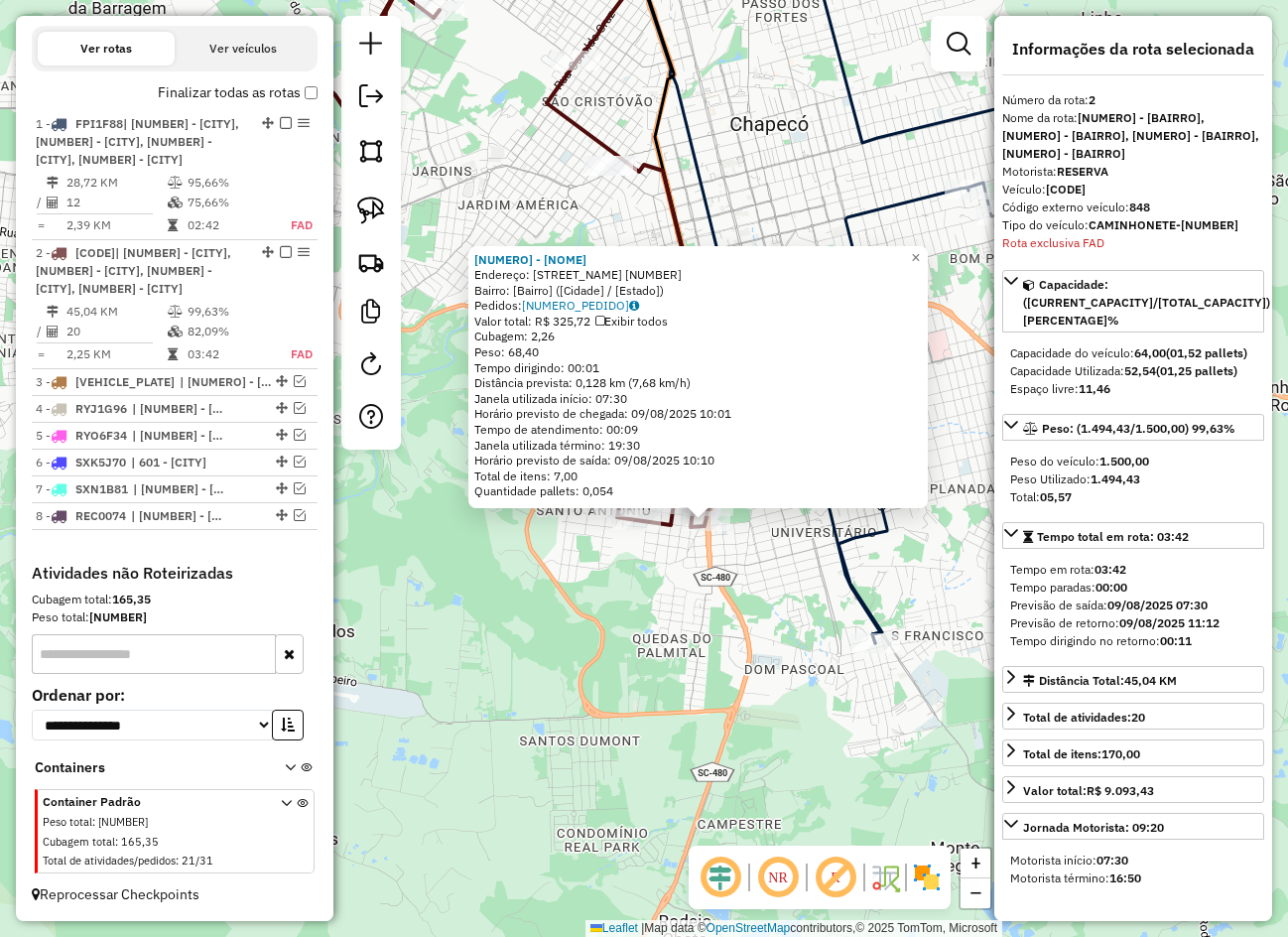 click on "9330 - GRILL MANIA LANCHES  Endereço:  IRINEU BORNHAUSEN 801   Bairro: PALMITAL (CHAPECO / SC)   Pedidos:  08143365   Valor total: R$ 325,72   Exibir todos   Cubagem: 2,26  Peso: 68,40  Tempo dirigindo: 00:01   Distância prevista: 0,128 km (7,68 km/h)   Janela utilizada início: 07:30   Horário previsto de chegada: 09/08/2025 10:01   Tempo de atendimento: 00:09   Janela utilizada término: 19:30   Horário previsto de saída: 09/08/2025 10:10   Total de itens: 7,00   Quantidade pallets: 0,054  × Janela de atendimento Grade de atendimento Capacidade Transportadoras Veículos Cliente Pedidos  Rotas Selecione os dias de semana para filtrar as janelas de atendimento  Seg   Ter   Qua   Qui   Sex   Sáb   Dom  Informe o período da janela de atendimento: De: Até:  Filtrar exatamente a janela do cliente  Considerar janela de atendimento padrão  Selecione os dias de semana para filtrar as grades de atendimento  Seg   Ter   Qua   Qui   Sex   Sáb   Dom   Considerar clientes sem dia de atendimento cadastrado De:" 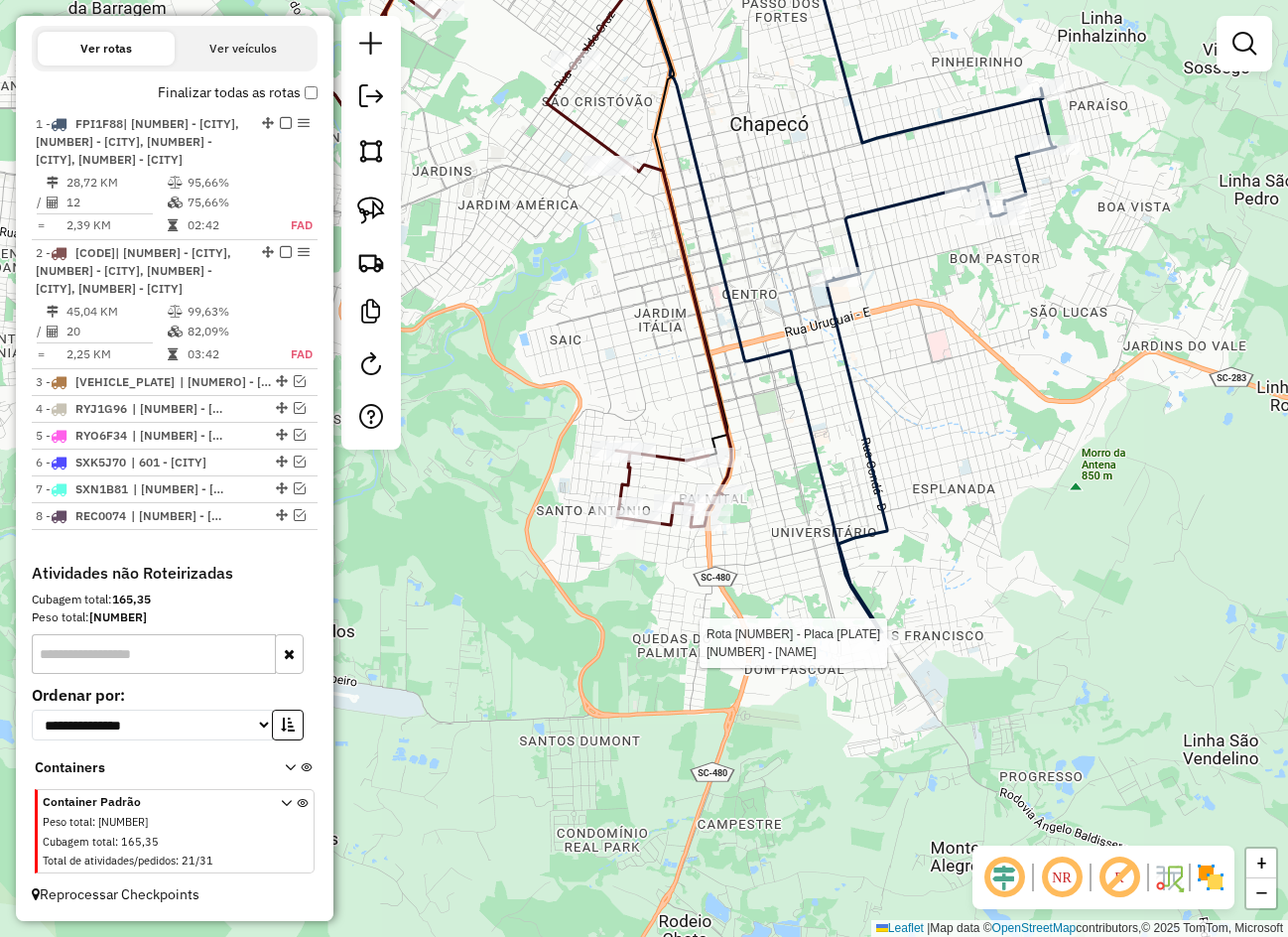select on "**********" 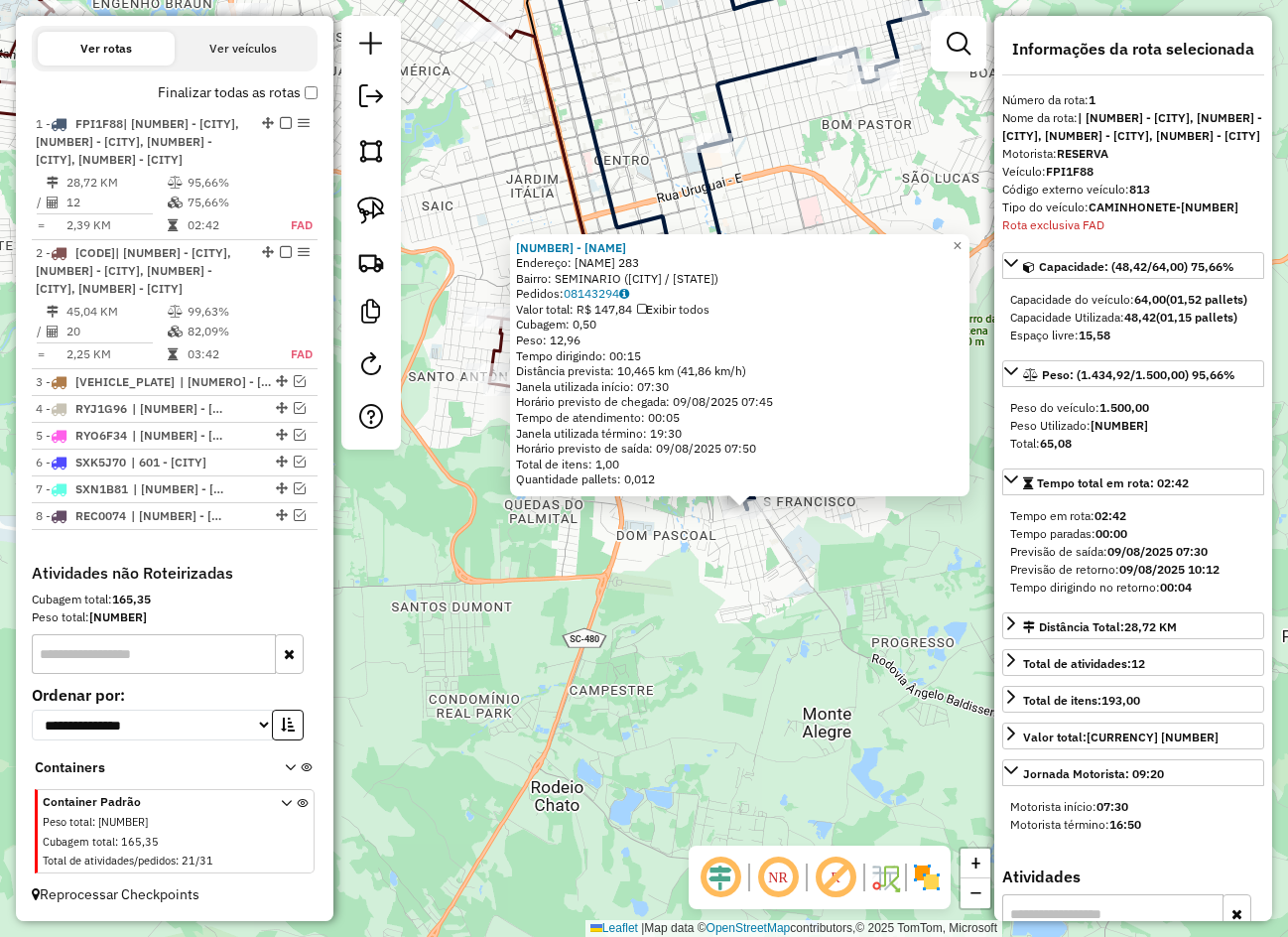 drag, startPoint x: 700, startPoint y: 623, endPoint x: 836, endPoint y: 676, distance: 145.96232 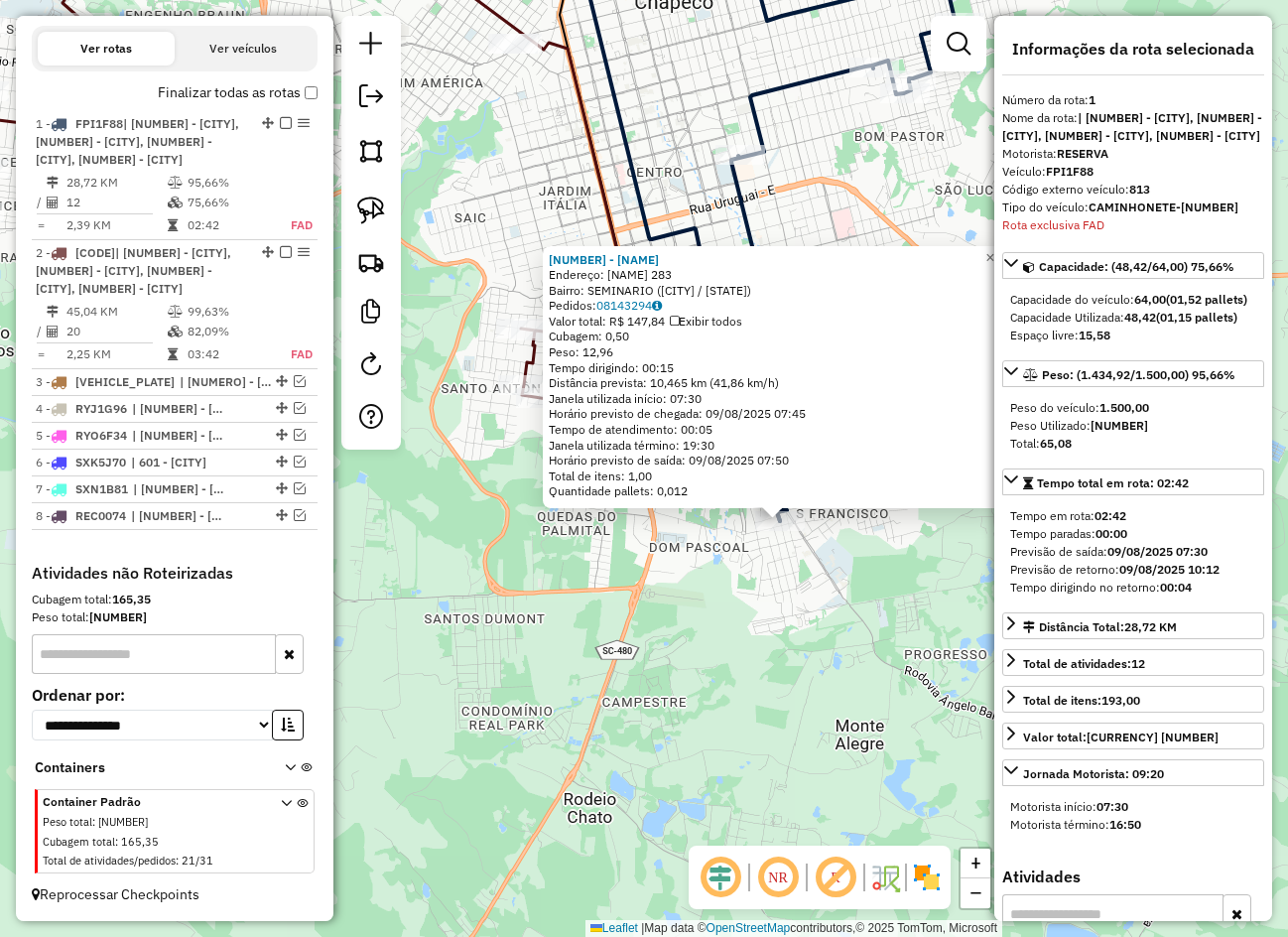 drag, startPoint x: 811, startPoint y: 676, endPoint x: 799, endPoint y: 672, distance: 12.649111 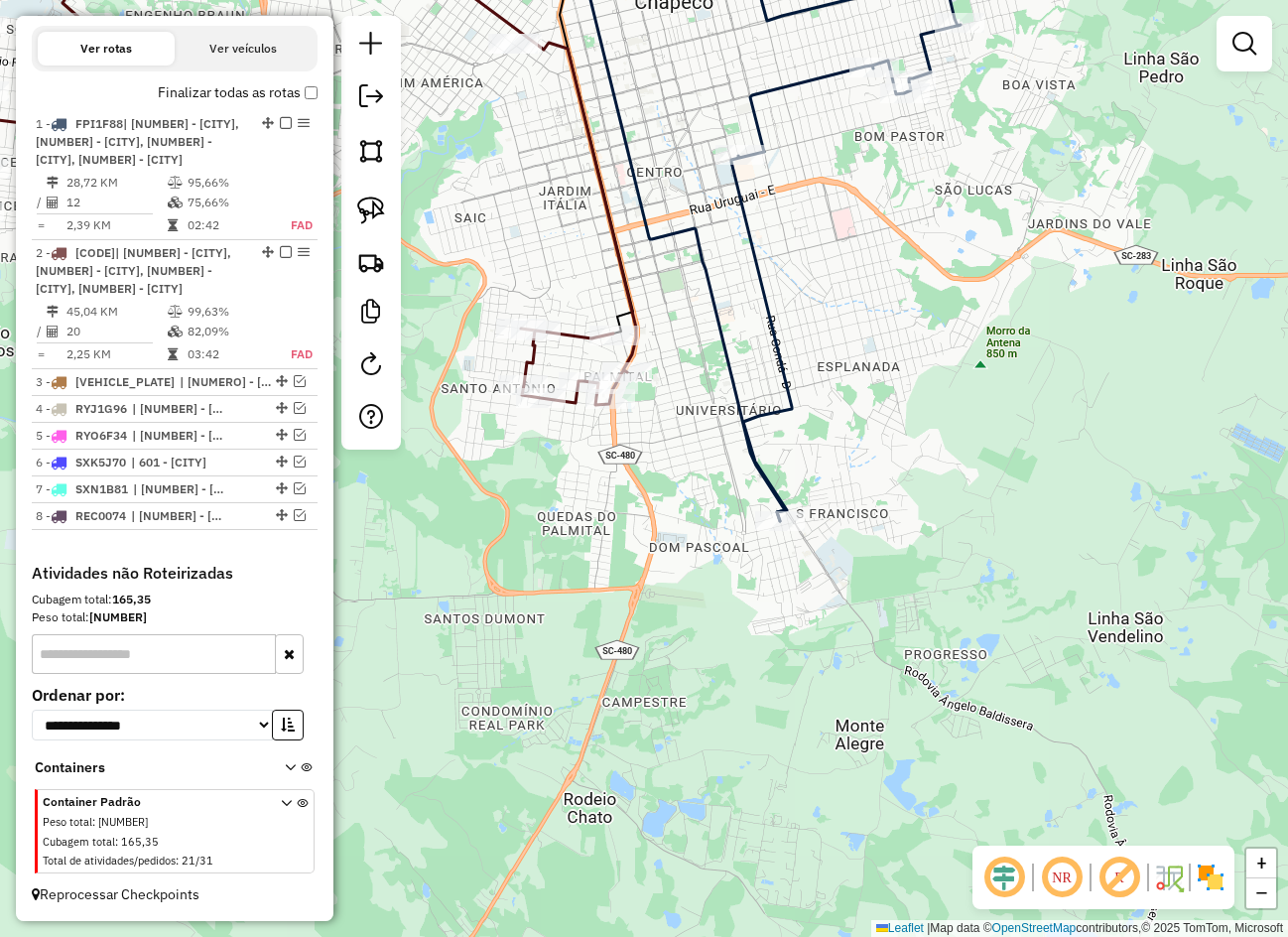 drag, startPoint x: 665, startPoint y: 574, endPoint x: 958, endPoint y: 763, distance: 348.6689 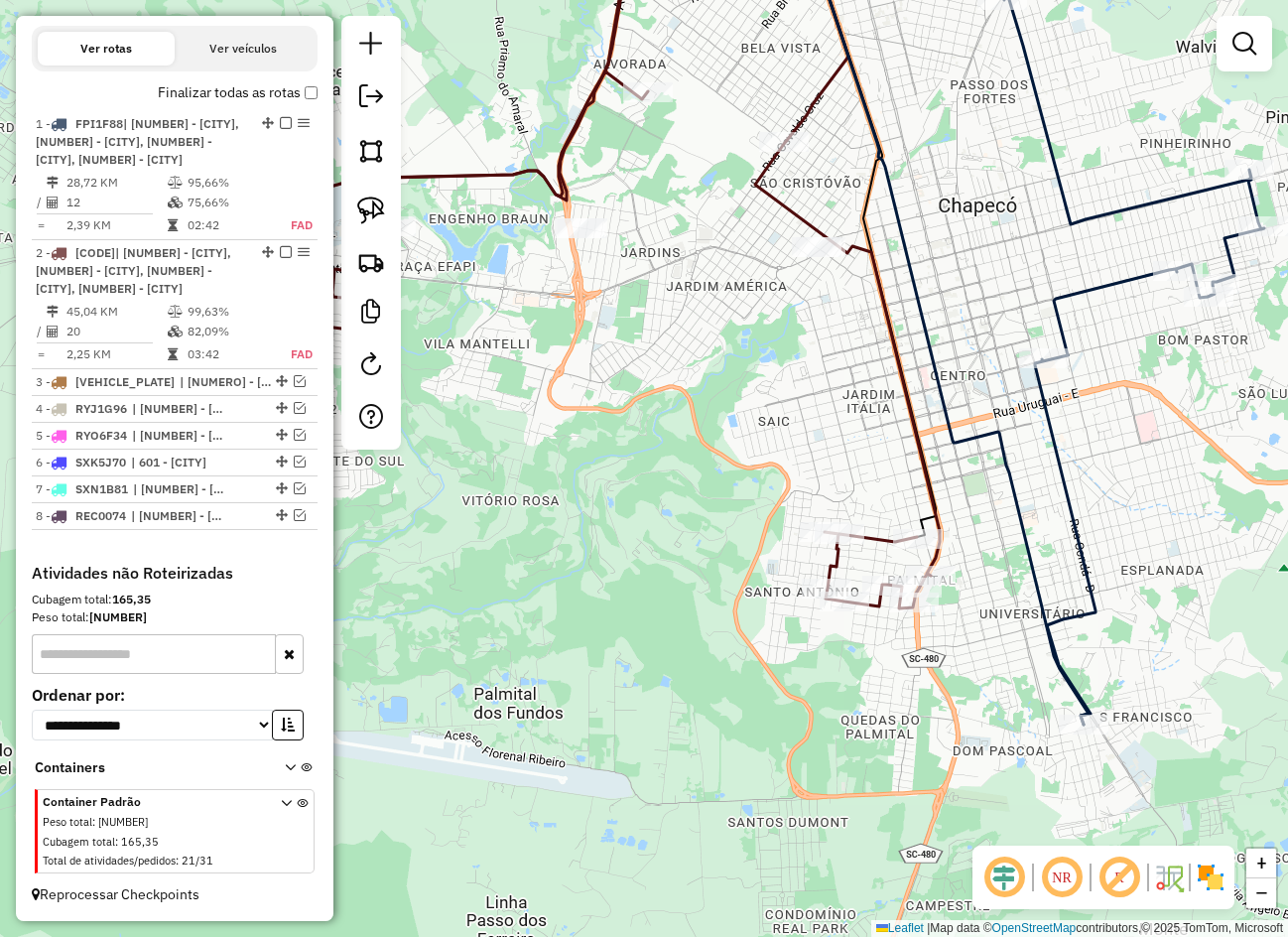 drag, startPoint x: 659, startPoint y: 372, endPoint x: 829, endPoint y: 607, distance: 290.0431 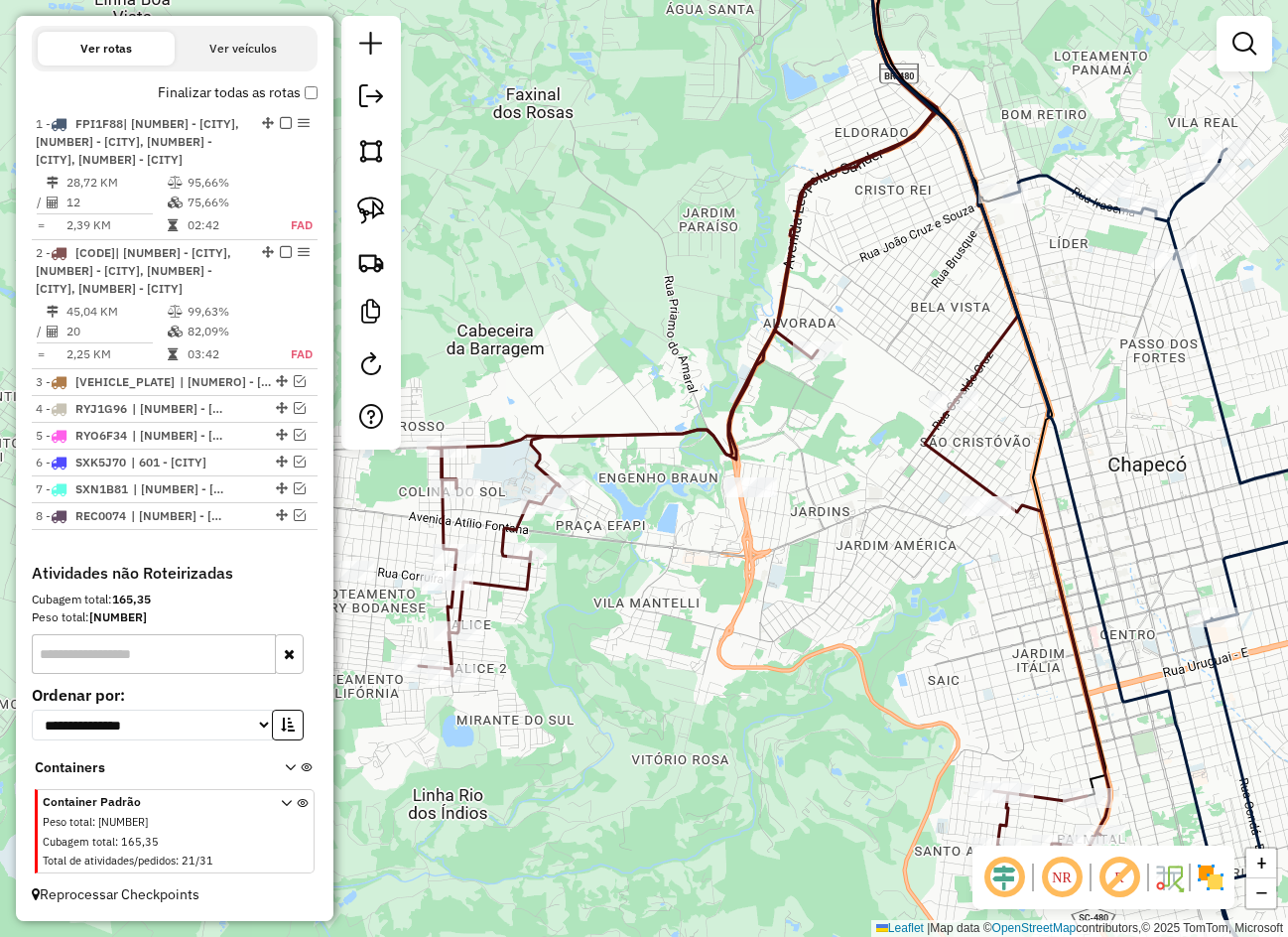 drag, startPoint x: 878, startPoint y: 556, endPoint x: 872, endPoint y: 538, distance: 18.973666 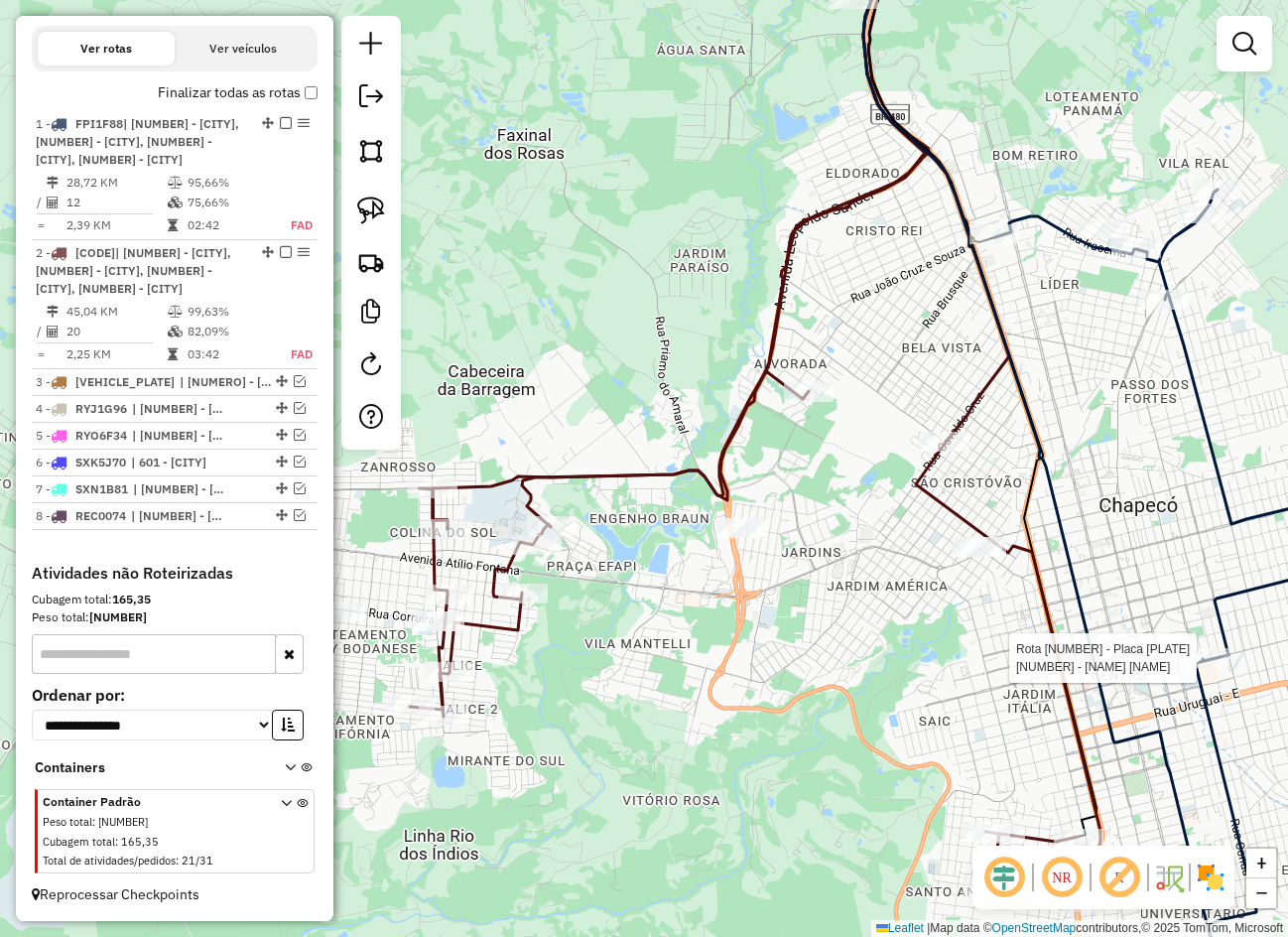 select on "**********" 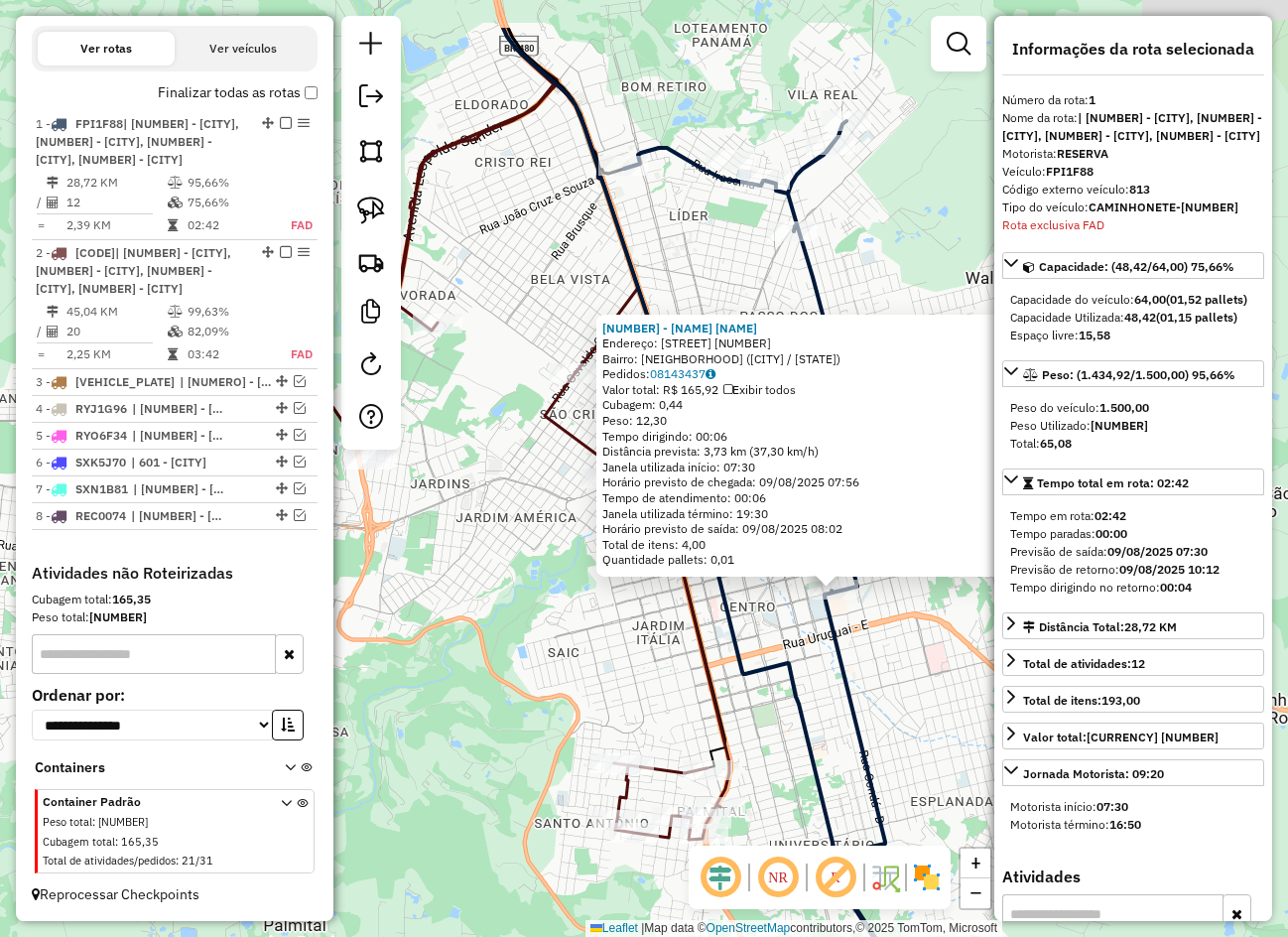 drag, startPoint x: 732, startPoint y: 572, endPoint x: 940, endPoint y: 696, distance: 242.15697 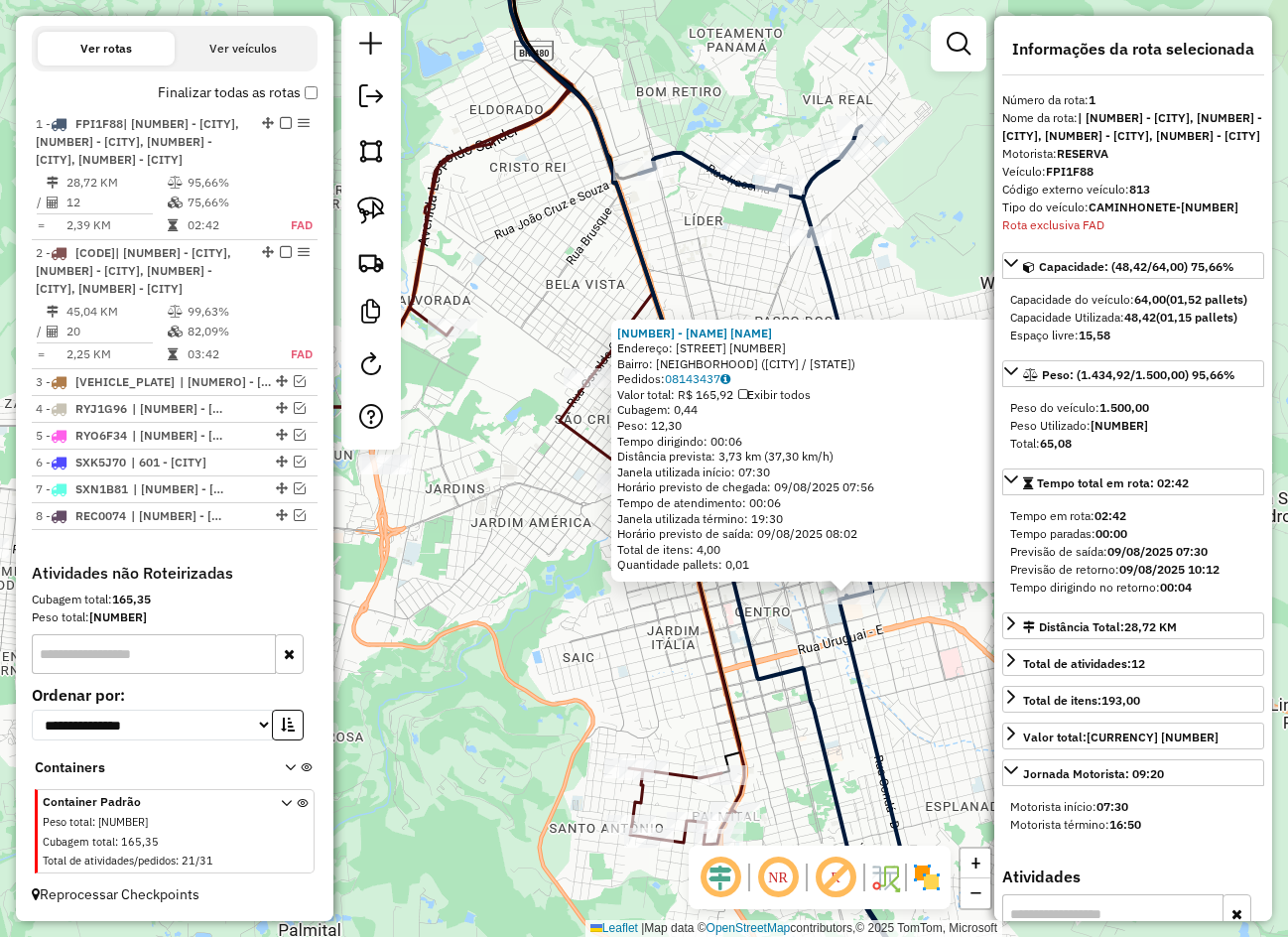 click on "15322 - ANDREI SILVA TORRES  Endereço:  Travessa Argelia 22   Bairro: MARIA GORETTI (CHAPECO / SC)   Pedidos:  08143437   Valor total: R$ 165,92   Exibir todos   Cubagem: 0,44  Peso: 12,30  Tempo dirigindo: 00:06   Distância prevista: 3,73 km (37,30 km/h)   Janela utilizada início: 07:30   Horário previsto de chegada: 09/08/2025 07:56   Tempo de atendimento: 00:06   Janela utilizada término: 19:30   Horário previsto de saída: 09/08/2025 08:02   Total de itens: 4,00   Quantidade pallets: 0,01  × Janela de atendimento Grade de atendimento Capacidade Transportadoras Veículos Cliente Pedidos  Rotas Selecione os dias de semana para filtrar as janelas de atendimento  Seg   Ter   Qua   Qui   Sex   Sáb   Dom  Informe o período da janela de atendimento: De: Até:  Filtrar exatamente a janela do cliente  Considerar janela de atendimento padrão  Selecione os dias de semana para filtrar as grades de atendimento  Seg   Ter   Qua   Qui   Sex   Sáb   Dom   Considerar clientes sem dia de atendimento cadastrado +" 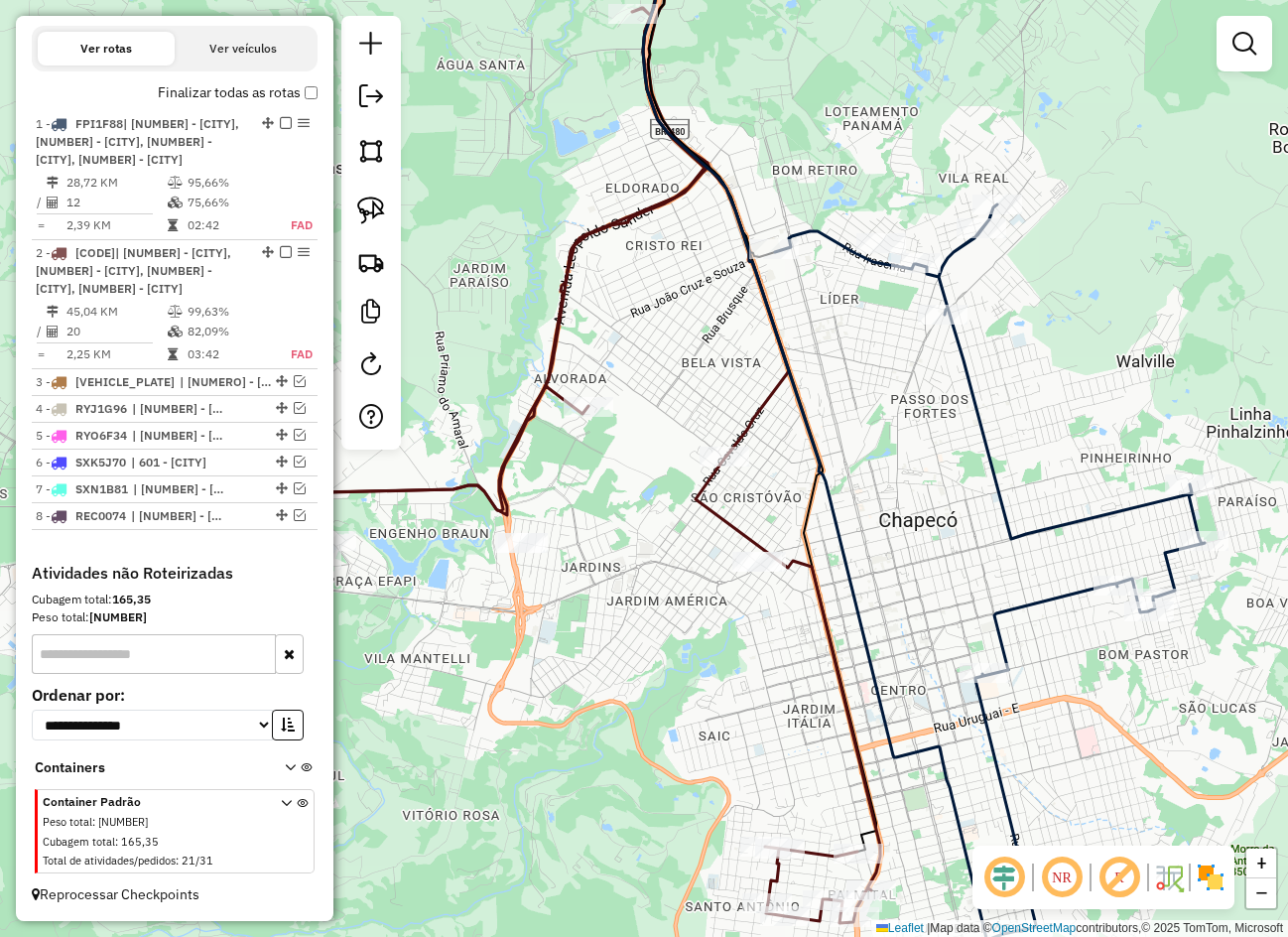 drag, startPoint x: 615, startPoint y: 637, endPoint x: 779, endPoint y: 693, distance: 173.29743 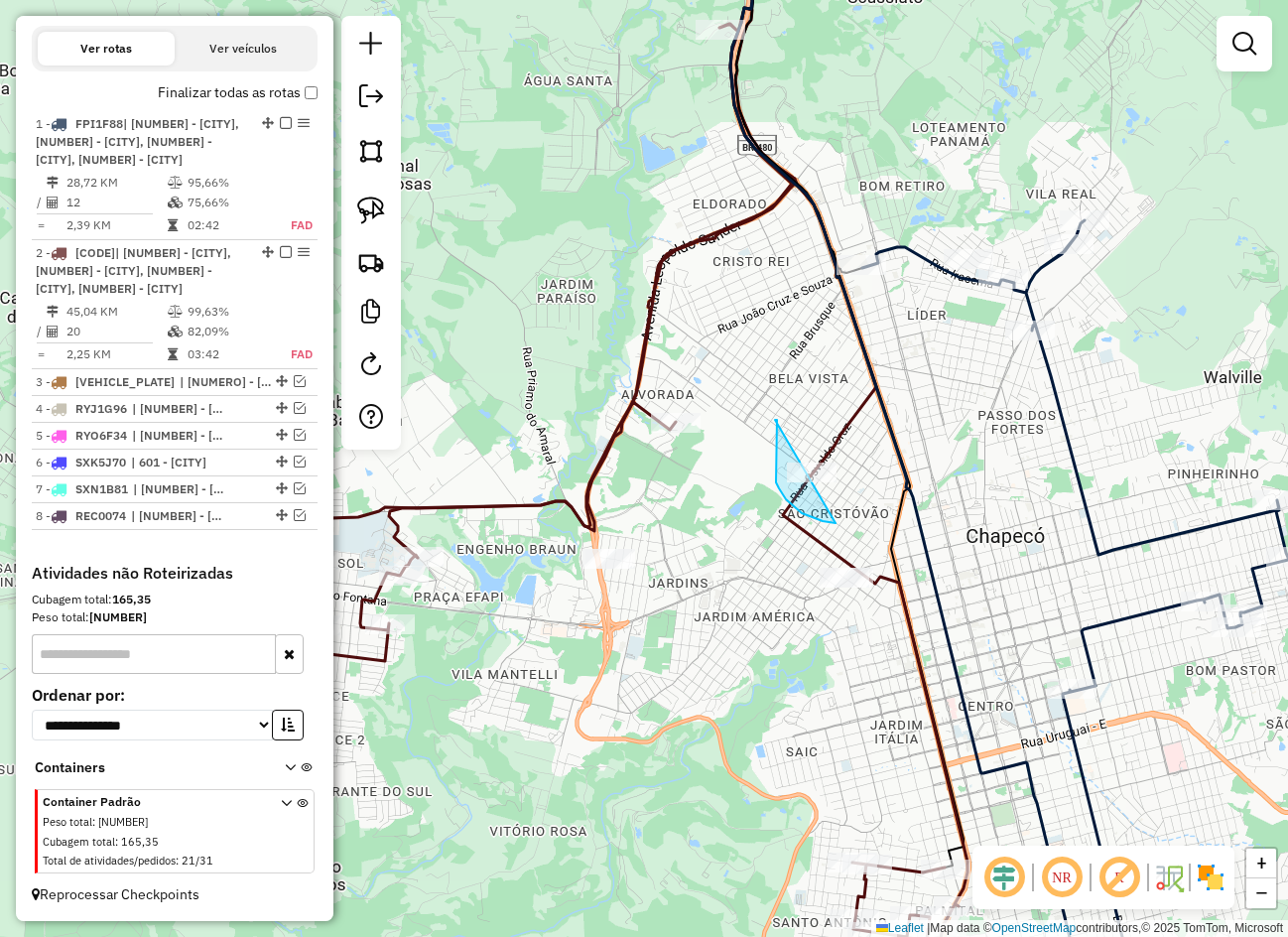 drag, startPoint x: 777, startPoint y: 432, endPoint x: 855, endPoint y: 459, distance: 82.5409 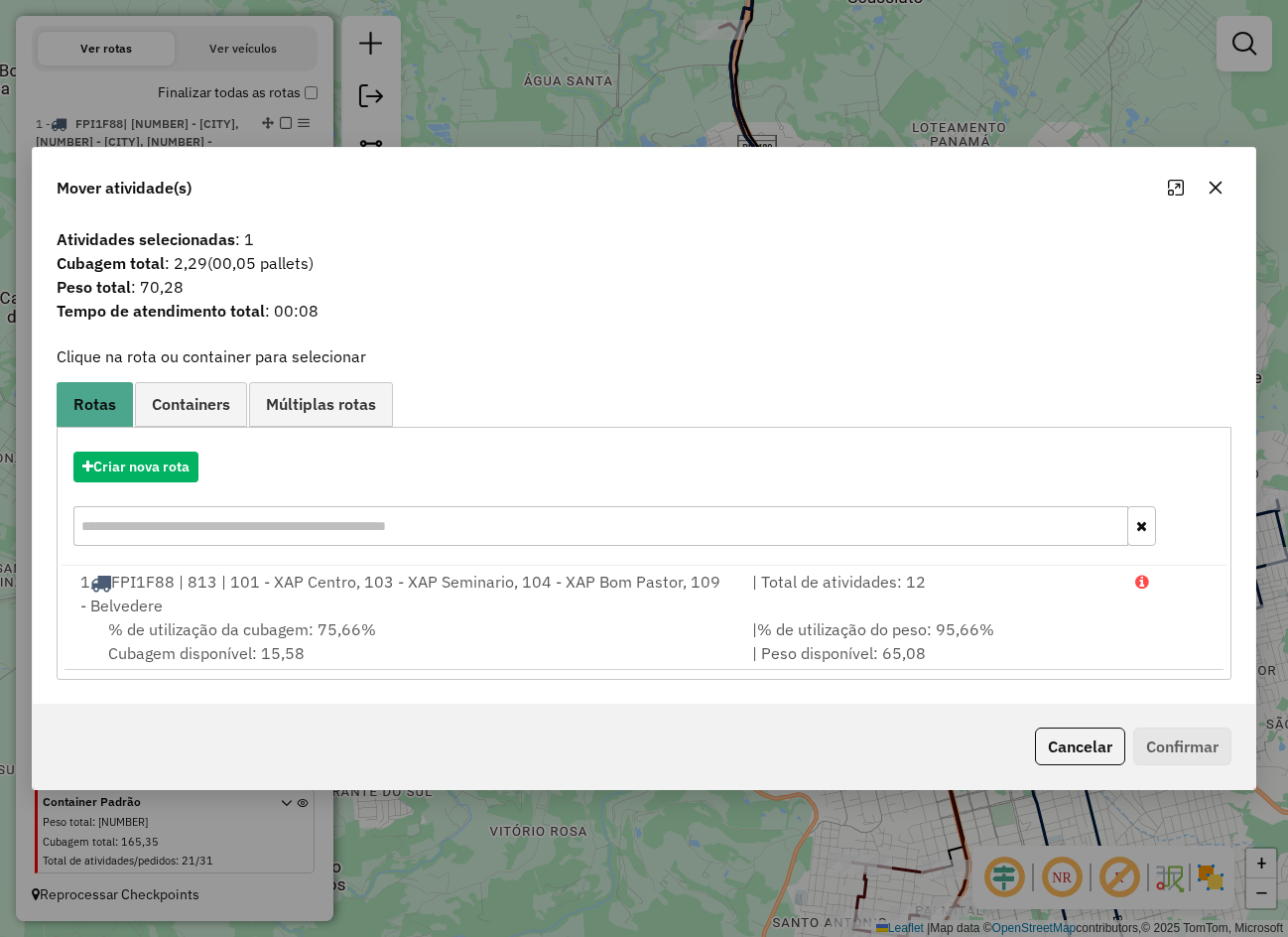 click 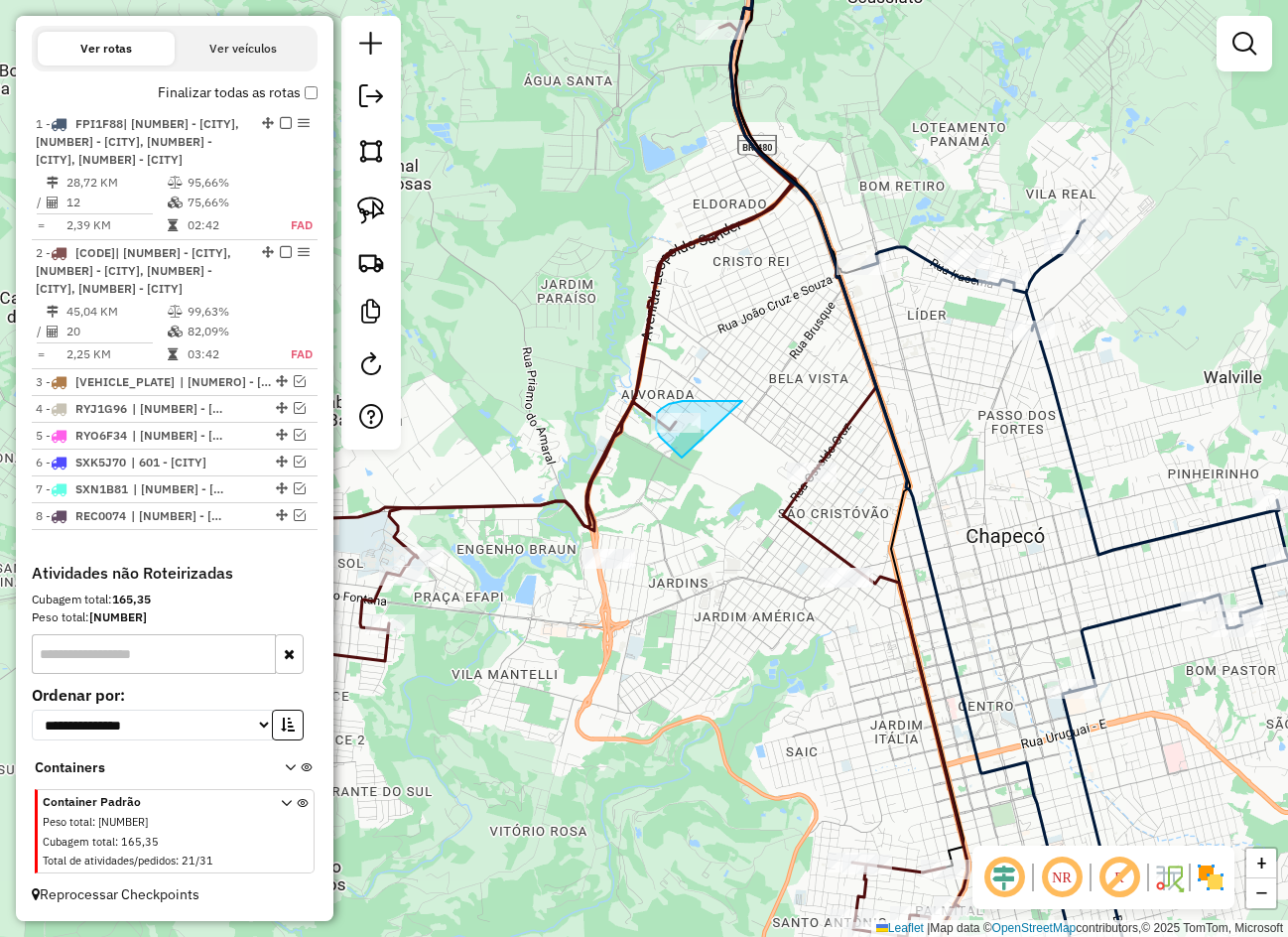 drag, startPoint x: 742, startPoint y: 401, endPoint x: 694, endPoint y: 460, distance: 76.0592 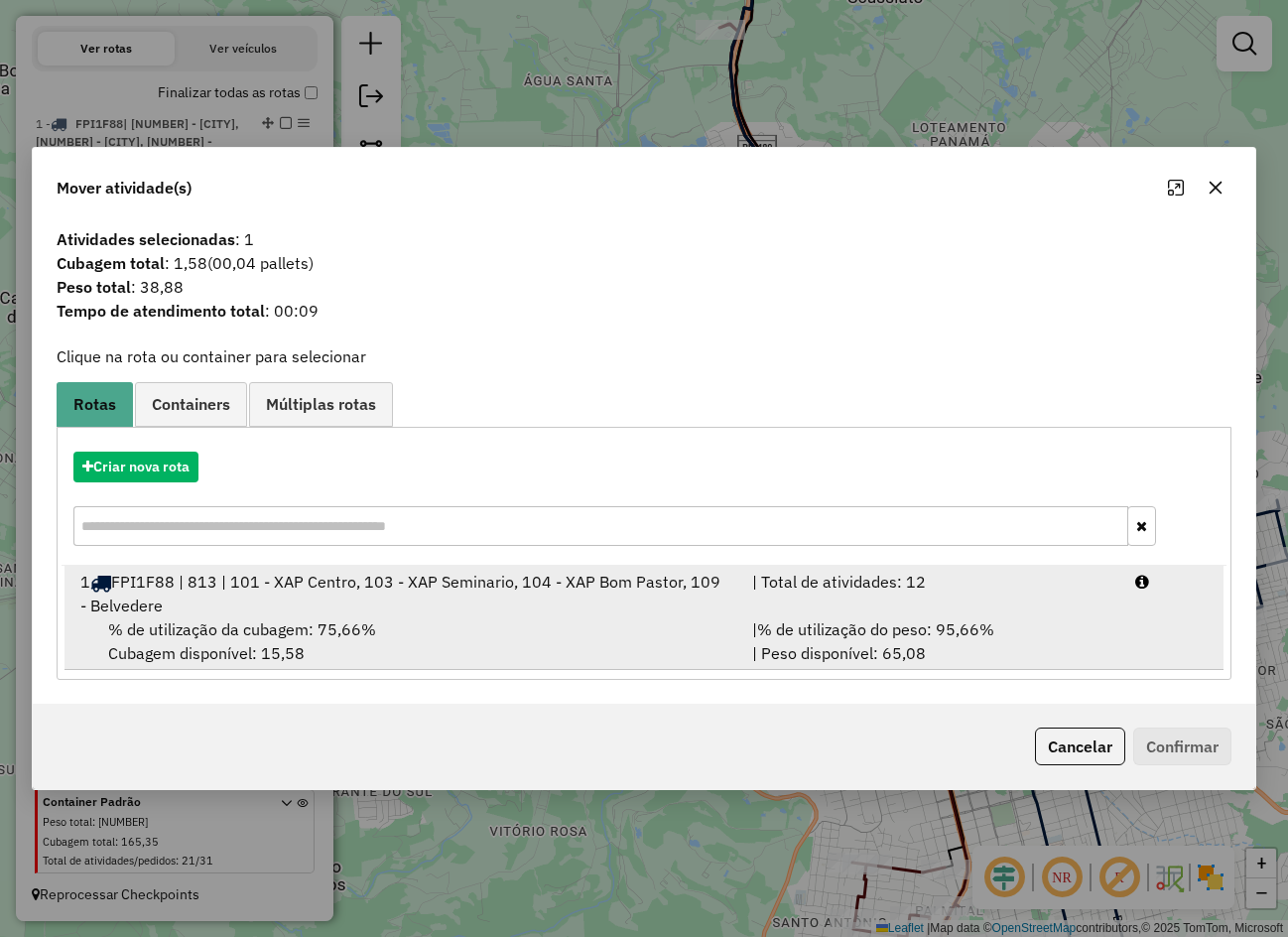 click on "1   FPI1F88 | 813 | 101 - XAP Centro, 103 - XAP Seminario, 104 - XAP Bom Pastor, 109 - Belvedere" at bounding box center (404, 594) 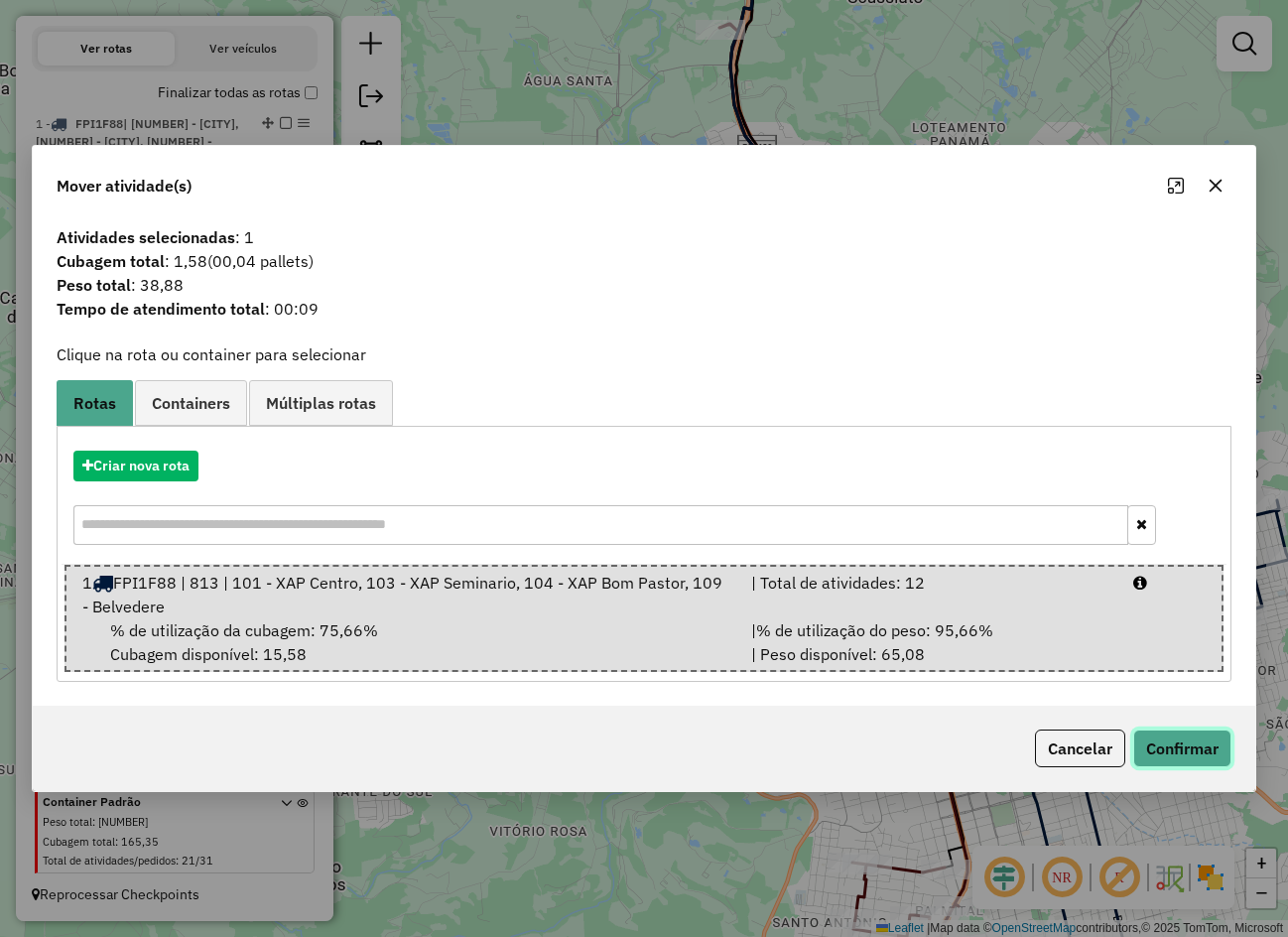 click on "Confirmar" 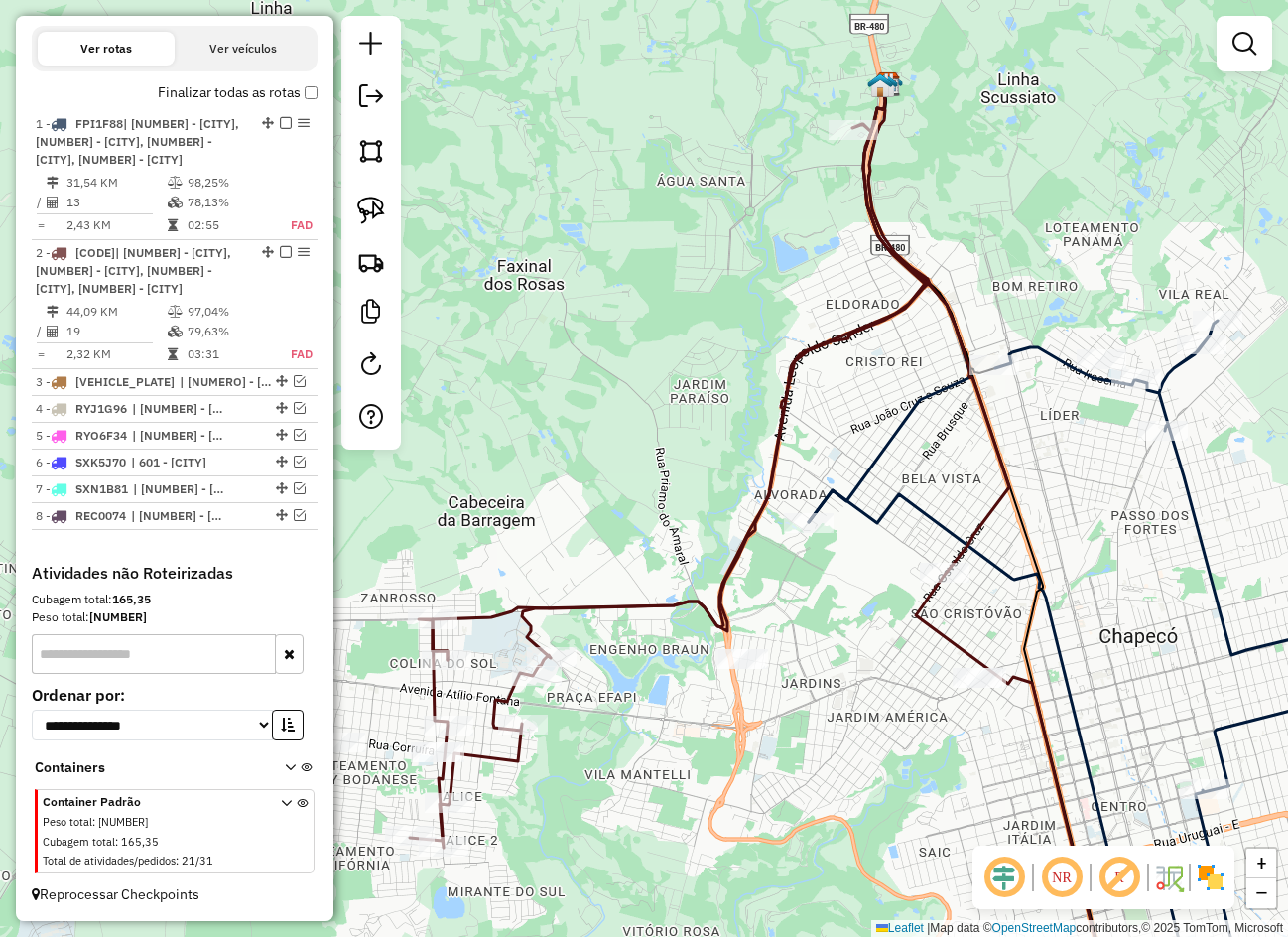drag, startPoint x: 825, startPoint y: 363, endPoint x: 961, endPoint y: 466, distance: 170.60188 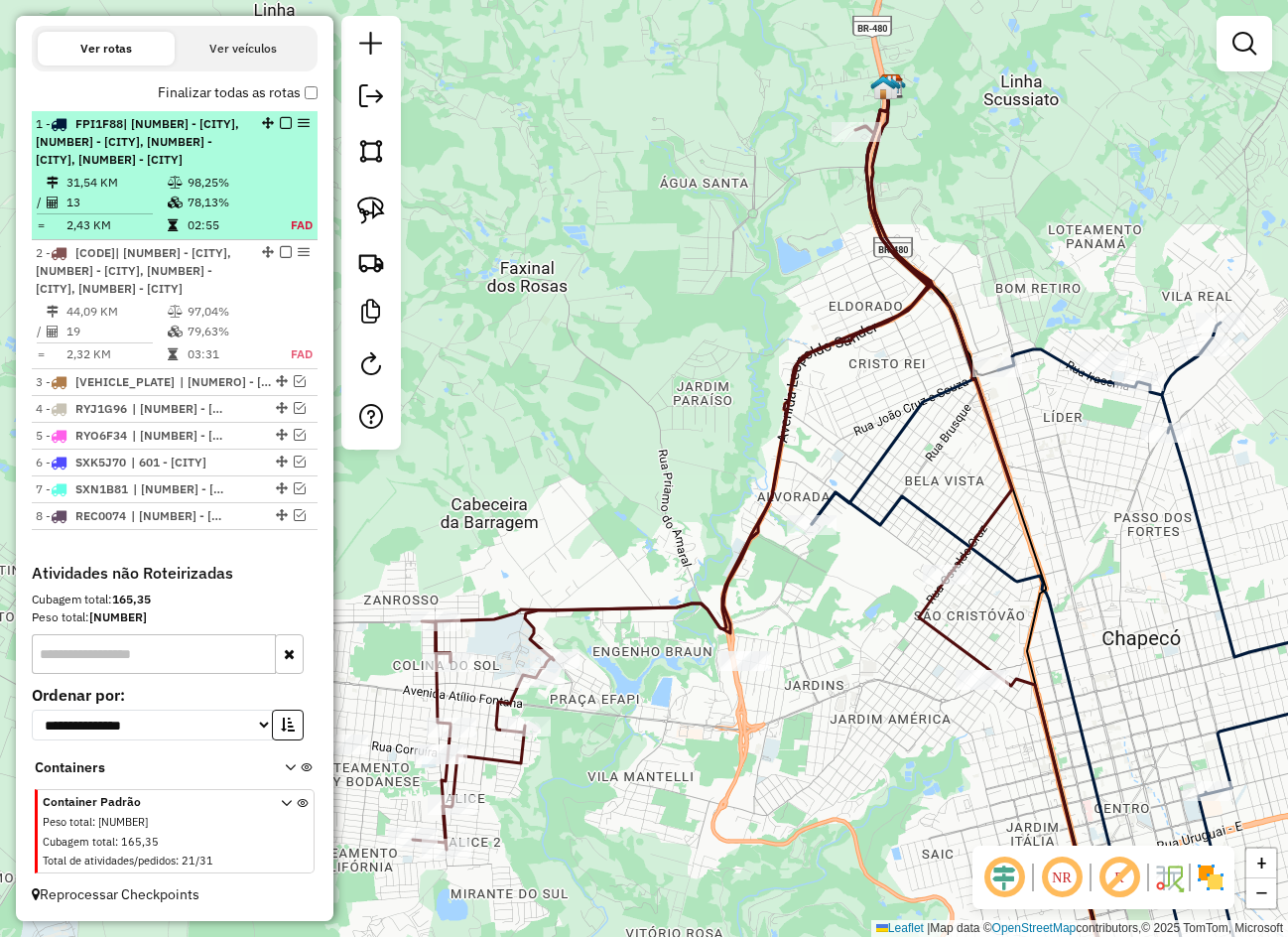 click on "| [NUMBER] - [CITY] [STATE], [NUMBER] - [CITY] [STATE], [NUMBER] - [CITY] [STATE], [NUMBER] - [NEIGHBORHOOD]" at bounding box center [137, 141] 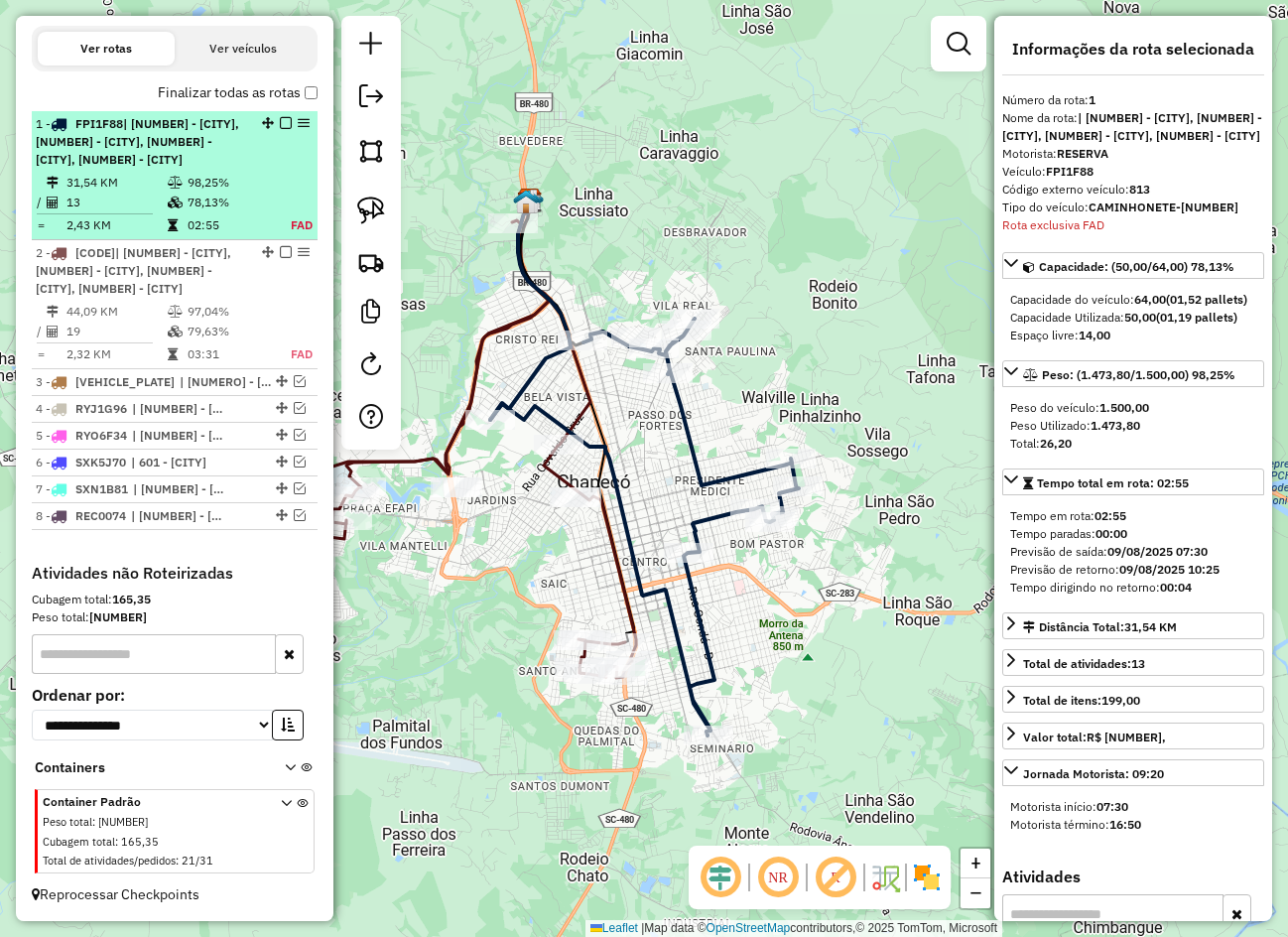 click at bounding box center (286, 123) 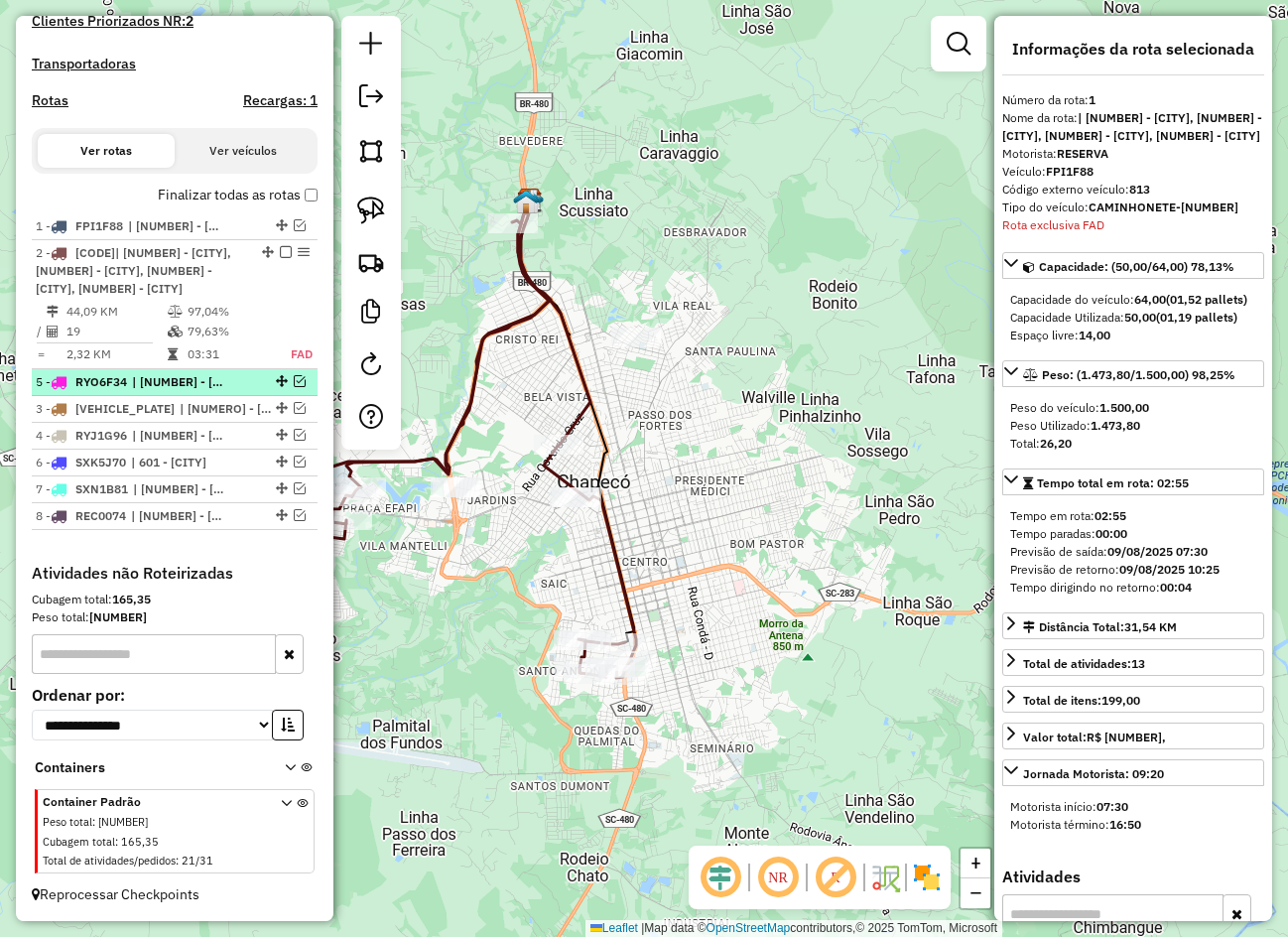 drag, startPoint x: 274, startPoint y: 434, endPoint x: 276, endPoint y: 371, distance: 63.03174 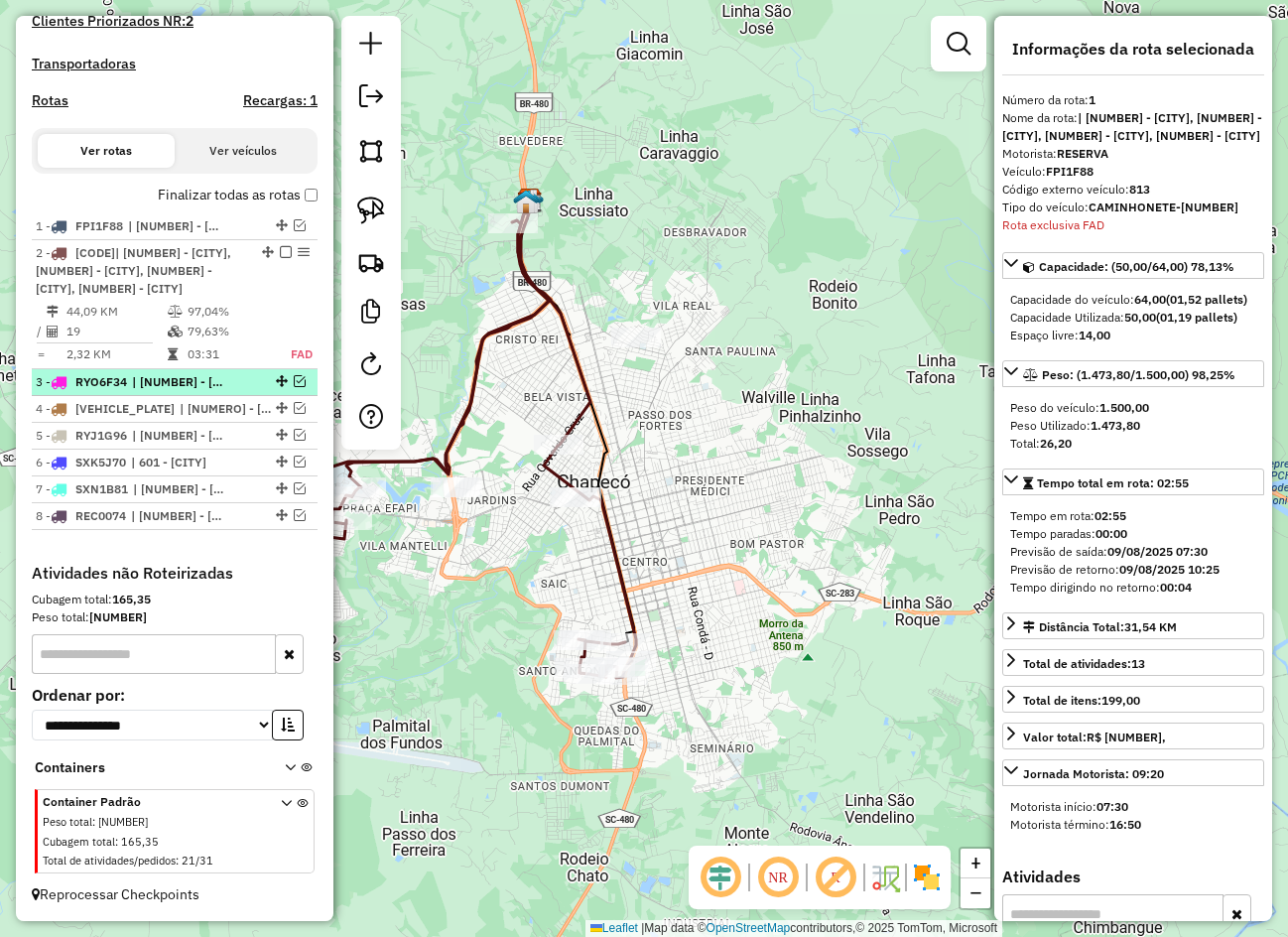 click at bounding box center [300, 381] 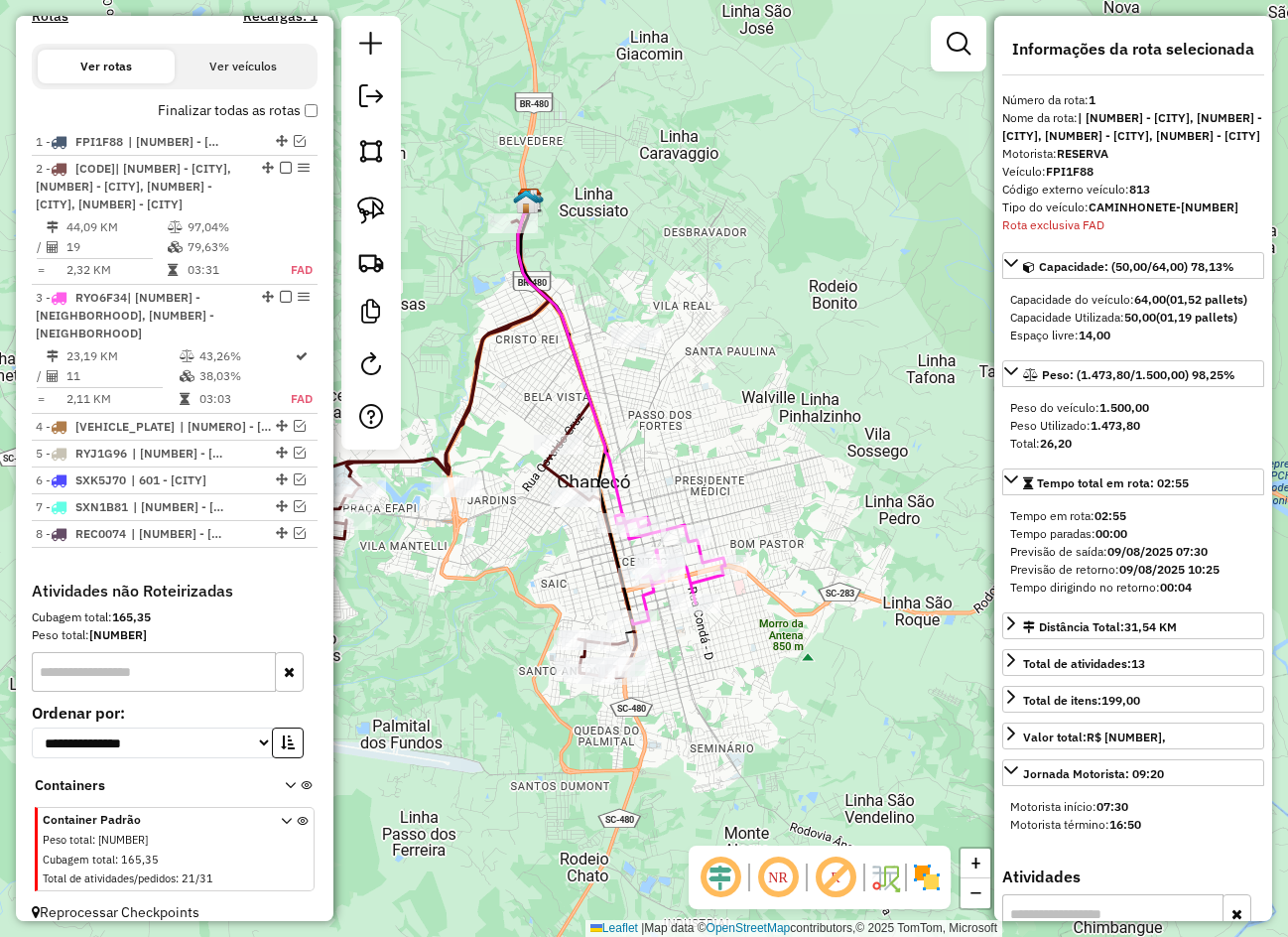 click 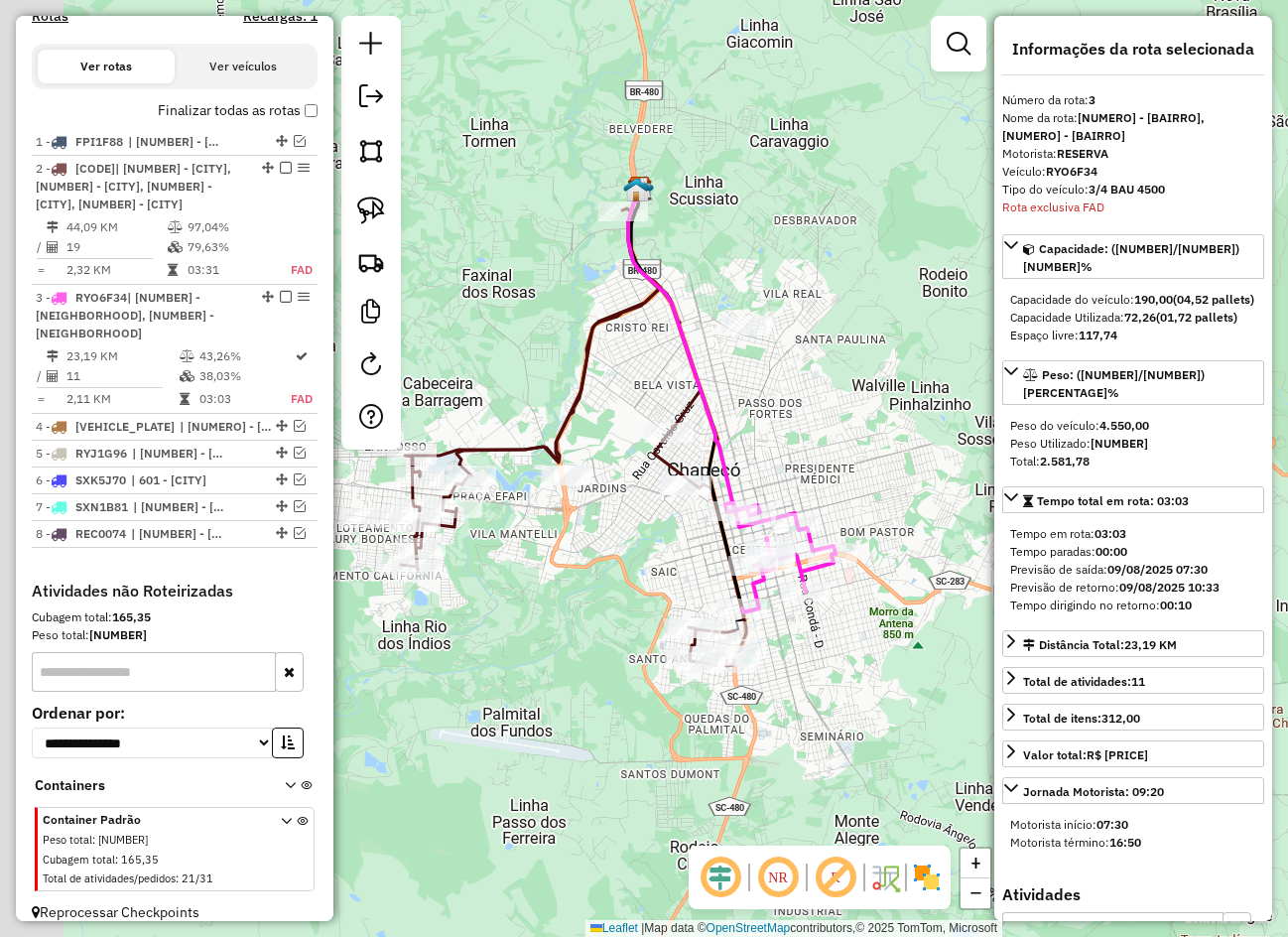 drag, startPoint x: 717, startPoint y: 691, endPoint x: 911, endPoint y: 663, distance: 196 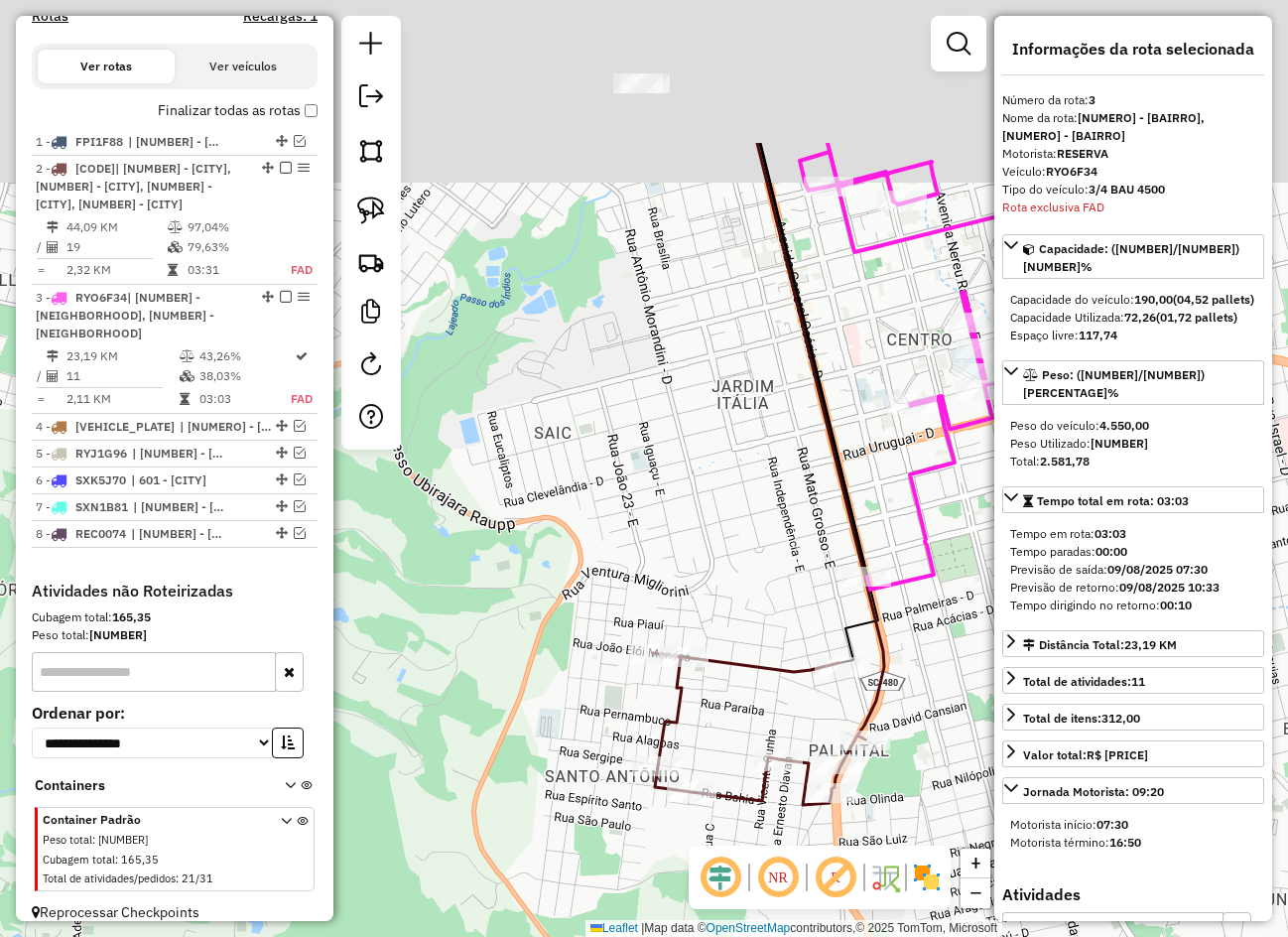 drag, startPoint x: 853, startPoint y: 414, endPoint x: 996, endPoint y: 735, distance: 351.4114 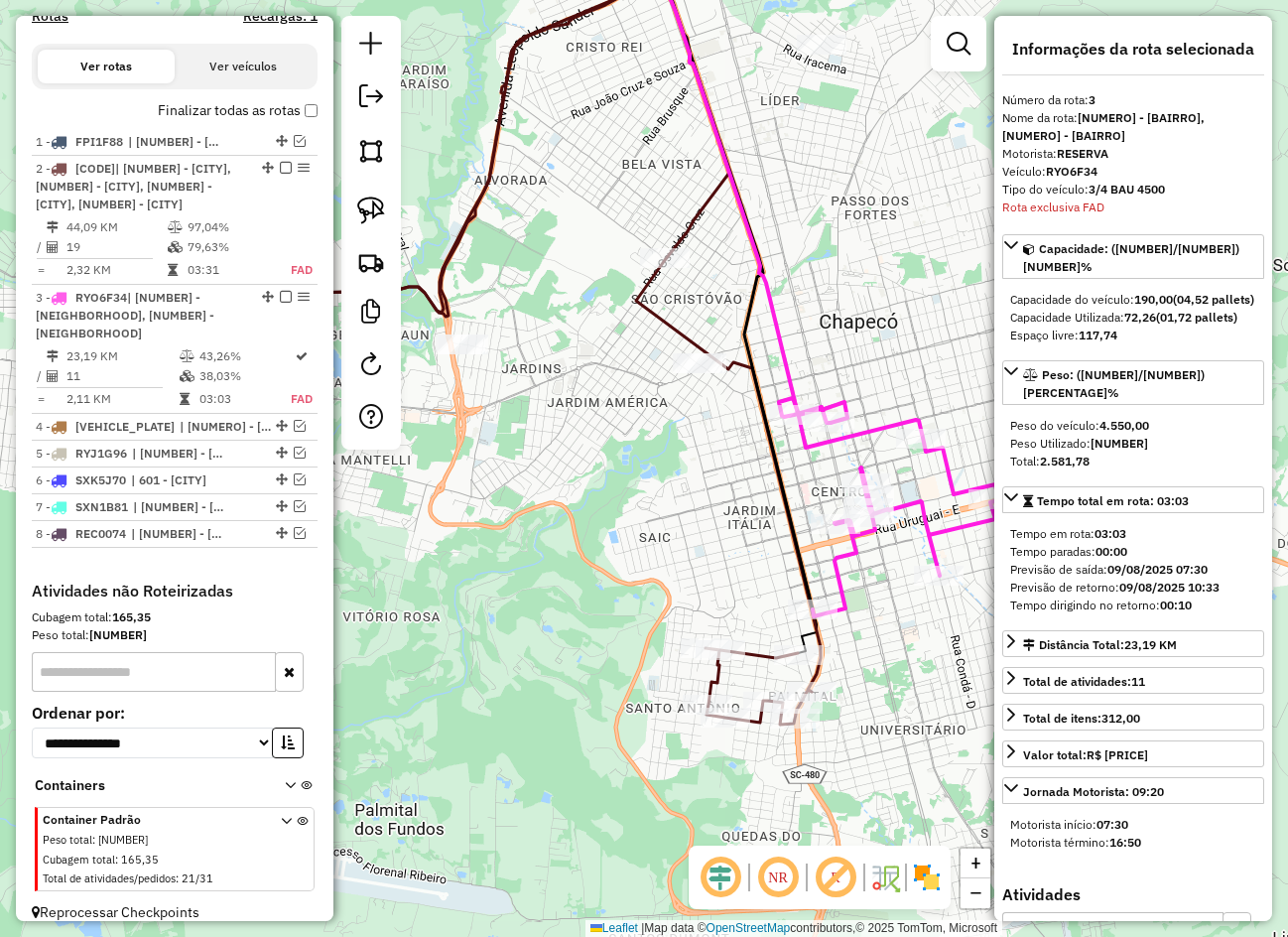 drag, startPoint x: 780, startPoint y: 470, endPoint x: 601, endPoint y: 543, distance: 193.31322 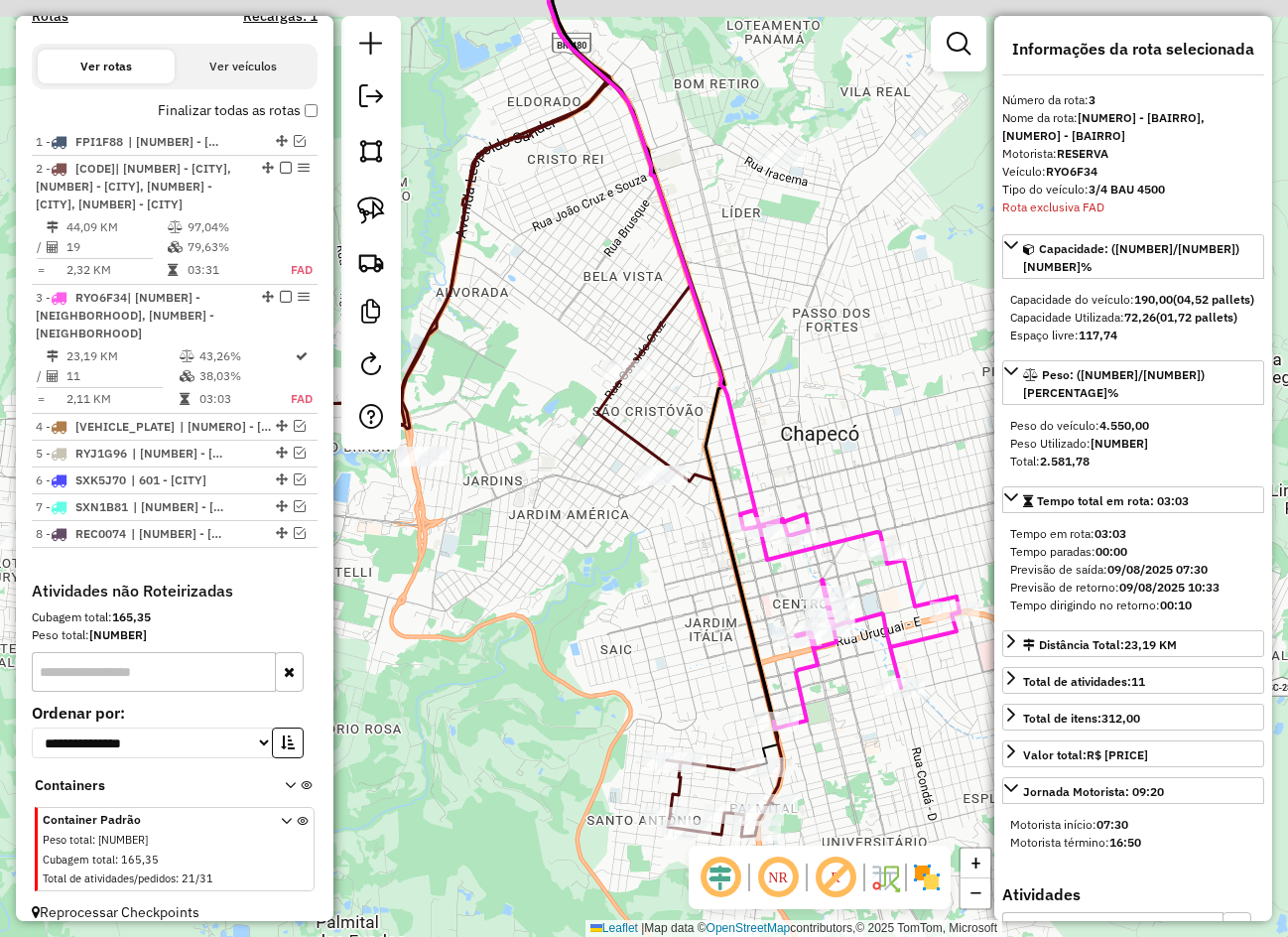 drag, startPoint x: 593, startPoint y: 532, endPoint x: 729, endPoint y: 618, distance: 160.90991 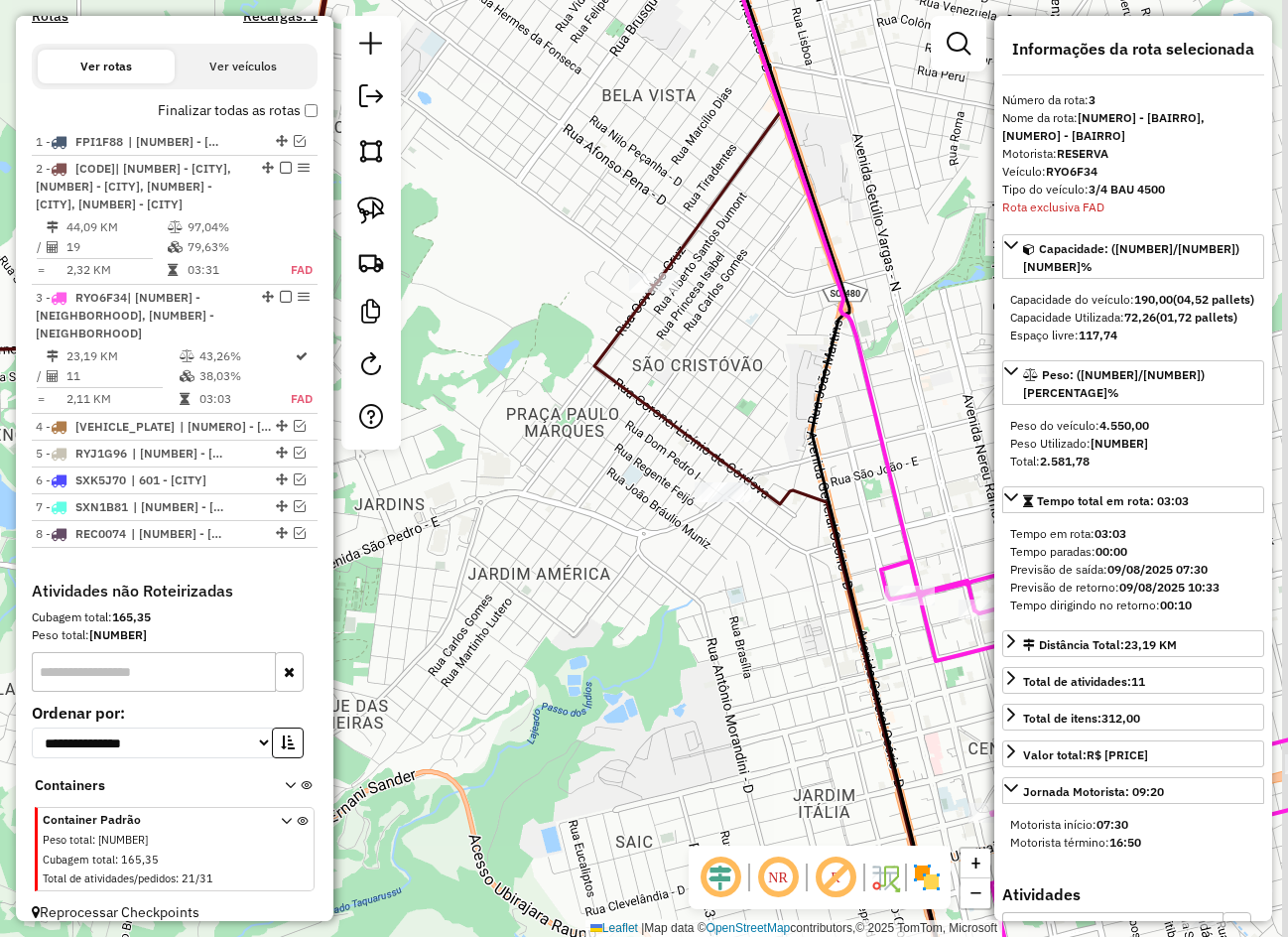 drag, startPoint x: 647, startPoint y: 547, endPoint x: 588, endPoint y: 560, distance: 60.41523 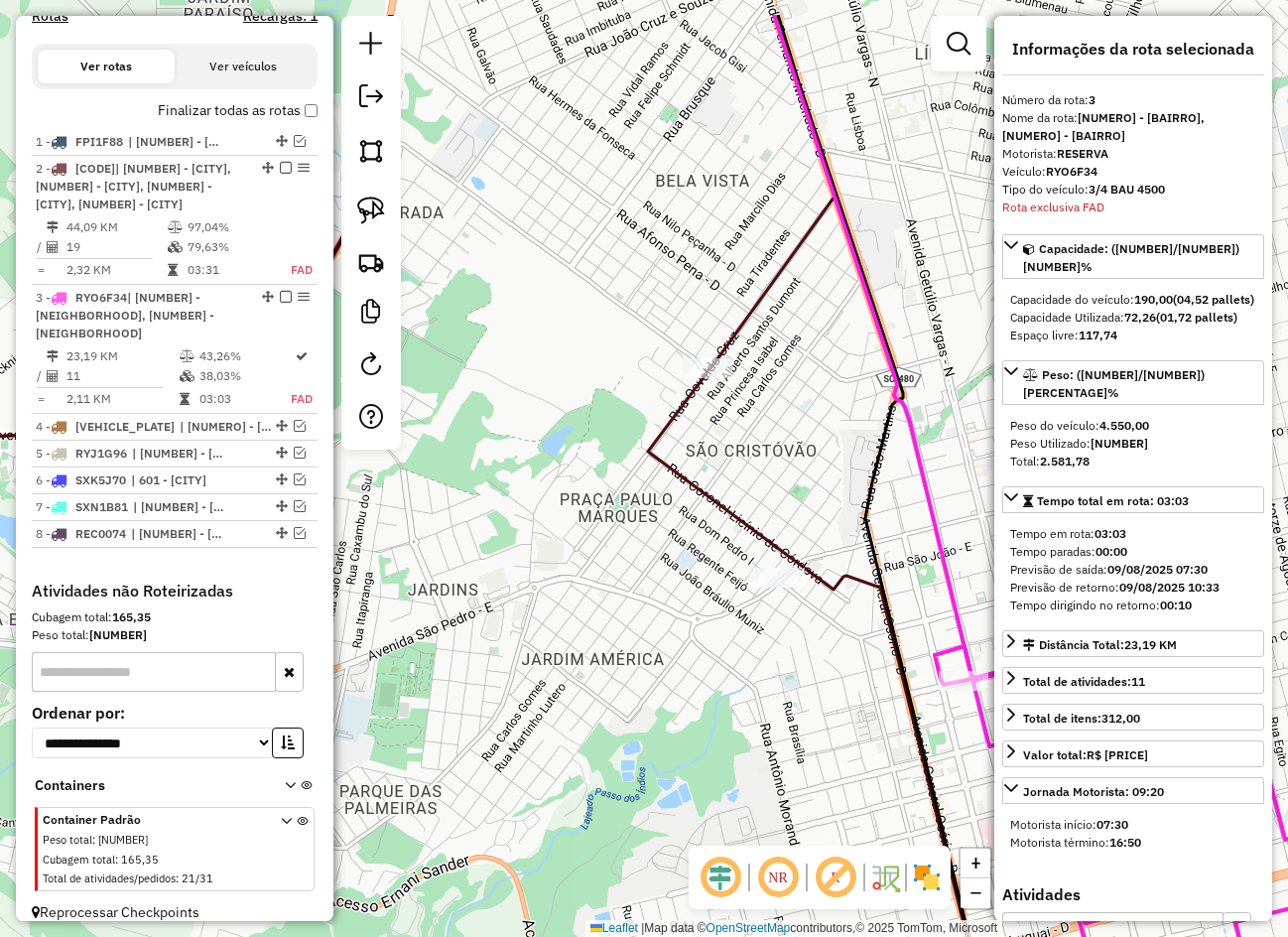 drag, startPoint x: 656, startPoint y: 522, endPoint x: 720, endPoint y: 620, distance: 117.047 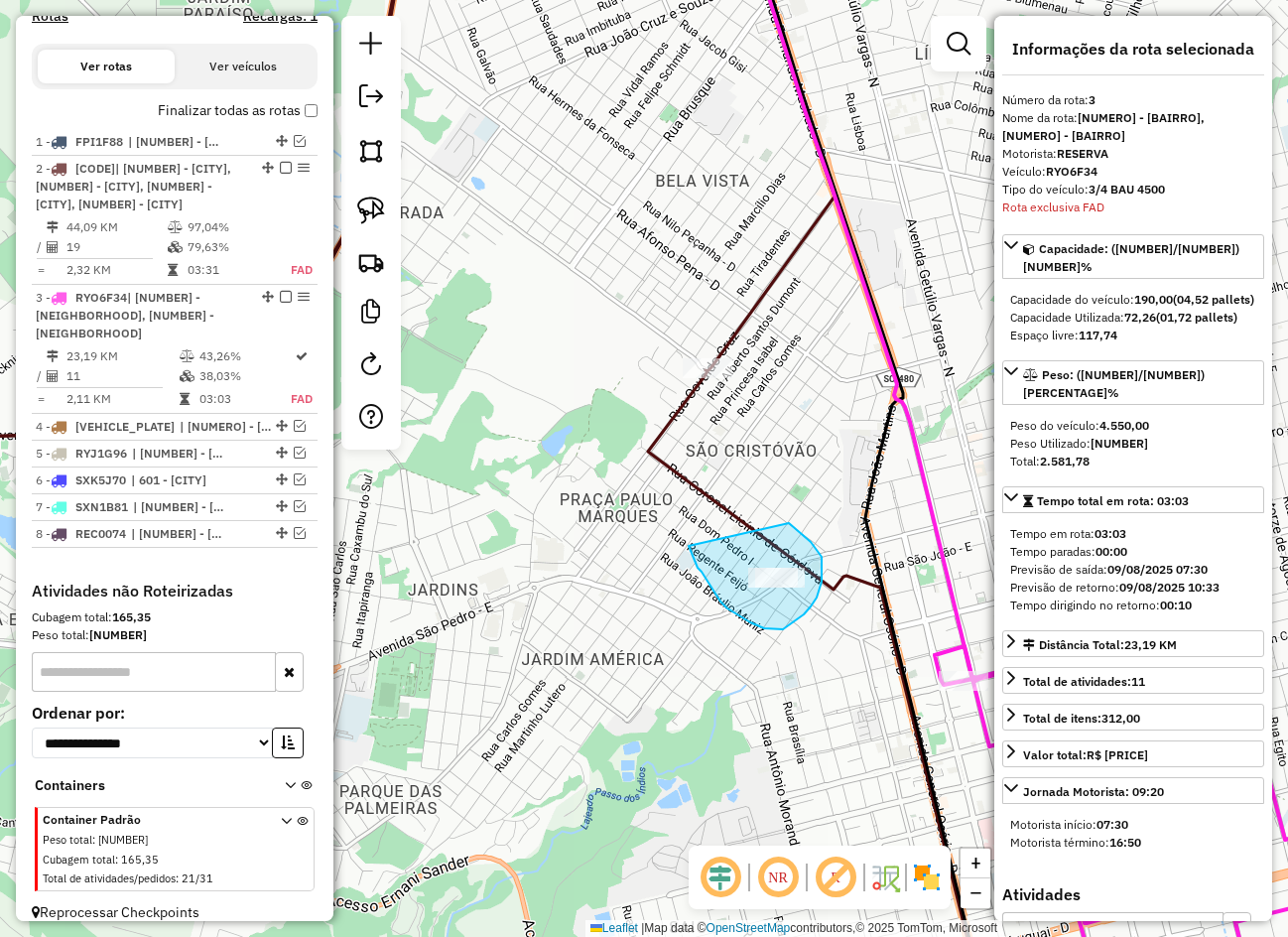 drag, startPoint x: 694, startPoint y: 557, endPoint x: 772, endPoint y: 517, distance: 87.65843 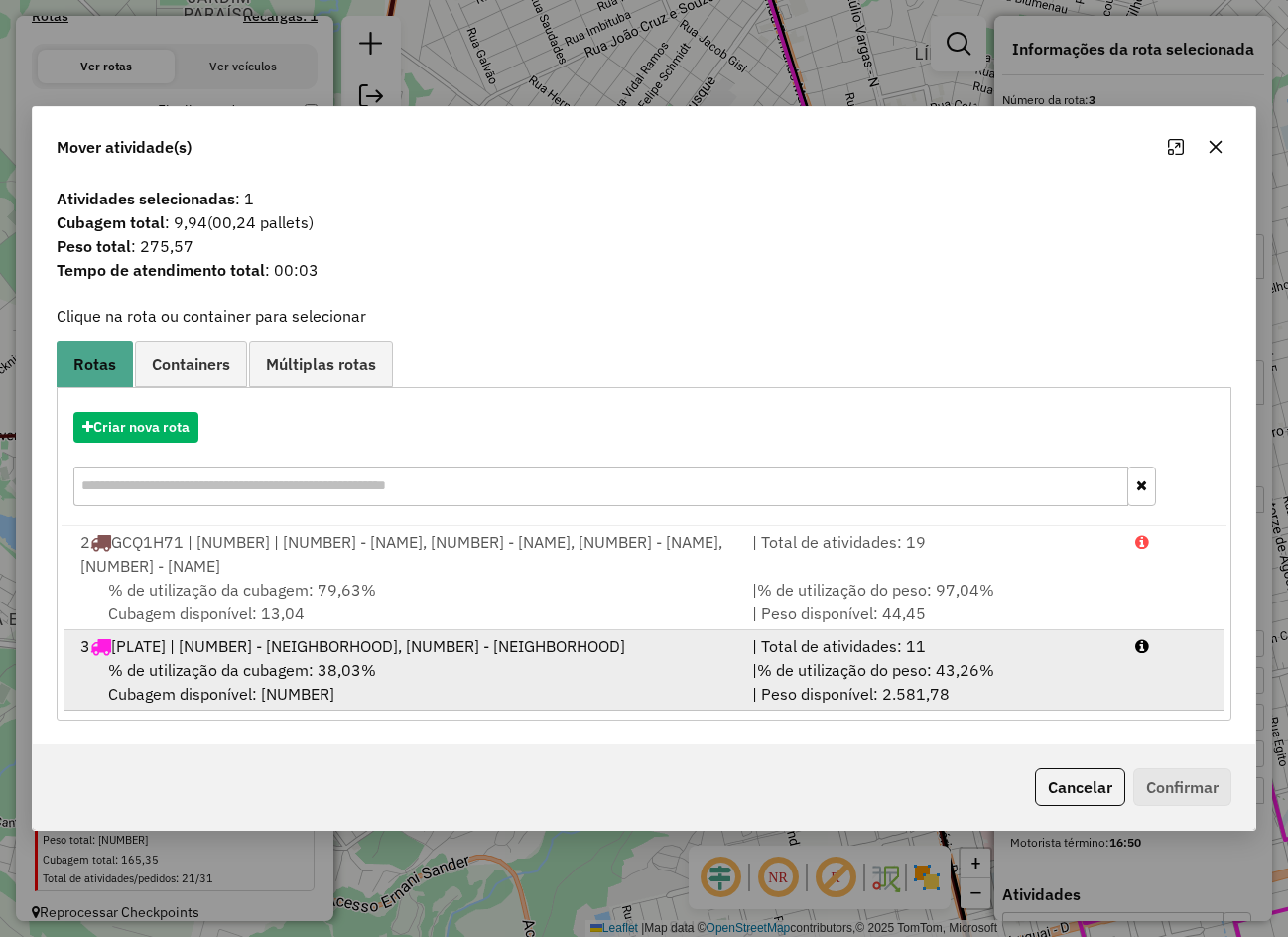 click on "% de utilização da cubagem: 38,03%  Cubagem disponível: 117,74" at bounding box center [404, 682] 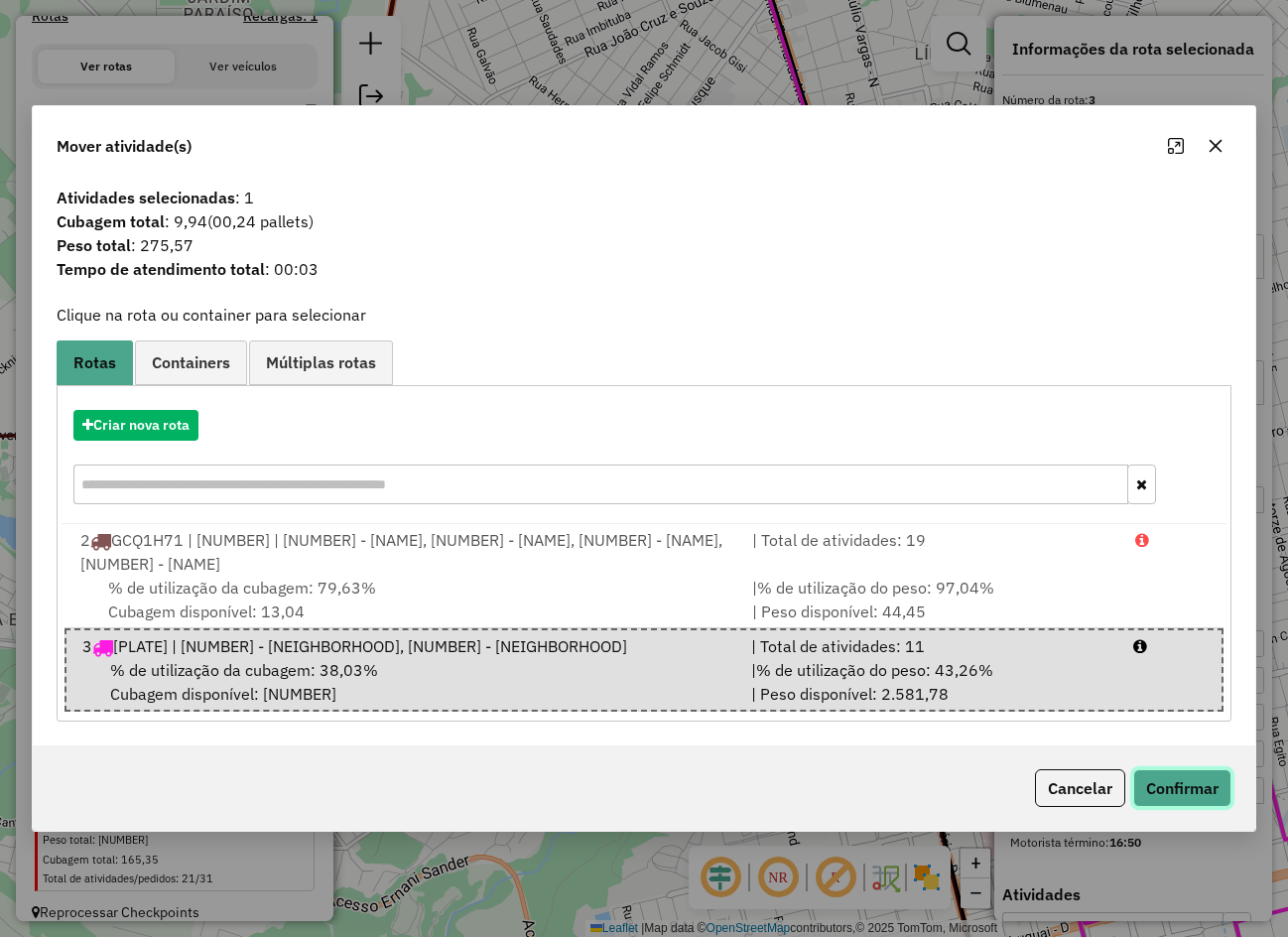 click on "Confirmar" 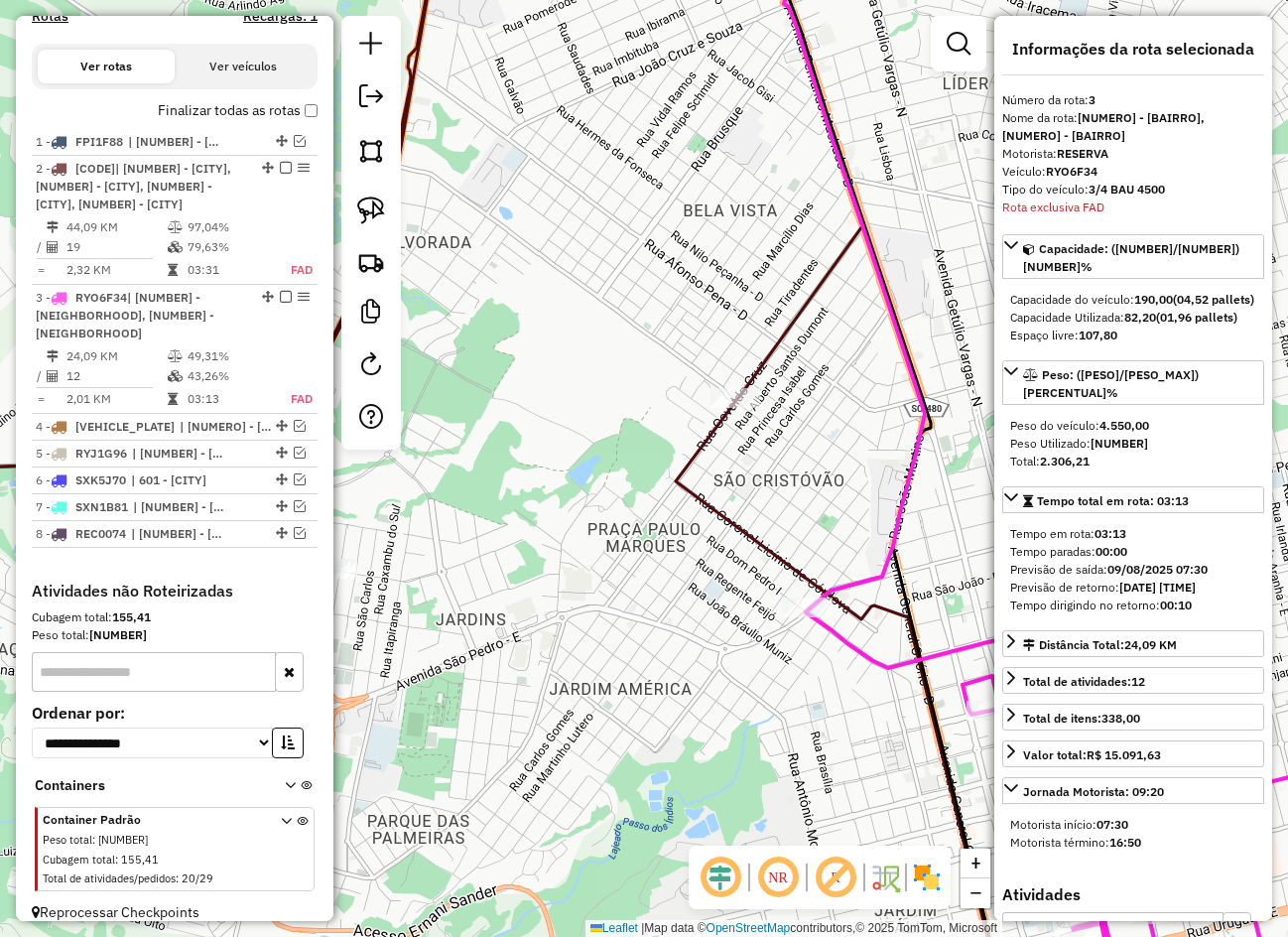 drag, startPoint x: 763, startPoint y: 428, endPoint x: 796, endPoint y: 461, distance: 46.66905 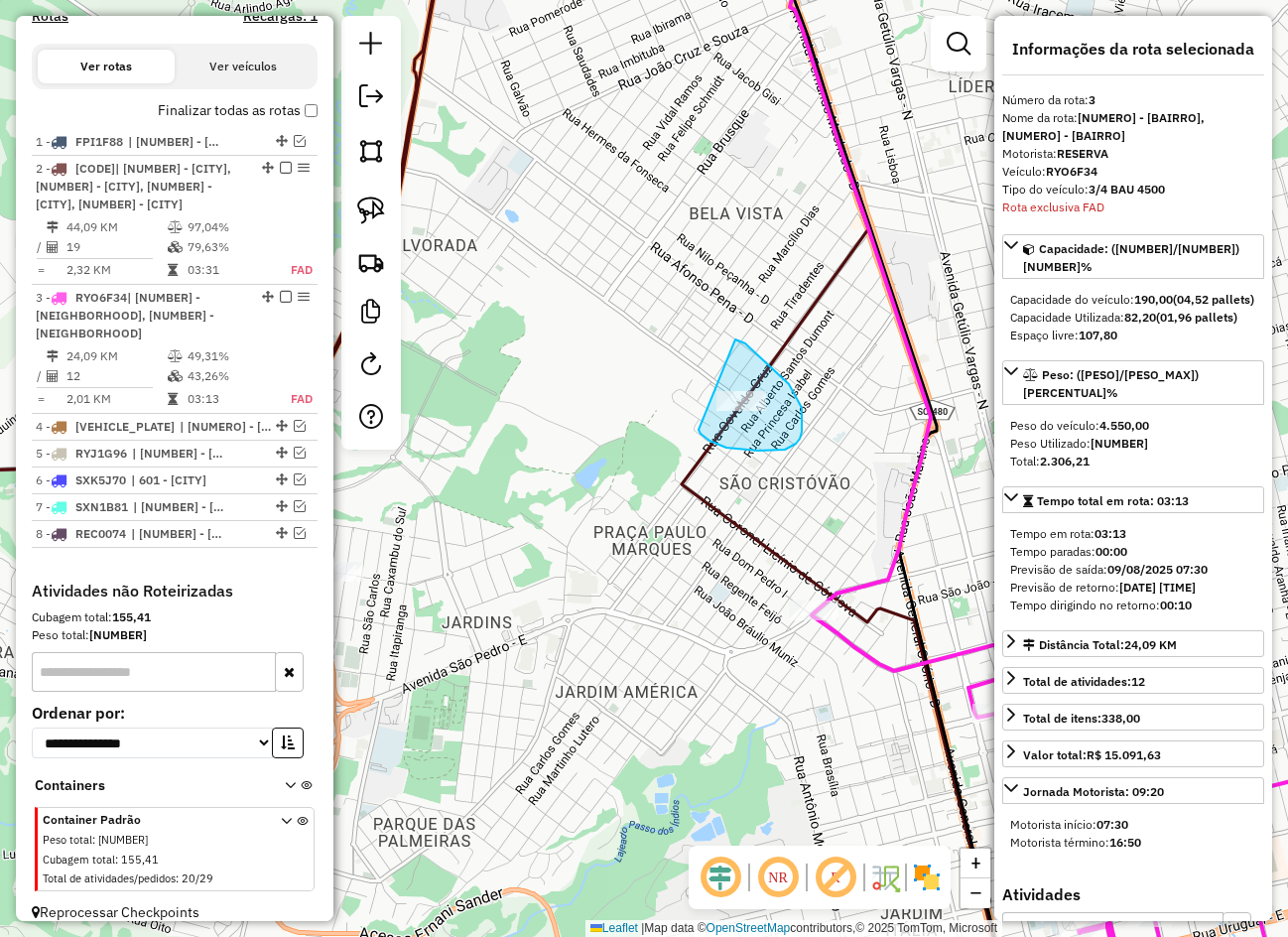 drag, startPoint x: 699, startPoint y: 430, endPoint x: 700, endPoint y: 349, distance: 81.00617 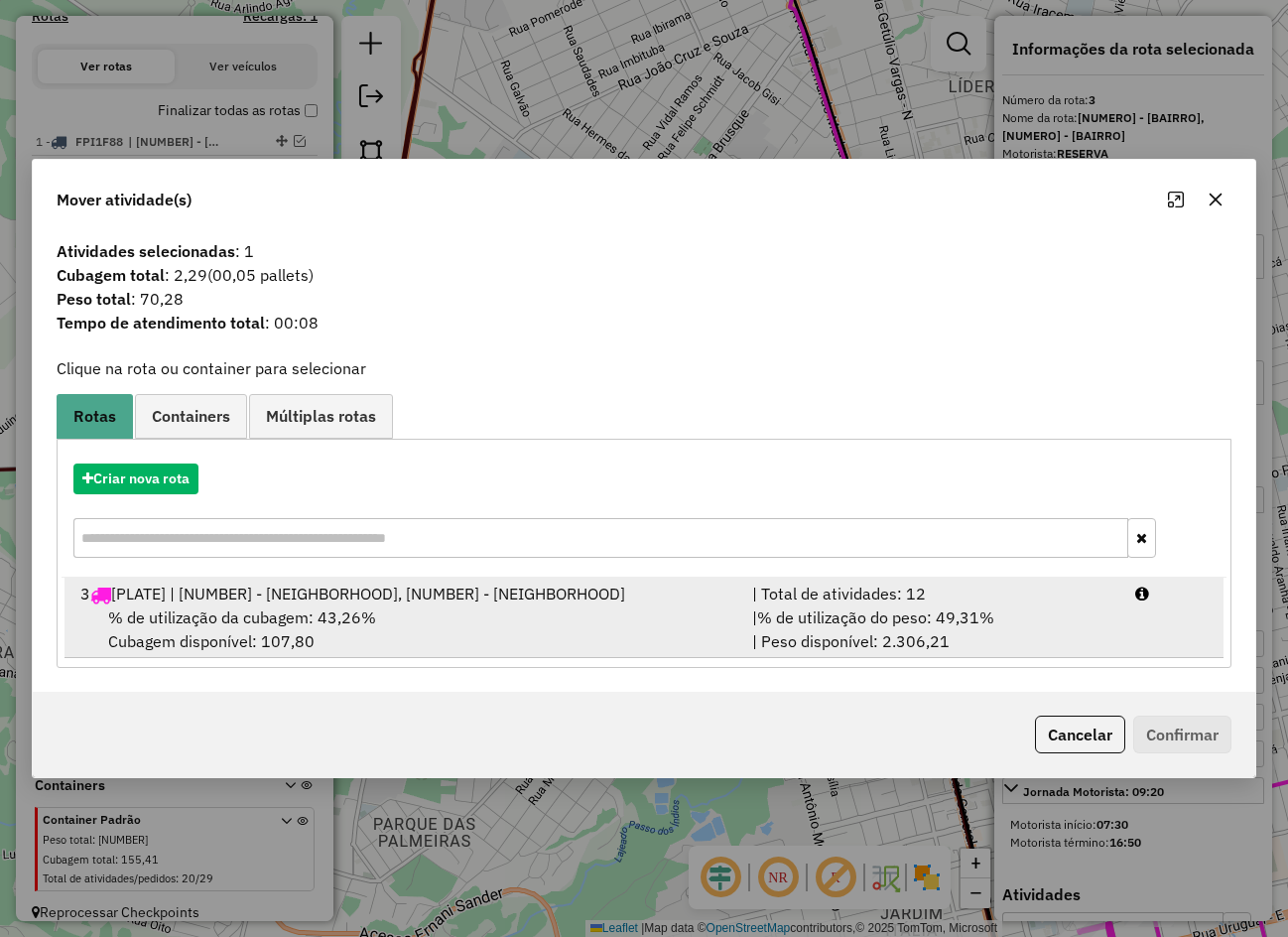 click on "% de utilização da cubagem: 43,26%  Cubagem disponível: 107,80" at bounding box center [404, 629] 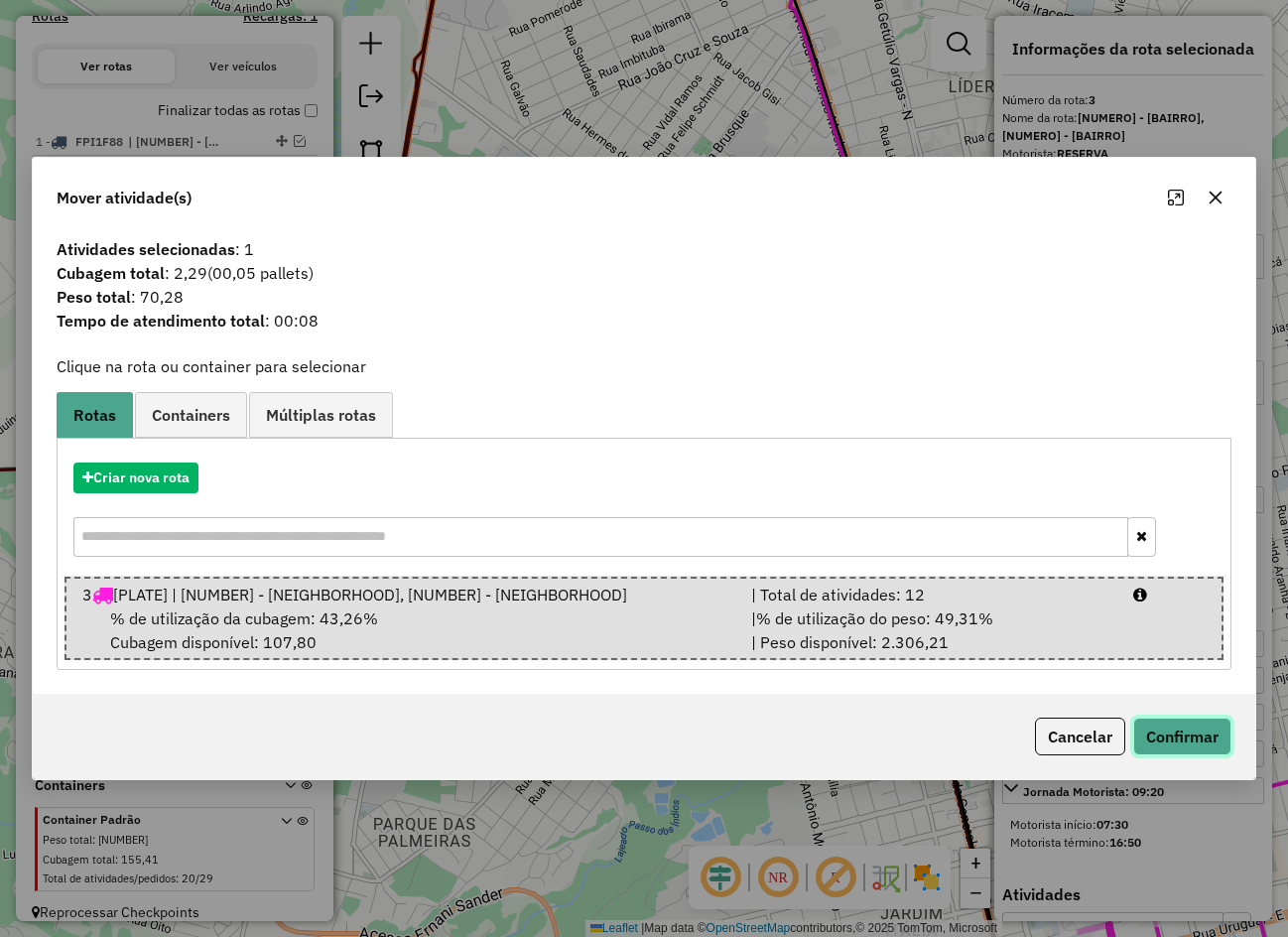 click on "Confirmar" 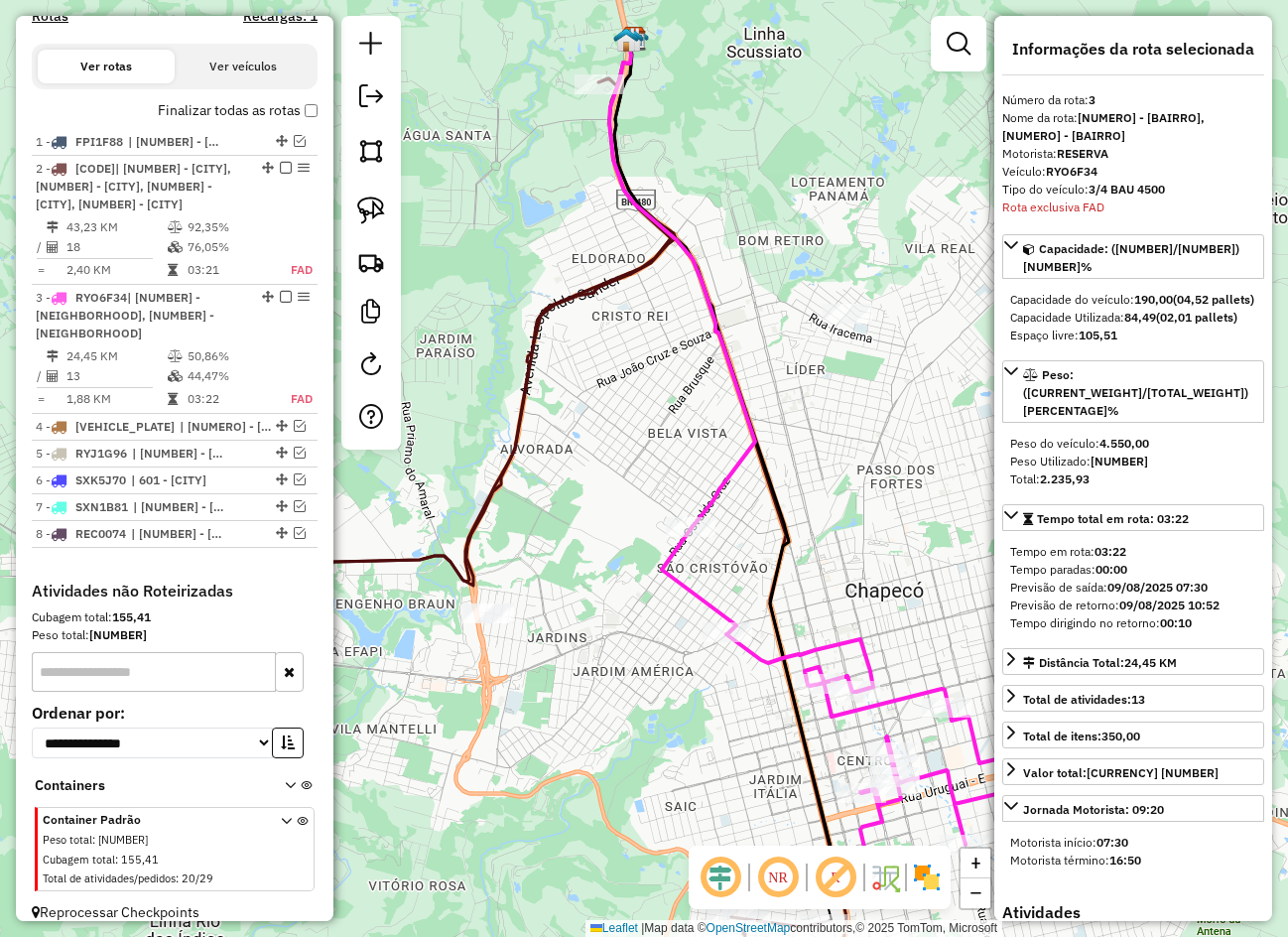 drag, startPoint x: 642, startPoint y: 683, endPoint x: 638, endPoint y: 598, distance: 85.09407 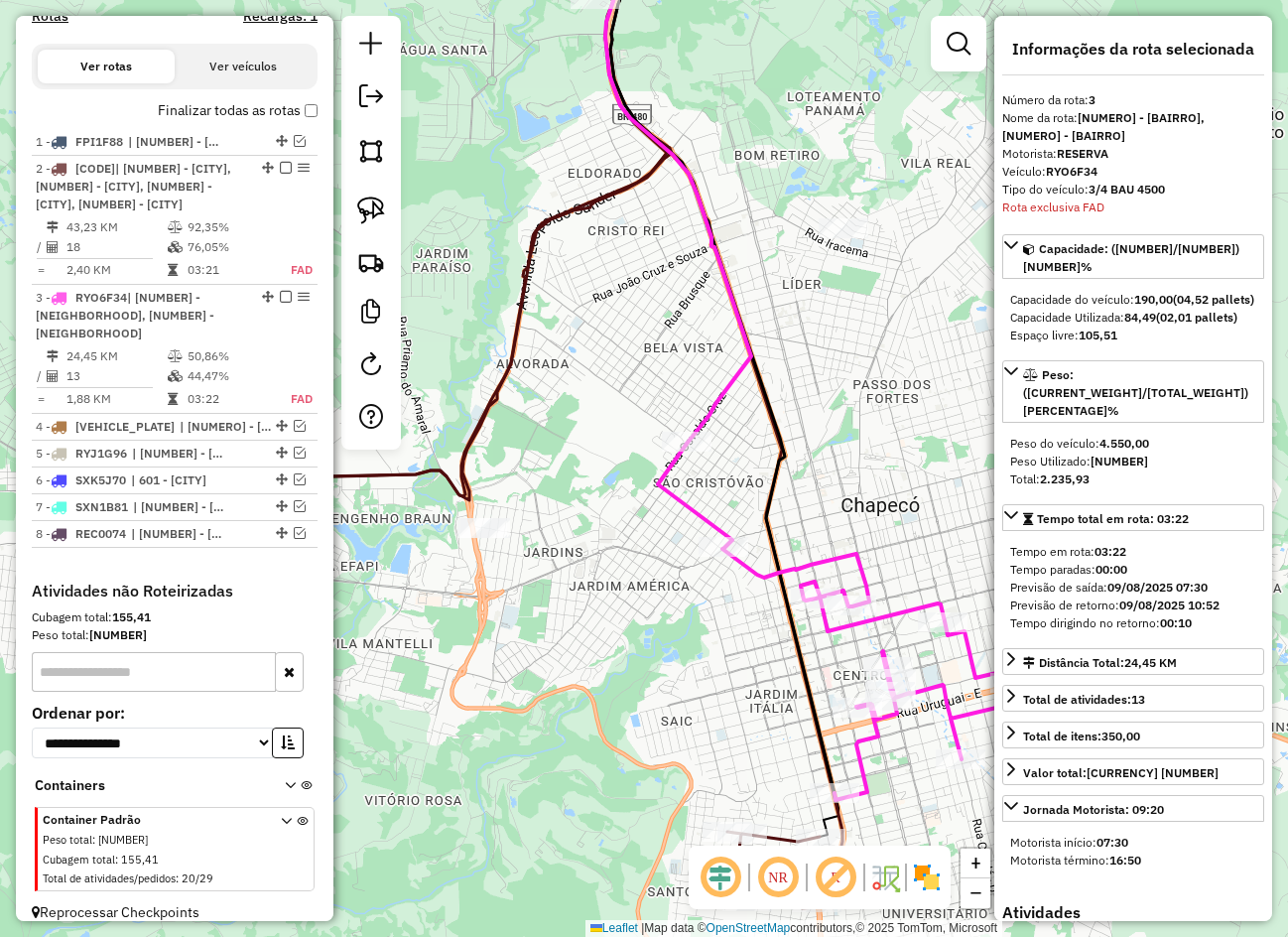 click on "Janela de atendimento Grade de atendimento Capacidade Transportadoras Veículos Cliente Pedidos  Rotas Selecione os dias de semana para filtrar as janelas de atendimento  Seg   Ter   Qua   Qui   Sex   Sáb   Dom  Informe o período da janela de atendimento: De: Até:  Filtrar exatamente a janela do cliente  Considerar janela de atendimento padrão  Selecione os dias de semana para filtrar as grades de atendimento  Seg   Ter   Qua   Qui   Sex   Sáb   Dom   Considerar clientes sem dia de atendimento cadastrado  Clientes fora do dia de atendimento selecionado Filtrar as atividades entre os valores definidos abaixo:  Peso mínimo:   Peso máximo:   Cubagem mínima:   Cubagem máxima:   De:   Até:  Filtrar as atividades entre o tempo de atendimento definido abaixo:  De:   Até:   Considerar capacidade total dos clientes não roteirizados Transportadora: Selecione um ou mais itens Tipo de veículo: Selecione um ou mais itens Veículo: Selecione um ou mais itens Motorista: Selecione um ou mais itens Nome: Rótulo:" 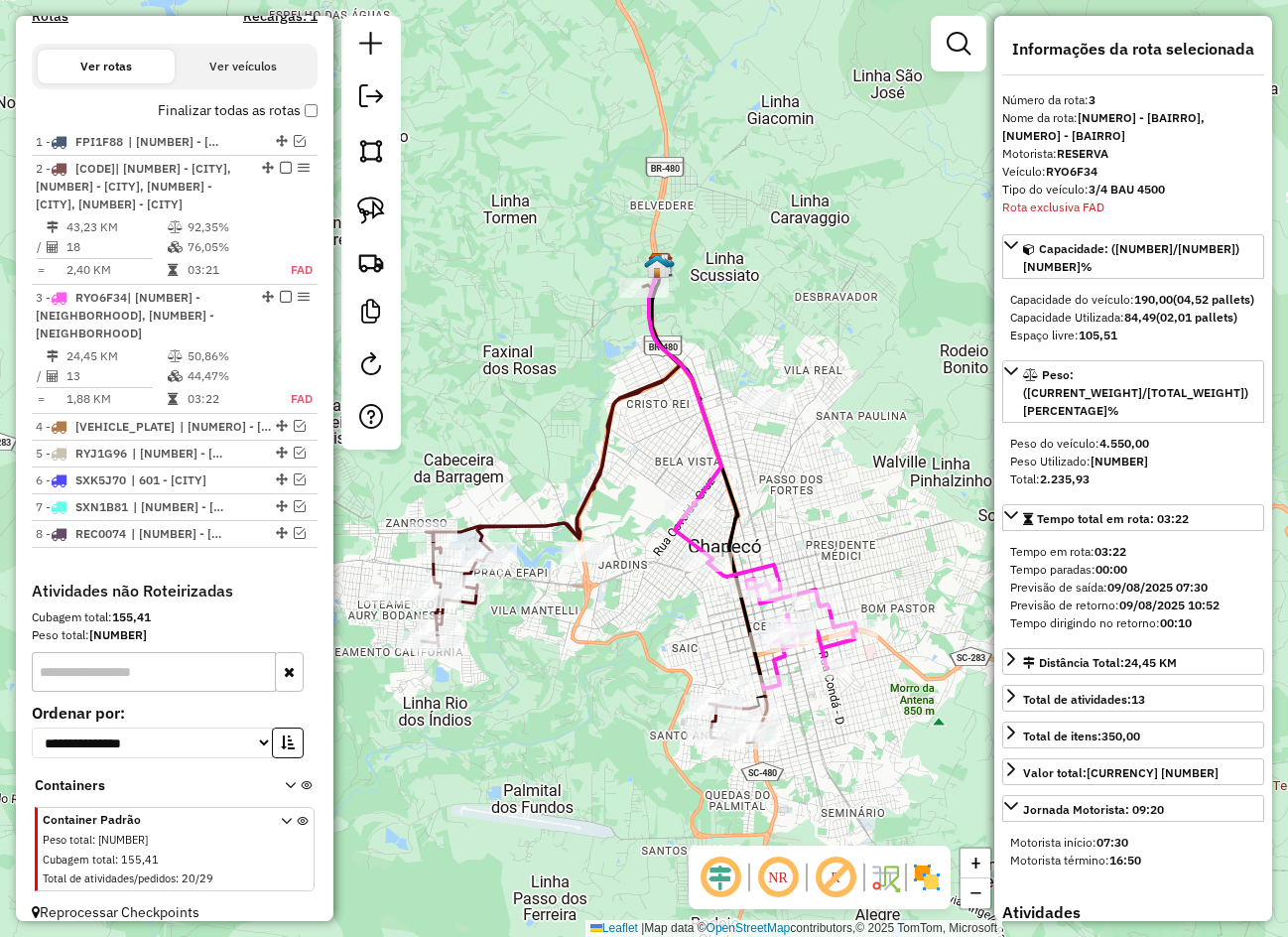 drag, startPoint x: 705, startPoint y: 587, endPoint x: 682, endPoint y: 602, distance: 27.45906 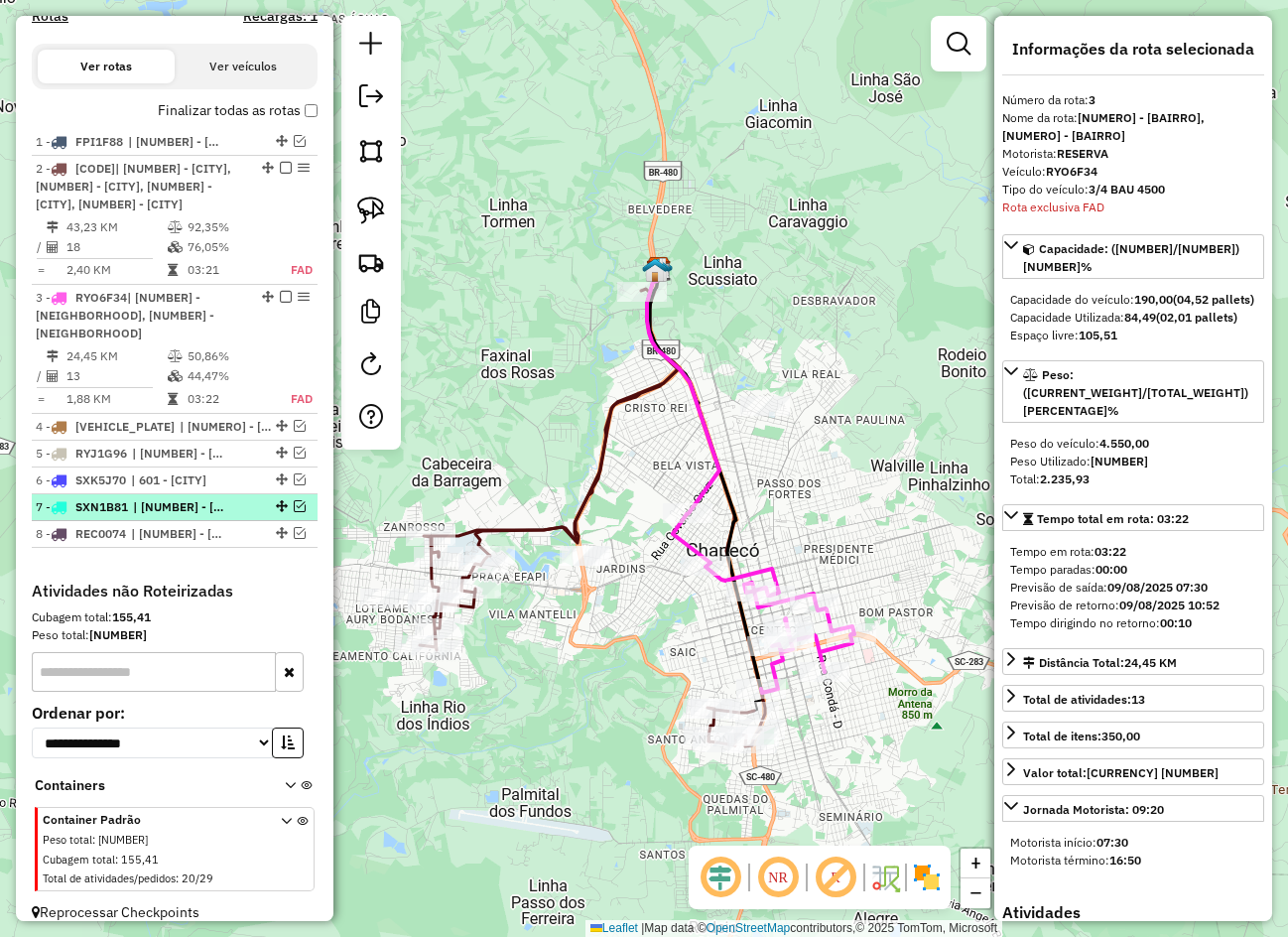 click on "7 -       SXN1B81   | 107 - XAP Cristo Rei" at bounding box center (141, 507) 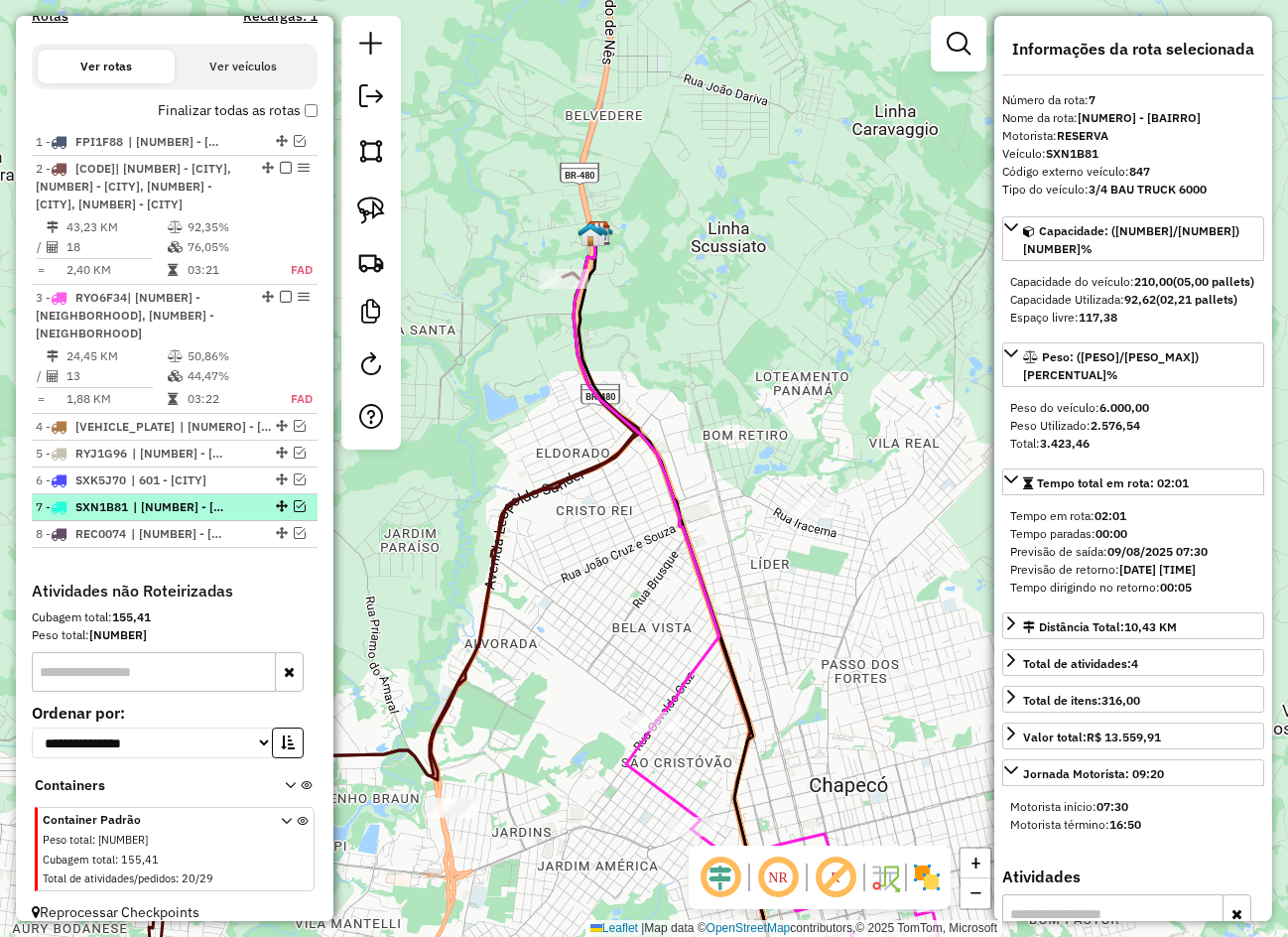 click at bounding box center (300, 506) 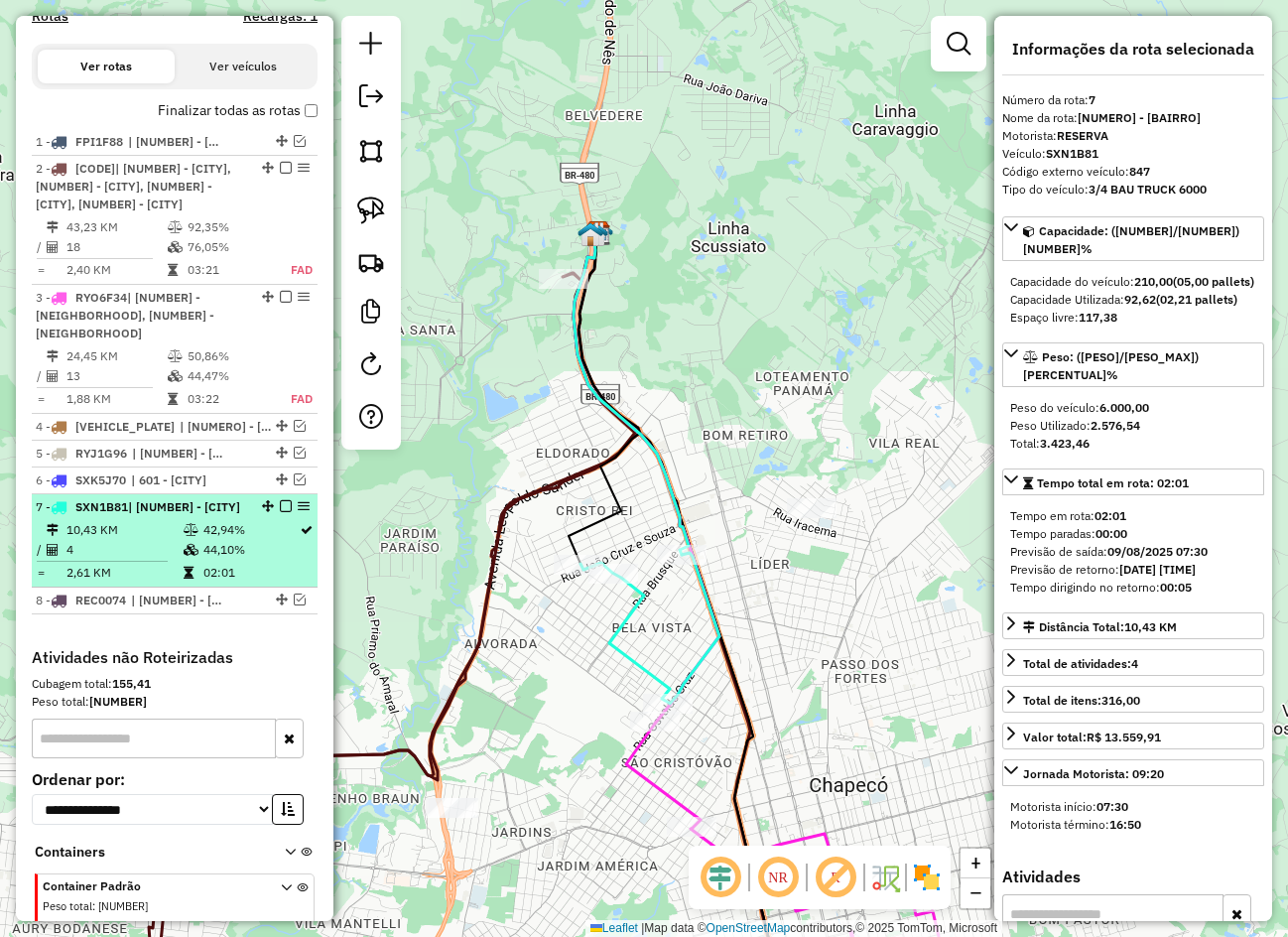 scroll, scrollTop: 698, scrollLeft: 0, axis: vertical 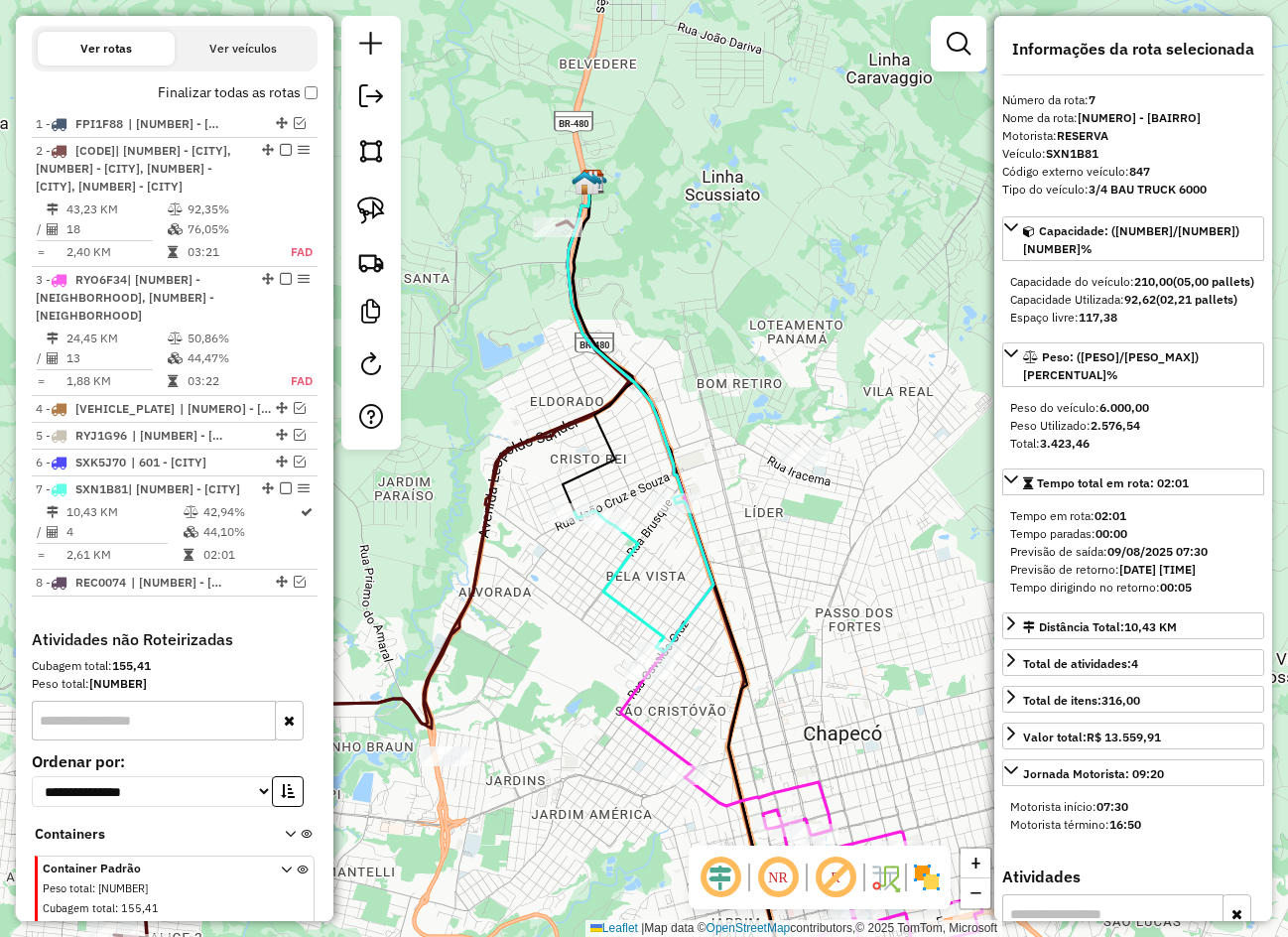 drag, startPoint x: 837, startPoint y: 623, endPoint x: 801, endPoint y: 442, distance: 184.54539 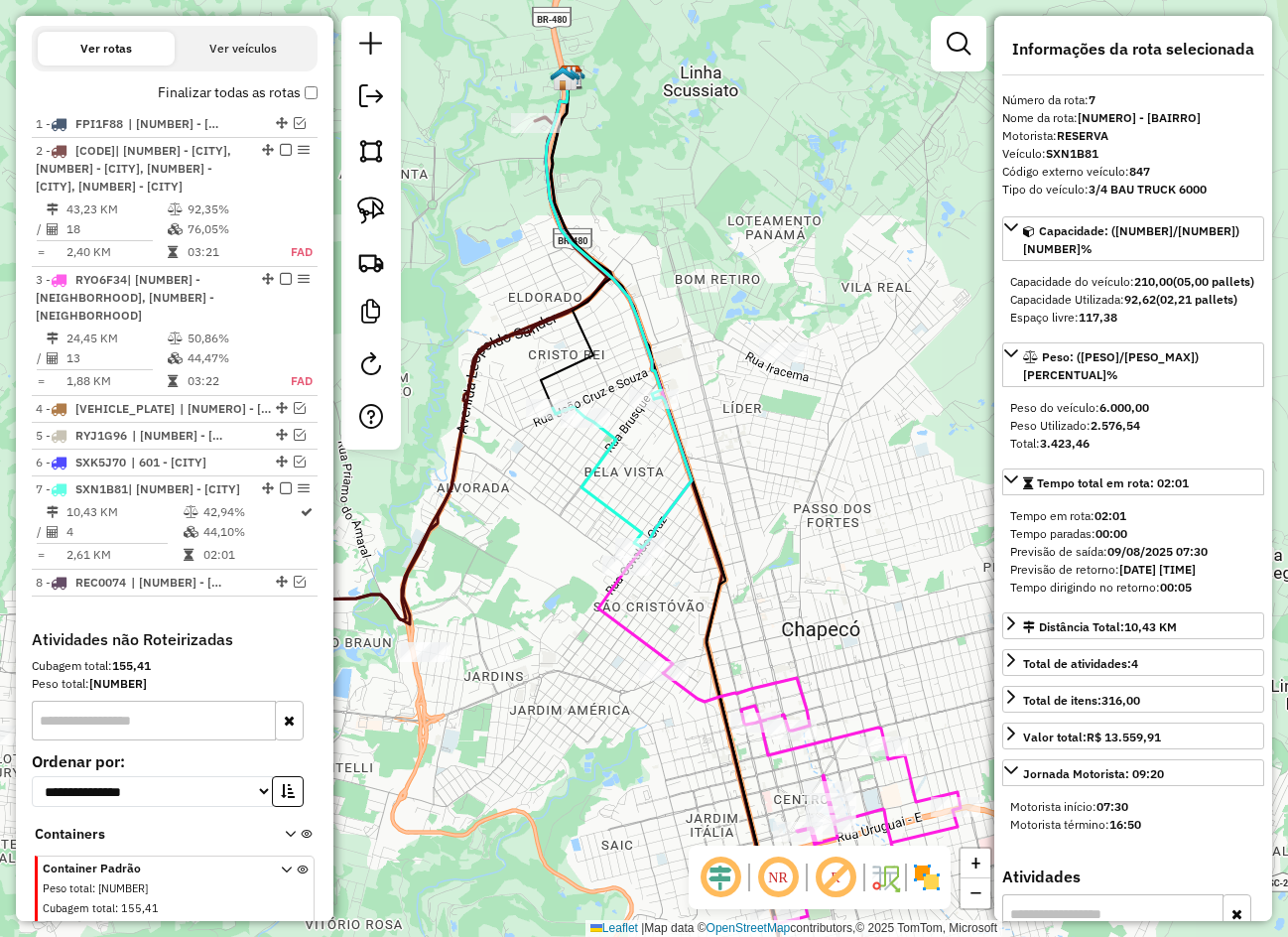 drag, startPoint x: 761, startPoint y: 446, endPoint x: 770, endPoint y: 496, distance: 50.80354 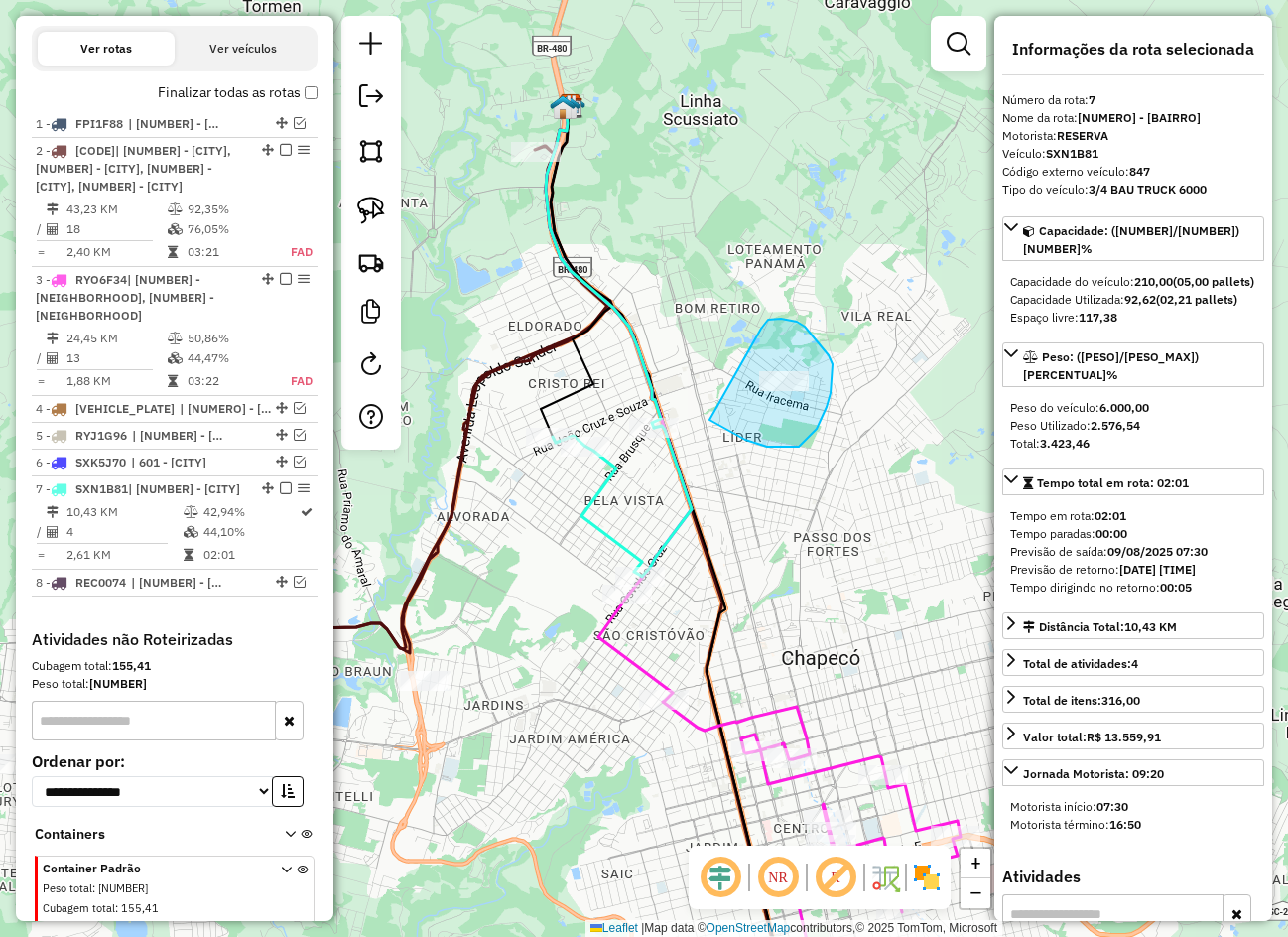 drag, startPoint x: 731, startPoint y: 432, endPoint x: 760, endPoint y: 334, distance: 102.20078 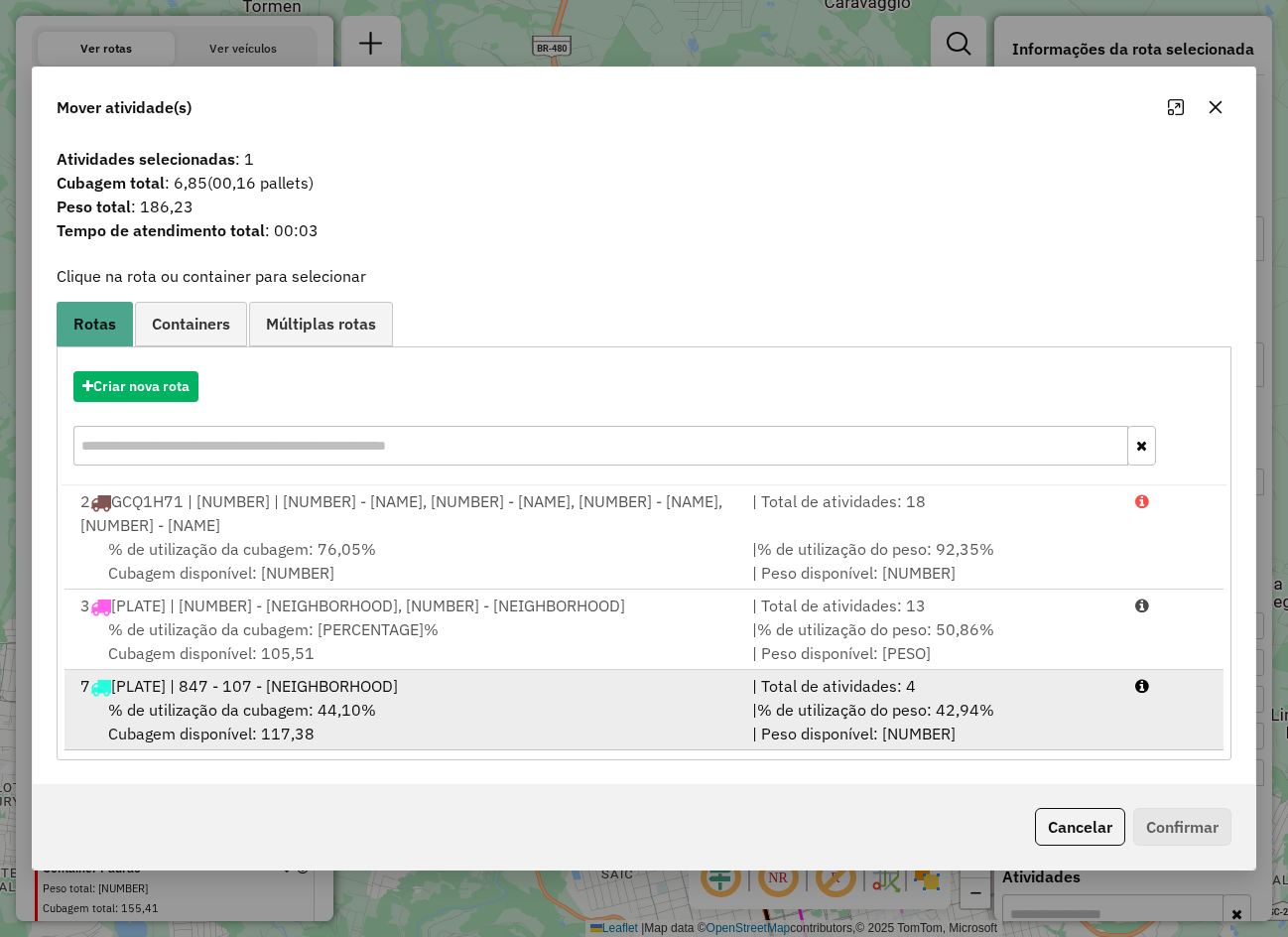click on "SXN1B81 | 847 | 107 - XAP Cristo Rei" at bounding box center [254, 686] 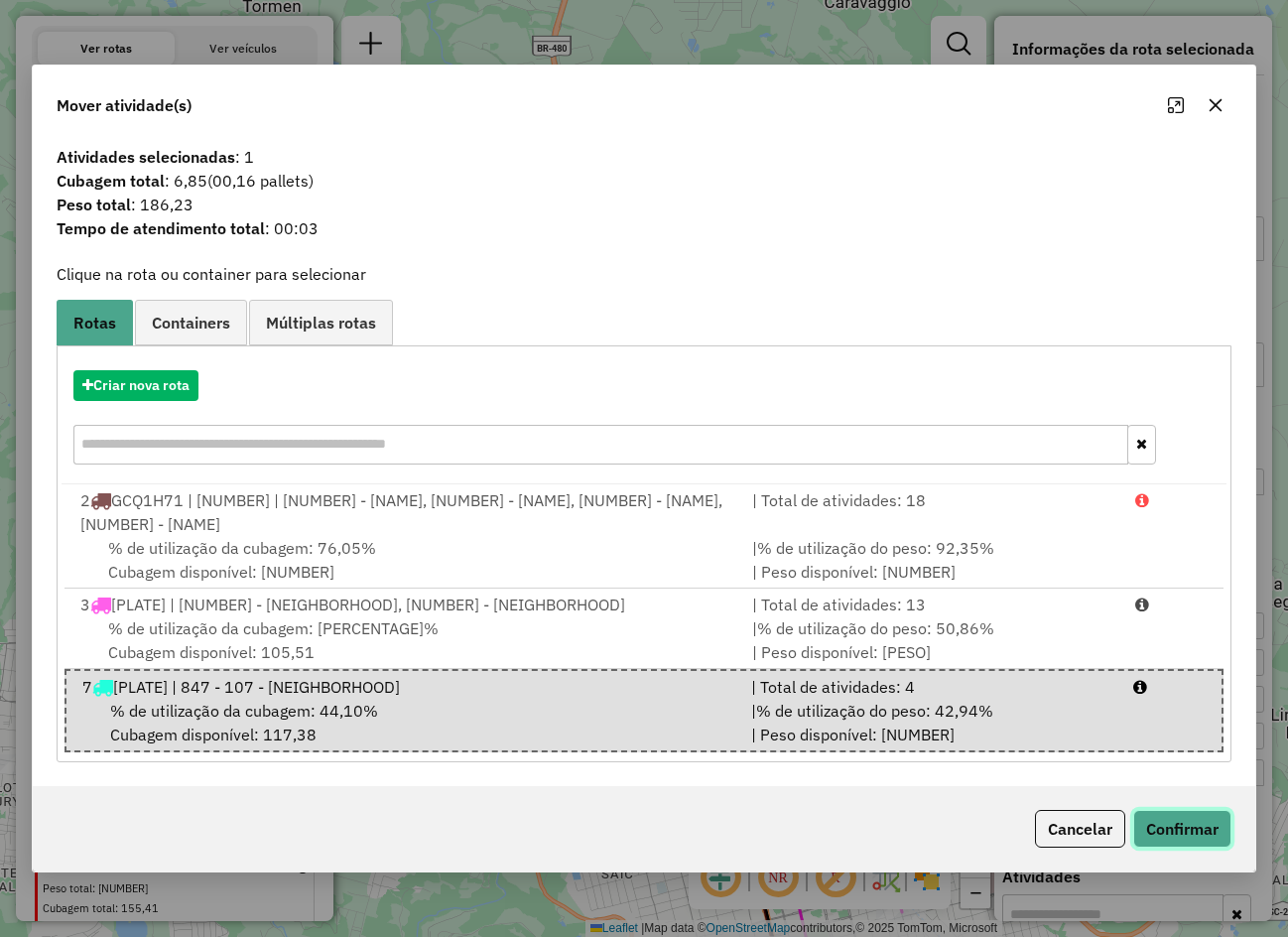 click on "Confirmar" 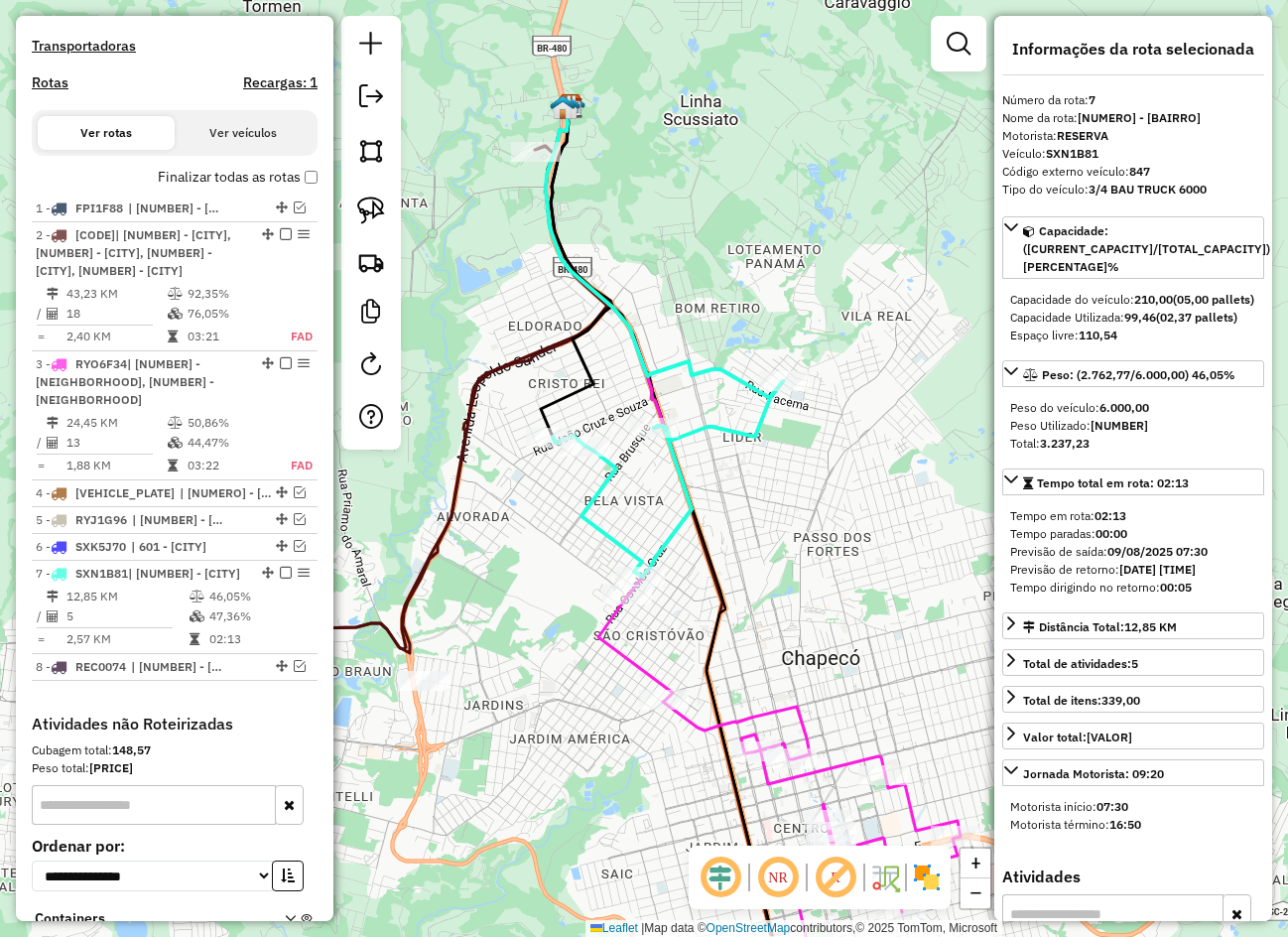 scroll, scrollTop: 566, scrollLeft: 0, axis: vertical 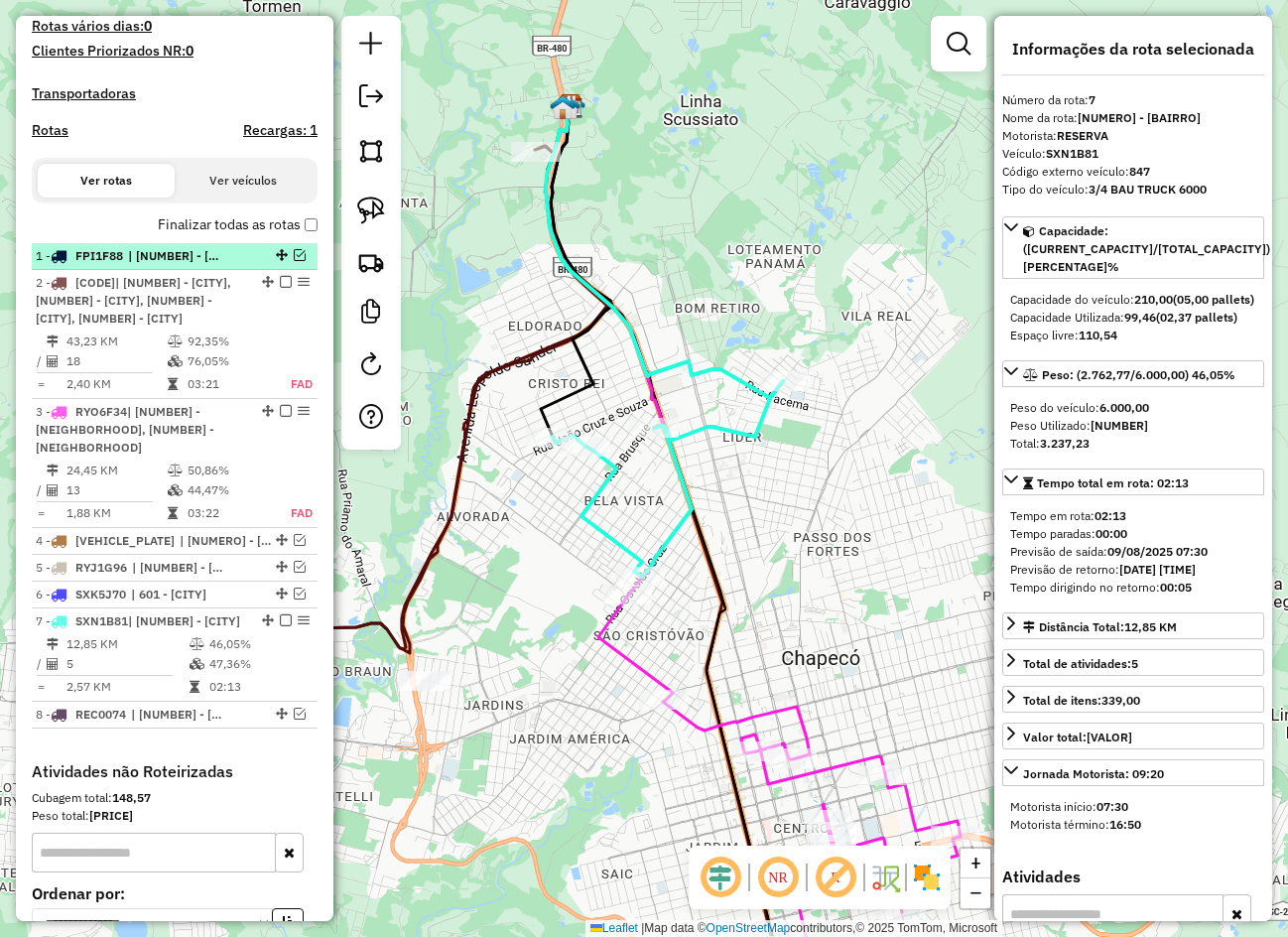 click on "1 -       FPI1F88   | 101 - XAP Centro, 103 - XAP Seminario, 104 - XAP Bom Pastor, 109 - Belvedere" at bounding box center (175, 256) 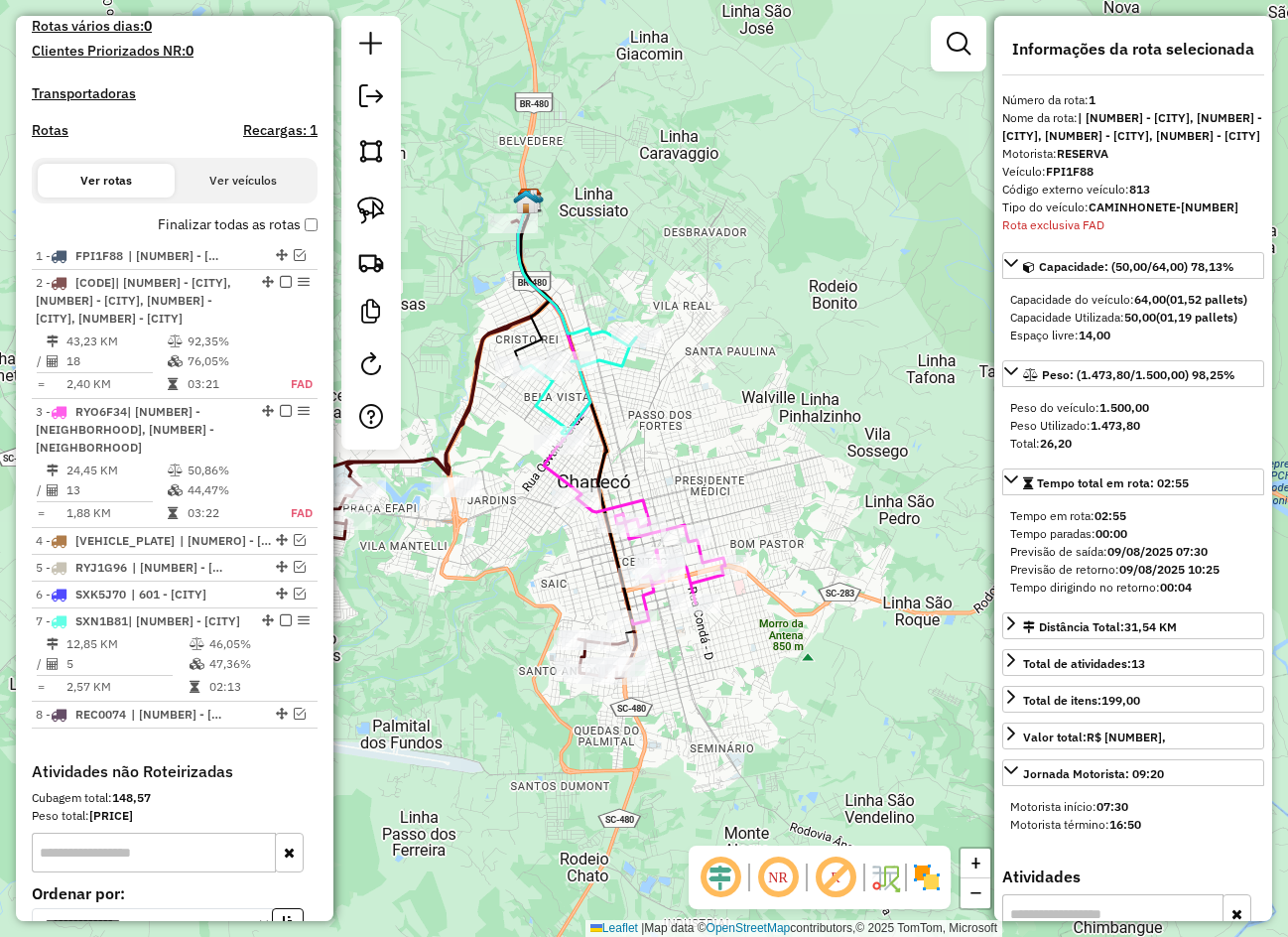 scroll, scrollTop: 764, scrollLeft: 0, axis: vertical 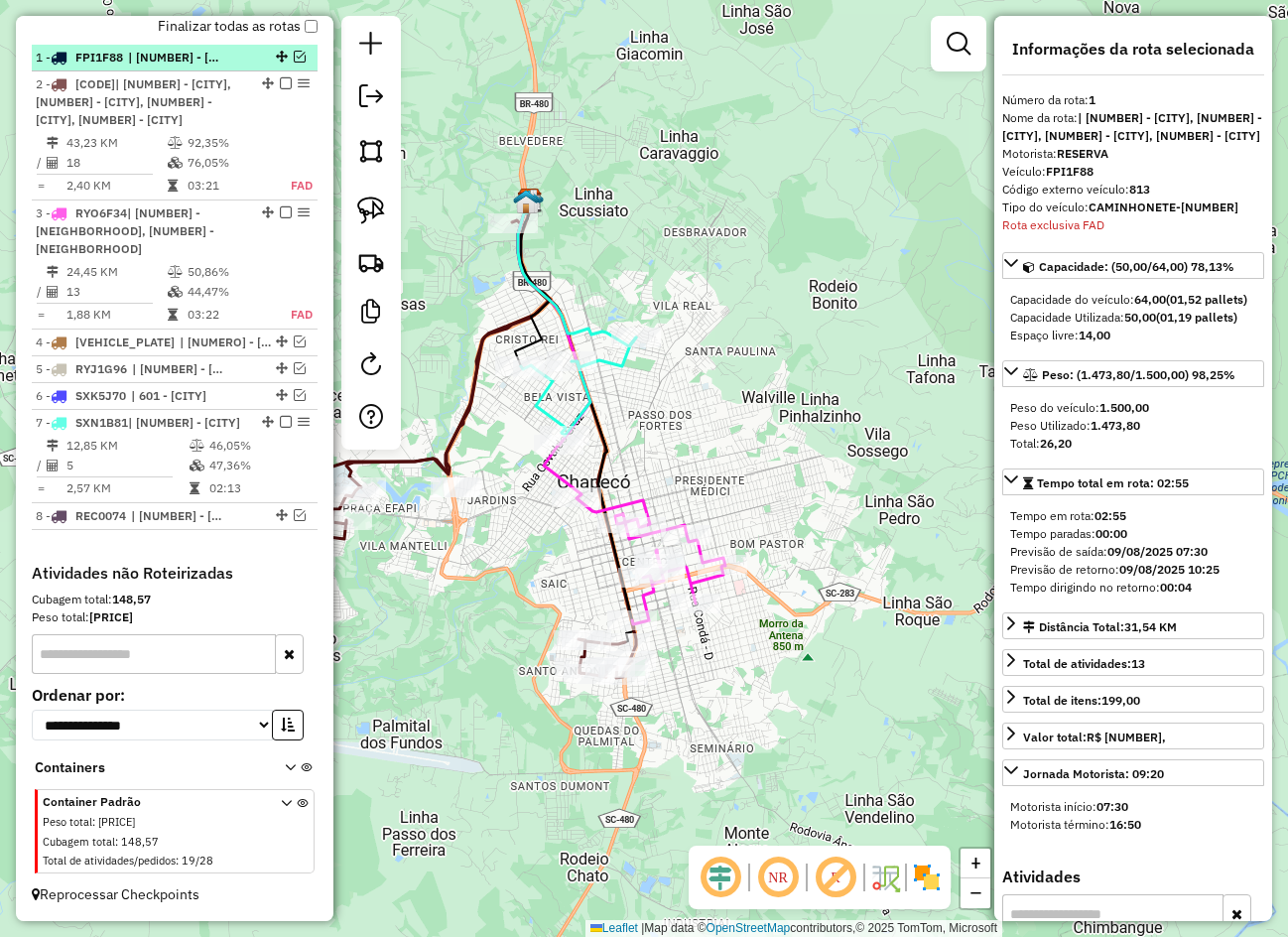 click at bounding box center [300, 57] 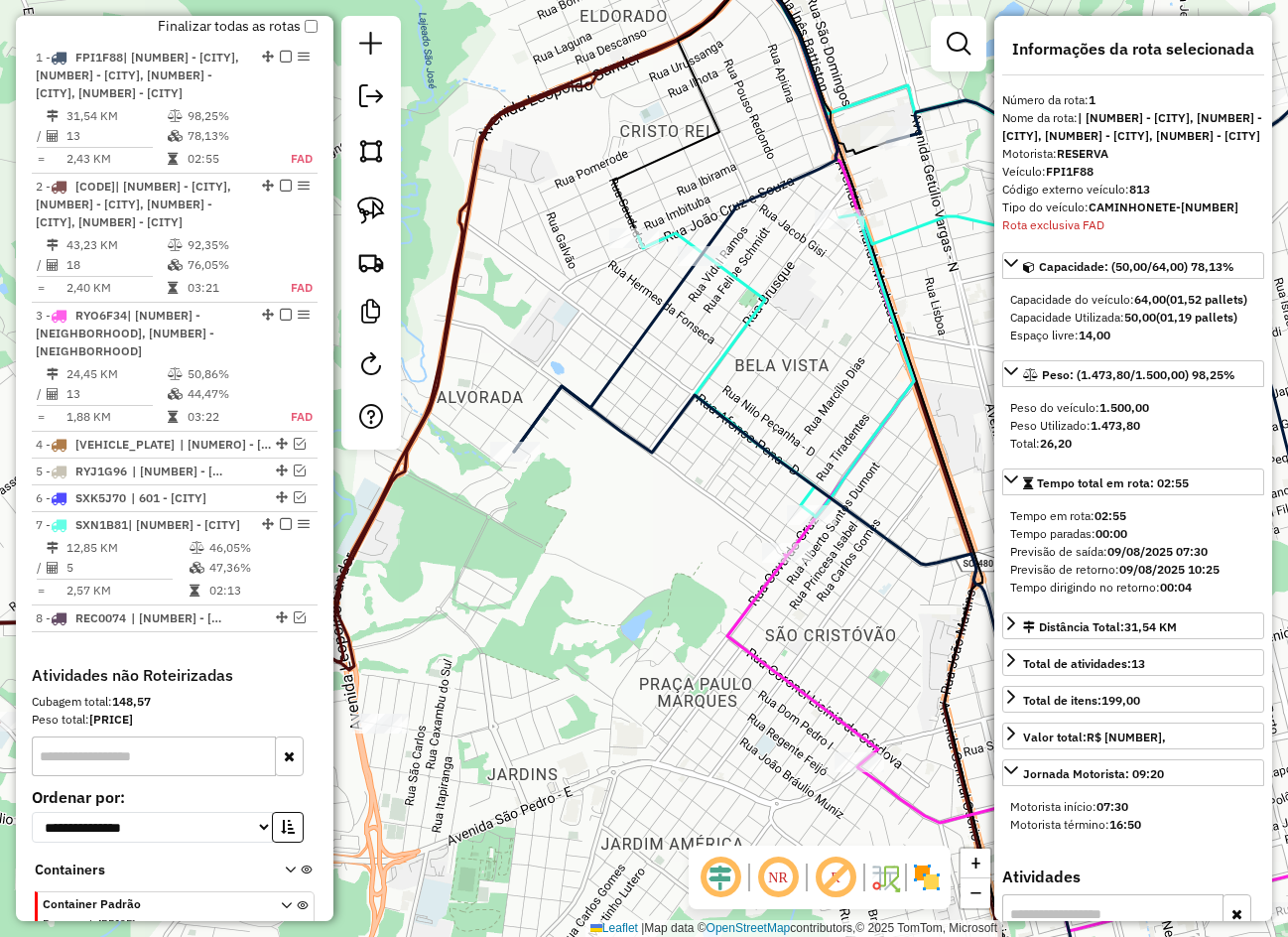 drag, startPoint x: 598, startPoint y: 501, endPoint x: 565, endPoint y: 526, distance: 41.400483 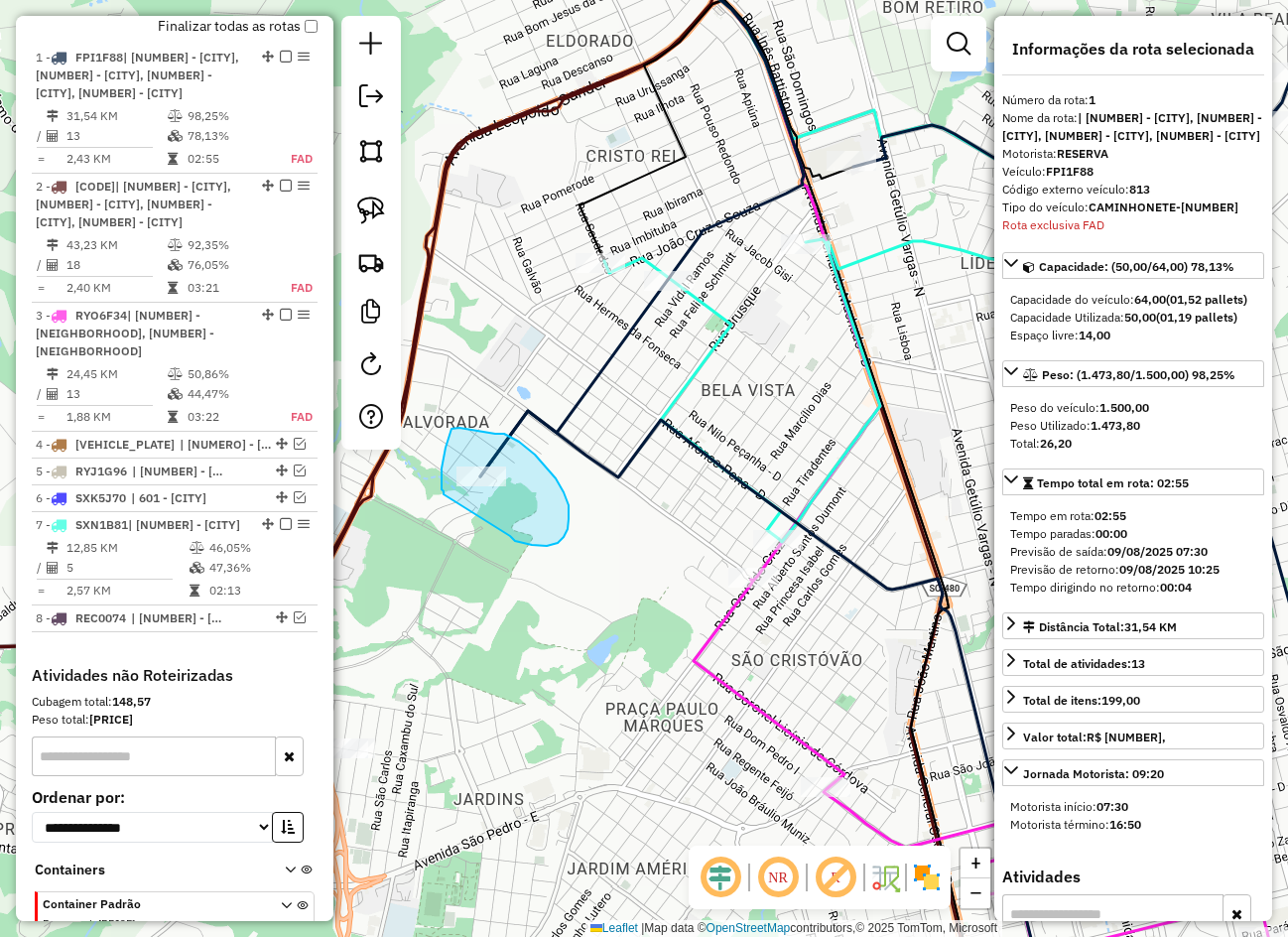 drag, startPoint x: 510, startPoint y: 536, endPoint x: 444, endPoint y: 494, distance: 78.23043 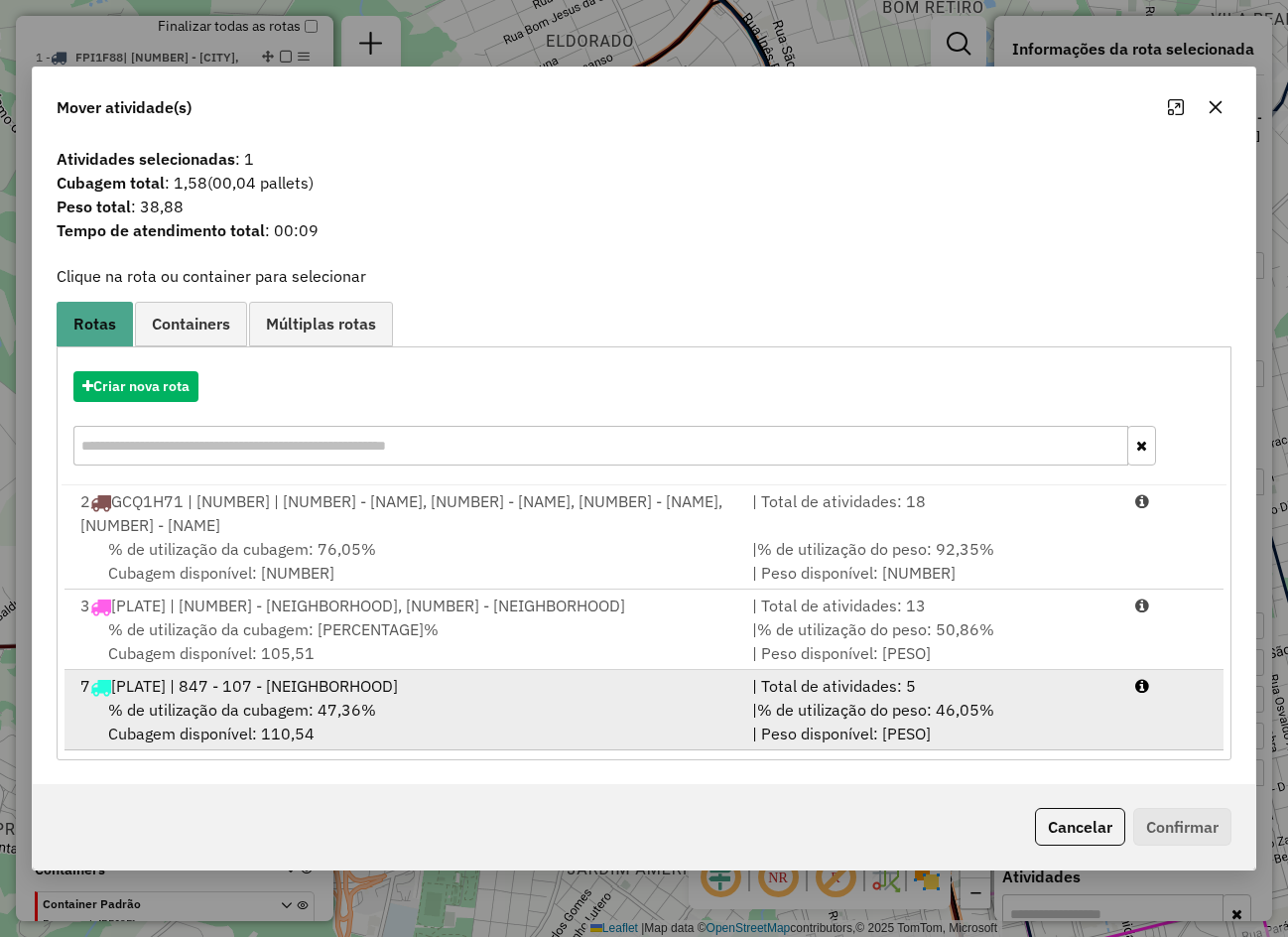 click on "% de utilização da cubagem: 47,36%  Cubagem disponível: 110,54" at bounding box center (404, 722) 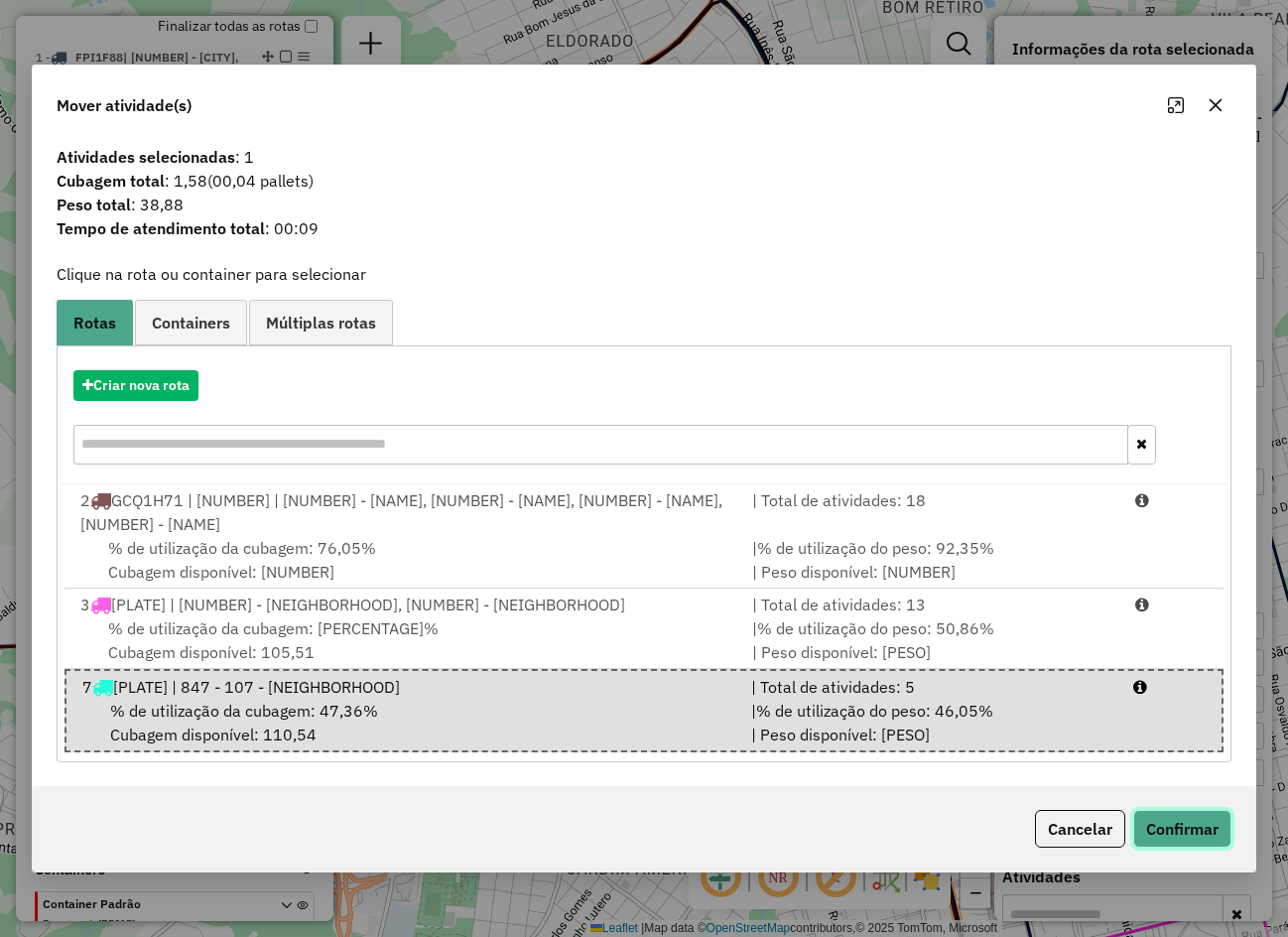 click on "Confirmar" 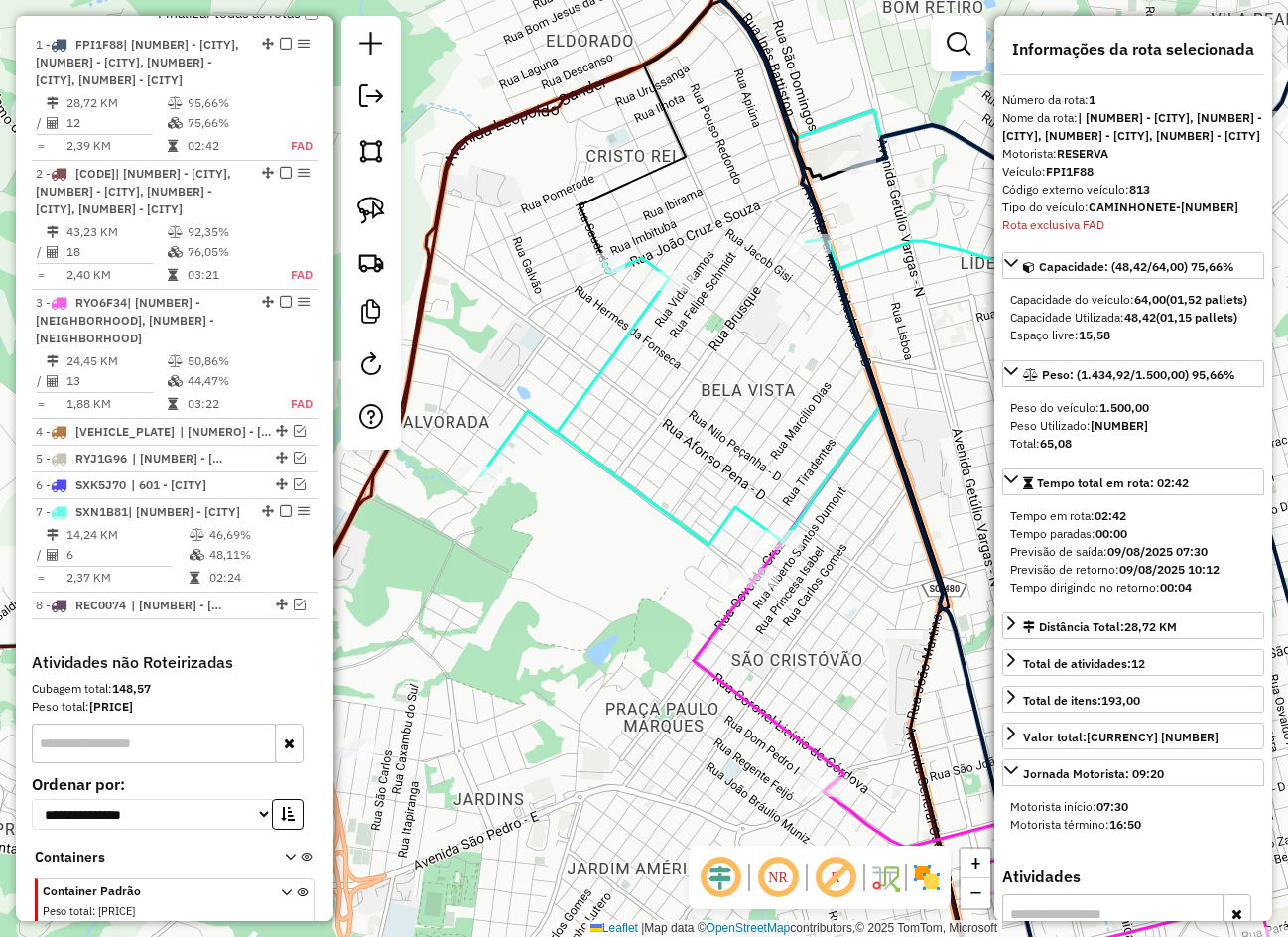 scroll, scrollTop: 793, scrollLeft: 0, axis: vertical 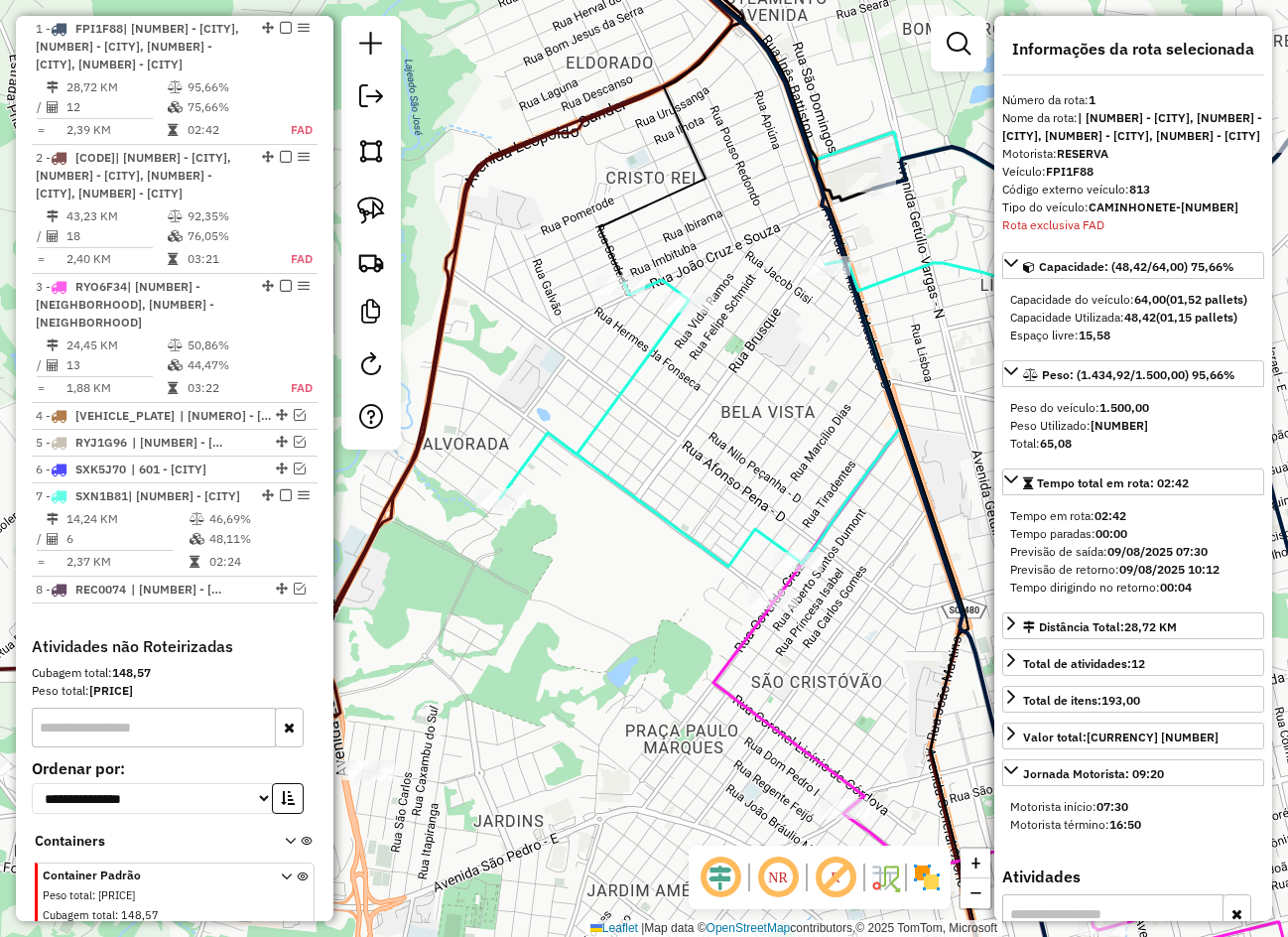 drag, startPoint x: 675, startPoint y: 533, endPoint x: 740, endPoint y: 586, distance: 83.868945 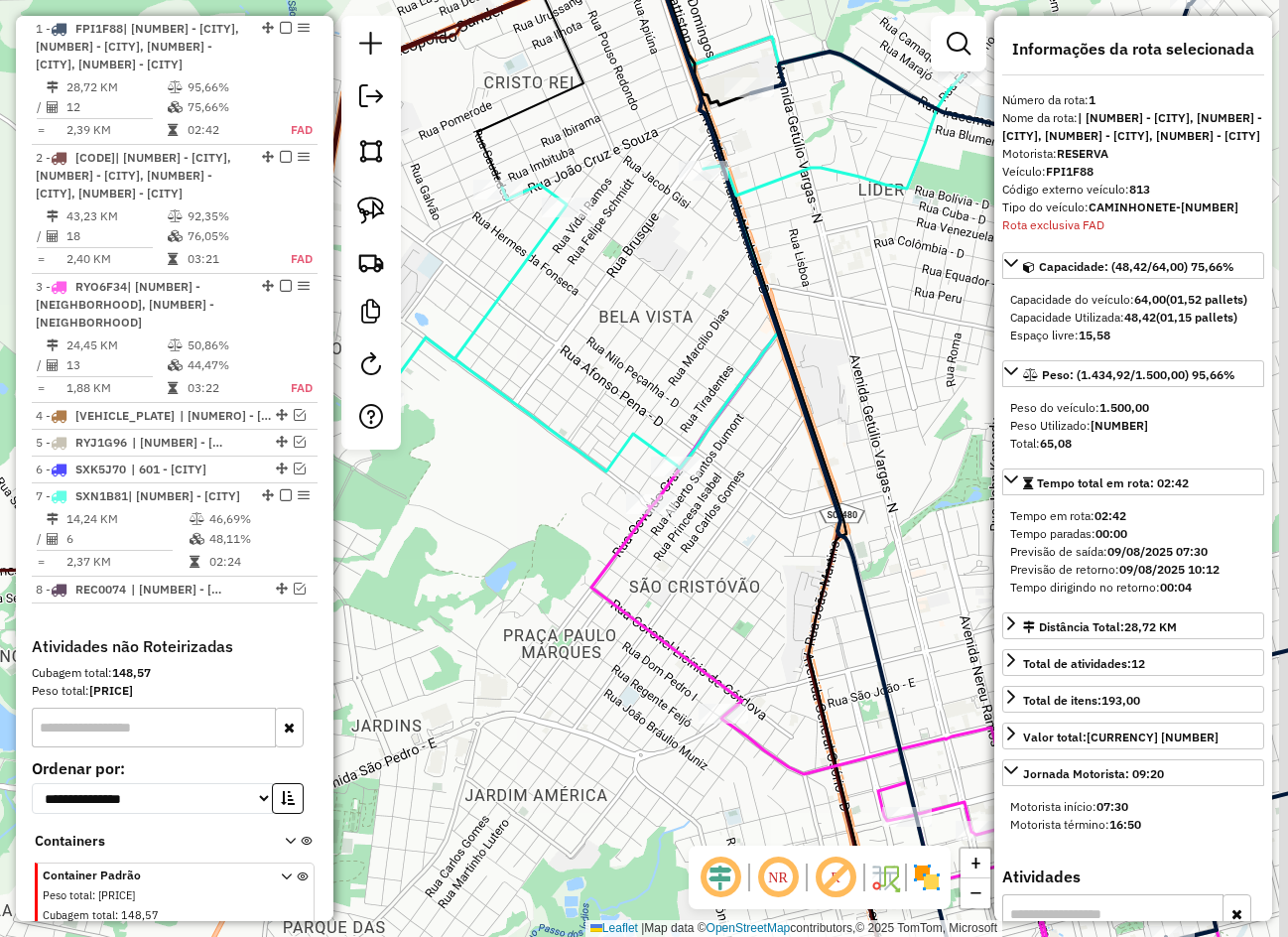 drag, startPoint x: 824, startPoint y: 643, endPoint x: 744, endPoint y: 580, distance: 101.82829 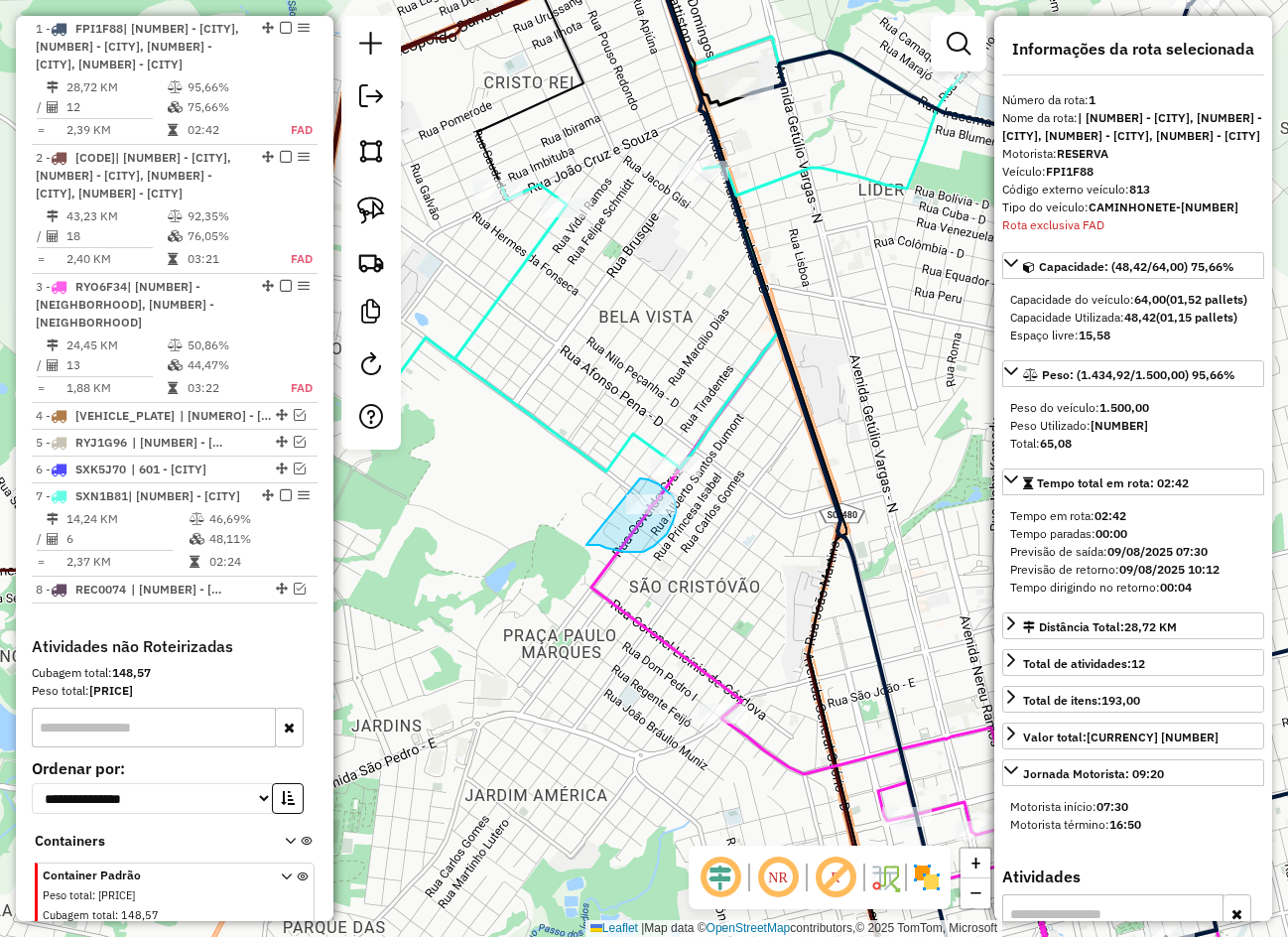 drag, startPoint x: 586, startPoint y: 545, endPoint x: 604, endPoint y: 478, distance: 69.375788 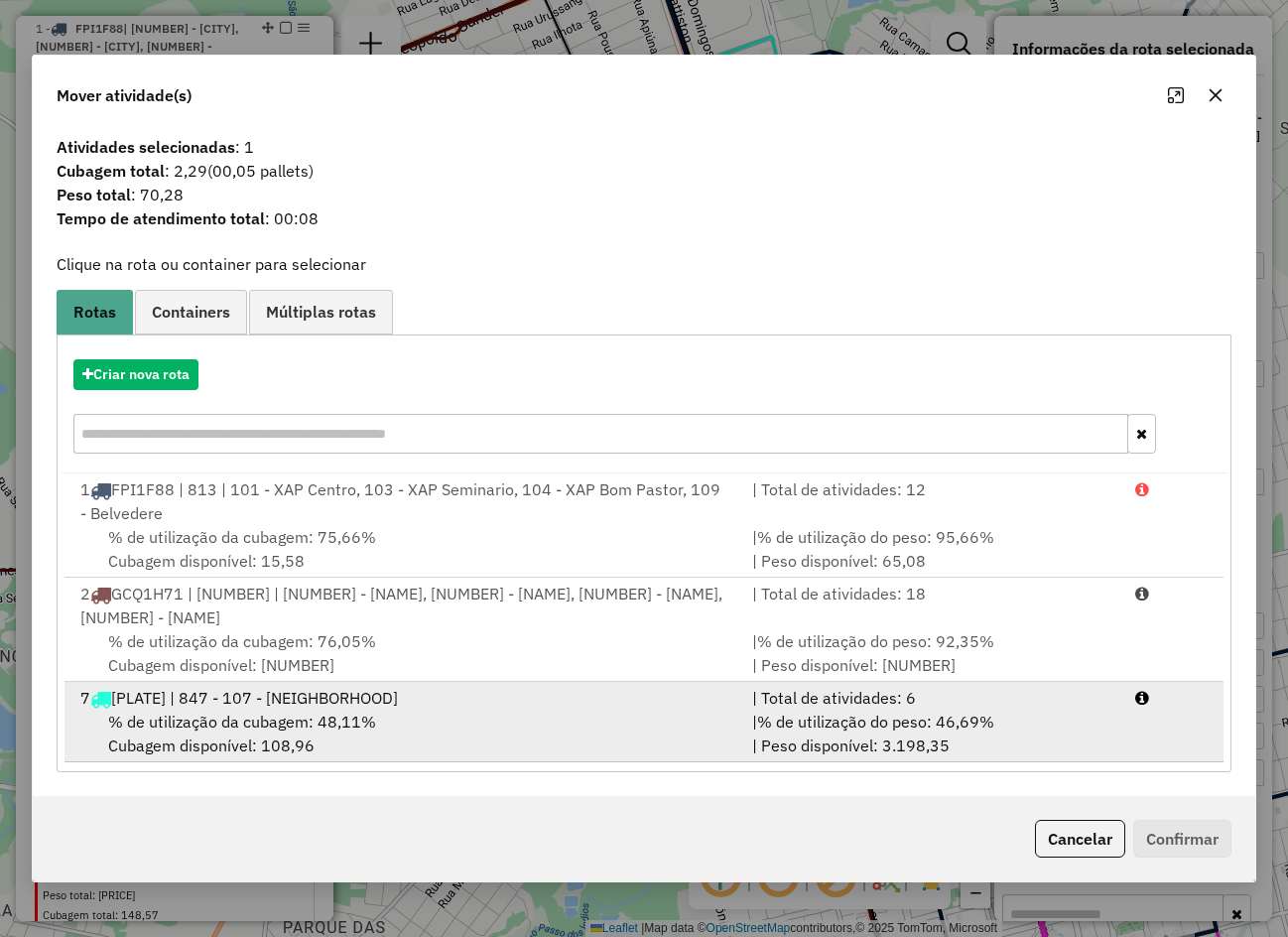 click on "SXN1B81 | 847 | 107 - XAP Cristo Rei" at bounding box center (254, 698) 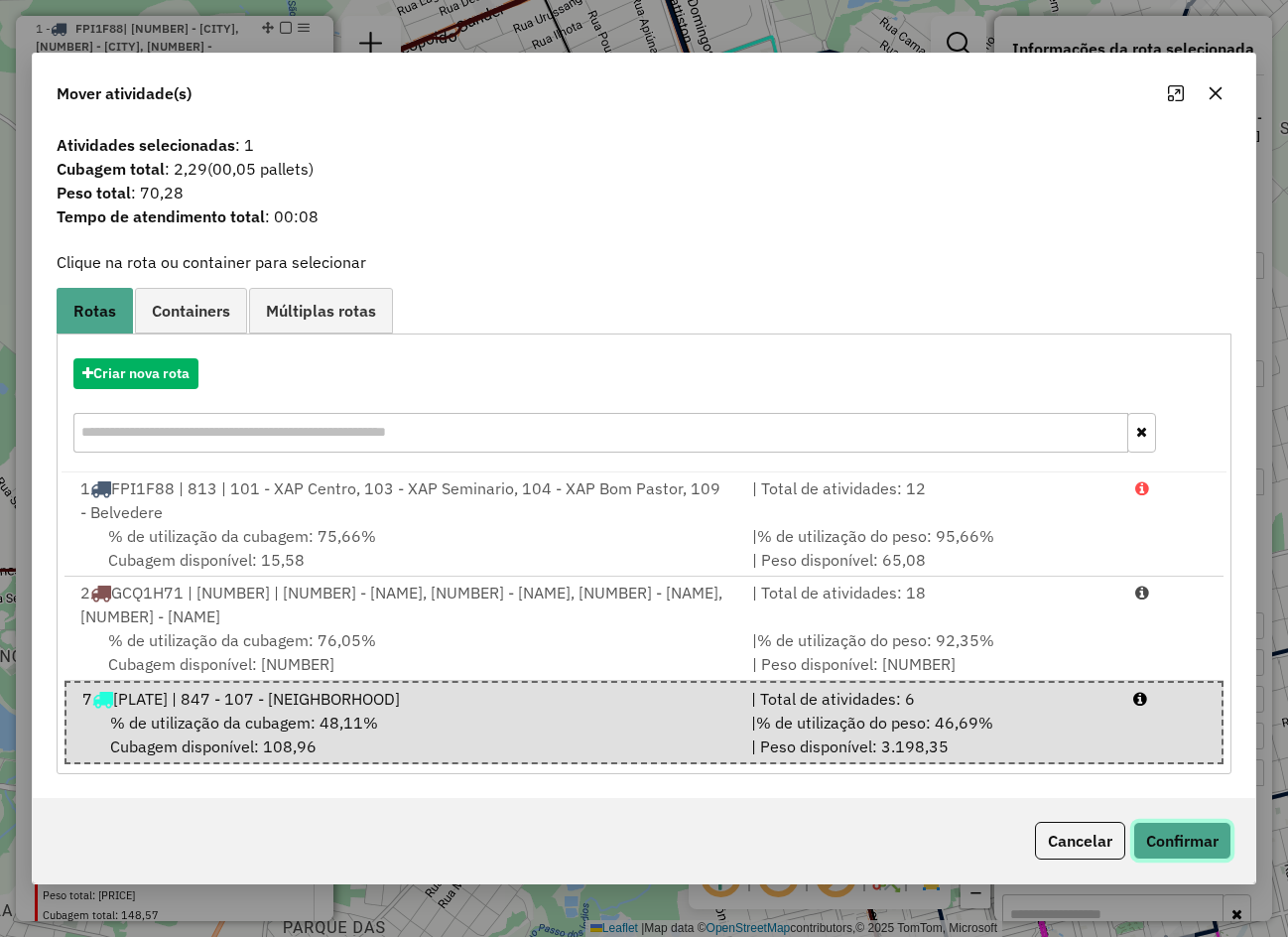 click on "Confirmar" 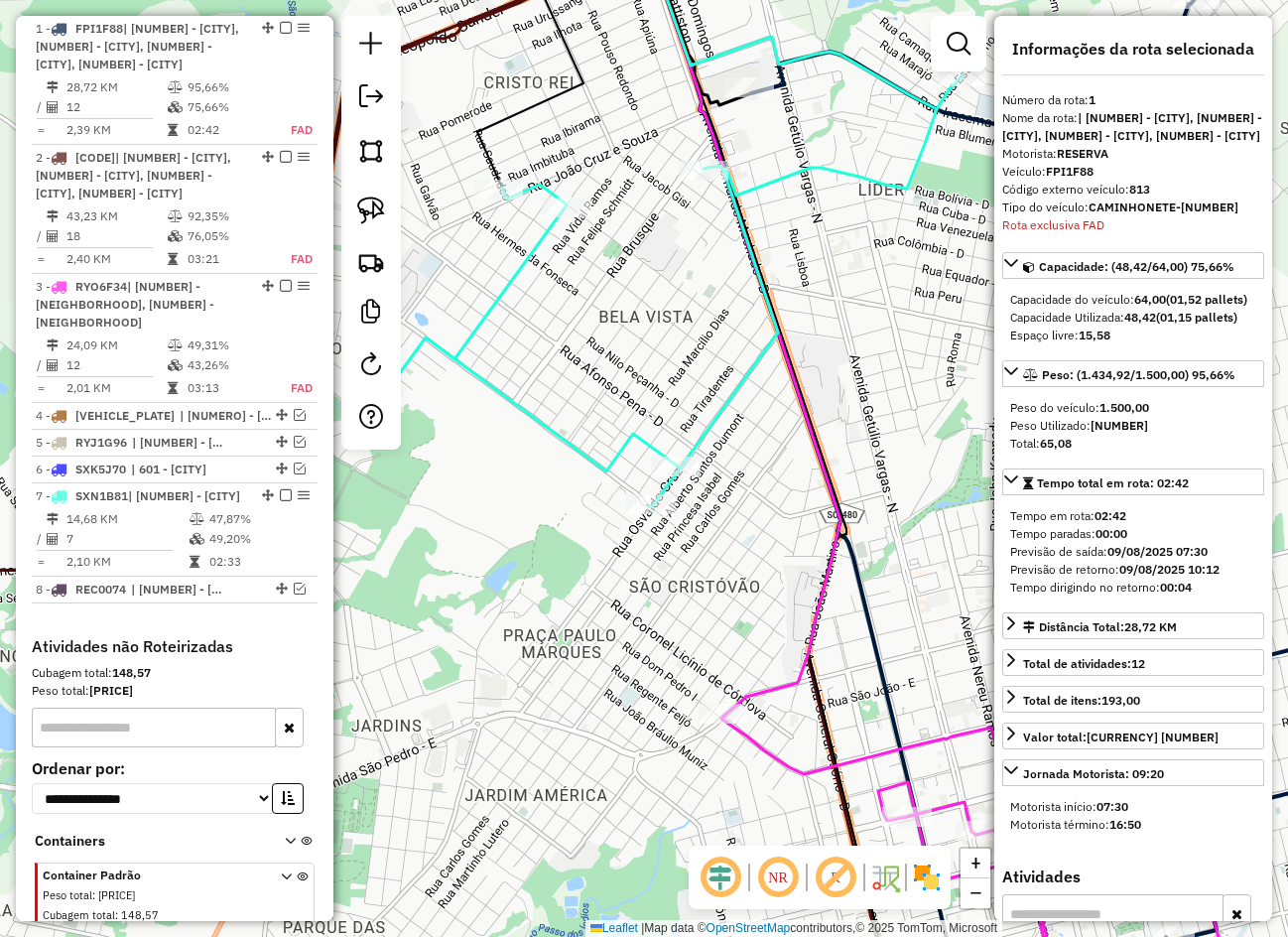 drag, startPoint x: 706, startPoint y: 616, endPoint x: 673, endPoint y: 500, distance: 120.6027 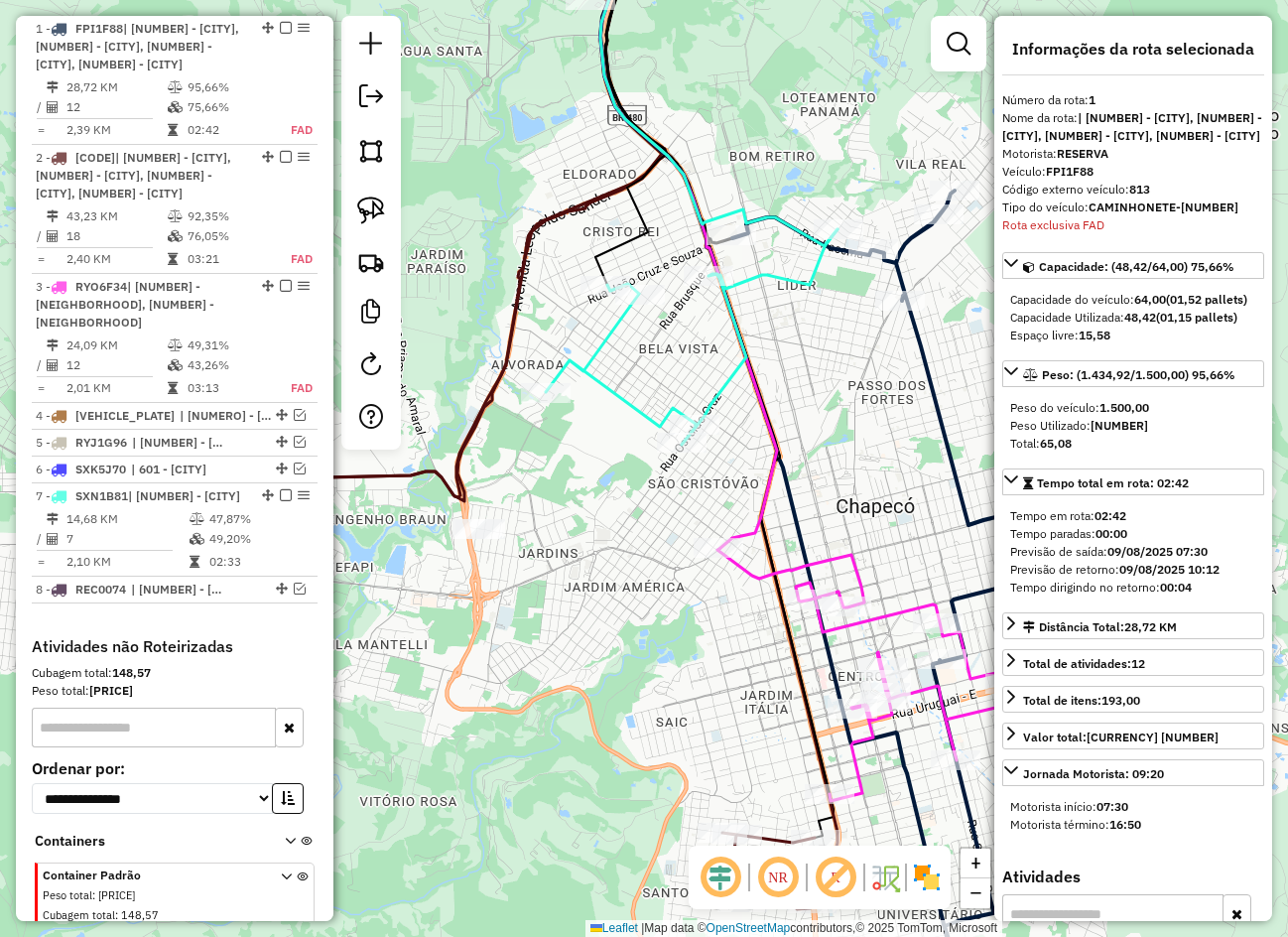 click on "Janela de atendimento Grade de atendimento Capacidade Transportadoras Veículos Cliente Pedidos  Rotas Selecione os dias de semana para filtrar as janelas de atendimento  Seg   Ter   Qua   Qui   Sex   Sáb   Dom  Informe o período da janela de atendimento: De: Até:  Filtrar exatamente a janela do cliente  Considerar janela de atendimento padrão  Selecione os dias de semana para filtrar as grades de atendimento  Seg   Ter   Qua   Qui   Sex   Sáb   Dom   Considerar clientes sem dia de atendimento cadastrado  Clientes fora do dia de atendimento selecionado Filtrar as atividades entre os valores definidos abaixo:  Peso mínimo:   Peso máximo:   Cubagem mínima:   Cubagem máxima:   De:   Até:  Filtrar as atividades entre o tempo de atendimento definido abaixo:  De:   Até:   Considerar capacidade total dos clientes não roteirizados Transportadora: Selecione um ou mais itens Tipo de veículo: Selecione um ou mais itens Veículo: Selecione um ou mais itens Motorista: Selecione um ou mais itens Nome: Rótulo:" 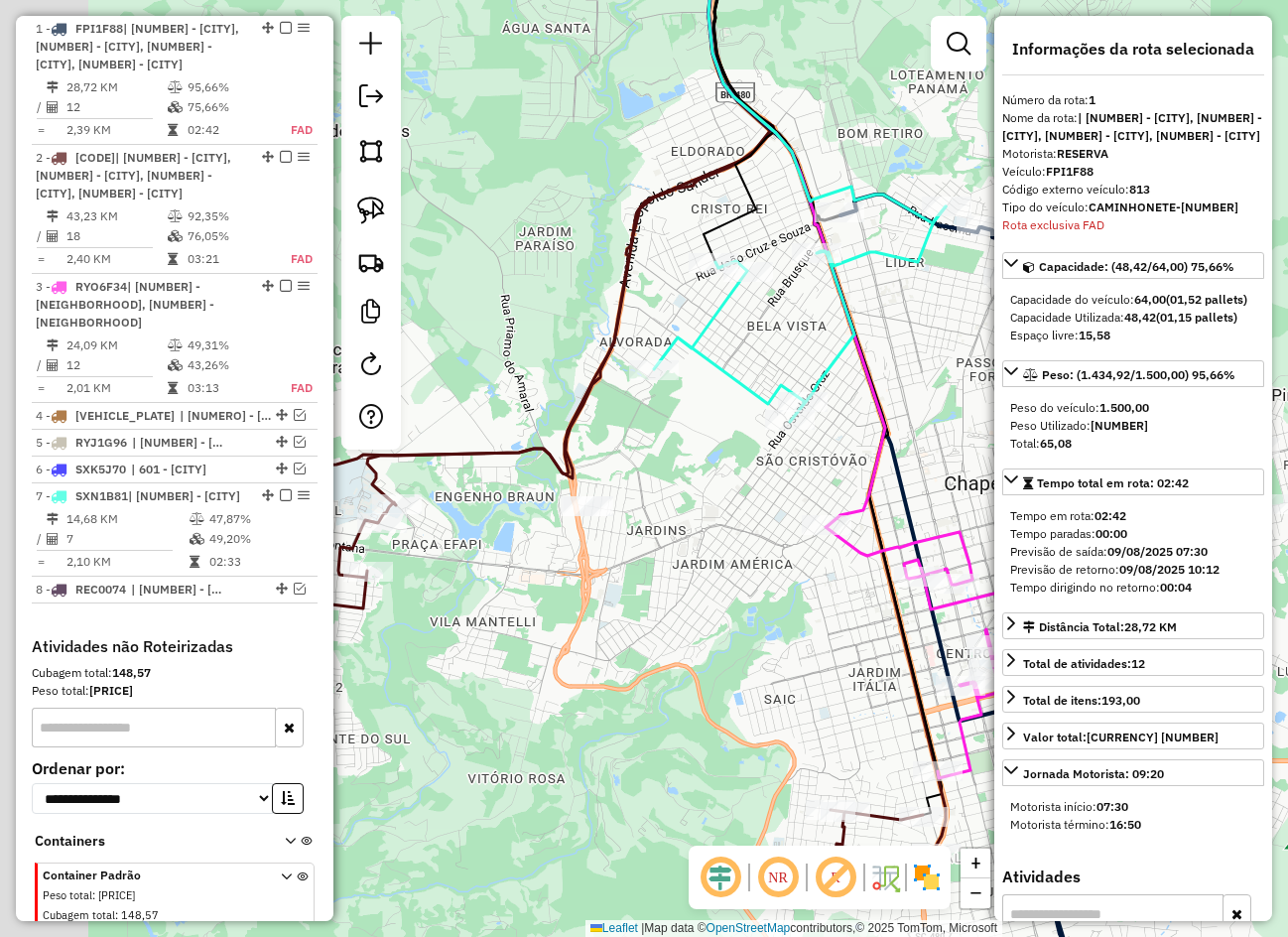 drag, startPoint x: 570, startPoint y: 629, endPoint x: 708, endPoint y: 531, distance: 169.2572 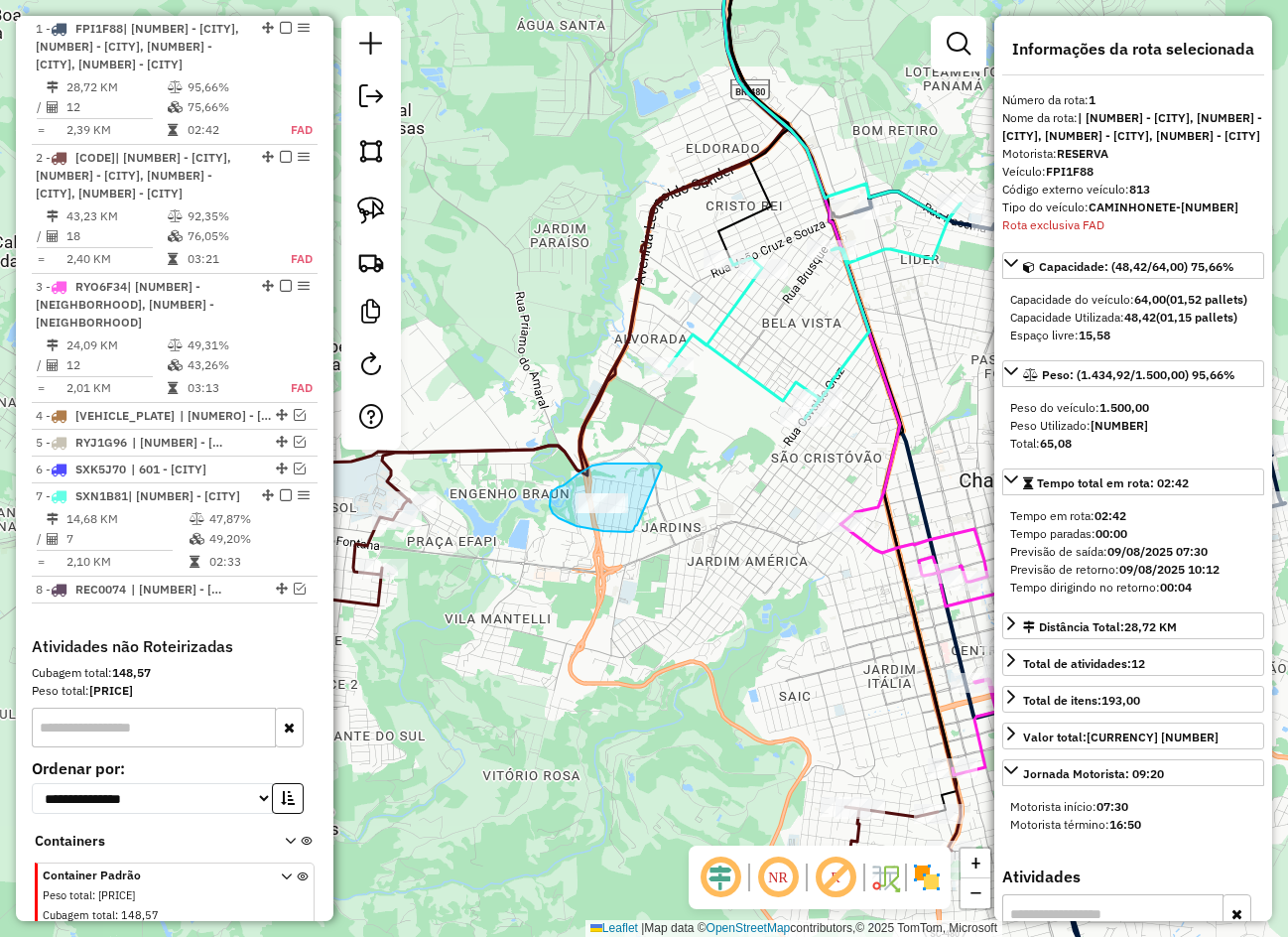 drag, startPoint x: 662, startPoint y: 467, endPoint x: 637, endPoint y: 525, distance: 63.15853 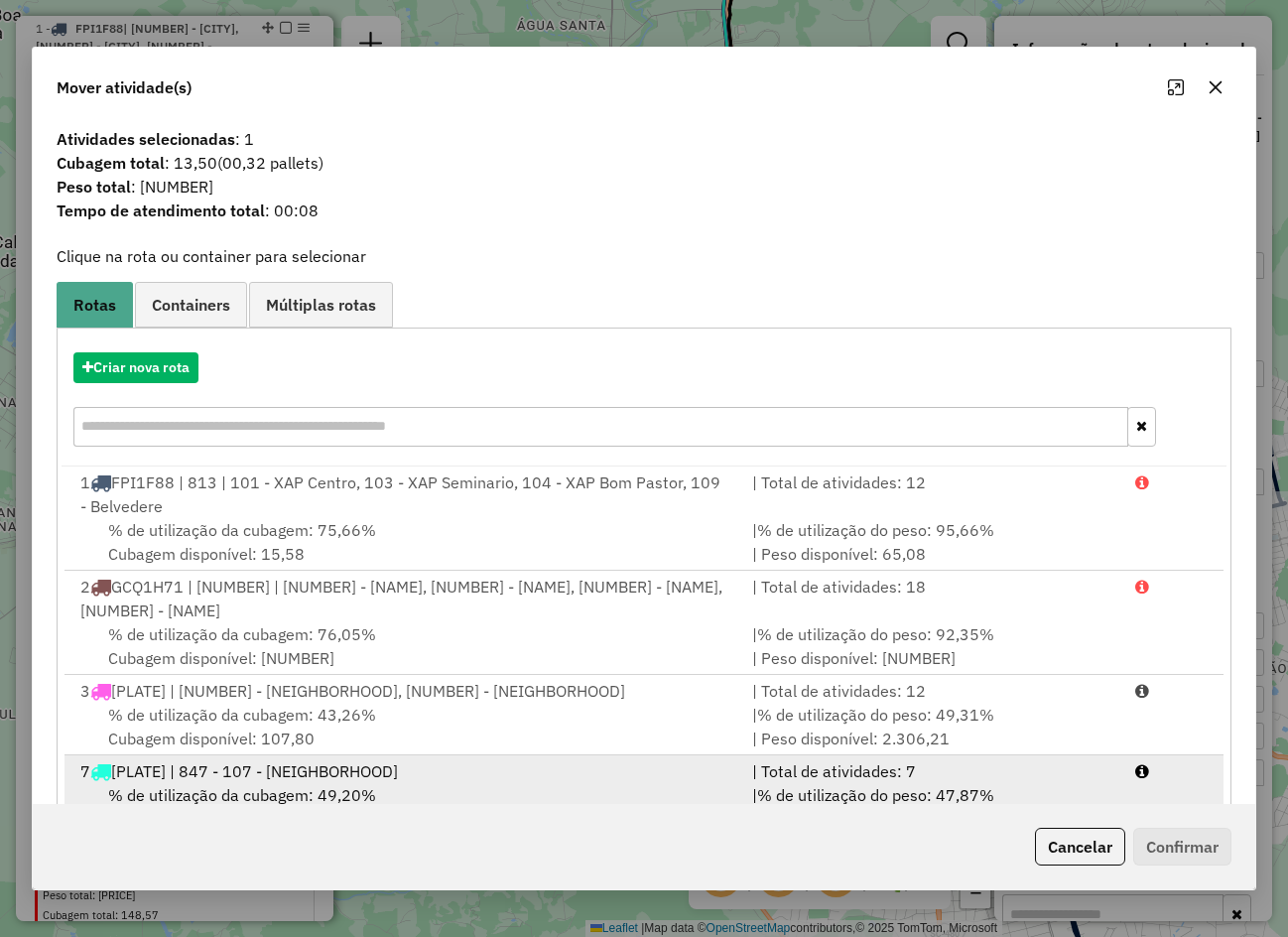 click on "% de utilização da cubagem: 49,20%  Cubagem disponível: 106,67" at bounding box center [404, 807] 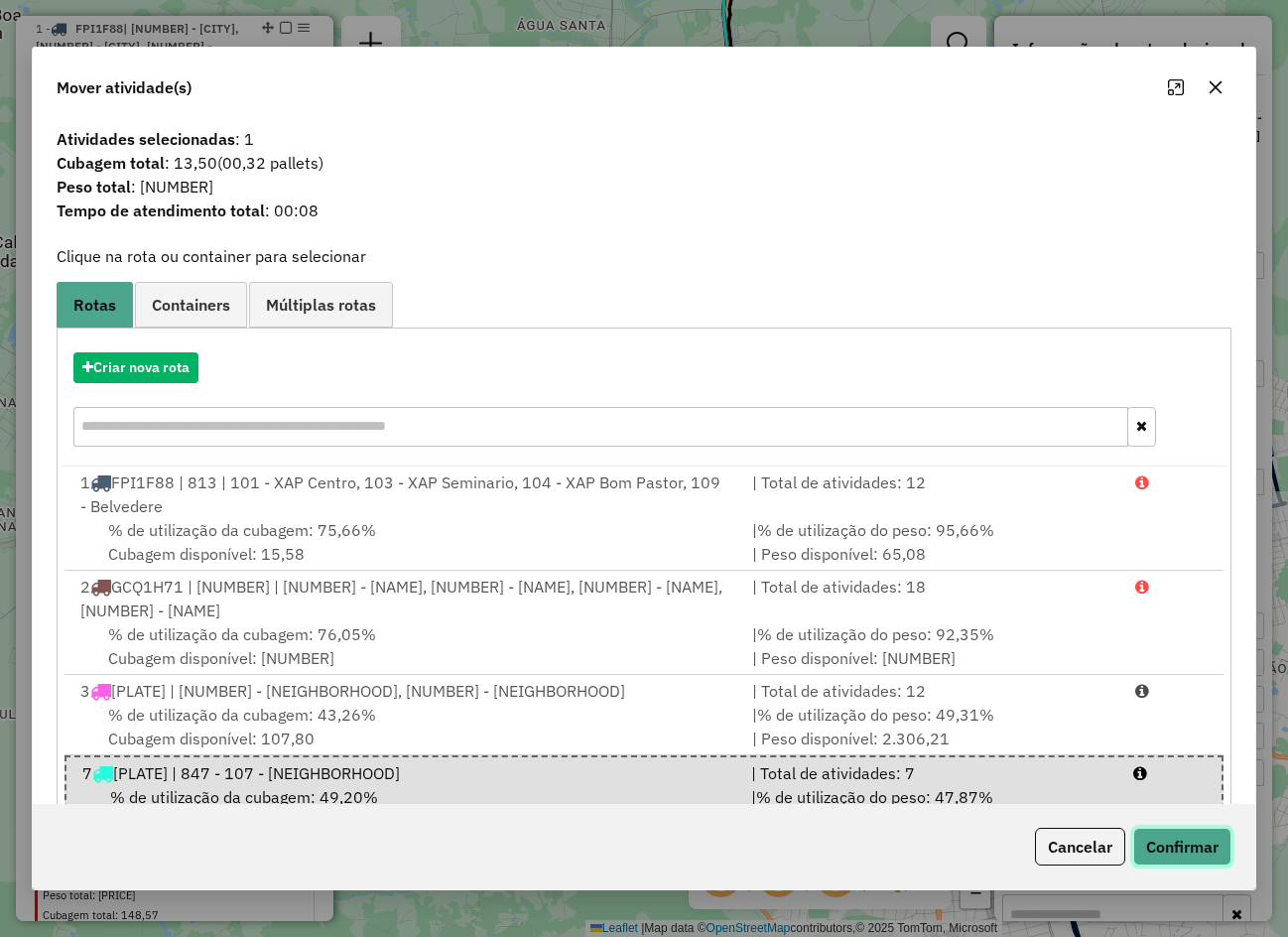 click on "Confirmar" 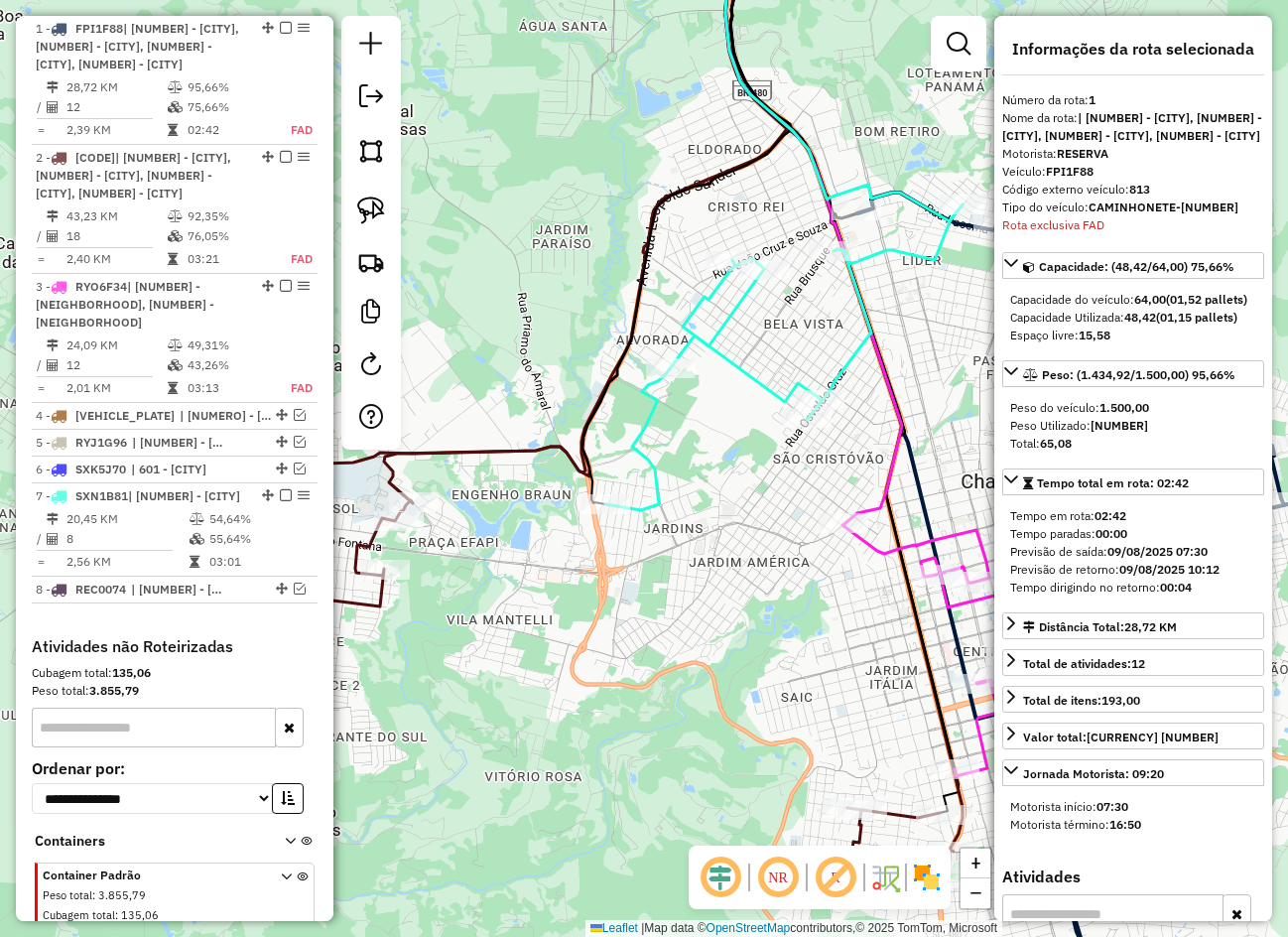 drag, startPoint x: 671, startPoint y: 564, endPoint x: 797, endPoint y: 555, distance: 126.321 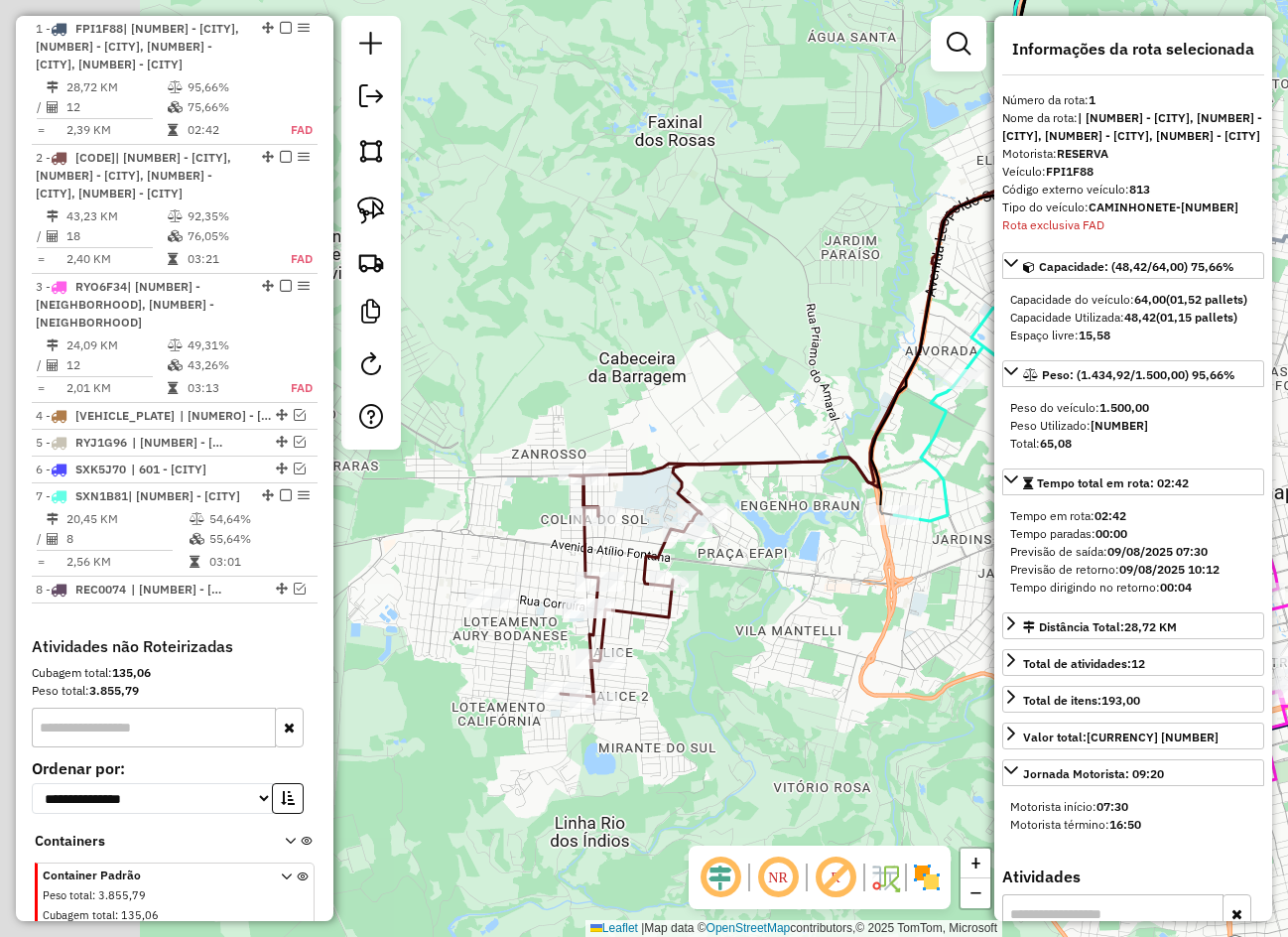 drag, startPoint x: 667, startPoint y: 564, endPoint x: 848, endPoint y: 570, distance: 181.09942 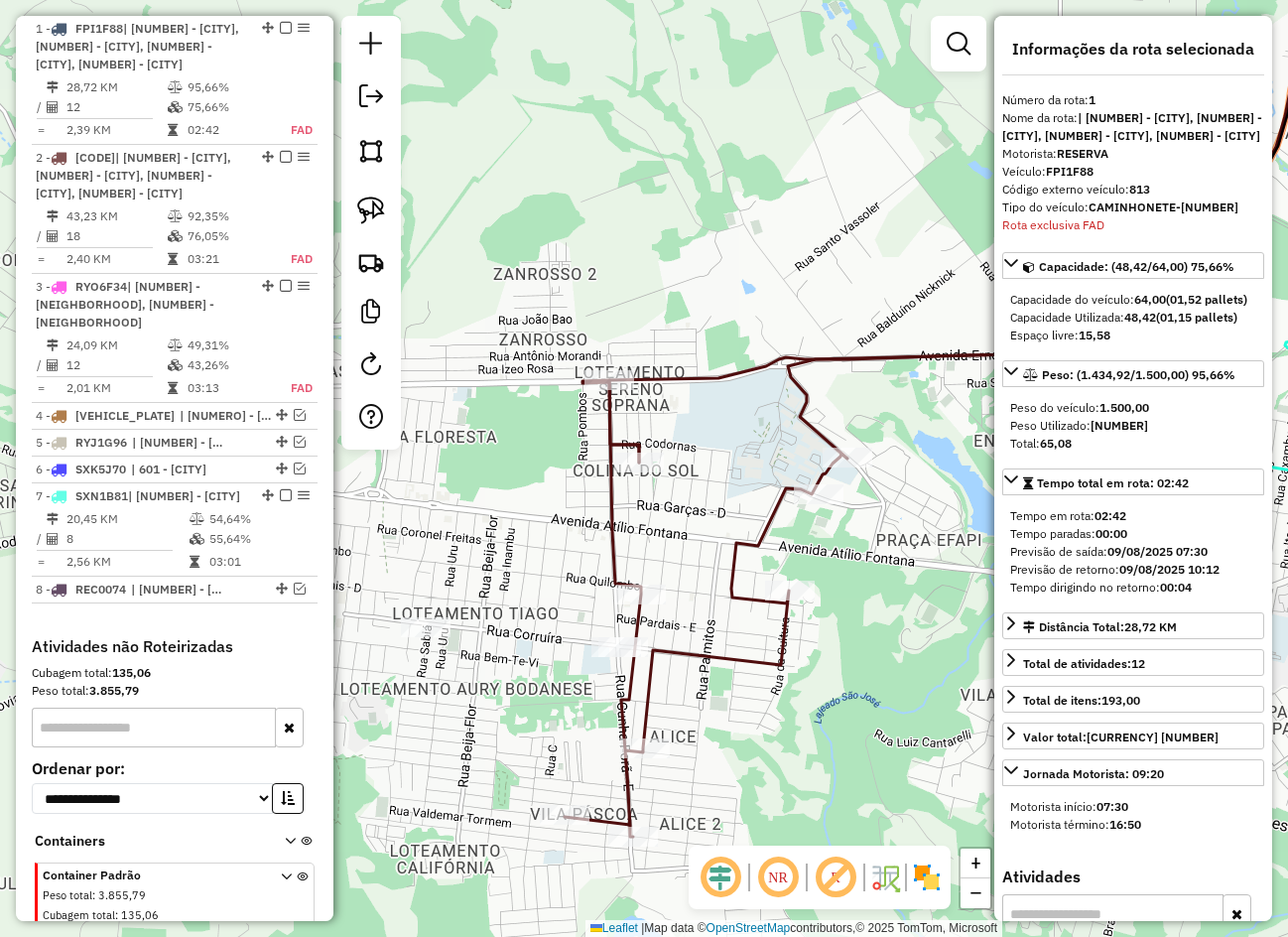 drag, startPoint x: 689, startPoint y: 526, endPoint x: 723, endPoint y: 550, distance: 41.6173 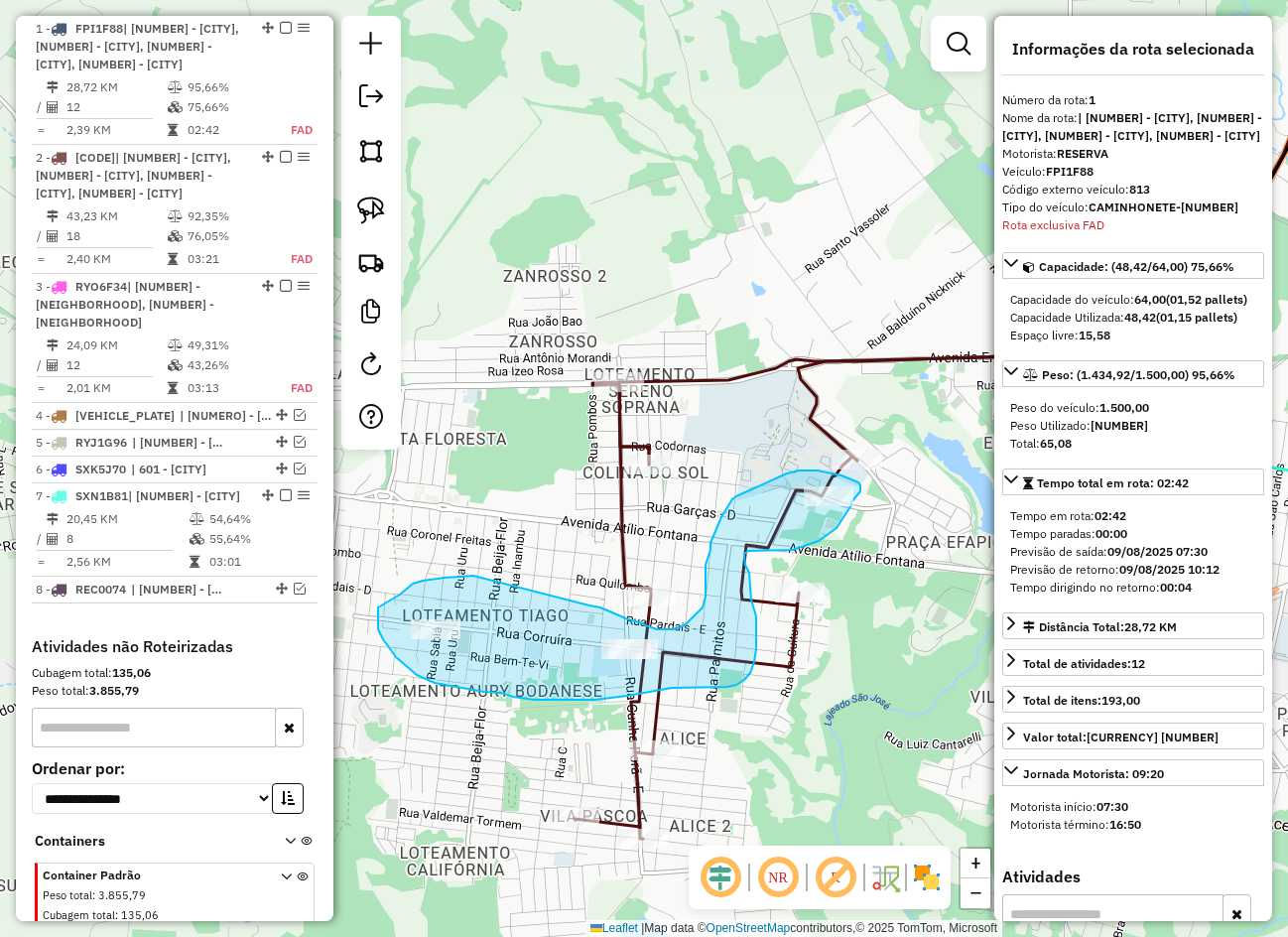 drag, startPoint x: 465, startPoint y: 576, endPoint x: 586, endPoint y: 605, distance: 124.42669 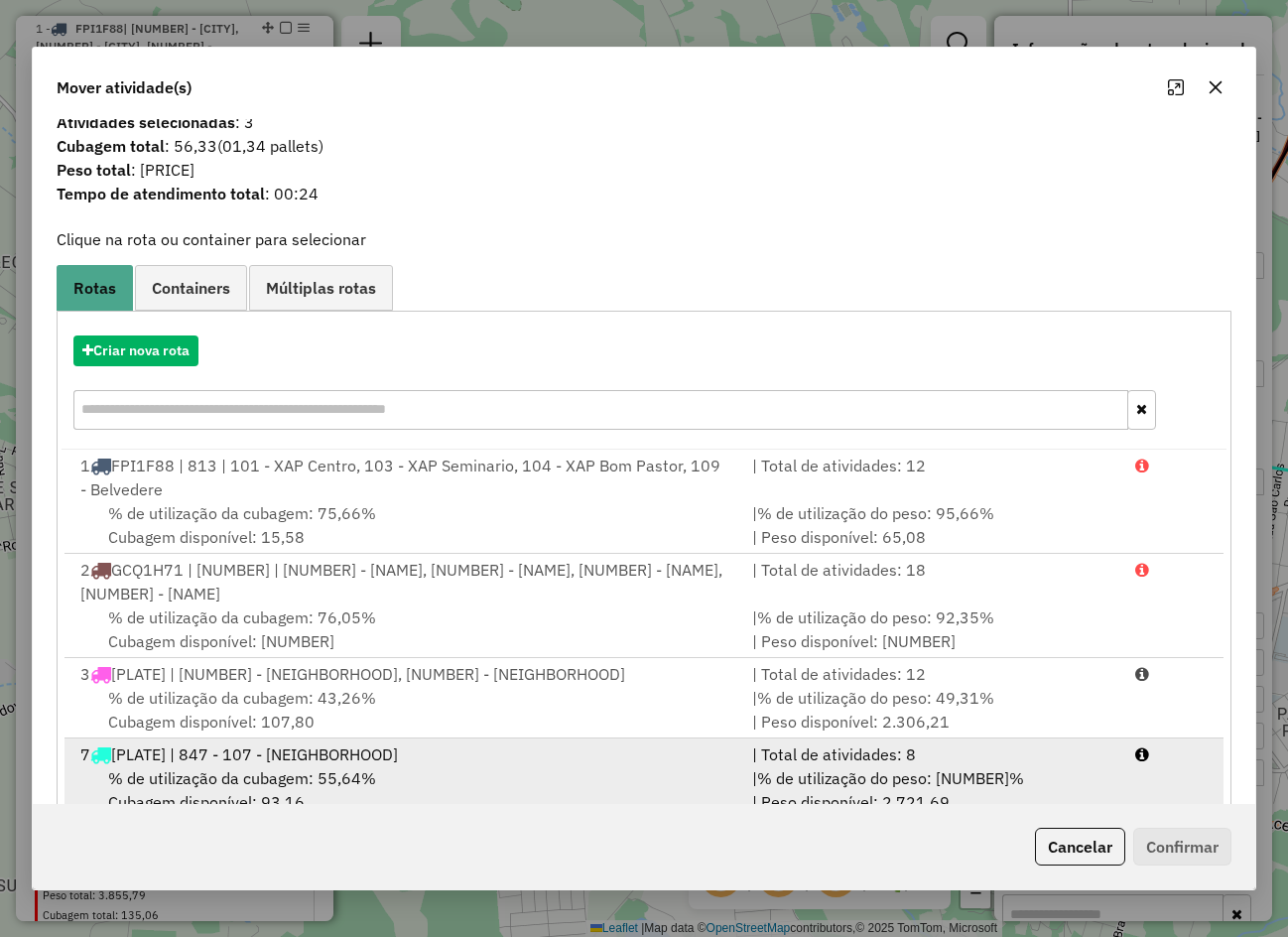 scroll, scrollTop: 66, scrollLeft: 0, axis: vertical 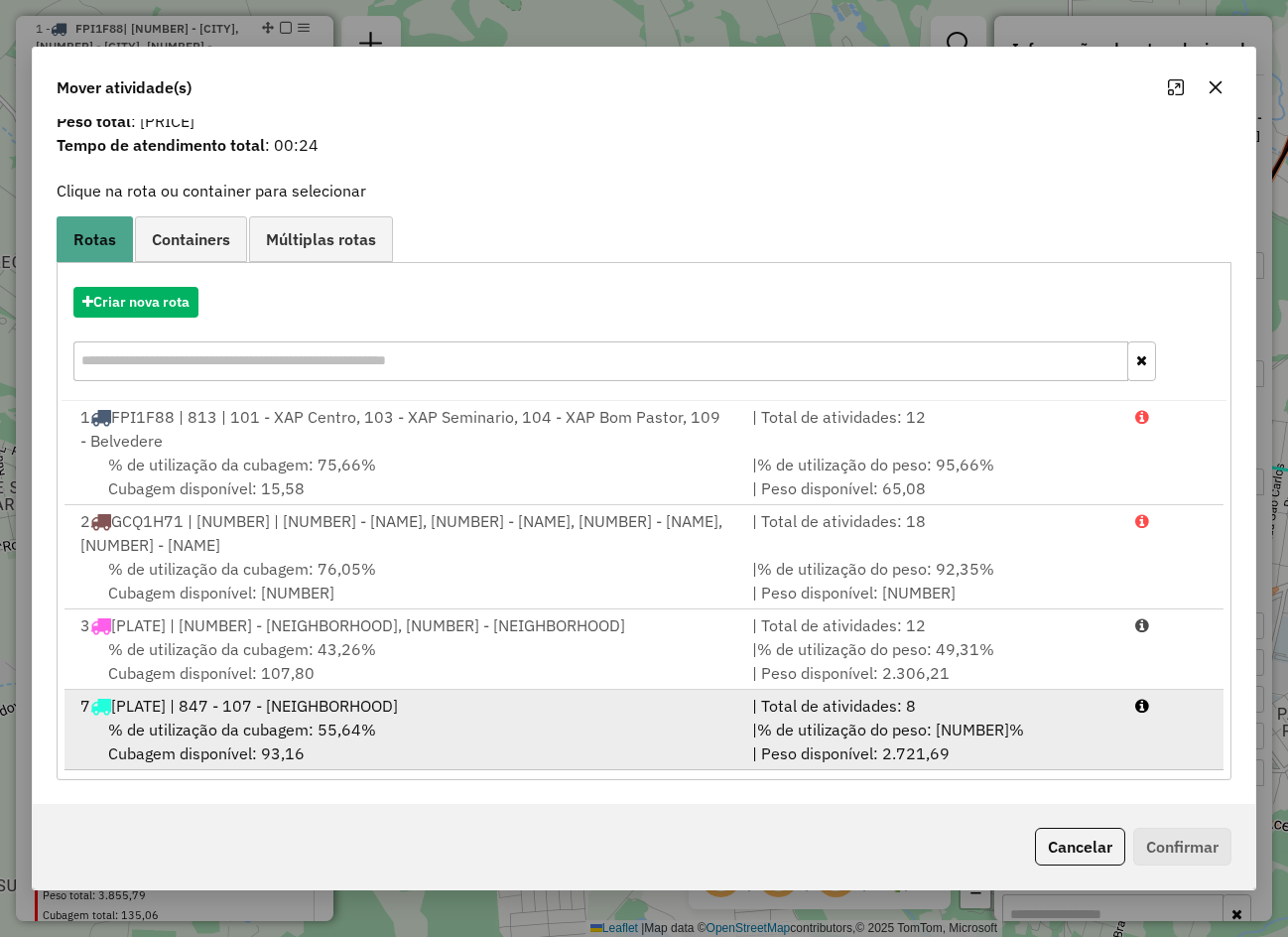 click on "% de utilização da cubagem: 55,64%  Cubagem disponível: 93,16" at bounding box center (404, 741) 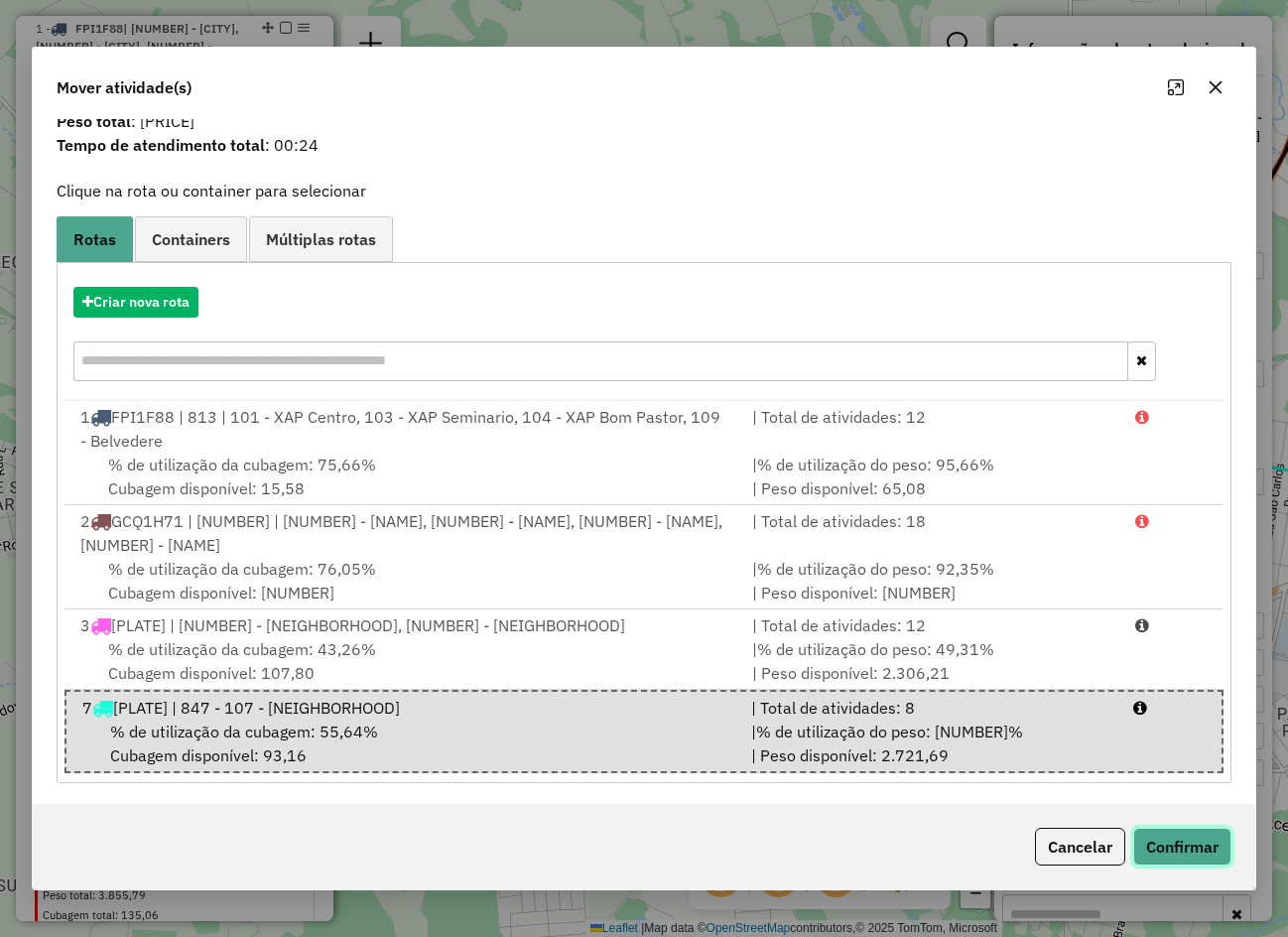 click on "Confirmar" 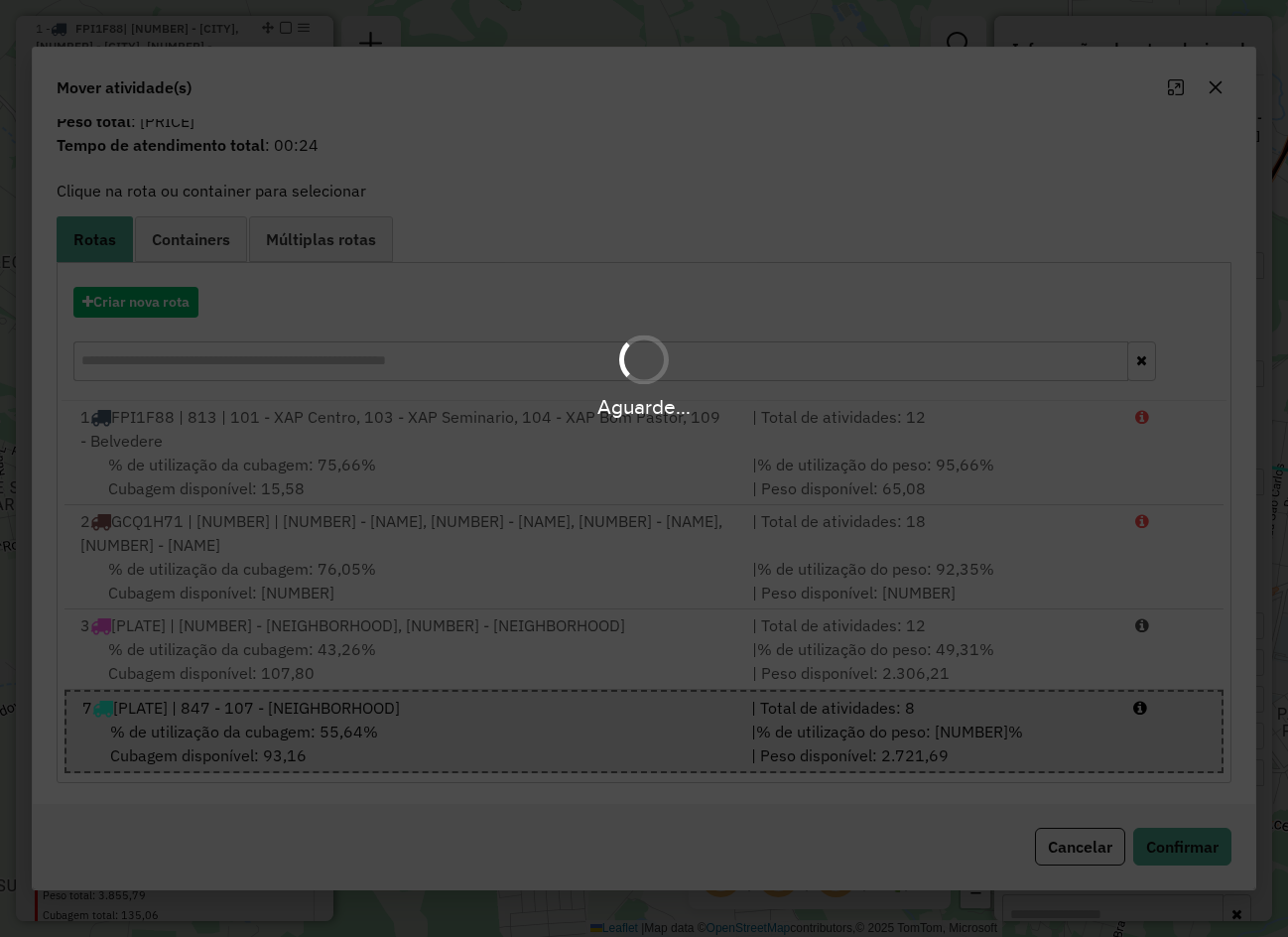 scroll, scrollTop: 0, scrollLeft: 0, axis: both 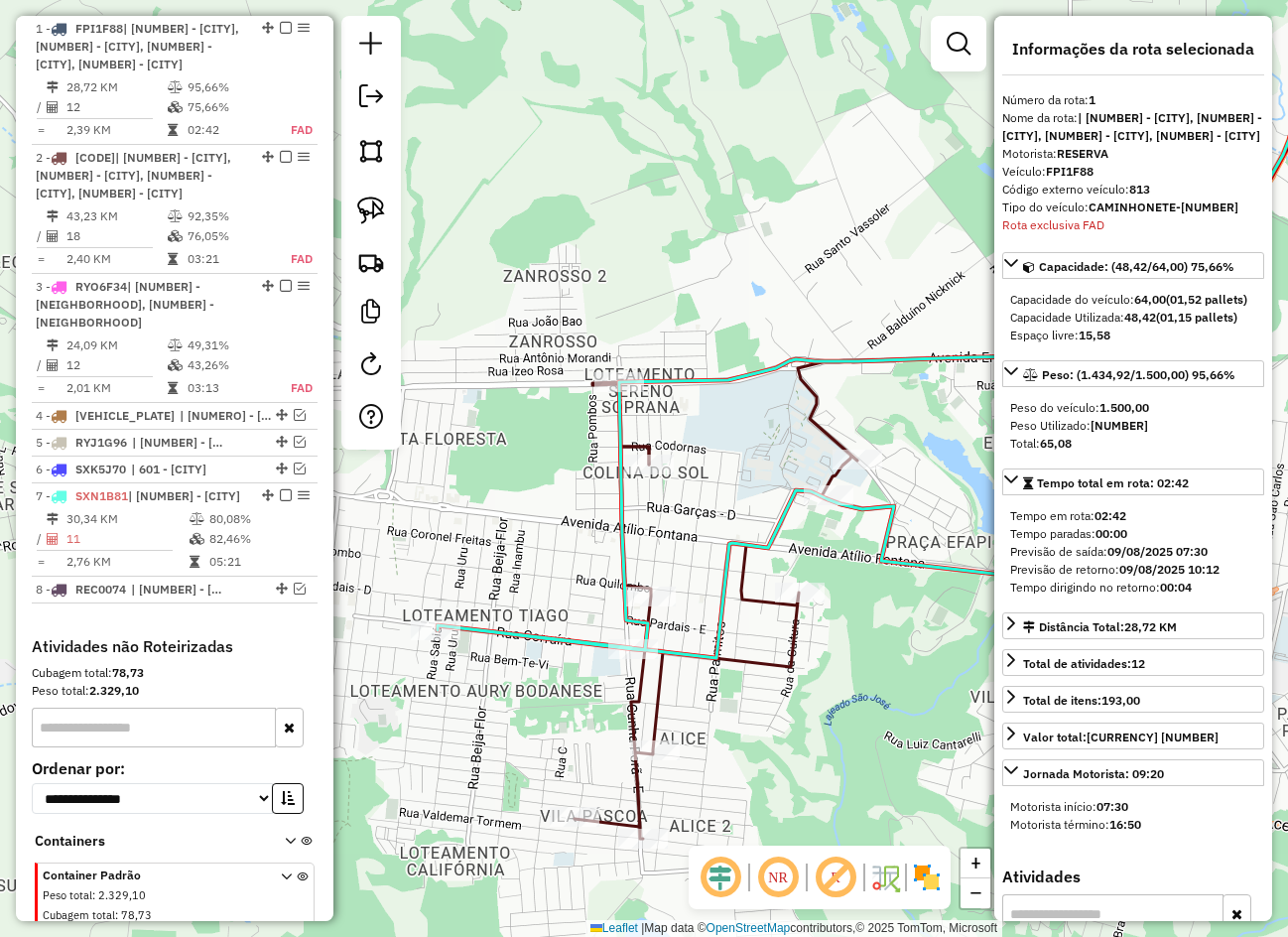 click on "Janela de atendimento Grade de atendimento Capacidade Transportadoras Veículos Cliente Pedidos  Rotas Selecione os dias de semana para filtrar as janelas de atendimento  Seg   Ter   Qua   Qui   Sex   Sáb   Dom  Informe o período da janela de atendimento: De: Até:  Filtrar exatamente a janela do cliente  Considerar janela de atendimento padrão  Selecione os dias de semana para filtrar as grades de atendimento  Seg   Ter   Qua   Qui   Sex   Sáb   Dom   Considerar clientes sem dia de atendimento cadastrado  Clientes fora do dia de atendimento selecionado Filtrar as atividades entre os valores definidos abaixo:  Peso mínimo:   Peso máximo:   Cubagem mínima:   Cubagem máxima:   De:   Até:  Filtrar as atividades entre o tempo de atendimento definido abaixo:  De:   Até:   Considerar capacidade total dos clientes não roteirizados Transportadora: Selecione um ou mais itens Tipo de veículo: Selecione um ou mais itens Veículo: Selecione um ou mais itens Motorista: Selecione um ou mais itens Nome: Rótulo:" 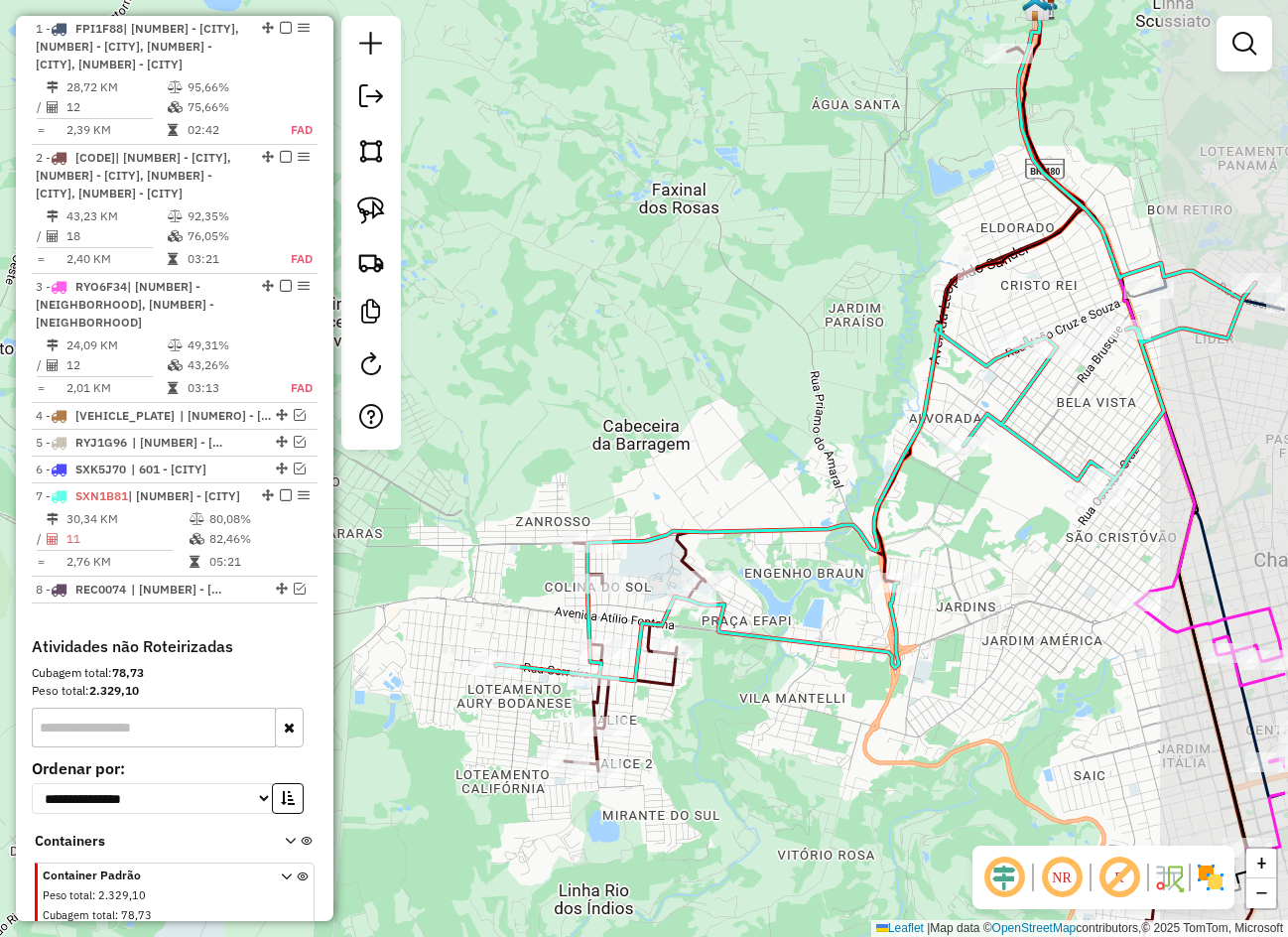 drag, startPoint x: 955, startPoint y: 707, endPoint x: 721, endPoint y: 704, distance: 234.01923 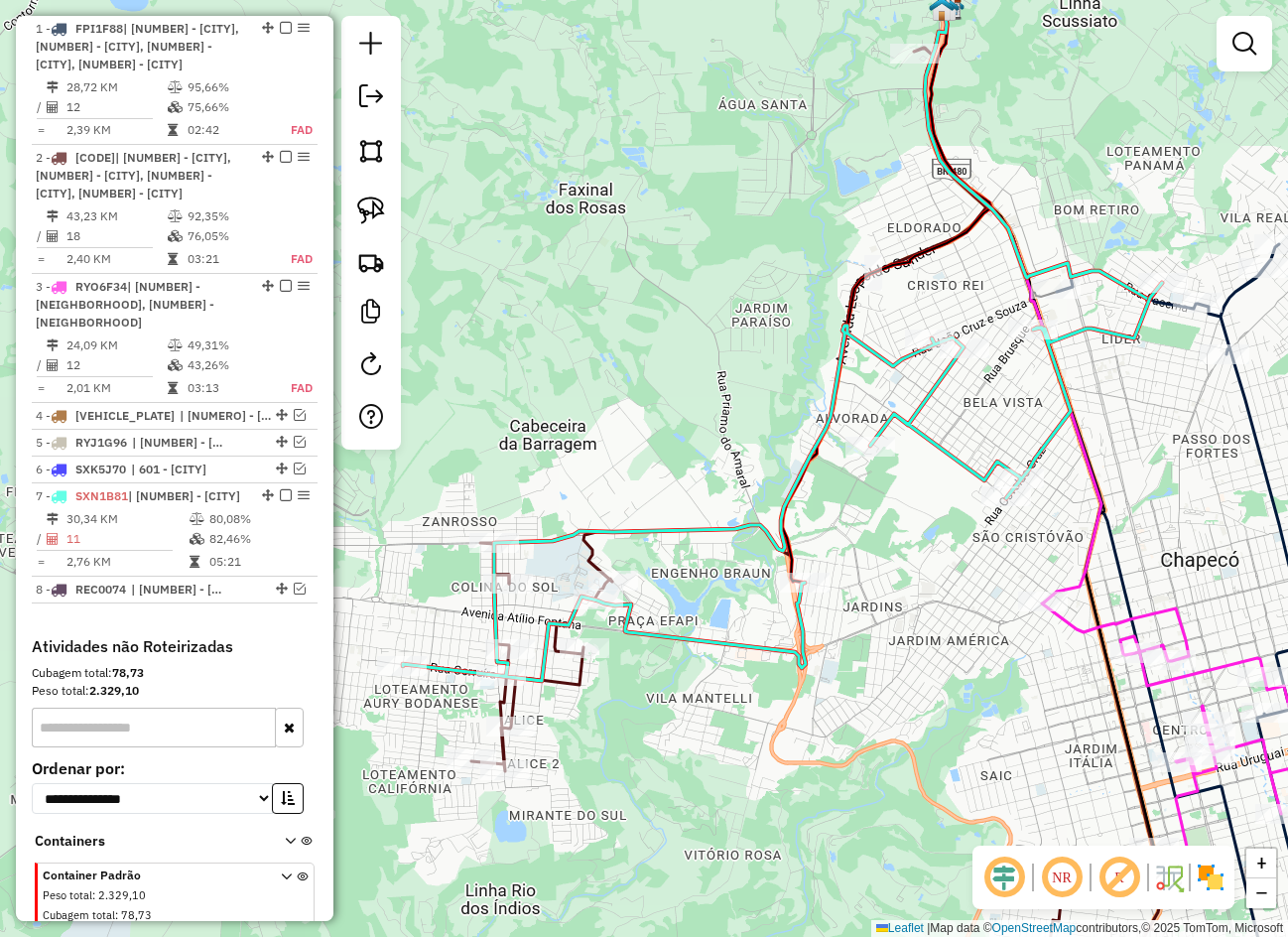 drag, startPoint x: 880, startPoint y: 635, endPoint x: 835, endPoint y: 657, distance: 50.089919 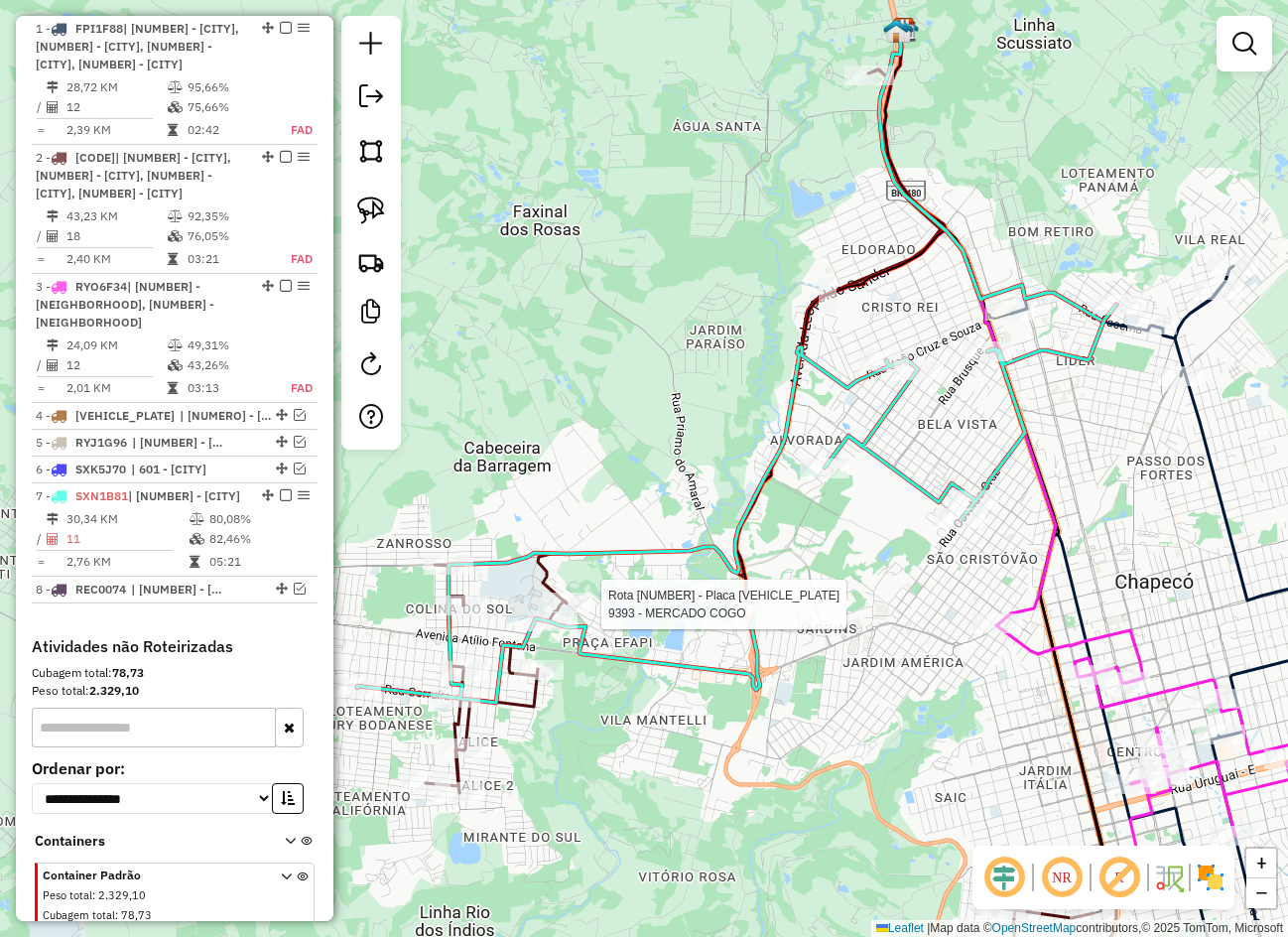 click 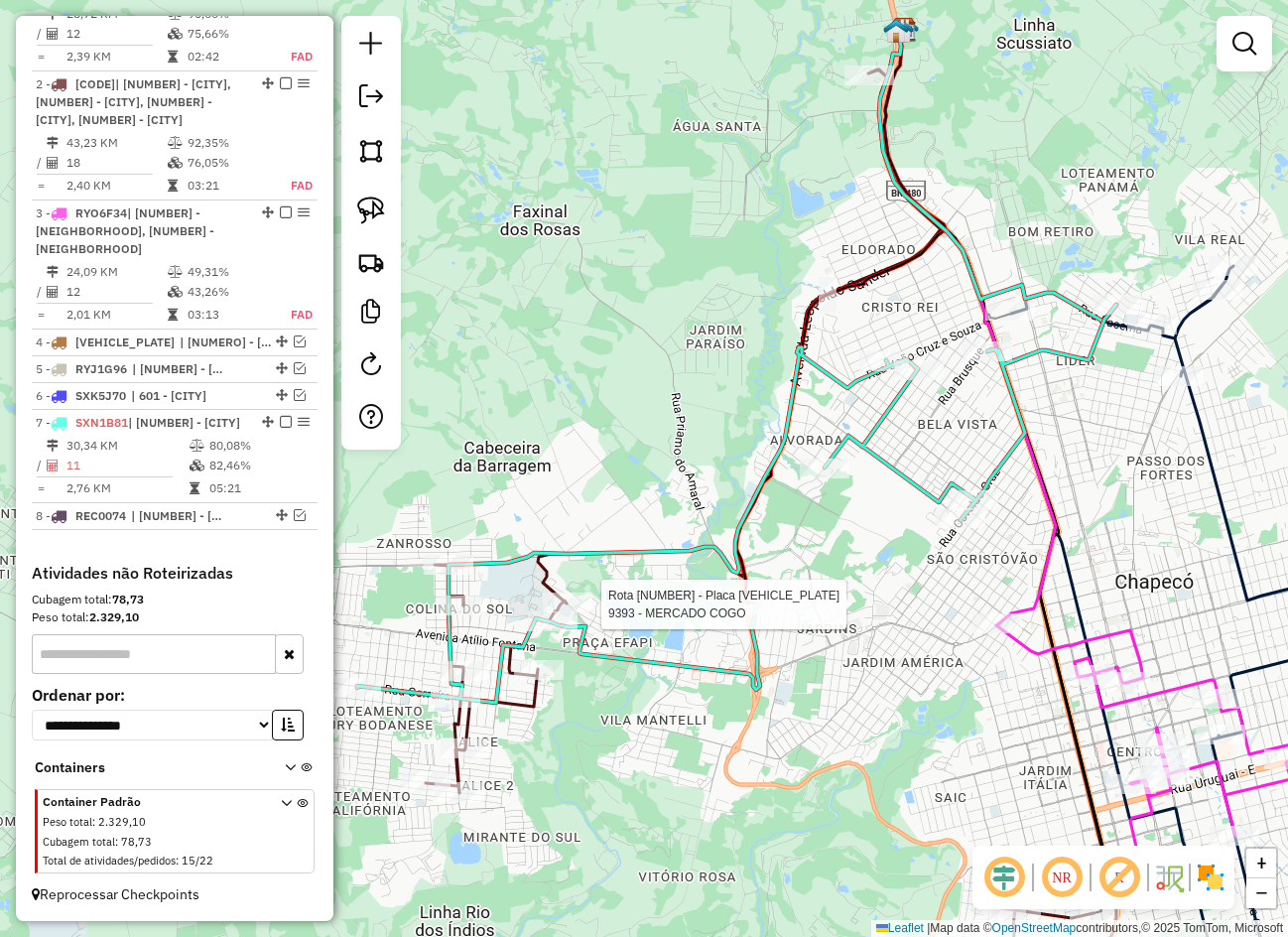 select on "**********" 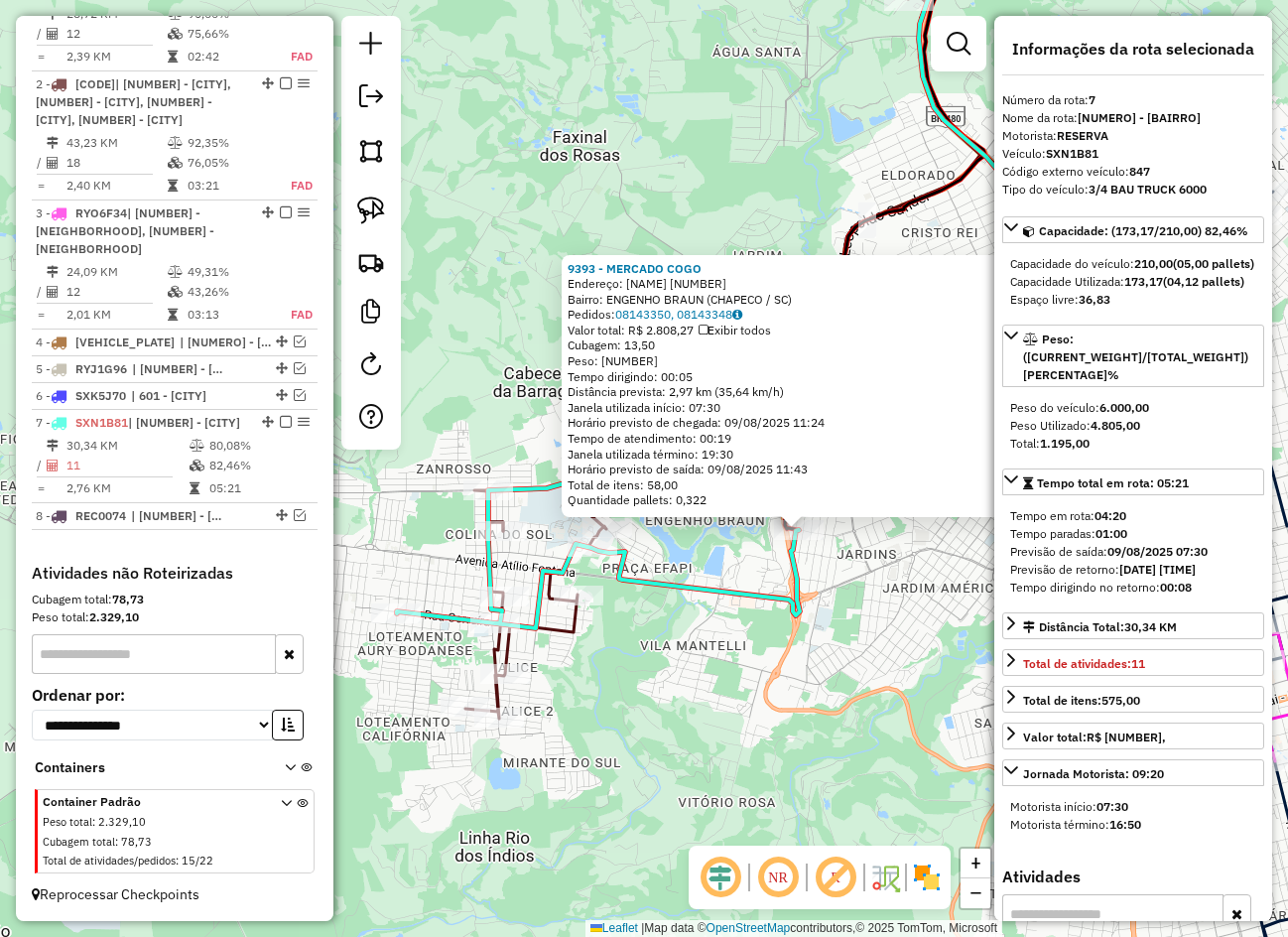 drag, startPoint x: 624, startPoint y: 621, endPoint x: 782, endPoint y: 680, distance: 168.65646 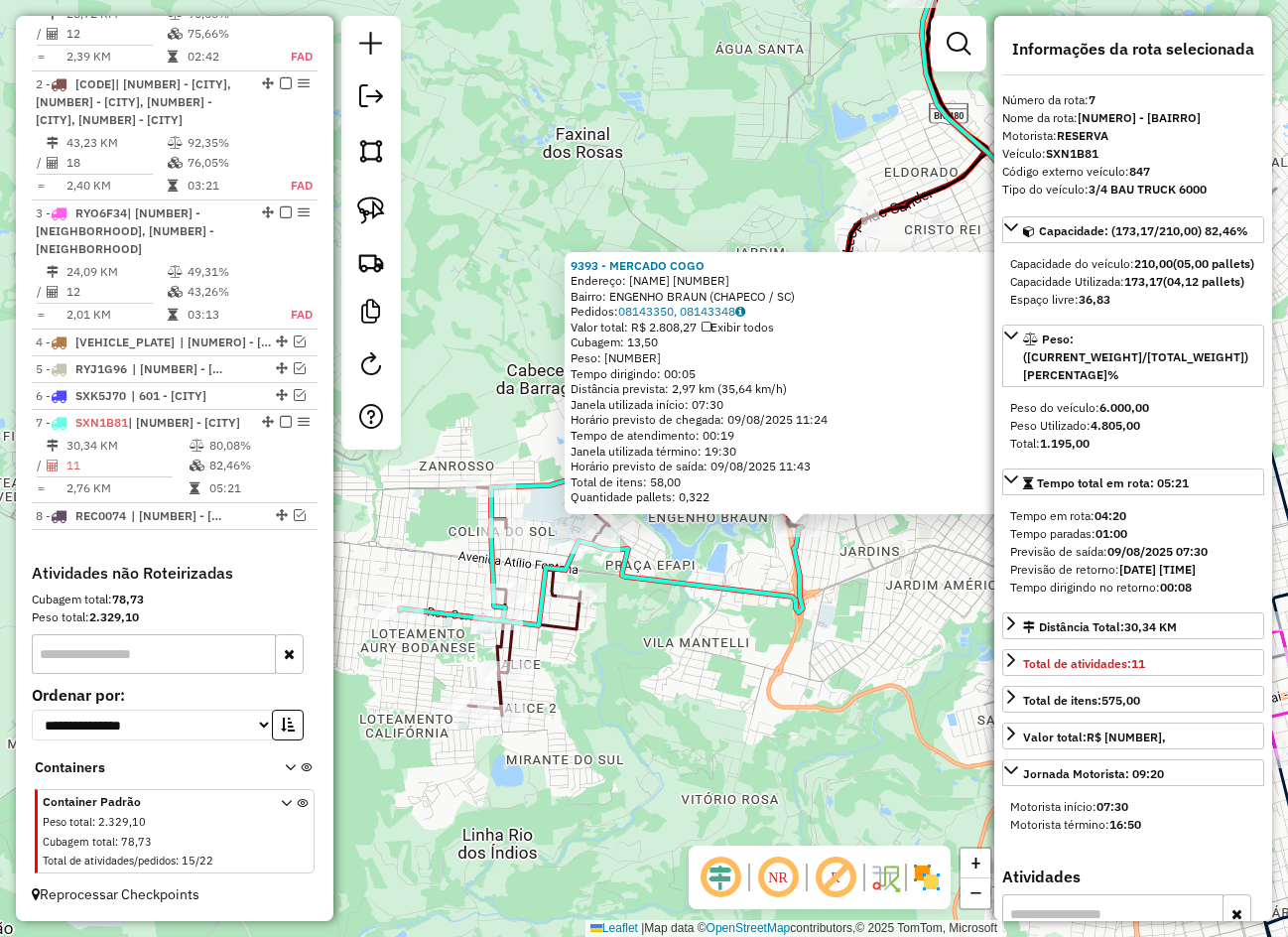 click on "9393 - MERCADO COGO  Endereço:  PADRE DIOGO ANTONIO FEIJO 360   Bairro: ENGENHO BRAUN (CHAPECO / SC)   Pedidos:  08143350, 08143348   Valor total: R$ 2.808,27   Exibir todos   Cubagem: 13,50  Peso: 406,38  Tempo dirigindo: 00:05   Distância prevista: 2,97 km (35,64 km/h)   Janela utilizada início: 07:30   Horário previsto de chegada: 09/08/2025 11:24   Tempo de atendimento: 00:19   Janela utilizada término: 19:30   Horário previsto de saída: 09/08/2025 11:43   Total de itens: 58,00   Quantidade pallets: 0,322  × Janela de atendimento Grade de atendimento Capacidade Transportadoras Veículos Cliente Pedidos  Rotas Selecione os dias de semana para filtrar as janelas de atendimento  Seg   Ter   Qua   Qui   Sex   Sáb   Dom  Informe o período da janela de atendimento: De: Até:  Filtrar exatamente a janela do cliente  Considerar janela de atendimento padrão  Selecione os dias de semana para filtrar as grades de atendimento  Seg   Ter   Qua   Qui   Sex   Sáb   Dom   Peso mínimo:   Peso máximo:   De:" 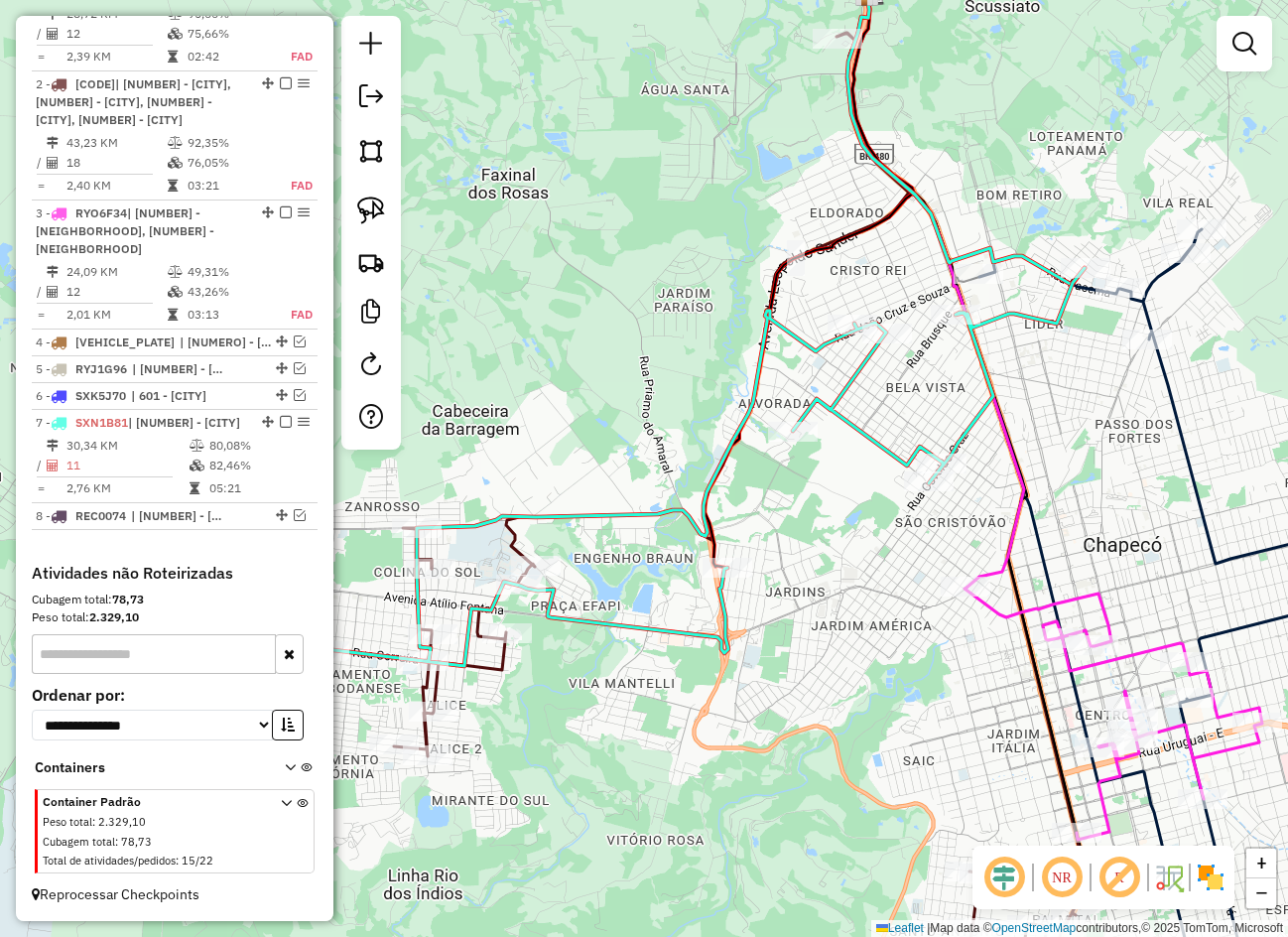 drag, startPoint x: 910, startPoint y: 481, endPoint x: 791, endPoint y: 556, distance: 140.66272 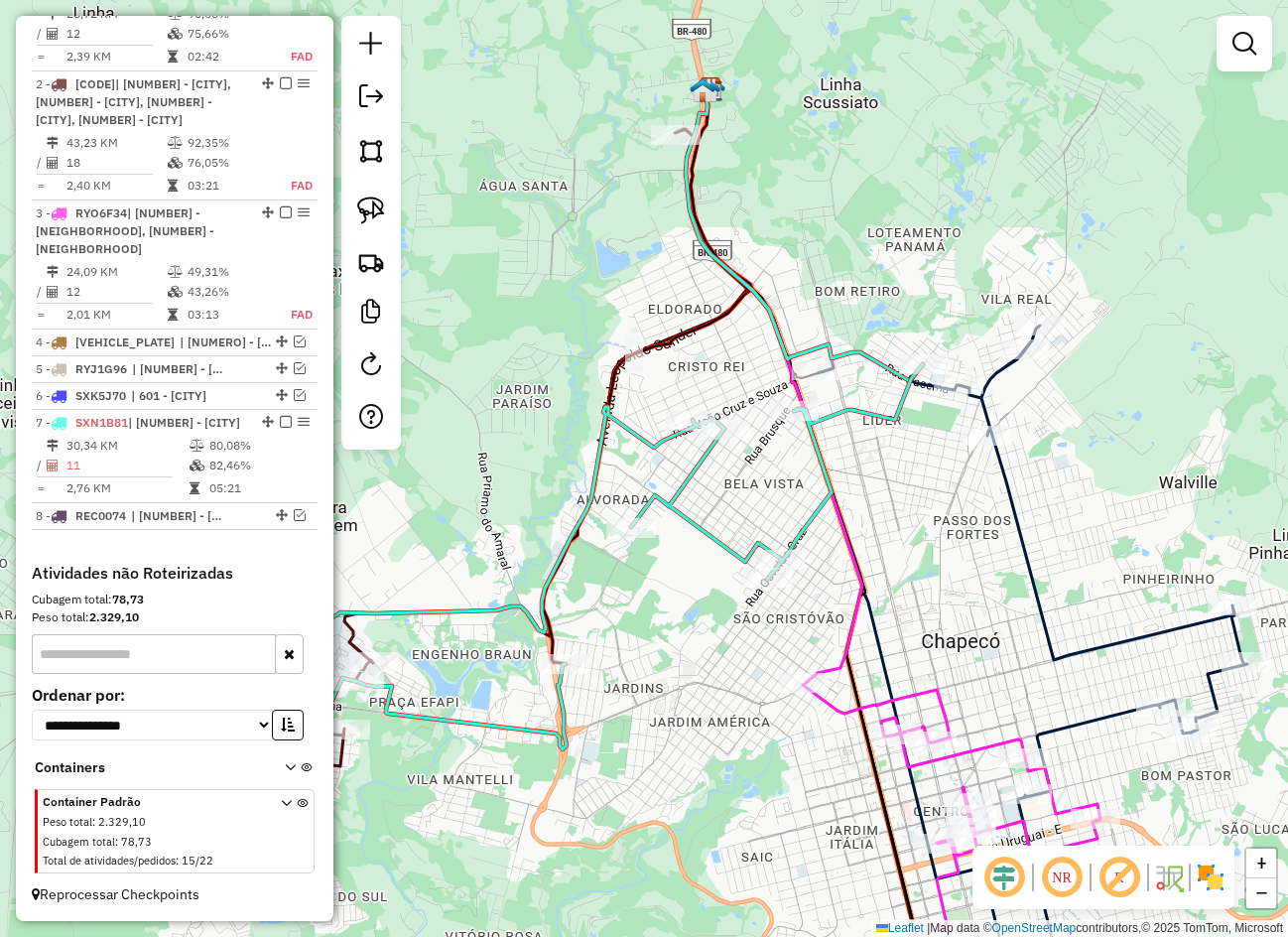 drag, startPoint x: 984, startPoint y: 423, endPoint x: 850, endPoint y: 505, distance: 157.0987 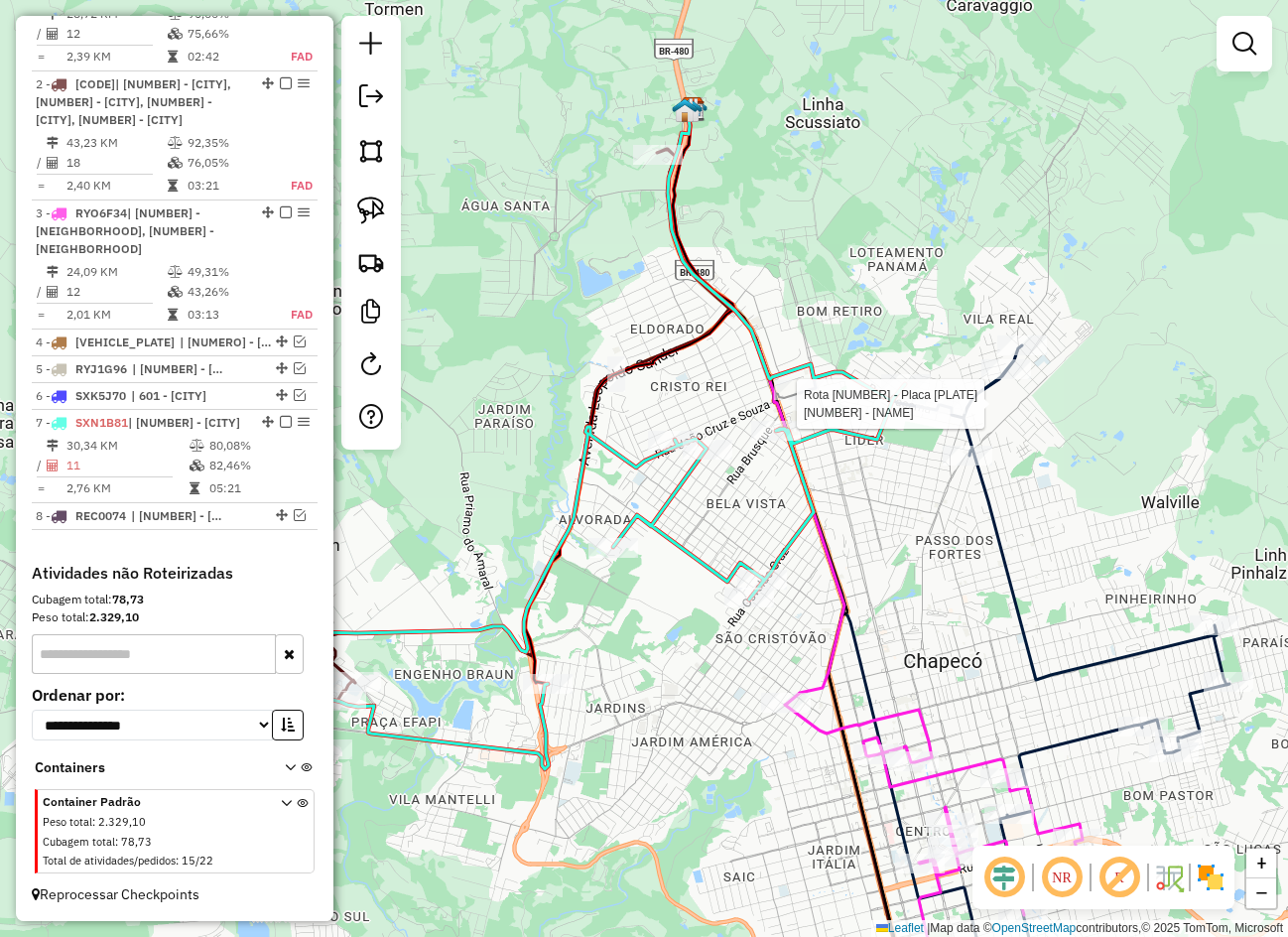 select on "**********" 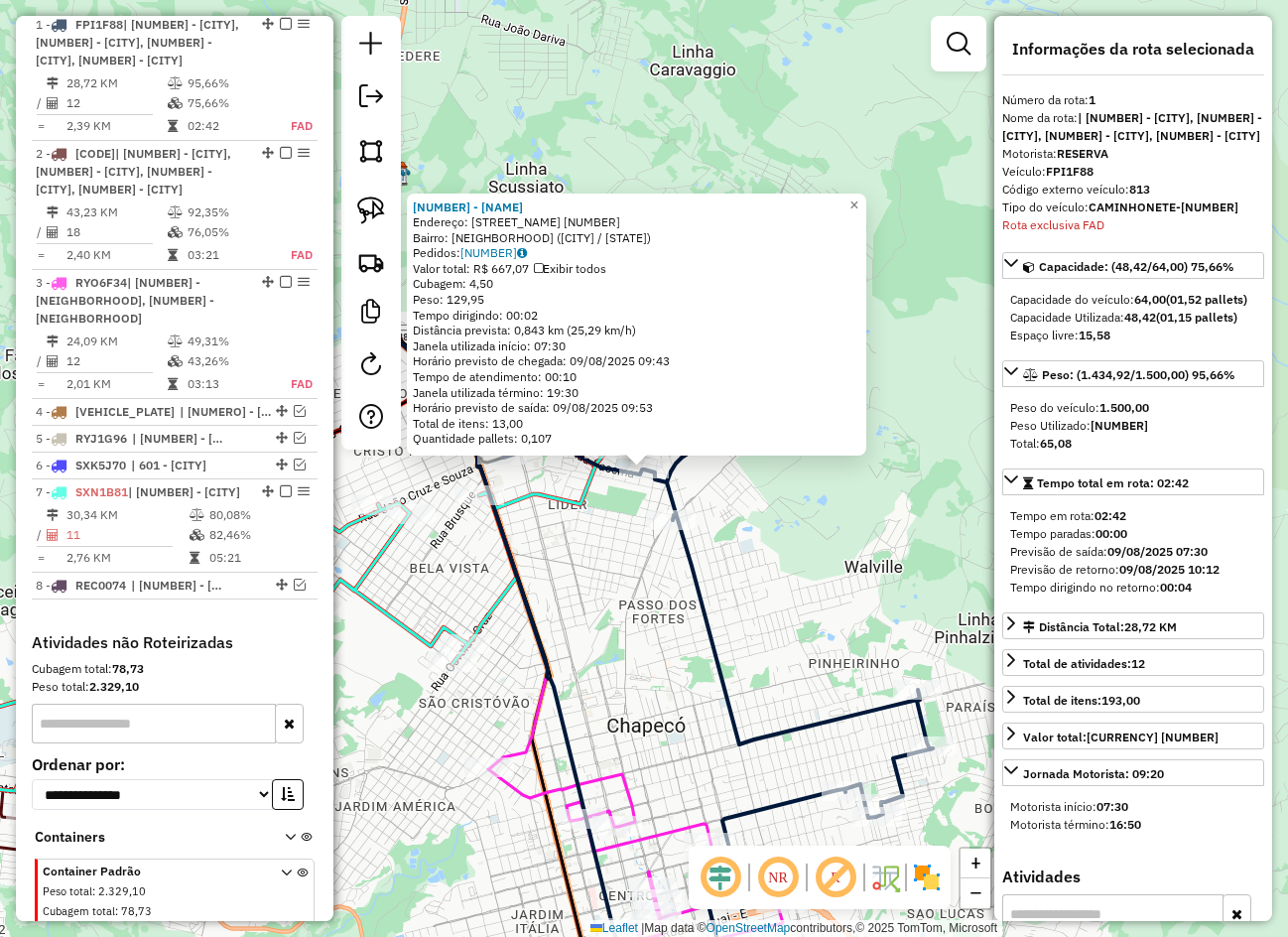 scroll, scrollTop: 793, scrollLeft: 0, axis: vertical 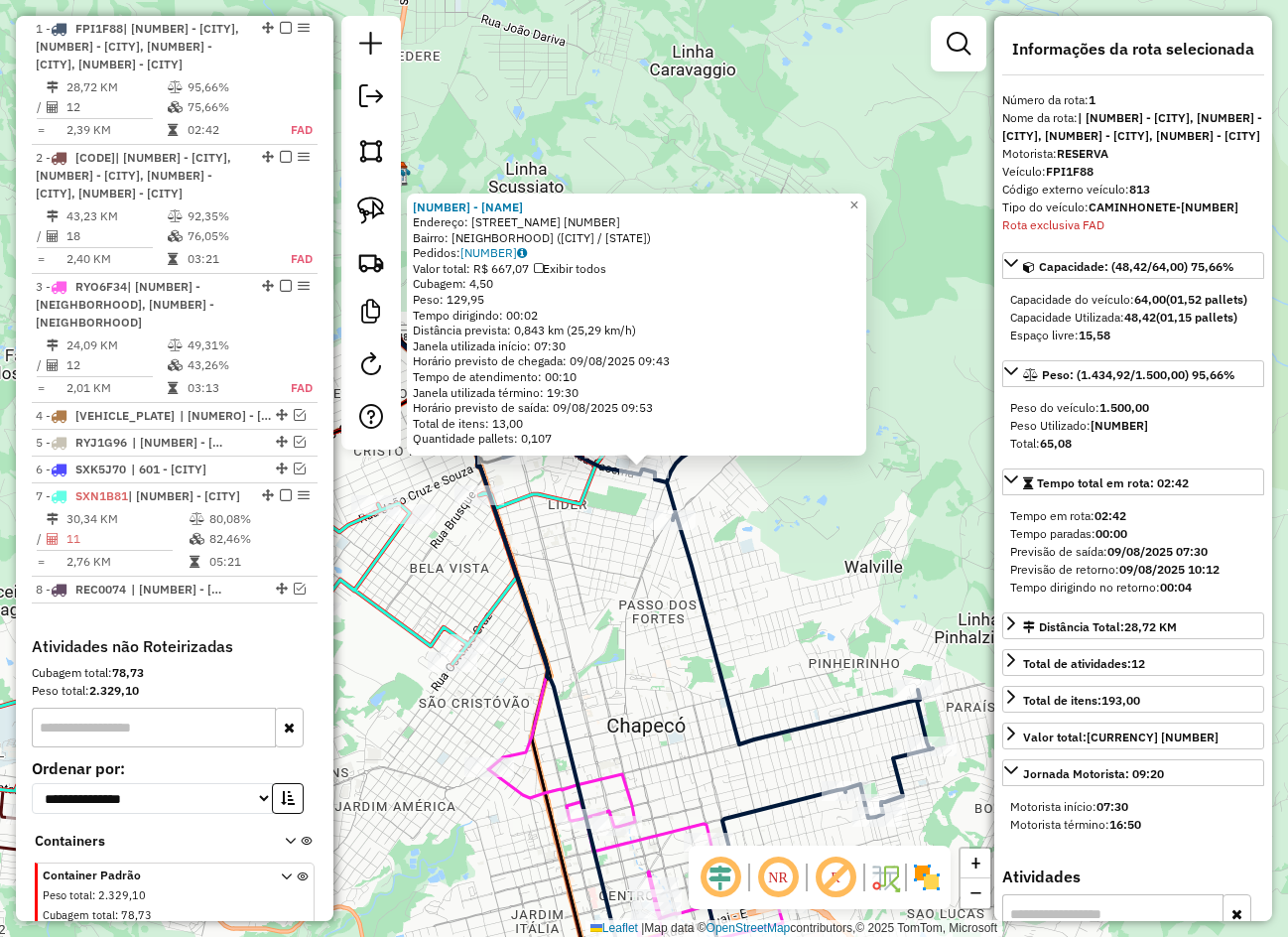 click on "9980 - MAURI MEDES  Endereço:  SOLDADO GERSON DA SILVA 2603   Bairro: LIDER (CHAPECO / SC)   Pedidos:  08143286   Valor total: R$ 667,07   Exibir todos   Cubagem: 4,50  Peso: 129,95  Tempo dirigindo: 00:02   Distância prevista: 0,843 km (25,29 km/h)   Janela utilizada início: 07:30   Horário previsto de chegada: 09/08/2025 09:43   Tempo de atendimento: 00:10   Janela utilizada término: 19:30   Horário previsto de saída: 09/08/2025 09:53   Total de itens: 13,00   Quantidade pallets: 0,107  × Janela de atendimento Grade de atendimento Capacidade Transportadoras Veículos Cliente Pedidos  Rotas Selecione os dias de semana para filtrar as janelas de atendimento  Seg   Ter   Qua   Qui   Sex   Sáb   Dom  Informe o período da janela de atendimento: De: Até:  Filtrar exatamente a janela do cliente  Considerar janela de atendimento padrão  Selecione os dias de semana para filtrar as grades de atendimento  Seg   Ter   Qua   Qui   Sex   Sáb   Dom   Considerar clientes sem dia de atendimento cadastrado  De:" 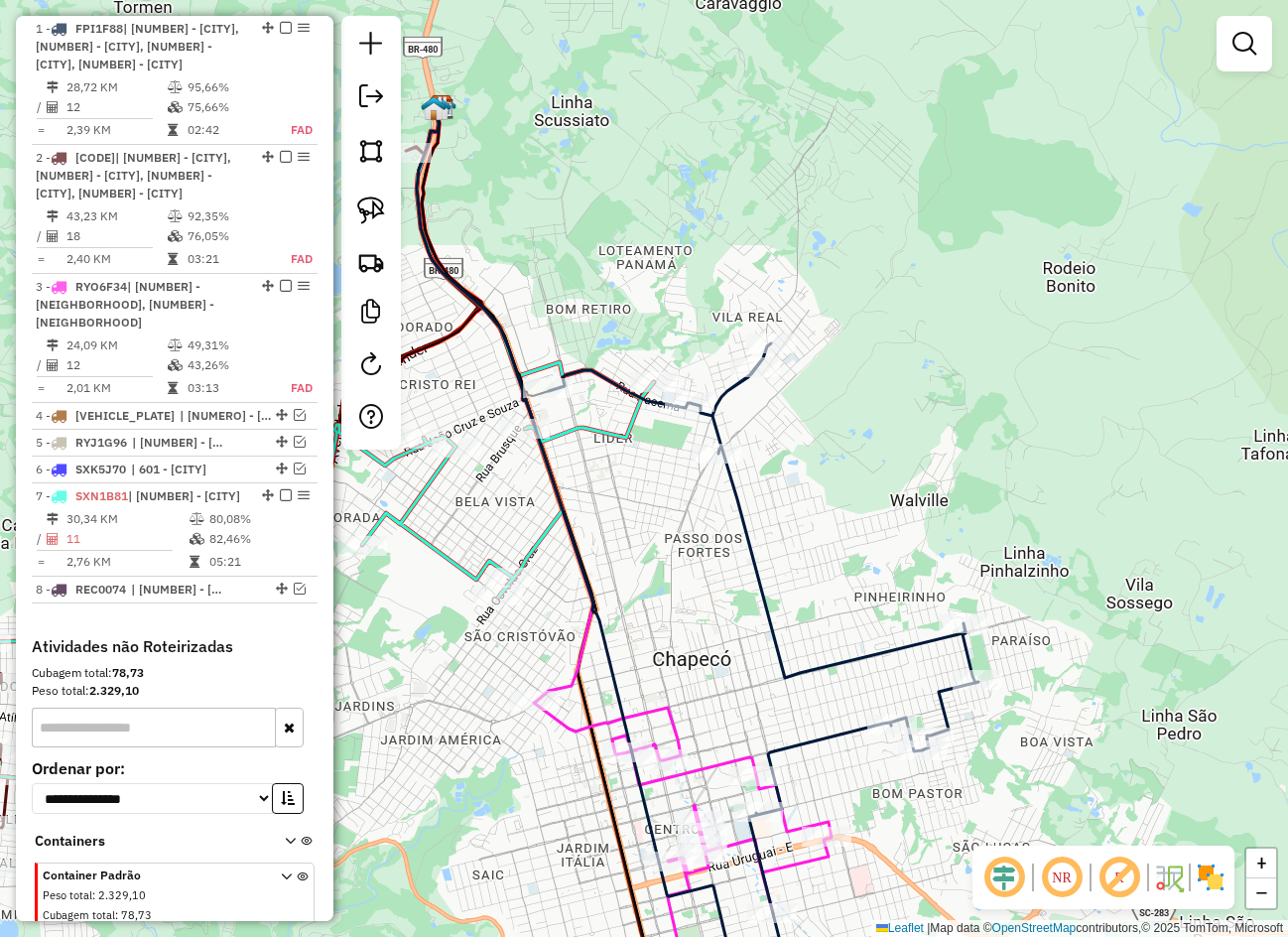 drag, startPoint x: 635, startPoint y: 672, endPoint x: 750, endPoint y: 470, distance: 232.44139 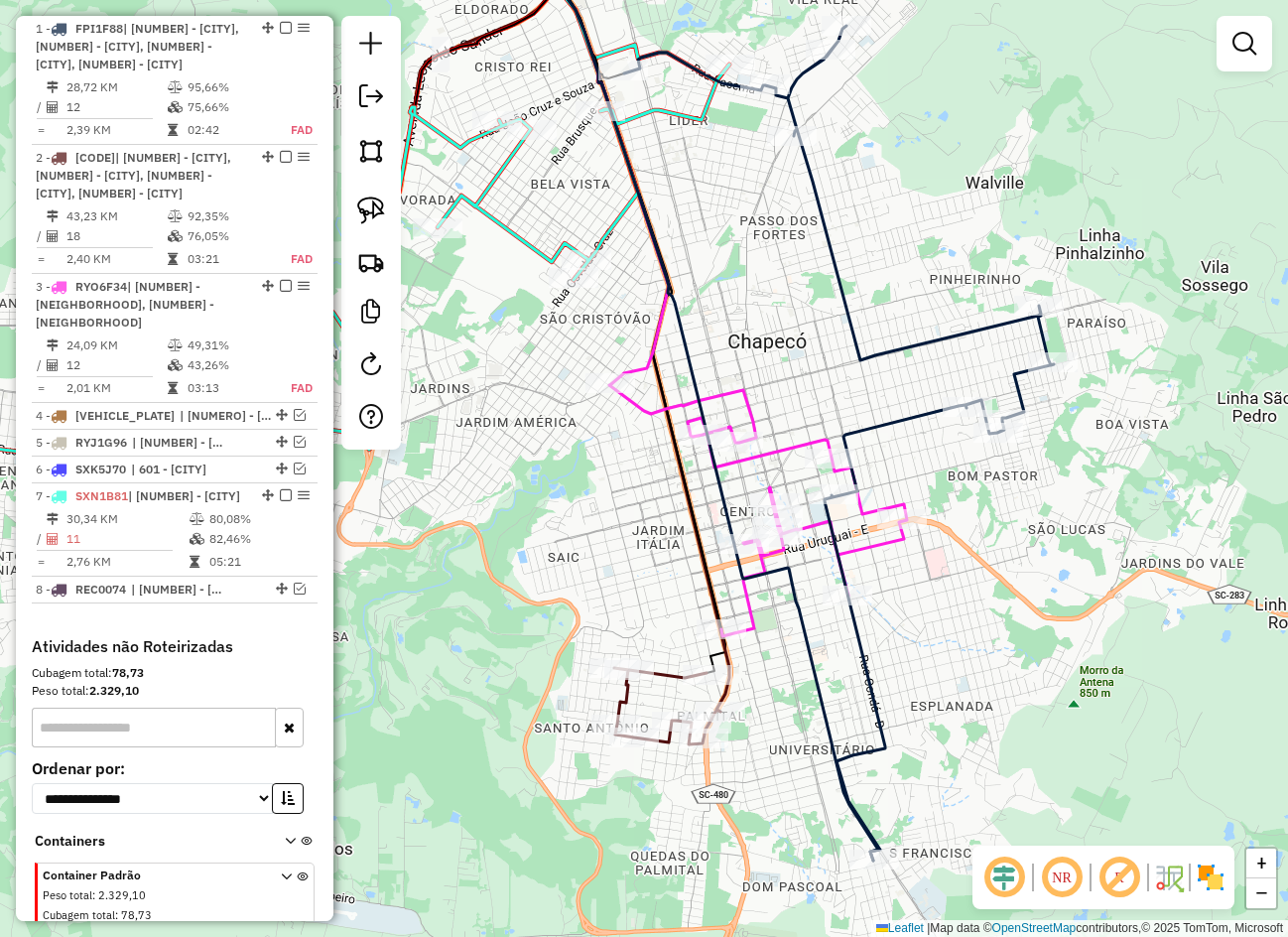 drag, startPoint x: 966, startPoint y: 755, endPoint x: 942, endPoint y: 627, distance: 130.23056 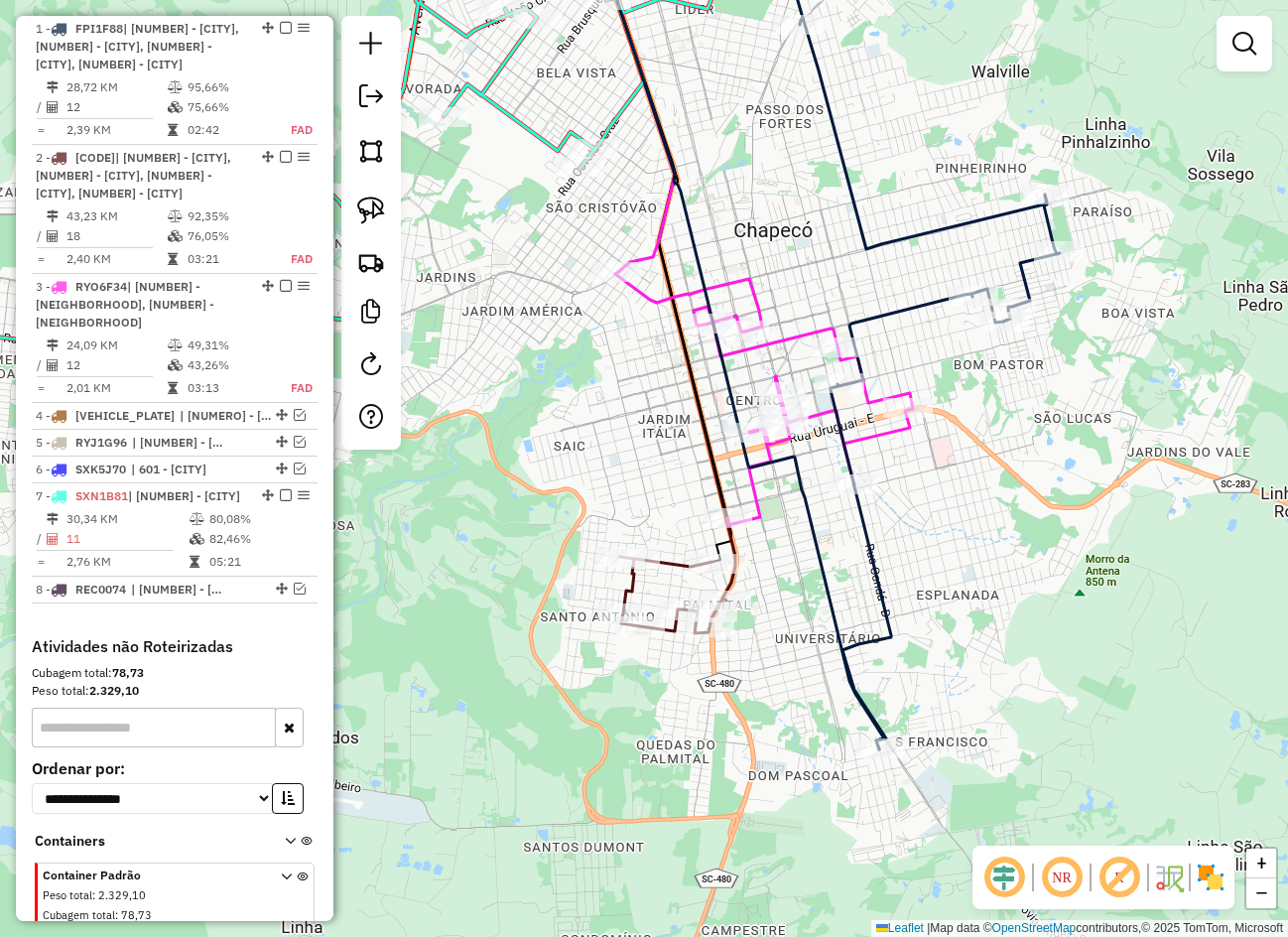 drag, startPoint x: 939, startPoint y: 705, endPoint x: 945, endPoint y: 600, distance: 105.17129 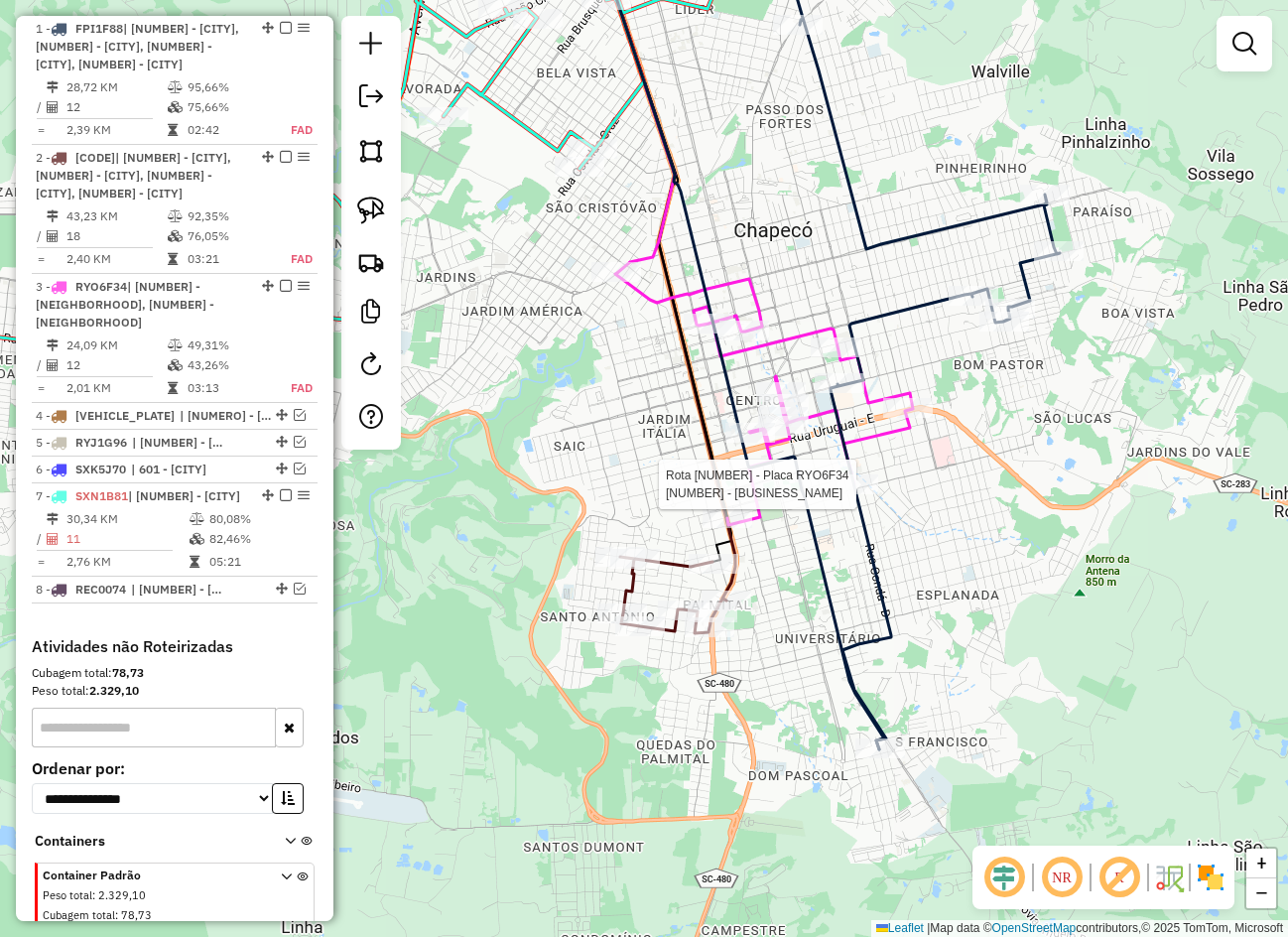 select on "**********" 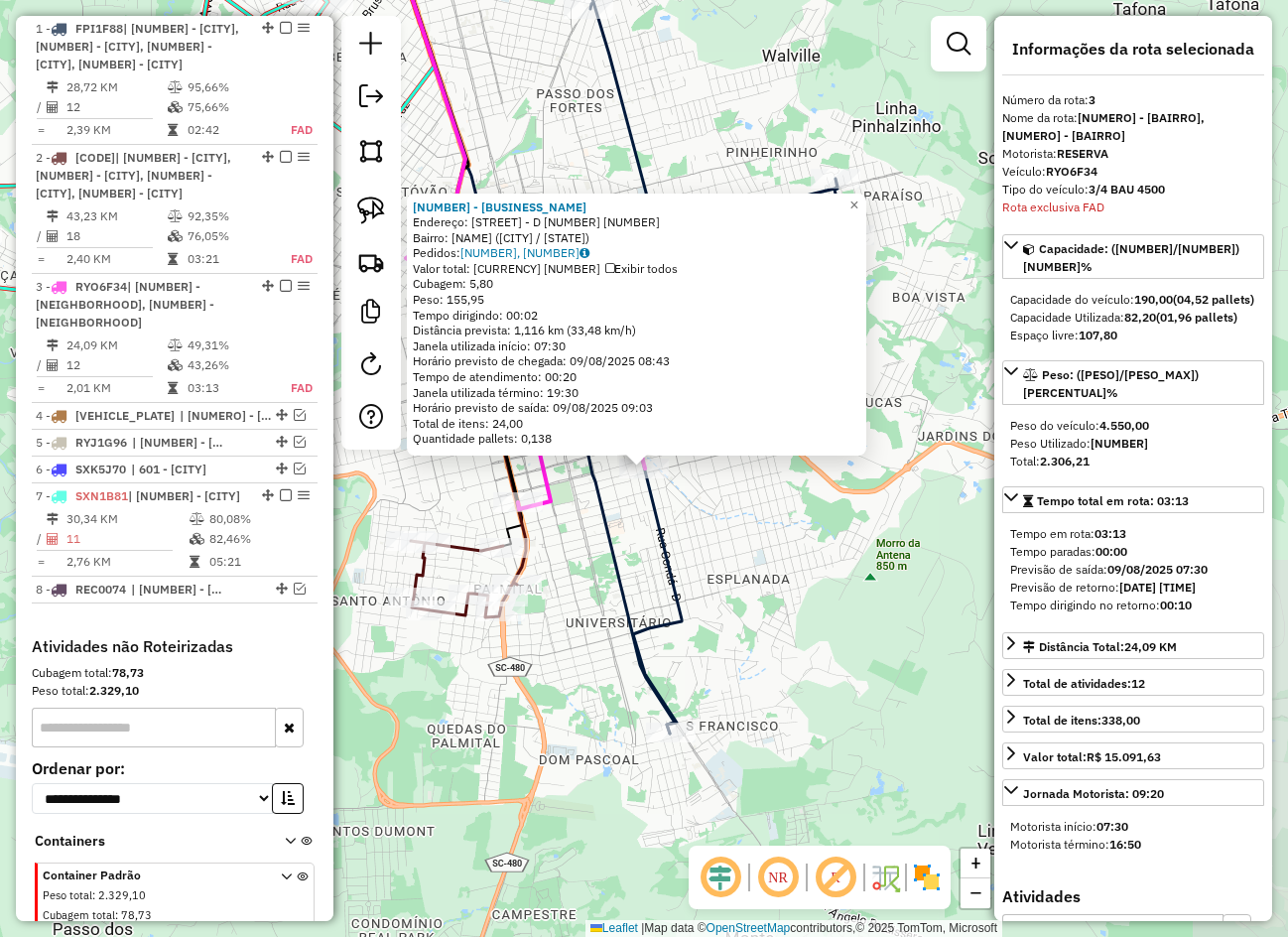 scroll, scrollTop: 867, scrollLeft: 0, axis: vertical 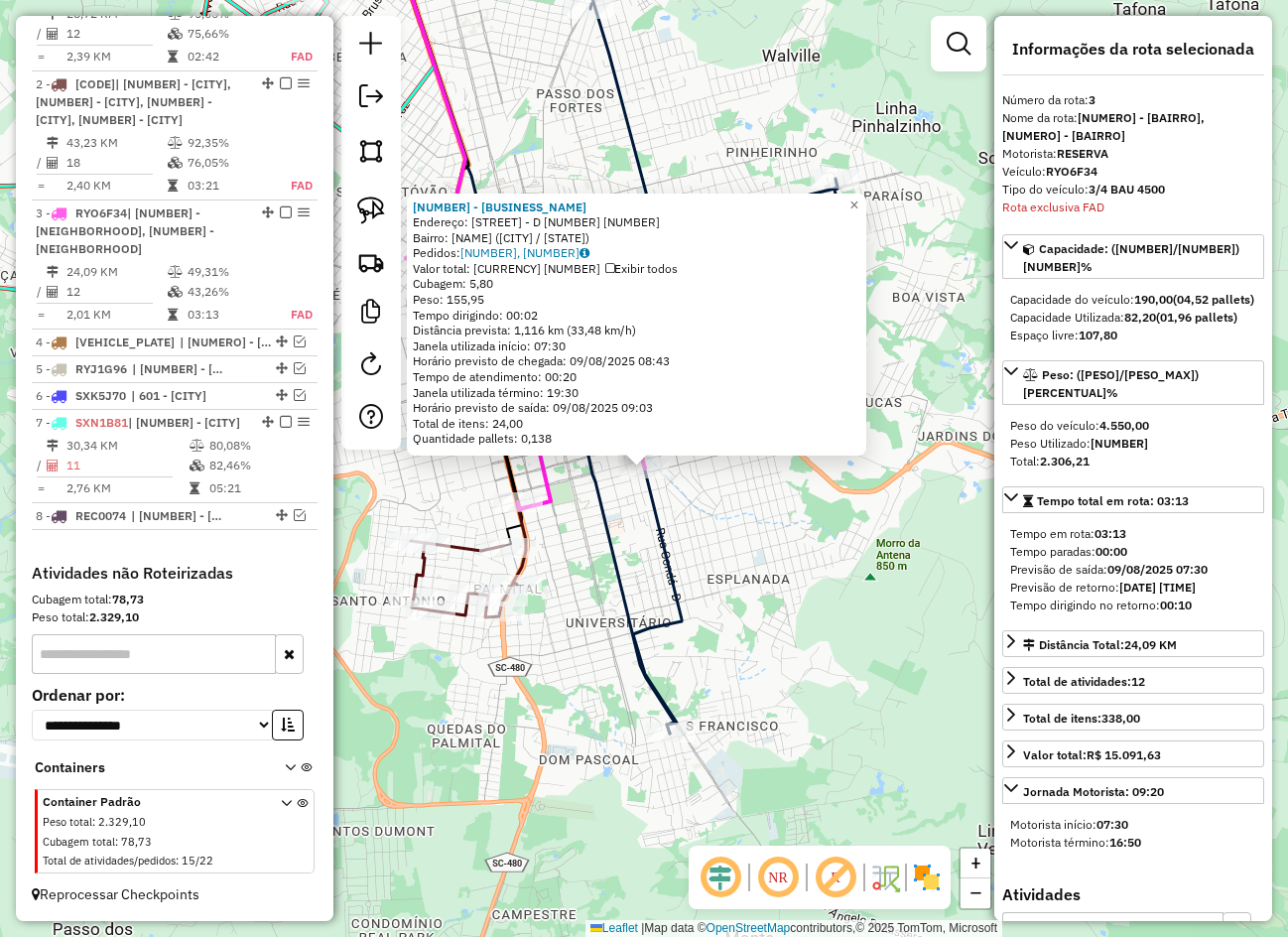 click on "1345 - SUPERMERCADO BARP  Endereço:  INDIO CONDA - D 506 863   Bairro: SANTA MARIA (CHAPECO / SC)   Pedidos:  08143349, 08143351   Valor total: R$ 1.116,94   Exibir todos   Cubagem: 5,80  Peso: 155,95  Tempo dirigindo: 00:02   Distância prevista: 1,116 km (33,48 km/h)   Janela utilizada início: 07:30   Horário previsto de chegada: 09/08/2025 08:43   Tempo de atendimento: 00:20   Janela utilizada término: 19:30   Horário previsto de saída: 09/08/2025 09:03   Total de itens: 24,00   Quantidade pallets: 0,138  × Janela de atendimento Grade de atendimento Capacidade Transportadoras Veículos Cliente Pedidos  Rotas Selecione os dias de semana para filtrar as janelas de atendimento  Seg   Ter   Qua   Qui   Sex   Sáb   Dom  Informe o período da janela de atendimento: De: Até:  Filtrar exatamente a janela do cliente  Considerar janela de atendimento padrão  Selecione os dias de semana para filtrar as grades de atendimento  Seg   Ter   Qua   Qui   Sex   Sáb   Dom   Peso mínimo:   Peso máximo:   De:  De:" 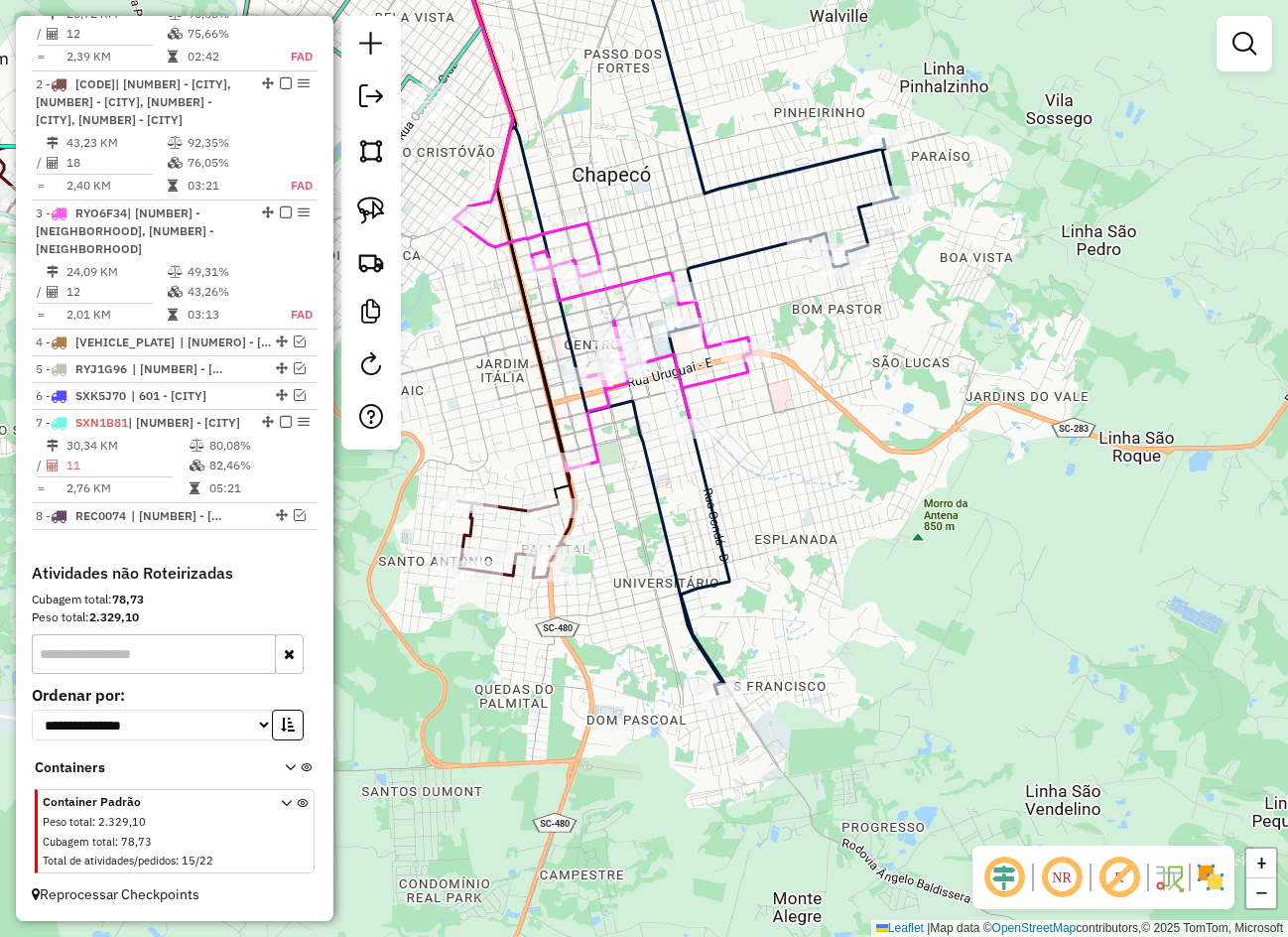 drag, startPoint x: 769, startPoint y: 702, endPoint x: 821, endPoint y: 657, distance: 68.76772 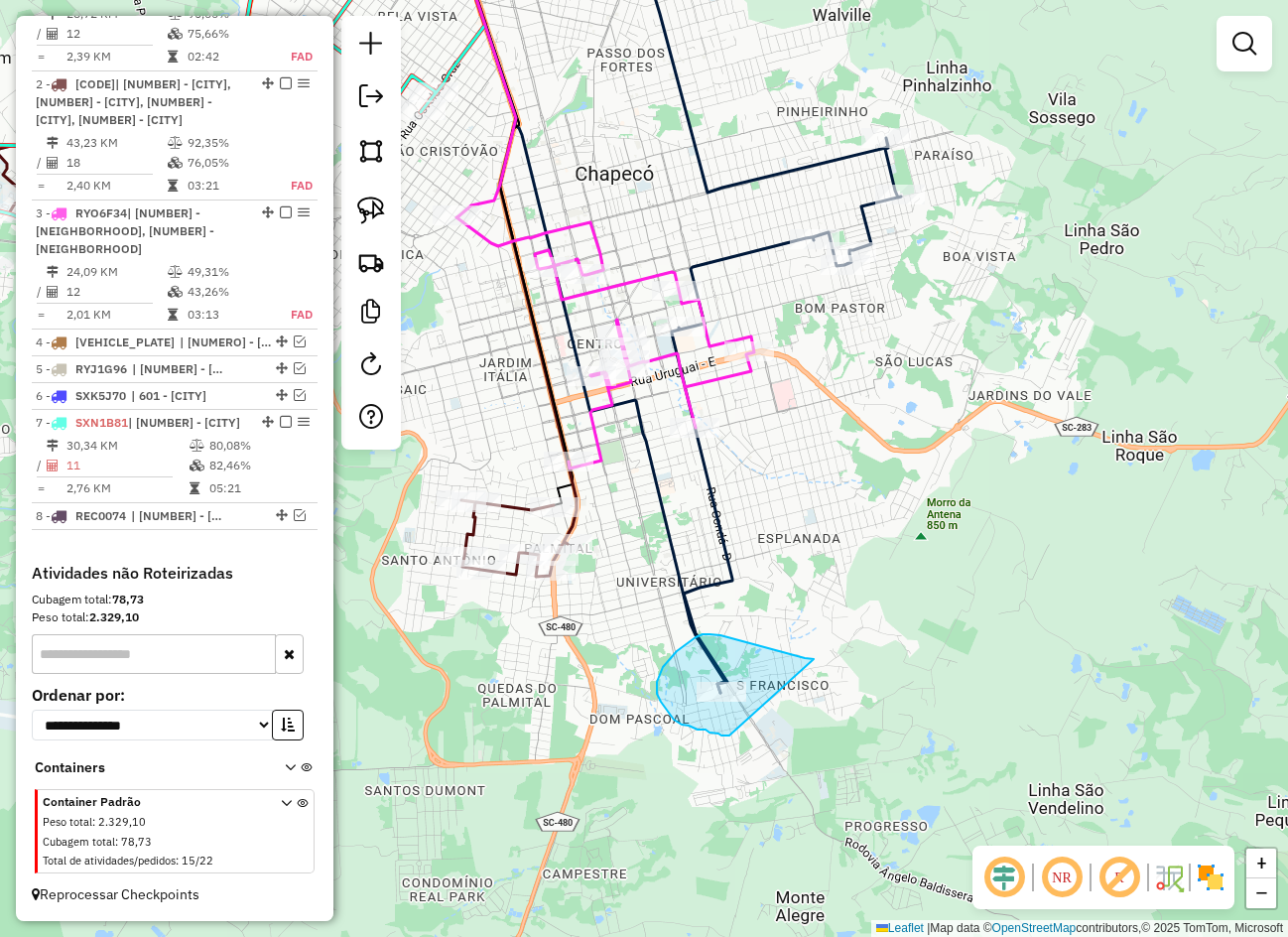 drag, startPoint x: 814, startPoint y: 659, endPoint x: 729, endPoint y: 736, distance: 114.69089 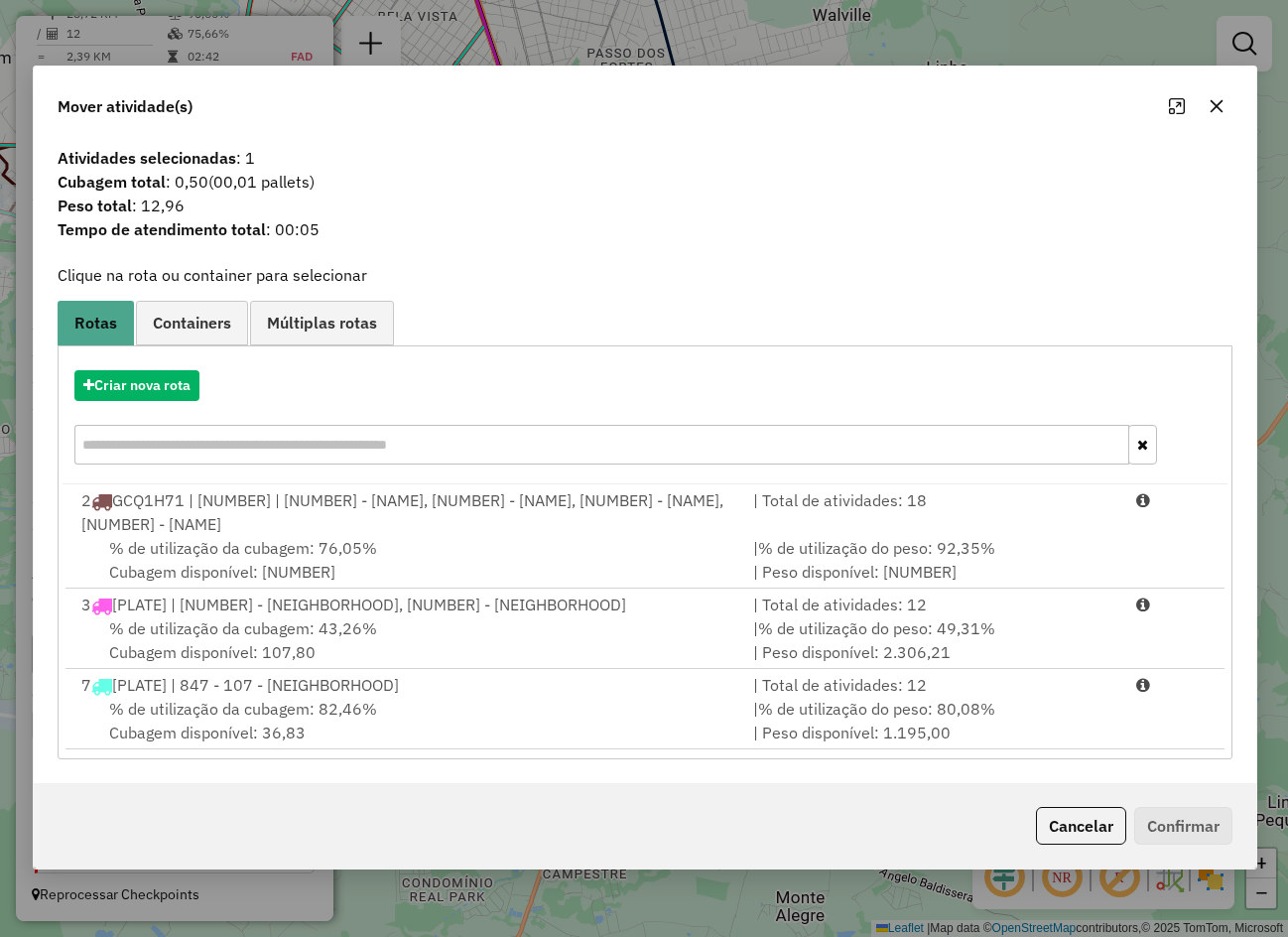 click 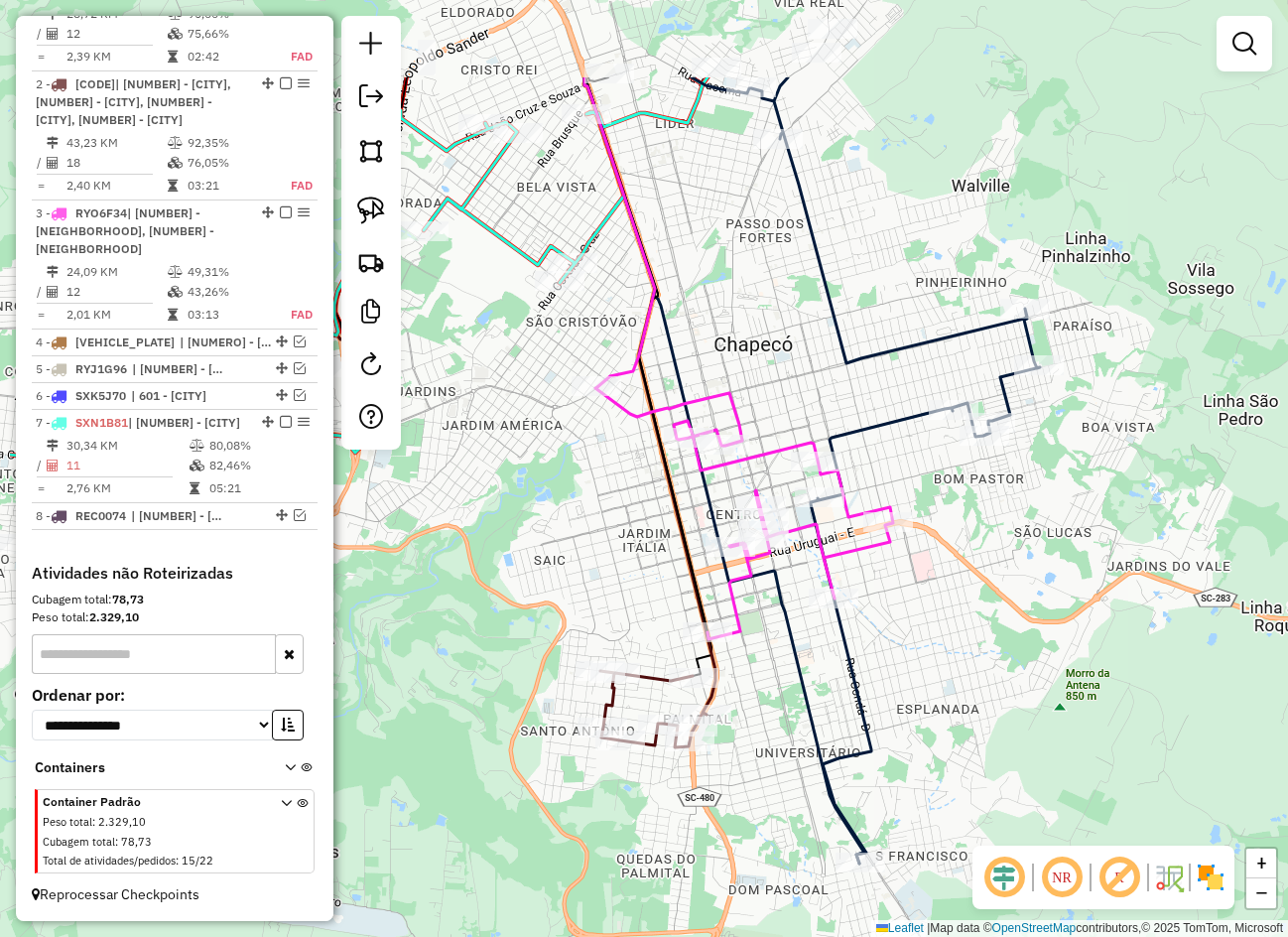 drag, startPoint x: 810, startPoint y: 469, endPoint x: 952, endPoint y: 648, distance: 228.4841 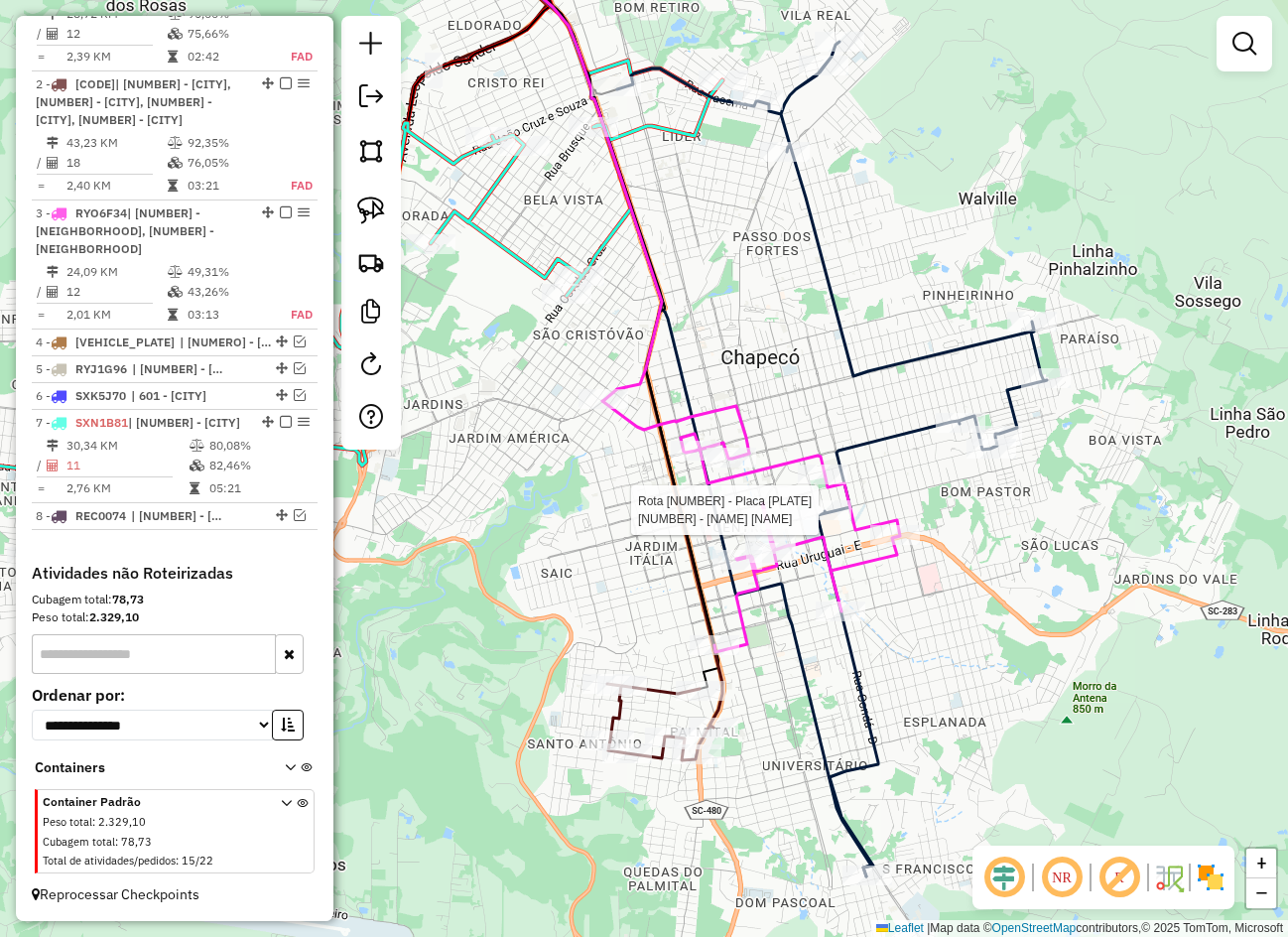 select on "**********" 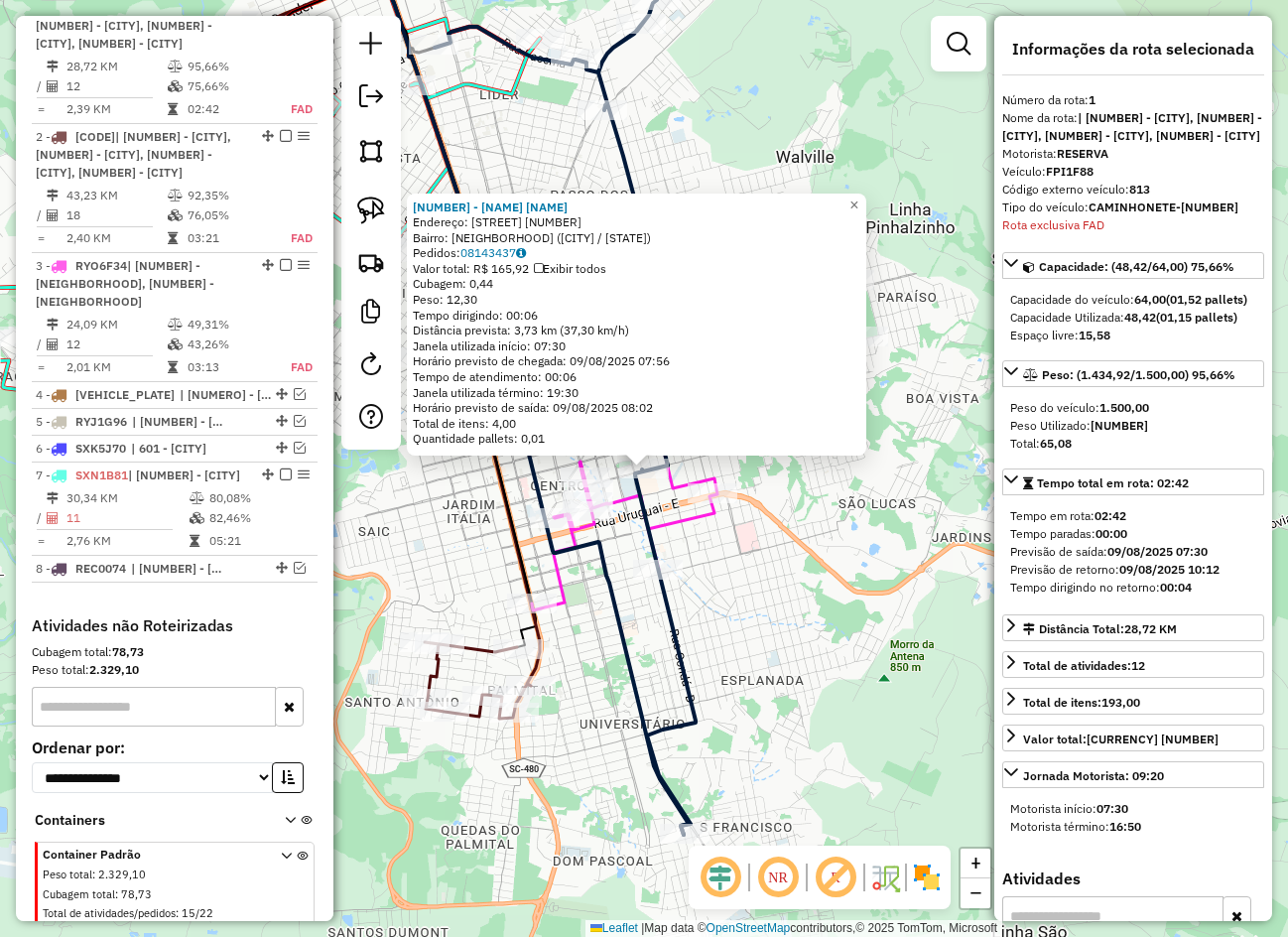 scroll, scrollTop: 793, scrollLeft: 0, axis: vertical 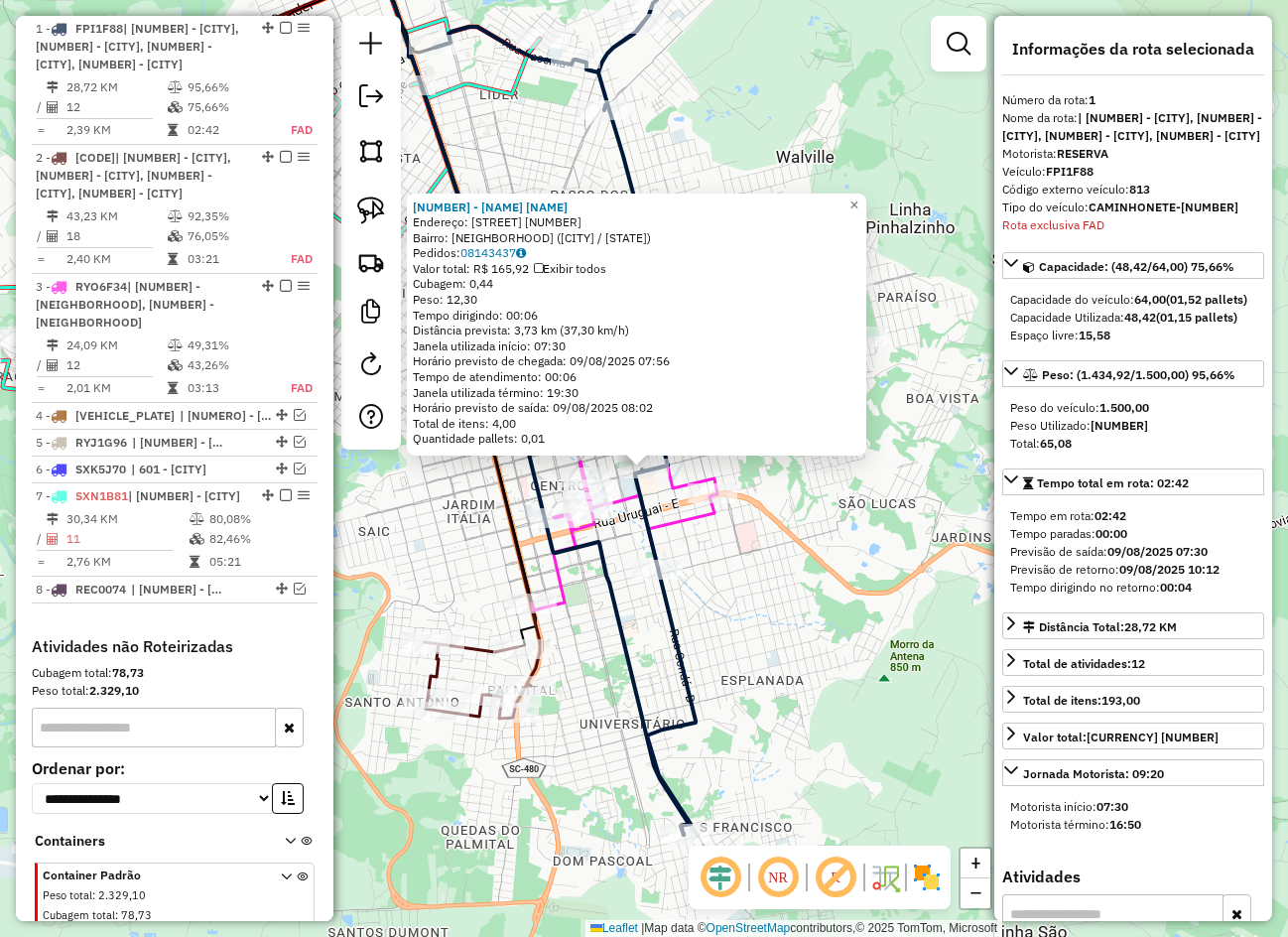 click on "15322 - ANDREI SILVA TORRES  Endereço:  Travessa Argelia 22   Bairro: MARIA GORETTI (CHAPECO / SC)   Pedidos:  08143437   Valor total: R$ 165,92   Exibir todos   Cubagem: 0,44  Peso: 12,30  Tempo dirigindo: 00:06   Distância prevista: 3,73 km (37,30 km/h)   Janela utilizada início: 07:30   Horário previsto de chegada: 09/08/2025 07:56   Tempo de atendimento: 00:06   Janela utilizada término: 19:30   Horário previsto de saída: 09/08/2025 08:02   Total de itens: 4,00   Quantidade pallets: 0,01  × Janela de atendimento Grade de atendimento Capacidade Transportadoras Veículos Cliente Pedidos  Rotas Selecione os dias de semana para filtrar as janelas de atendimento  Seg   Ter   Qua   Qui   Sex   Sáb   Dom  Informe o período da janela de atendimento: De: Até:  Filtrar exatamente a janela do cliente  Considerar janela de atendimento padrão  Selecione os dias de semana para filtrar as grades de atendimento  Seg   Ter   Qua   Qui   Sex   Sáb   Dom   Considerar clientes sem dia de atendimento cadastrado +" 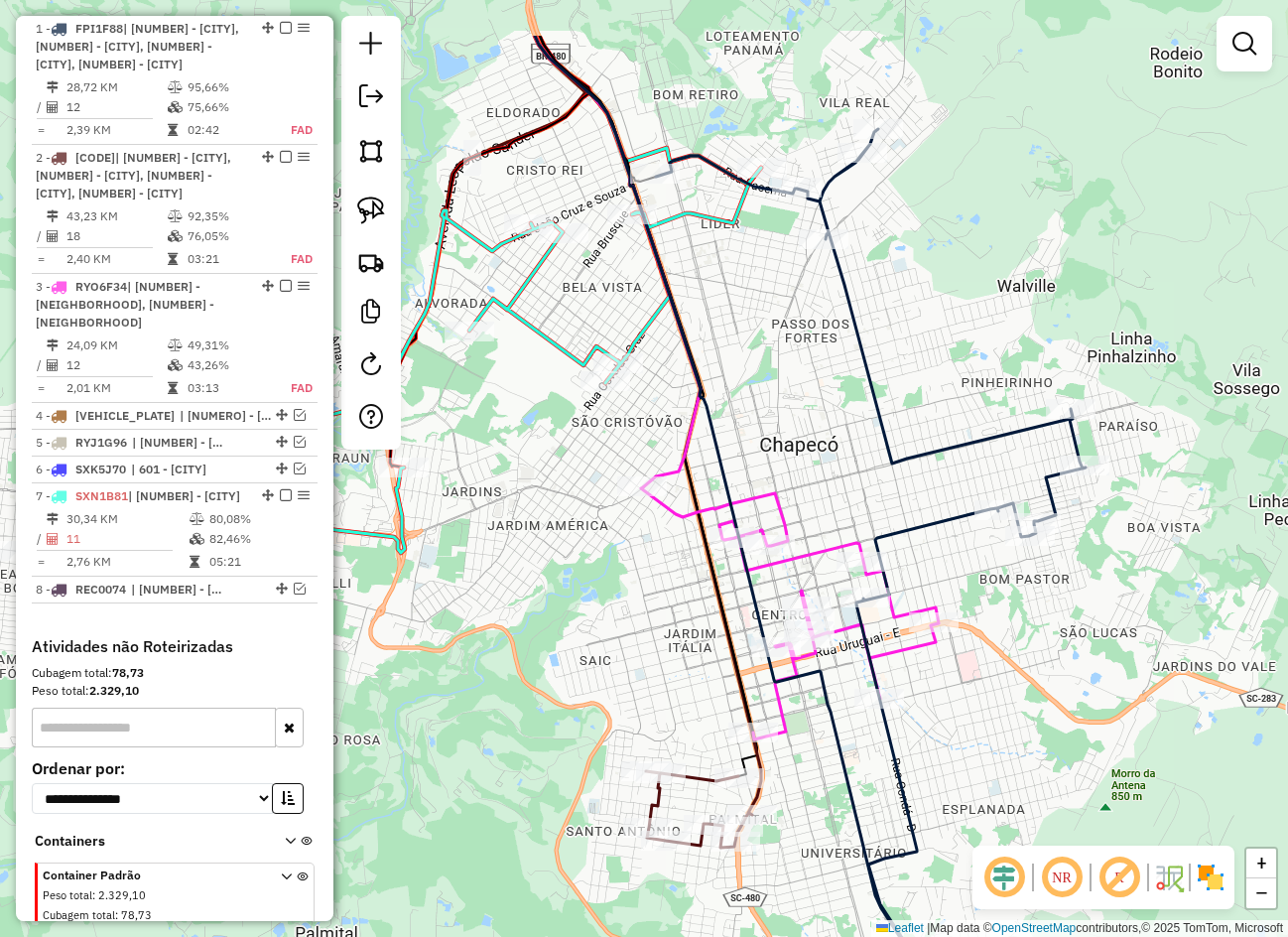drag, startPoint x: 736, startPoint y: 556, endPoint x: 1064, endPoint y: 743, distance: 377.56192 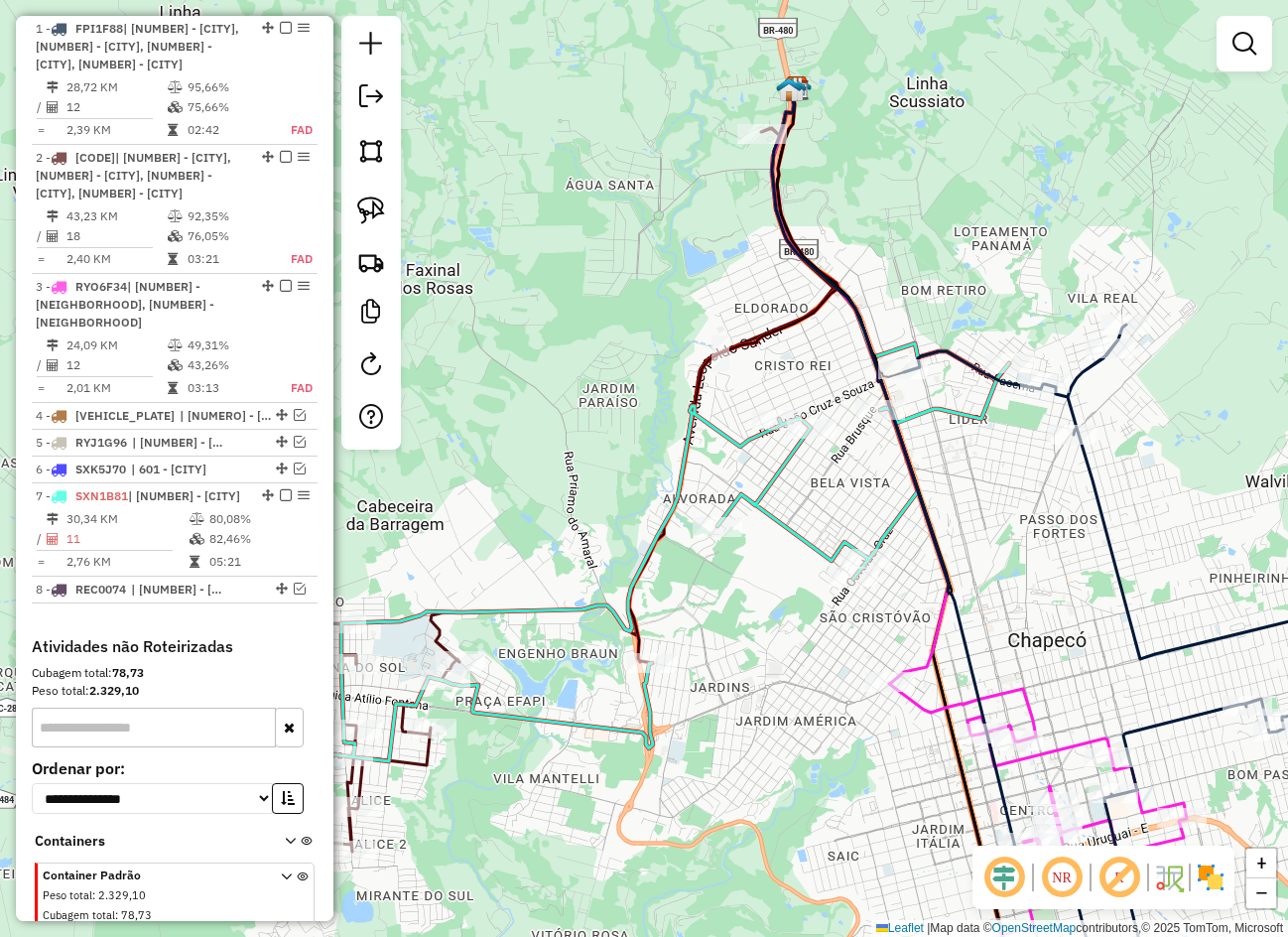 drag, startPoint x: 902, startPoint y: 514, endPoint x: 1040, endPoint y: 541, distance: 140.6165 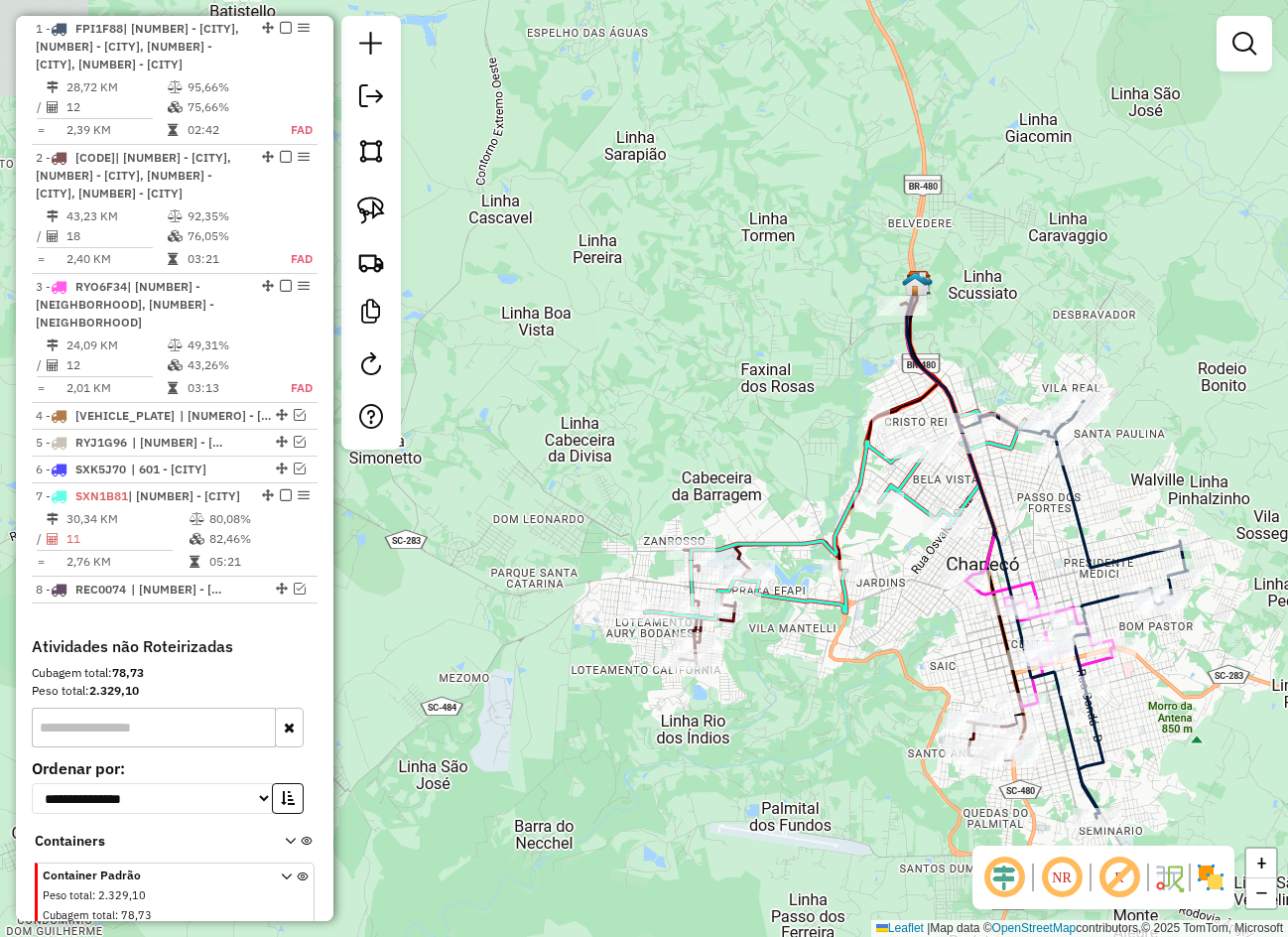 drag, startPoint x: 829, startPoint y: 698, endPoint x: 920, endPoint y: 674, distance: 94.11164 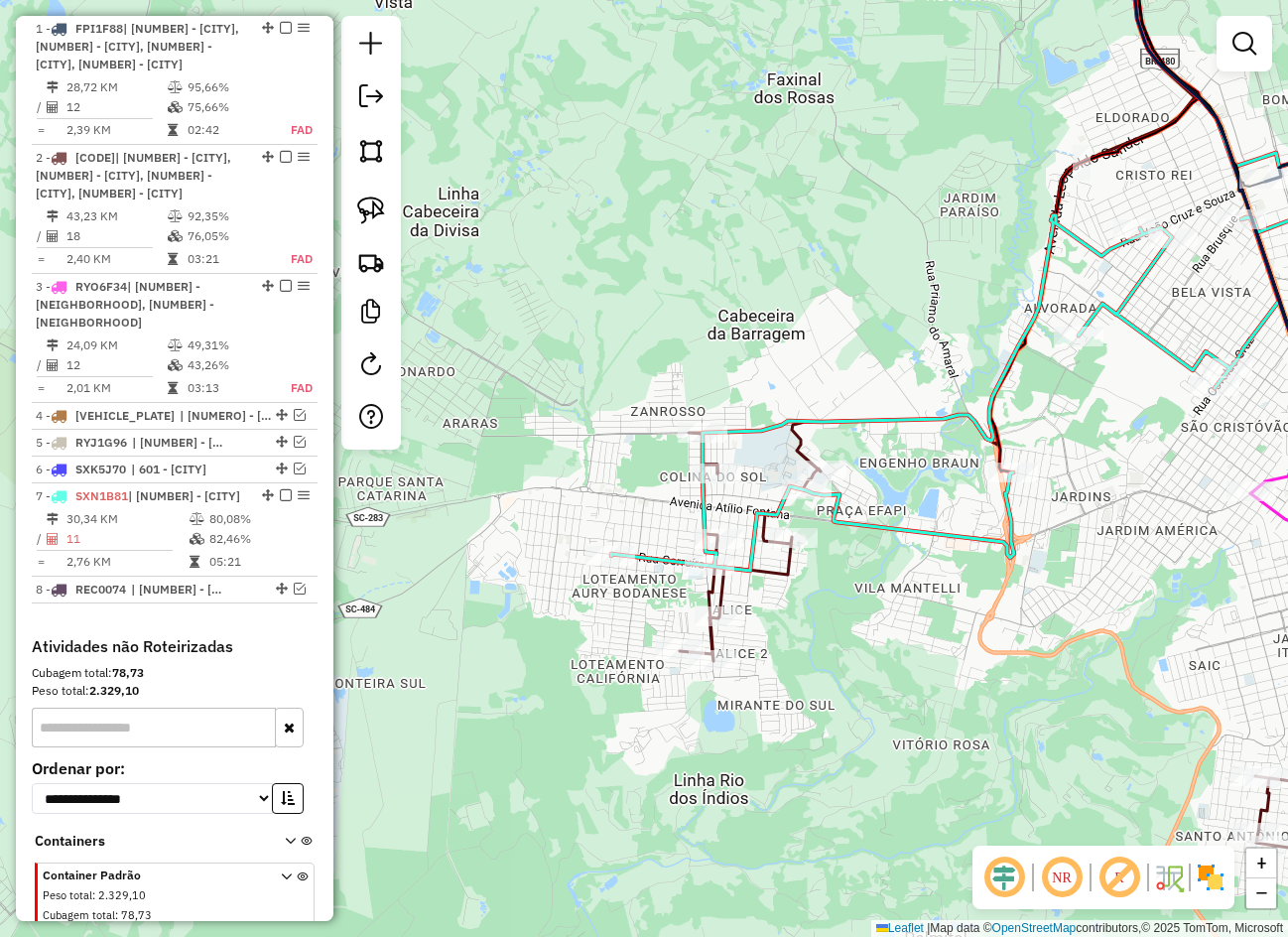 drag, startPoint x: 822, startPoint y: 609, endPoint x: 780, endPoint y: 593, distance: 44.94441 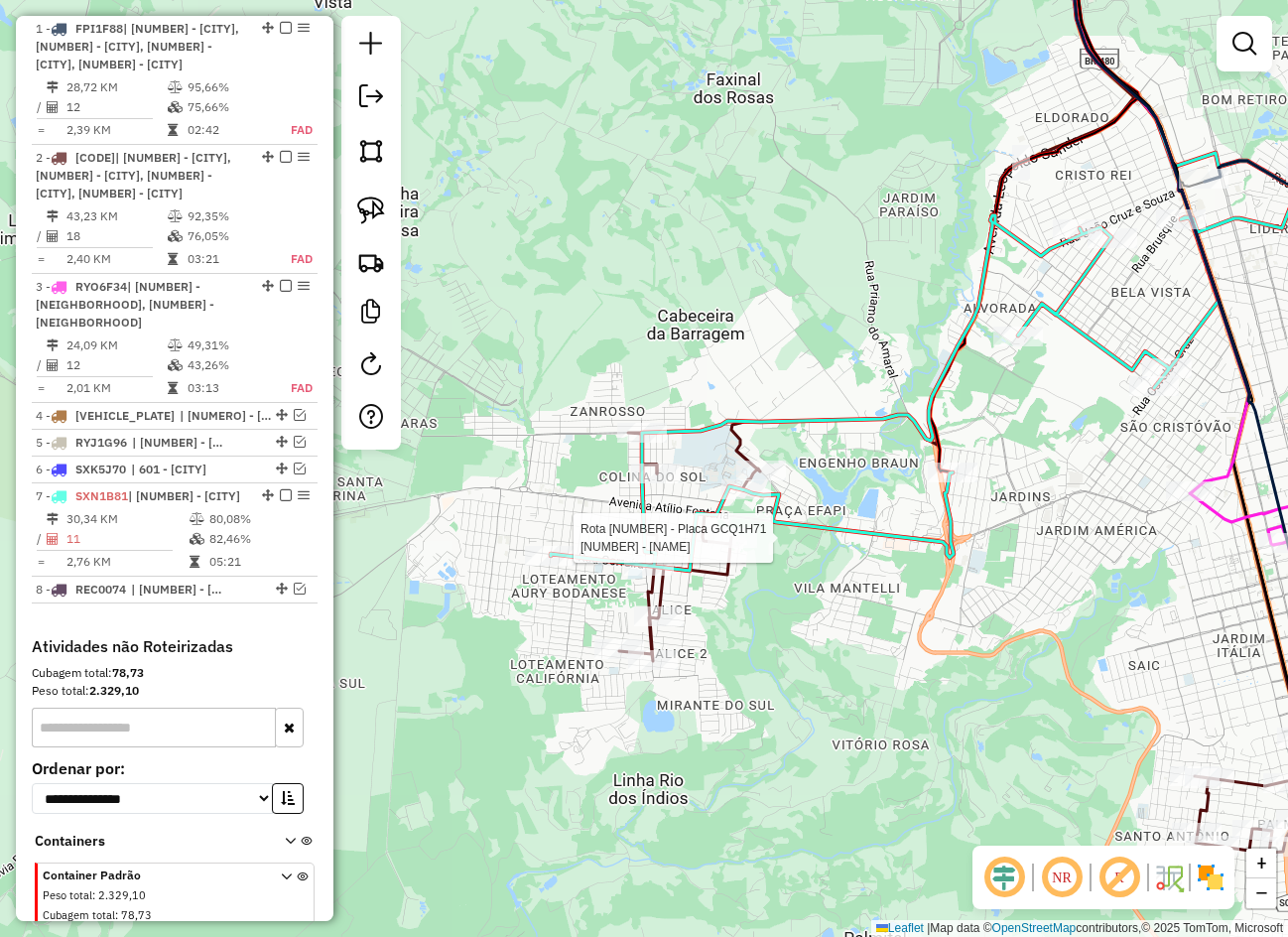 select on "**********" 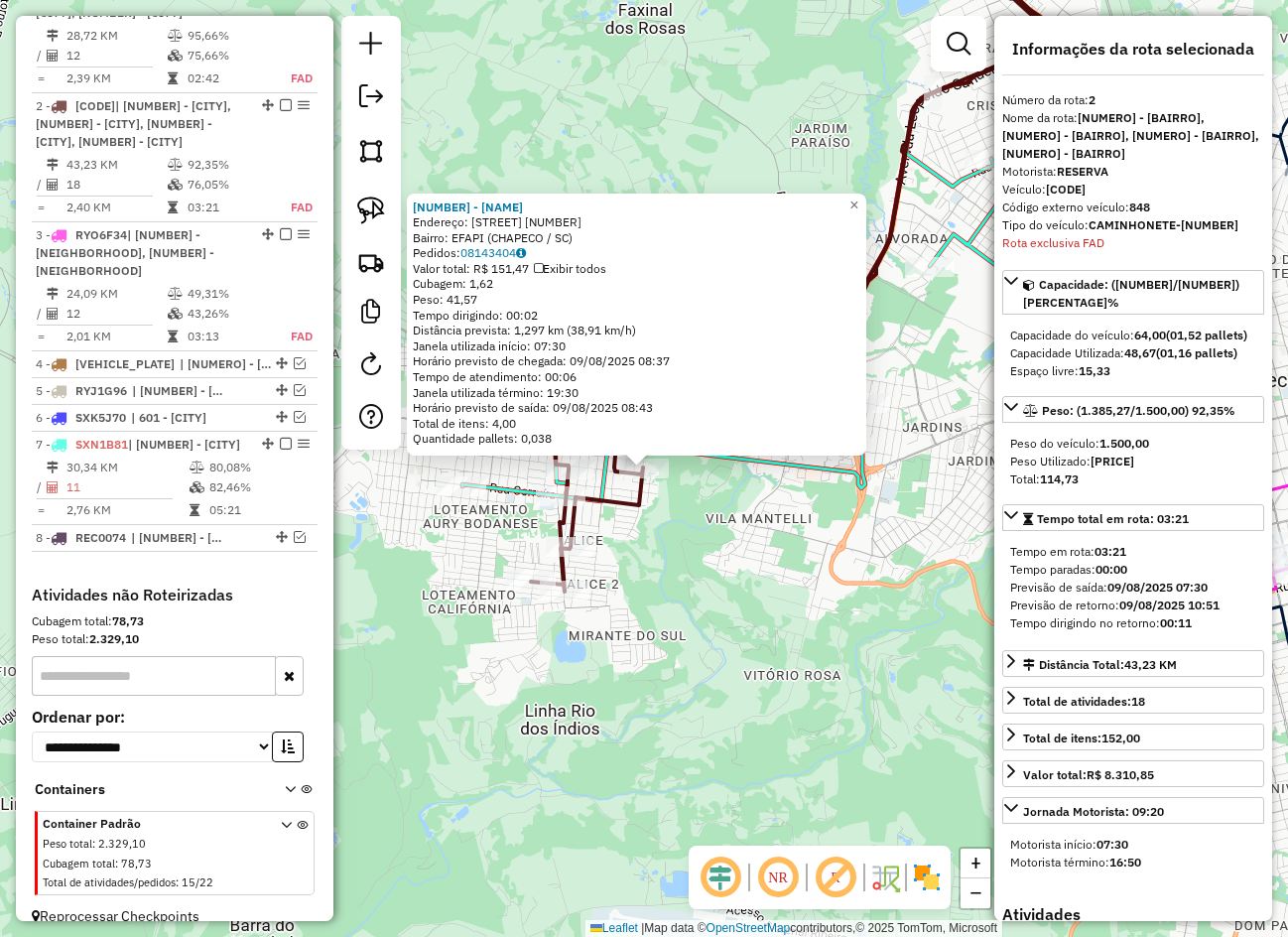 scroll, scrollTop: 867, scrollLeft: 0, axis: vertical 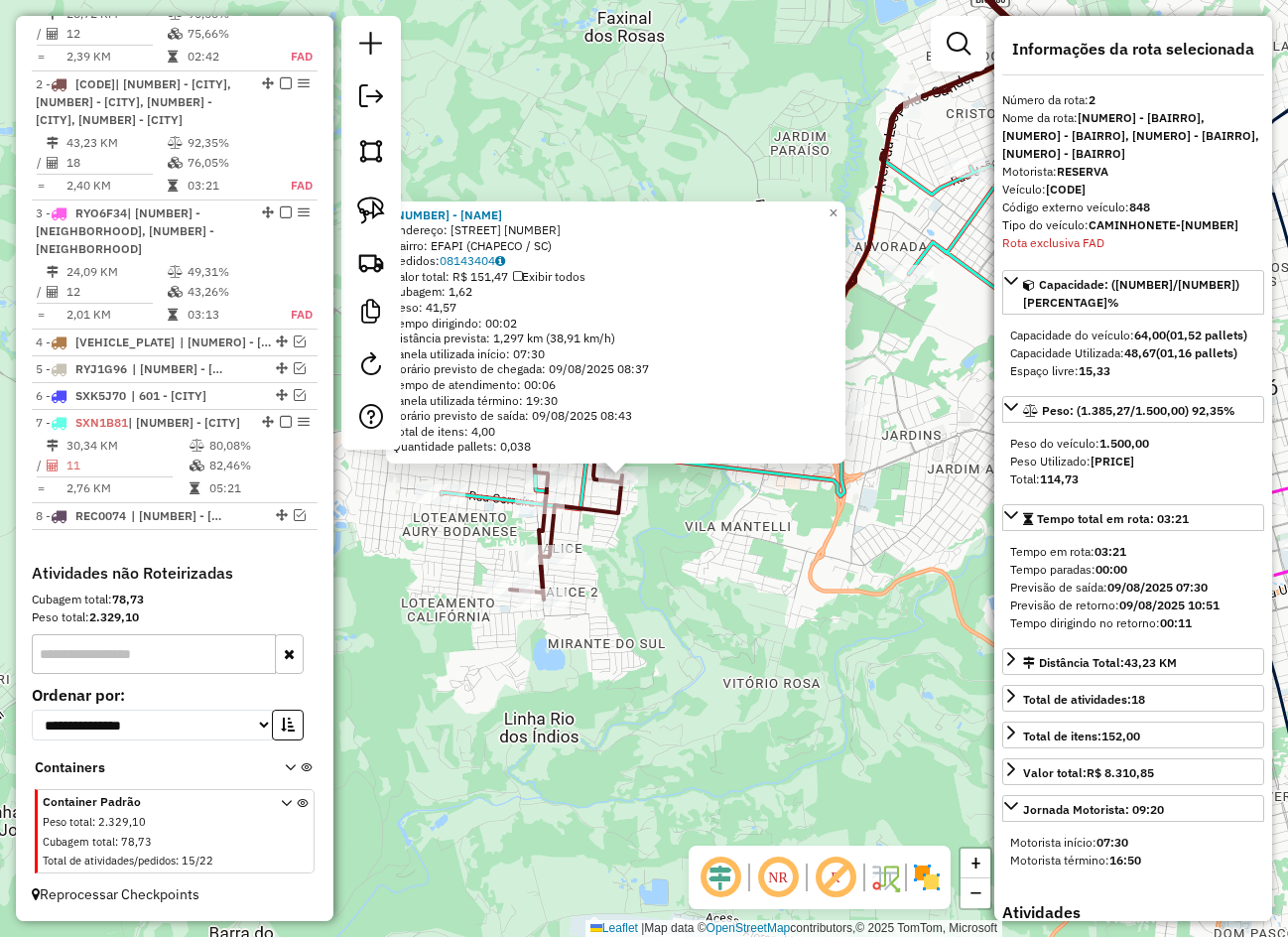 drag, startPoint x: 807, startPoint y: 555, endPoint x: 754, endPoint y: 598, distance: 68.24954 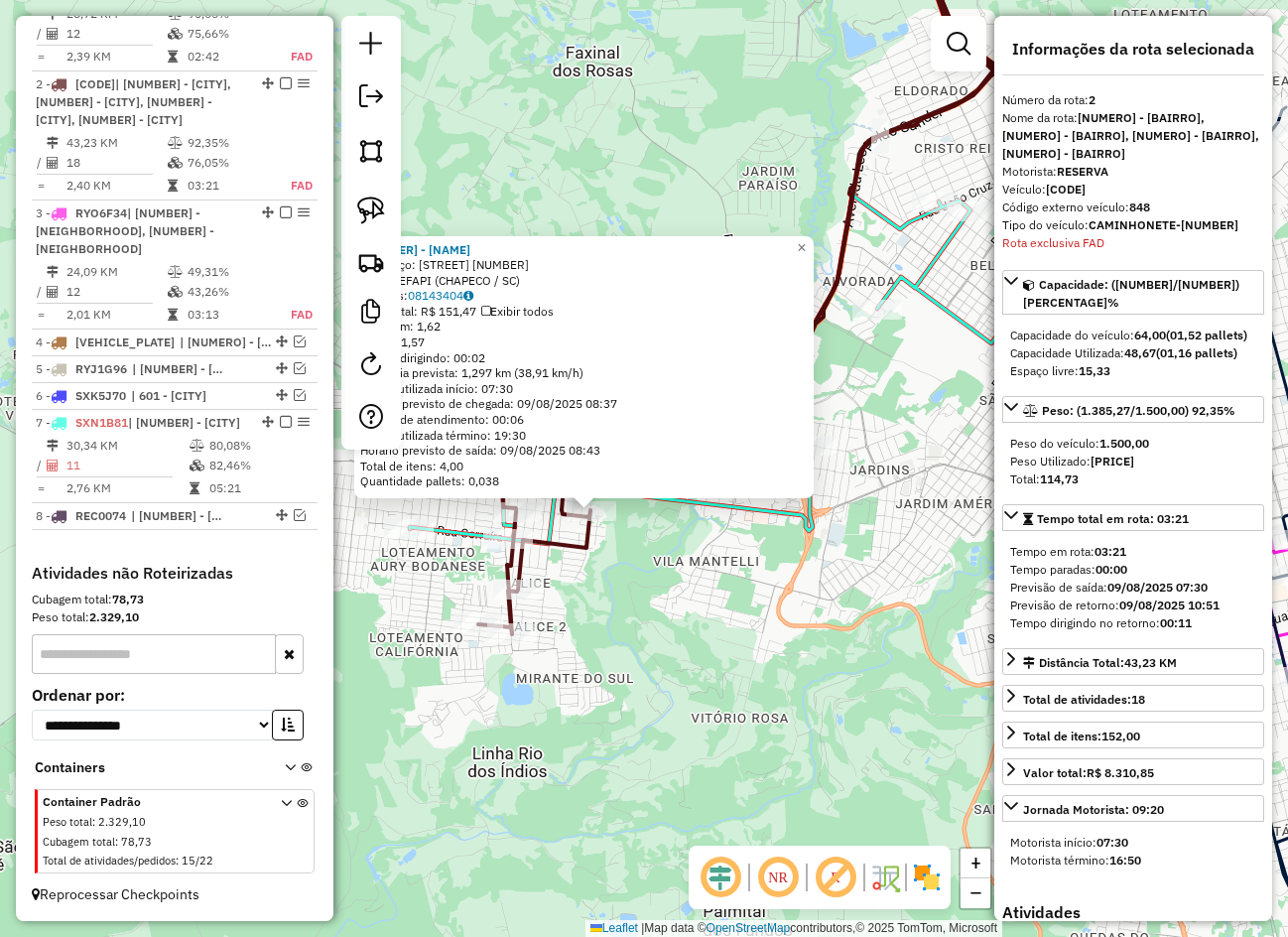 click on "14765 - MERCADO LIRIO  Endereço:  DA CULTURA 78   Bairro: EFAPI (CHAPECO / SC)   Pedidos:  08143404   Valor total: R$ 151,47   Exibir todos   Cubagem: 1,62  Peso: 41,57  Tempo dirigindo: 00:02   Distância prevista: 1,297 km (38,91 km/h)   Janela utilizada início: 07:30   Horário previsto de chegada: 09/08/2025 08:37   Tempo de atendimento: 00:06   Janela utilizada término: 19:30   Horário previsto de saída: 09/08/2025 08:43   Total de itens: 4,00   Quantidade pallets: 0,038  × Janela de atendimento Grade de atendimento Capacidade Transportadoras Veículos Cliente Pedidos  Rotas Selecione os dias de semana para filtrar as janelas de atendimento  Seg   Ter   Qua   Qui   Sex   Sáb   Dom  Informe o período da janela de atendimento: De: Até:  Filtrar exatamente a janela do cliente  Considerar janela de atendimento padrão  Selecione os dias de semana para filtrar as grades de atendimento  Seg   Ter   Qua   Qui   Sex   Sáb   Dom   Considerar clientes sem dia de atendimento cadastrado  Peso mínimo:  De:" 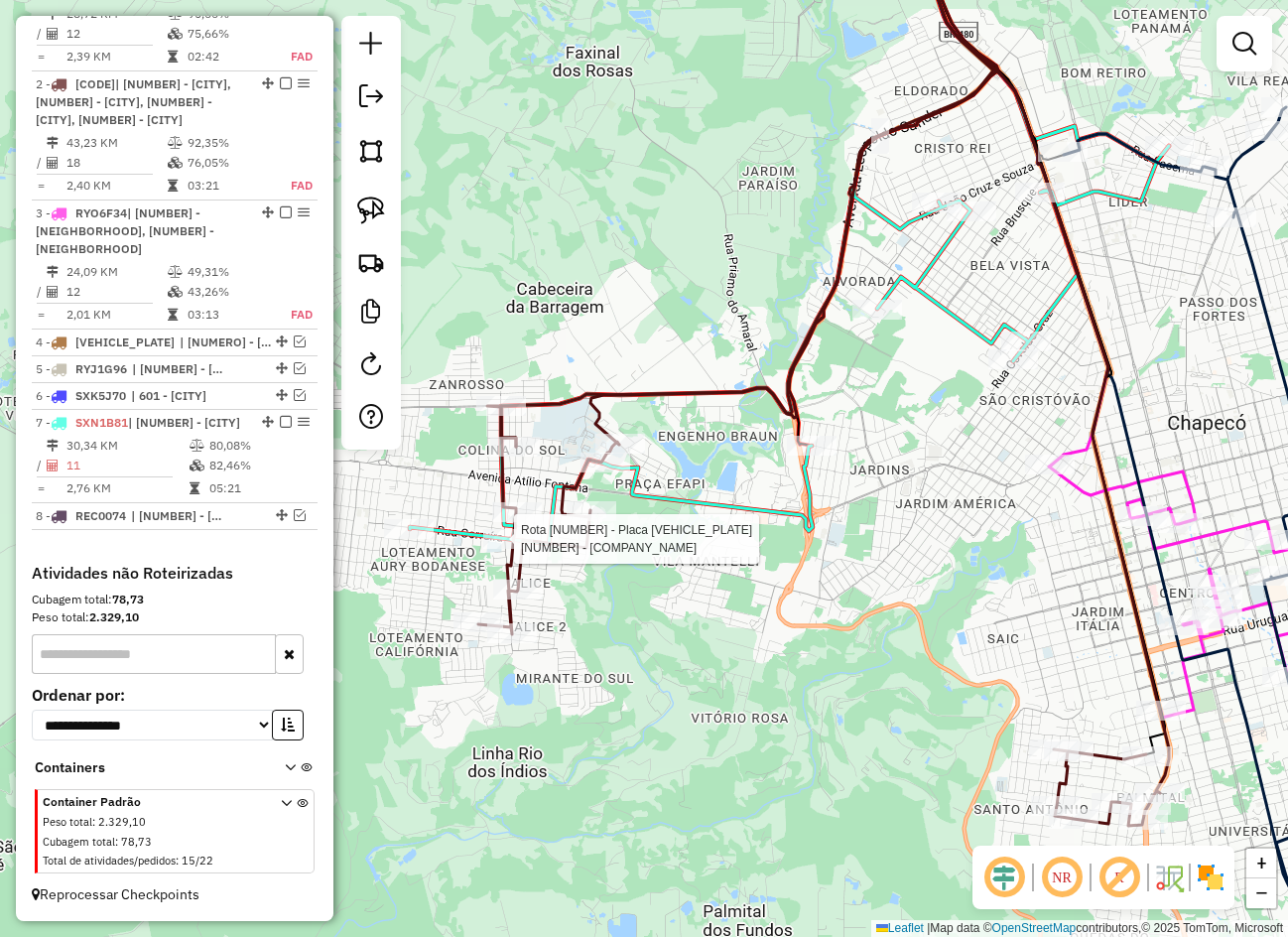 select on "**********" 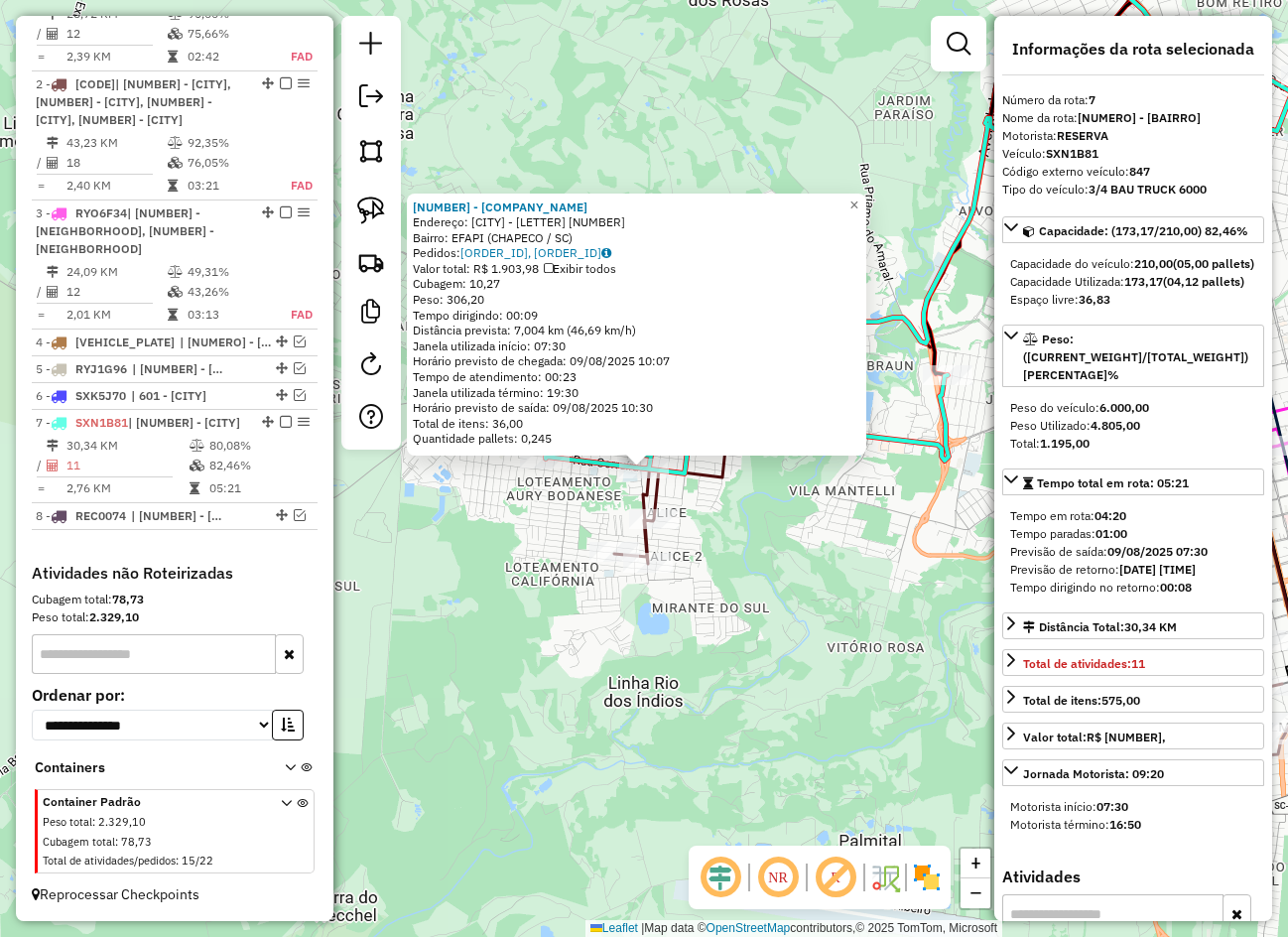 click on "21482 - QUERENCIA OESTE LTDA  Endereço: CUNHA PORA - E                521   Bairro: EFAPI (CHAPECO / SC)   Pedidos:  08143374, 08143375   Valor total: R$ 1.903,98   Exibir todos   Cubagem: 10,27  Peso: 306,20  Tempo dirigindo: 00:09   Distância prevista: 7,004 km (46,69 km/h)   Janela utilizada início: 07:30   Horário previsto de chegada: 09/08/2025 10:07   Tempo de atendimento: 00:23   Janela utilizada término: 19:30   Horário previsto de saída: 09/08/2025 10:30   Total de itens: 36,00   Quantidade pallets: 0,245  × Janela de atendimento Grade de atendimento Capacidade Transportadoras Veículos Cliente Pedidos  Rotas Selecione os dias de semana para filtrar as janelas de atendimento  Seg   Ter   Qua   Qui   Sex   Sáb   Dom  Informe o período da janela de atendimento: De: Até:  Filtrar exatamente a janela do cliente  Considerar janela de atendimento padrão  Selecione os dias de semana para filtrar as grades de atendimento  Seg   Ter   Qua   Qui   Sex   Sáb   Dom   Peso mínimo:   Peso máximo:  +" 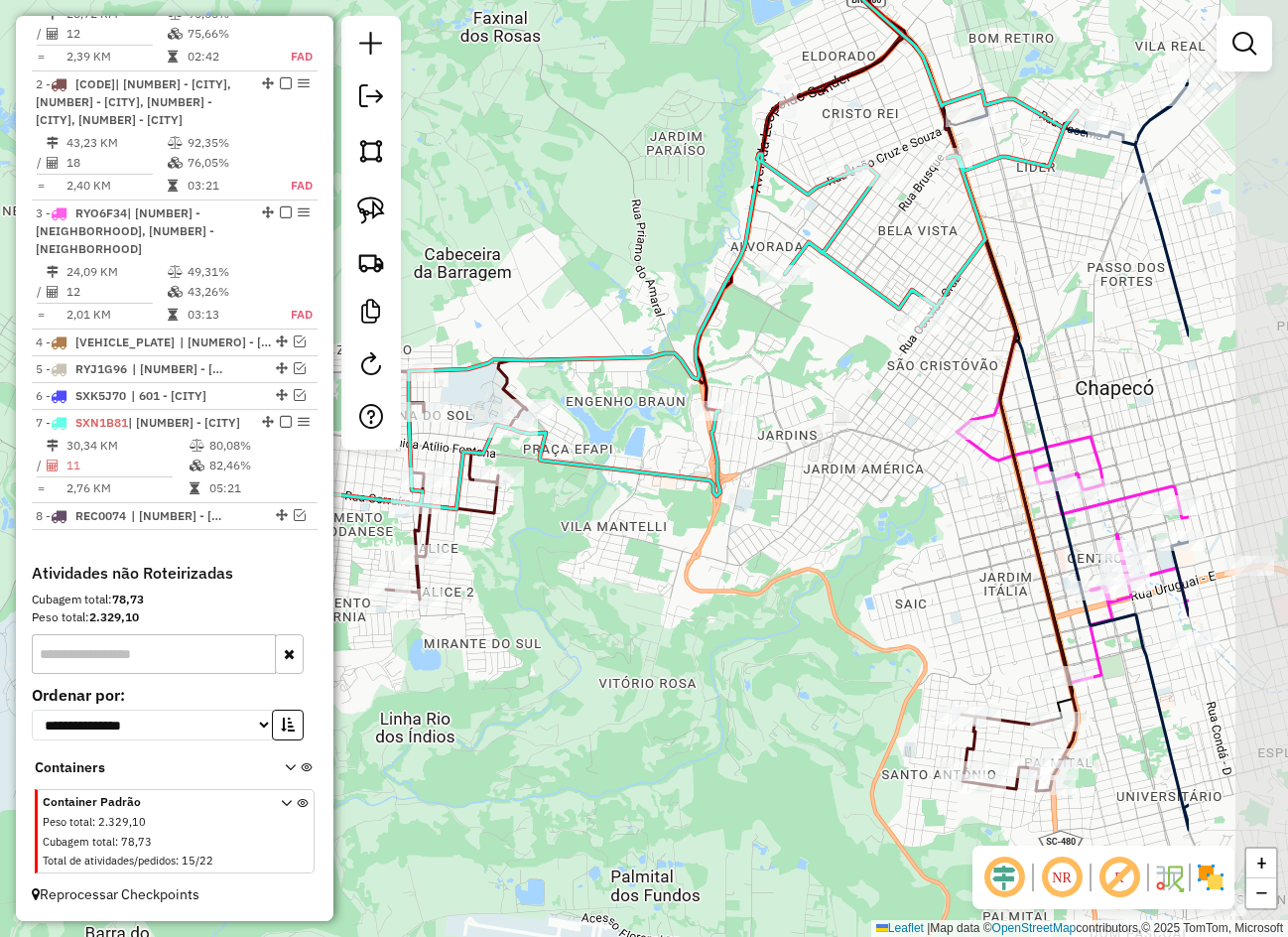 drag, startPoint x: 801, startPoint y: 507, endPoint x: 681, endPoint y: 524, distance: 121.19818 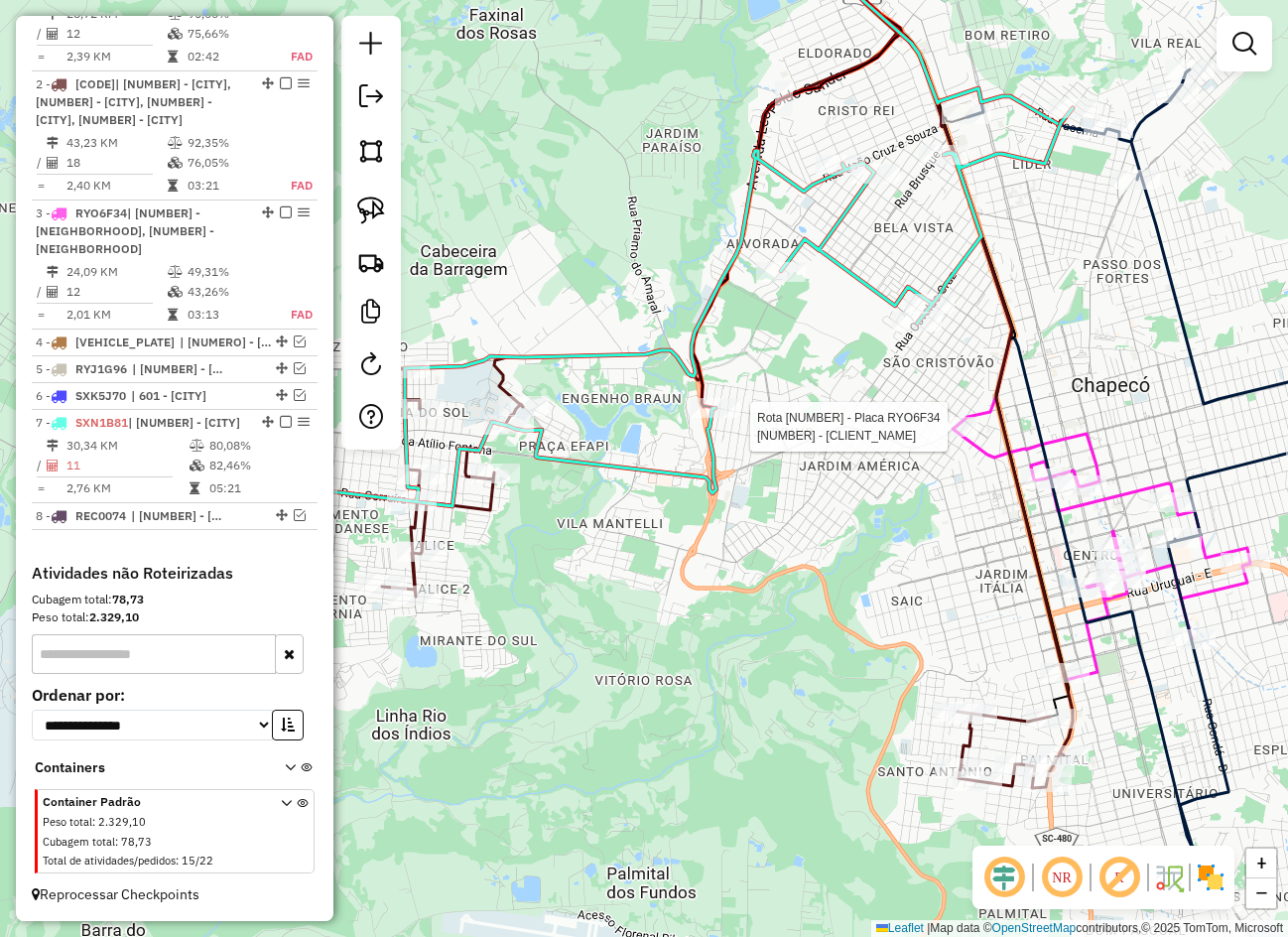 select on "**********" 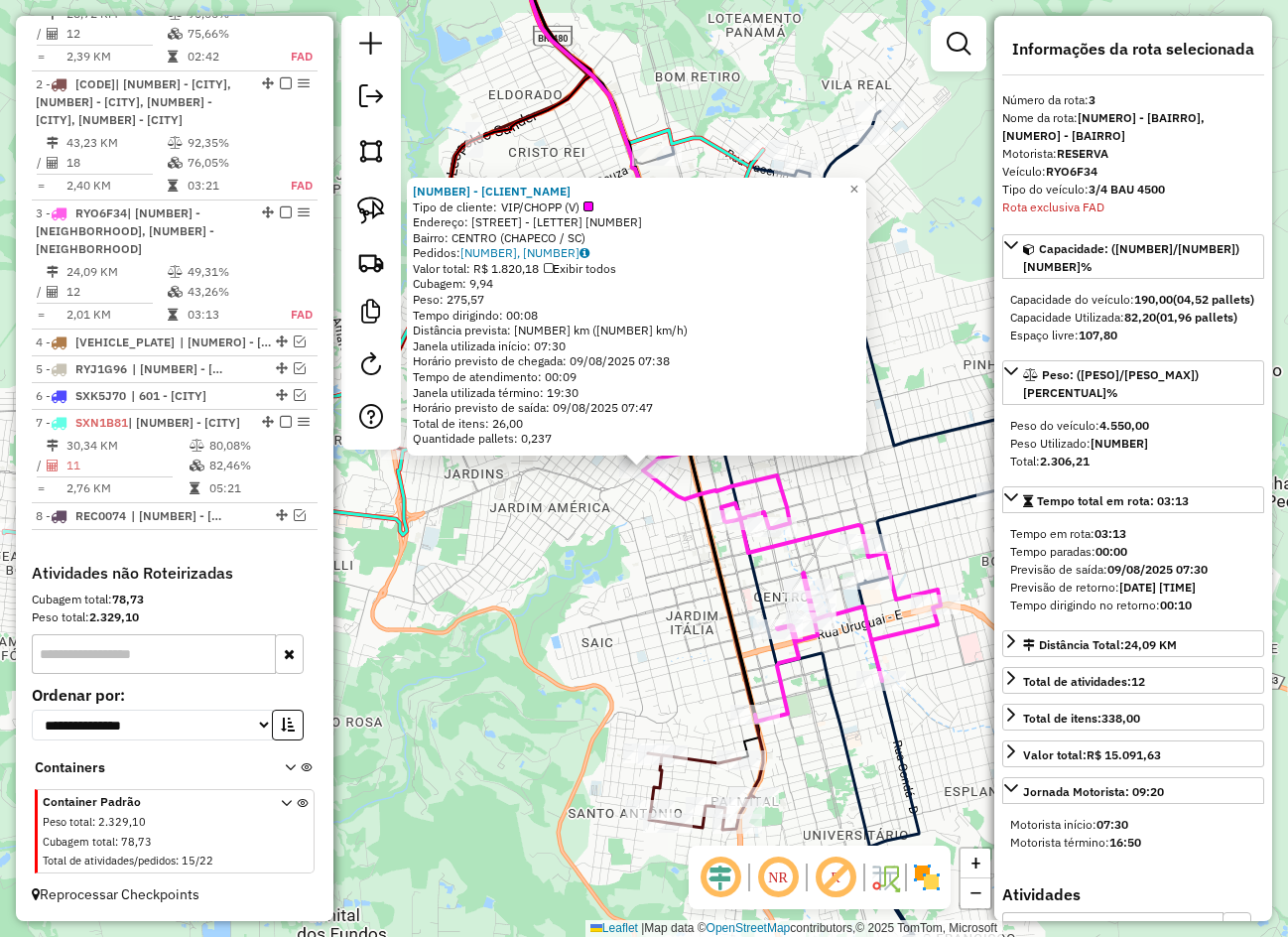 click on "14951 - DOCE PaO DELIVERY LT  Tipo de cliente:   VIP/CHOPP (V)   Endereço:  SAO PEDRO - D 1 1078   Bairro: CENTRO (CHAPECO / SC)   Pedidos:  08143422, 08143296   Valor total: R$ 1.820,18   Exibir todos   Cubagem: 9,94  Peso: 275,57  Tempo dirigindo: 00:08   Distância prevista: 5,84 km (43,80 km/h)   Janela utilizada início: 07:30   Horário previsto de chegada: 09/08/2025 07:38   Tempo de atendimento: 00:09   Janela utilizada término: 19:30   Horário previsto de saída: 09/08/2025 07:47   Total de itens: 26,00   Quantidade pallets: 0,237  × Janela de atendimento Grade de atendimento Capacidade Transportadoras Veículos Cliente Pedidos  Rotas Selecione os dias de semana para filtrar as janelas de atendimento  Seg   Ter   Qua   Qui   Sex   Sáb   Dom  Informe o período da janela de atendimento: De: Até:  Filtrar exatamente a janela do cliente  Considerar janela de atendimento padrão  Selecione os dias de semana para filtrar as grades de atendimento  Seg   Ter   Qua   Qui   Sex   Sáb   Dom   De:   De:" 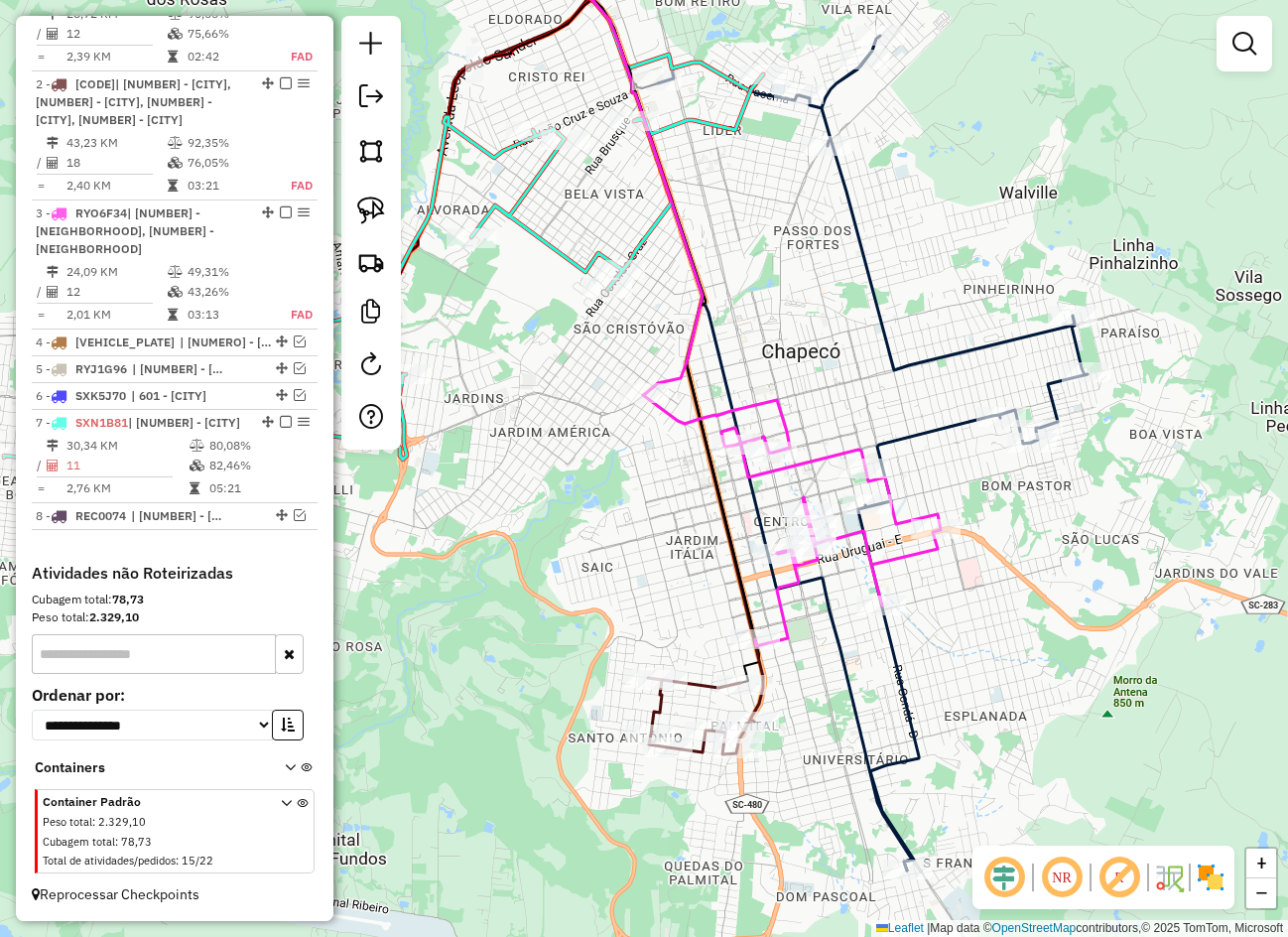 drag, startPoint x: 636, startPoint y: 633, endPoint x: 633, endPoint y: 528, distance: 105.04285 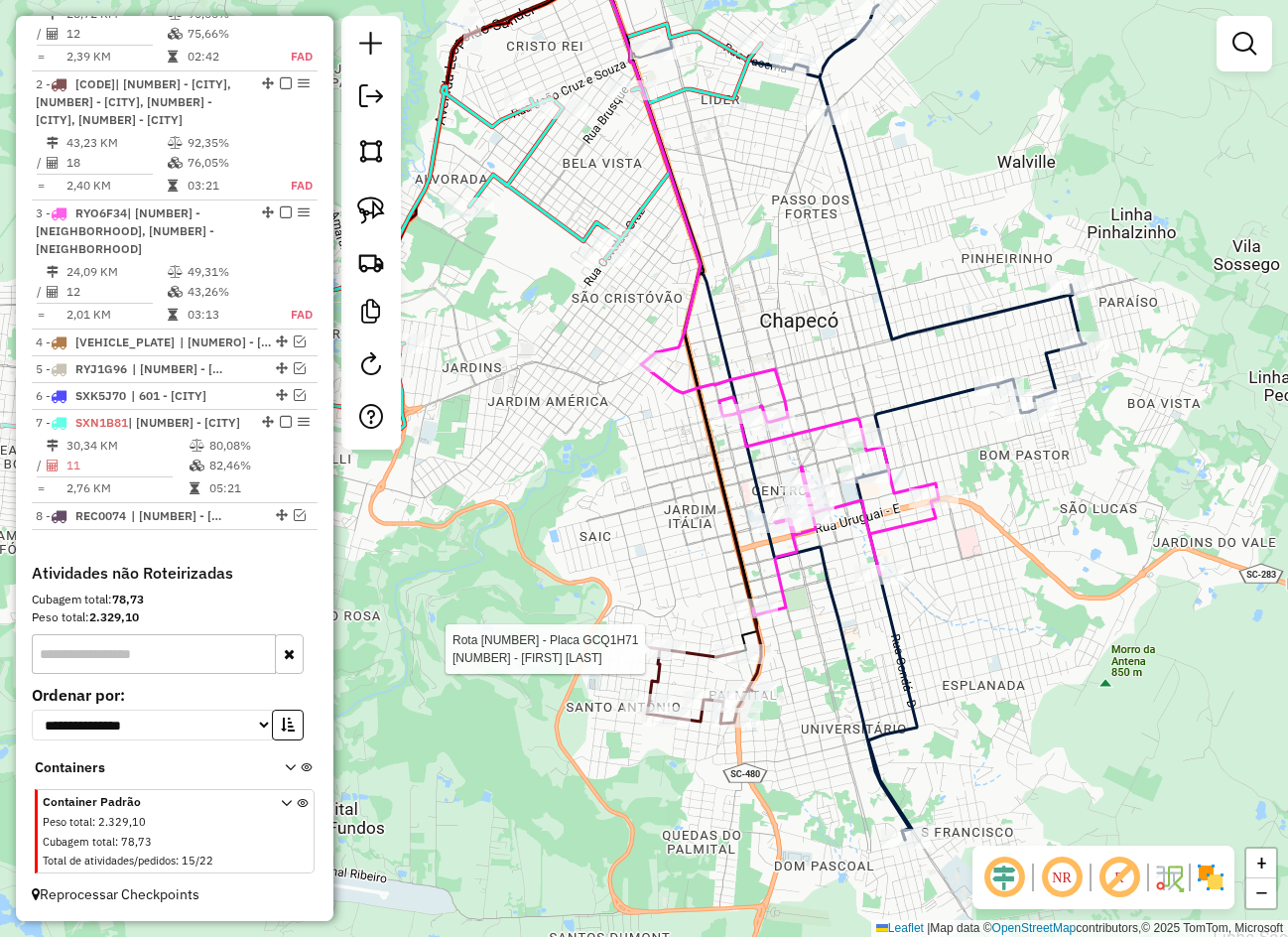 select on "**********" 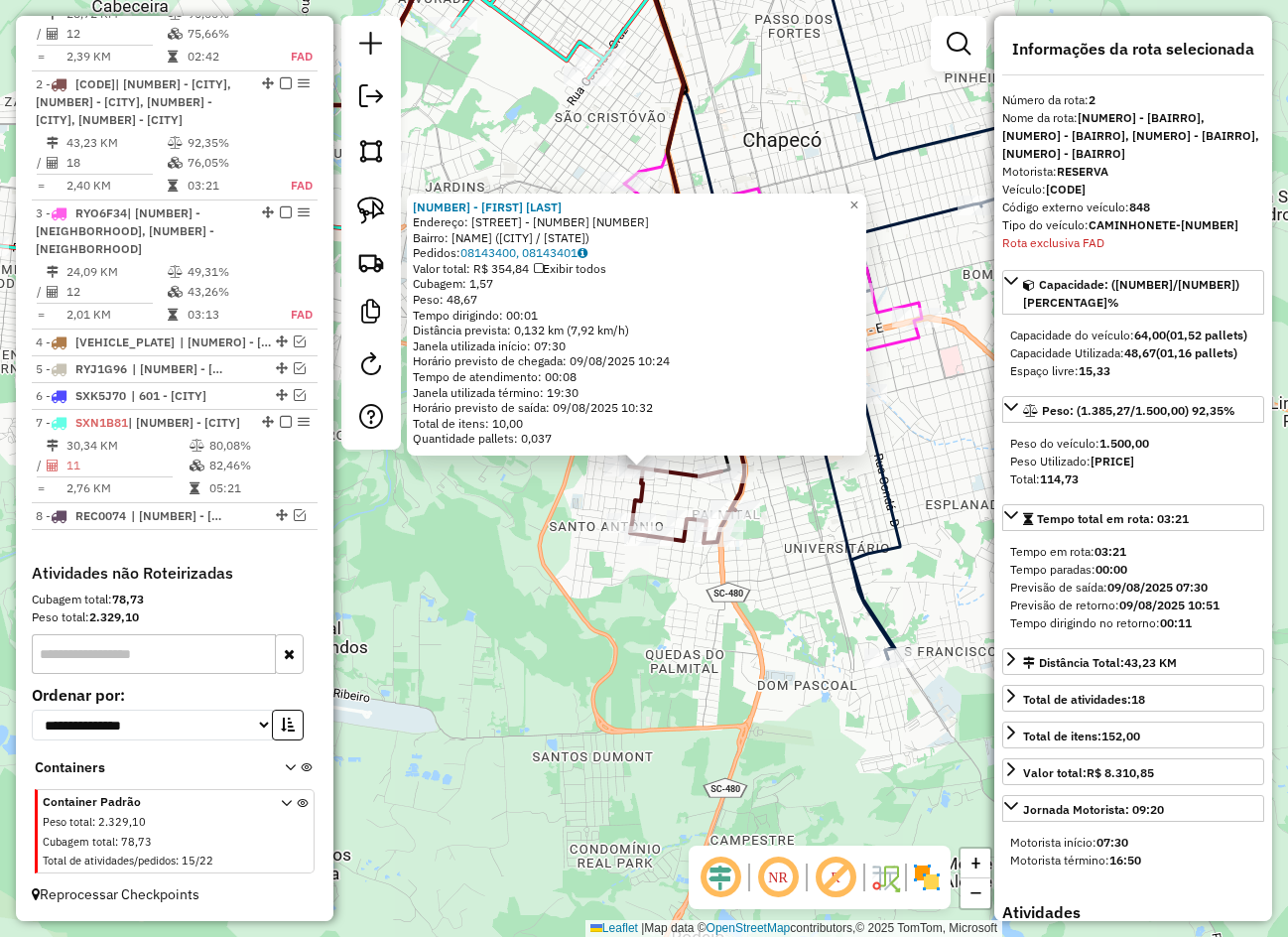 click on "21857 - LOURDES BERLANDA SAU  Endereço: R   JOAO ELOI MENDES - D 458      744   Bairro: SANTO ANTONIO (CHAPECO / SC)   Pedidos:  08143400, 08143401   Valor total: R$ 354,84   Exibir todos   Cubagem: 1,57  Peso: 48,67  Tempo dirigindo: 00:01   Distância prevista: 0,132 km (7,92 km/h)   Janela utilizada início: 07:30   Horário previsto de chegada: 09/08/2025 10:24   Tempo de atendimento: 00:08   Janela utilizada término: 19:30   Horário previsto de saída: 09/08/2025 10:32   Total de itens: 10,00   Quantidade pallets: 0,037  × Janela de atendimento Grade de atendimento Capacidade Transportadoras Veículos Cliente Pedidos  Rotas Selecione os dias de semana para filtrar as janelas de atendimento  Seg   Ter   Qua   Qui   Sex   Sáb   Dom  Informe o período da janela de atendimento: De: Até:  Filtrar exatamente a janela do cliente  Considerar janela de atendimento padrão  Selecione os dias de semana para filtrar as grades de atendimento  Seg   Ter   Qua   Qui   Sex   Sáb   Dom   Peso mínimo:   De:  De:" 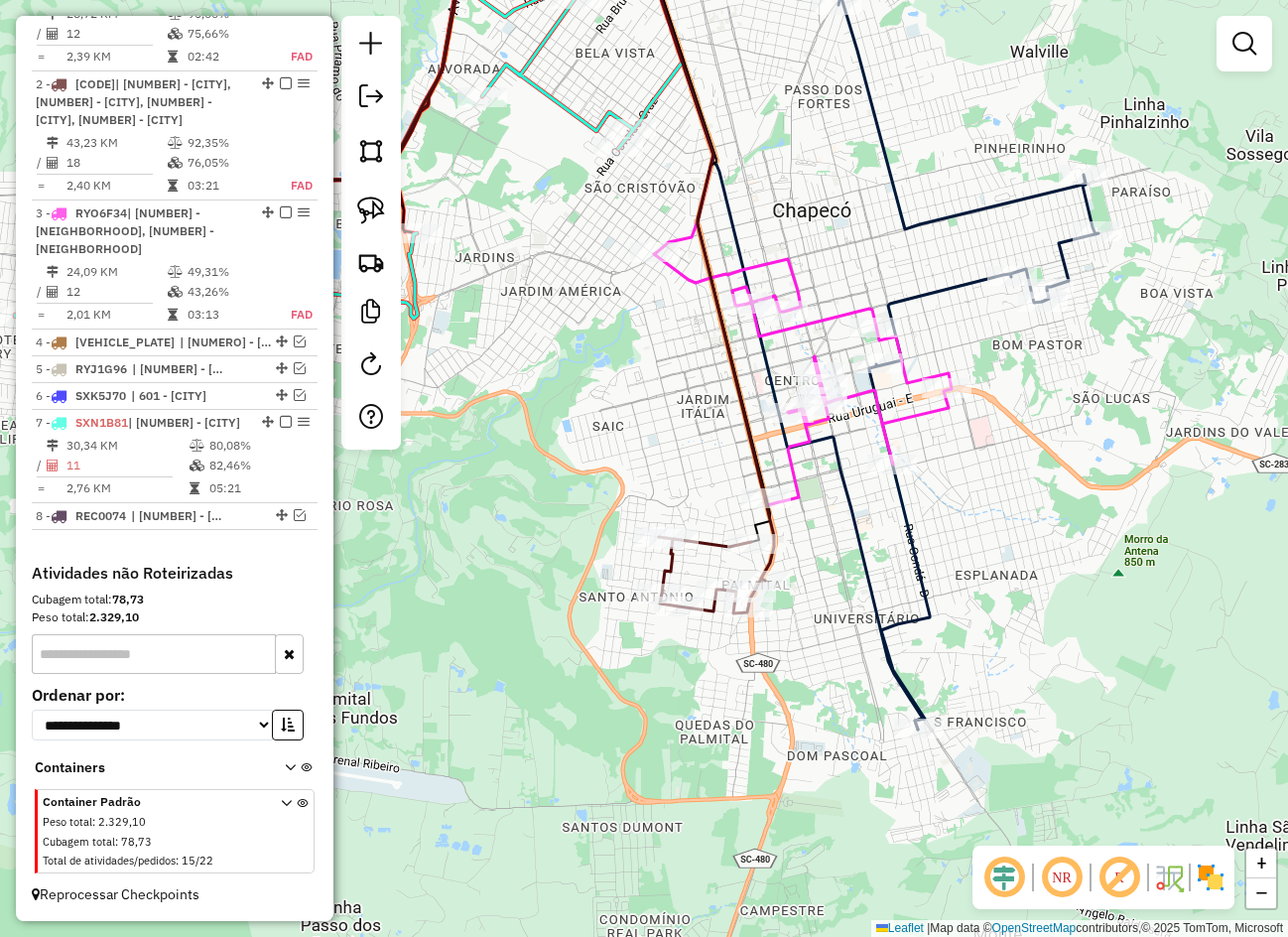 drag, startPoint x: 648, startPoint y: 606, endPoint x: 730, endPoint y: 756, distance: 170.95029 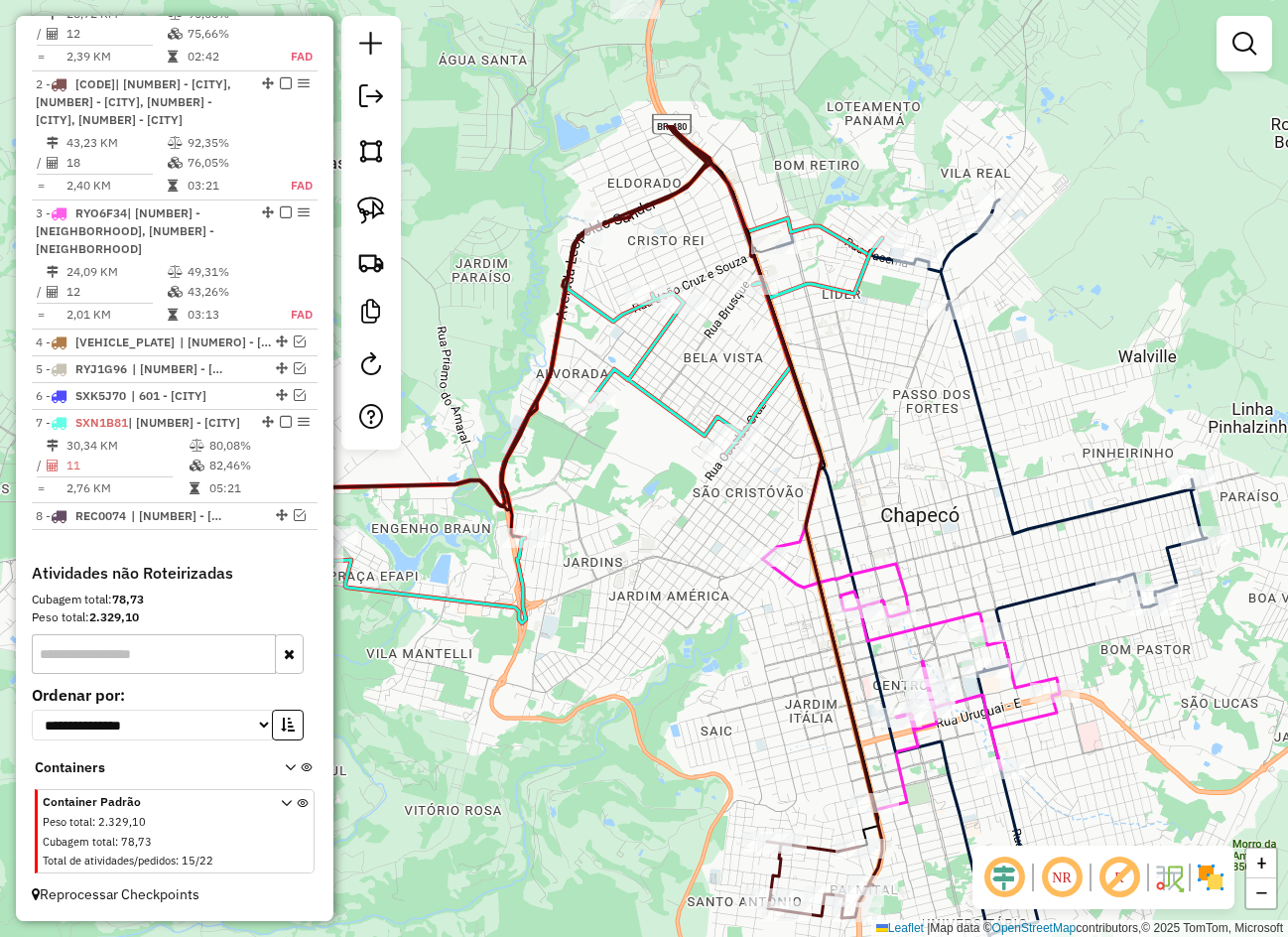 drag, startPoint x: 688, startPoint y: 492, endPoint x: 742, endPoint y: 714, distance: 228.47319 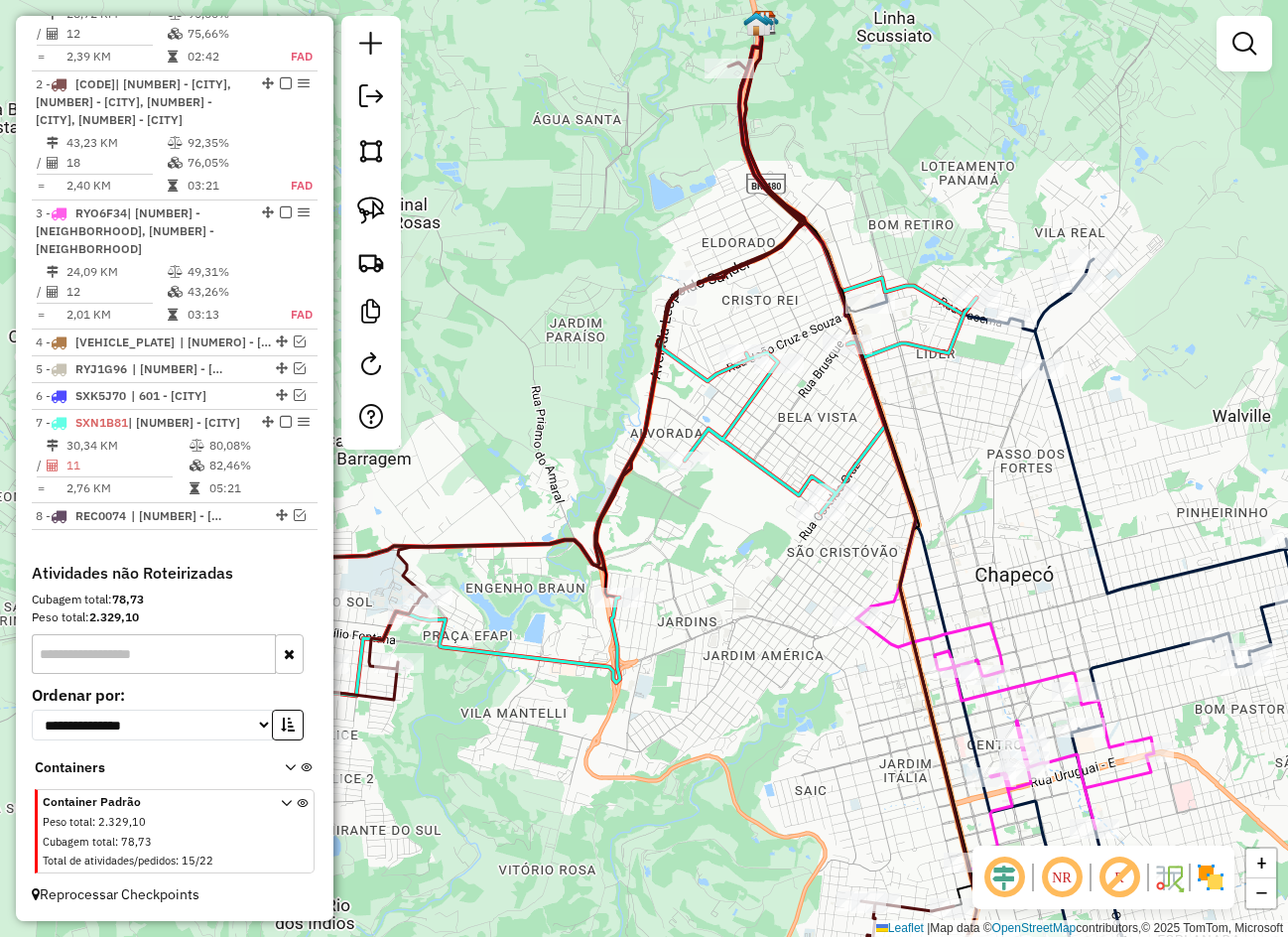 drag, startPoint x: 748, startPoint y: 560, endPoint x: 817, endPoint y: 549, distance: 69.87131 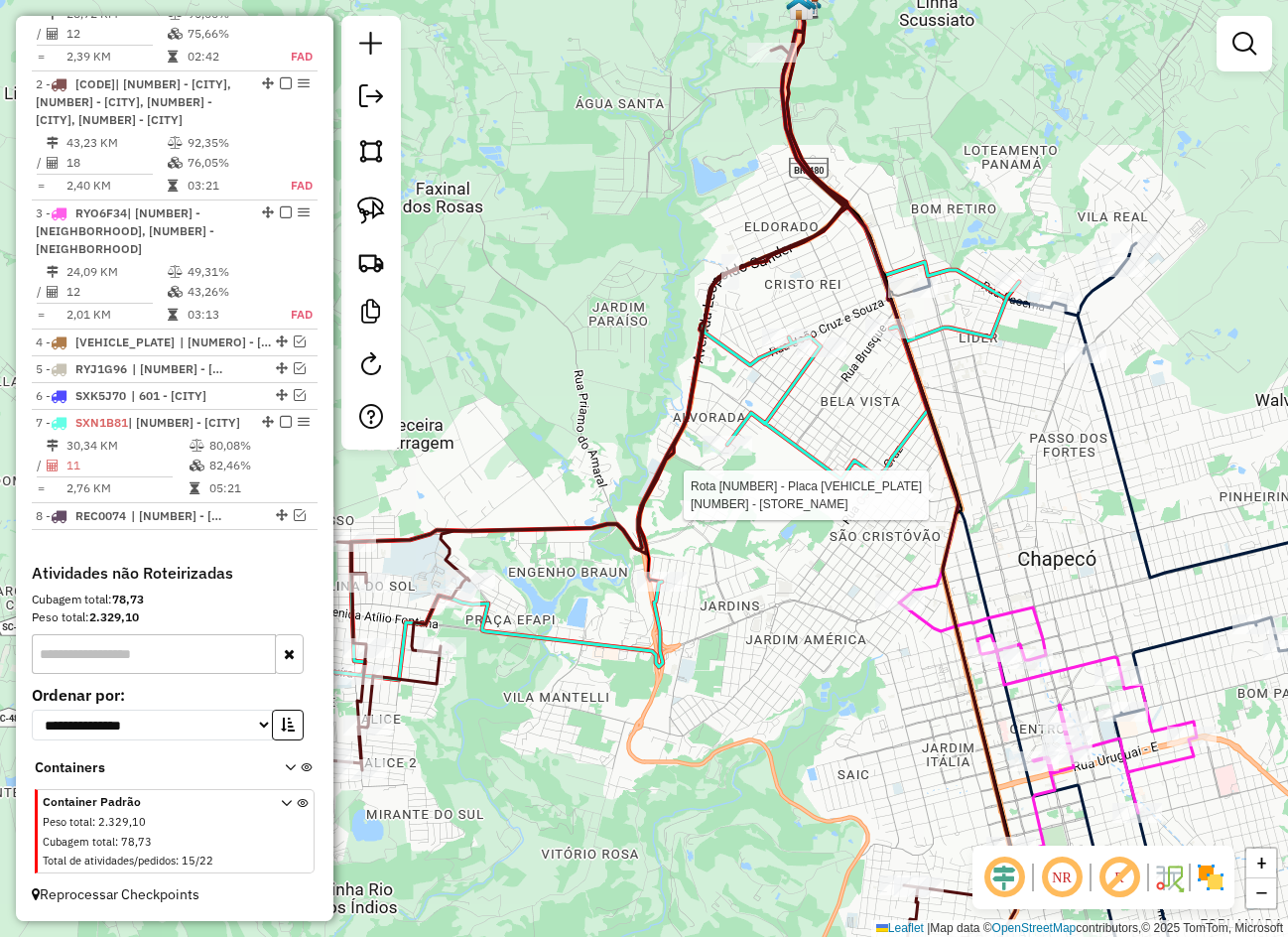select on "**********" 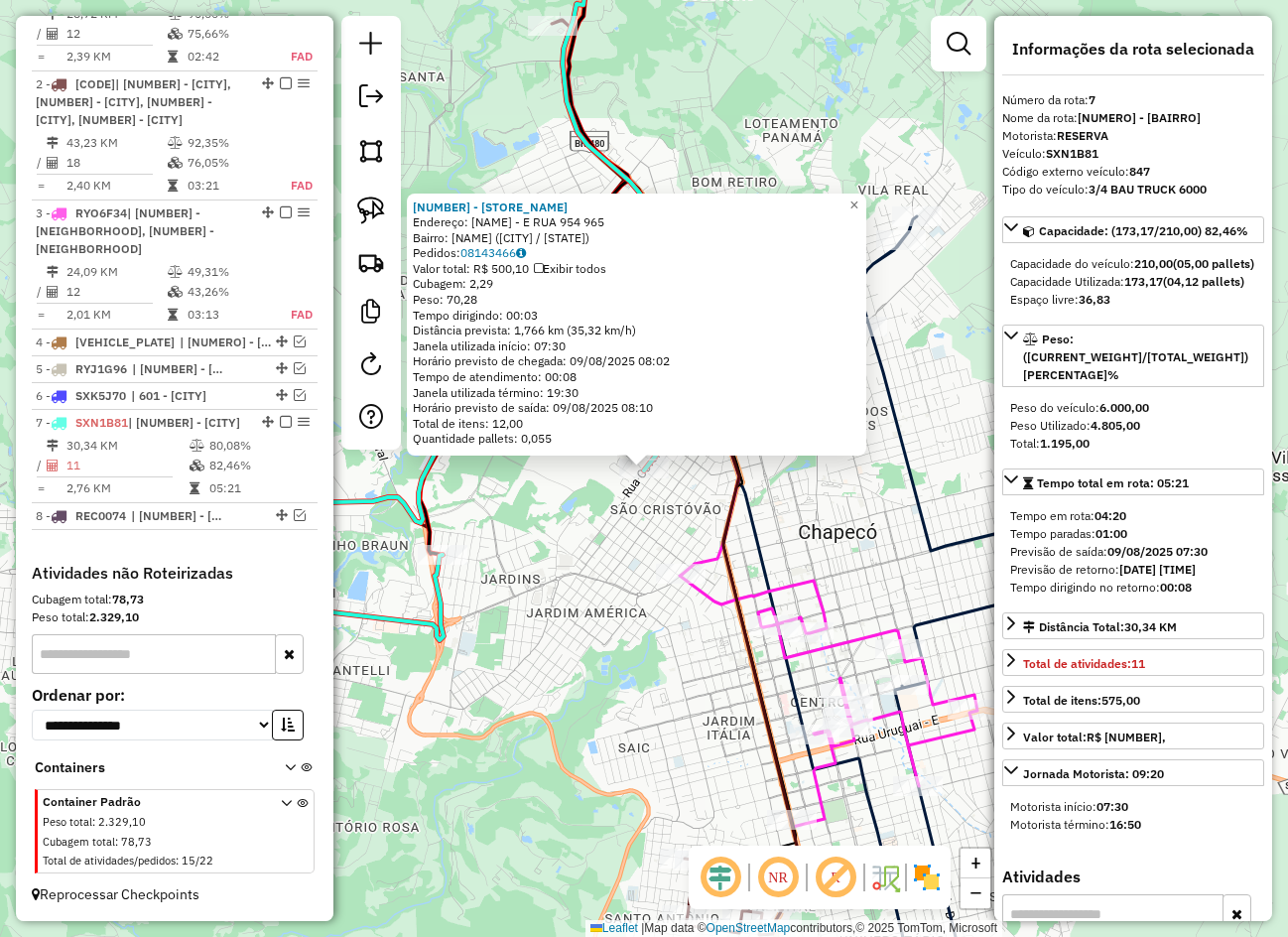 click on "1067 - MERCADO BAGNARA  Endereço:  OSVALDO CRUZ - E RUA 954 965   Bairro: SAO CRISTOVAO (CHAPECO / SC)   Pedidos:  08143466   Valor total: R$ 500,10   Exibir todos   Cubagem: 2,29  Peso: 70,28  Tempo dirigindo: 00:03   Distância prevista: 1,766 km (35,32 km/h)   Janela utilizada início: 07:30   Horário previsto de chegada: 09/08/2025 08:02   Tempo de atendimento: 00:08   Janela utilizada término: 19:30   Horário previsto de saída: 09/08/2025 08:10   Total de itens: 12,00   Quantidade pallets: 0,055  × Janela de atendimento Grade de atendimento Capacidade Transportadoras Veículos Cliente Pedidos  Rotas Selecione os dias de semana para filtrar as janelas de atendimento  Seg   Ter   Qua   Qui   Sex   Sáb   Dom  Informe o período da janela de atendimento: De: Até:  Filtrar exatamente a janela do cliente  Considerar janela de atendimento padrão  Selecione os dias de semana para filtrar as grades de atendimento  Seg   Ter   Qua   Qui   Sex   Sáb   Dom   Clientes fora do dia de atendimento selecionado" 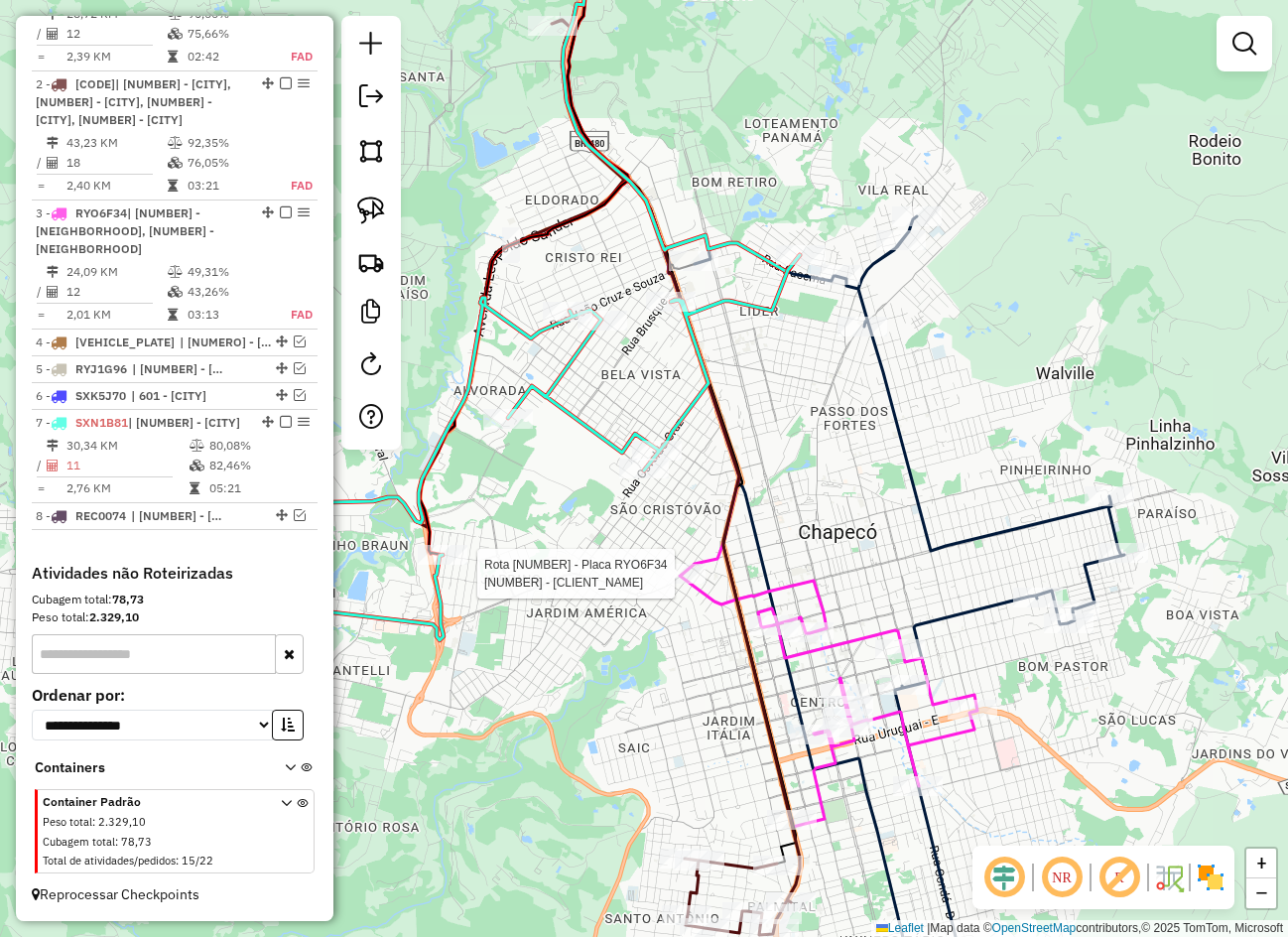 select on "**********" 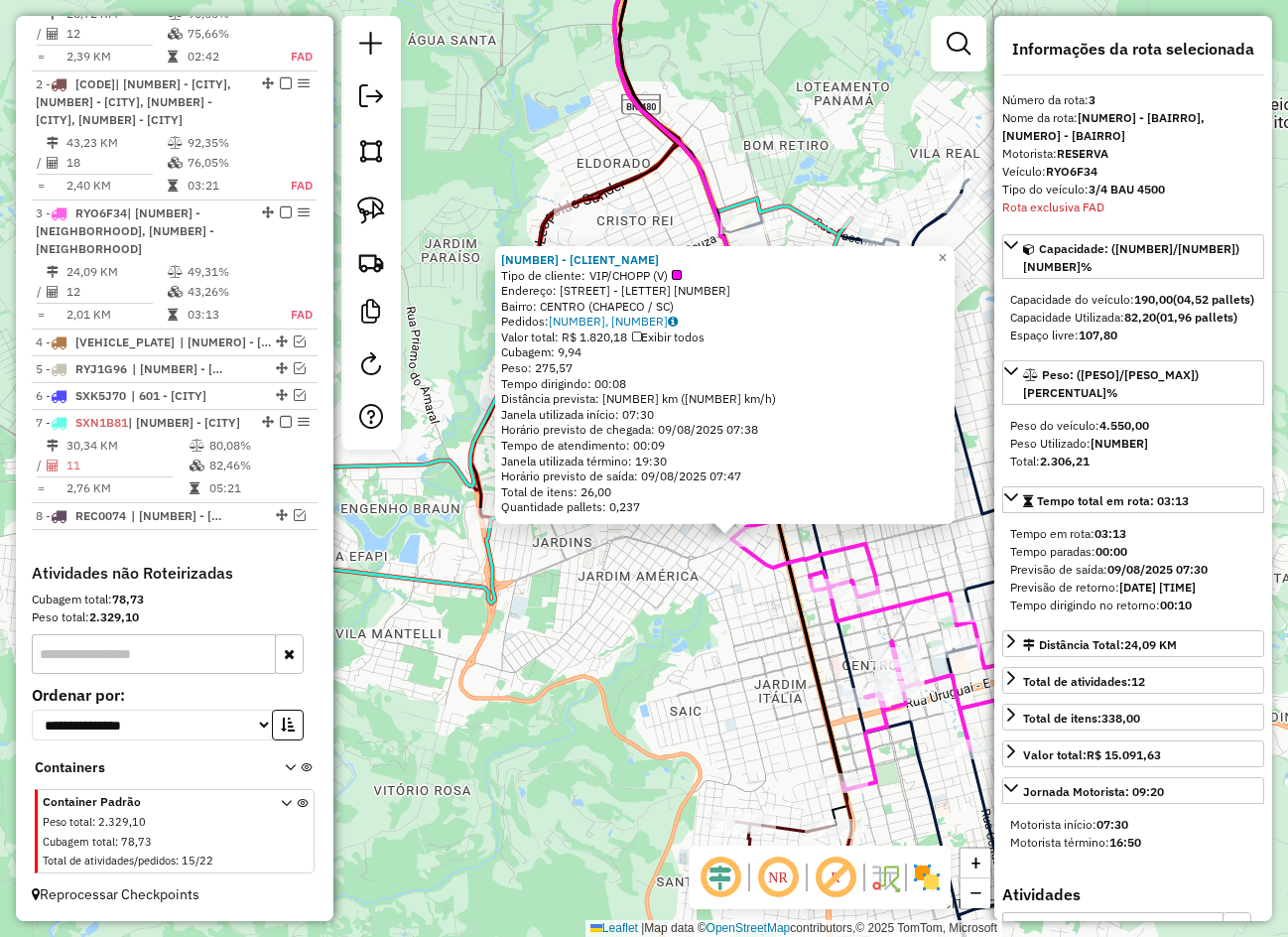 drag, startPoint x: 642, startPoint y: 594, endPoint x: 710, endPoint y: 644, distance: 84.4038 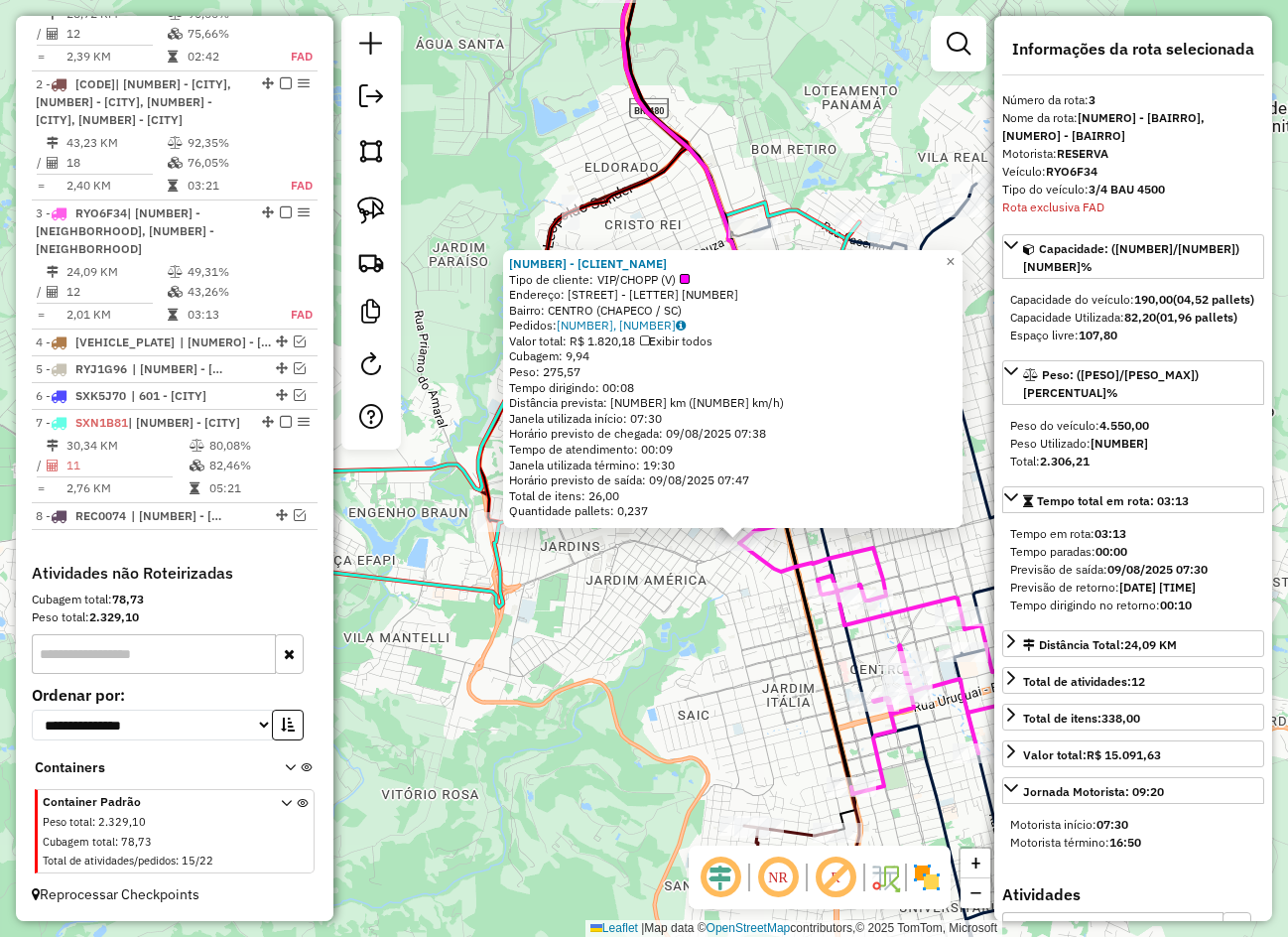 click on "14951 - DOCE PaO DELIVERY LT  Tipo de cliente:   VIP/CHOPP (V)   Endereço:  SAO PEDRO - D 1 1078   Bairro: CENTRO (CHAPECO / SC)   Pedidos:  08143422, 08143296   Valor total: R$ 1.820,18   Exibir todos   Cubagem: 9,94  Peso: 275,57  Tempo dirigindo: 00:08   Distância prevista: 5,84 km (43,80 km/h)   Janela utilizada início: 07:30   Horário previsto de chegada: 09/08/2025 07:38   Tempo de atendimento: 00:09   Janela utilizada término: 19:30   Horário previsto de saída: 09/08/2025 07:47   Total de itens: 26,00   Quantidade pallets: 0,237  × Janela de atendimento Grade de atendimento Capacidade Transportadoras Veículos Cliente Pedidos  Rotas Selecione os dias de semana para filtrar as janelas de atendimento  Seg   Ter   Qua   Qui   Sex   Sáb   Dom  Informe o período da janela de atendimento: De: Até:  Filtrar exatamente a janela do cliente  Considerar janela de atendimento padrão  Selecione os dias de semana para filtrar as grades de atendimento  Seg   Ter   Qua   Qui   Sex   Sáb   Dom   De:   De:" 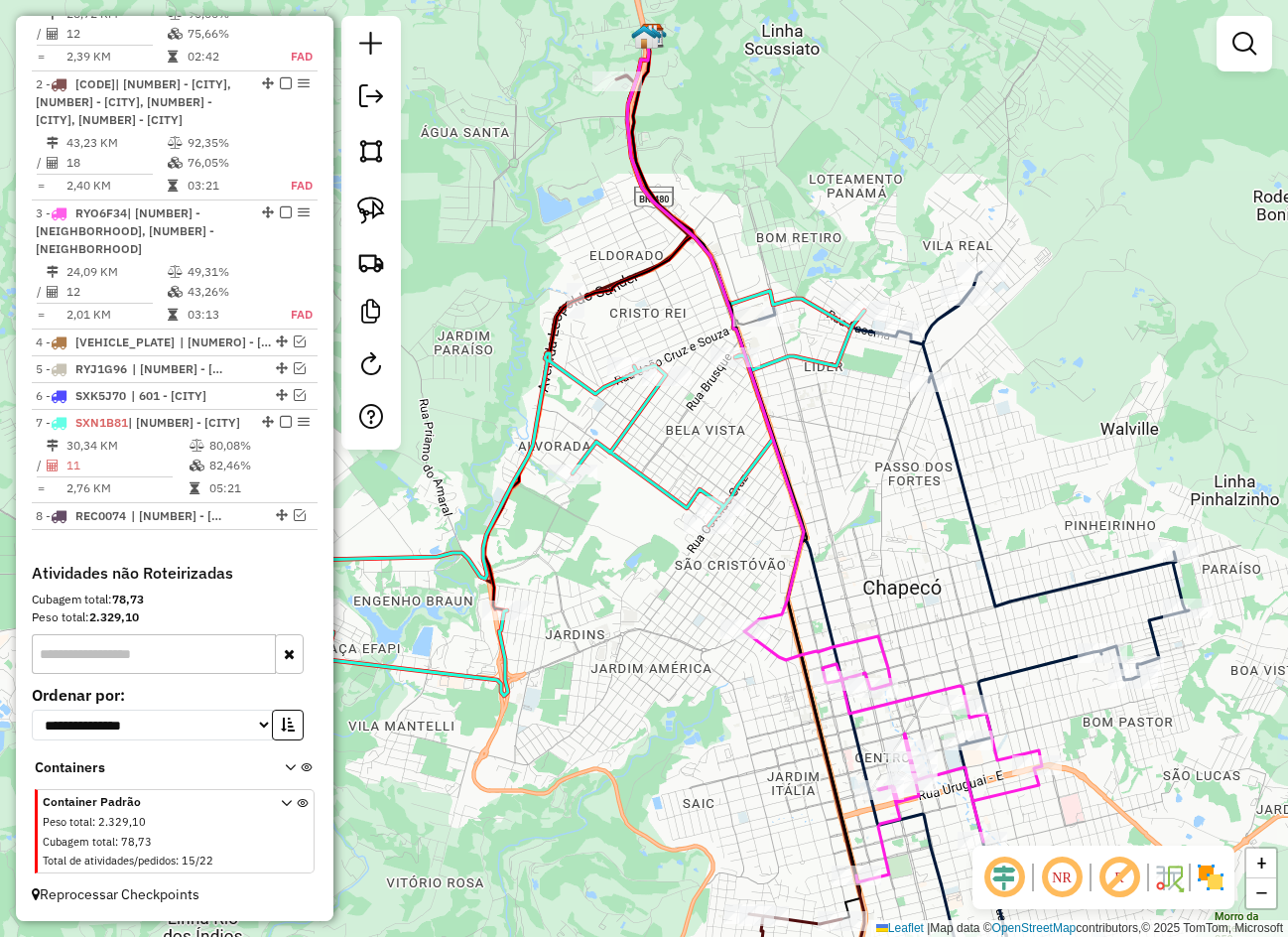 drag, startPoint x: 701, startPoint y: 478, endPoint x: 706, endPoint y: 567, distance: 89.140339 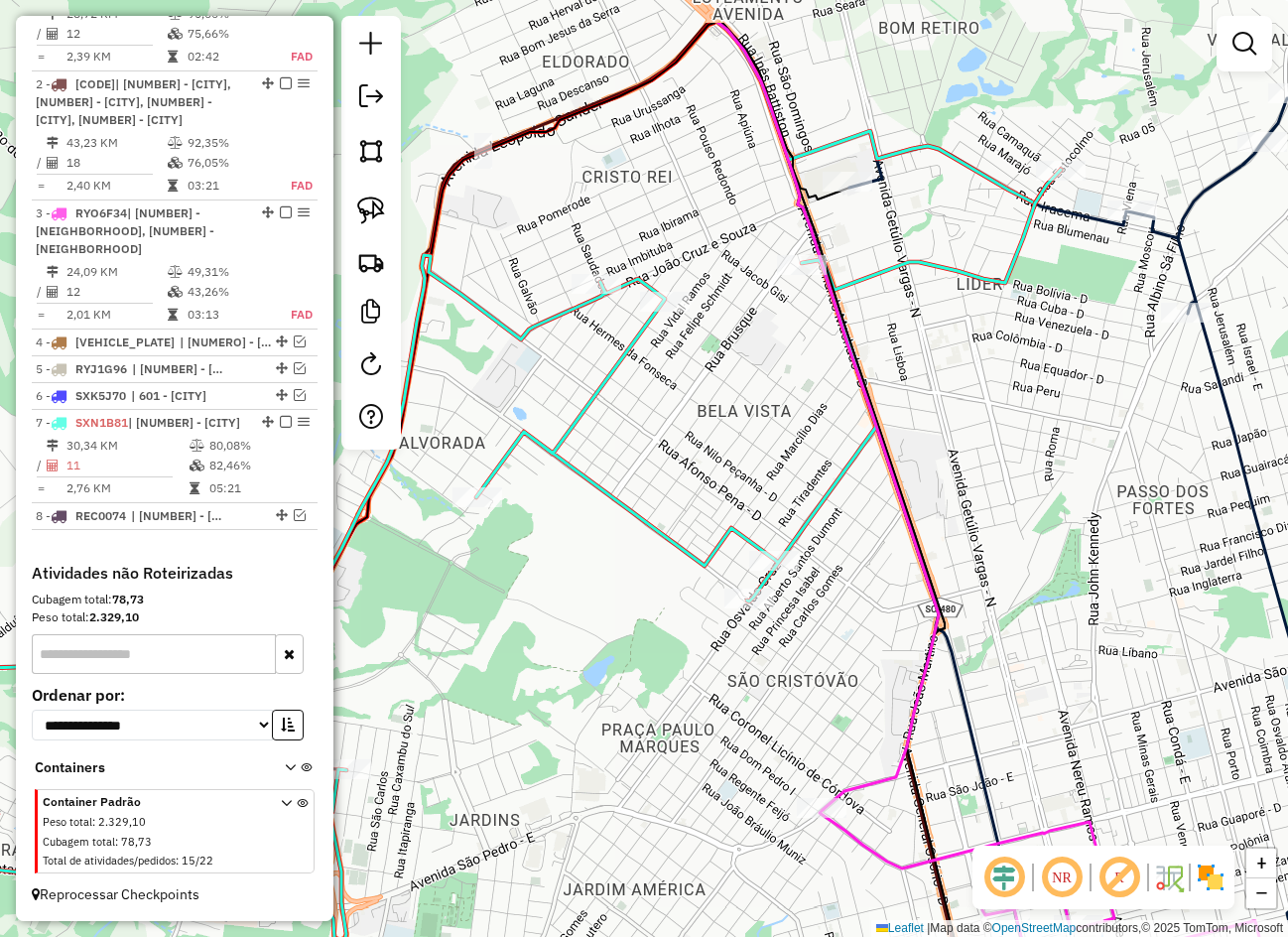 drag, startPoint x: 707, startPoint y: 589, endPoint x: 740, endPoint y: 685, distance: 101.51355 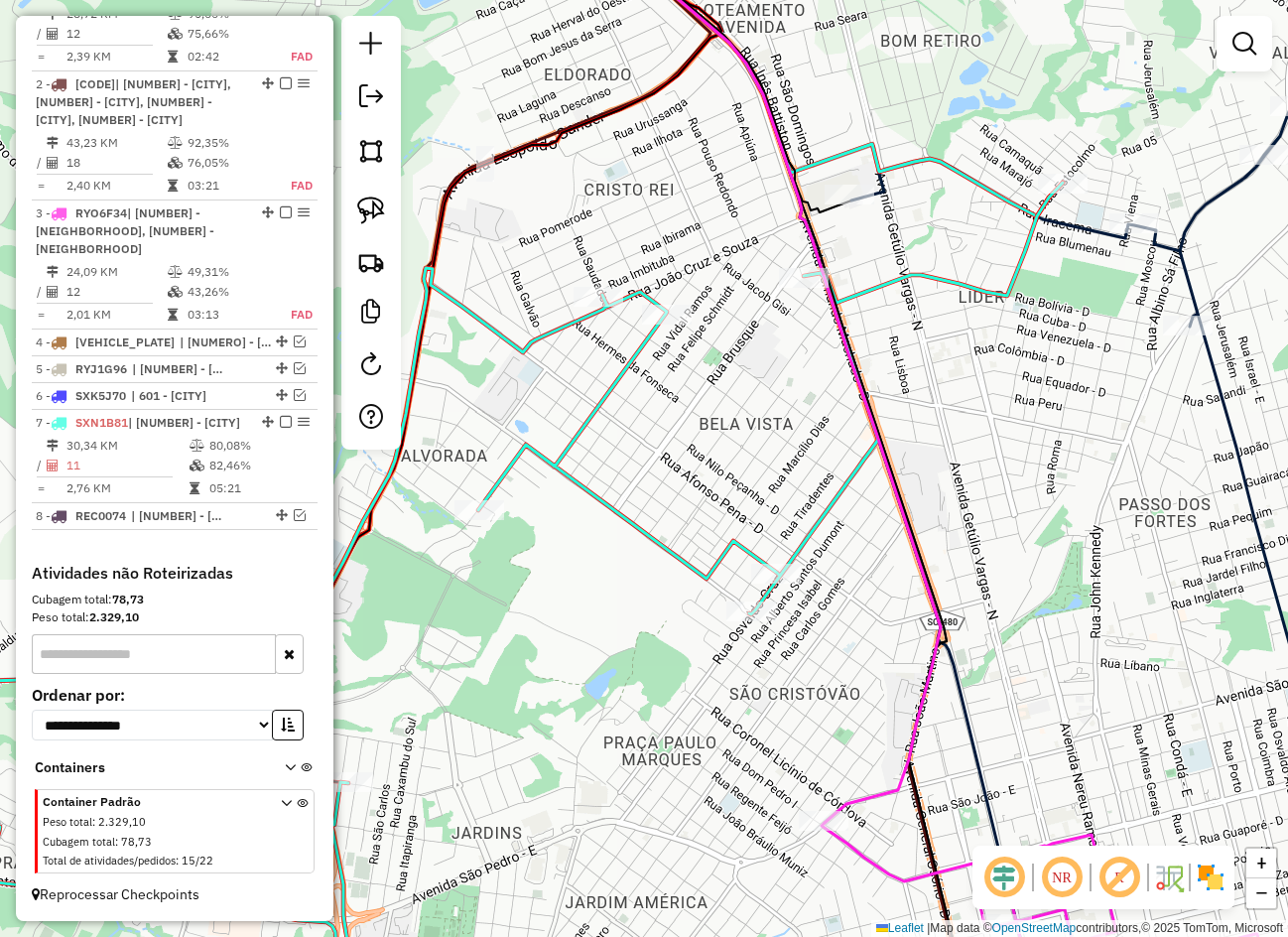 drag, startPoint x: 774, startPoint y: 461, endPoint x: 775, endPoint y: 408, distance: 53.009433 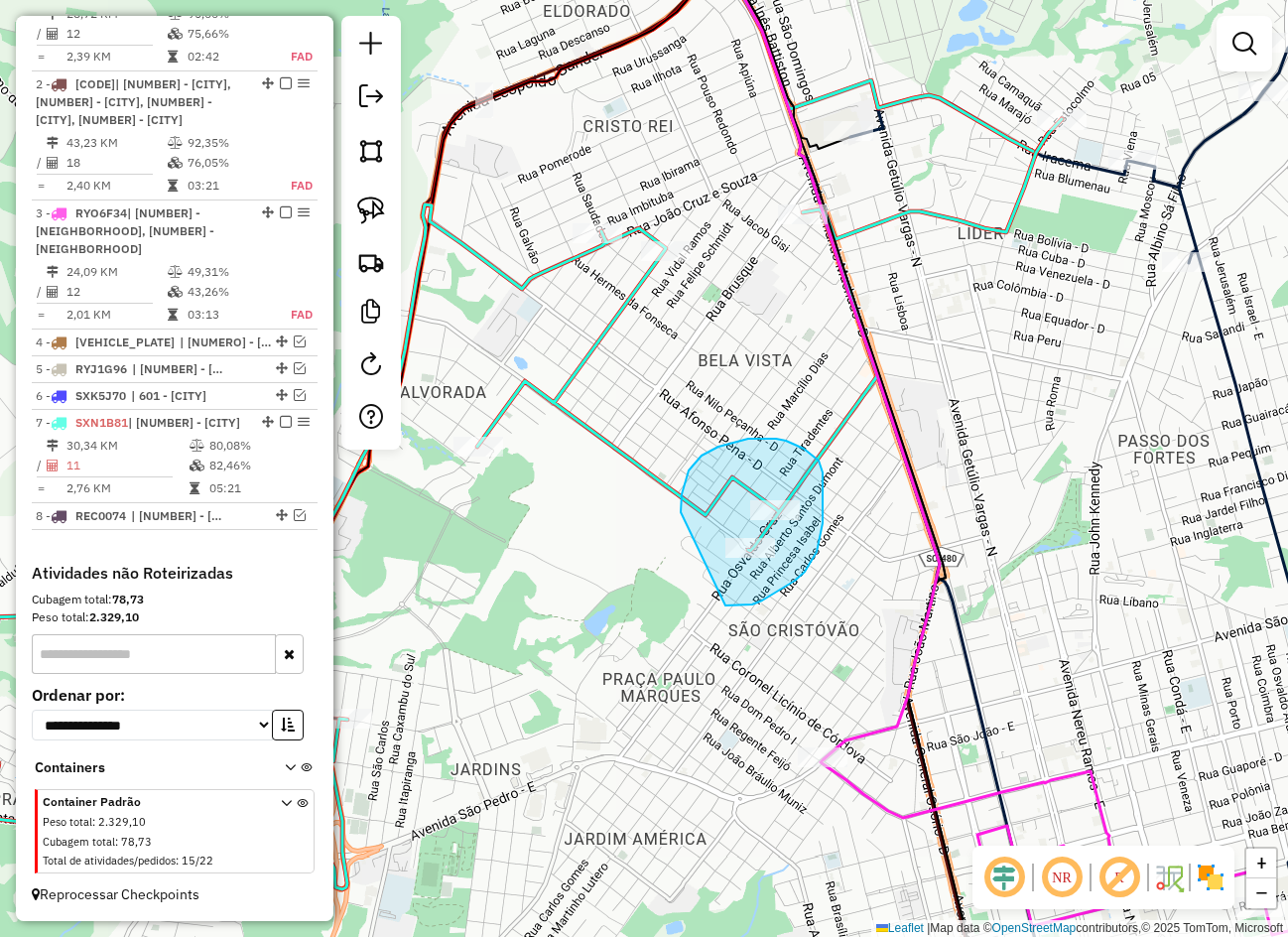 drag, startPoint x: 737, startPoint y: 605, endPoint x: 690, endPoint y: 539, distance: 81.024688 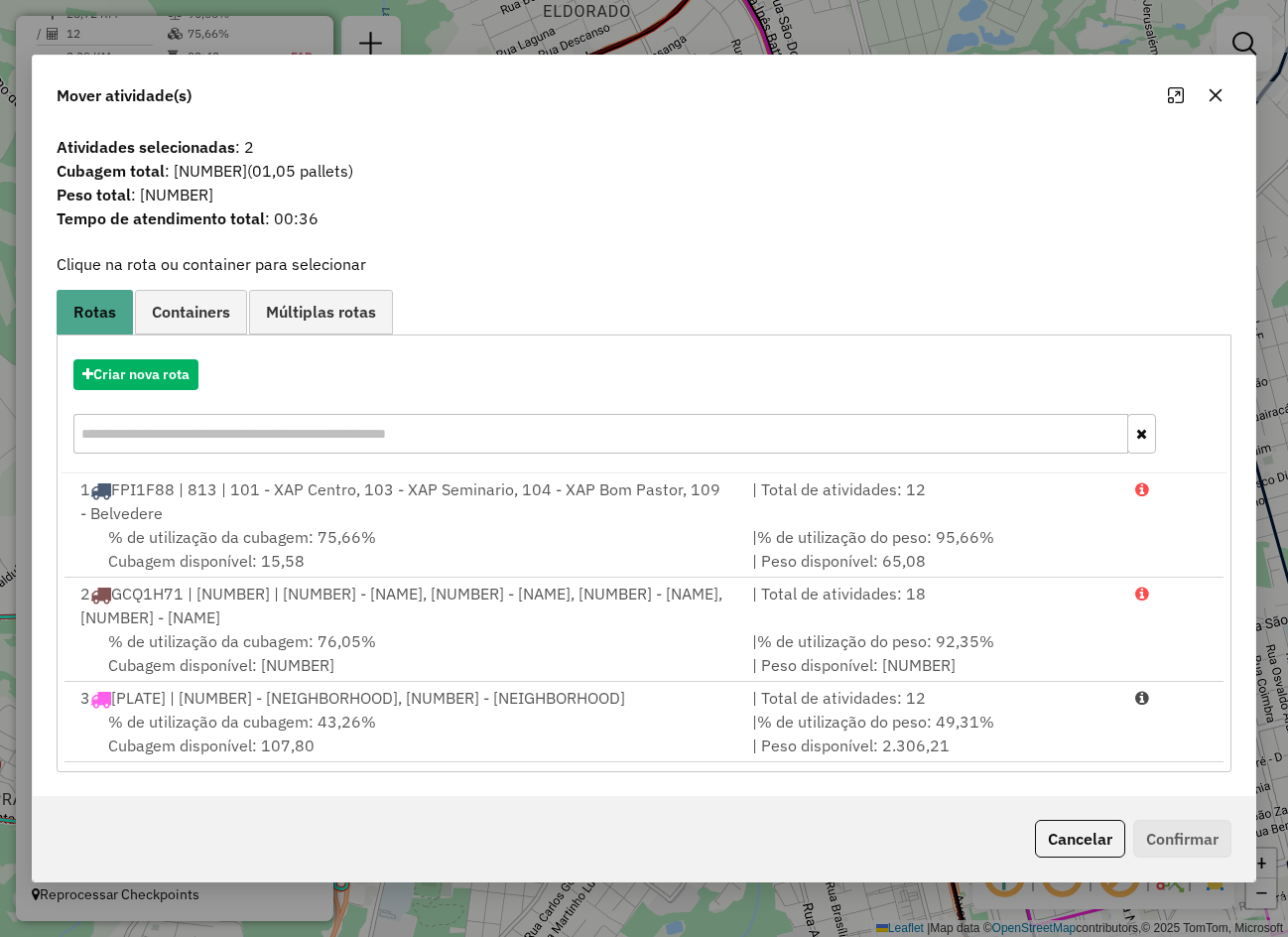 click 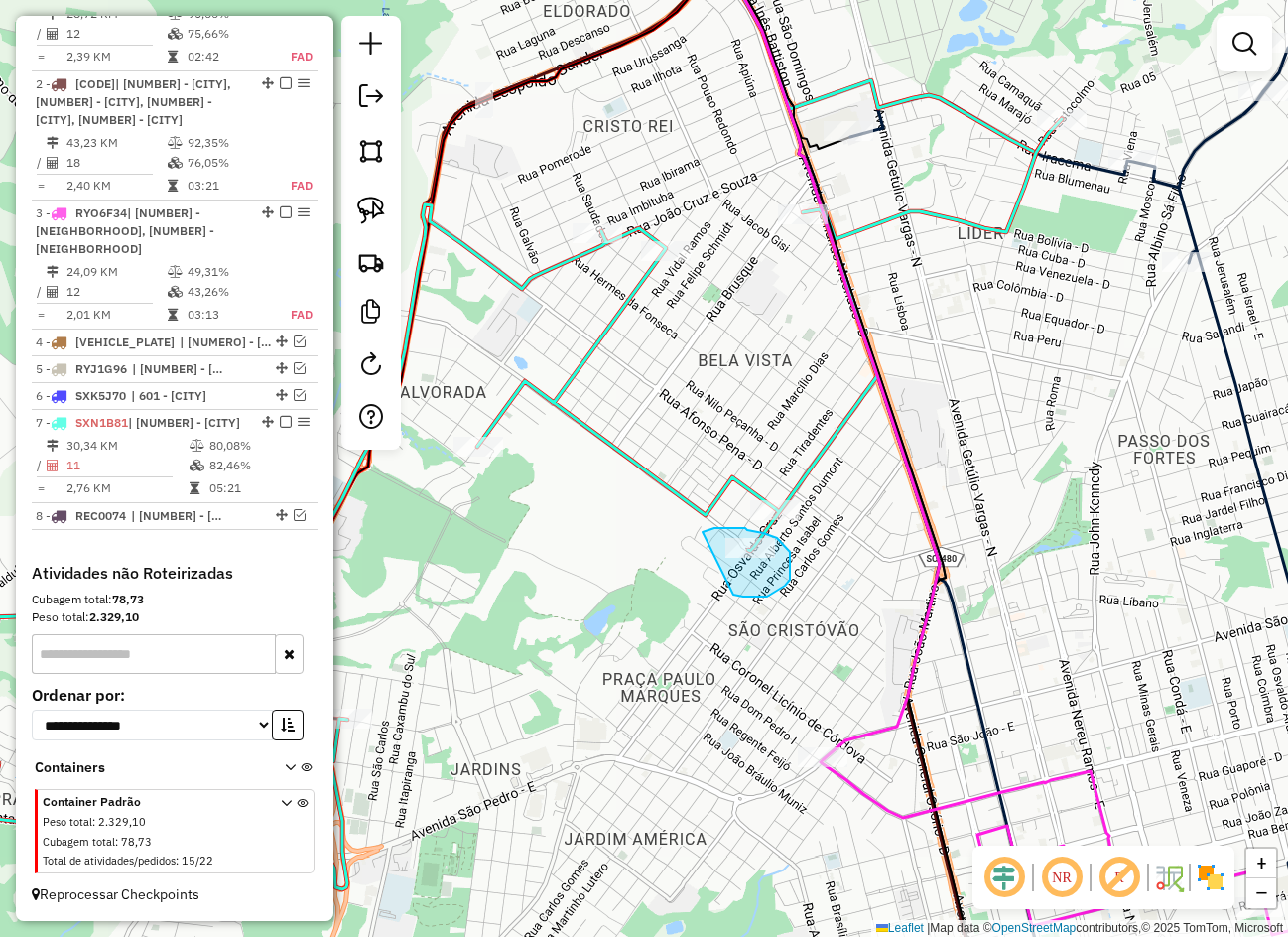 drag, startPoint x: 733, startPoint y: 595, endPoint x: 689, endPoint y: 539, distance: 71.218 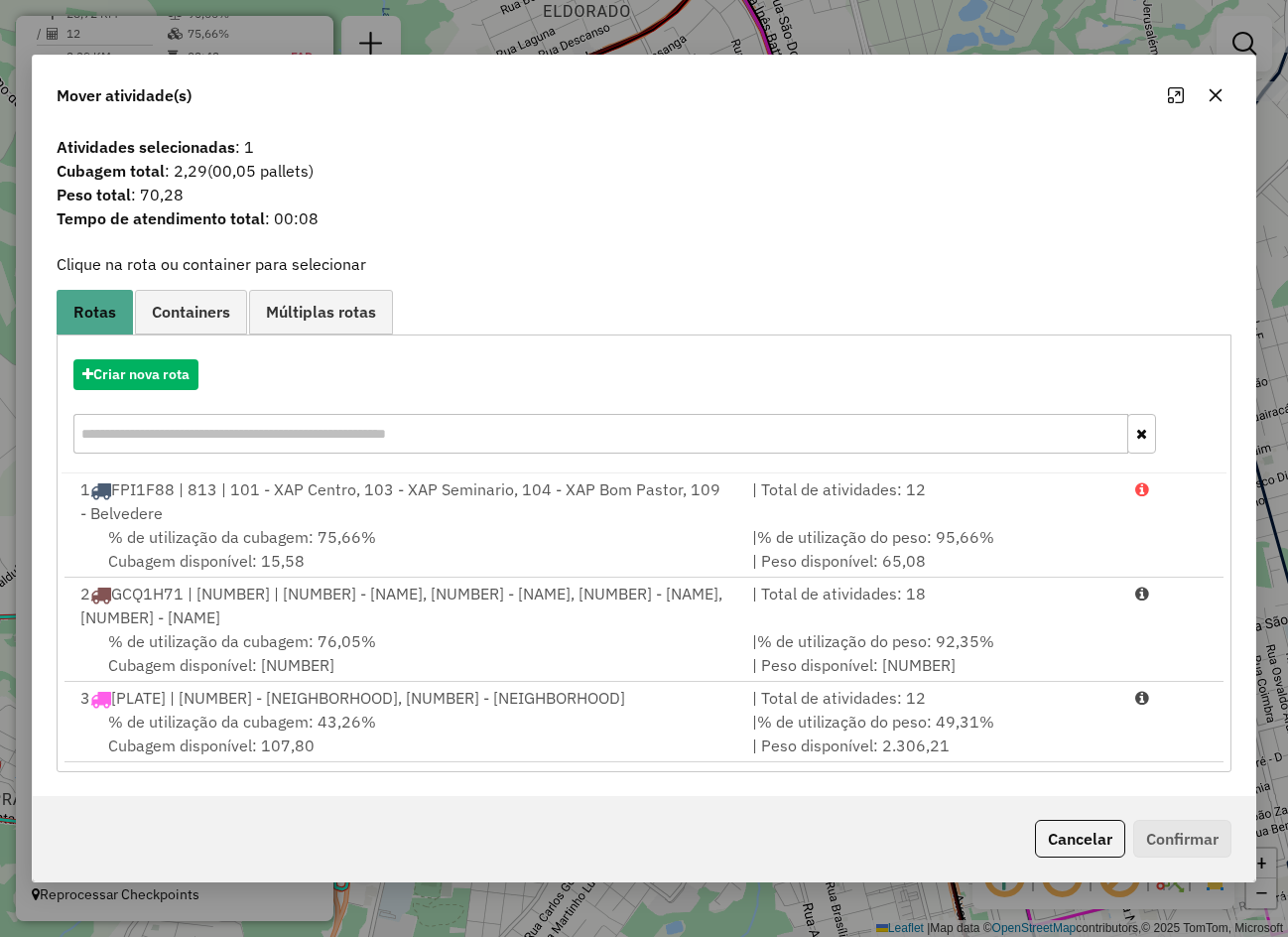 click 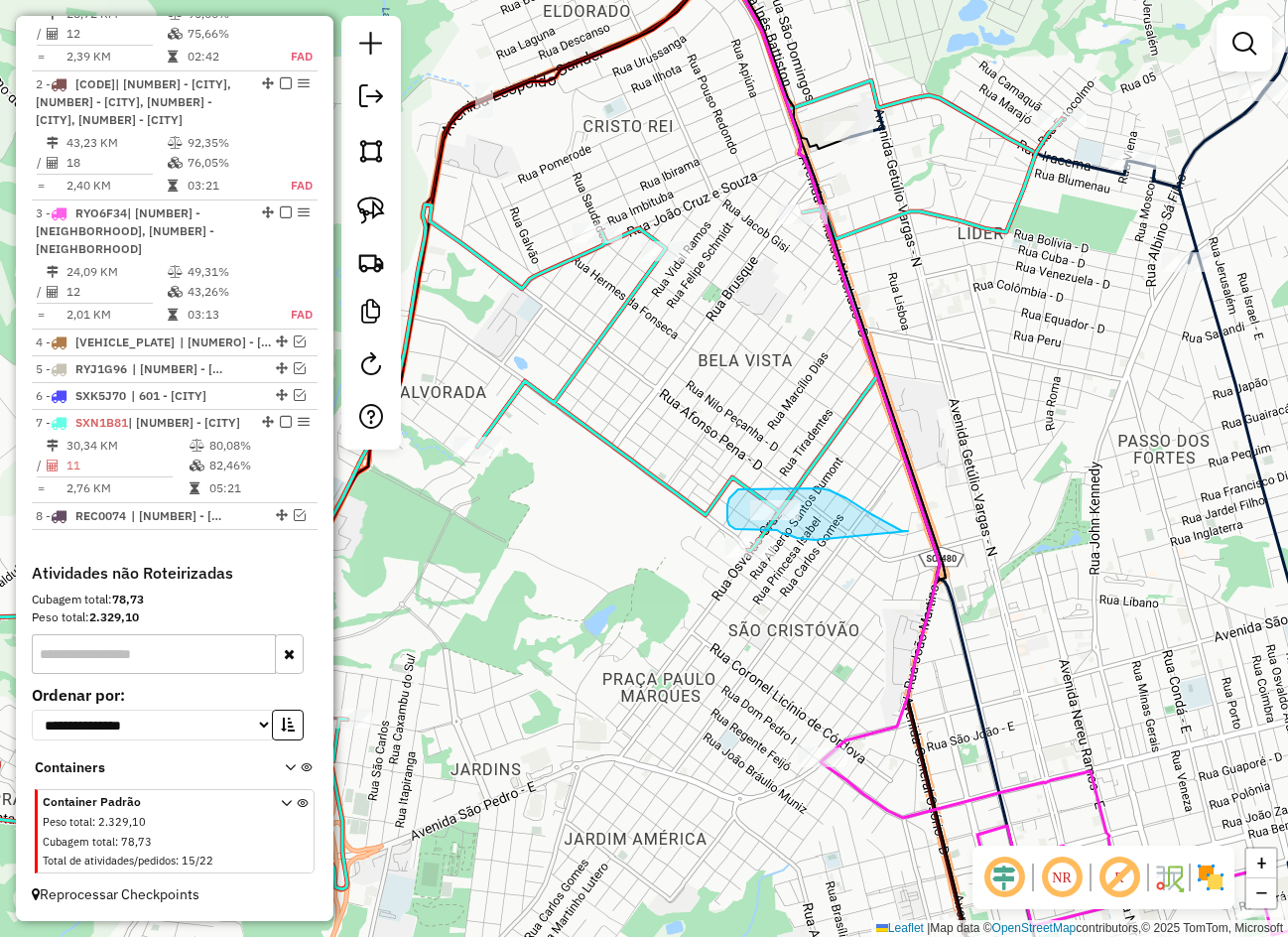 drag, startPoint x: 881, startPoint y: 519, endPoint x: 818, endPoint y: 540, distance: 66.407831 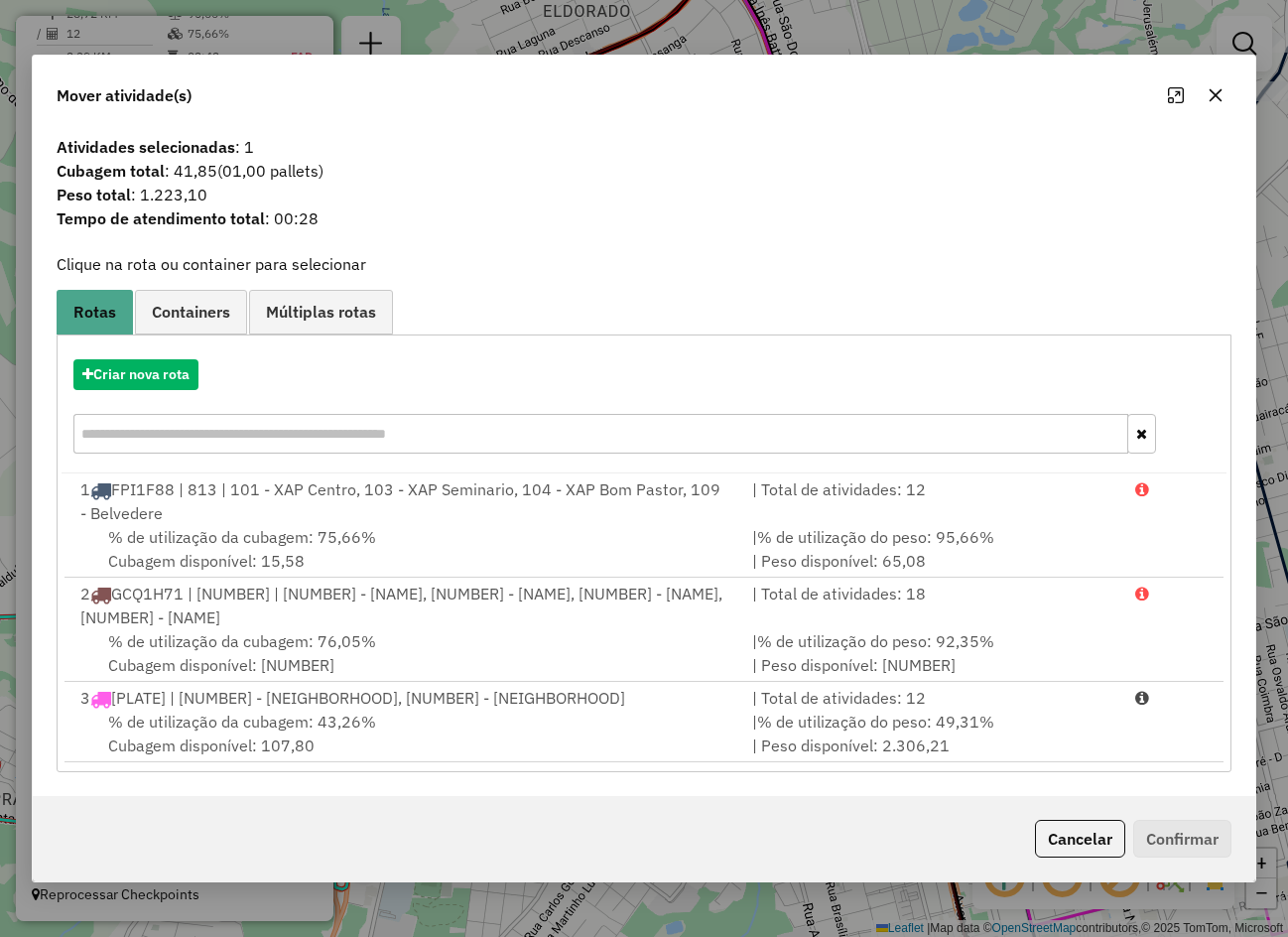 click 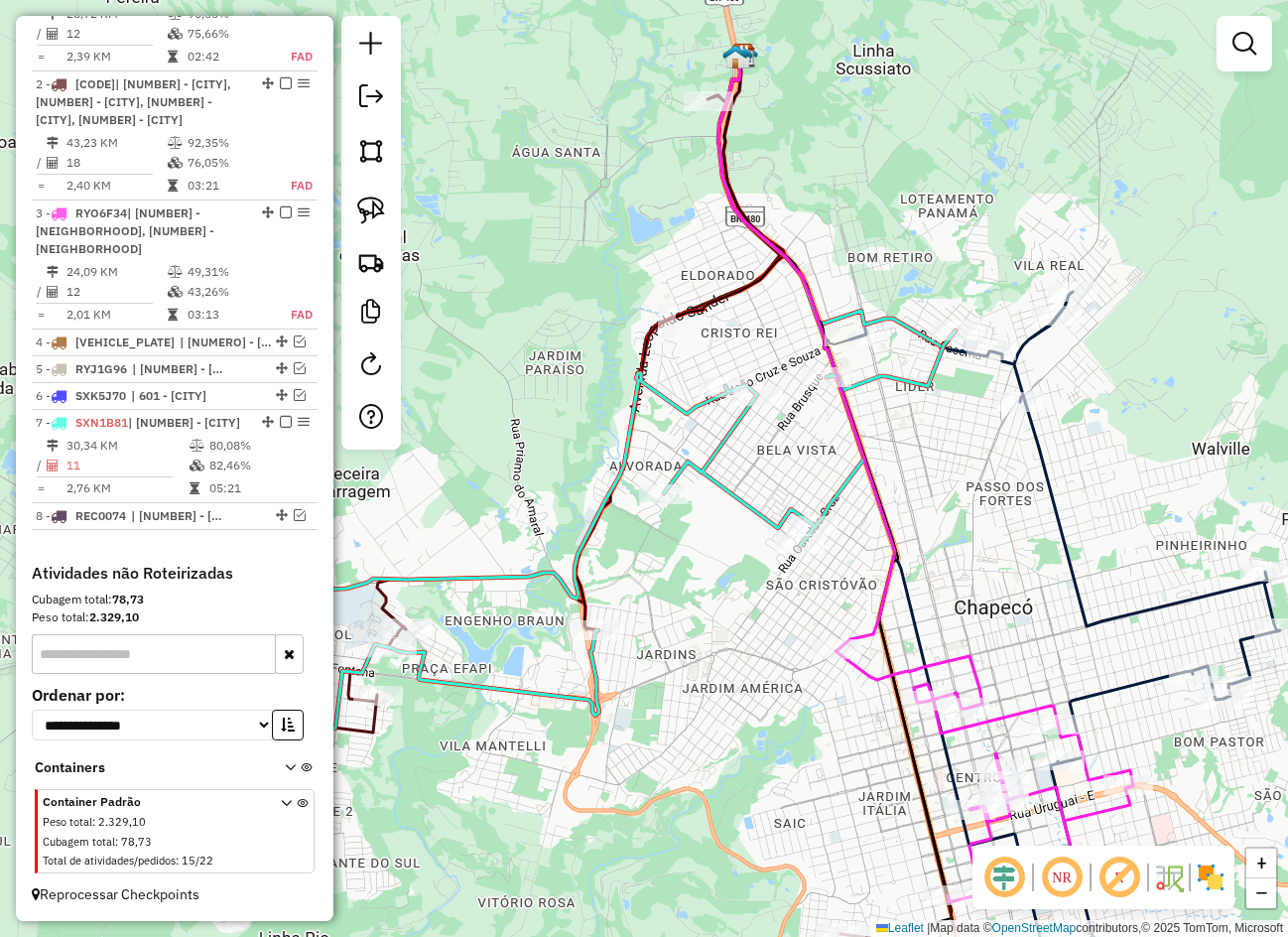 click on "Janela de atendimento Grade de atendimento Capacidade Transportadoras Veículos Cliente Pedidos  Rotas Selecione os dias de semana para filtrar as janelas de atendimento  Seg   Ter   Qua   Qui   Sex   Sáb   Dom  Informe o período da janela de atendimento: De: Até:  Filtrar exatamente a janela do cliente  Considerar janela de atendimento padrão  Selecione os dias de semana para filtrar as grades de atendimento  Seg   Ter   Qua   Qui   Sex   Sáb   Dom   Considerar clientes sem dia de atendimento cadastrado  Clientes fora do dia de atendimento selecionado Filtrar as atividades entre os valores definidos abaixo:  Peso mínimo:   Peso máximo:   Cubagem mínima:   Cubagem máxima:   De:   Até:  Filtrar as atividades entre o tempo de atendimento definido abaixo:  De:   Até:   Considerar capacidade total dos clientes não roteirizados Transportadora: Selecione um ou mais itens Tipo de veículo: Selecione um ou mais itens Veículo: Selecione um ou mais itens Motorista: Selecione um ou mais itens Nome: Rótulo:" 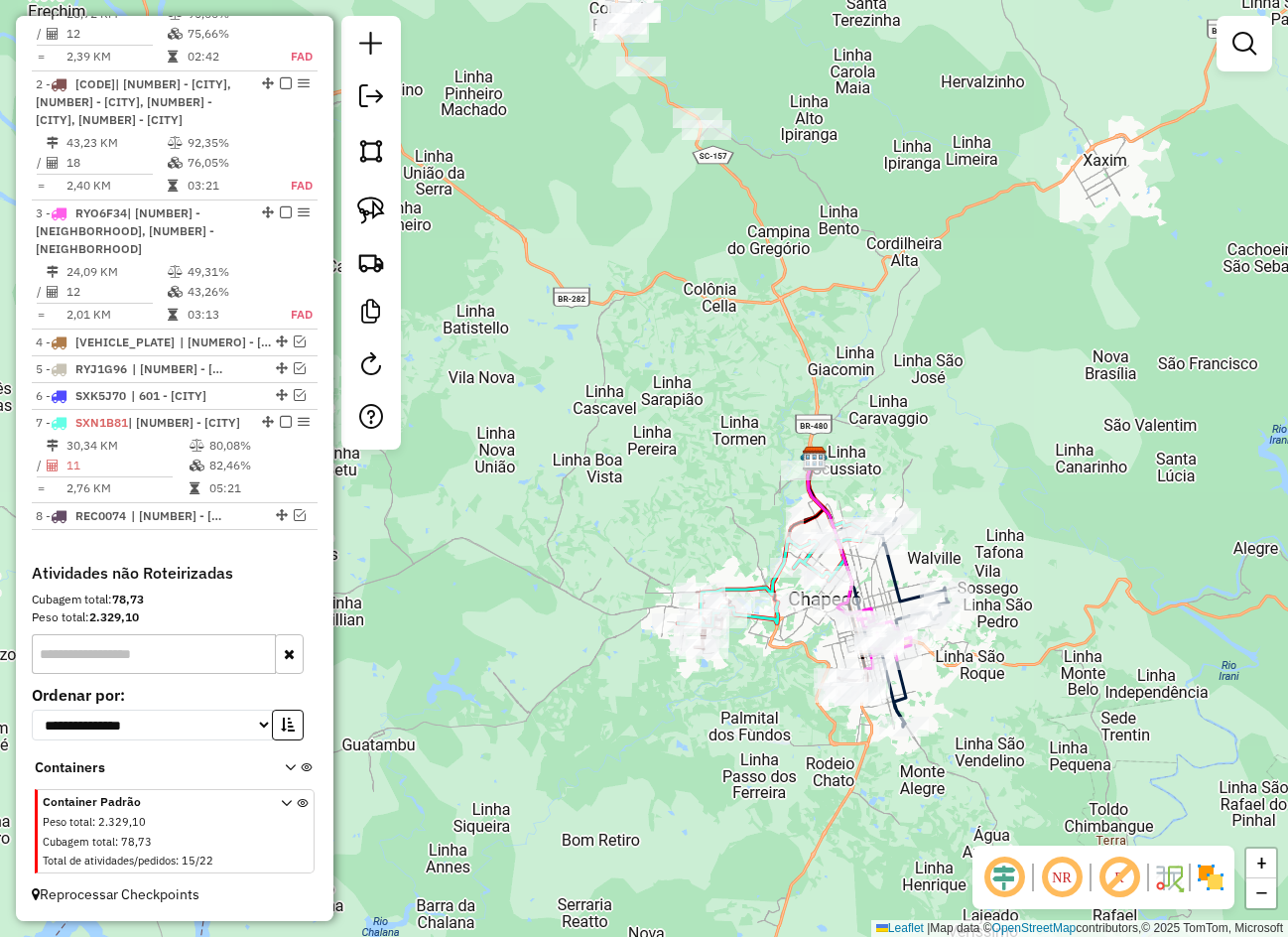 drag, startPoint x: 892, startPoint y: 498, endPoint x: 866, endPoint y: 588, distance: 93.680307 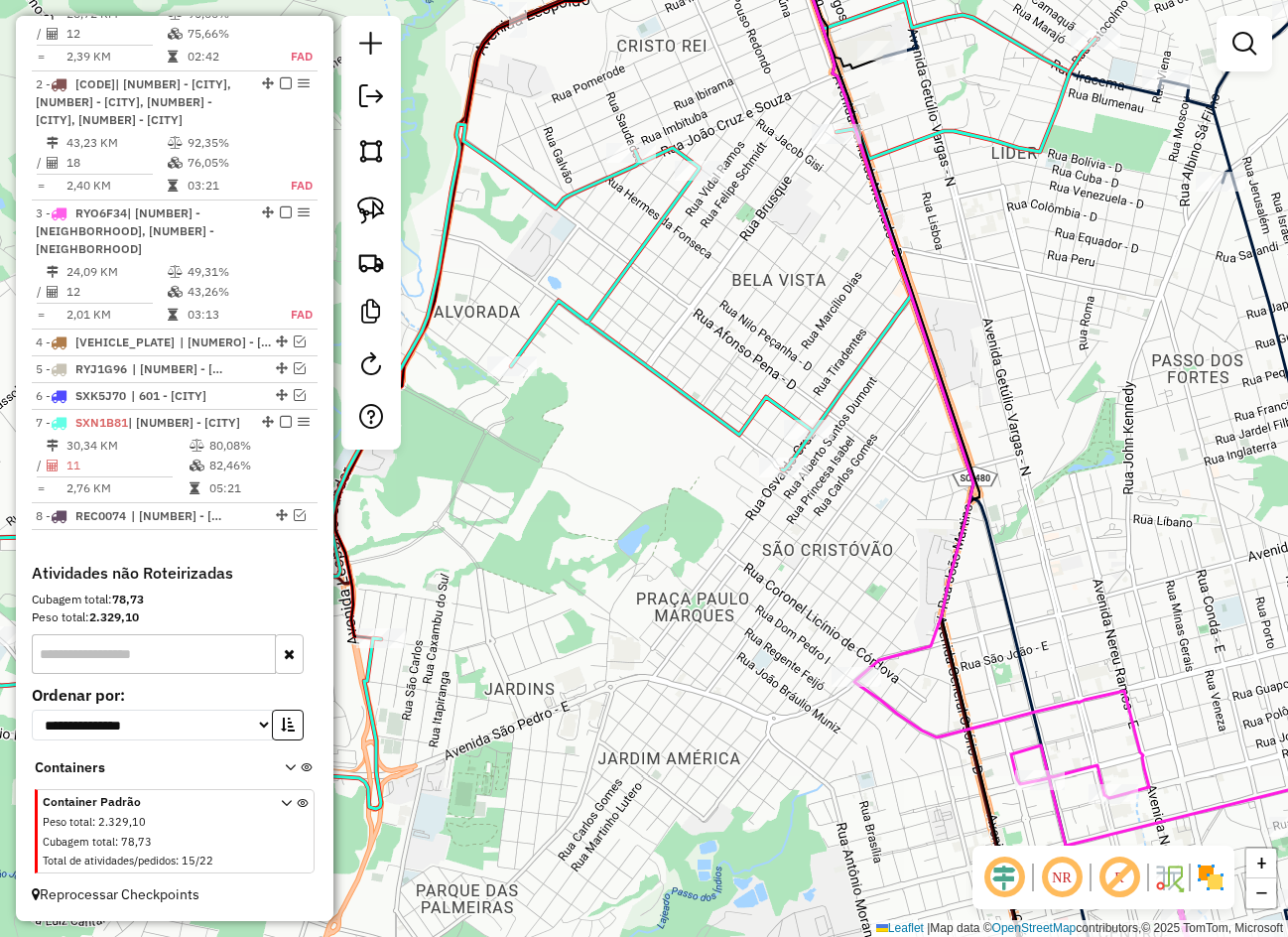 drag, startPoint x: 862, startPoint y: 457, endPoint x: 910, endPoint y: 509, distance: 70.76722 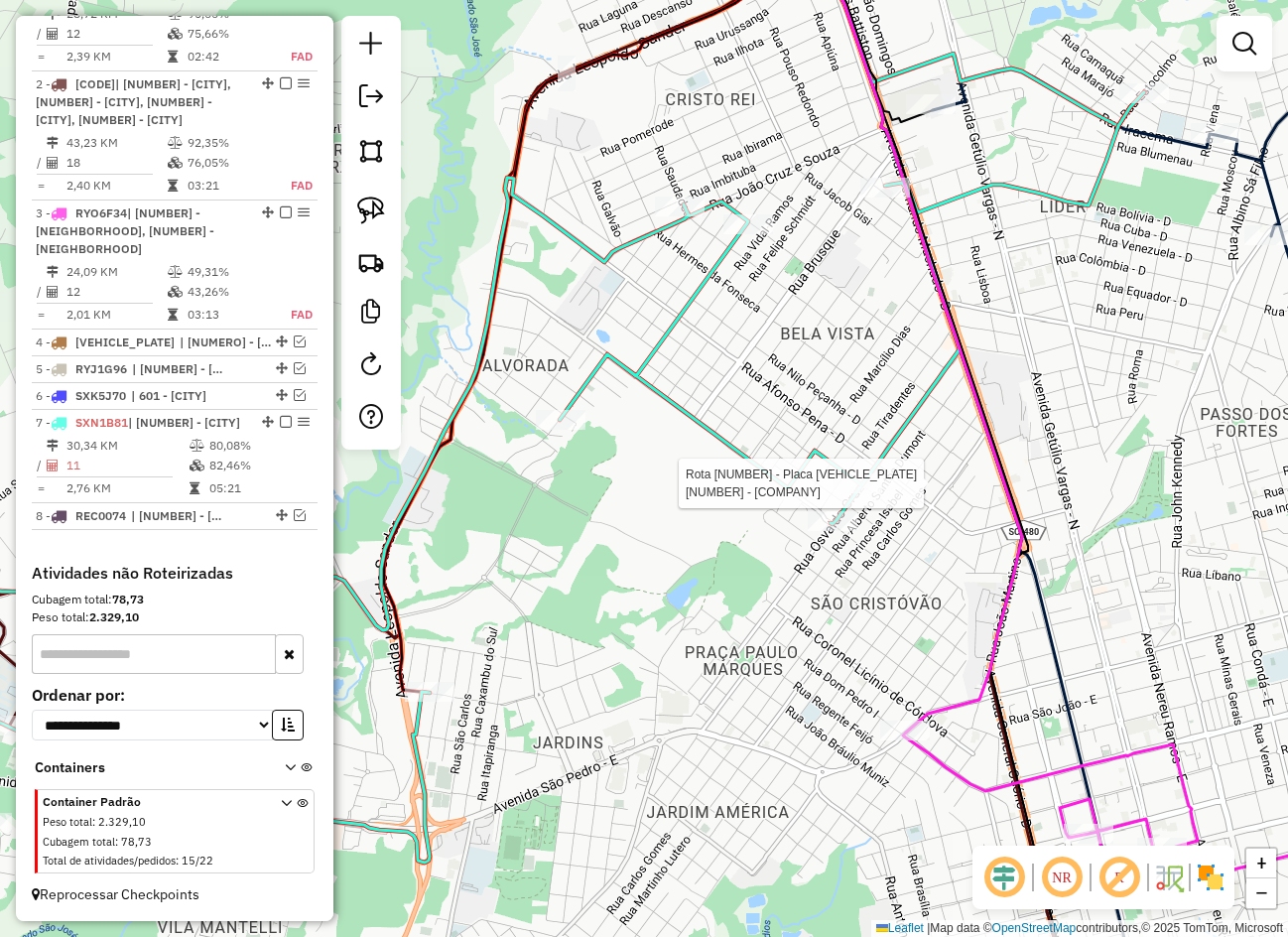 select on "**********" 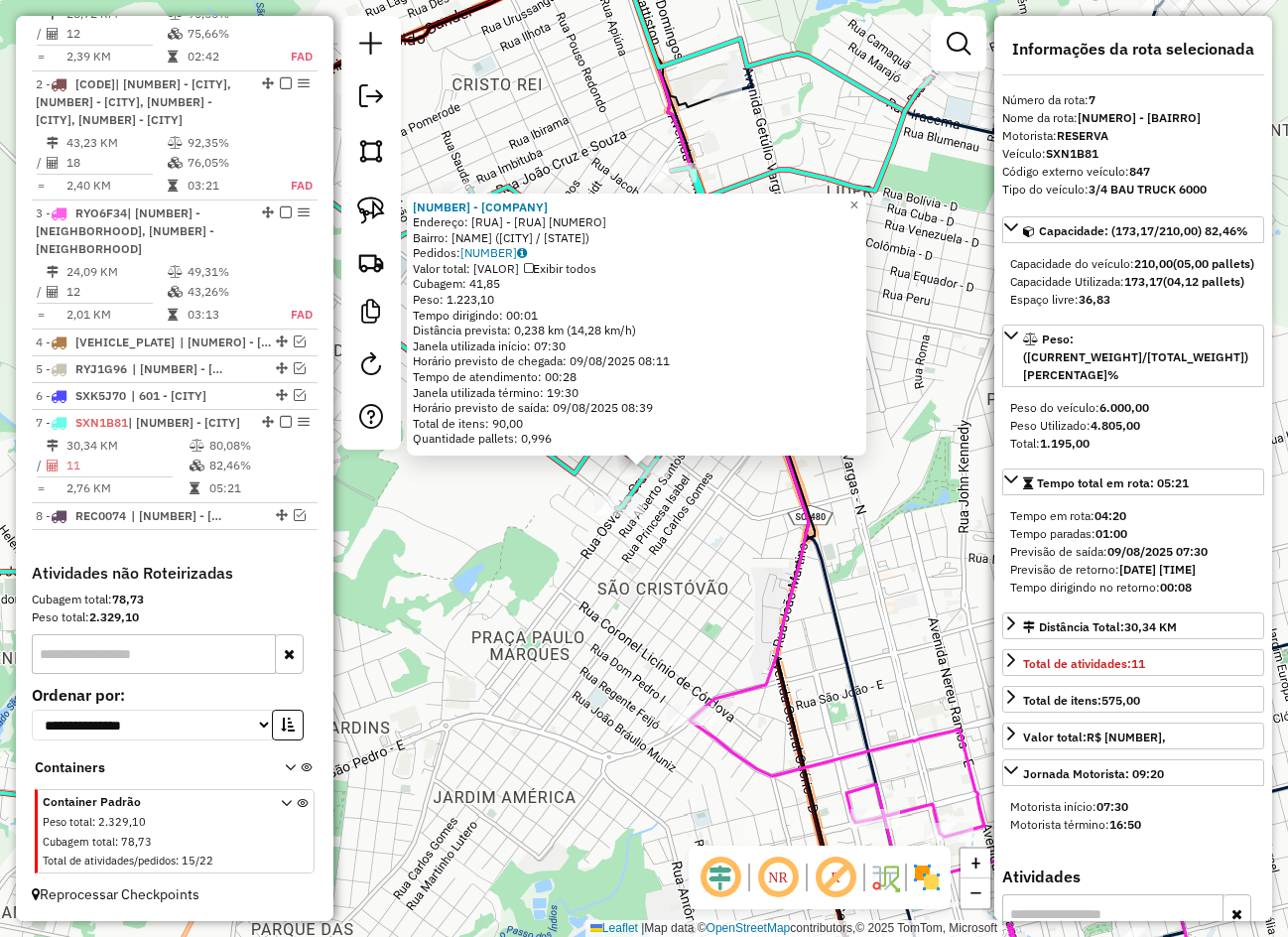 click on "8936 - ALA SAO CRISTOVAO  Endereço:  OSVALDO CRUZ - E RUA 571 760   Bairro: SAO CRISTOVAO (CHAPECO / SC)   Pedidos:  08143463   Valor total: R$ 4.568,90   Exibir todos   Cubagem: 41,85  Peso: 1.223,10  Tempo dirigindo: 00:01   Distância prevista: 0,238 km (14,28 km/h)   Janela utilizada início: 07:30   Horário previsto de chegada: 09/08/2025 08:11   Tempo de atendimento: 00:28   Janela utilizada término: 19:30   Horário previsto de saída: 09/08/2025 08:39   Total de itens: 90,00   Quantidade pallets: 0,996  × Janela de atendimento Grade de atendimento Capacidade Transportadoras Veículos Cliente Pedidos  Rotas Selecione os dias de semana para filtrar as janelas de atendimento  Seg   Ter   Qua   Qui   Sex   Sáb   Dom  Informe o período da janela de atendimento: De: Até:  Filtrar exatamente a janela do cliente  Considerar janela de atendimento padrão  Selecione os dias de semana para filtrar as grades de atendimento  Seg   Ter   Qua   Qui   Sex   Sáb   Dom   Peso mínimo:   Peso máximo:   De:  De:" 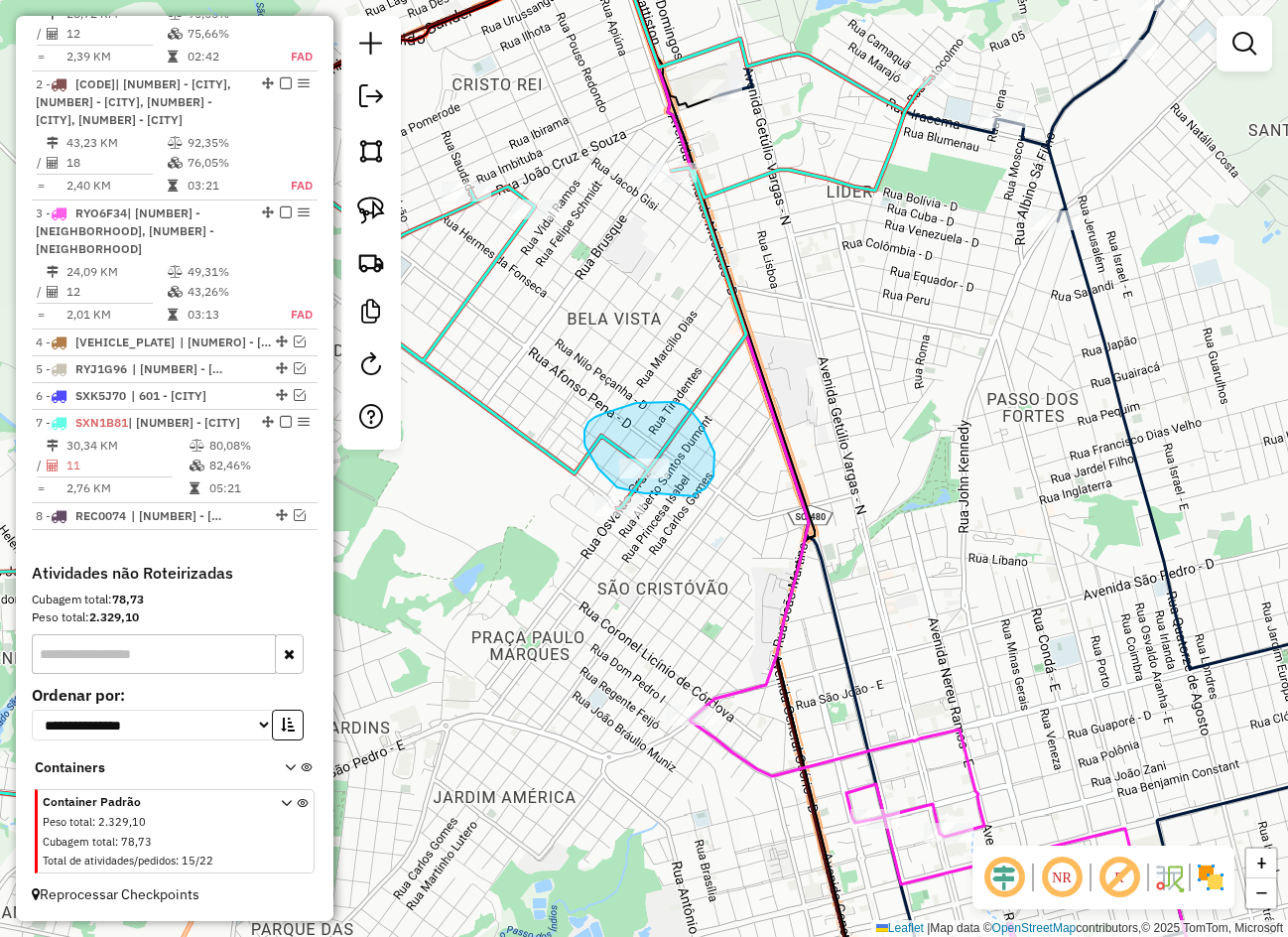 drag, startPoint x: 713, startPoint y: 476, endPoint x: 693, endPoint y: 493, distance: 26.248809 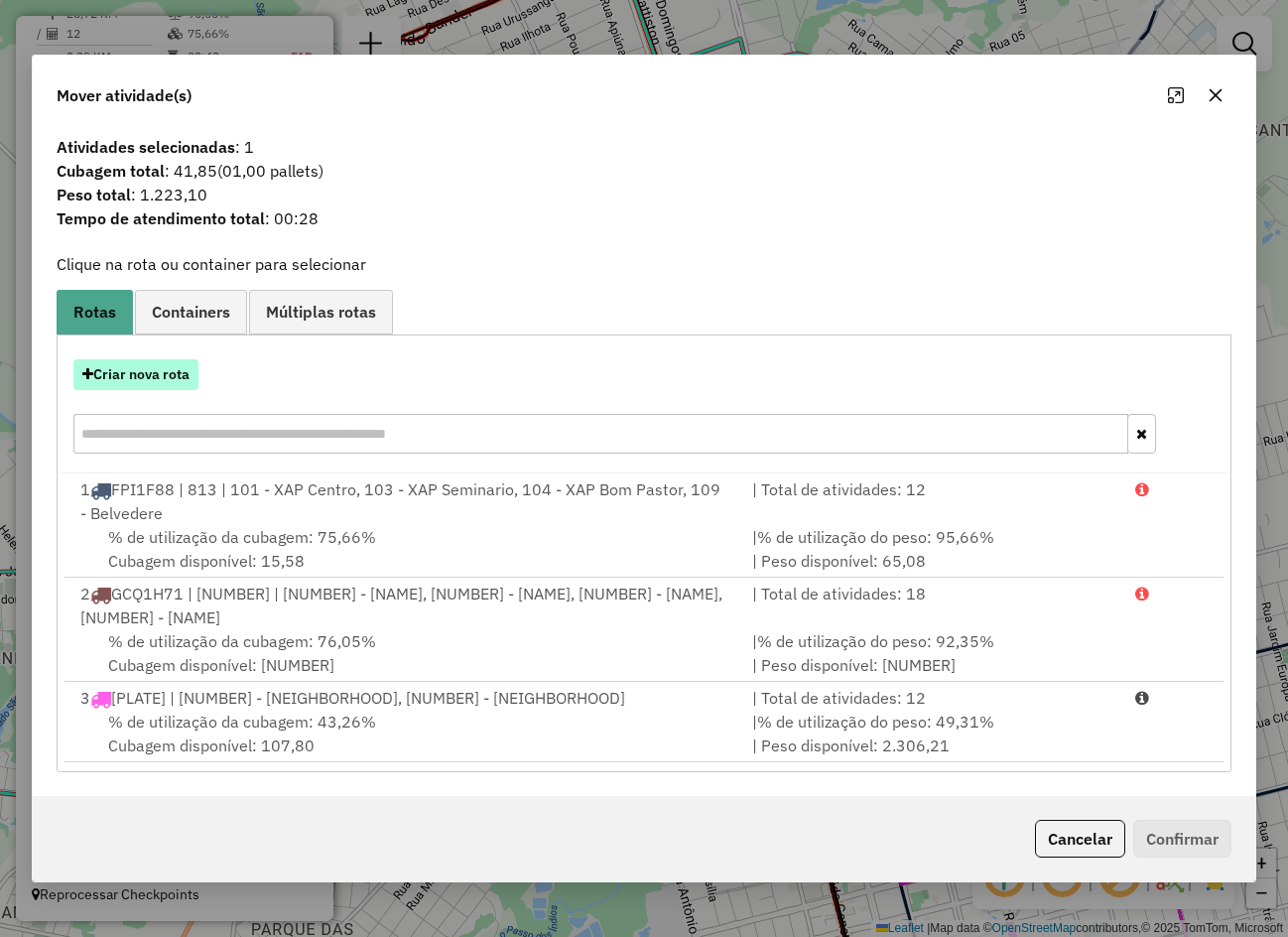 click on "Criar nova rota" at bounding box center (136, 374) 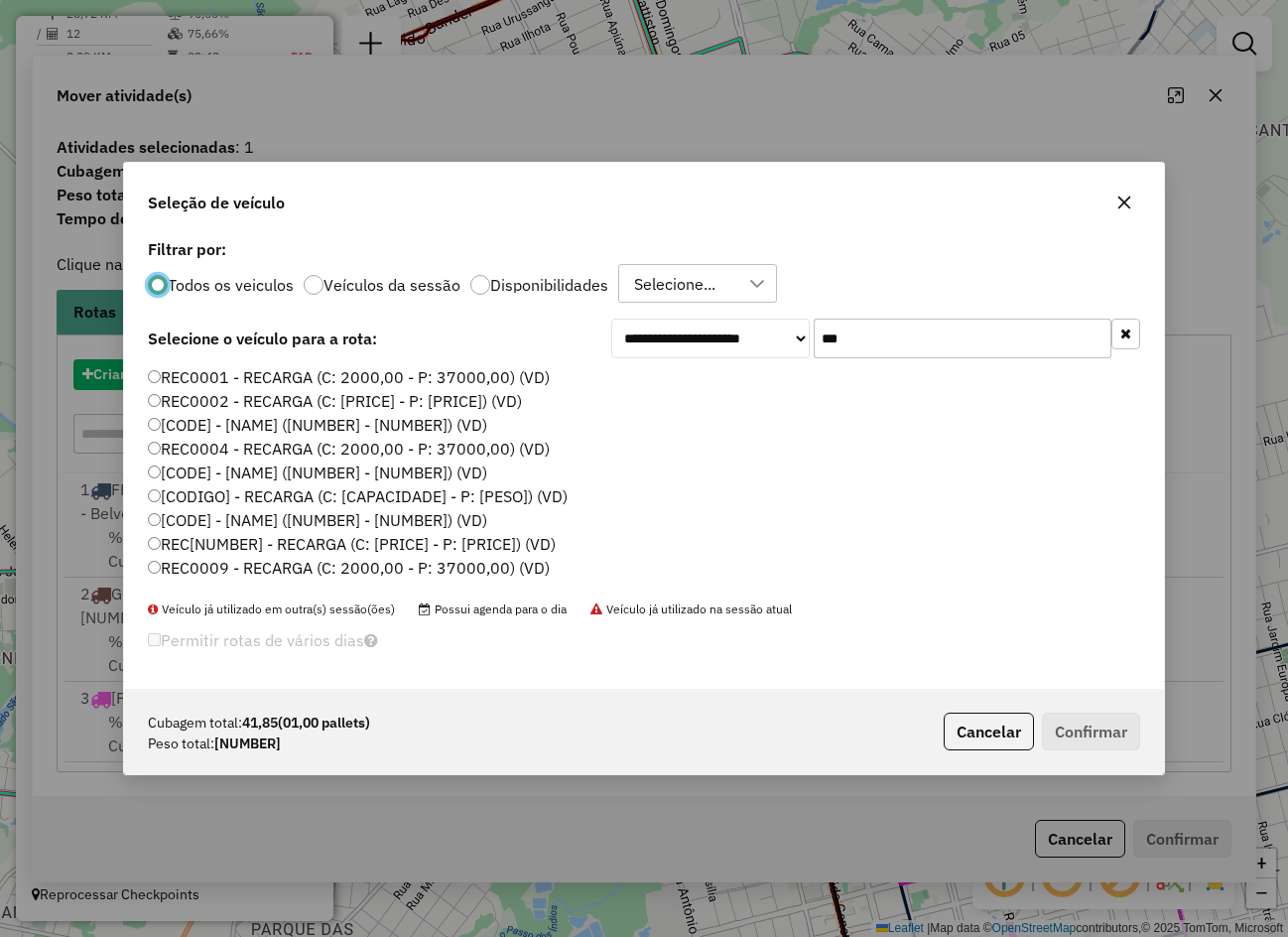 scroll, scrollTop: 11, scrollLeft: 6, axis: both 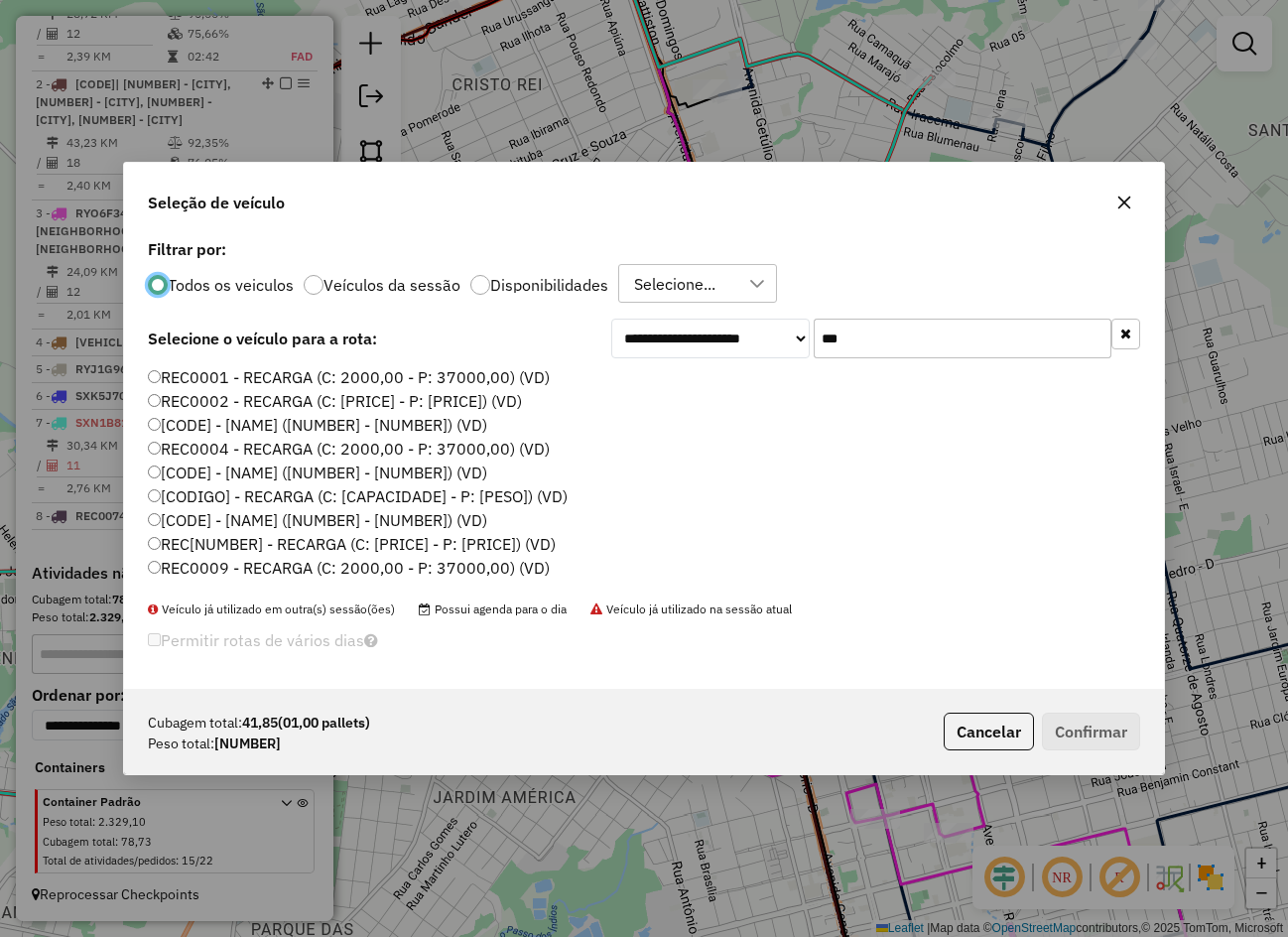 click on "***" 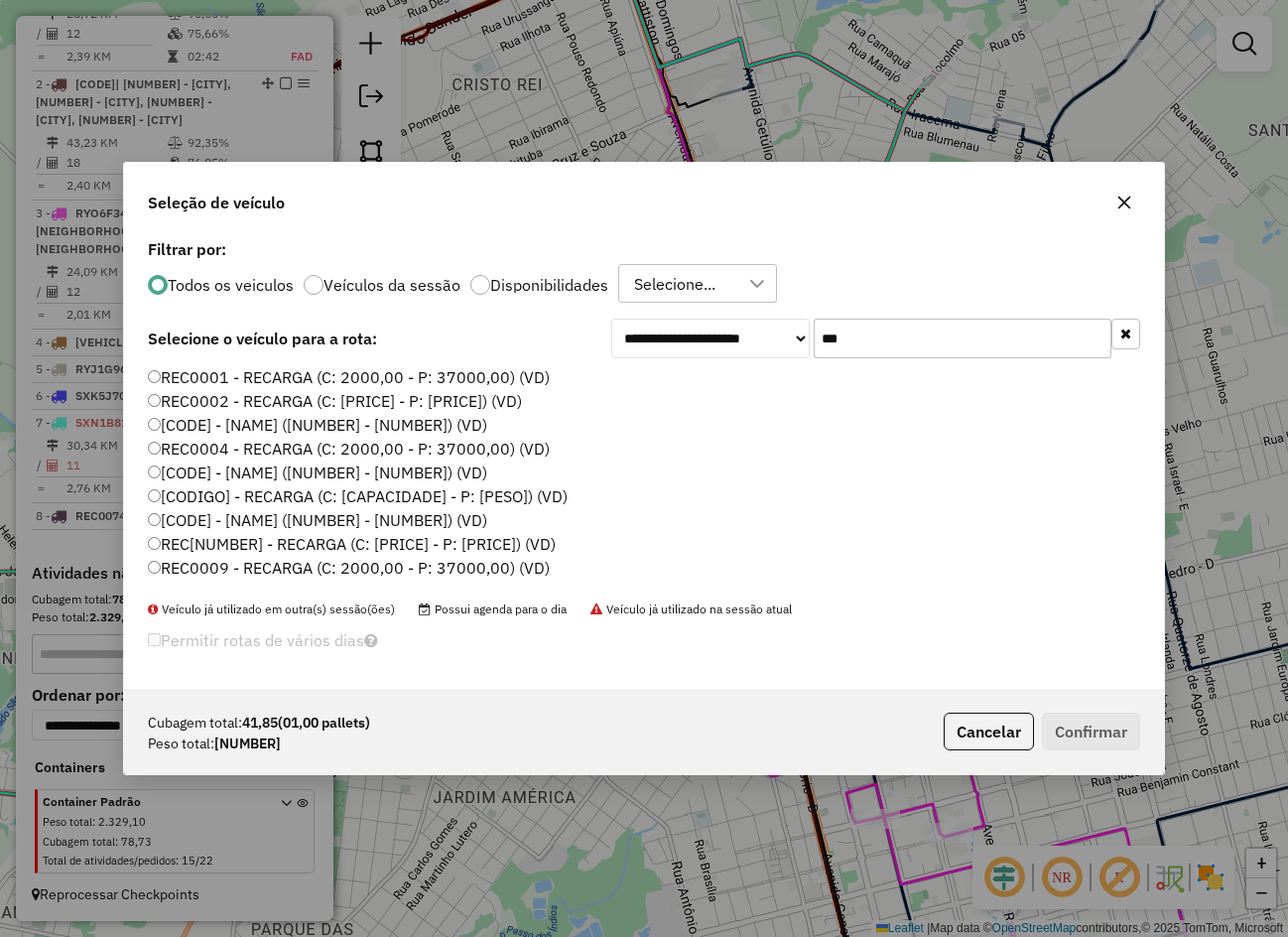 click on "***" 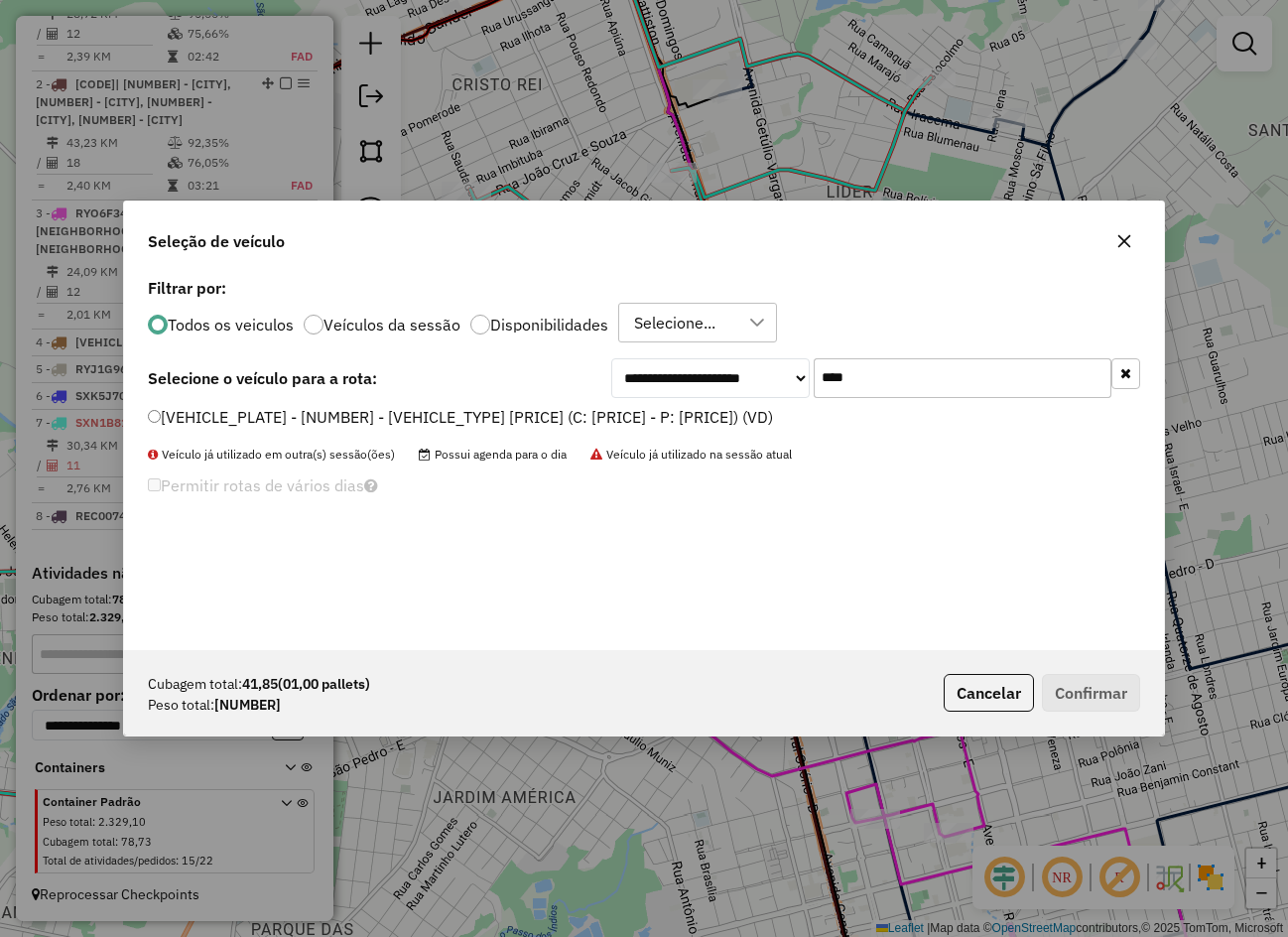 type on "****" 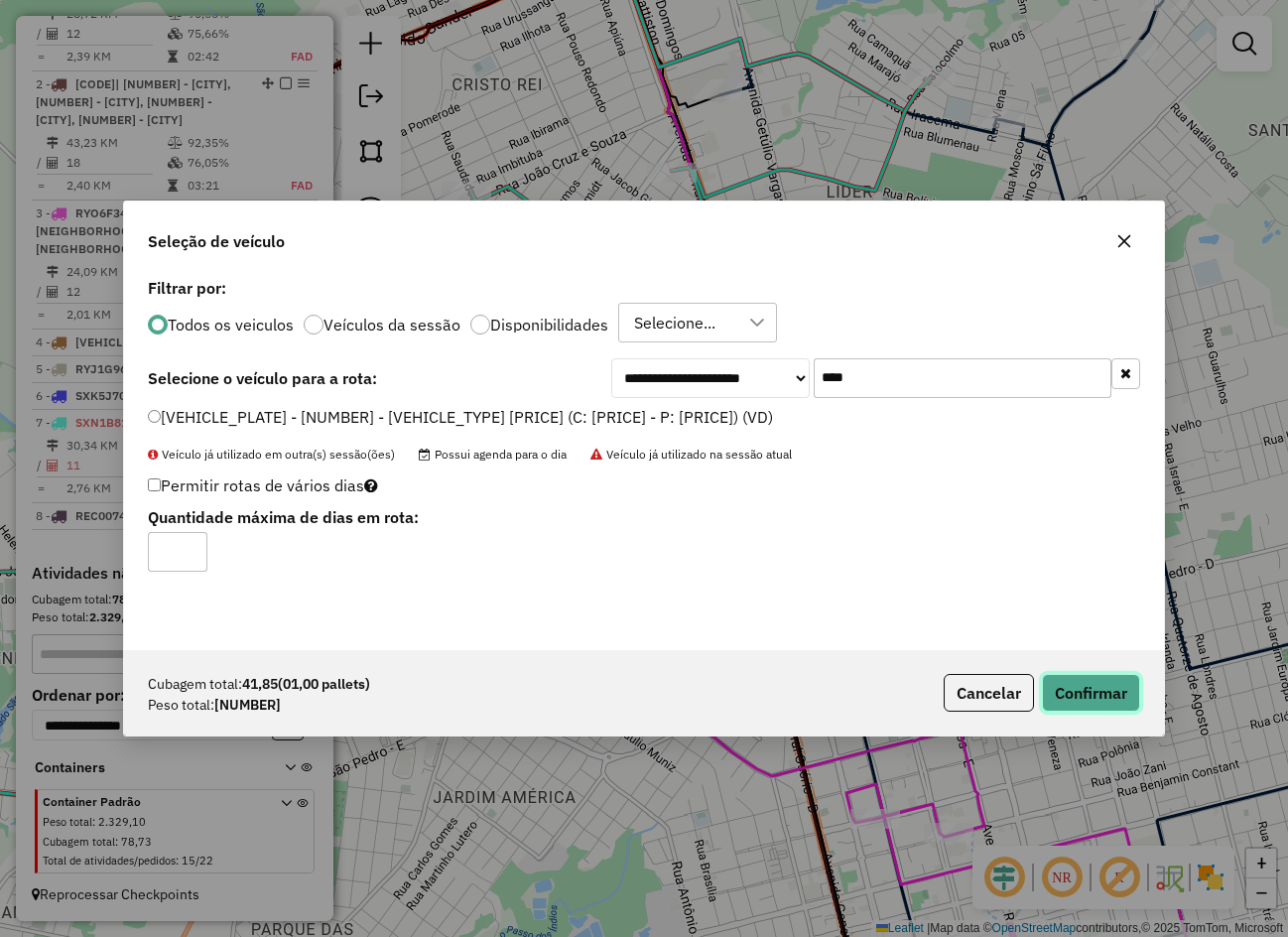 click on "Confirmar" 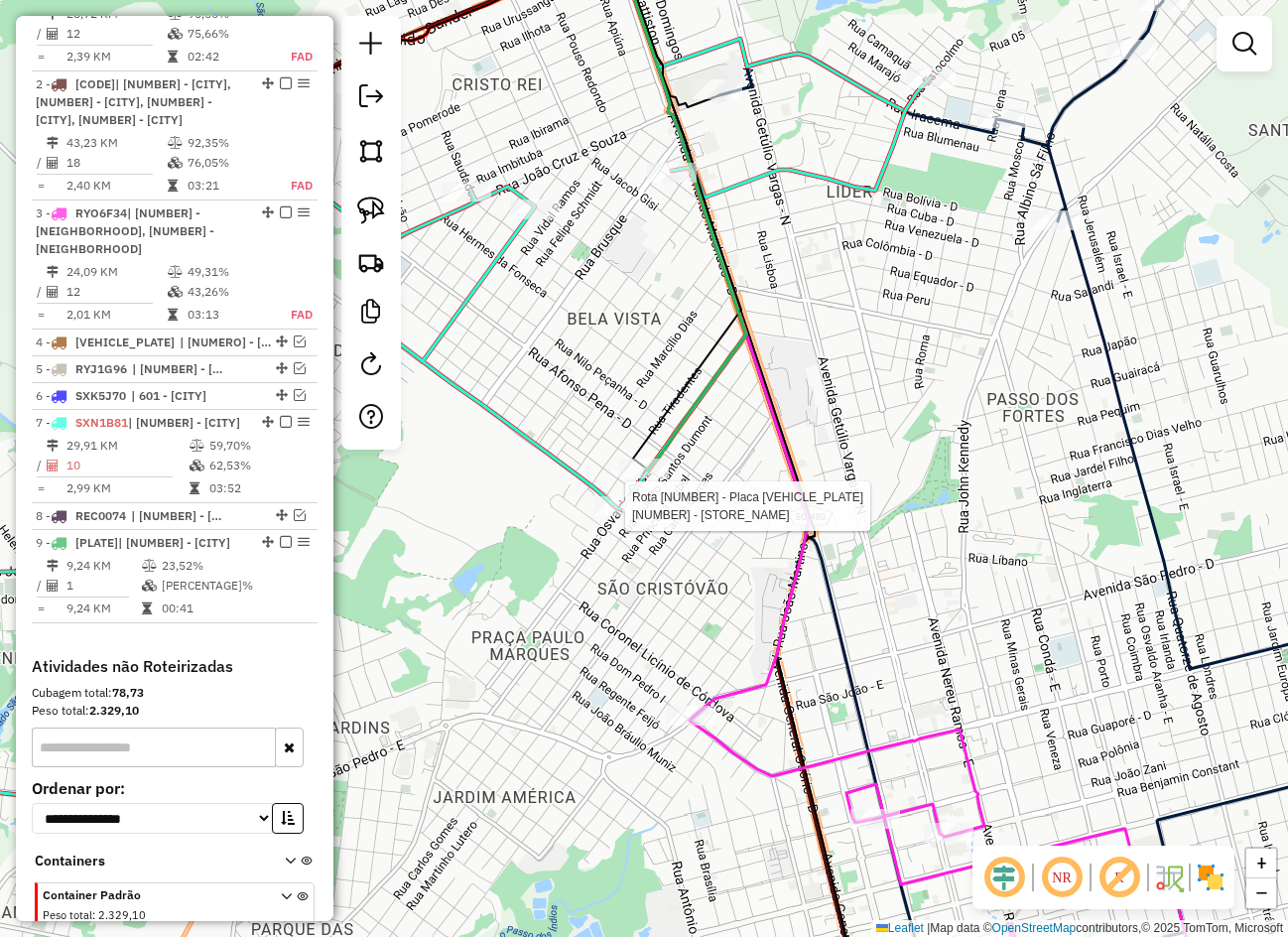 click 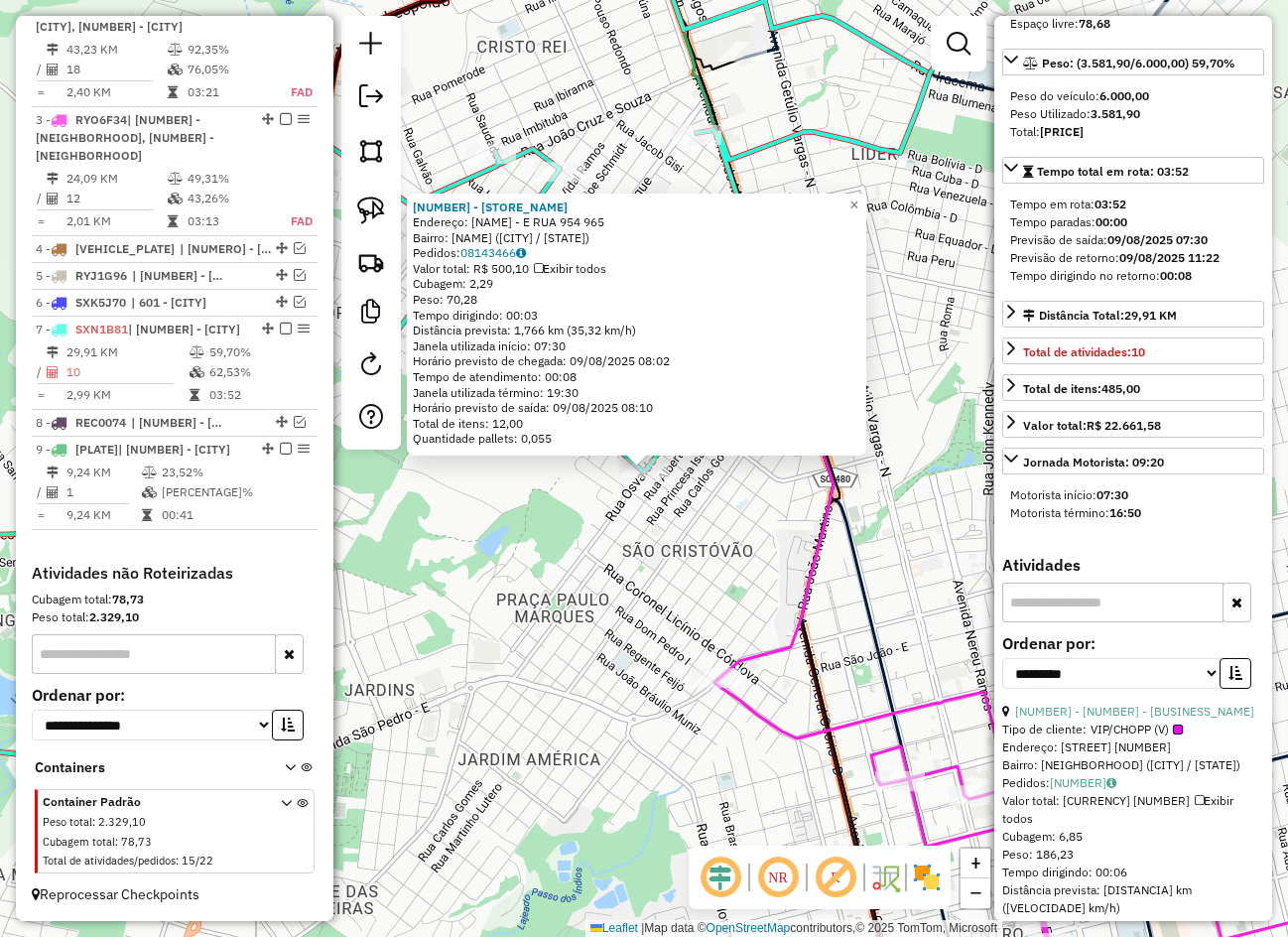 scroll, scrollTop: 496, scrollLeft: 0, axis: vertical 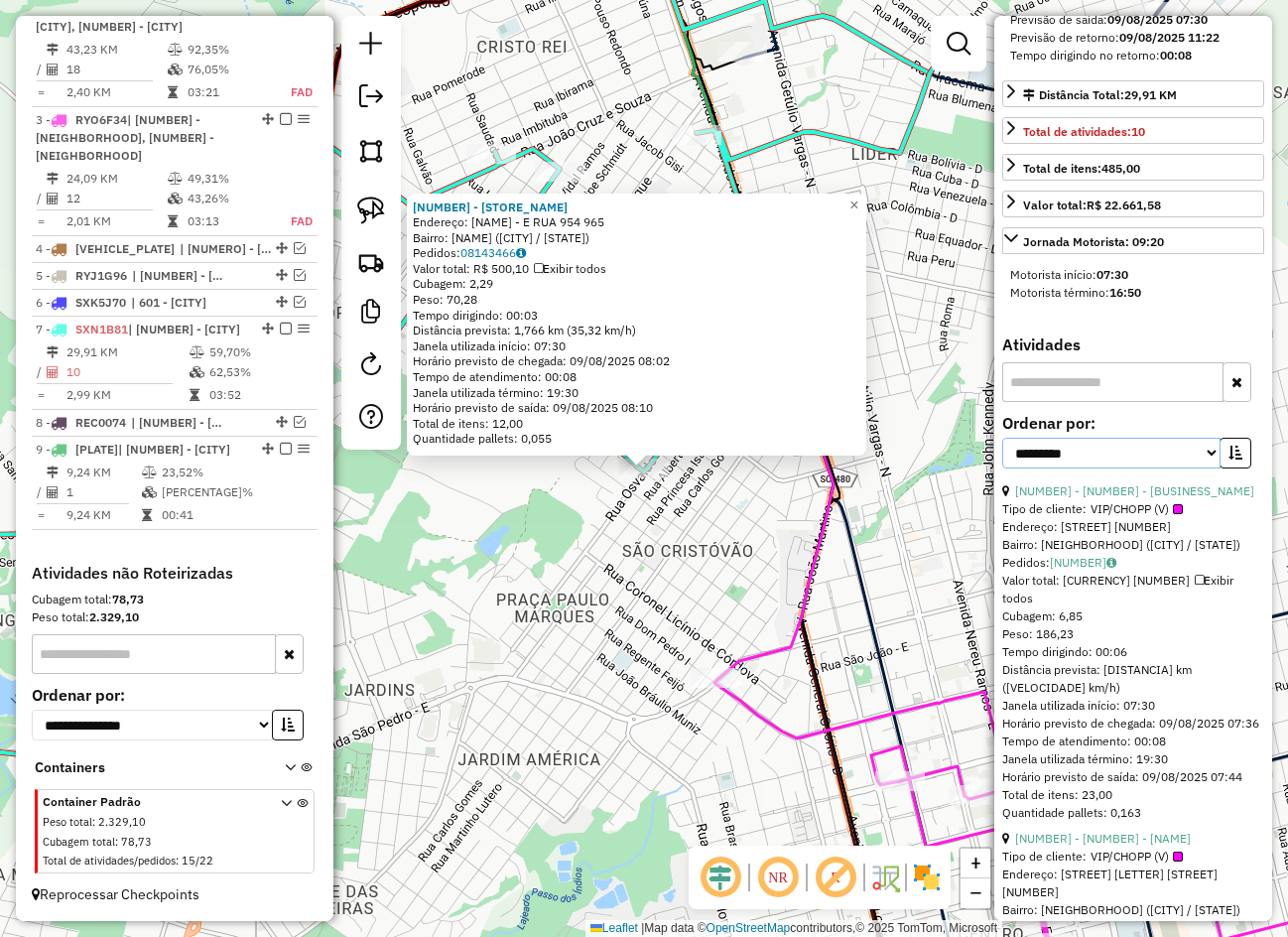 click on "**********" at bounding box center [1111, 453] 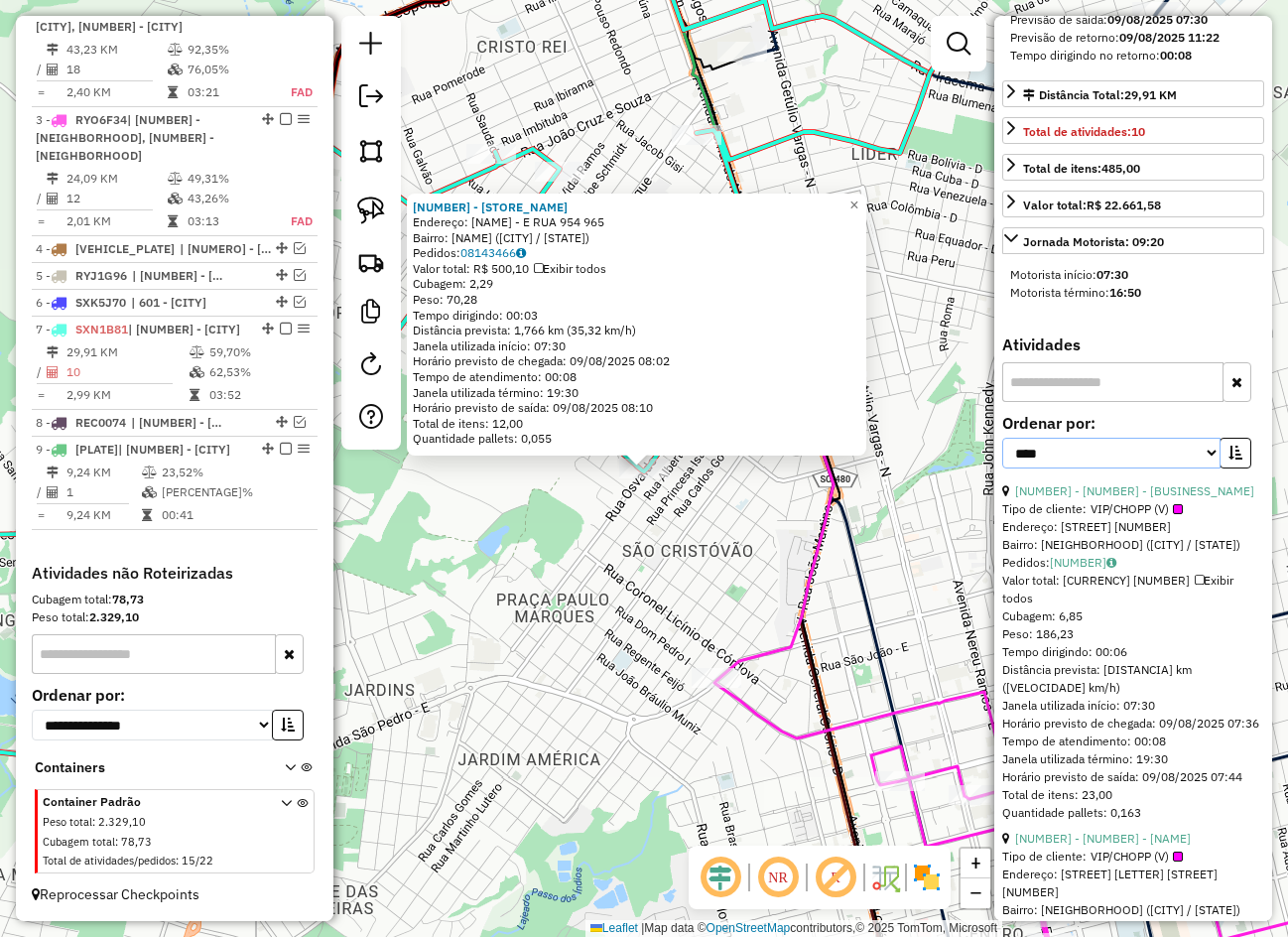 click on "**********" at bounding box center [1111, 453] 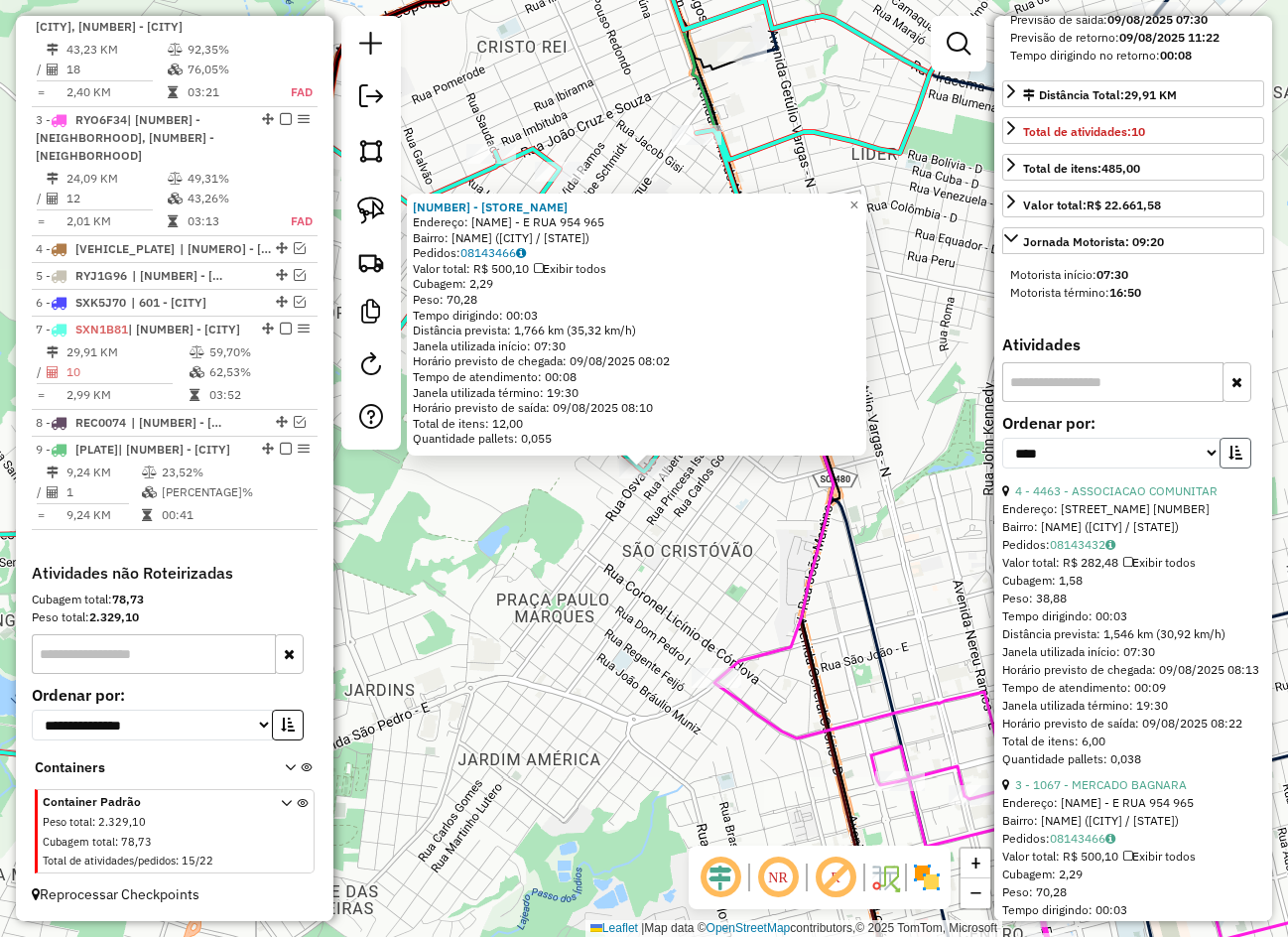 click at bounding box center [1235, 453] 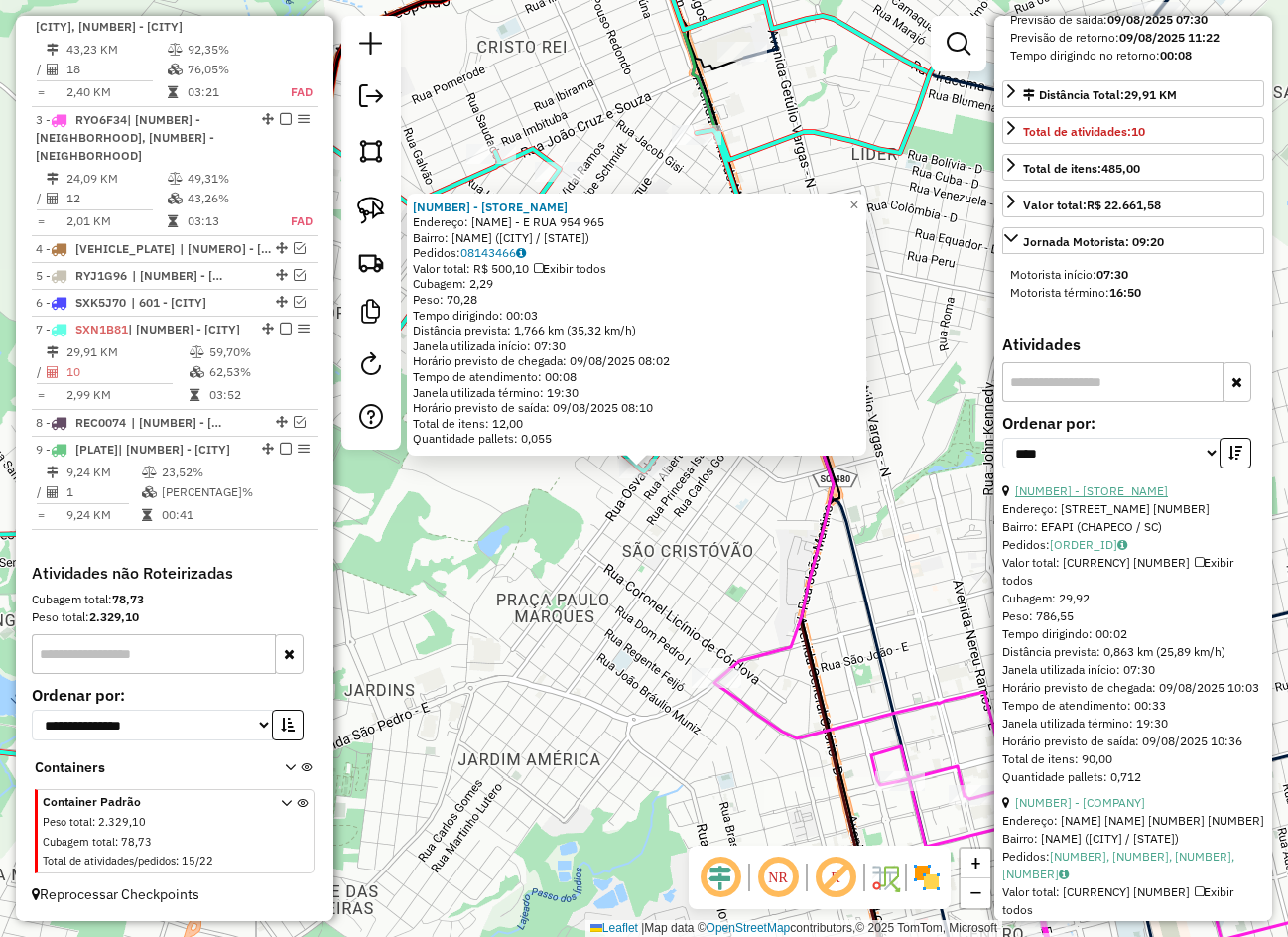 click on "8 - 9113 - MERCADO FARINELLA" at bounding box center (1092, 490) 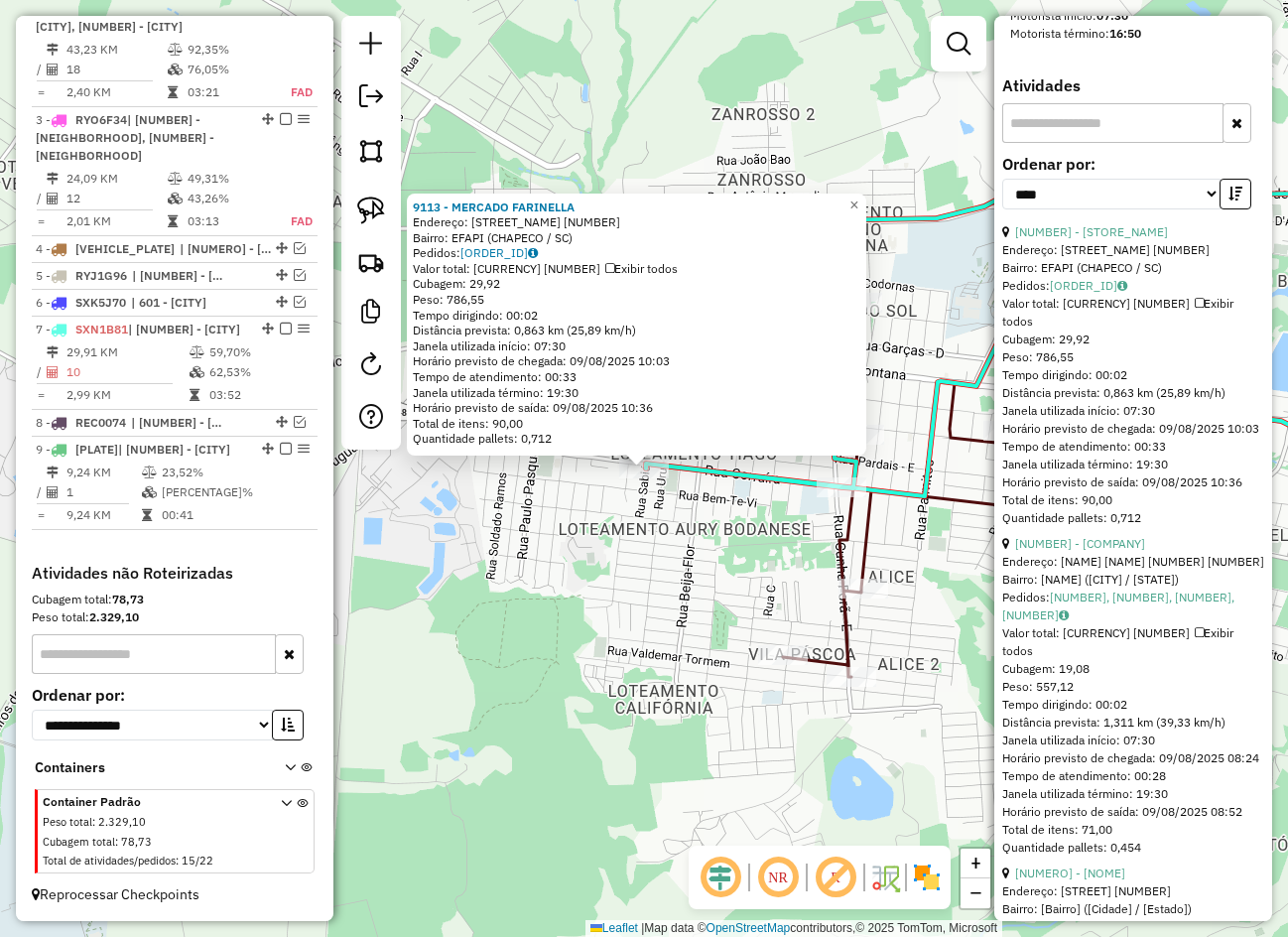 scroll, scrollTop: 794, scrollLeft: 0, axis: vertical 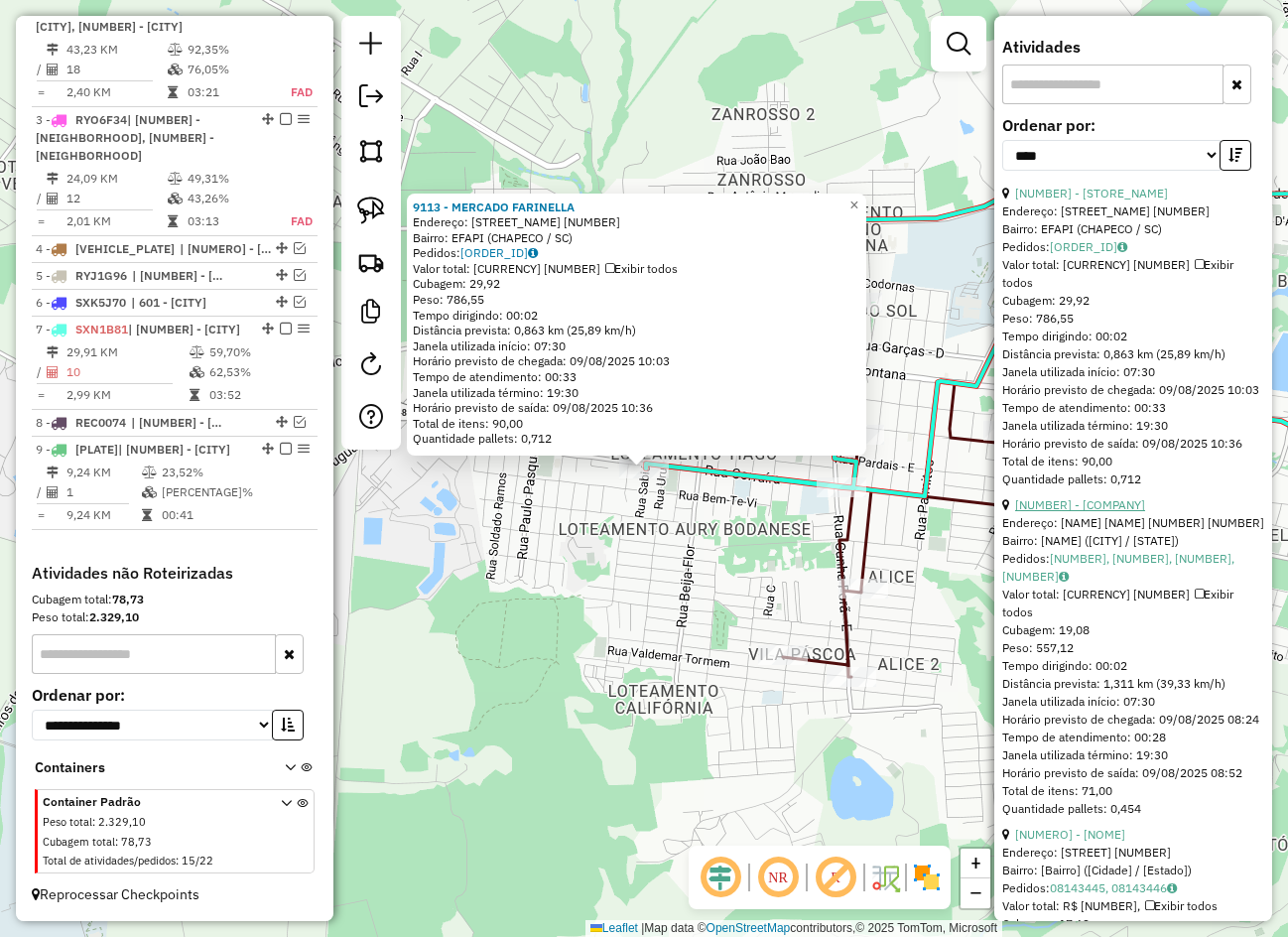 click on "5 - 8941 - ALBERTI BELA VISTA" at bounding box center (1080, 504) 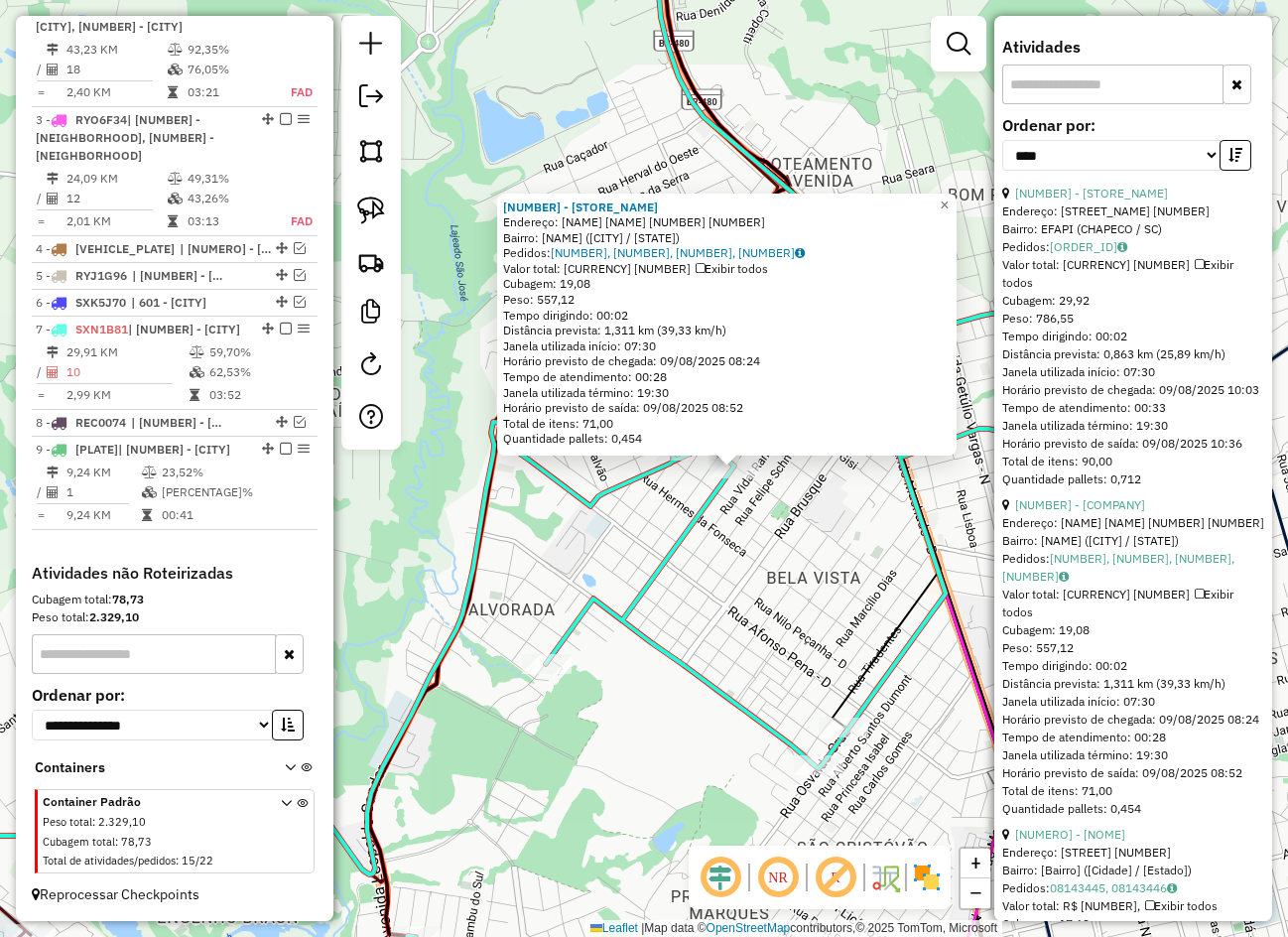 drag, startPoint x: 762, startPoint y: 562, endPoint x: 852, endPoint y: 562, distance: 90 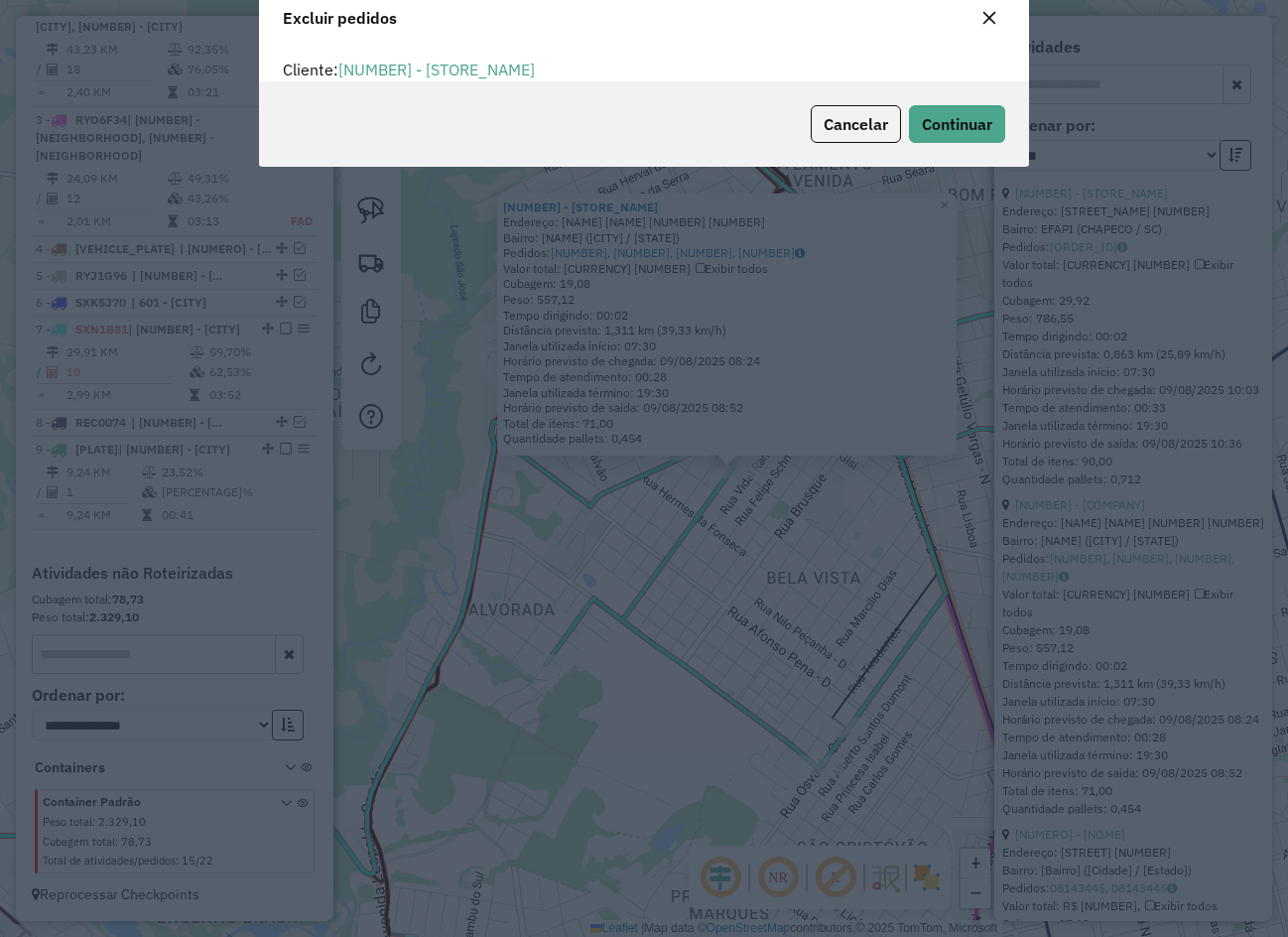 scroll, scrollTop: 81, scrollLeft: 0, axis: vertical 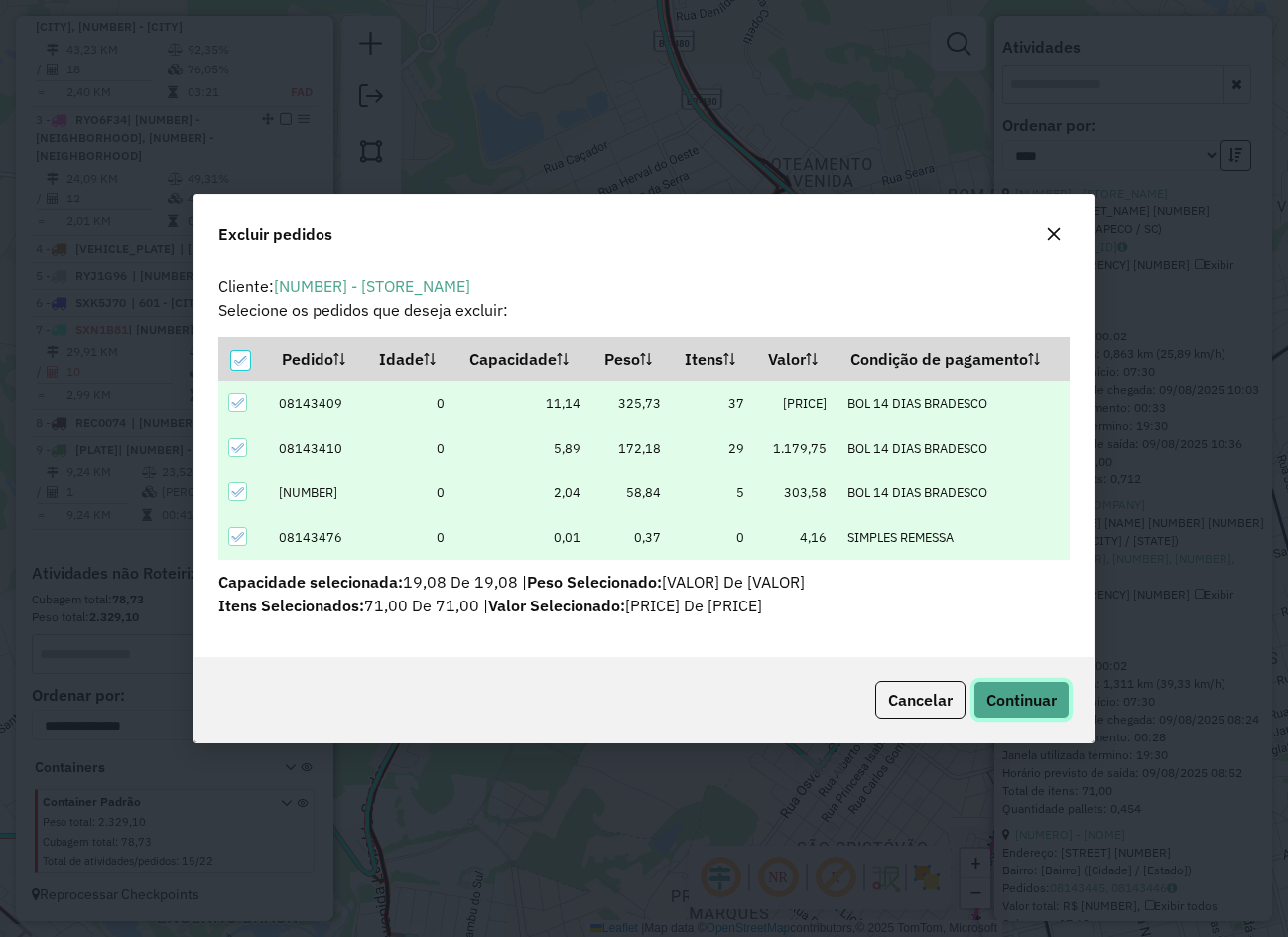 click on "Continuar" 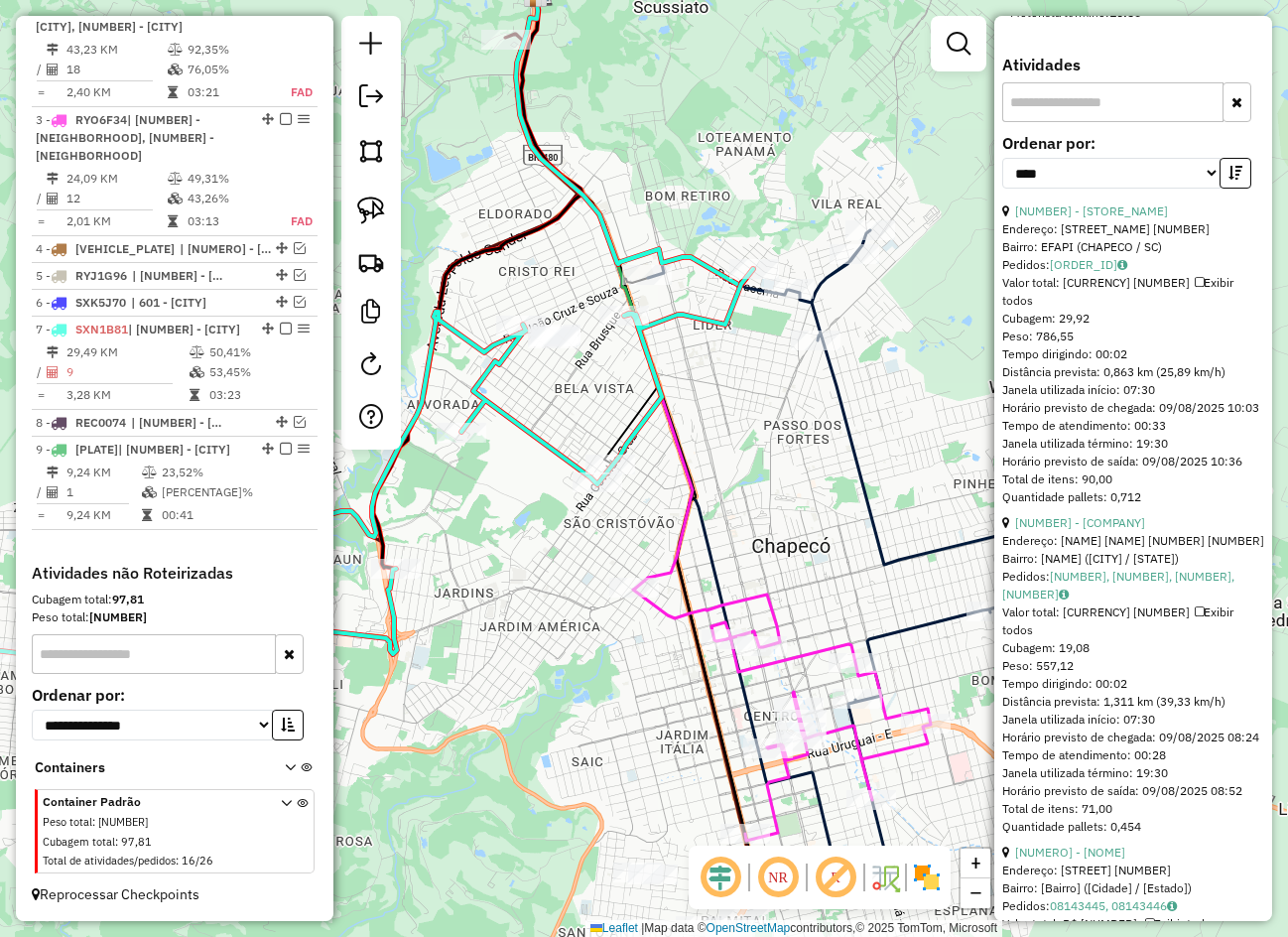 drag, startPoint x: 857, startPoint y: 619, endPoint x: 655, endPoint y: 421, distance: 282.85685 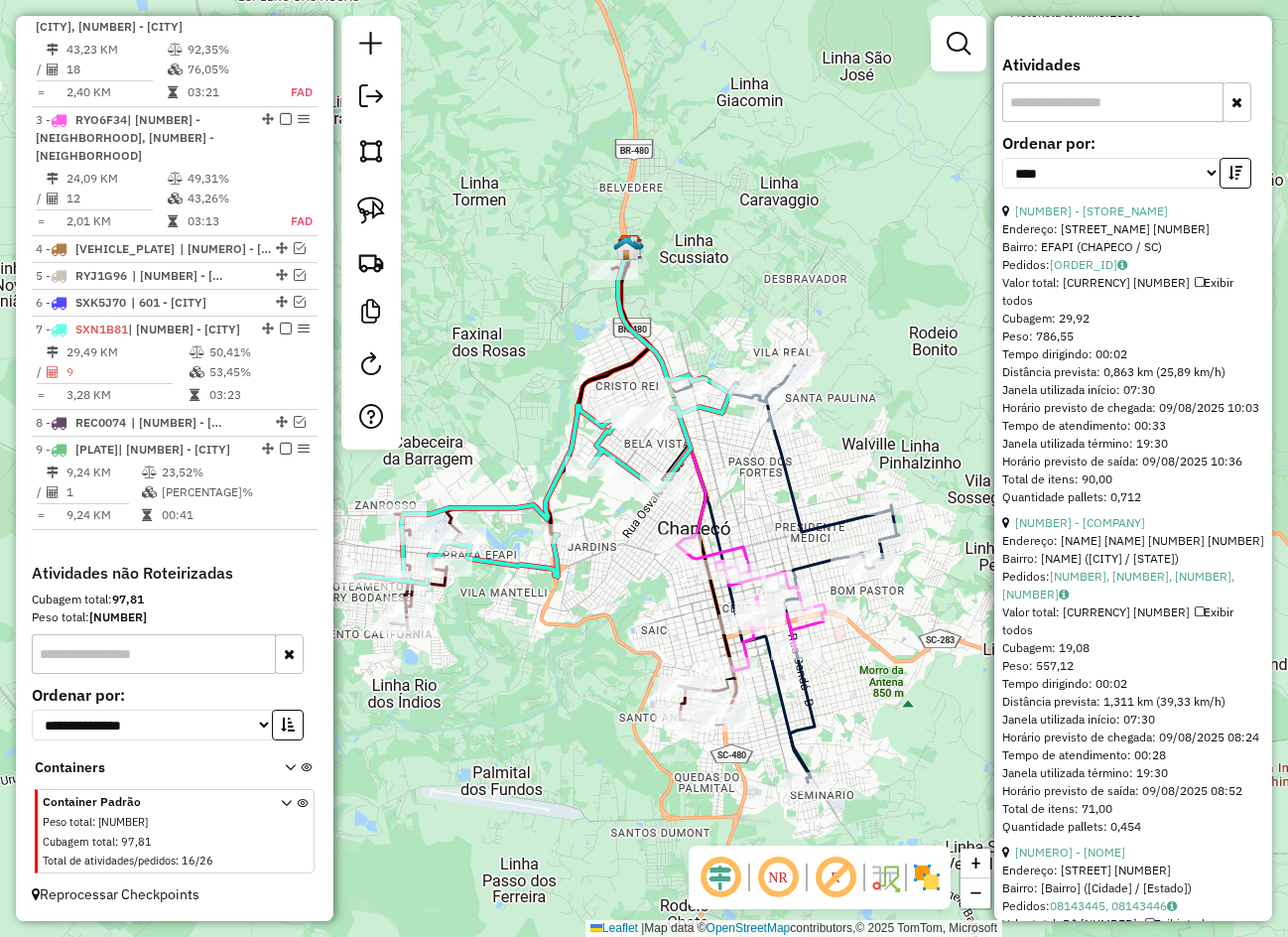 drag, startPoint x: 745, startPoint y: 447, endPoint x: 804, endPoint y: 513, distance: 88.52683 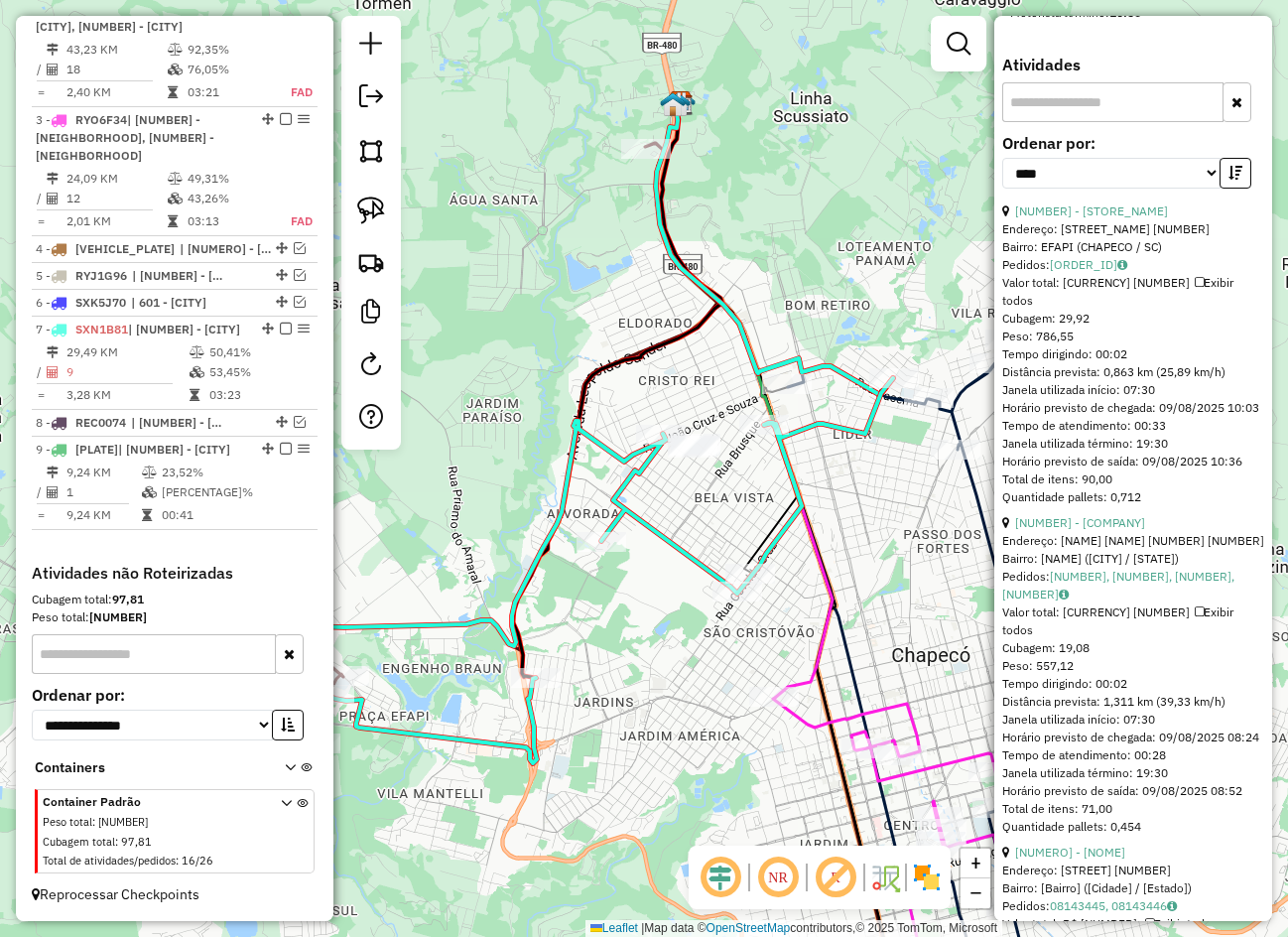 click 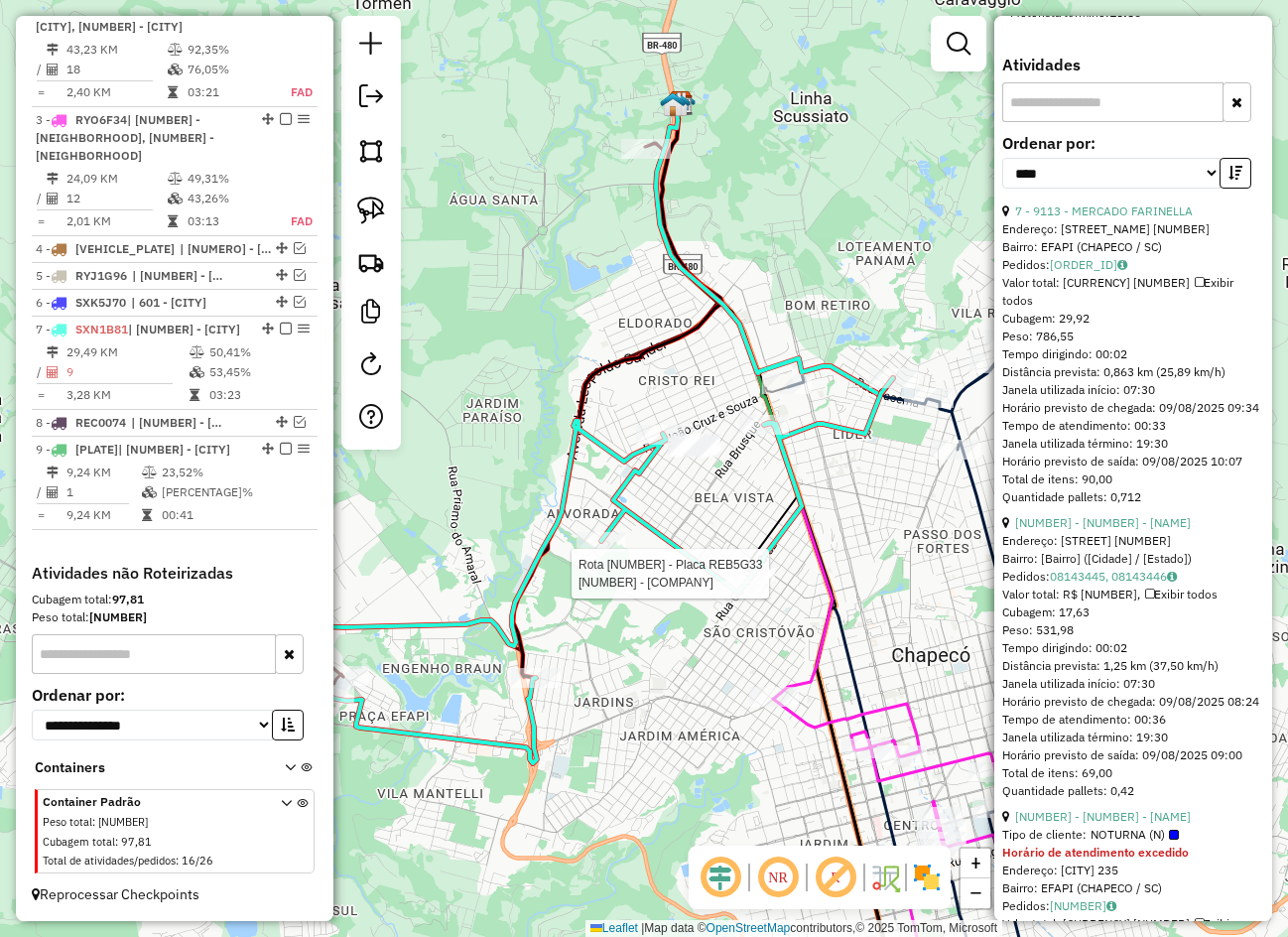 scroll, scrollTop: 395, scrollLeft: 0, axis: vertical 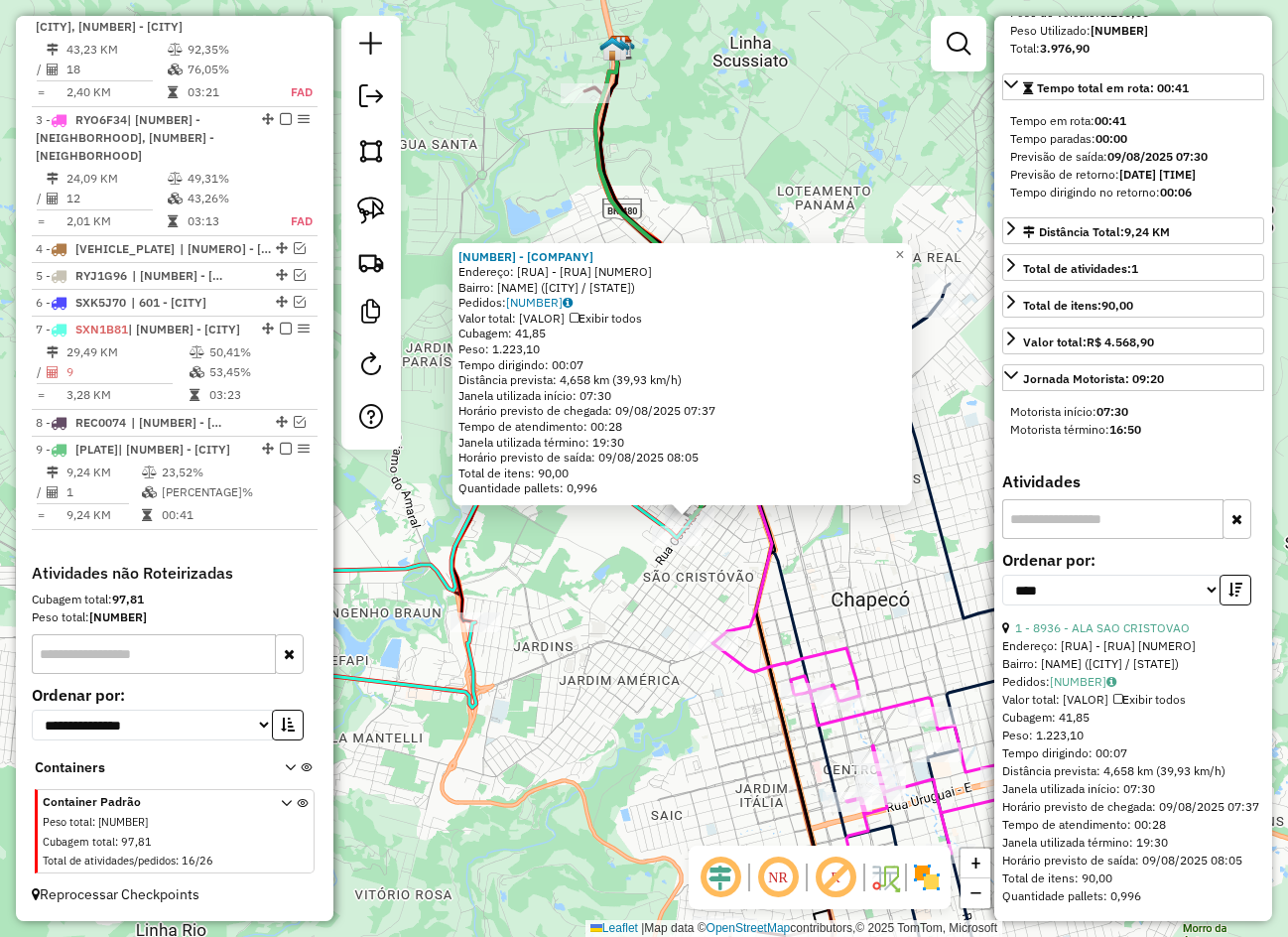 drag, startPoint x: 691, startPoint y: 502, endPoint x: 740, endPoint y: 556, distance: 72.917762 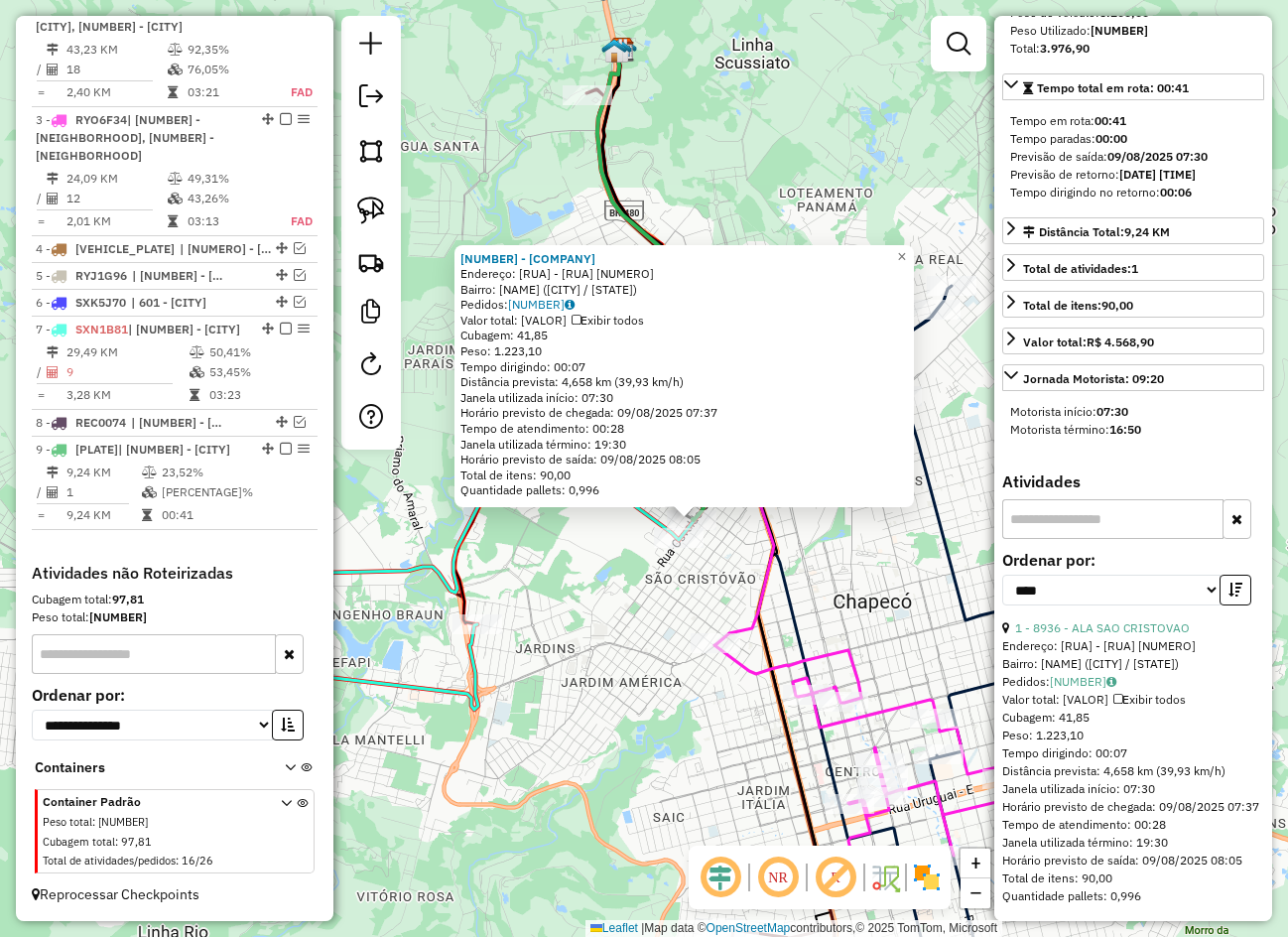 click on "8936 - ALA SAO CRISTOVAO  Endereço:  OSVALDO CRUZ - E RUA 571 760   Bairro: SAO CRISTOVAO (CHAPECO / SC)   Pedidos:  08143463   Valor total: R$ 4.568,90   Exibir todos   Cubagem: 41,85  Peso: 1.223,10  Tempo dirigindo: 00:07   Distância prevista: 4,658 km (39,93 km/h)   Janela utilizada início: 07:30   Horário previsto de chegada: 09/08/2025 07:37   Tempo de atendimento: 00:28   Janela utilizada término: 19:30   Horário previsto de saída: 09/08/2025 08:05   Total de itens: 90,00   Quantidade pallets: 0,996  × Janela de atendimento Grade de atendimento Capacidade Transportadoras Veículos Cliente Pedidos  Rotas Selecione os dias de semana para filtrar as janelas de atendimento  Seg   Ter   Qua   Qui   Sex   Sáb   Dom  Informe o período da janela de atendimento: De: Até:  Filtrar exatamente a janela do cliente  Considerar janela de atendimento padrão  Selecione os dias de semana para filtrar as grades de atendimento  Seg   Ter   Qua   Qui   Sex   Sáb   Dom   Peso mínimo:   Peso máximo:   De:  De:" 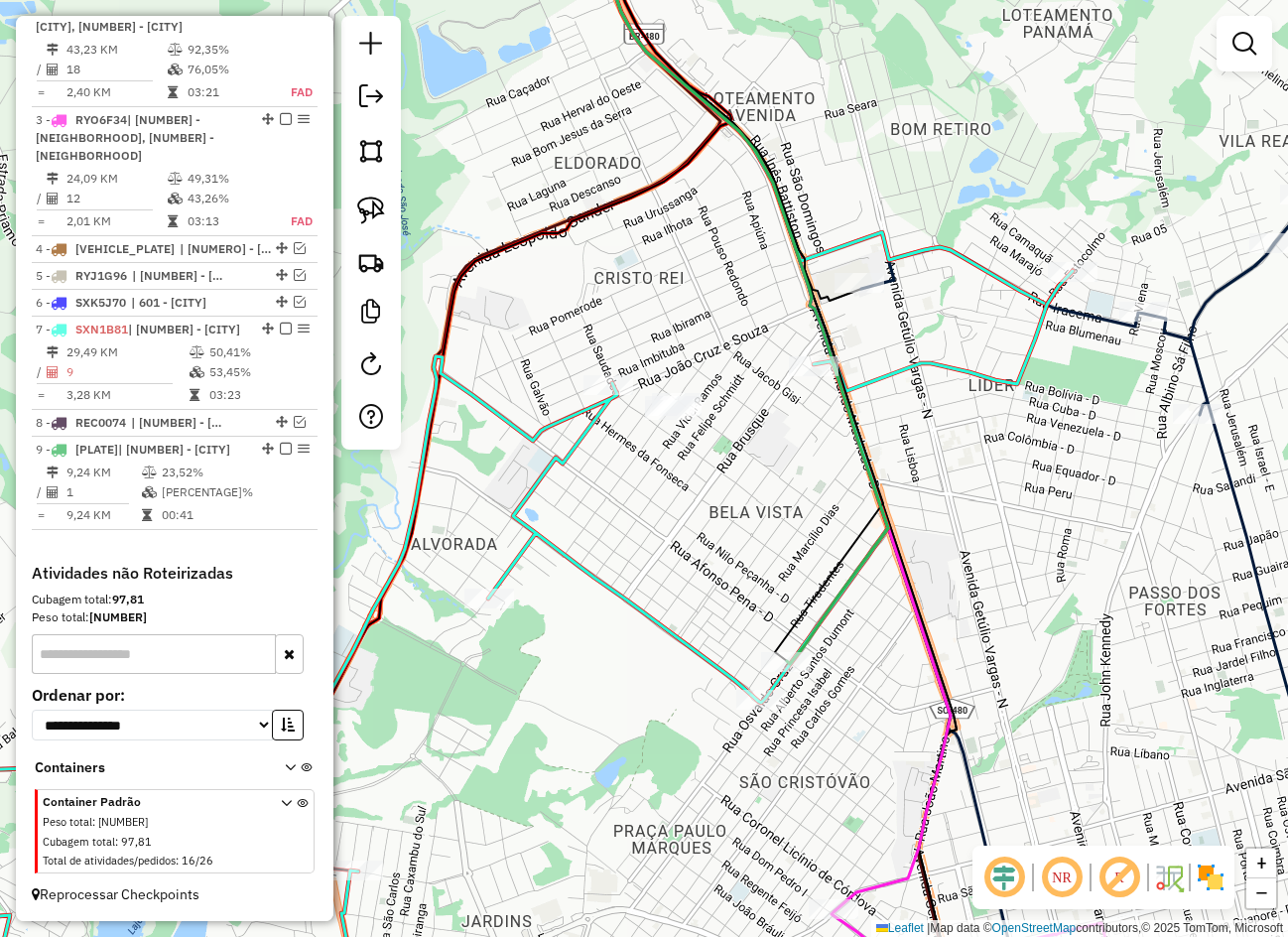 drag, startPoint x: 688, startPoint y: 483, endPoint x: 734, endPoint y: 543, distance: 75.6042 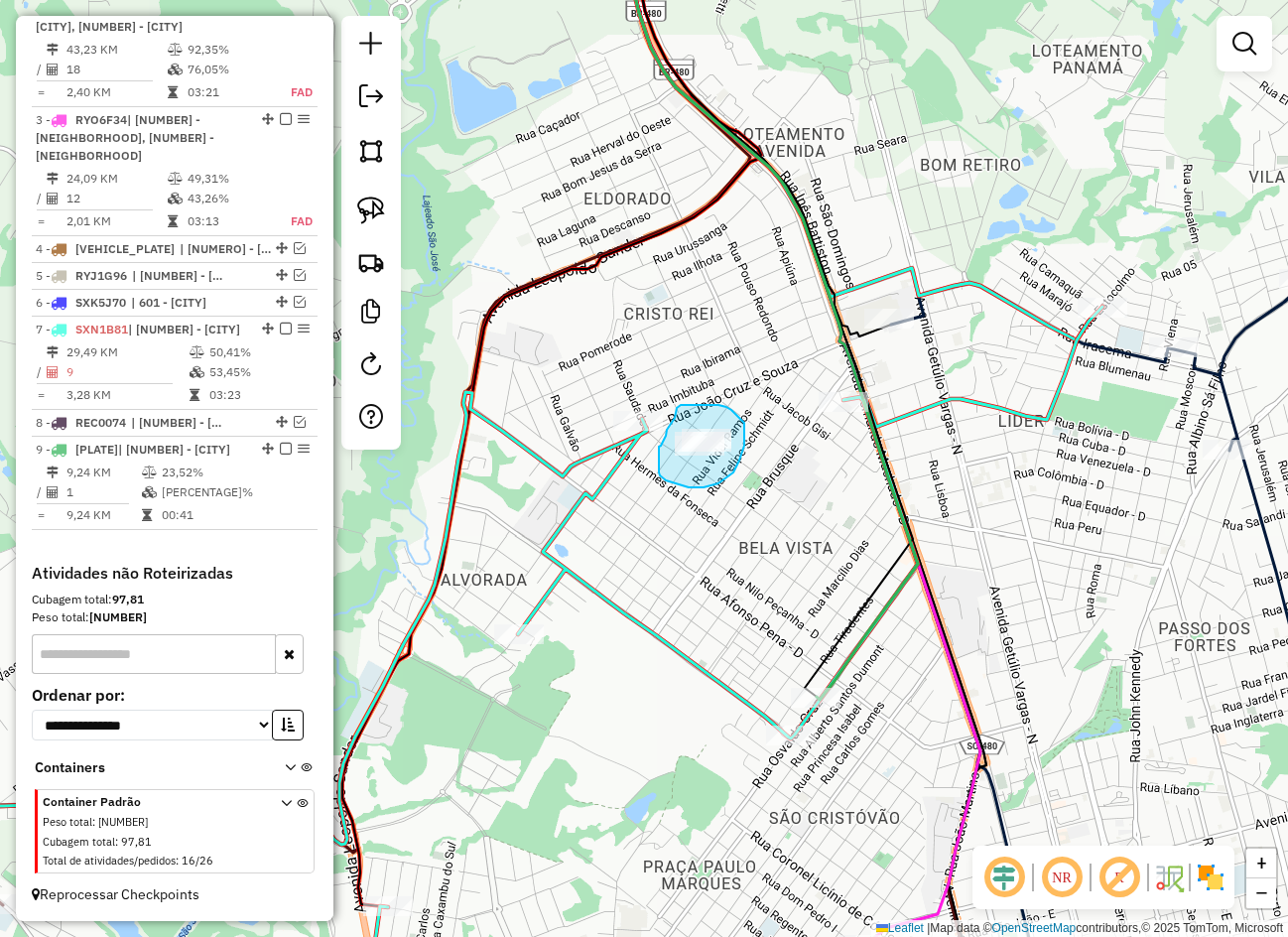 drag, startPoint x: 689, startPoint y: 487, endPoint x: 667, endPoint y: 484, distance: 22.203603 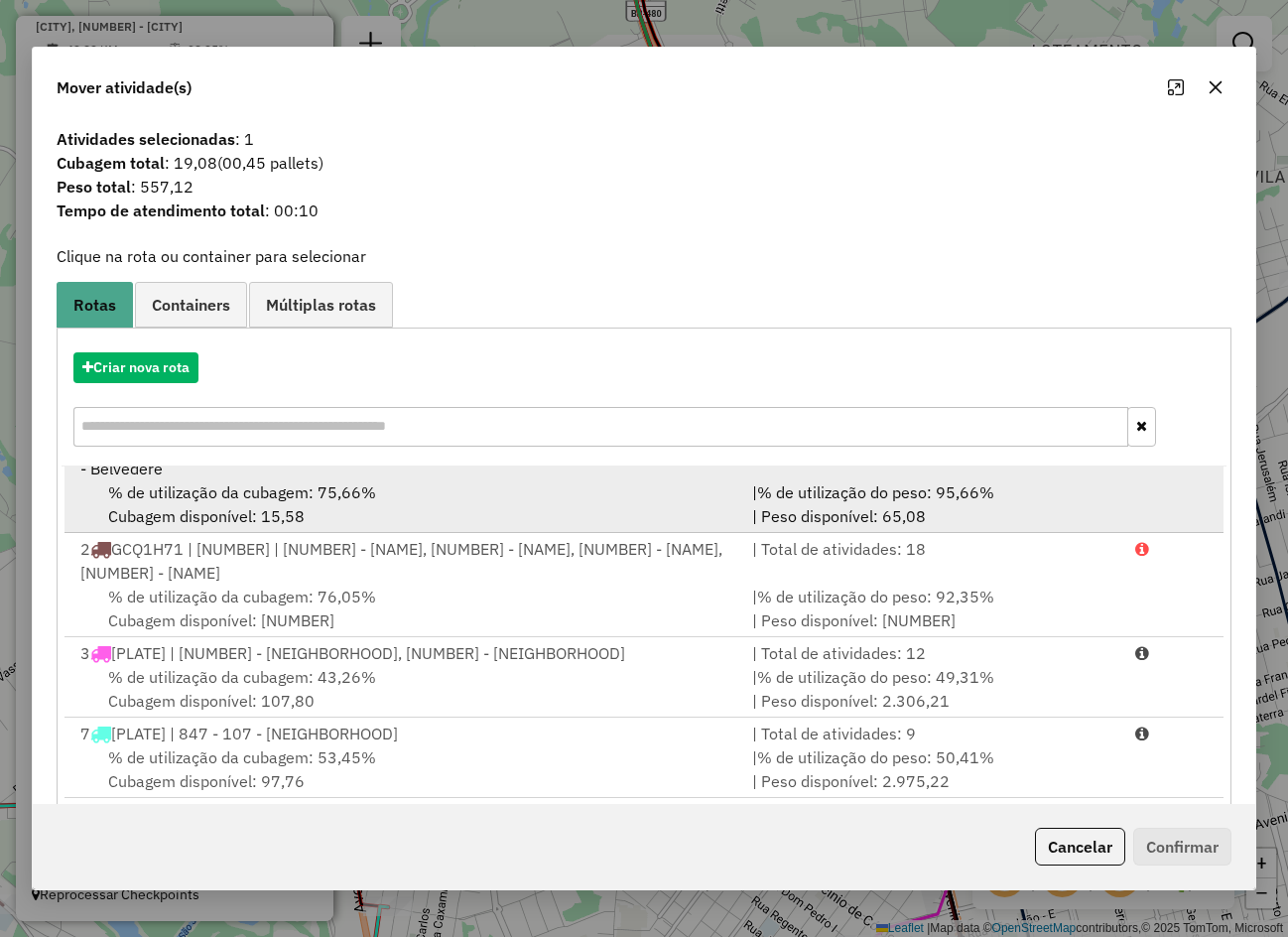 scroll, scrollTop: 53, scrollLeft: 0, axis: vertical 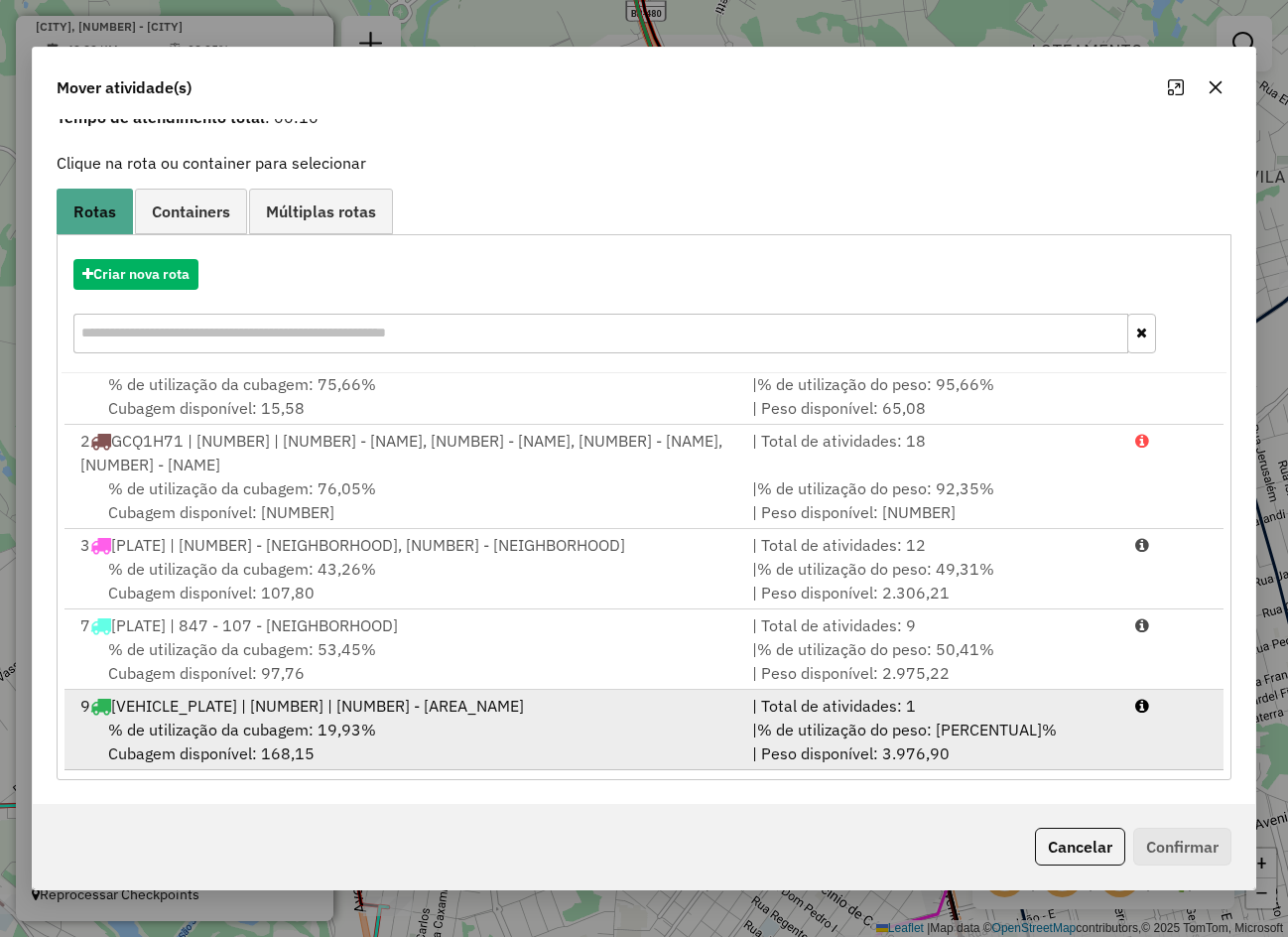 click on "% de utilização da cubagem: 19,93%  Cubagem disponível: 168,15" at bounding box center [404, 741] 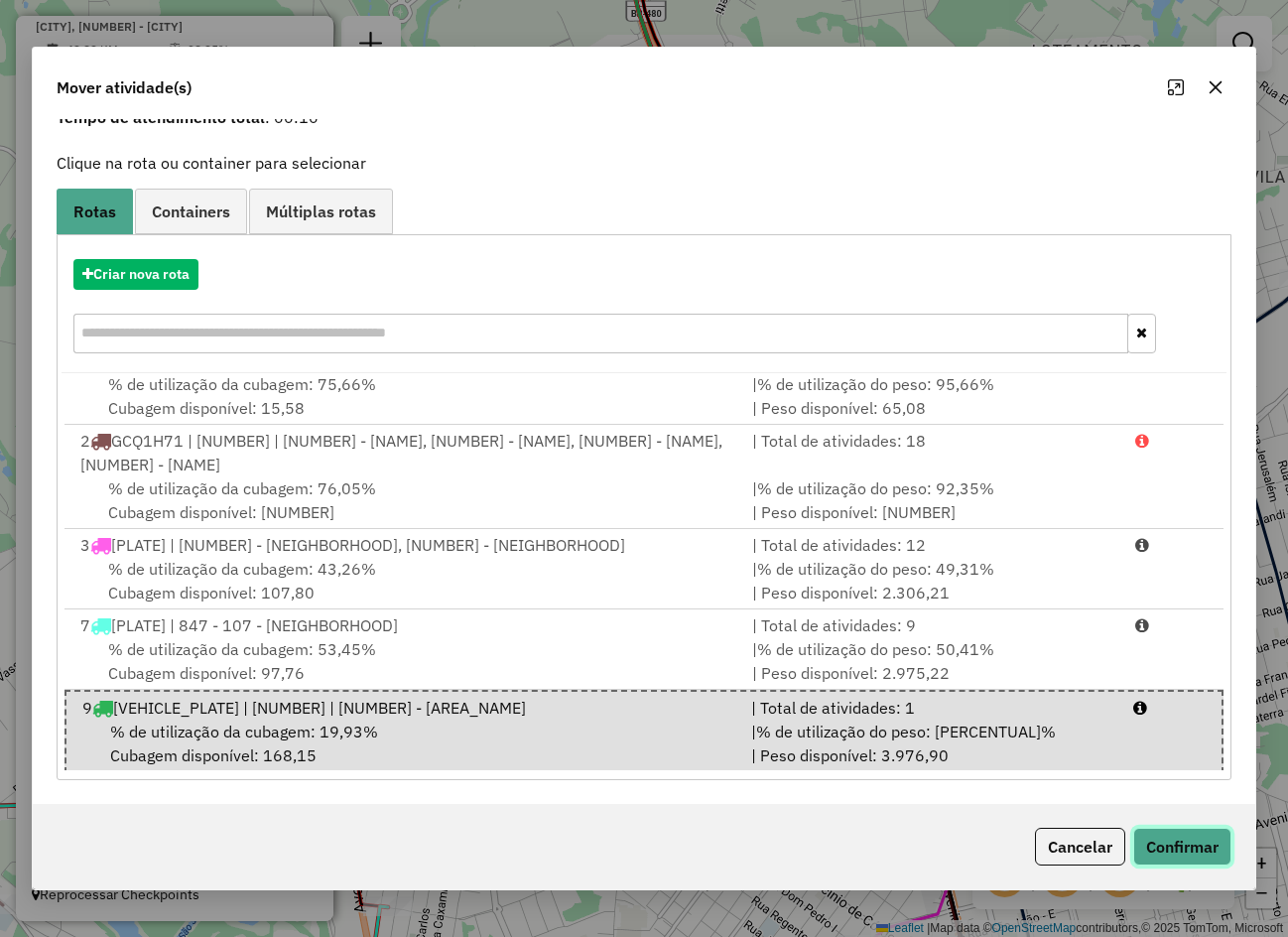 click on "Confirmar" 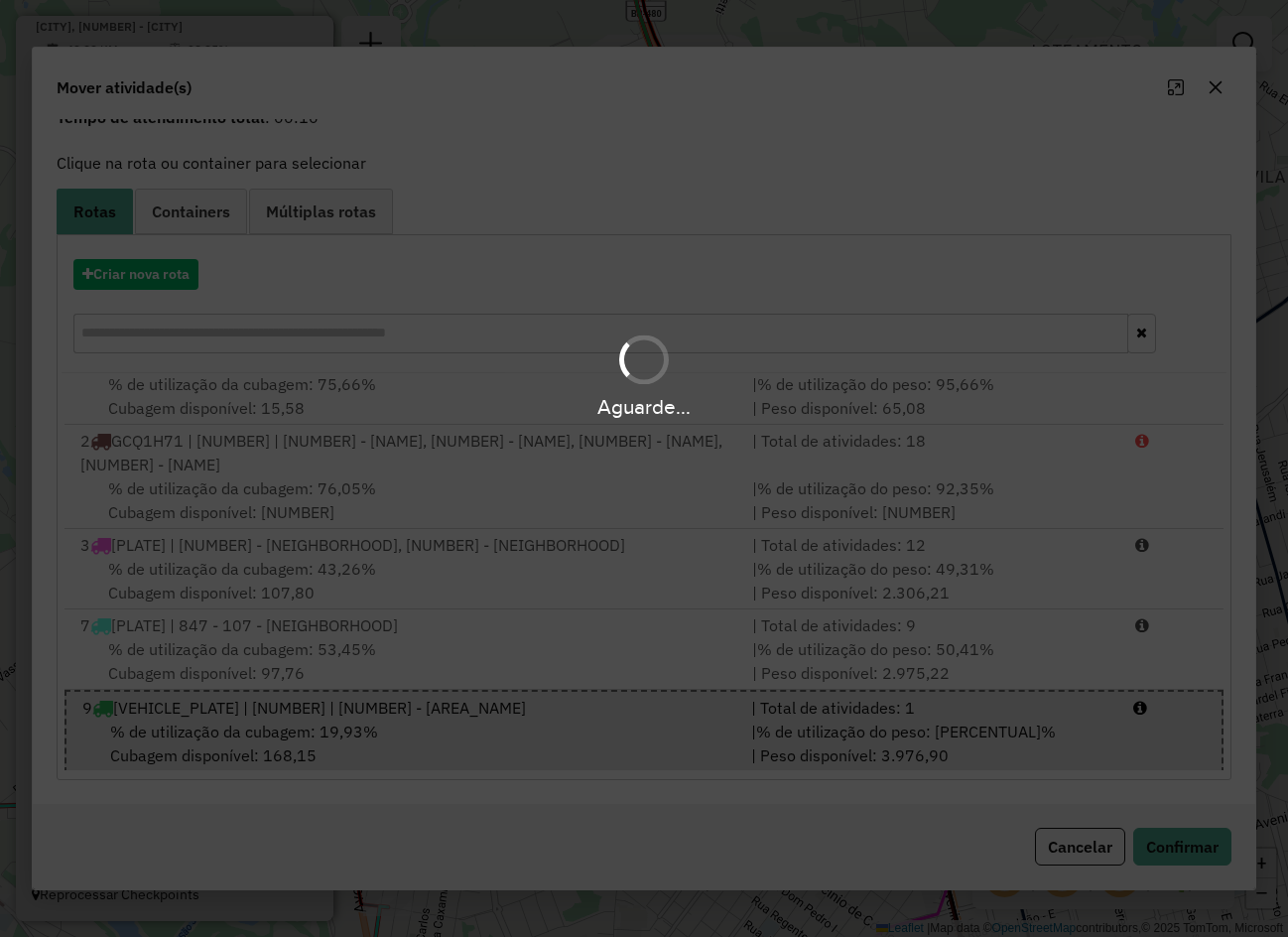 scroll, scrollTop: 0, scrollLeft: 0, axis: both 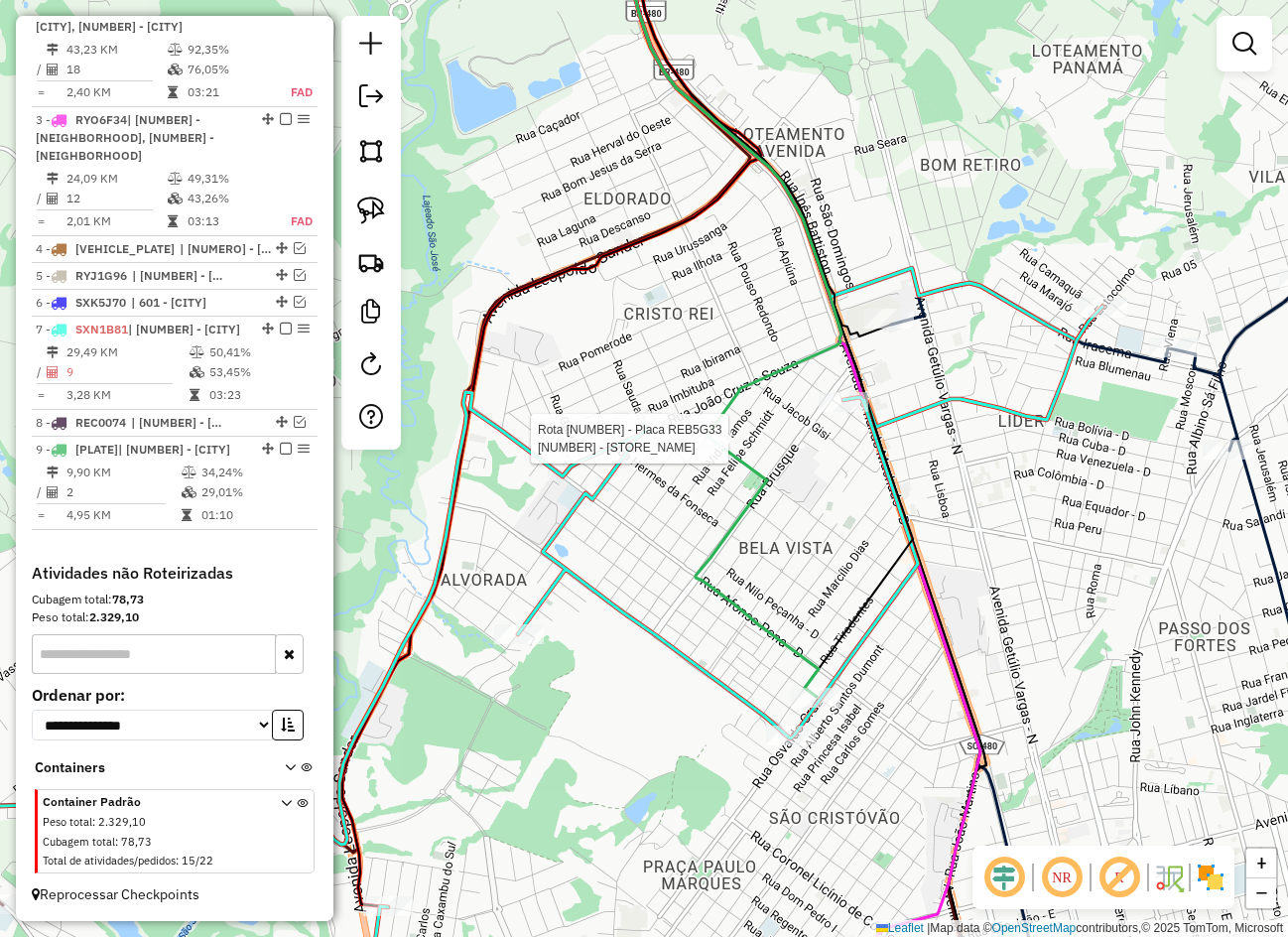 select on "*********" 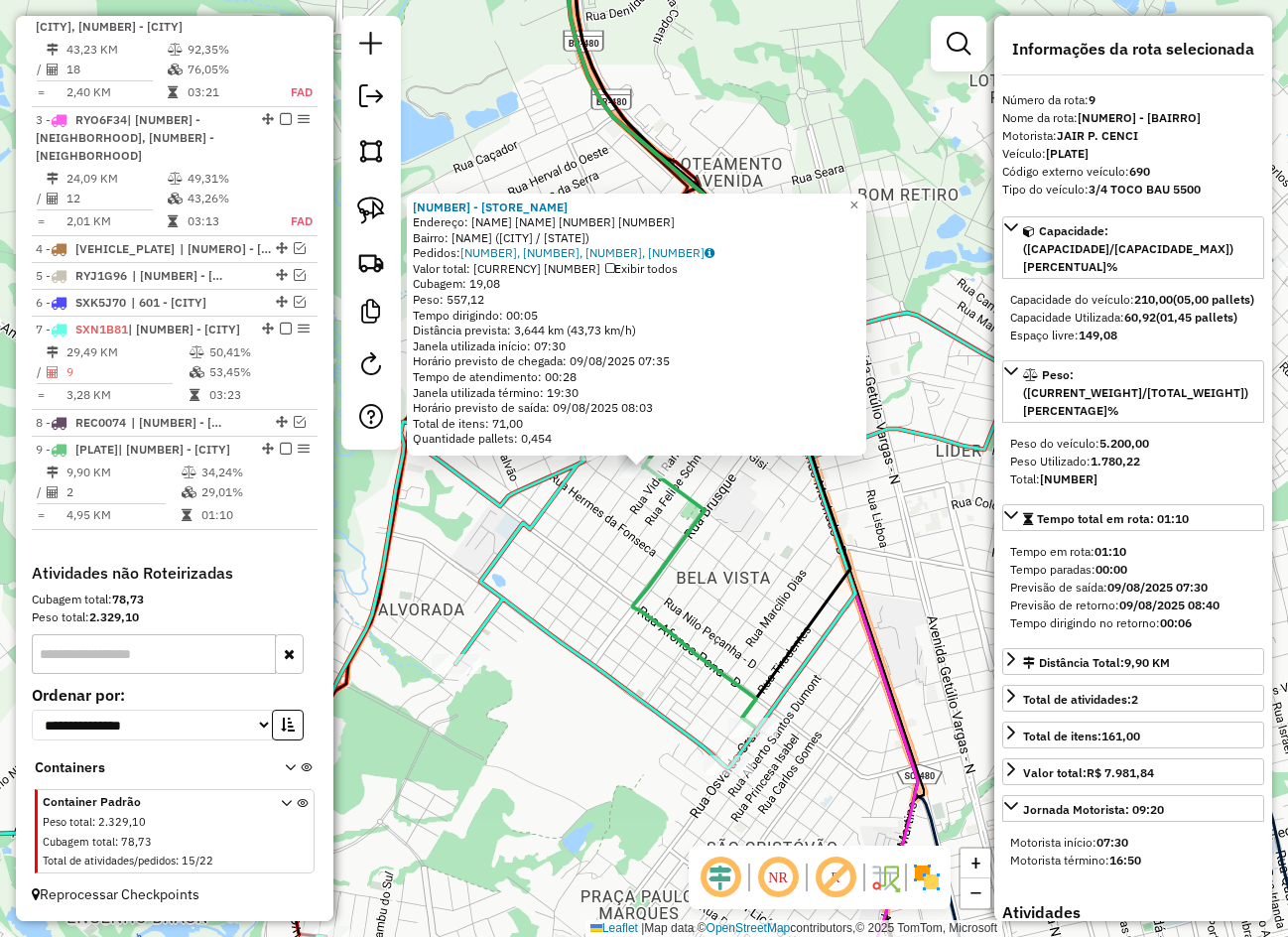 click on "8941 - ALBERTI BELA VISTA  Endereço:  GERONIMO COELHO RUA 671 249   Bairro: ALVORADA (CHAPECO / SC)   Pedidos:  08143409, 08143410, 08143411, 08143476   Valor total: R$ 3.412,94   Exibir todos   Cubagem: 19,08  Peso: 557,12  Tempo dirigindo: 00:05   Distância prevista: 3,644 km (43,73 km/h)   Janela utilizada início: 07:30   Horário previsto de chegada: 09/08/2025 07:35   Tempo de atendimento: 00:28   Janela utilizada término: 19:30   Horário previsto de saída: 09/08/2025 08:03   Total de itens: 71,00   Quantidade pallets: 0,454  × Janela de atendimento Grade de atendimento Capacidade Transportadoras Veículos Cliente Pedidos  Rotas Selecione os dias de semana para filtrar as janelas de atendimento  Seg   Ter   Qua   Qui   Sex   Sáb   Dom  Informe o período da janela de atendimento: De: Até:  Filtrar exatamente a janela do cliente  Considerar janela de atendimento padrão  Selecione os dias de semana para filtrar as grades de atendimento  Seg   Ter   Qua   Qui   Sex   Sáb   Dom   Peso mínimo:  +" 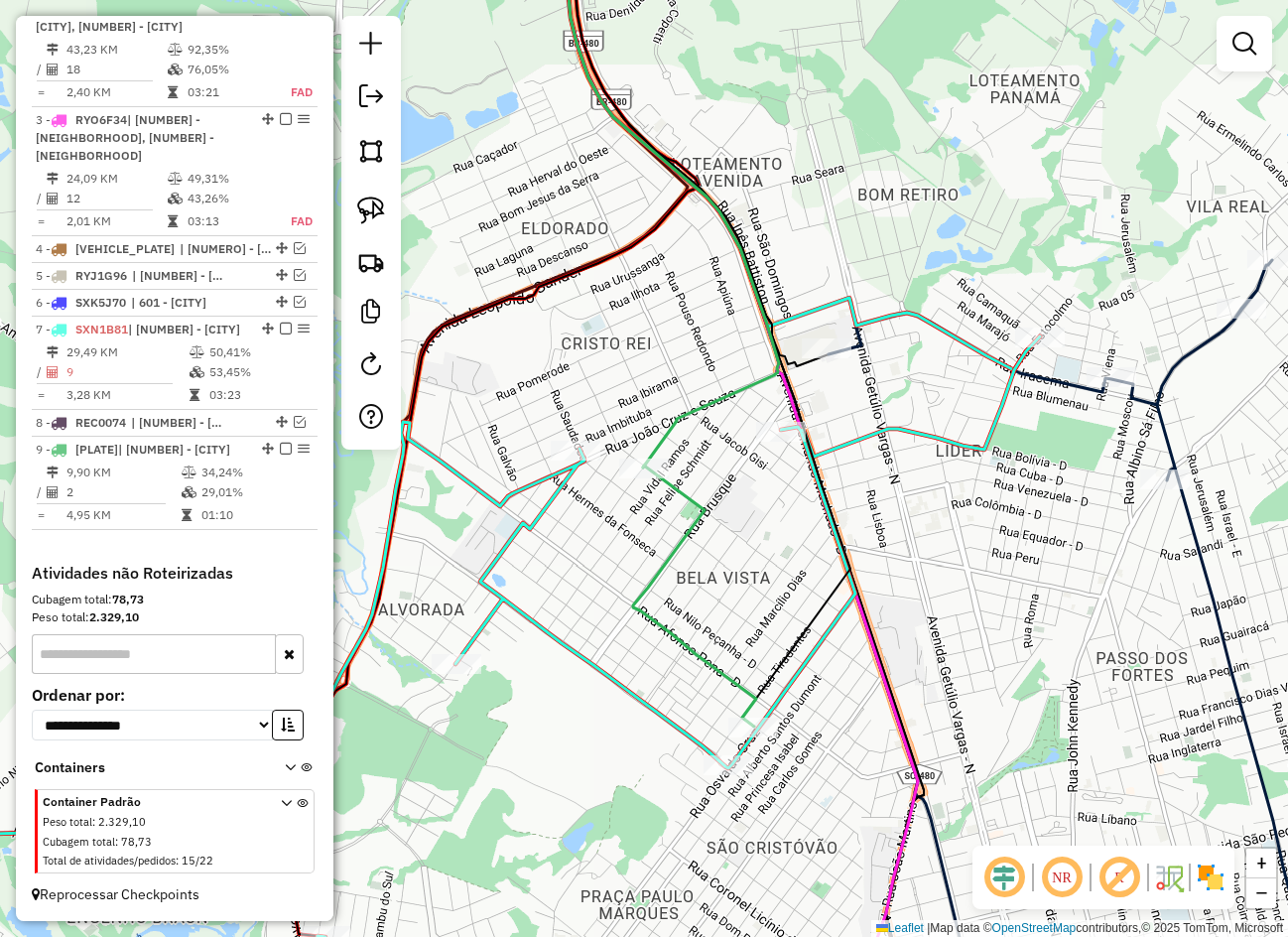 select on "*********" 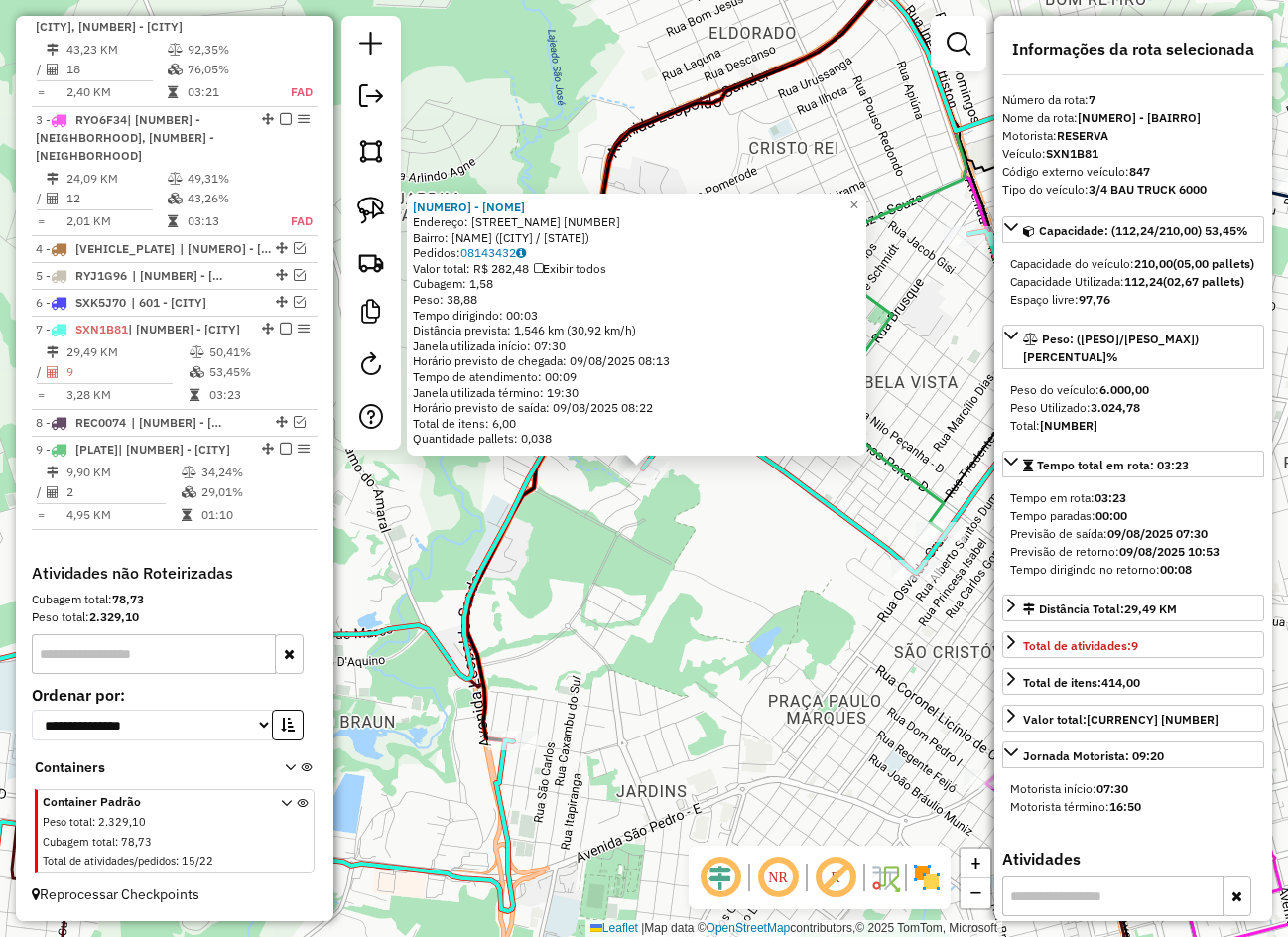 click on "4463 - ASSOCIACAO COMUNITAR  Endereço:  PAULO VI 718   Bairro: ALVORADA (CHAPECO / SC)   Pedidos:  08143432   Valor total: R$ 282,48   Exibir todos   Cubagem: 1,58  Peso: 38,88  Tempo dirigindo: 00:03   Distância prevista: 1,546 km (30,92 km/h)   Janela utilizada início: 07:30   Horário previsto de chegada: 09/08/2025 08:13   Tempo de atendimento: 00:09   Janela utilizada término: 19:30   Horário previsto de saída: 09/08/2025 08:22   Total de itens: 6,00   Quantidade pallets: 0,038  × Janela de atendimento Grade de atendimento Capacidade Transportadoras Veículos Cliente Pedidos  Rotas Selecione os dias de semana para filtrar as janelas de atendimento  Seg   Ter   Qua   Qui   Sex   Sáb   Dom  Informe o período da janela de atendimento: De: Até:  Filtrar exatamente a janela do cliente  Considerar janela de atendimento padrão  Selecione os dias de semana para filtrar as grades de atendimento  Seg   Ter   Qua   Qui   Sex   Sáb   Dom   Considerar clientes sem dia de atendimento cadastrado  De:   De:" 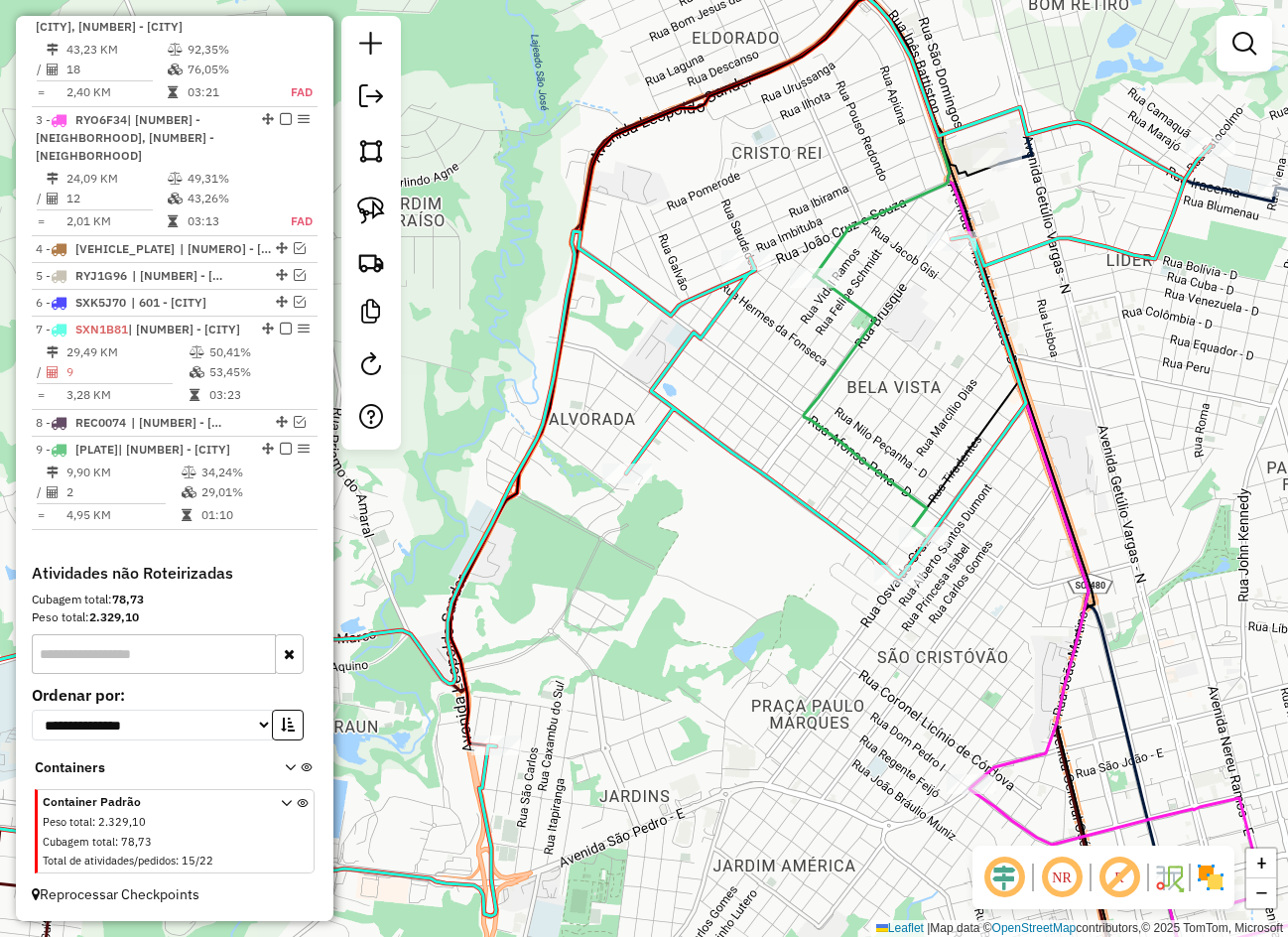 drag, startPoint x: 720, startPoint y: 550, endPoint x: 591, endPoint y: 504, distance: 136.9562 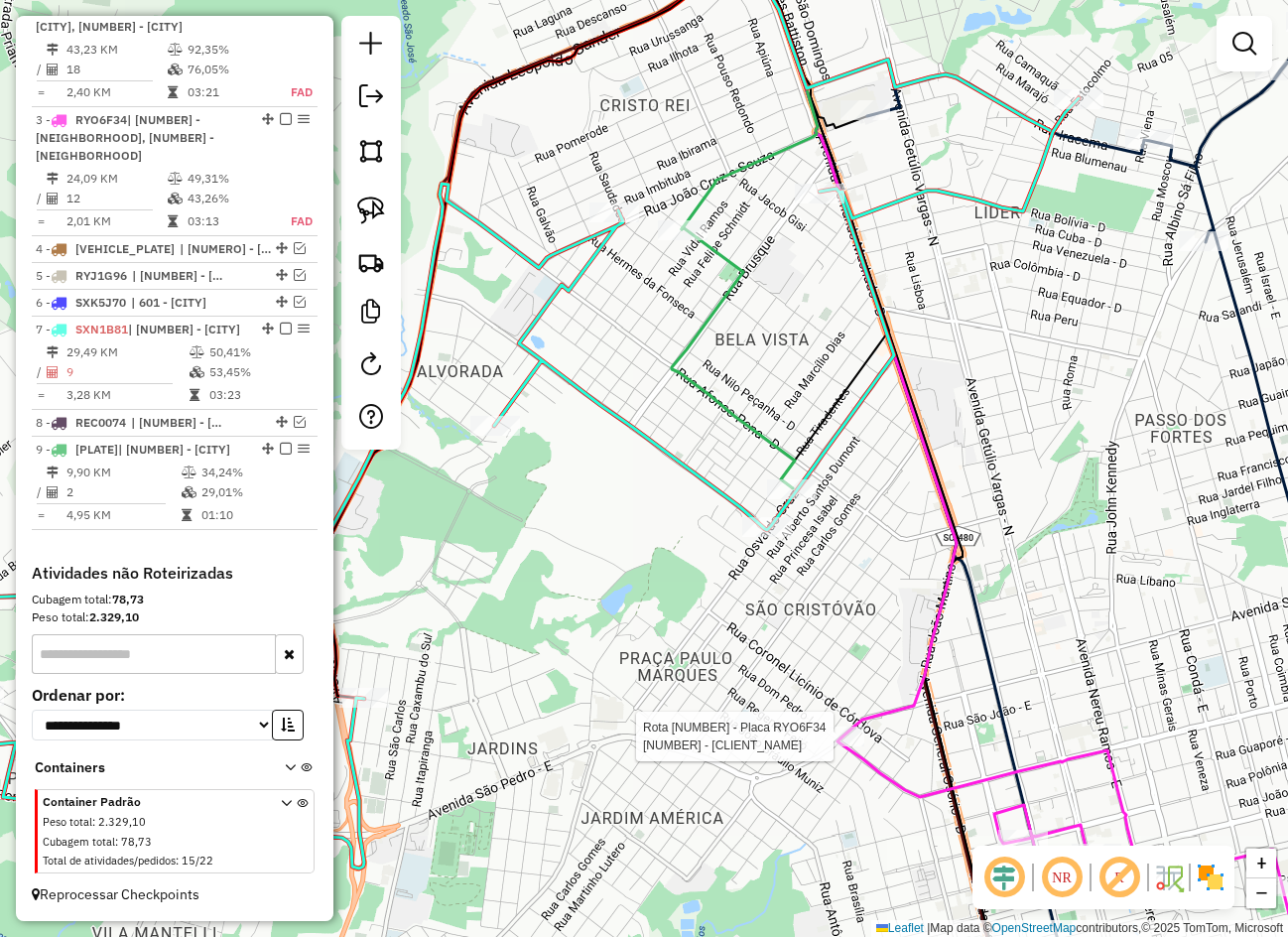 select on "*********" 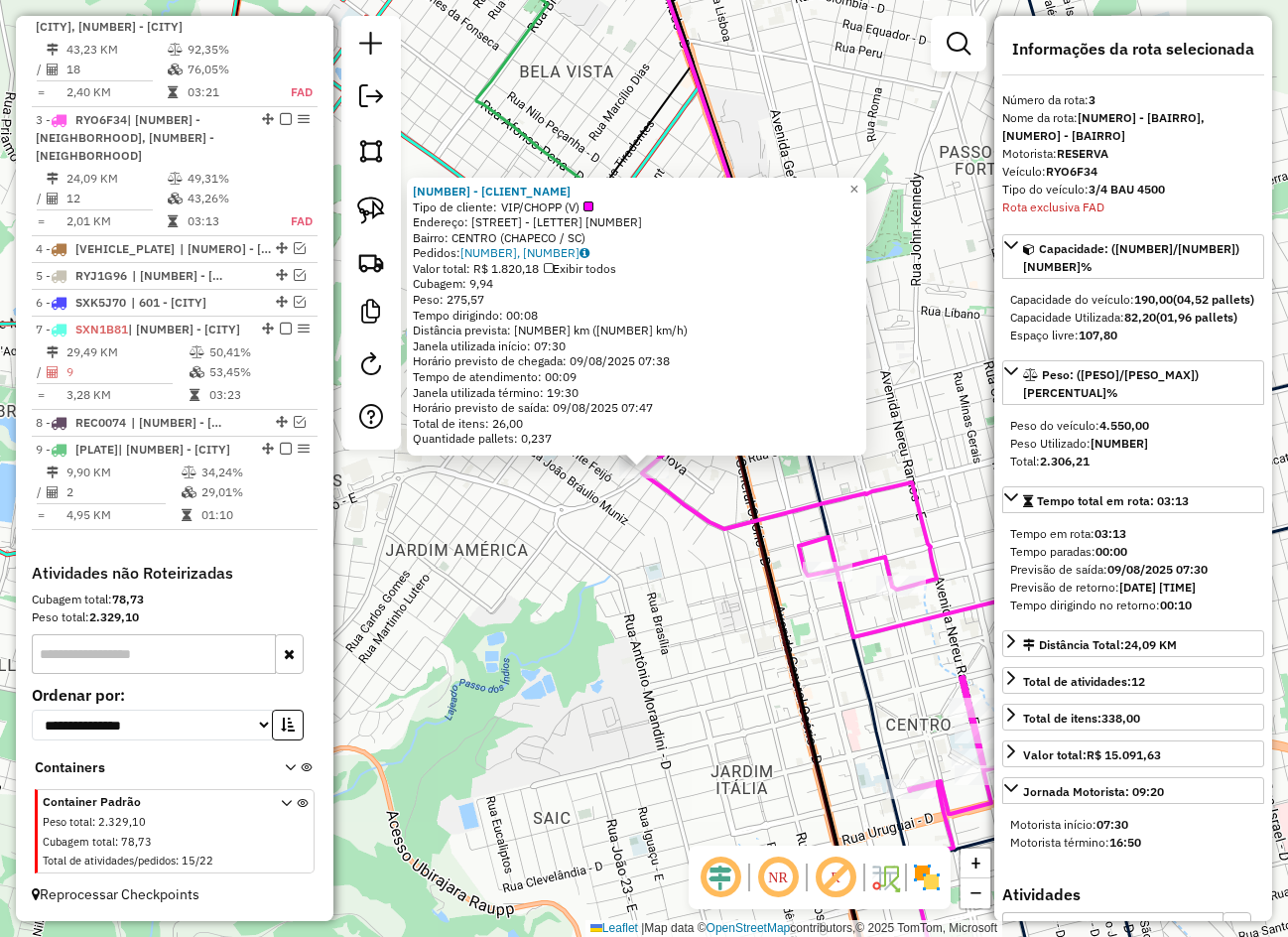 click on "14951 - DOCE PaO DELIVERY LT  Tipo de cliente:   VIP/CHOPP (V)   Endereço:  SAO PEDRO - D 1 1078   Bairro: CENTRO (CHAPECO / SC)   Pedidos:  08143422, 08143296   Valor total: R$ 1.820,18   Exibir todos   Cubagem: 9,94  Peso: 275,57  Tempo dirigindo: 00:08   Distância prevista: 5,84 km (43,80 km/h)   Janela utilizada início: 07:30   Horário previsto de chegada: 09/08/2025 07:38   Tempo de atendimento: 00:09   Janela utilizada término: 19:30   Horário previsto de saída: 09/08/2025 07:47   Total de itens: 26,00   Quantidade pallets: 0,237  × Janela de atendimento Grade de atendimento Capacidade Transportadoras Veículos Cliente Pedidos  Rotas Selecione os dias de semana para filtrar as janelas de atendimento  Seg   Ter   Qua   Qui   Sex   Sáb   Dom  Informe o período da janela de atendimento: De: Até:  Filtrar exatamente a janela do cliente  Considerar janela de atendimento padrão  Selecione os dias de semana para filtrar as grades de atendimento  Seg   Ter   Qua   Qui   Sex   Sáb   Dom   De:   De:" 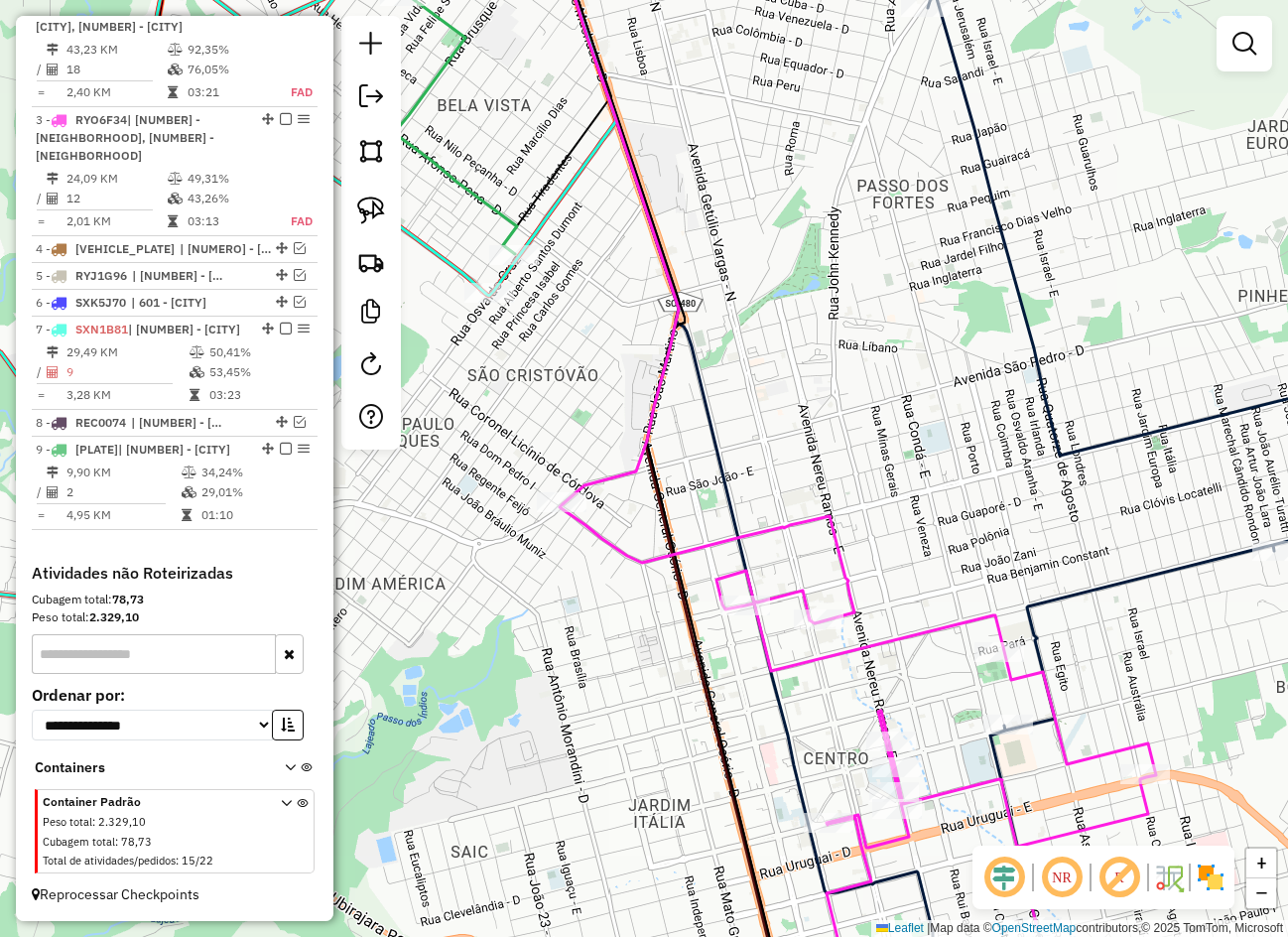 drag, startPoint x: 768, startPoint y: 620, endPoint x: 637, endPoint y: 685, distance: 146.23953 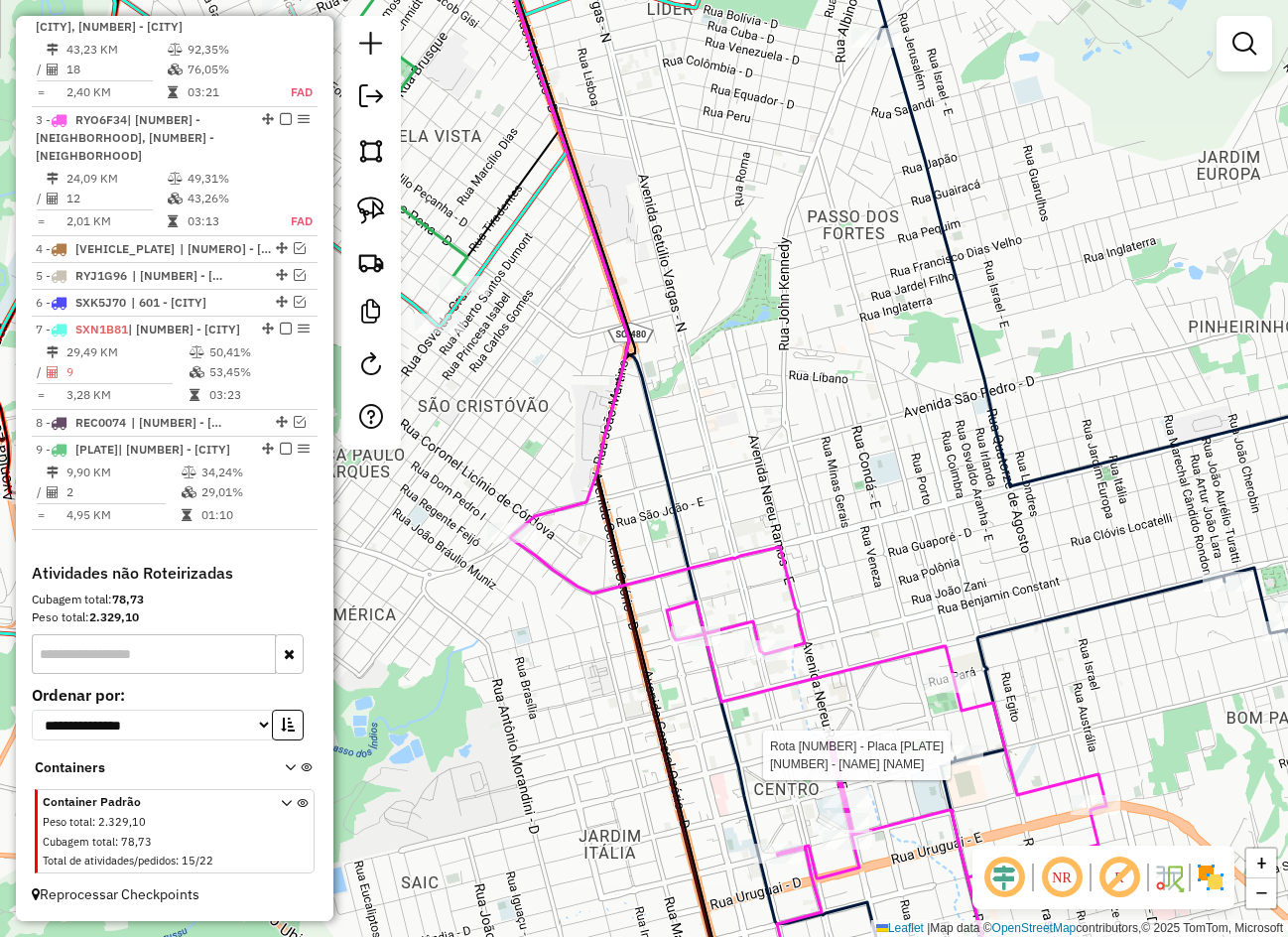 click 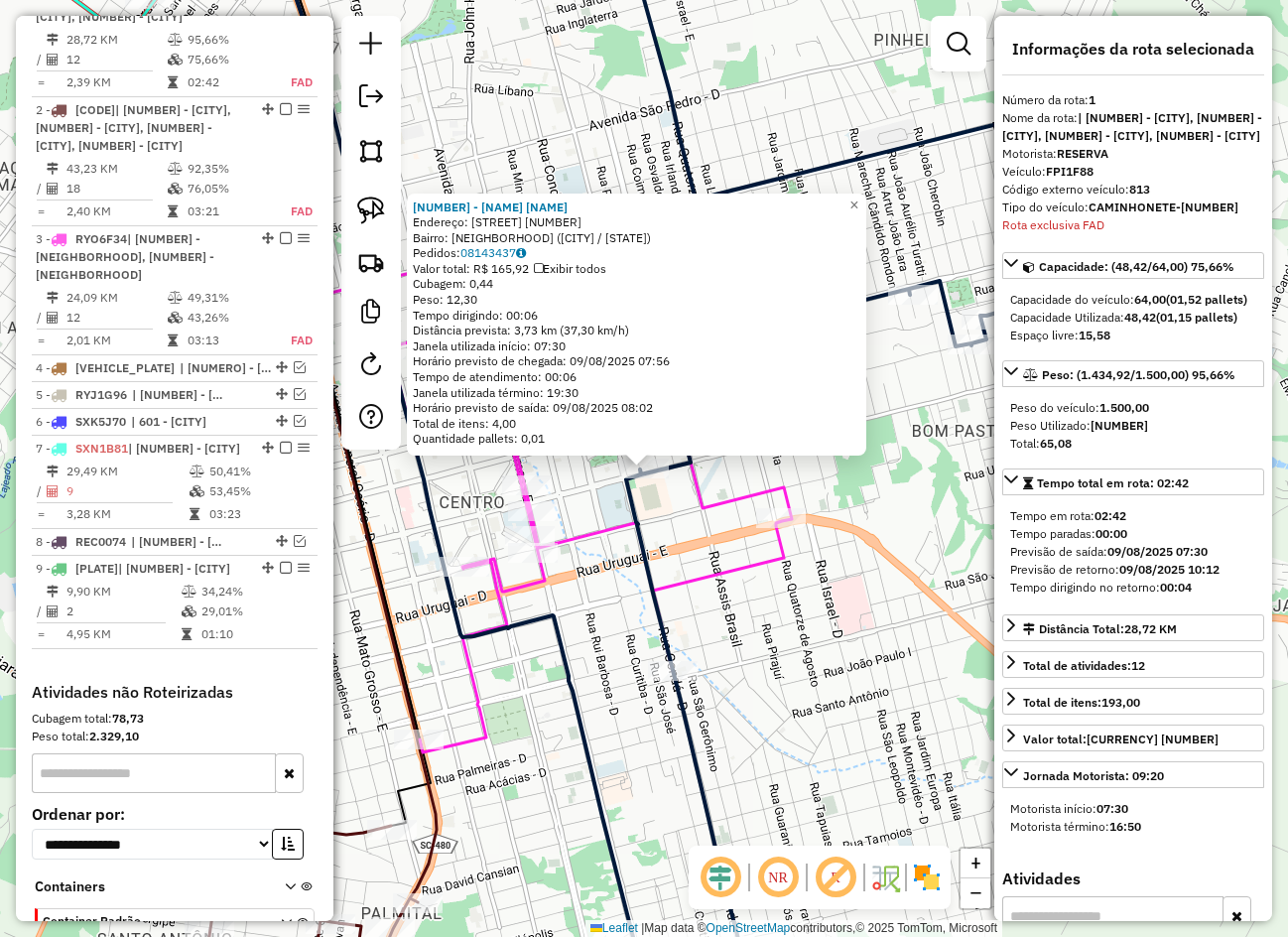 scroll, scrollTop: 793, scrollLeft: 0, axis: vertical 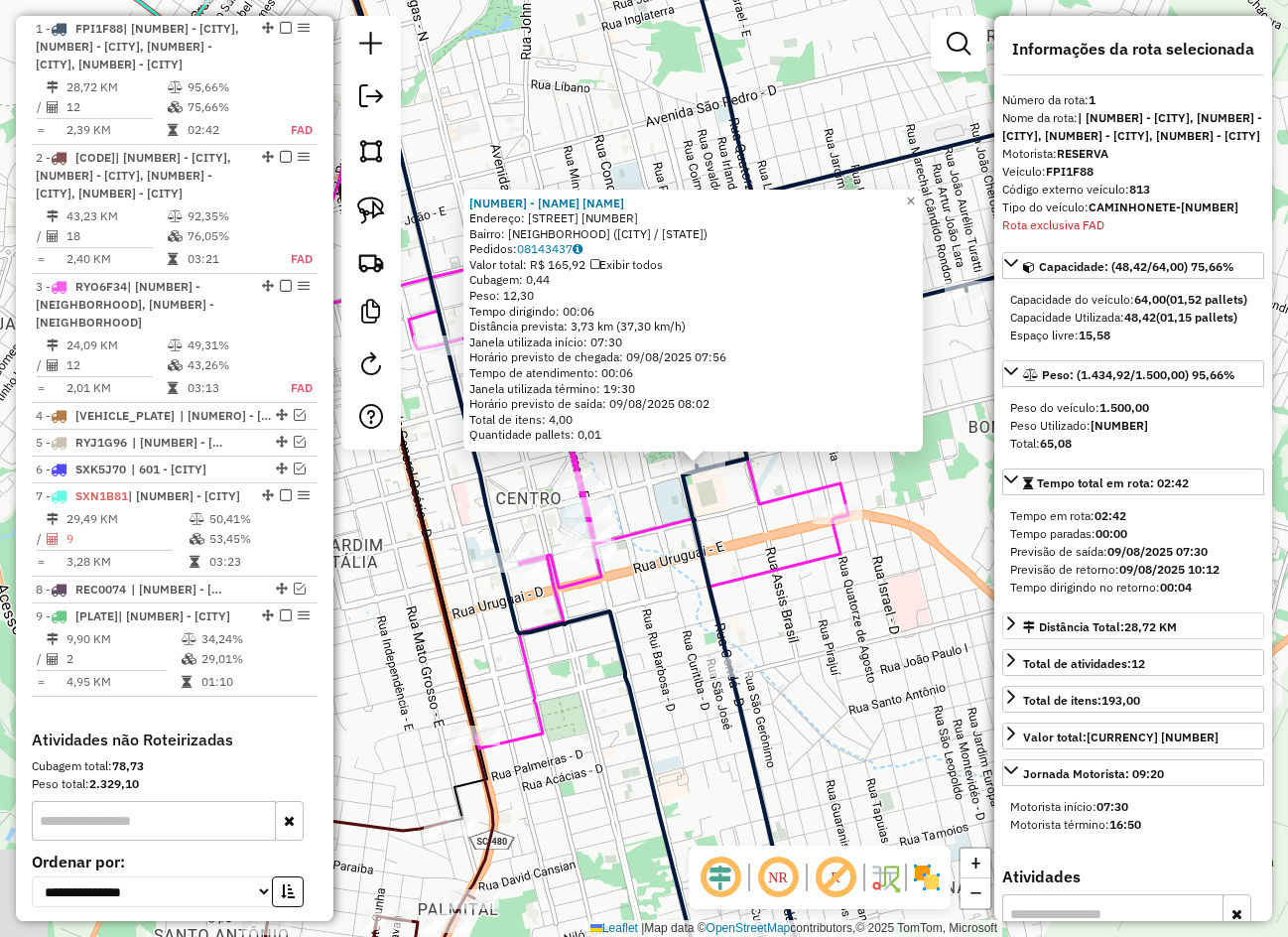 drag, startPoint x: 750, startPoint y: 714, endPoint x: 1047, endPoint y: 659, distance: 302.04966 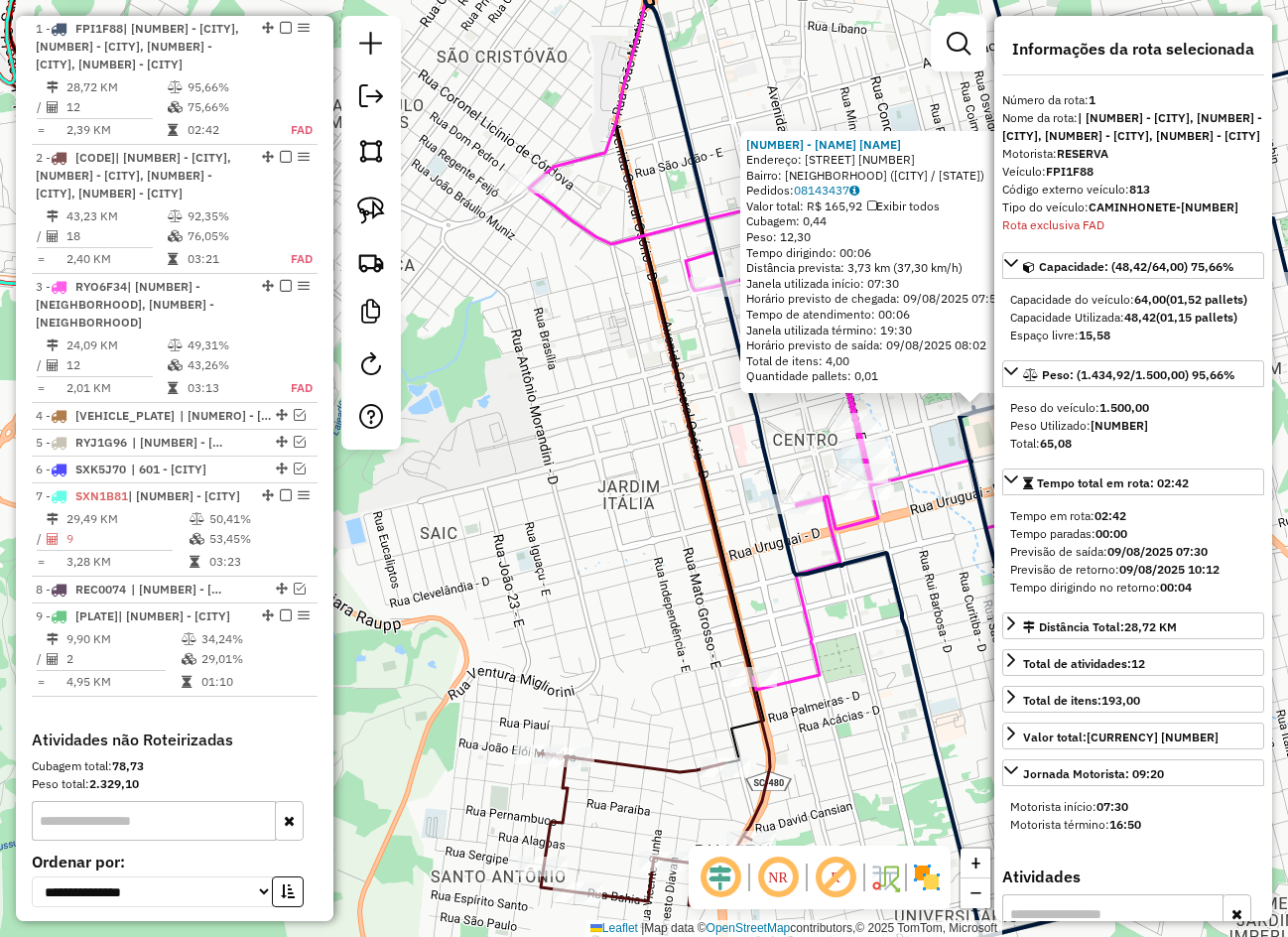 click on "15322 - ANDREI SILVA TORRES  Endereço:  Travessa Argelia 22   Bairro: MARIA GORETTI (CHAPECO / SC)   Pedidos:  08143437   Valor total: R$ 165,92   Exibir todos   Cubagem: 0,44  Peso: 12,30  Tempo dirigindo: 00:06   Distância prevista: 3,73 km (37,30 km/h)   Janela utilizada início: 07:30   Horário previsto de chegada: 09/08/2025 07:56   Tempo de atendimento: 00:06   Janela utilizada término: 19:30   Horário previsto de saída: 09/08/2025 08:02   Total de itens: 4,00   Quantidade pallets: 0,01  × Janela de atendimento Grade de atendimento Capacidade Transportadoras Veículos Cliente Pedidos  Rotas Selecione os dias de semana para filtrar as janelas de atendimento  Seg   Ter   Qua   Qui   Sex   Sáb   Dom  Informe o período da janela de atendimento: De: Até:  Filtrar exatamente a janela do cliente  Considerar janela de atendimento padrão  Selecione os dias de semana para filtrar as grades de atendimento  Seg   Ter   Qua   Qui   Sex   Sáb   Dom   Considerar clientes sem dia de atendimento cadastrado +" 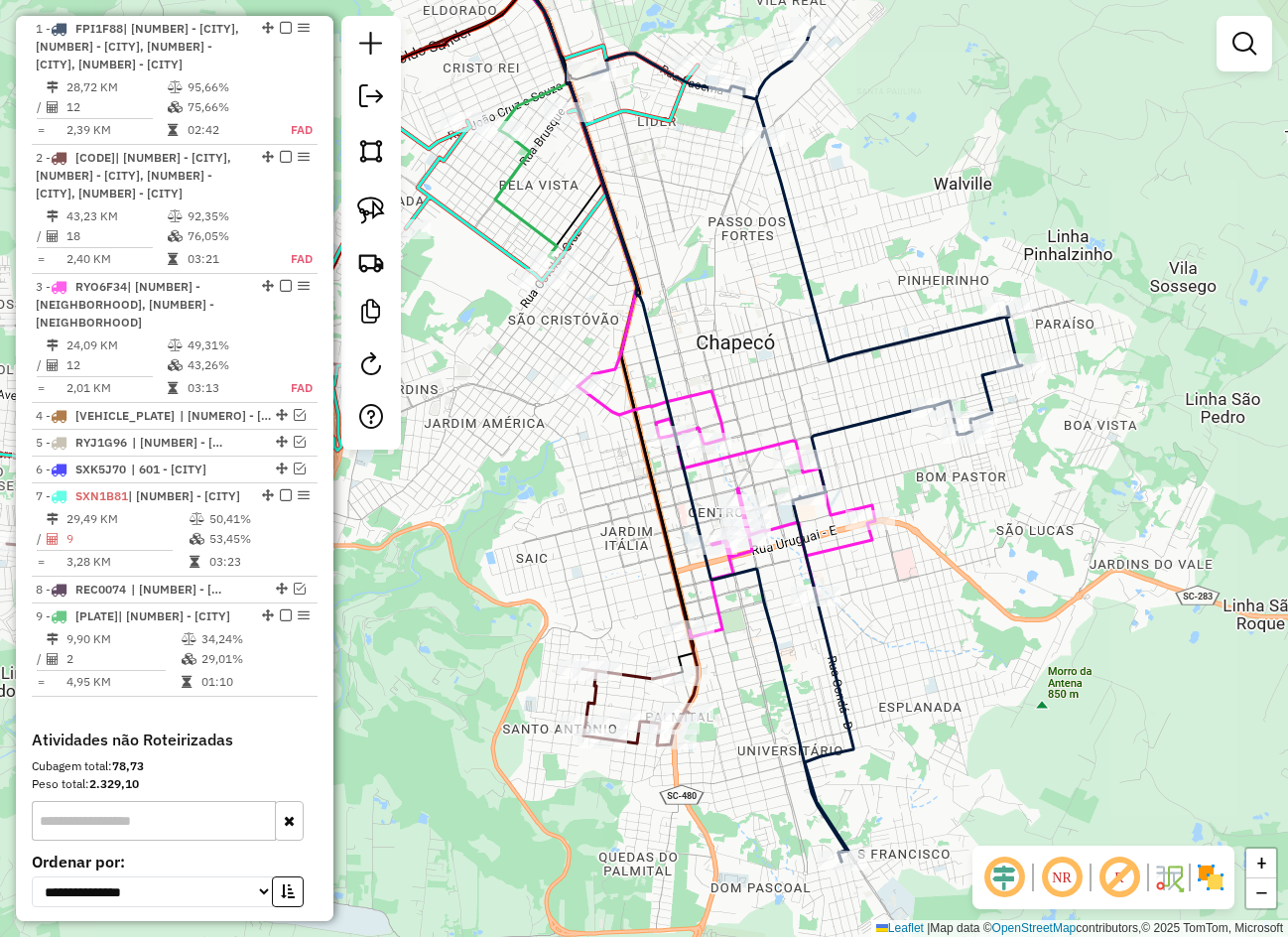 drag, startPoint x: 567, startPoint y: 583, endPoint x: 962, endPoint y: 565, distance: 395.40991 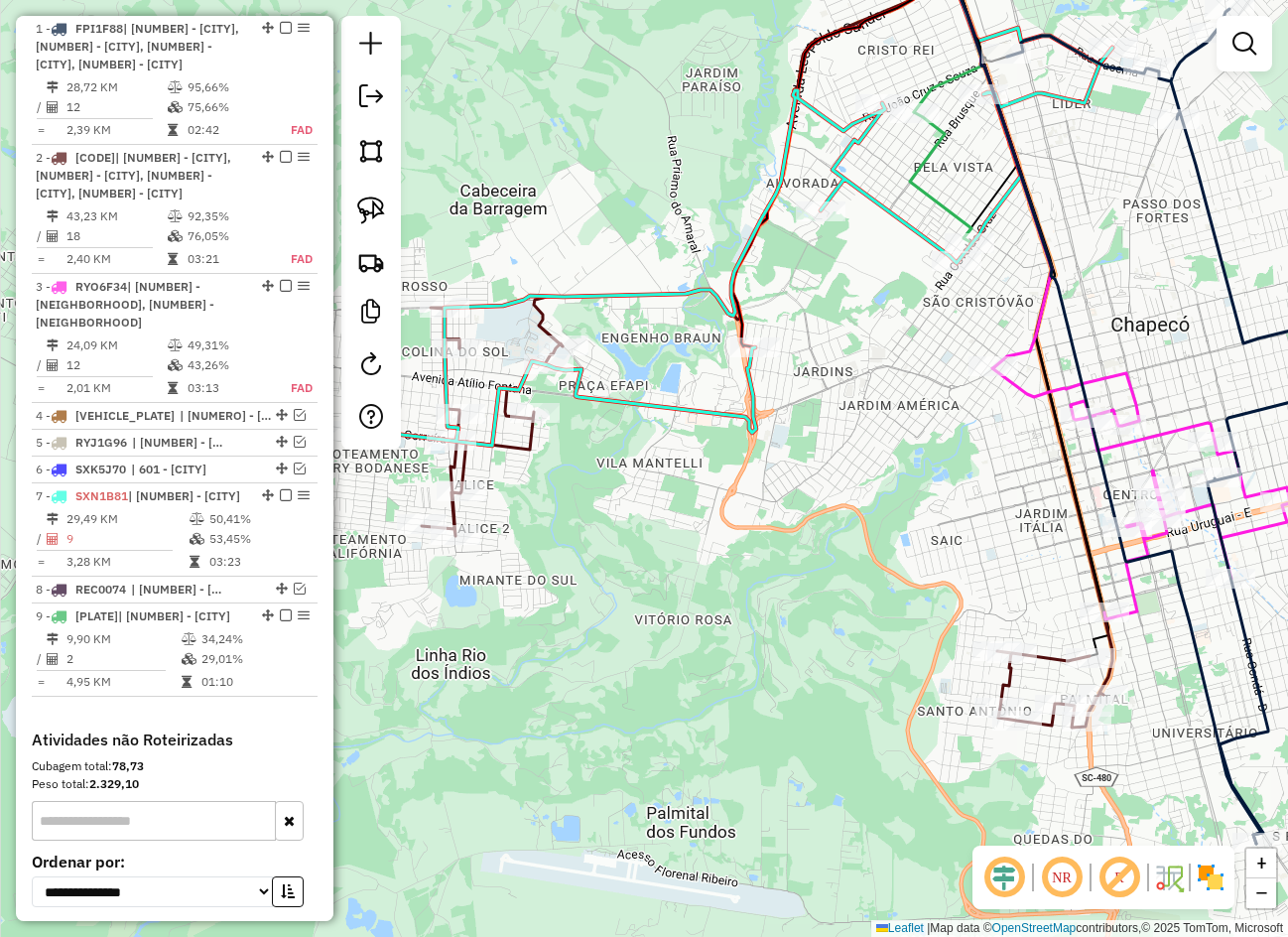 drag, startPoint x: 830, startPoint y: 550, endPoint x: 857, endPoint y: 554, distance: 27.294688 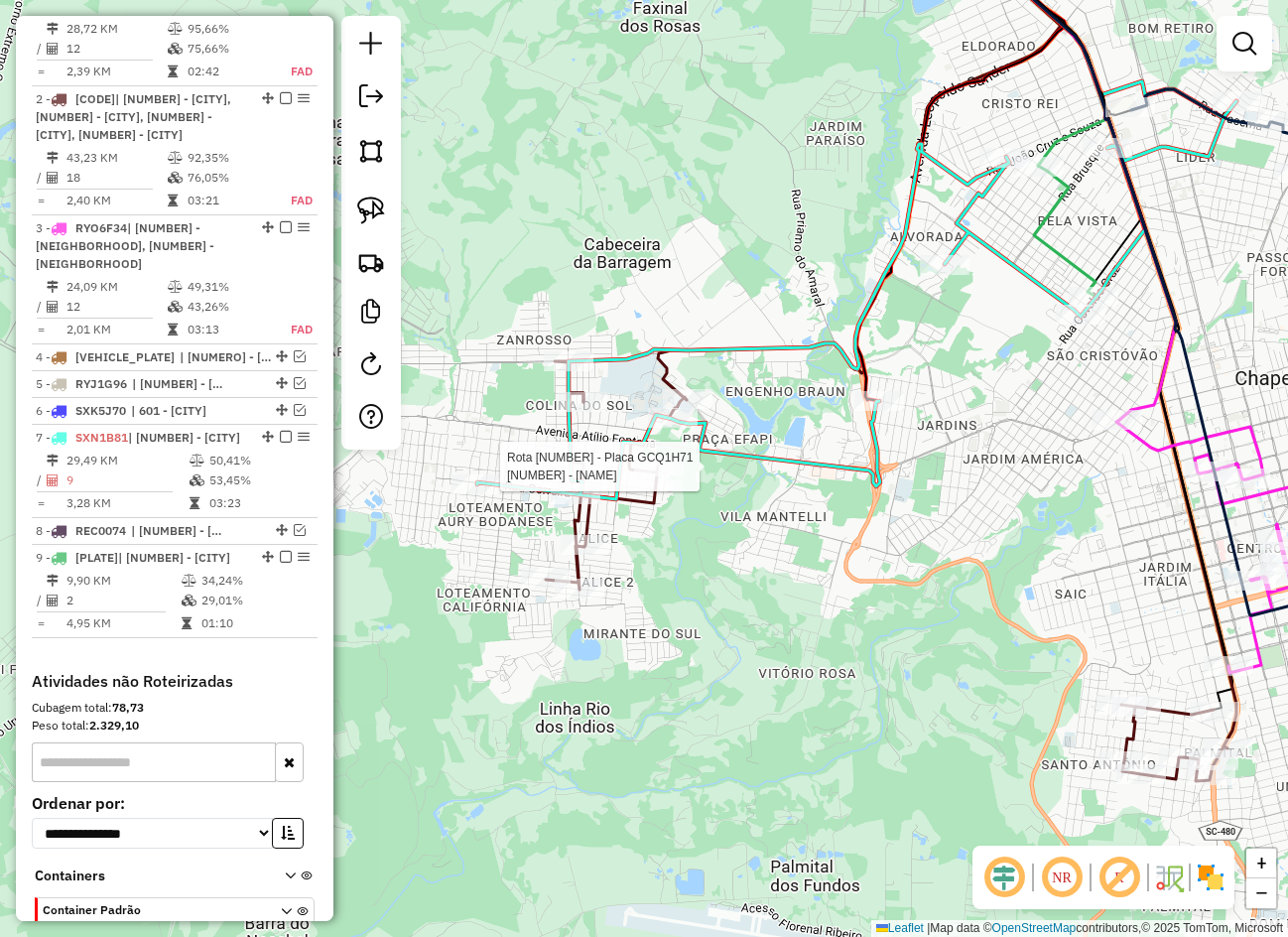 select on "*********" 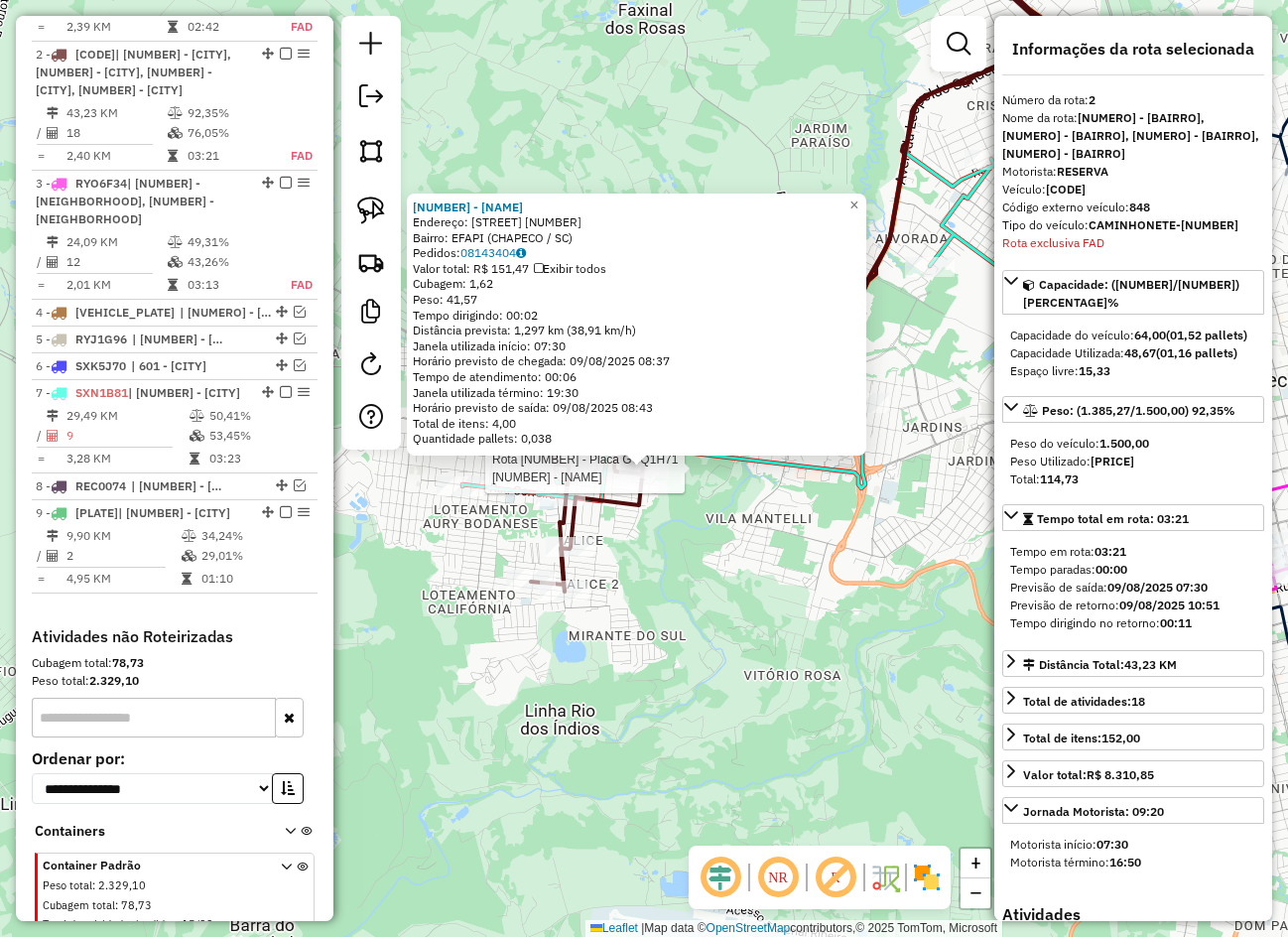scroll, scrollTop: 922, scrollLeft: 0, axis: vertical 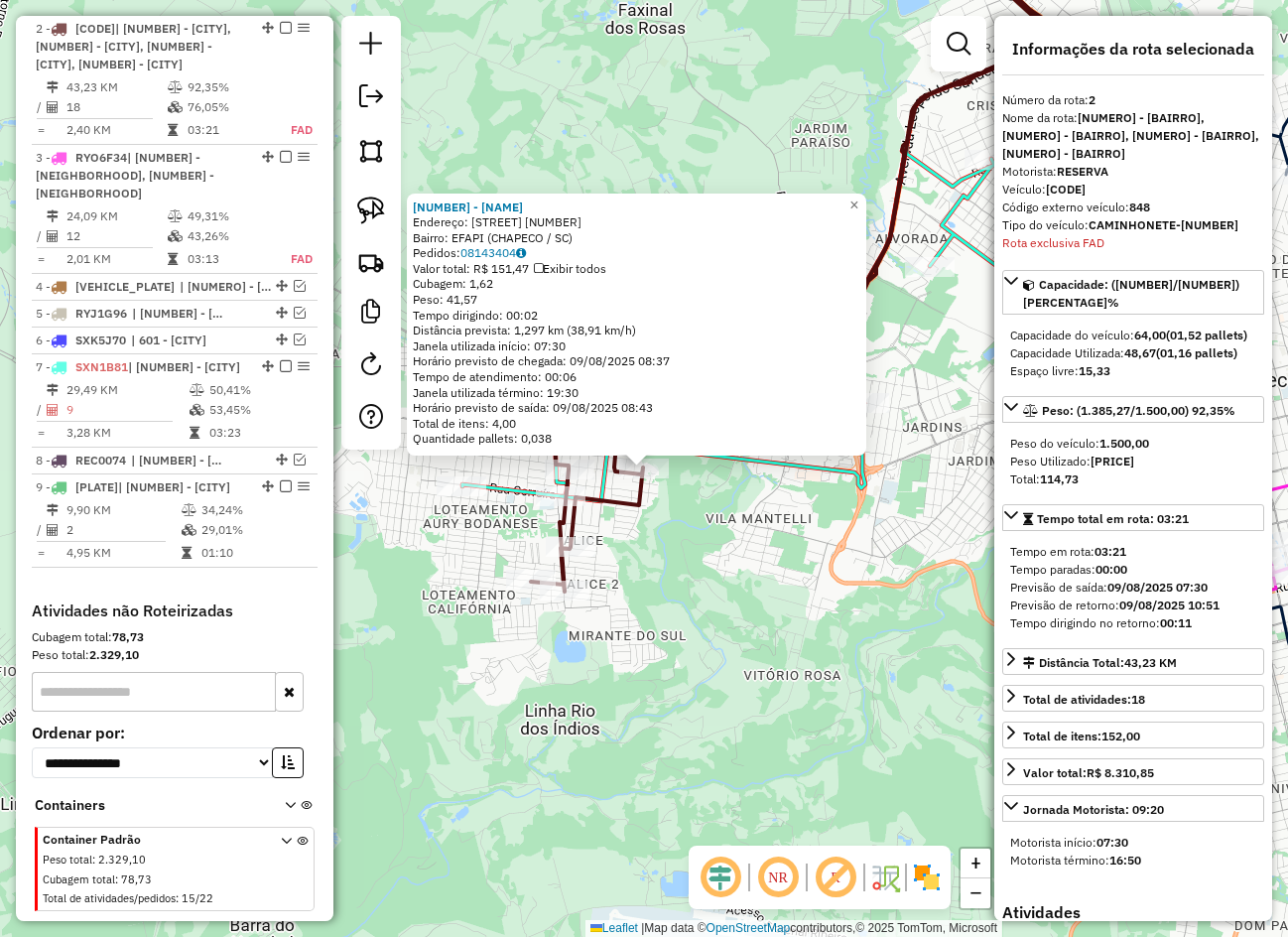 click on "14765 - MERCADO LIRIO  Endereço:  DA CULTURA 78   Bairro: EFAPI (CHAPECO / SC)   Pedidos:  08143404   Valor total: R$ 151,47   Exibir todos   Cubagem: 1,62  Peso: 41,57  Tempo dirigindo: 00:02   Distância prevista: 1,297 km (38,91 km/h)   Janela utilizada início: 07:30   Horário previsto de chegada: 09/08/2025 08:37   Tempo de atendimento: 00:06   Janela utilizada término: 19:30   Horário previsto de saída: 09/08/2025 08:43   Total de itens: 4,00   Quantidade pallets: 0,038  × Janela de atendimento Grade de atendimento Capacidade Transportadoras Veículos Cliente Pedidos  Rotas Selecione os dias de semana para filtrar as janelas de atendimento  Seg   Ter   Qua   Qui   Sex   Sáb   Dom  Informe o período da janela de atendimento: De: Até:  Filtrar exatamente a janela do cliente  Considerar janela de atendimento padrão  Selecione os dias de semana para filtrar as grades de atendimento  Seg   Ter   Qua   Qui   Sex   Sáb   Dom   Considerar clientes sem dia de atendimento cadastrado  Peso mínimo:  De:" 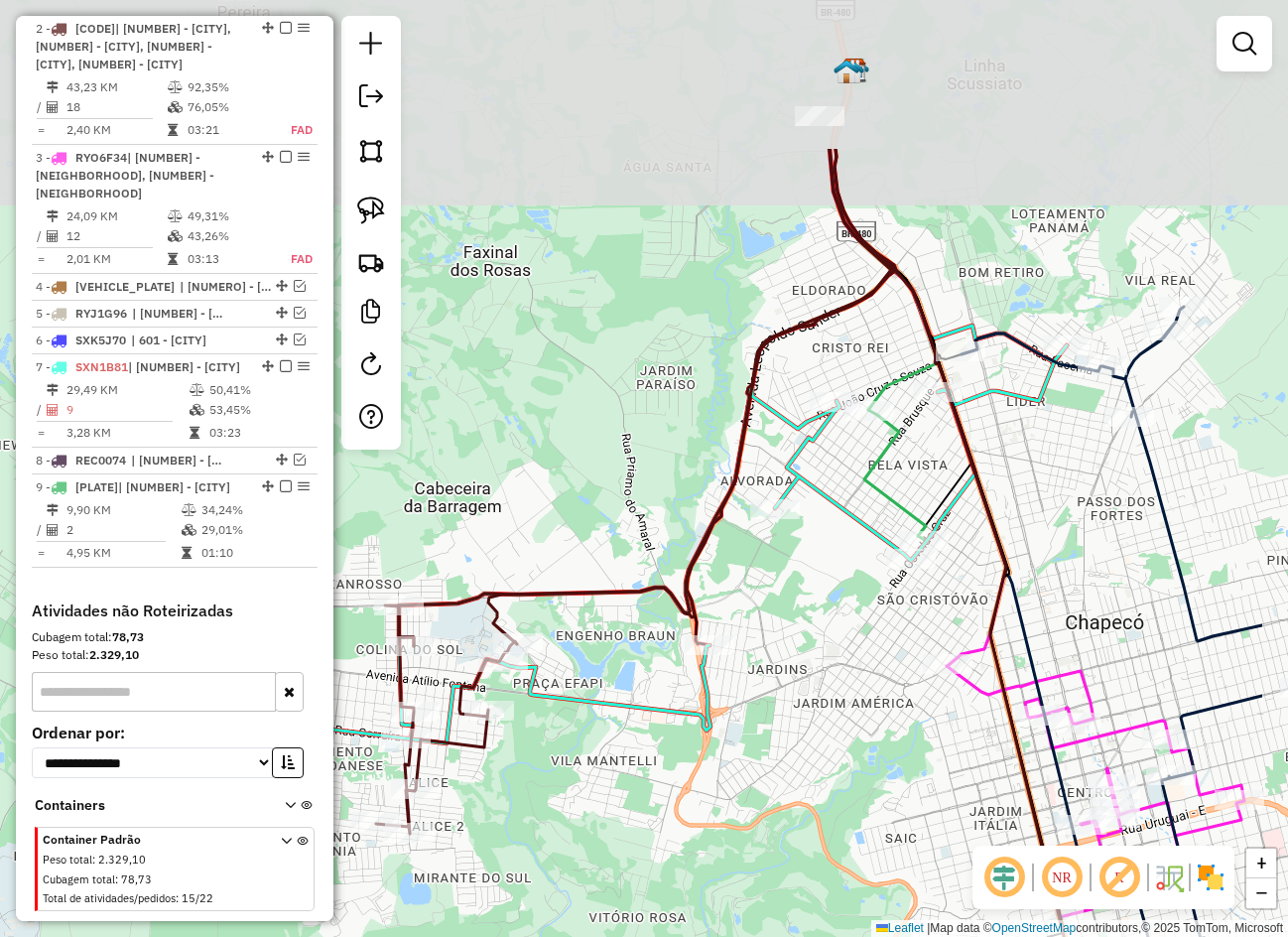 drag, startPoint x: 897, startPoint y: 482, endPoint x: 741, endPoint y: 728, distance: 291.2937 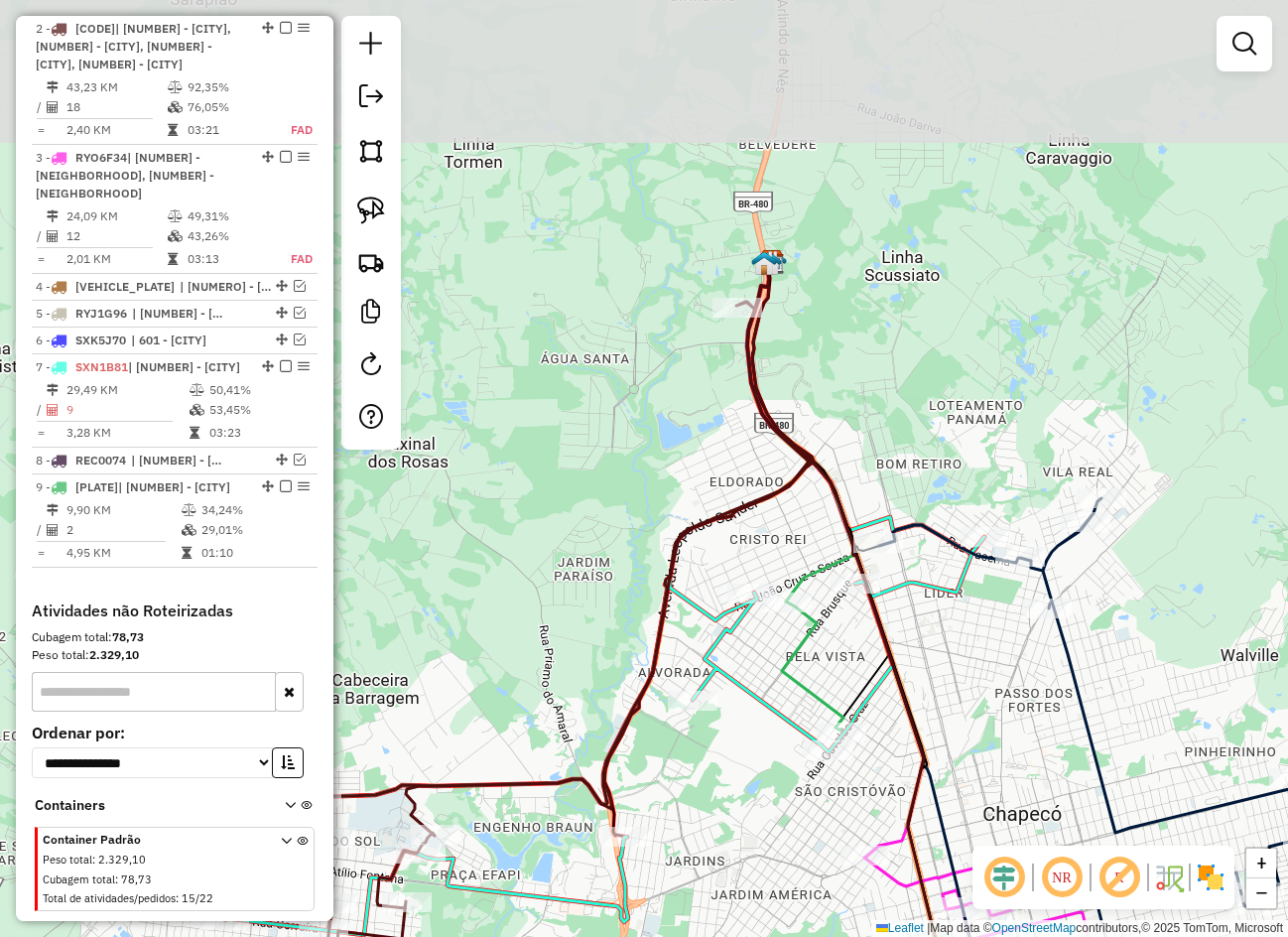 drag, startPoint x: 805, startPoint y: 578, endPoint x: 723, endPoint y: 765, distance: 204.18864 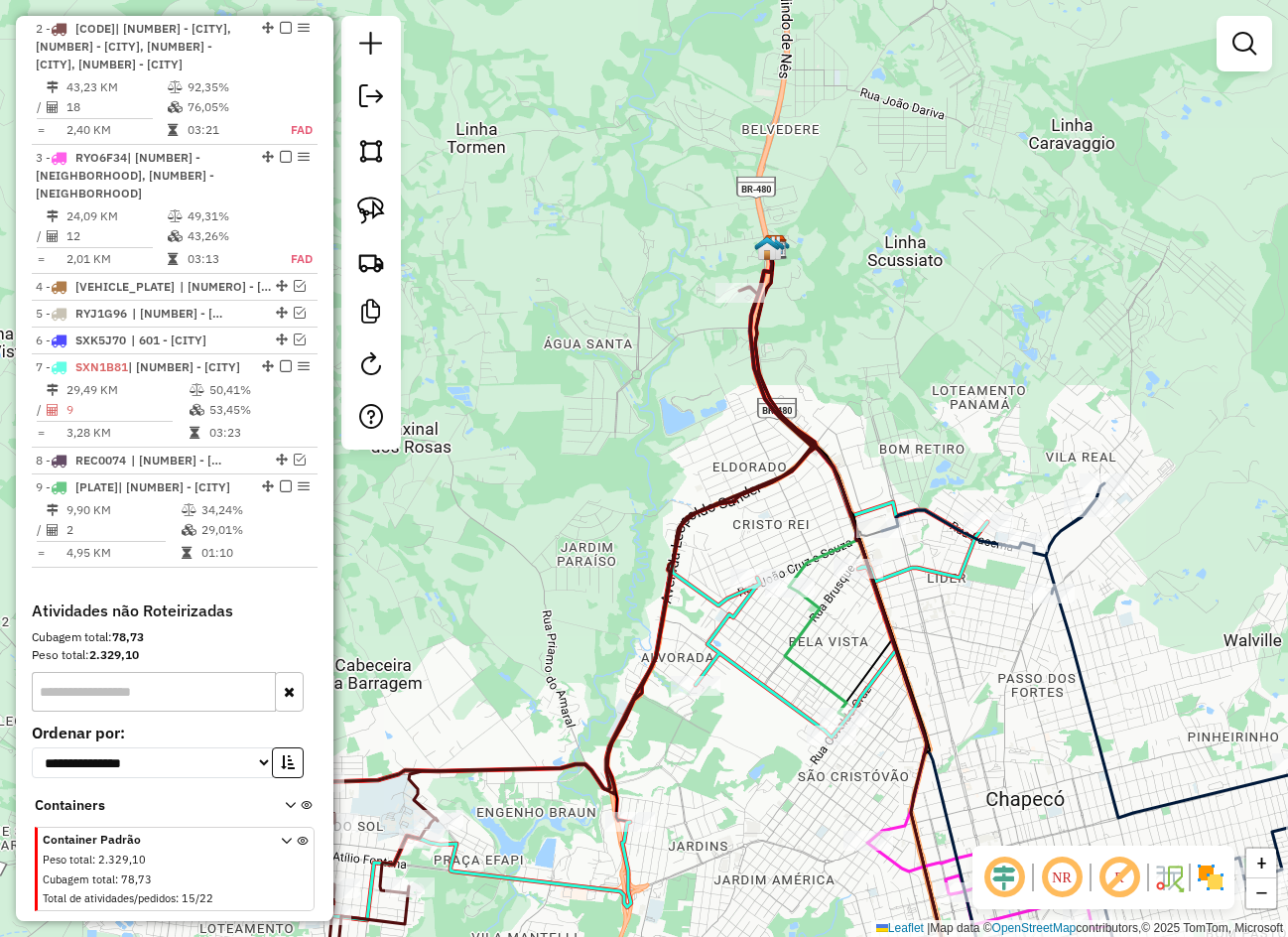 drag, startPoint x: 887, startPoint y: 422, endPoint x: 872, endPoint y: 383, distance: 41.785165 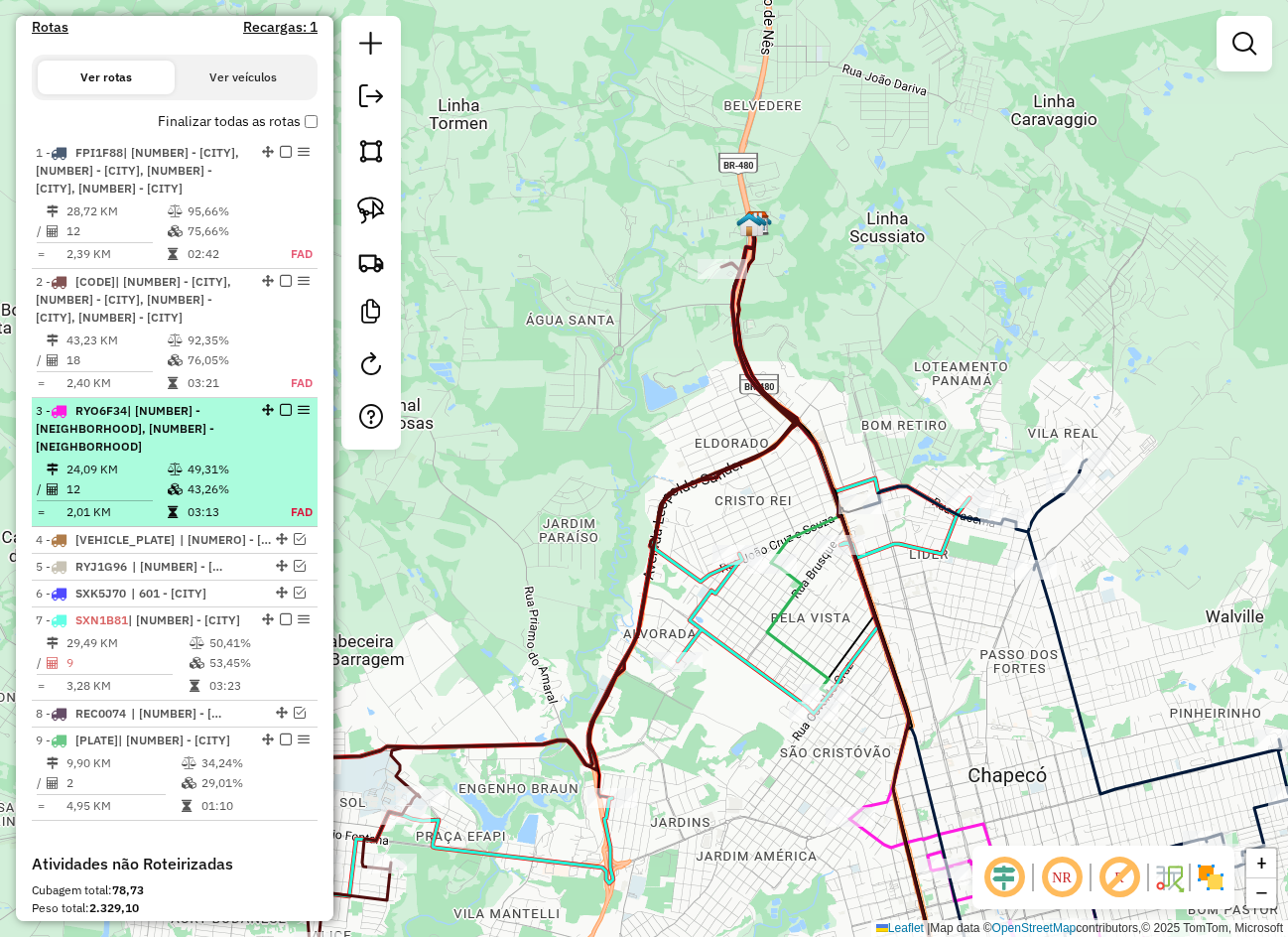 scroll, scrollTop: 624, scrollLeft: 0, axis: vertical 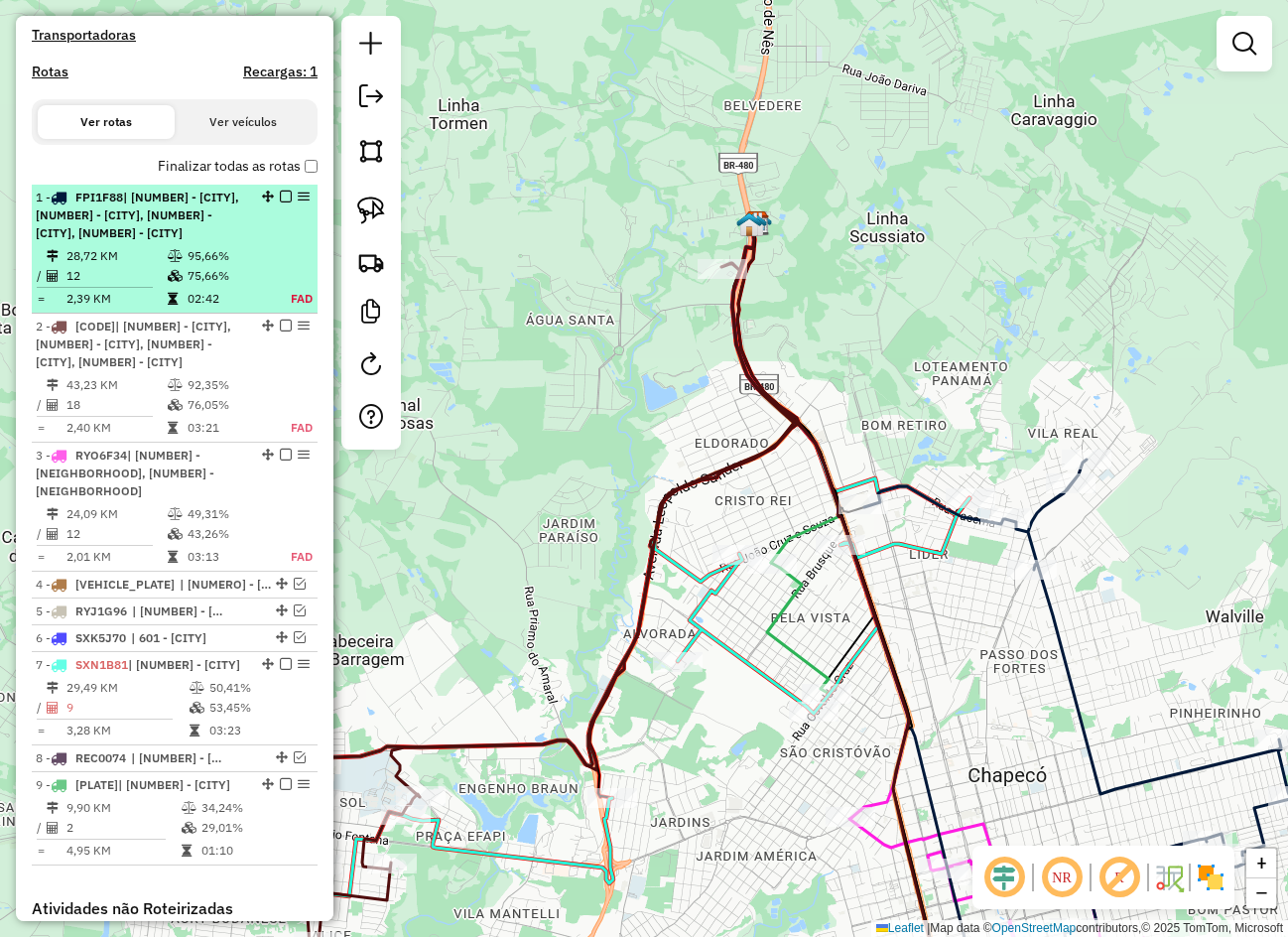click on "| [NUMBER] - [CITY] [STATE], [NUMBER] - [CITY] [STATE], [NUMBER] - [CITY] [STATE], [NUMBER] - [NEIGHBORHOOD]" at bounding box center [137, 214] 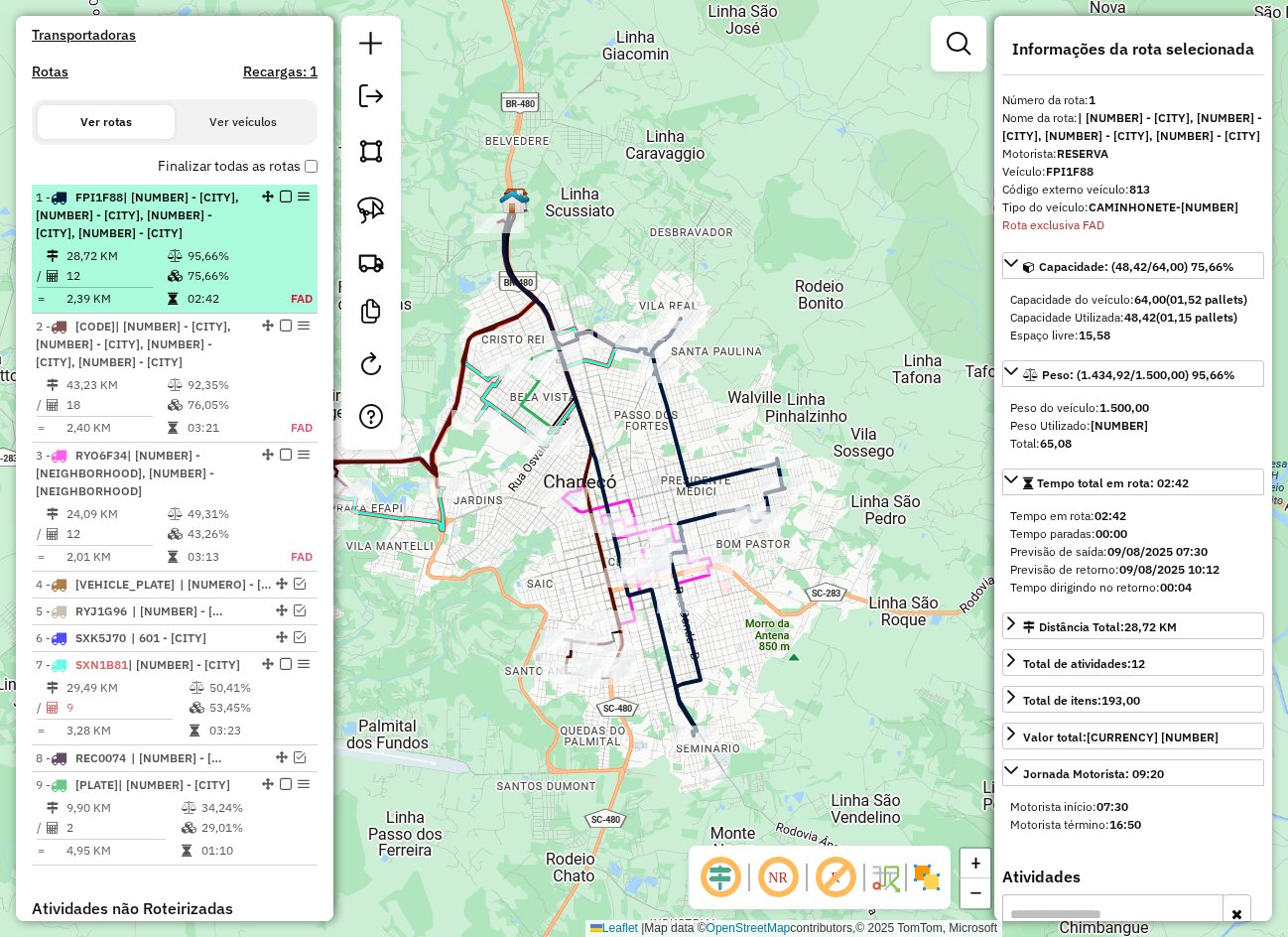 click at bounding box center (286, 197) 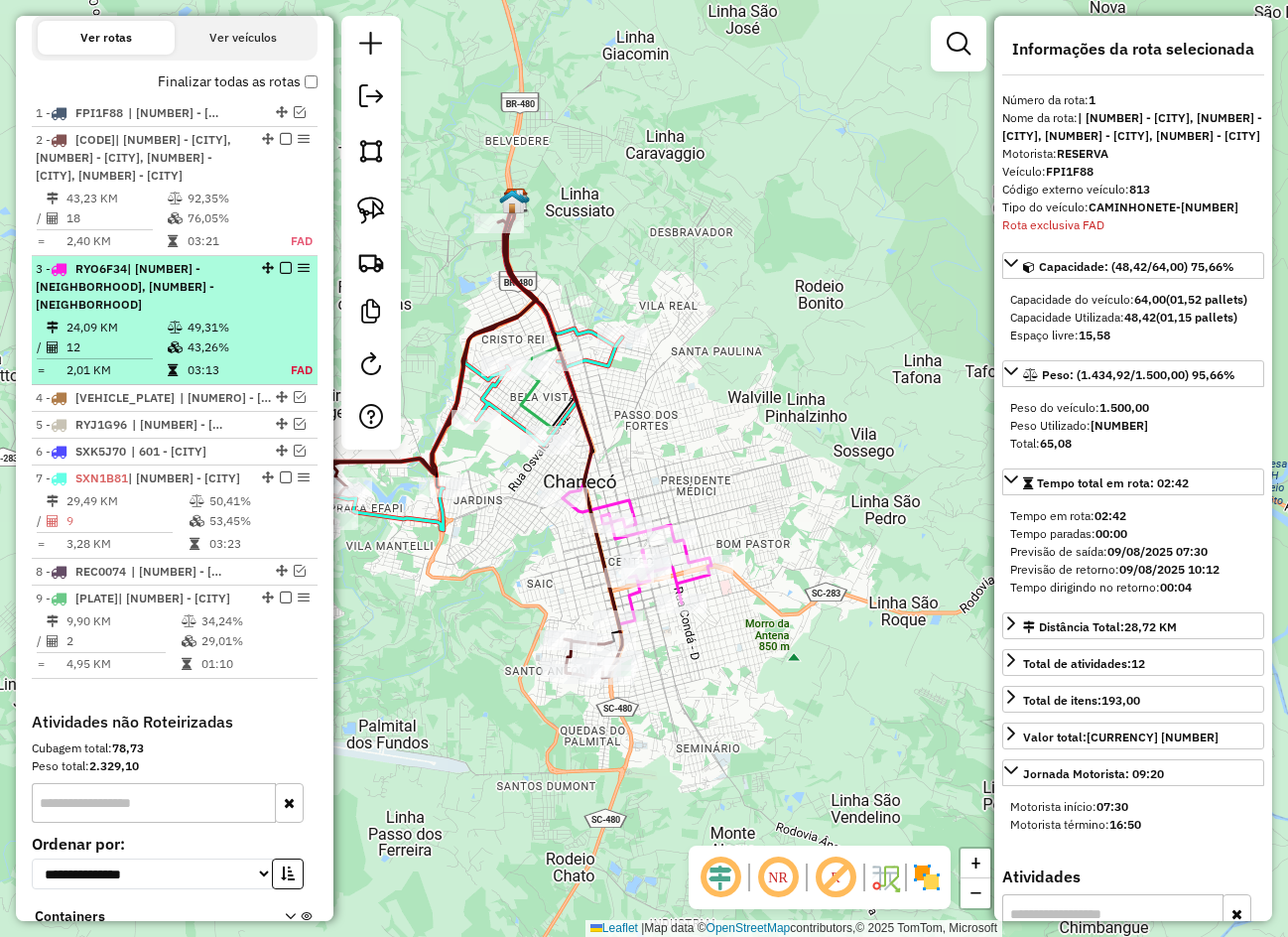 scroll, scrollTop: 793, scrollLeft: 0, axis: vertical 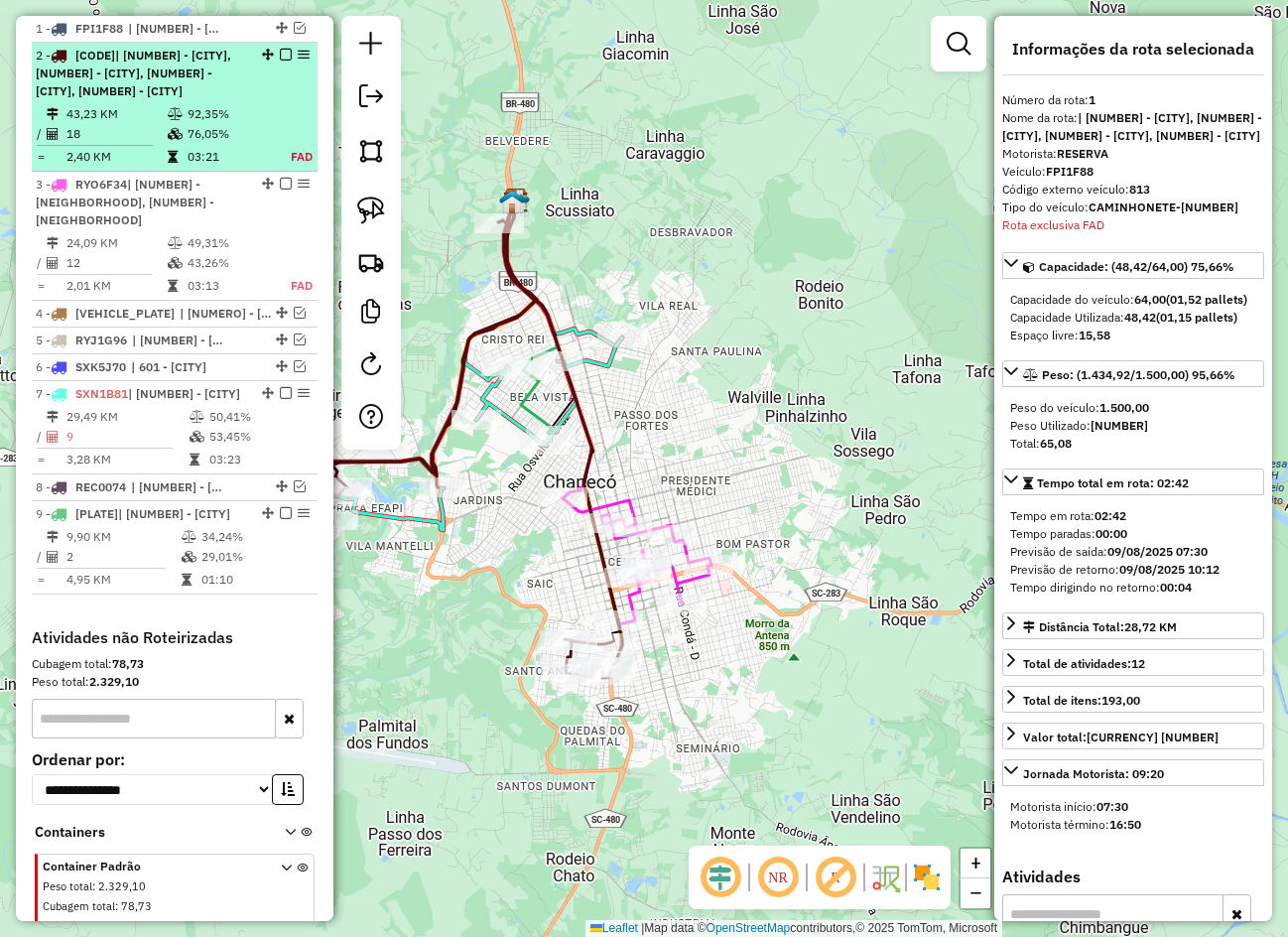 click at bounding box center [286, 55] 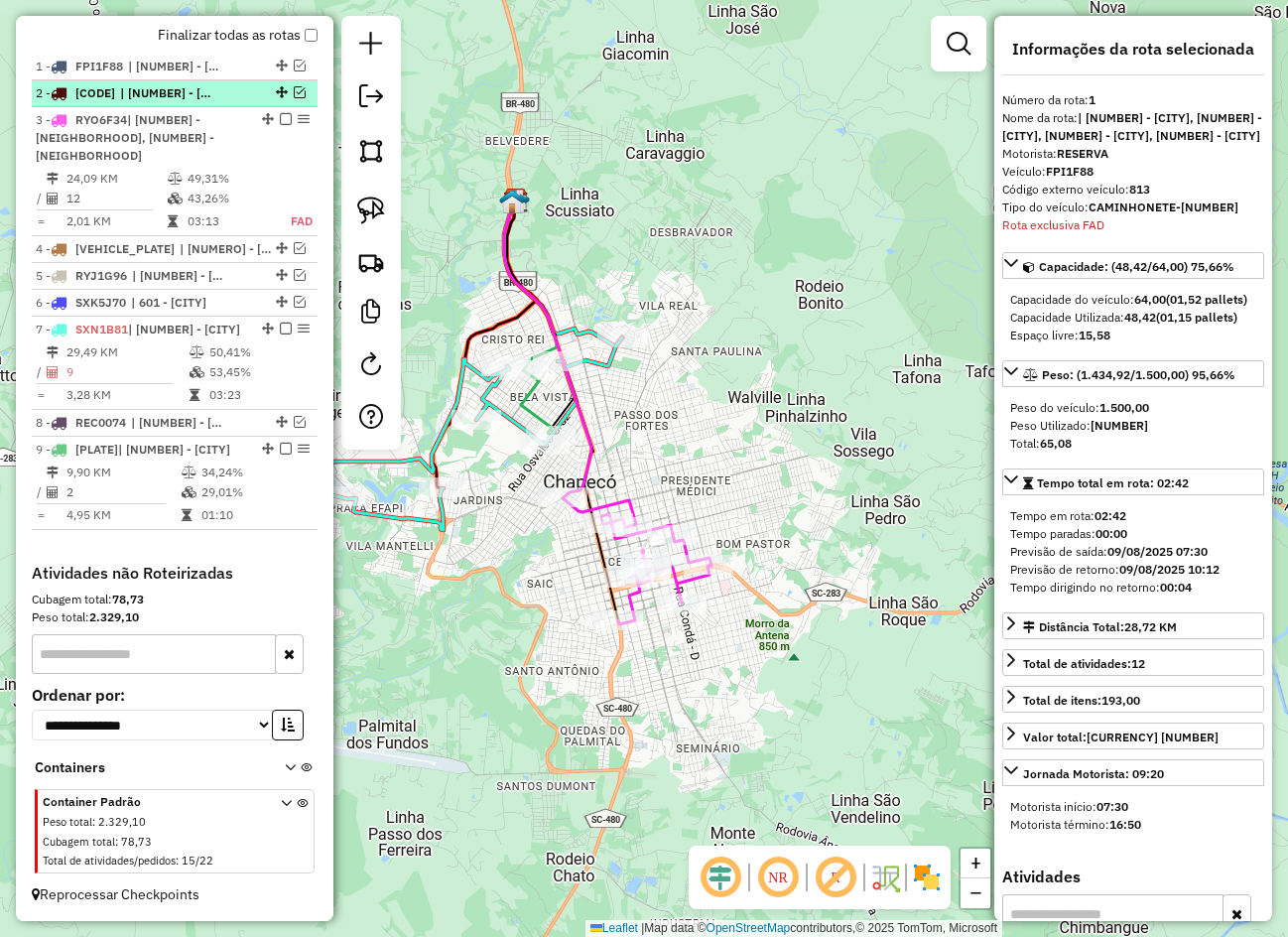 scroll, scrollTop: 773, scrollLeft: 0, axis: vertical 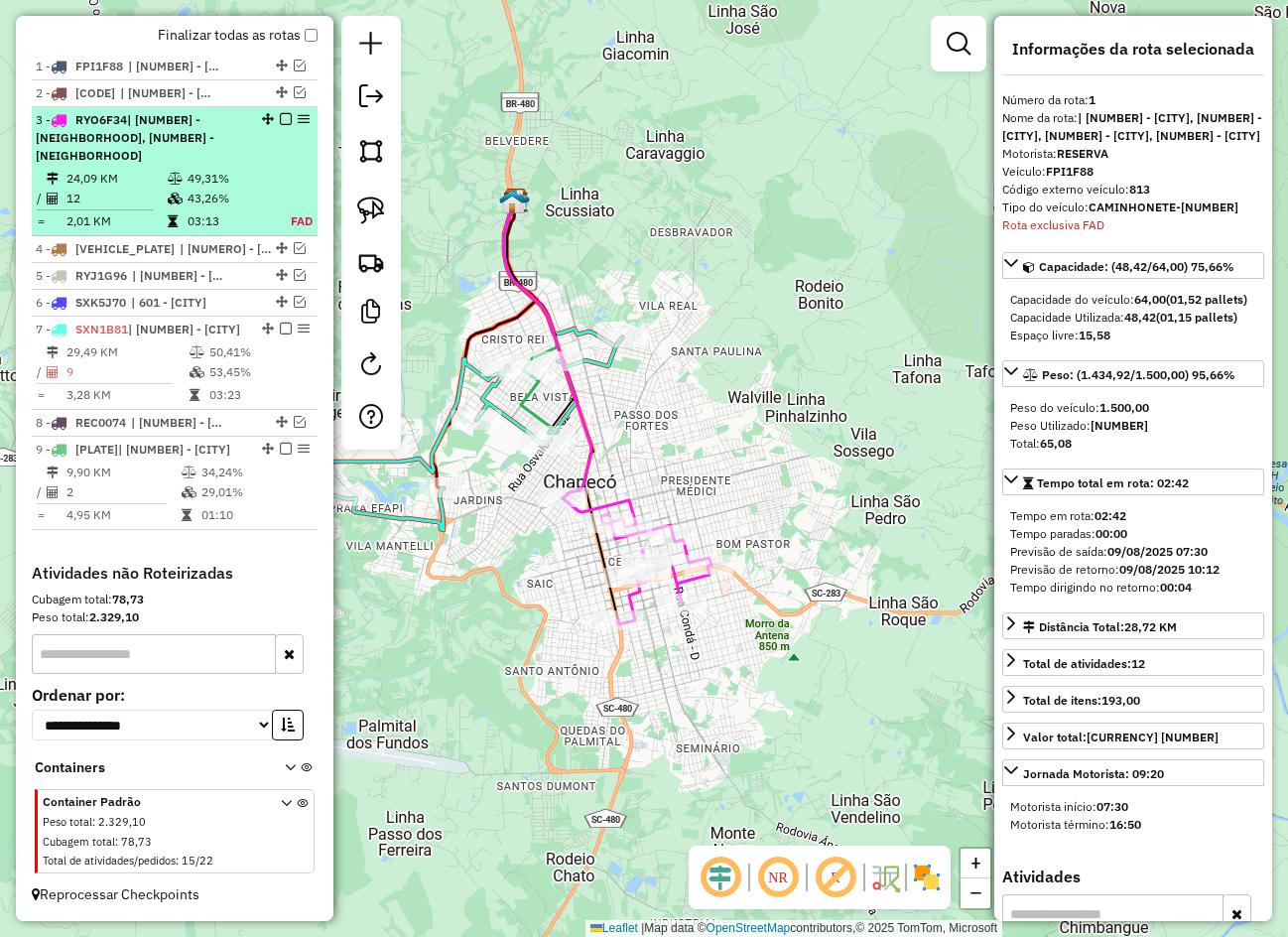 click at bounding box center (286, 119) 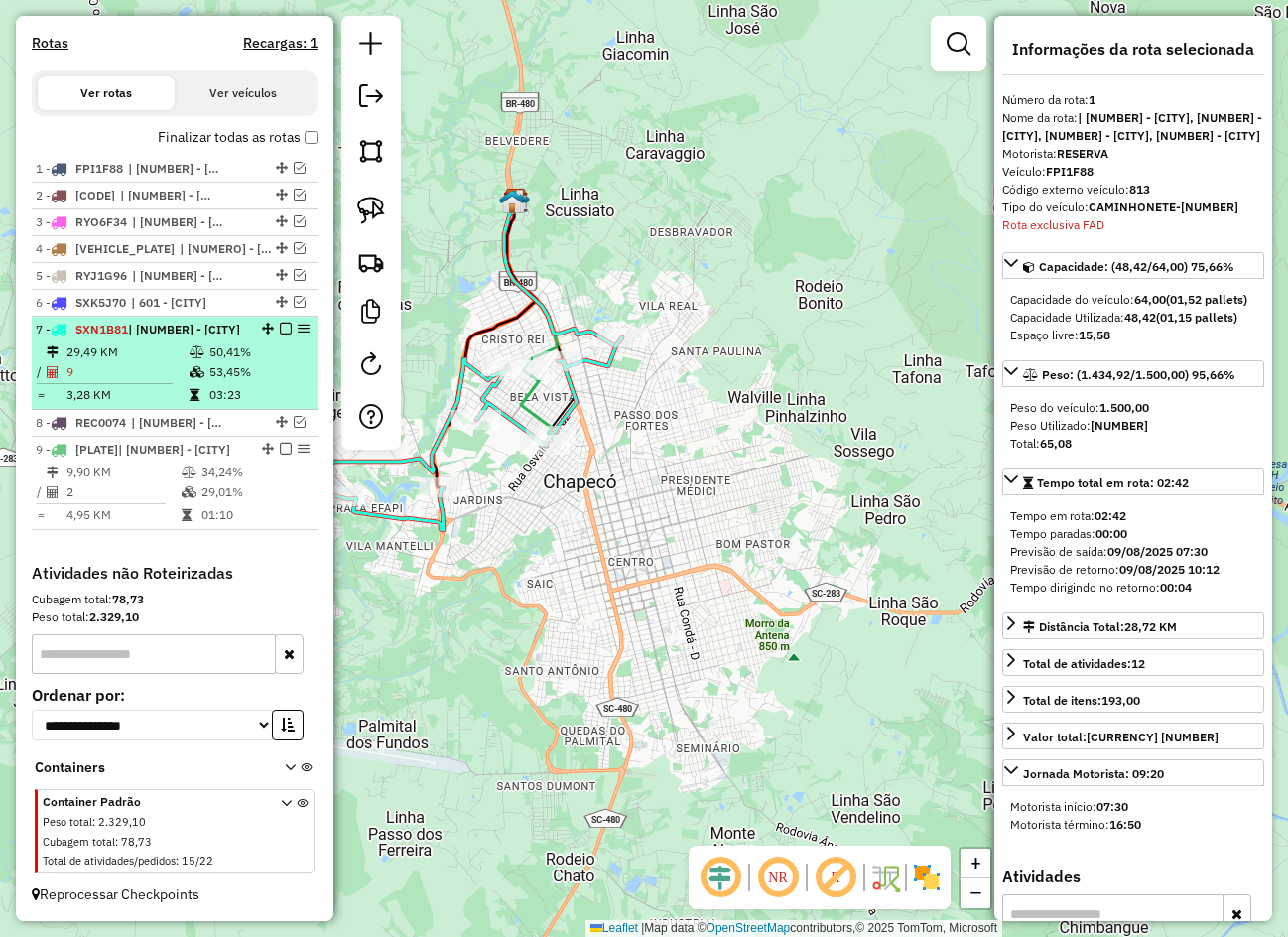 click on "7 -       SXN1B81   | 107 - XAP Cristo Rei  29,49 KM   50,41%  /  9   53,45%     =  3,28 KM   03:23" at bounding box center (175, 363) 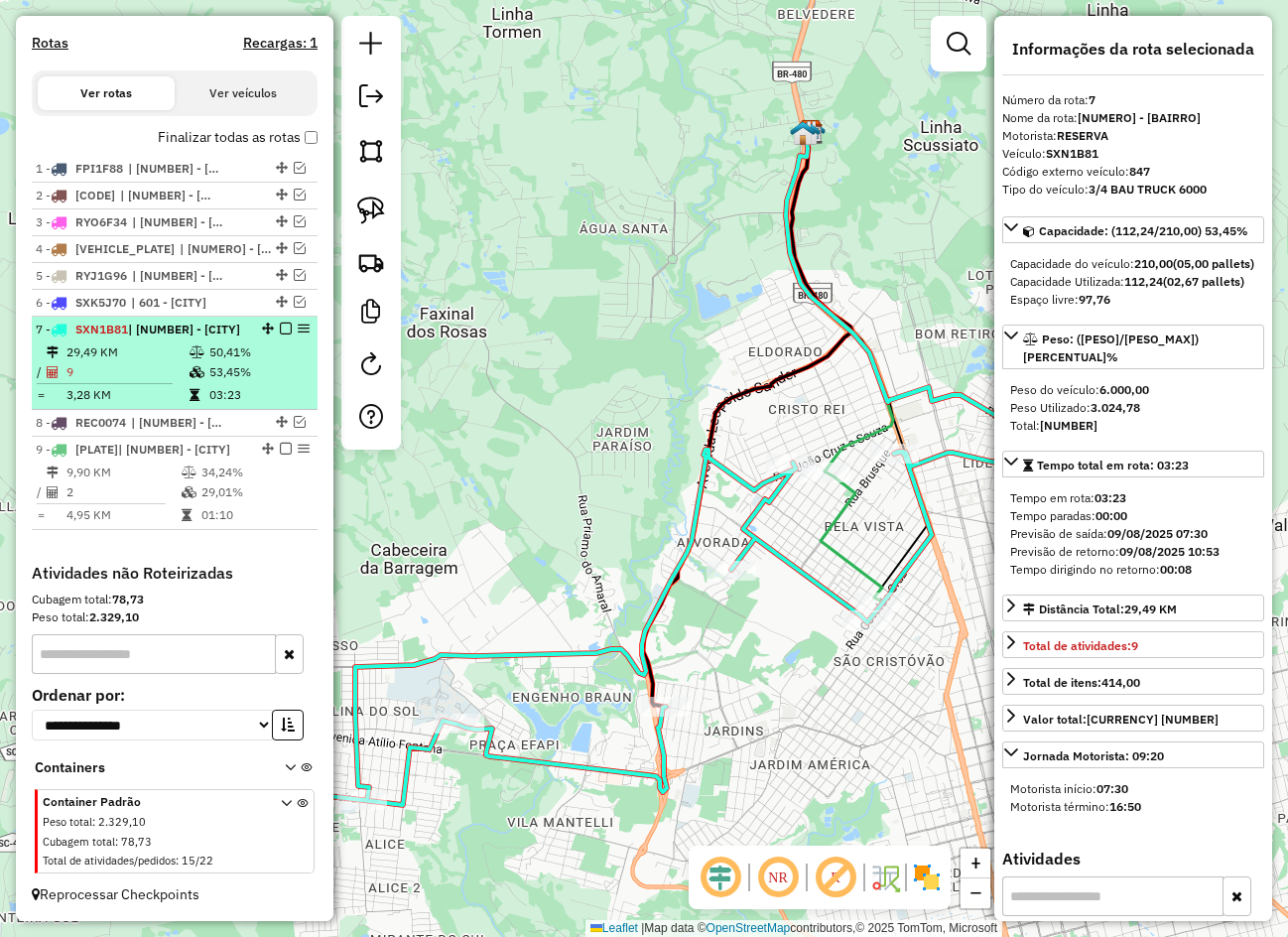 click at bounding box center [286, 329] 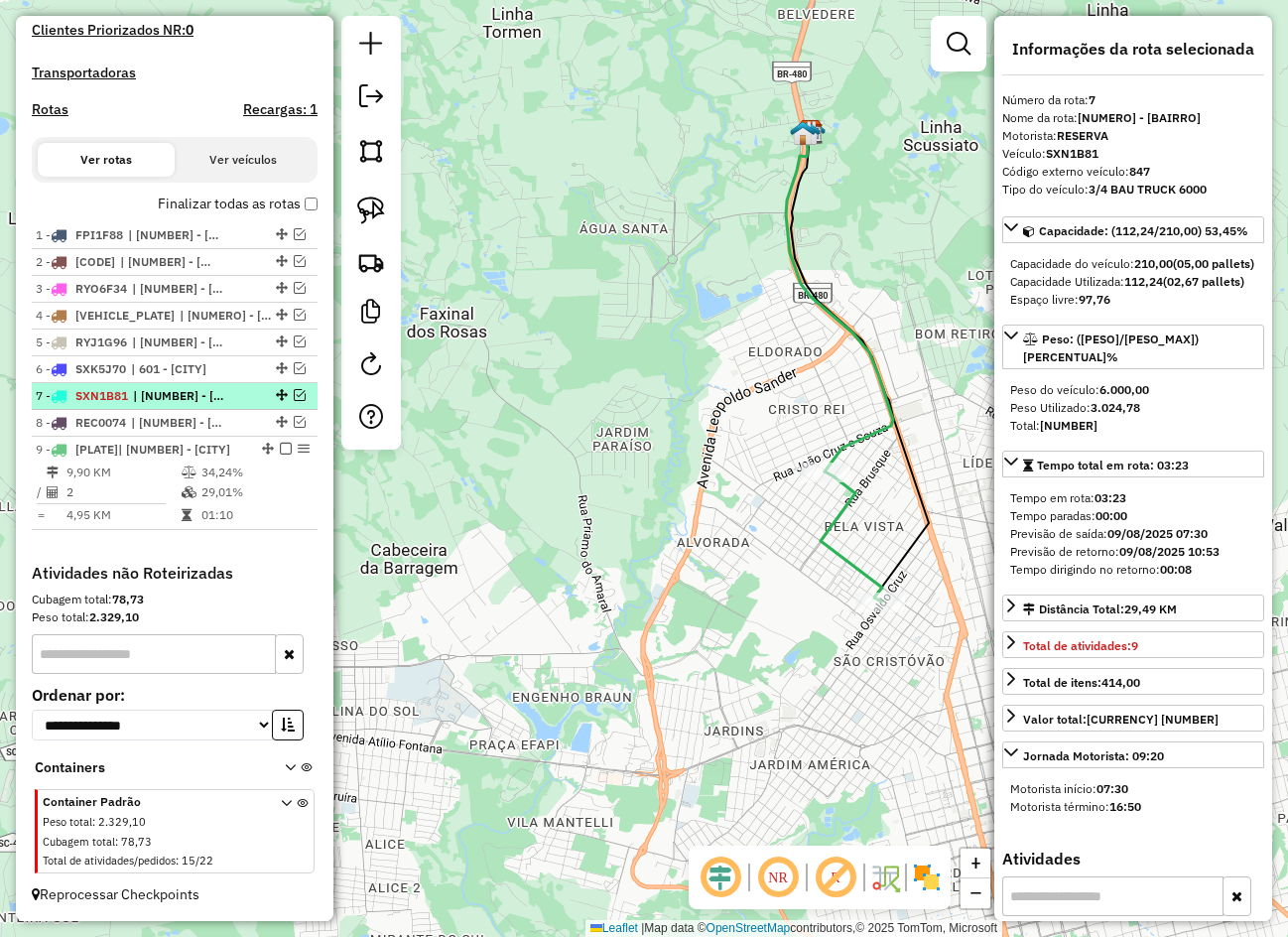 scroll, scrollTop: 604, scrollLeft: 0, axis: vertical 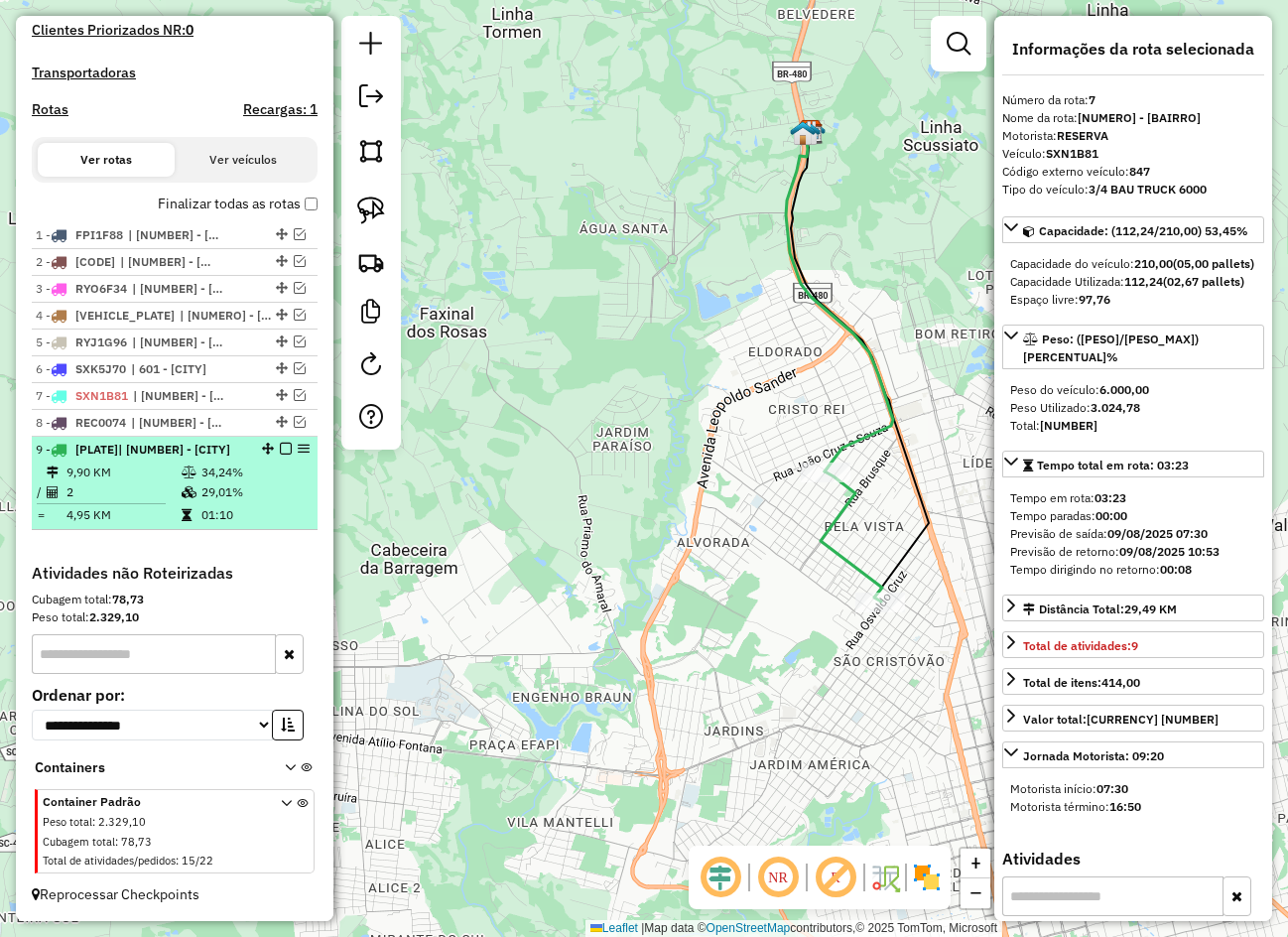 click on "| 107 - XAP Cristo Rei" at bounding box center [174, 449] 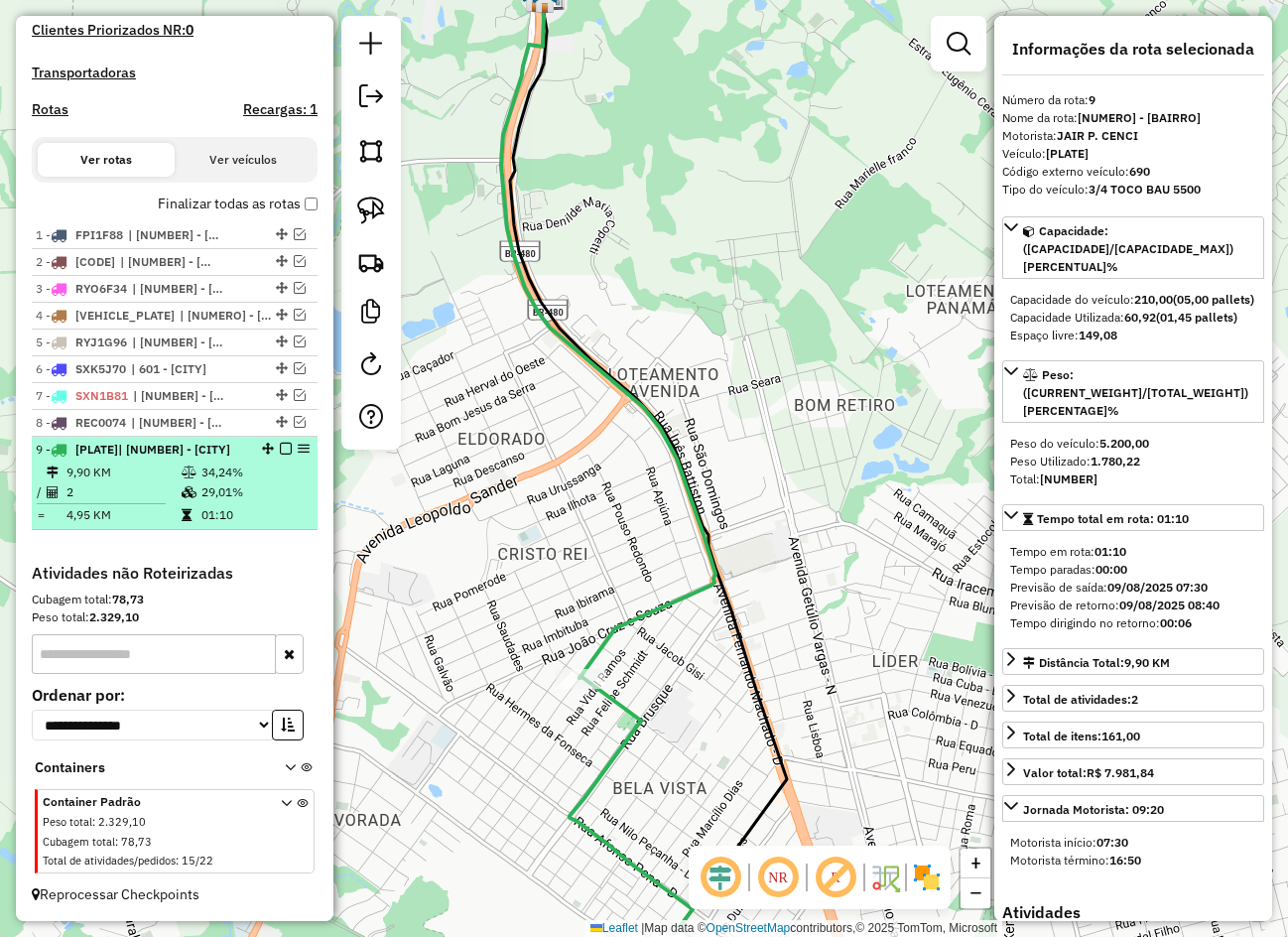 click at bounding box center [286, 449] 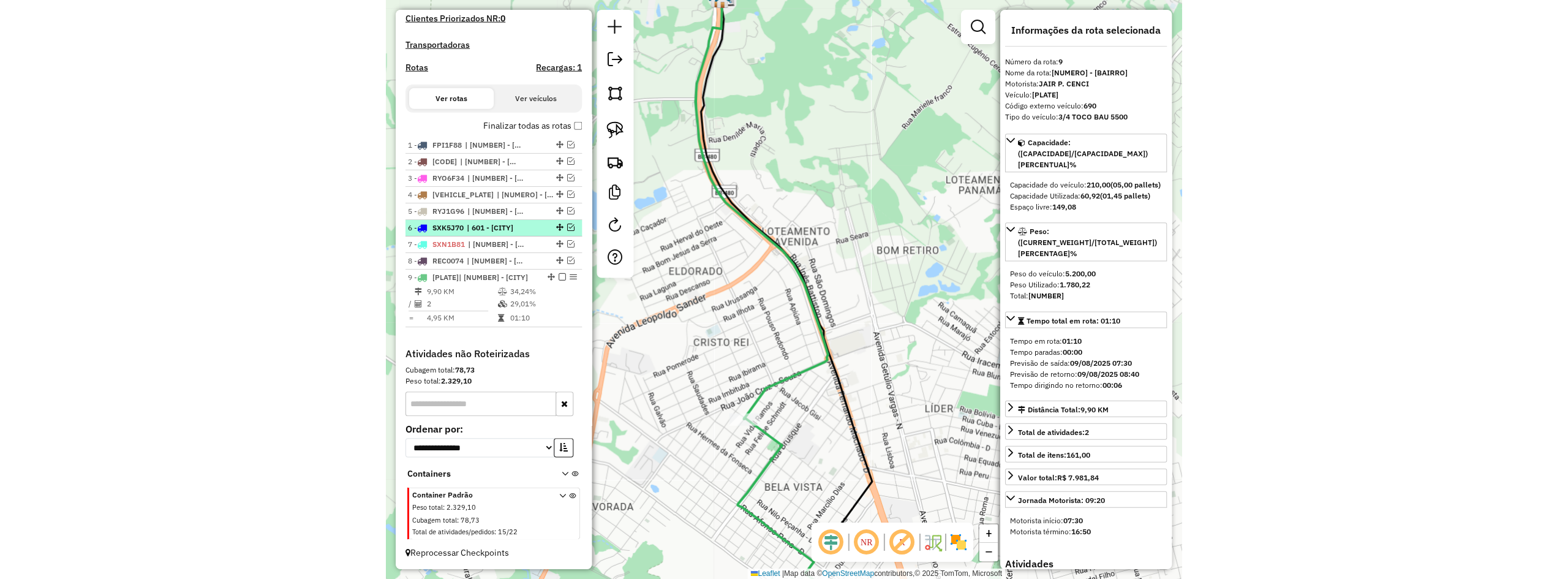 scroll, scrollTop: 321, scrollLeft: 0, axis: vertical 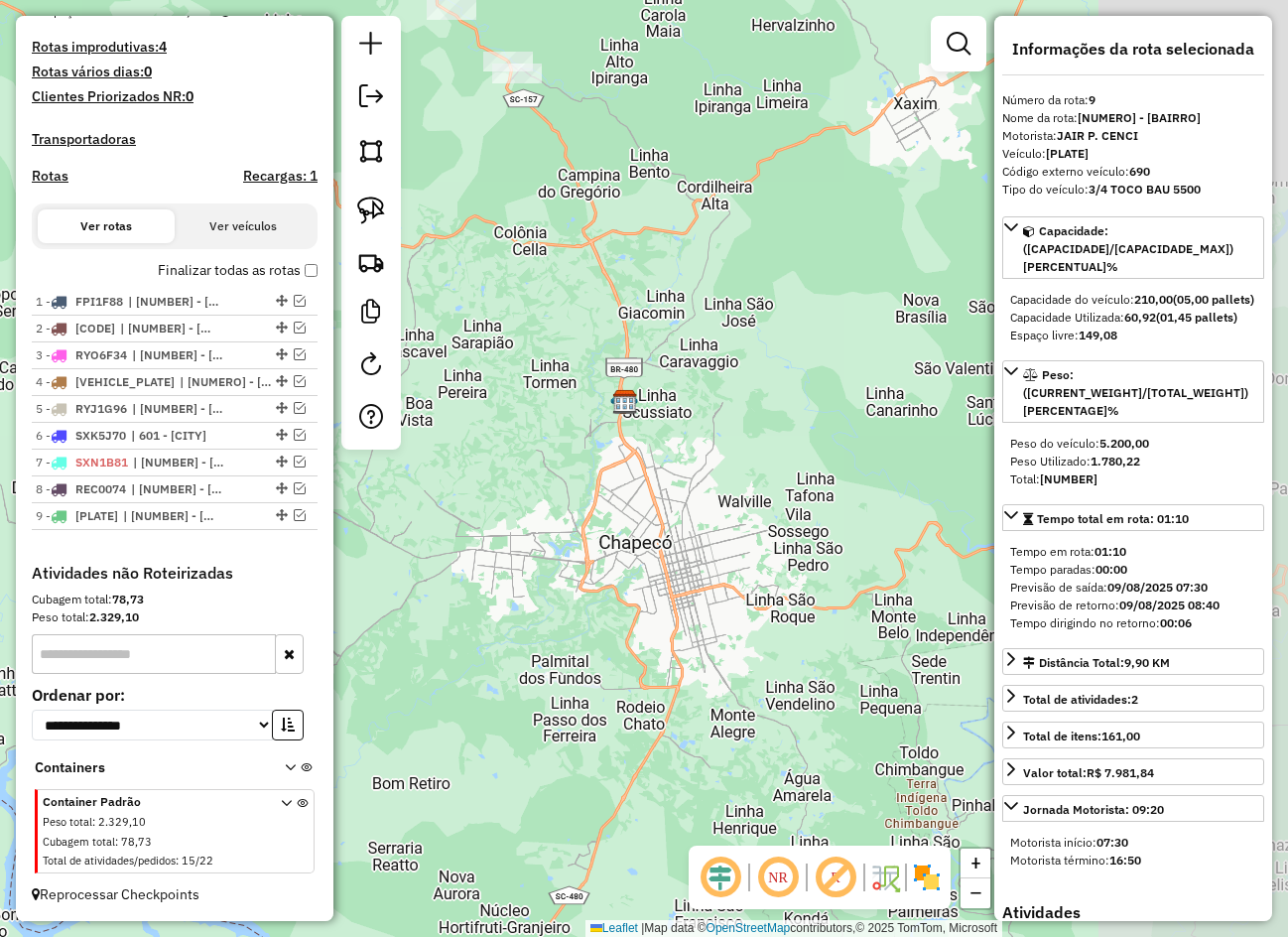 drag, startPoint x: 695, startPoint y: 628, endPoint x: 719, endPoint y: 474, distance: 155.85891 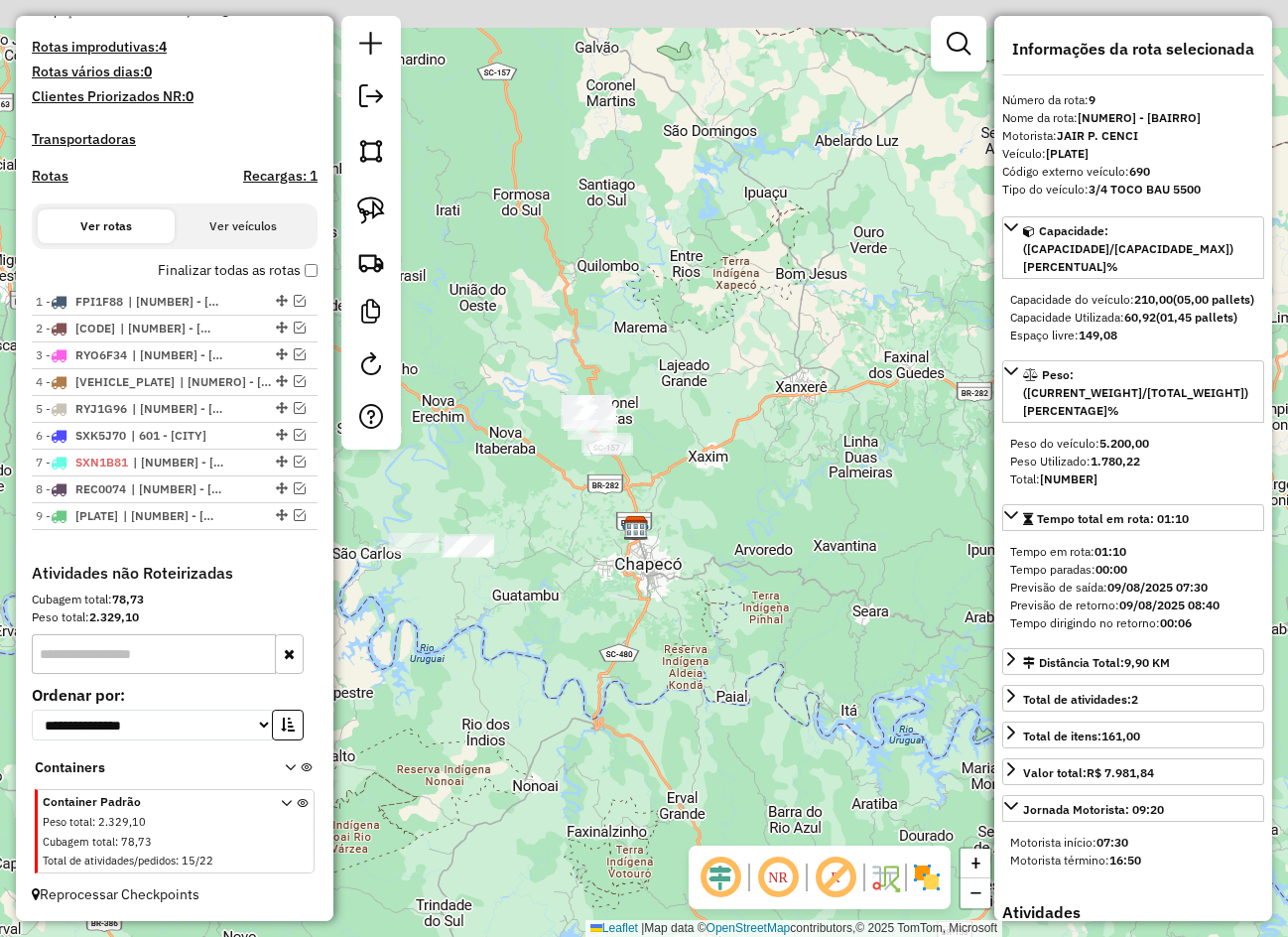 drag, startPoint x: 669, startPoint y: 573, endPoint x: 659, endPoint y: 581, distance: 12.806248 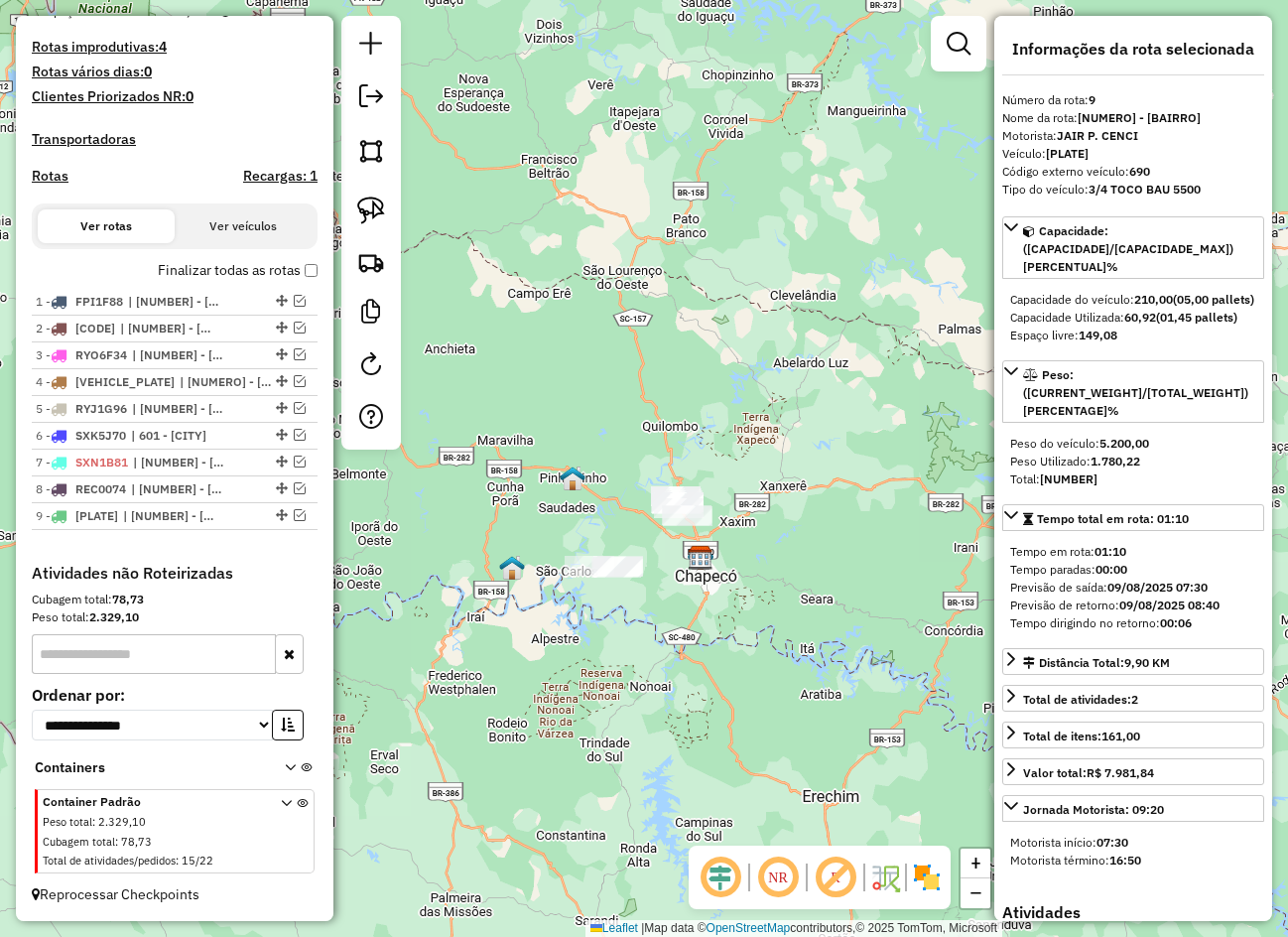 drag, startPoint x: 742, startPoint y: 547, endPoint x: 773, endPoint y: 541, distance: 31.575307 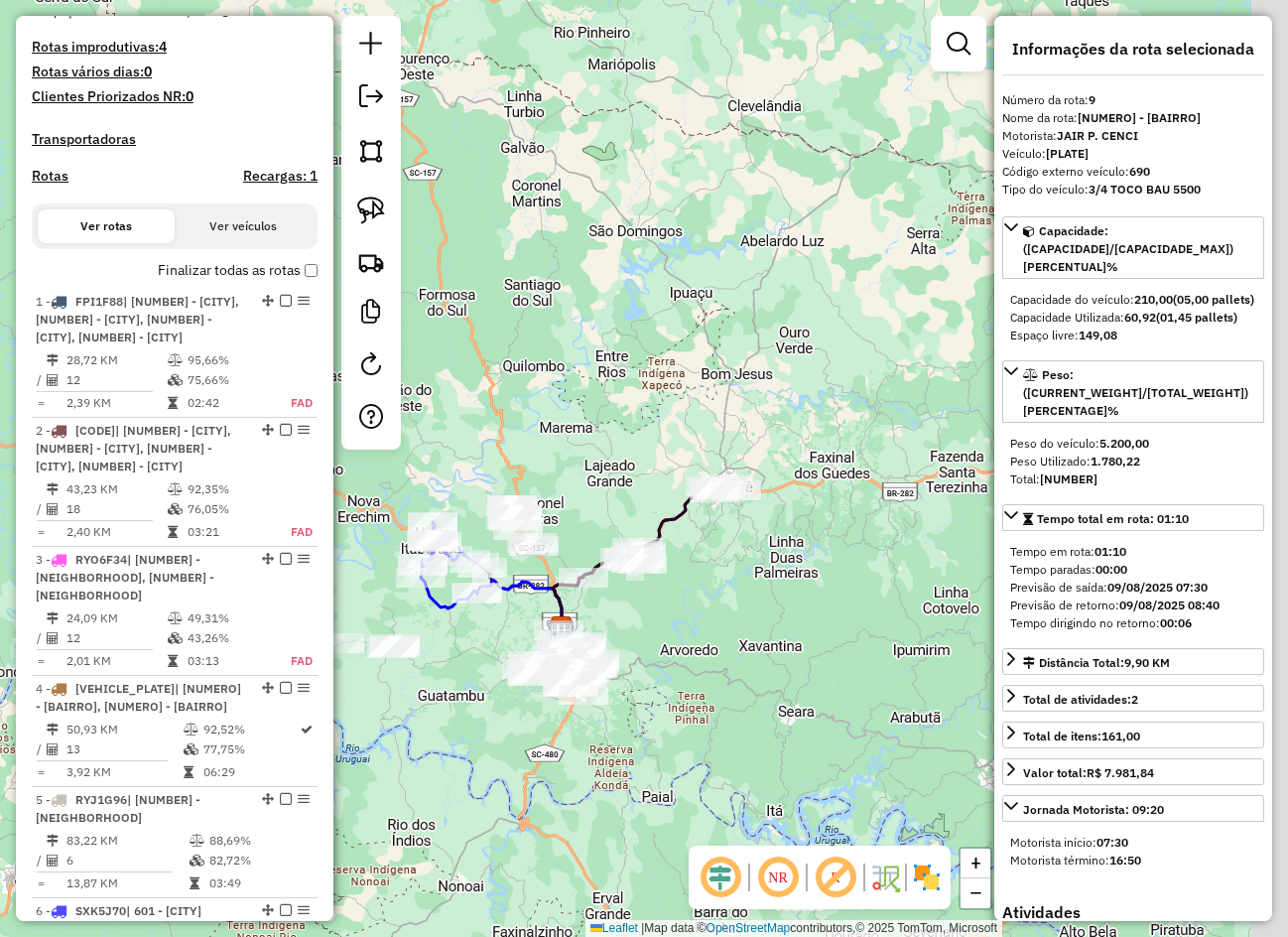 drag, startPoint x: 864, startPoint y: 530, endPoint x: 696, endPoint y: 553, distance: 169.5671 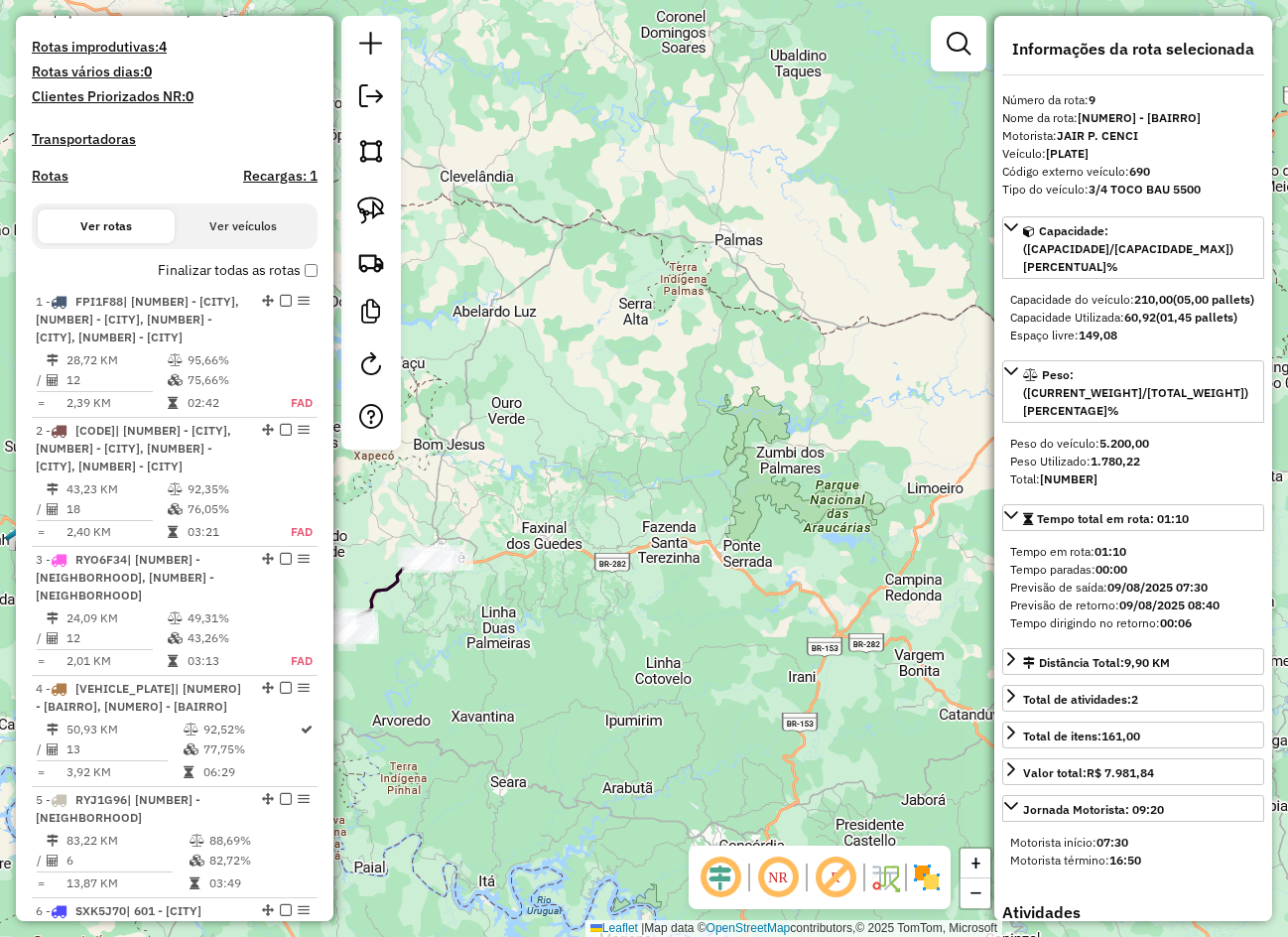 drag, startPoint x: 819, startPoint y: 498, endPoint x: 803, endPoint y: 508, distance: 18.867962 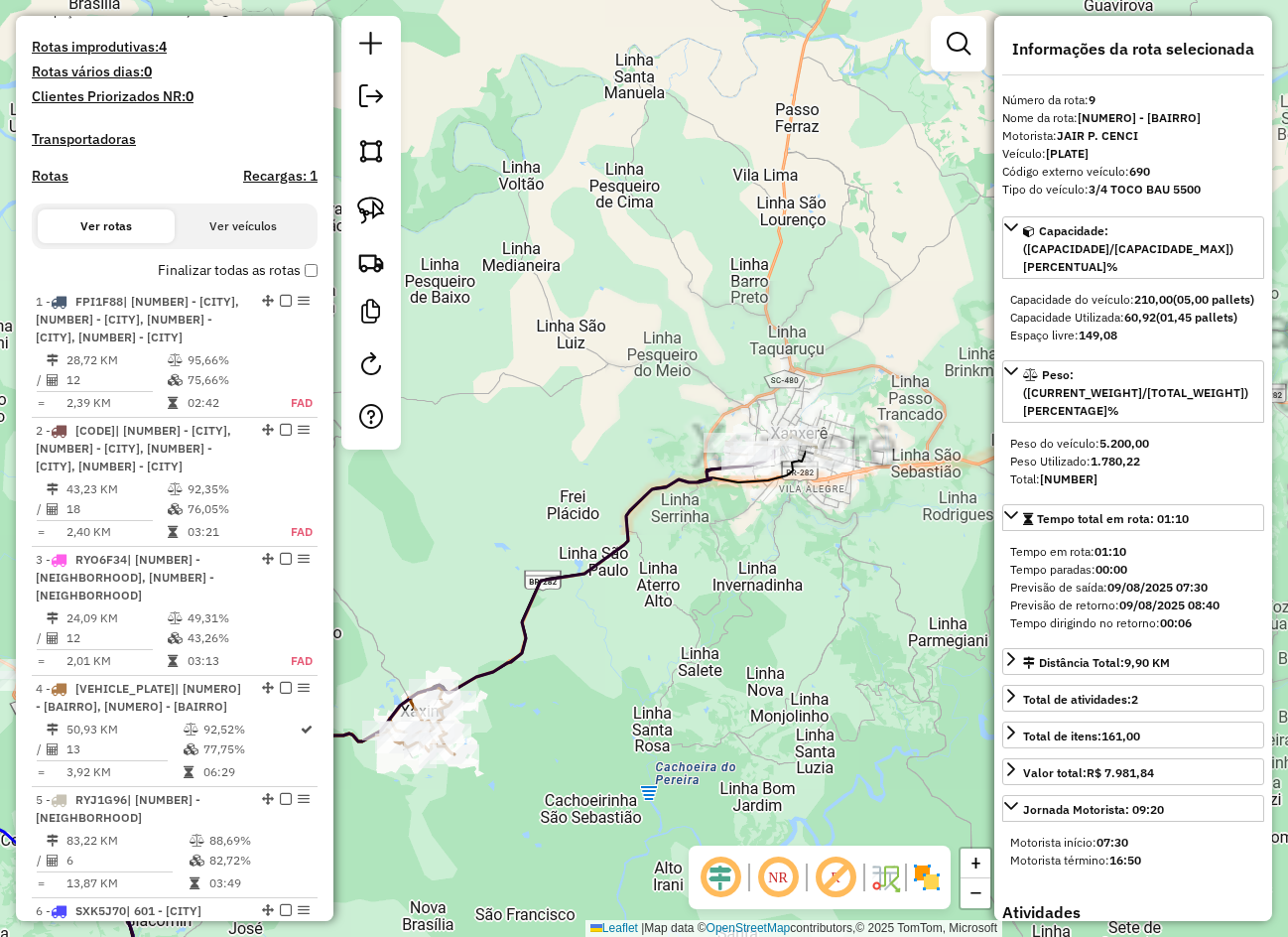 drag, startPoint x: 823, startPoint y: 518, endPoint x: 725, endPoint y: 565, distance: 108.68763 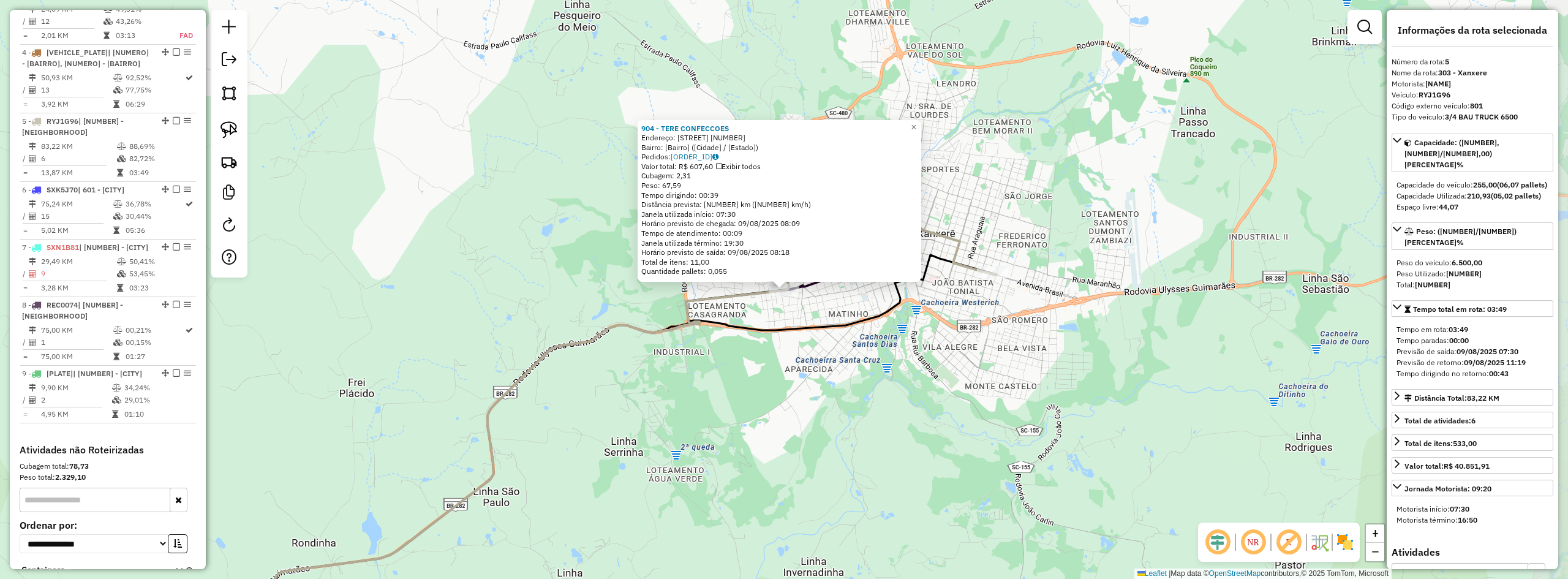 scroll, scrollTop: 786, scrollLeft: 0, axis: vertical 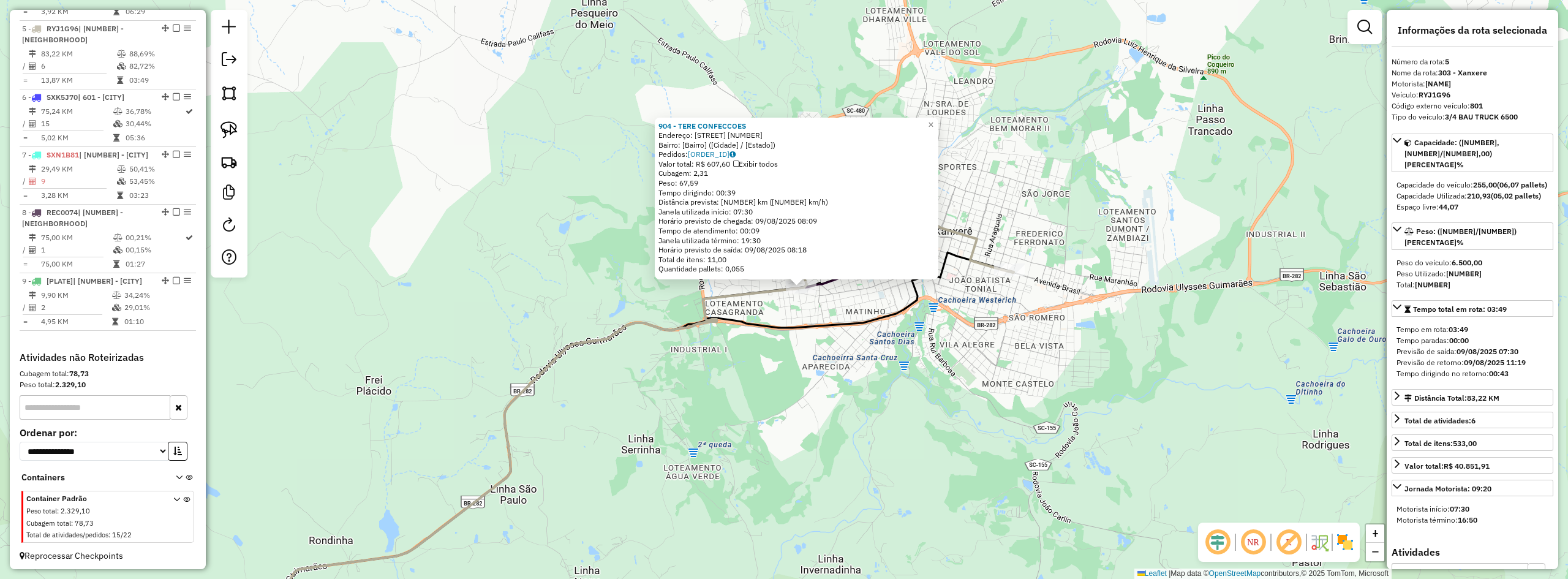 drag, startPoint x: 905, startPoint y: 410, endPoint x: 976, endPoint y: 386, distance: 74.946648 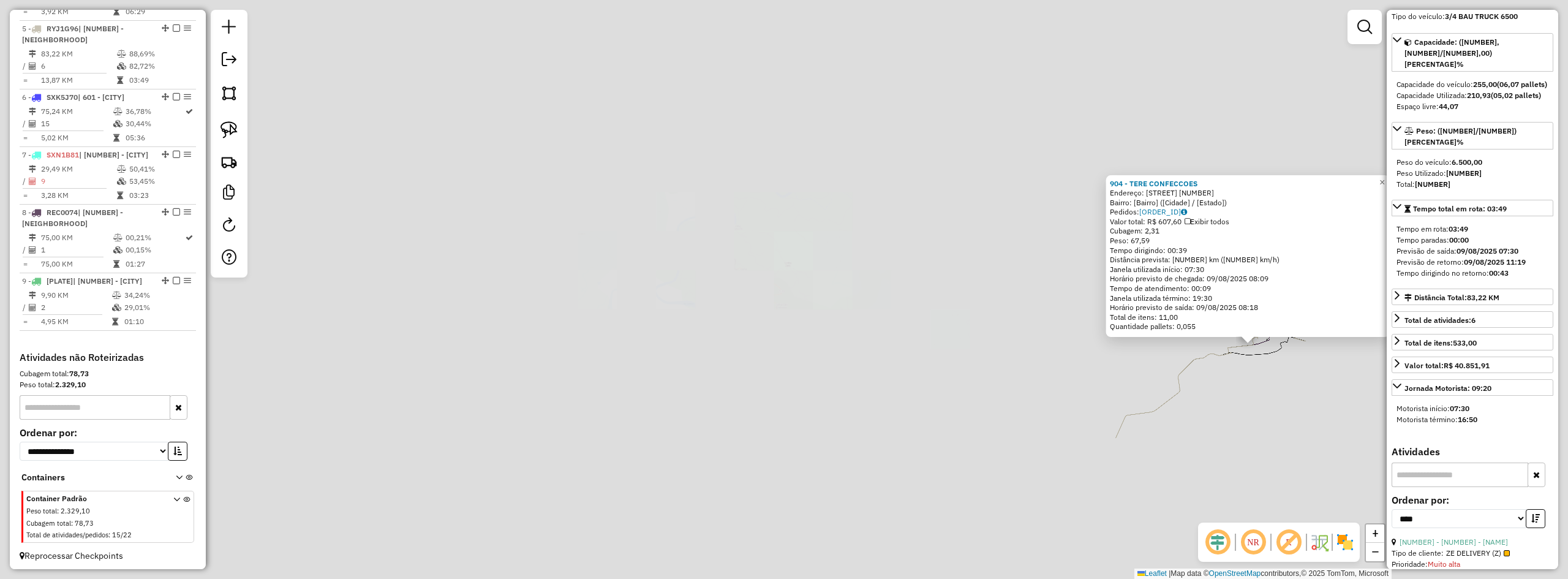 scroll, scrollTop: 123, scrollLeft: 0, axis: vertical 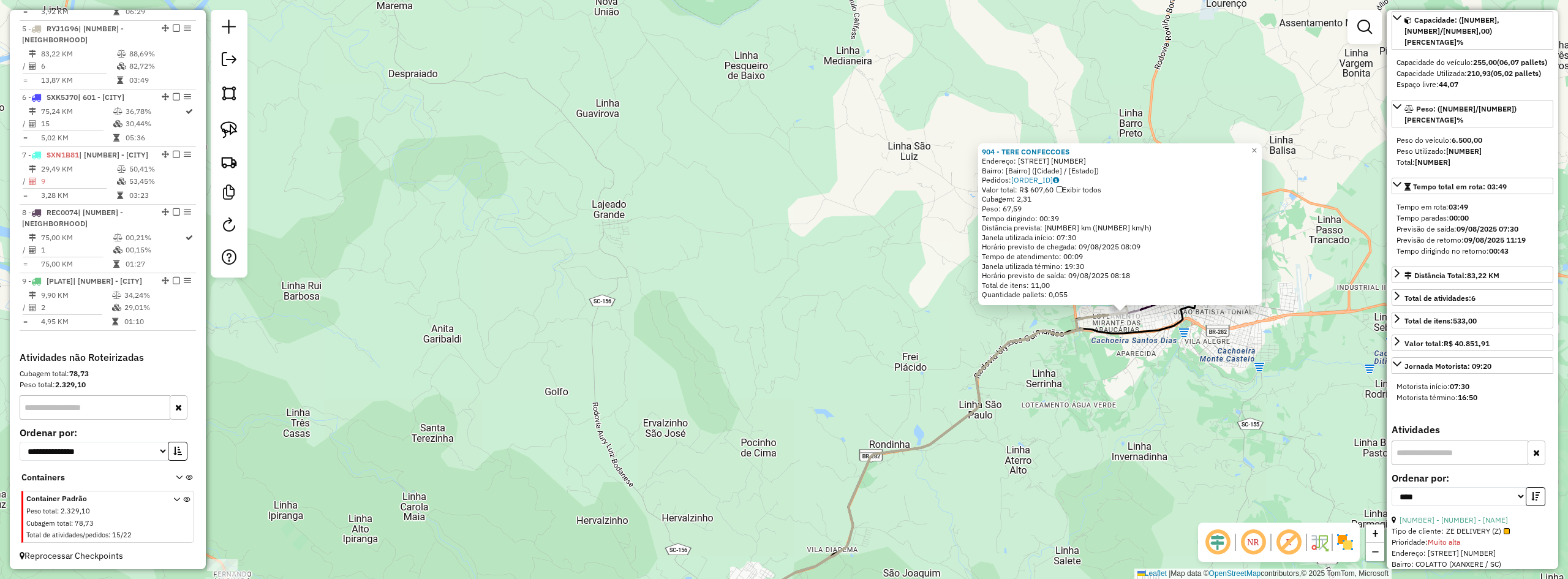 drag, startPoint x: 1290, startPoint y: 354, endPoint x: 1261, endPoint y: 357, distance: 29.154759 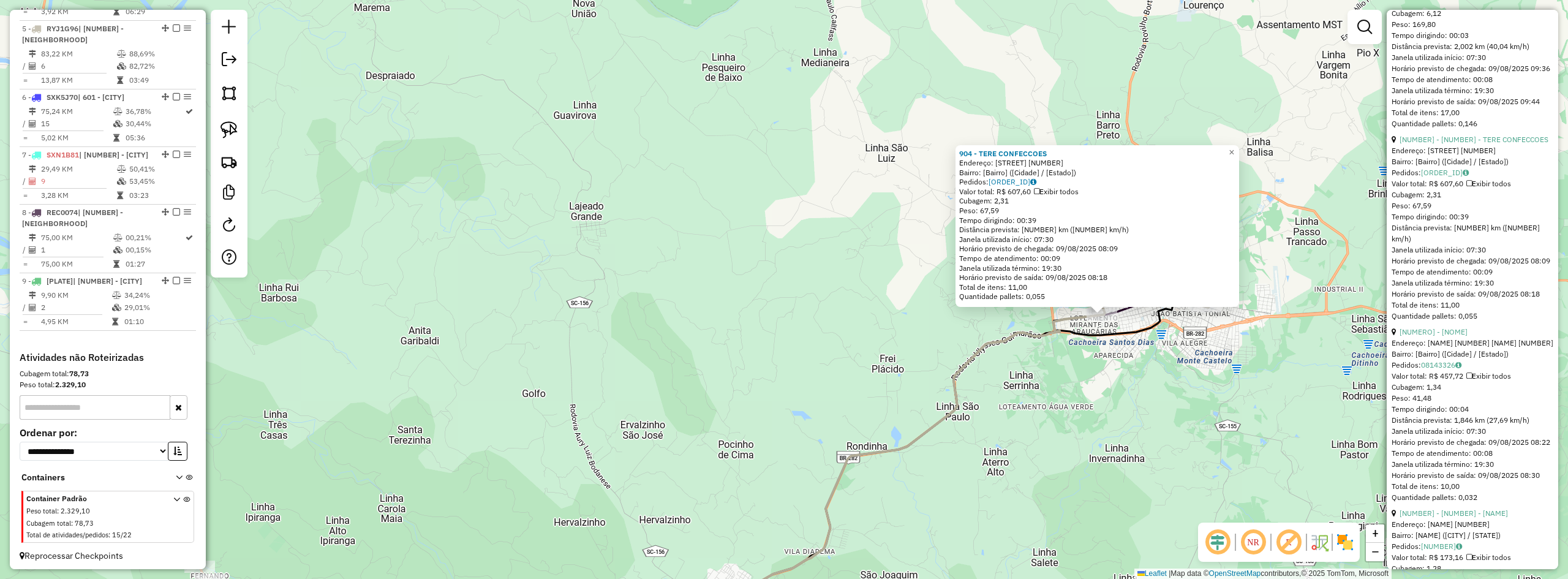scroll, scrollTop: 1260, scrollLeft: 0, axis: vertical 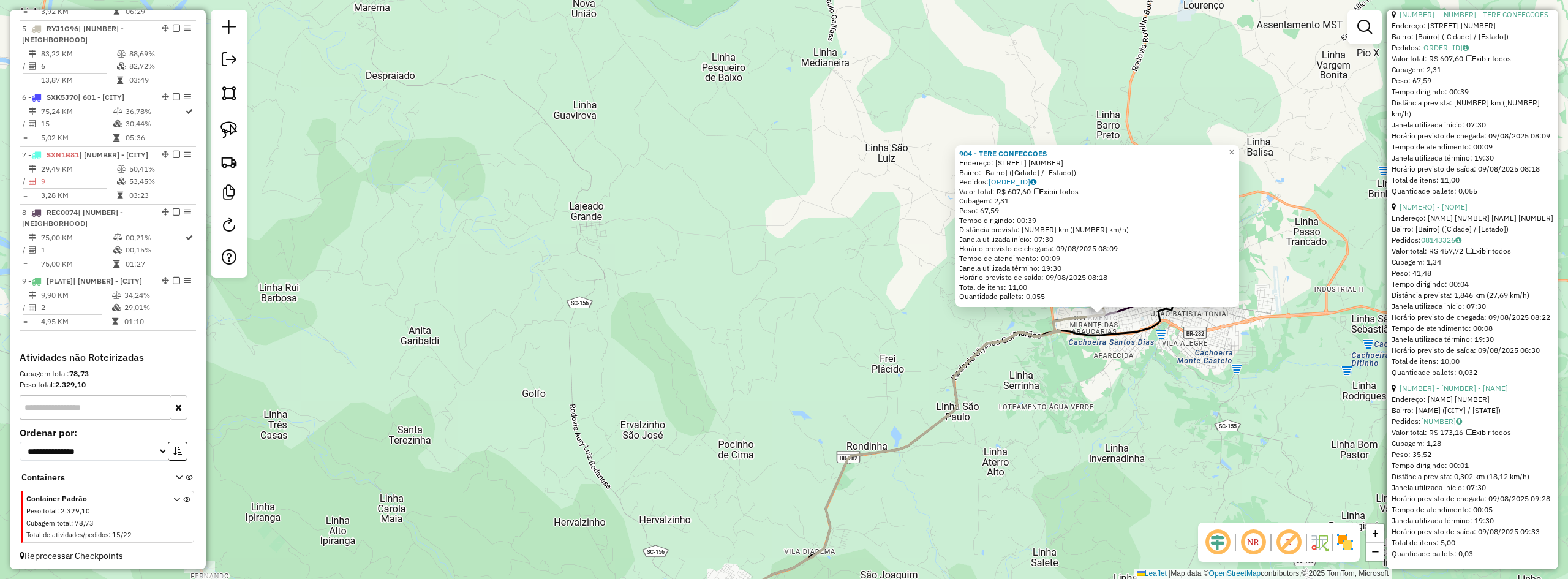 click on "904 - TERE CONFECCOES  Endereço:  LA SALLE 1442   Bairro: V ALCIDES VIEIRA (XANXERE / SC)   Pedidos:  08143382   Valor total: R$ 607,60   Exibir todos   Cubagem: 2,31  Peso: 67,59  Tempo dirigindo: 00:39   Distância prevista: 36,145 km (55,61 km/h)   Janela utilizada início: 07:30   Horário previsto de chegada: 09/08/2025 08:09   Tempo de atendimento: 00:09   Janela utilizada término: 19:30   Horário previsto de saída: 09/08/2025 08:18   Total de itens: 11,00   Quantidade pallets: 0,055  × Janela de atendimento Grade de atendimento Capacidade Transportadoras Veículos Cliente Pedidos  Rotas Selecione os dias de semana para filtrar as janelas de atendimento  Seg   Ter   Qua   Qui   Sex   Sáb   Dom  Informe o período da janela de atendimento: De: Até:  Filtrar exatamente a janela do cliente  Considerar janela de atendimento padrão  Selecione os dias de semana para filtrar as grades de atendimento  Seg   Ter   Qua   Qui   Sex   Sáb   Dom   Considerar clientes sem dia de atendimento cadastrado  De:" 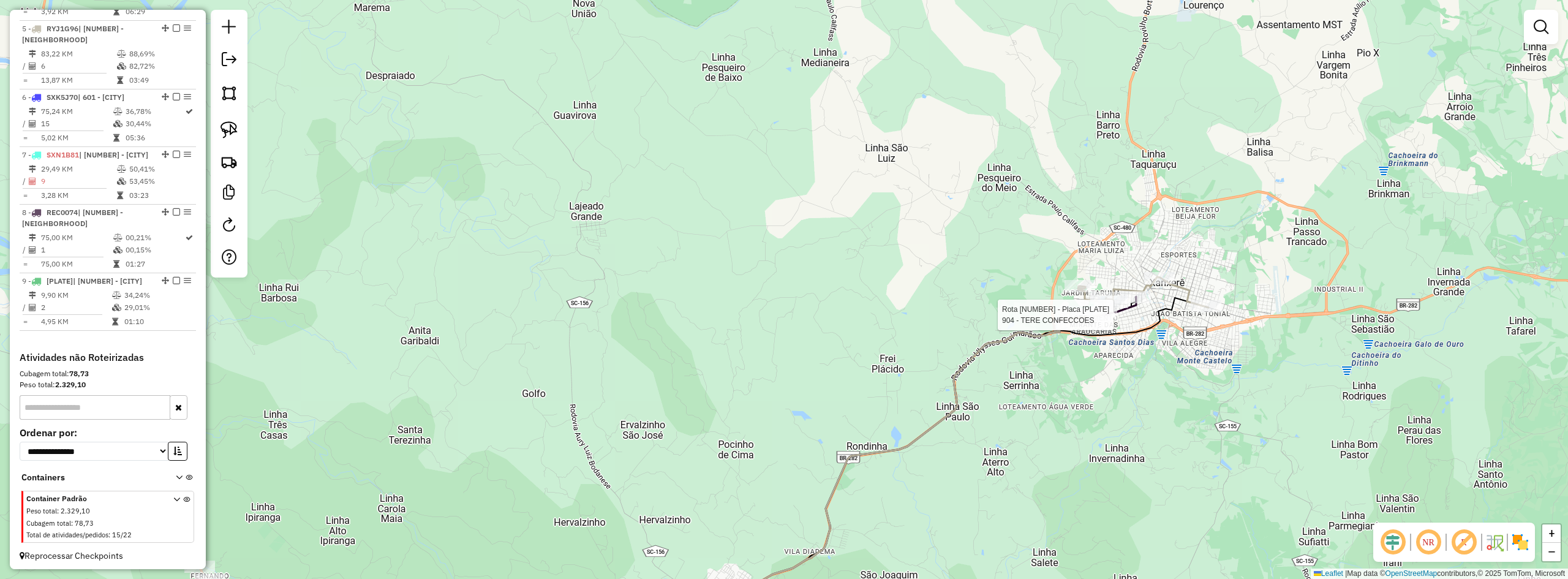 select on "*********" 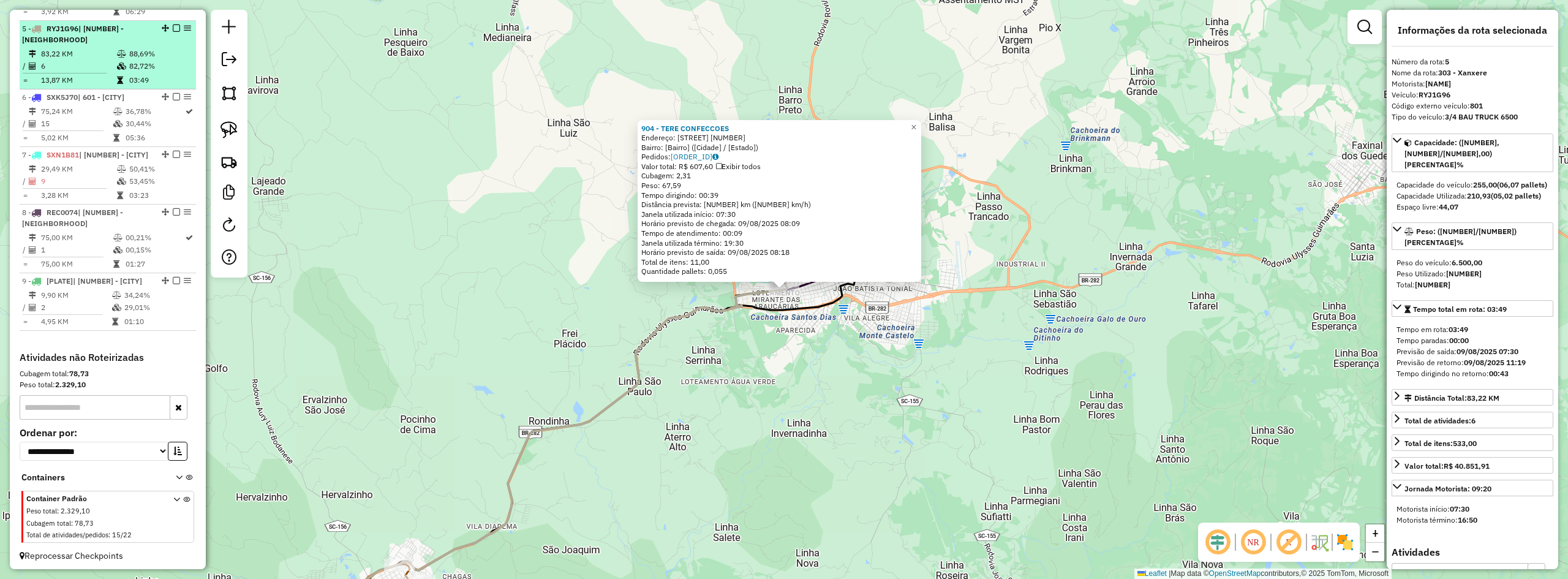 scroll, scrollTop: 664, scrollLeft: 0, axis: vertical 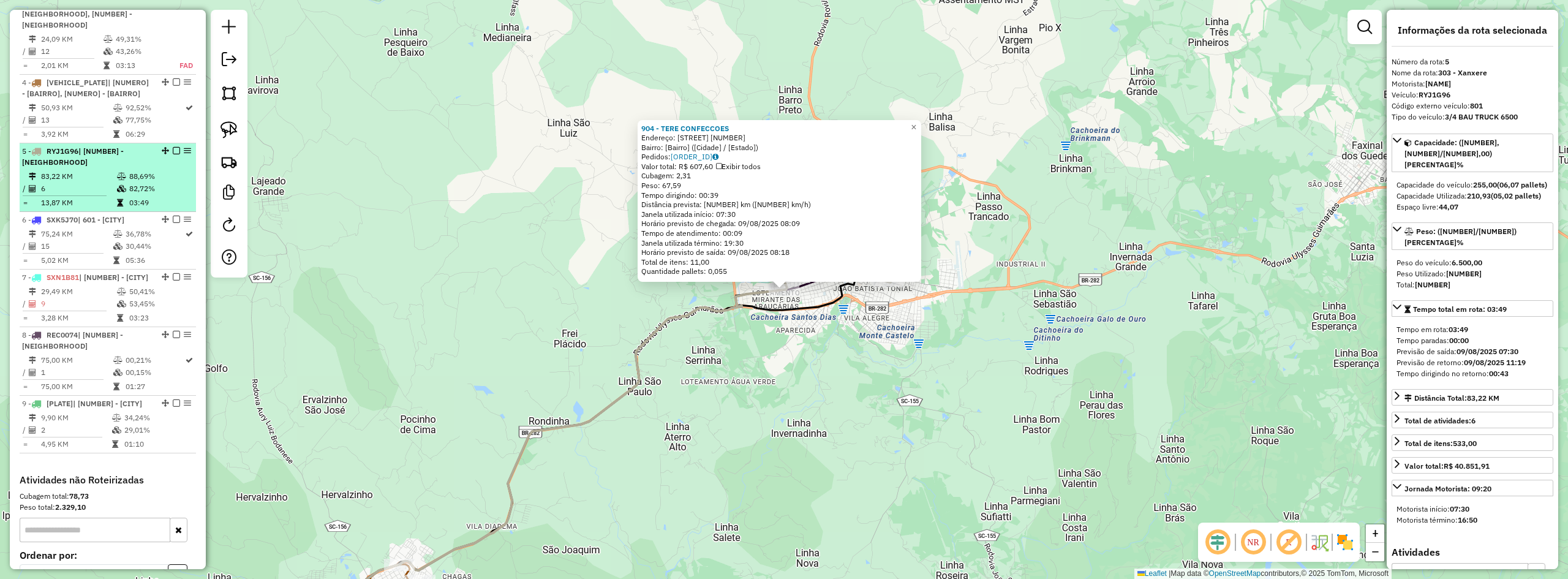 click at bounding box center [176, 151] 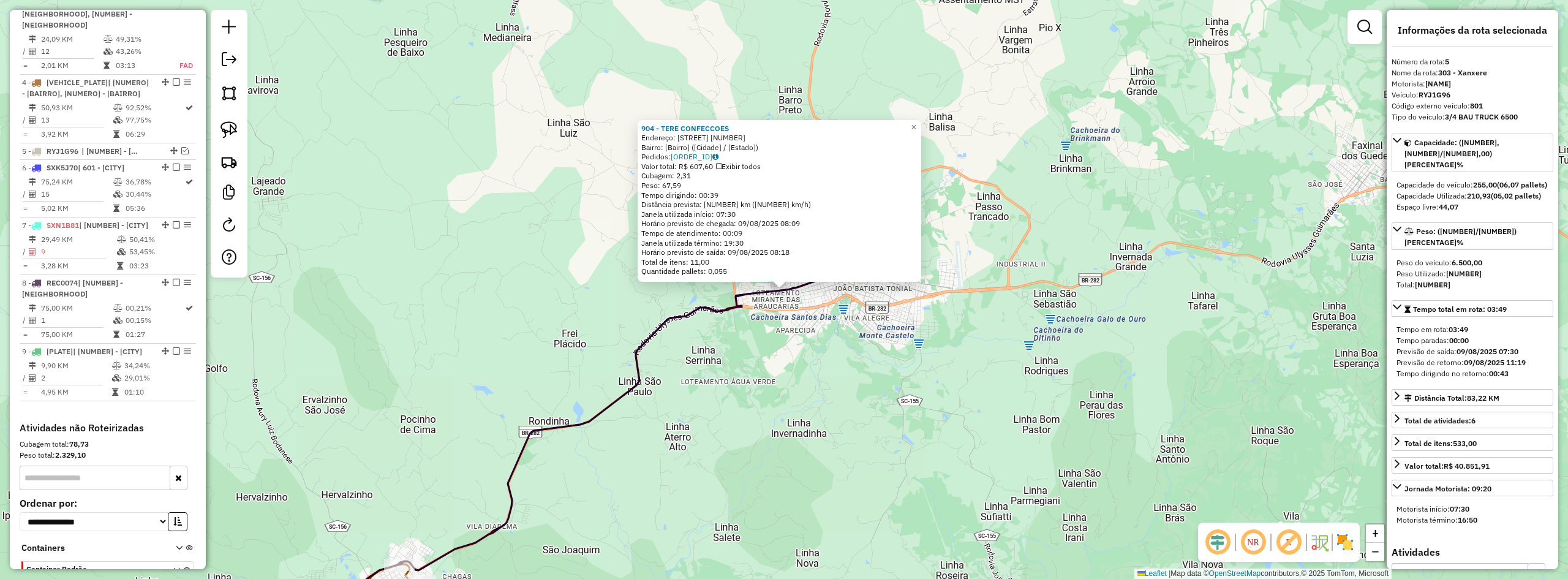 click on "904 - TERE CONFECCOES  Endereço:  LA SALLE 1442   Bairro: V ALCIDES VIEIRA (XANXERE / SC)   Pedidos:  08143382   Valor total: R$ 607,60   Exibir todos   Cubagem: 2,31  Peso: 67,59  Tempo dirigindo: 00:39   Distância prevista: 36,145 km (55,61 km/h)   Janela utilizada início: 07:30   Horário previsto de chegada: 09/08/2025 08:09   Tempo de atendimento: 00:09   Janela utilizada término: 19:30   Horário previsto de saída: 09/08/2025 08:18   Total de itens: 11,00   Quantidade pallets: 0,055  × Janela de atendimento Grade de atendimento Capacidade Transportadoras Veículos Cliente Pedidos  Rotas Selecione os dias de semana para filtrar as janelas de atendimento  Seg   Ter   Qua   Qui   Sex   Sáb   Dom  Informe o período da janela de atendimento: De: Até:  Filtrar exatamente a janela do cliente  Considerar janela de atendimento padrão  Selecione os dias de semana para filtrar as grades de atendimento  Seg   Ter   Qua   Qui   Sex   Sáb   Dom   Considerar clientes sem dia de atendimento cadastrado  De:" 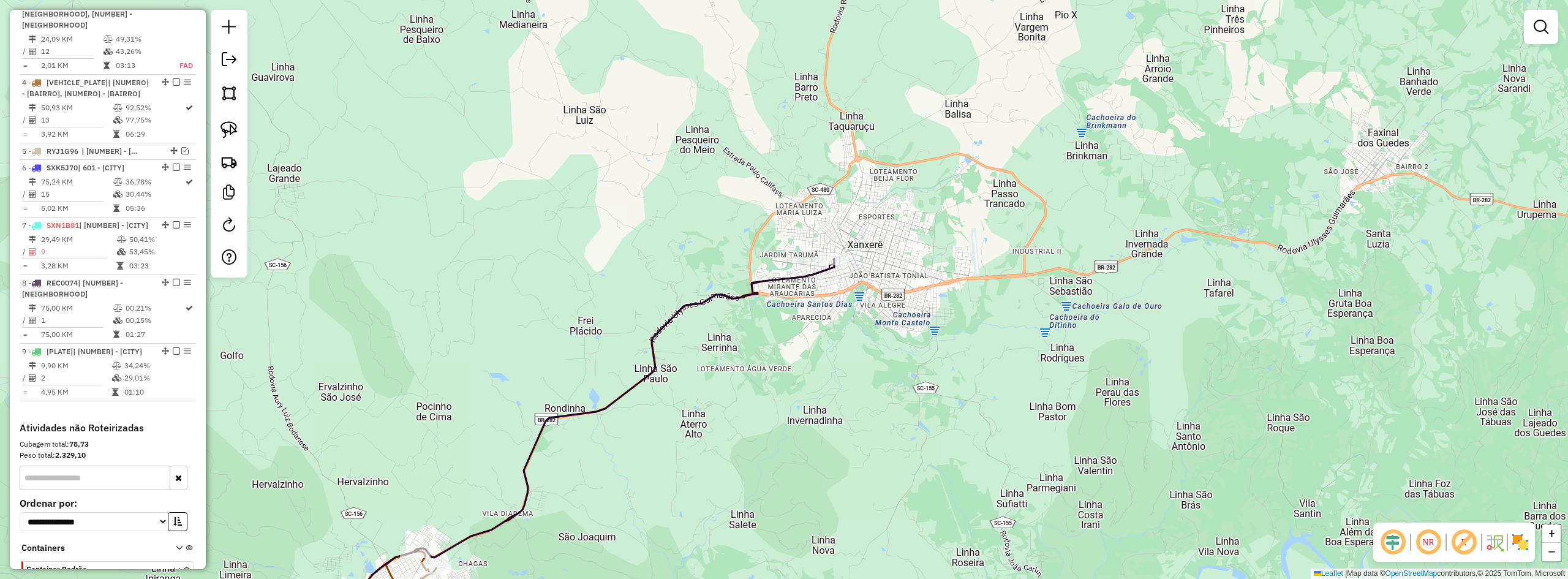 drag, startPoint x: 679, startPoint y: 442, endPoint x: 799, endPoint y: 320, distance: 171.12568 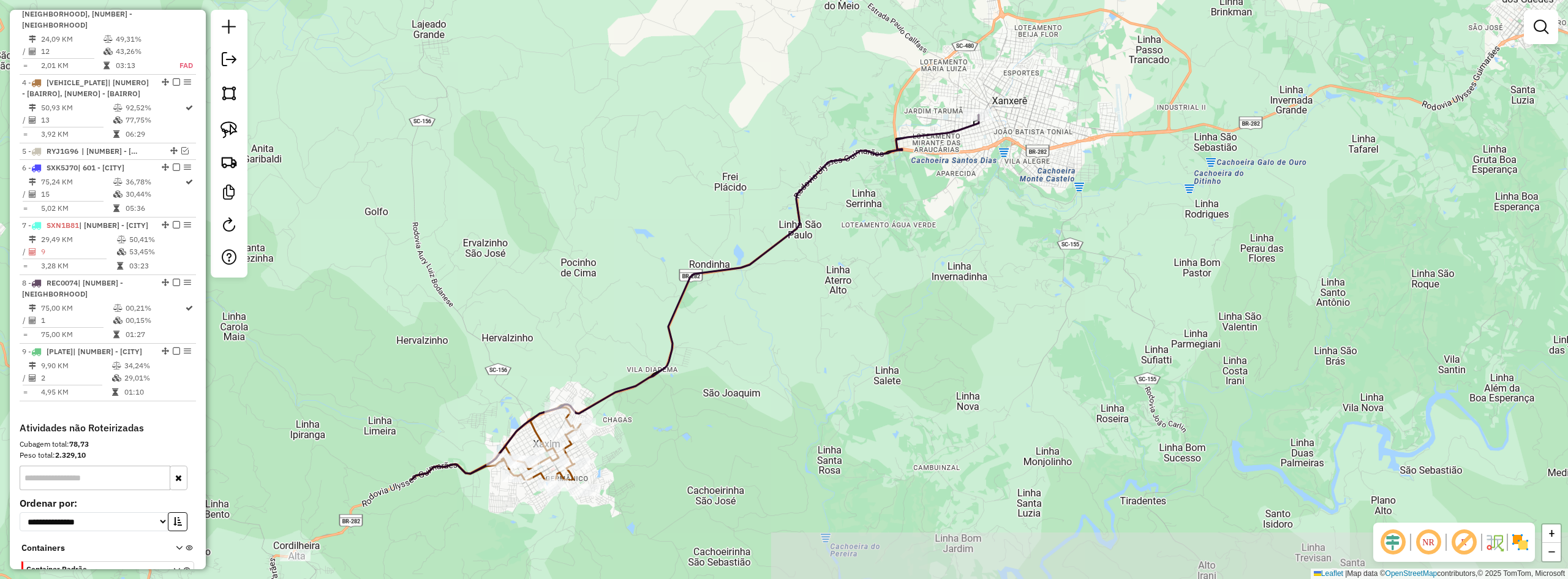 drag, startPoint x: 733, startPoint y: 403, endPoint x: 829, endPoint y: 292, distance: 146.7549 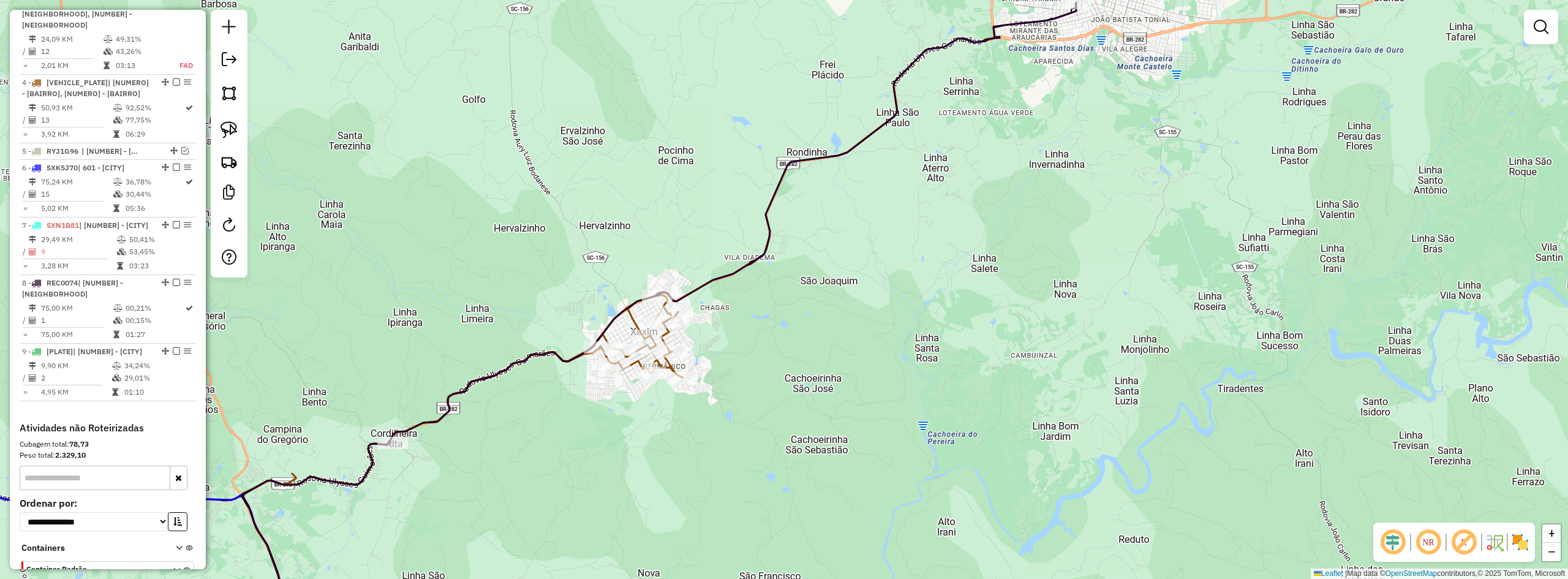 click on "Janela de atendimento Grade de atendimento Capacidade Transportadoras Veículos Cliente Pedidos  Rotas Selecione os dias de semana para filtrar as janelas de atendimento  Seg   Ter   Qua   Qui   Sex   Sáb   Dom  Informe o período da janela de atendimento: De: Até:  Filtrar exatamente a janela do cliente  Considerar janela de atendimento padrão  Selecione os dias de semana para filtrar as grades de atendimento  Seg   Ter   Qua   Qui   Sex   Sáb   Dom   Considerar clientes sem dia de atendimento cadastrado  Clientes fora do dia de atendimento selecionado Filtrar as atividades entre os valores definidos abaixo:  Peso mínimo:   Peso máximo:   Cubagem mínima:   Cubagem máxima:   De:   Até:  Filtrar as atividades entre o tempo de atendimento definido abaixo:  De:   Até:   Considerar capacidade total dos clientes não roteirizados Transportadora: Selecione um ou mais itens Tipo de veículo: Selecione um ou mais itens Veículo: Selecione um ou mais itens Motorista: Selecione um ou mais itens Nome: Rótulo:" 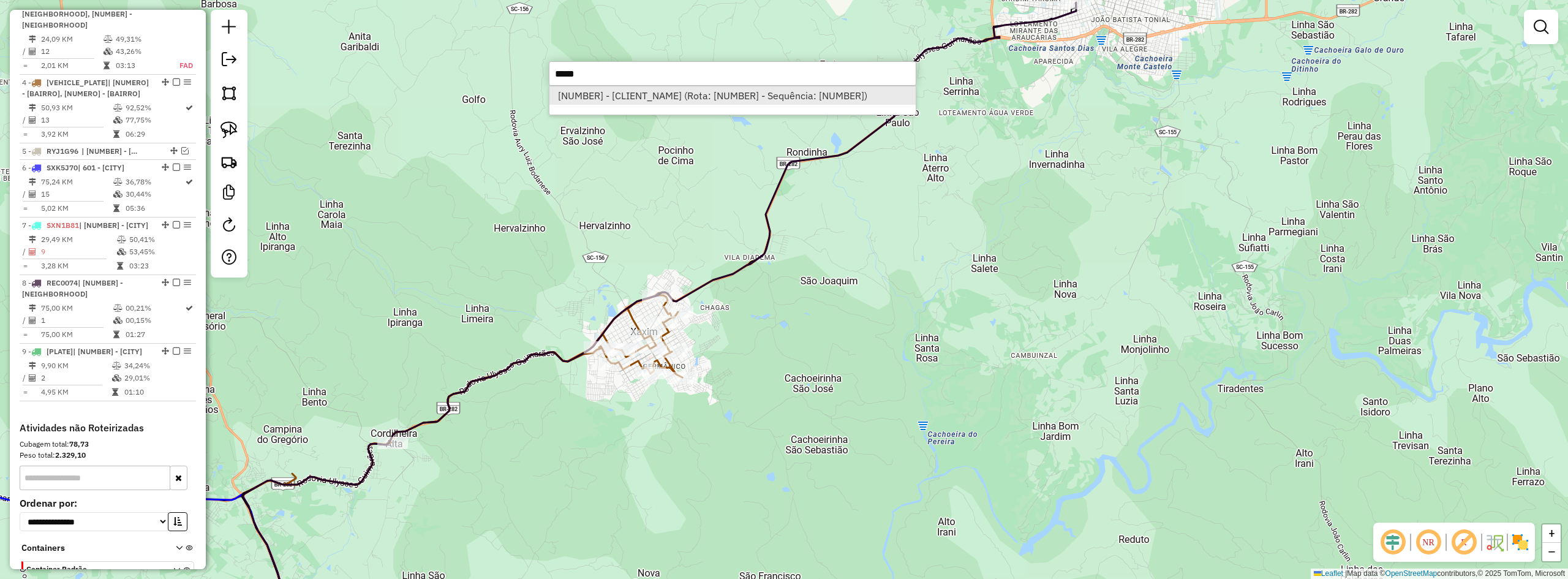 type on "*****" 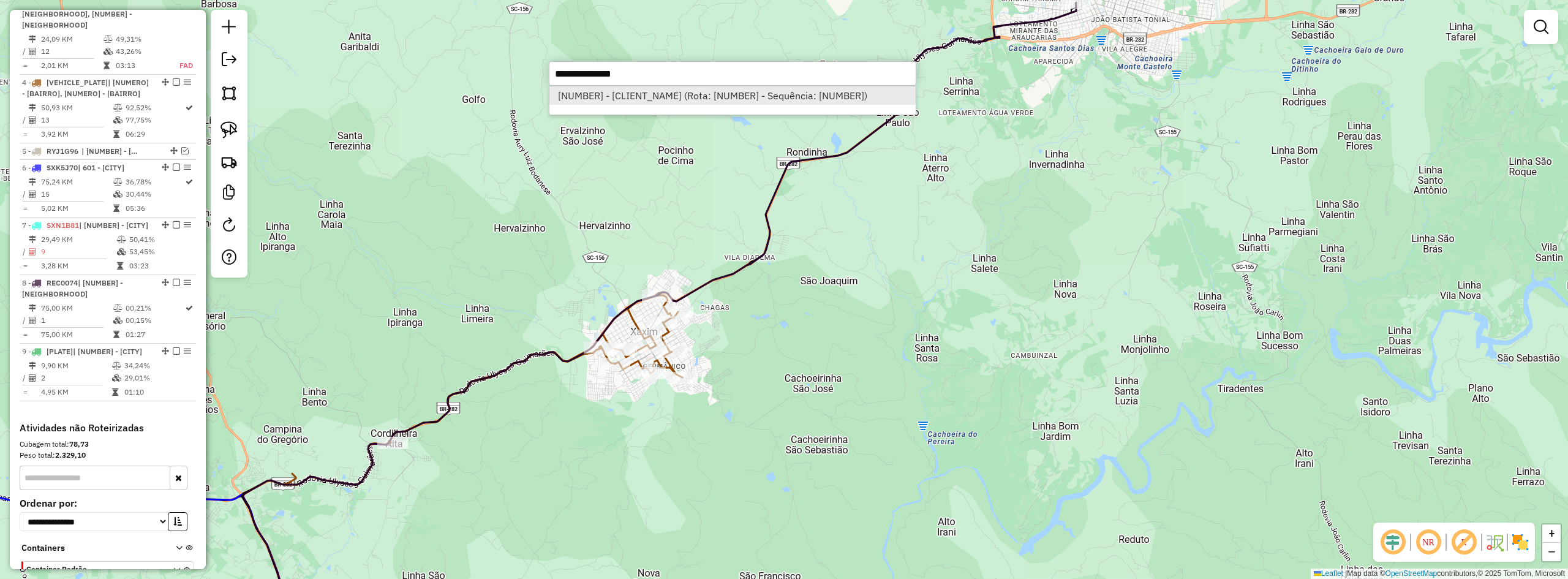 select on "*********" 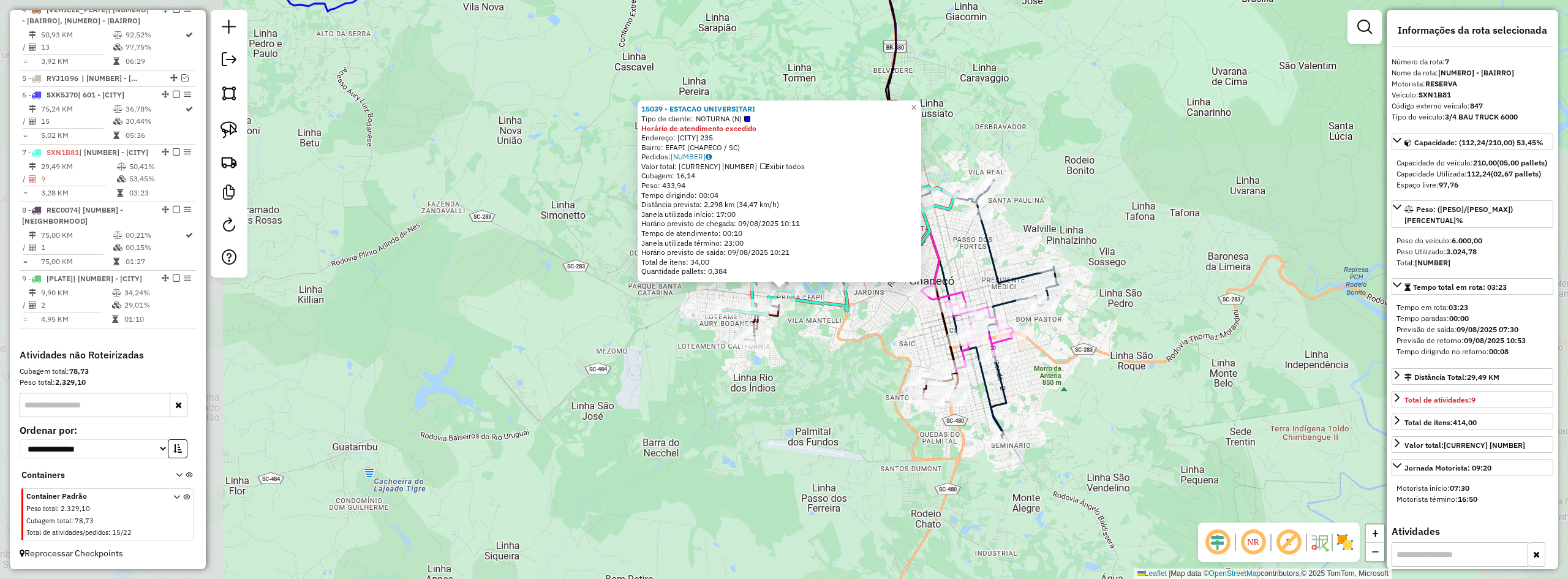scroll, scrollTop: 748, scrollLeft: 0, axis: vertical 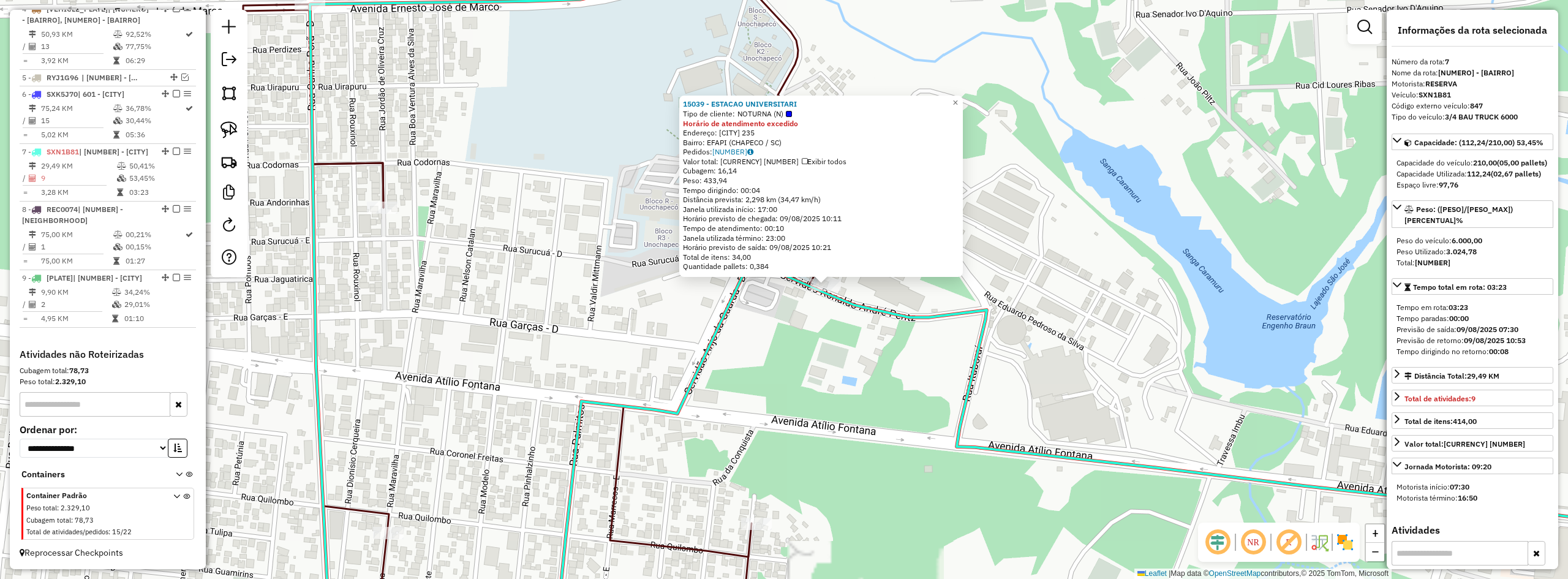 click on "15039 - ESTACAO UNIVERSITARI  Tipo de cliente:   NOTURNA (N)  Horário de atendimento excedido  Endereço:  Itaborai 235   Bairro: EFAPI (CHAPECO / SC)   Pedidos:  08143378   Valor total: R$ 2.534,04   Exibir todos   Cubagem: 16,14  Peso: 433,94  Tempo dirigindo: 00:04   Distância prevista: 2,298 km (34,47 km/h)   Janela utilizada início: 17:00   Horário previsto de chegada: 09/08/2025 10:11   Tempo de atendimento: 00:10   Janela utilizada término: 23:00   Horário previsto de saída: 09/08/2025 10:21   Total de itens: 34,00   Quantidade pallets: 0,384  × Janela de atendimento Grade de atendimento Capacidade Transportadoras Veículos Cliente Pedidos  Rotas Selecione os dias de semana para filtrar as janelas de atendimento  Seg   Ter   Qua   Qui   Sex   Sáb   Dom  Informe o período da janela de atendimento: De: Até:  Filtrar exatamente a janela do cliente  Considerar janela de atendimento padrão  Selecione os dias de semana para filtrar as grades de atendimento  Seg   Ter   Qua   Qui   Sex   Sáb  De:" 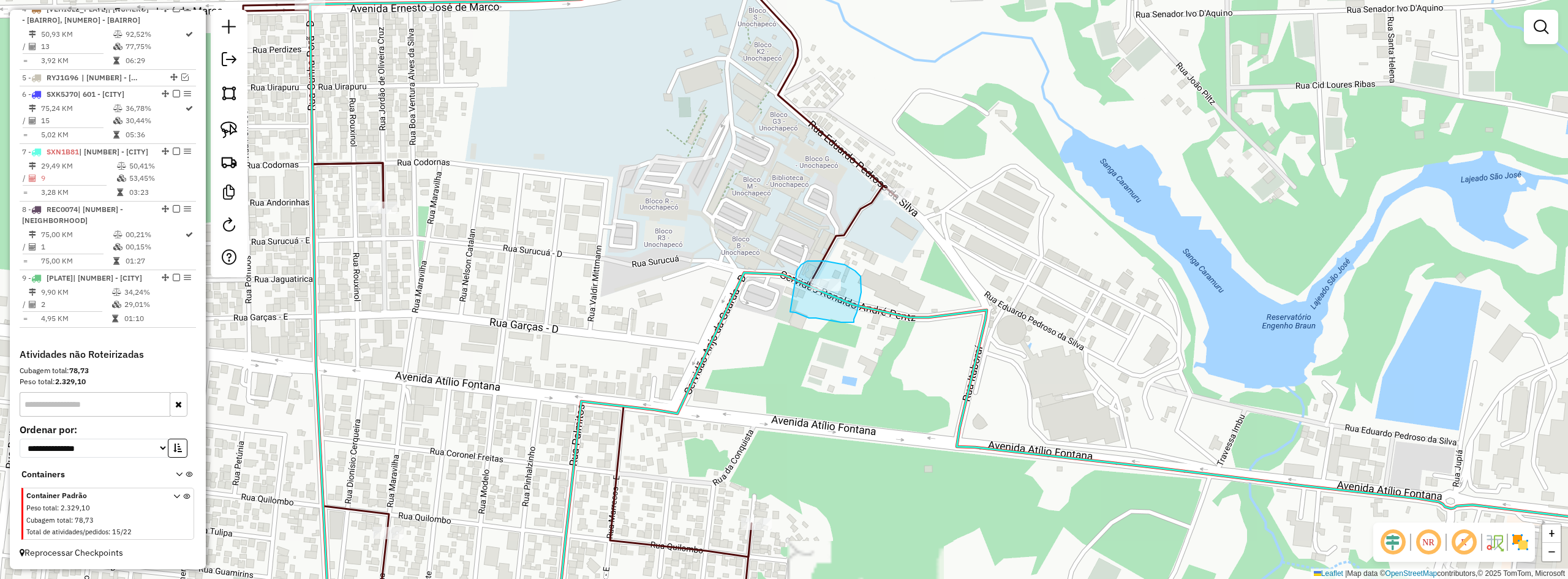 drag, startPoint x: 790, startPoint y: 312, endPoint x: 797, endPoint y: 271, distance: 41.59327 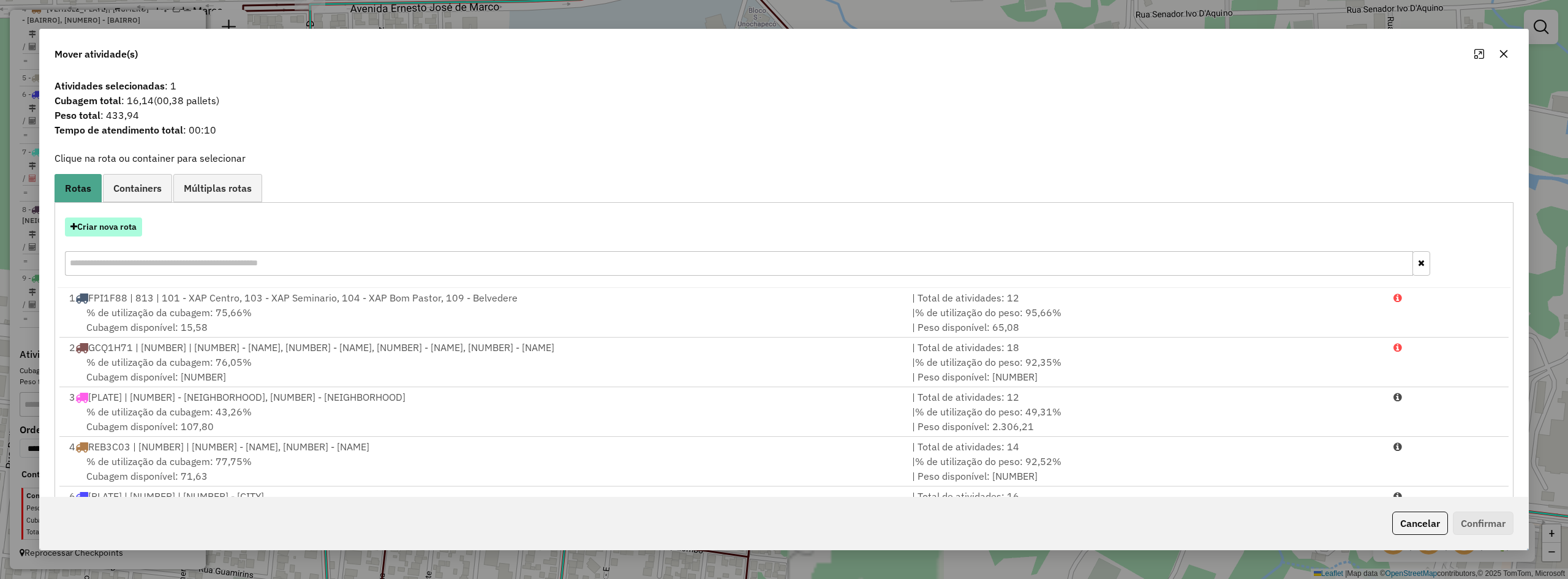 click on "Criar nova rota" at bounding box center [104, 227] 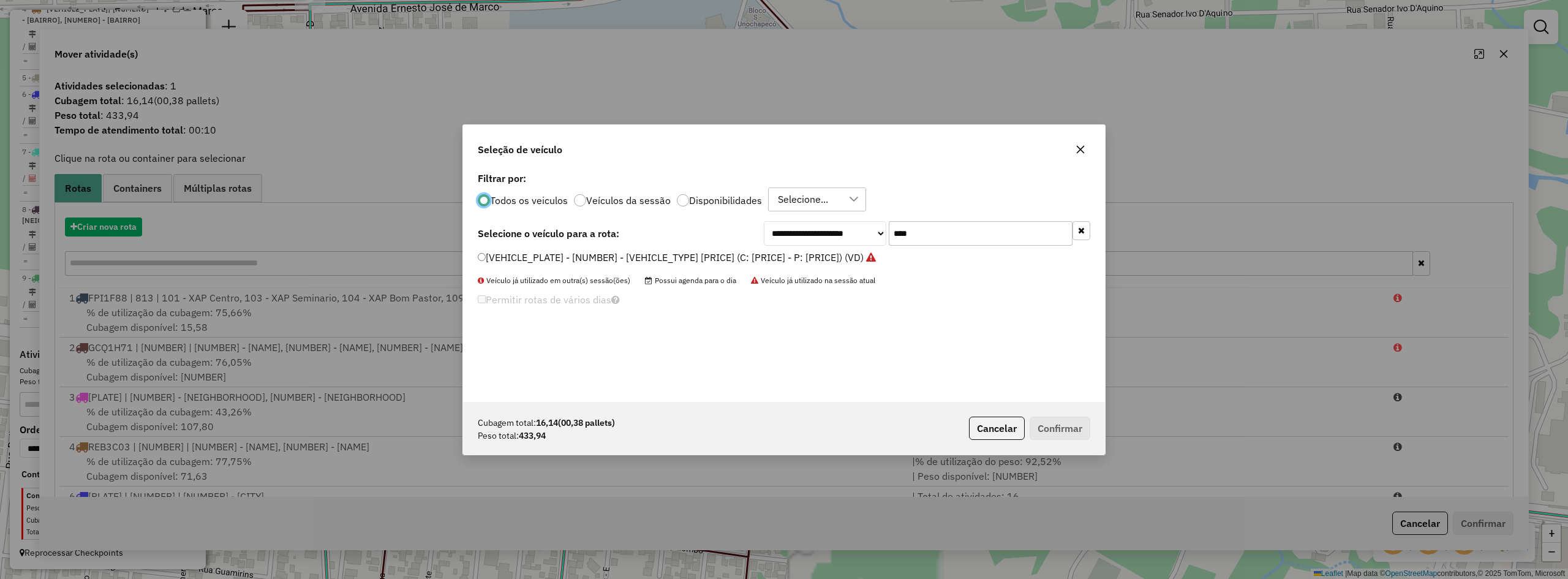 scroll, scrollTop: 7, scrollLeft: 4, axis: both 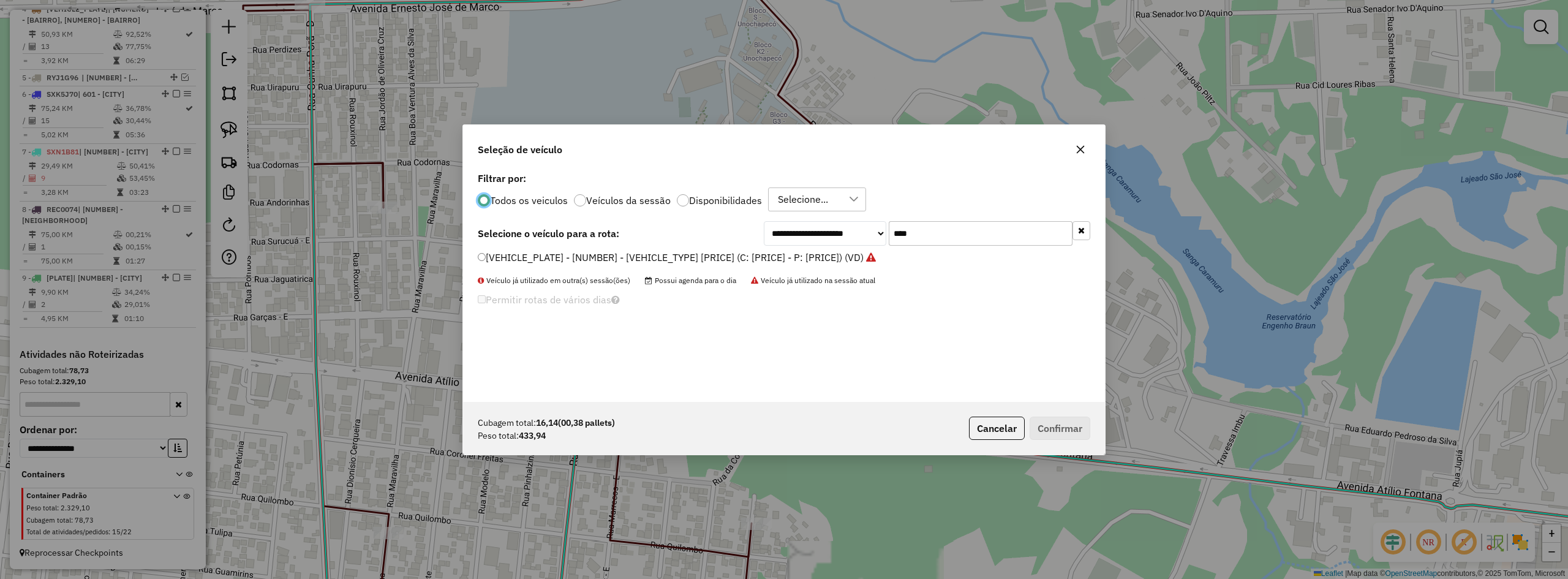 click on "****" 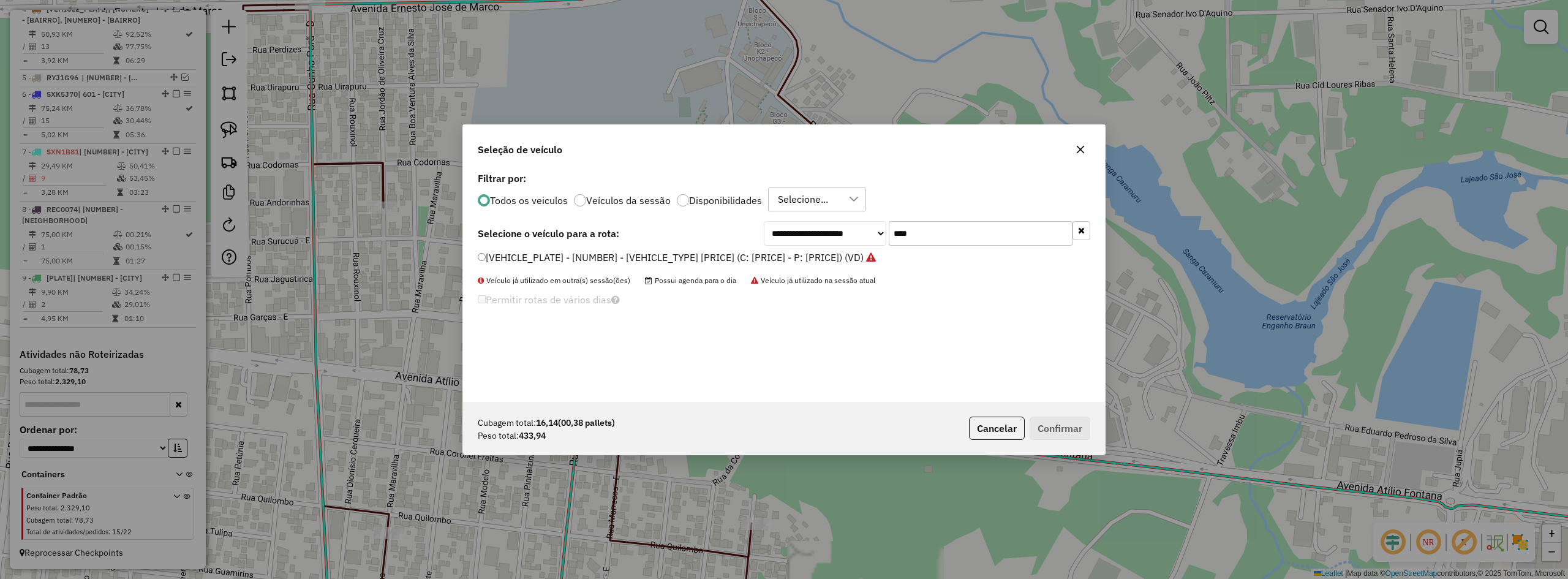 click on "****" 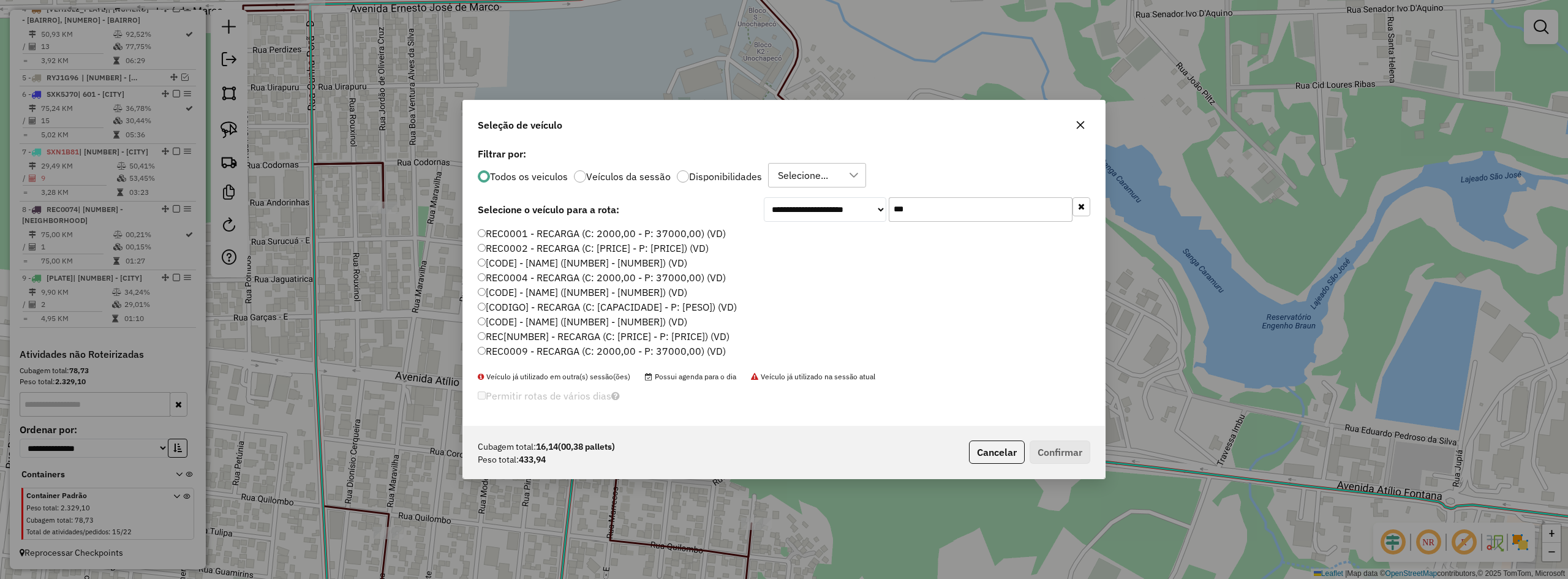 type on "***" 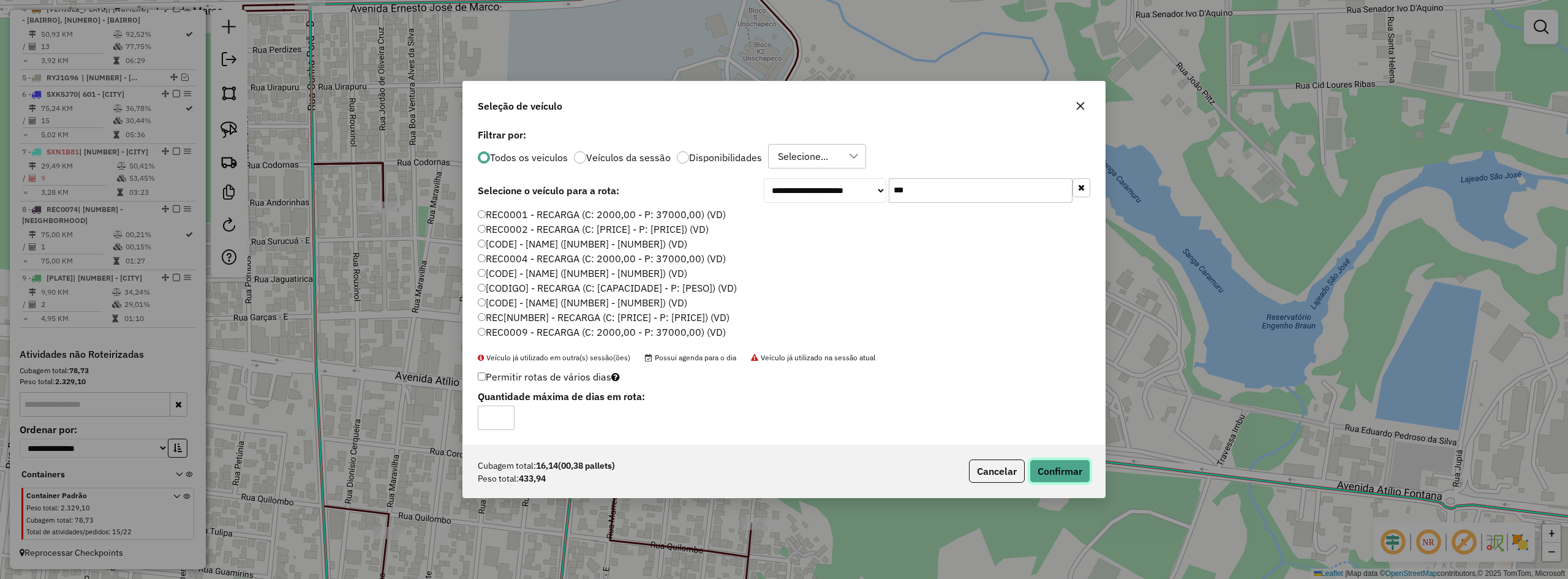click on "Confirmar" 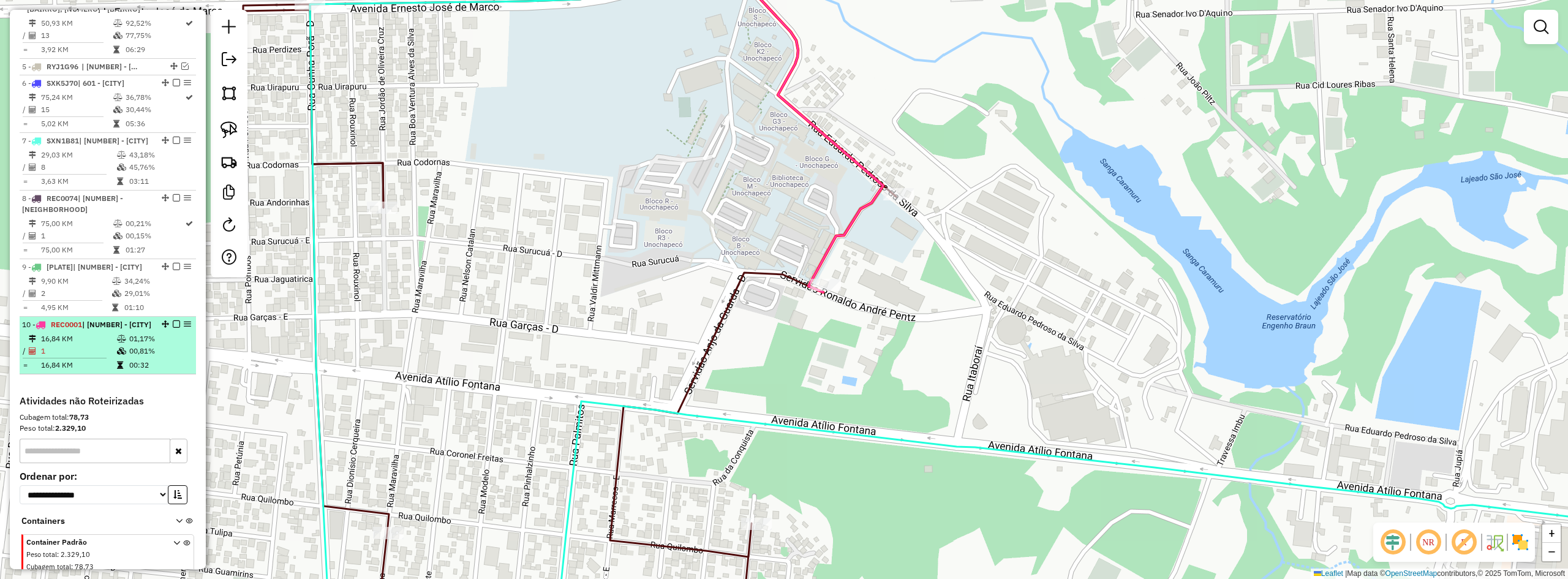 click at bounding box center [176, 324] 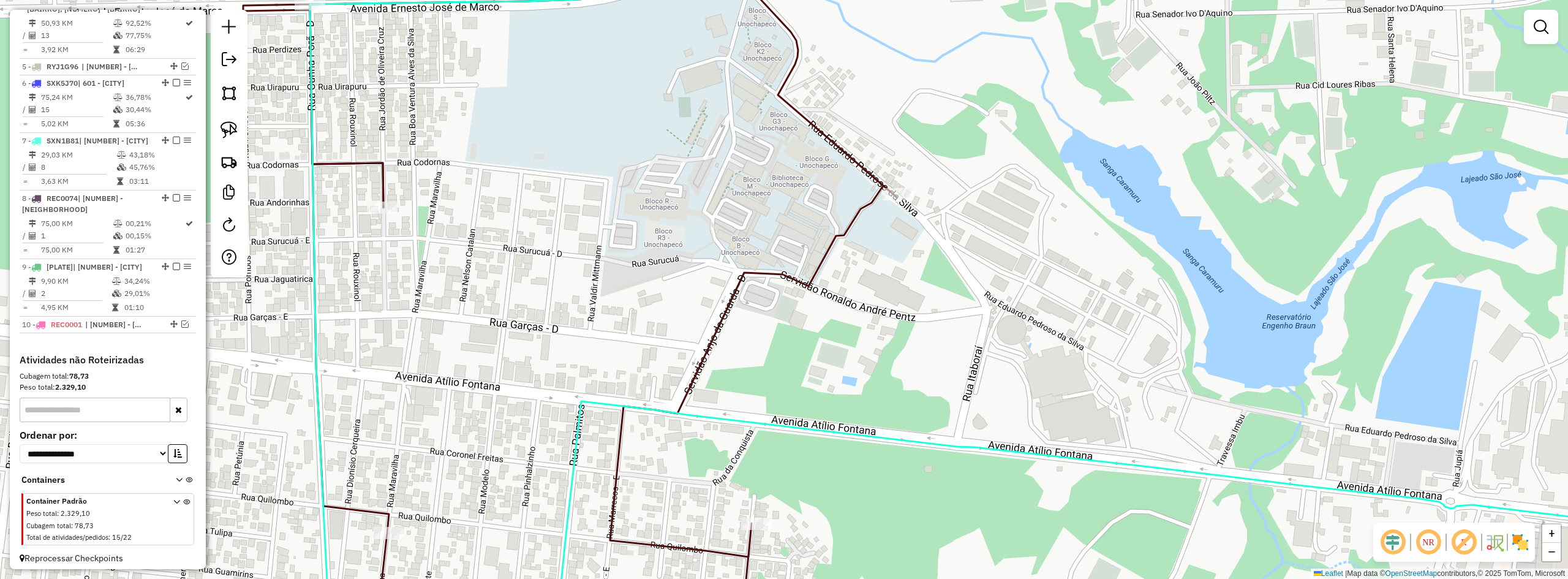 drag, startPoint x: 639, startPoint y: 331, endPoint x: 684, endPoint y: 233, distance: 107.83784 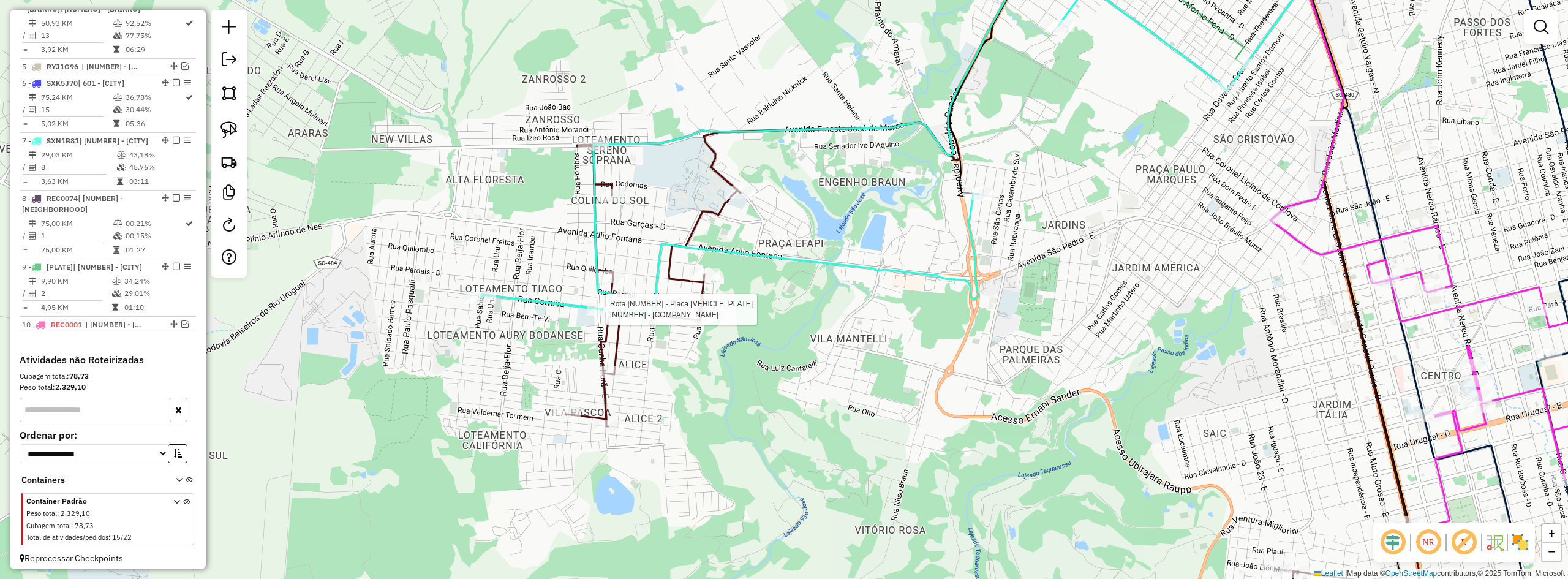 select on "*********" 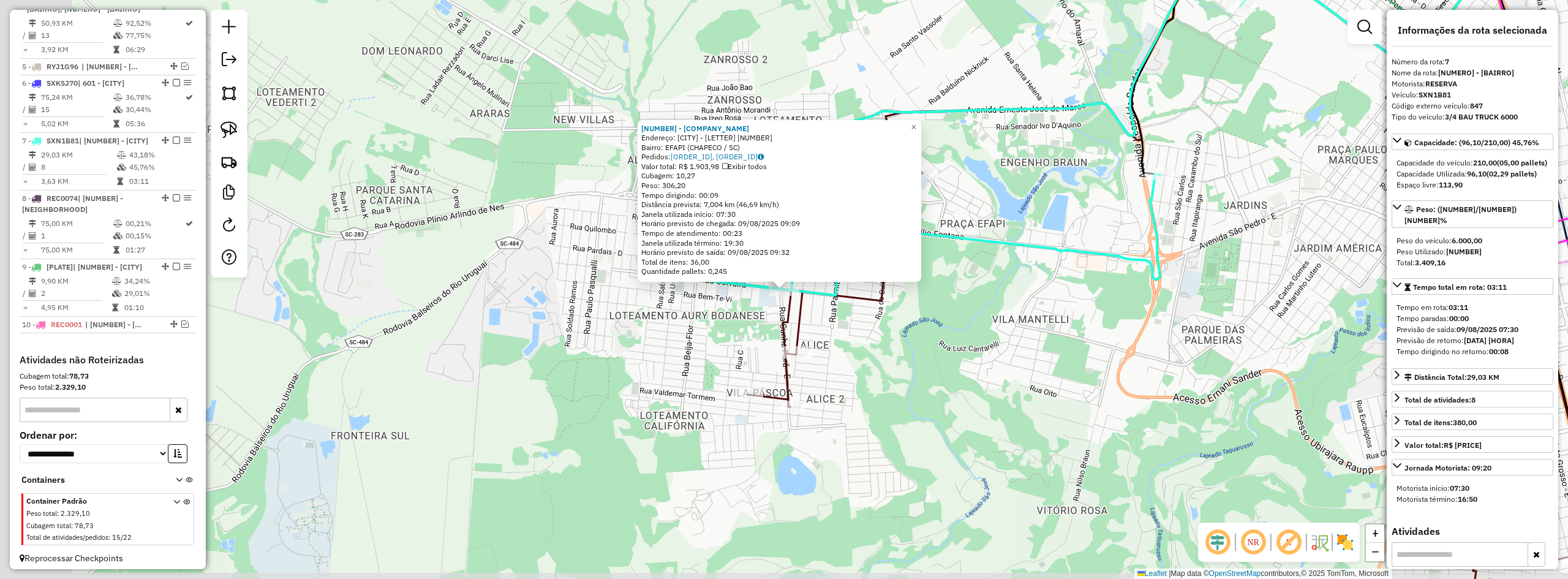 scroll, scrollTop: 765, scrollLeft: 0, axis: vertical 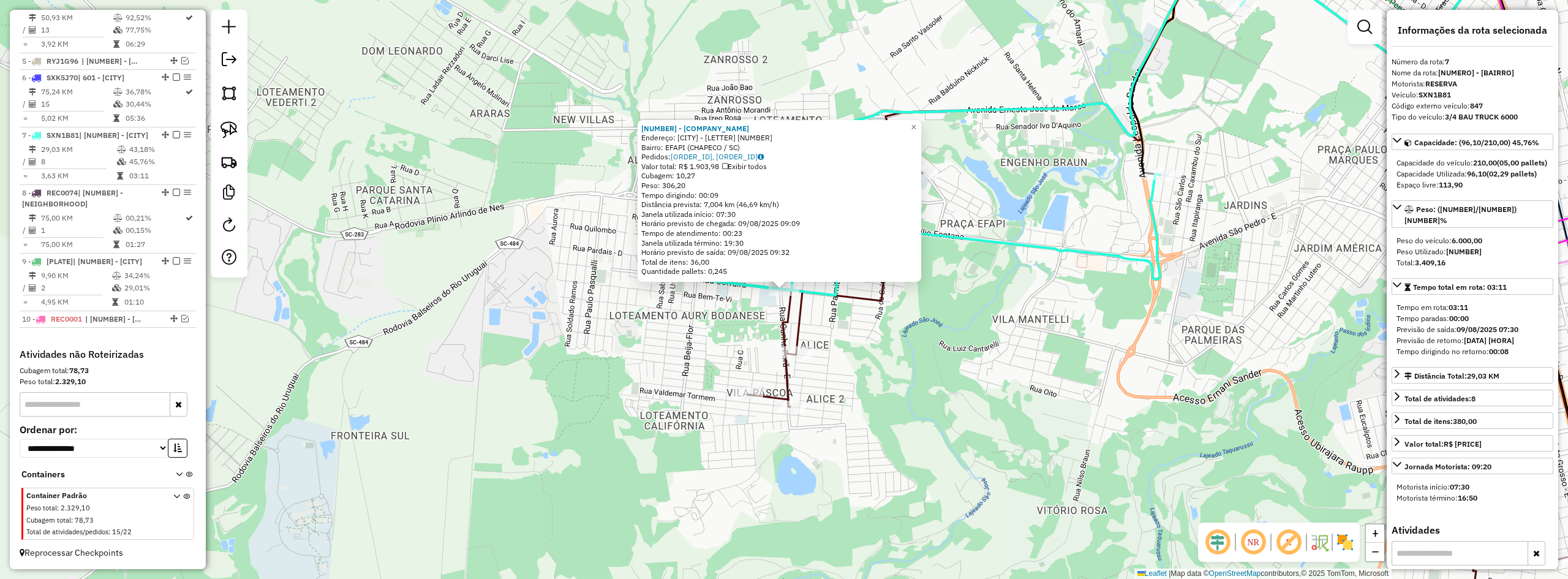 click on "21482 - QUERENCIA OESTE LTDA  Endereço: CUNHA PORA - E                521   Bairro: EFAPI (CHAPECO / SC)   Pedidos:  08143374, 08143375   Valor total: R$ 1.903,98   Exibir todos   Cubagem: 10,27  Peso: 306,20  Tempo dirigindo: 00:09   Distância prevista: 7,004 km (46,69 km/h)   Janela utilizada início: 07:30   Horário previsto de chegada: 09/08/2025 09:09   Tempo de atendimento: 00:23   Janela utilizada término: 19:30   Horário previsto de saída: 09/08/2025 09:32   Total de itens: 36,00   Quantidade pallets: 0,245  × Janela de atendimento Grade de atendimento Capacidade Transportadoras Veículos Cliente Pedidos  Rotas Selecione os dias de semana para filtrar as janelas de atendimento  Seg   Ter   Qua   Qui   Sex   Sáb   Dom  Informe o período da janela de atendimento: De: Até:  Filtrar exatamente a janela do cliente  Considerar janela de atendimento padrão  Selecione os dias de semana para filtrar as grades de atendimento  Seg   Ter   Qua   Qui   Sex   Sáb   Dom   Peso mínimo:   Peso máximo:  +" 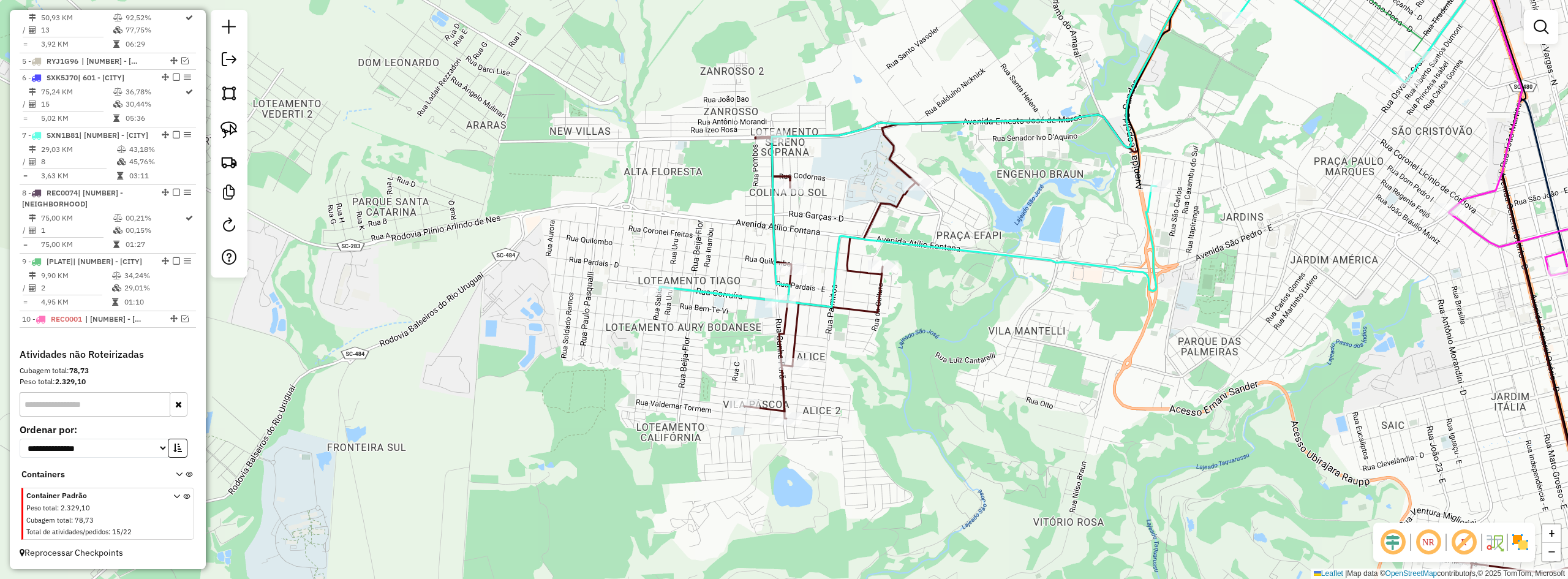 drag, startPoint x: 924, startPoint y: 327, endPoint x: 810, endPoint y: 376, distance: 124.08465 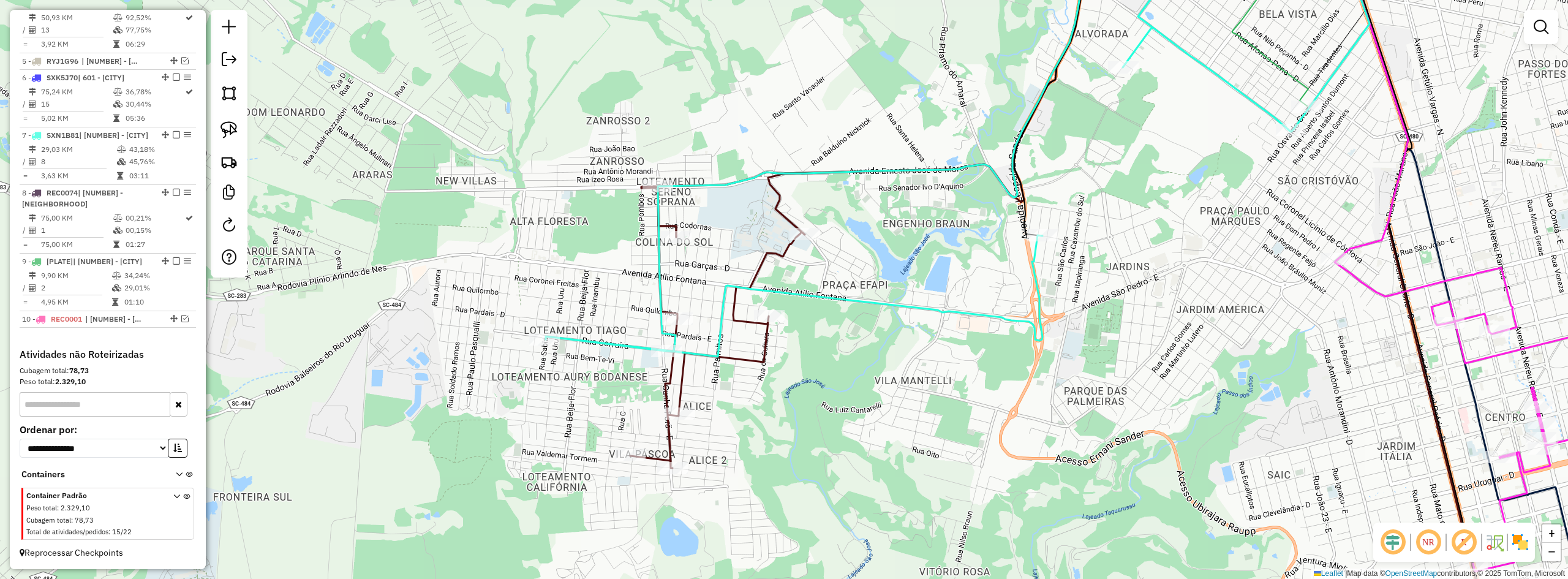 drag, startPoint x: 948, startPoint y: 308, endPoint x: 772, endPoint y: 381, distance: 190.53871 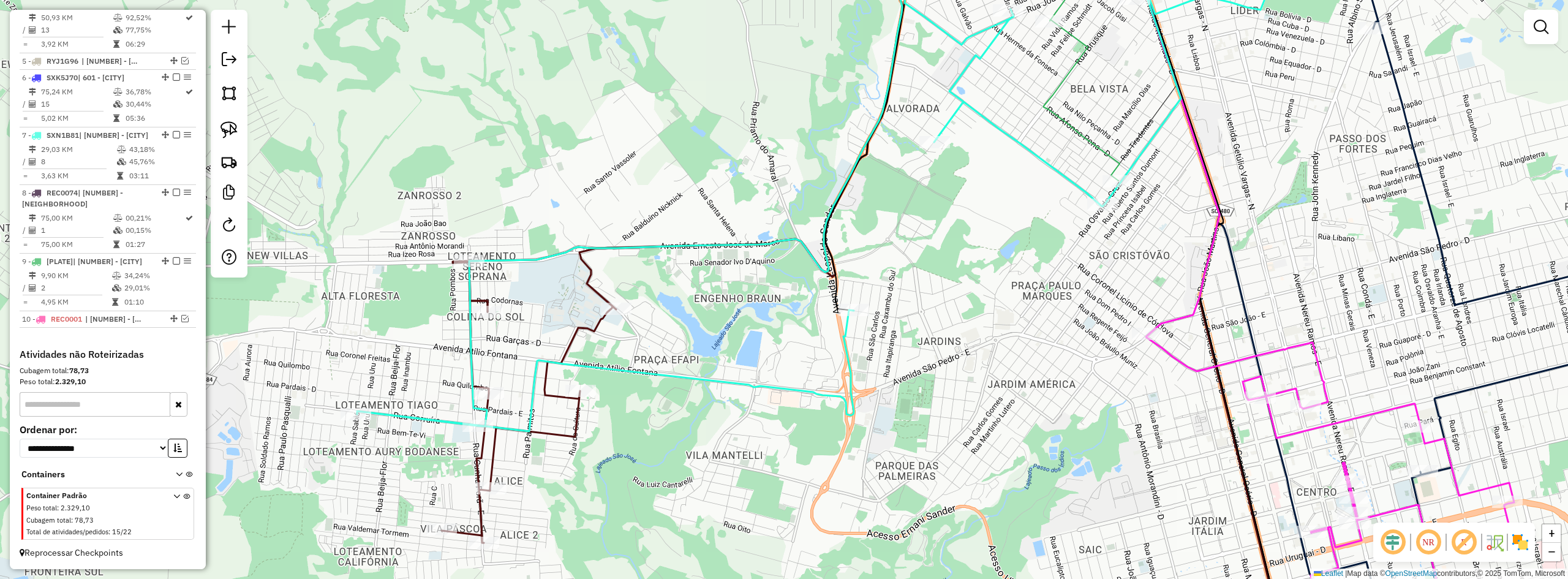 drag, startPoint x: 1000, startPoint y: 251, endPoint x: 865, endPoint y: 352, distance: 168.60012 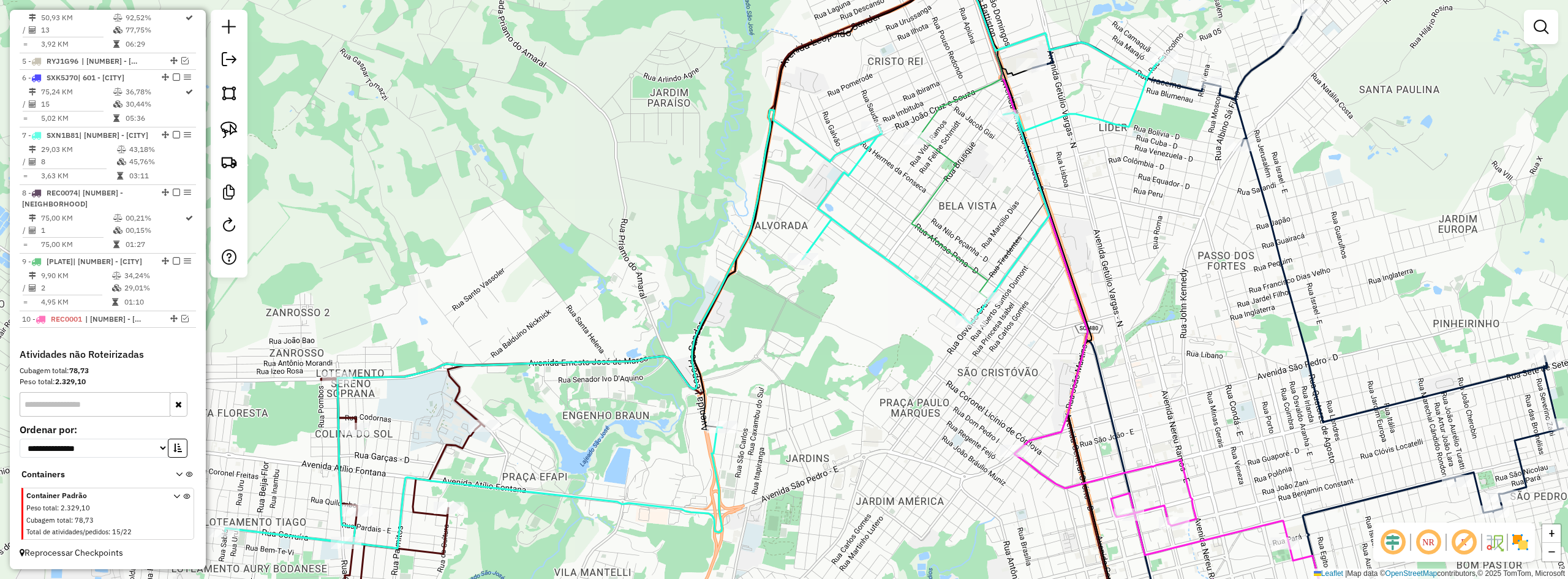 drag, startPoint x: 867, startPoint y: 314, endPoint x: 853, endPoint y: 367, distance: 54.81788 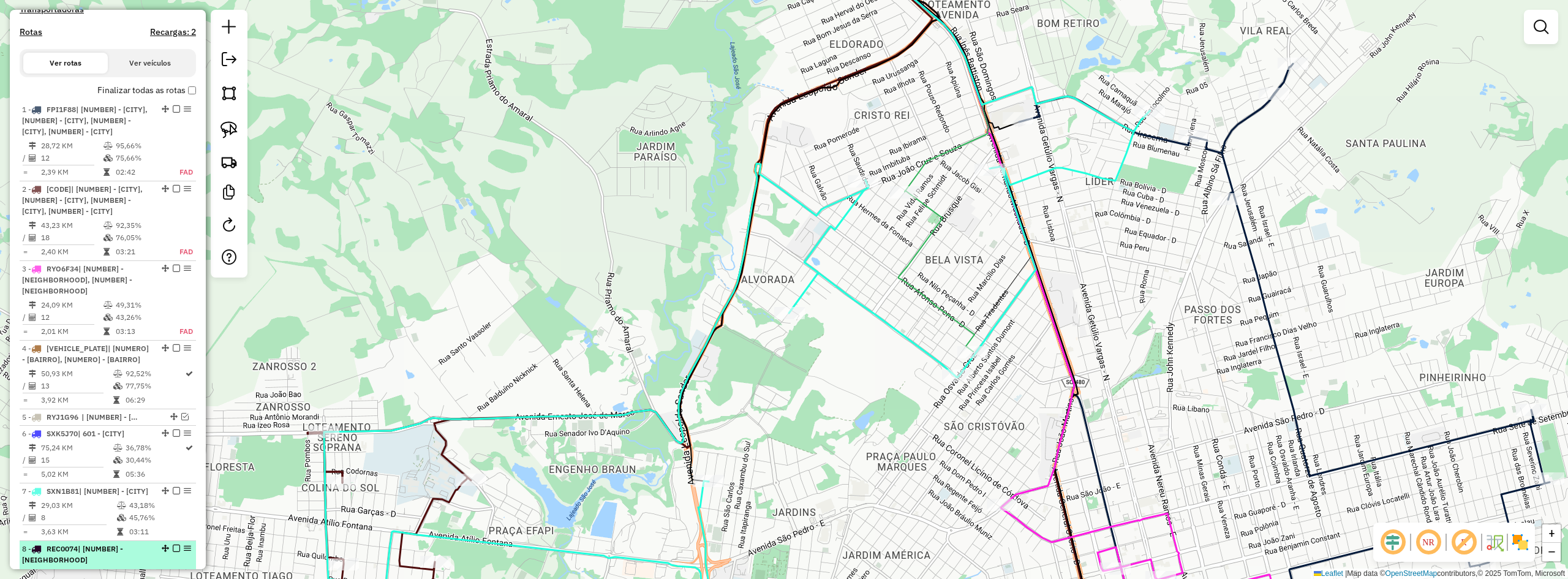 scroll, scrollTop: 397, scrollLeft: 0, axis: vertical 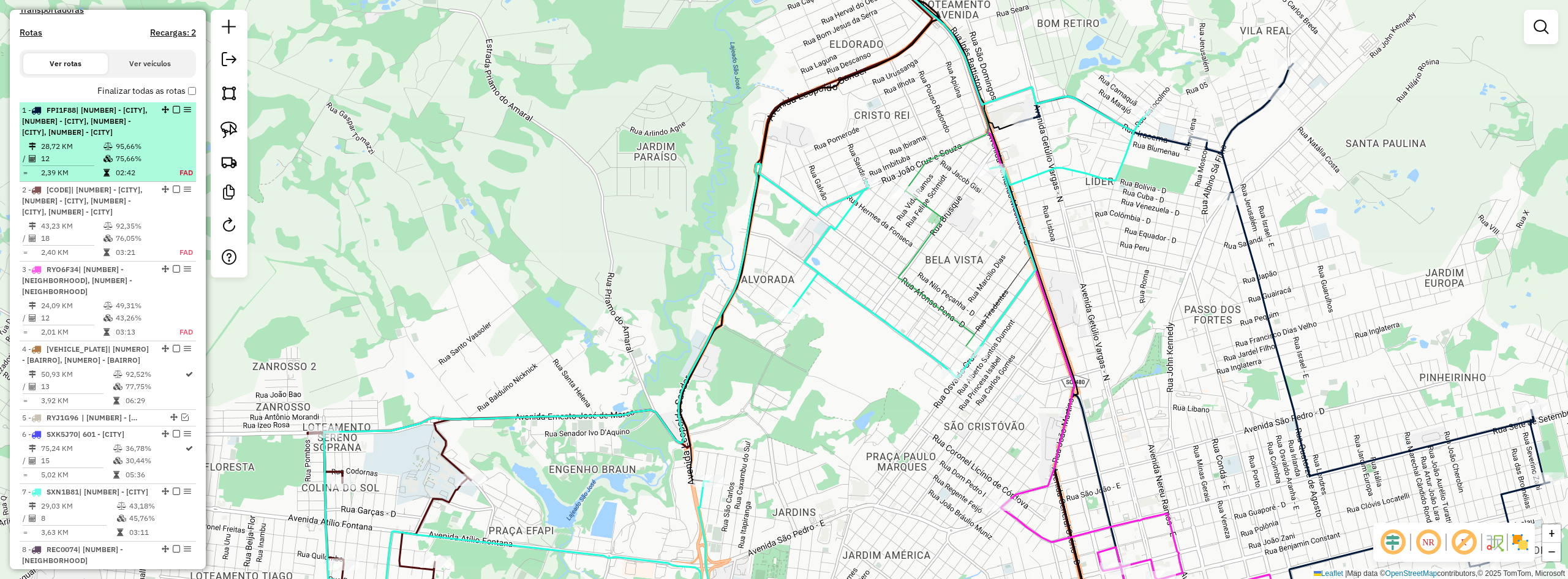 click on "| [NUMBER] - [CITY] [STATE], [NUMBER] - [CITY] [STATE], [NUMBER] - [CITY] [STATE], [NUMBER] - [NEIGHBORHOOD]" at bounding box center [85, 121] 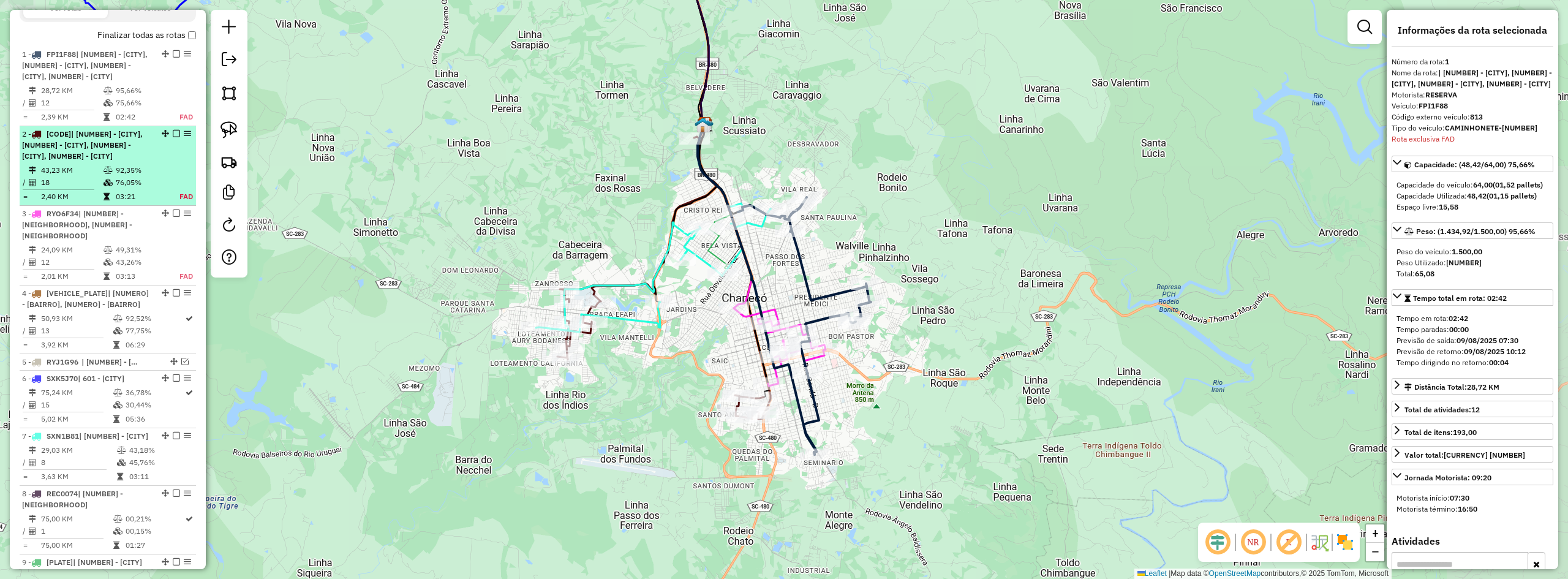 scroll, scrollTop: 490, scrollLeft: 0, axis: vertical 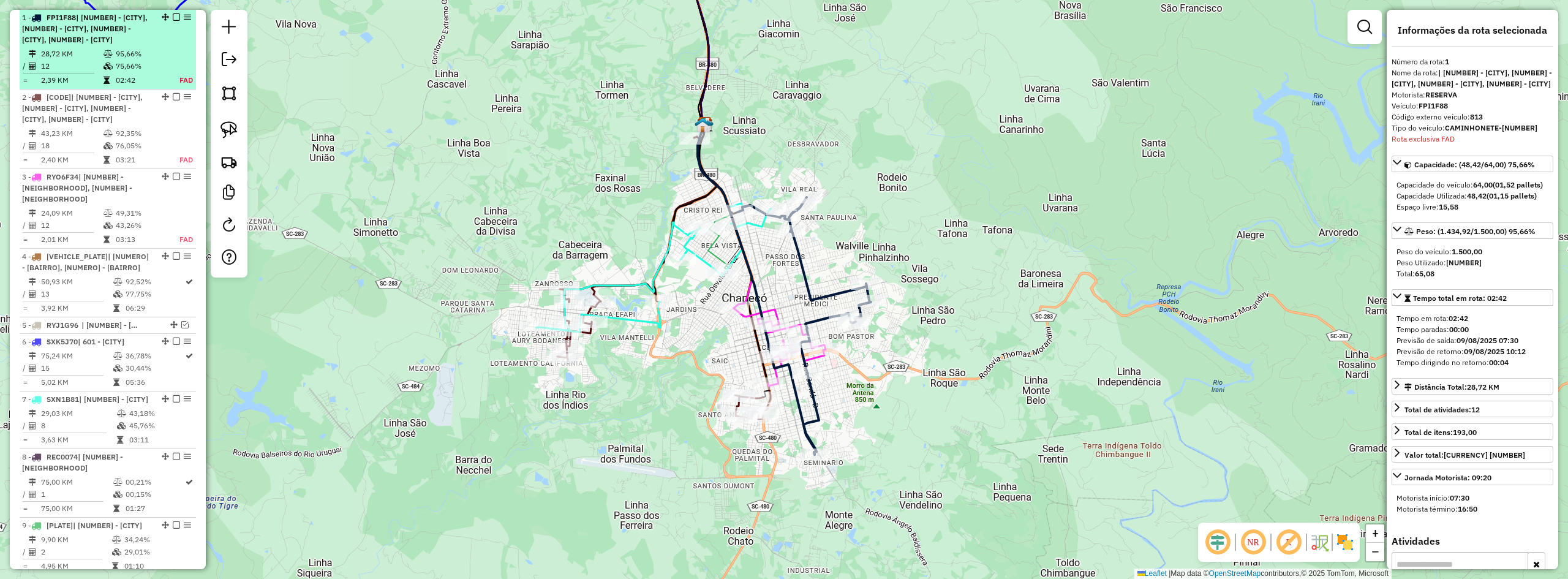 click at bounding box center (176, 17) 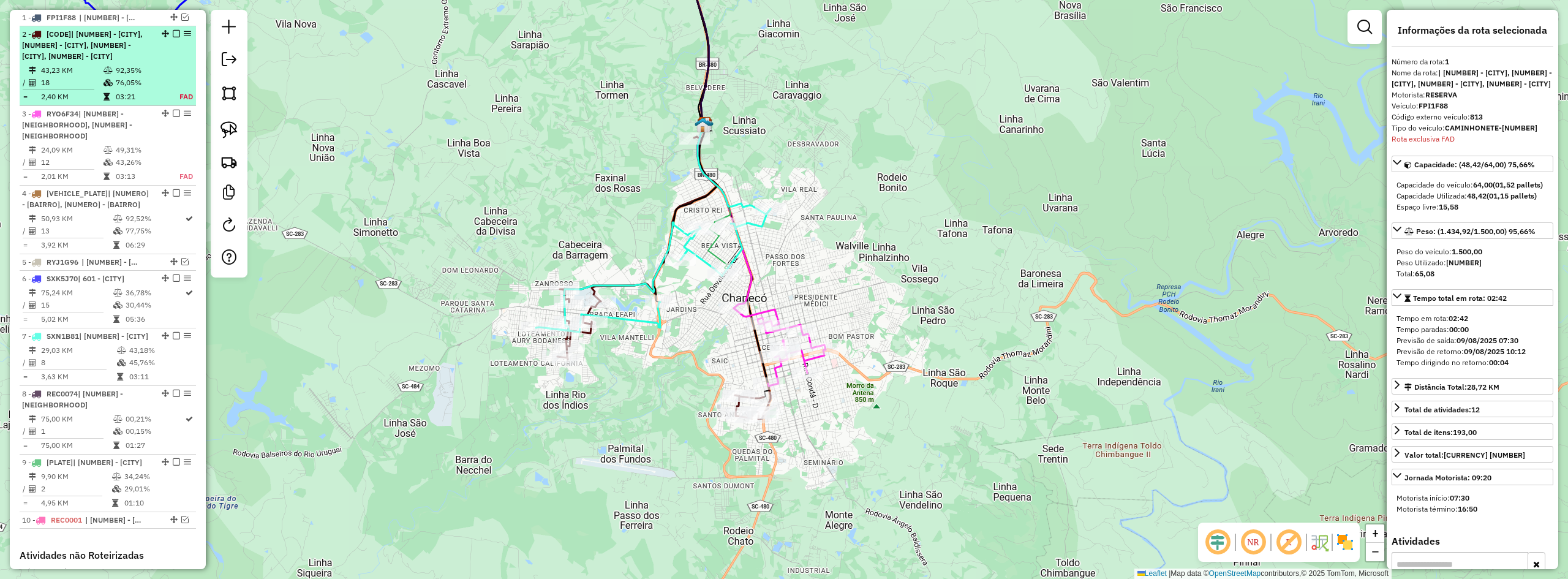 click on "| [NUMBER] - [NEIGHBORHOOD] [STATE], [NUMBER] - [NEIGHBORHOOD] [STATE], [NUMBER] - [NEIGHBORHOOD] [STATE], [NUMBER] - [NEIGHBORHOOD]" at bounding box center [82, 45] 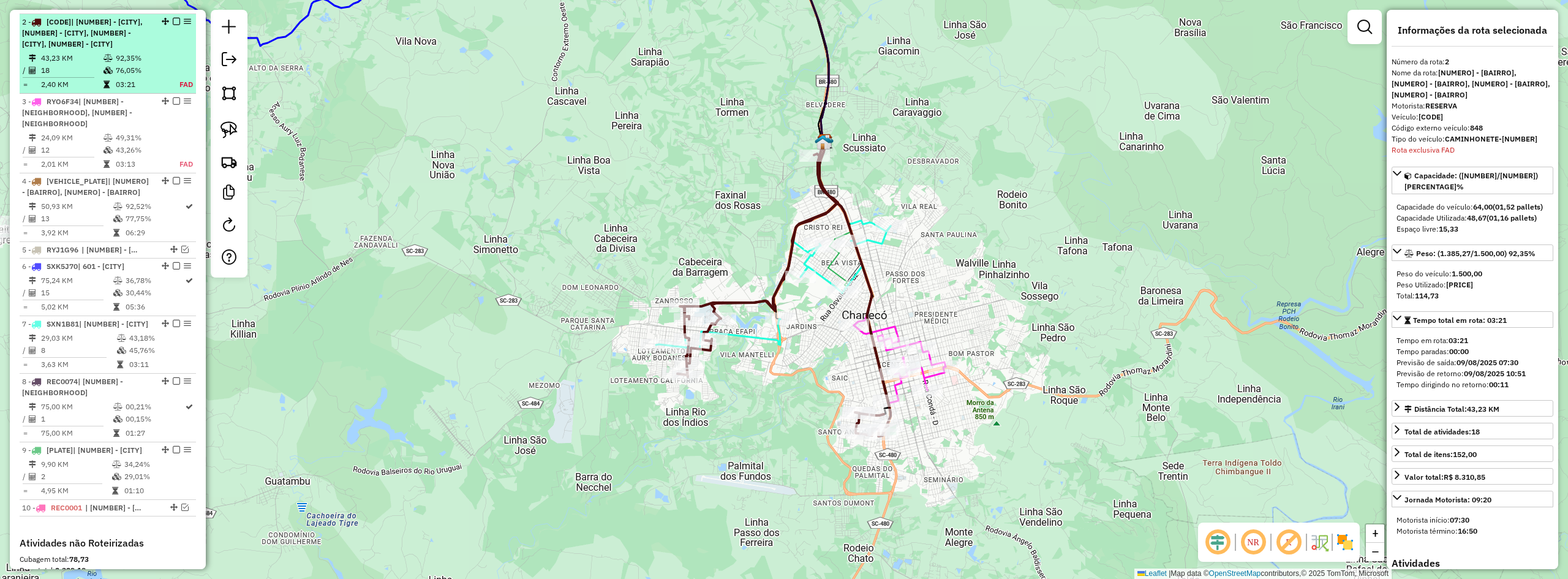 scroll, scrollTop: 506, scrollLeft: 0, axis: vertical 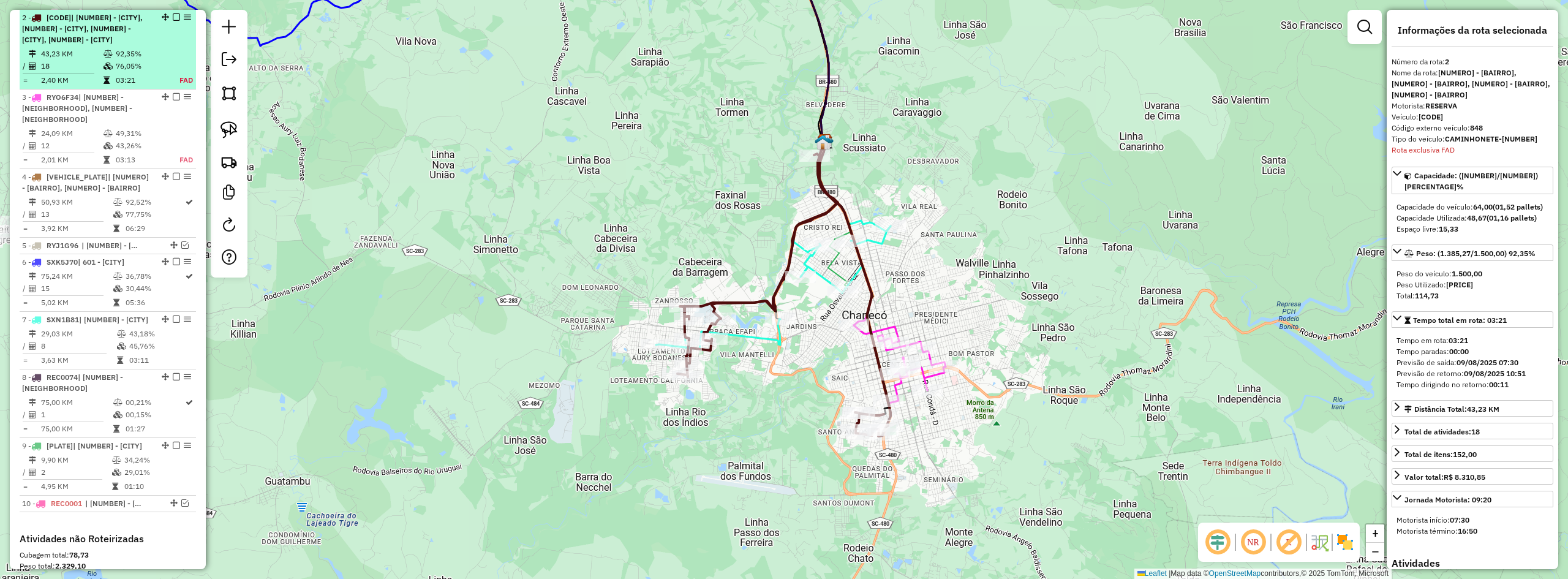 click at bounding box center [176, 17] 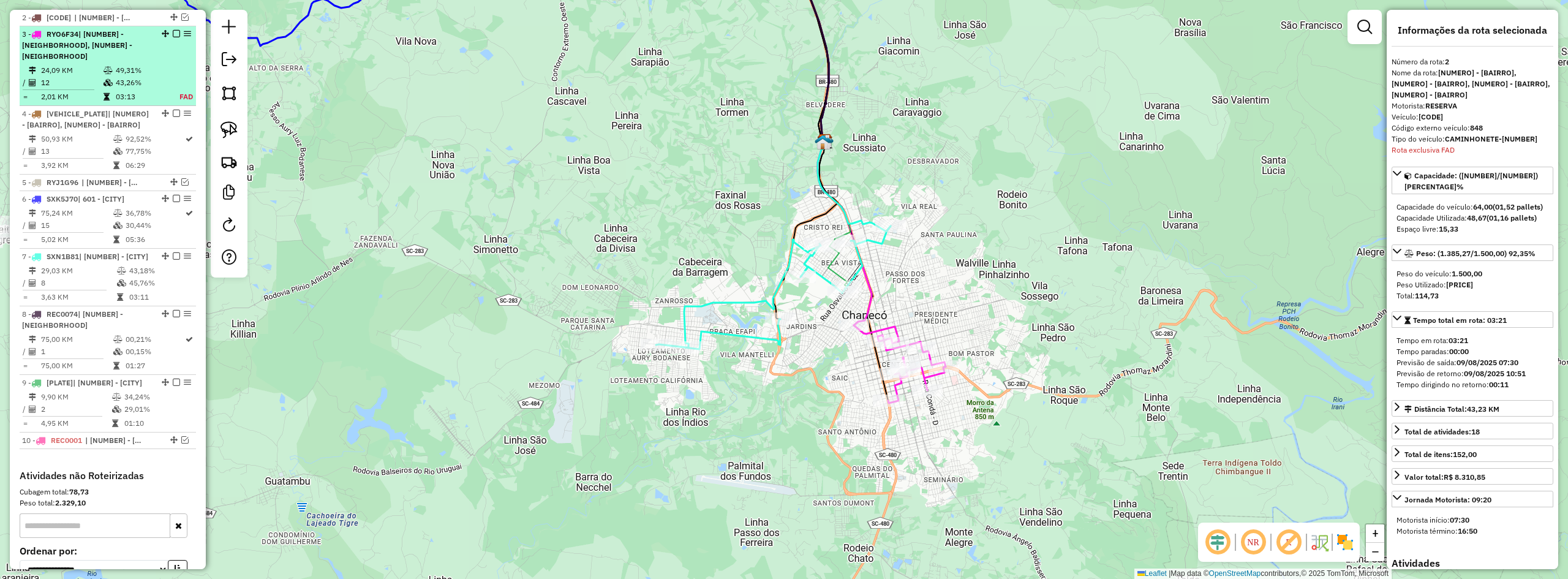 click on "3 -       RYO6F34   | 101 - XAP Centro, 104 - XAP Bom Pastor" at bounding box center [87, 45] 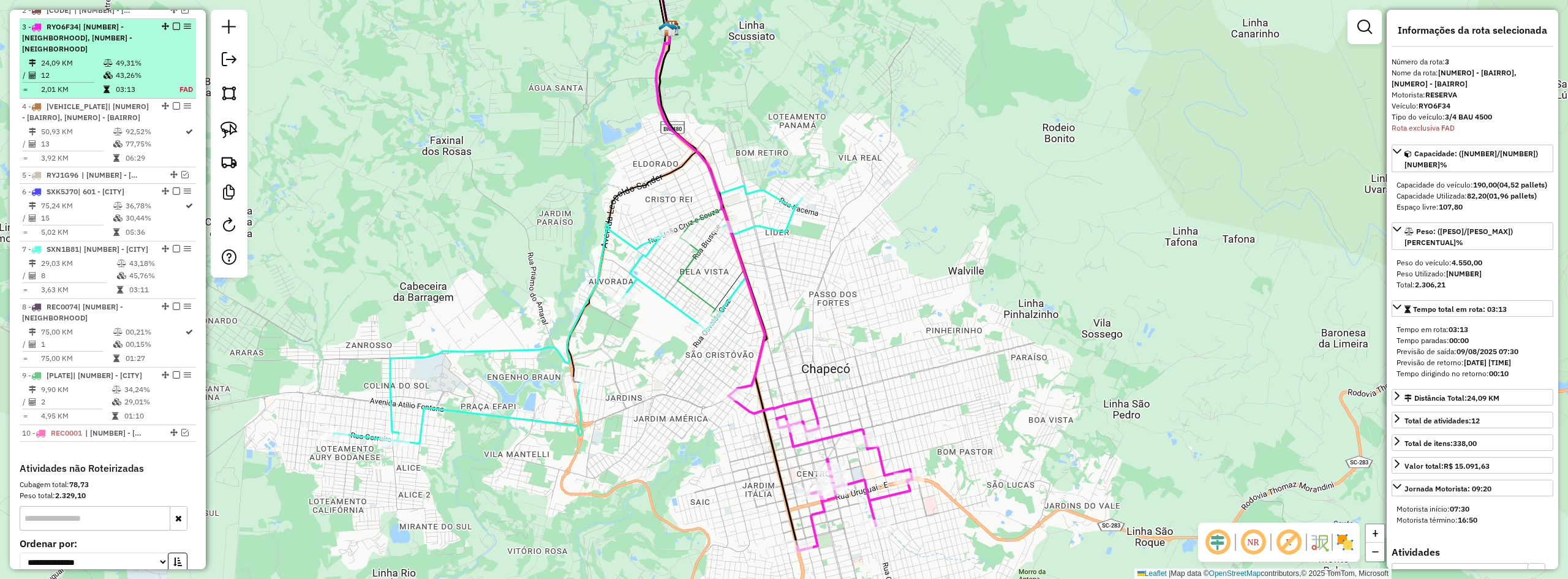 scroll, scrollTop: 523, scrollLeft: 0, axis: vertical 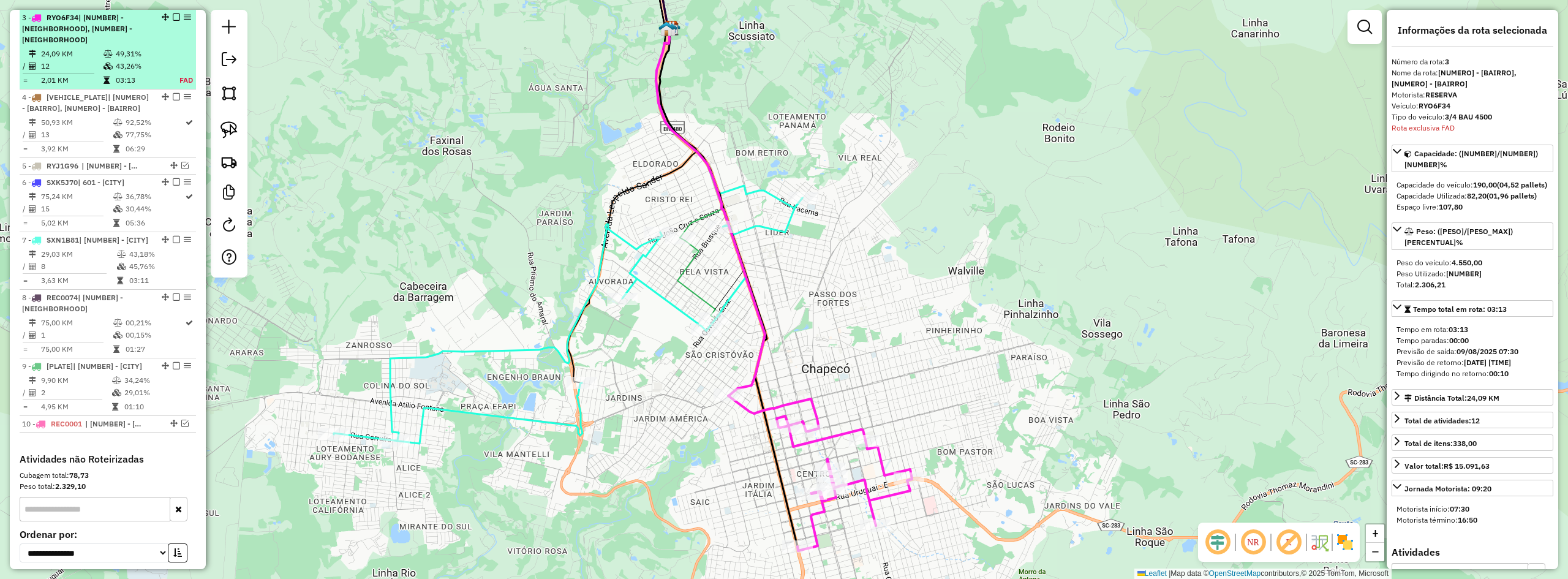 click at bounding box center (176, 17) 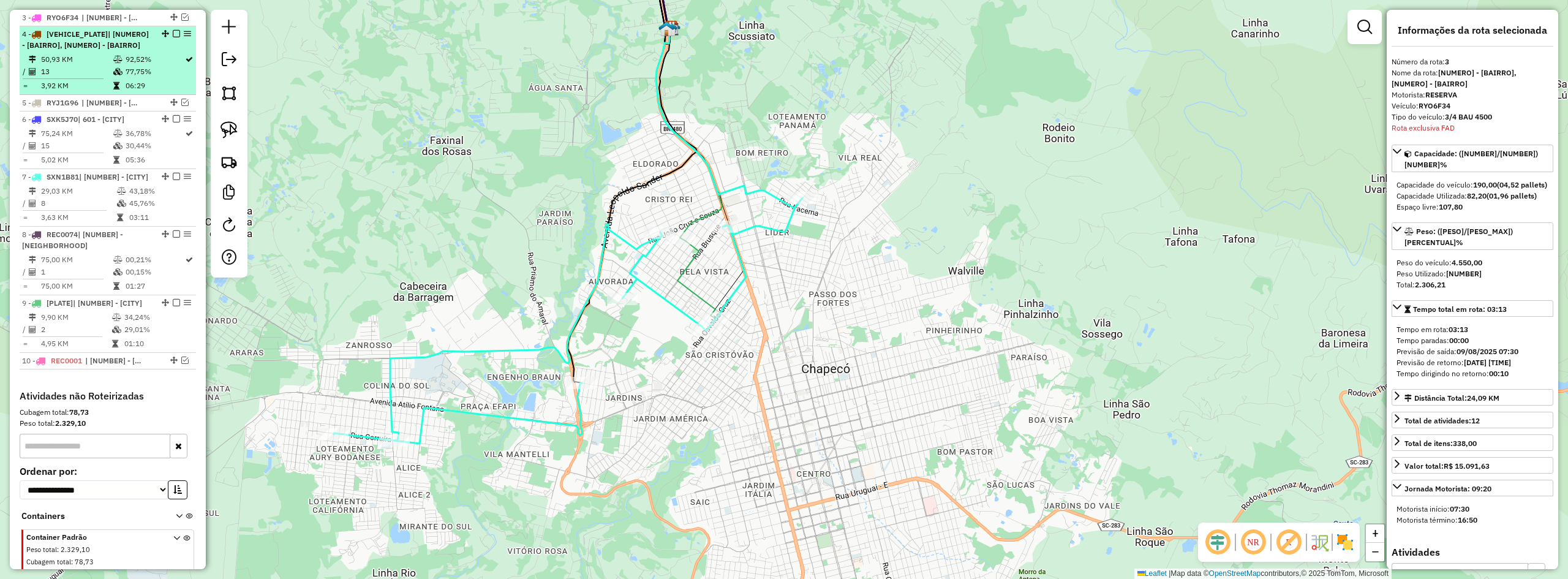 click on "4 -       REB3C03   | 301 - Cordilheira, 302 - Xaxim" at bounding box center [87, 40] 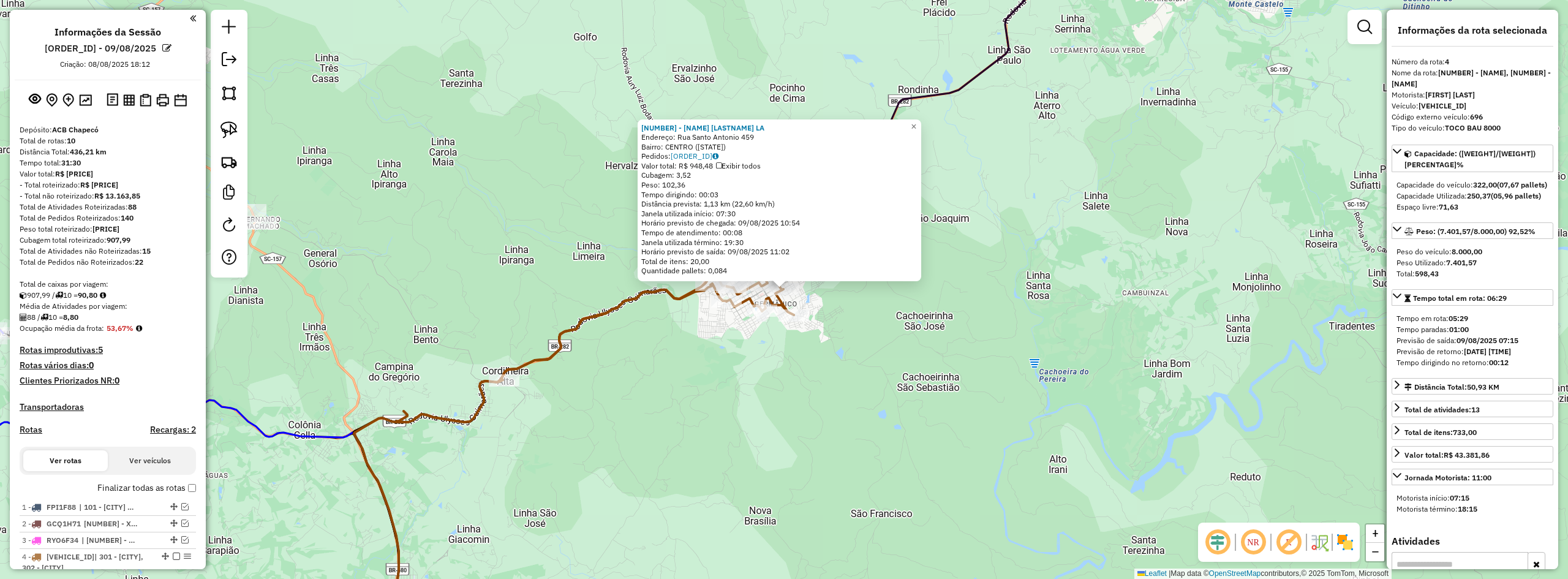 select on "*********" 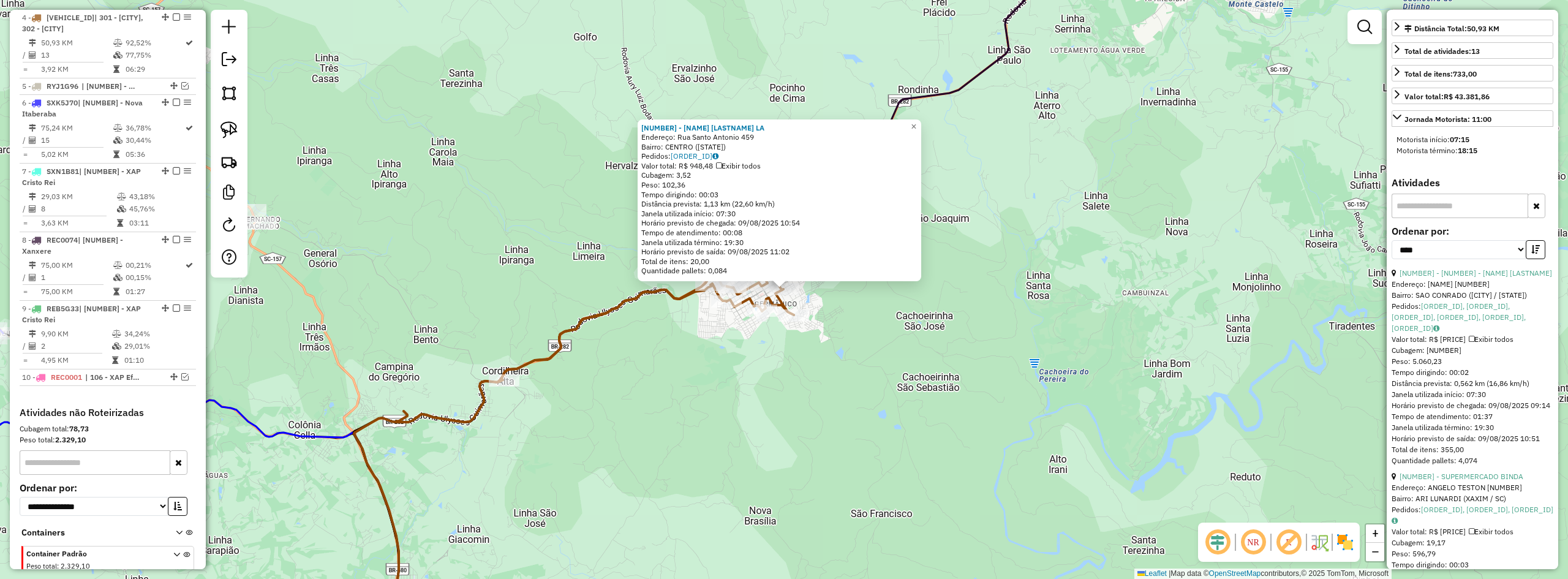 scroll, scrollTop: 429, scrollLeft: 0, axis: vertical 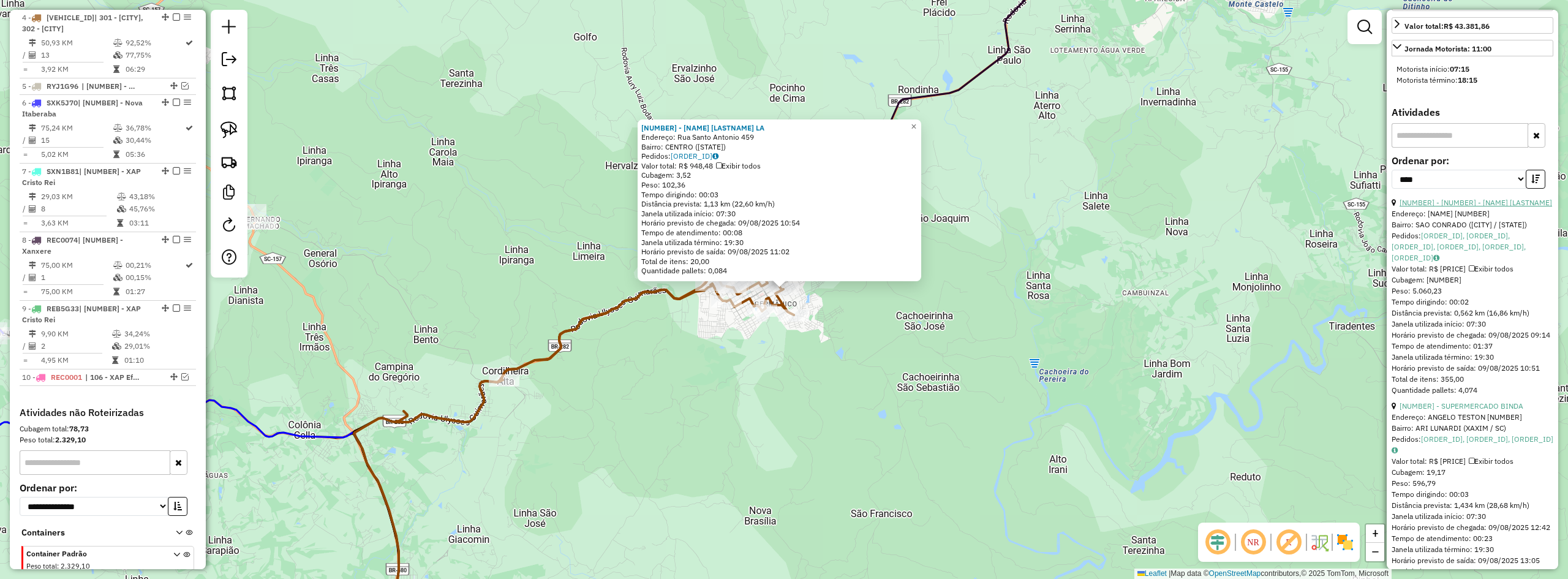 click on "[NUMBER] - [NUMBER] - [NAME] [LASTNAME]" at bounding box center (1476, 202) 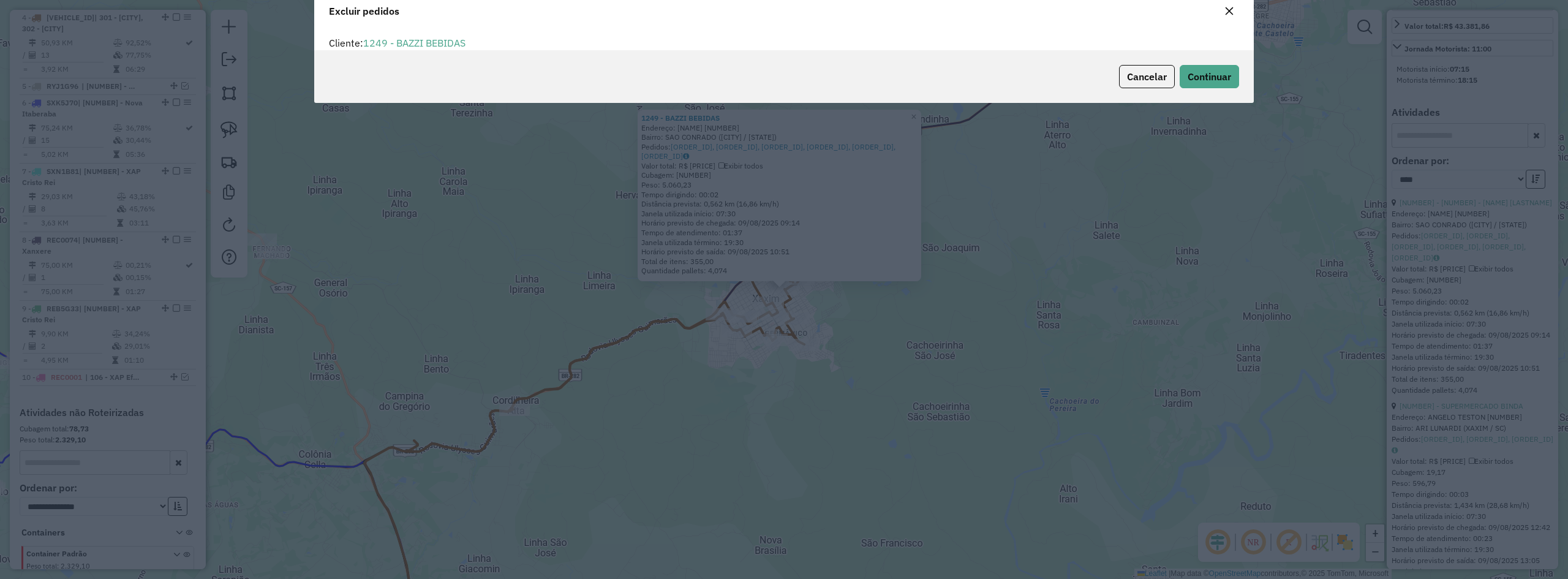 scroll, scrollTop: 7, scrollLeft: 4, axis: both 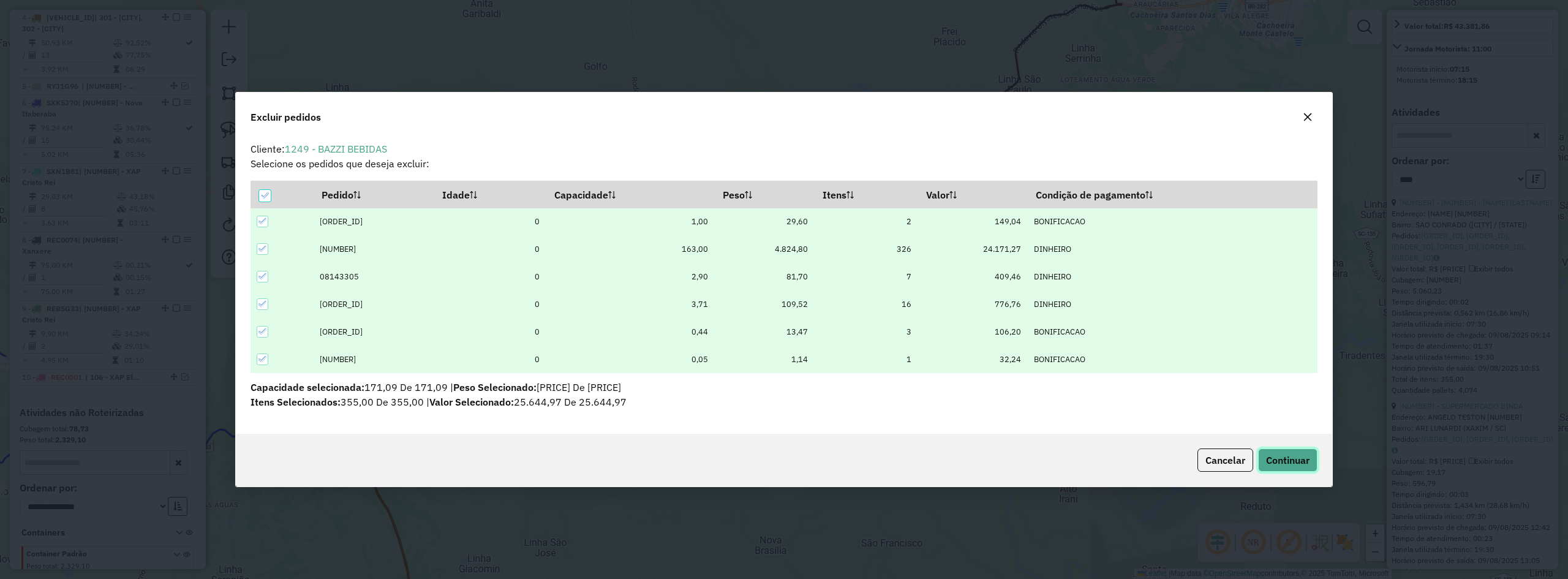 click on "Continuar" 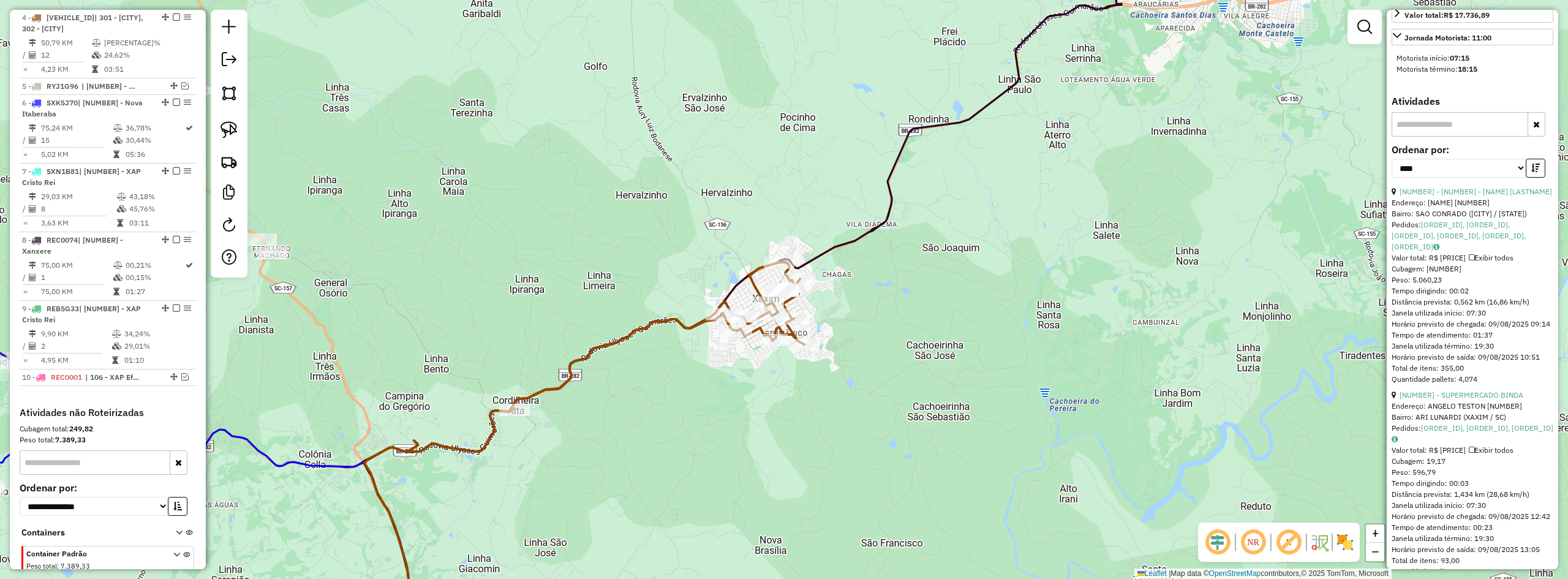 scroll, scrollTop: 418, scrollLeft: 0, axis: vertical 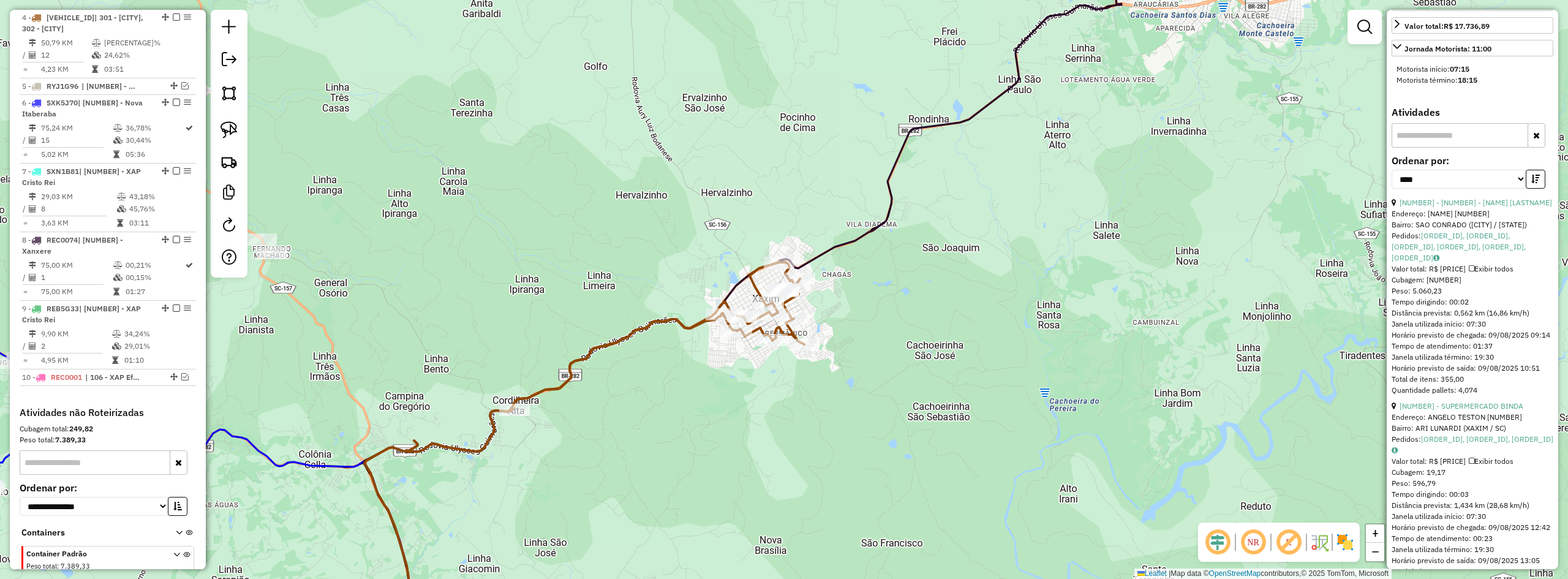 click on "Janela de atendimento Grade de atendimento Capacidade Transportadoras Veículos Cliente Pedidos  Rotas Selecione os dias de semana para filtrar as janelas de atendimento  Seg   Ter   Qua   Qui   Sex   Sáb   Dom  Informe o período da janela de atendimento: De: Até:  Filtrar exatamente a janela do cliente  Considerar janela de atendimento padrão  Selecione os dias de semana para filtrar as grades de atendimento  Seg   Ter   Qua   Qui   Sex   Sáb   Dom   Considerar clientes sem dia de atendimento cadastrado  Clientes fora do dia de atendimento selecionado Filtrar as atividades entre os valores definidos abaixo:  Peso mínimo:   Peso máximo:   Cubagem mínima:   Cubagem máxima:   De:   Até:  Filtrar as atividades entre o tempo de atendimento definido abaixo:  De:   Até:   Considerar capacidade total dos clientes não roteirizados Transportadora: Selecione um ou mais itens Tipo de veículo: Selecione um ou mais itens Veículo: Selecione um ou mais itens Motorista: Selecione um ou mais itens Nome: Rótulo:" 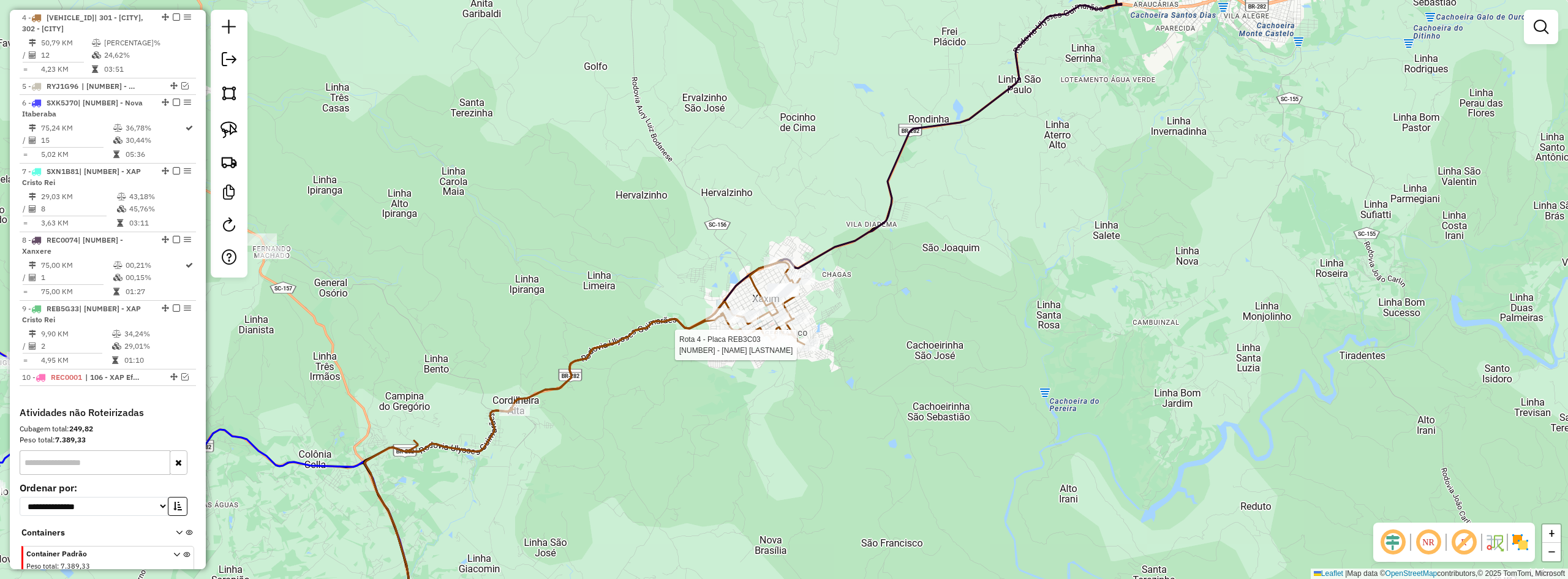 select on "*********" 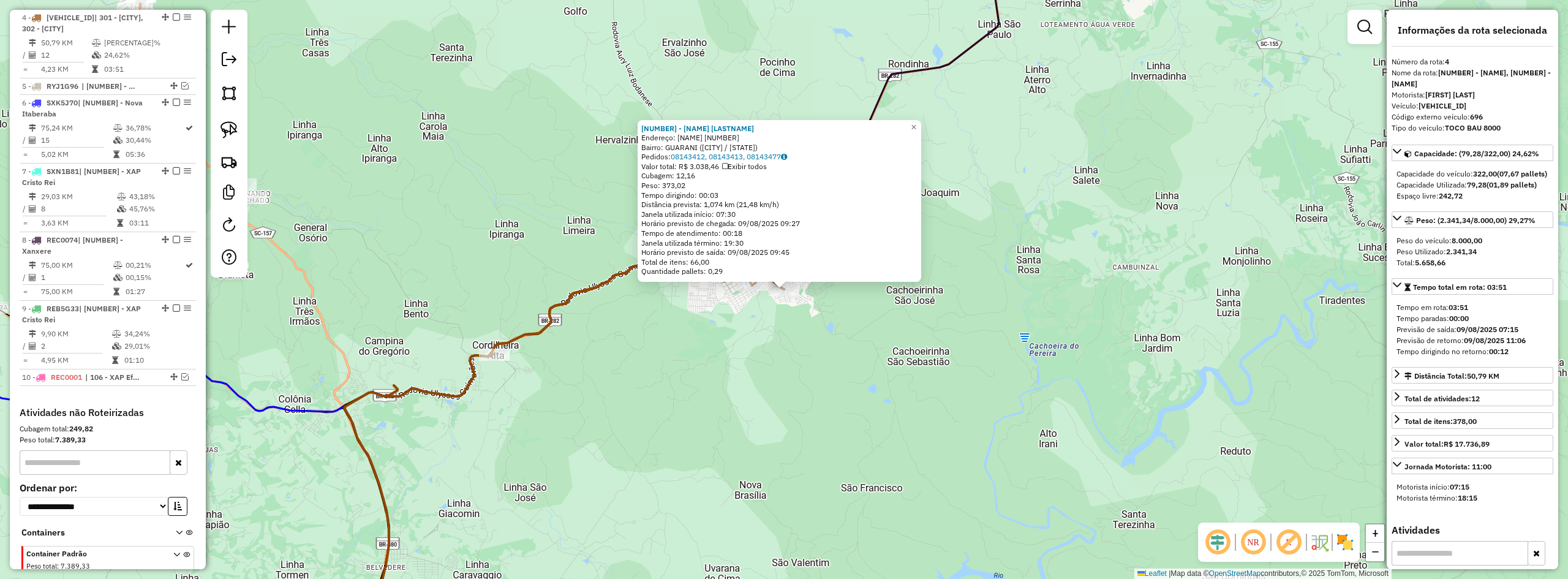 click on "[NUMBER] - MERCADO SANTO ANTONI Endereço: IRINEU BORNHAUSEN [NUMBER] Bairro: GUARANI ([CITY] / [STATE]) Pedidos: [ORDER_ID], [ORDER_ID], [ORDER_ID] Valor total: R$ [PRICE] Exibir todos Cubagem: [CUBAGE] Peso: [WEIGHT] Tempo dirigindo: [TIME] Distância prevista: [DISTANCE] km ([SPEED] km/h) Janela utilizada início: [TIME] Horário previsto de chegada: [DATE] [TIME] Tempo de atendimento: [TIME] Janela utilizada término: [TIME] Horário previsto de saída: [DATE] [TIME] Total de itens: [ITEMS] Quantidade pallets: [PALLETS] × Janela de atendimento Grade de atendimento Capacidade Transportadoras Veículos Cliente Pedidos Rotas Selecione os dias de semana para filtrar as janelas de atendimento Seg Ter Qua Qui Sex Sáb Dom Informe o período da janela de atendimento: De: Até: Filtrar exatamente a janela do cliente Considerar janela de atendimento padrão Selecione os dias de semana para filtrar as grades de atendimento Seg Ter Qua Qui Sex Sáb Dom Peso mínimo: Peso máximo: De:" 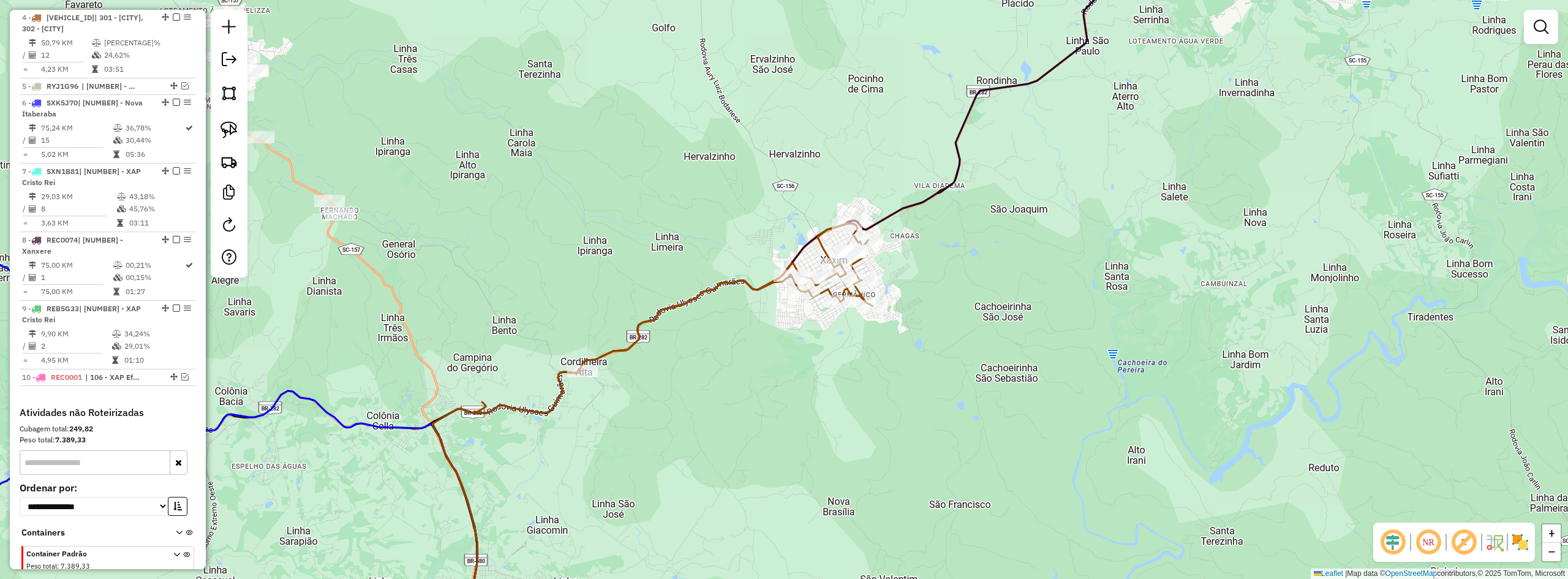 drag, startPoint x: 881, startPoint y: 349, endPoint x: 987, endPoint y: 368, distance: 107.68937 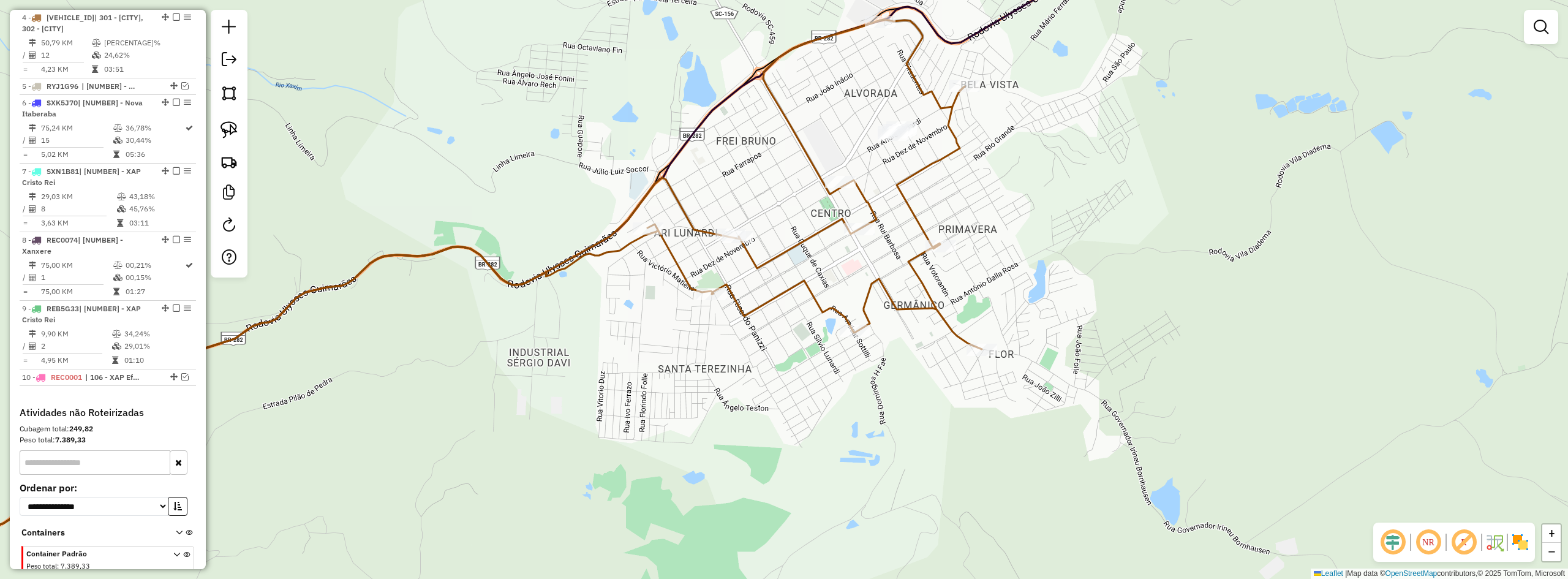 drag, startPoint x: 869, startPoint y: 248, endPoint x: 844, endPoint y: 286, distance: 45.48626 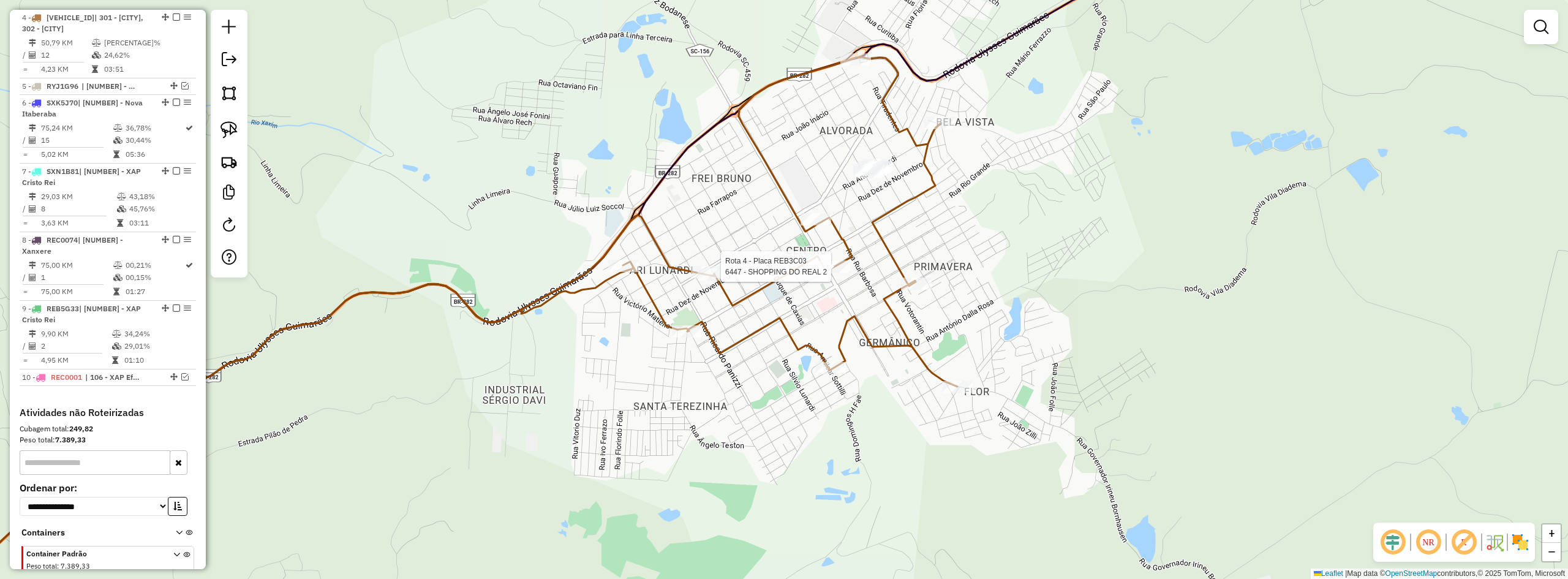 click 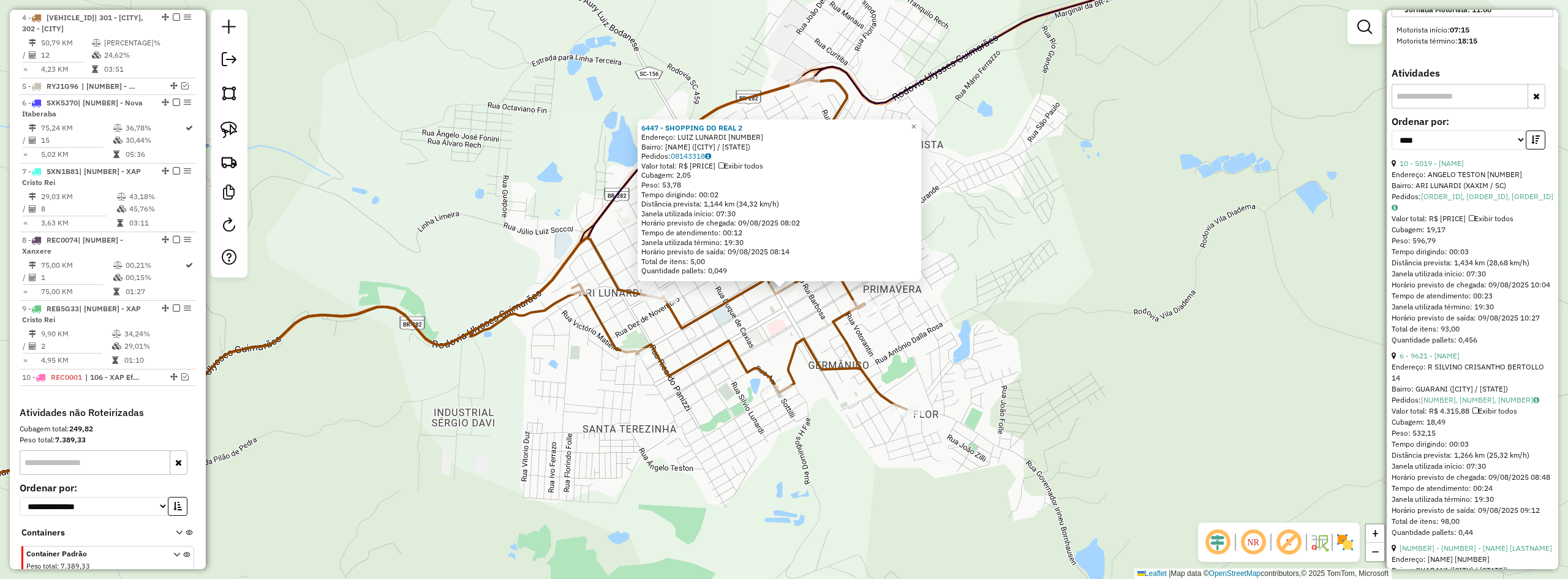 scroll, scrollTop: 429, scrollLeft: 0, axis: vertical 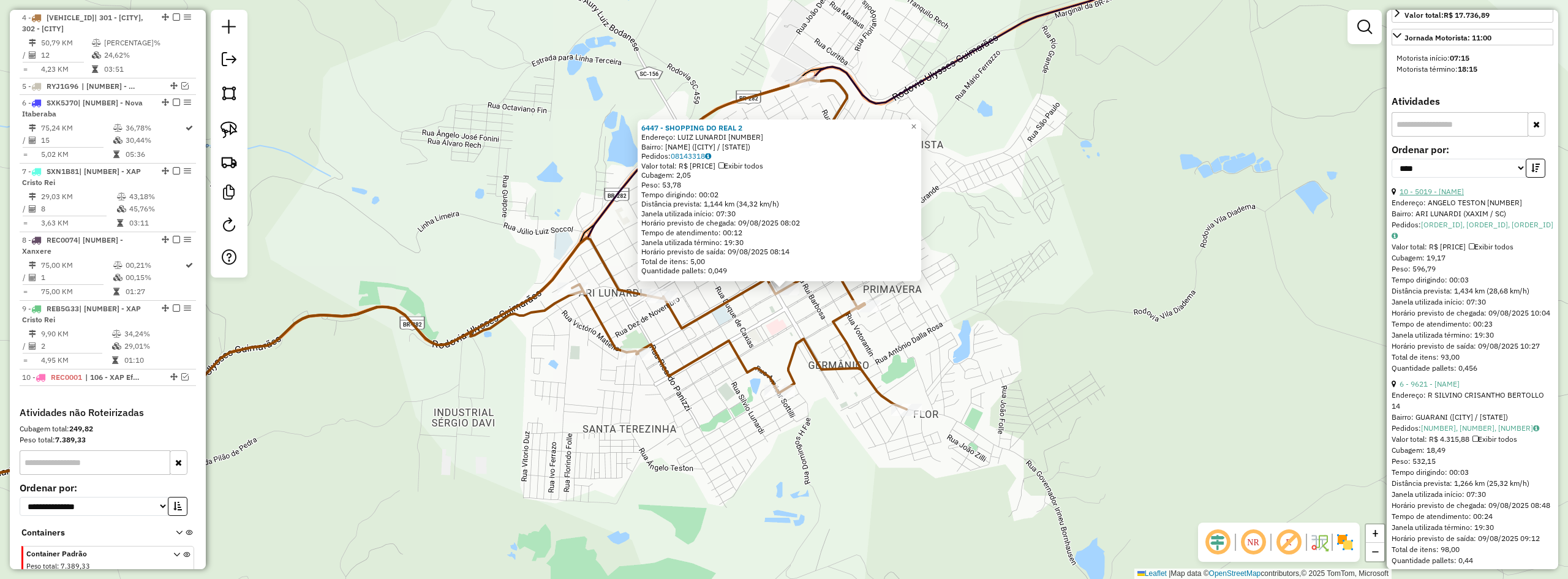 click on "10 - 5019 - SUPERMERCADO BINDA" at bounding box center [1431, 191] 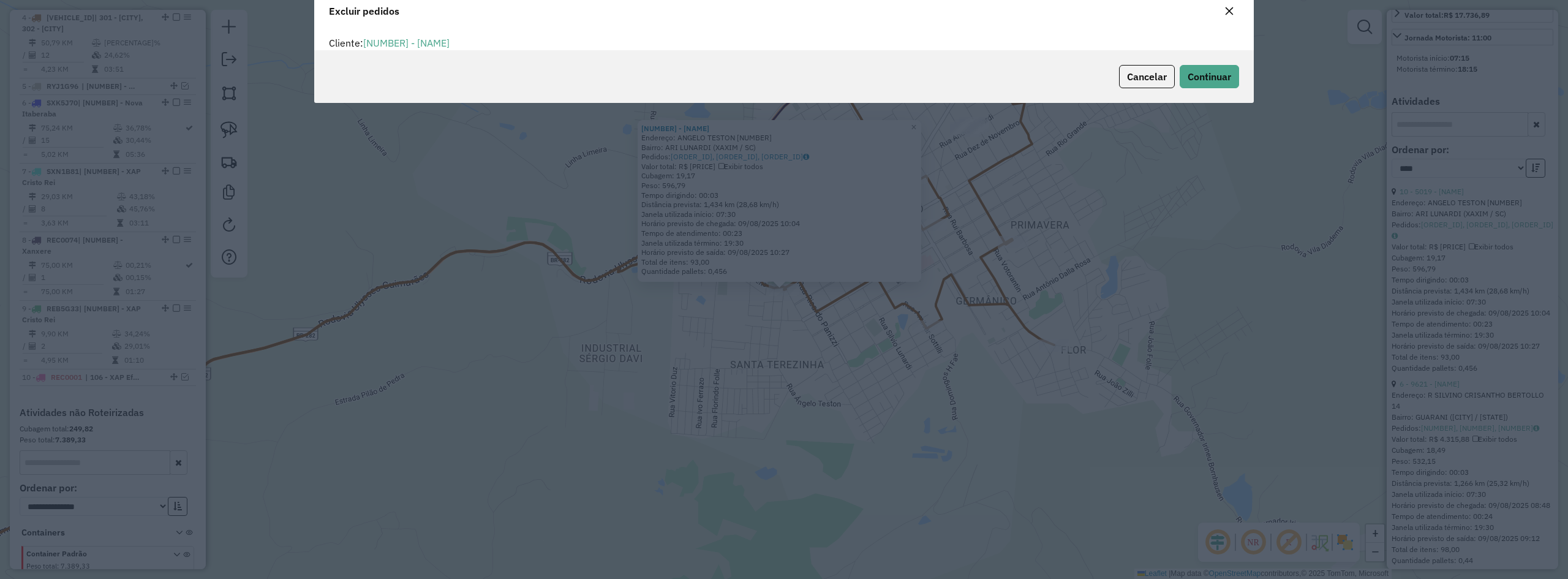 scroll, scrollTop: 7, scrollLeft: 4, axis: both 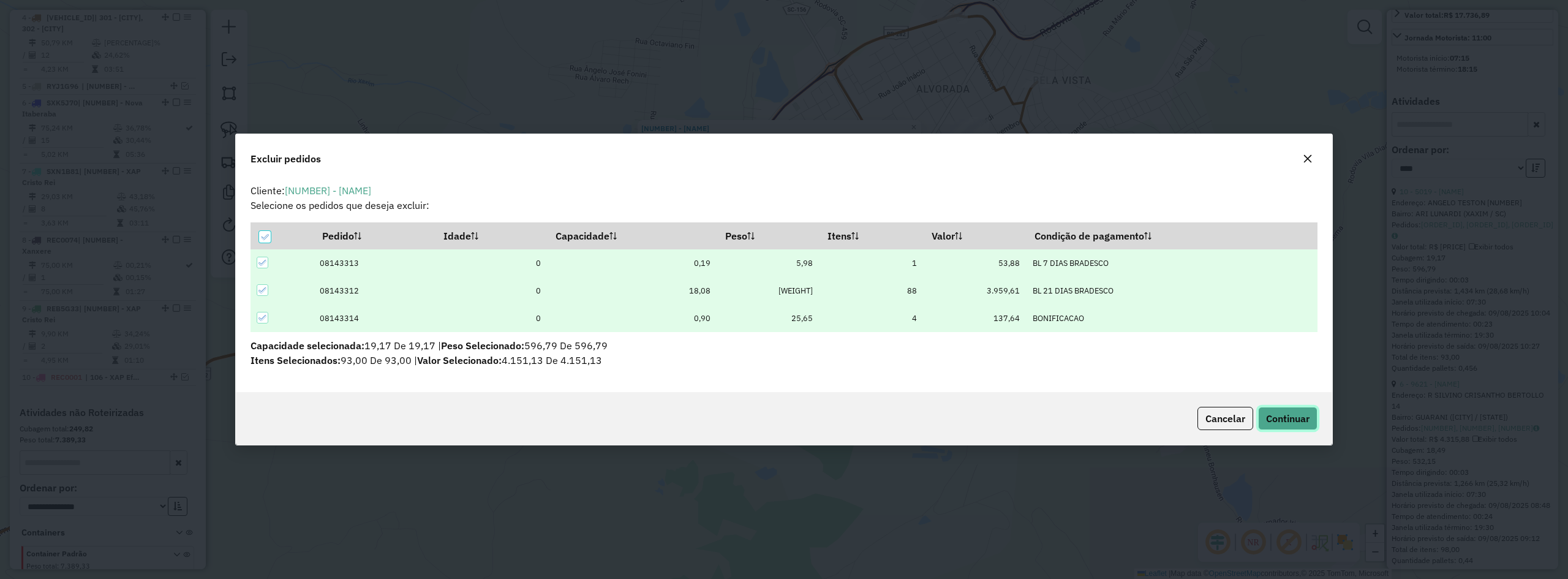 click on "Continuar" 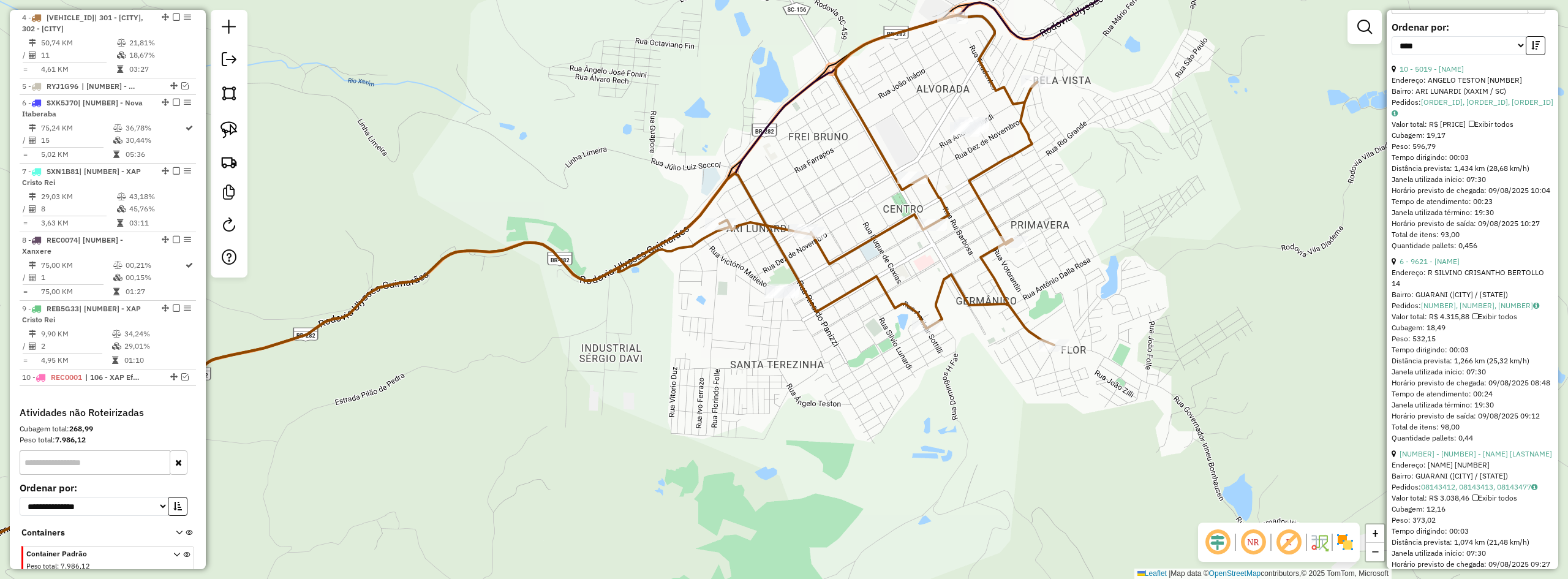 scroll, scrollTop: 613, scrollLeft: 0, axis: vertical 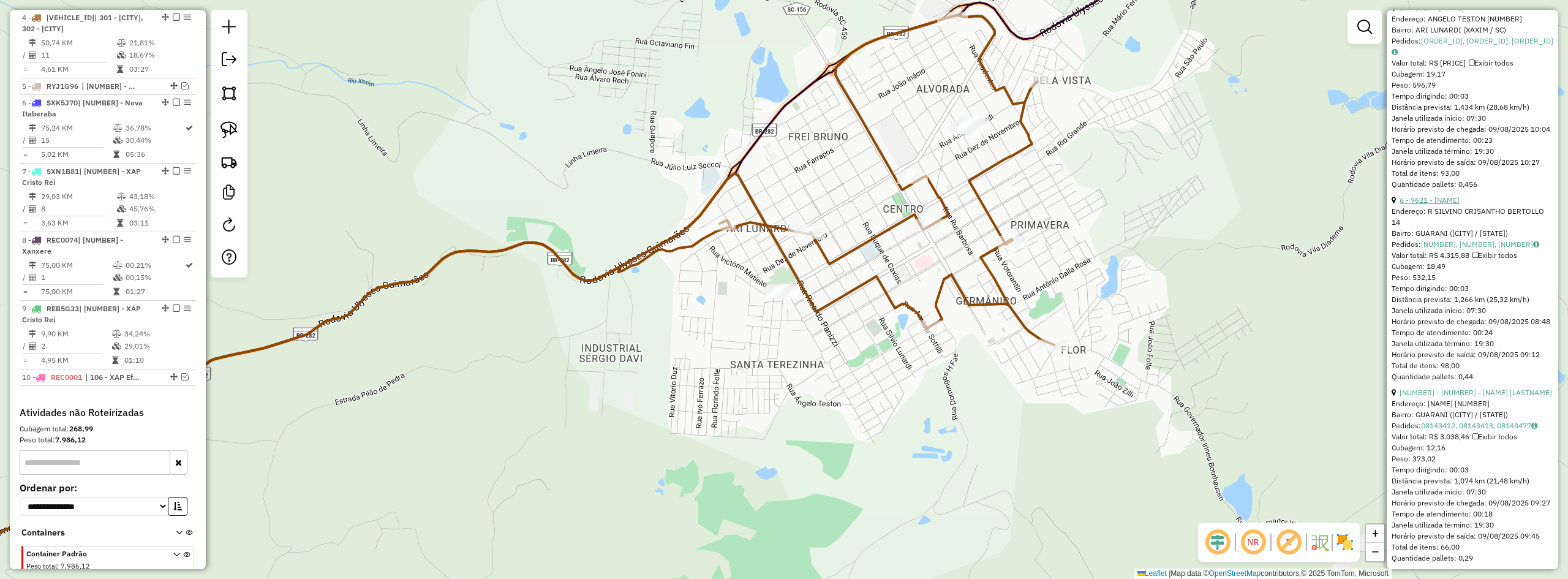 click on "6 - 9621 - MERCADO DALLARIVA" at bounding box center (1430, 200) 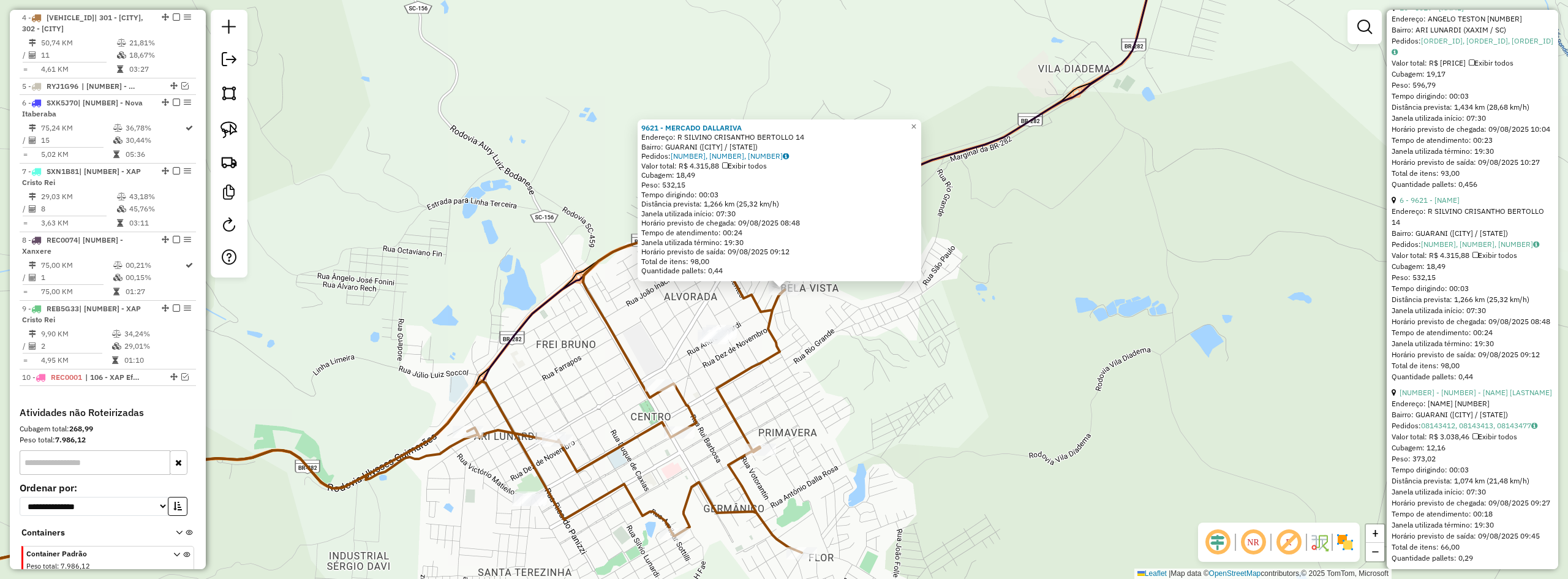 click on "9621 - MERCADO DALLARIVA  Endereço:  R SILVINO CRISANTHO BERTOLLO 14   Bairro: GUARANI (XAXIM / SC)   Pedidos:  08143328, 08143333, 08143335   Valor total: R$ 4.315,88   Exibir todos   Cubagem: 18,49  Peso: 532,15  Tempo dirigindo: 00:03   Distância prevista: 1,266 km (25,32 km/h)   Janela utilizada início: 07:30   Horário previsto de chegada: 09/08/2025 08:48   Tempo de atendimento: 00:24   Janela utilizada término: 19:30   Horário previsto de saída: 09/08/2025 09:12   Total de itens: 98,00   Quantidade pallets: 0,44  × Janela de atendimento Grade de atendimento Capacidade Transportadoras Veículos Cliente Pedidos  Rotas Selecione os dias de semana para filtrar as janelas de atendimento  Seg   Ter   Qua   Qui   Sex   Sáb   Dom  Informe o período da janela de atendimento: De: Até:  Filtrar exatamente a janela do cliente  Considerar janela de atendimento padrão  Selecione os dias de semana para filtrar as grades de atendimento  Seg   Ter   Qua   Qui   Sex   Sáb   Dom   Peso mínimo:   De:   Até:" 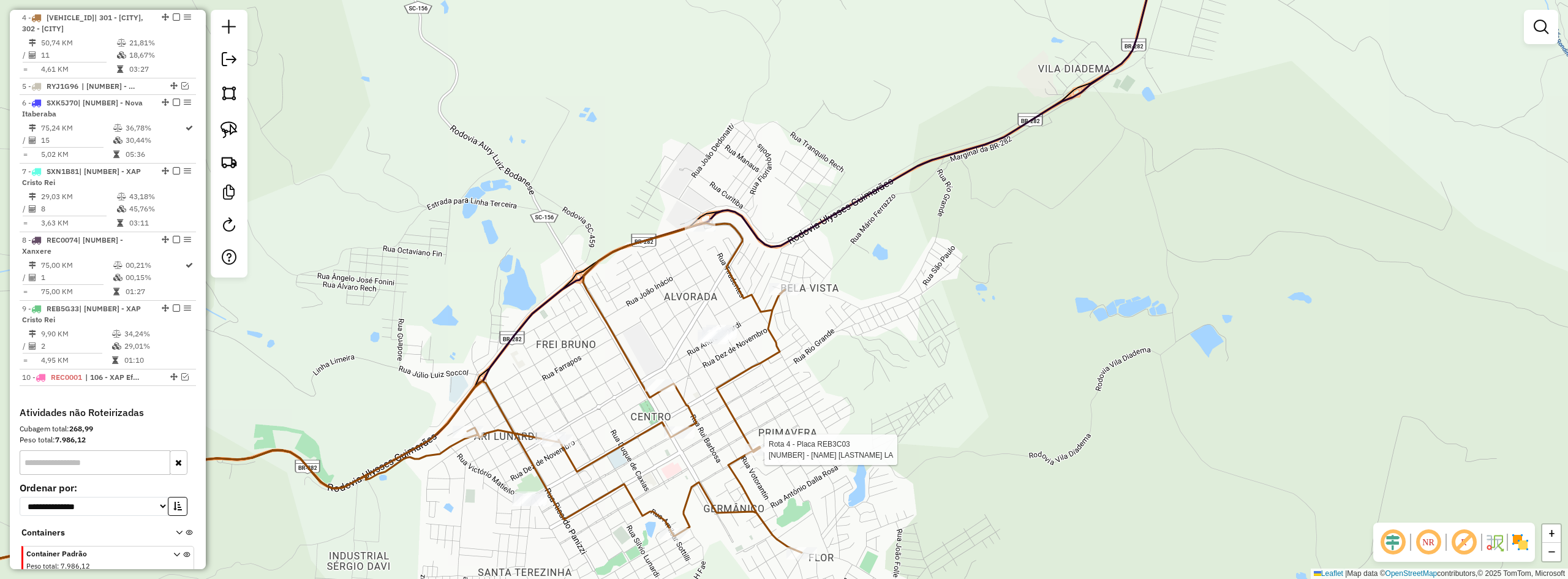 select on "*********" 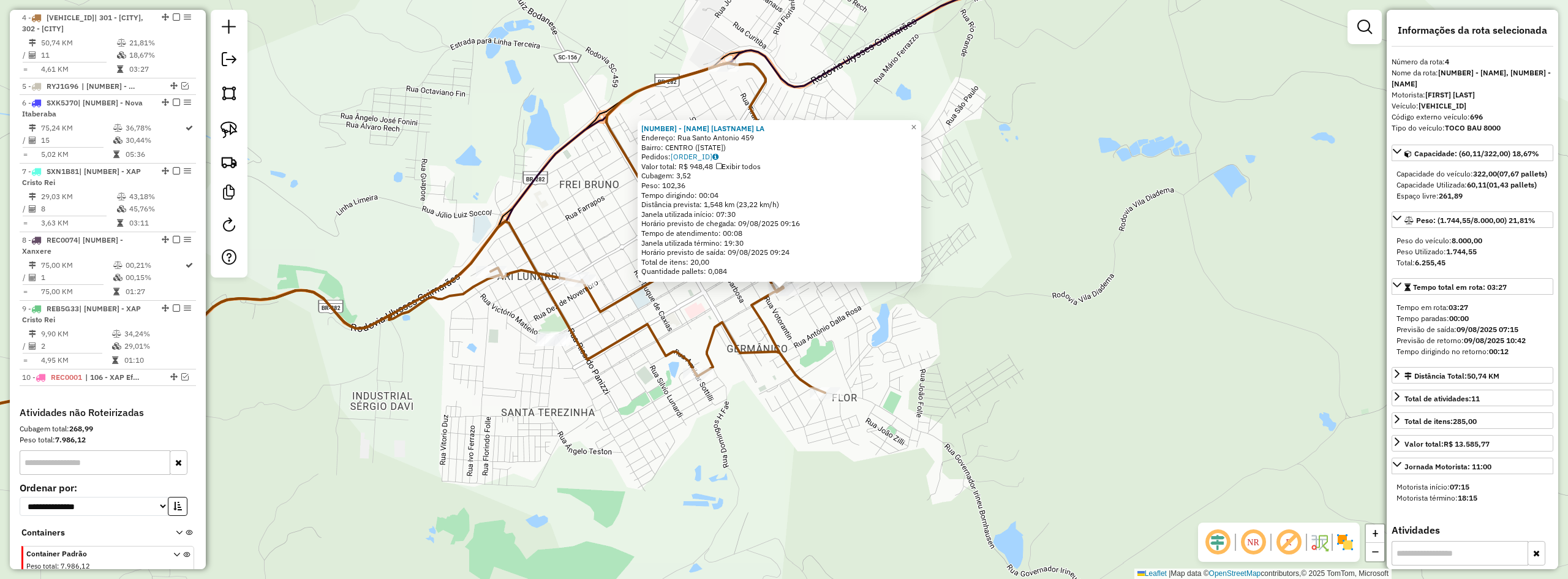 click on "15210 - JANI EDI STRUCKER LA  Endereço:  Rua Santo Antonio 459   Bairro: CENTRO (XAXIM / SC)   Pedidos:  08143338   Valor total: R$ 948,48   Exibir todos   Cubagem: 3,52  Peso: 102,36  Tempo dirigindo: 00:04   Distância prevista: 1,548 km (23,22 km/h)   Janela utilizada início: 07:30   Horário previsto de chegada: 09/08/2025 09:16   Tempo de atendimento: 00:08   Janela utilizada término: 19:30   Horário previsto de saída: 09/08/2025 09:24   Total de itens: 20,00   Quantidade pallets: 0,084  × Janela de atendimento Grade de atendimento Capacidade Transportadoras Veículos Cliente Pedidos  Rotas Selecione os dias de semana para filtrar as janelas de atendimento  Seg   Ter   Qua   Qui   Sex   Sáb   Dom  Informe o período da janela de atendimento: De: Até:  Filtrar exatamente a janela do cliente  Considerar janela de atendimento padrão  Selecione os dias de semana para filtrar as grades de atendimento  Seg   Ter   Qua   Qui   Sex   Sáb   Dom   Considerar clientes sem dia de atendimento cadastrado De:" 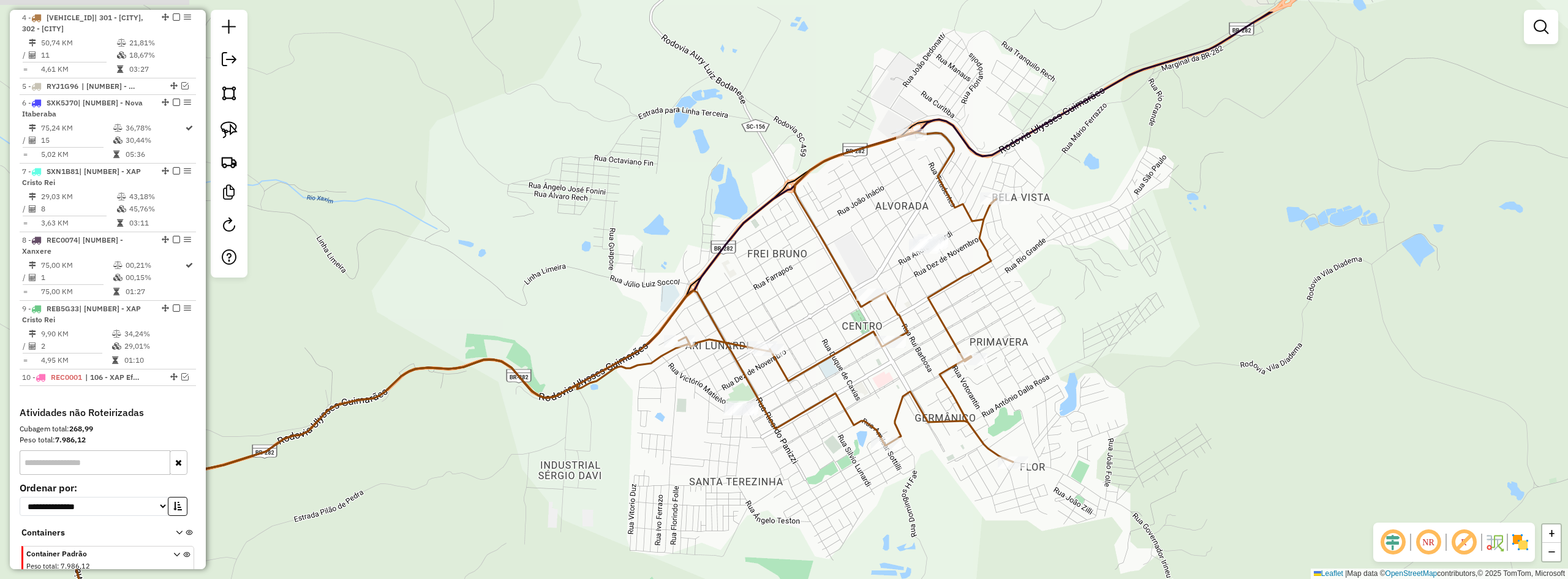 drag, startPoint x: 974, startPoint y: 352, endPoint x: 1163, endPoint y: 421, distance: 201.20139 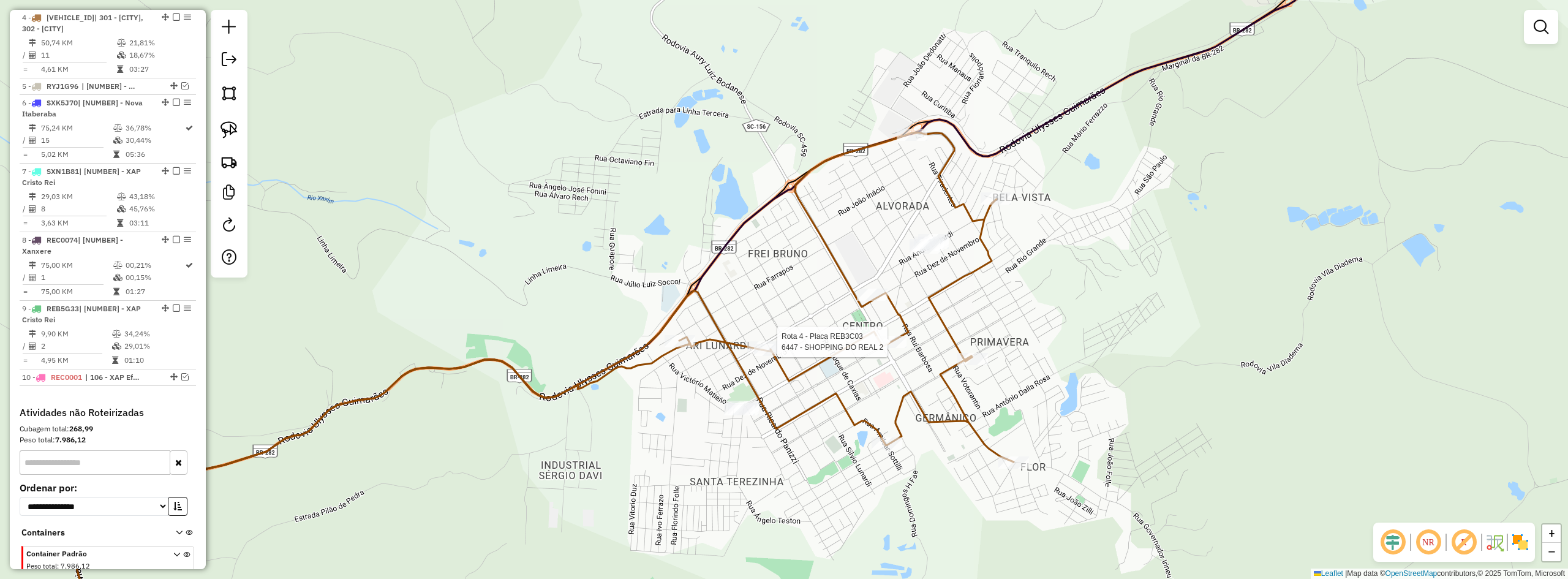 click 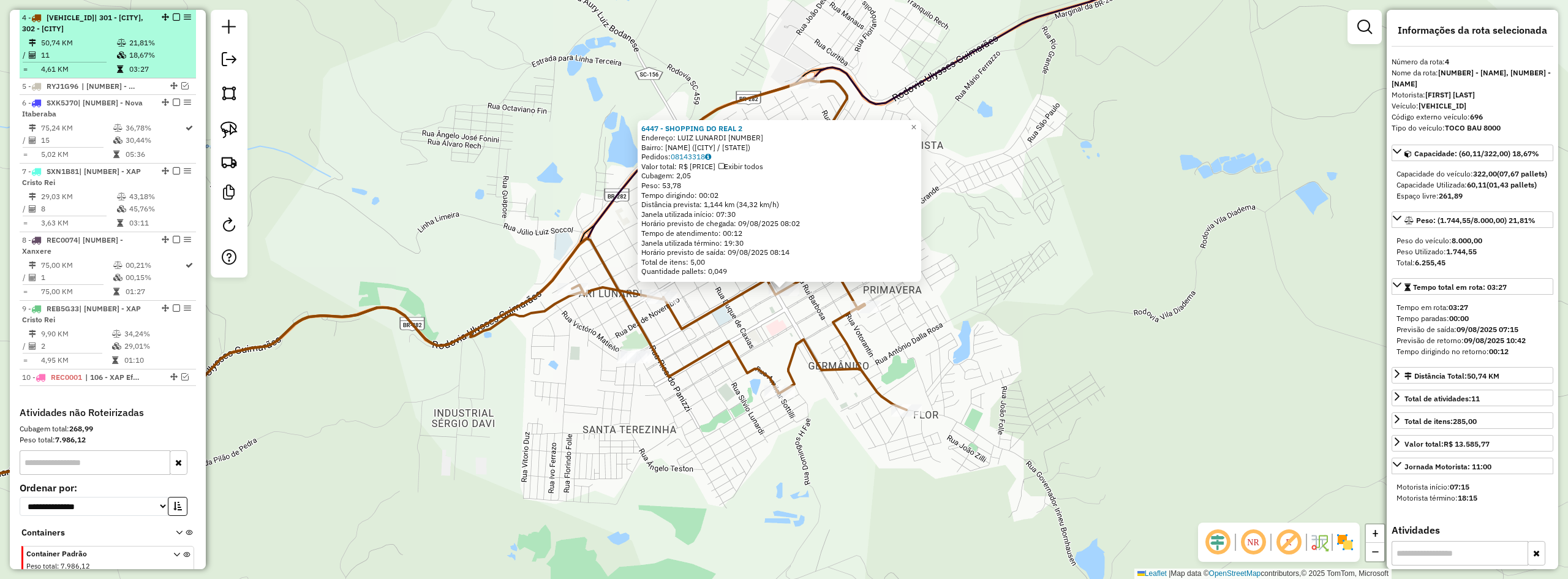 click at bounding box center (176, 17) 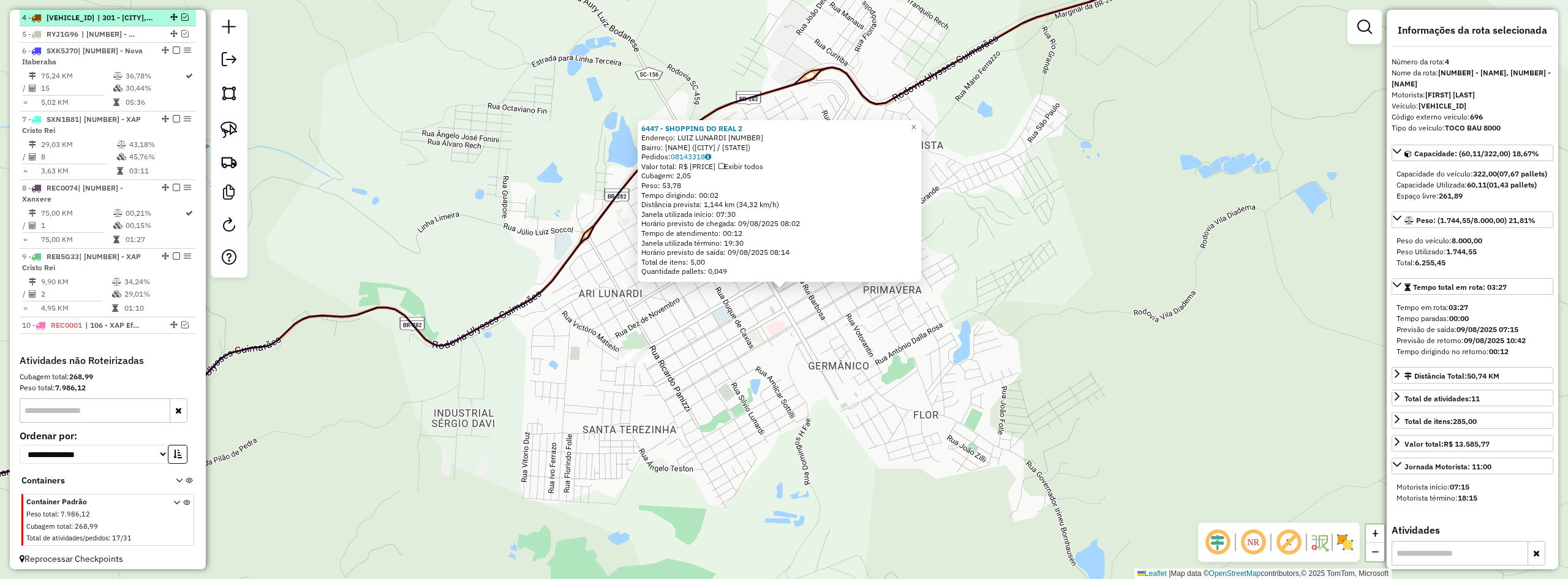 scroll, scrollTop: 534, scrollLeft: 0, axis: vertical 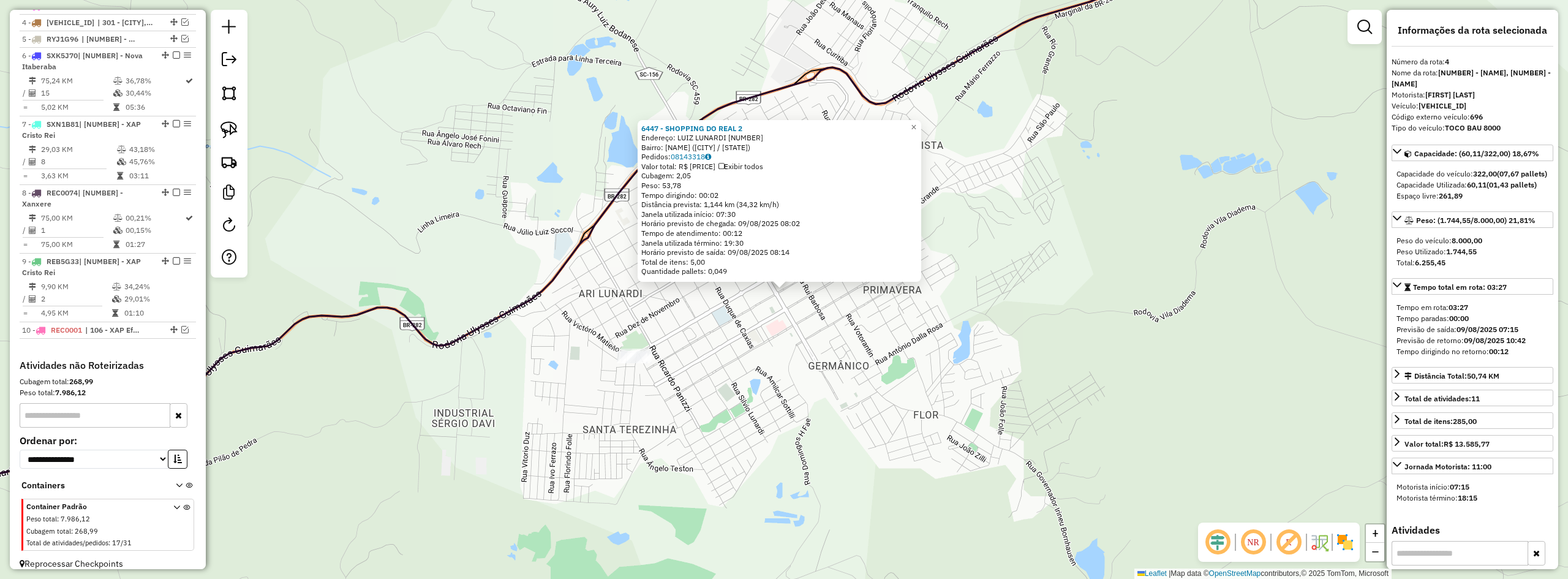 click on "6447 - SHOPPING DO REAL 2  Endereço:  LUIZ LUNARDI 647   Bairro: RECANTO PRIMAVERA (XAXIM / SC)   Pedidos:  08143318   Valor total: R$ 205,06   Exibir todos   Cubagem: 2,05  Peso: 53,78  Tempo dirigindo: 00:02   Distância prevista: 1,144 km (34,32 km/h)   Janela utilizada início: 07:30   Horário previsto de chegada: 09/08/2025 08:02   Tempo de atendimento: 00:12   Janela utilizada término: 19:30   Horário previsto de saída: 09/08/2025 08:14   Total de itens: 5,00   Quantidade pallets: 0,049  × Janela de atendimento Grade de atendimento Capacidade Transportadoras Veículos Cliente Pedidos  Rotas Selecione os dias de semana para filtrar as janelas de atendimento  Seg   Ter   Qua   Qui   Sex   Sáb   Dom  Informe o período da janela de atendimento: De: Até:  Filtrar exatamente a janela do cliente  Considerar janela de atendimento padrão  Selecione os dias de semana para filtrar as grades de atendimento  Seg   Ter   Qua   Qui   Sex   Sáb   Dom   Considerar clientes sem dia de atendimento cadastrado +" 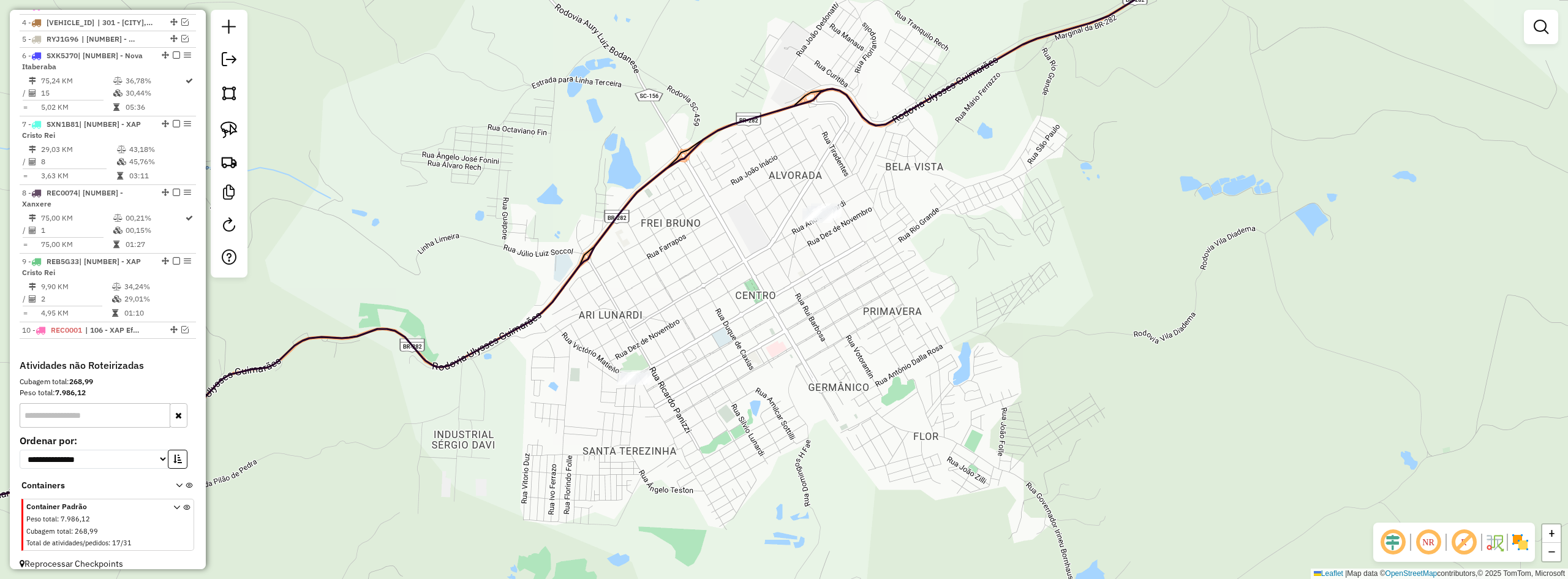 drag, startPoint x: 503, startPoint y: 192, endPoint x: 531, endPoint y: 237, distance: 53 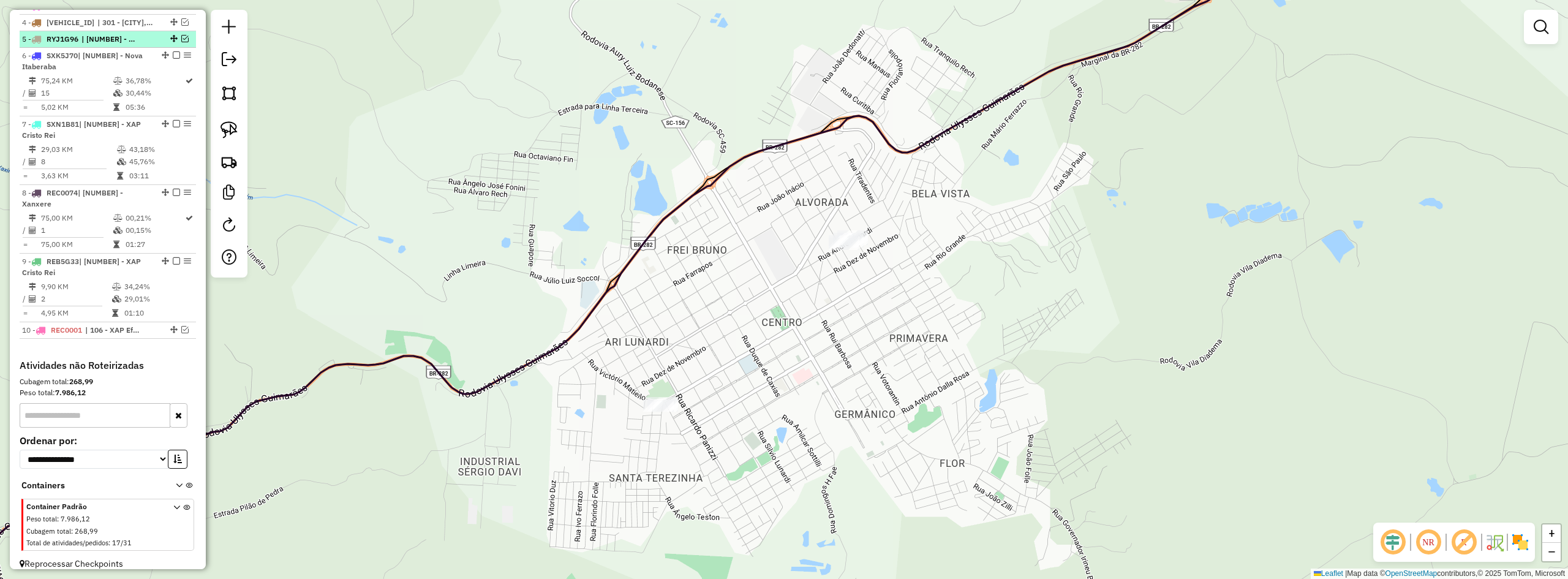 click at bounding box center (185, 39) 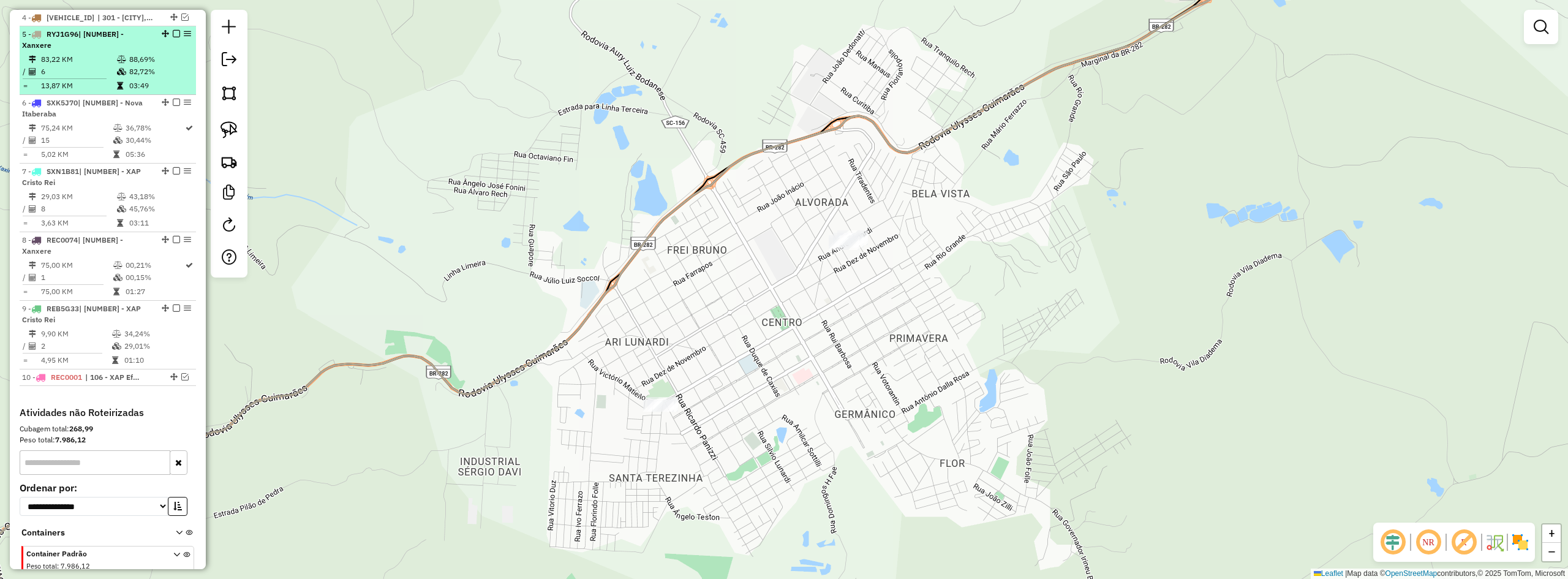 click on "| 303 - Xanxere" at bounding box center [73, 39] 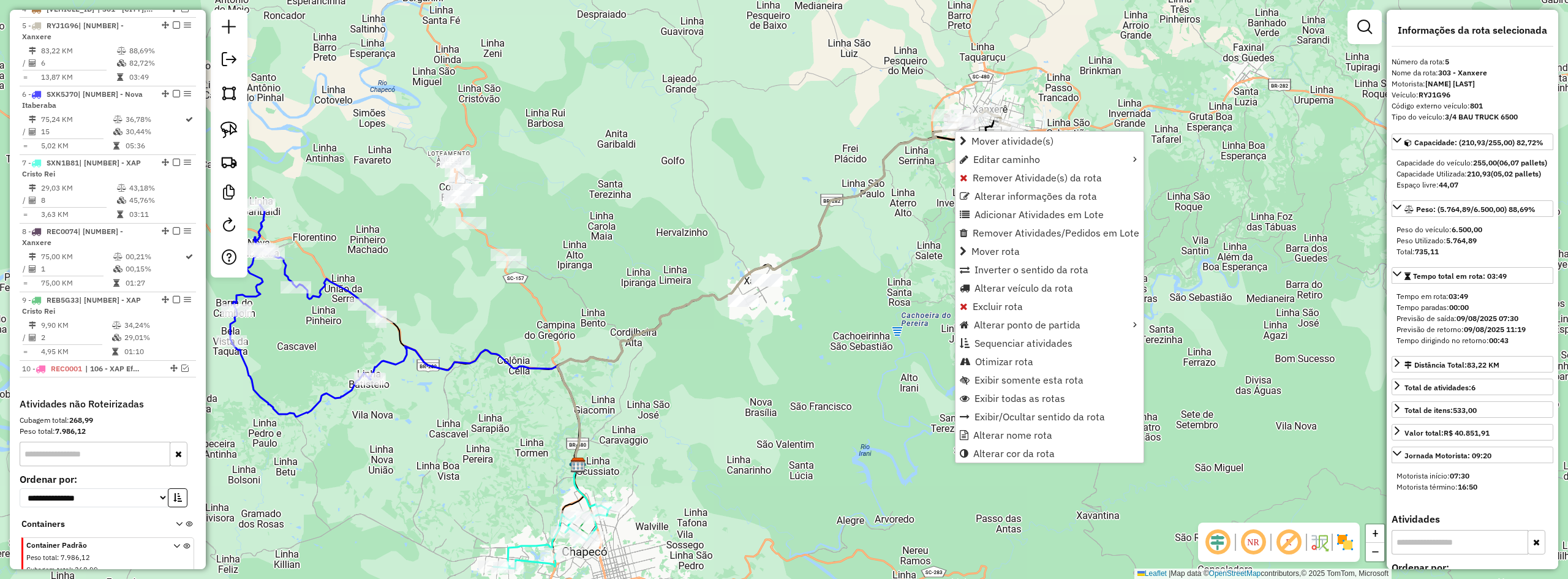 scroll, scrollTop: 556, scrollLeft: 0, axis: vertical 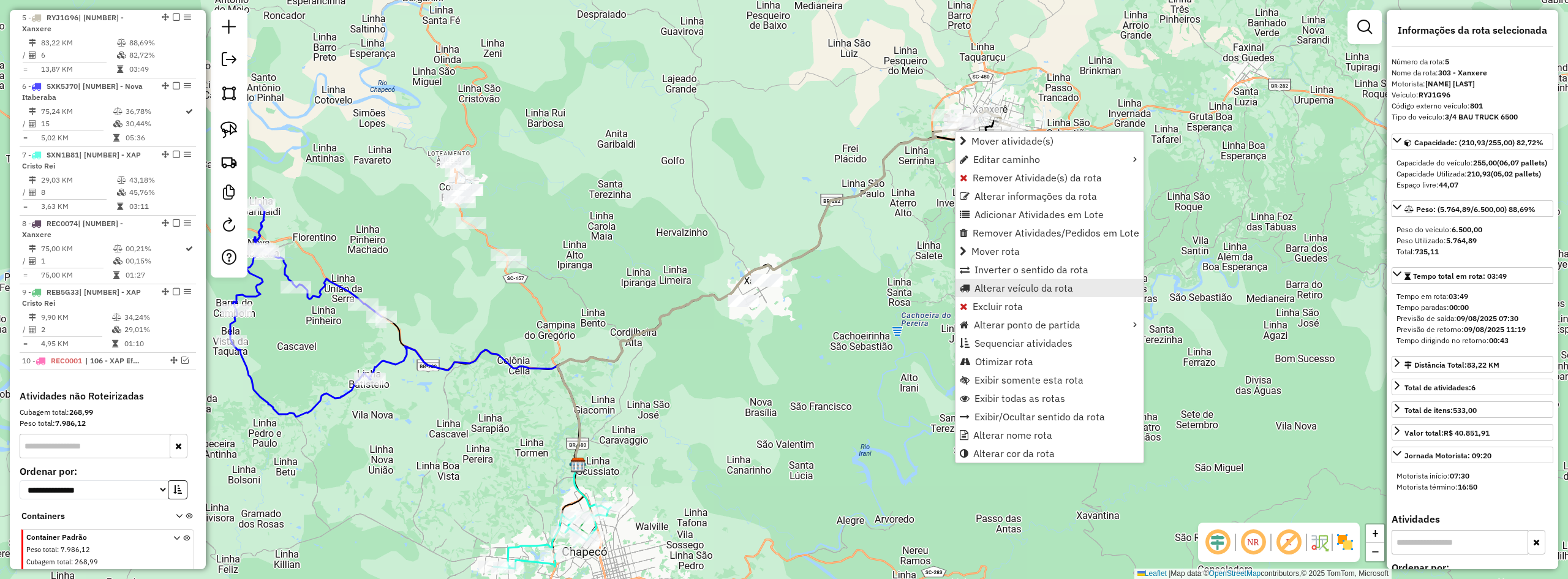 click on "Alterar veículo da rota" at bounding box center (1023, 288) 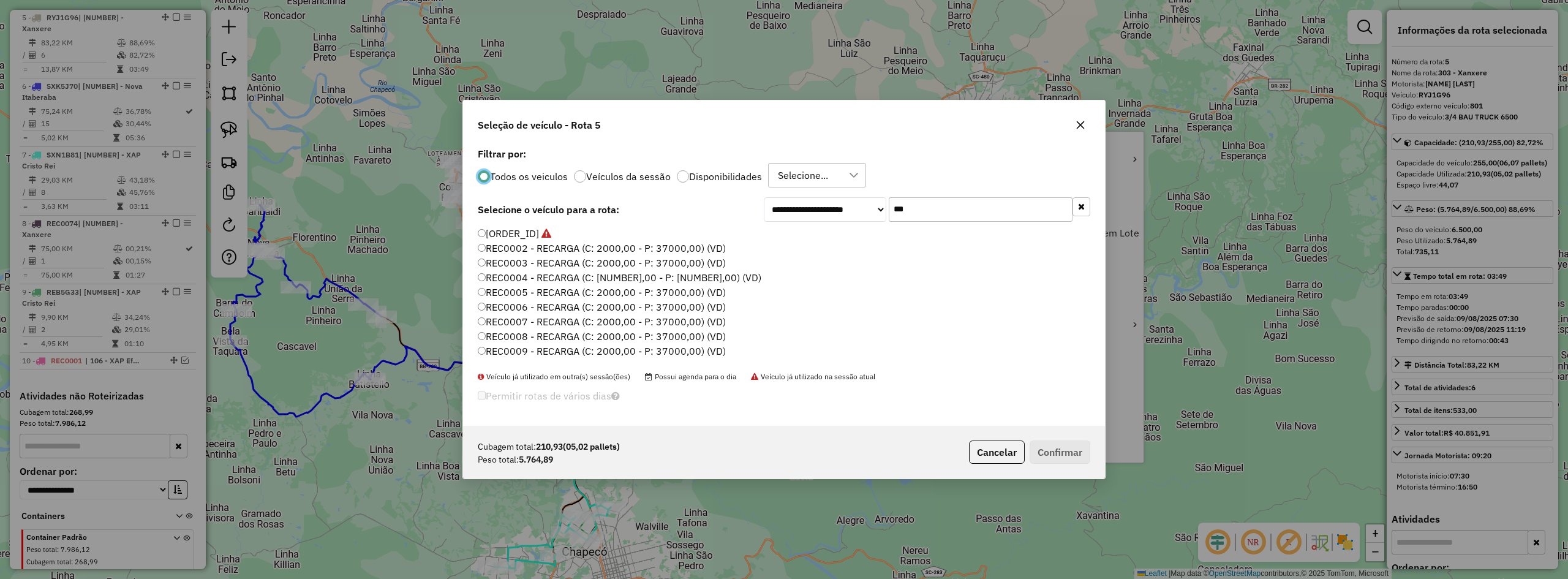 scroll, scrollTop: 7, scrollLeft: 4, axis: both 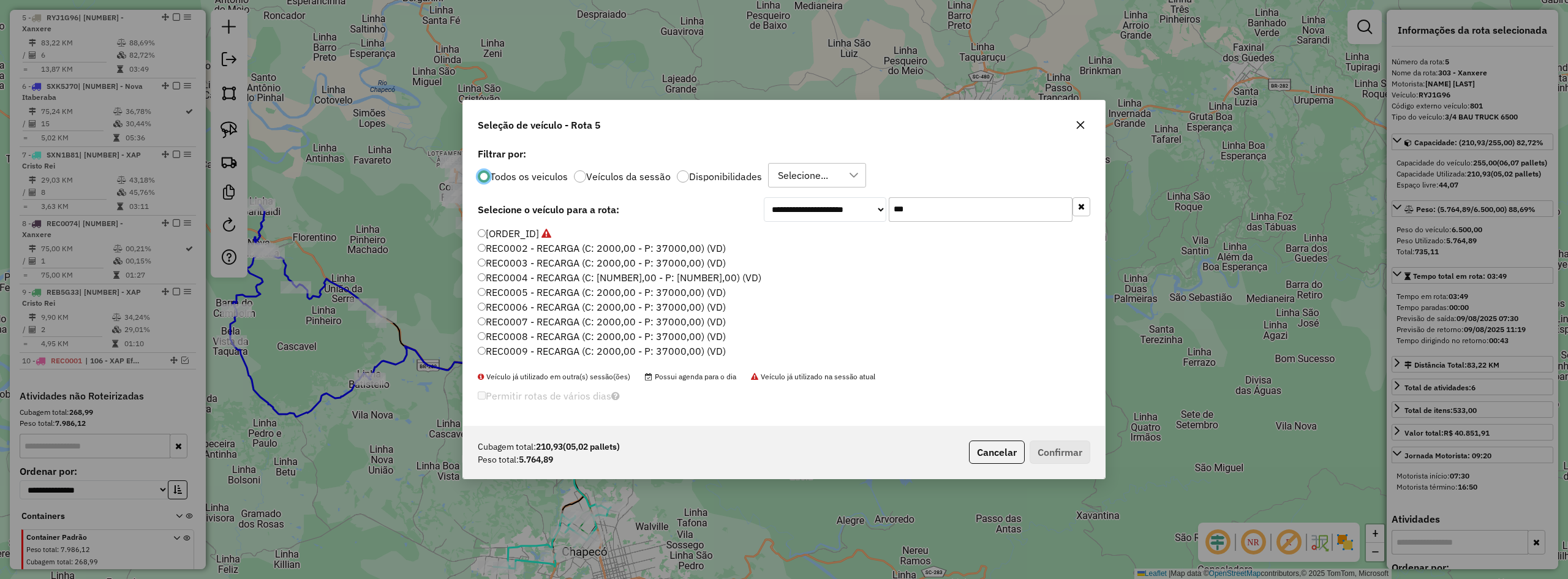 click on "***" 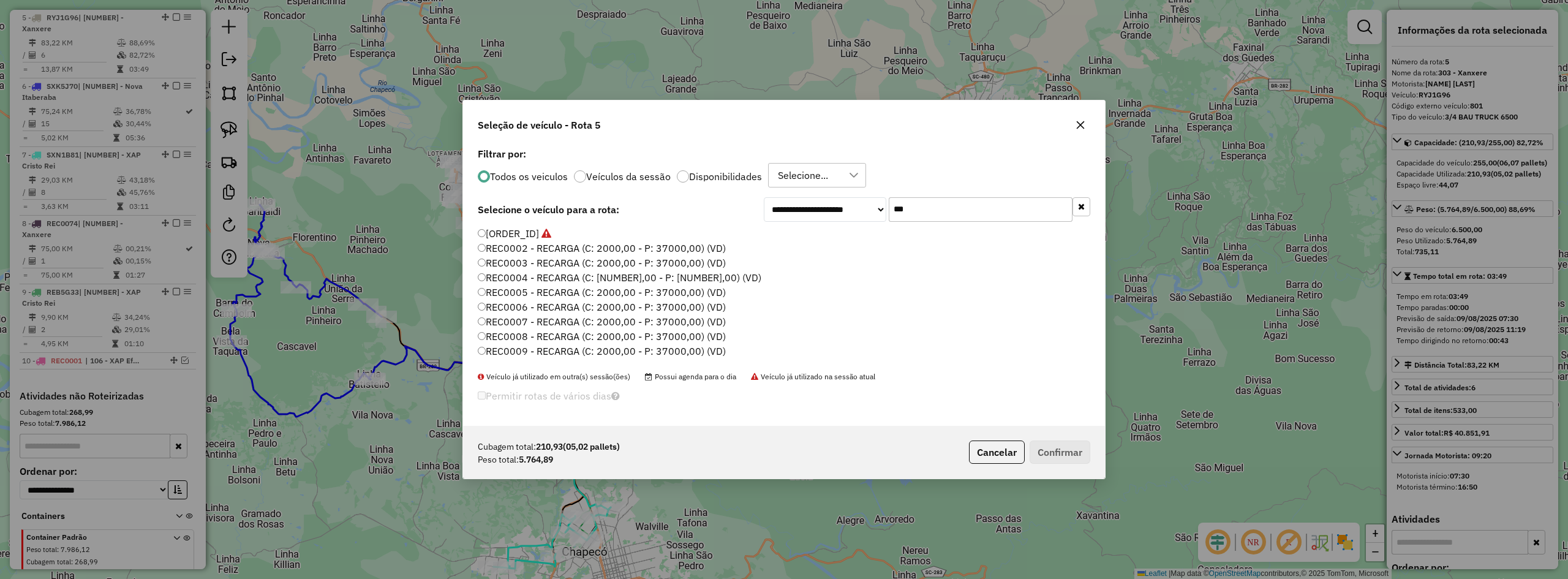 click on "***" 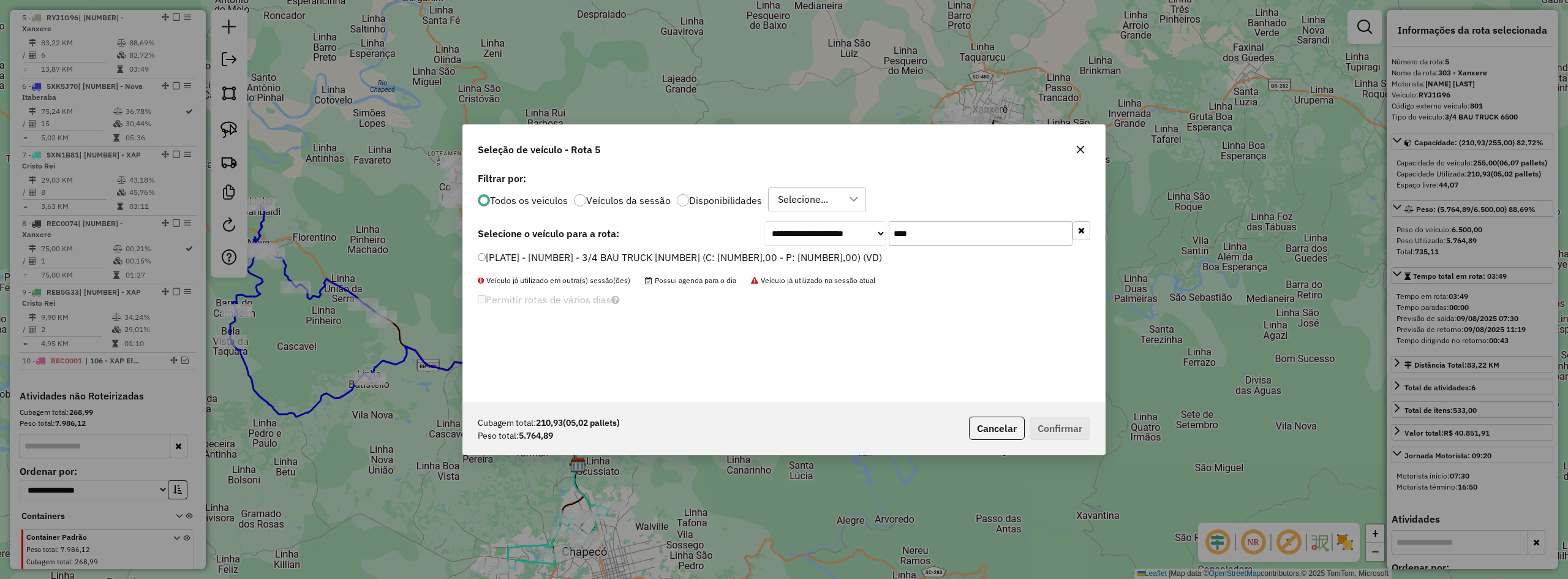 type on "****" 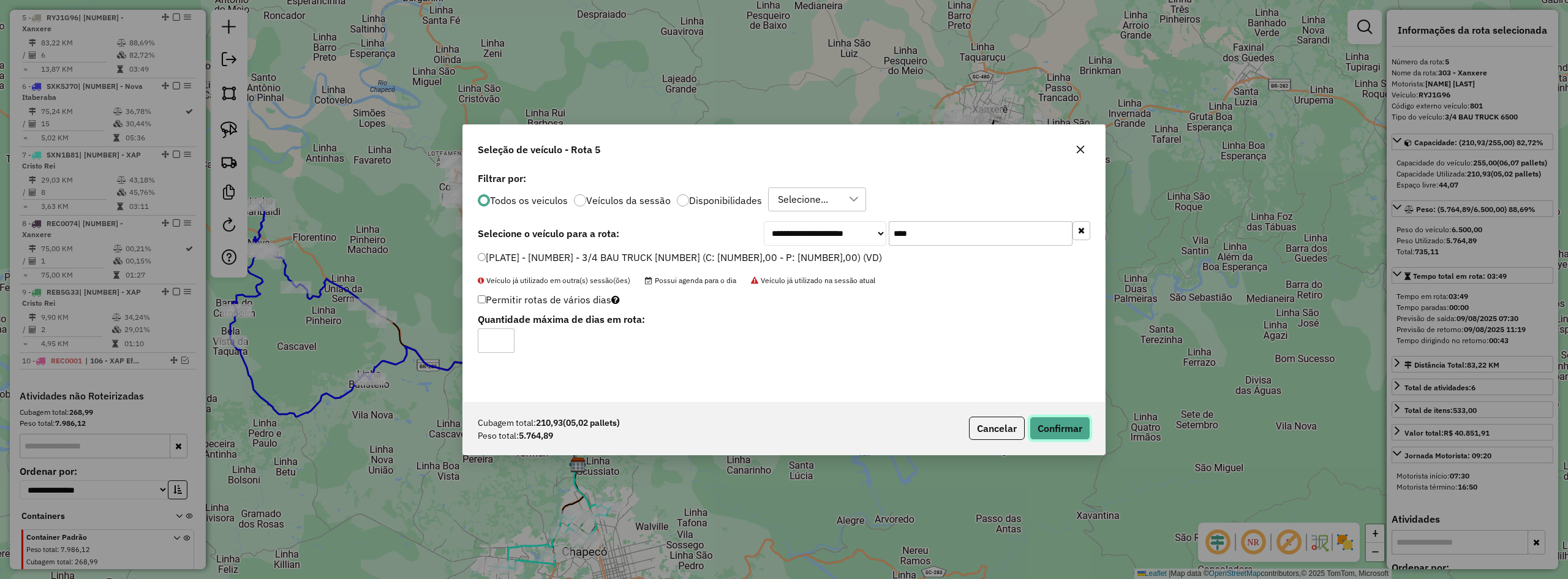 click on "Confirmar" 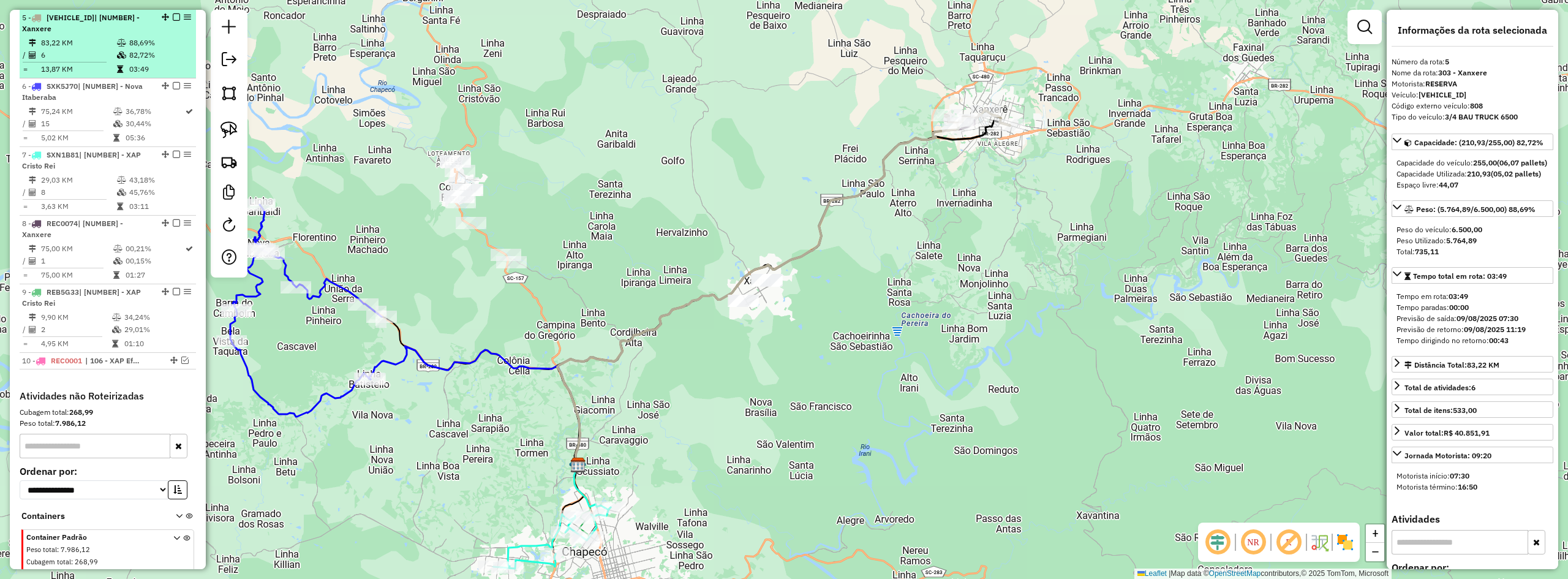 click on "| 303 - Xanxere" at bounding box center (81, 23) 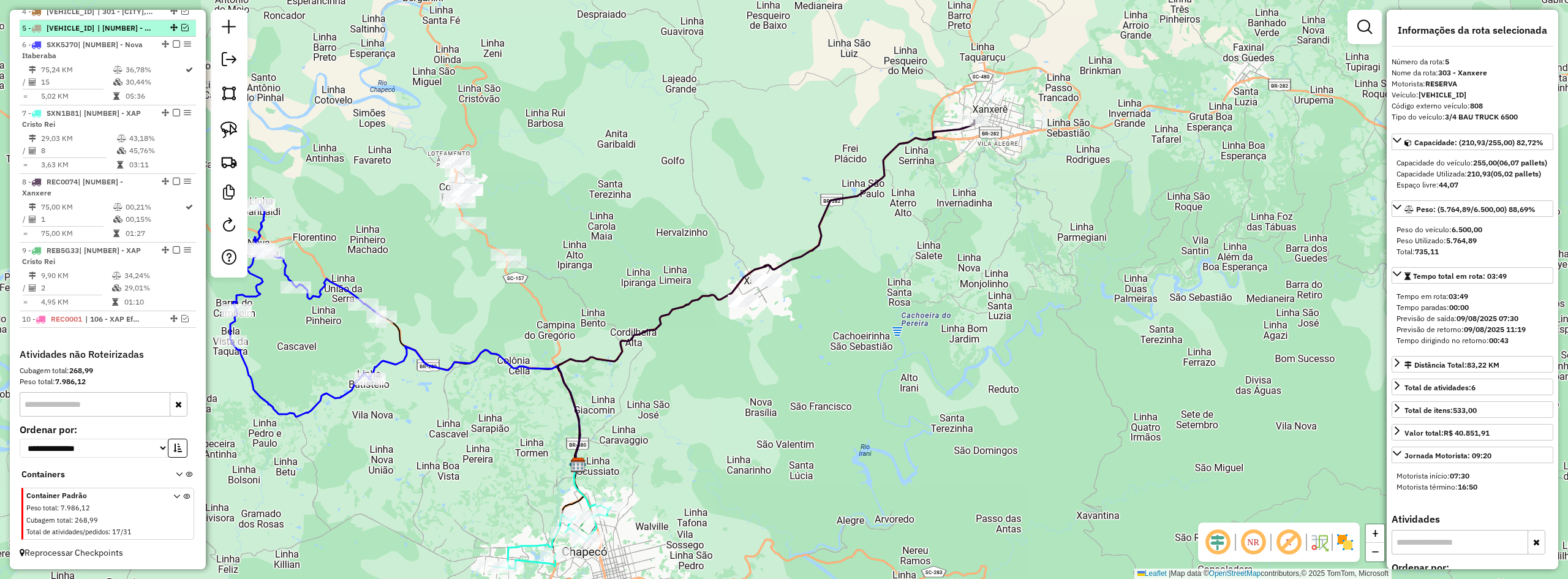 scroll, scrollTop: 534, scrollLeft: 0, axis: vertical 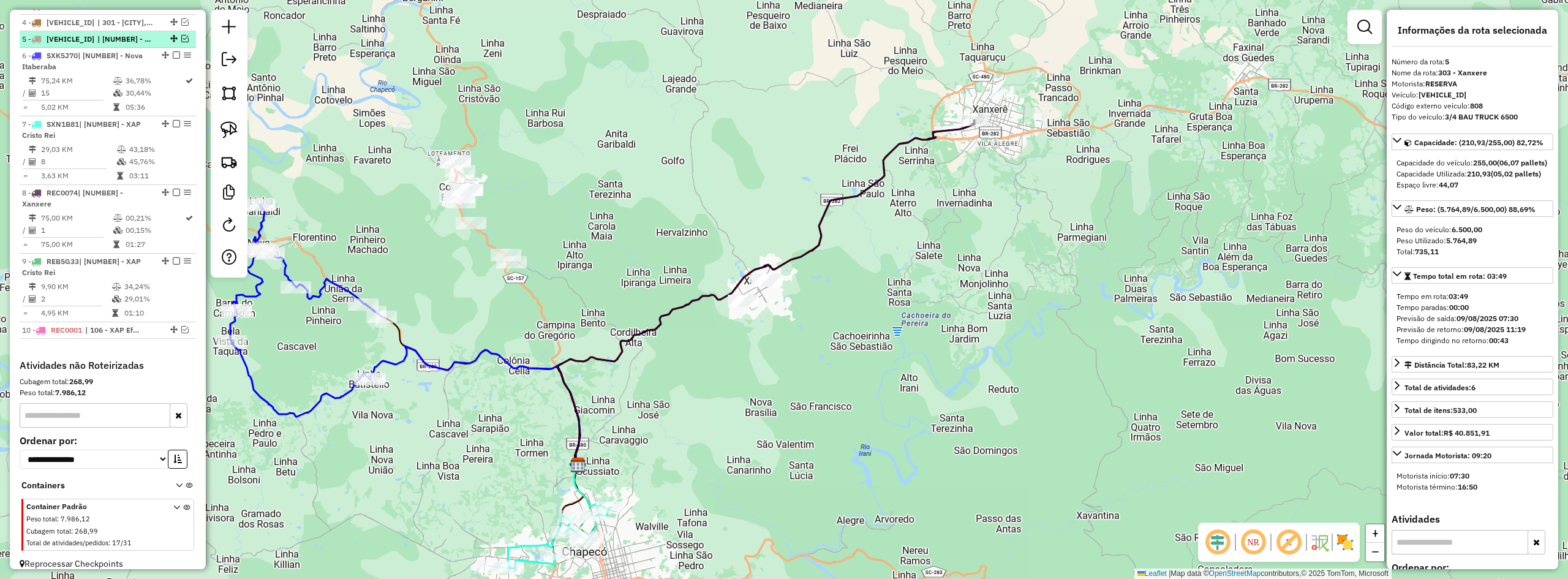 click at bounding box center [185, 39] 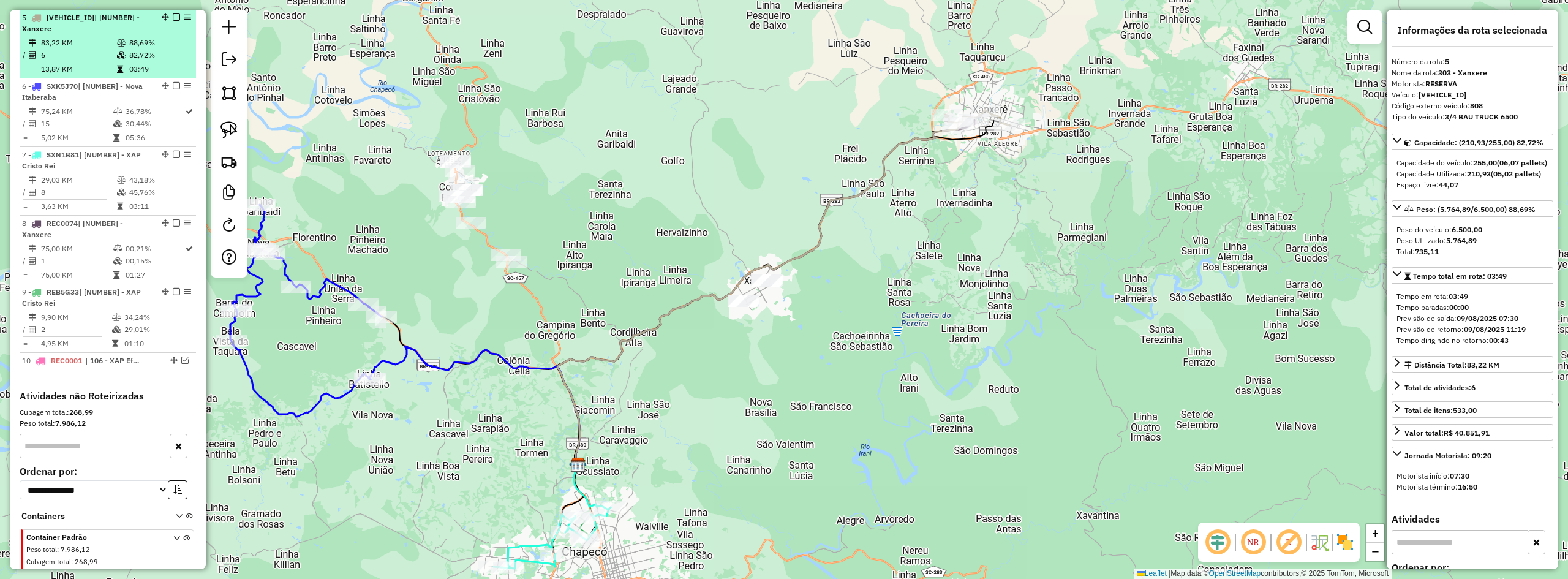 click at bounding box center (176, 17) 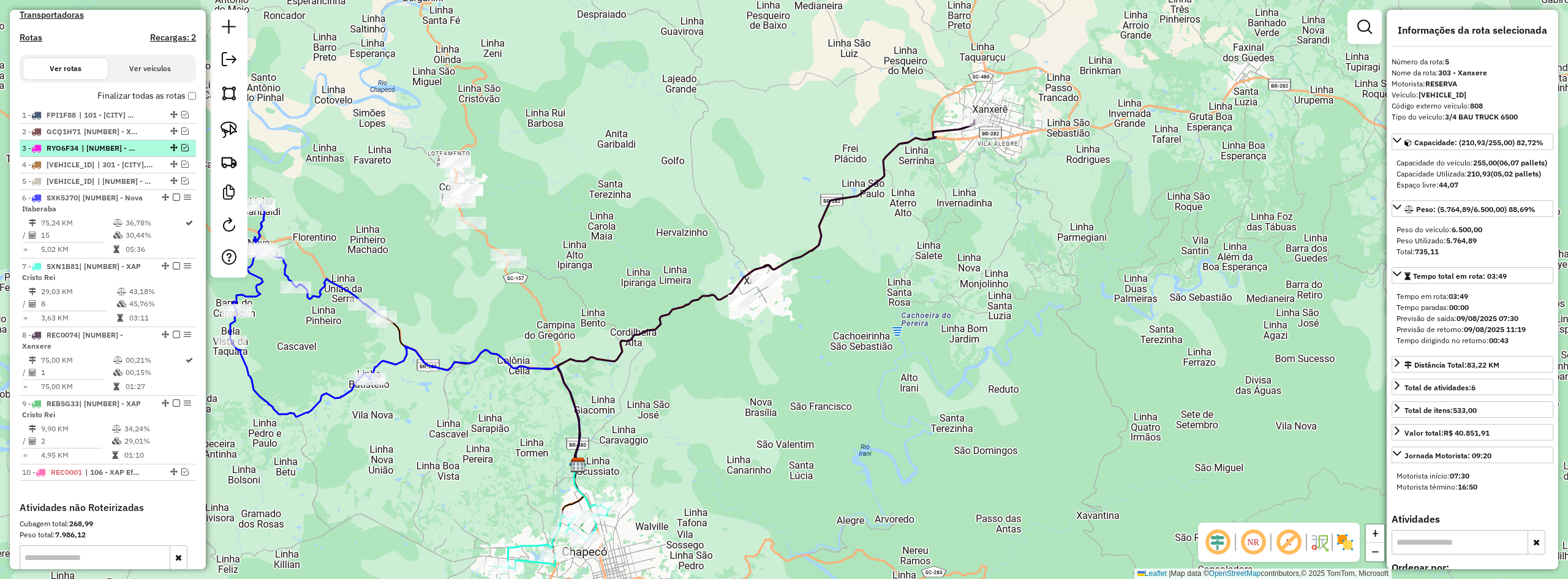 scroll, scrollTop: 412, scrollLeft: 0, axis: vertical 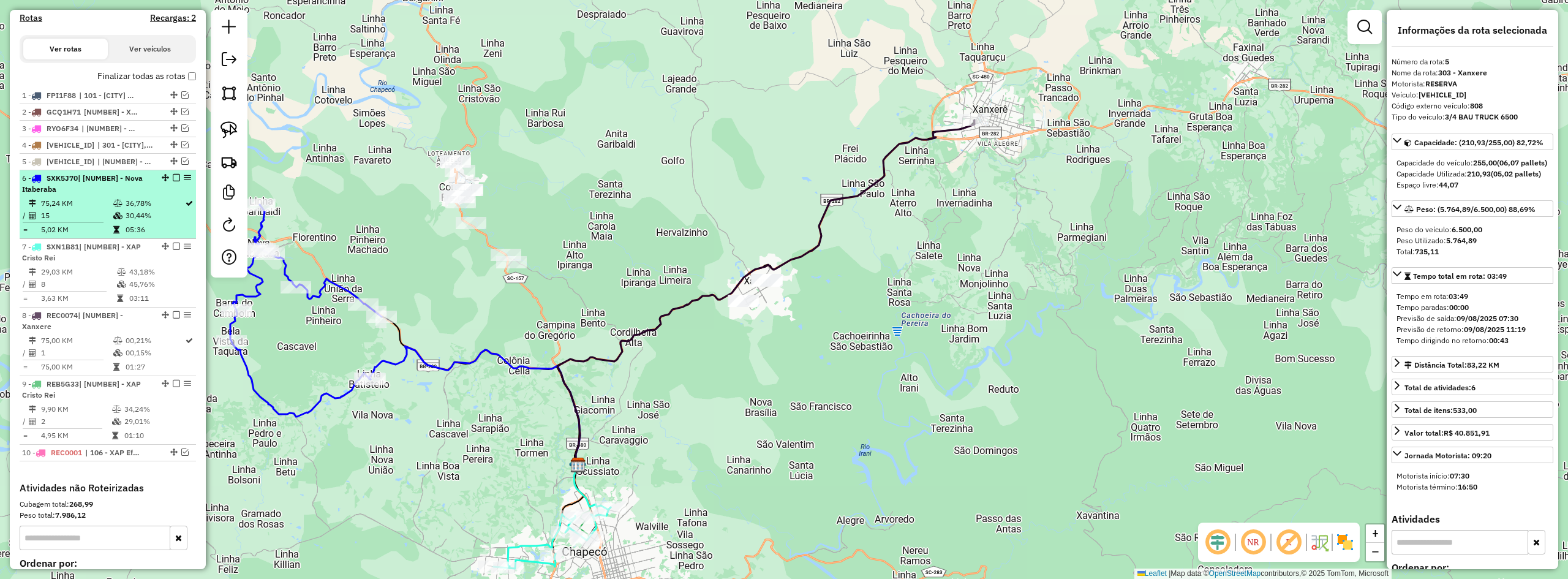 click on "| 601 - Nova Itaberaba" at bounding box center (82, 183) 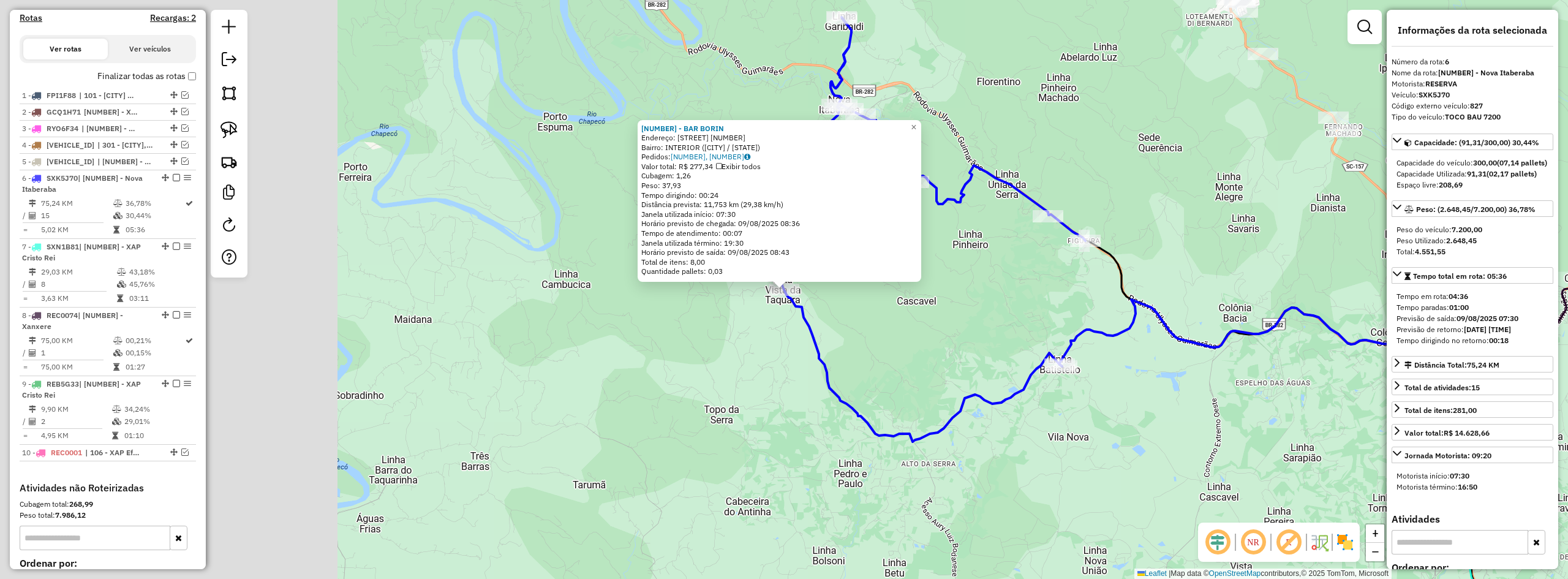 scroll, scrollTop: 534, scrollLeft: 0, axis: vertical 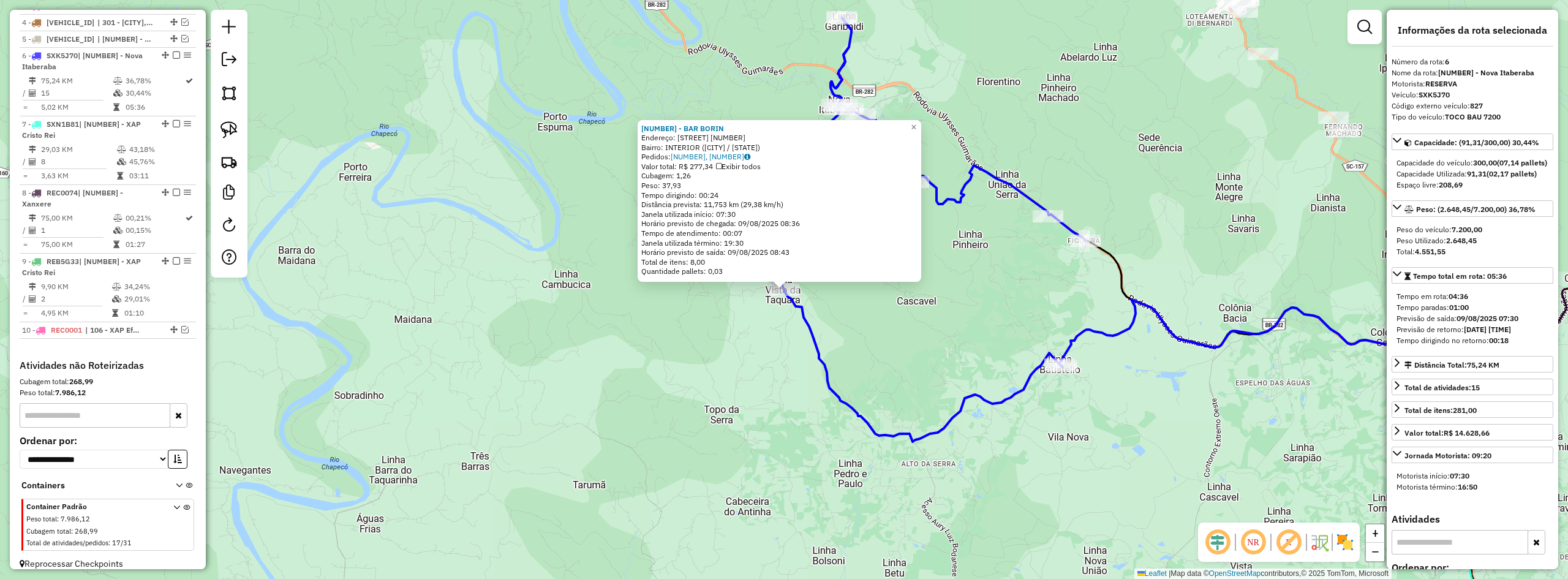 click on "9675 - BAR BORIN  Endereço:  LINHA BELA VISTA DA TAQUARA SN   Bairro: INTERIOR (NOVA ITABERABA / SC)   Pedidos:  08143342, 08143343   Valor total: R$ 277,34   Exibir todos   Cubagem: 1,26  Peso: 37,93  Tempo dirigindo: 00:24   Distância prevista: 11,753 km (29,38 km/h)   Janela utilizada início: 07:30   Horário previsto de chegada: 09/08/2025 08:36   Tempo de atendimento: 00:07   Janela utilizada término: 19:30   Horário previsto de saída: 09/08/2025 08:43   Total de itens: 8,00   Quantidade pallets: 0,03  × Janela de atendimento Grade de atendimento Capacidade Transportadoras Veículos Cliente Pedidos  Rotas Selecione os dias de semana para filtrar as janelas de atendimento  Seg   Ter   Qua   Qui   Sex   Sáb   Dom  Informe o período da janela de atendimento: De: Até:  Filtrar exatamente a janela do cliente  Considerar janela de atendimento padrão  Selecione os dias de semana para filtrar as grades de atendimento  Seg   Ter   Qua   Qui   Sex   Sáb   Dom   Peso mínimo:   Peso máximo:   De:  De:" 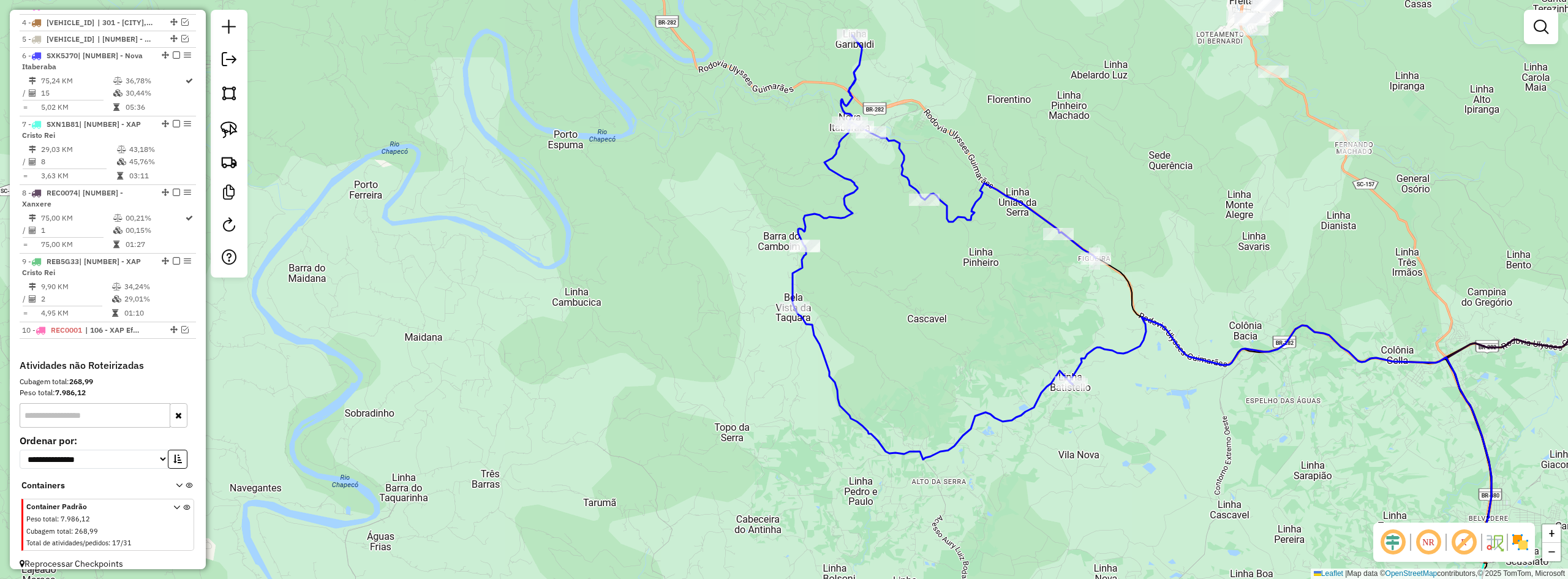 drag, startPoint x: 951, startPoint y: 296, endPoint x: 974, endPoint y: 347, distance: 55.946403 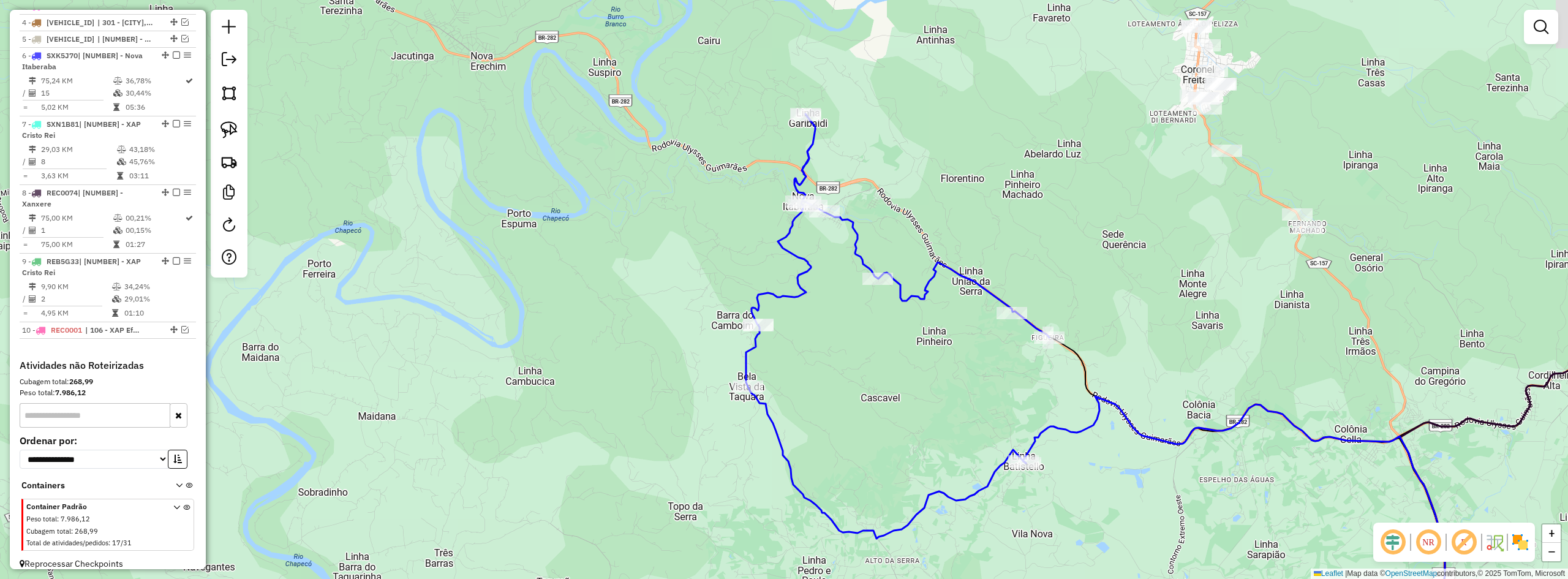 drag, startPoint x: 1049, startPoint y: 372, endPoint x: 962, endPoint y: 445, distance: 113.56936 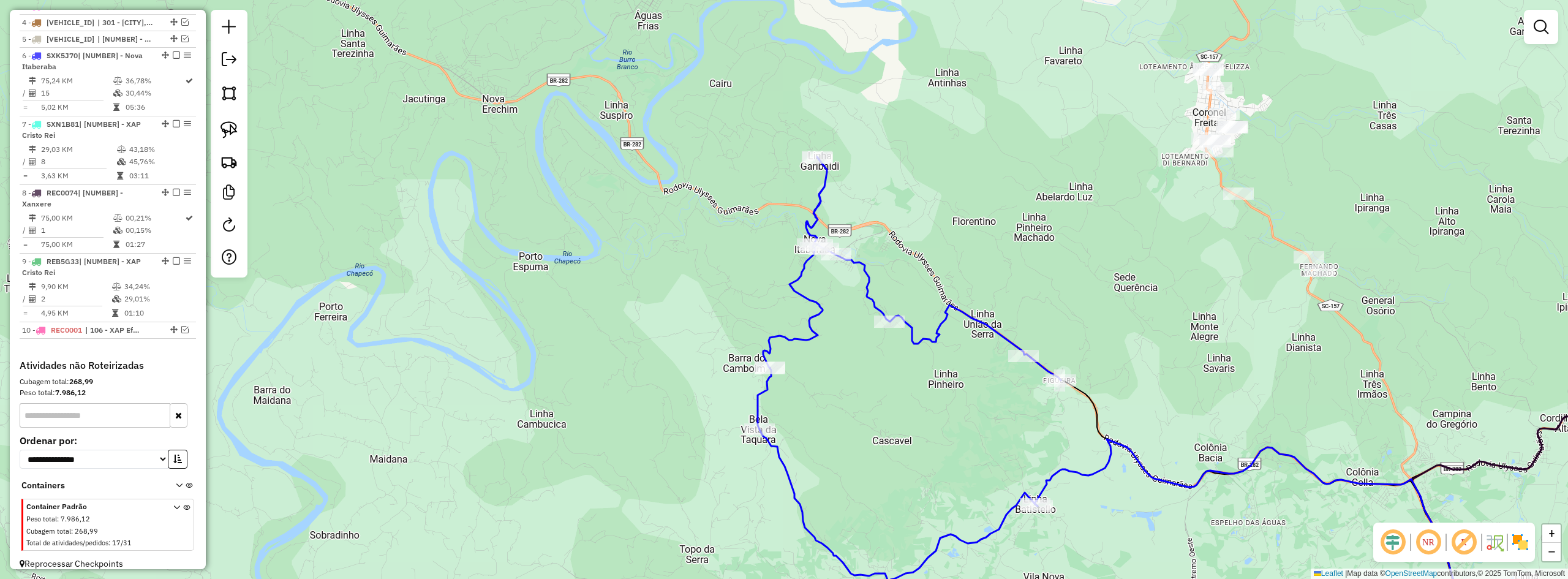 drag, startPoint x: 1041, startPoint y: 256, endPoint x: 1098, endPoint y: 218, distance: 68.50547 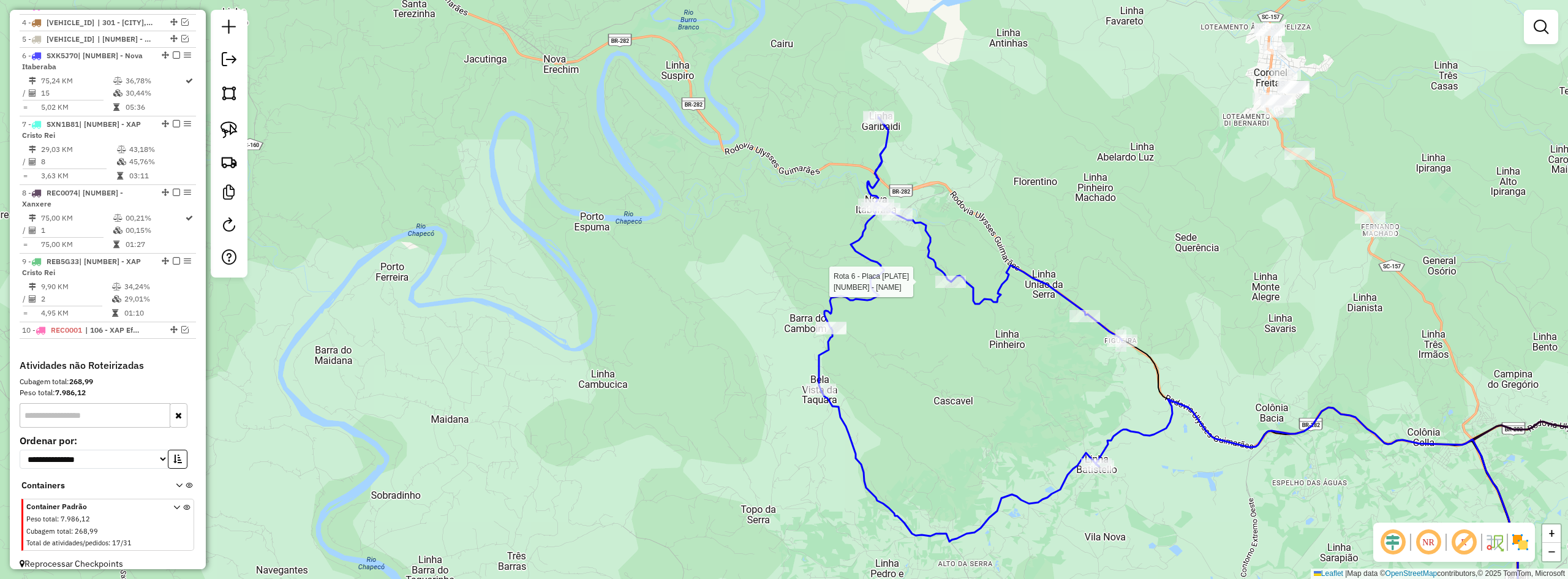 select on "*********" 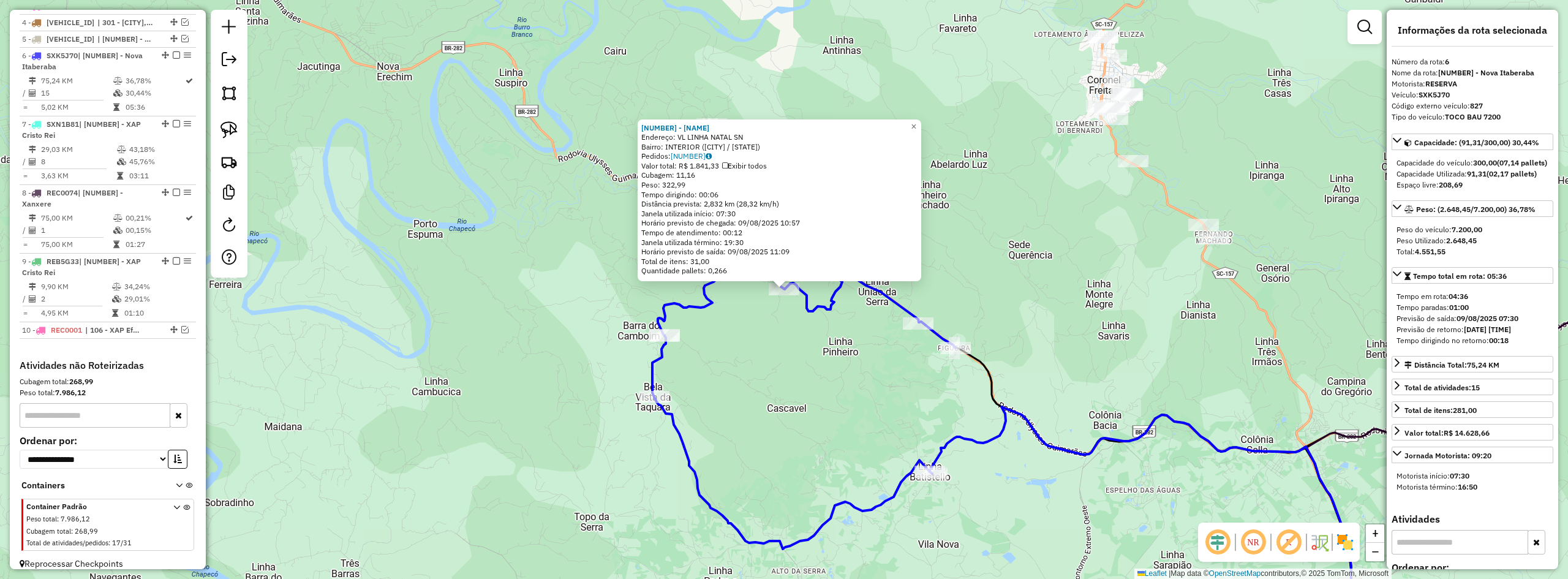 click on "2573 - ESPORTE CLUBE NATAL  Endereço: VL  LINHA NATAL                   SN   Bairro: INTERIOR (NOVA ITABERABA / SC)   Pedidos:  08143306   Valor total: R$ 1.841,33   Exibir todos   Cubagem: 11,16  Peso: 322,99  Tempo dirigindo: 00:06   Distância prevista: 2,832 km (28,32 km/h)   Janela utilizada início: 07:30   Horário previsto de chegada: 09/08/2025 10:57   Tempo de atendimento: 00:12   Janela utilizada término: 19:30   Horário previsto de saída: 09/08/2025 11:09   Total de itens: 31,00   Quantidade pallets: 0,266  × Janela de atendimento Grade de atendimento Capacidade Transportadoras Veículos Cliente Pedidos  Rotas Selecione os dias de semana para filtrar as janelas de atendimento  Seg   Ter   Qua   Qui   Sex   Sáb   Dom  Informe o período da janela de atendimento: De: Até:  Filtrar exatamente a janela do cliente  Considerar janela de atendimento padrão  Selecione os dias de semana para filtrar as grades de atendimento  Seg   Ter   Qua   Qui   Sex   Sáb   Dom   Peso mínimo:   Peso máximo:" 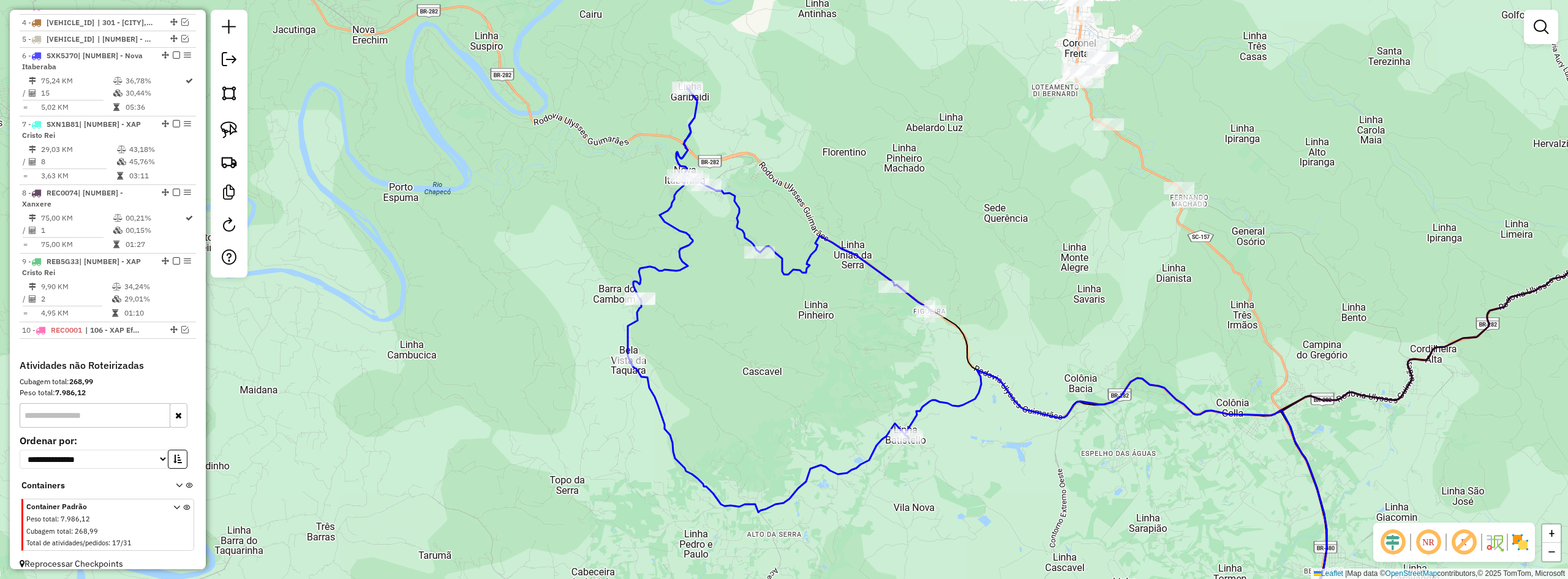 drag, startPoint x: 908, startPoint y: 394, endPoint x: 874, endPoint y: 342, distance: 62.1289 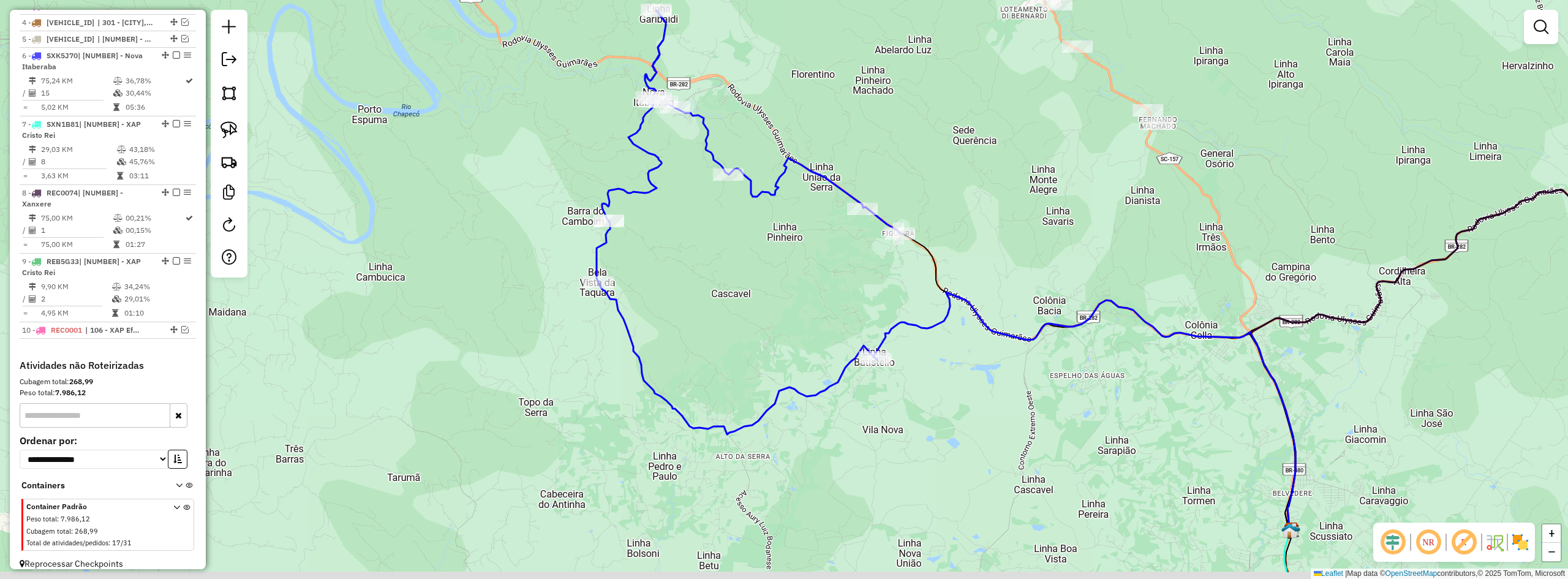 drag, startPoint x: 851, startPoint y: 365, endPoint x: 807, endPoint y: 219, distance: 152.48606 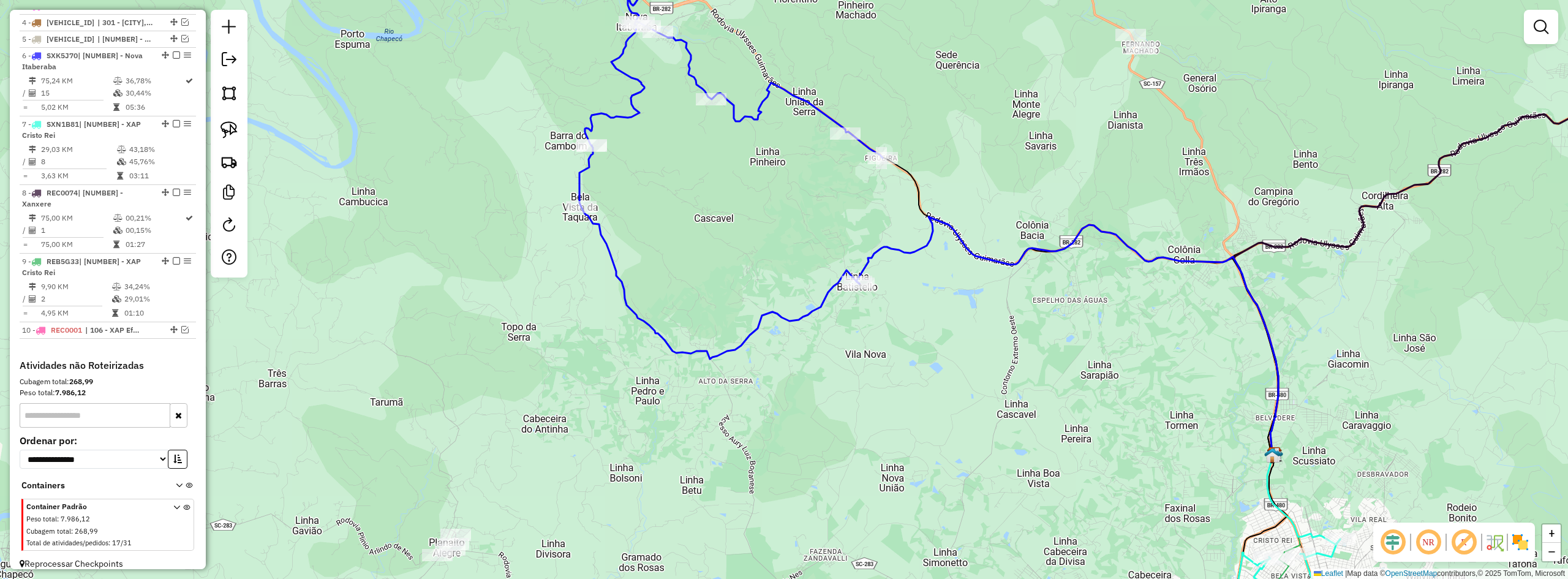 drag, startPoint x: 741, startPoint y: 221, endPoint x: 791, endPoint y: 135, distance: 99.47864 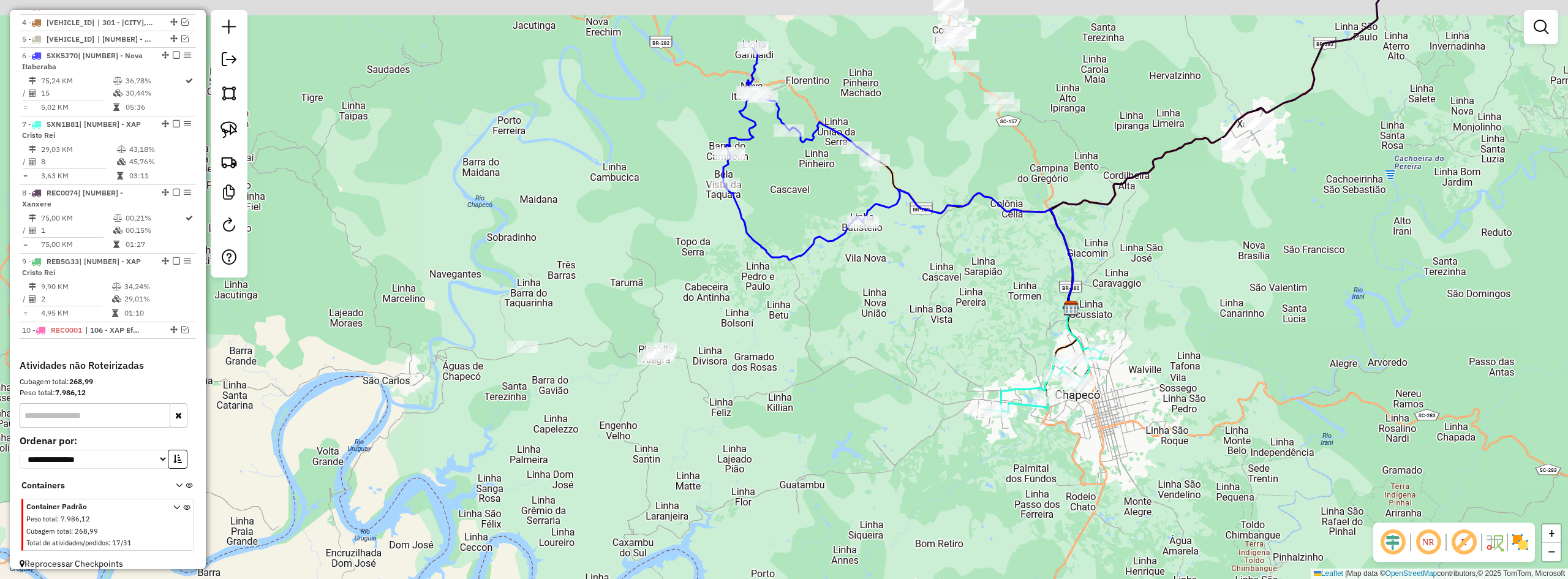 drag, startPoint x: 767, startPoint y: 129, endPoint x: 835, endPoint y: 262, distance: 149.37537 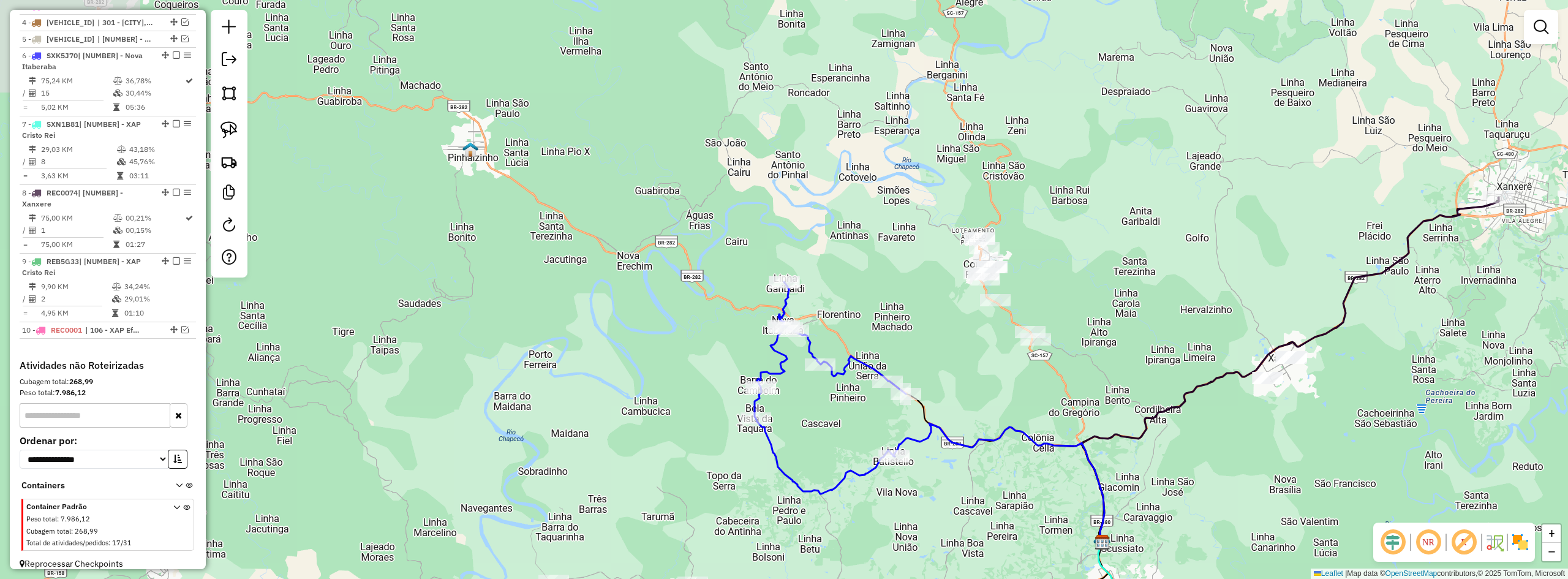 drag, startPoint x: 860, startPoint y: 131, endPoint x: 842, endPoint y: 279, distance: 149.09058 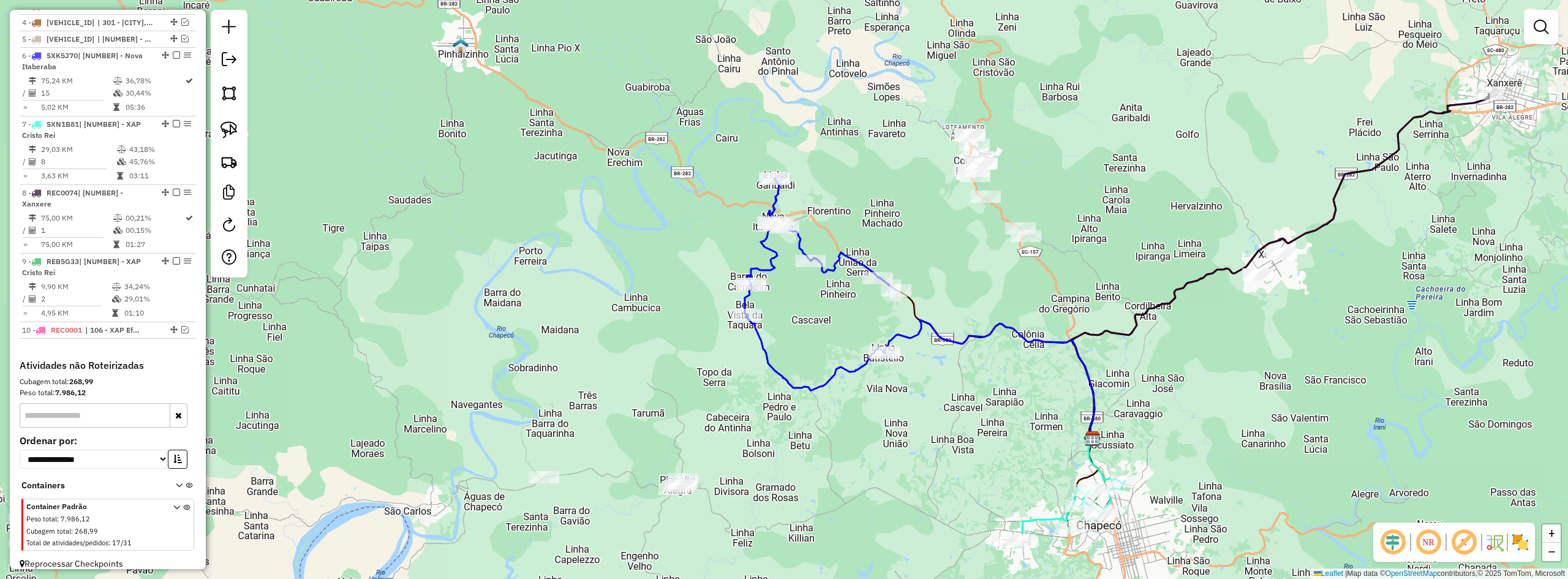 drag, startPoint x: 843, startPoint y: 279, endPoint x: 843, endPoint y: 159, distance: 120 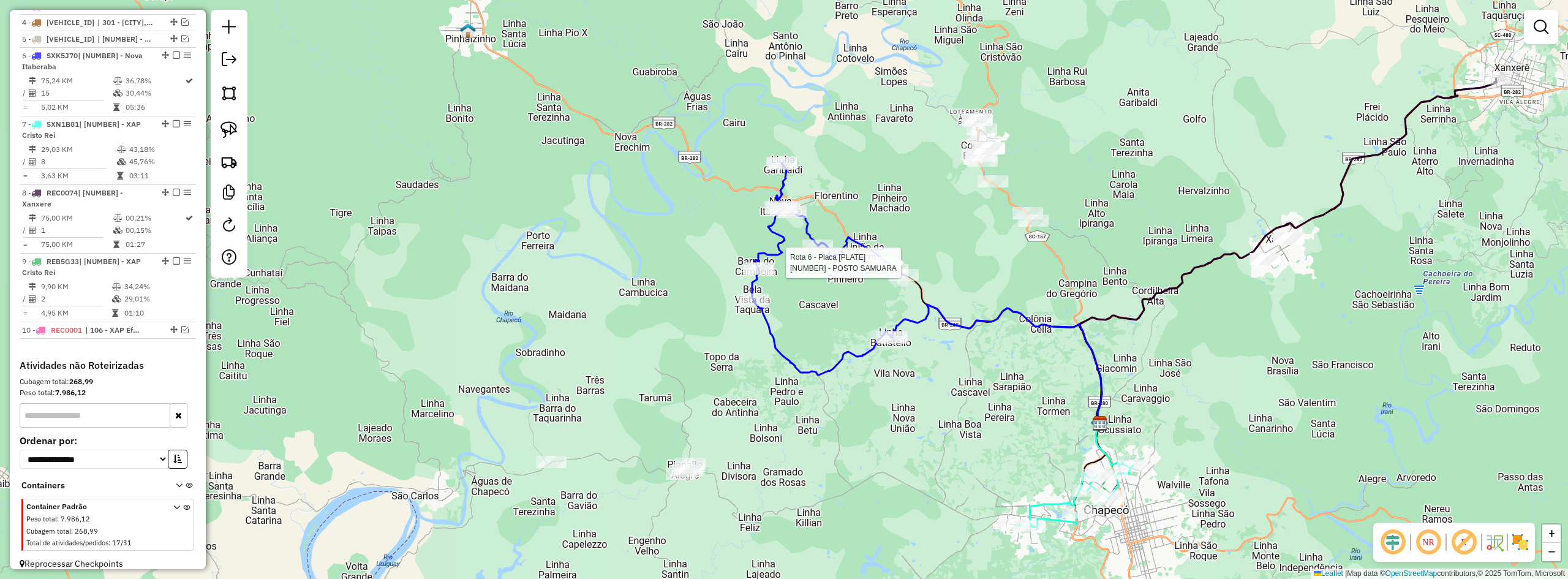 select on "*********" 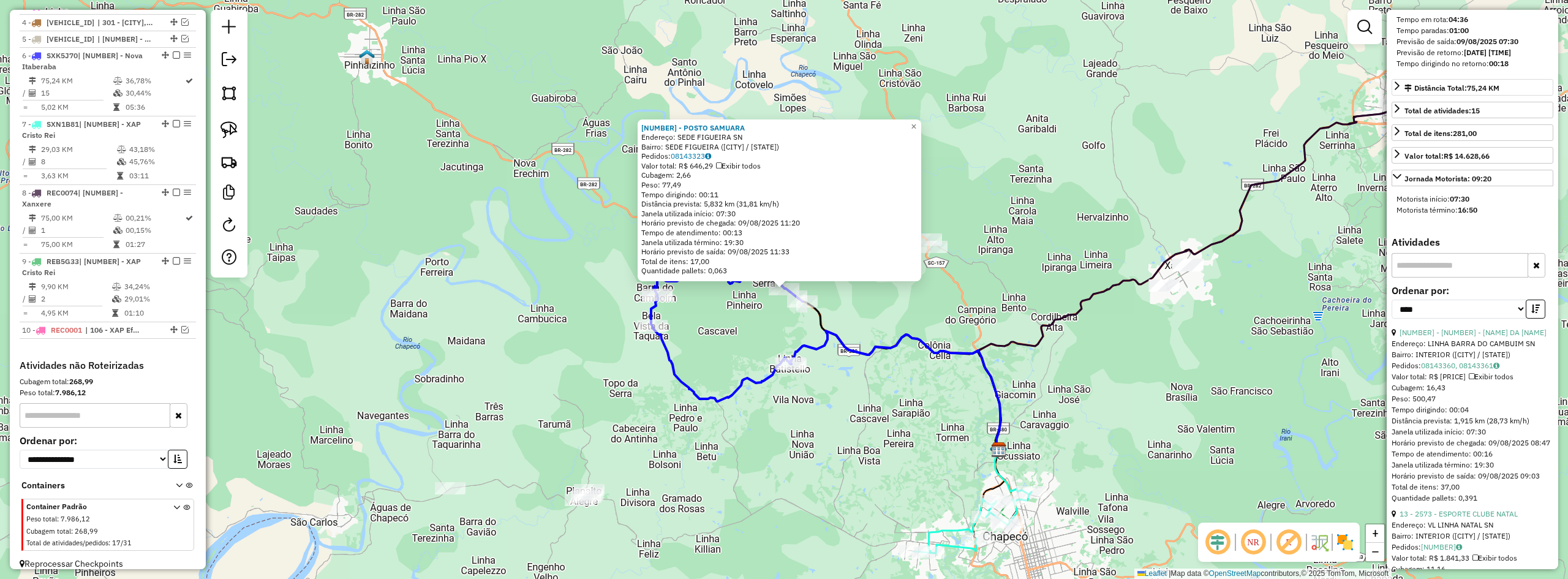 scroll, scrollTop: 306, scrollLeft: 0, axis: vertical 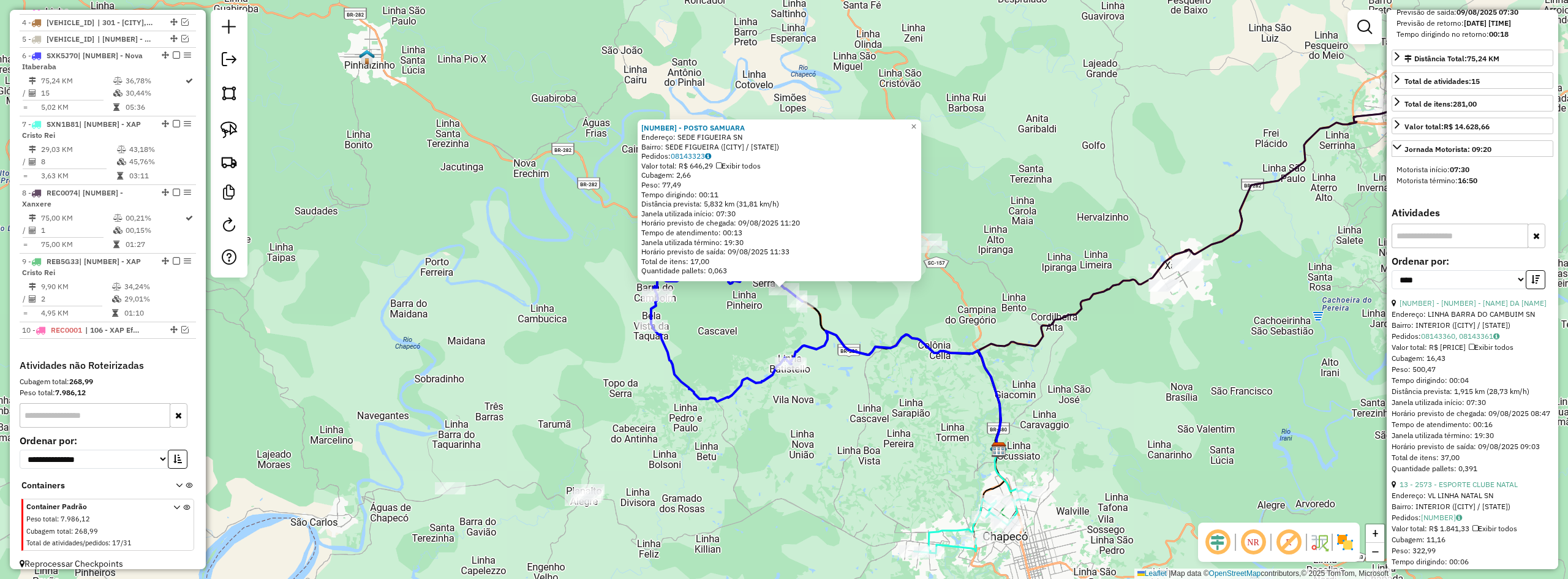 click on "3169 - POSTO SAMUARA  Endereço:  SEDE FIGUEIRA SN   Bairro: SEDE FIGUEIRA (CHAPECO / SC)   Pedidos:  08143323   Valor total: R$ 646,29   Exibir todos   Cubagem: 2,66  Peso: 77,49  Tempo dirigindo: 00:11   Distância prevista: 5,832 km (31,81 km/h)   Janela utilizada início: 07:30   Horário previsto de chegada: 09/08/2025 11:20   Tempo de atendimento: 00:13   Janela utilizada término: 19:30   Horário previsto de saída: 09/08/2025 11:33   Total de itens: 17,00   Quantidade pallets: 0,063  × Janela de atendimento Grade de atendimento Capacidade Transportadoras Veículos Cliente Pedidos  Rotas Selecione os dias de semana para filtrar as janelas de atendimento  Seg   Ter   Qua   Qui   Sex   Sáb   Dom  Informe o período da janela de atendimento: De: Até:  Filtrar exatamente a janela do cliente  Considerar janela de atendimento padrão  Selecione os dias de semana para filtrar as grades de atendimento  Seg   Ter   Qua   Qui   Sex   Sáb   Dom   Considerar clientes sem dia de atendimento cadastrado  De:  +" 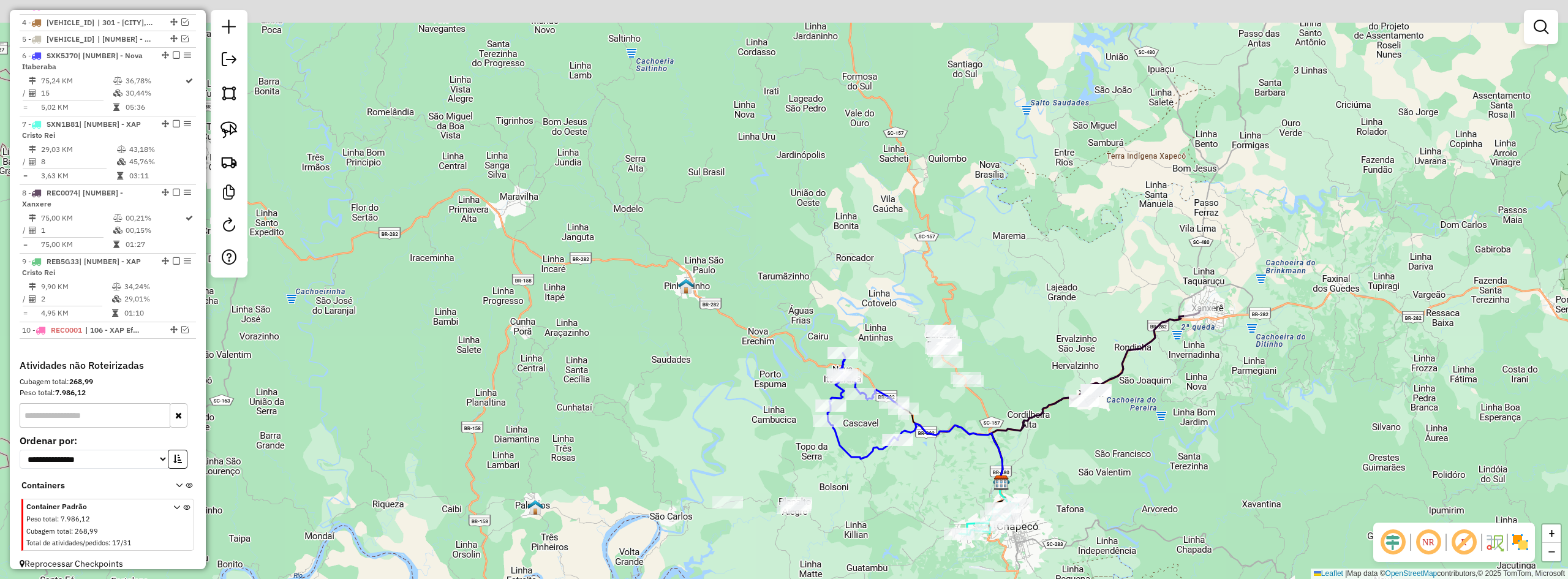 drag, startPoint x: 1080, startPoint y: 143, endPoint x: 1060, endPoint y: 310, distance: 168.19334 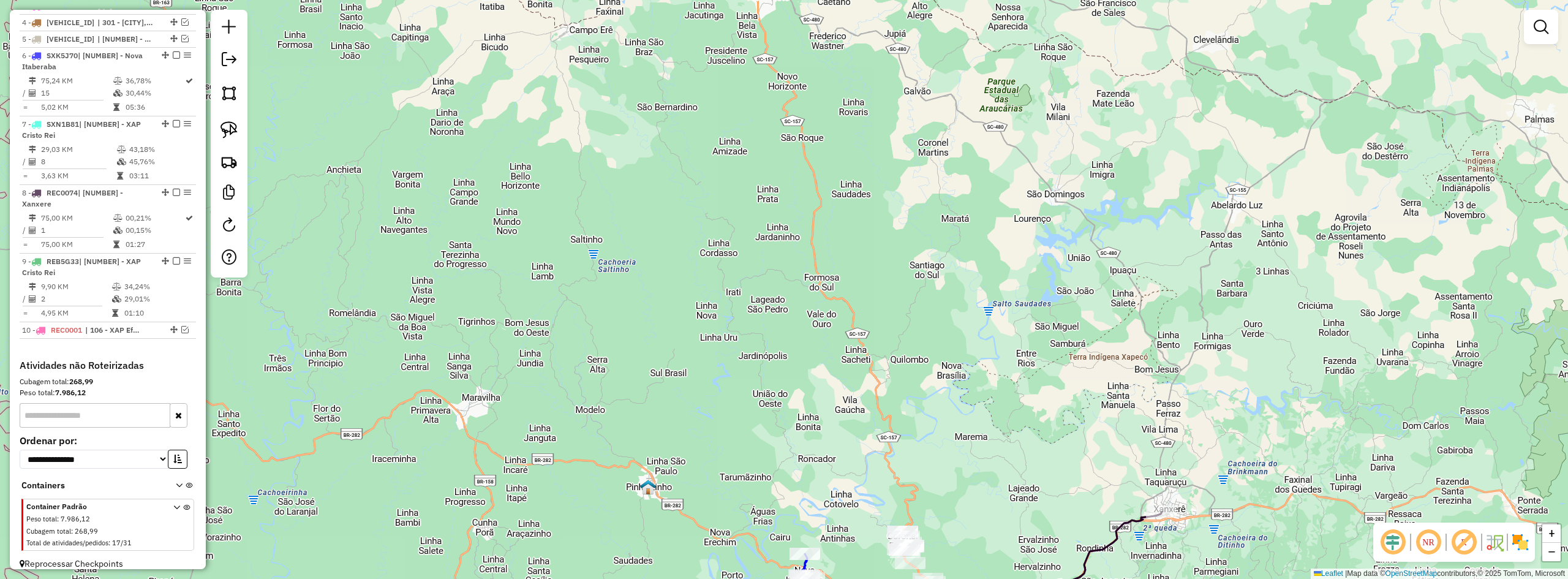 drag, startPoint x: 1051, startPoint y: 348, endPoint x: 1041, endPoint y: 232, distance: 116.43024 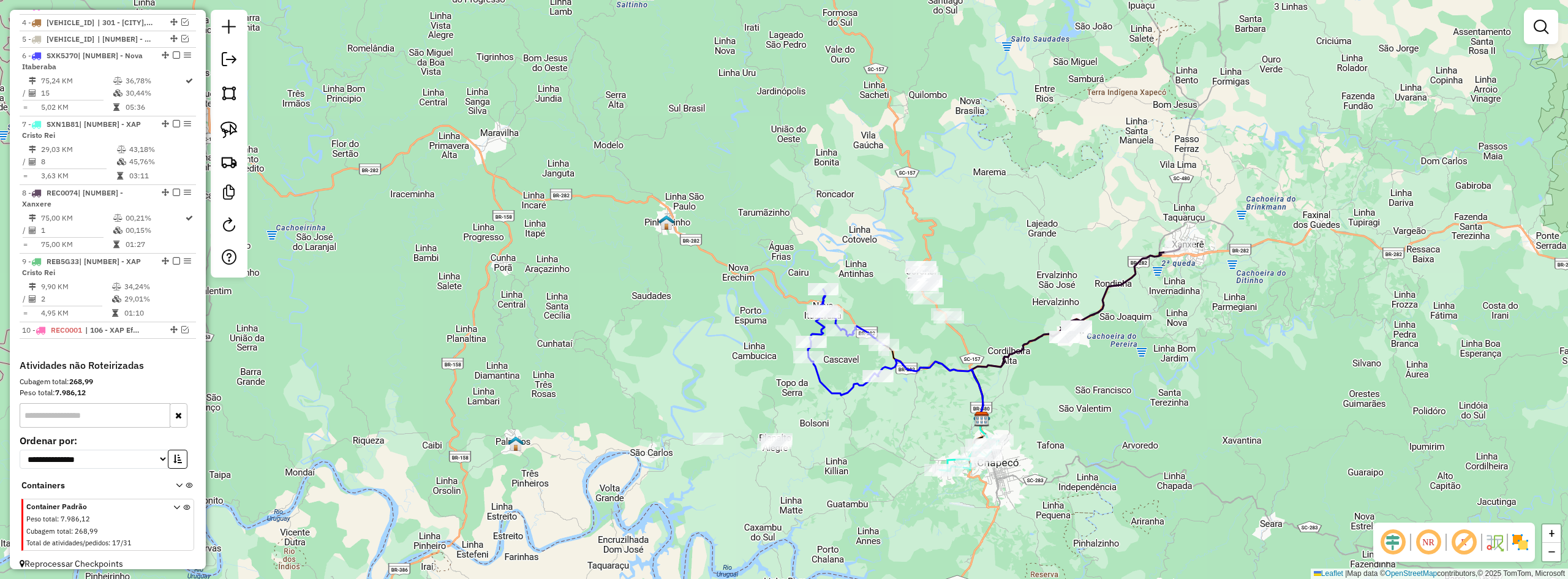 click on "Janela de atendimento Grade de atendimento Capacidade Transportadoras Veículos Cliente Pedidos  Rotas Selecione os dias de semana para filtrar as janelas de atendimento  Seg   Ter   Qua   Qui   Sex   Sáb   Dom  Informe o período da janela de atendimento: De: Até:  Filtrar exatamente a janela do cliente  Considerar janela de atendimento padrão  Selecione os dias de semana para filtrar as grades de atendimento  Seg   Ter   Qua   Qui   Sex   Sáb   Dom   Considerar clientes sem dia de atendimento cadastrado  Clientes fora do dia de atendimento selecionado Filtrar as atividades entre os valores definidos abaixo:  Peso mínimo:   Peso máximo:   Cubagem mínima:   Cubagem máxima:   De:   Até:  Filtrar as atividades entre o tempo de atendimento definido abaixo:  De:   Até:   Considerar capacidade total dos clientes não roteirizados Transportadora: Selecione um ou mais itens Tipo de veículo: Selecione um ou mais itens Veículo: Selecione um ou mais itens Motorista: Selecione um ou mais itens Nome: Rótulo:" 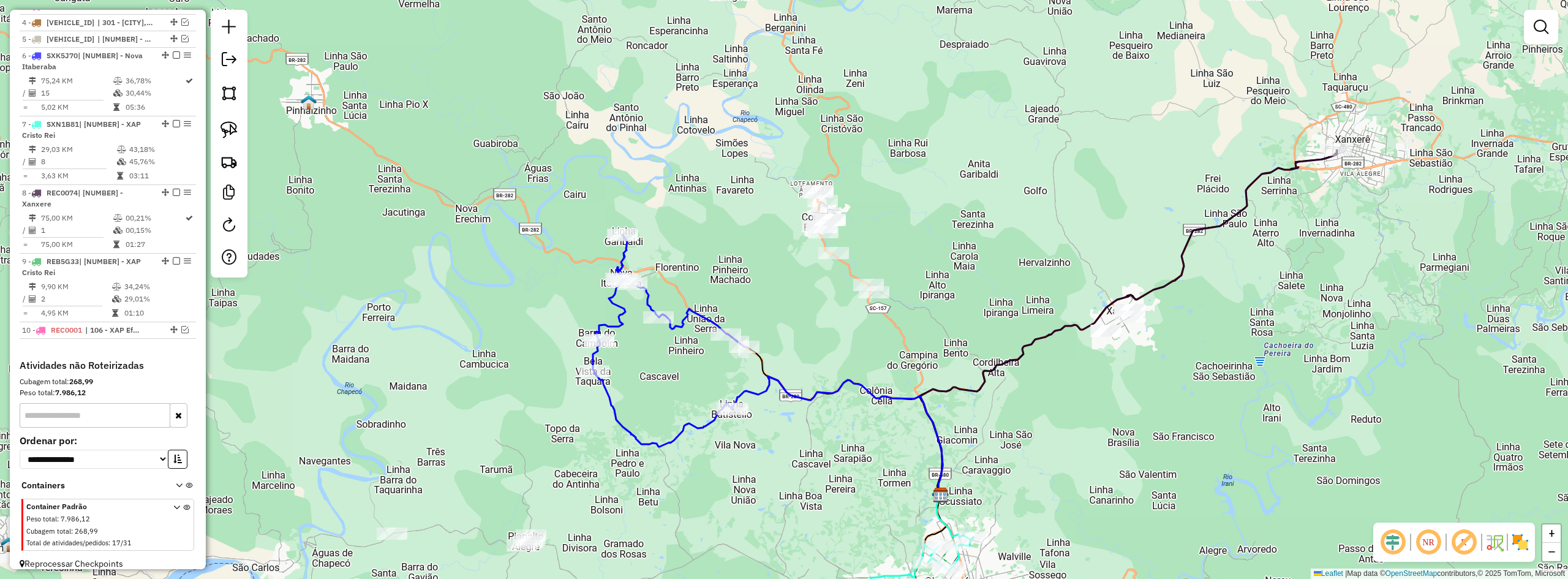 drag, startPoint x: 965, startPoint y: 244, endPoint x: 1058, endPoint y: 293, distance: 105.11898 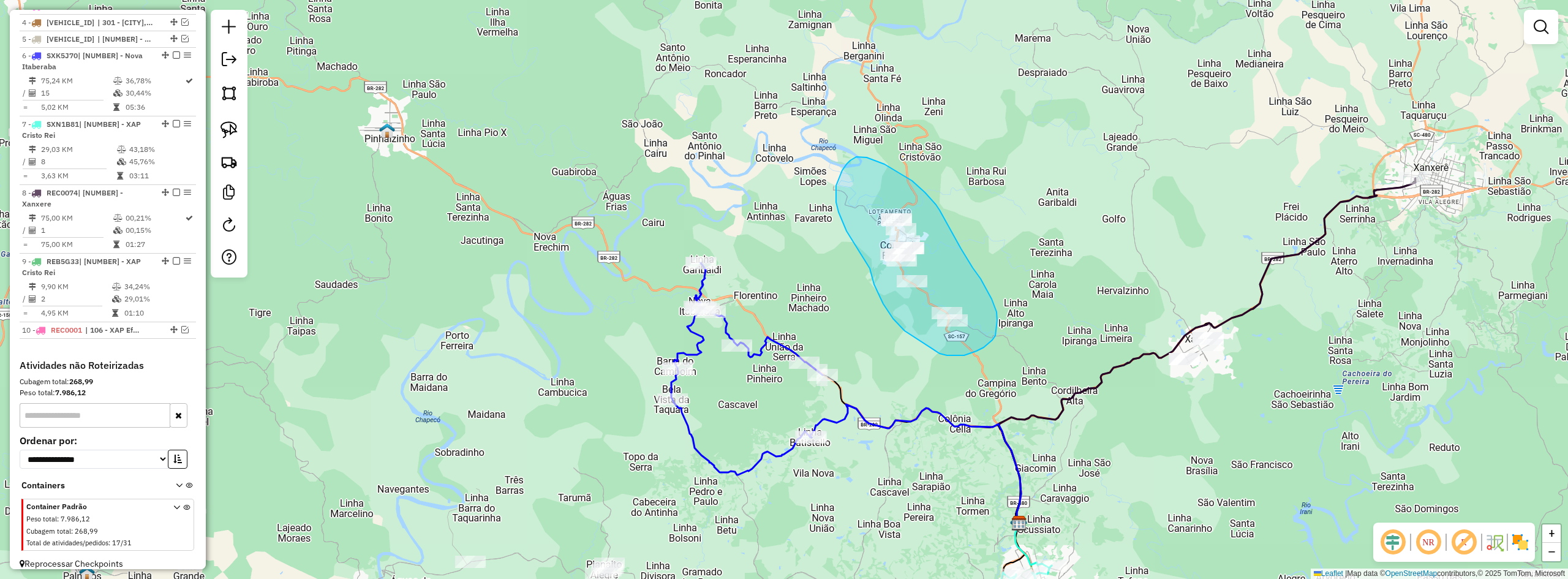 drag, startPoint x: 940, startPoint y: 354, endPoint x: 905, endPoint y: 331, distance: 41.88078 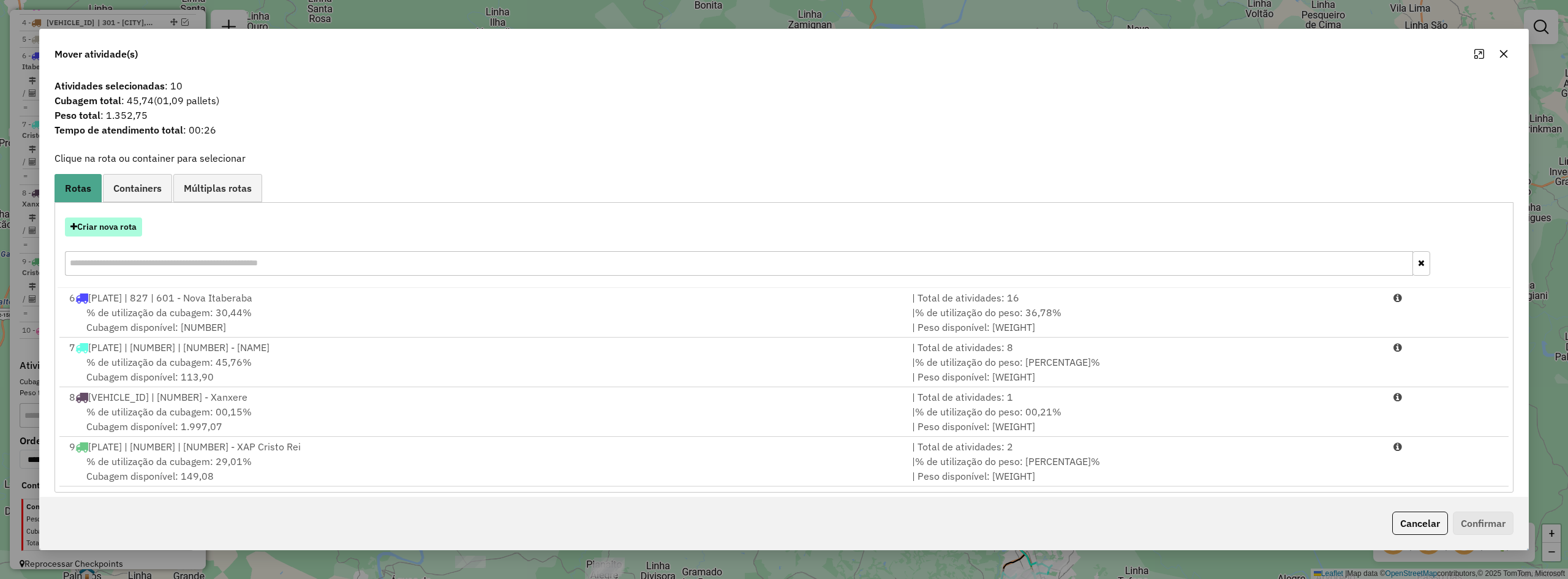click on "Criar nova rota" at bounding box center [104, 227] 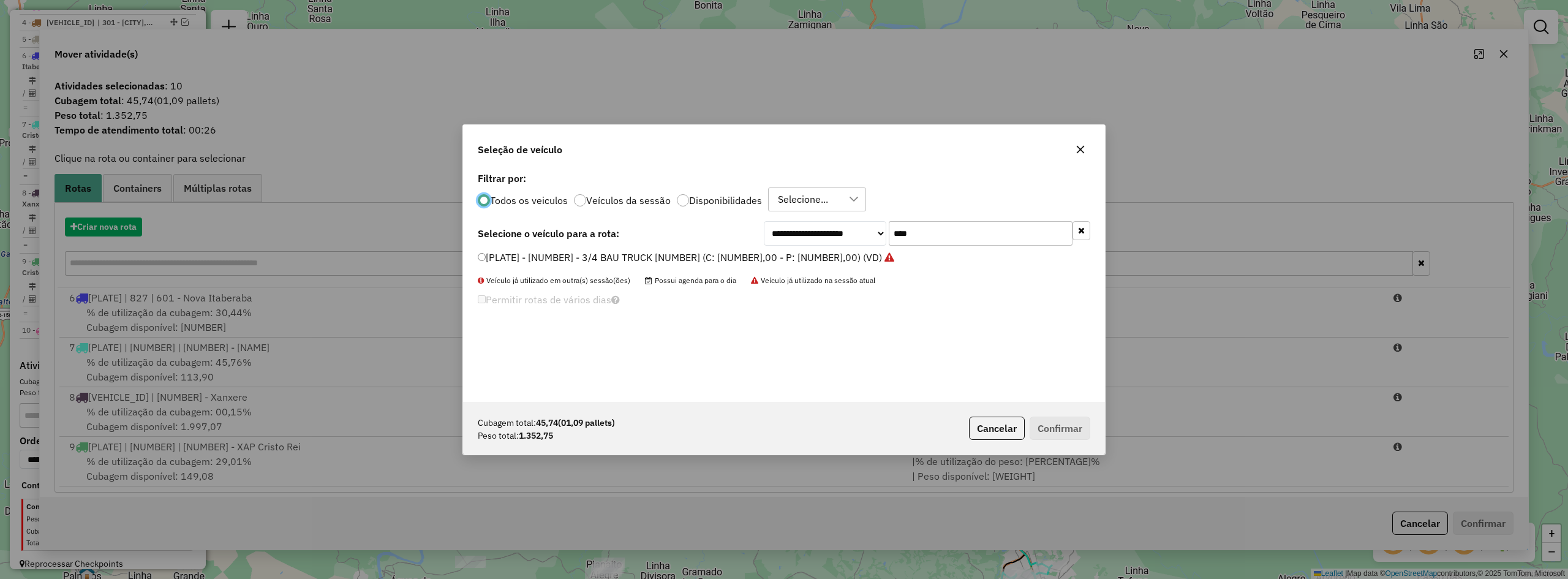 scroll, scrollTop: 7, scrollLeft: 4, axis: both 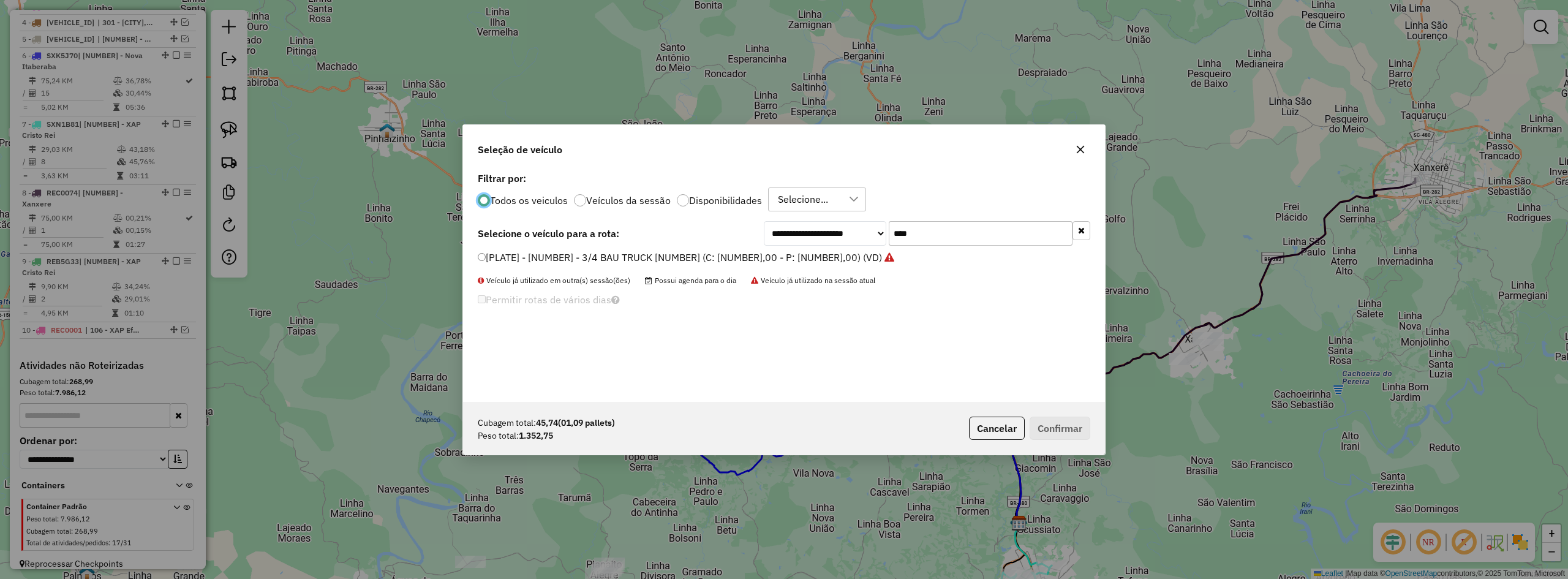 click on "****" 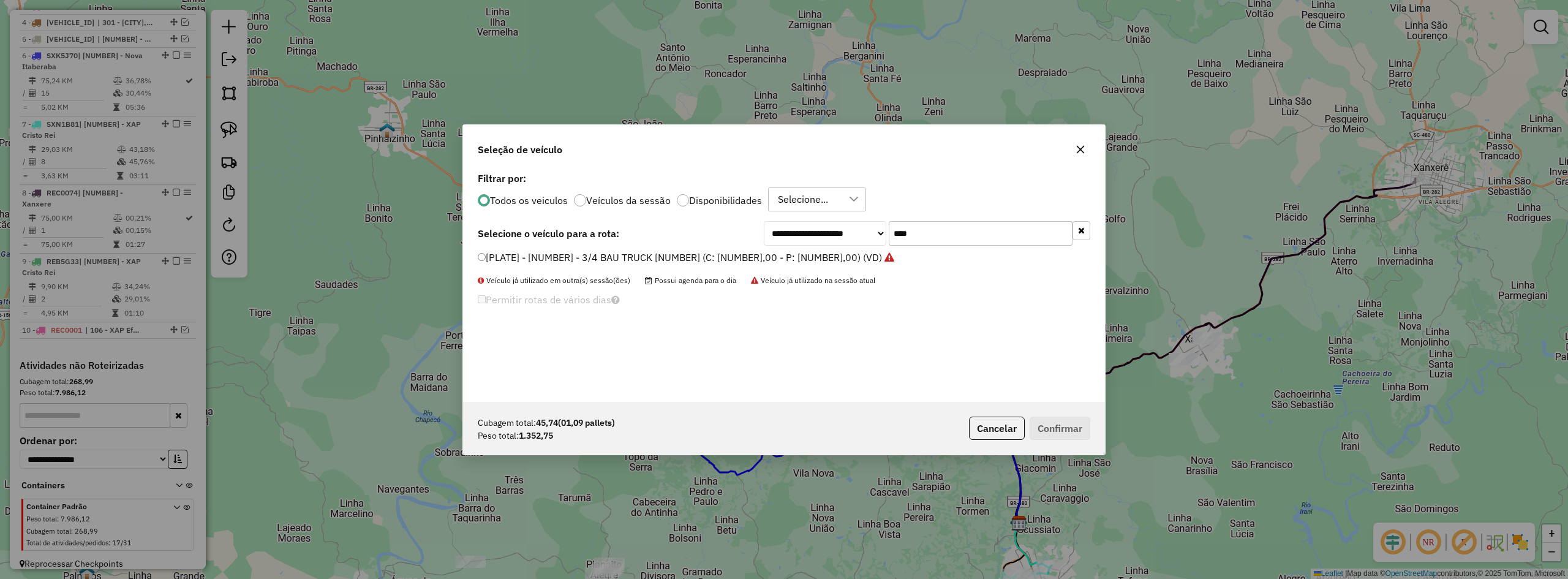 click on "****" 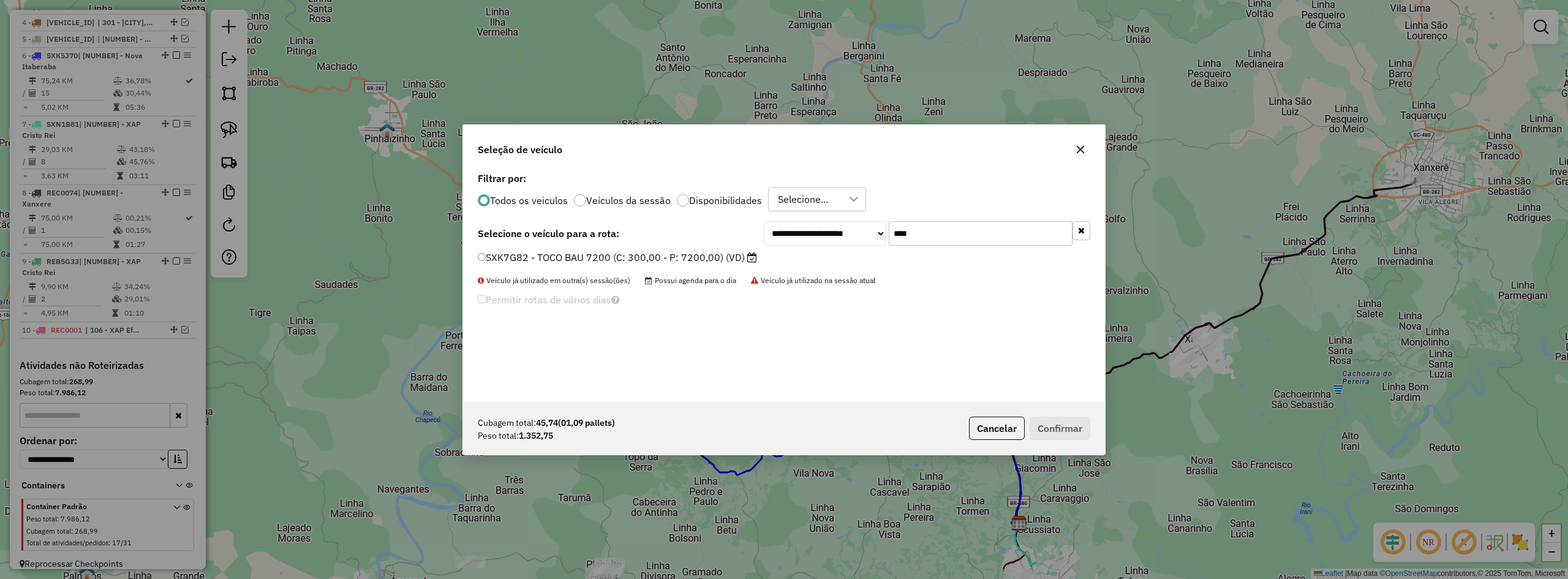 type on "****" 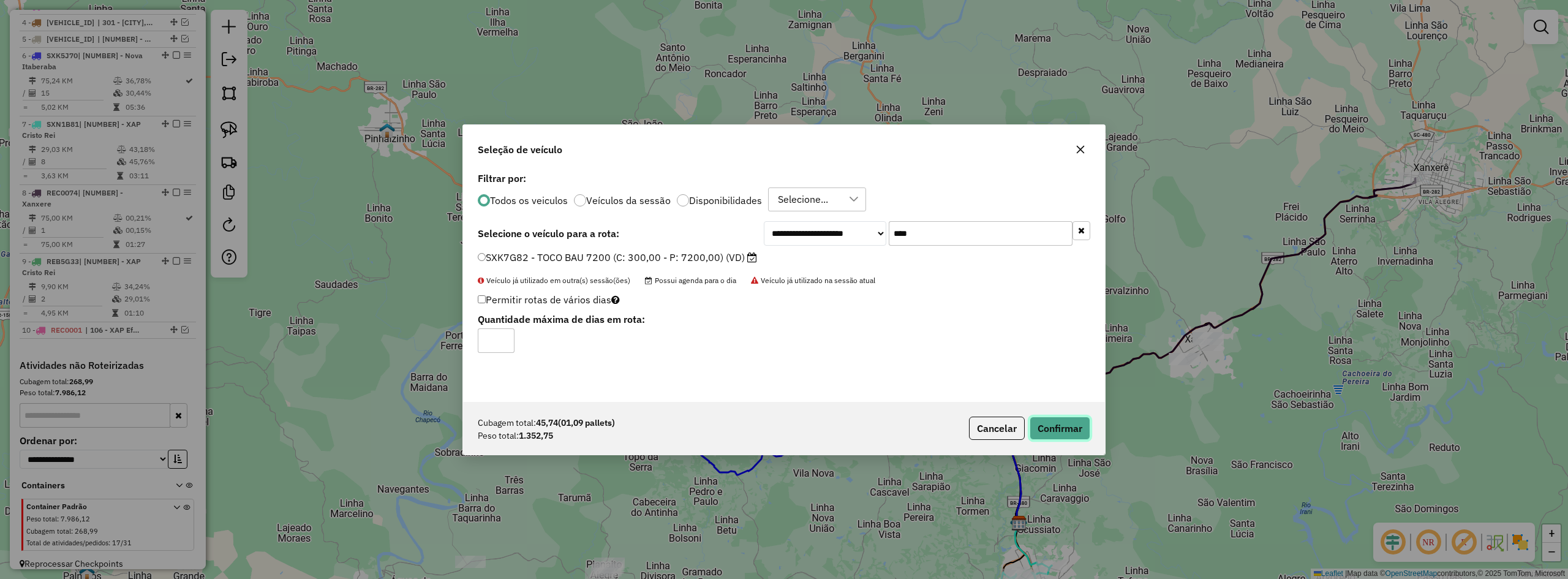 click on "Confirmar" 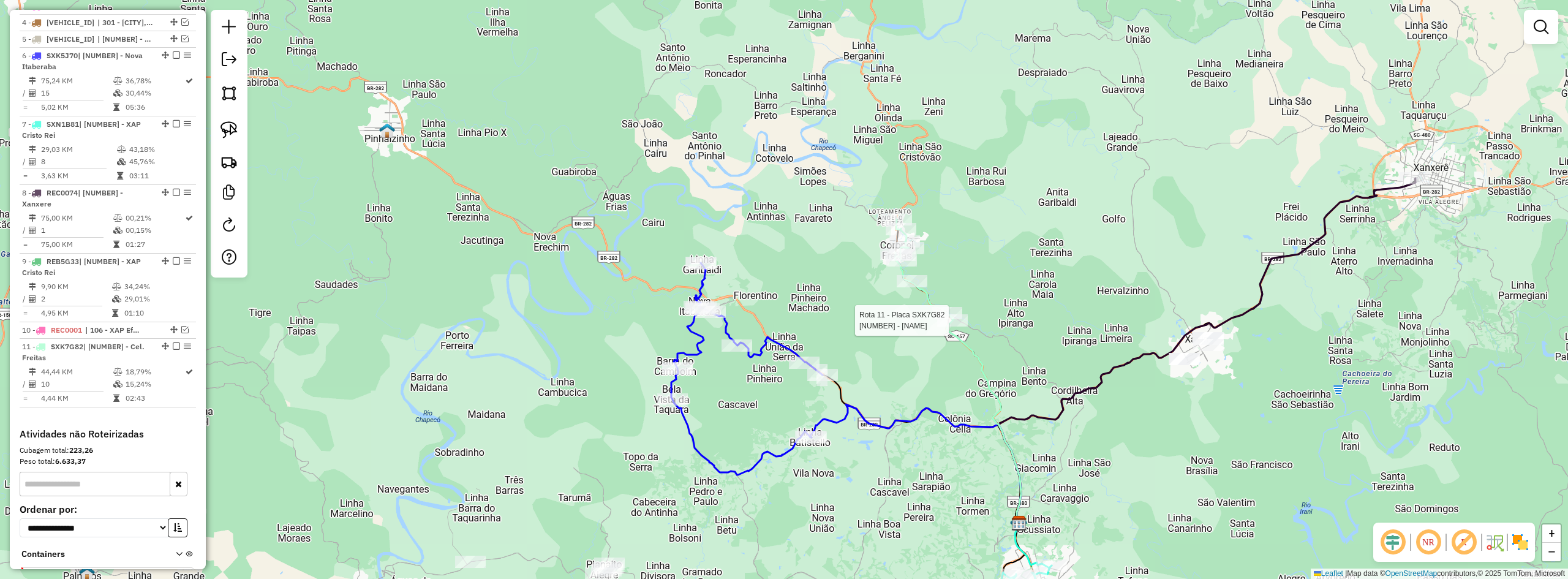 scroll, scrollTop: 603, scrollLeft: 0, axis: vertical 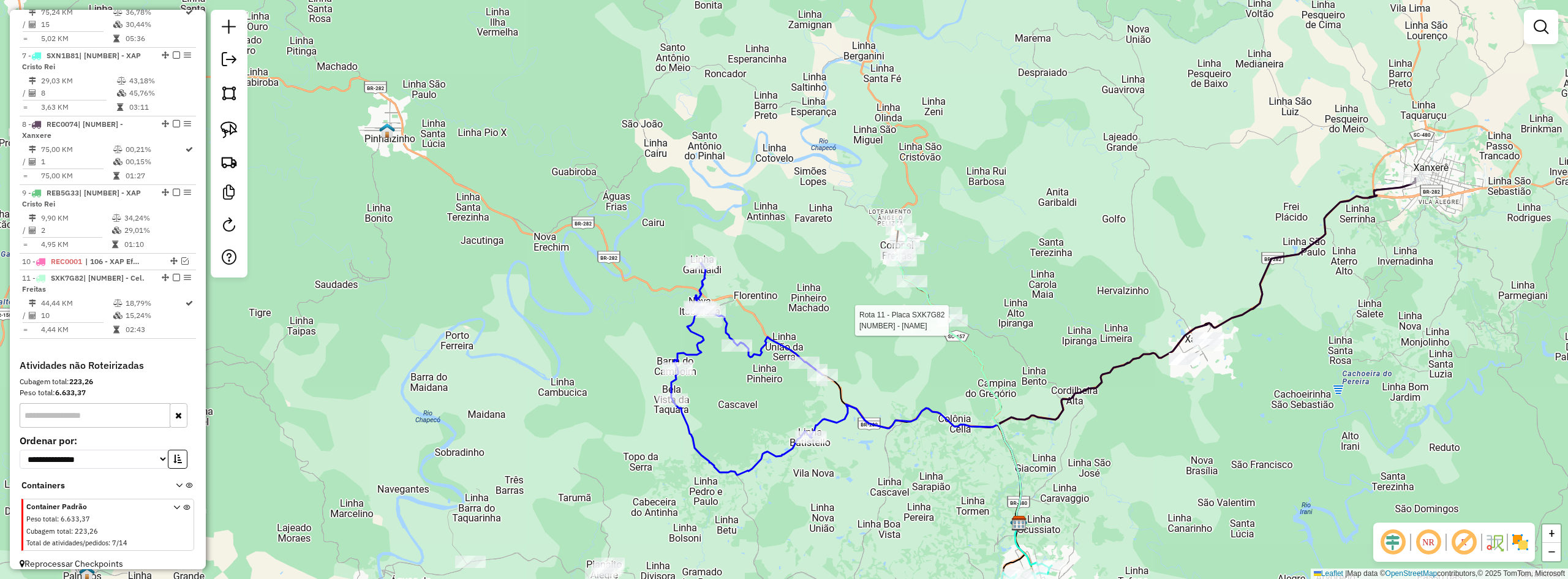 select on "*********" 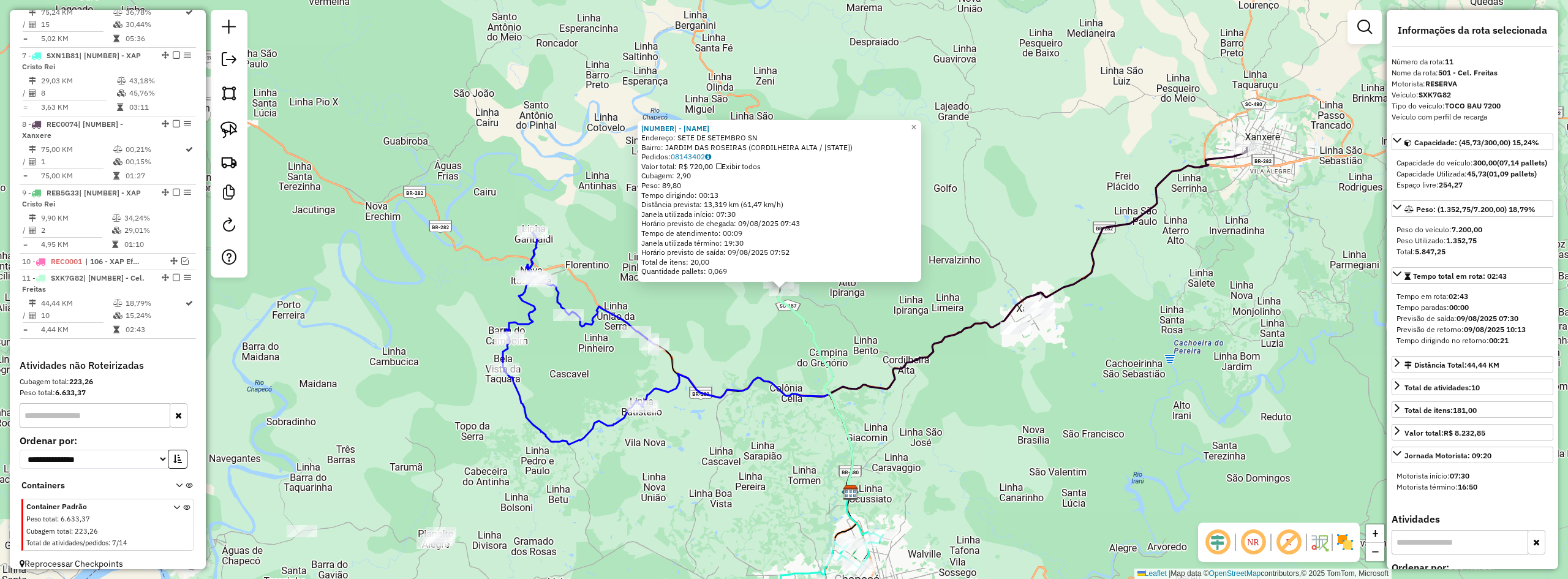 click on "3540 - BAR DO RICO  Endereço:  SETE DE SETEMBRO SN   Bairro: JARDIM DAS ROSEIRAS (CORDILHEIRA ALTA / SC)   Pedidos:  08143402   Valor total: R$ 720,00   Exibir todos   Cubagem: 2,90  Peso: 89,80  Tempo dirigindo: 00:13   Distância prevista: 13,319 km (61,47 km/h)   Janela utilizada início: 07:30   Horário previsto de chegada: 09/08/2025 07:43   Tempo de atendimento: 00:09   Janela utilizada término: 19:30   Horário previsto de saída: 09/08/2025 07:52   Total de itens: 20,00   Quantidade pallets: 0,069  × Janela de atendimento Grade de atendimento Capacidade Transportadoras Veículos Cliente Pedidos  Rotas Selecione os dias de semana para filtrar as janelas de atendimento  Seg   Ter   Qua   Qui   Sex   Sáb   Dom  Informe o período da janela de atendimento: De: Até:  Filtrar exatamente a janela do cliente  Considerar janela de atendimento padrão  Selecione os dias de semana para filtrar as grades de atendimento  Seg   Ter   Qua   Qui   Sex   Sáb   Dom   Peso mínimo:   Peso máximo:   De:   Até:" 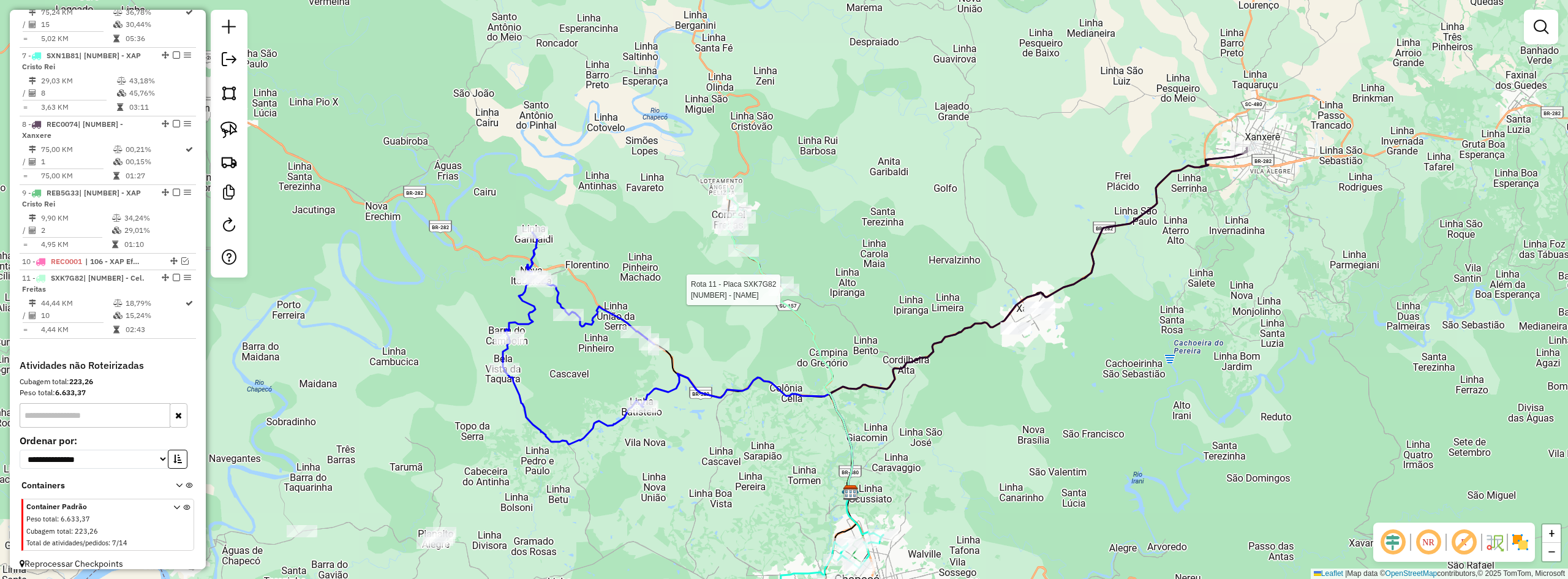 select on "*********" 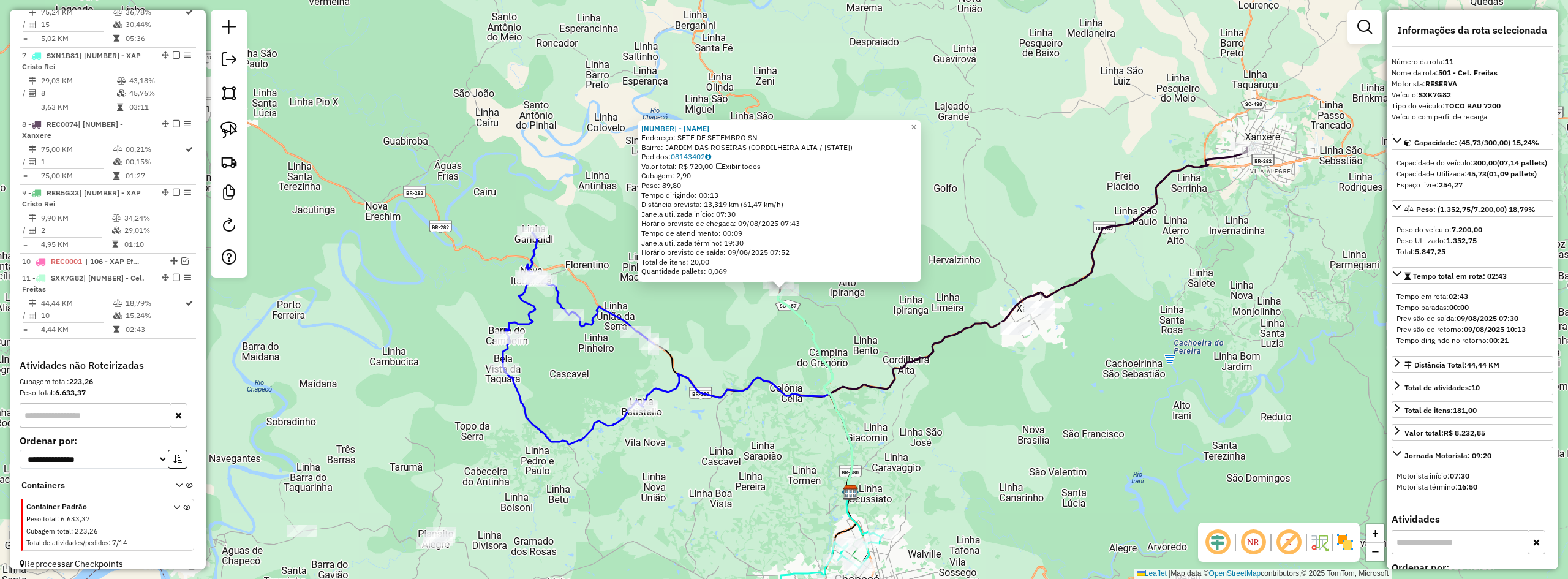 click on "3540 - BAR DO RICO  Endereço:  SETE DE SETEMBRO SN   Bairro: JARDIM DAS ROSEIRAS (CORDILHEIRA ALTA / SC)   Pedidos:  08143402   Valor total: R$ 720,00   Exibir todos   Cubagem: 2,90  Peso: 89,80  Tempo dirigindo: 00:13   Distância prevista: 13,319 km (61,47 km/h)   Janela utilizada início: 07:30   Horário previsto de chegada: 09/08/2025 07:43   Tempo de atendimento: 00:09   Janela utilizada término: 19:30   Horário previsto de saída: 09/08/2025 07:52   Total de itens: 20,00   Quantidade pallets: 0,069  × Janela de atendimento Grade de atendimento Capacidade Transportadoras Veículos Cliente Pedidos  Rotas Selecione os dias de semana para filtrar as janelas de atendimento  Seg   Ter   Qua   Qui   Sex   Sáb   Dom  Informe o período da janela de atendimento: De: Até:  Filtrar exatamente a janela do cliente  Considerar janela de atendimento padrão  Selecione os dias de semana para filtrar as grades de atendimento  Seg   Ter   Qua   Qui   Sex   Sáb   Dom   Peso mínimo:   Peso máximo:   De:   Até:" 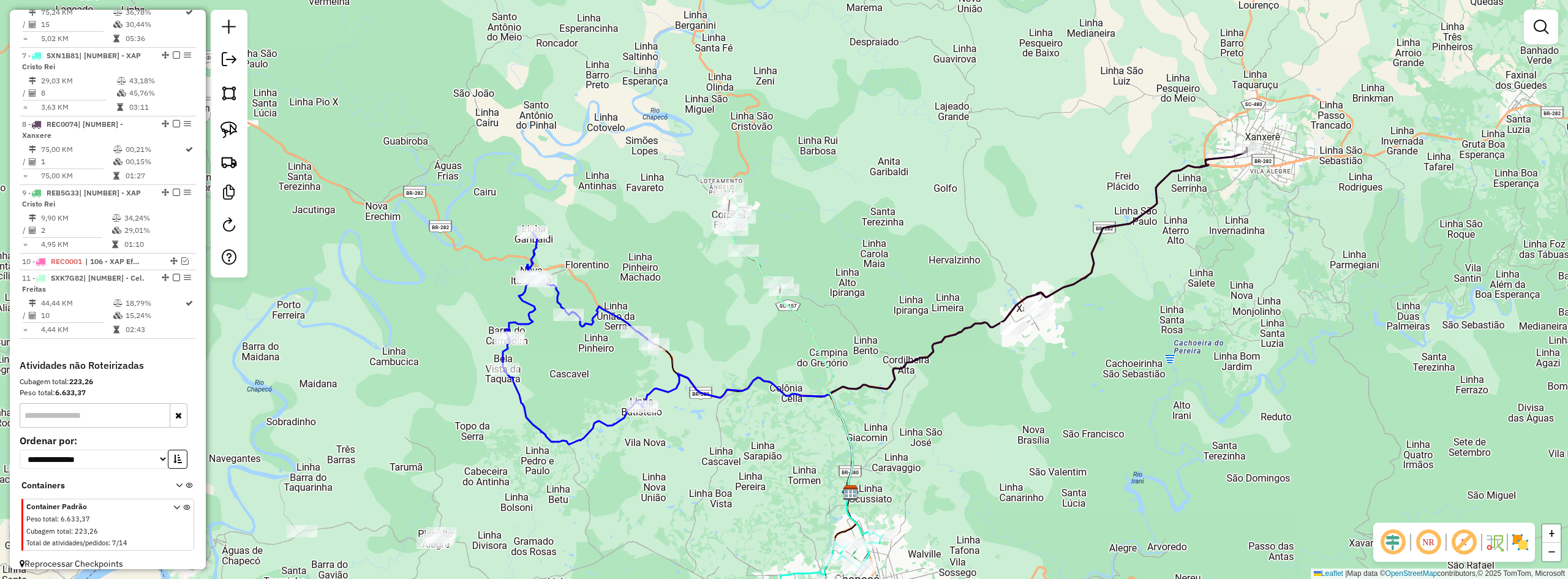 drag, startPoint x: 873, startPoint y: 251, endPoint x: 958, endPoint y: 356, distance: 135.09256 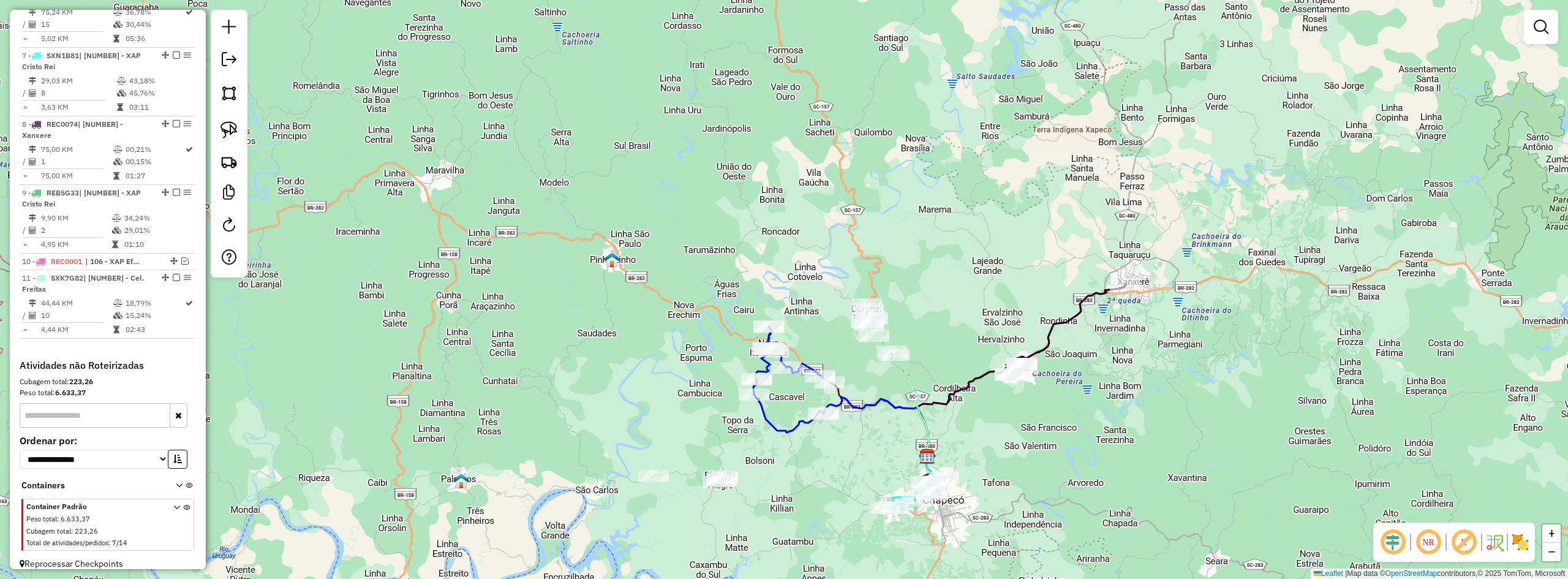 drag, startPoint x: 955, startPoint y: 285, endPoint x: 924, endPoint y: 197, distance: 93.3006 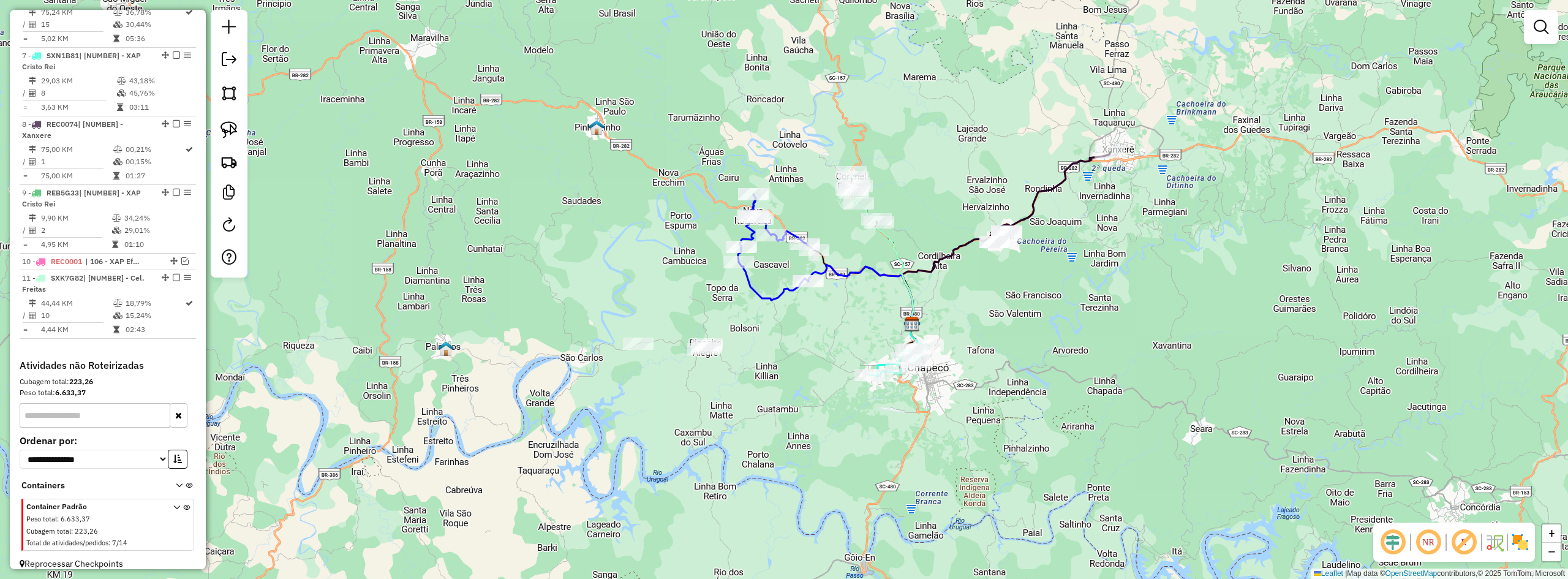 drag, startPoint x: 931, startPoint y: 267, endPoint x: 927, endPoint y: 193, distance: 74.10803 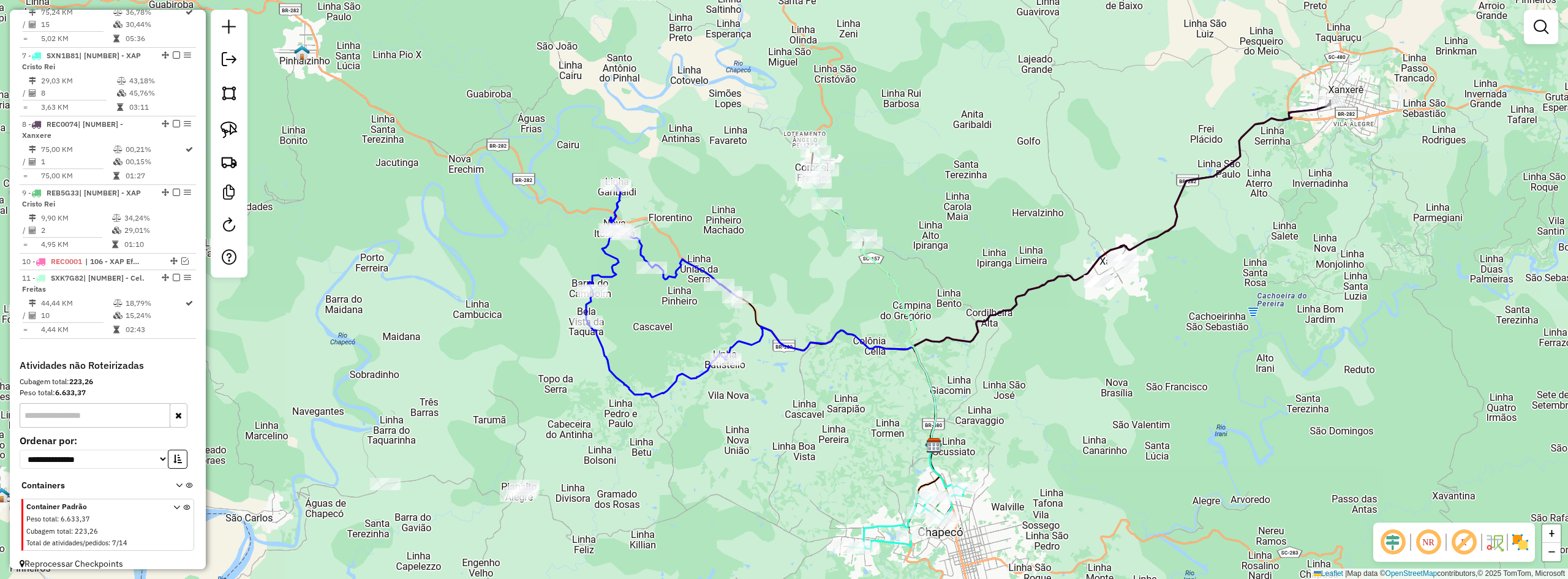 drag, startPoint x: 931, startPoint y: 230, endPoint x: 942, endPoint y: 237, distance: 13.038405 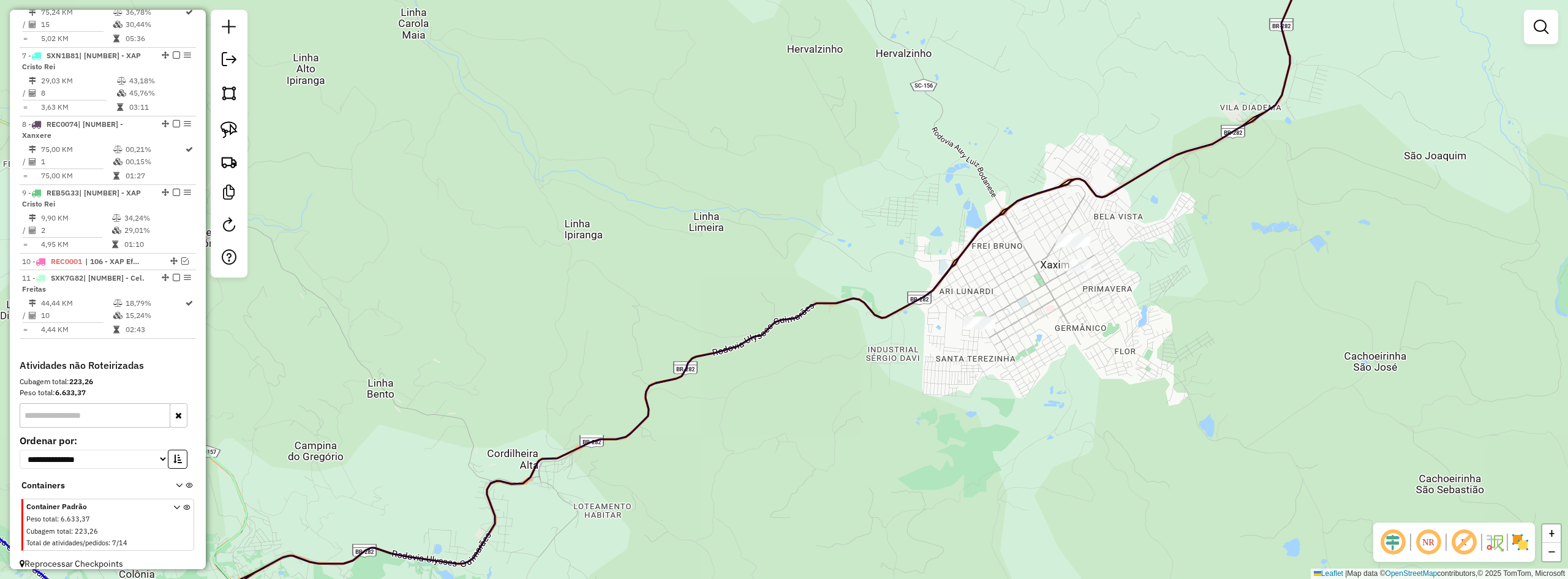 drag, startPoint x: 1126, startPoint y: 289, endPoint x: 1144, endPoint y: 287, distance: 18.11077 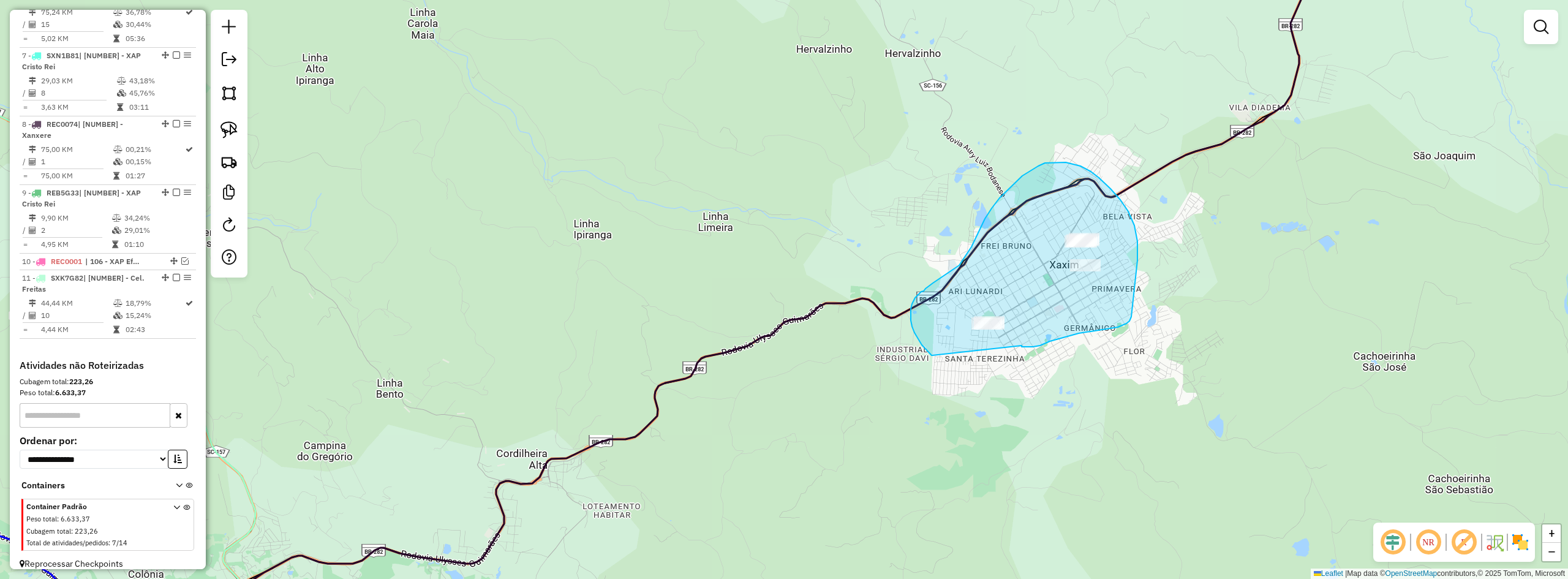 drag, startPoint x: 1022, startPoint y: 346, endPoint x: 970, endPoint y: 366, distance: 55.71355 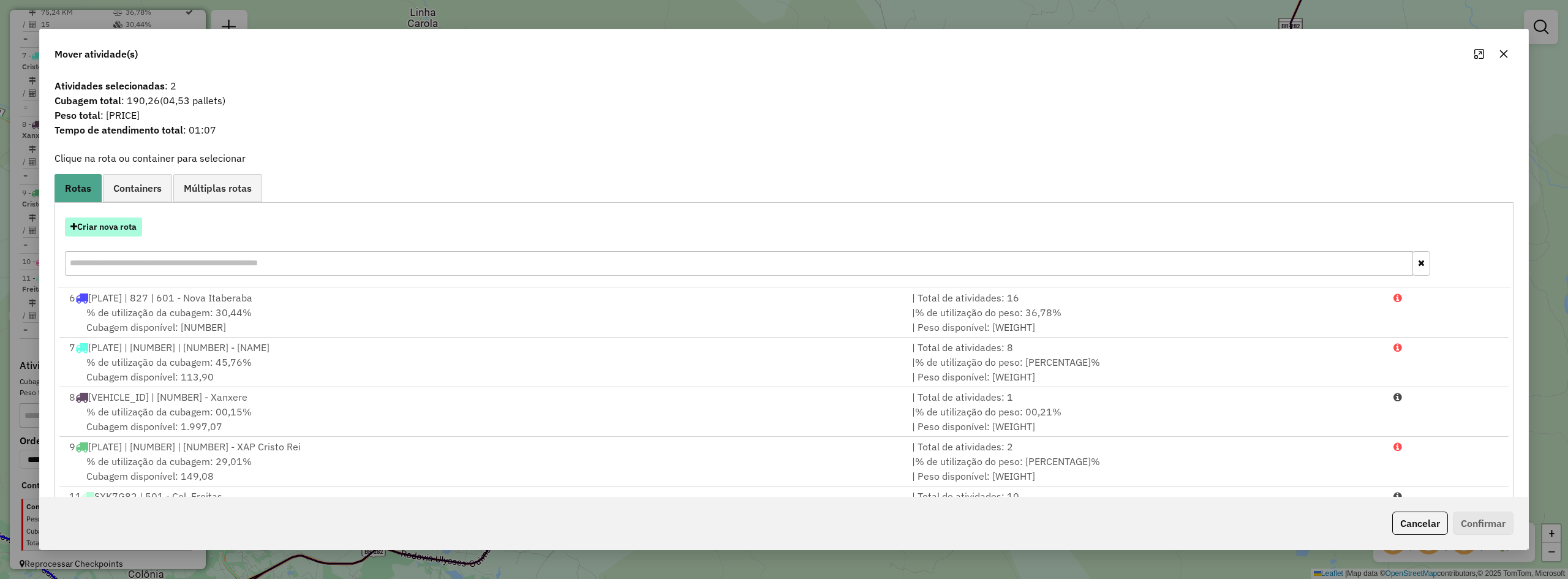 click on "Criar nova rota" at bounding box center (104, 227) 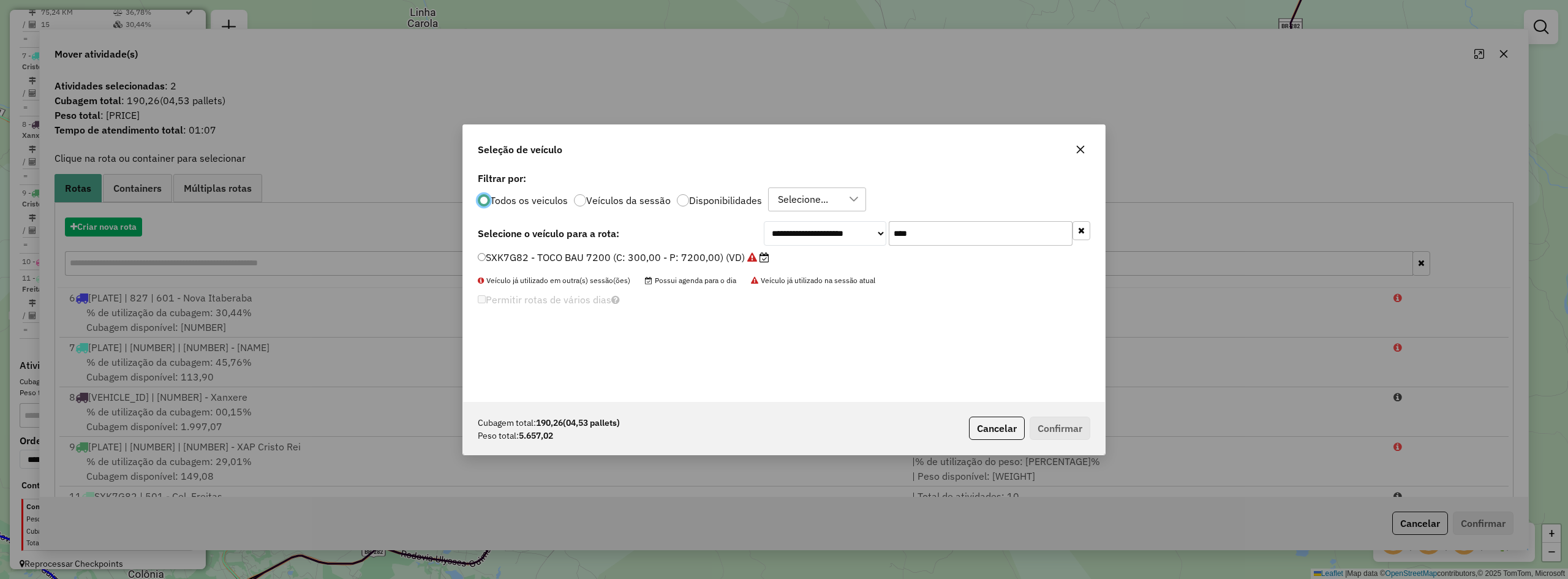 scroll, scrollTop: 7, scrollLeft: 4, axis: both 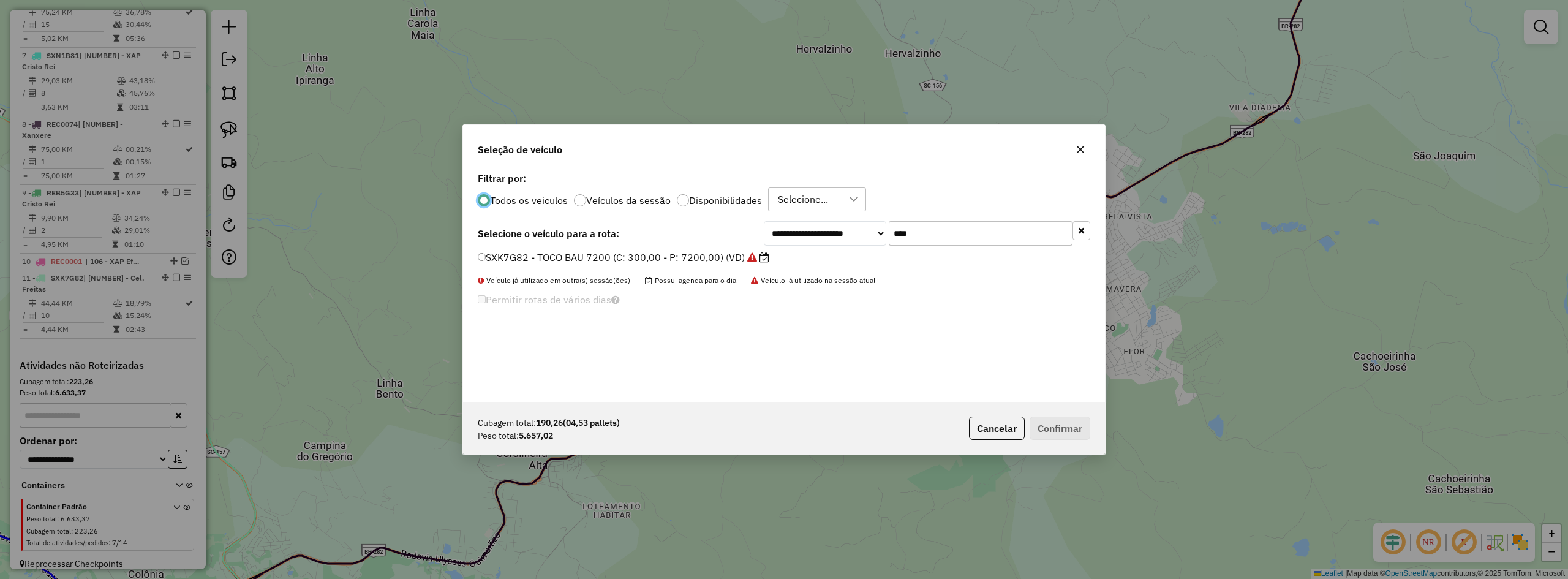 click on "**********" 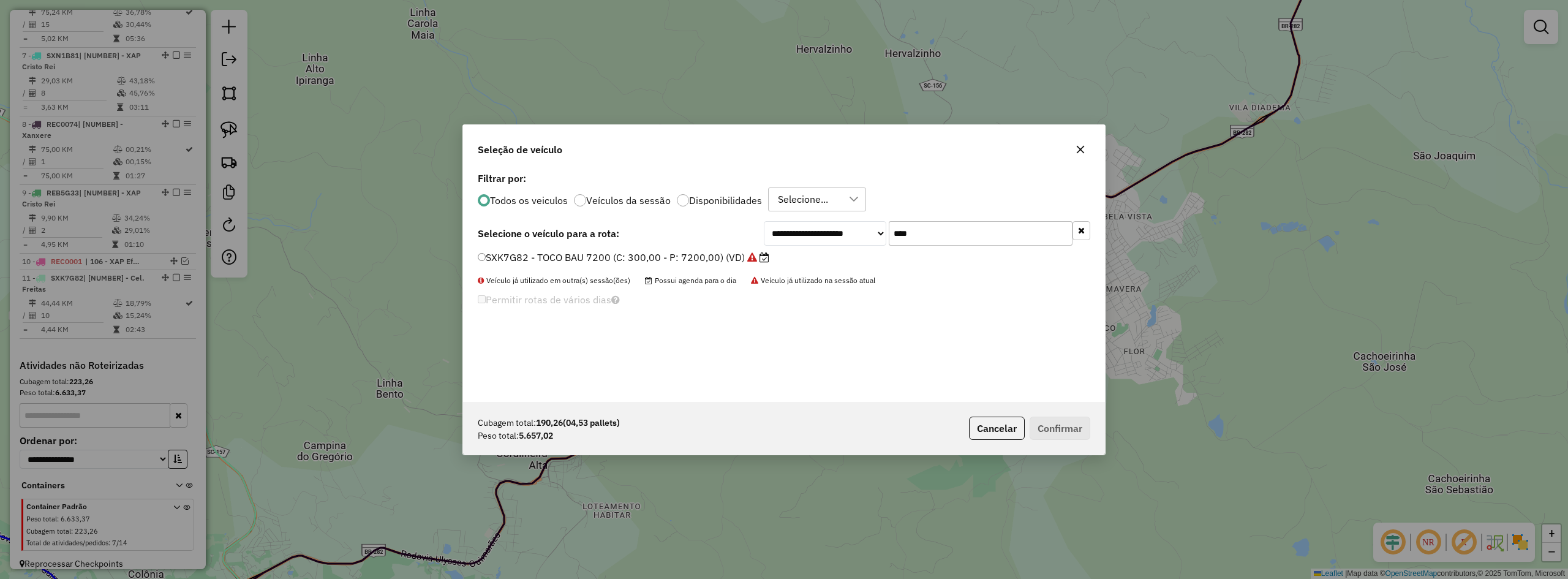 click on "**********" 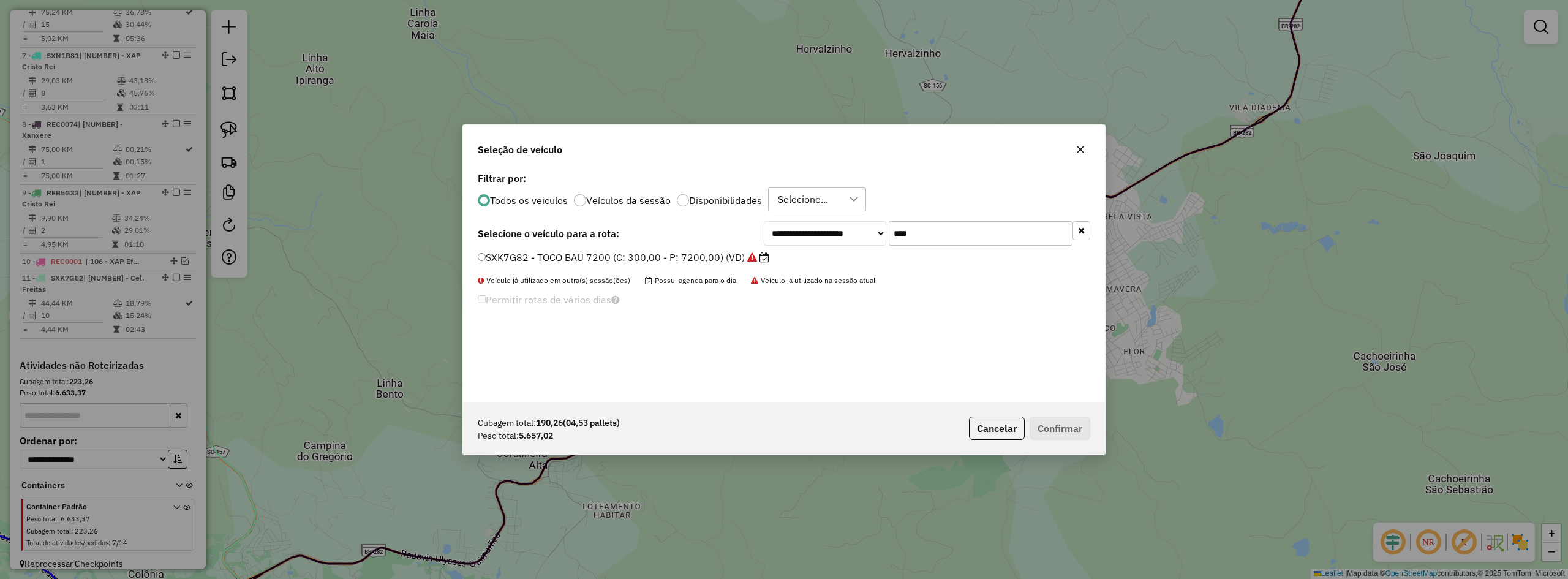click on "****" 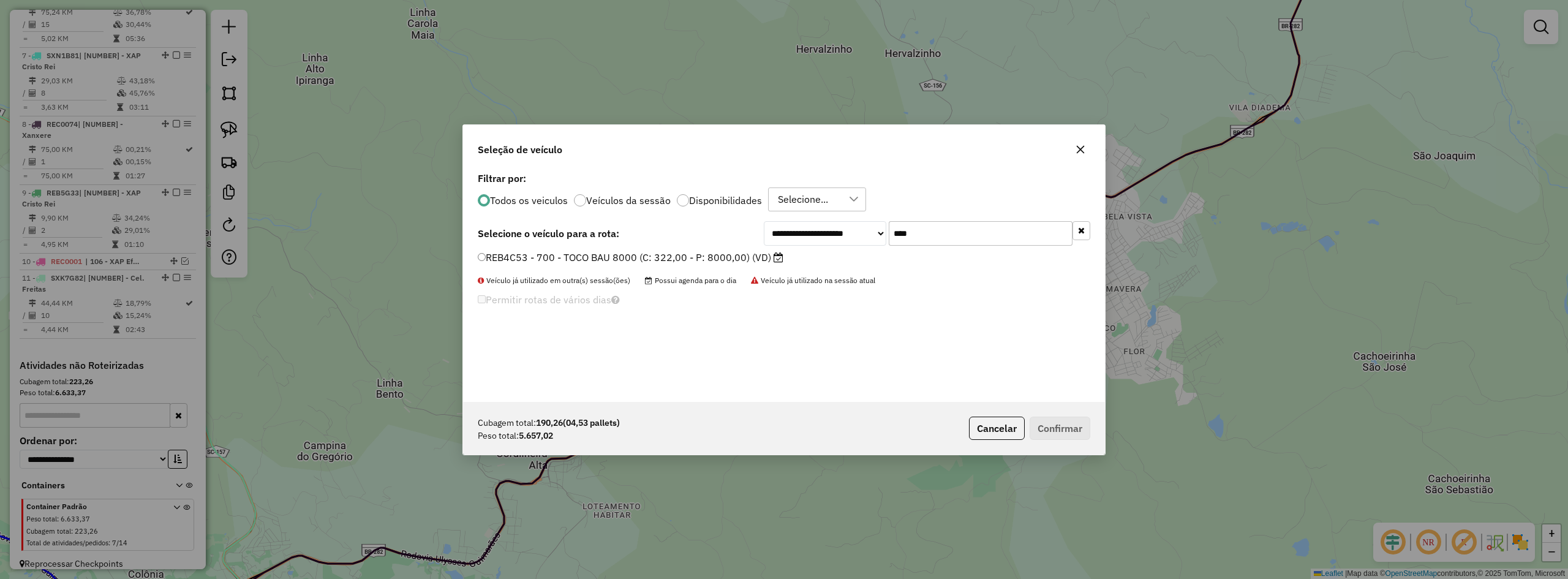 type on "****" 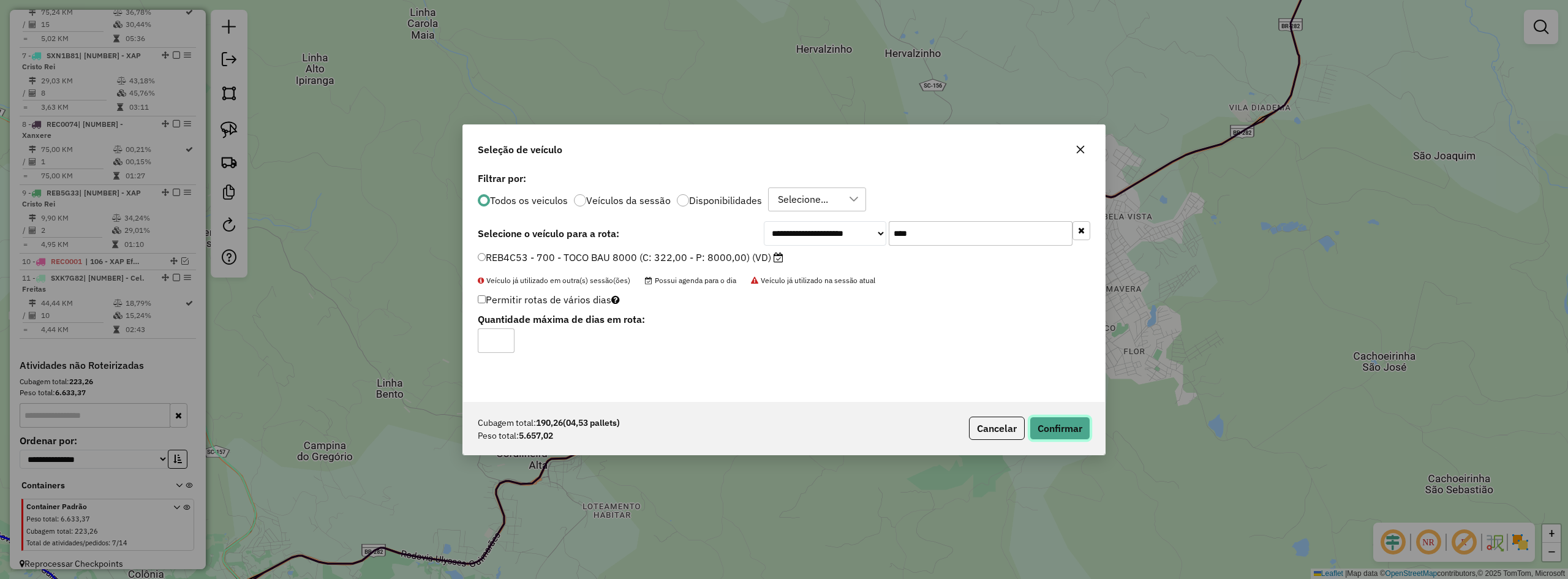 click on "Confirmar" 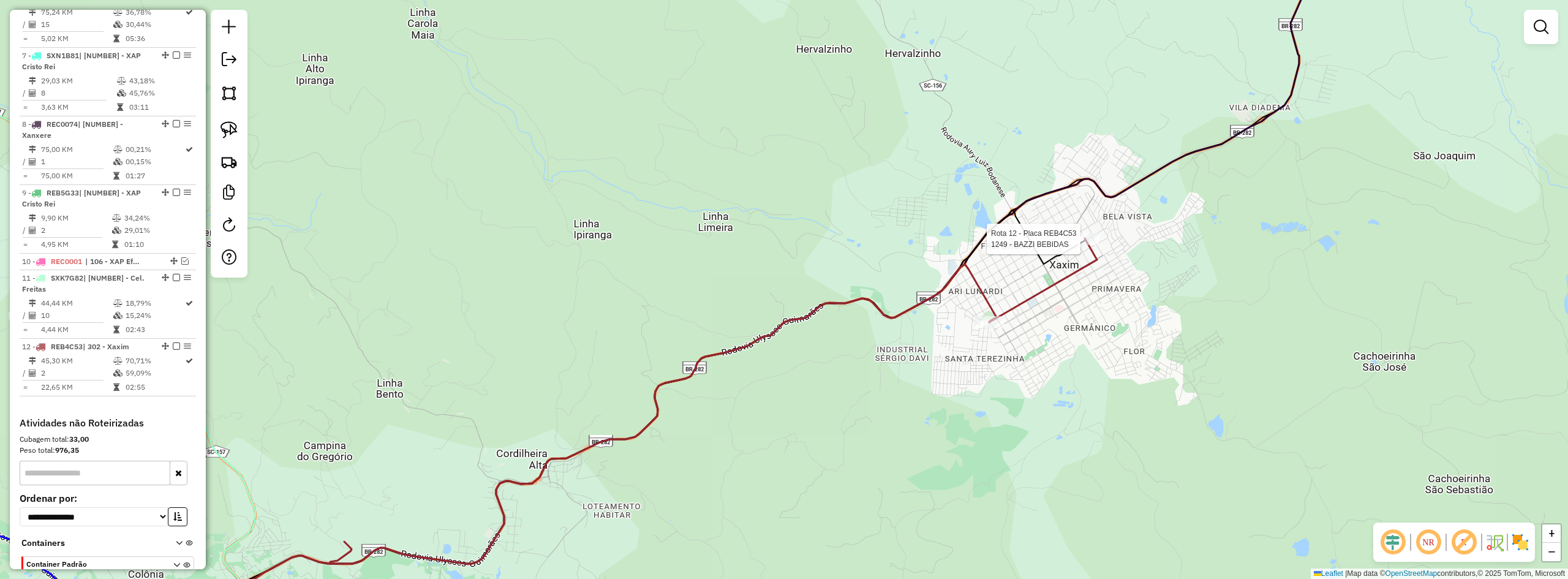 scroll, scrollTop: 660, scrollLeft: 0, axis: vertical 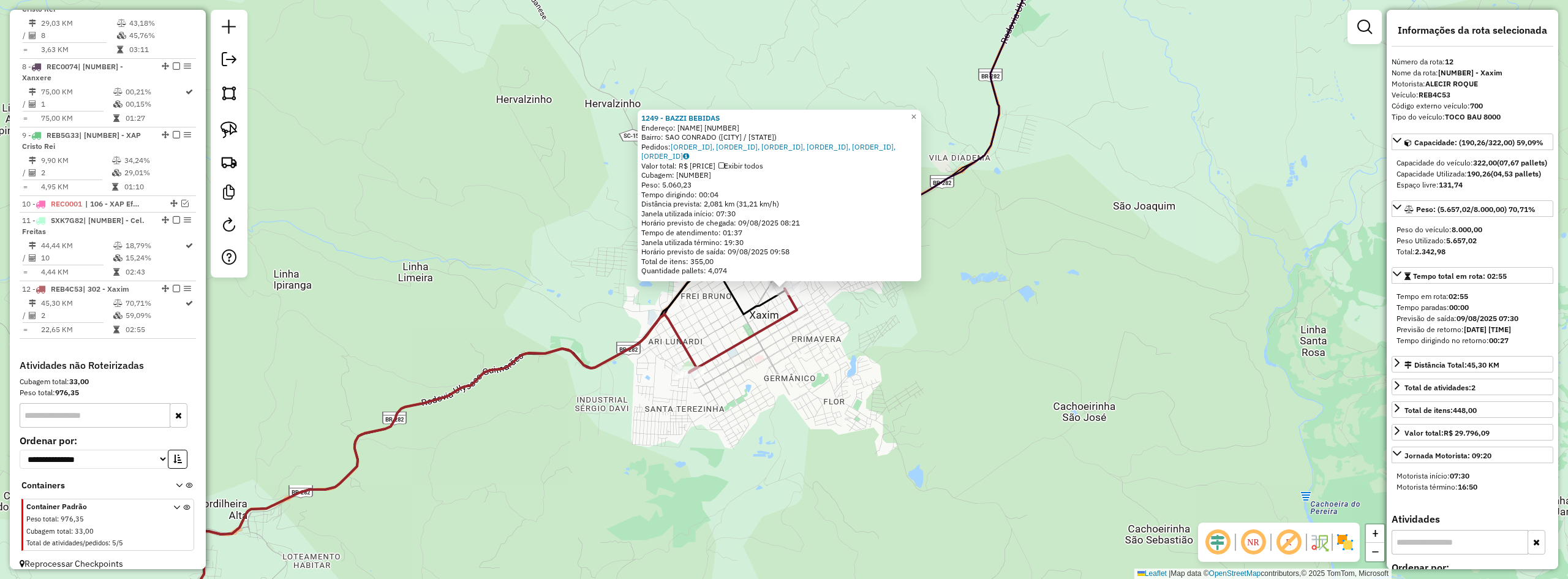 click on "1249 - BAZZI BEBIDAS  Endereço:  MINISTRO VICTOR KONDER 712   Bairro: SAO CONRADO (XAXIM / SC)   Pedidos:  08143399, 08143303, 08143305, 08143310, 08143308, 08143311   Valor total: R$ 25.644,97   Exibir todos   Cubagem: 171,09  Peso: 5.060,23  Tempo dirigindo: 00:04   Distância prevista: 2,081 km (31,21 km/h)   Janela utilizada início: 07:30   Horário previsto de chegada: 09/08/2025 08:21   Tempo de atendimento: 01:37   Janela utilizada término: 19:30   Horário previsto de saída: 09/08/2025 09:58   Total de itens: 355,00   Quantidade pallets: 4,074  × Janela de atendimento Grade de atendimento Capacidade Transportadoras Veículos Cliente Pedidos  Rotas Selecione os dias de semana para filtrar as janelas de atendimento  Seg   Ter   Qua   Qui   Sex   Sáb   Dom  Informe o período da janela de atendimento: De: Até:  Filtrar exatamente a janela do cliente  Considerar janela de atendimento padrão  Selecione os dias de semana para filtrar as grades de atendimento  Seg   Ter   Qua   Qui   Sex   Sáb  De:" 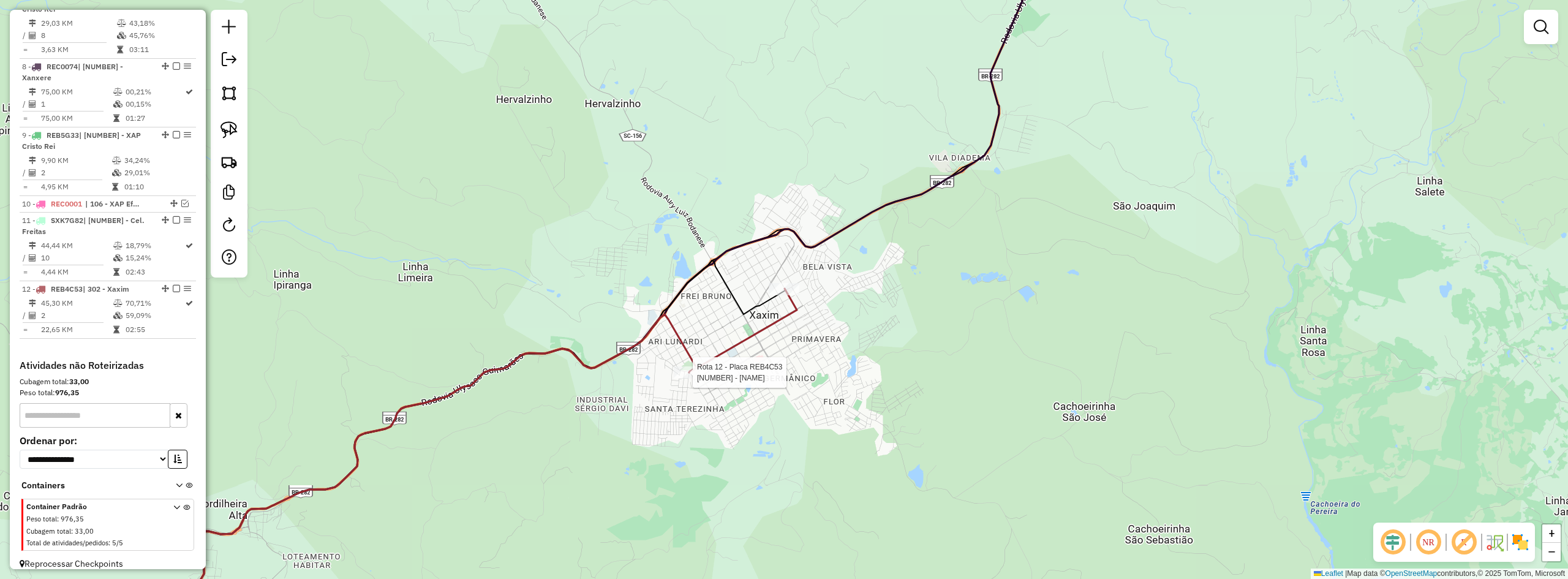 select on "*********" 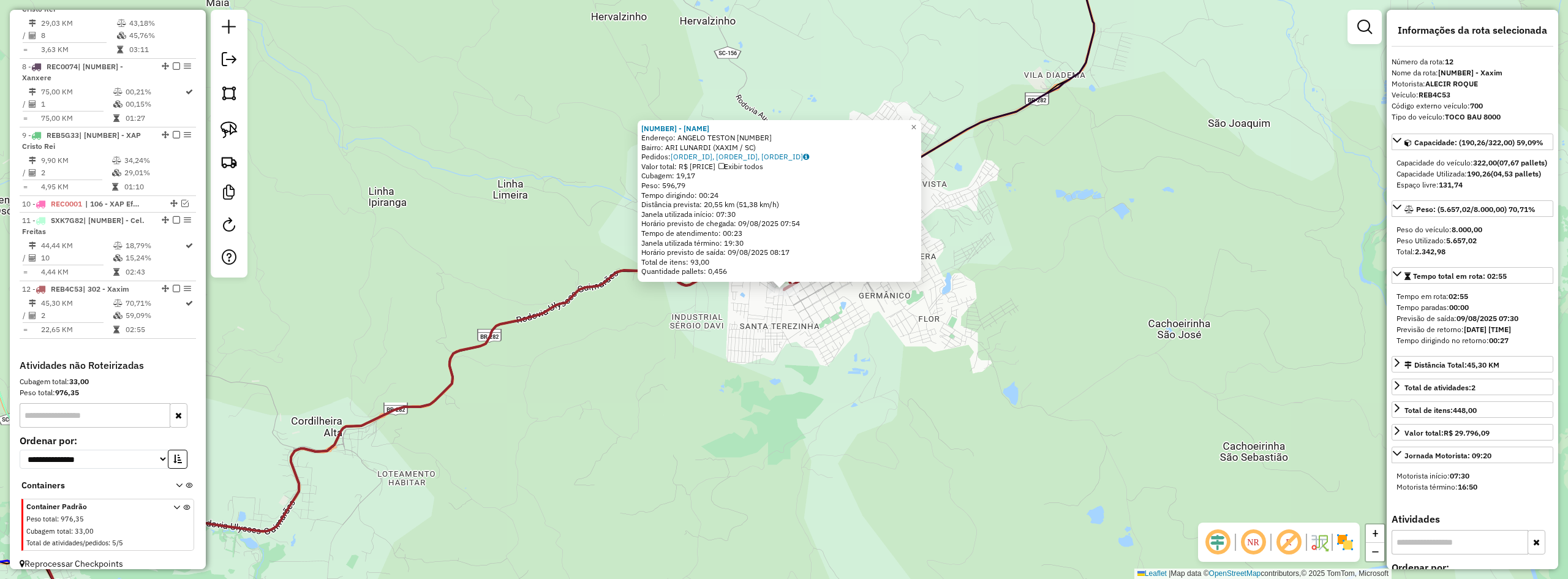 click on "5019 - SUPERMERCADO BINDA  Endereço:  ANGELO TESTON 22   Bairro: ARI LUNARDI (XAXIM / SC)   Pedidos:  08143313, 08143312, 08143314   Valor total: R$ 4.151,13   Exibir todos   Cubagem: 19,17  Peso: 596,79  Tempo dirigindo: 00:24   Distância prevista: 20,55 km (51,38 km/h)   Janela utilizada início: 07:30   Horário previsto de chegada: 09/08/2025 07:54   Tempo de atendimento: 00:23   Janela utilizada término: 19:30   Horário previsto de saída: 09/08/2025 08:17   Total de itens: 93,00   Quantidade pallets: 0,456  × Janela de atendimento Grade de atendimento Capacidade Transportadoras Veículos Cliente Pedidos  Rotas Selecione os dias de semana para filtrar as janelas de atendimento  Seg   Ter   Qua   Qui   Sex   Sáb   Dom  Informe o período da janela de atendimento: De: Até:  Filtrar exatamente a janela do cliente  Considerar janela de atendimento padrão  Selecione os dias de semana para filtrar as grades de atendimento  Seg   Ter   Qua   Qui   Sex   Sáb   Dom   Peso mínimo:   Peso máximo:   De:" 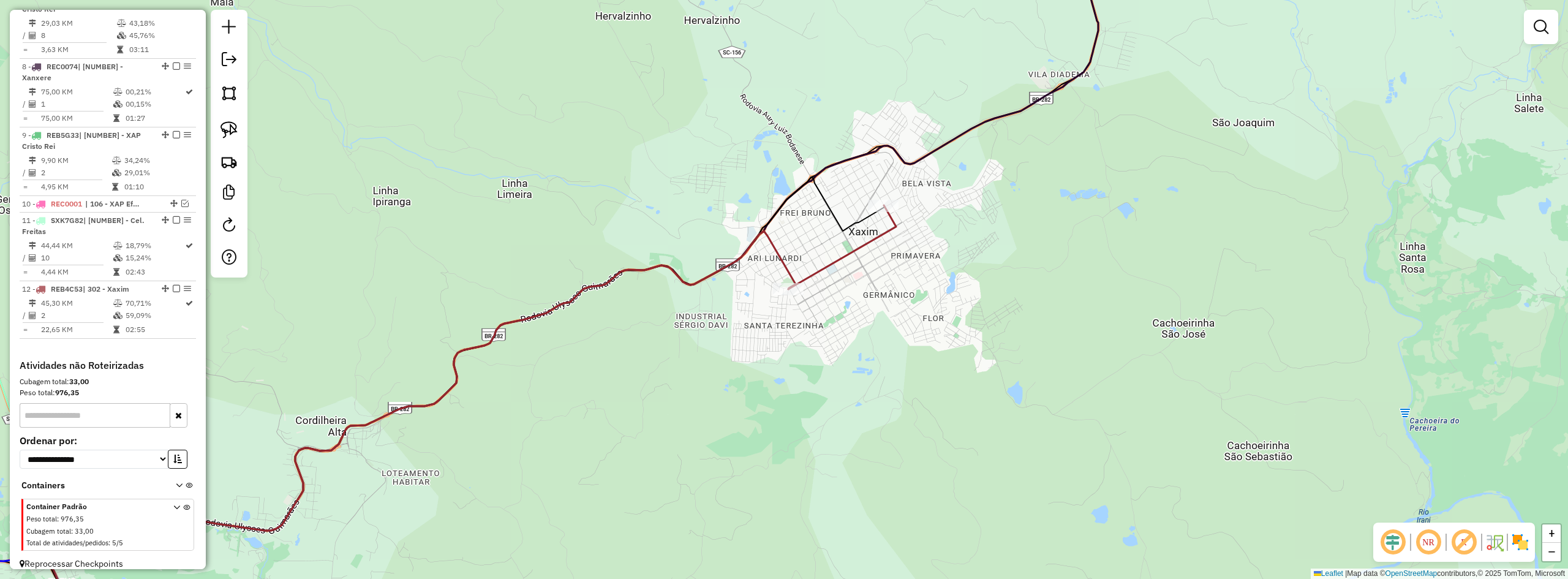 drag, startPoint x: 845, startPoint y: 338, endPoint x: 943, endPoint y: 378, distance: 105.84895 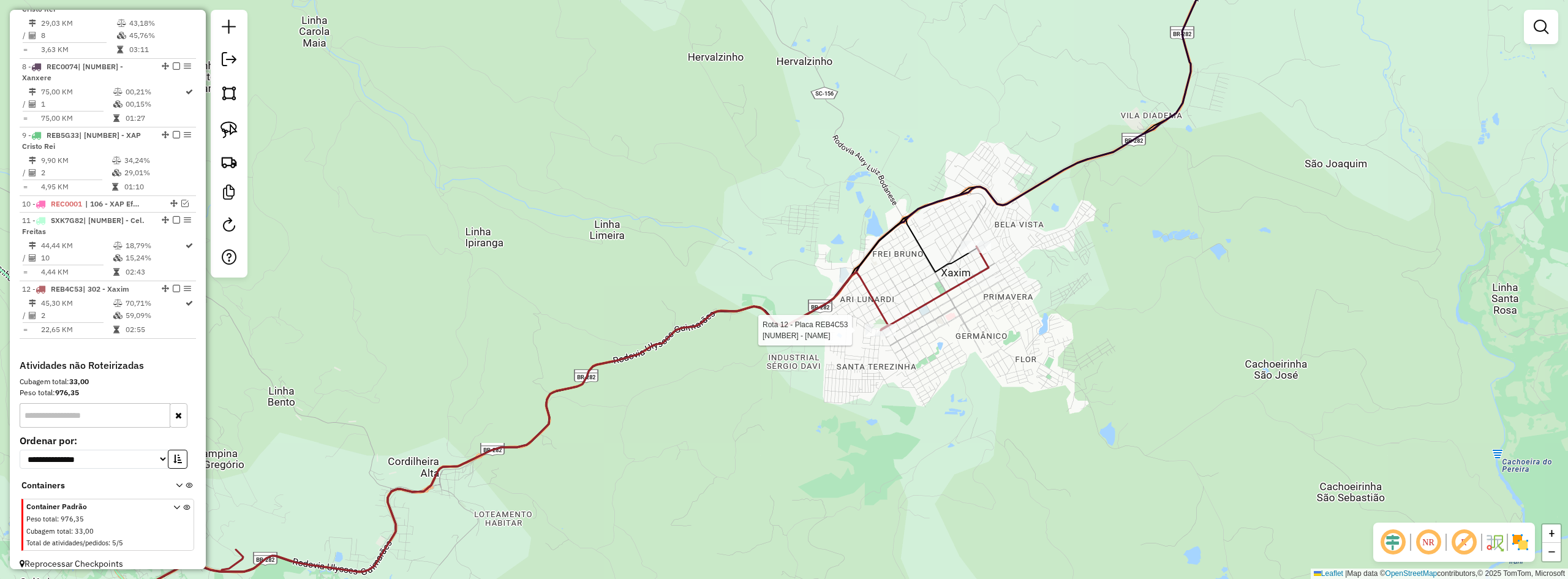 select on "*********" 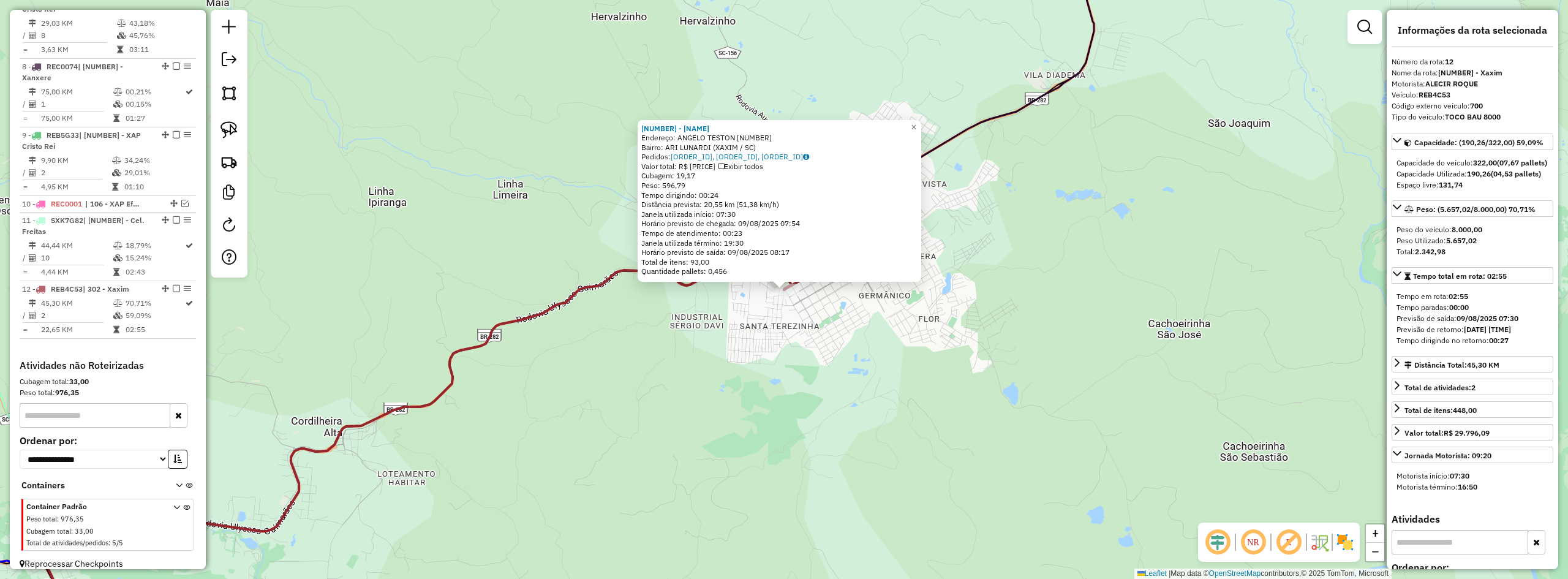 click on "5019 - SUPERMERCADO BINDA  Endereço:  ANGELO TESTON 22   Bairro: ARI LUNARDI (XAXIM / SC)   Pedidos:  08143313, 08143312, 08143314   Valor total: R$ 4.151,13   Exibir todos   Cubagem: 19,17  Peso: 596,79  Tempo dirigindo: 00:24   Distância prevista: 20,55 km (51,38 km/h)   Janela utilizada início: 07:30   Horário previsto de chegada: 09/08/2025 07:54   Tempo de atendimento: 00:23   Janela utilizada término: 19:30   Horário previsto de saída: 09/08/2025 08:17   Total de itens: 93,00   Quantidade pallets: 0,456  × Janela de atendimento Grade de atendimento Capacidade Transportadoras Veículos Cliente Pedidos  Rotas Selecione os dias de semana para filtrar as janelas de atendimento  Seg   Ter   Qua   Qui   Sex   Sáb   Dom  Informe o período da janela de atendimento: De: Até:  Filtrar exatamente a janela do cliente  Considerar janela de atendimento padrão  Selecione os dias de semana para filtrar as grades de atendimento  Seg   Ter   Qua   Qui   Sex   Sáb   Dom   Peso mínimo:   Peso máximo:   De:" 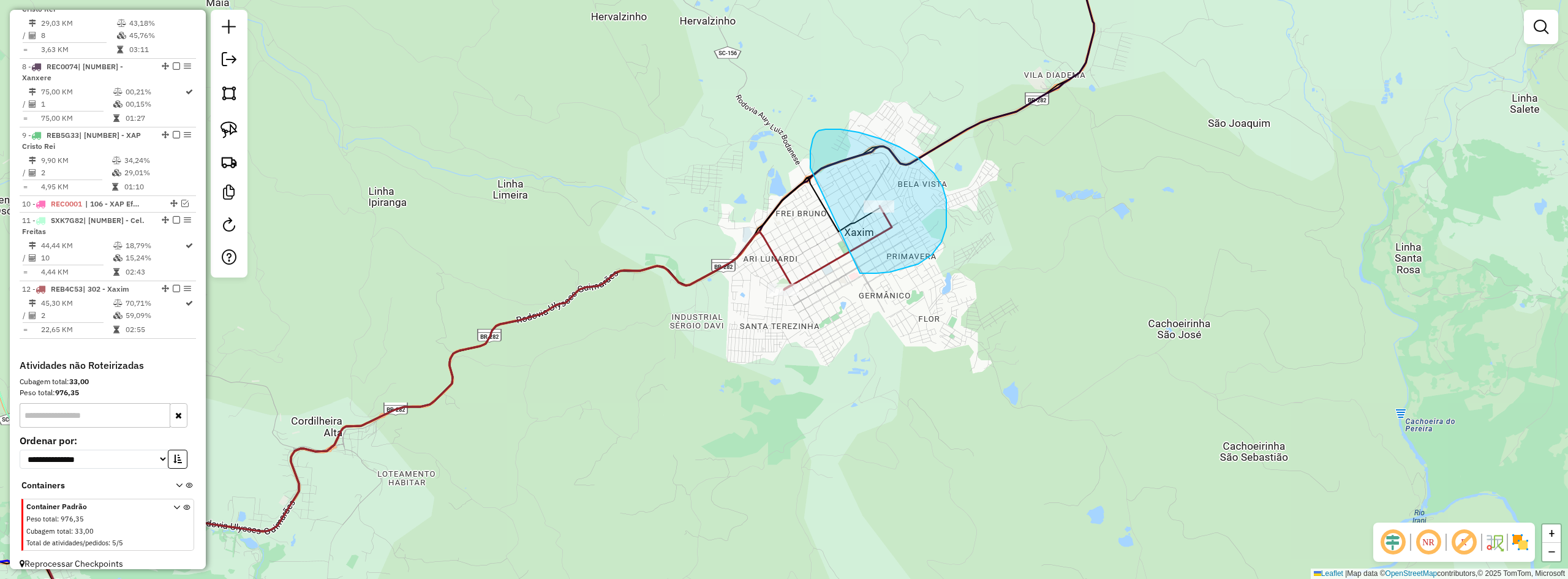 drag, startPoint x: 860, startPoint y: 273, endPoint x: 815, endPoint y: 174, distance: 108.74741 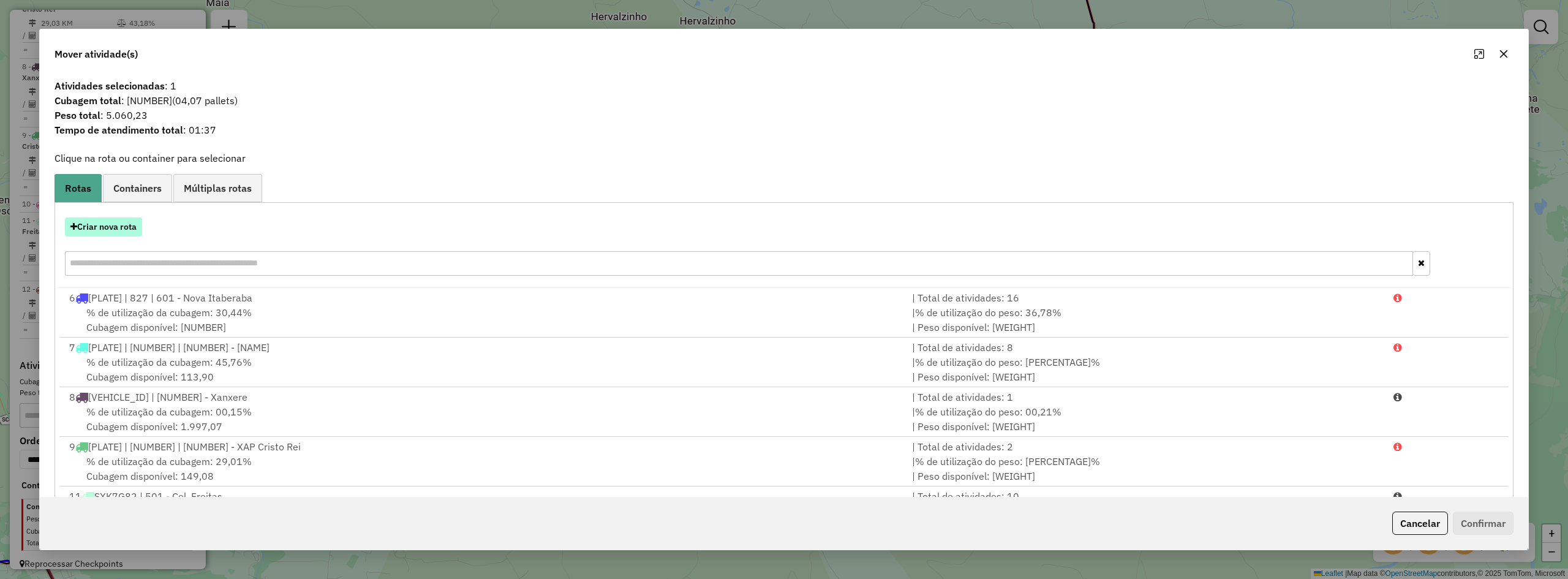 click on "Criar nova rota" at bounding box center [104, 227] 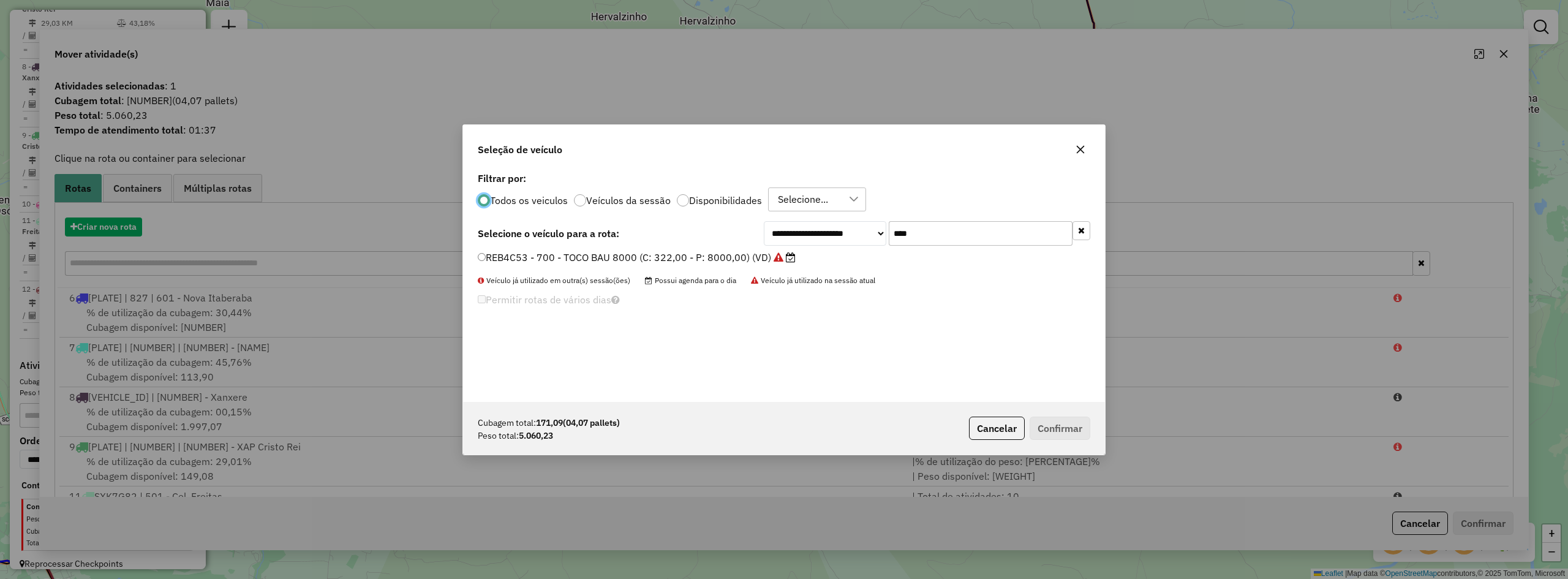 scroll, scrollTop: 7, scrollLeft: 4, axis: both 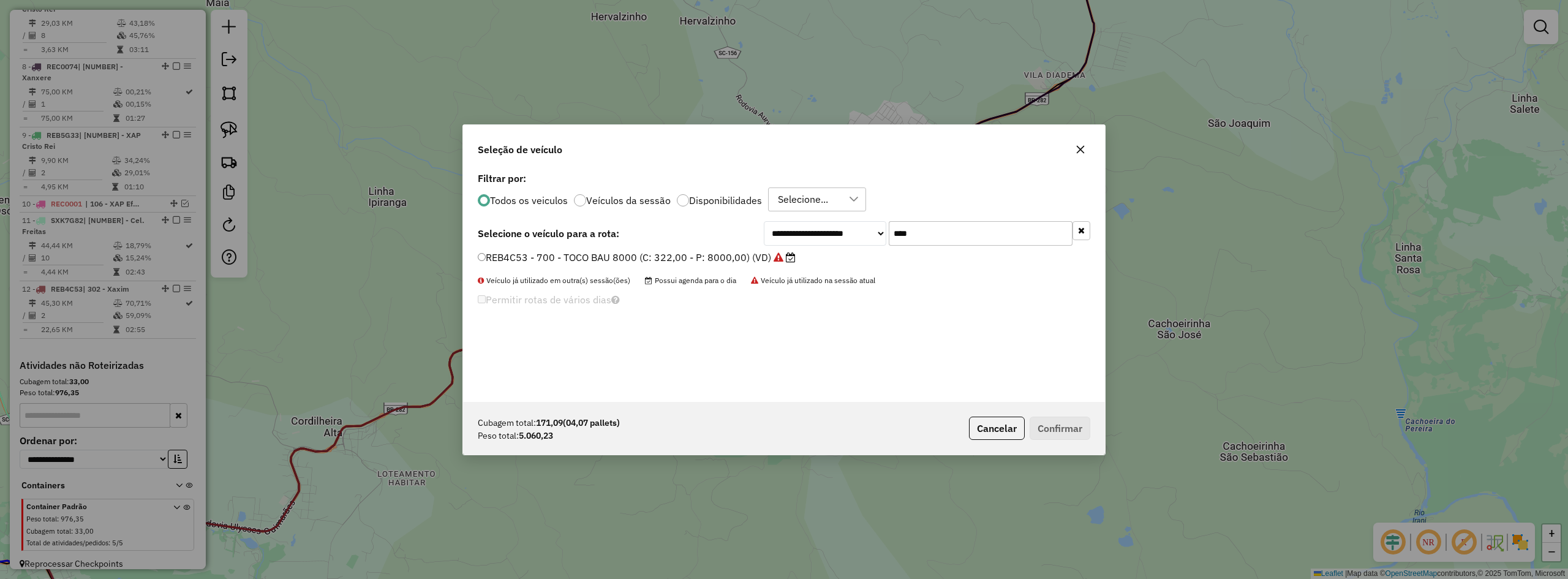 click on "****" 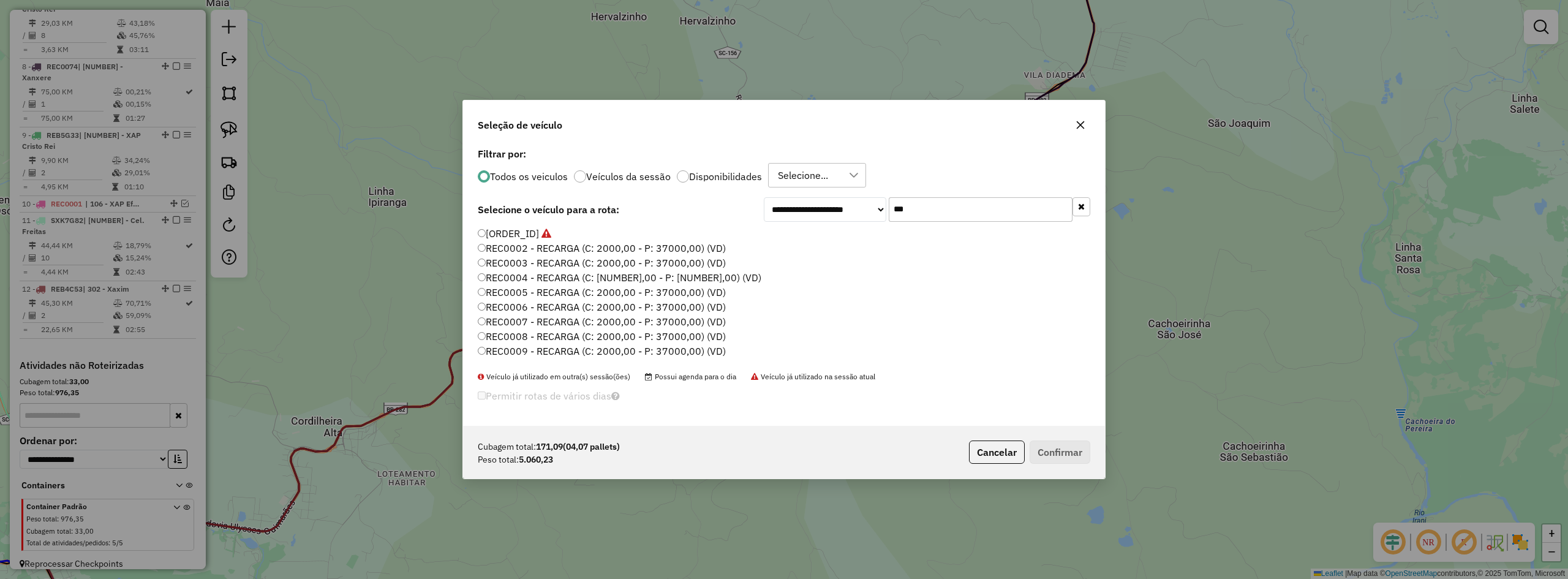 type on "***" 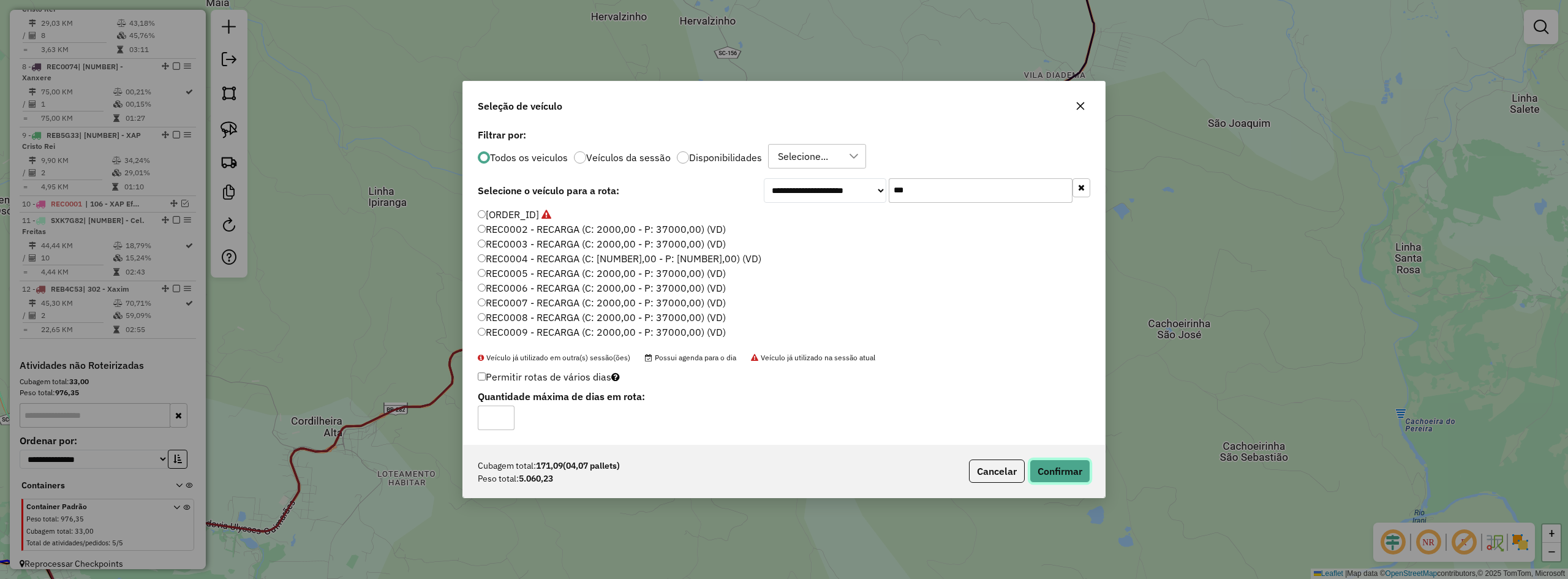 click on "Confirmar" 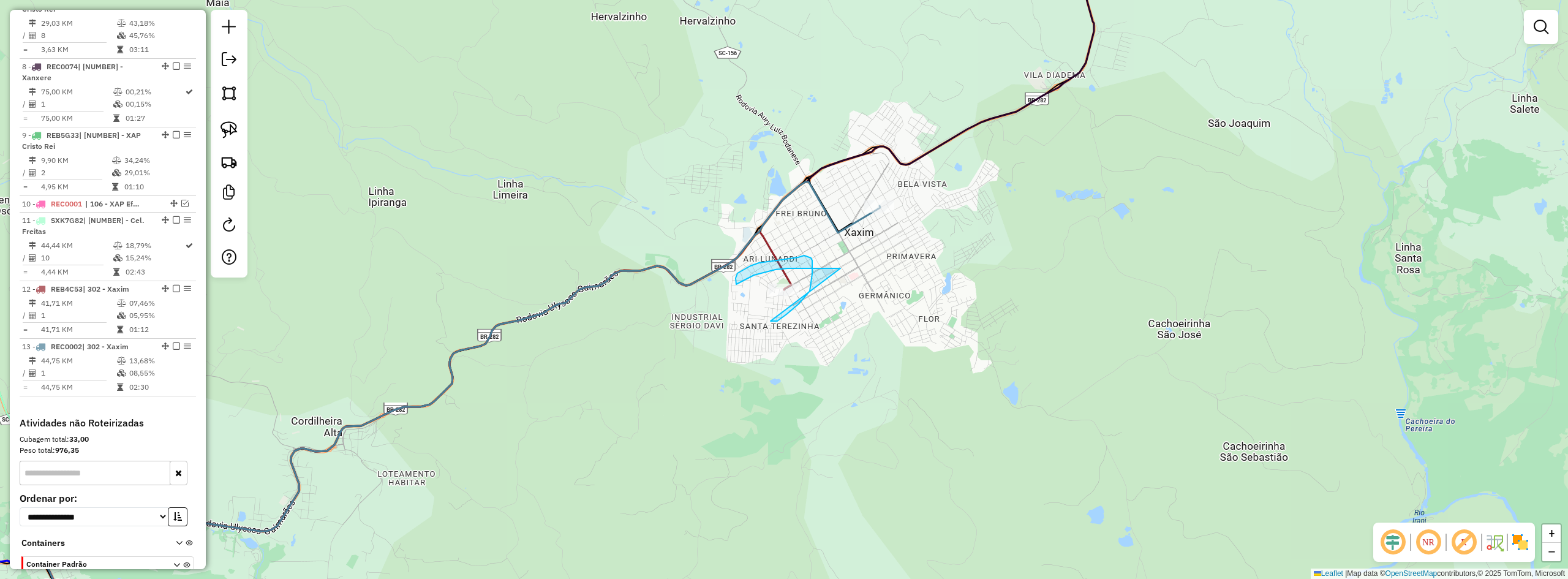 drag, startPoint x: 771, startPoint y: 321, endPoint x: 835, endPoint y: 275, distance: 78.81624 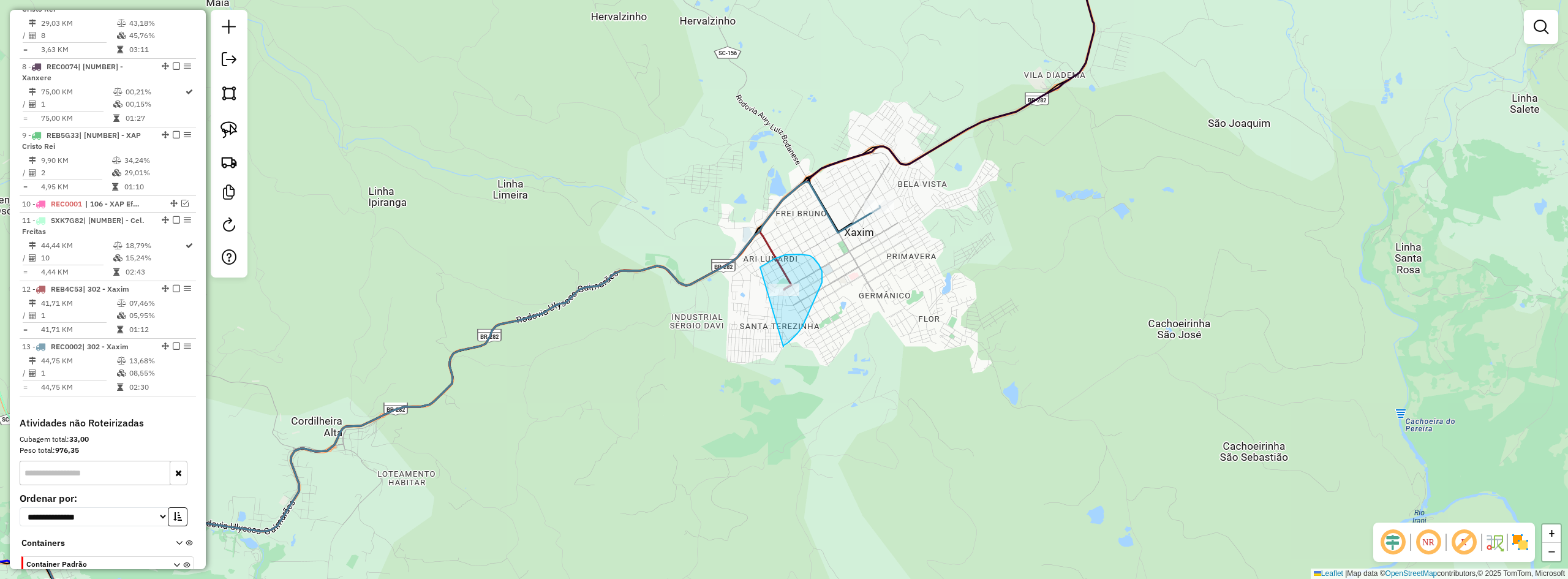 drag, startPoint x: 783, startPoint y: 347, endPoint x: 743, endPoint y: 283, distance: 75.471849 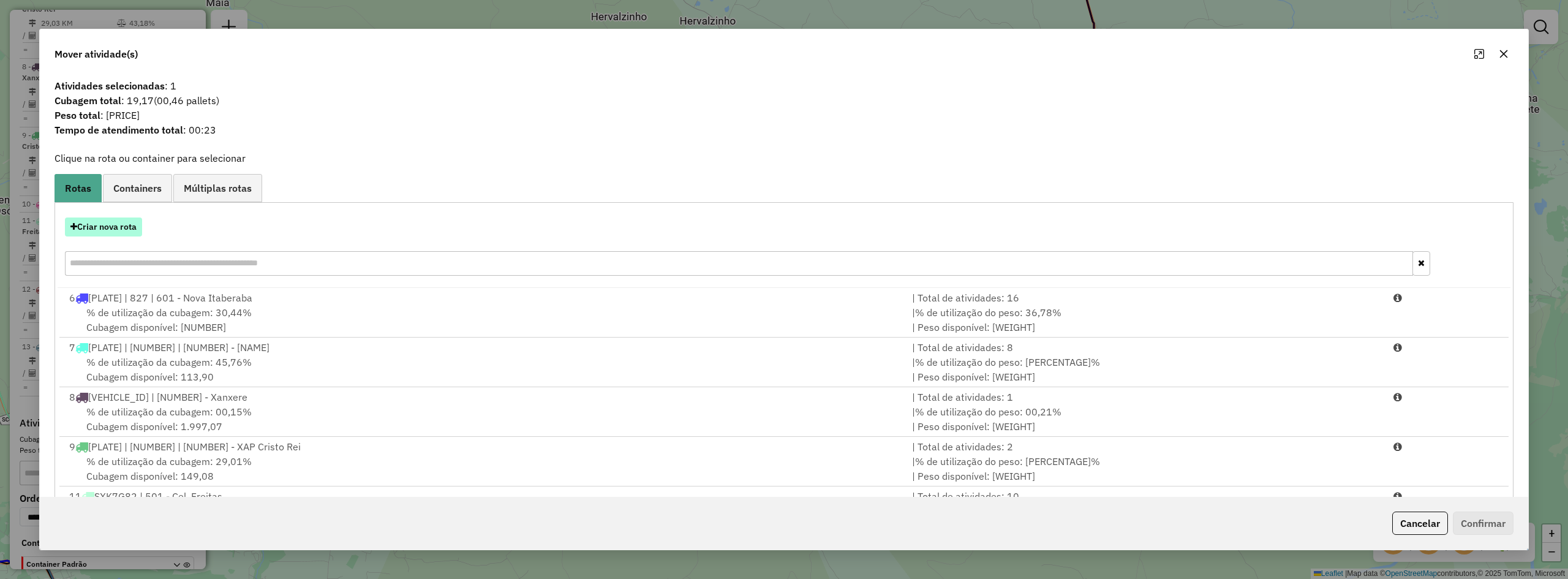 click on "Criar nova rota" at bounding box center [104, 227] 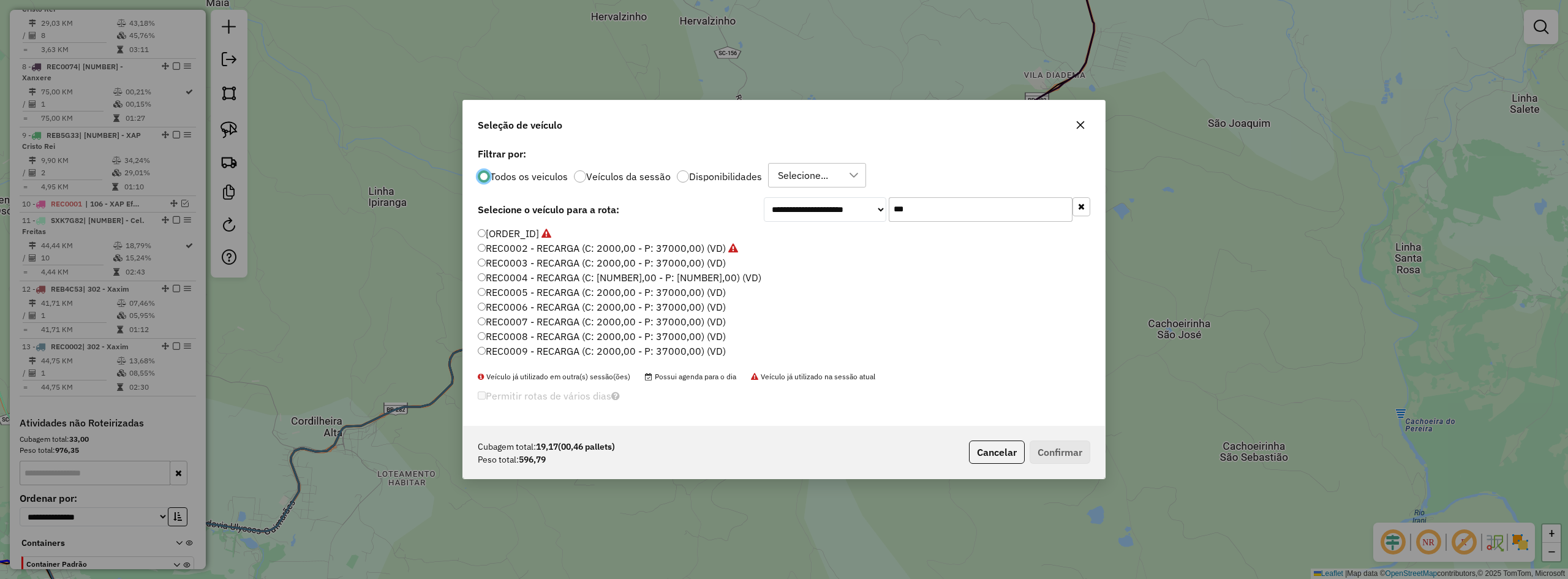 scroll, scrollTop: 7, scrollLeft: 4, axis: both 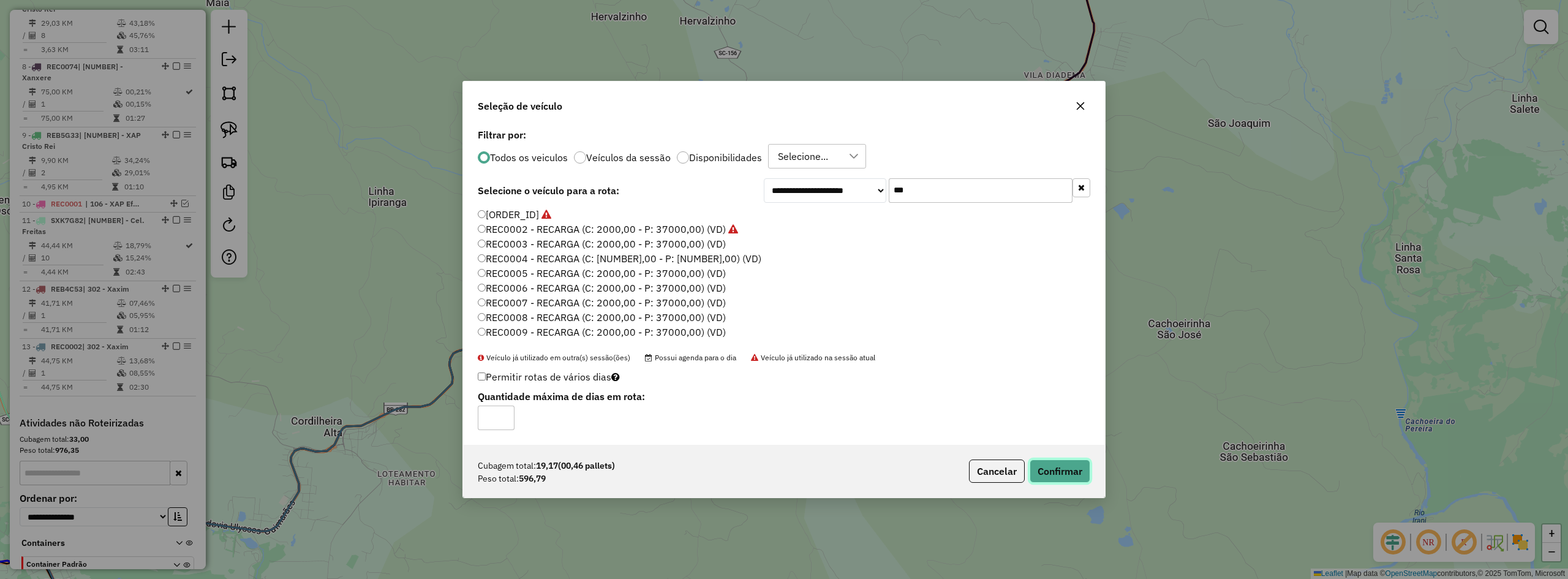 click on "Confirmar" 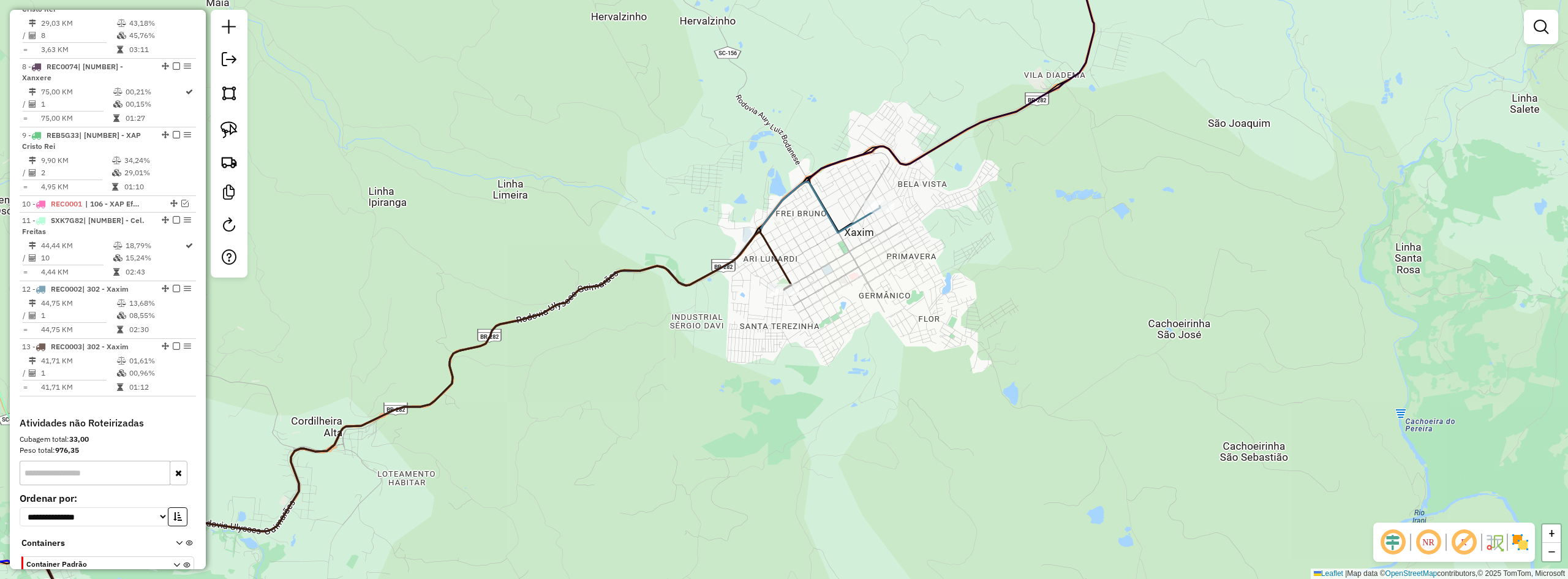 click on "Rota 13 - Placa REC0003  5019 - SUPERMERCADO BINDA Janela de atendimento Grade de atendimento Capacidade Transportadoras Veículos Cliente Pedidos  Rotas Selecione os dias de semana para filtrar as janelas de atendimento  Seg   Ter   Qua   Qui   Sex   Sáb   Dom  Informe o período da janela de atendimento: De: Até:  Filtrar exatamente a janela do cliente  Considerar janela de atendimento padrão  Selecione os dias de semana para filtrar as grades de atendimento  Seg   Ter   Qua   Qui   Sex   Sáb   Dom   Considerar clientes sem dia de atendimento cadastrado  Clientes fora do dia de atendimento selecionado Filtrar as atividades entre os valores definidos abaixo:  Peso mínimo:   Peso máximo:   Cubagem mínima:   Cubagem máxima:   De:   Até:  Filtrar as atividades entre o tempo de atendimento definido abaixo:  De:   Até:   Considerar capacidade total dos clientes não roteirizados Transportadora: Selecione um ou mais itens Tipo de veículo: Selecione um ou mais itens Veículo: Selecione um ou mais itens +" 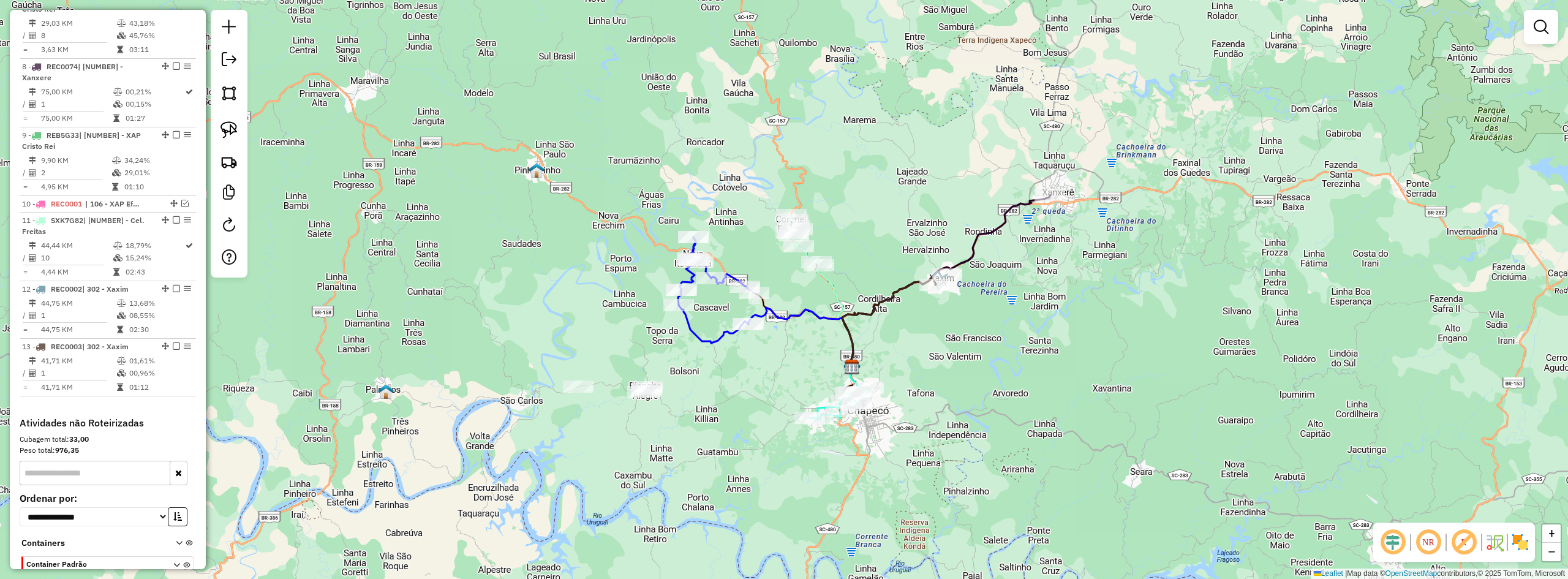 drag, startPoint x: 1017, startPoint y: 306, endPoint x: 1063, endPoint y: 300, distance: 46.389654 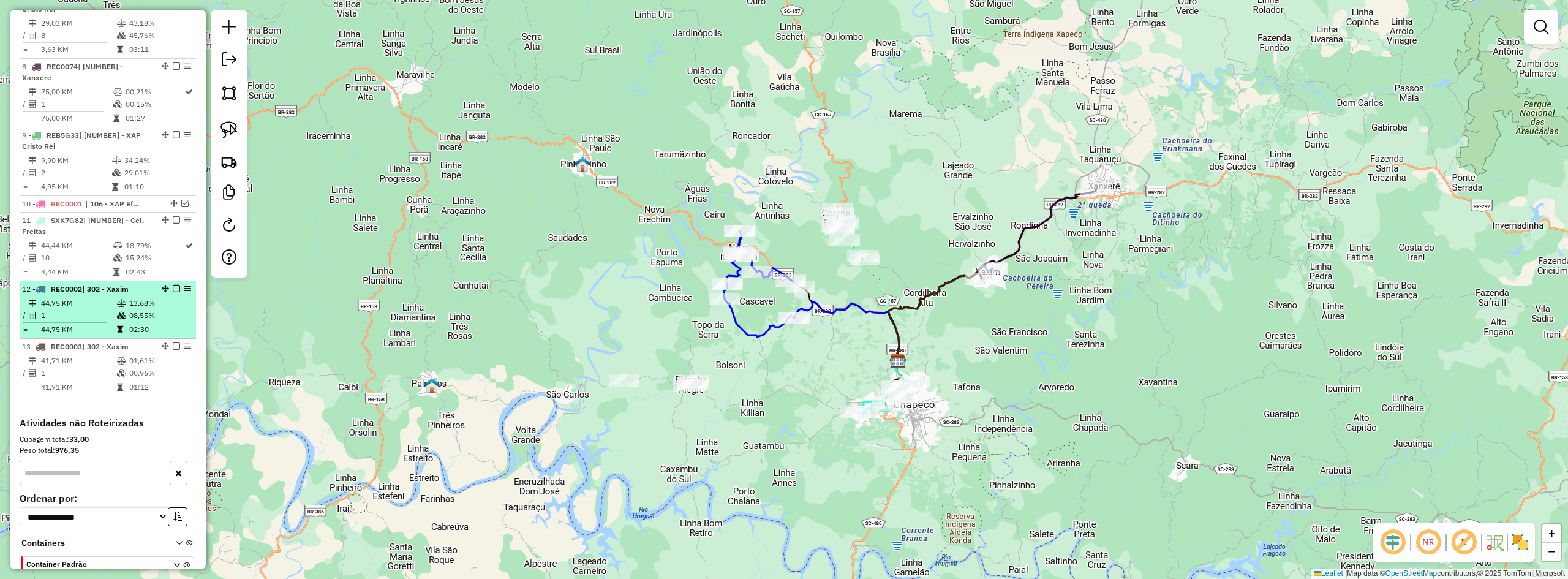 click at bounding box center (176, 289) 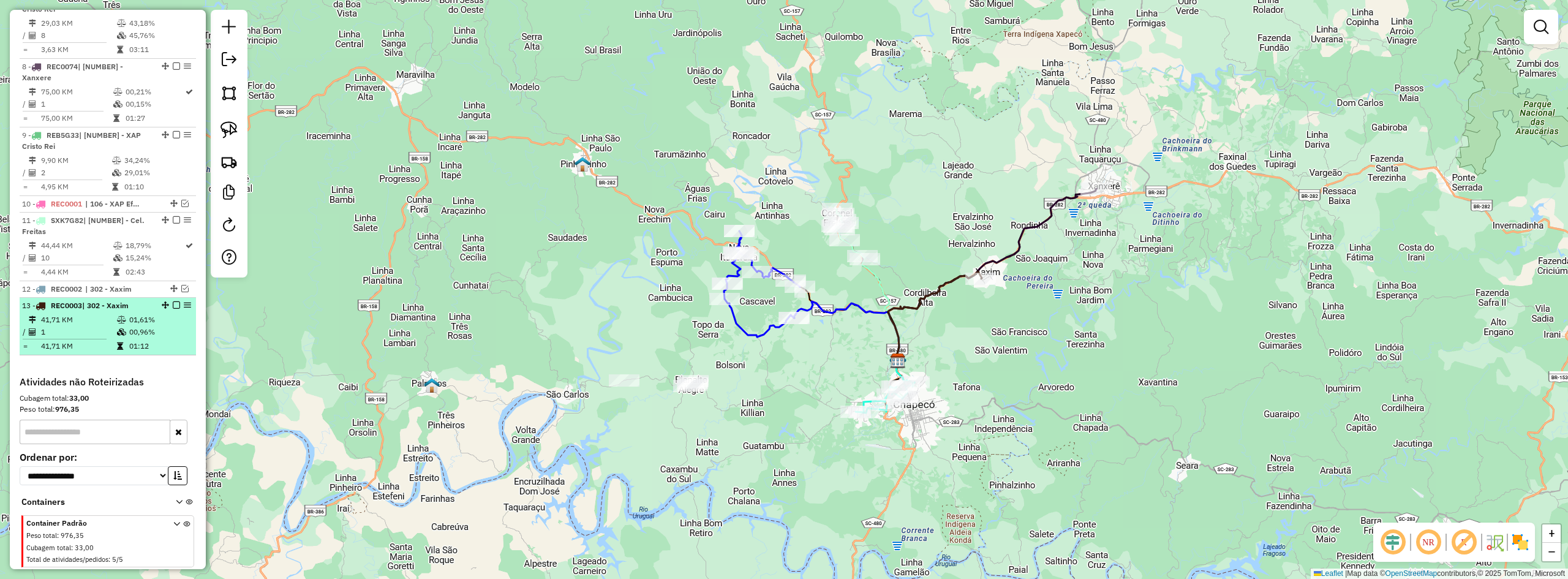 click at bounding box center (176, 305) 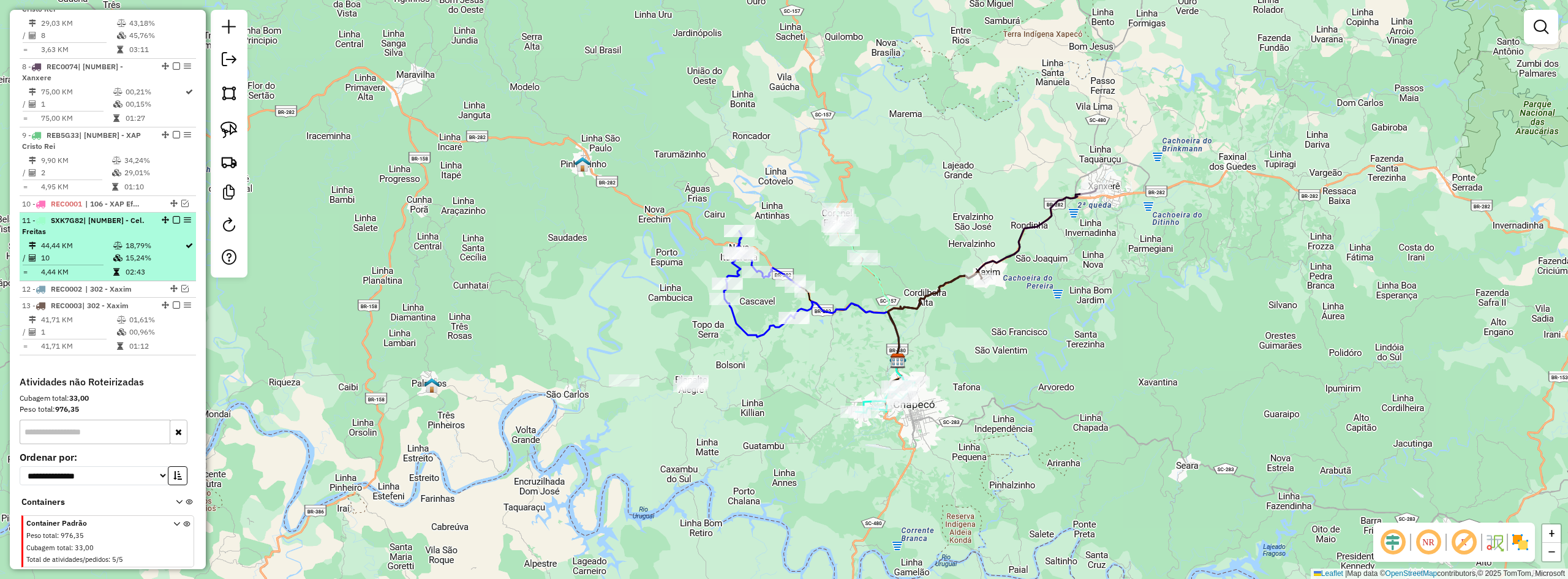 scroll, scrollTop: 636, scrollLeft: 0, axis: vertical 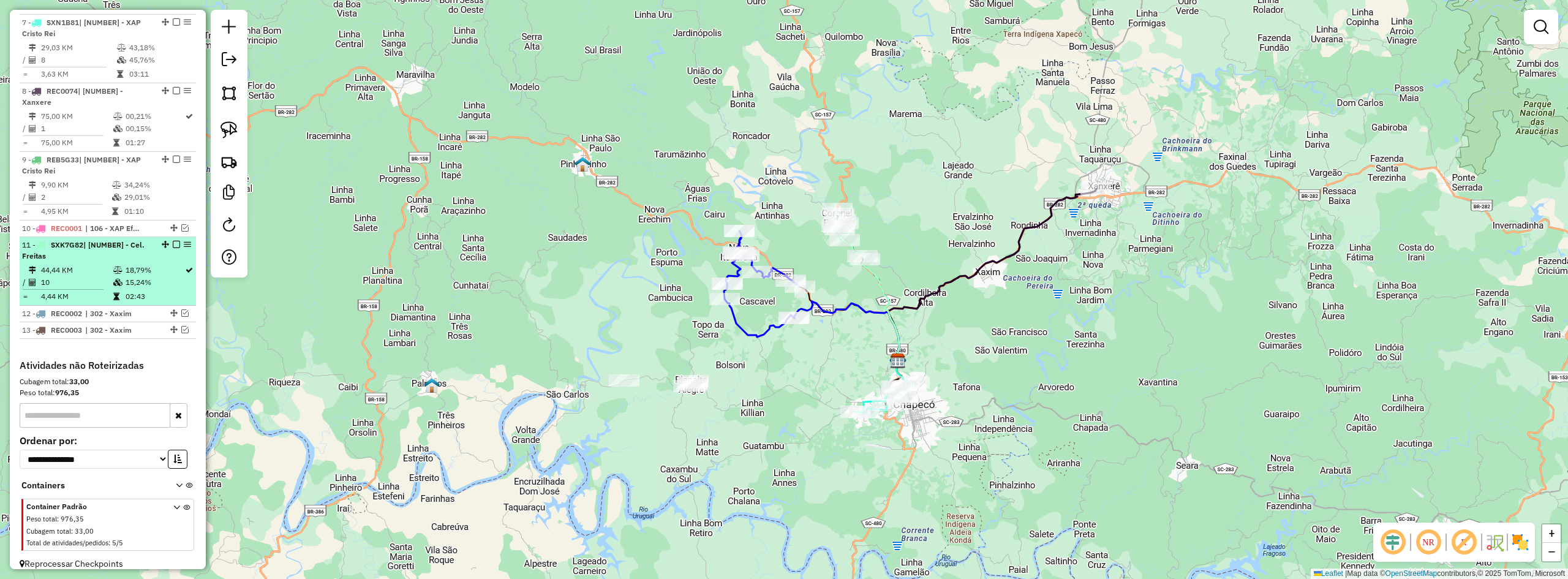 click on "11 -       SXK7G82   | 501 - Cel. Freitas" at bounding box center [87, 251] 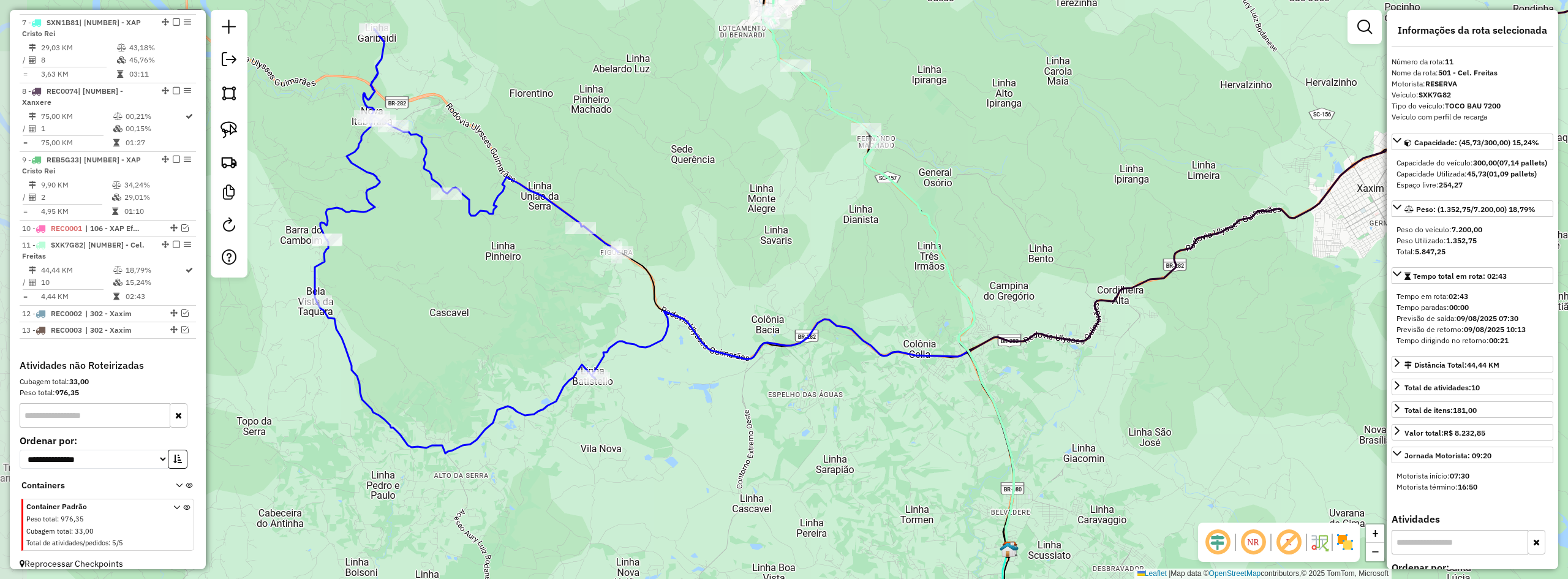 drag, startPoint x: 752, startPoint y: 361, endPoint x: 807, endPoint y: 375, distance: 56.7539 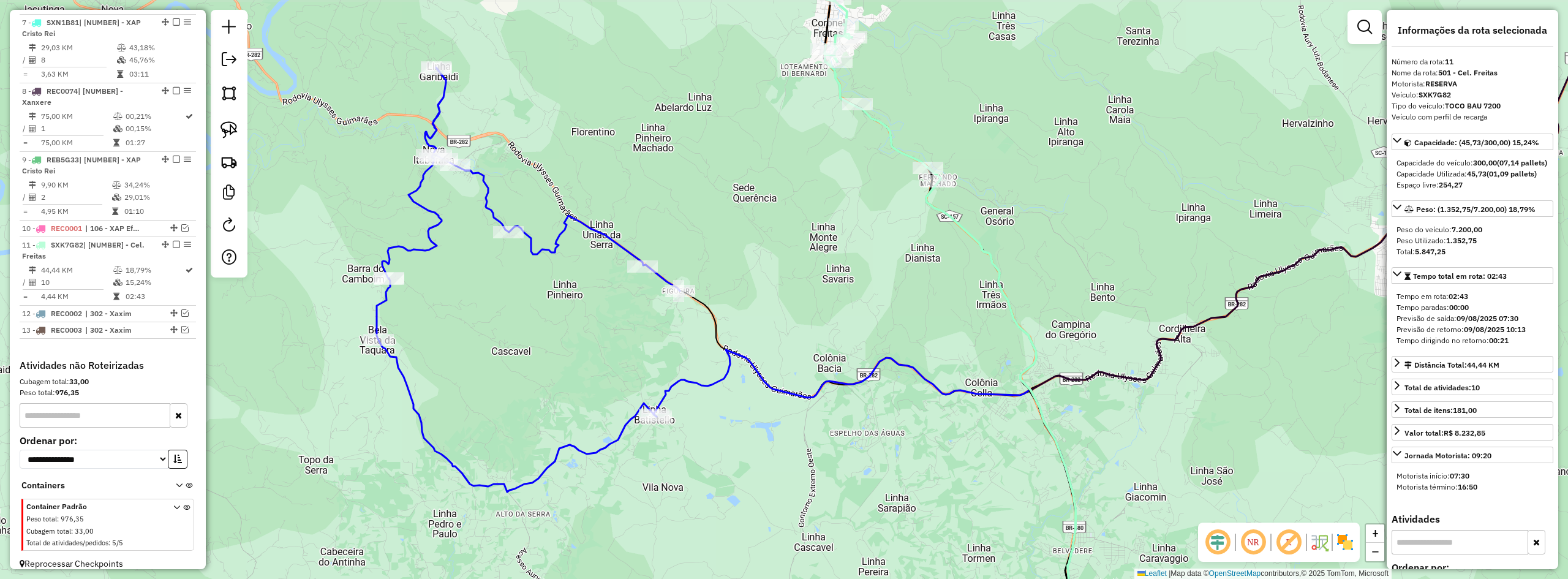 drag, startPoint x: 741, startPoint y: 287, endPoint x: 771, endPoint y: 314, distance: 40.3609 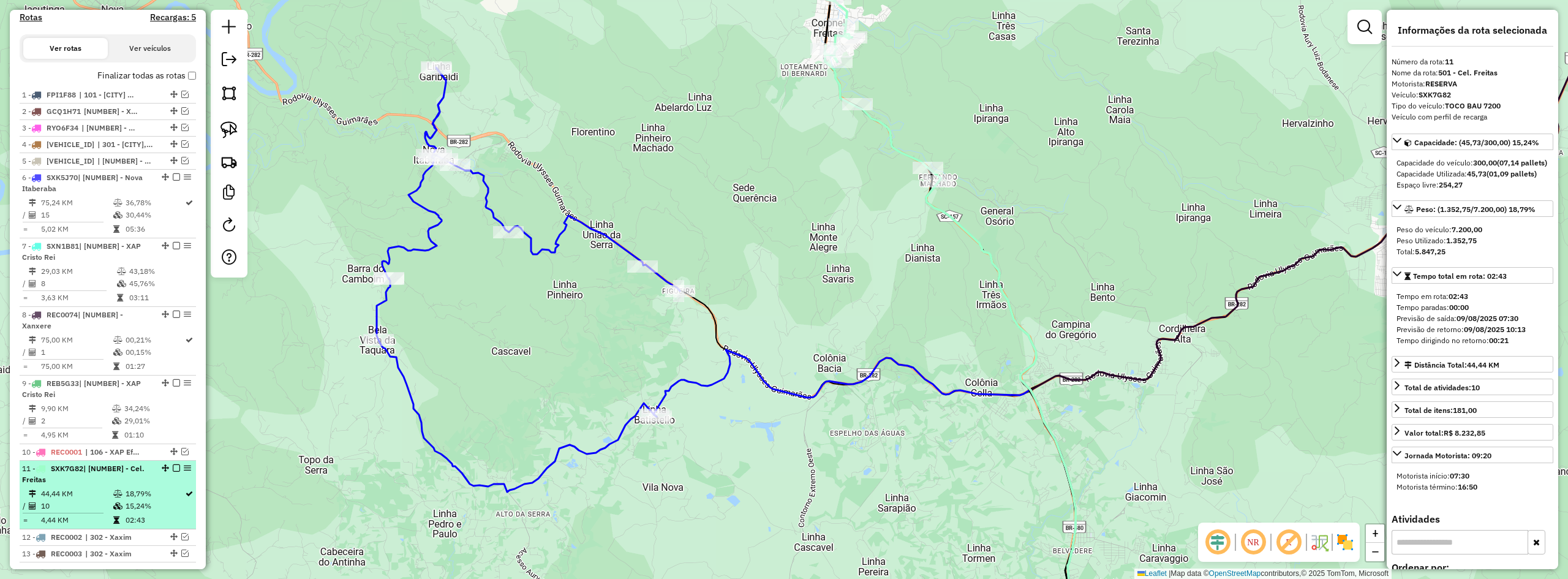 scroll, scrollTop: 391, scrollLeft: 0, axis: vertical 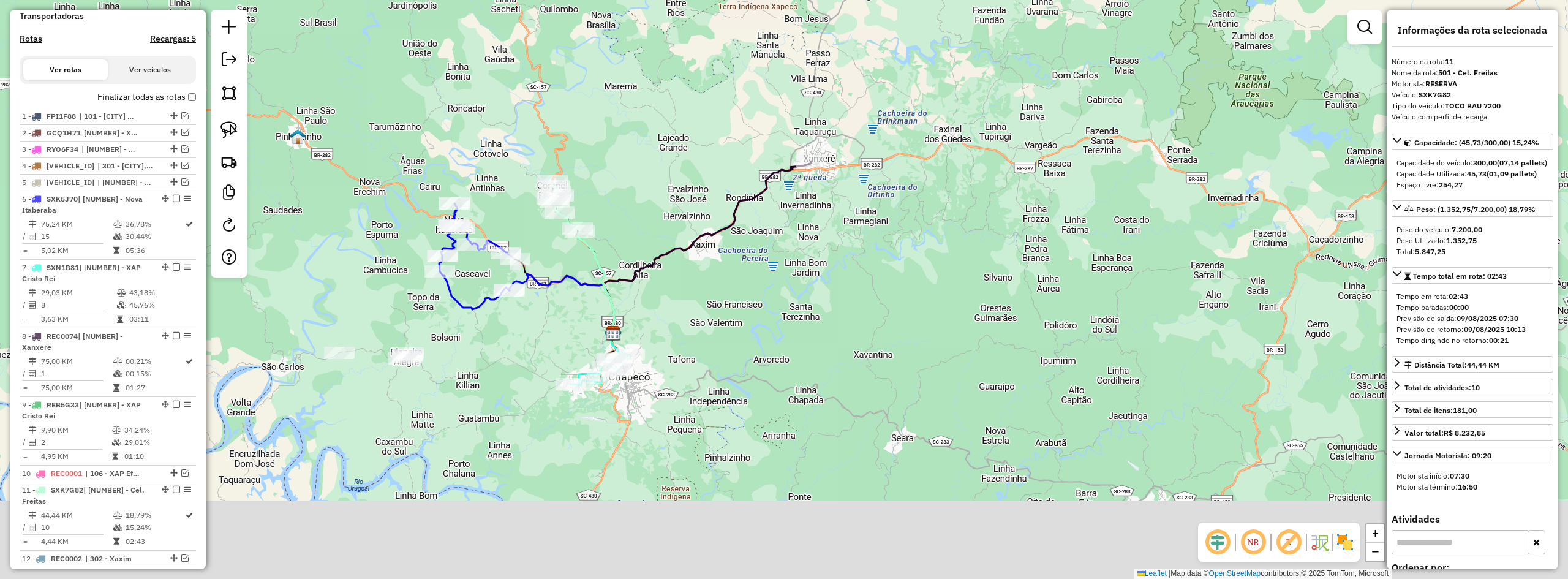 drag, startPoint x: 584, startPoint y: 418, endPoint x: 540, endPoint y: 293, distance: 132.51792 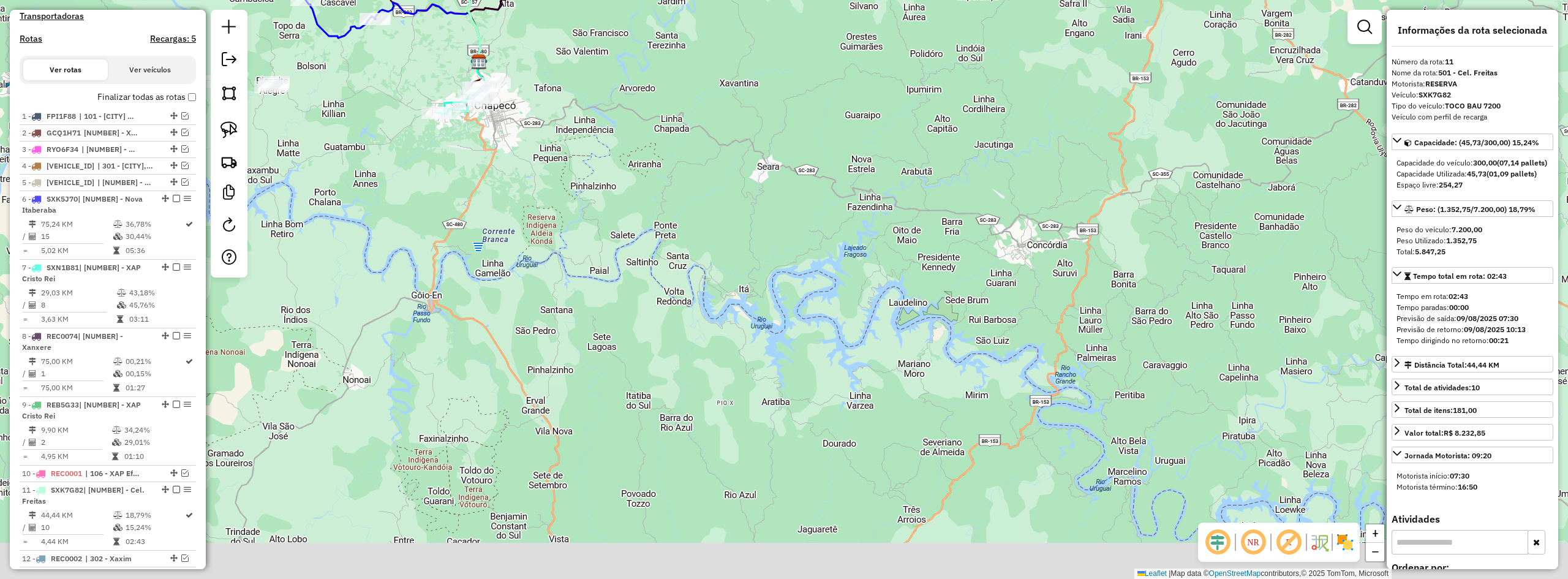 drag, startPoint x: 655, startPoint y: 370, endPoint x: 587, endPoint y: 186, distance: 196.1632 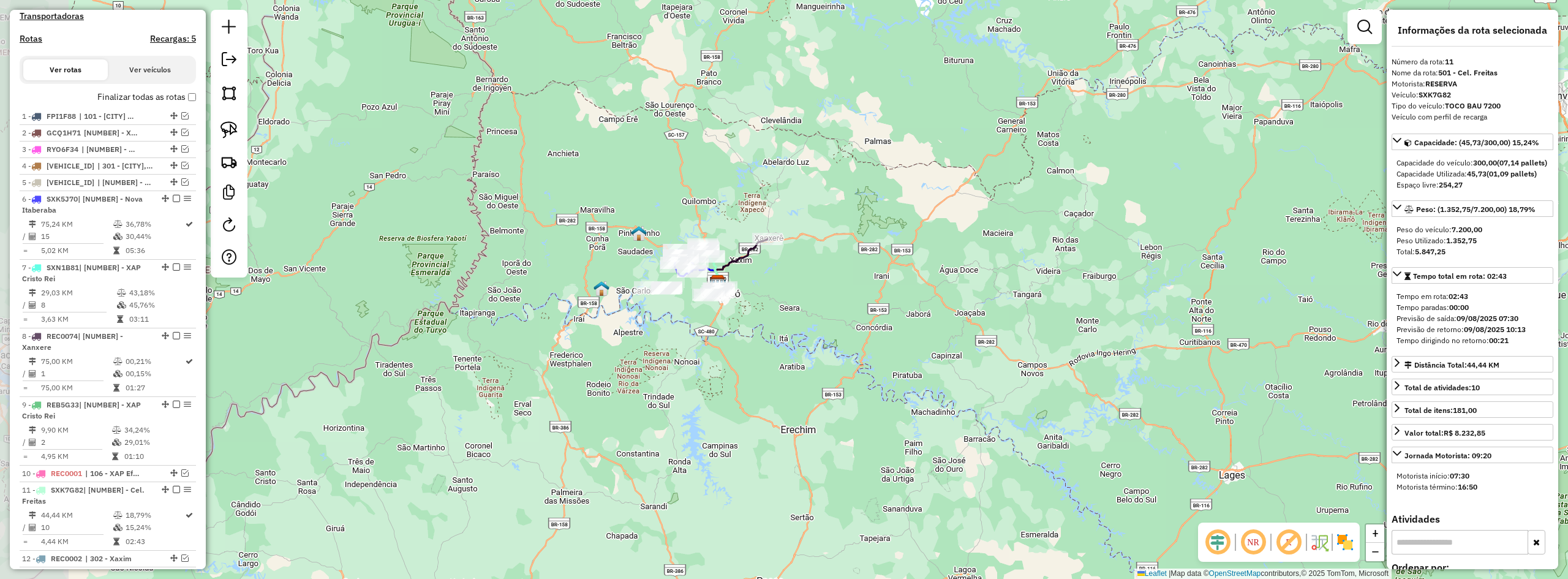 drag, startPoint x: 620, startPoint y: 203, endPoint x: 763, endPoint y: 327, distance: 189.2749 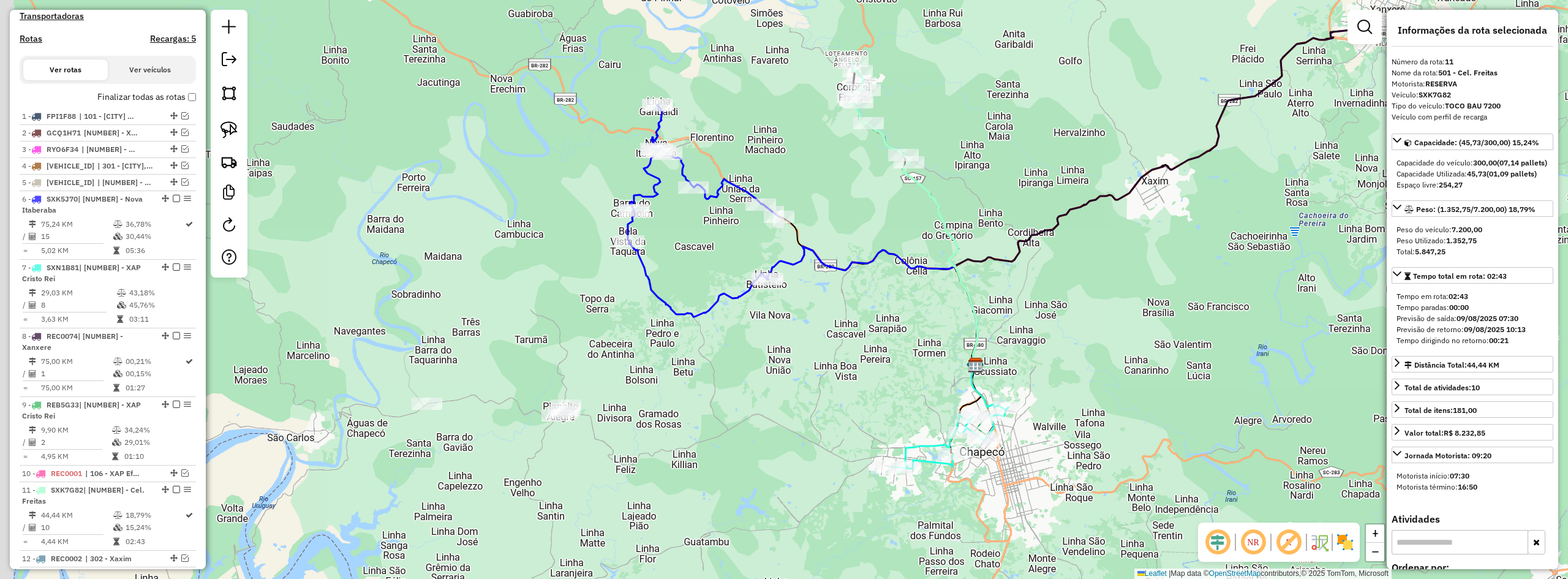 drag, startPoint x: 744, startPoint y: 238, endPoint x: 756, endPoint y: 249, distance: 16.278821 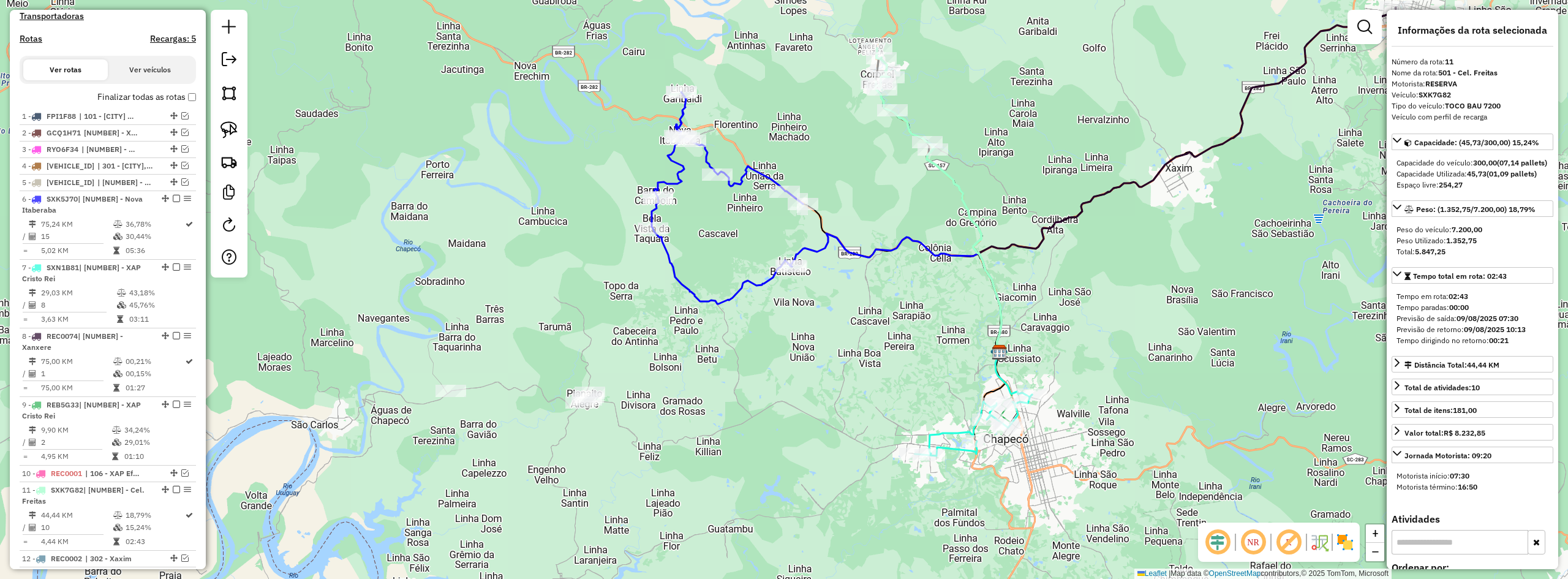 drag, startPoint x: 688, startPoint y: 387, endPoint x: 715, endPoint y: 347, distance: 48.25971 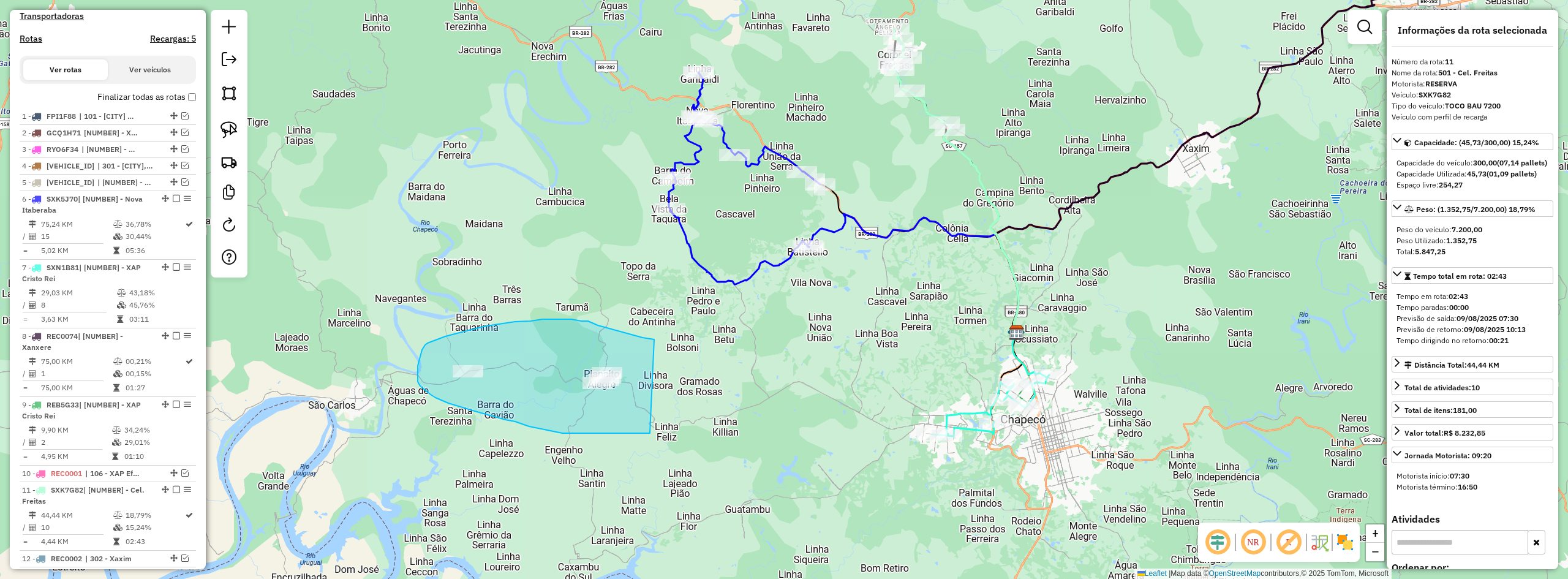 drag, startPoint x: 611, startPoint y: 328, endPoint x: 701, endPoint y: 382, distance: 104.95713 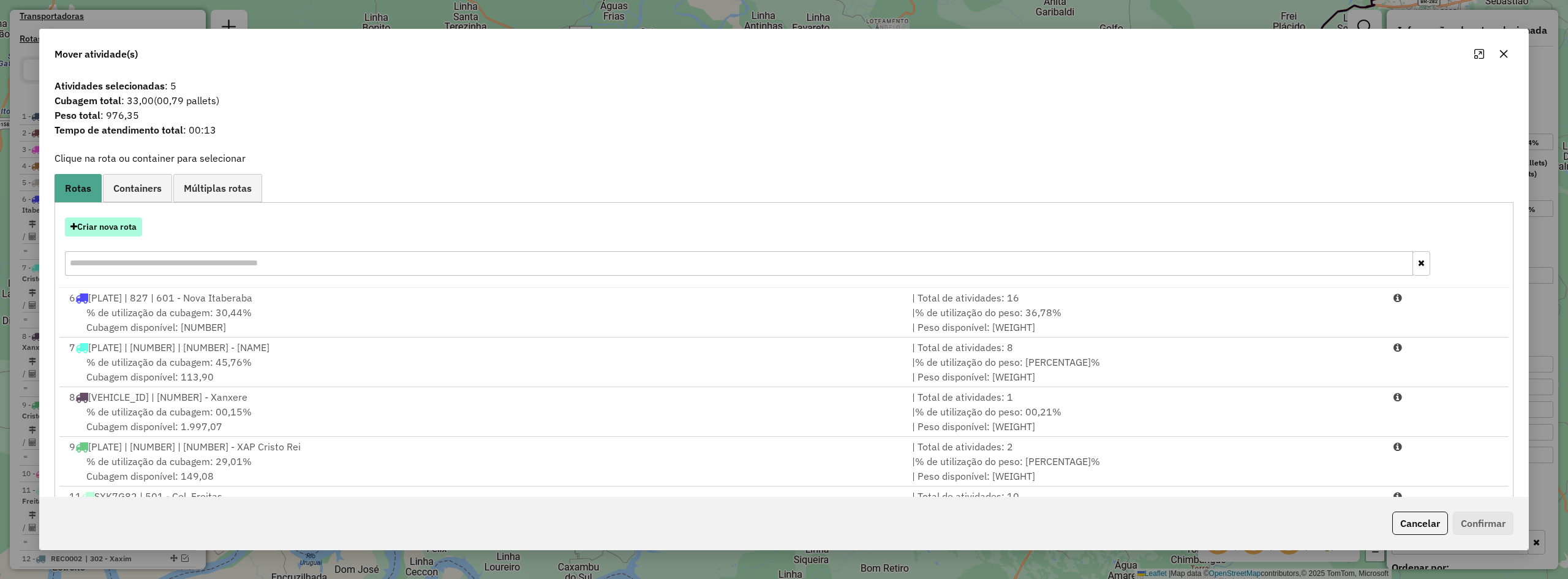 click on "Criar nova rota" at bounding box center [104, 227] 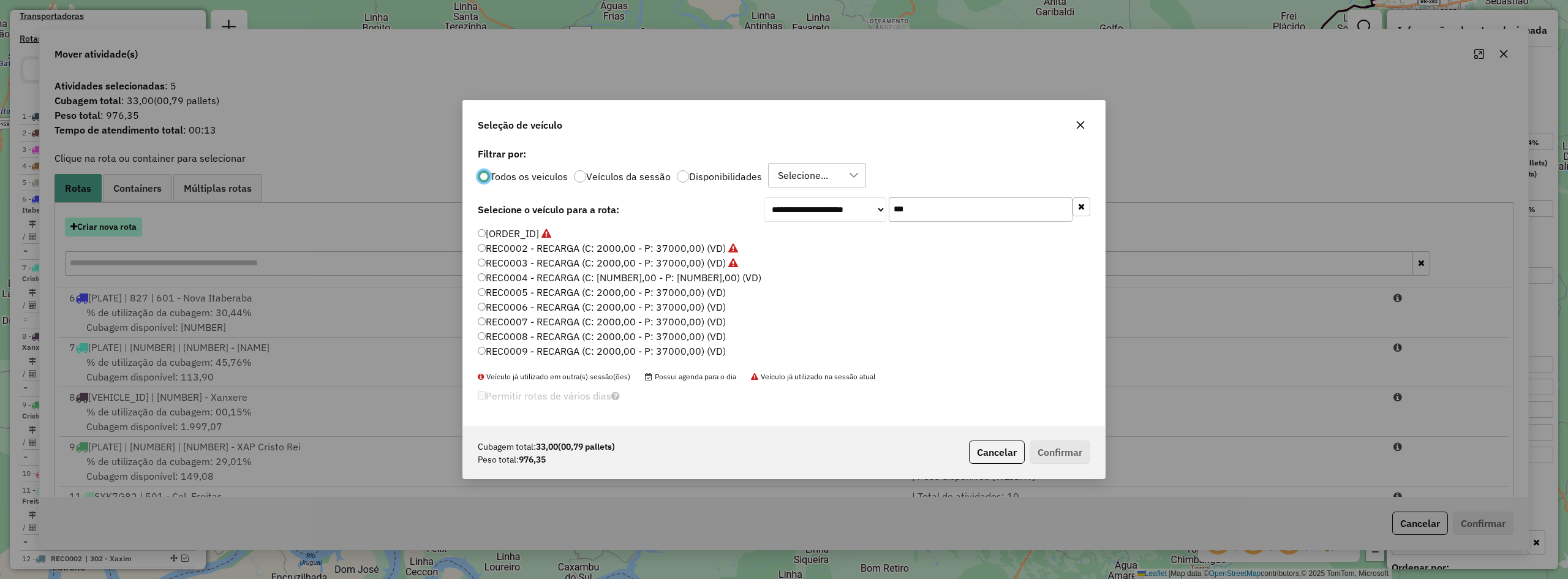 scroll, scrollTop: 7, scrollLeft: 4, axis: both 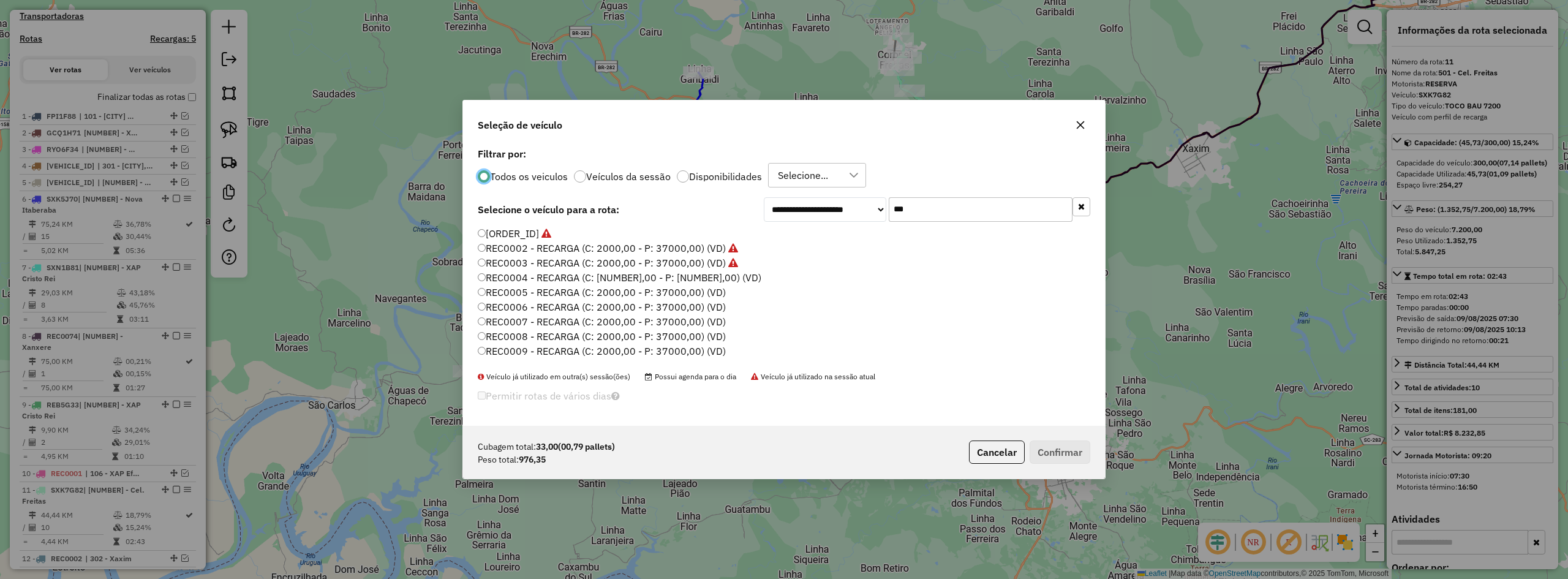 click on "***" 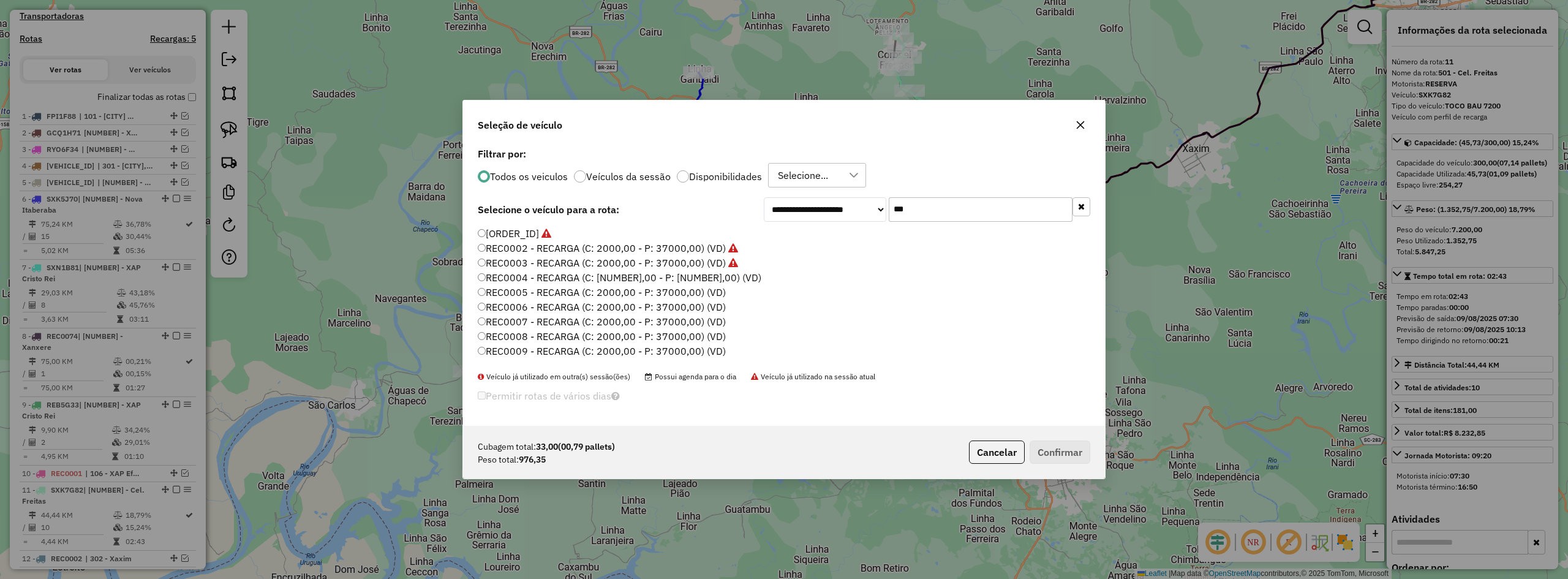 click on "***" 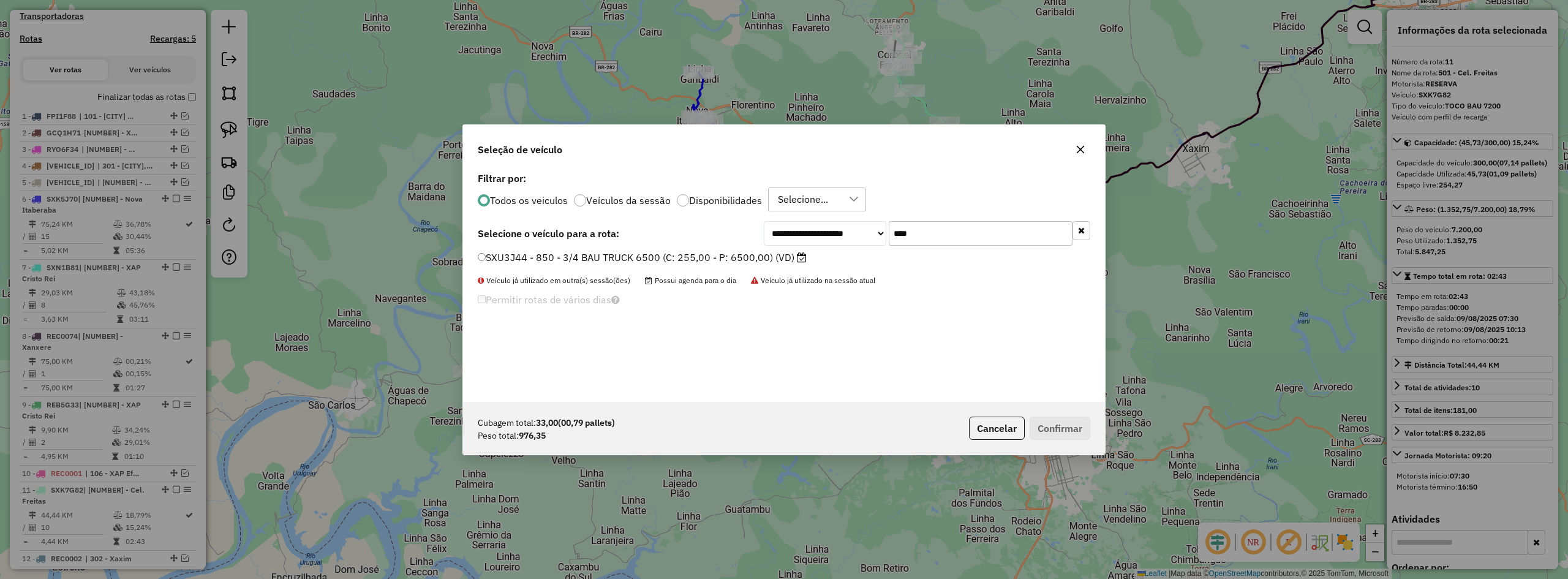 type on "****" 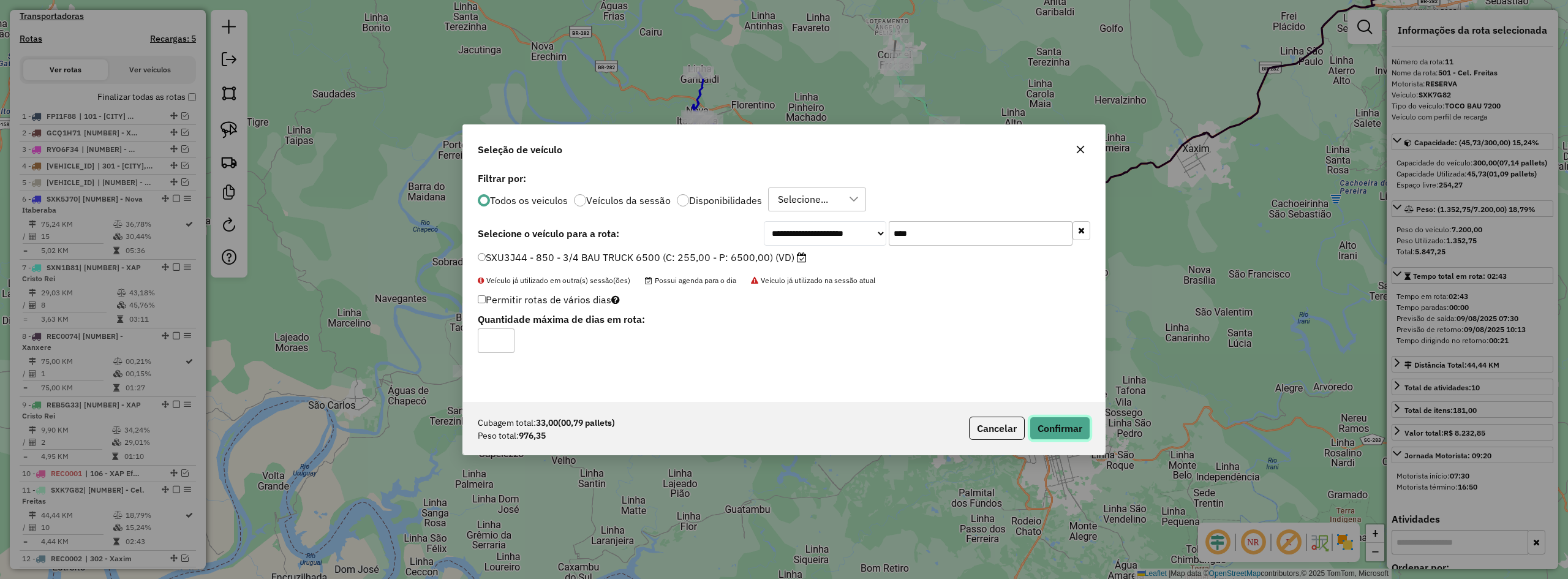 click on "Confirmar" 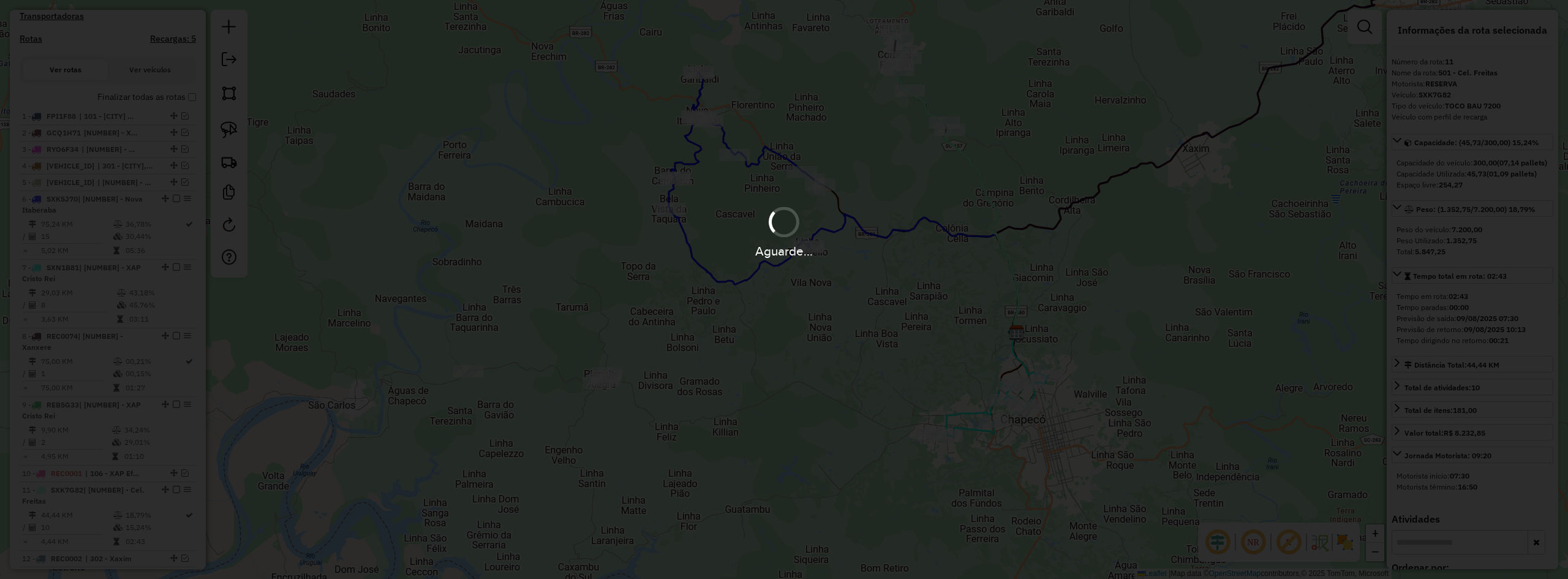 scroll, scrollTop: 512, scrollLeft: 0, axis: vertical 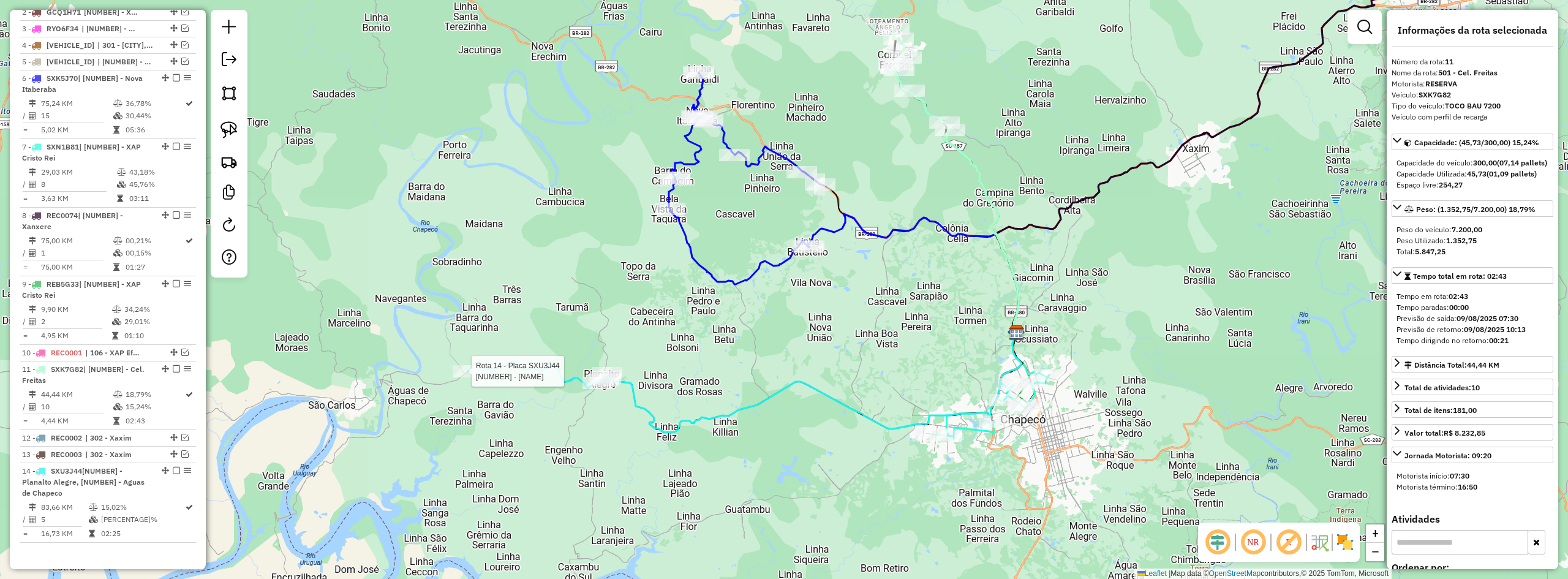 click 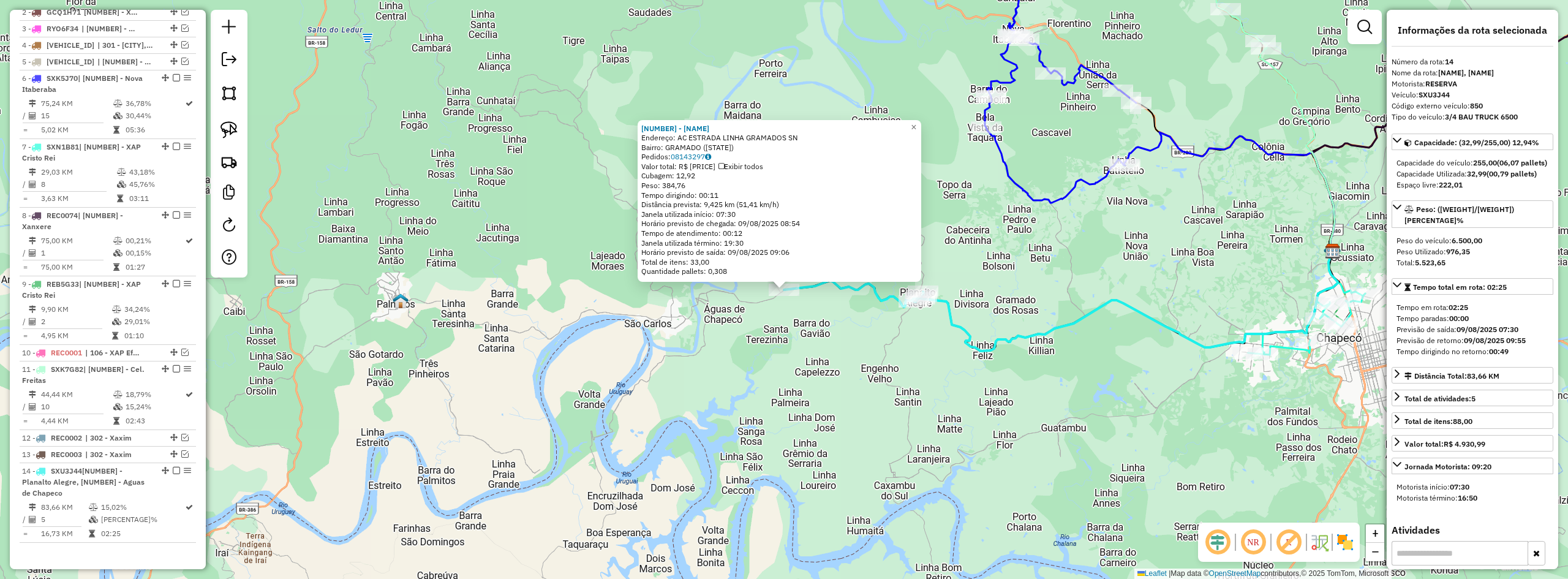 click on "21684 - IVANILDE GIACOMELLI  Endereço: AC  ESTRADA LINHA GRAMADOS        SN   Bairro: GRAMADO (AGUAS DE CHAPEC / SC)   Pedidos:  08143297   Valor total: R$ 1.966,26   Exibir todos   Cubagem: 12,92  Peso: 384,76  Tempo dirigindo: 00:11   Distância prevista: 9,425 km (51,41 km/h)   Janela utilizada início: 07:30   Horário previsto de chegada: 09/08/2025 08:54   Tempo de atendimento: 00:12   Janela utilizada término: 19:30   Horário previsto de saída: 09/08/2025 09:06   Total de itens: 33,00   Quantidade pallets: 0,308  × Janela de atendimento Grade de atendimento Capacidade Transportadoras Veículos Cliente Pedidos  Rotas Selecione os dias de semana para filtrar as janelas de atendimento  Seg   Ter   Qua   Qui   Sex   Sáb   Dom  Informe o período da janela de atendimento: De: Até:  Filtrar exatamente a janela do cliente  Considerar janela de atendimento padrão  Selecione os dias de semana para filtrar as grades de atendimento  Seg   Ter   Qua   Qui   Sex   Sáb   Dom   Peso mínimo:   Peso máximo:" 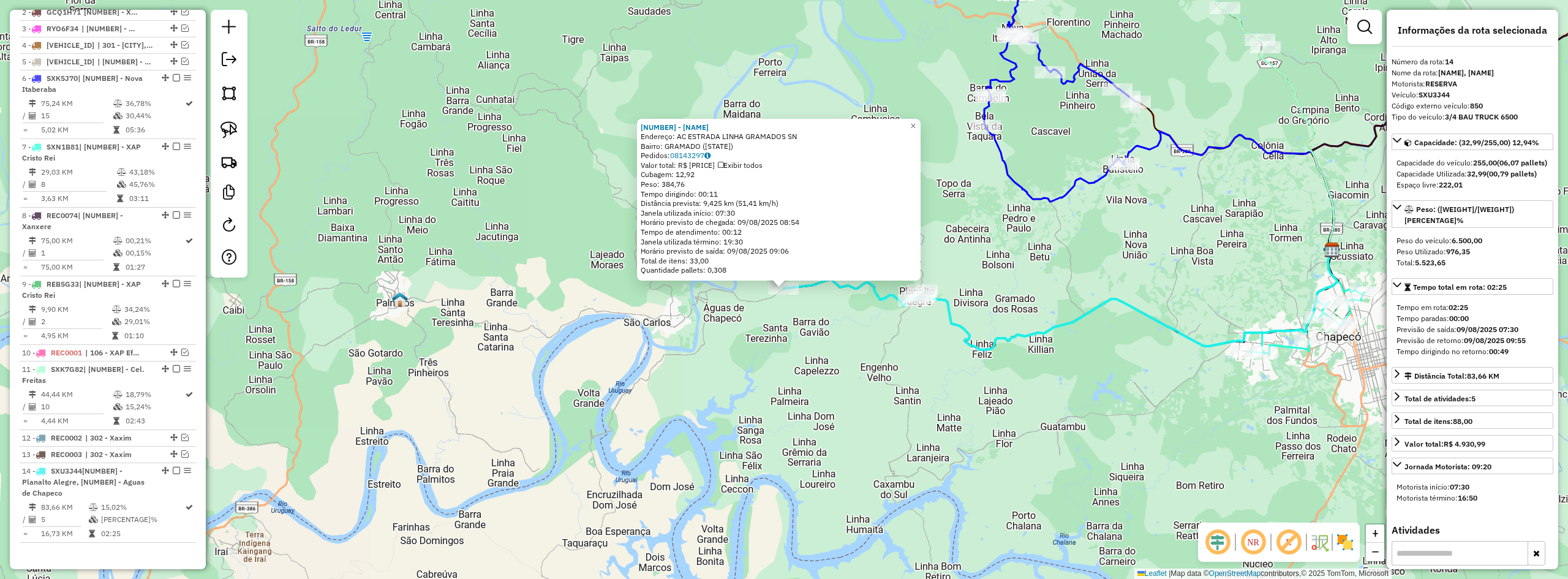 click on "21684 - IVANILDE GIACOMELLI  Endereço: AC  ESTRADA LINHA GRAMADOS        SN   Bairro: GRAMADO (AGUAS DE CHAPEC / SC)   Pedidos:  08143297   Valor total: R$ 1.966,26   Exibir todos   Cubagem: 12,92  Peso: 384,76  Tempo dirigindo: 00:11   Distância prevista: 9,425 km (51,41 km/h)   Janela utilizada início: 07:30   Horário previsto de chegada: 09/08/2025 08:54   Tempo de atendimento: 00:12   Janela utilizada término: 19:30   Horário previsto de saída: 09/08/2025 09:06   Total de itens: 33,00   Quantidade pallets: 0,308  × Janela de atendimento Grade de atendimento Capacidade Transportadoras Veículos Cliente Pedidos  Rotas Selecione os dias de semana para filtrar as janelas de atendimento  Seg   Ter   Qua   Qui   Sex   Sáb   Dom  Informe o período da janela de atendimento: De: Até:  Filtrar exatamente a janela do cliente  Considerar janela de atendimento padrão  Selecione os dias de semana para filtrar as grades de atendimento  Seg   Ter   Qua   Qui   Sex   Sáb   Dom   Peso mínimo:   Peso máximo:" 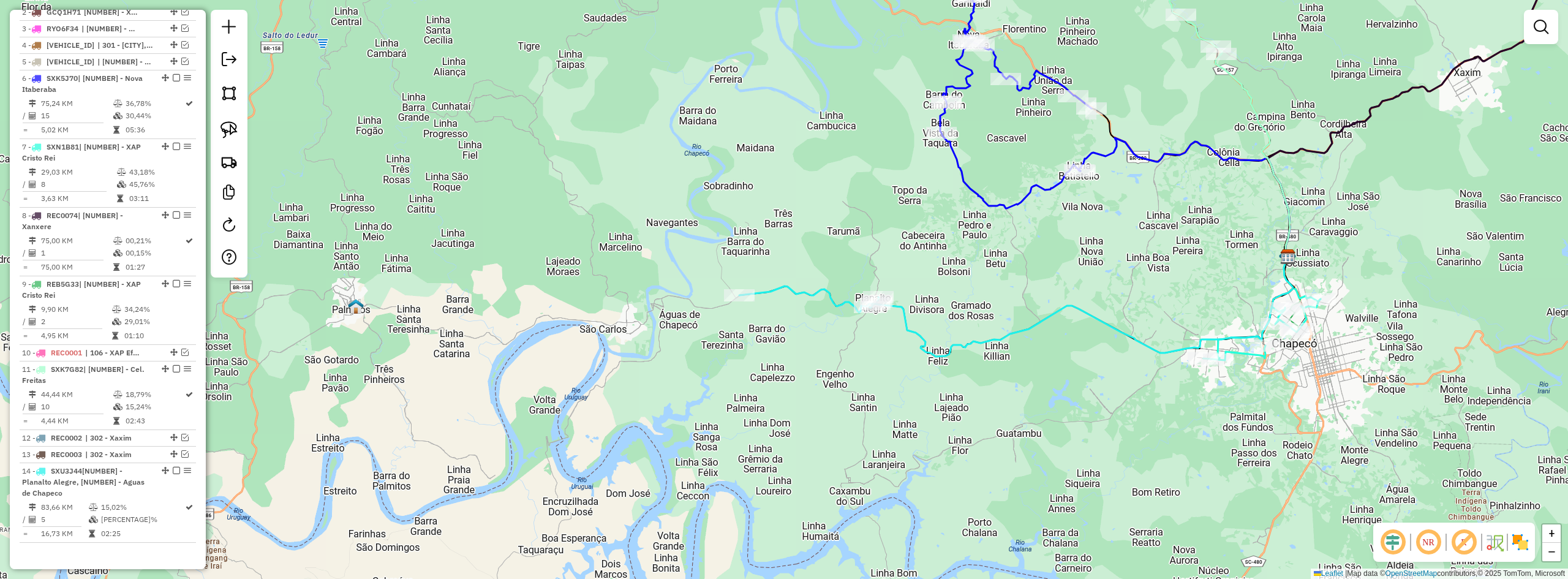 drag, startPoint x: 1193, startPoint y: 369, endPoint x: 958, endPoint y: 333, distance: 237.74146 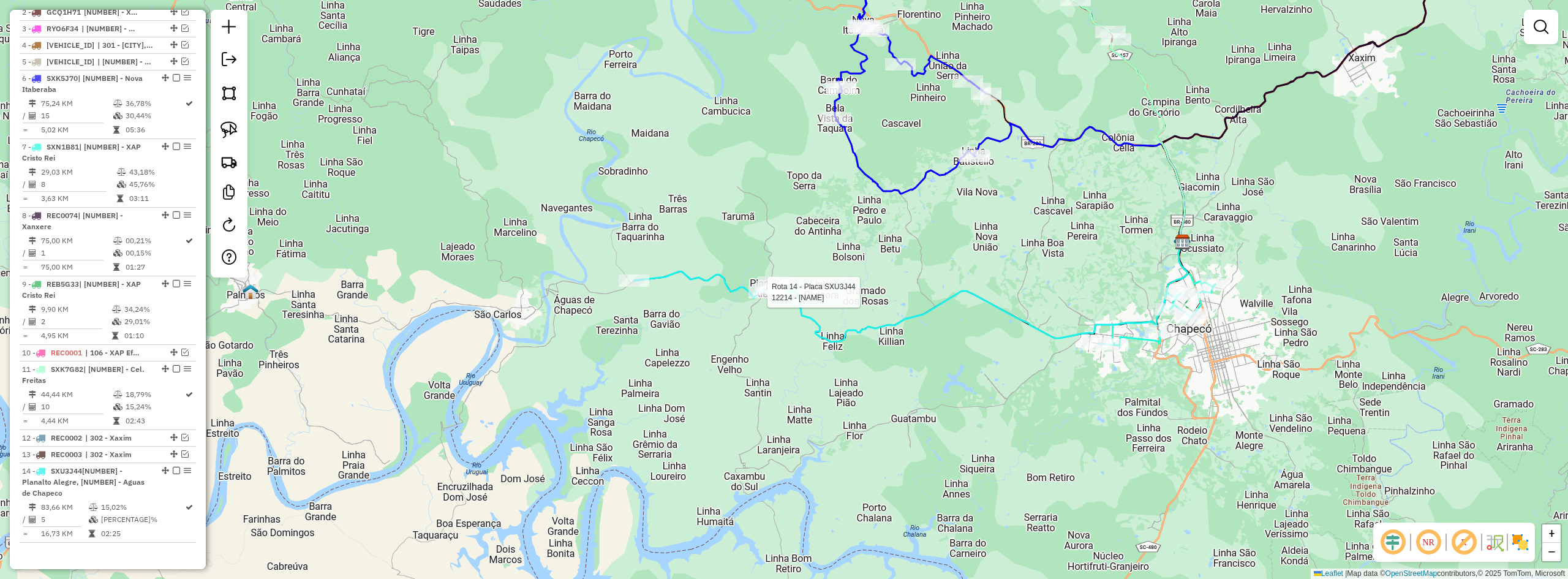 select on "*********" 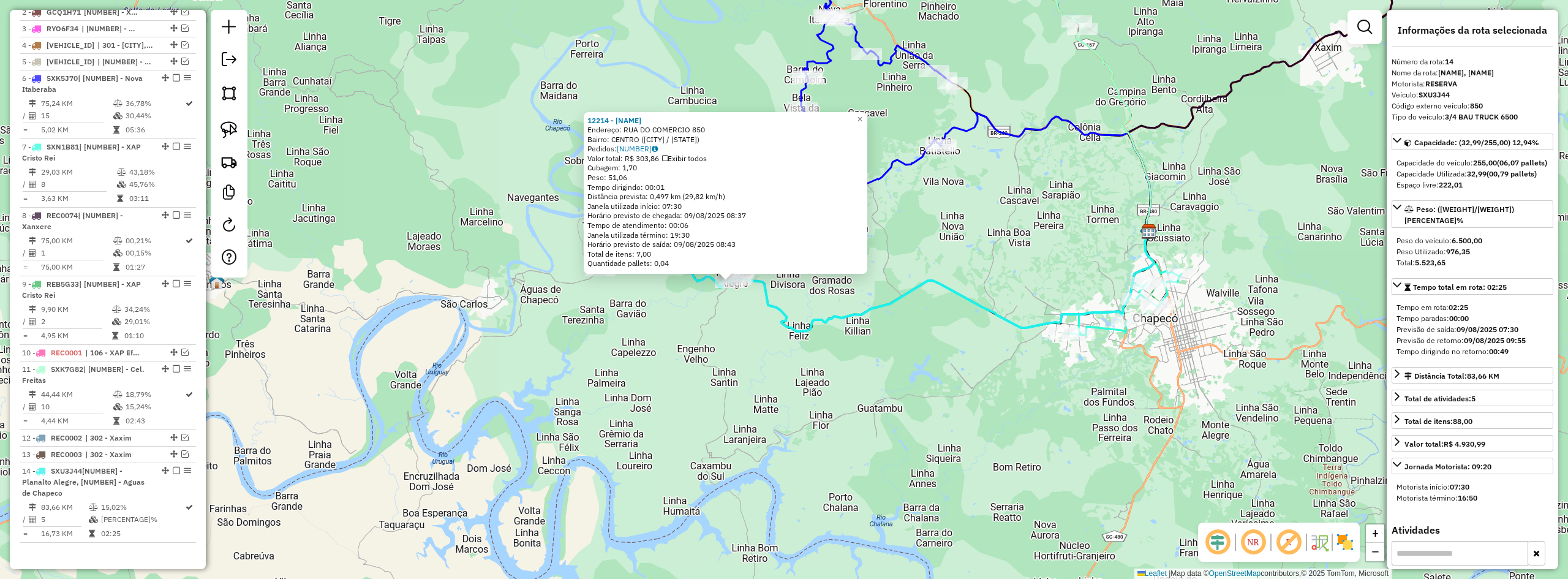 drag, startPoint x: 1057, startPoint y: 371, endPoint x: 951, endPoint y: 355, distance: 107.20075 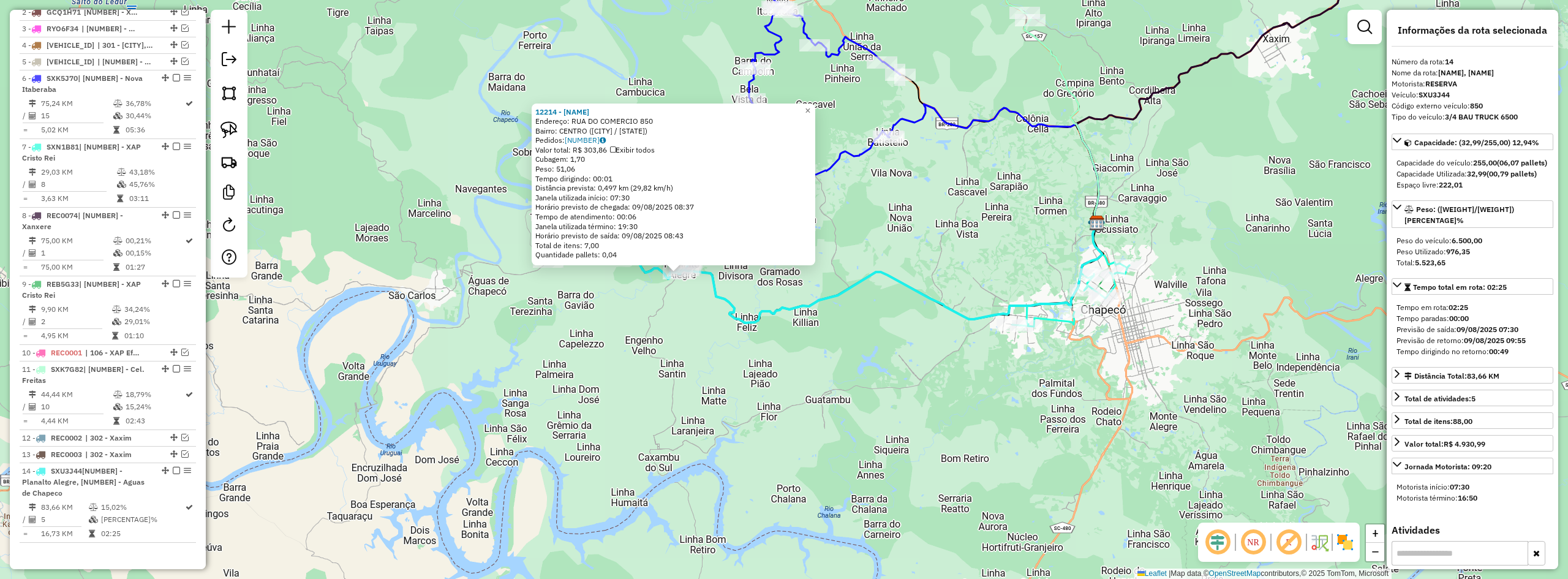 click on "12214 - GINASIO DE ESPORTES  Endereço:  RUA DO COMERCIO 850   Bairro: CENTRO (PLANALTO ALEGRE / SC)   Pedidos:  08143381   Valor total: R$ 303,86   Exibir todos   Cubagem: 1,70  Peso: 51,06  Tempo dirigindo: 00:01   Distância prevista: 0,497 km (29,82 km/h)   Janela utilizada início: 07:30   Horário previsto de chegada: 09/08/2025 08:37   Tempo de atendimento: 00:06   Janela utilizada término: 19:30   Horário previsto de saída: 09/08/2025 08:43   Total de itens: 7,00   Quantidade pallets: 0,04  × Janela de atendimento Grade de atendimento Capacidade Transportadoras Veículos Cliente Pedidos  Rotas Selecione os dias de semana para filtrar as janelas de atendimento  Seg   Ter   Qua   Qui   Sex   Sáb   Dom  Informe o período da janela de atendimento: De: Até:  Filtrar exatamente a janela do cliente  Considerar janela de atendimento padrão  Selecione os dias de semana para filtrar as grades de atendimento  Seg   Ter   Qua   Qui   Sex   Sáb   Dom   Considerar clientes sem dia de atendimento cadastrado" 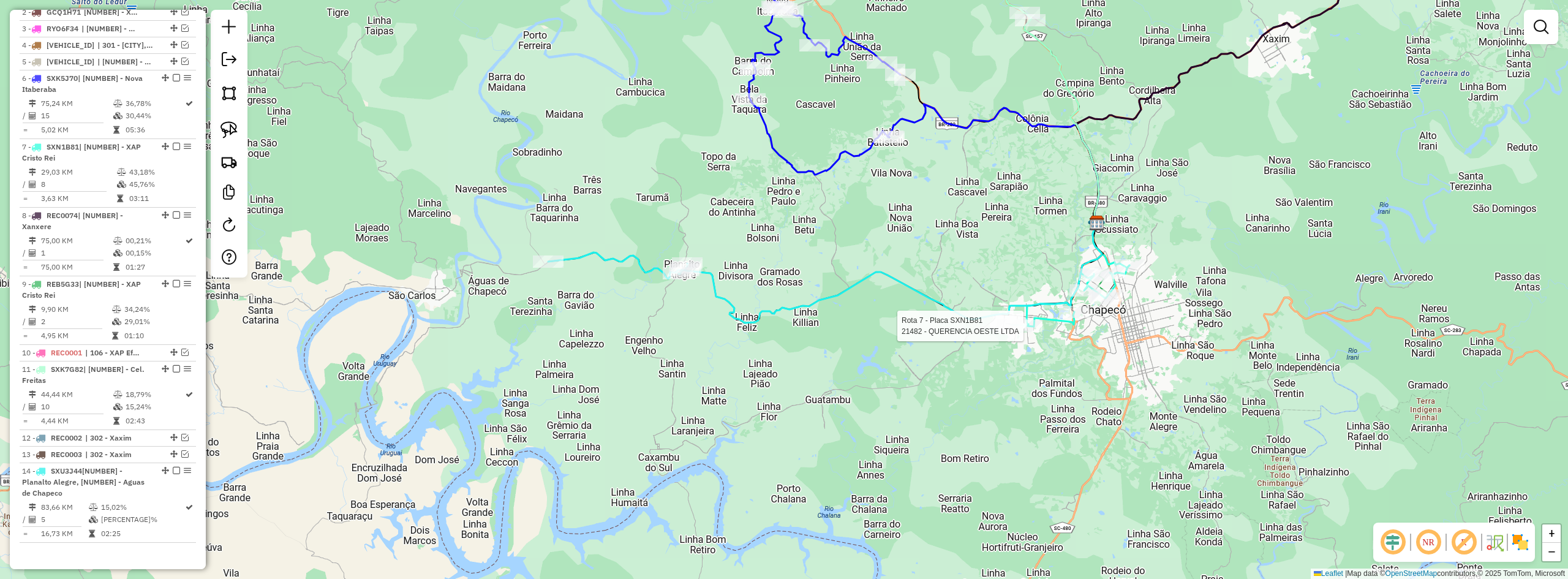 select on "*********" 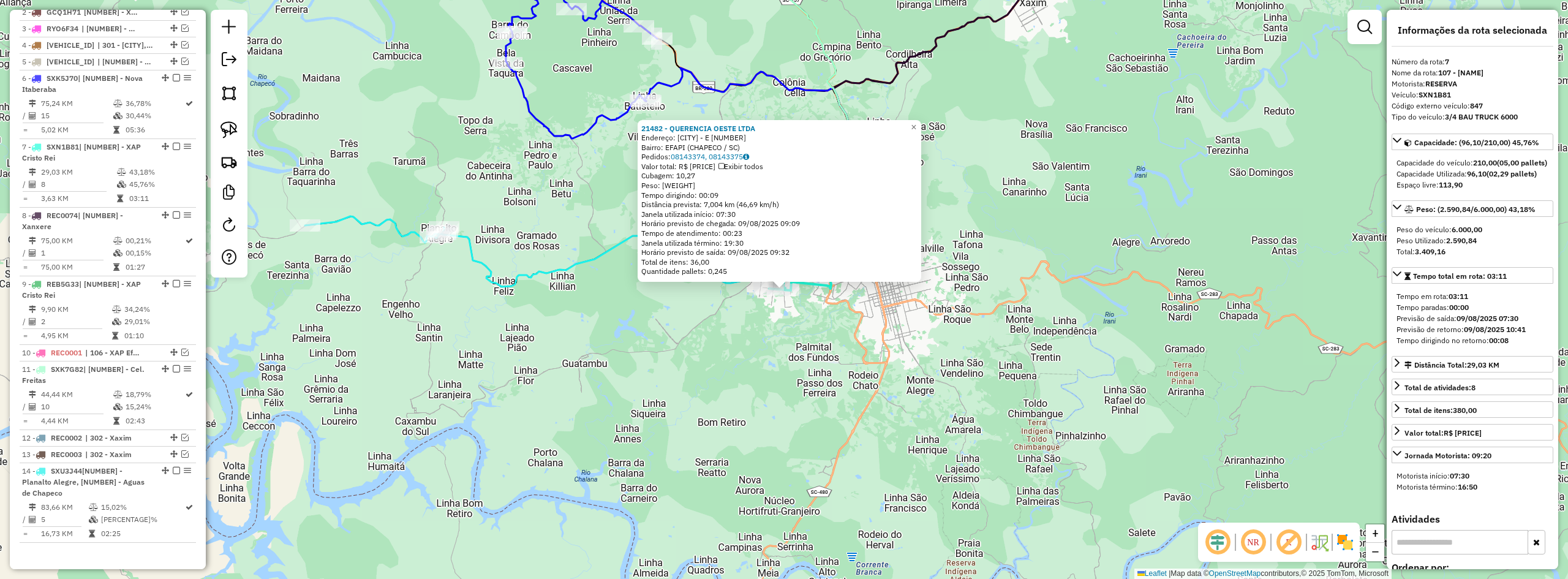 click on "21482 - QUERENCIA OESTE LTDA  Endereço: CUNHA PORA - E                521   Bairro: EFAPI (CHAPECO / SC)   Pedidos:  08143374, 08143375   Valor total: R$ 1.903,98   Exibir todos   Cubagem: 10,27  Peso: 306,20  Tempo dirigindo: 00:09   Distância prevista: 7,004 km (46,69 km/h)   Janela utilizada início: 07:30   Horário previsto de chegada: 09/08/2025 09:09   Tempo de atendimento: 00:23   Janela utilizada término: 19:30   Horário previsto de saída: 09/08/2025 09:32   Total de itens: 36,00   Quantidade pallets: 0,245  × Janela de atendimento Grade de atendimento Capacidade Transportadoras Veículos Cliente Pedidos  Rotas Selecione os dias de semana para filtrar as janelas de atendimento  Seg   Ter   Qua   Qui   Sex   Sáb   Dom  Informe o período da janela de atendimento: De: Até:  Filtrar exatamente a janela do cliente  Considerar janela de atendimento padrão  Selecione os dias de semana para filtrar as grades de atendimento  Seg   Ter   Qua   Qui   Sex   Sáb   Dom   Peso mínimo:   Peso máximo:  +" 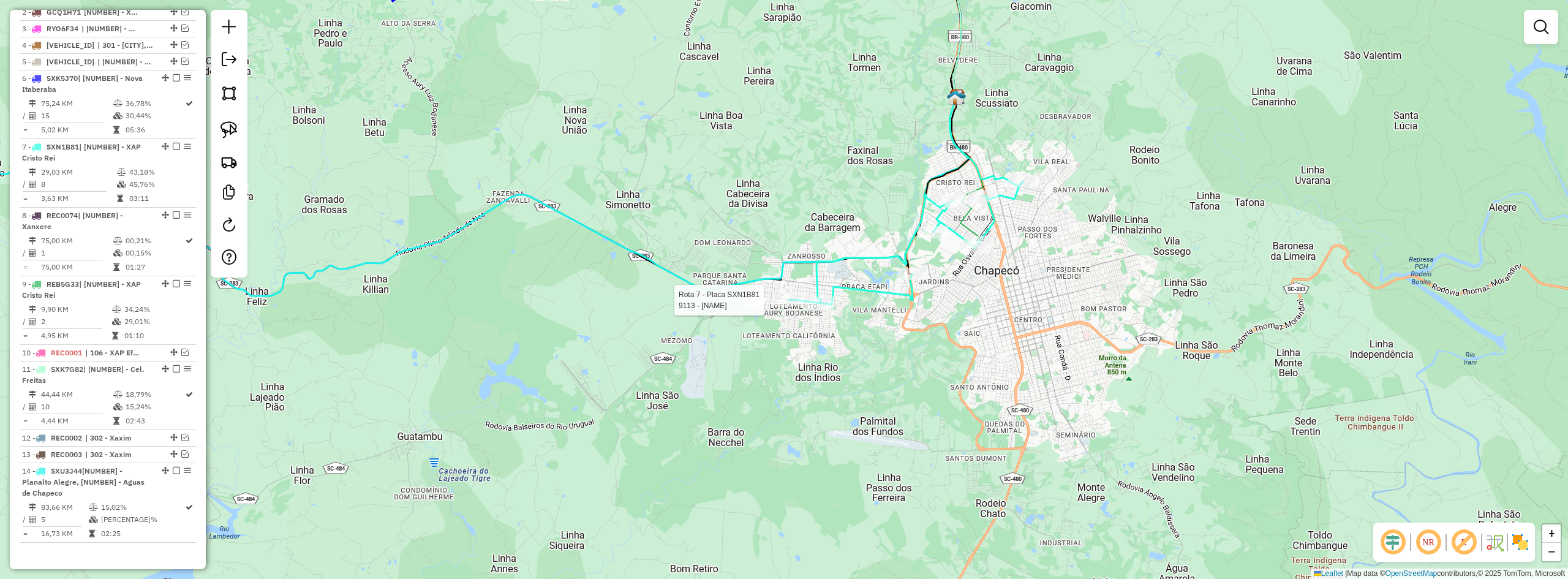 select on "*********" 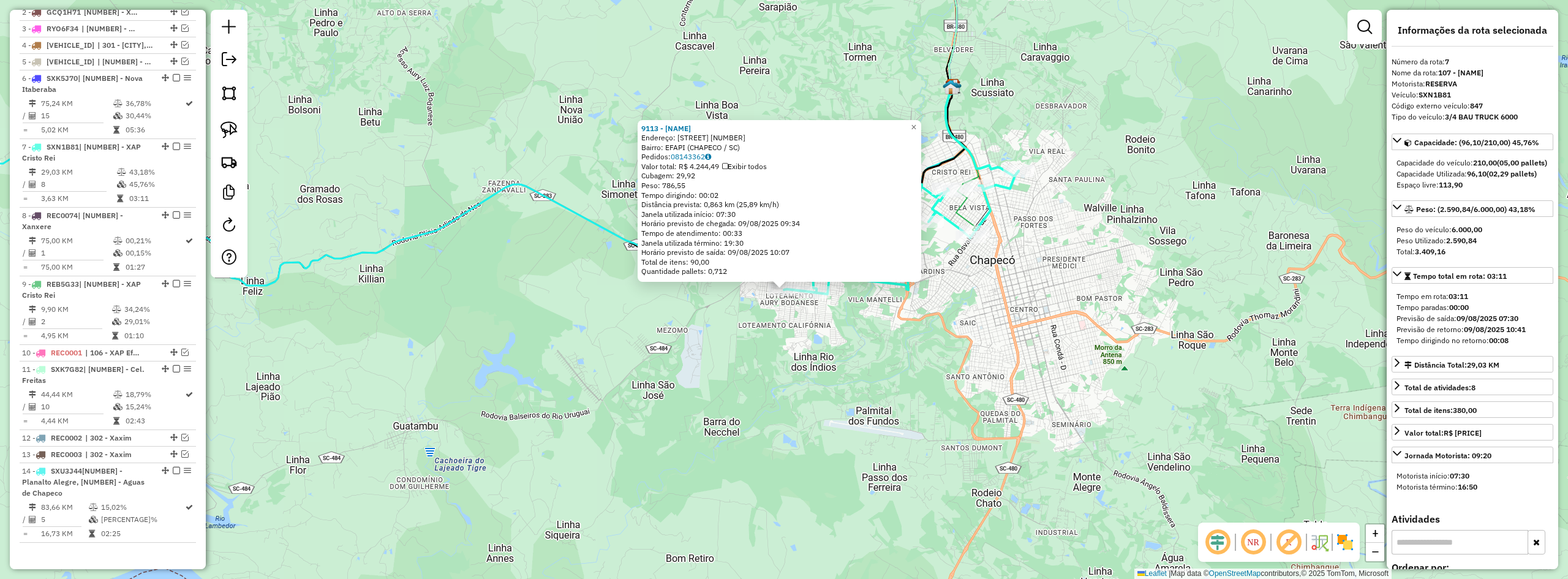 click on "9113 - MERCADO FARINELLA  Endereço:  SABIA 526   Bairro: EFAPI (CHAPECO / SC)   Pedidos:  08143362   Valor total: R$ 4.244,49   Exibir todos   Cubagem: 29,92  Peso: 786,55  Tempo dirigindo: 00:02   Distância prevista: 0,863 km (25,89 km/h)   Janela utilizada início: 07:30   Horário previsto de chegada: 09/08/2025 09:34   Tempo de atendimento: 00:33   Janela utilizada término: 19:30   Horário previsto de saída: 09/08/2025 10:07   Total de itens: 90,00   Quantidade pallets: 0,712  × Janela de atendimento Grade de atendimento Capacidade Transportadoras Veículos Cliente Pedidos  Rotas Selecione os dias de semana para filtrar as janelas de atendimento  Seg   Ter   Qua   Qui   Sex   Sáb   Dom  Informe o período da janela de atendimento: De: Até:  Filtrar exatamente a janela do cliente  Considerar janela de atendimento padrão  Selecione os dias de semana para filtrar as grades de atendimento  Seg   Ter   Qua   Qui   Sex   Sáb   Dom   Considerar clientes sem dia de atendimento cadastrado  Peso mínimo:" 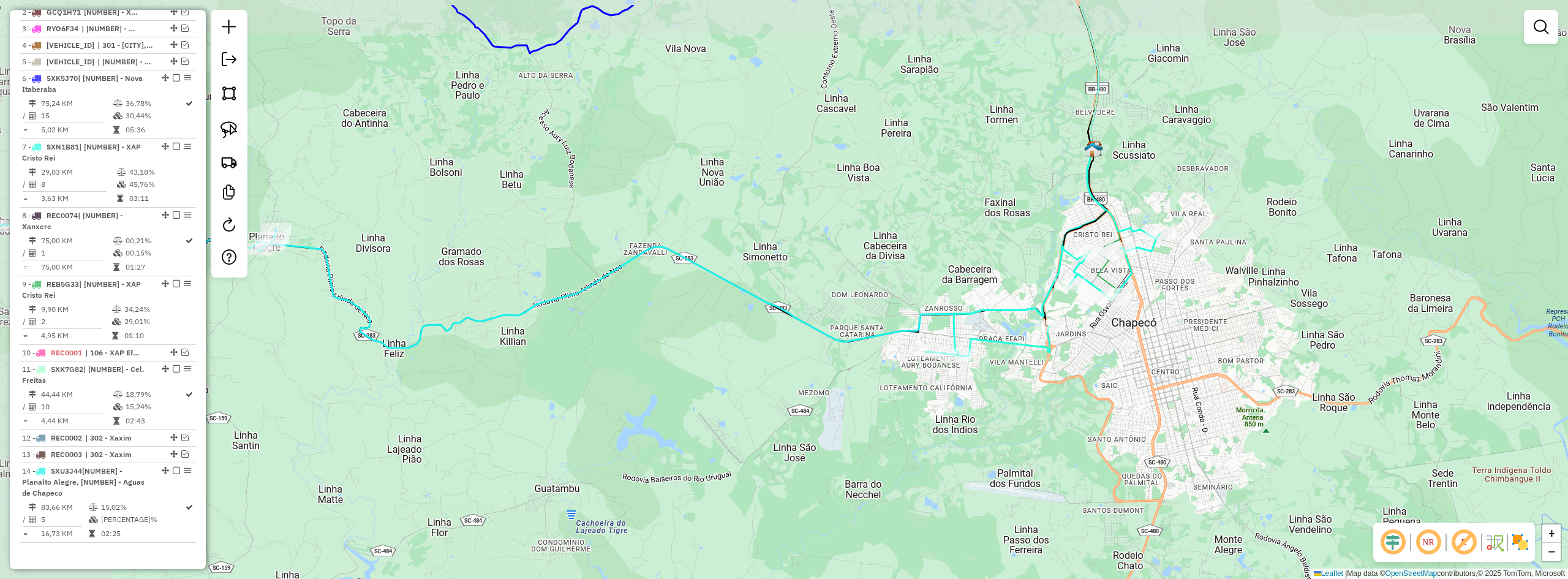 drag, startPoint x: 722, startPoint y: 321, endPoint x: 864, endPoint y: 384, distance: 155.348 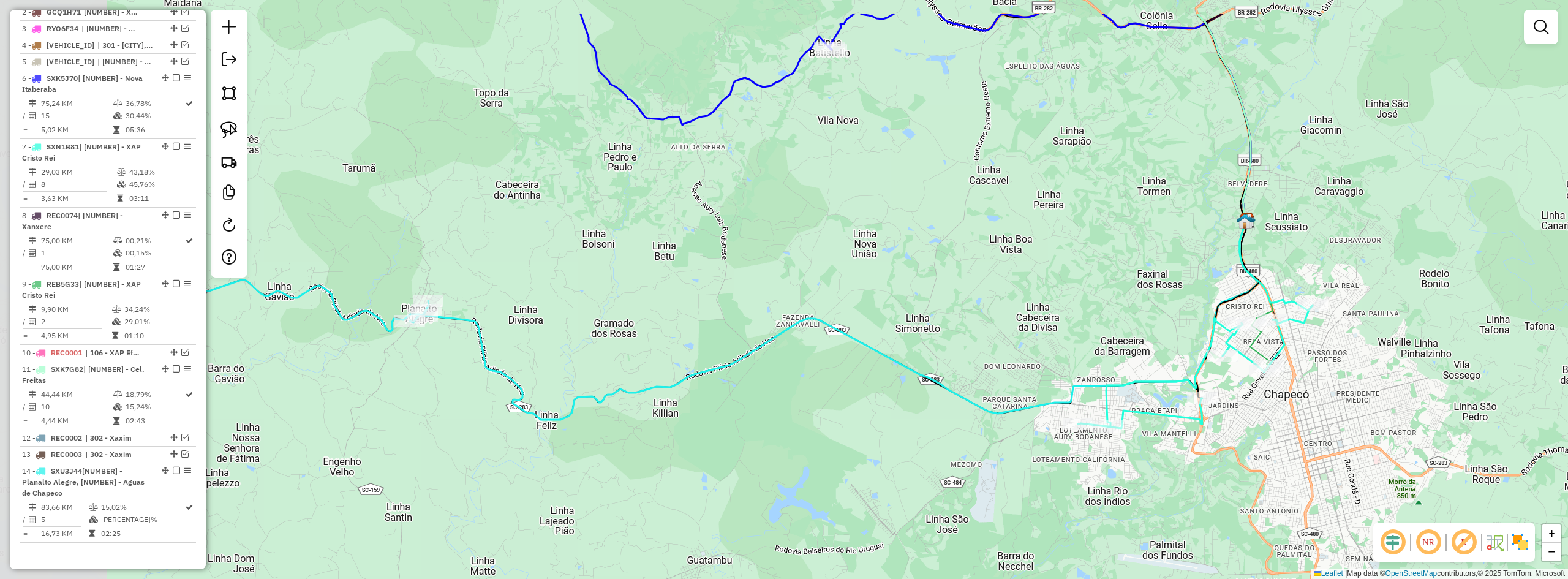 drag, startPoint x: 802, startPoint y: 341, endPoint x: 954, endPoint y: 412, distance: 167.76472 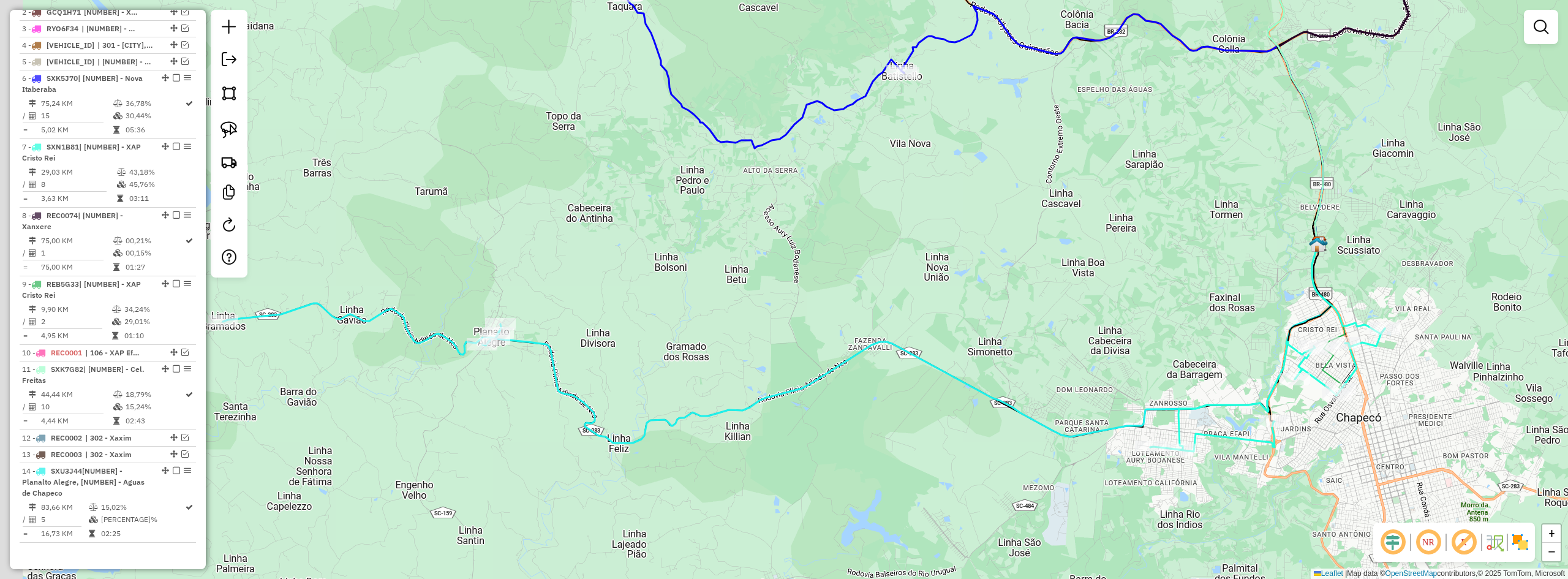 drag, startPoint x: 908, startPoint y: 415, endPoint x: 1001, endPoint y: 429, distance: 94.04786 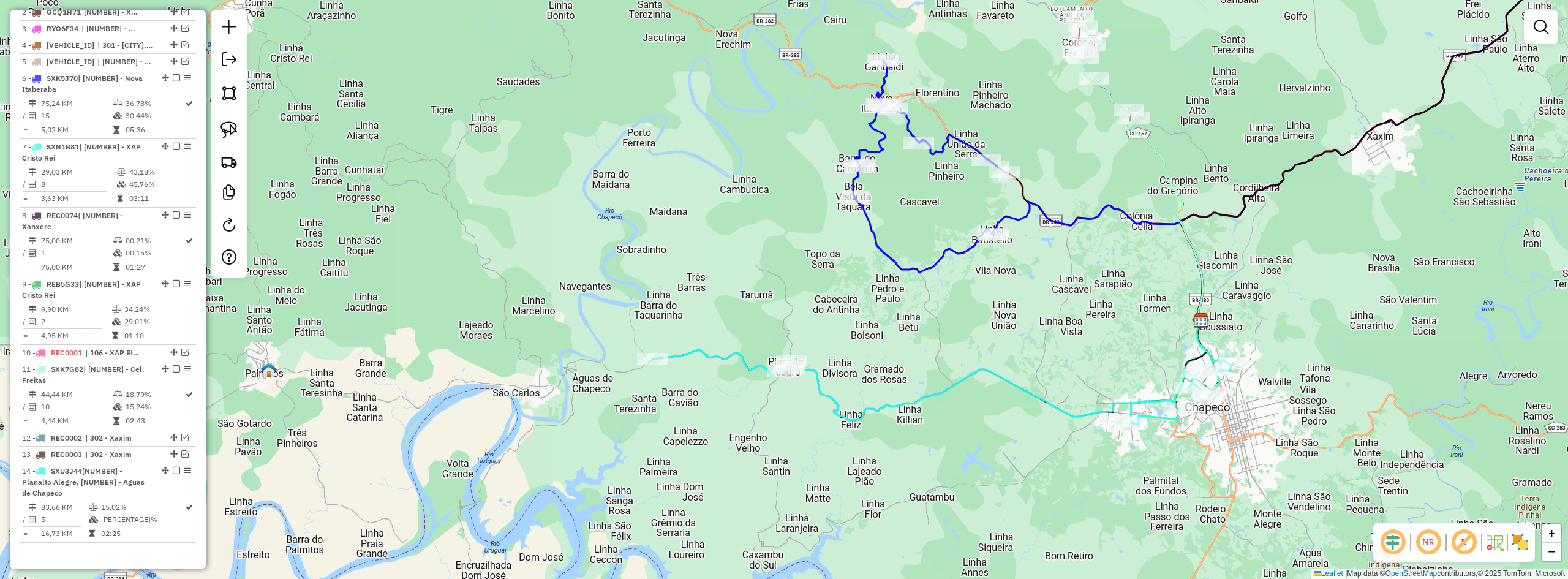 drag, startPoint x: 810, startPoint y: 352, endPoint x: 858, endPoint y: 358, distance: 48.37355 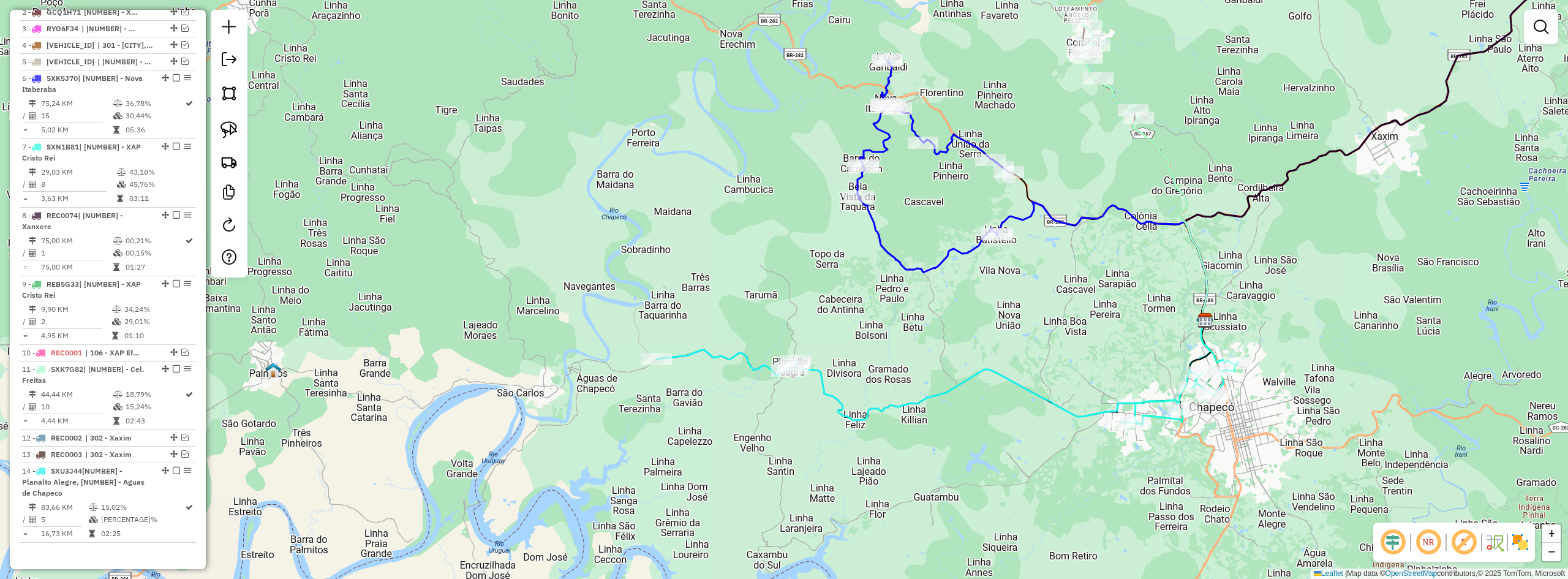 drag, startPoint x: 867, startPoint y: 325, endPoint x: 773, endPoint y: 398, distance: 119.0168 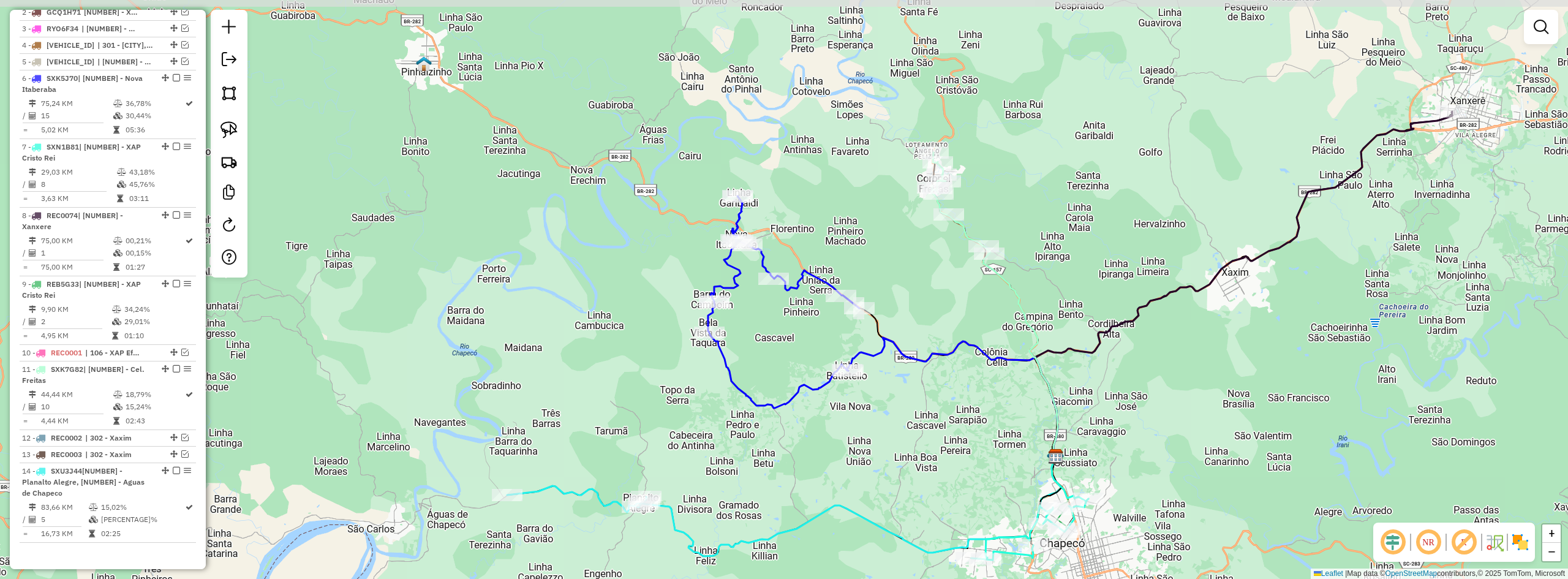 drag, startPoint x: 982, startPoint y: 258, endPoint x: 925, endPoint y: 322, distance: 85.70298 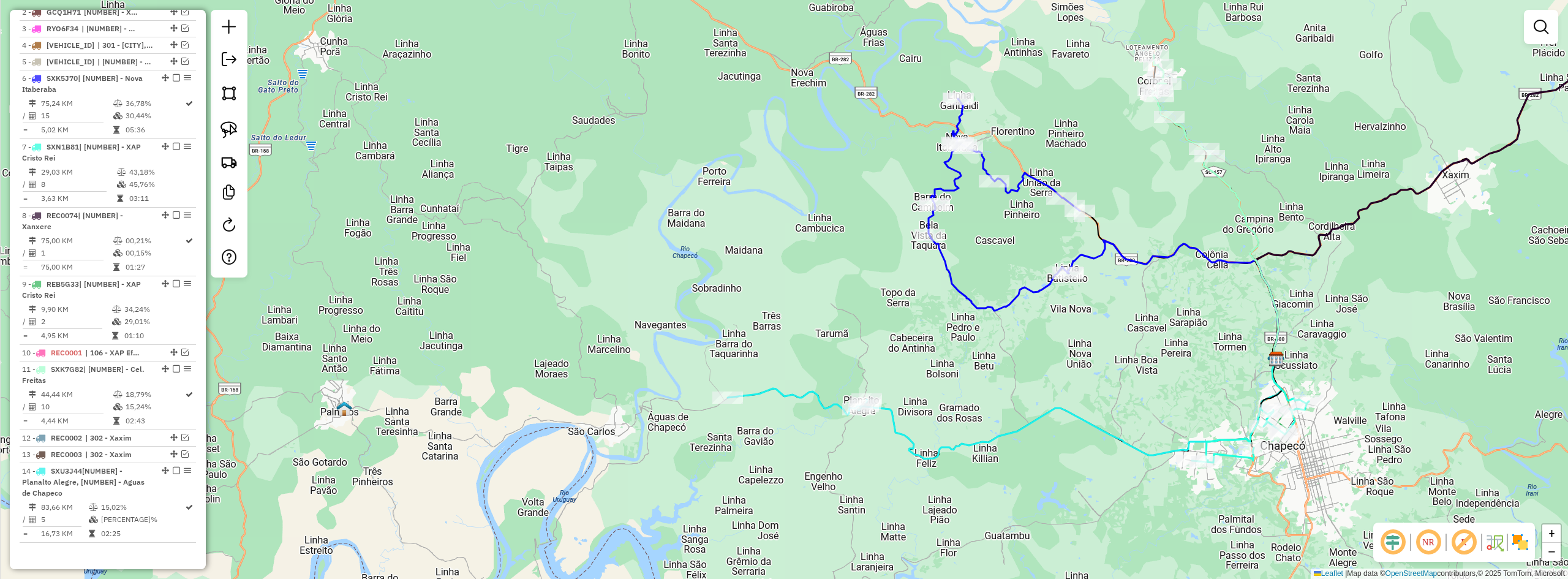 drag, startPoint x: 561, startPoint y: 361, endPoint x: 776, endPoint y: 261, distance: 237.11811 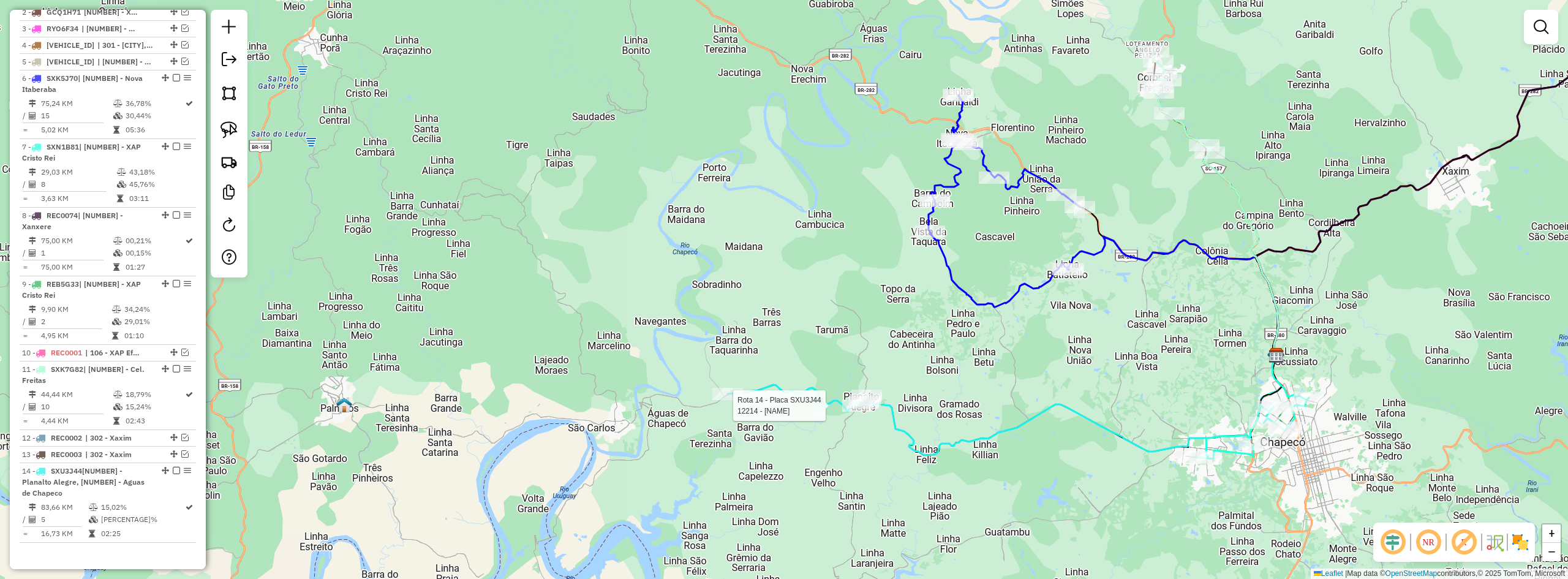 select on "*********" 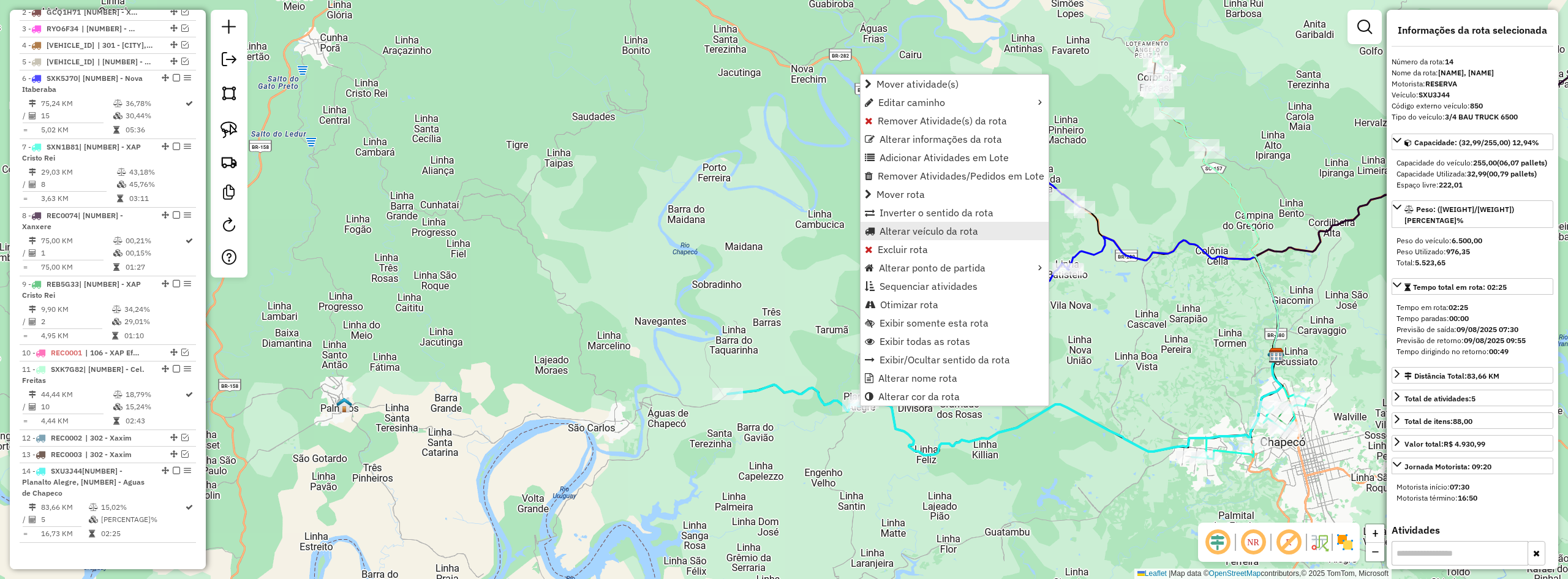 click on "Alterar veículo da rota" at bounding box center [929, 231] 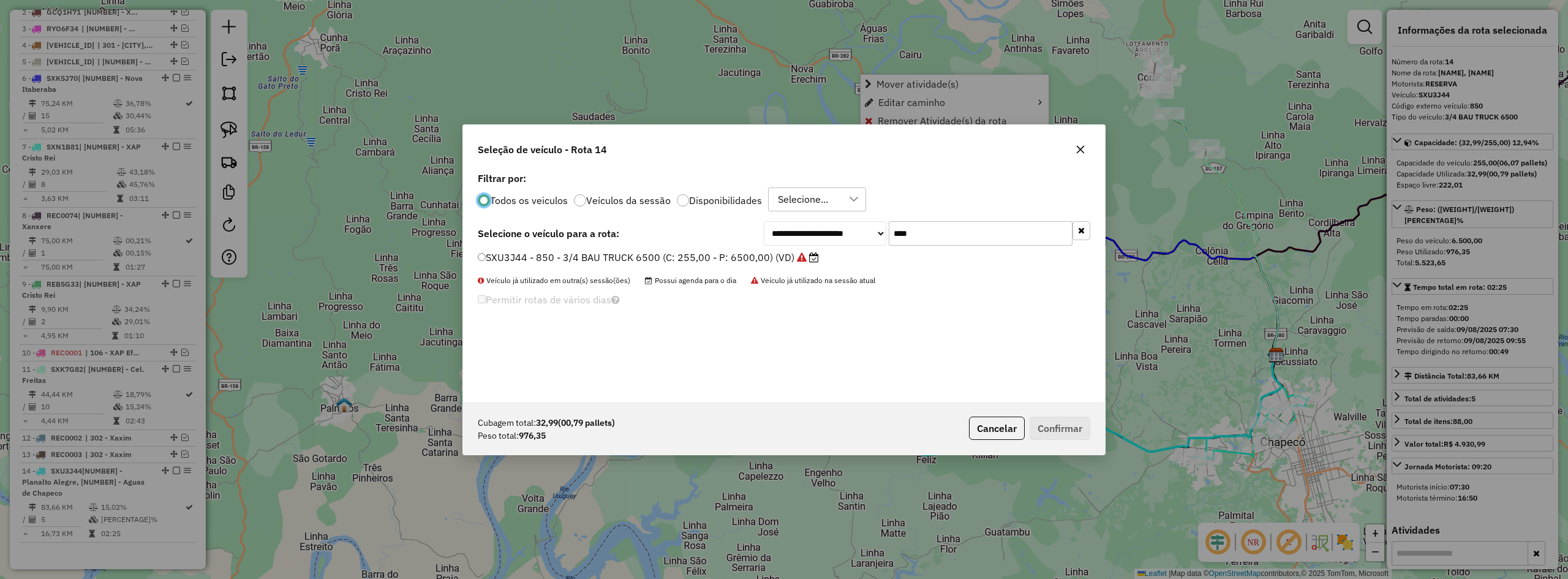 scroll, scrollTop: 7, scrollLeft: 4, axis: both 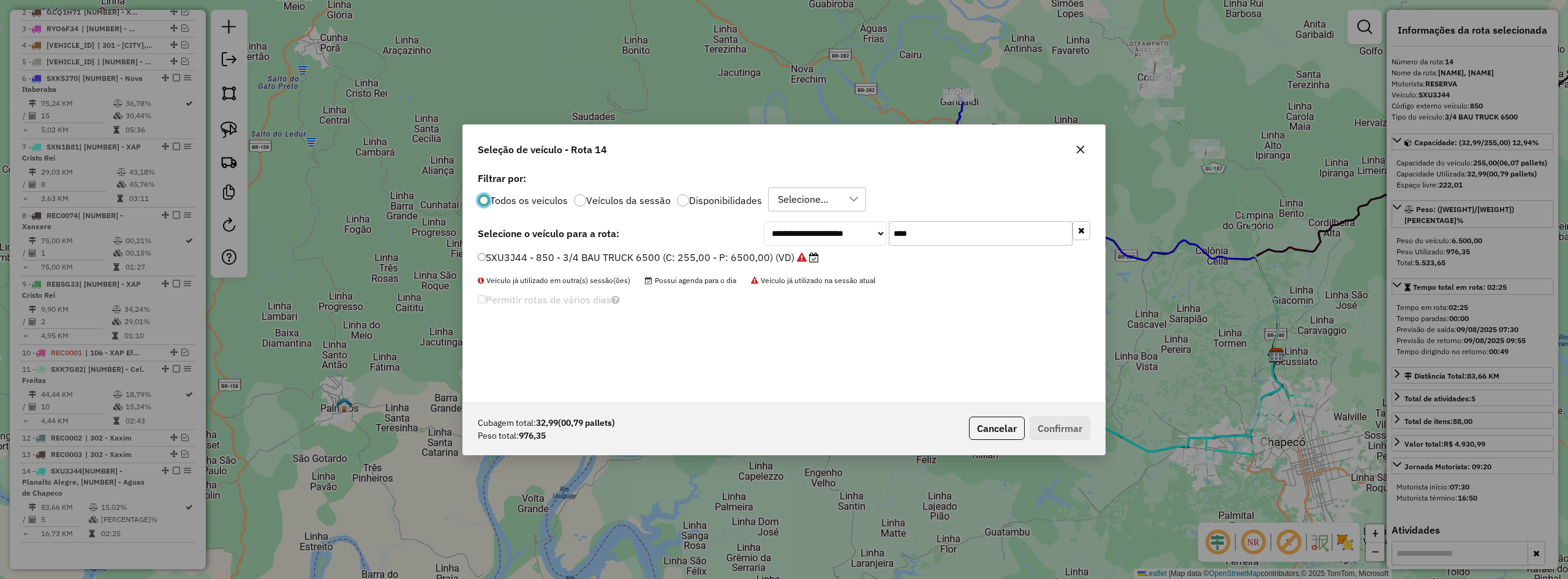 click on "****" 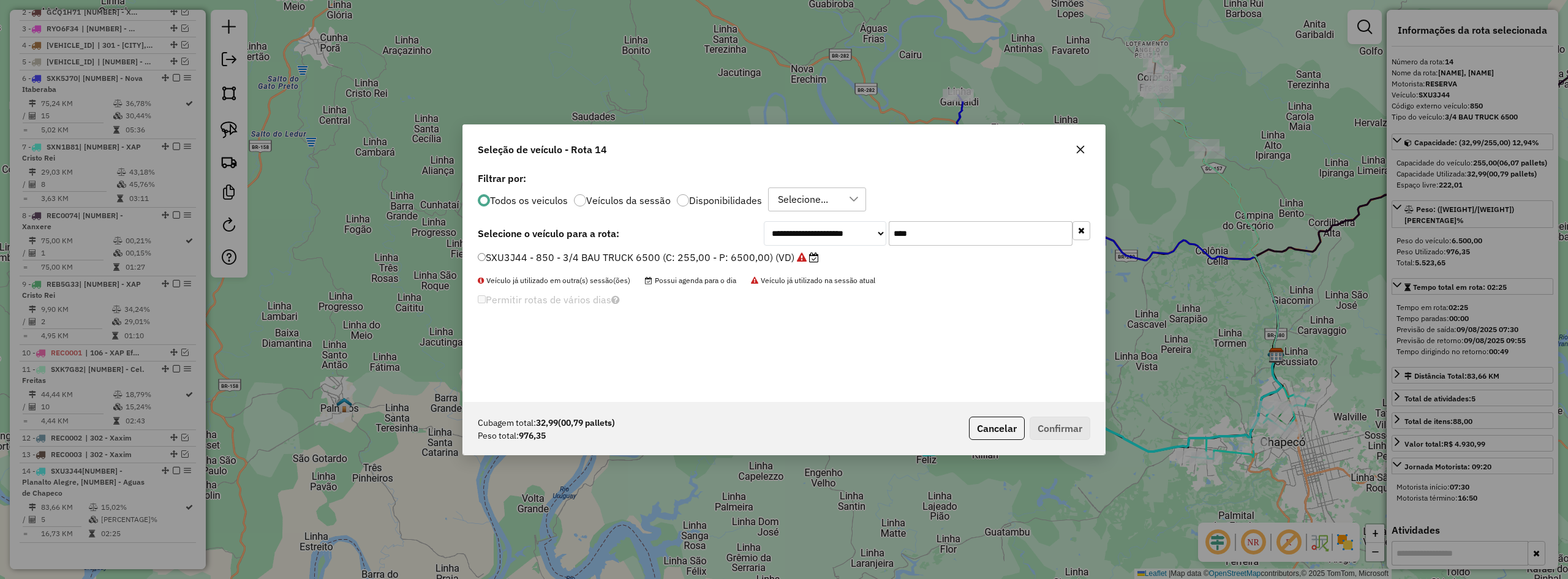 click on "****" 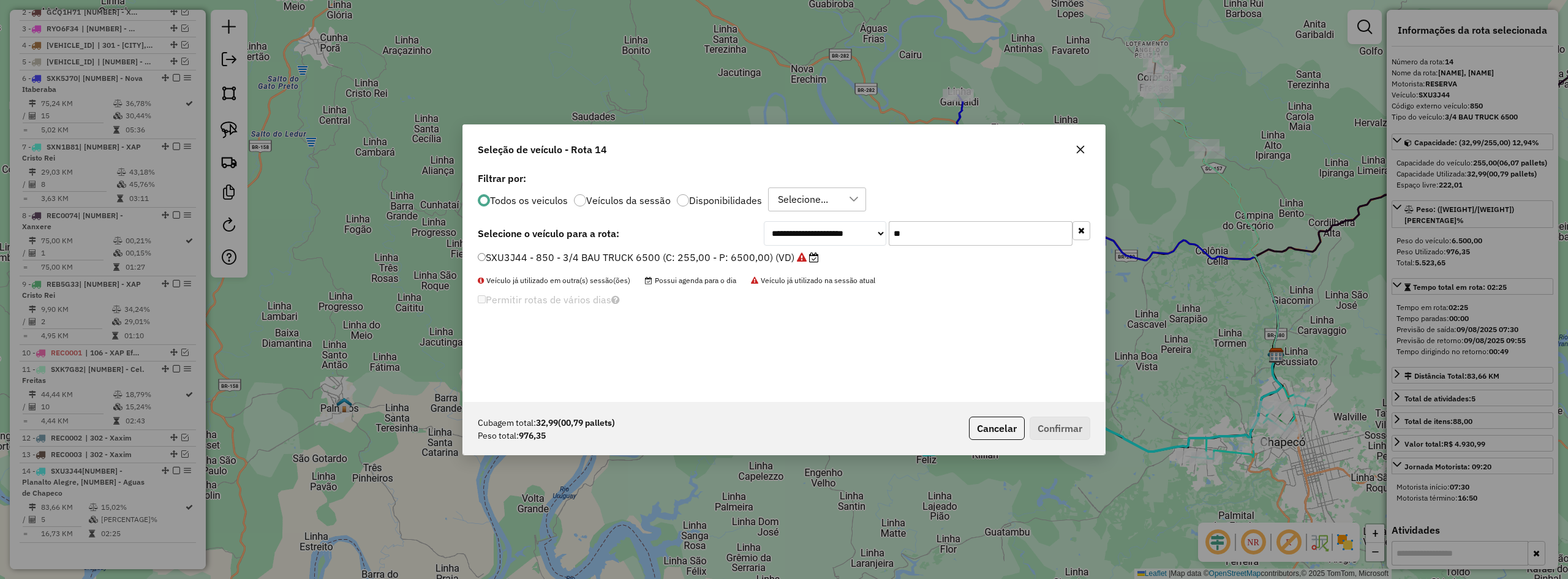 type on "*" 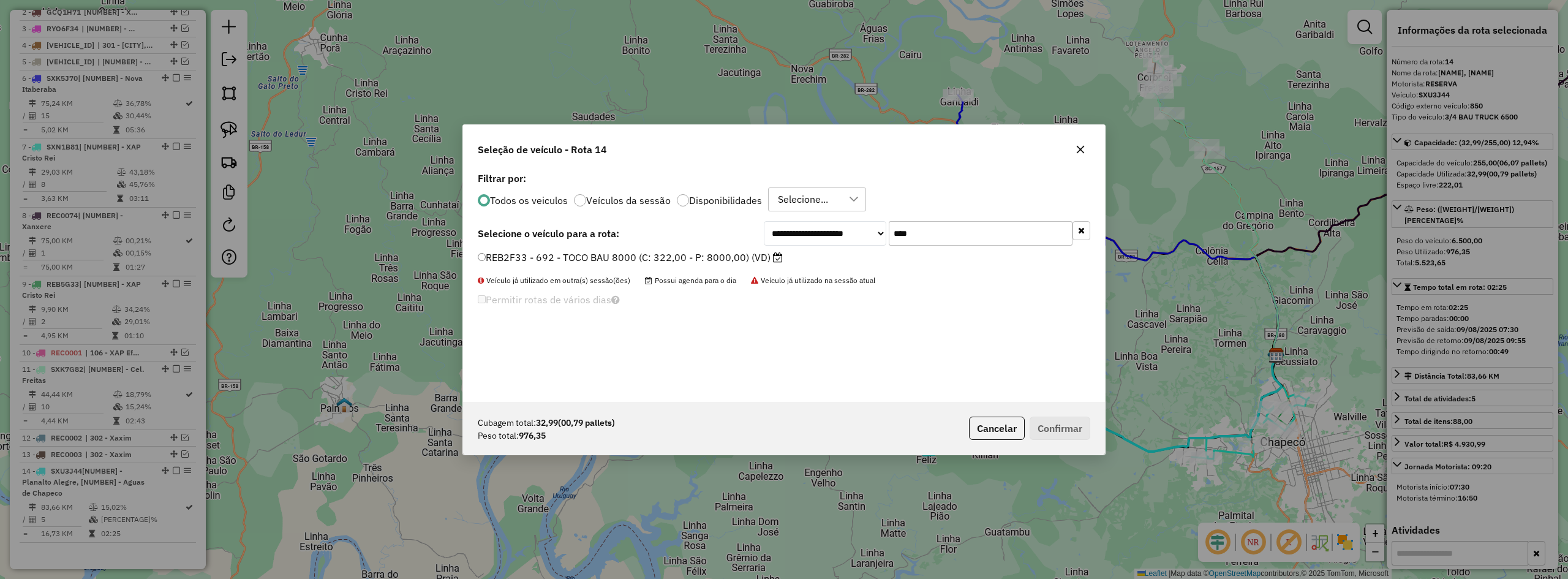 type on "****" 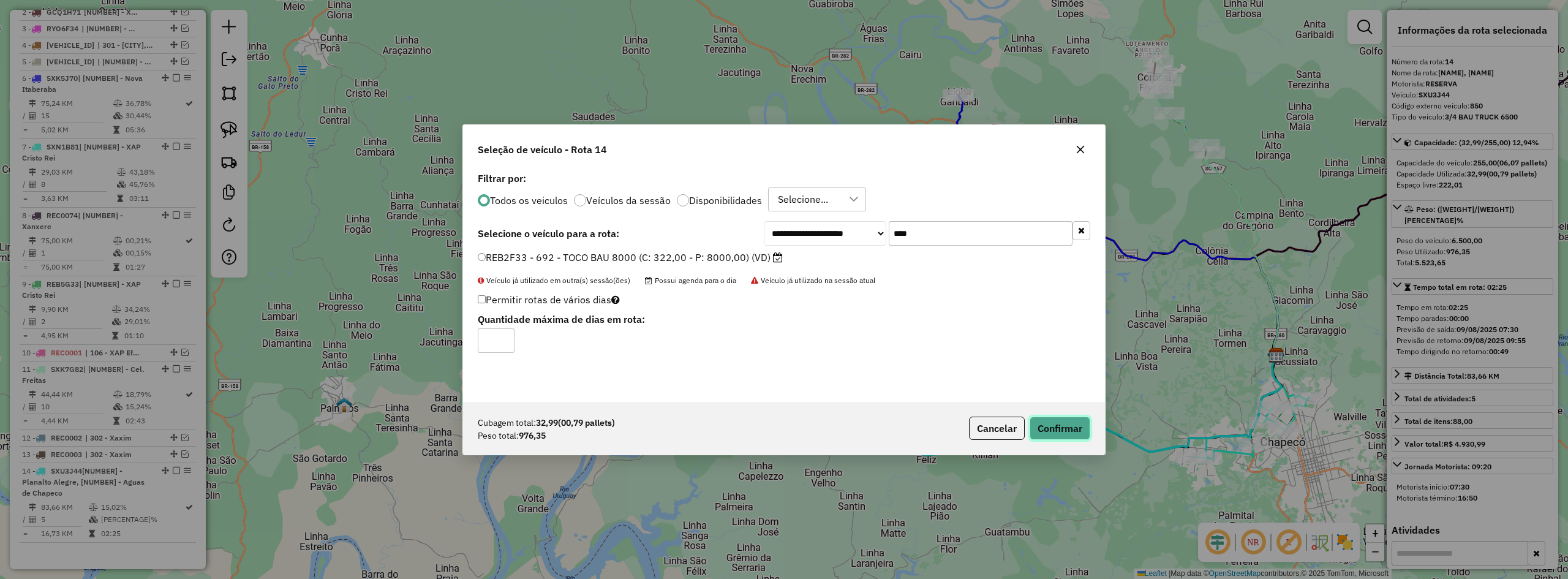 click on "Confirmar" 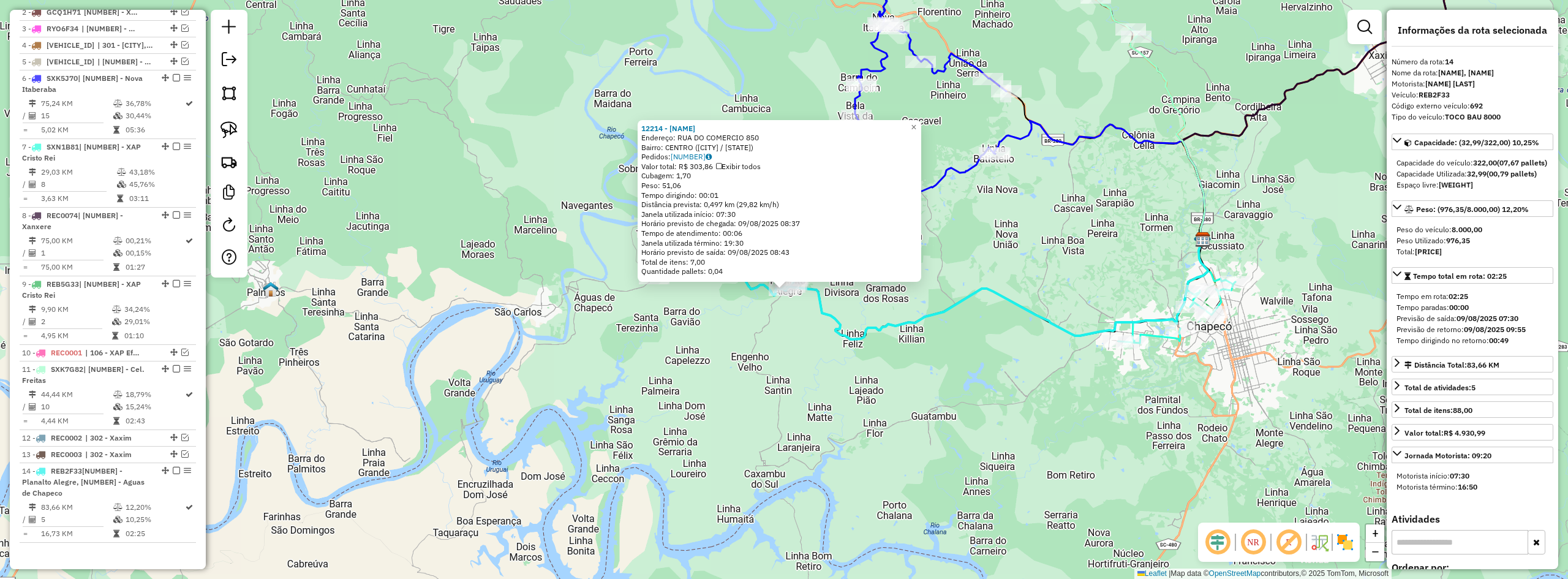 click on "12214 - GINASIO DE ESPORTES  Endereço:  RUA DO COMERCIO 850   Bairro: CENTRO (PLANALTO ALEGRE / SC)   Pedidos:  08143381   Valor total: R$ 303,86   Exibir todos   Cubagem: 1,70  Peso: 51,06  Tempo dirigindo: 00:01   Distância prevista: 0,497 km (29,82 km/h)   Janela utilizada início: 07:30   Horário previsto de chegada: 09/08/2025 08:37   Tempo de atendimento: 00:06   Janela utilizada término: 19:30   Horário previsto de saída: 09/08/2025 08:43   Total de itens: 7,00   Quantidade pallets: 0,04  × Janela de atendimento Grade de atendimento Capacidade Transportadoras Veículos Cliente Pedidos  Rotas Selecione os dias de semana para filtrar as janelas de atendimento  Seg   Ter   Qua   Qui   Sex   Sáb   Dom  Informe o período da janela de atendimento: De: Até:  Filtrar exatamente a janela do cliente  Considerar janela de atendimento padrão  Selecione os dias de semana para filtrar as grades de atendimento  Seg   Ter   Qua   Qui   Sex   Sáb   Dom   Considerar clientes sem dia de atendimento cadastrado" 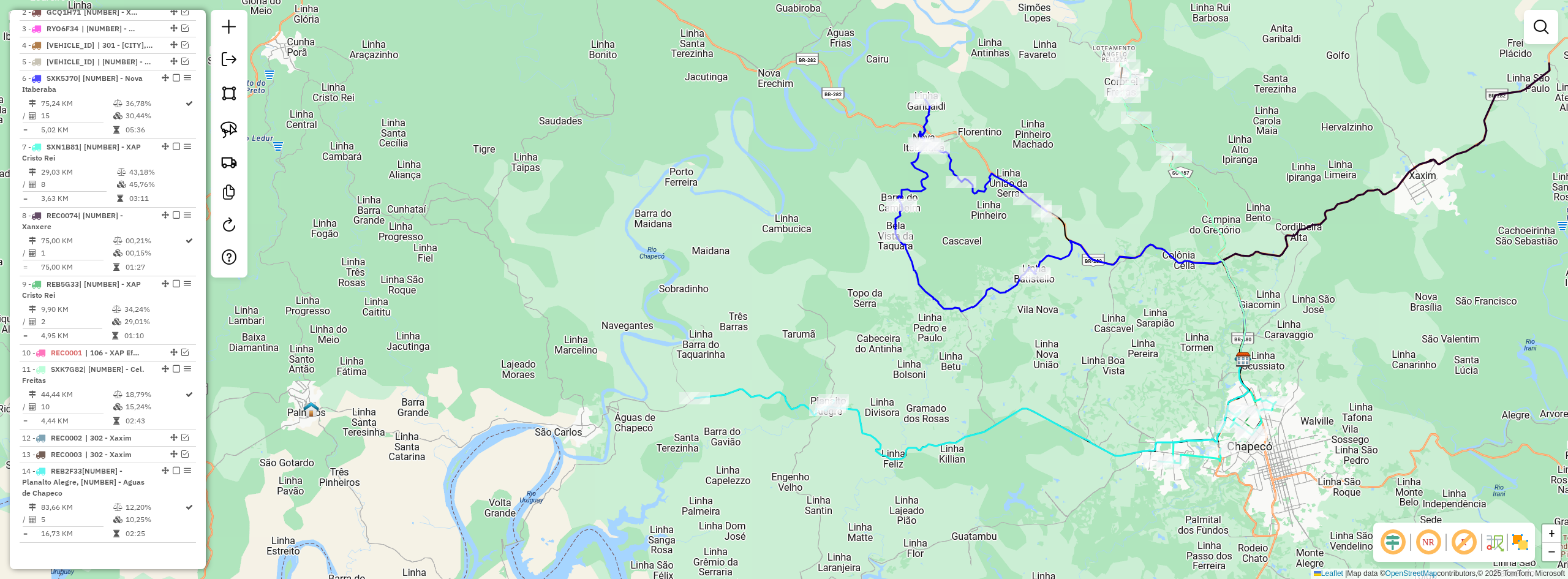 drag, startPoint x: 867, startPoint y: 312, endPoint x: 910, endPoint y: 442, distance: 136.927 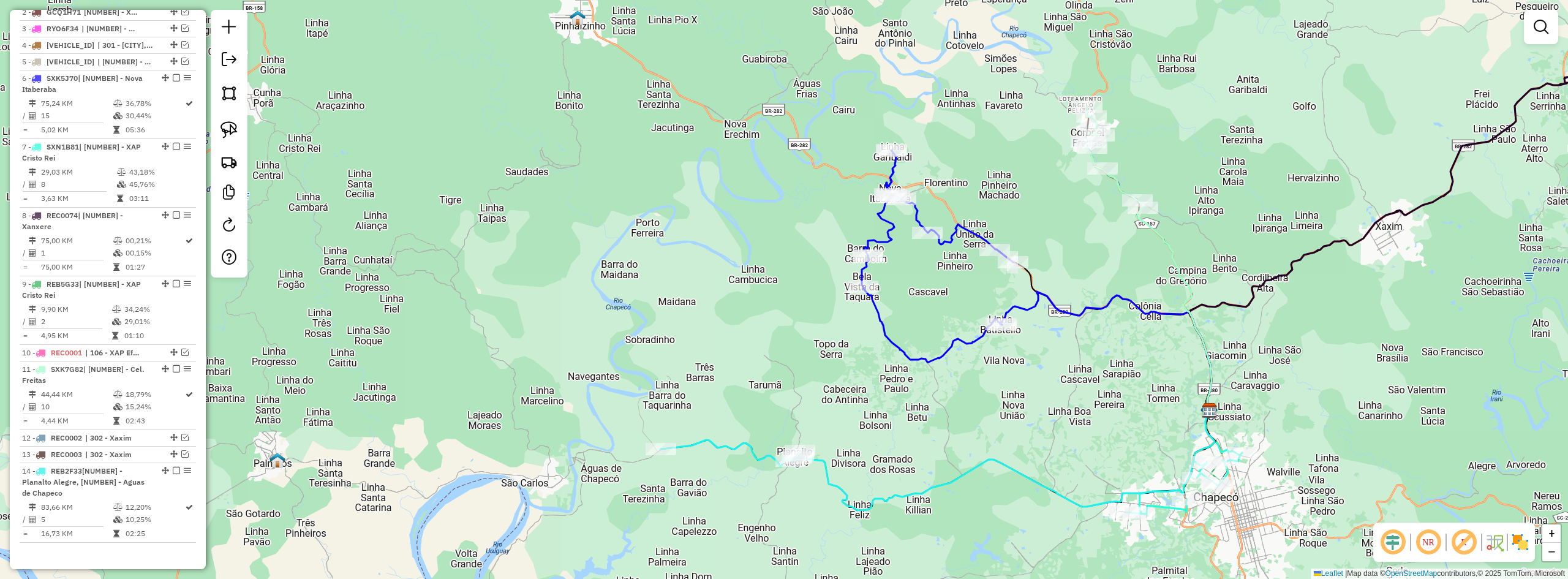 drag, startPoint x: 944, startPoint y: 387, endPoint x: 903, endPoint y: 432, distance: 60.87693 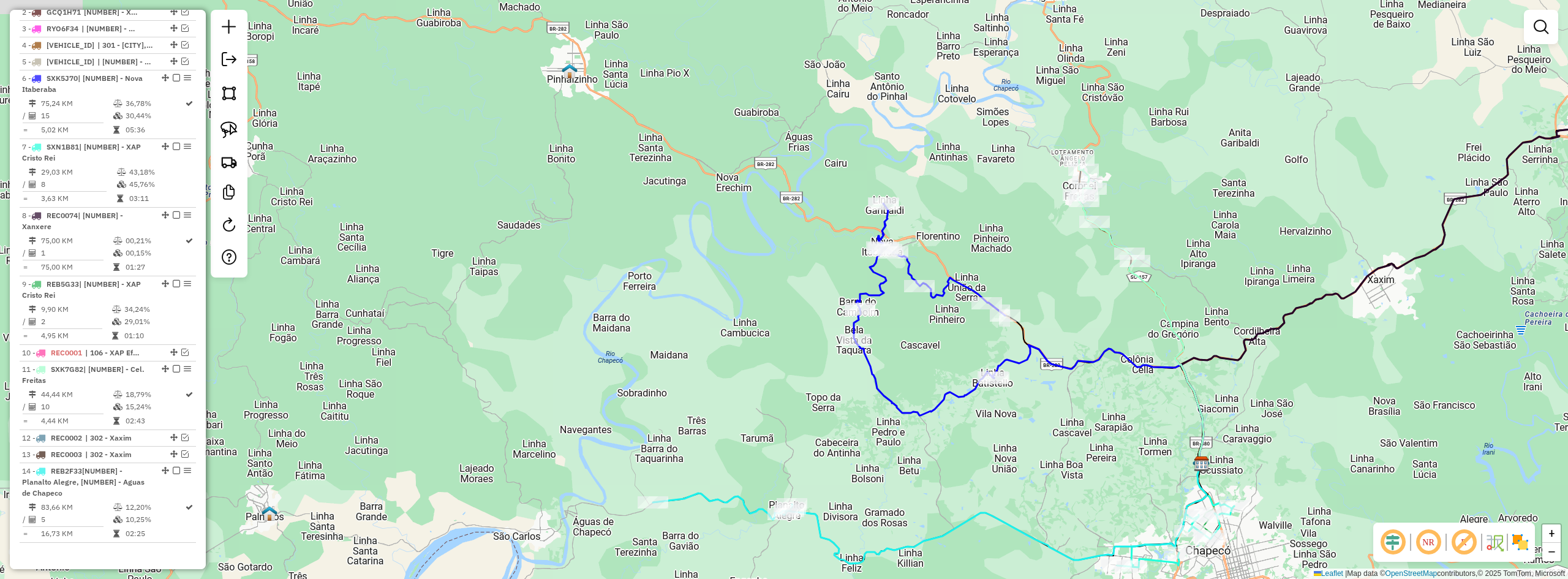 drag, startPoint x: 918, startPoint y: 345, endPoint x: 909, endPoint y: 374, distance: 30.364453 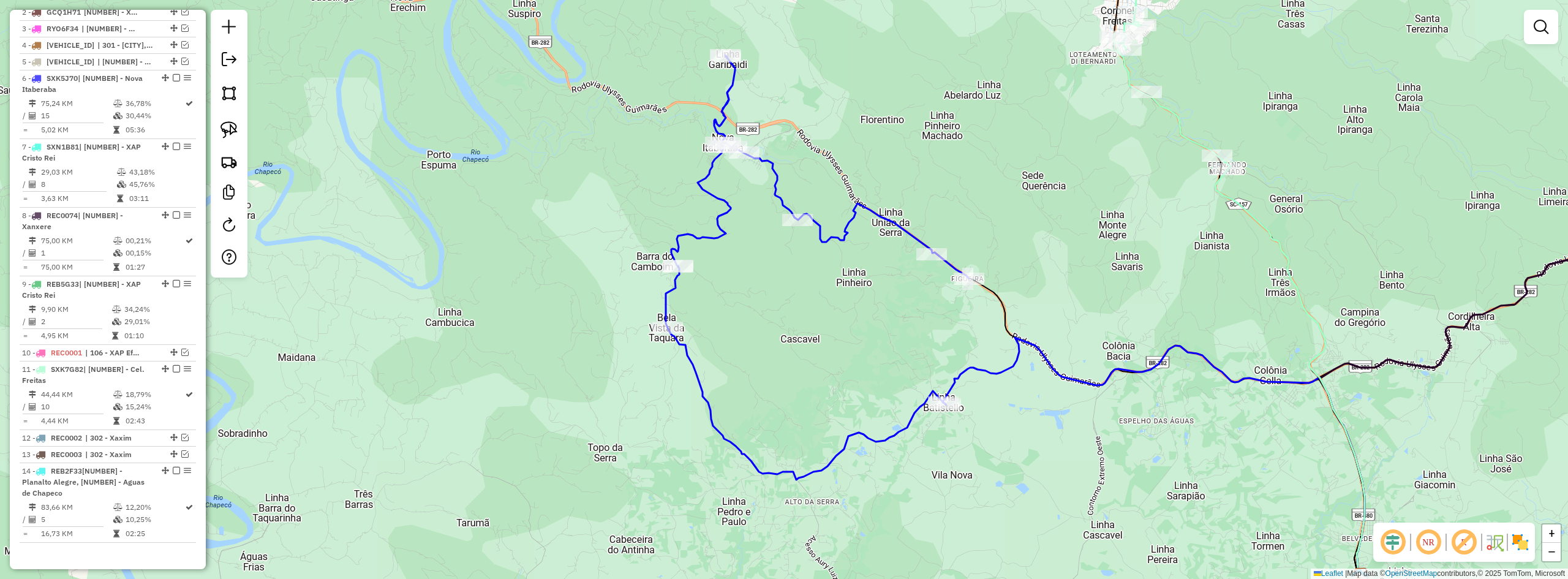 drag, startPoint x: 909, startPoint y: 316, endPoint x: 866, endPoint y: 331, distance: 46 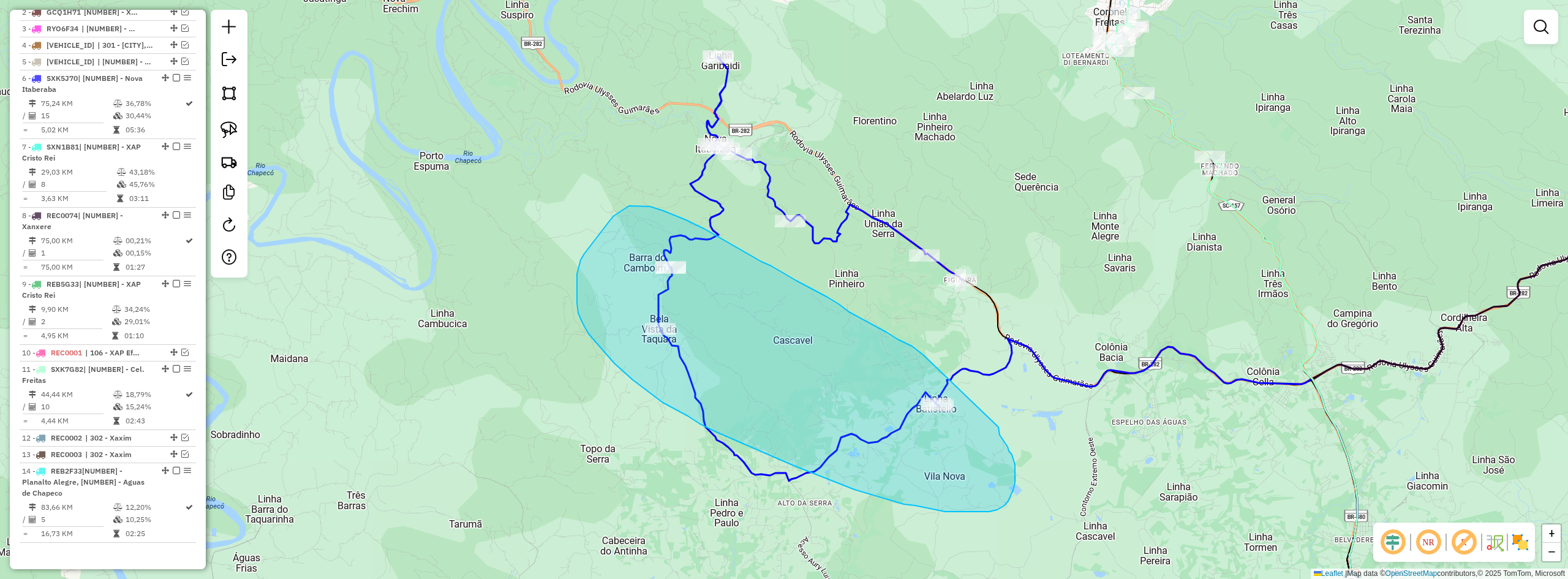 drag, startPoint x: 923, startPoint y: 355, endPoint x: 997, endPoint y: 425, distance: 101.86265 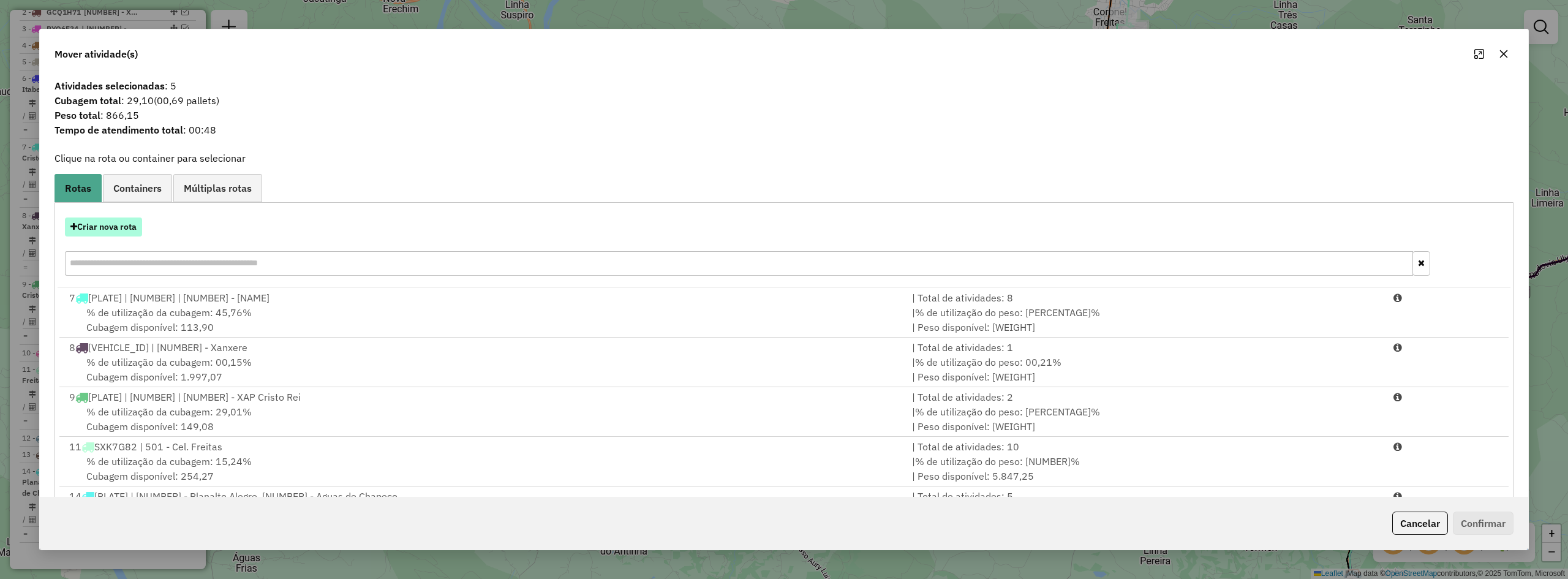 click on "Criar nova rota" at bounding box center [104, 227] 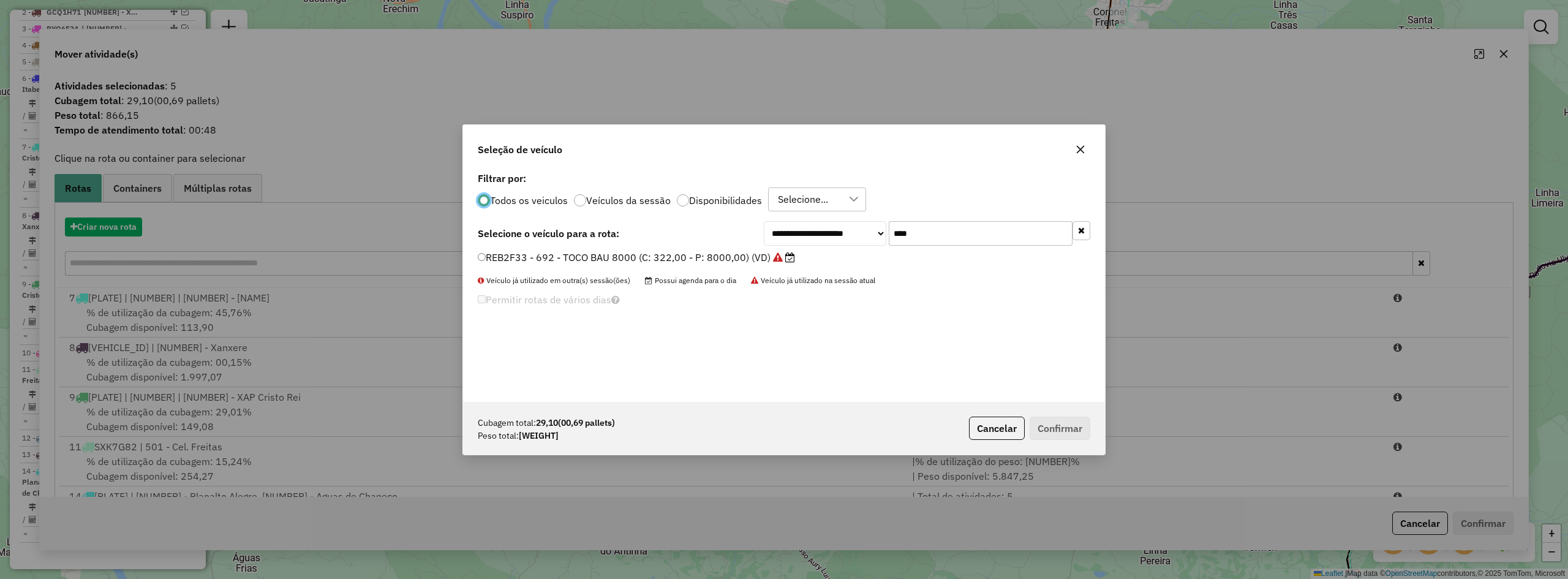 scroll, scrollTop: 7, scrollLeft: 4, axis: both 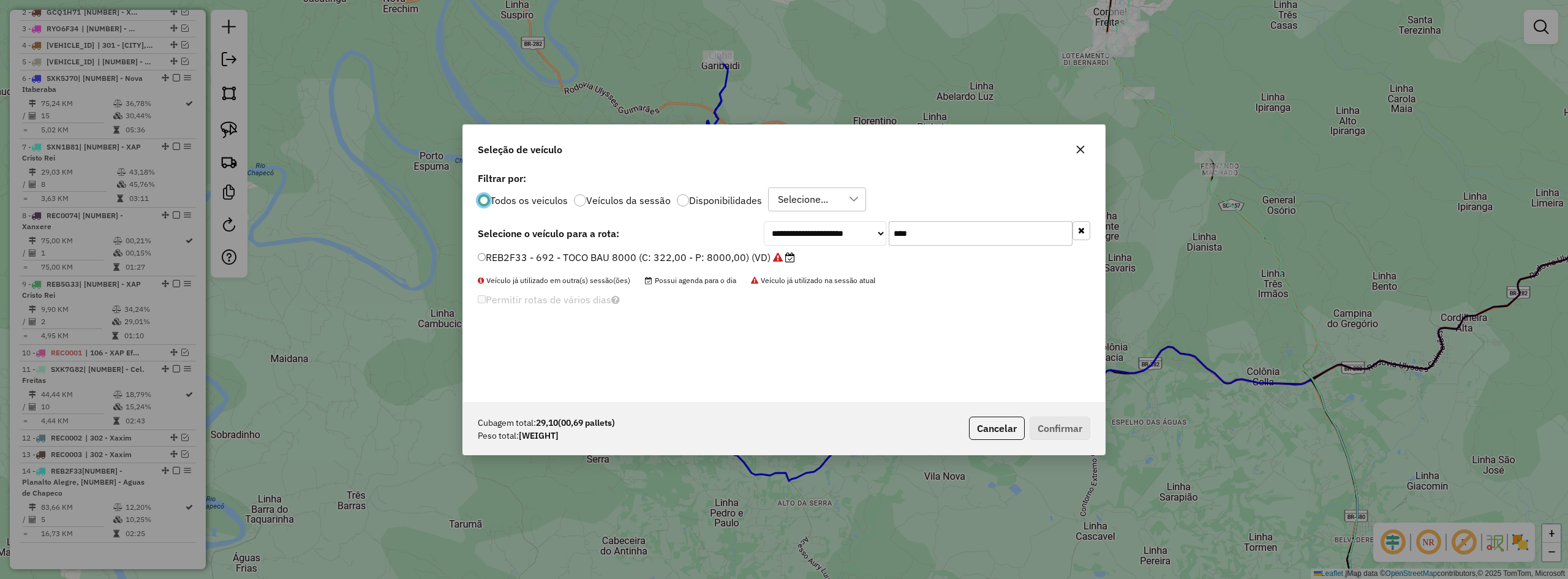 click on "****" 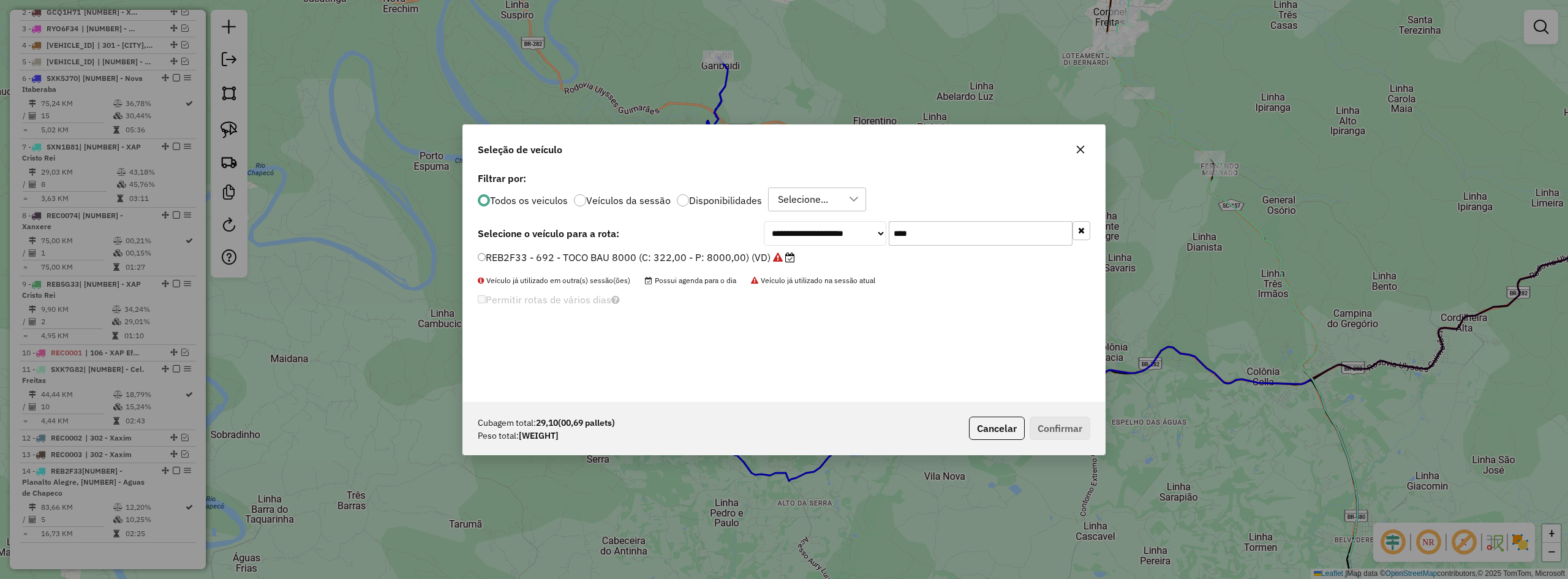 click on "****" 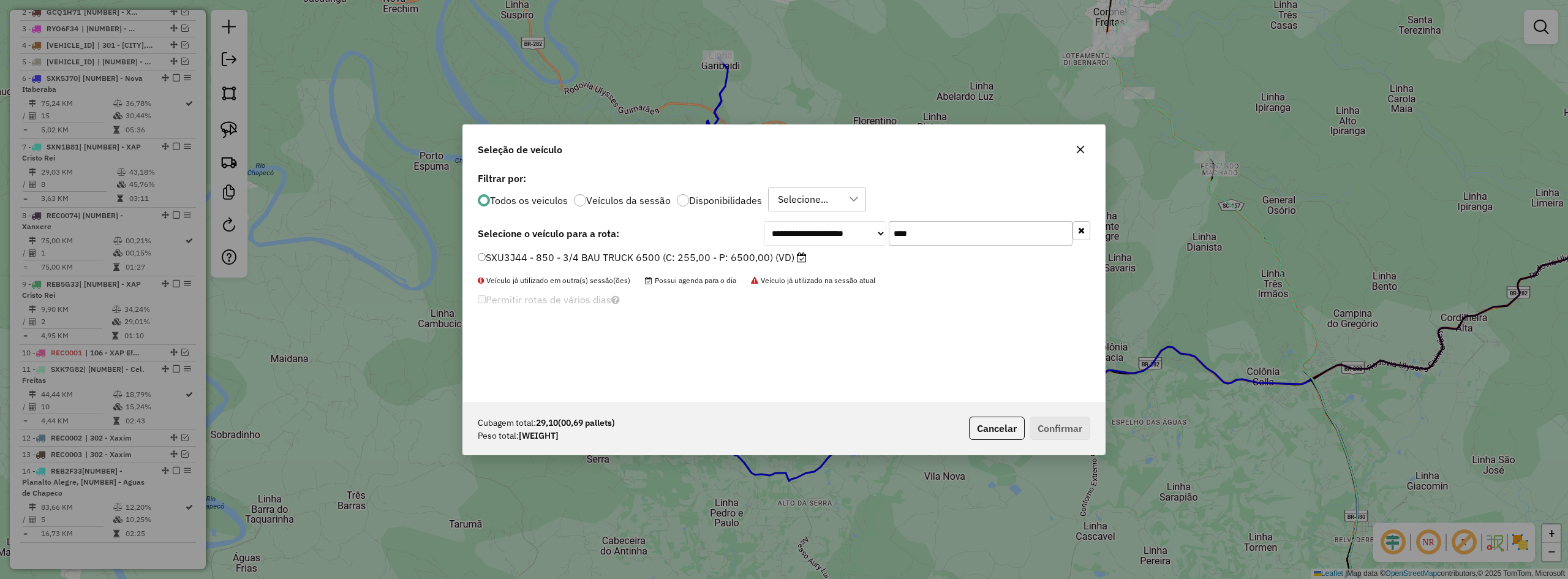 type on "****" 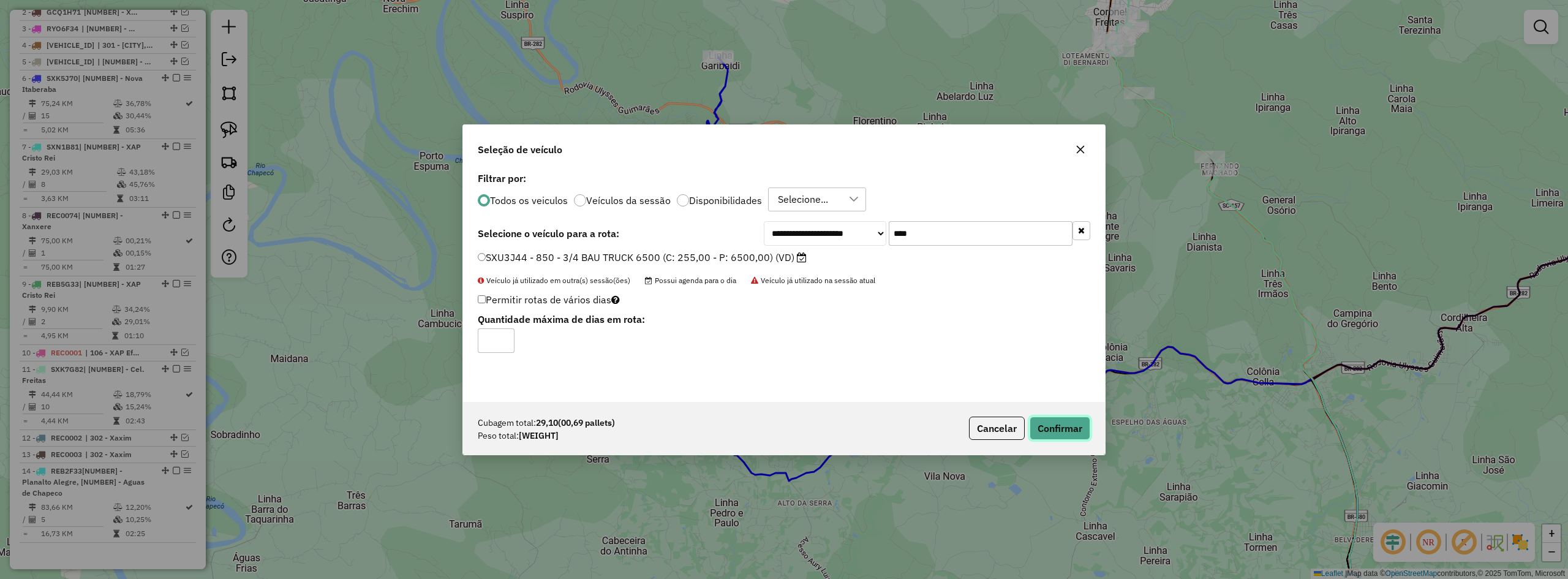 click on "Confirmar" 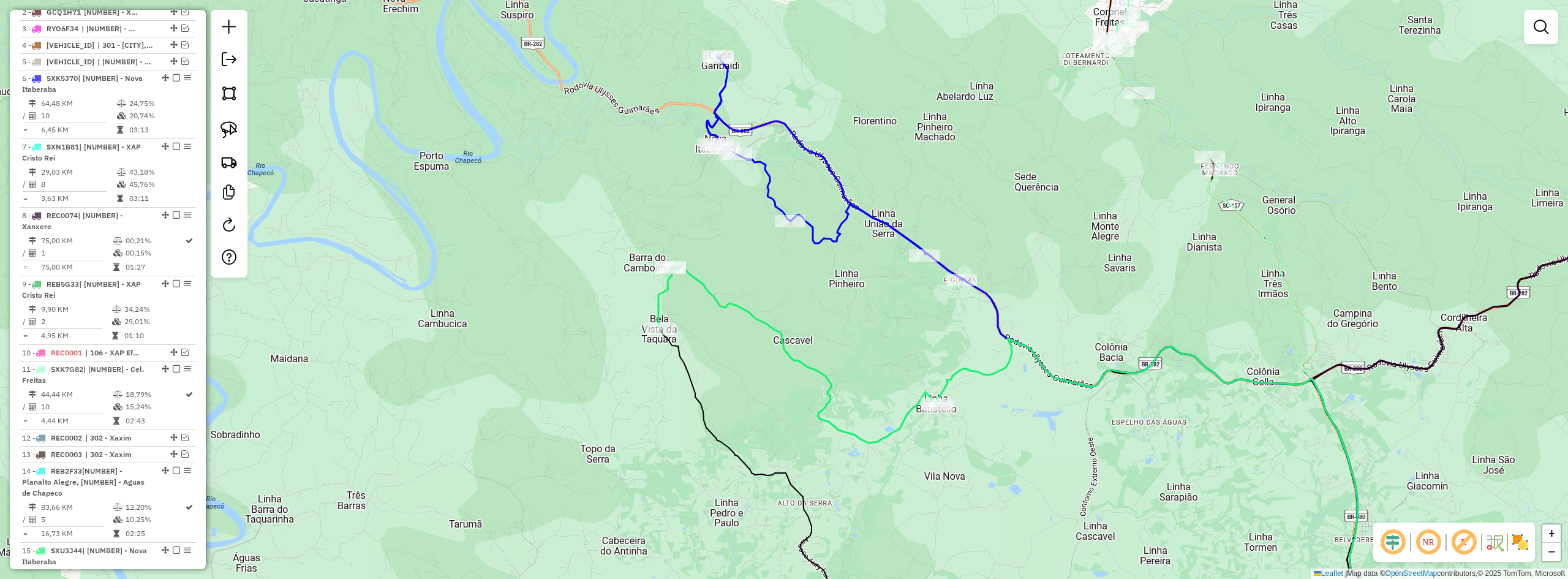 drag, startPoint x: 840, startPoint y: 262, endPoint x: 823, endPoint y: 233, distance: 33.615473 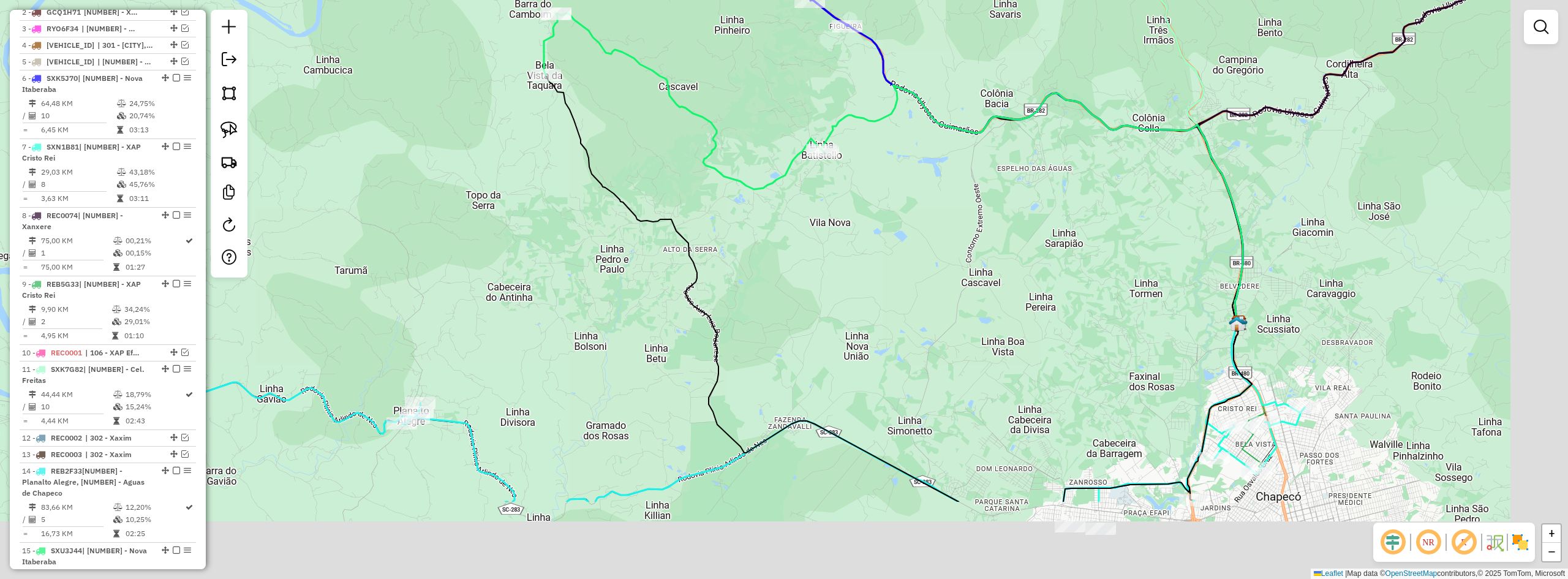 drag, startPoint x: 903, startPoint y: 436, endPoint x: 820, endPoint y: 272, distance: 183.80696 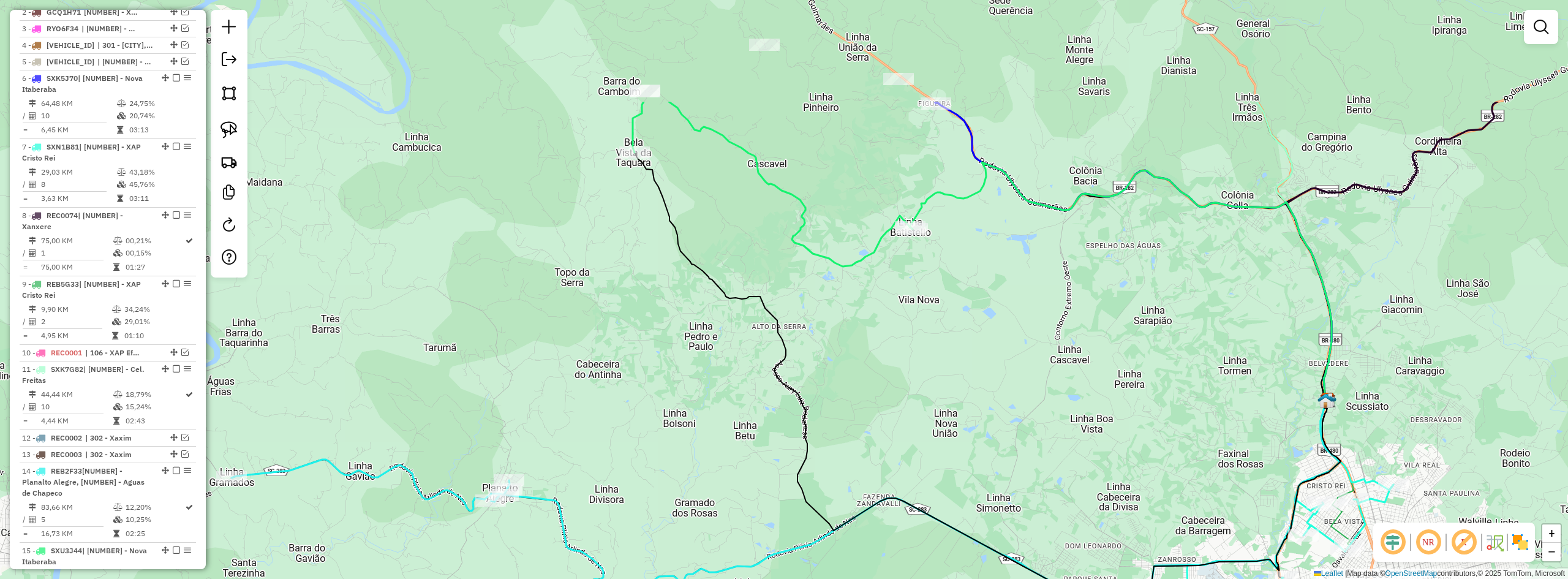 drag, startPoint x: 808, startPoint y: 233, endPoint x: 939, endPoint y: 394, distance: 207.56204 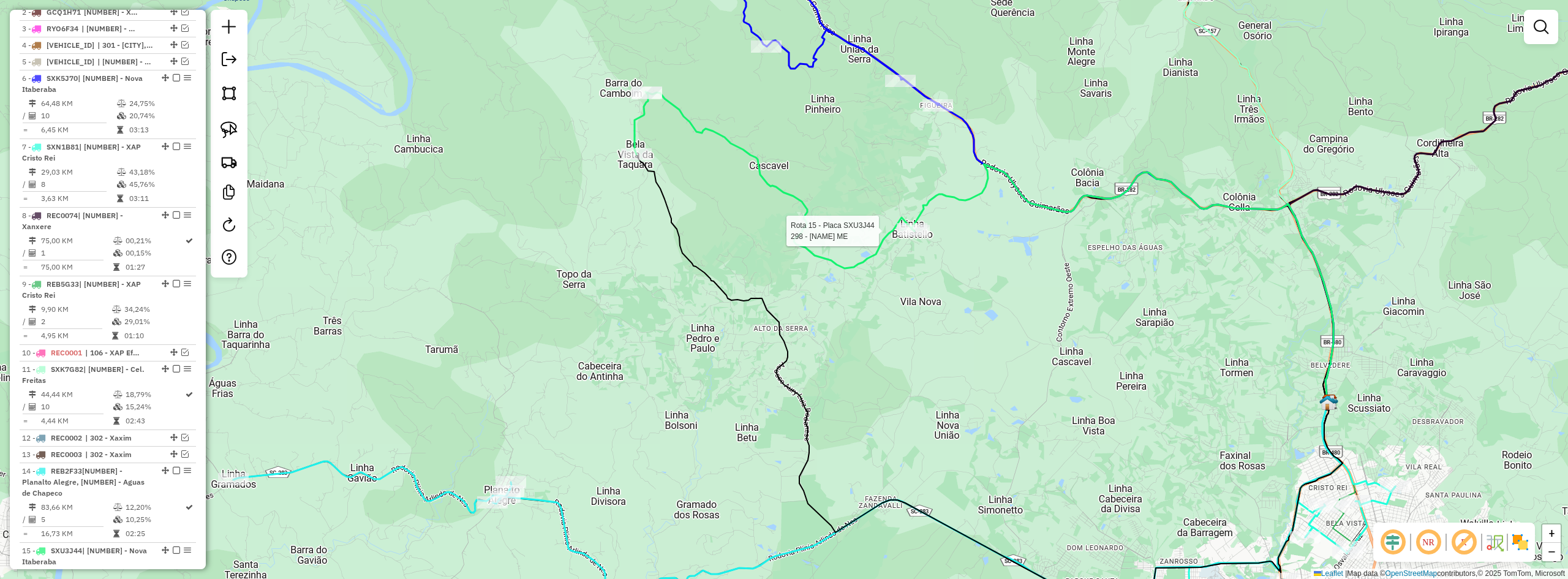 select on "*********" 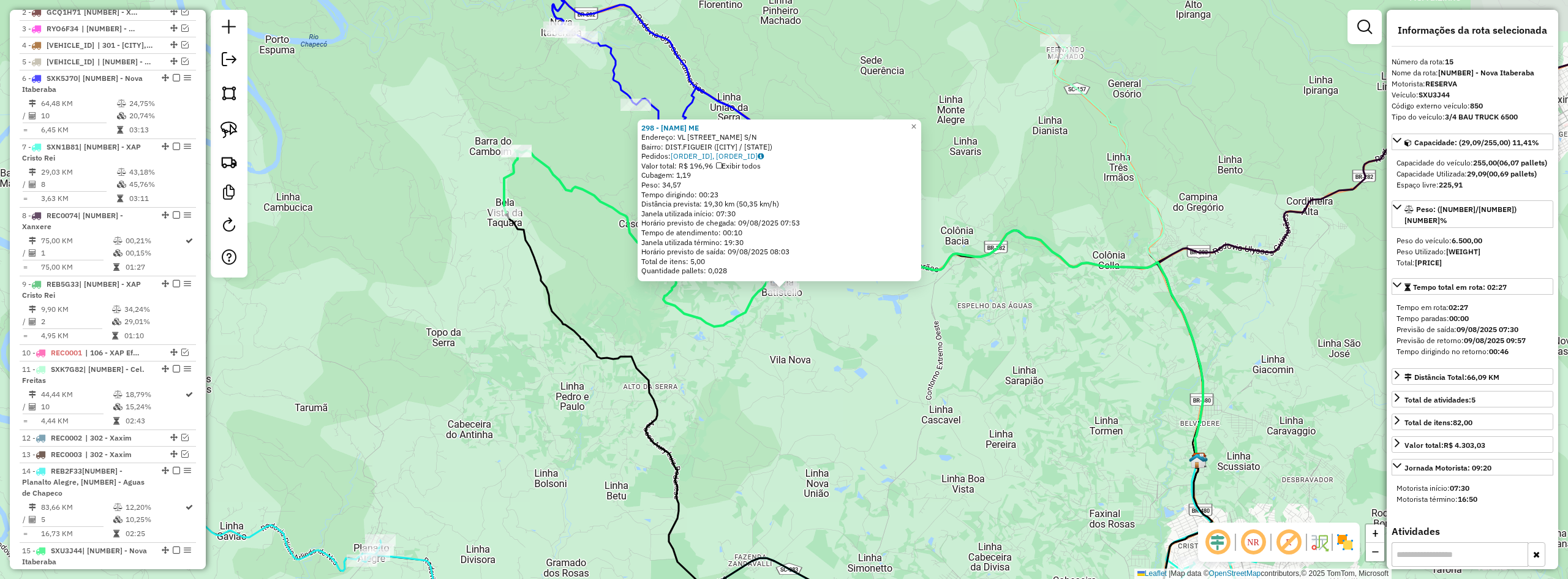 scroll, scrollTop: 580, scrollLeft: 0, axis: vertical 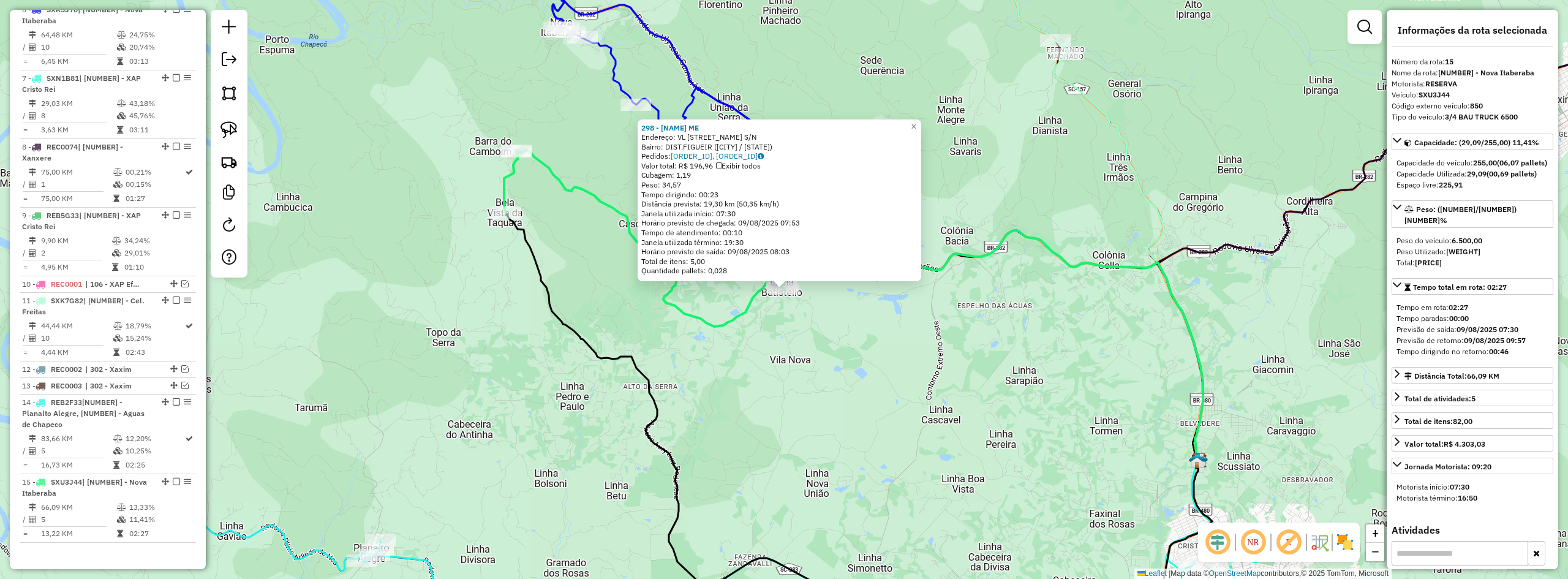click on "298 - PEDRO ALBUQUERQUE ME  Endereço: VL  BATISTELLO                    S/N   Bairro: DIST.FIGUEIR (CHAPECO / SC)   Pedidos:  08143407, 08143408   Valor total: R$ 196,96   Exibir todos   Cubagem: 1,19  Peso: 34,57  Tempo dirigindo: 00:23   Distância prevista: 19,30 km (50,35 km/h)   Janela utilizada início: 07:30   Horário previsto de chegada: 09/08/2025 07:53   Tempo de atendimento: 00:10   Janela utilizada término: 19:30   Horário previsto de saída: 09/08/2025 08:03   Total de itens: 5,00   Quantidade pallets: 0,028  × Janela de atendimento Grade de atendimento Capacidade Transportadoras Veículos Cliente Pedidos  Rotas Selecione os dias de semana para filtrar as janelas de atendimento  Seg   Ter   Qua   Qui   Sex   Sáb   Dom  Informe o período da janela de atendimento: De: Até:  Filtrar exatamente a janela do cliente  Considerar janela de atendimento padrão  Selecione os dias de semana para filtrar as grades de atendimento  Seg   Ter   Qua   Qui   Sex   Sáb   Dom   Peso mínimo:   De:   Até:" 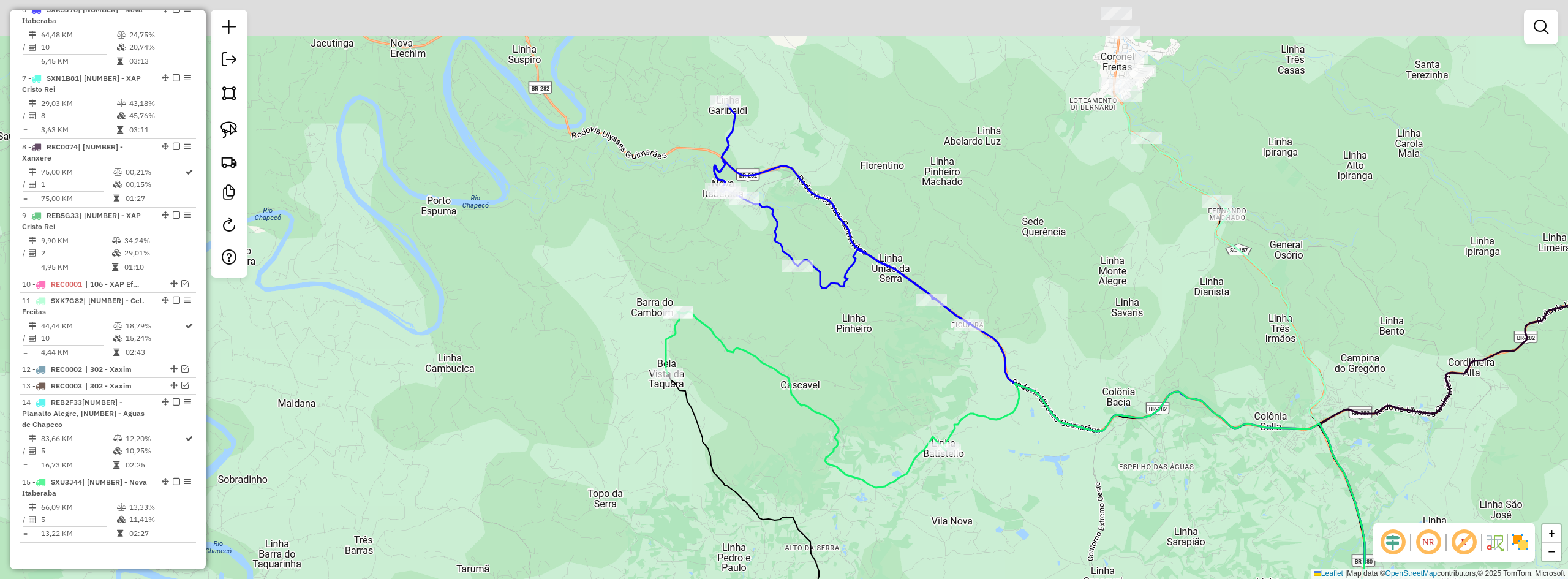 drag, startPoint x: 884, startPoint y: 369, endPoint x: 1052, endPoint y: 518, distance: 224.55512 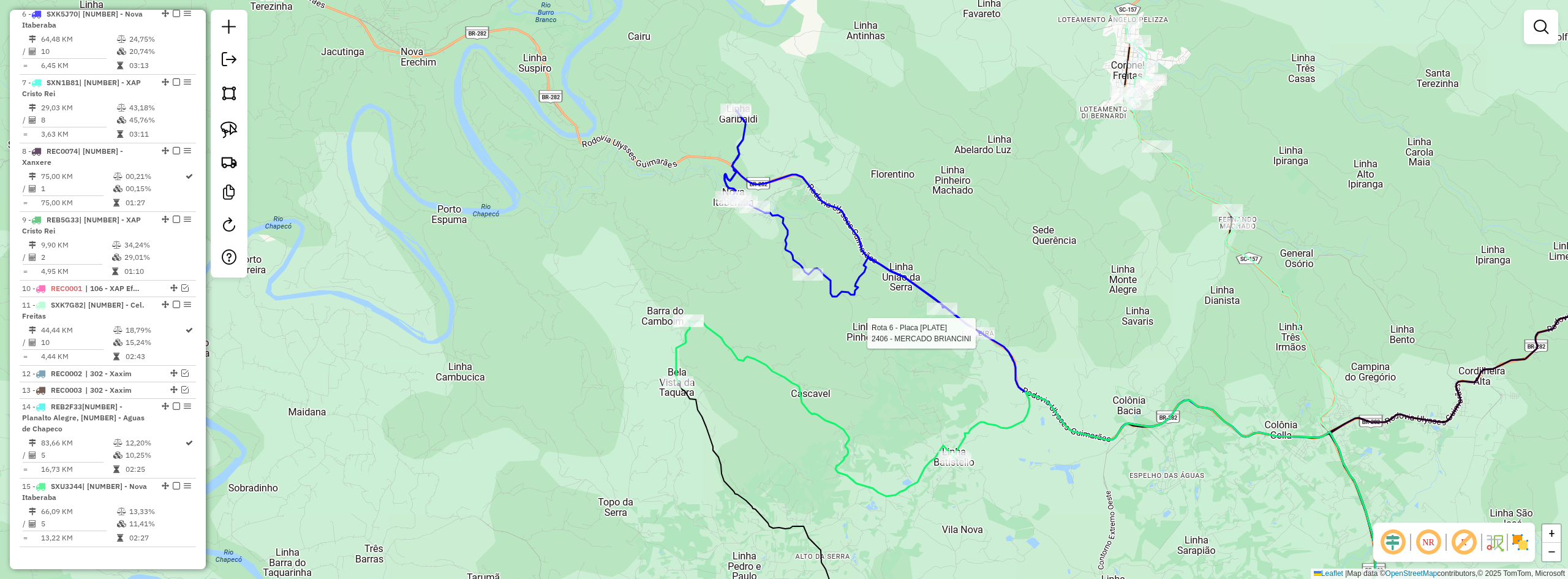 select on "*********" 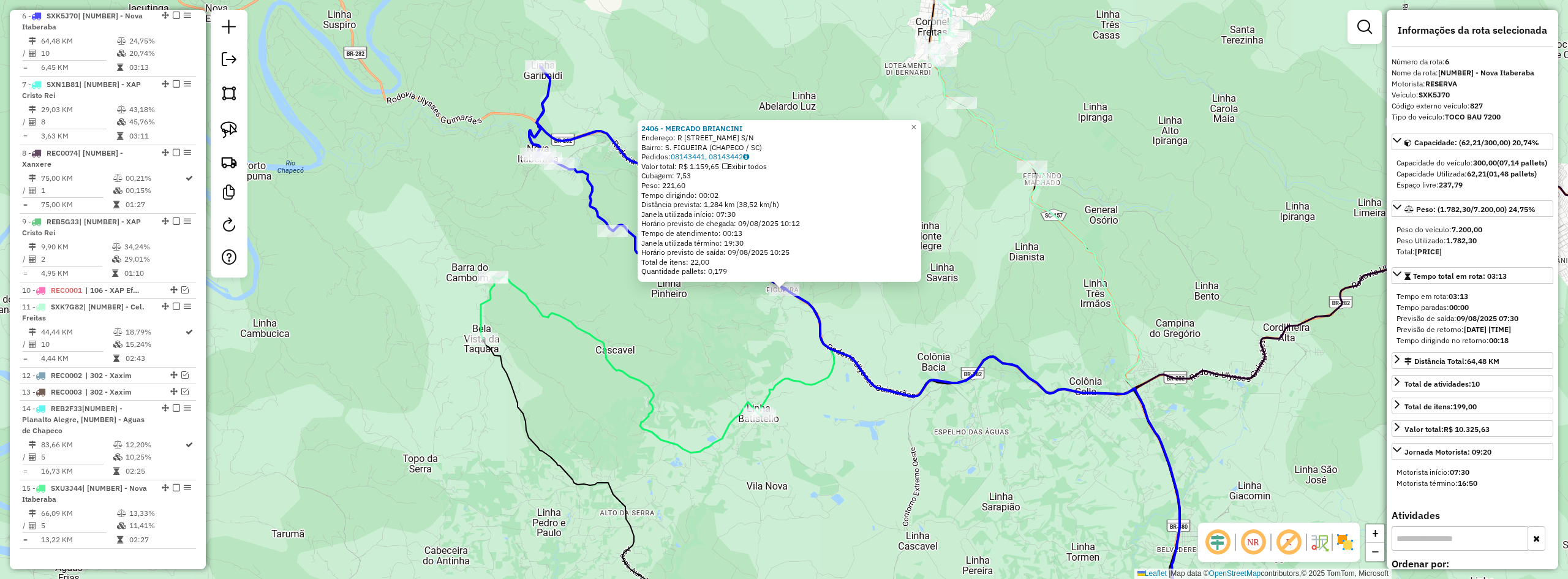 scroll, scrollTop: 572, scrollLeft: 0, axis: vertical 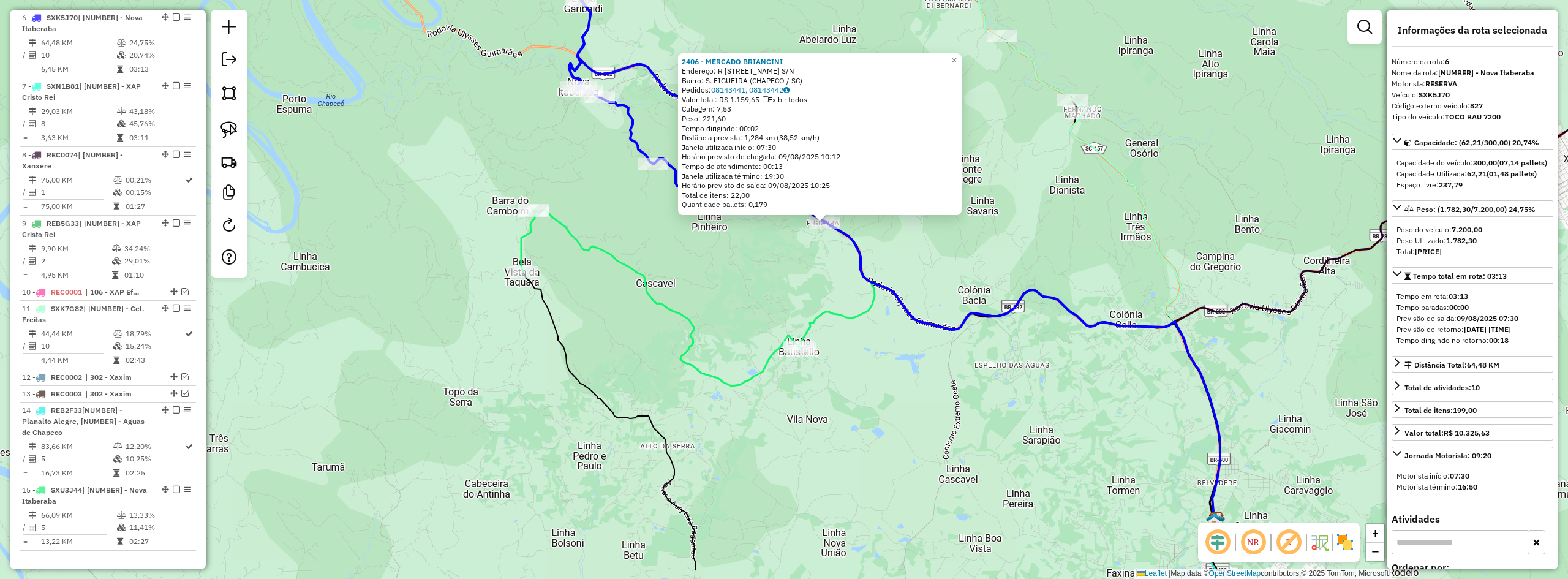 drag, startPoint x: 884, startPoint y: 466, endPoint x: 925, endPoint y: 400, distance: 77.69813 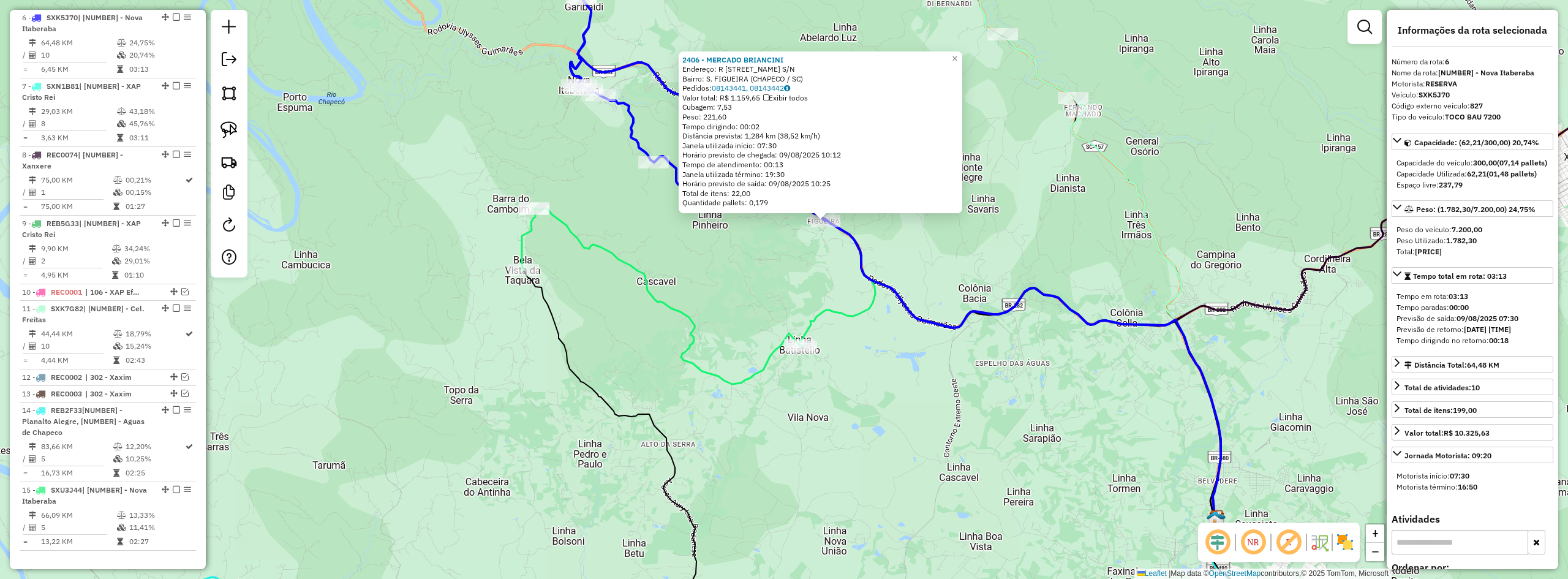 click on "2406 - MERCADO BRIANCINI  Endereço:  R PRINCIPAL S/N   Bairro: S. FIGUEIRA (CHAPECO / SC)   Pedidos:  08143441, 08143442   Valor total: R$ 1.159,65   Exibir todos   Cubagem: 7,53  Peso: 221,60  Tempo dirigindo: 00:02   Distância prevista: 1,284 km (38,52 km/h)   Janela utilizada início: 07:30   Horário previsto de chegada: 09/08/2025 10:12   Tempo de atendimento: 00:13   Janela utilizada término: 19:30   Horário previsto de saída: 09/08/2025 10:25   Total de itens: 22,00   Quantidade pallets: 0,179  × Janela de atendimento Grade de atendimento Capacidade Transportadoras Veículos Cliente Pedidos  Rotas Selecione os dias de semana para filtrar as janelas de atendimento  Seg   Ter   Qua   Qui   Sex   Sáb   Dom  Informe o período da janela de atendimento: De: Até:  Filtrar exatamente a janela do cliente  Considerar janela de atendimento padrão  Selecione os dias de semana para filtrar as grades de atendimento  Seg   Ter   Qua   Qui   Sex   Sáb   Dom   Clientes fora do dia de atendimento selecionado" 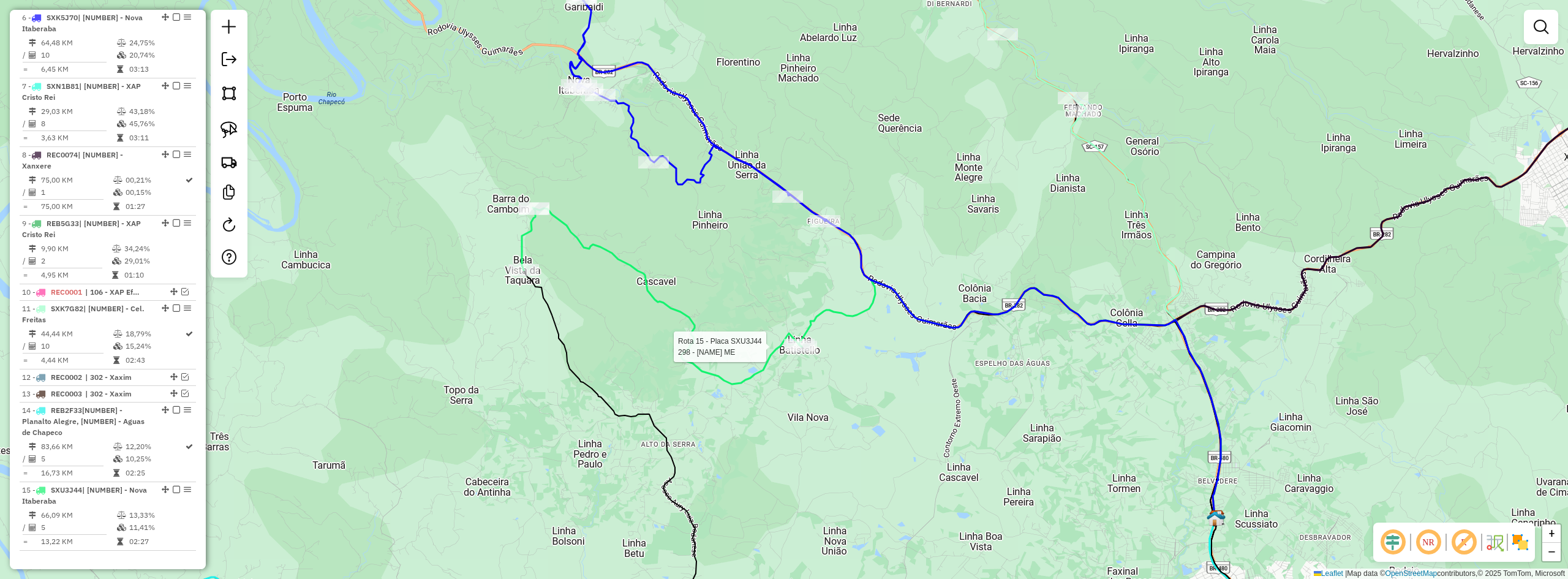 scroll, scrollTop: 580, scrollLeft: 0, axis: vertical 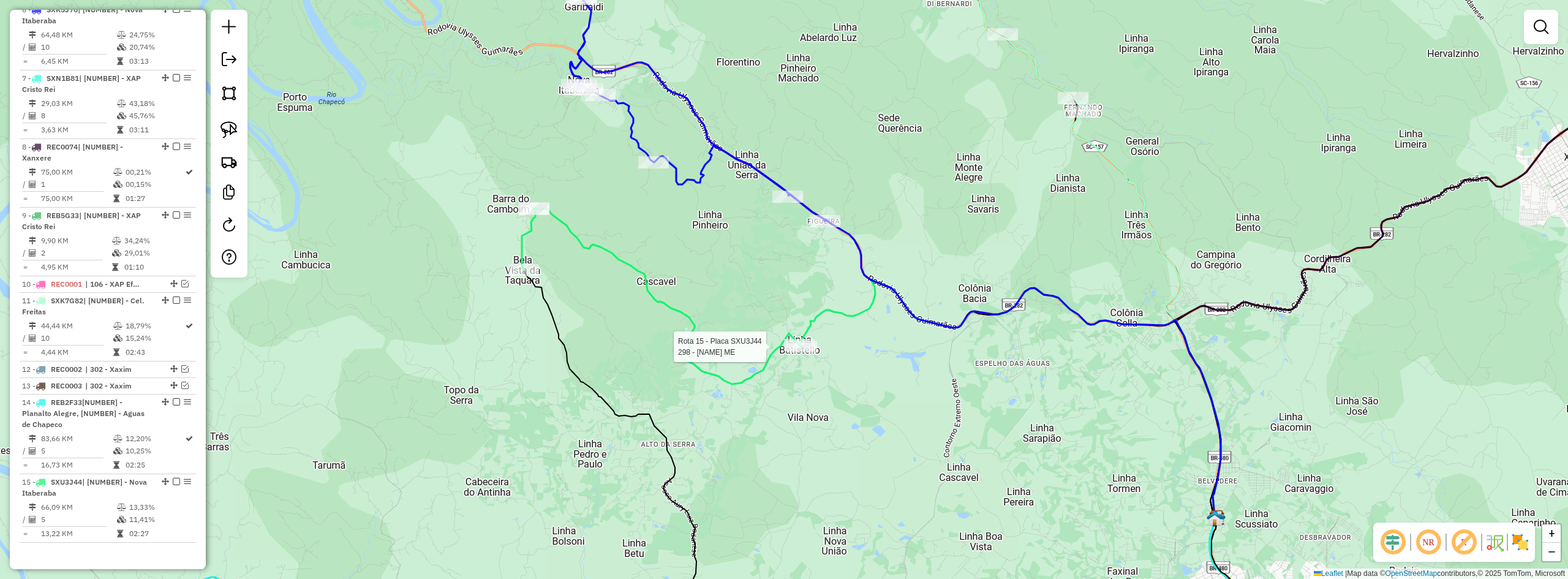 select on "*********" 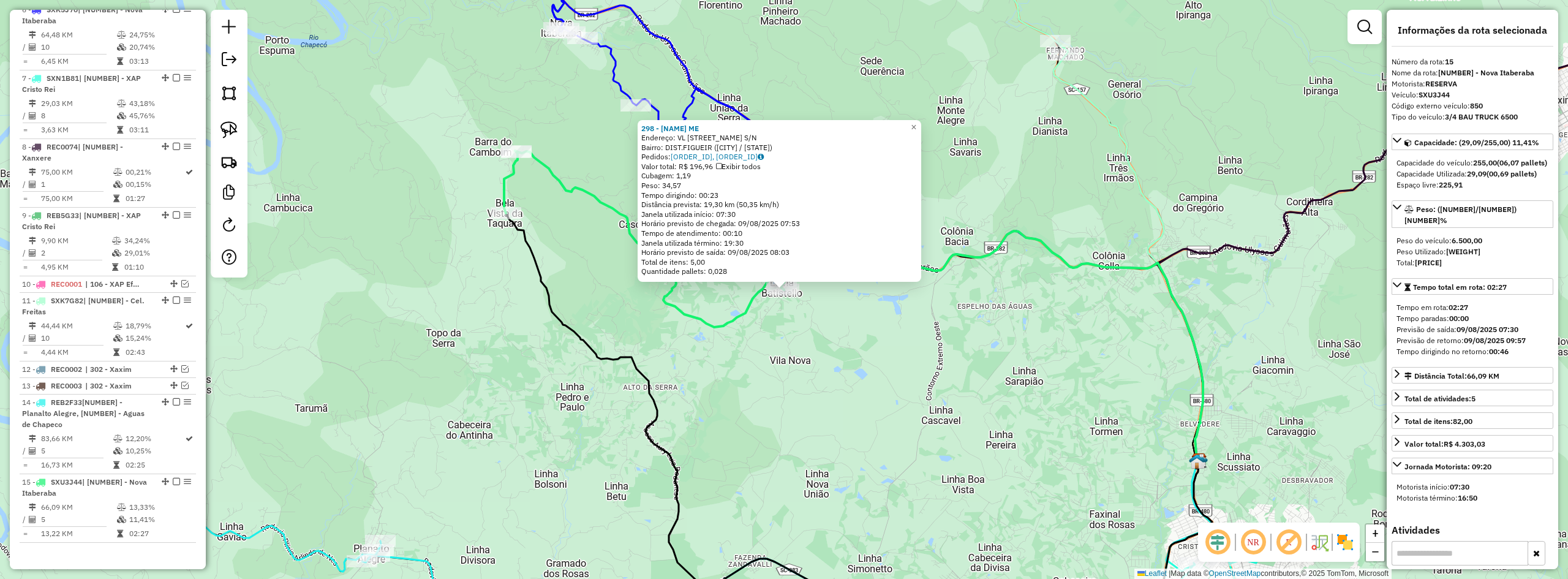 click on "298 - PEDRO ALBUQUERQUE ME  Endereço: VL  BATISTELLO                    S/N   Bairro: DIST.FIGUEIR (CHAPECO / SC)   Pedidos:  08143407, 08143408   Valor total: R$ 196,96   Exibir todos   Cubagem: 1,19  Peso: 34,57  Tempo dirigindo: 00:23   Distância prevista: 19,30 km (50,35 km/h)   Janela utilizada início: 07:30   Horário previsto de chegada: 09/08/2025 07:53   Tempo de atendimento: 00:10   Janela utilizada término: 19:30   Horário previsto de saída: 09/08/2025 08:03   Total de itens: 5,00   Quantidade pallets: 0,028  × Janela de atendimento Grade de atendimento Capacidade Transportadoras Veículos Cliente Pedidos  Rotas Selecione os dias de semana para filtrar as janelas de atendimento  Seg   Ter   Qua   Qui   Sex   Sáb   Dom  Informe o período da janela de atendimento: De: Até:  Filtrar exatamente a janela do cliente  Considerar janela de atendimento padrão  Selecione os dias de semana para filtrar as grades de atendimento  Seg   Ter   Qua   Qui   Sex   Sáb   Dom   Peso mínimo:   De:   Até:" 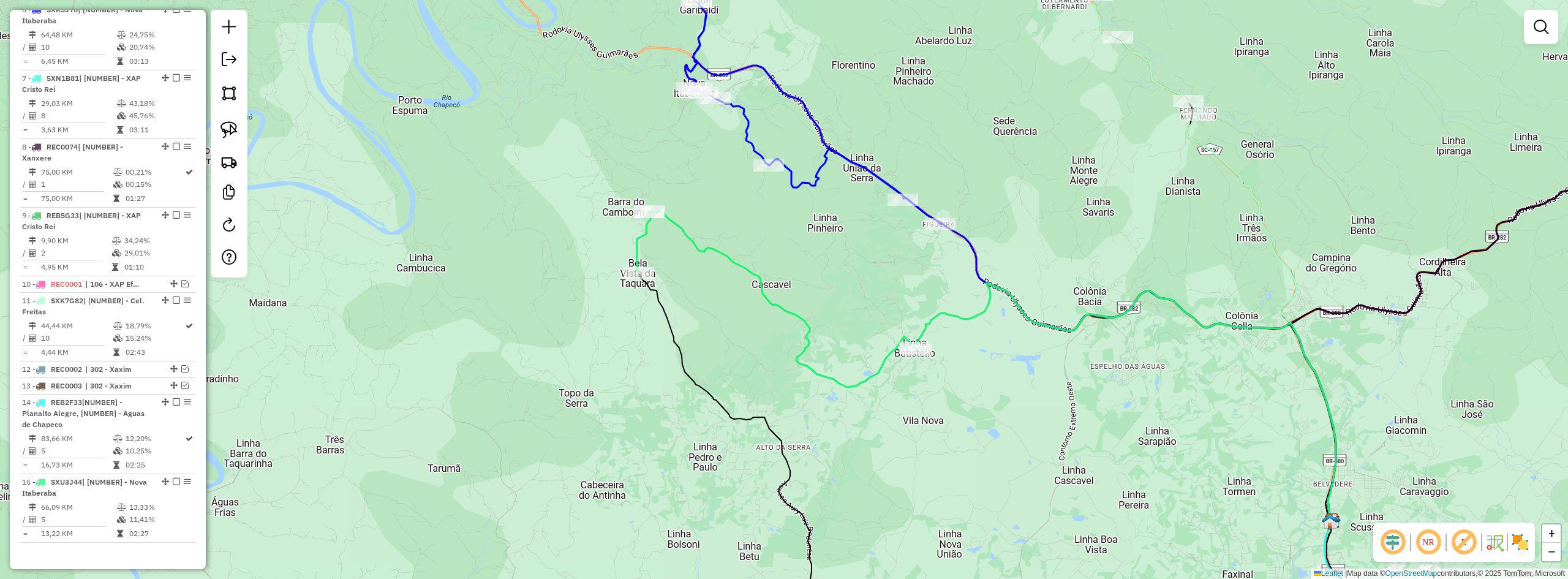 drag, startPoint x: 814, startPoint y: 355, endPoint x: 947, endPoint y: 415, distance: 145.9075 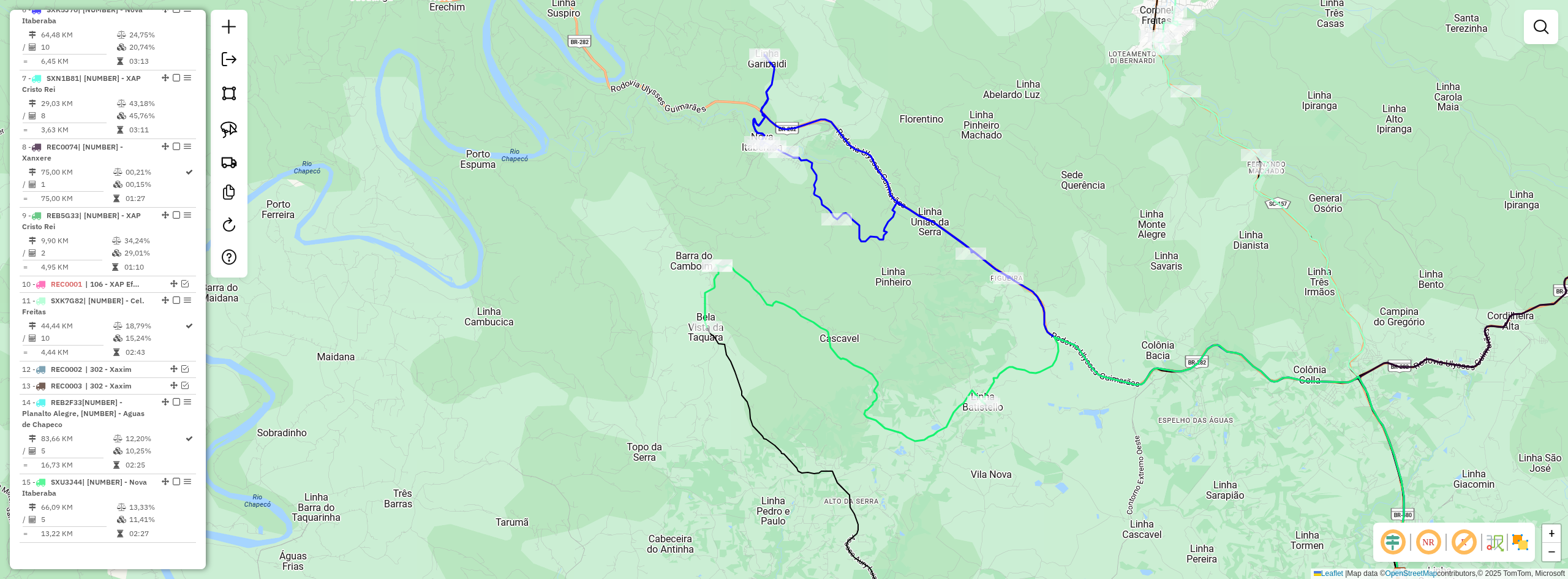 drag, startPoint x: 916, startPoint y: 402, endPoint x: 985, endPoint y: 452, distance: 85.2115 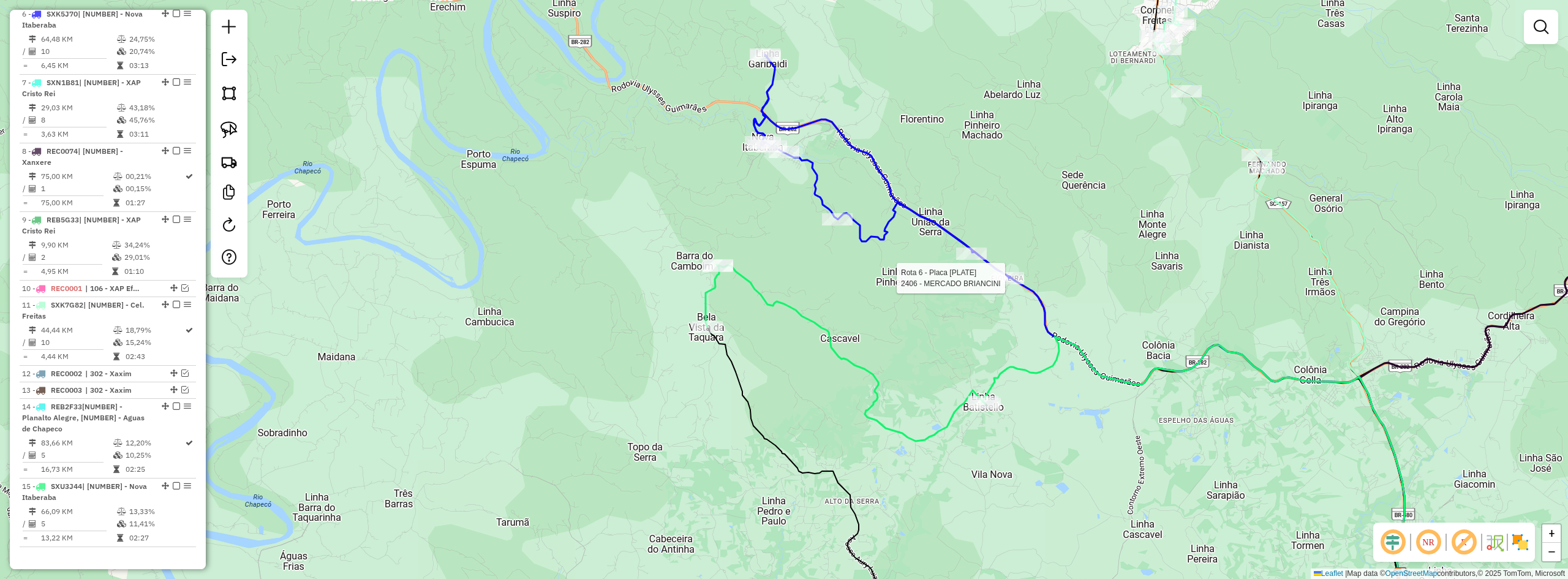select on "*********" 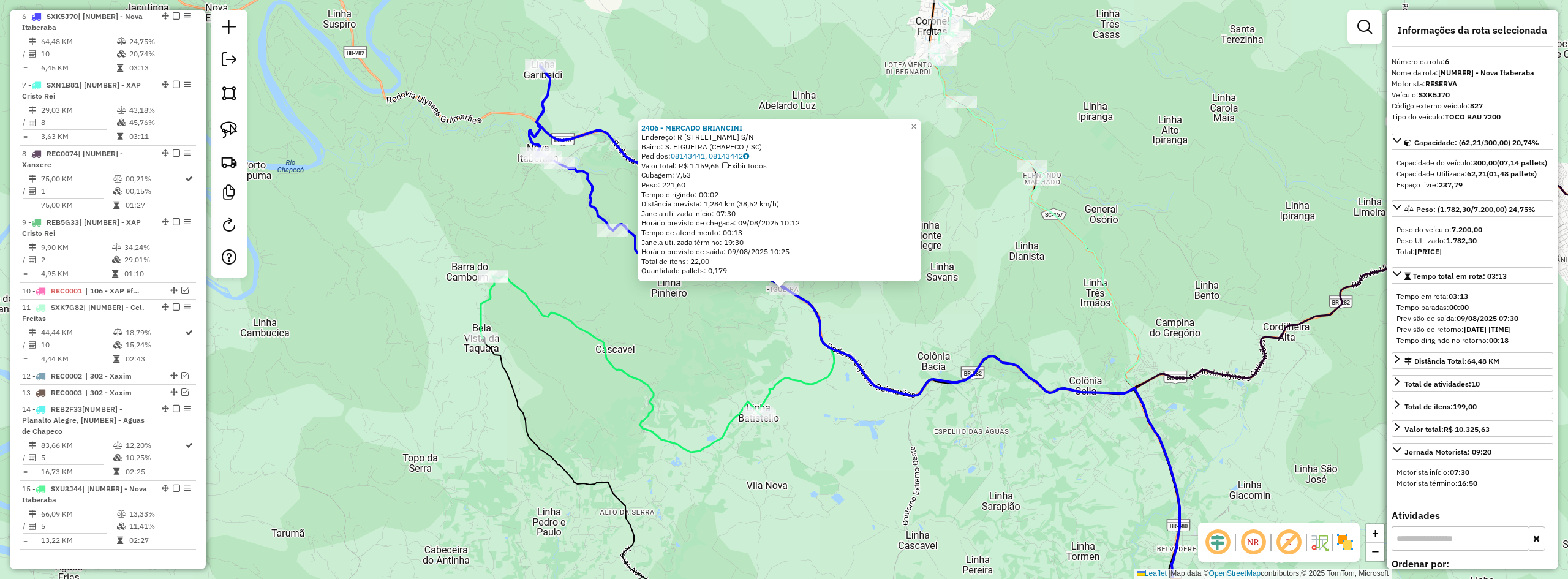scroll, scrollTop: 572, scrollLeft: 0, axis: vertical 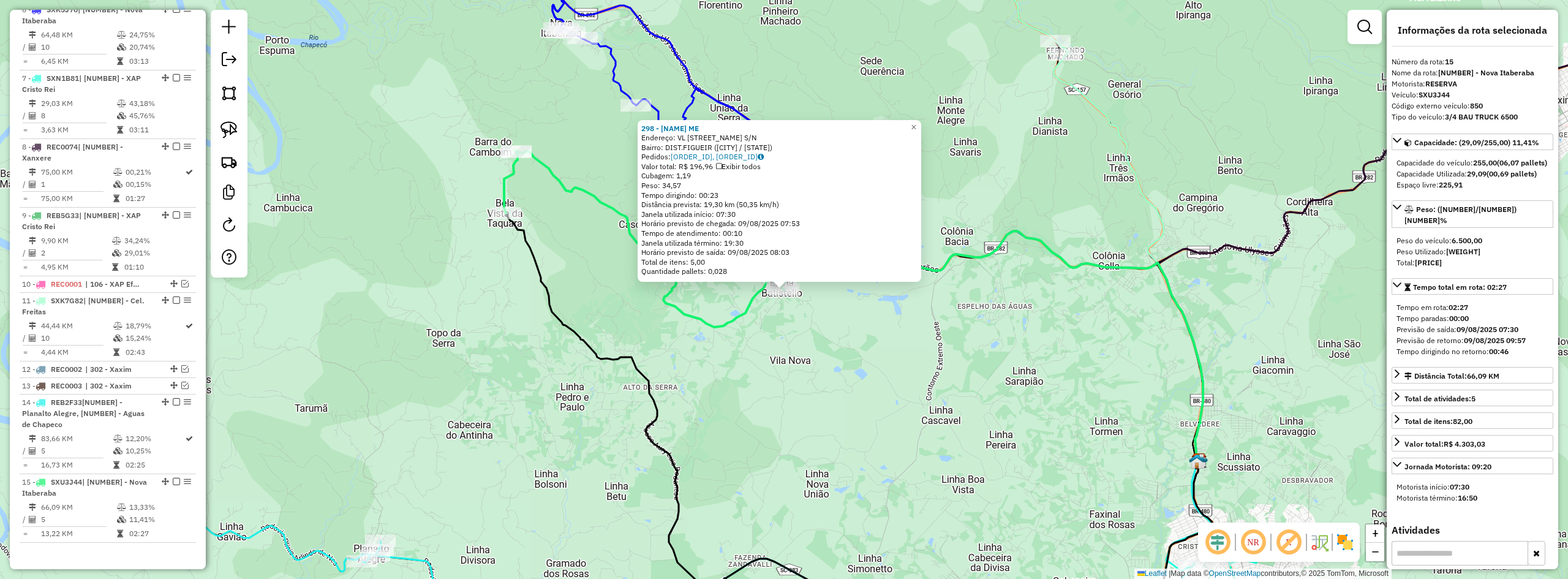 click on "298 - PEDRO ALBUQUERQUE ME  Endereço: VL  BATISTELLO                    S/N   Bairro: DIST.FIGUEIR (CHAPECO / SC)   Pedidos:  08143407, 08143408   Valor total: R$ 196,96   Exibir todos   Cubagem: 1,19  Peso: 34,57  Tempo dirigindo: 00:23   Distância prevista: 19,30 km (50,35 km/h)   Janela utilizada início: 07:30   Horário previsto de chegada: 09/08/2025 07:53   Tempo de atendimento: 00:10   Janela utilizada término: 19:30   Horário previsto de saída: 09/08/2025 08:03   Total de itens: 5,00   Quantidade pallets: 0,028  × Janela de atendimento Grade de atendimento Capacidade Transportadoras Veículos Cliente Pedidos  Rotas Selecione os dias de semana para filtrar as janelas de atendimento  Seg   Ter   Qua   Qui   Sex   Sáb   Dom  Informe o período da janela de atendimento: De: Até:  Filtrar exatamente a janela do cliente  Considerar janela de atendimento padrão  Selecione os dias de semana para filtrar as grades de atendimento  Seg   Ter   Qua   Qui   Sex   Sáb   Dom   Peso mínimo:   De:   Até:" 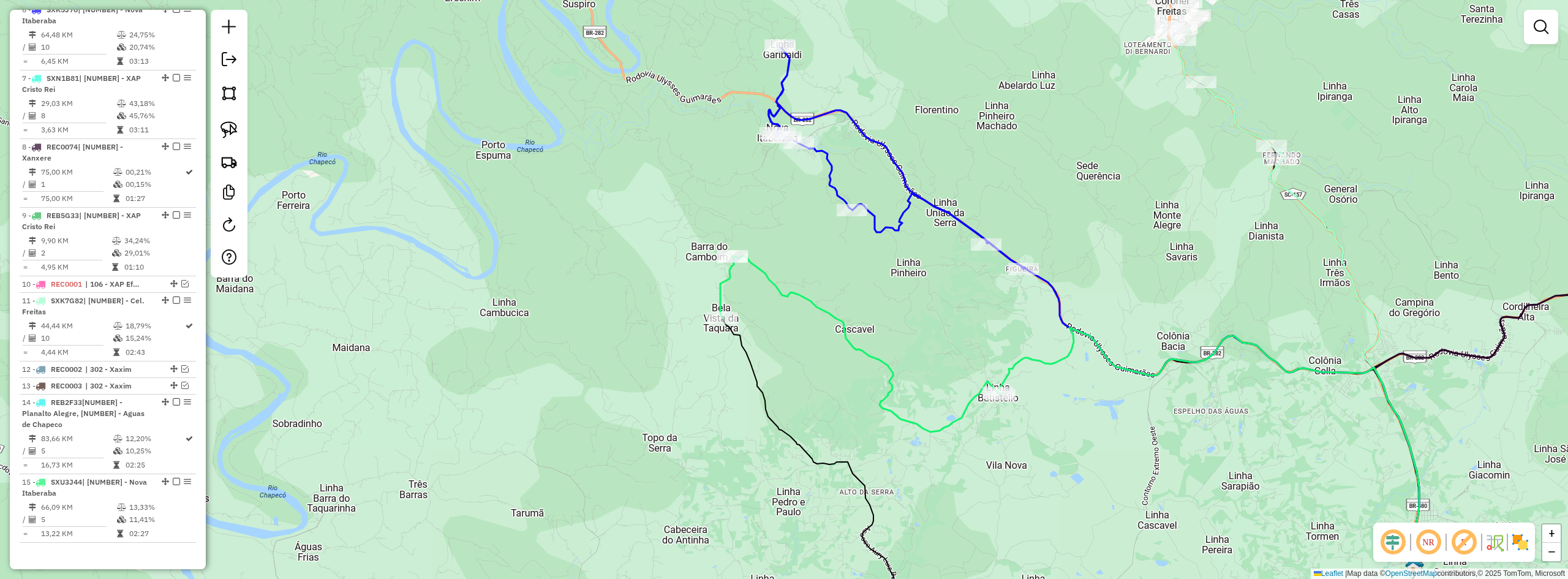 drag, startPoint x: 781, startPoint y: 388, endPoint x: 997, endPoint y: 493, distance: 240.16869 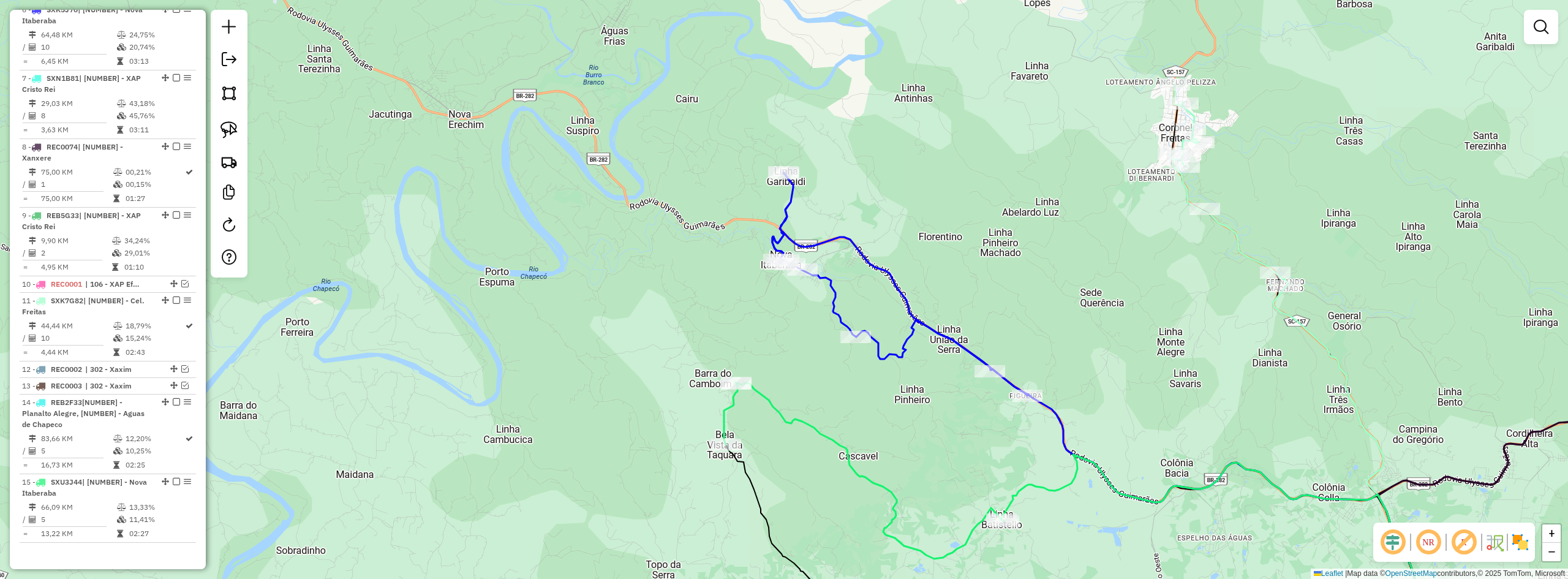 drag, startPoint x: 960, startPoint y: 337, endPoint x: 963, endPoint y: 464, distance: 127.03543 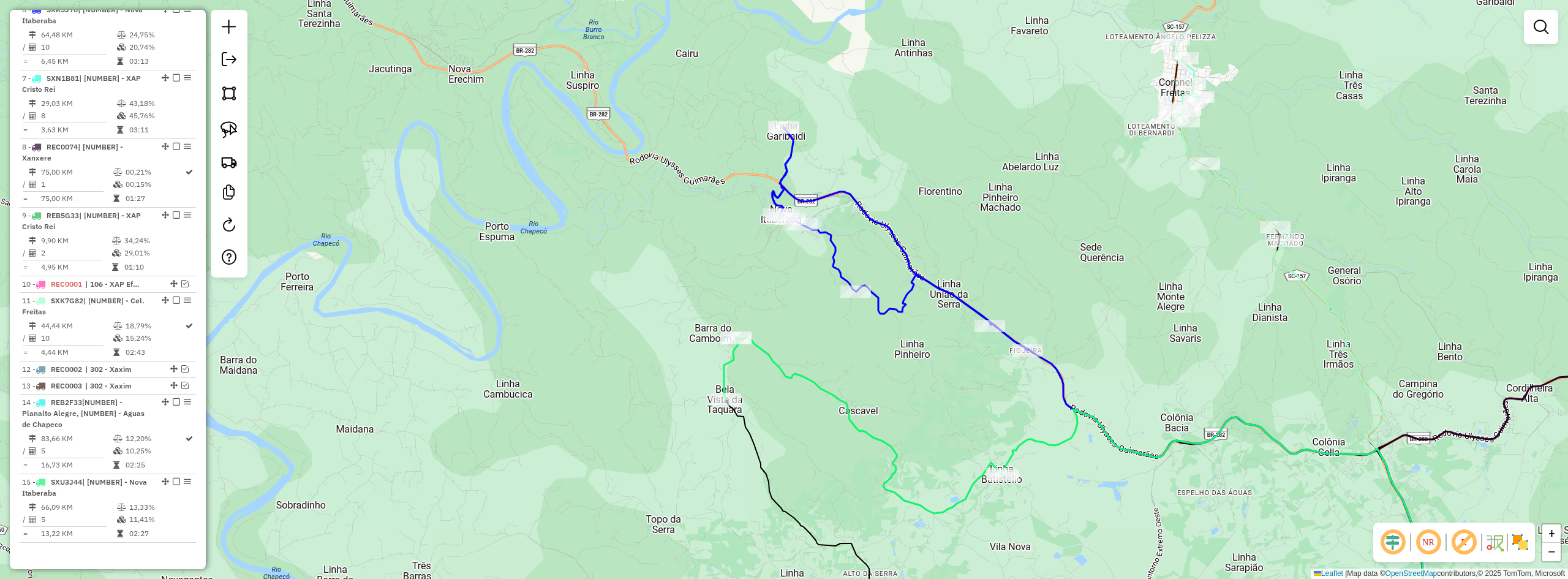 drag, startPoint x: 963, startPoint y: 464, endPoint x: 963, endPoint y: 418, distance: 46 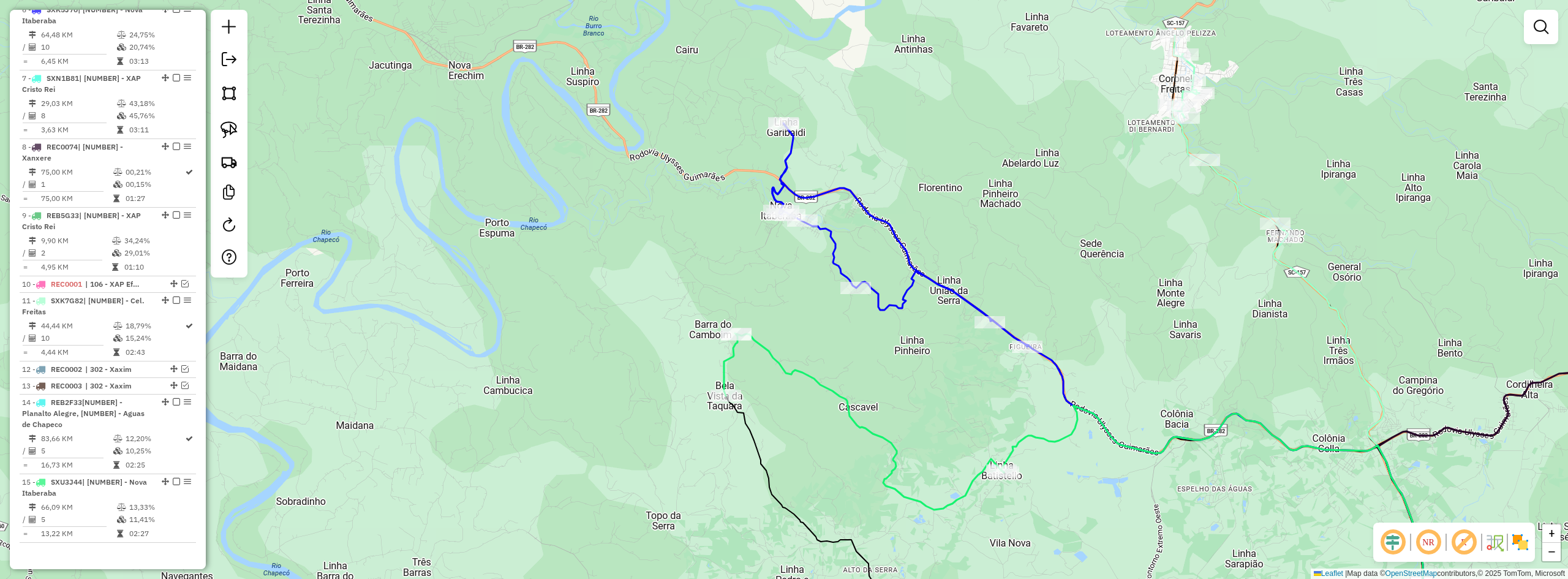 drag, startPoint x: 959, startPoint y: 413, endPoint x: 888, endPoint y: 300, distance: 133.45411 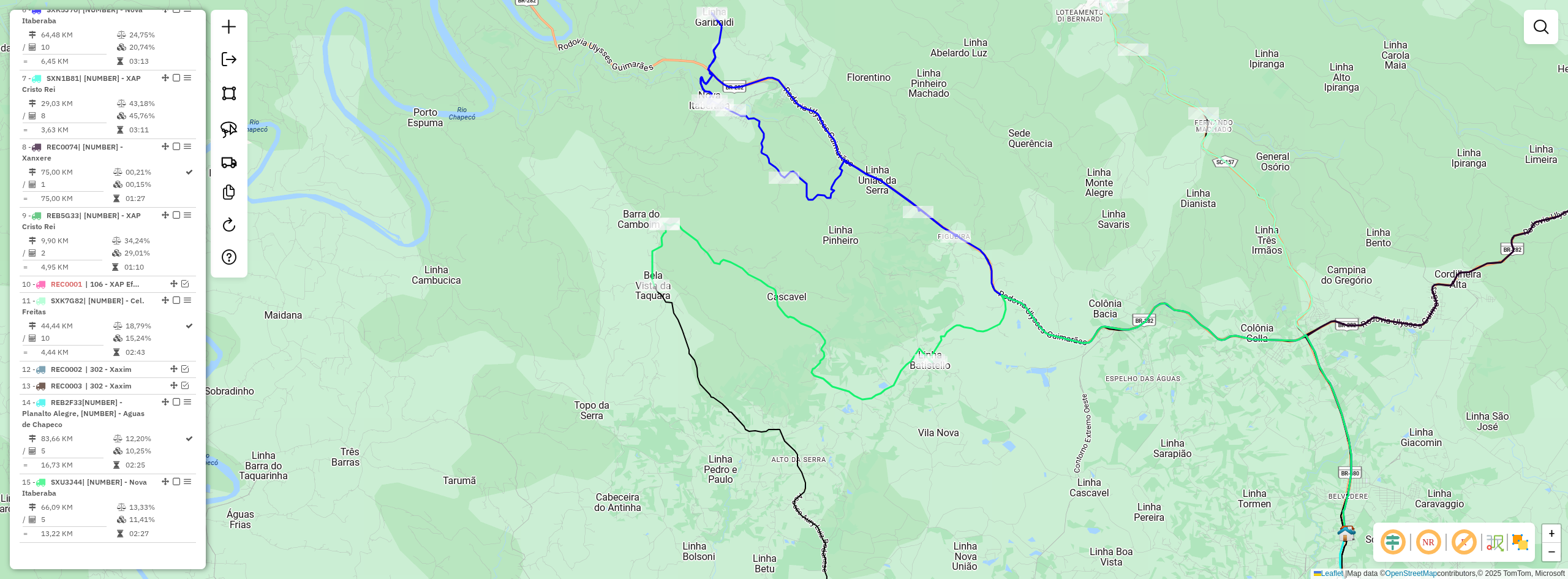 drag, startPoint x: 942, startPoint y: 452, endPoint x: 900, endPoint y: 300, distance: 157.69591 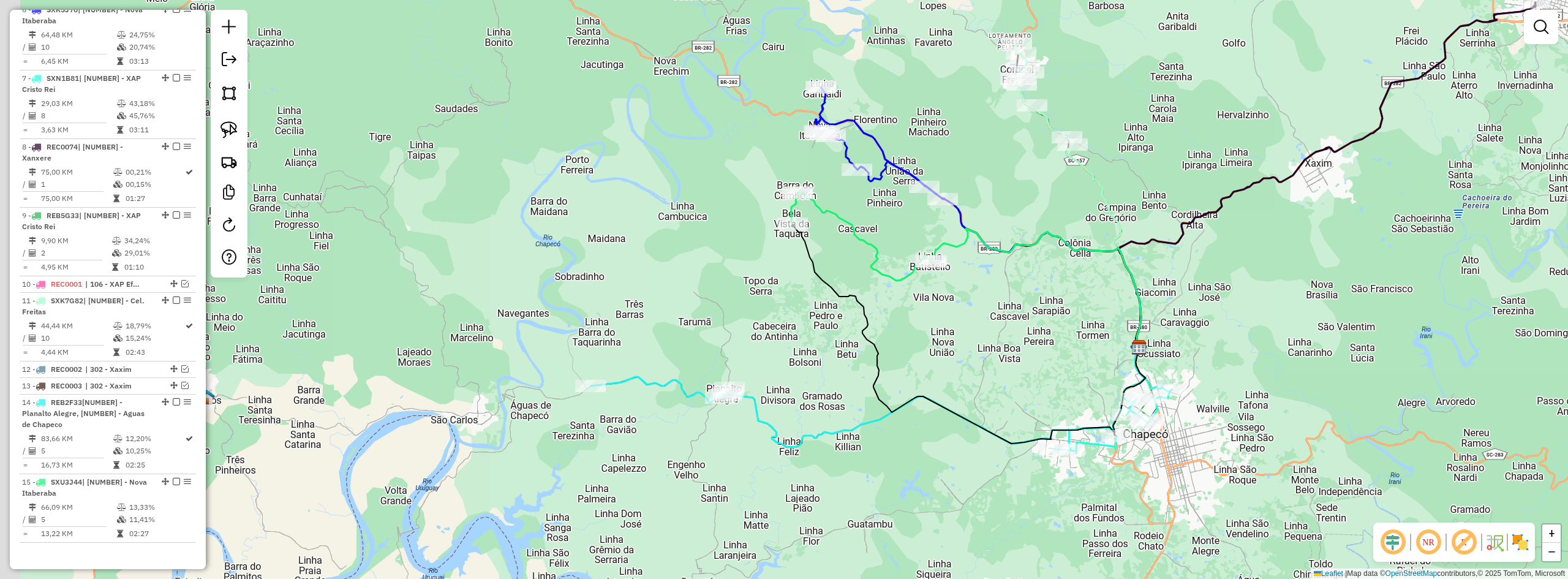 drag, startPoint x: 895, startPoint y: 317, endPoint x: 946, endPoint y: 328, distance: 52.17279 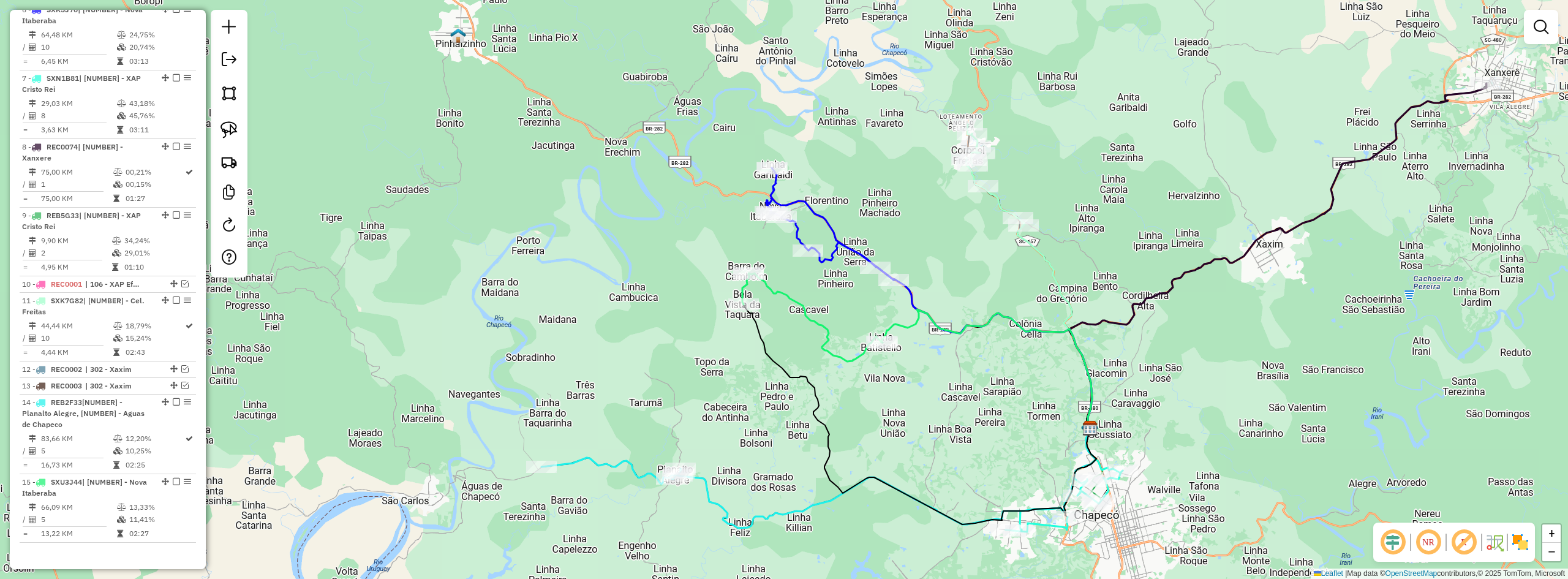 drag, startPoint x: 1014, startPoint y: 365, endPoint x: 965, endPoint y: 412, distance: 67.89698 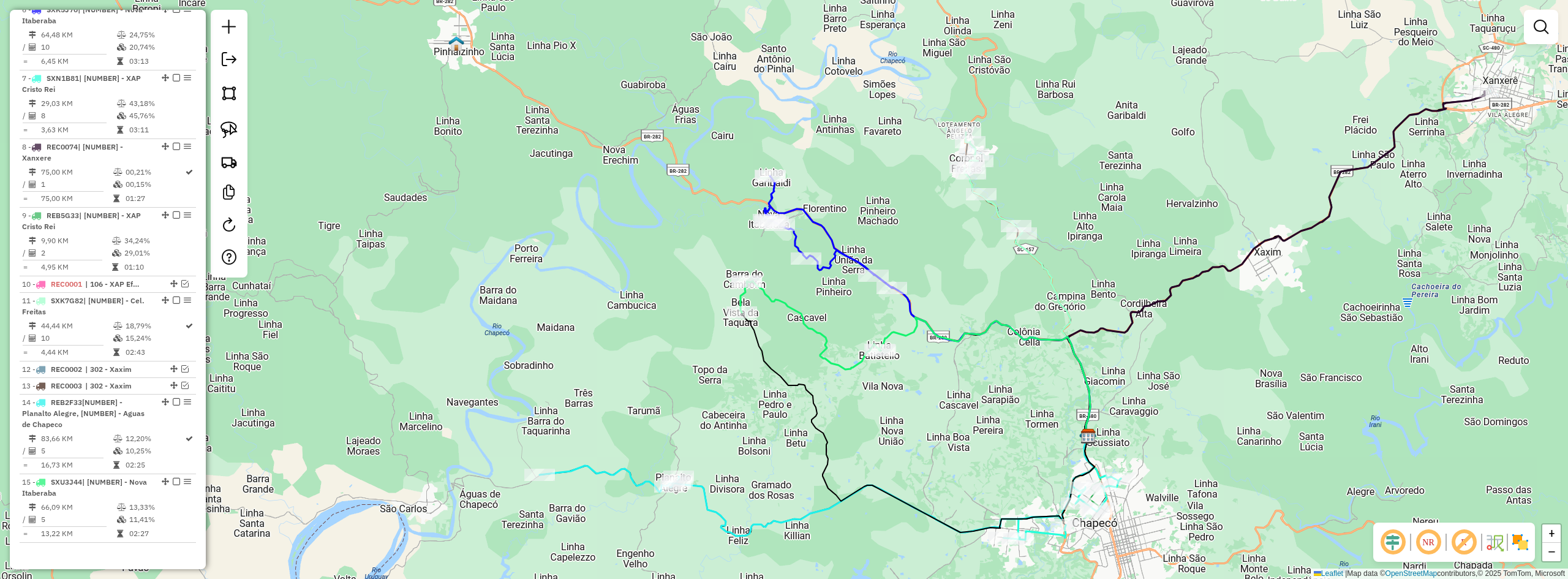 drag, startPoint x: 965, startPoint y: 332, endPoint x: 826, endPoint y: 358, distance: 141.41075 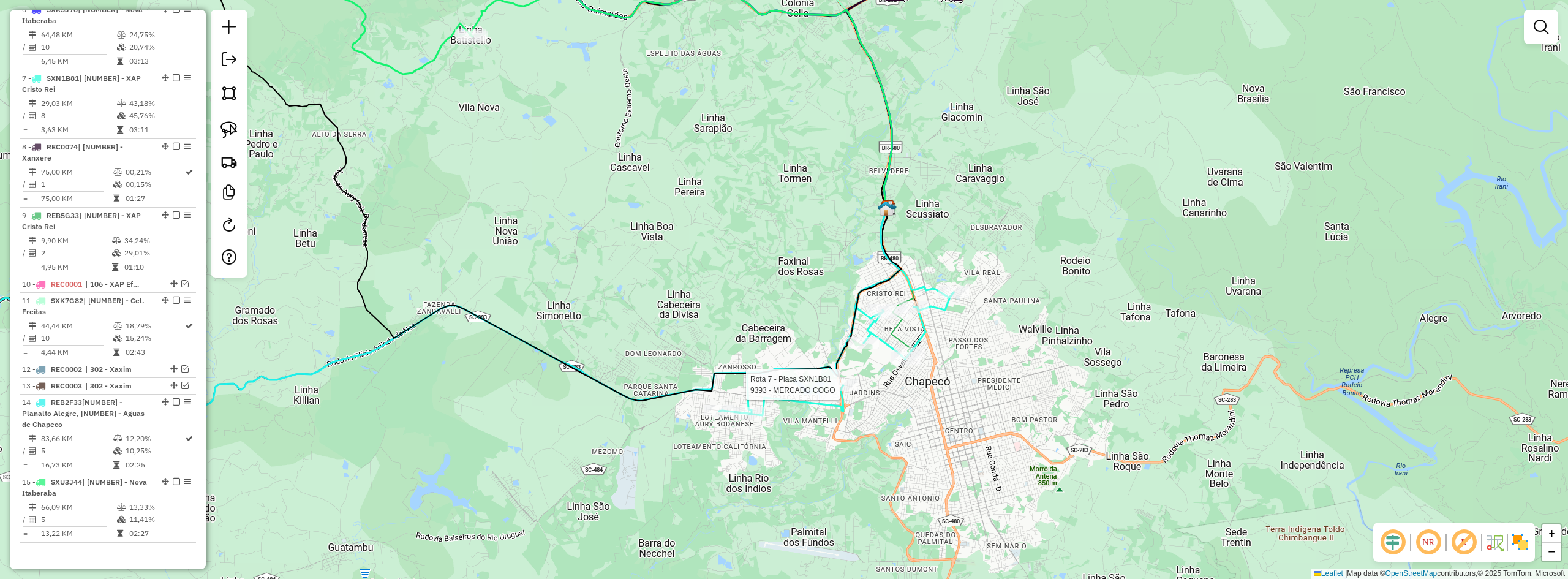 select on "*********" 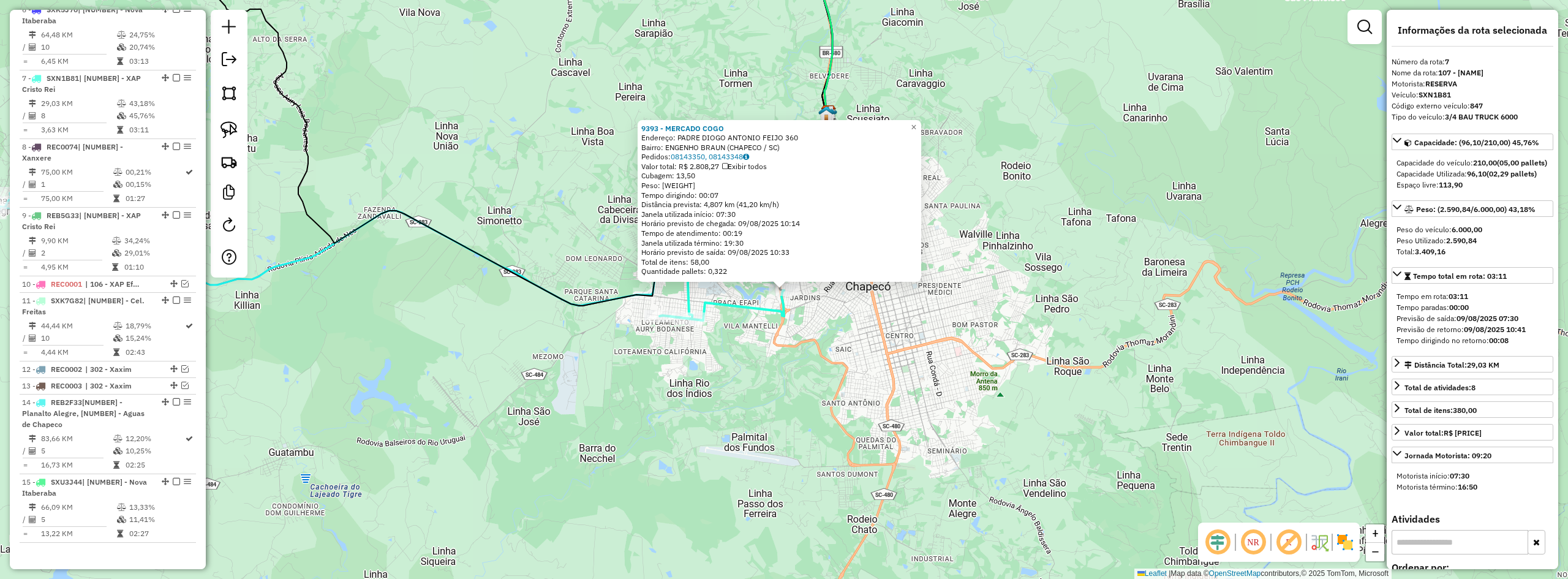 click on "9393 - MERCADO COGO  Endereço:  PADRE DIOGO ANTONIO FEIJO 360   Bairro: ENGENHO BRAUN (CHAPECO / SC)   Pedidos:  08143350, 08143348   Valor total: R$ 2.808,27   Exibir todos   Cubagem: 13,50  Peso: 406,38  Tempo dirigindo: 00:07   Distância prevista: 4,807 km (41,20 km/h)   Janela utilizada início: 07:30   Horário previsto de chegada: 09/08/2025 10:14   Tempo de atendimento: 00:19   Janela utilizada término: 19:30   Horário previsto de saída: 09/08/2025 10:33   Total de itens: 58,00   Quantidade pallets: 0,322  × Janela de atendimento Grade de atendimento Capacidade Transportadoras Veículos Cliente Pedidos  Rotas Selecione os dias de semana para filtrar as janelas de atendimento  Seg   Ter   Qua   Qui   Sex   Sáb   Dom  Informe o período da janela de atendimento: De: Até:  Filtrar exatamente a janela do cliente  Considerar janela de atendimento padrão  Selecione os dias de semana para filtrar as grades de atendimento  Seg   Ter   Qua   Qui   Sex   Sáb   Dom   Peso mínimo:   Peso máximo:   De:" 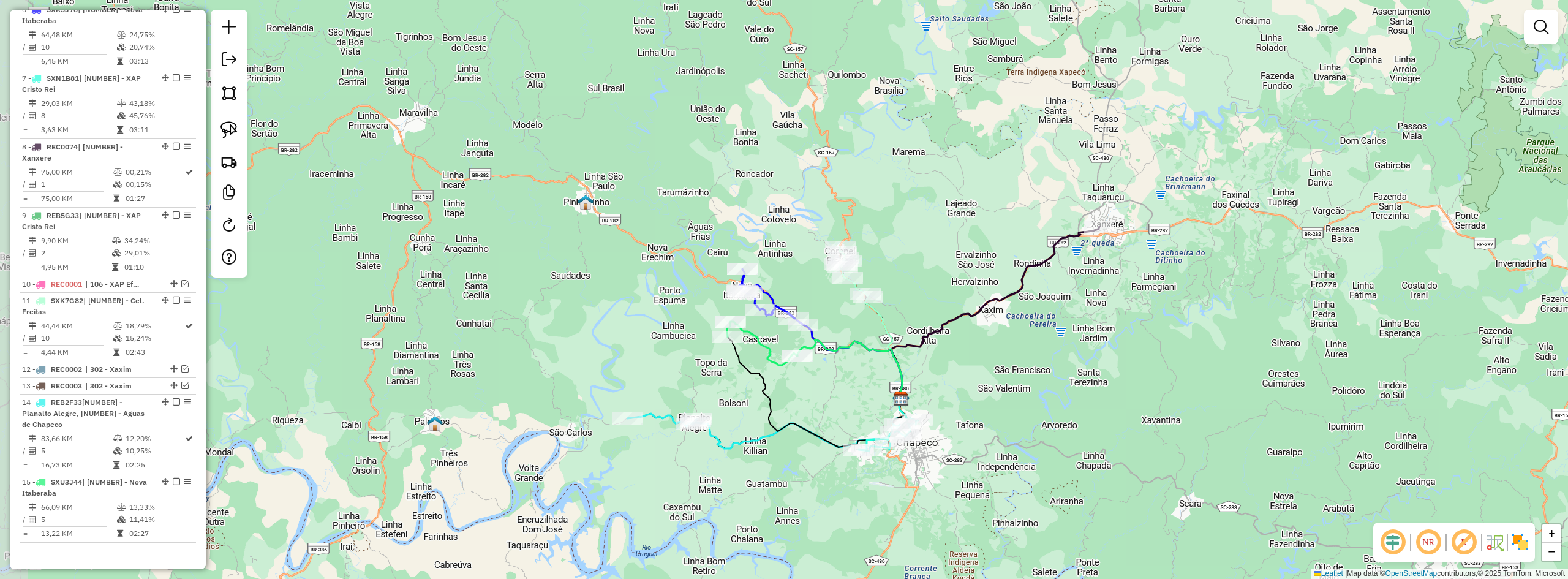 drag, startPoint x: 954, startPoint y: 319, endPoint x: 1006, endPoint y: 384, distance: 83.24062 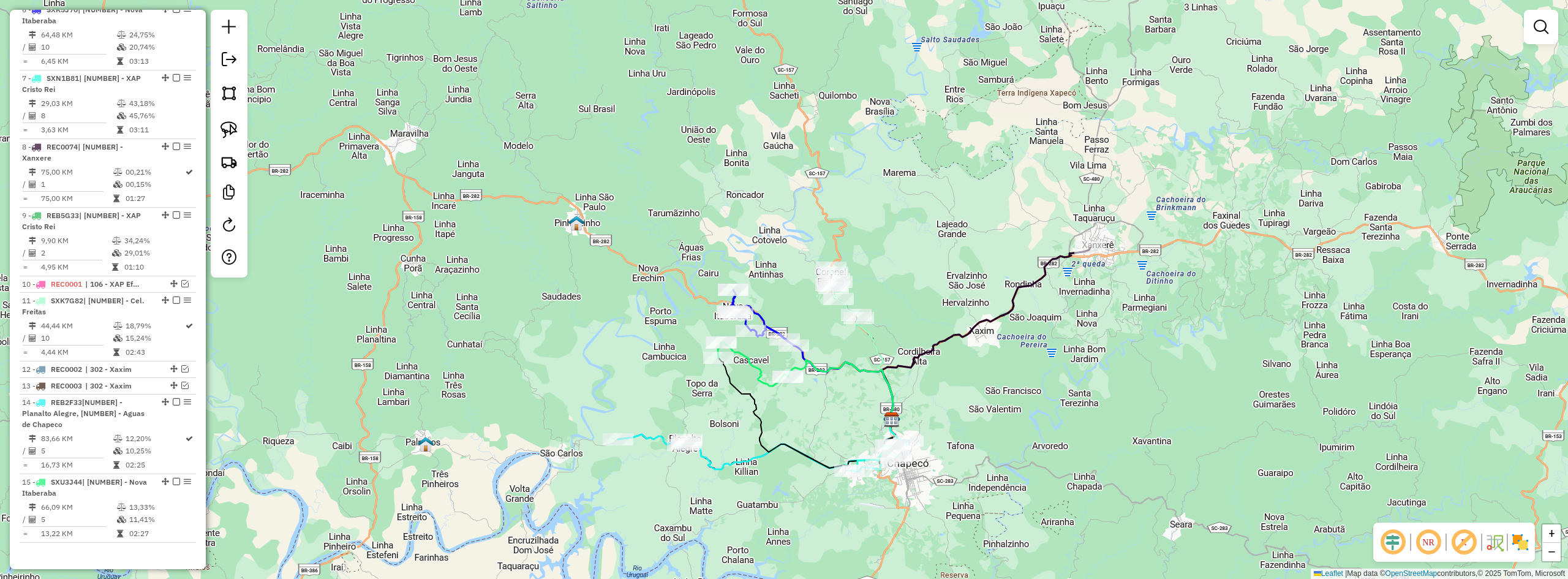 drag, startPoint x: 957, startPoint y: 254, endPoint x: 951, endPoint y: 265, distance: 12.529964 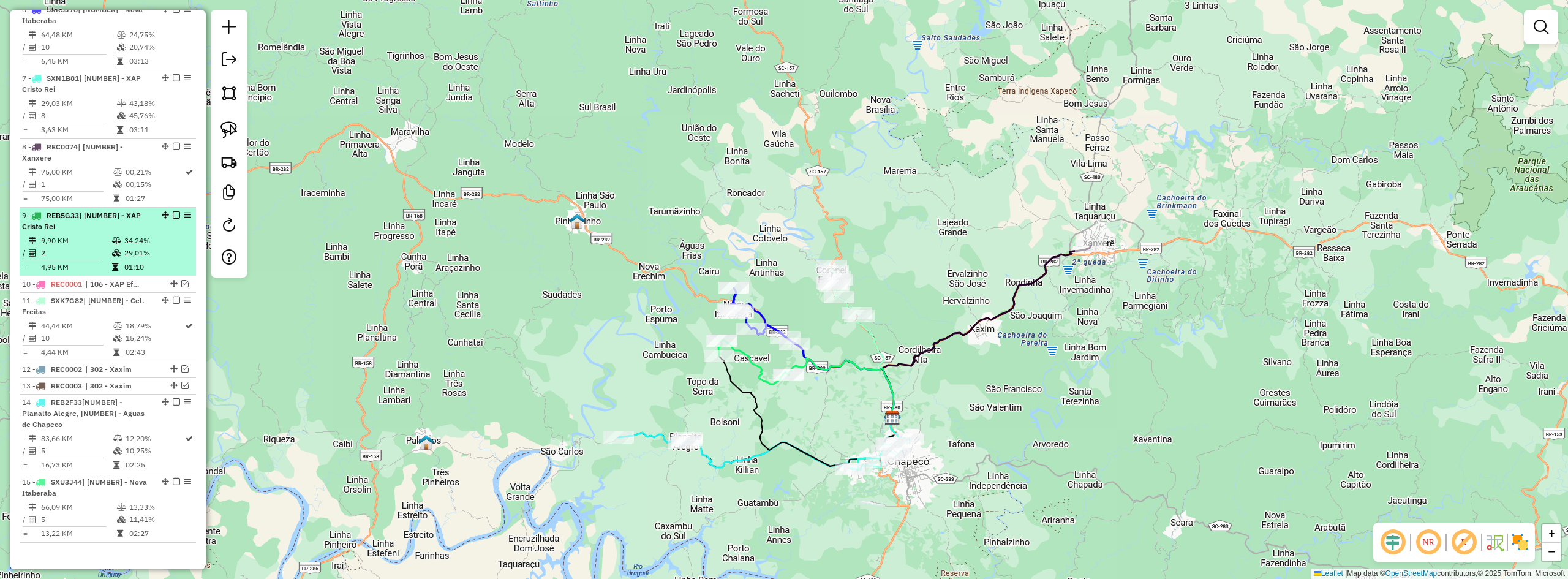 scroll, scrollTop: 213, scrollLeft: 0, axis: vertical 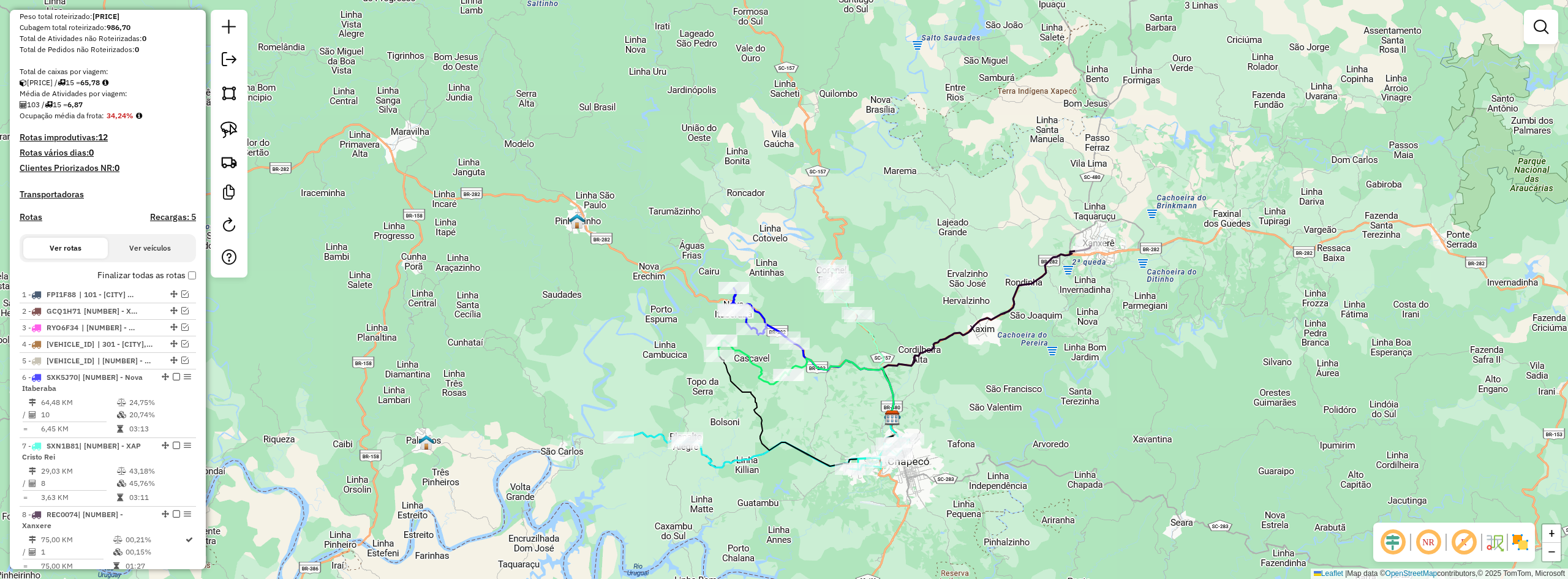 click on "Finalizar todas as rotas" at bounding box center [146, 275] 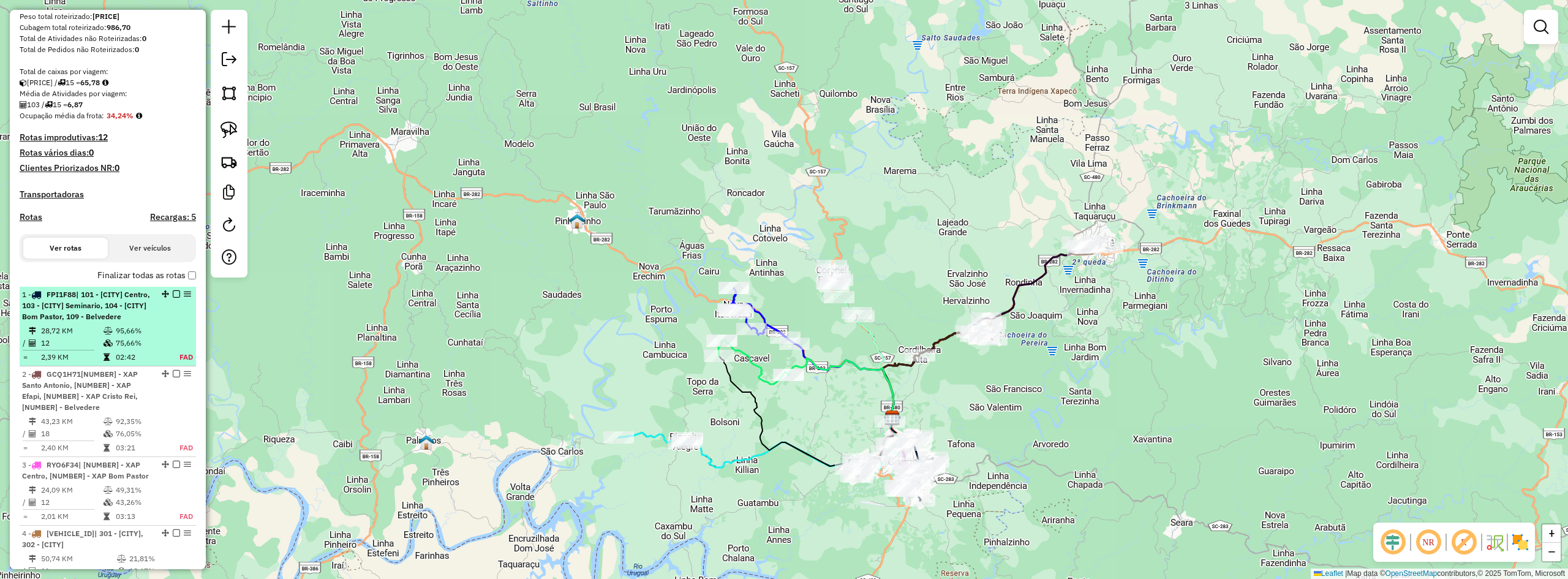 click on "1 -       FPI1F88   | 101 - XAP Centro, 103 - XAP Seminario, 104 - XAP Bom Pastor, 109 - Belvedere" at bounding box center [87, 306] 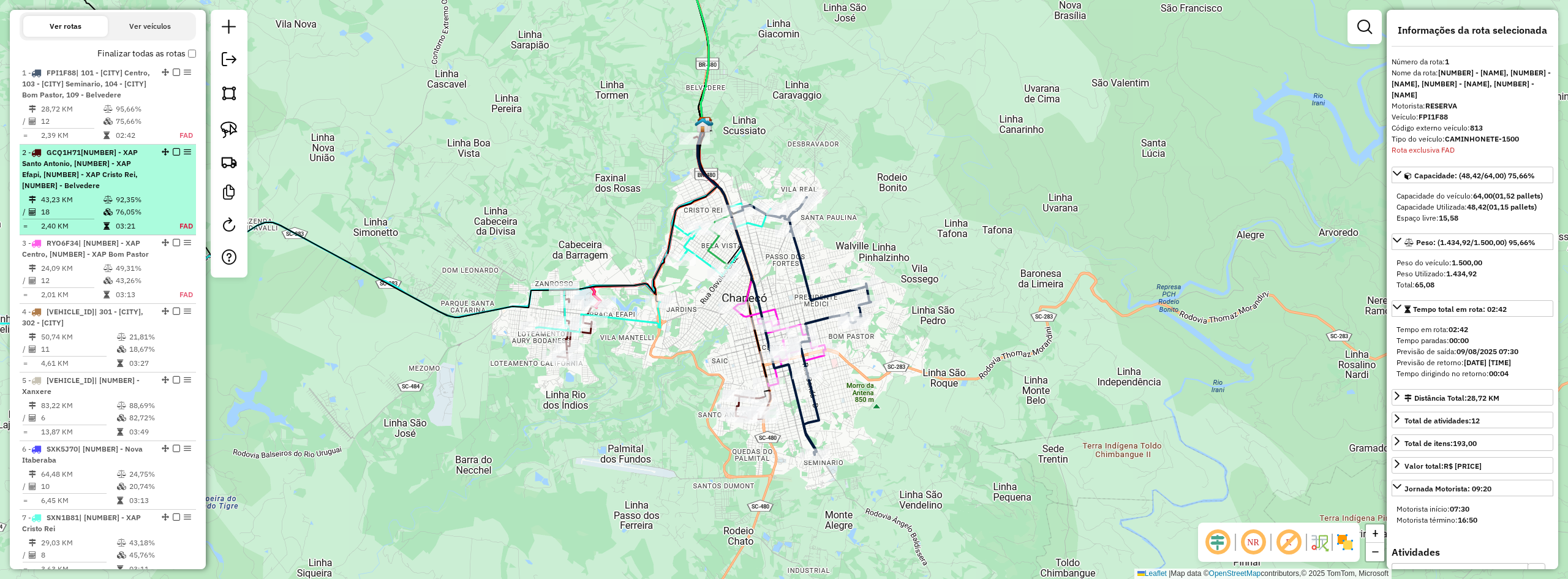 scroll, scrollTop: 490, scrollLeft: 0, axis: vertical 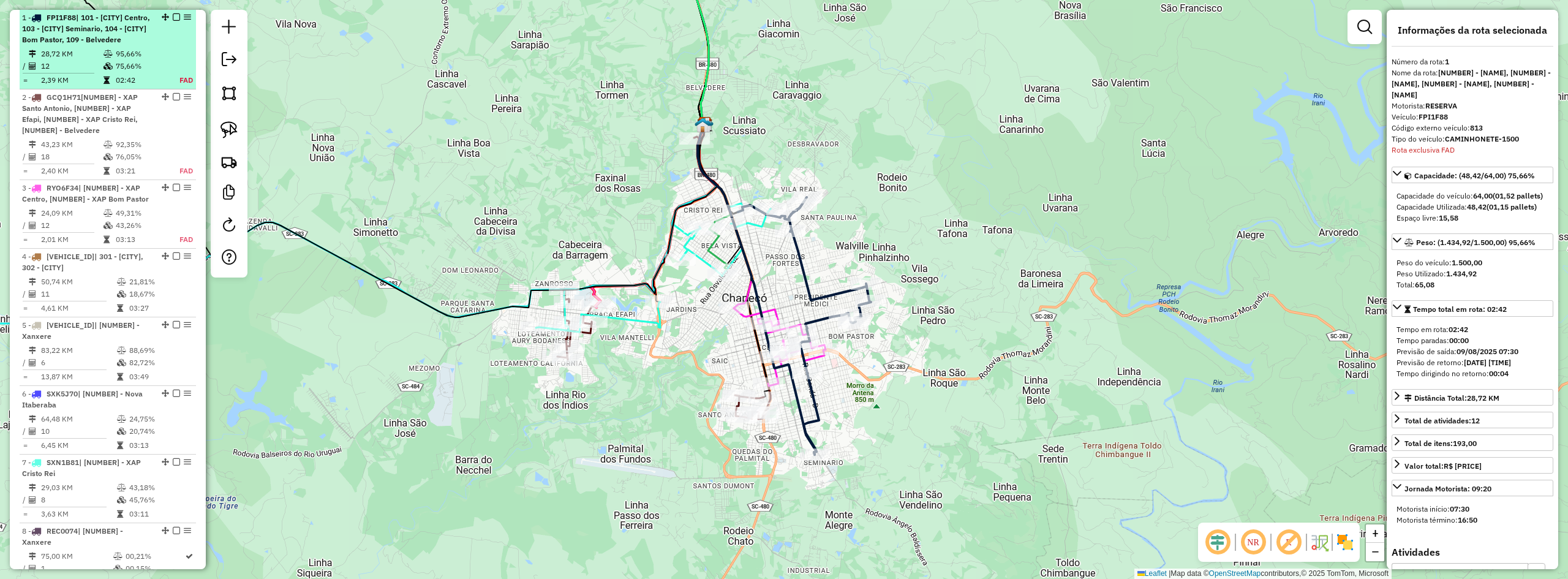 click at bounding box center (176, 17) 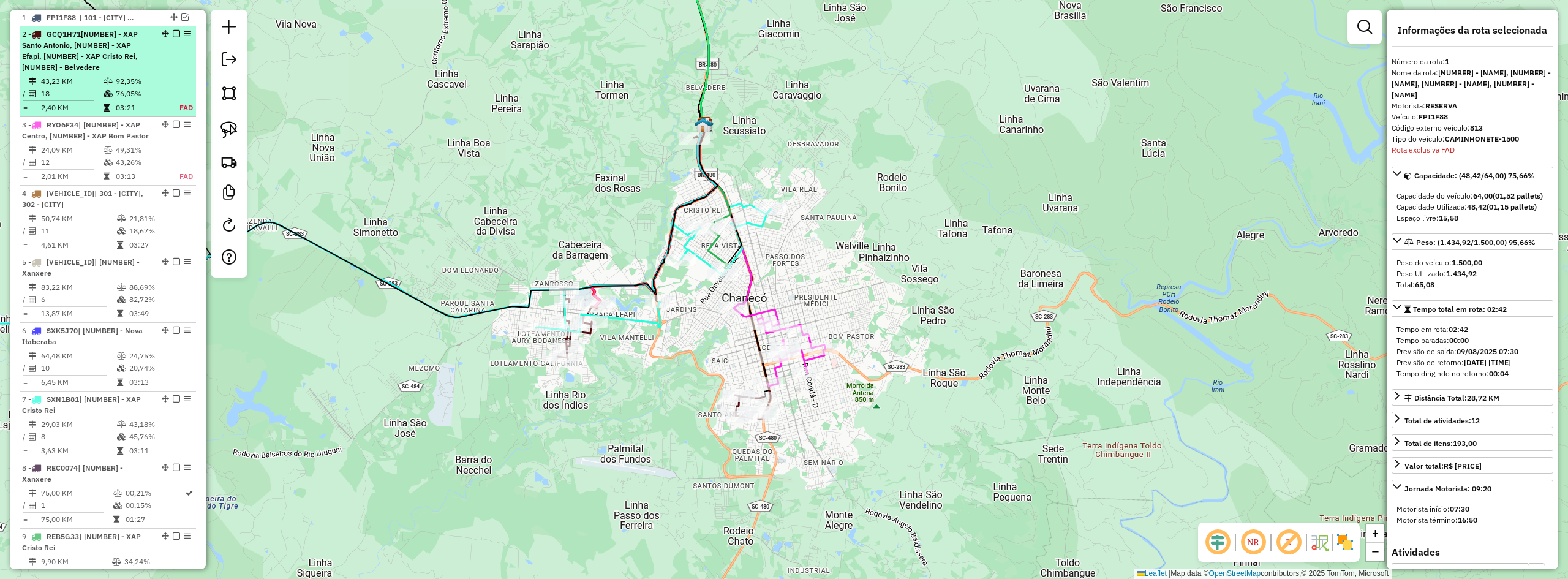 click on "| [NUMBER] - [NEIGHBORHOOD] [STATE], [NUMBER] - [NEIGHBORHOOD] [STATE], [NUMBER] - [NEIGHBORHOOD] [STATE], [NUMBER] - [NEIGHBORHOOD]" at bounding box center [80, 50] 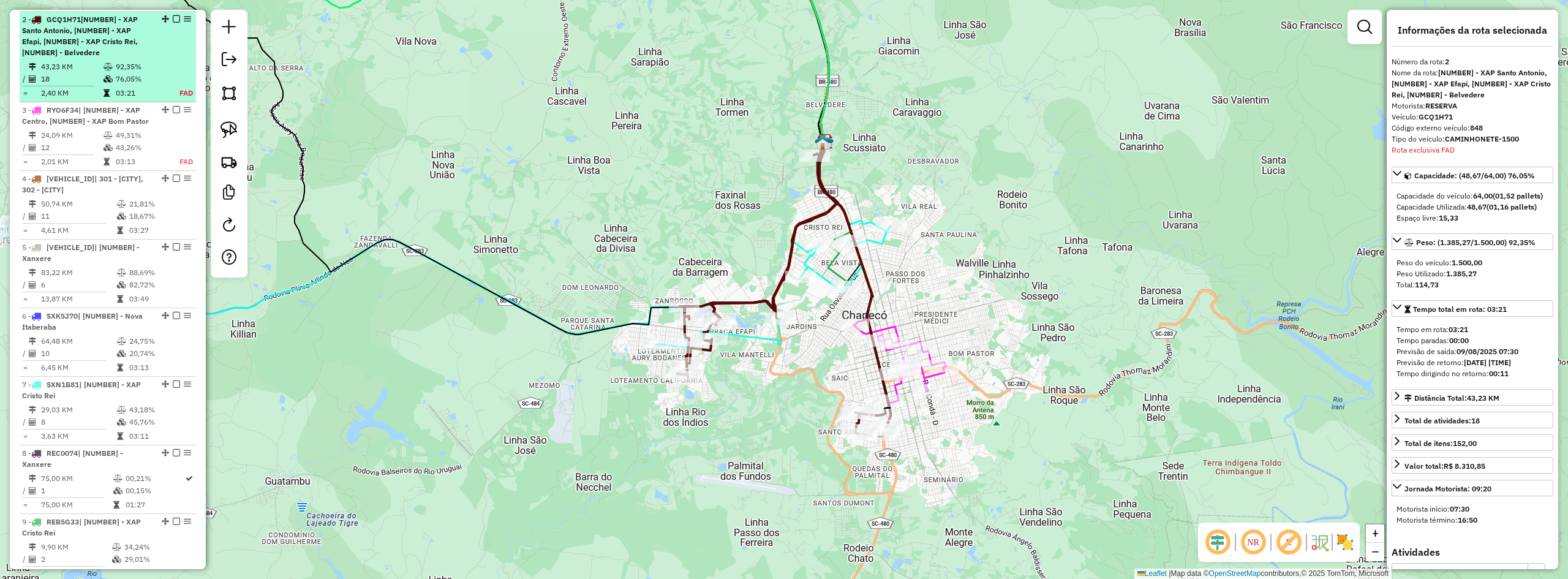 scroll, scrollTop: 506, scrollLeft: 0, axis: vertical 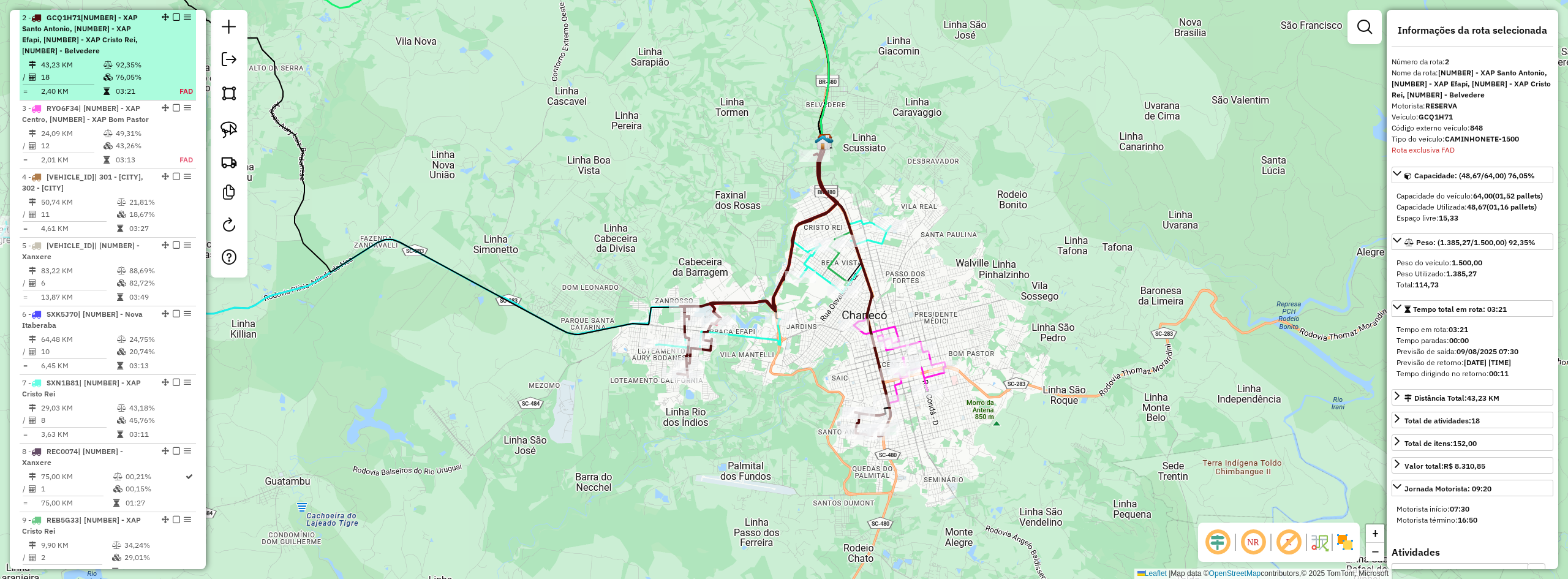 click at bounding box center (176, 17) 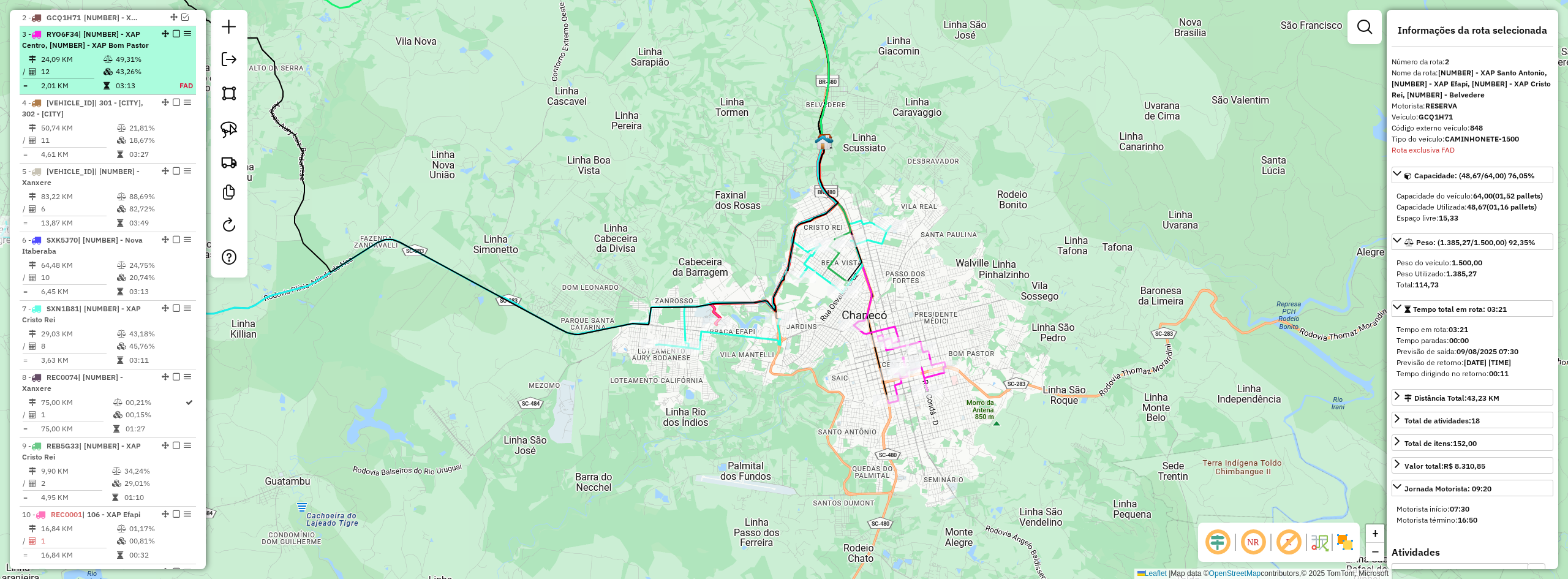 click on "| [NUMBER] - [CITY] [STATE], [NUMBER] - [CITY] [STATE]" at bounding box center (85, 39) 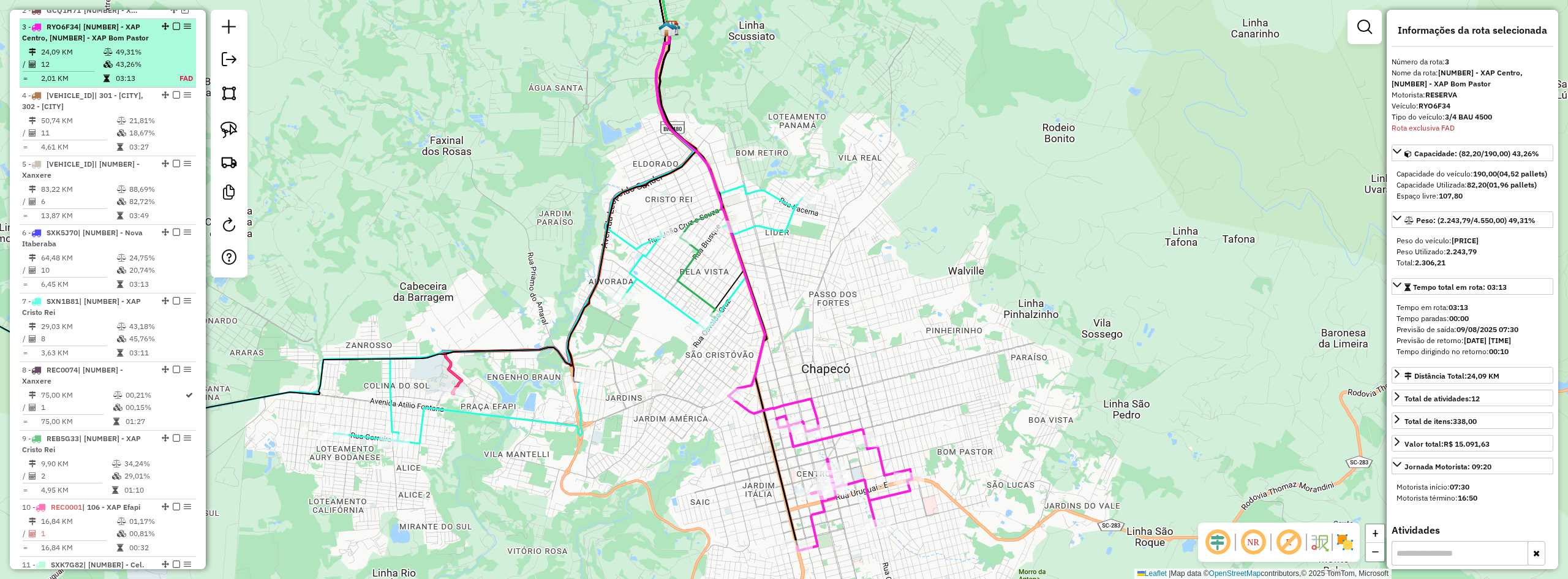 scroll, scrollTop: 523, scrollLeft: 0, axis: vertical 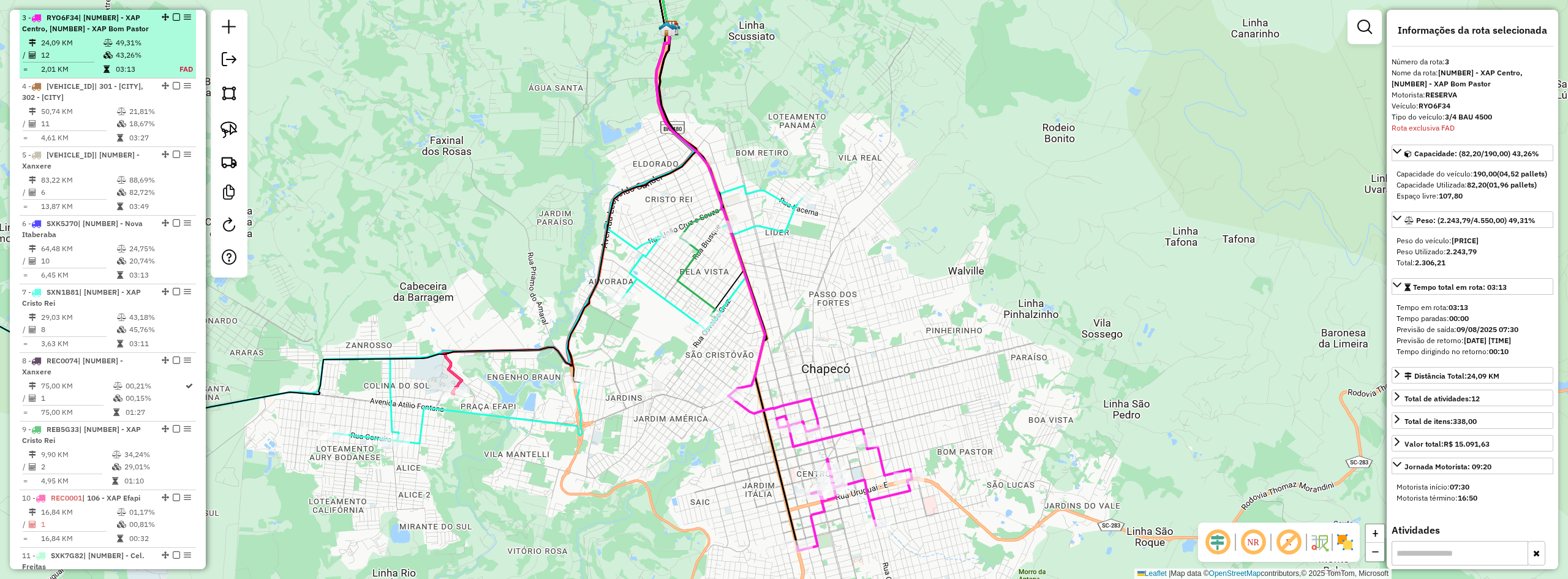 click at bounding box center (176, 17) 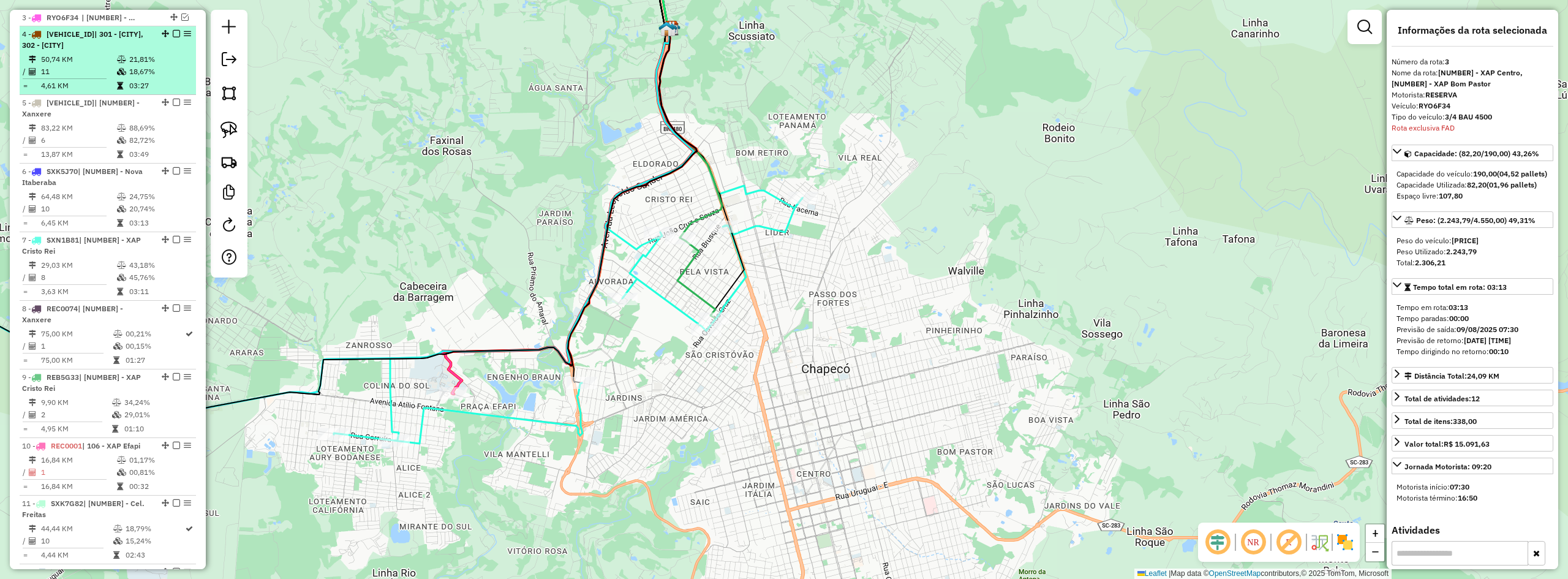 click on "| 301 - Cordilheira, 302 - Xaxim" at bounding box center [83, 39] 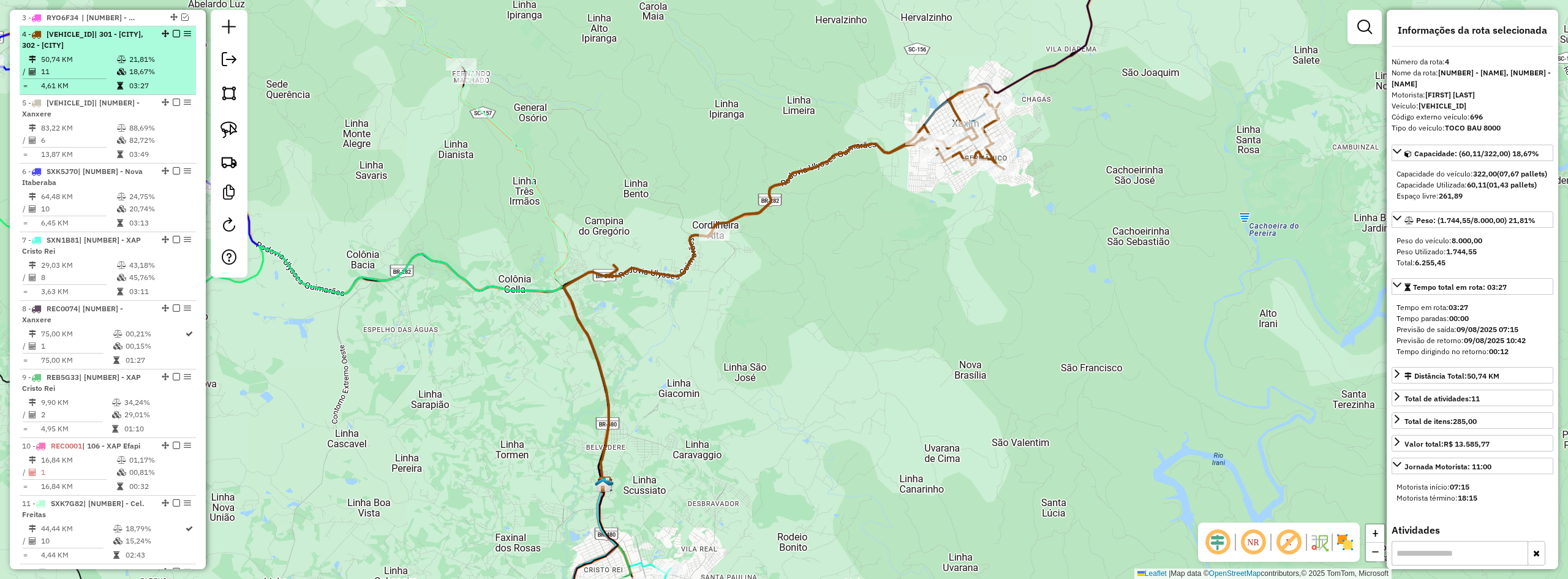 click at bounding box center [176, 34] 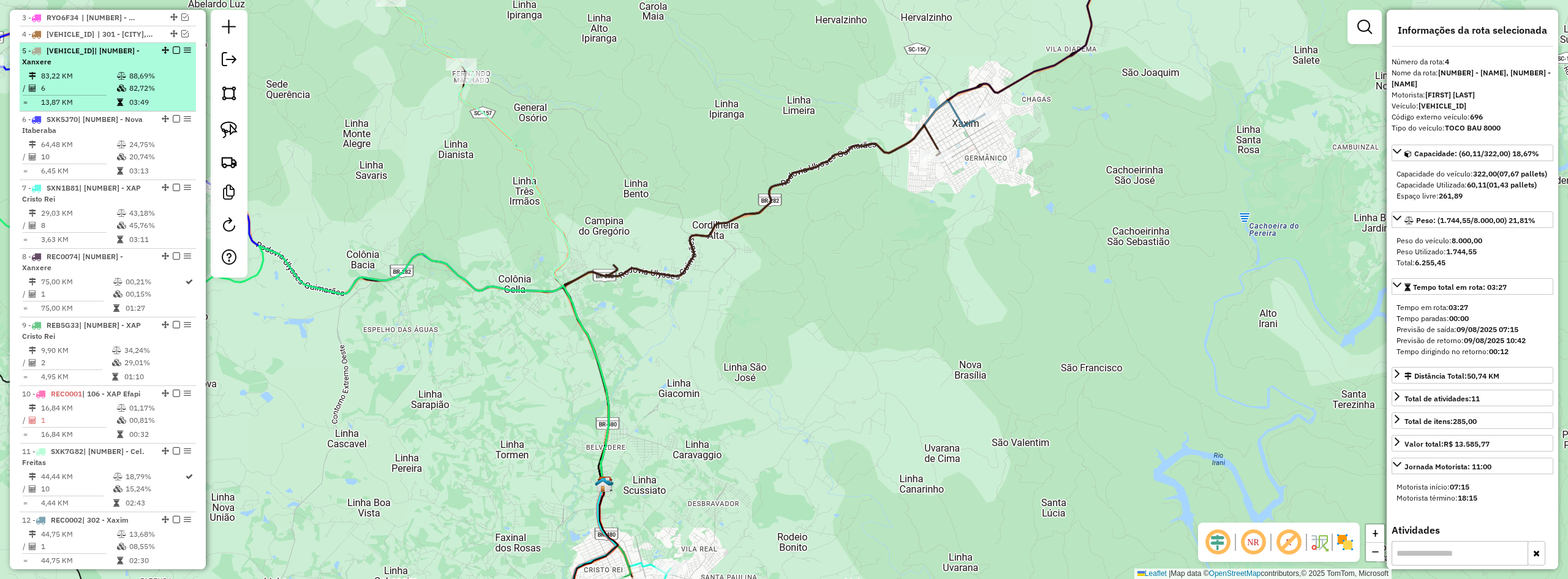 click on "| 303 - Xanxere" at bounding box center (81, 56) 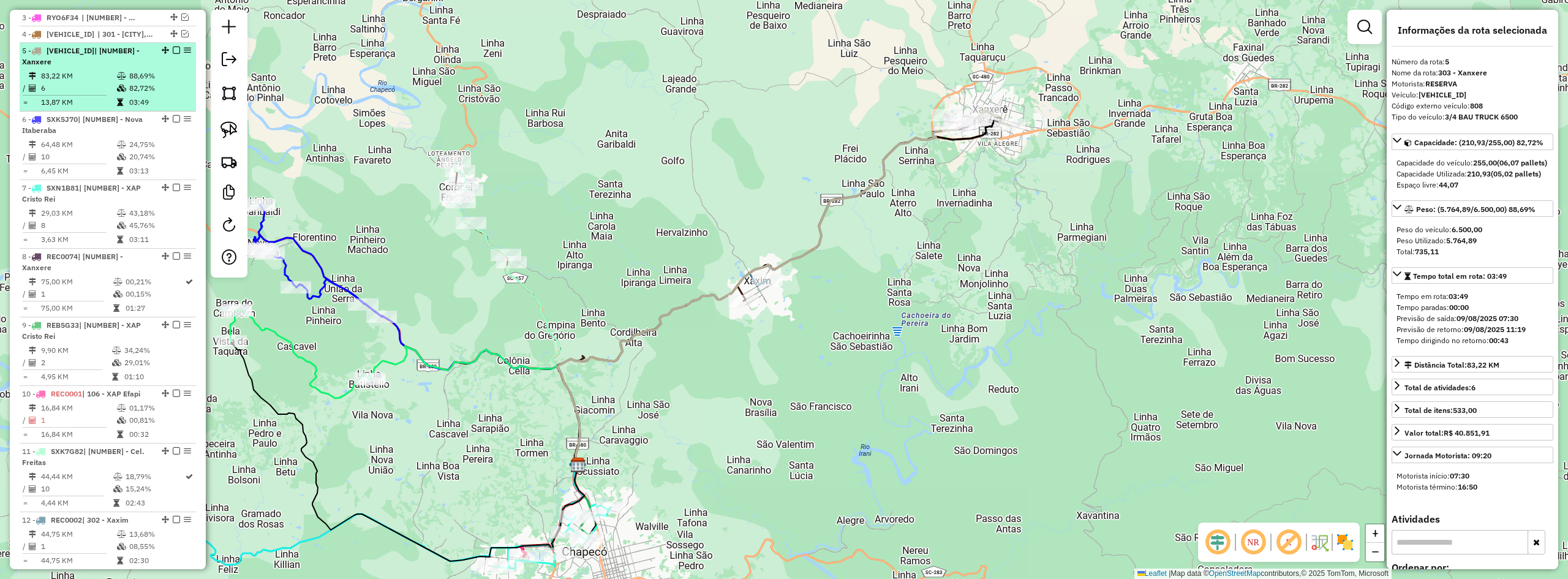 click at bounding box center (176, 50) 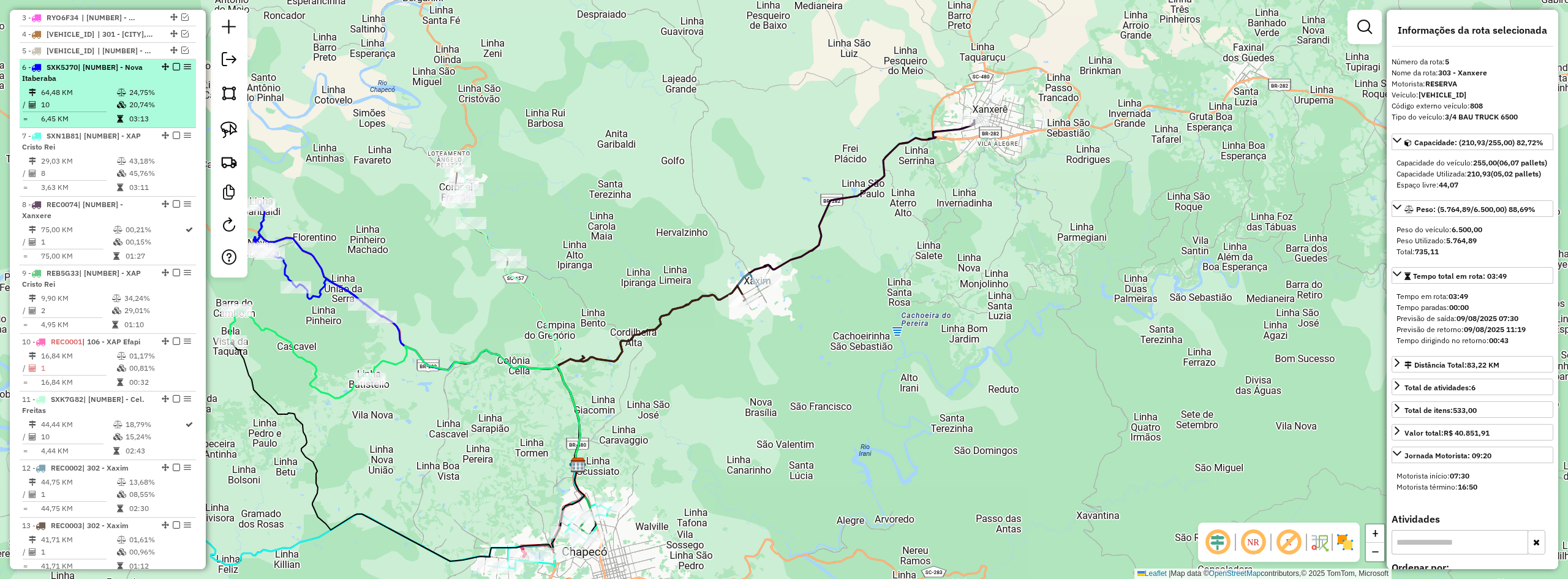 click on "| [NUMBER] - [NEIGHBORHOOD]" at bounding box center (82, 72) 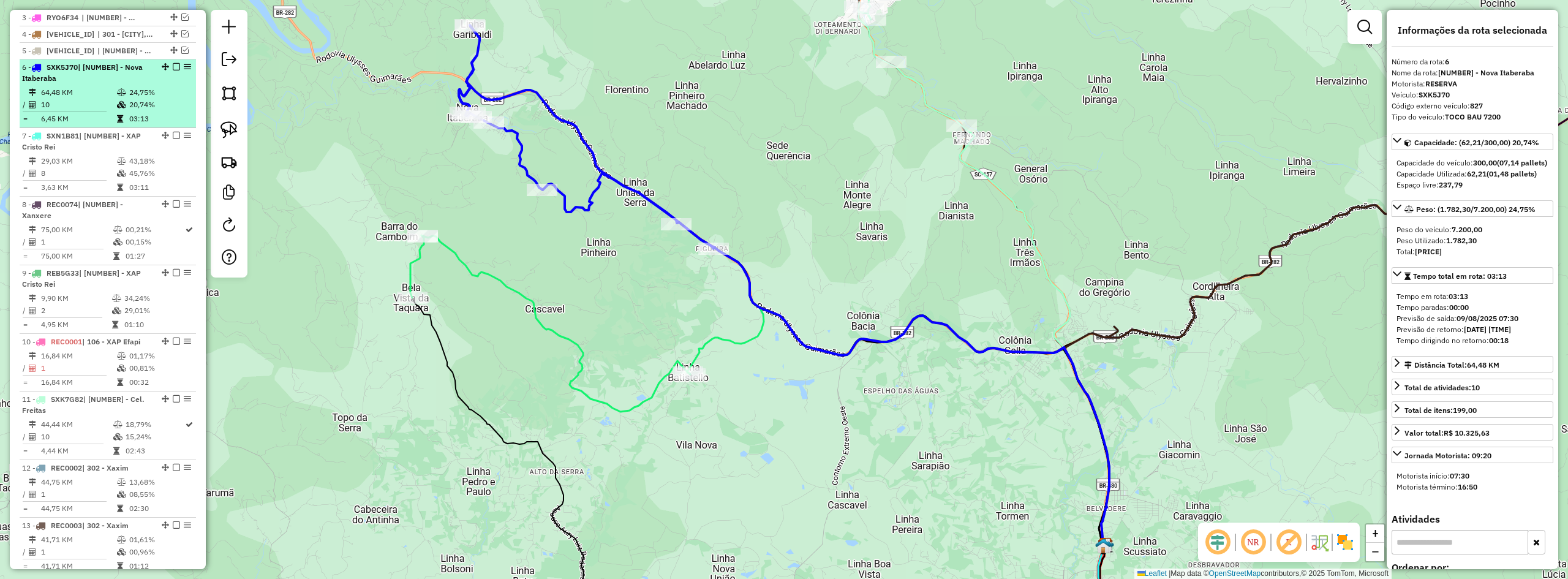 click at bounding box center [176, 67] 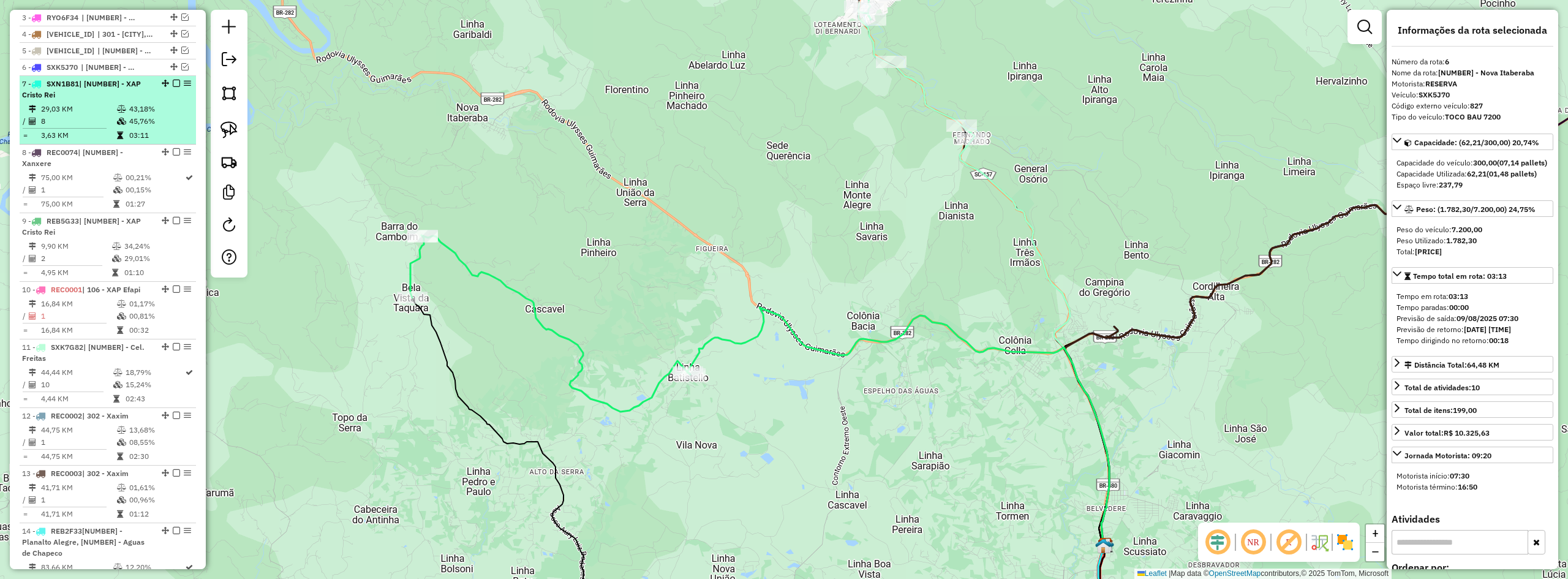 click on "| 107 - XAP Cristo Rei" at bounding box center [81, 89] 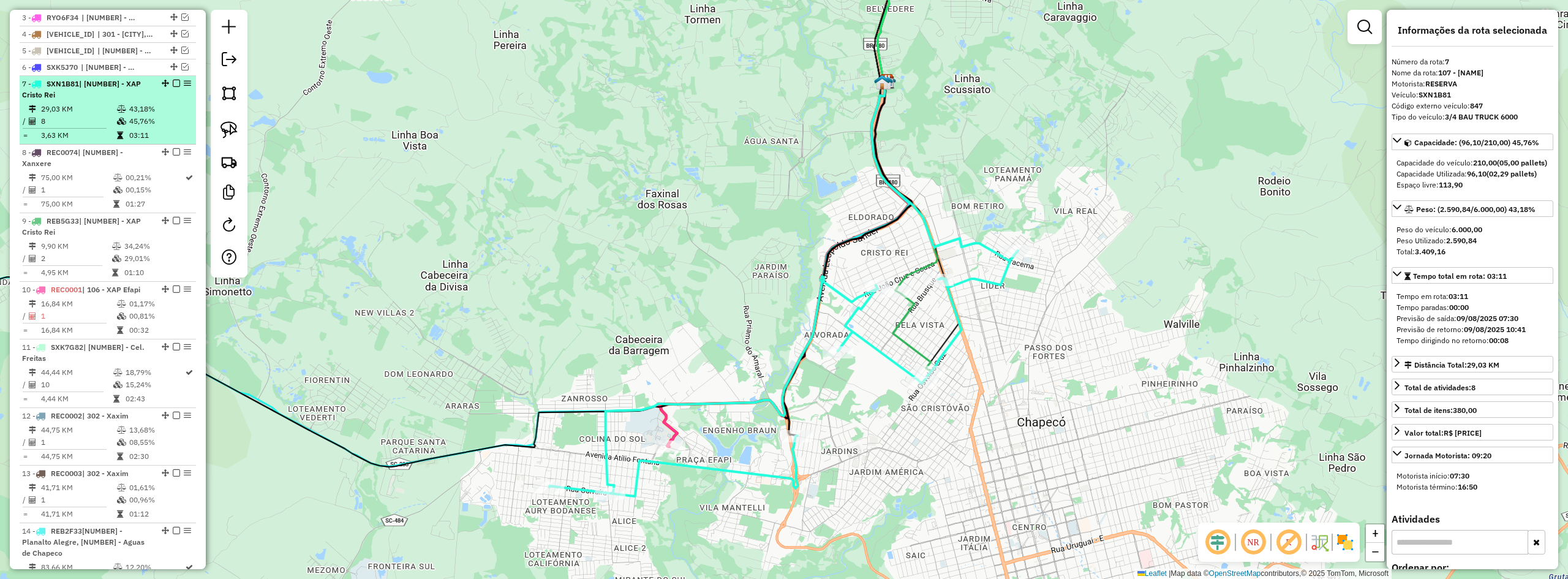 click at bounding box center (176, 83) 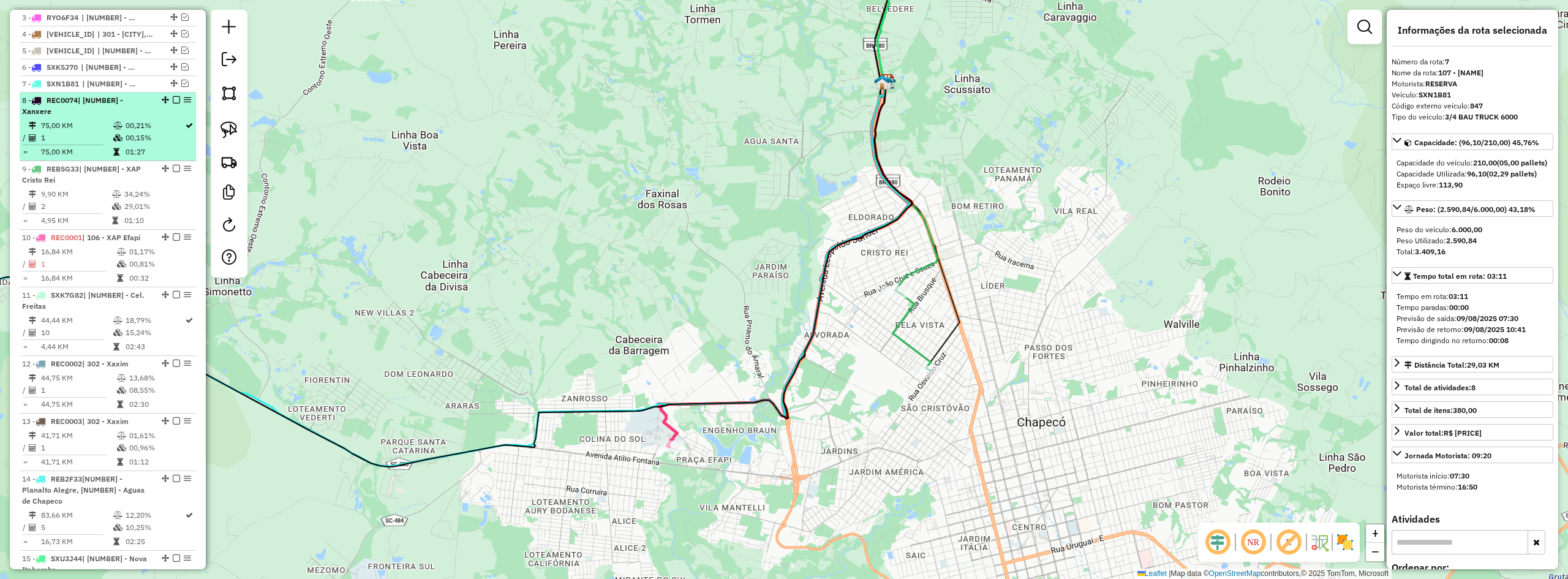 click on "| 303 - Xanxere" at bounding box center (72, 105) 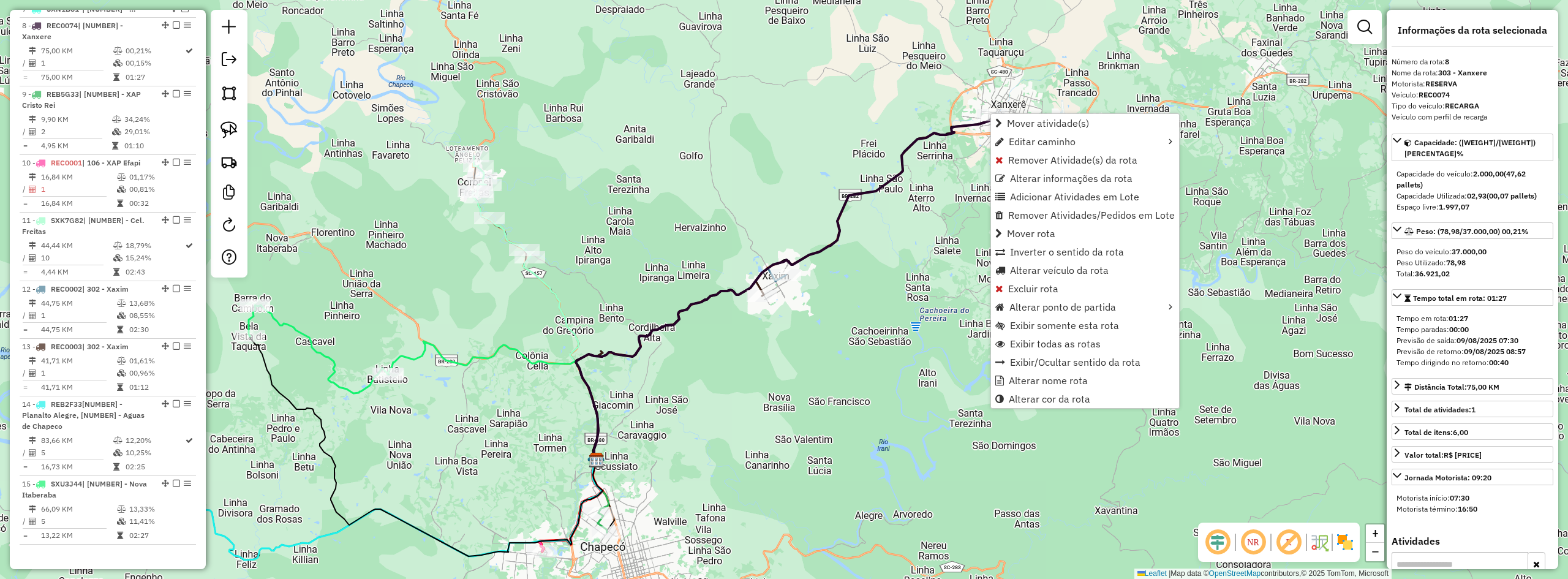 scroll, scrollTop: 599, scrollLeft: 0, axis: vertical 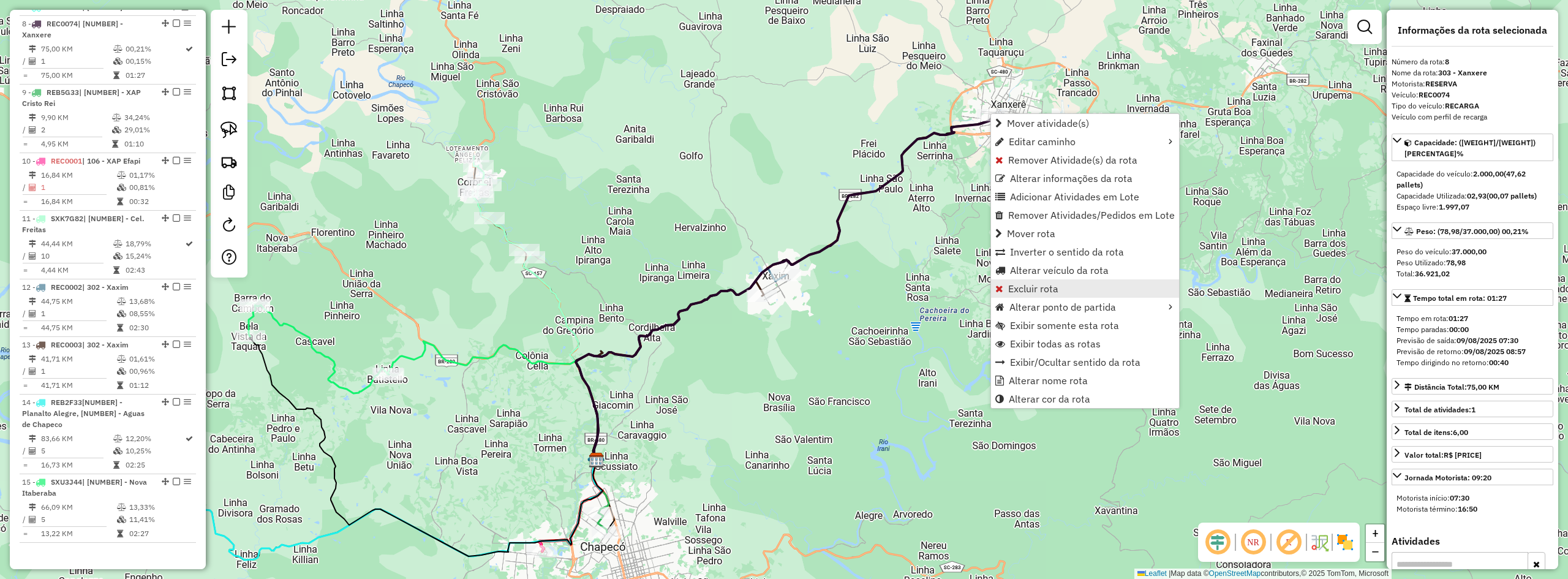 click on "Excluir rota" at bounding box center (1033, 289) 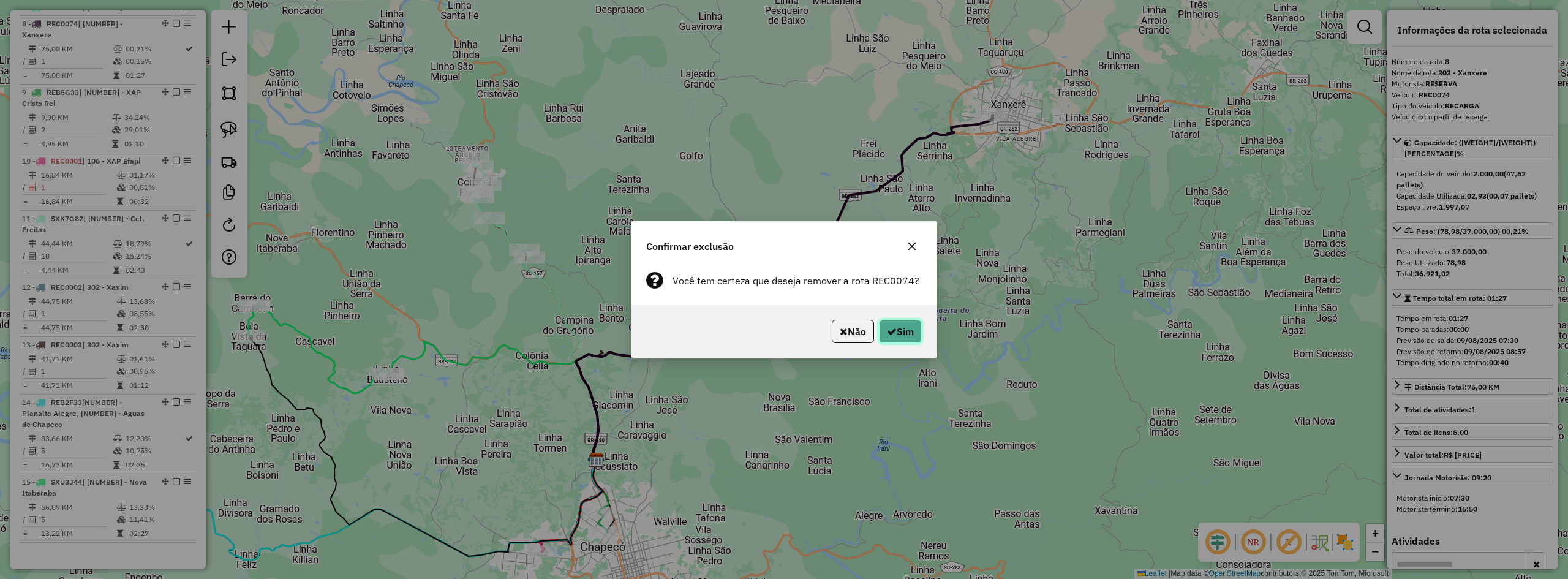 click on "Sim" 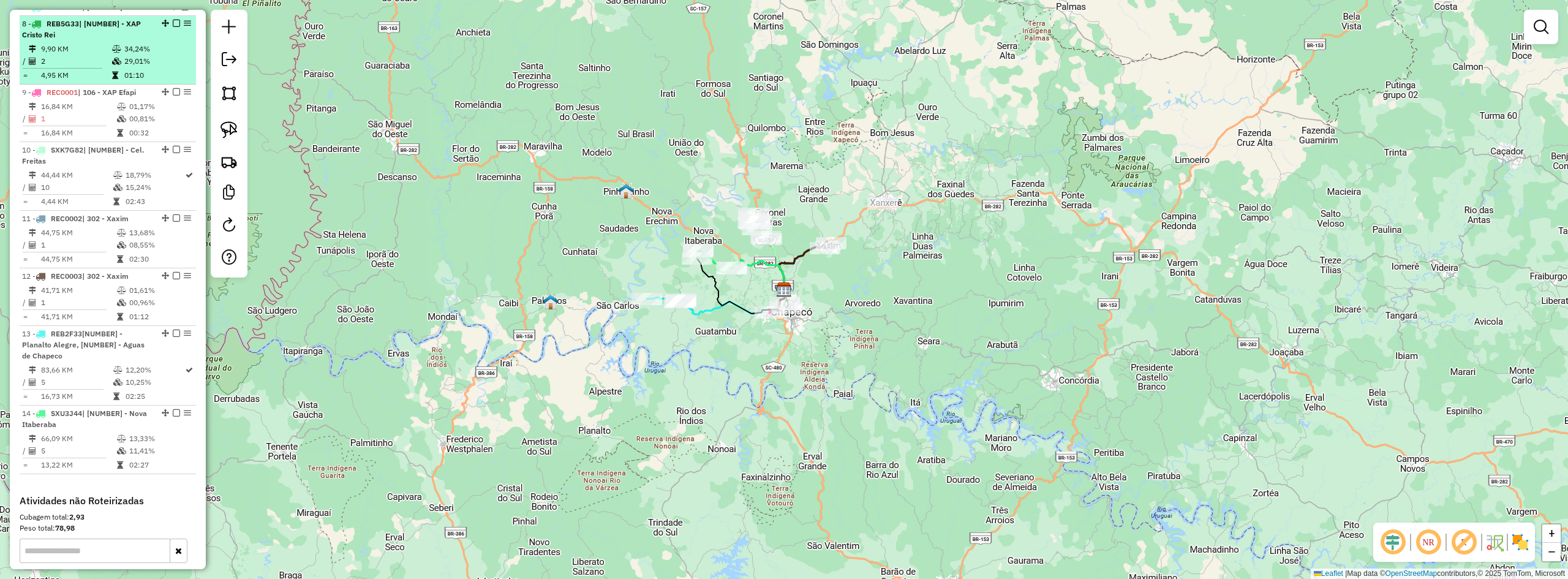 click on "| 107 - XAP Cristo Rei" at bounding box center [81, 29] 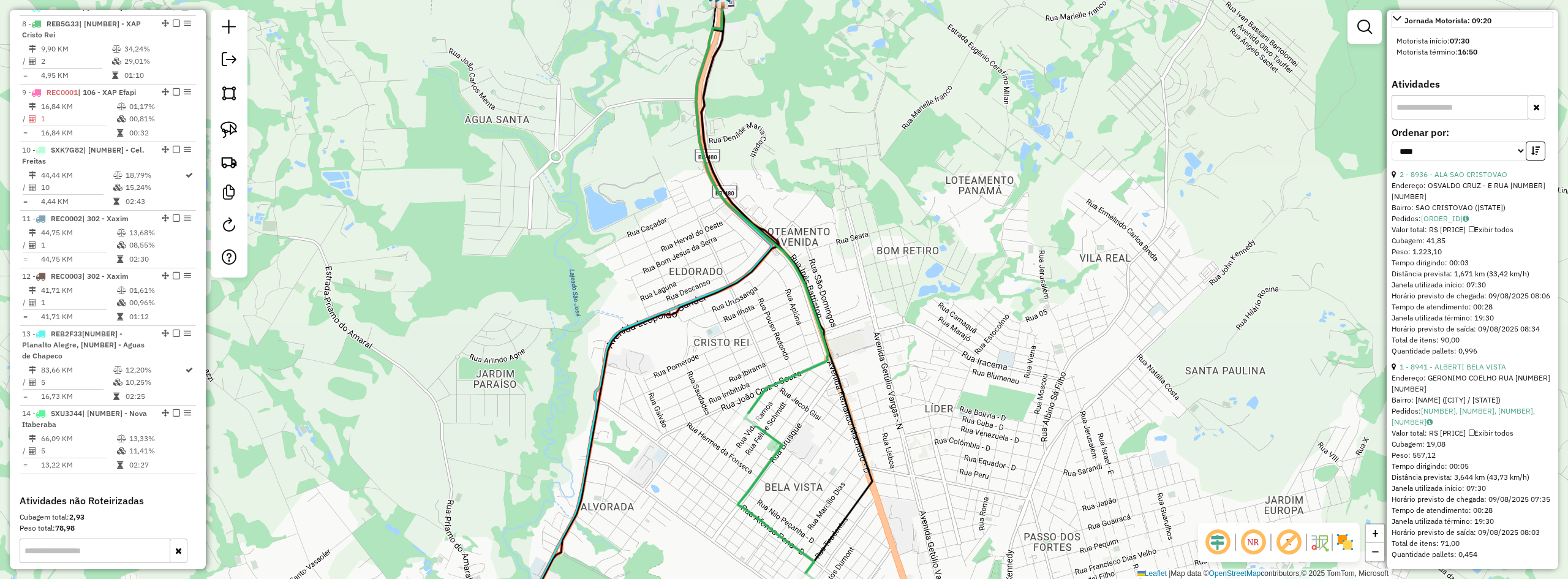 scroll, scrollTop: 447, scrollLeft: 0, axis: vertical 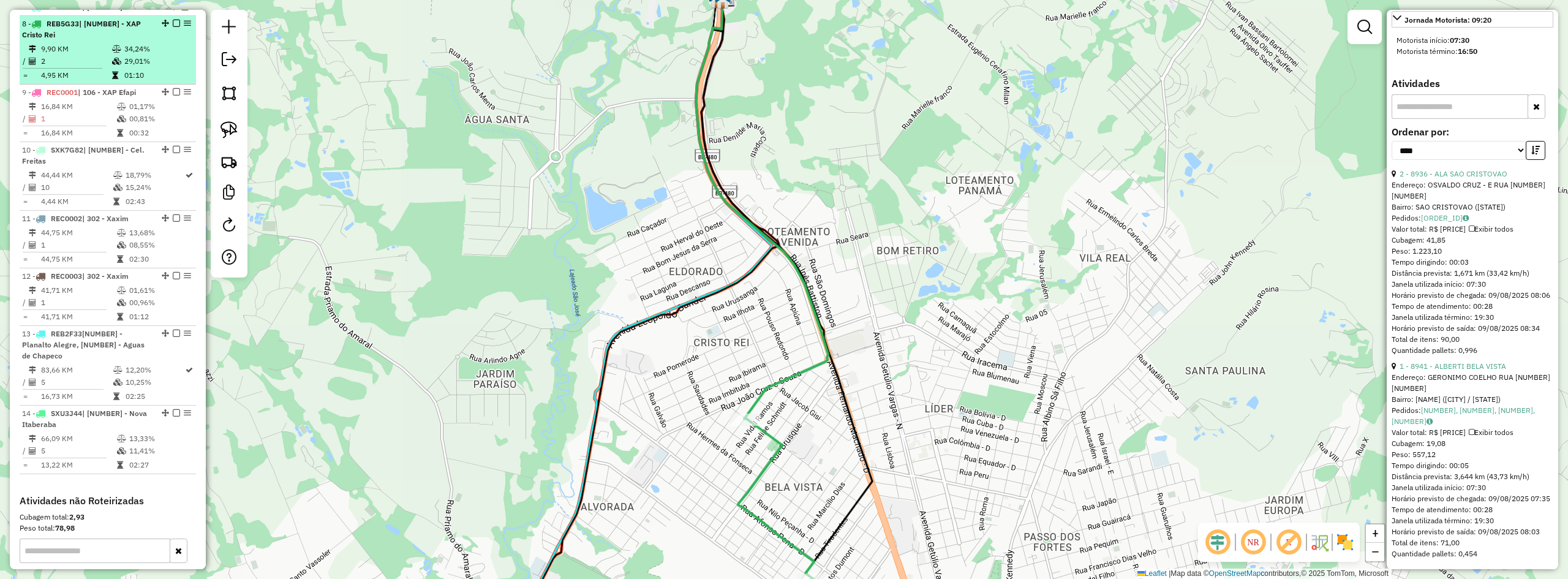 click at bounding box center (176, 23) 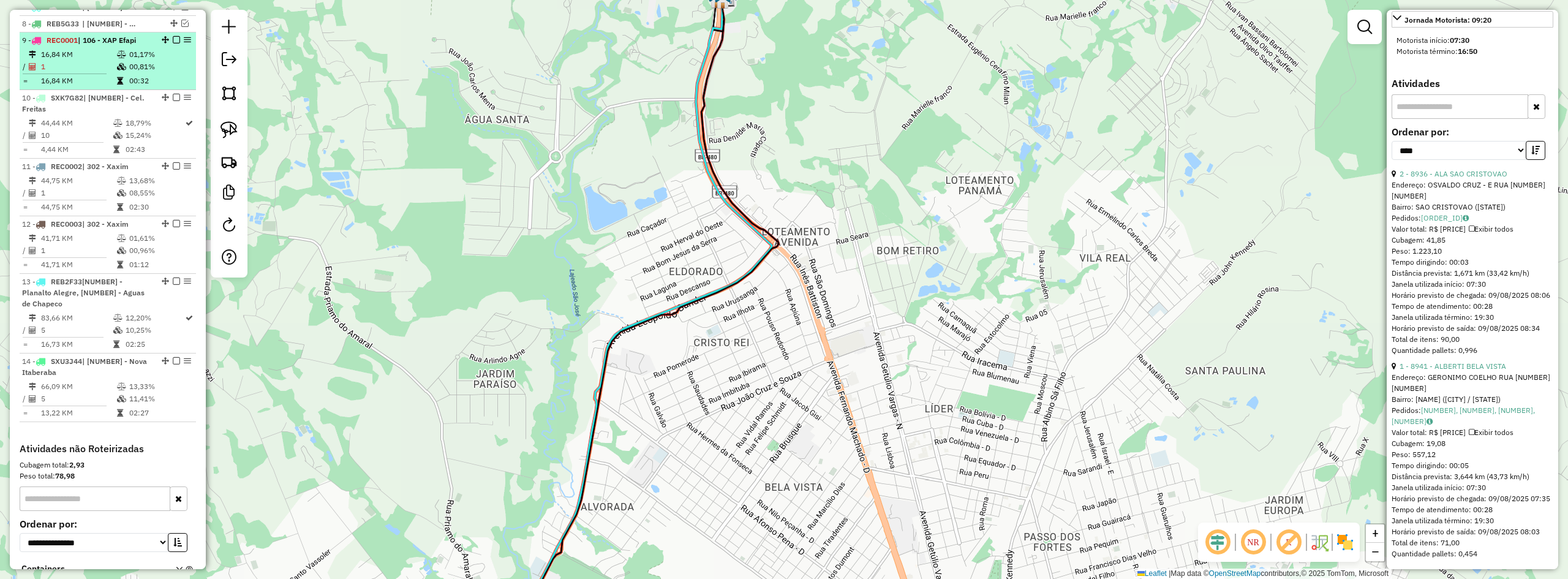 click on "| 106 - XAP Efapi" at bounding box center [107, 40] 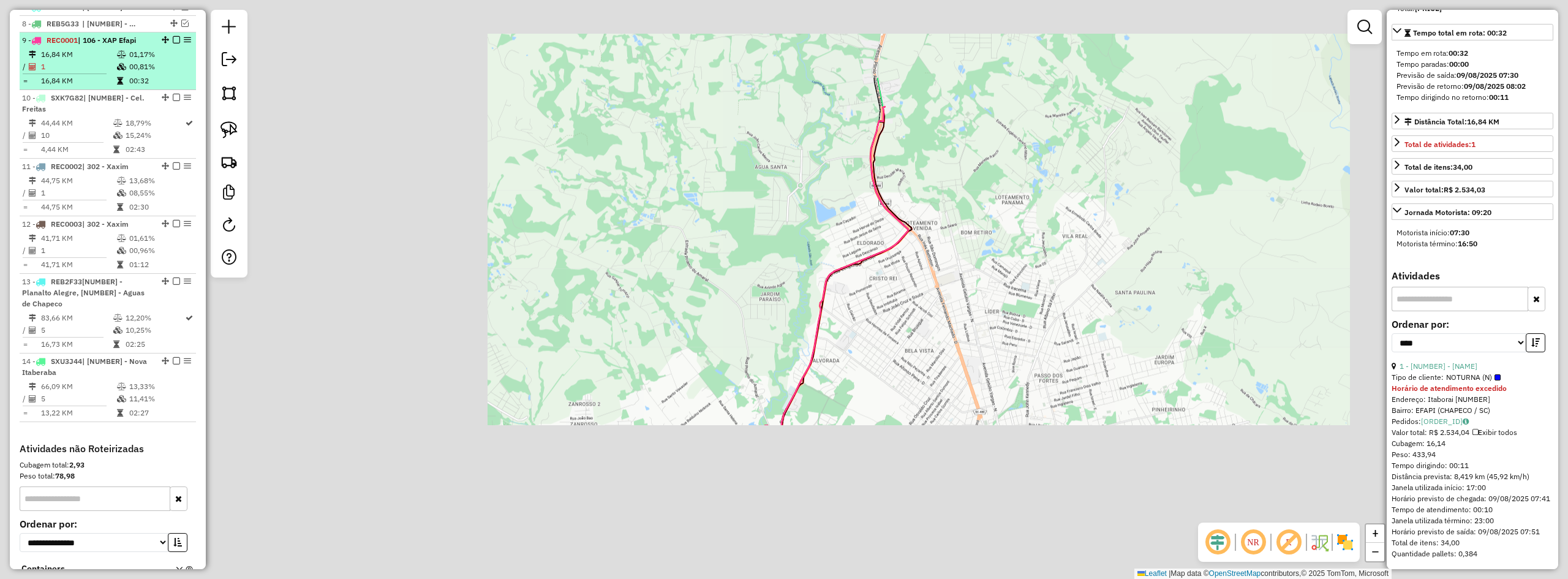 scroll, scrollTop: 265, scrollLeft: 0, axis: vertical 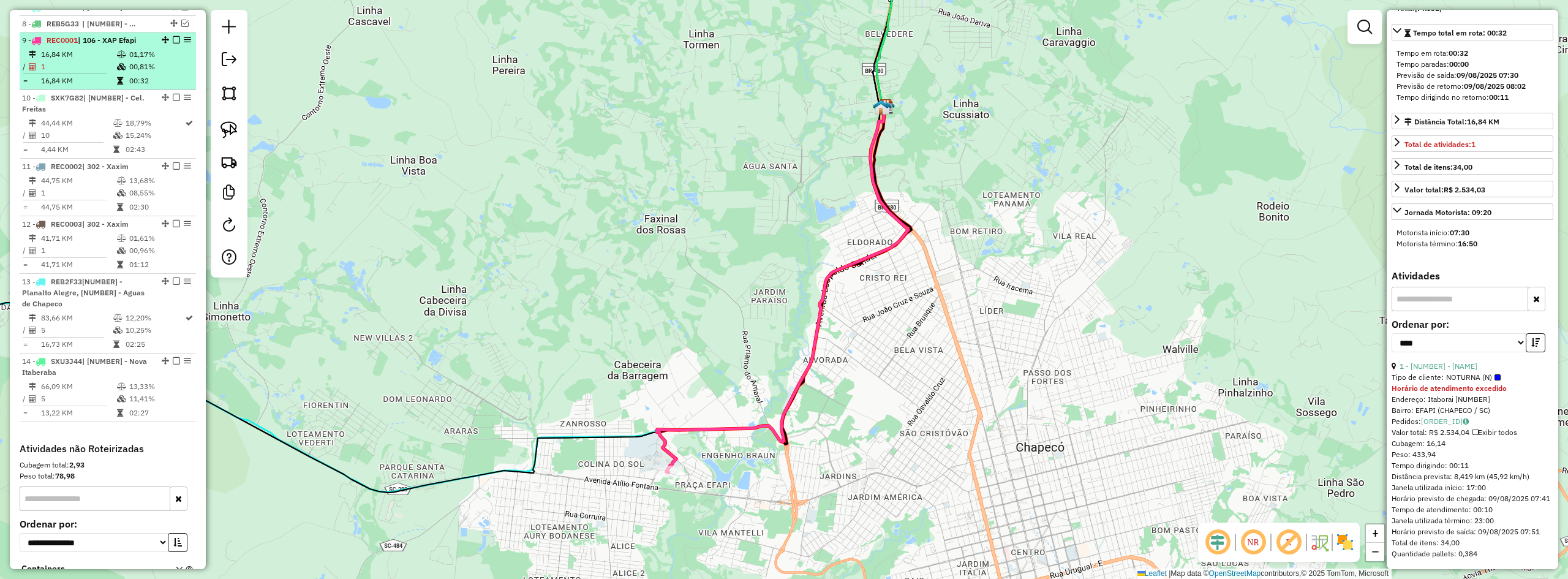 click at bounding box center [176, 40] 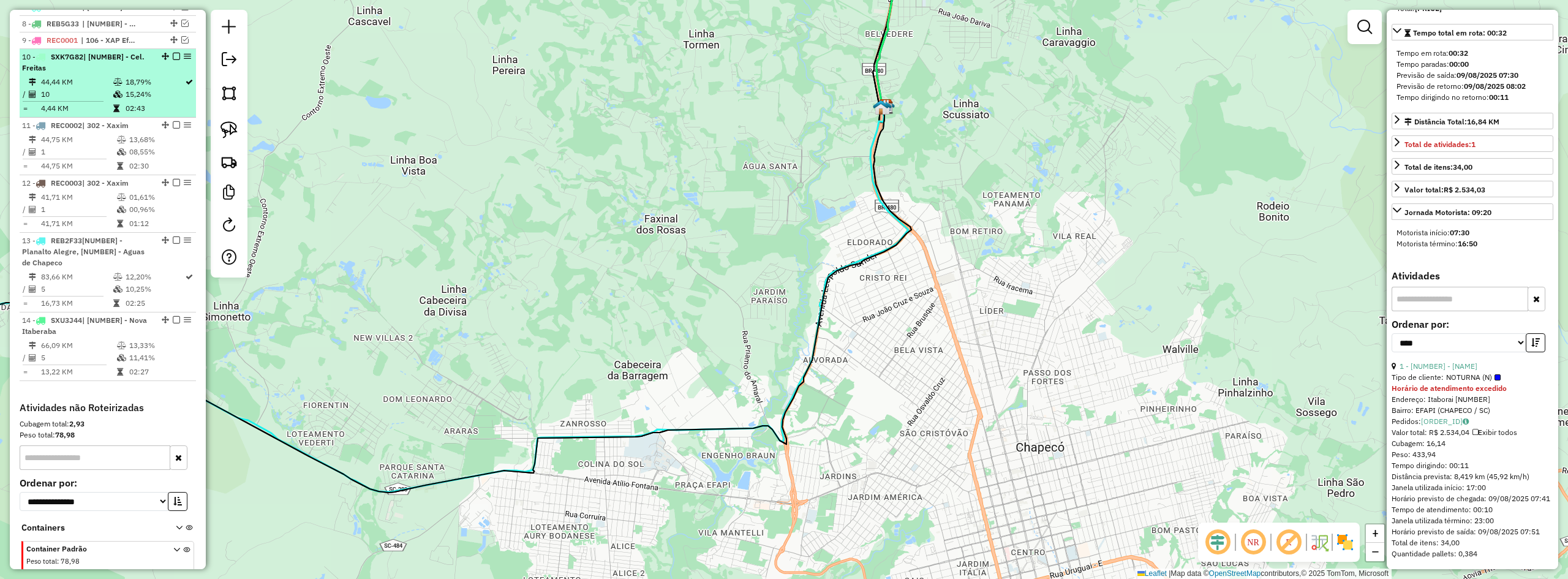 click on "10 -       SXK7G82   | 501 - Cel. Freitas" at bounding box center [87, 62] 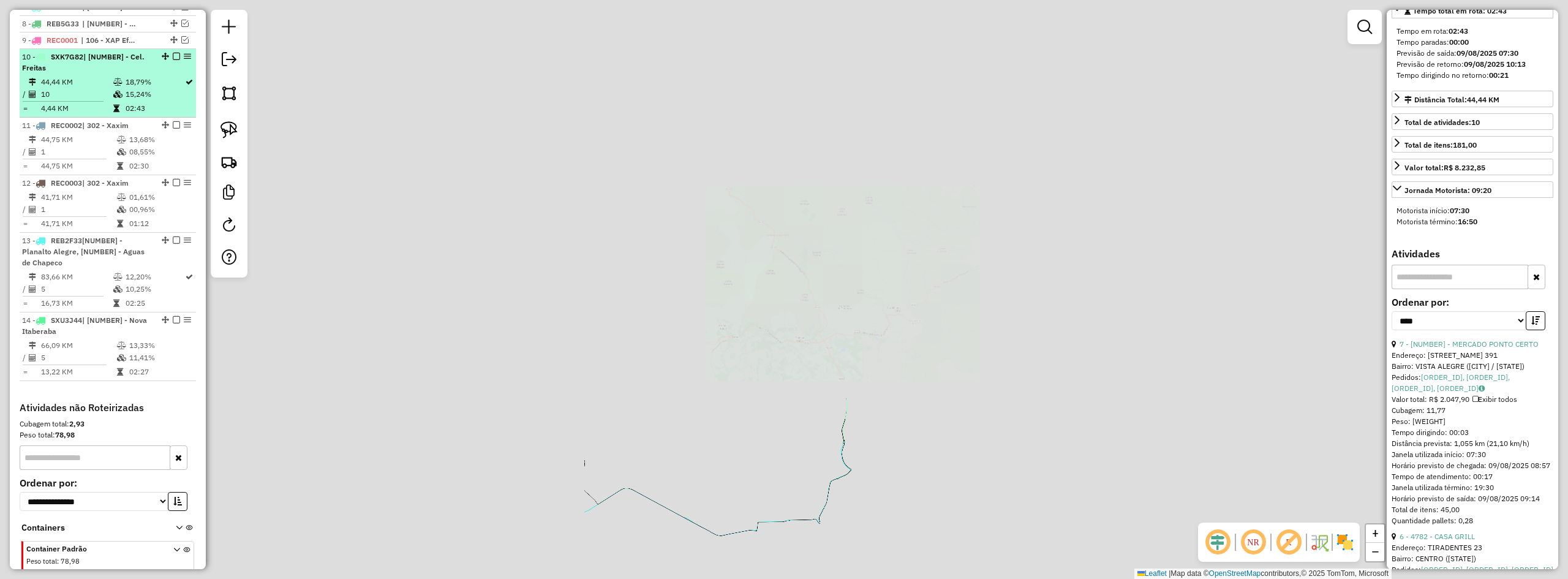 scroll, scrollTop: 447, scrollLeft: 0, axis: vertical 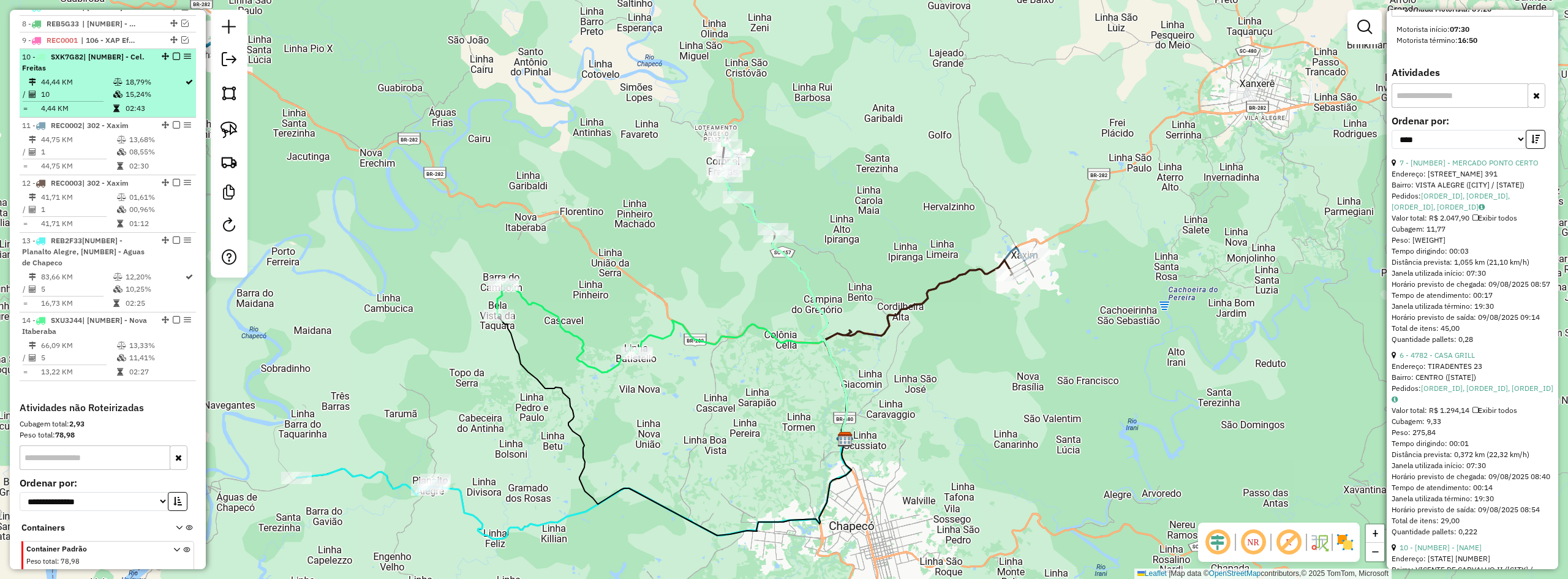 click at bounding box center (176, 56) 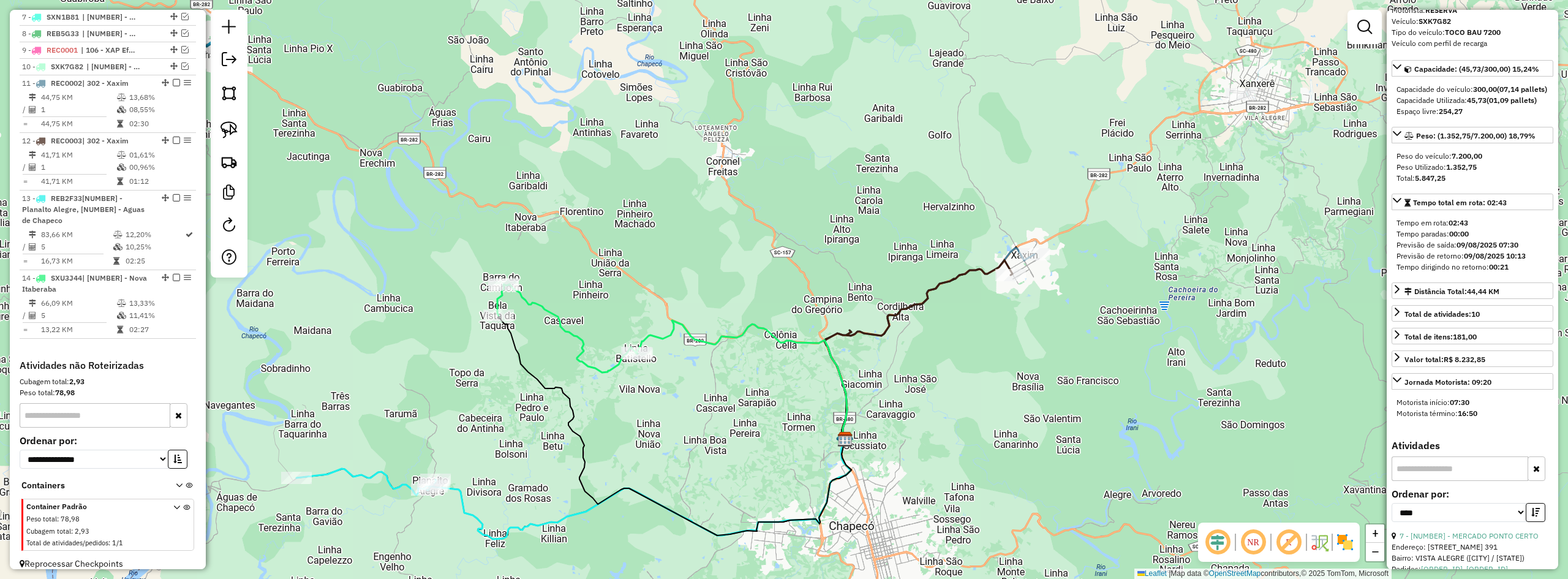 scroll, scrollTop: 0, scrollLeft: 0, axis: both 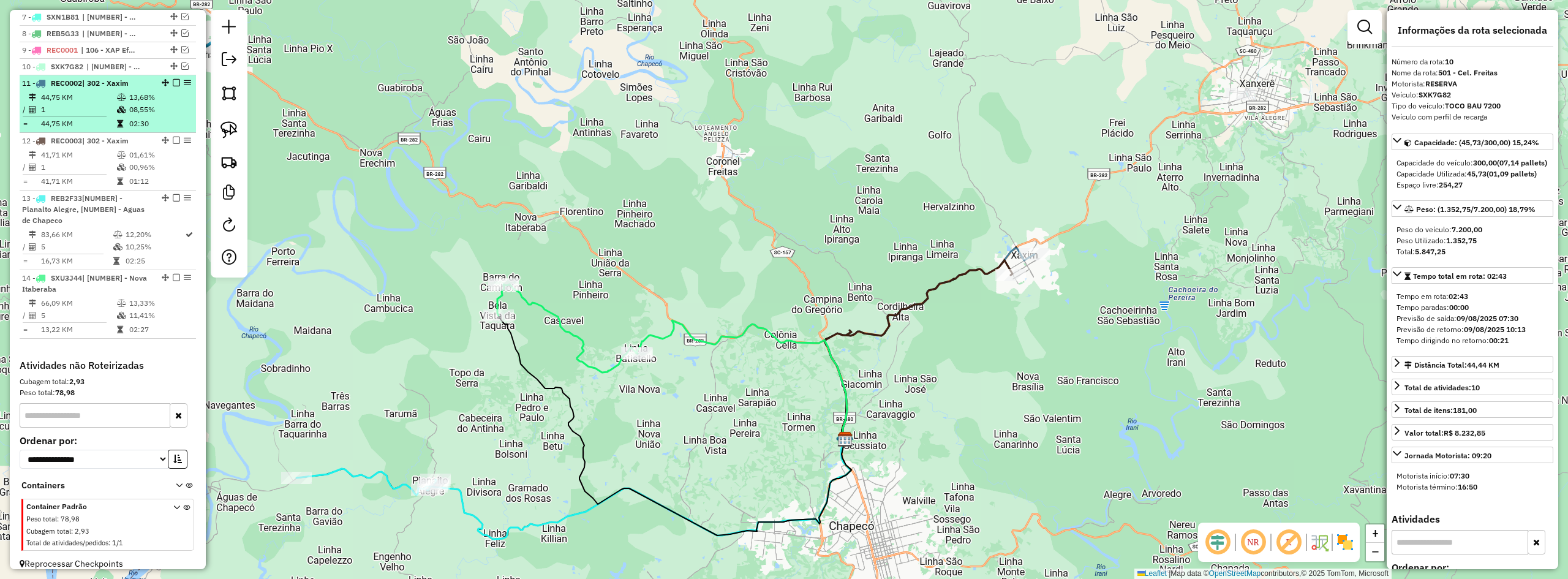 click on "11 -       REC0002   | 302 - Xaxim" at bounding box center [87, 83] 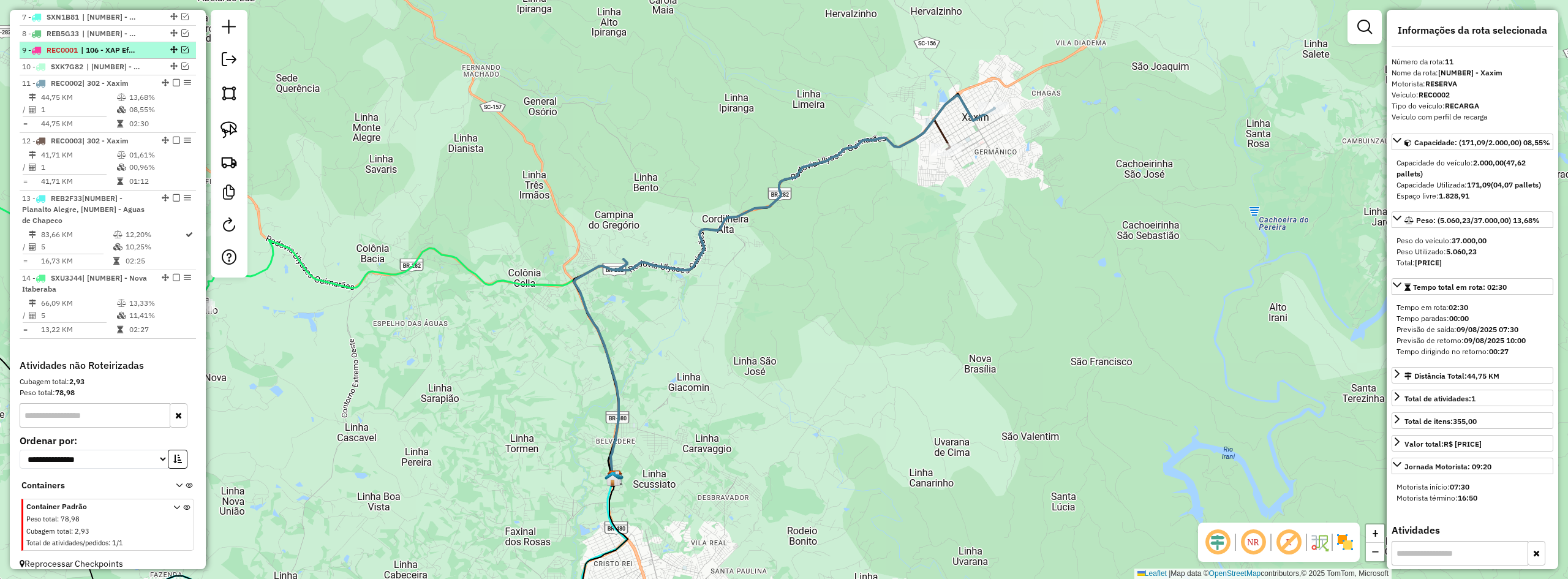 drag, startPoint x: 175, startPoint y: 83, endPoint x: 169, endPoint y: 86, distance: 6.7082 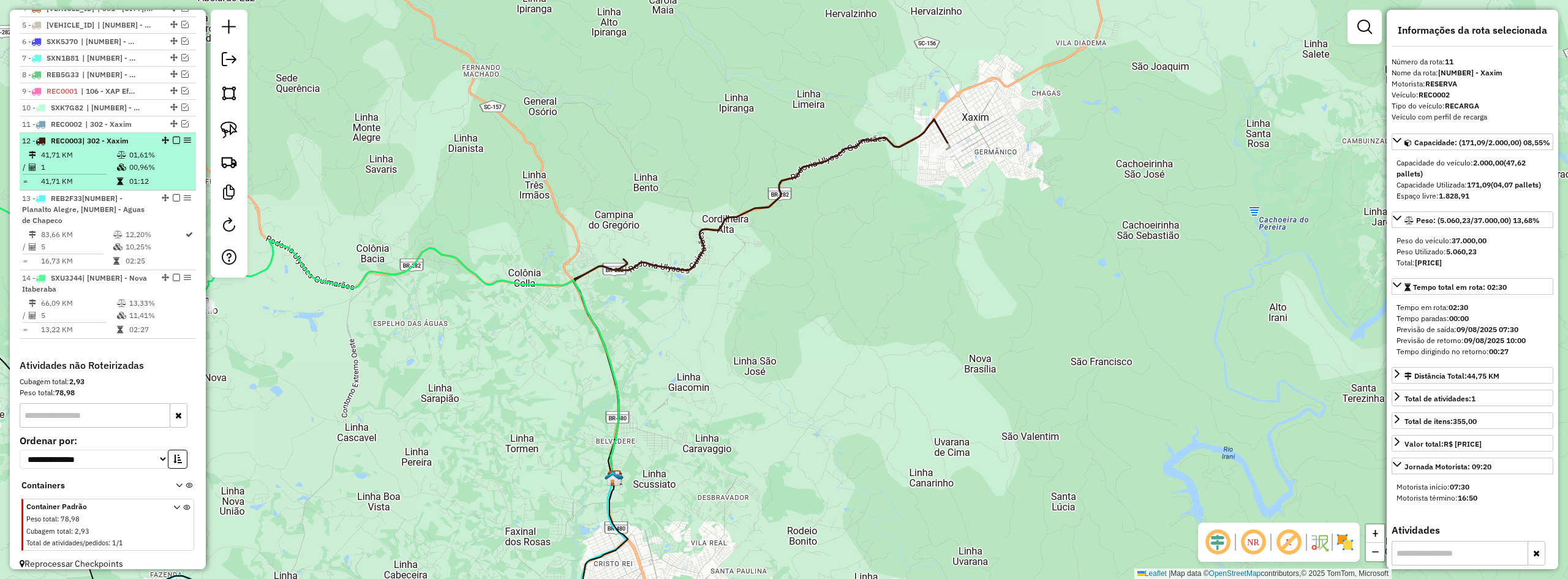 click on "12 -       REC0003   | 302 - Xaxim" at bounding box center (87, 141) 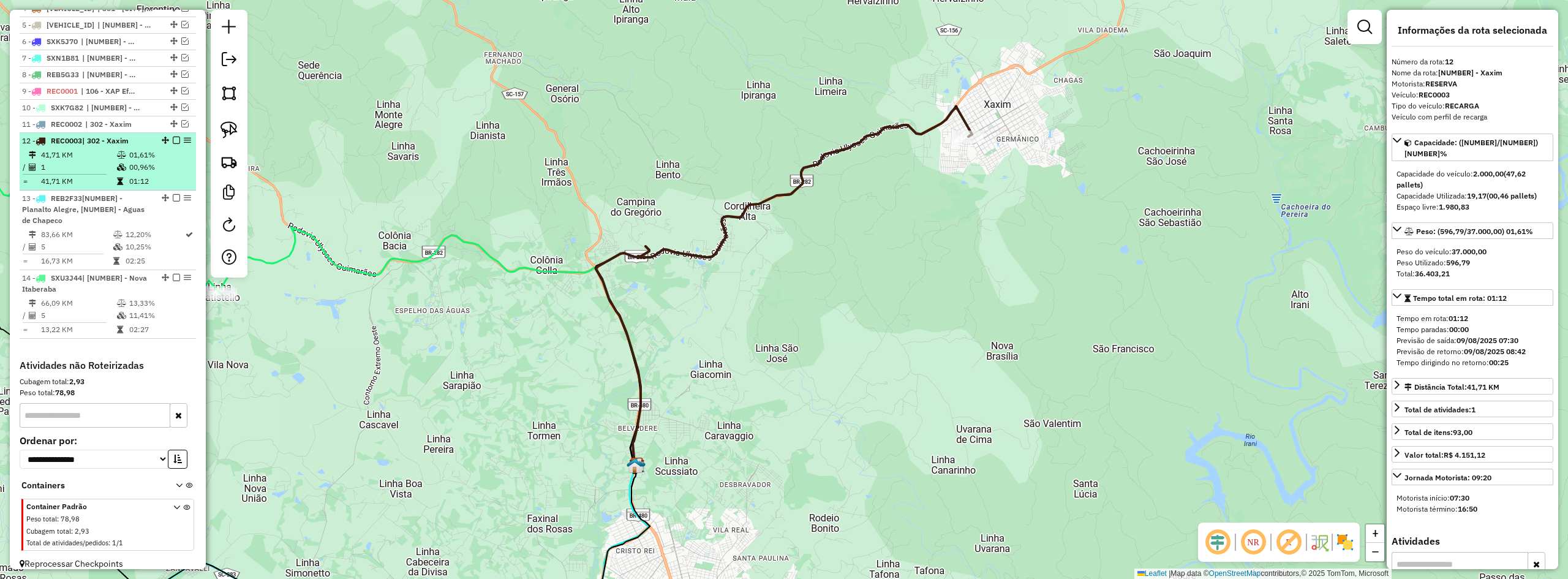 click at bounding box center [176, 140] 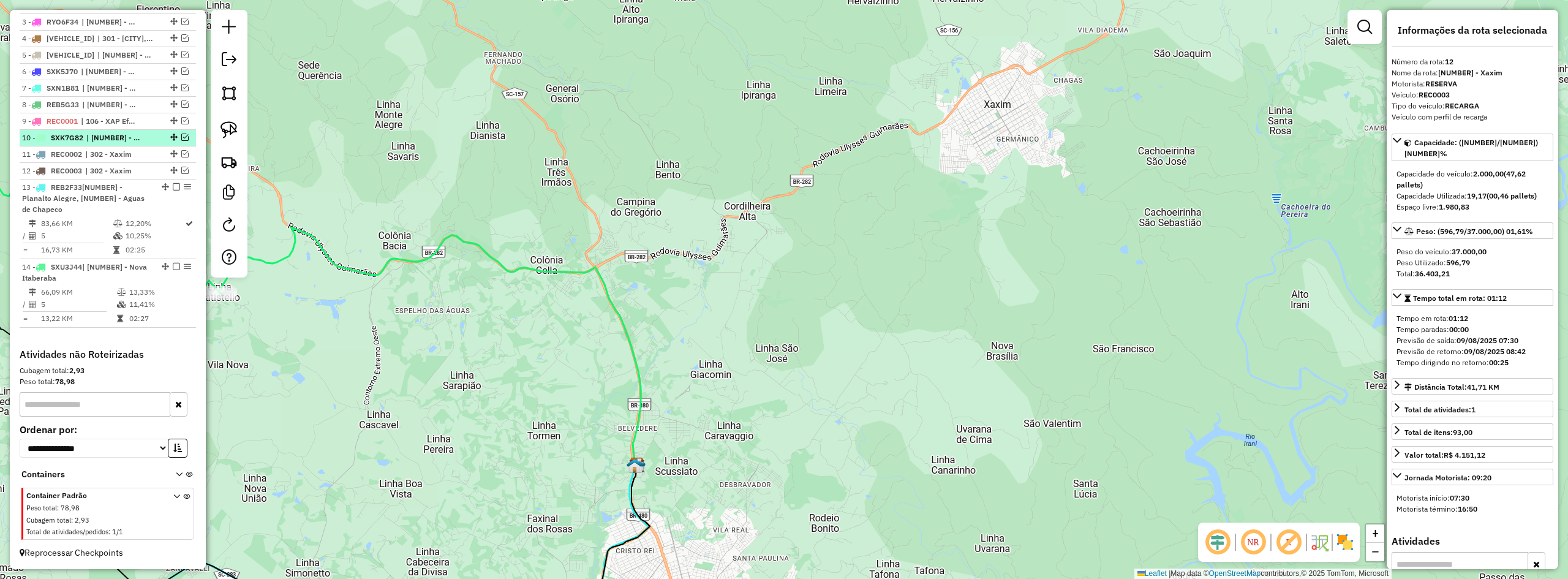 scroll, scrollTop: 507, scrollLeft: 0, axis: vertical 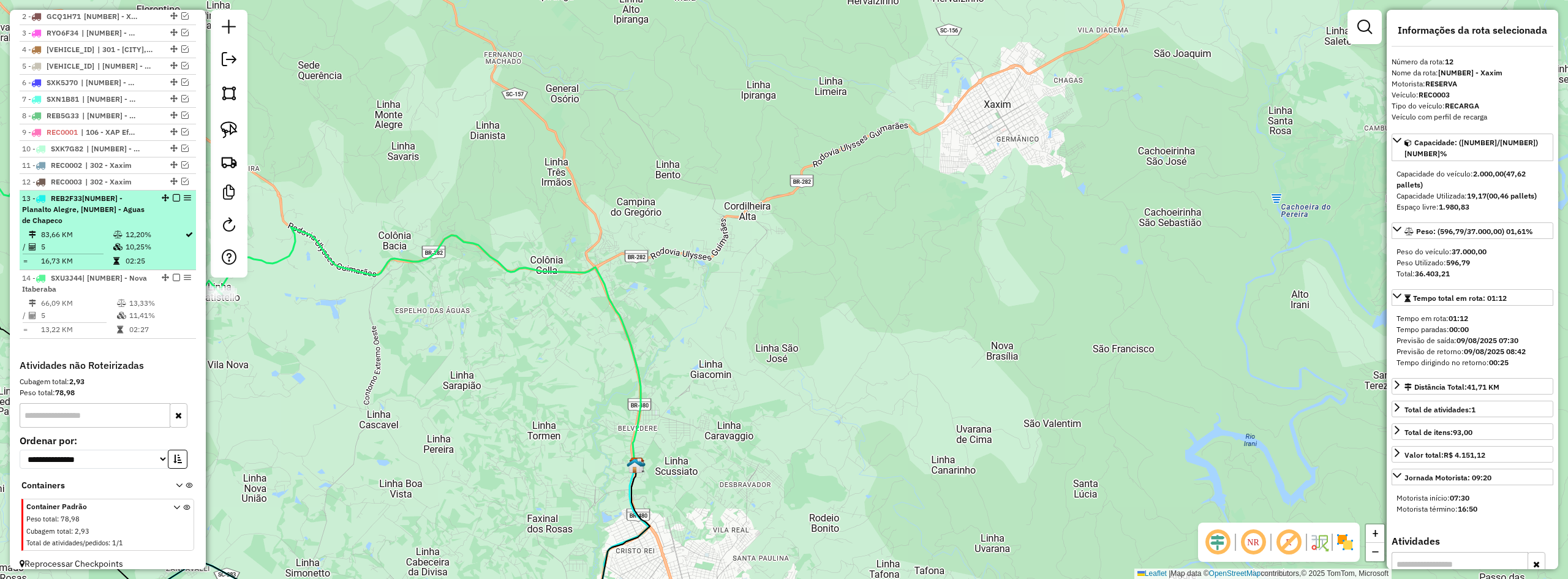 click on "| [NUMBER] - [NEIGHBORHOOD] [STATE], [NUMBER] - [CITY]" at bounding box center [83, 209] 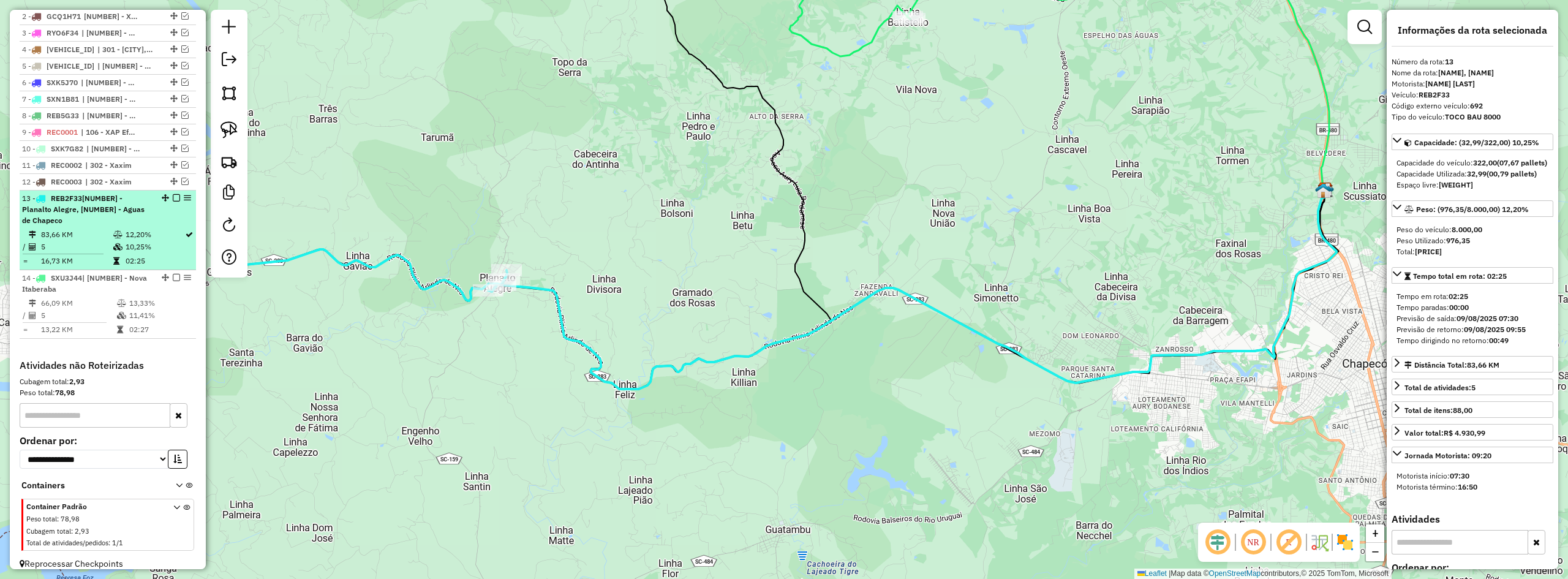 click at bounding box center [176, 198] 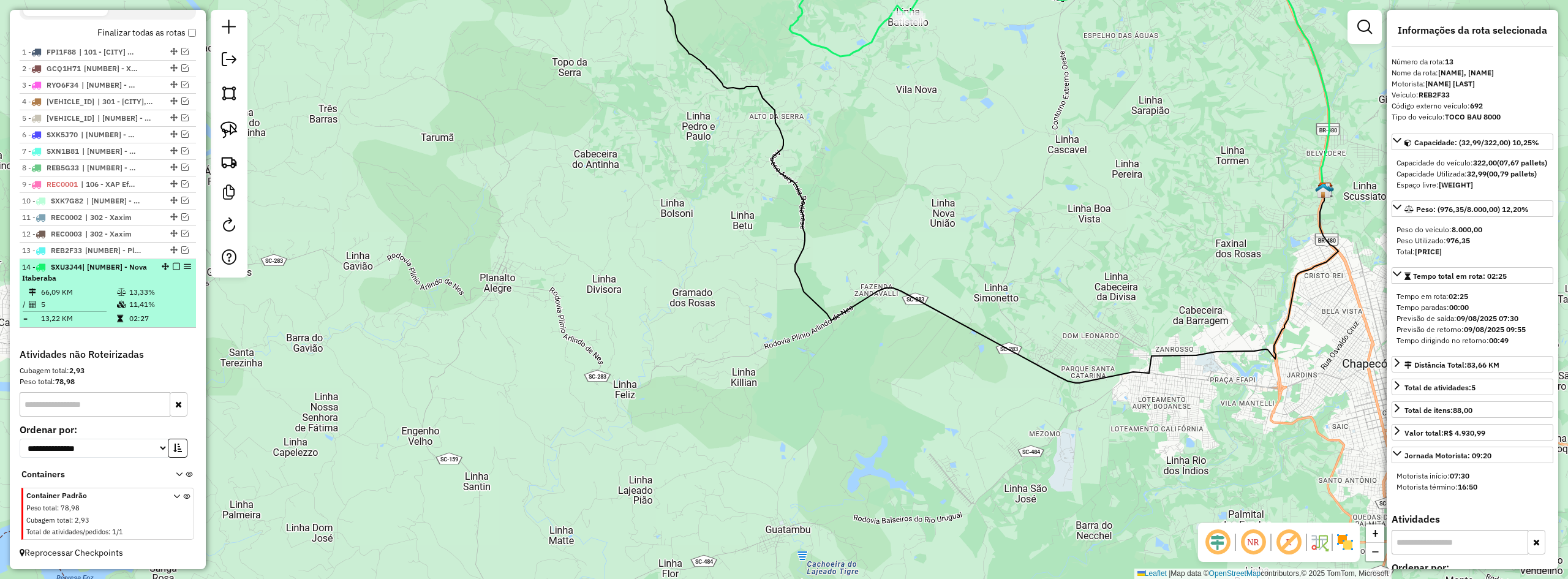 click on "14 -       SXU3J44   | 601 - Nova Itaberaba" at bounding box center [87, 273] 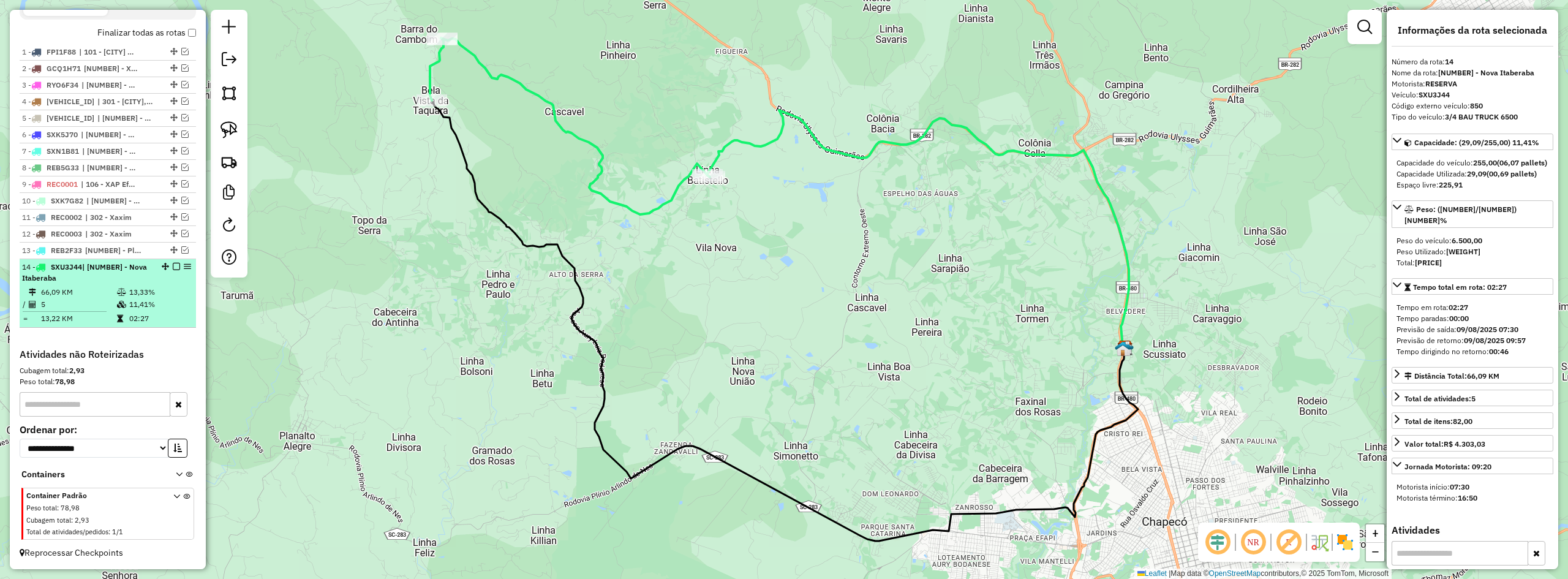 click at bounding box center [176, 267] 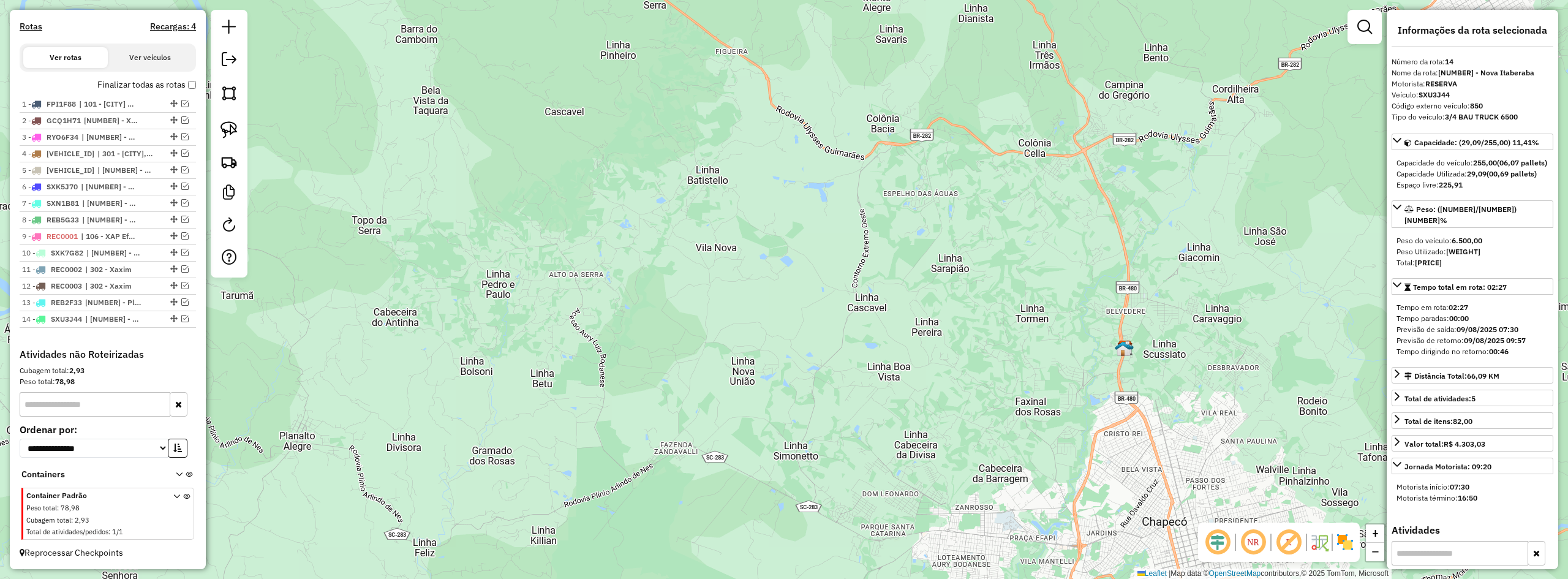 drag, startPoint x: 484, startPoint y: 330, endPoint x: 397, endPoint y: 222, distance: 138.68309 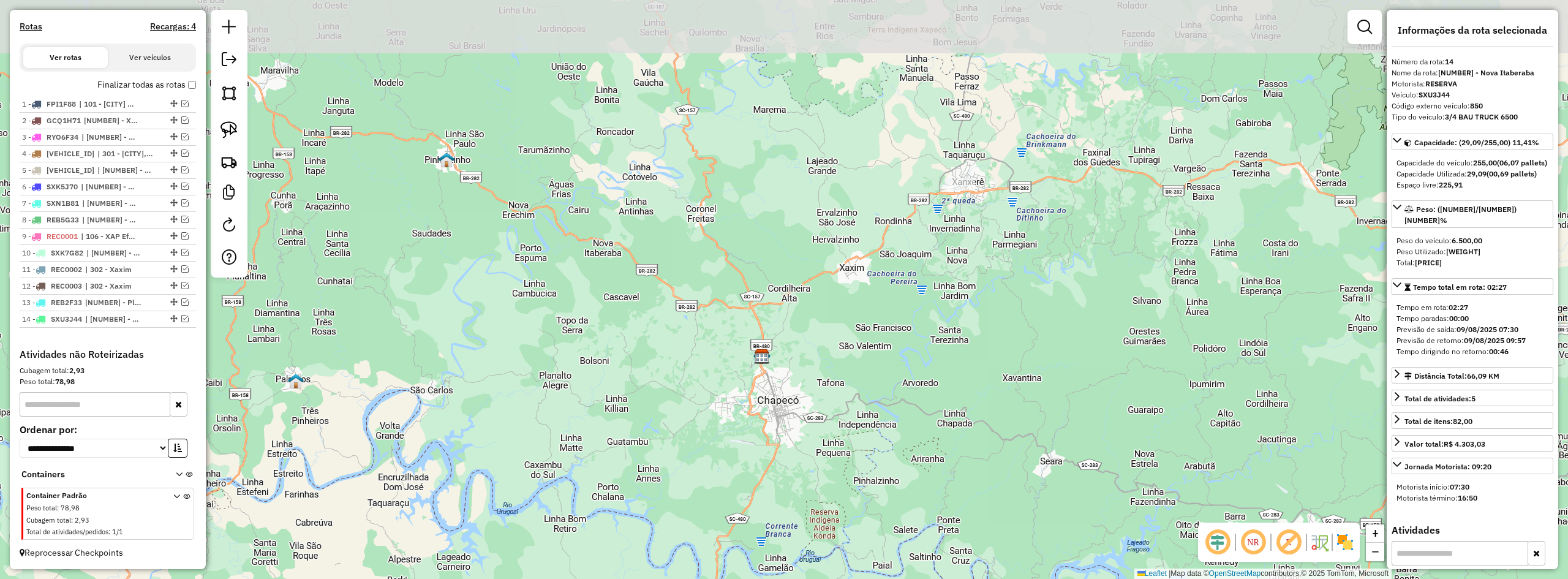 drag, startPoint x: 881, startPoint y: 222, endPoint x: 848, endPoint y: 349, distance: 131.21738 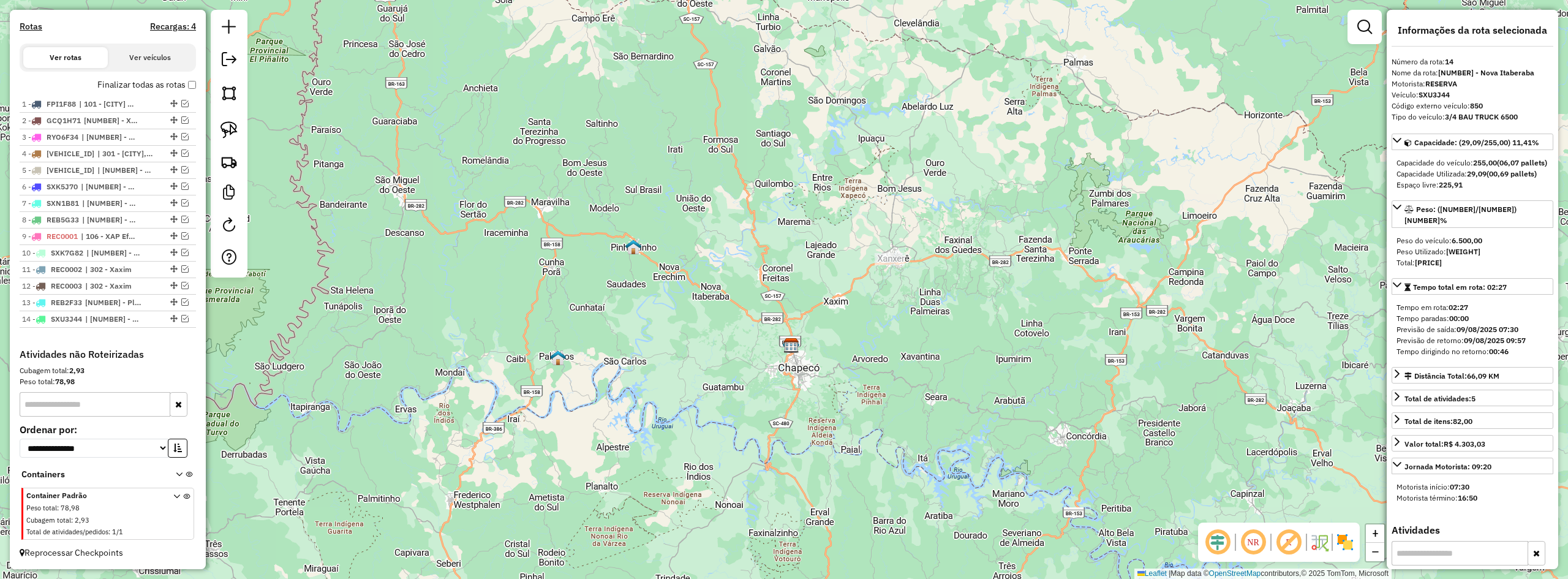 drag, startPoint x: 805, startPoint y: 241, endPoint x: 796, endPoint y: 240, distance: 9.055385 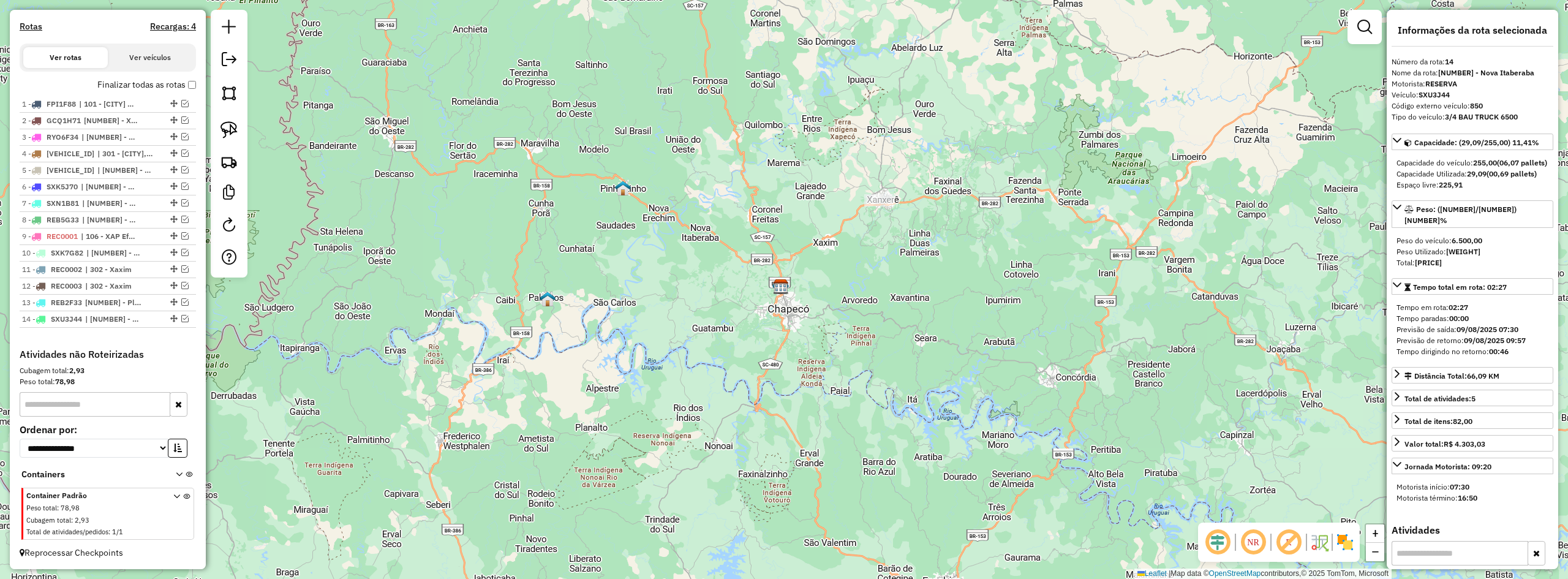 drag, startPoint x: 836, startPoint y: 339, endPoint x: 826, endPoint y: 283, distance: 56.88585 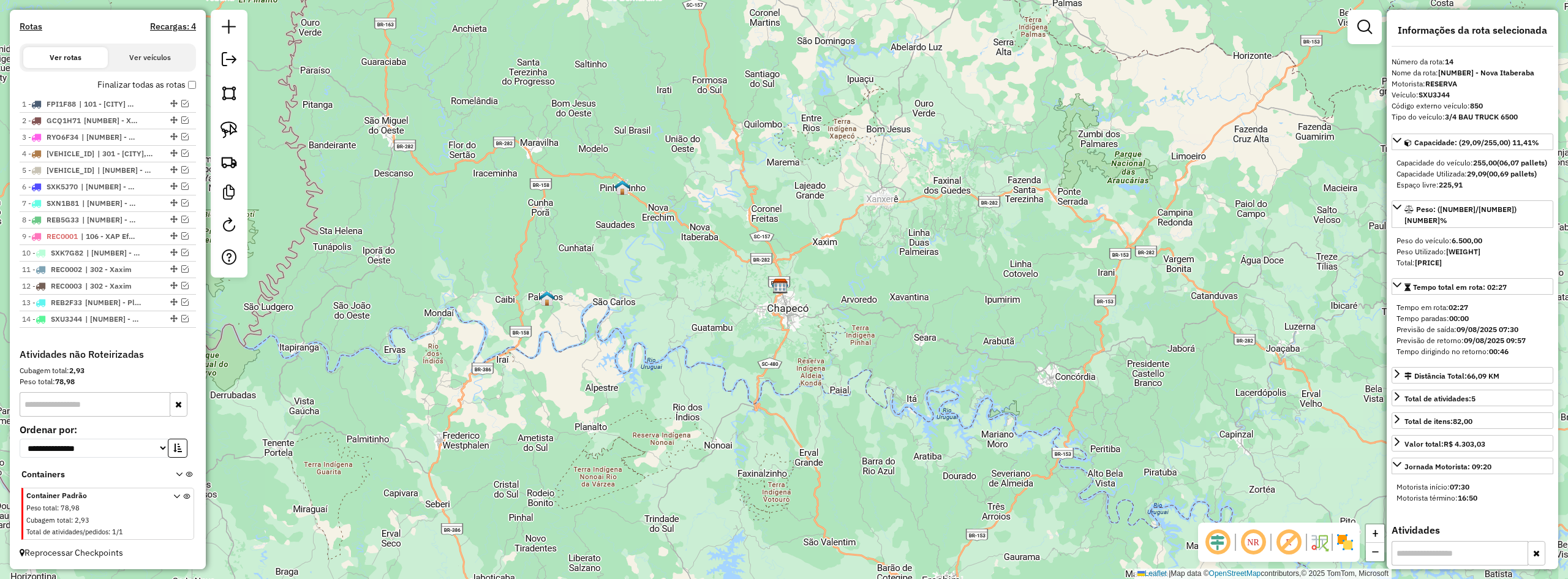 click on "Finalizar todas as rotas" at bounding box center [146, 85] 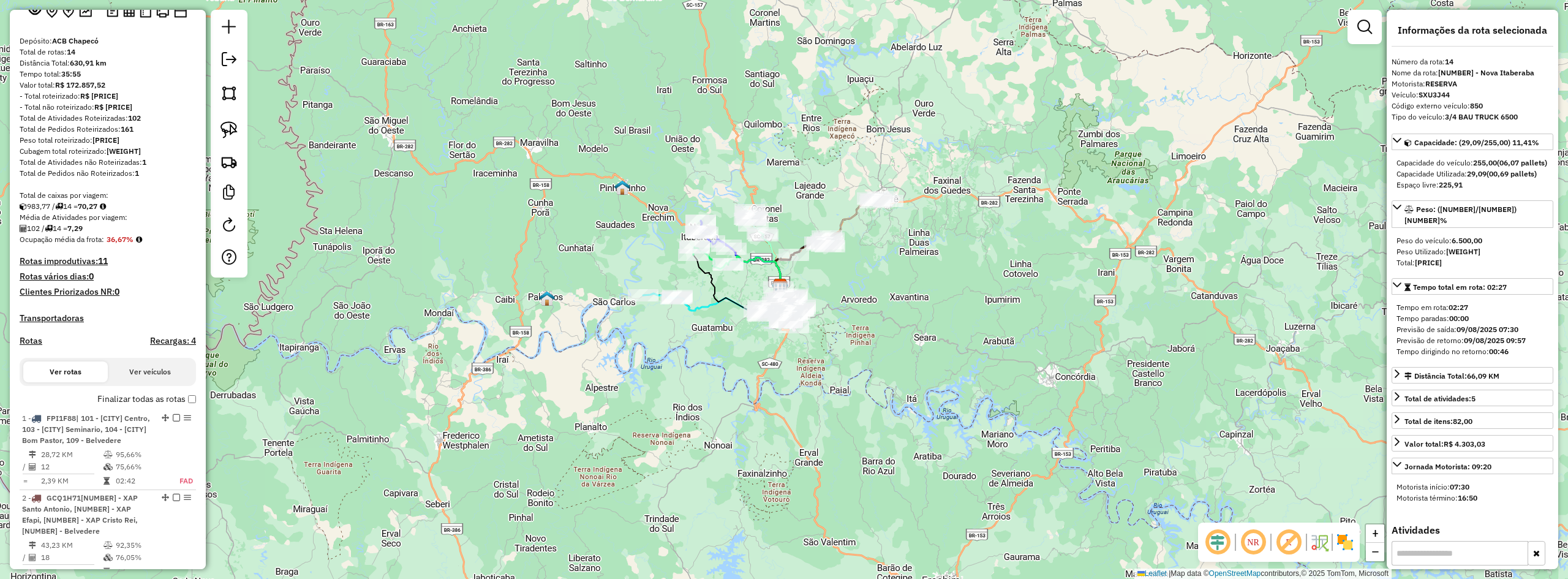 scroll, scrollTop: 0, scrollLeft: 0, axis: both 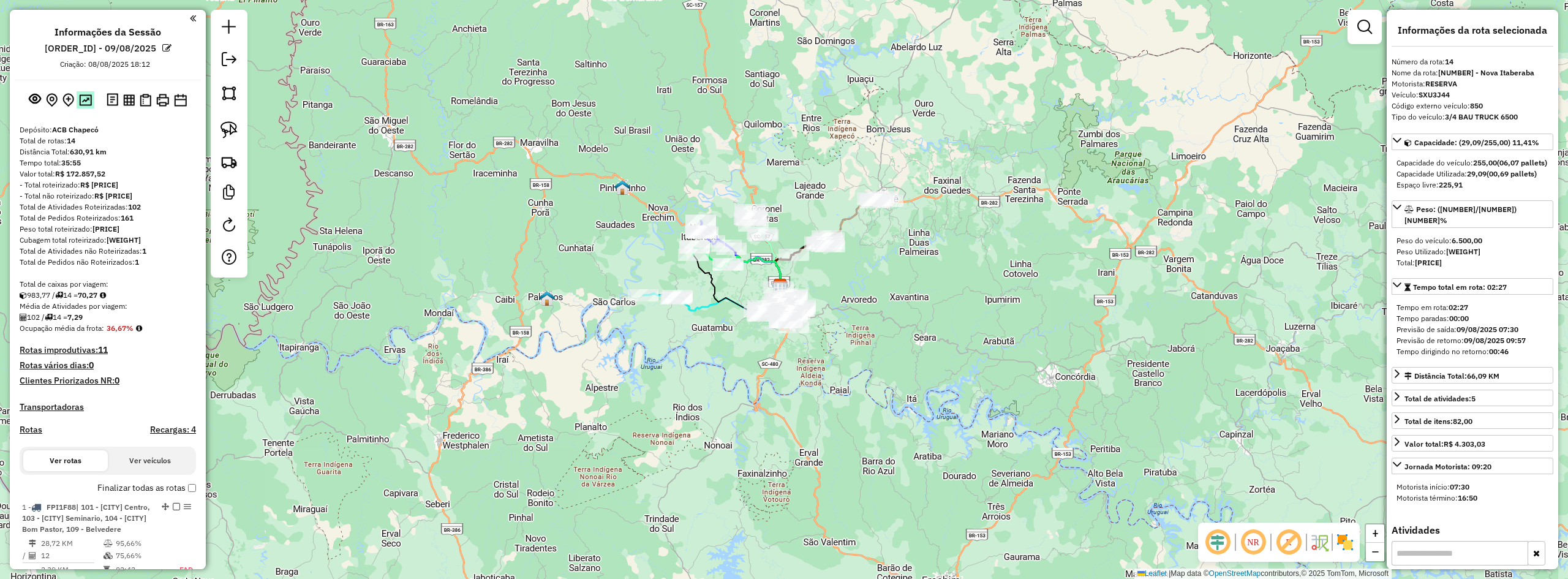 click at bounding box center (85, 100) 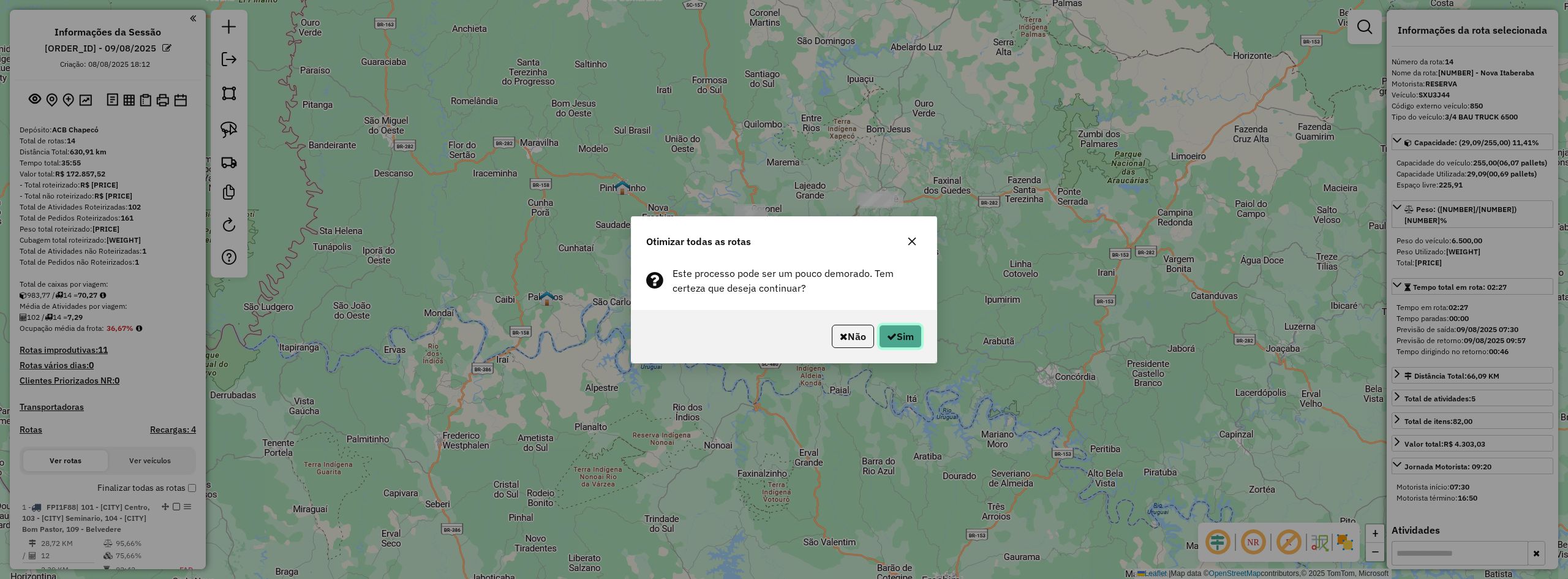 click on "Sim" 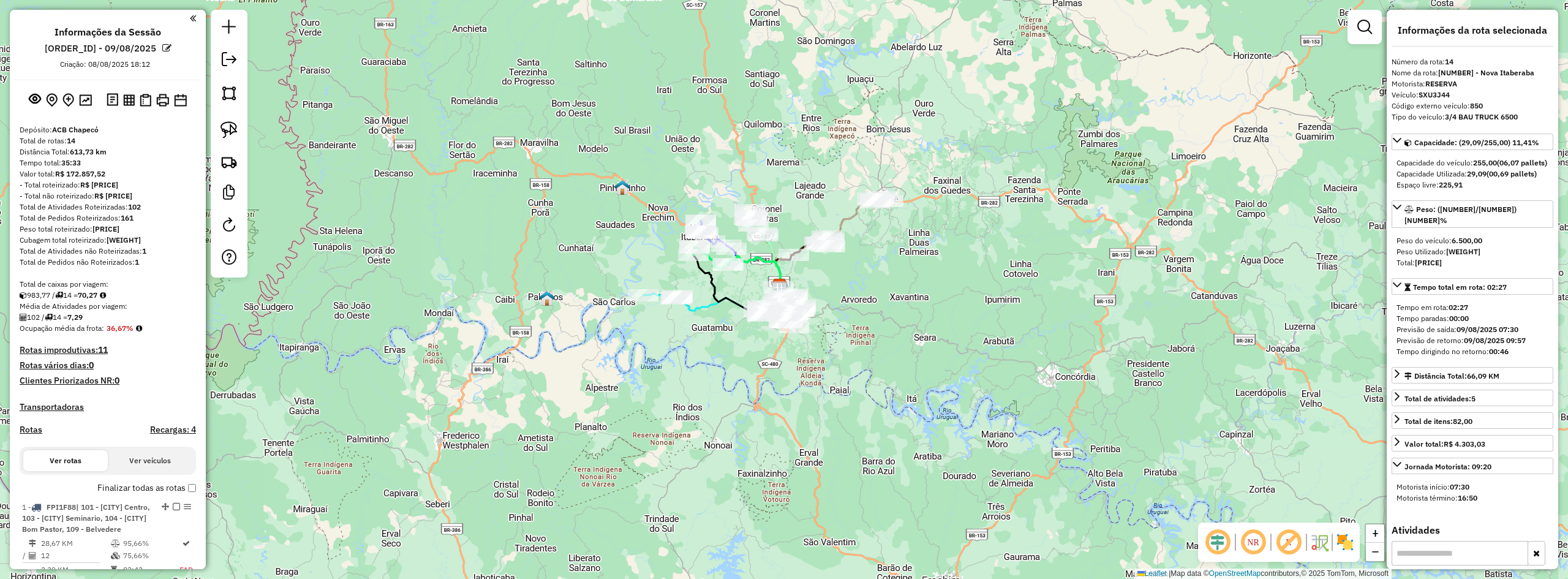 scroll, scrollTop: 1110, scrollLeft: 0, axis: vertical 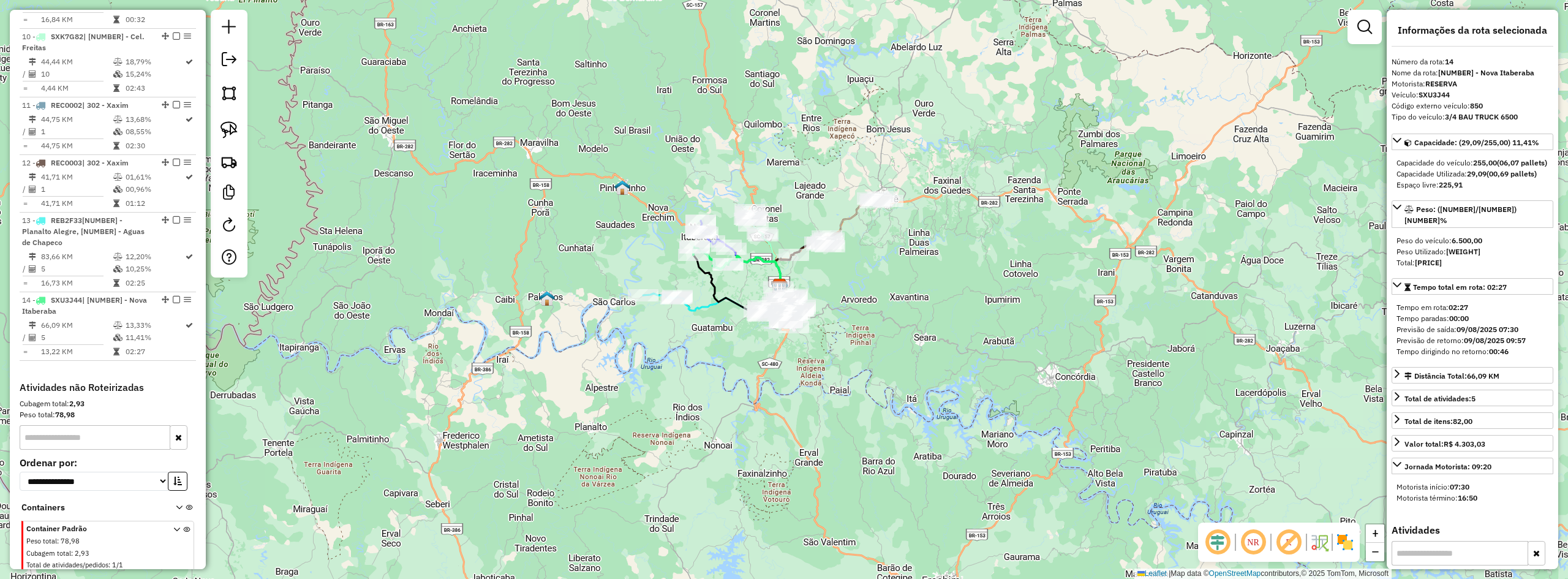 click on "Janela de atendimento Grade de atendimento Capacidade Transportadoras Veículos Cliente Pedidos  Rotas Selecione os dias de semana para filtrar as janelas de atendimento  Seg   Ter   Qua   Qui   Sex   Sáb   Dom  Informe o período da janela de atendimento: De: Até:  Filtrar exatamente a janela do cliente  Considerar janela de atendimento padrão  Selecione os dias de semana para filtrar as grades de atendimento  Seg   Ter   Qua   Qui   Sex   Sáb   Dom   Considerar clientes sem dia de atendimento cadastrado  Clientes fora do dia de atendimento selecionado Filtrar as atividades entre os valores definidos abaixo:  Peso mínimo:   Peso máximo:   Cubagem mínima:   Cubagem máxima:   De:   Até:  Filtrar as atividades entre o tempo de atendimento definido abaixo:  De:   Até:   Considerar capacidade total dos clientes não roteirizados Transportadora: Selecione um ou mais itens Tipo de veículo: Selecione um ou mais itens Veículo: Selecione um ou mais itens Motorista: Selecione um ou mais itens Nome: Rótulo:" 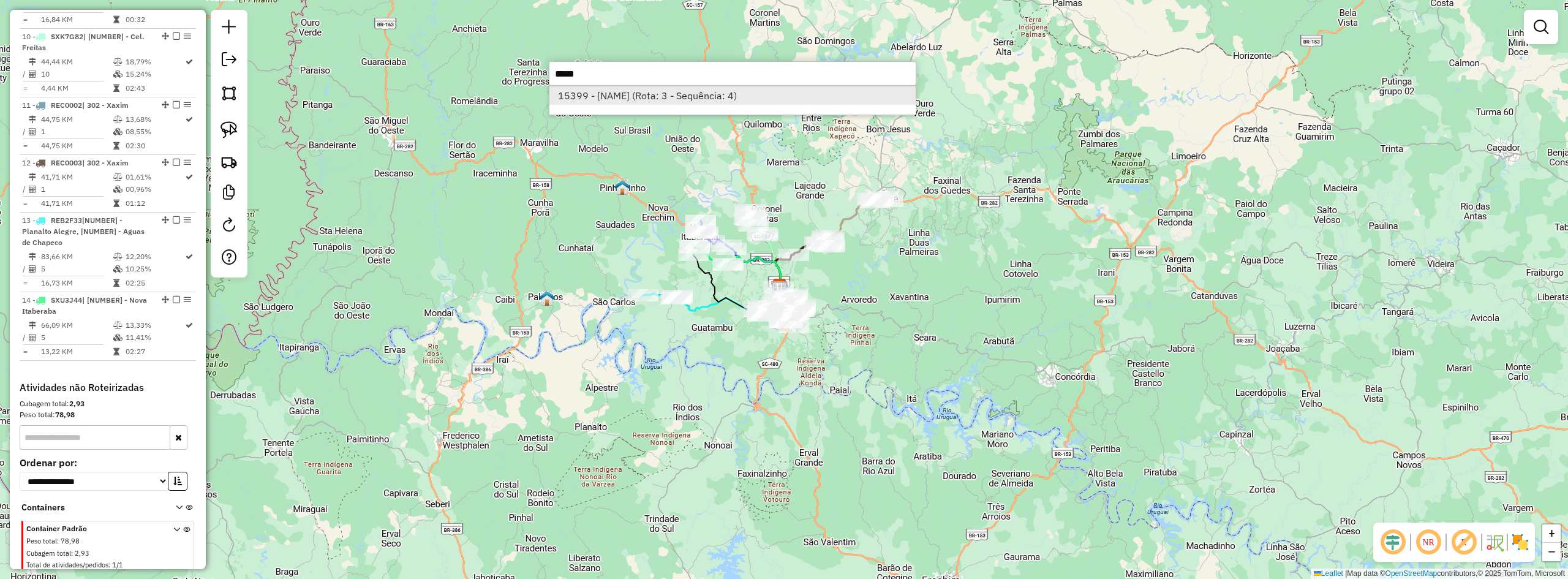 type on "*****" 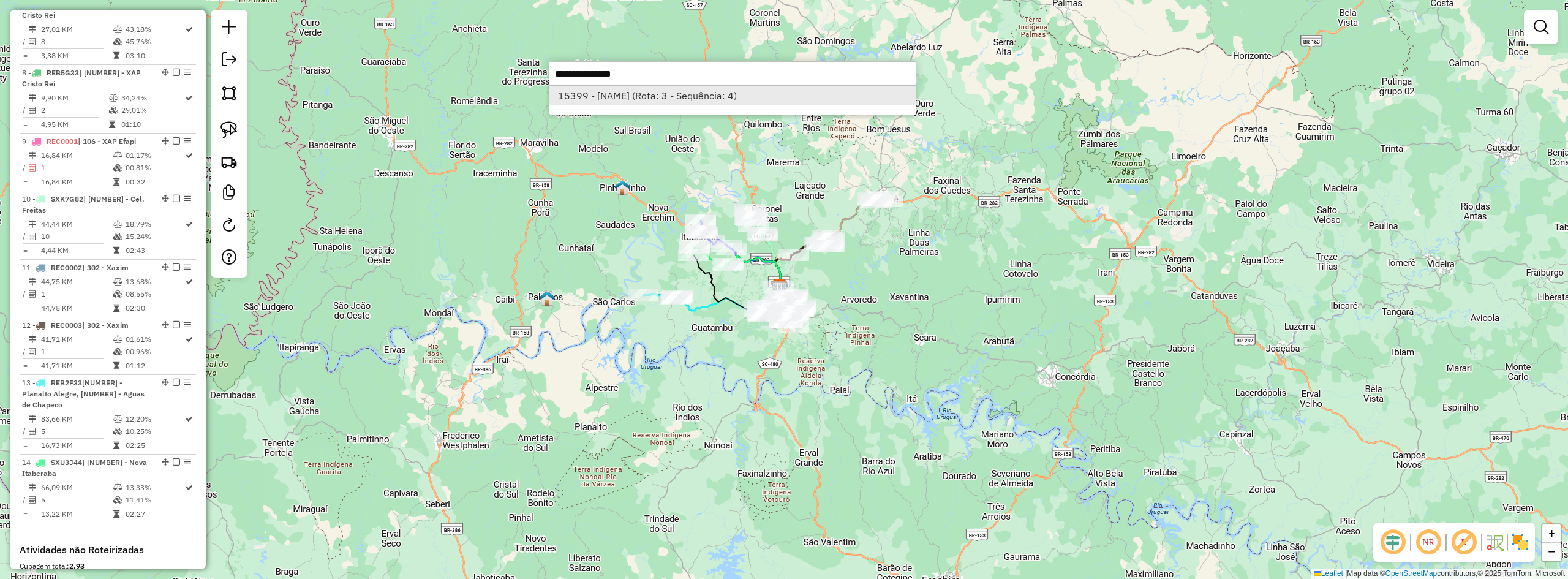 select on "*********" 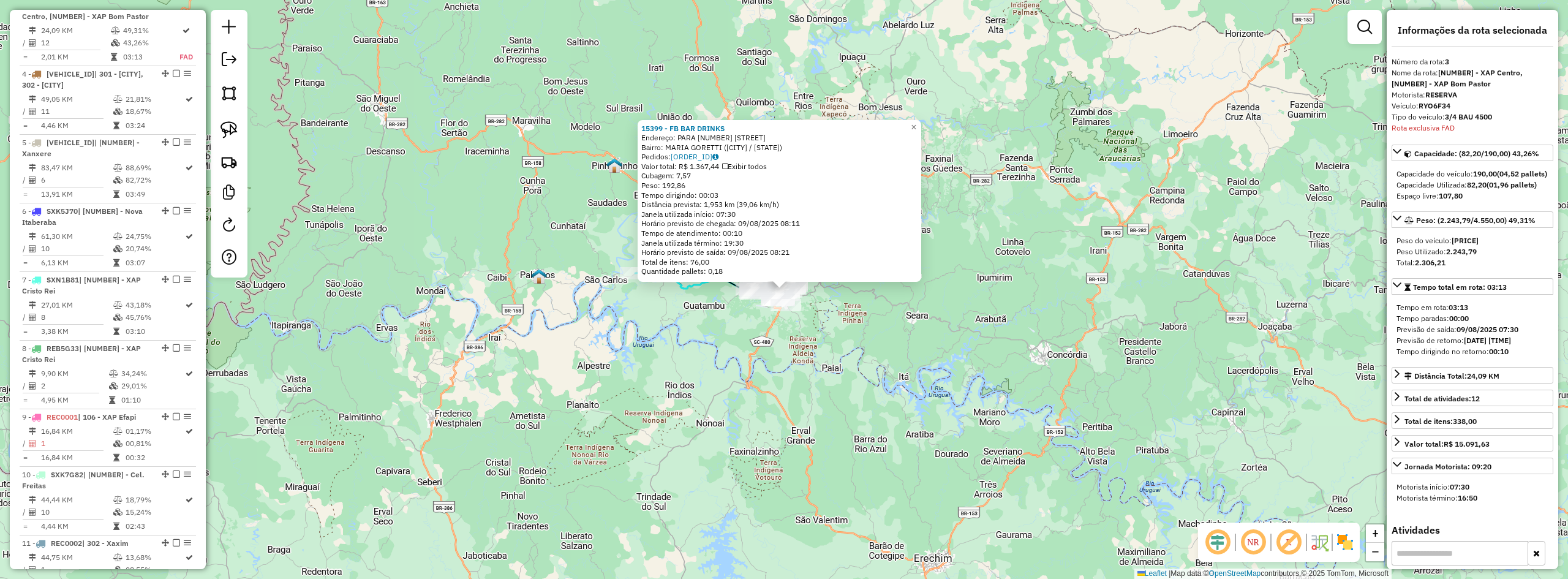 scroll, scrollTop: 649, scrollLeft: 0, axis: vertical 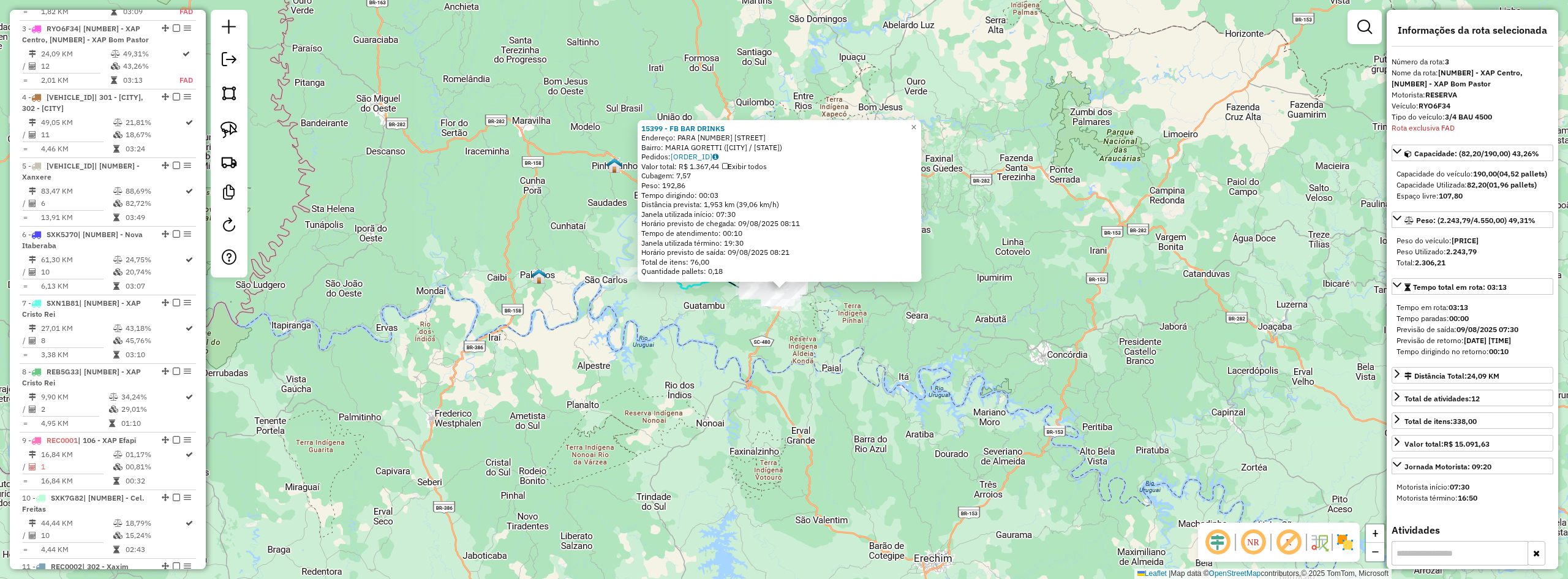 click on "RYO6F34" at bounding box center [1434, 105] 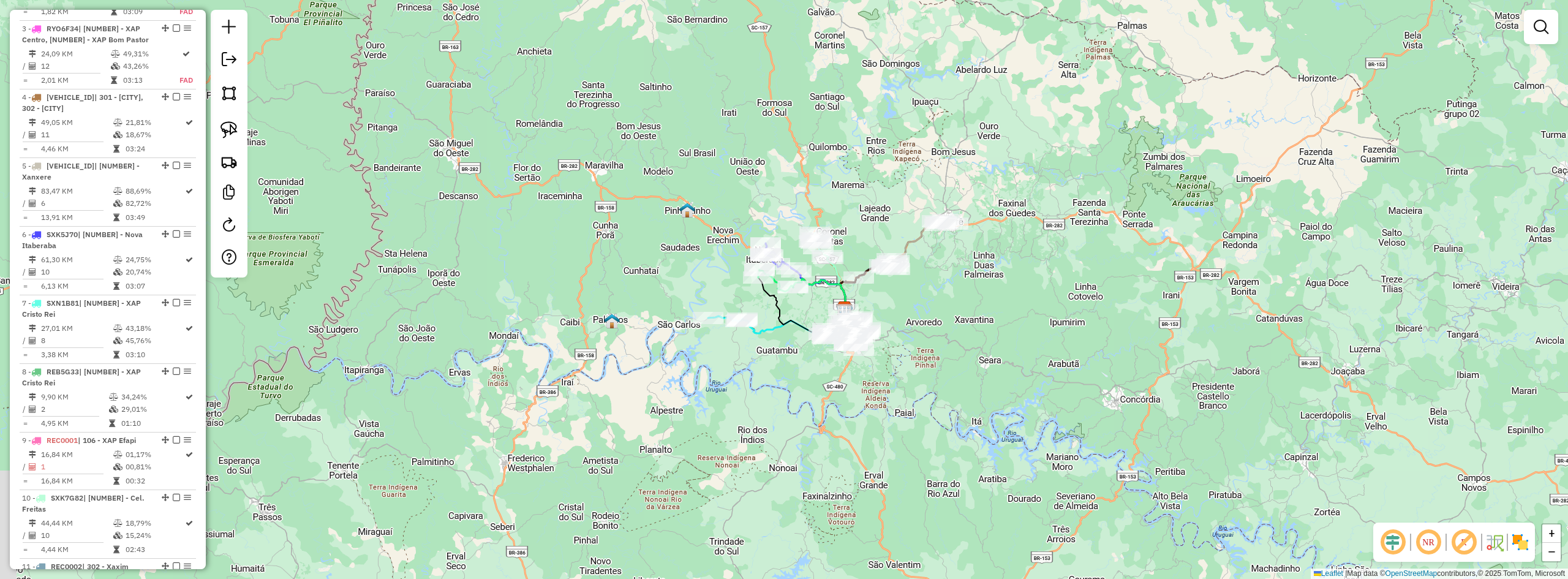 drag, startPoint x: 902, startPoint y: 336, endPoint x: 948, endPoint y: 371, distance: 57.80138 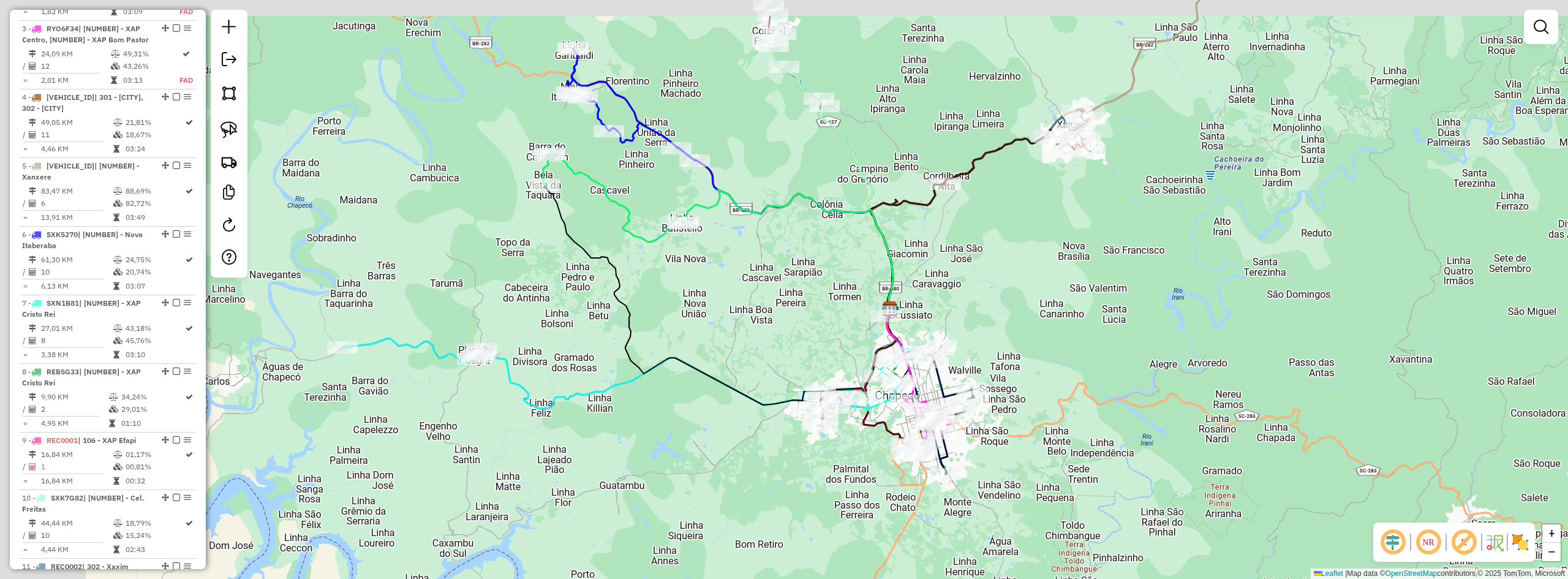 drag, startPoint x: 996, startPoint y: 292, endPoint x: 1069, endPoint y: 347, distance: 91.40022 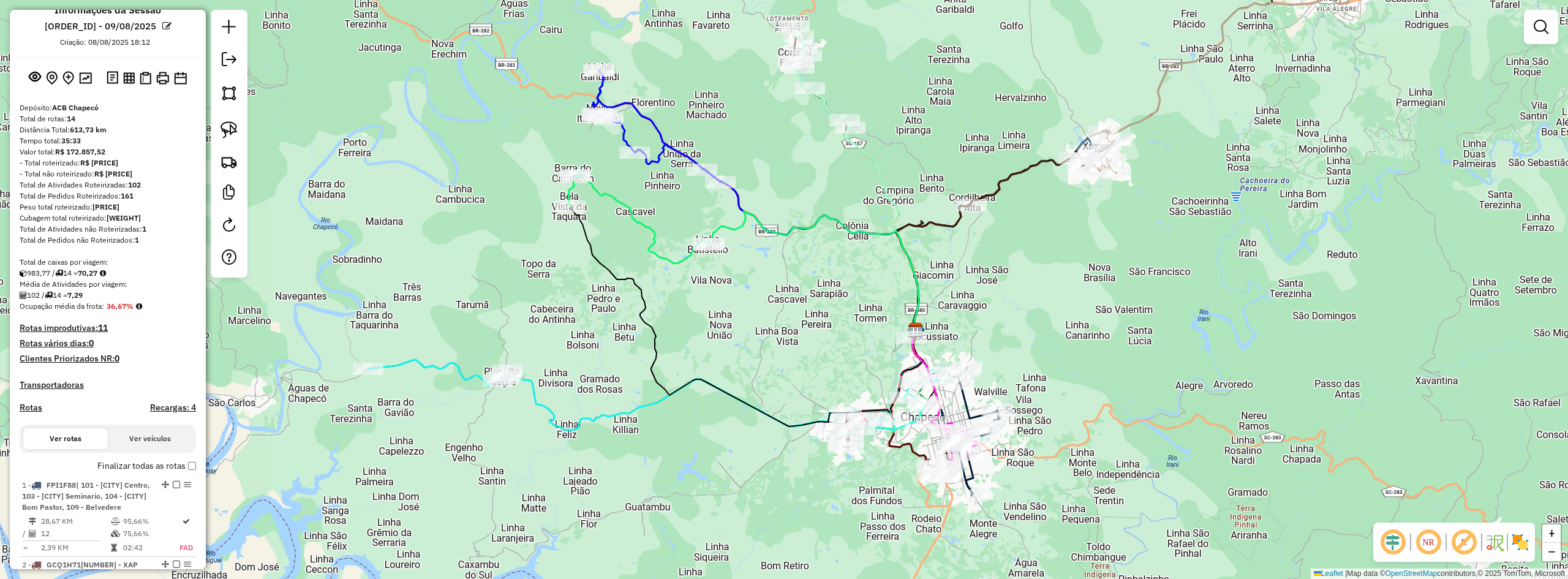 scroll, scrollTop: 0, scrollLeft: 0, axis: both 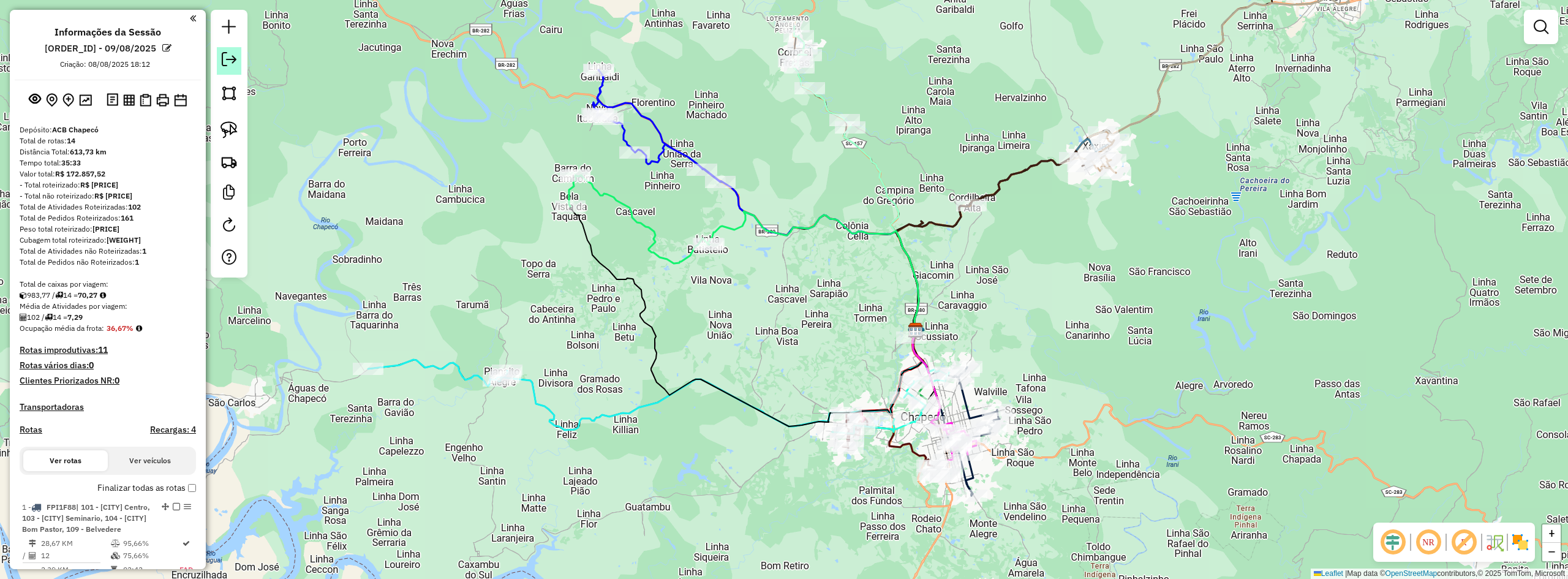 click 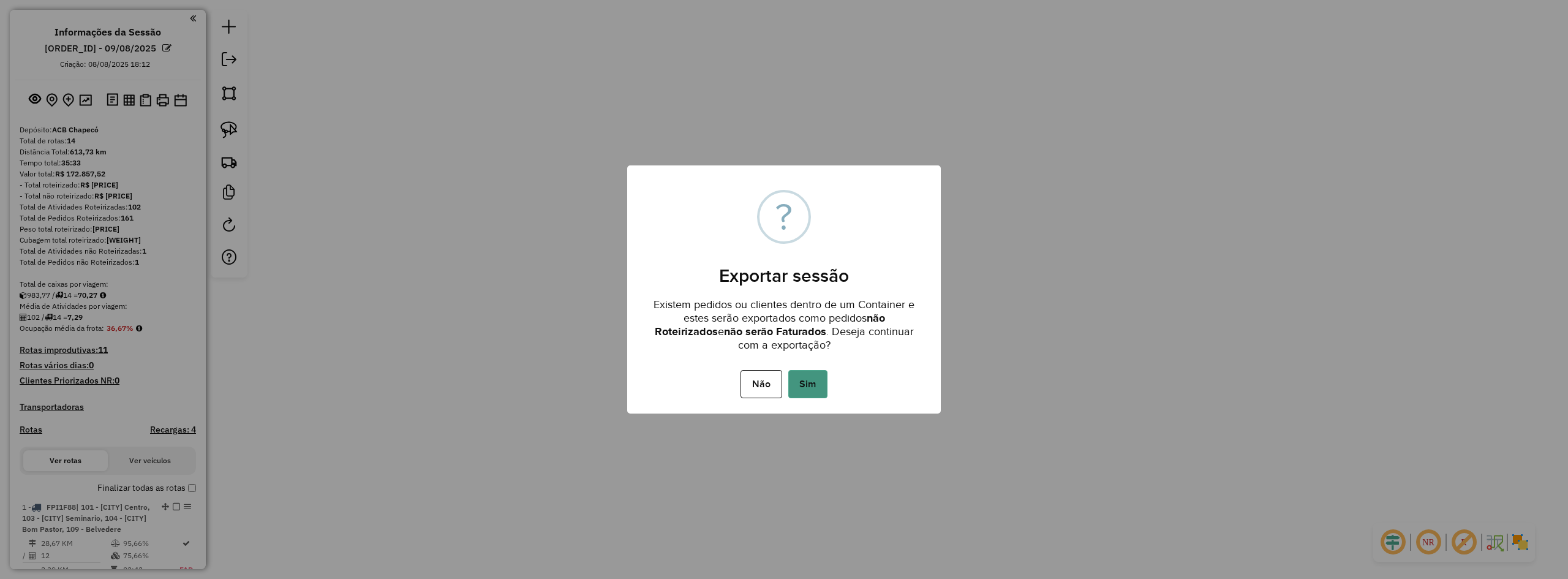 click on "Sim" at bounding box center (808, 384) 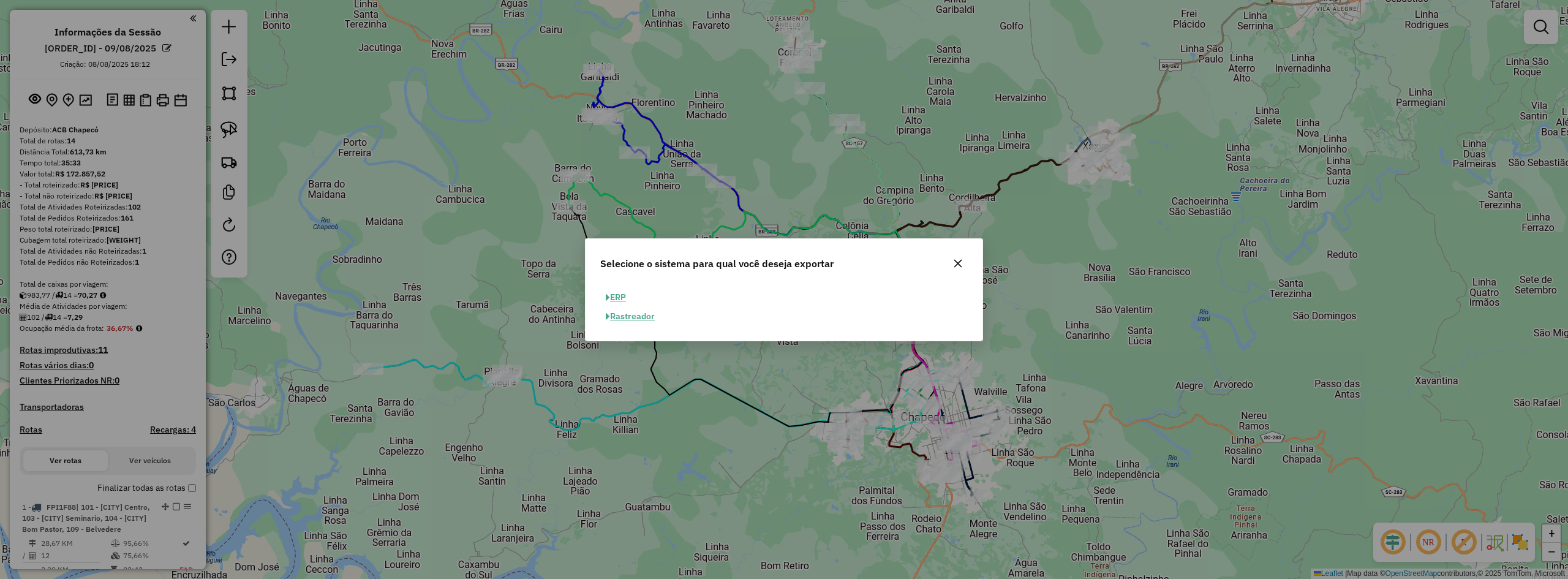 click on "ERP" 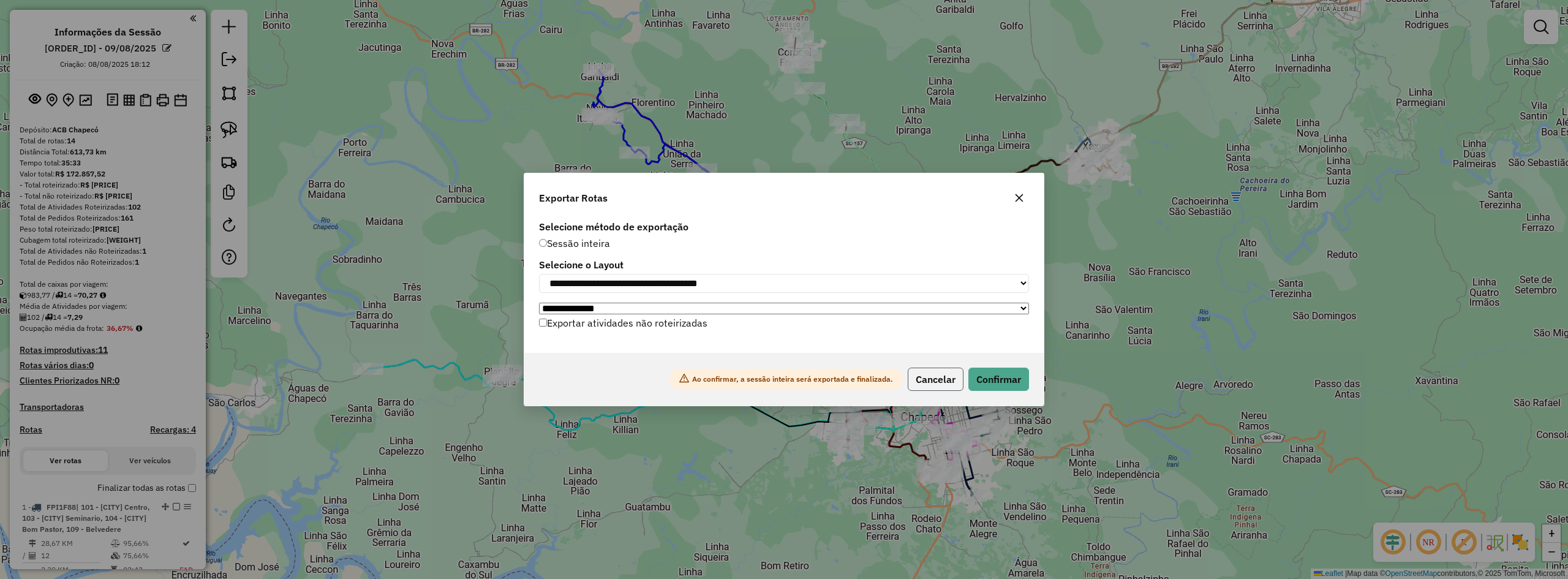 click on "Cancelar" 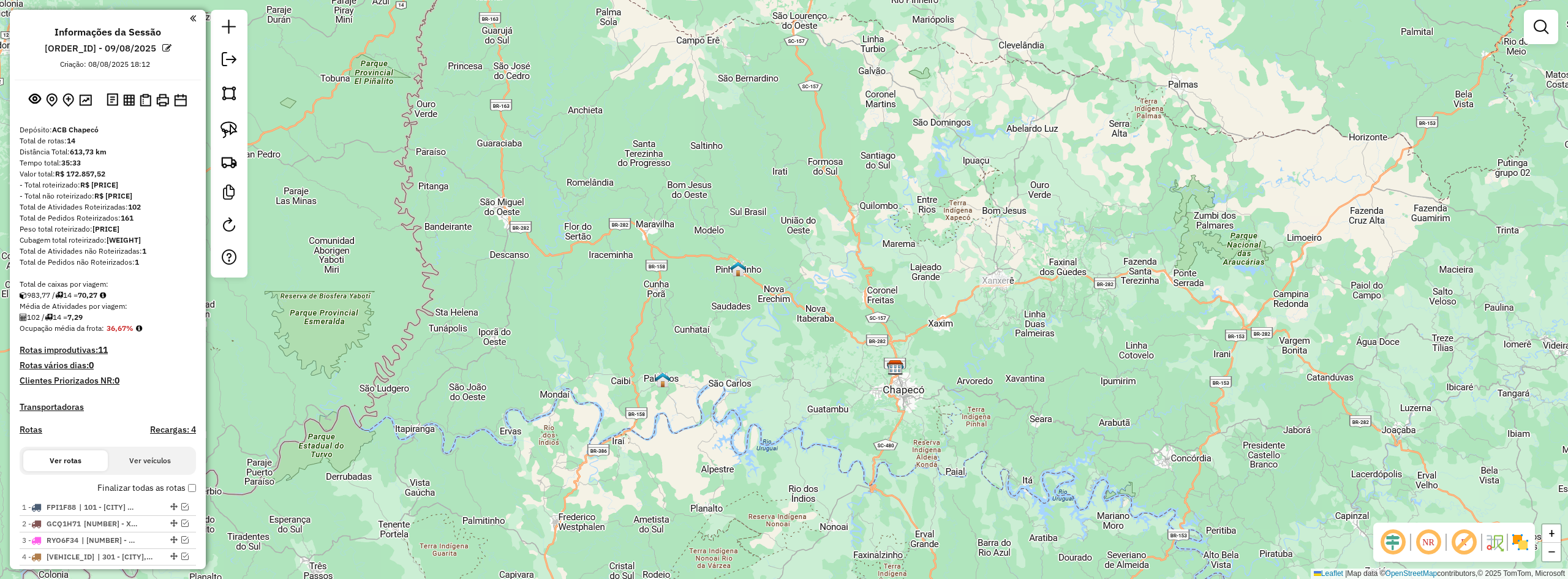 drag, startPoint x: 946, startPoint y: 304, endPoint x: 958, endPoint y: 328, distance: 26.83282 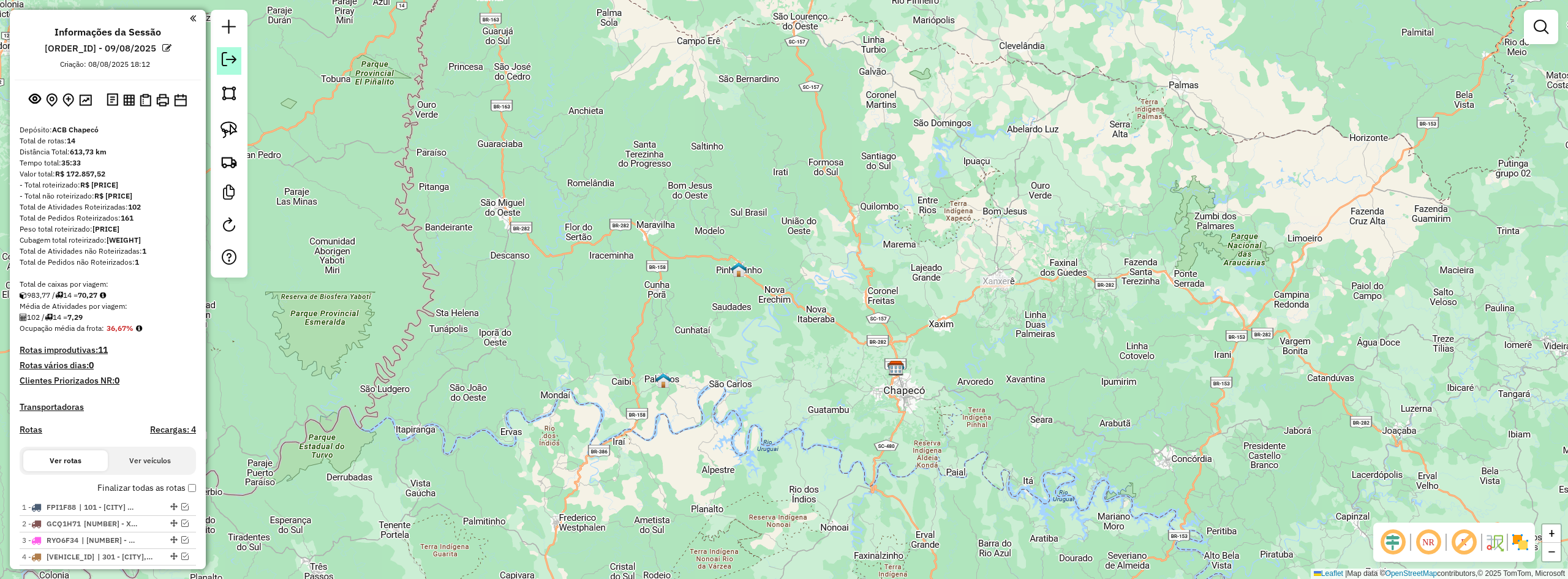 click 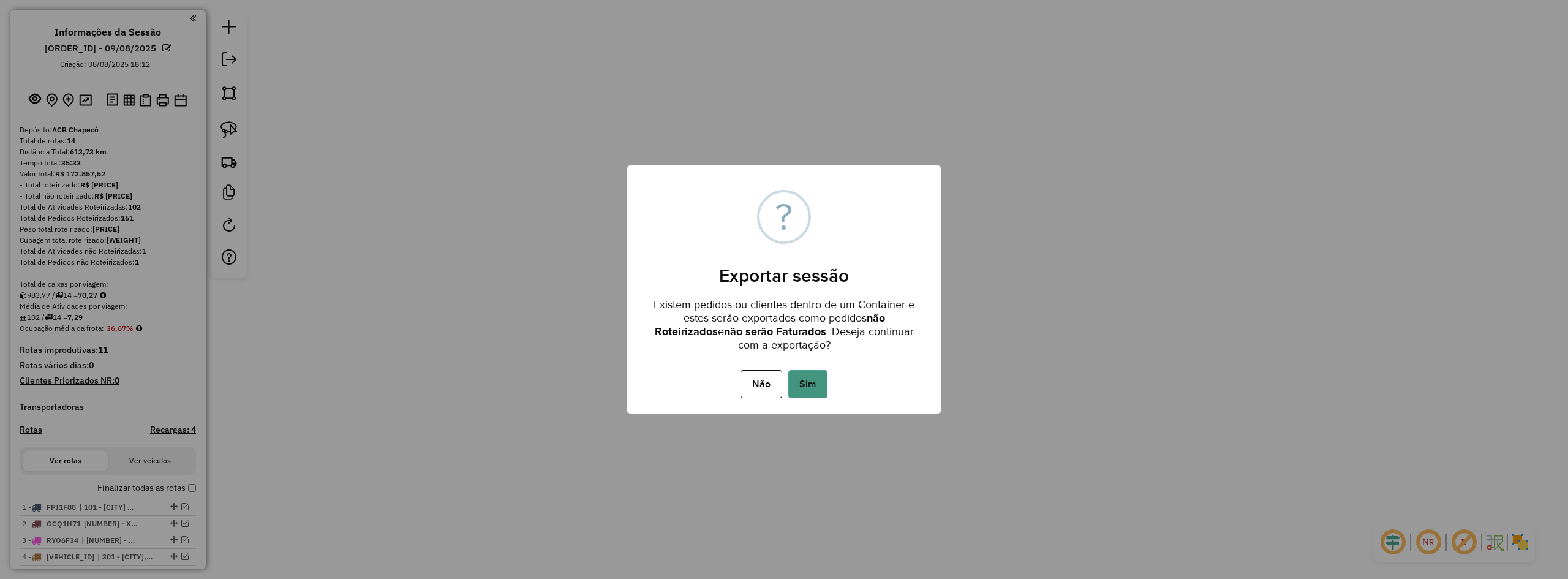 click on "Sim" at bounding box center (808, 384) 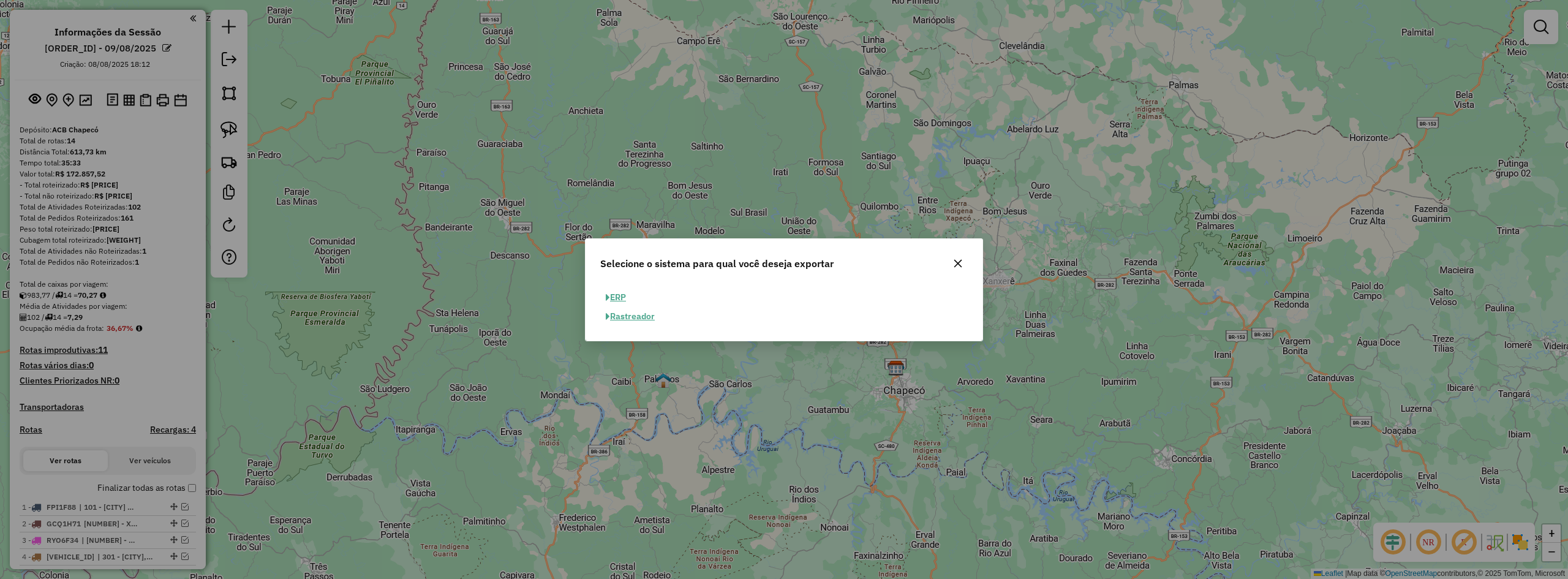 click on "ERP" 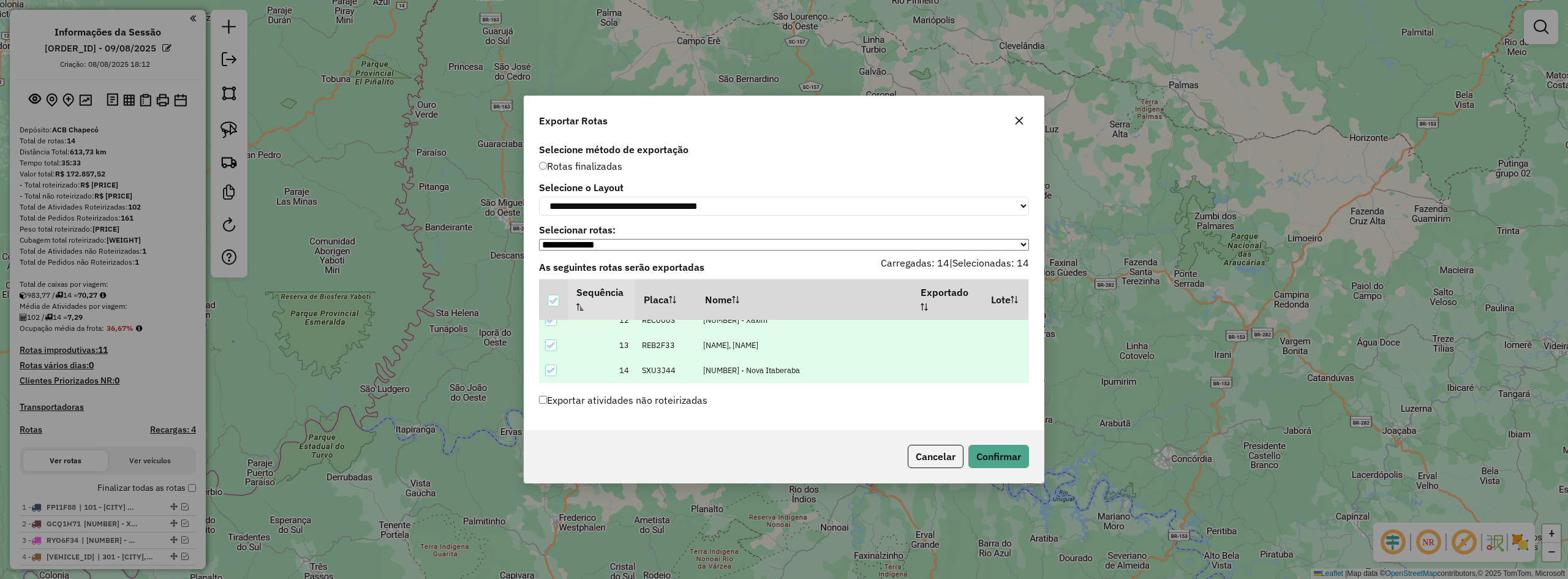 scroll, scrollTop: 312, scrollLeft: 0, axis: vertical 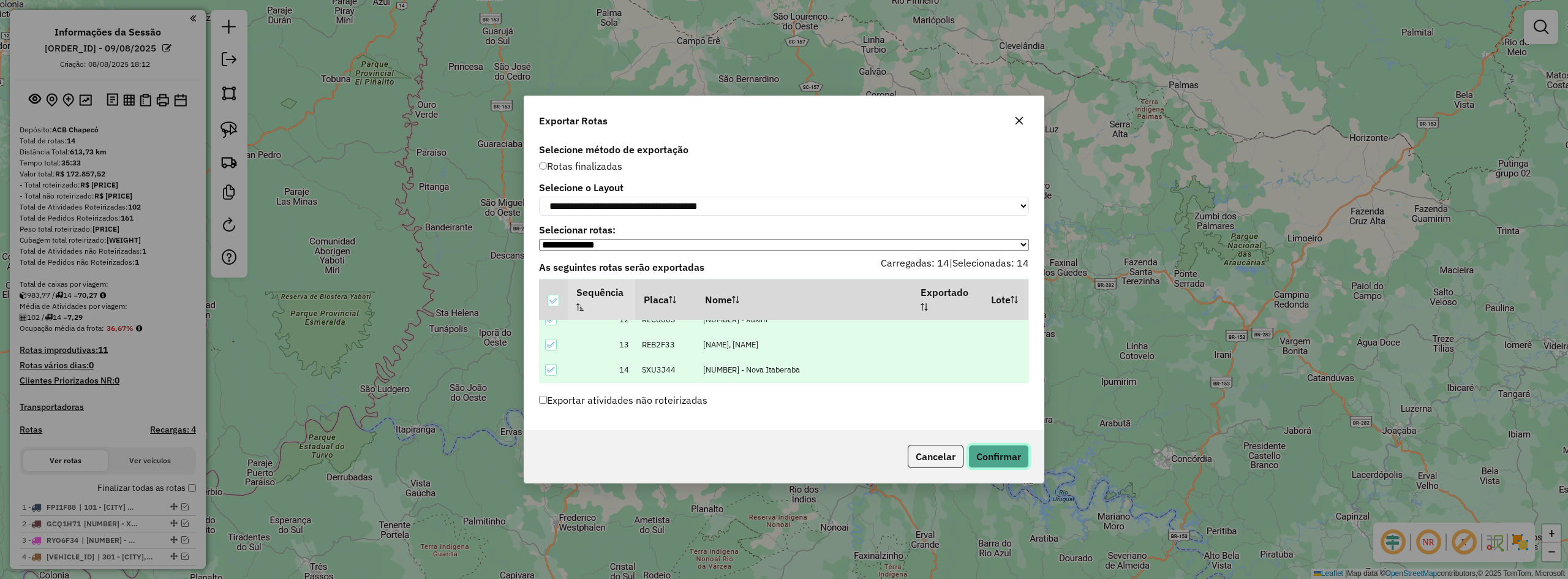 click on "Confirmar" 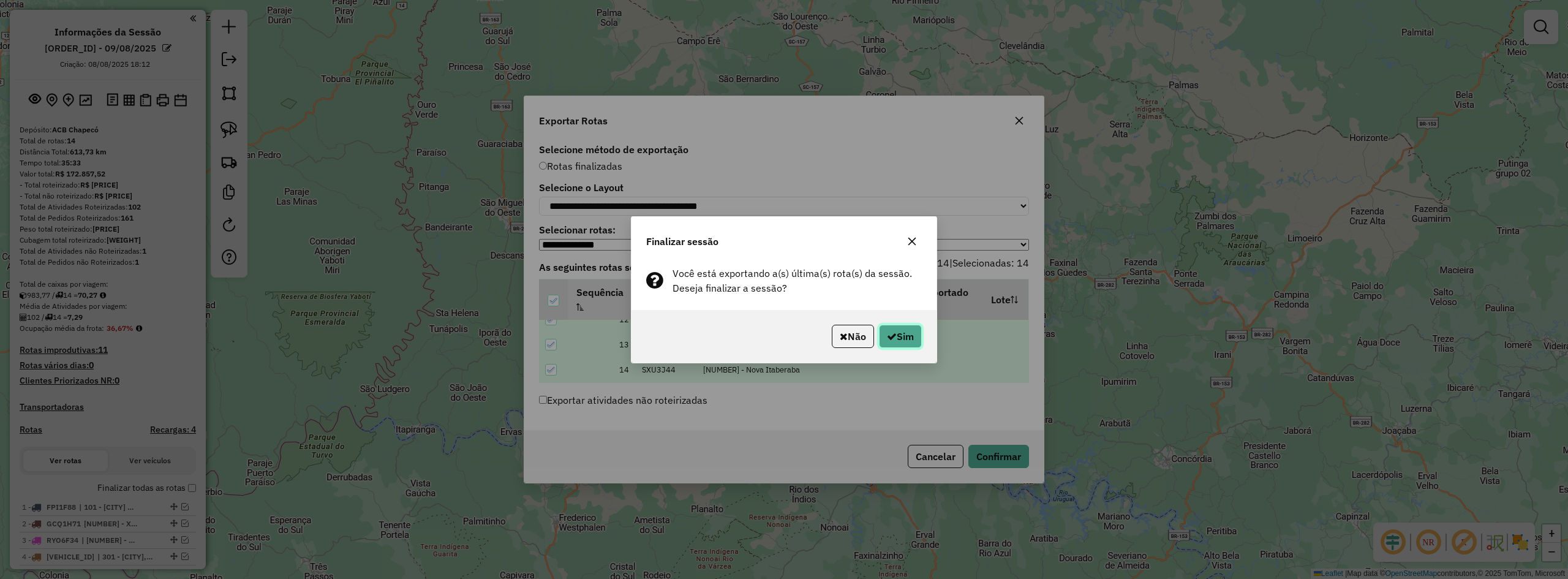 click on "Sim" 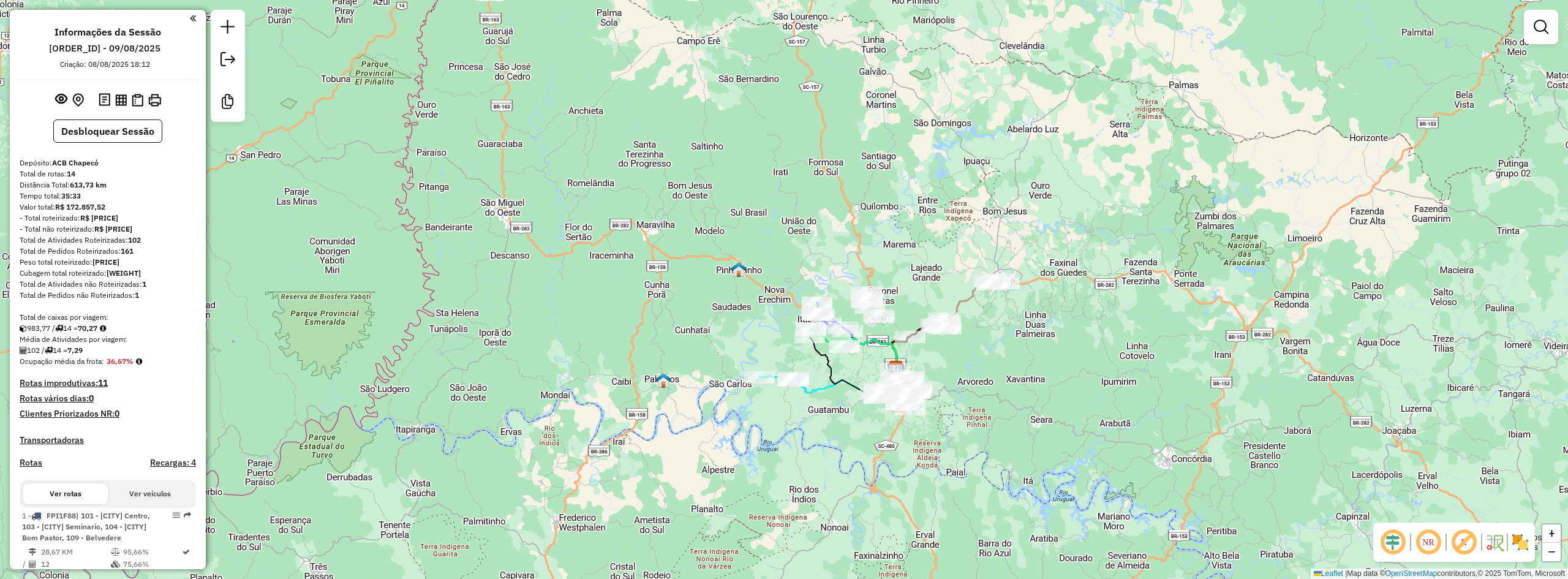 click on "Janela de atendimento Grade de atendimento Capacidade Transportadoras Veículos Cliente Pedidos  Rotas Selecione os dias de semana para filtrar as janelas de atendimento  Seg   Ter   Qua   Qui   Sex   Sáb   Dom  Informe o período da janela de atendimento: De: Até:  Filtrar exatamente a janela do cliente  Considerar janela de atendimento padrão  Selecione os dias de semana para filtrar as grades de atendimento  Seg   Ter   Qua   Qui   Sex   Sáb   Dom   Considerar clientes sem dia de atendimento cadastrado  Clientes fora do dia de atendimento selecionado Filtrar as atividades entre os valores definidos abaixo:  Peso mínimo:   Peso máximo:   Cubagem mínima:   Cubagem máxima:   De:   Até:  Filtrar as atividades entre o tempo de atendimento definido abaixo:  De:   Até:   Considerar capacidade total dos clientes não roteirizados Transportadora: Selecione um ou mais itens Tipo de veículo: Selecione um ou mais itens Veículo: Selecione um ou mais itens Motorista: Selecione um ou mais itens Nome: Rótulo:" 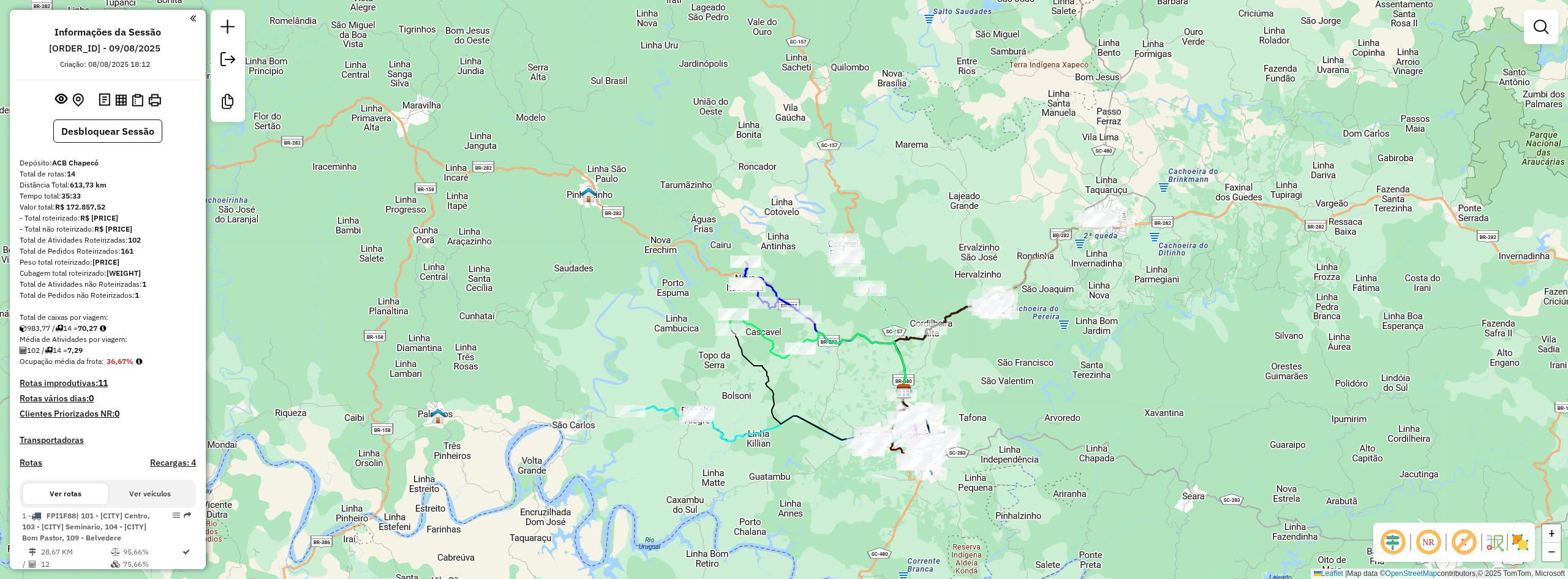 drag, startPoint x: 904, startPoint y: 319, endPoint x: 919, endPoint y: 293, distance: 30.016662 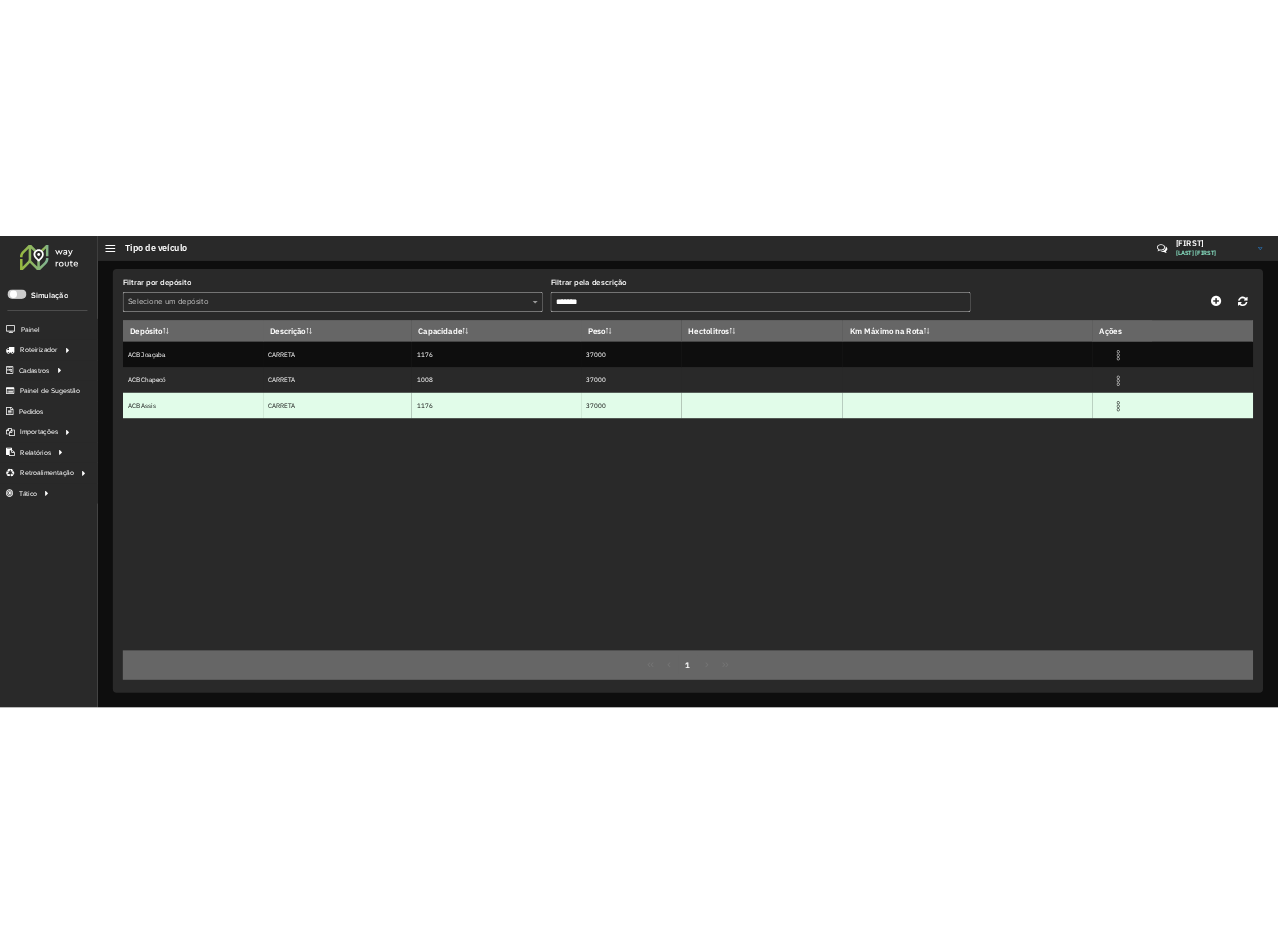 scroll, scrollTop: 0, scrollLeft: 0, axis: both 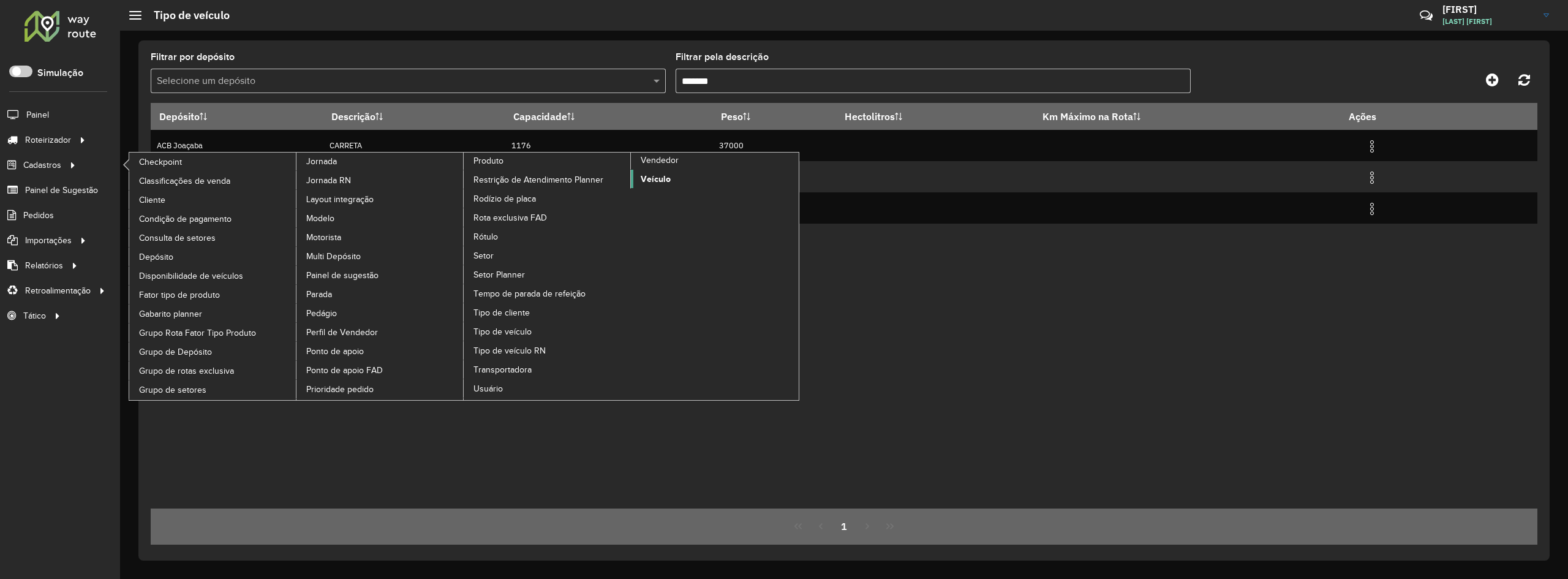 click on "Veículo" 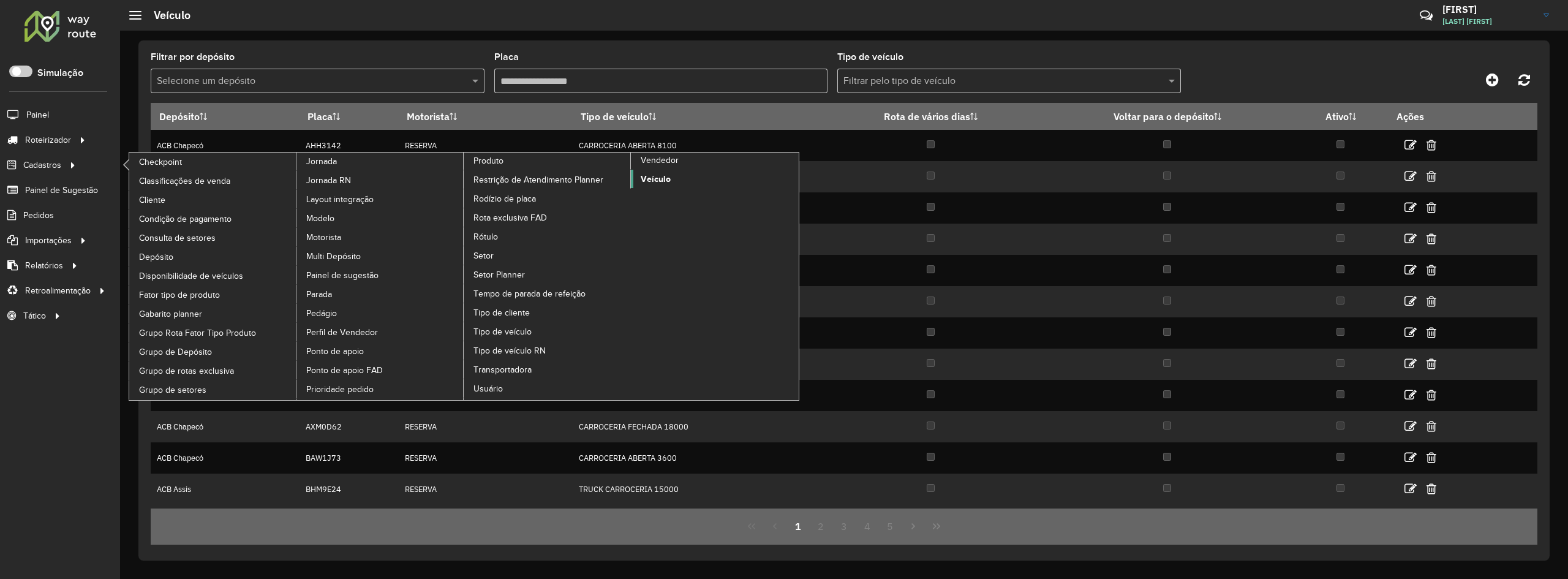 click on "Veículo" 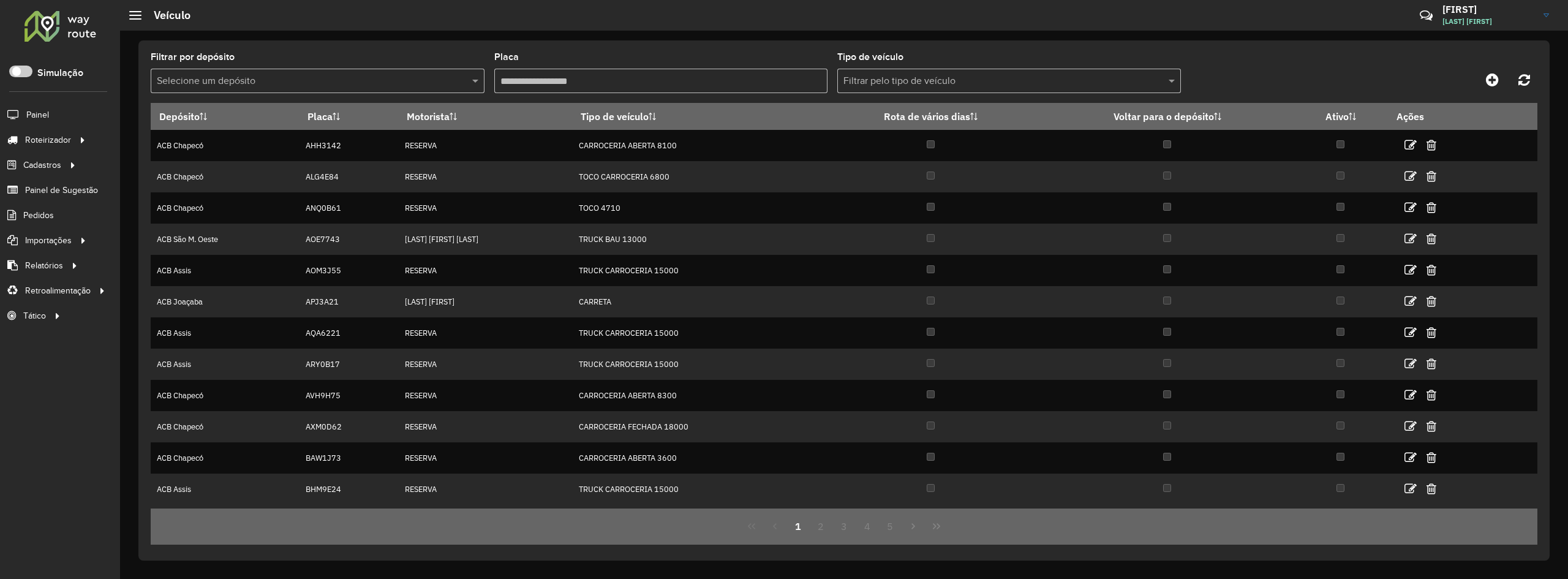 click on "Placa" at bounding box center [661, 81] 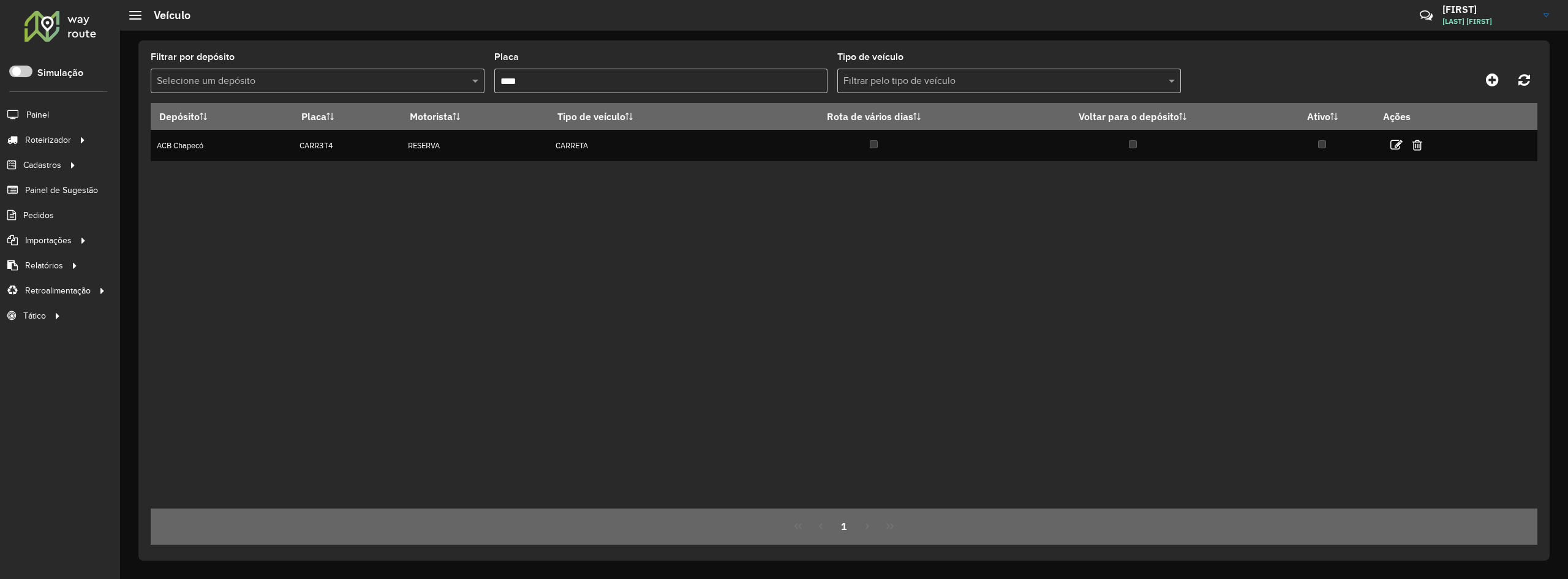 type on "****" 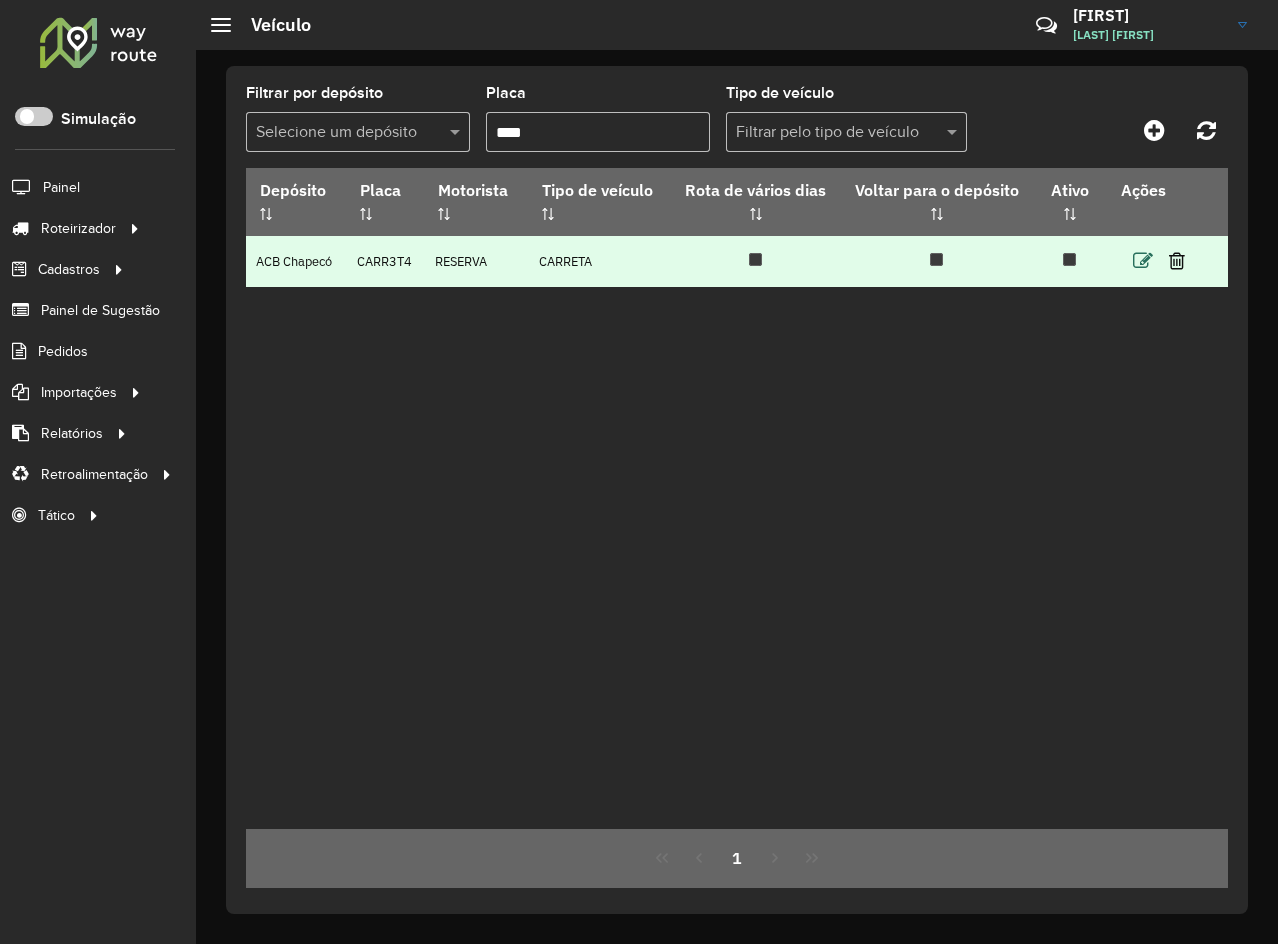 click at bounding box center [1143, 261] 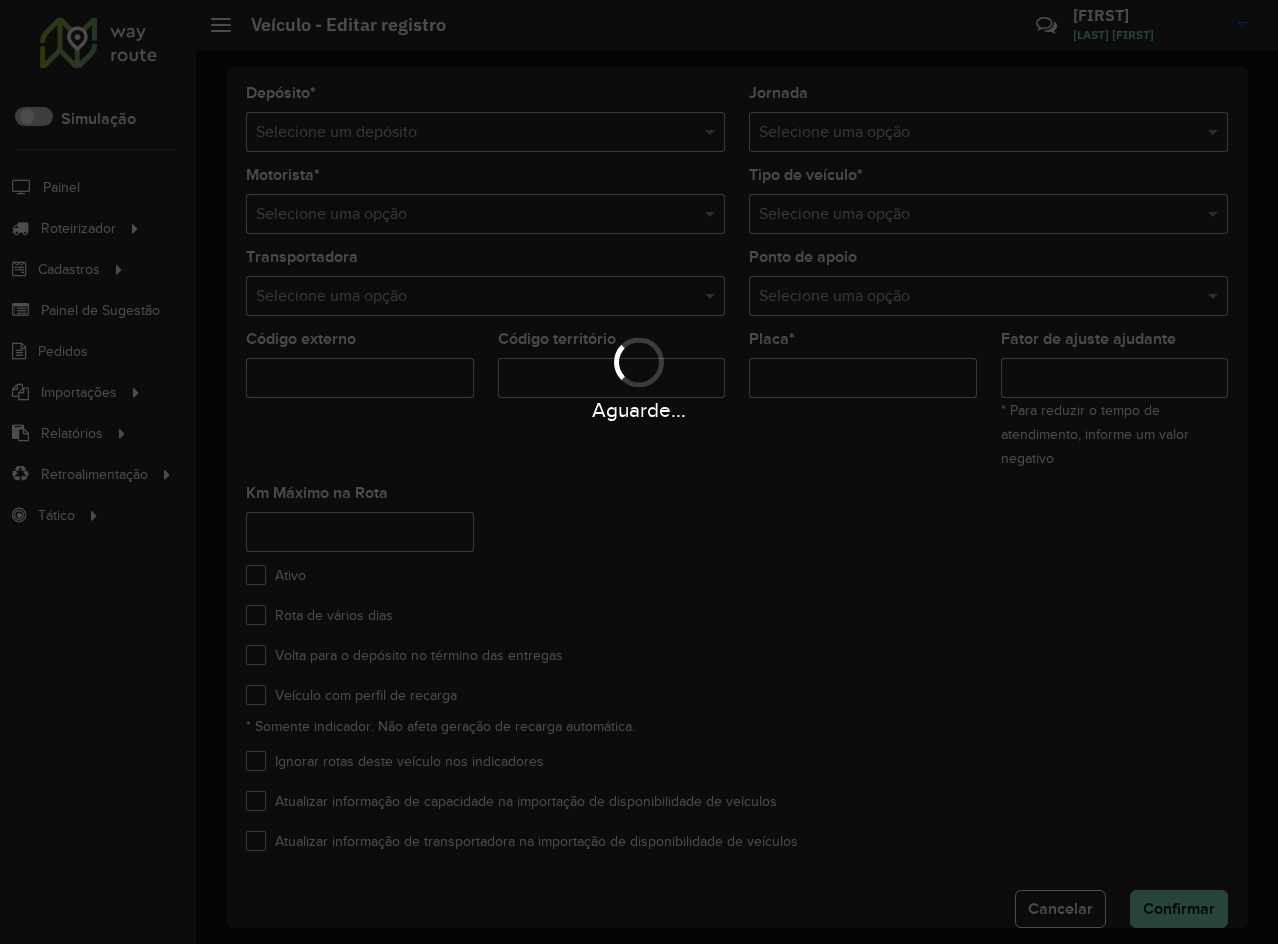 type on "*******" 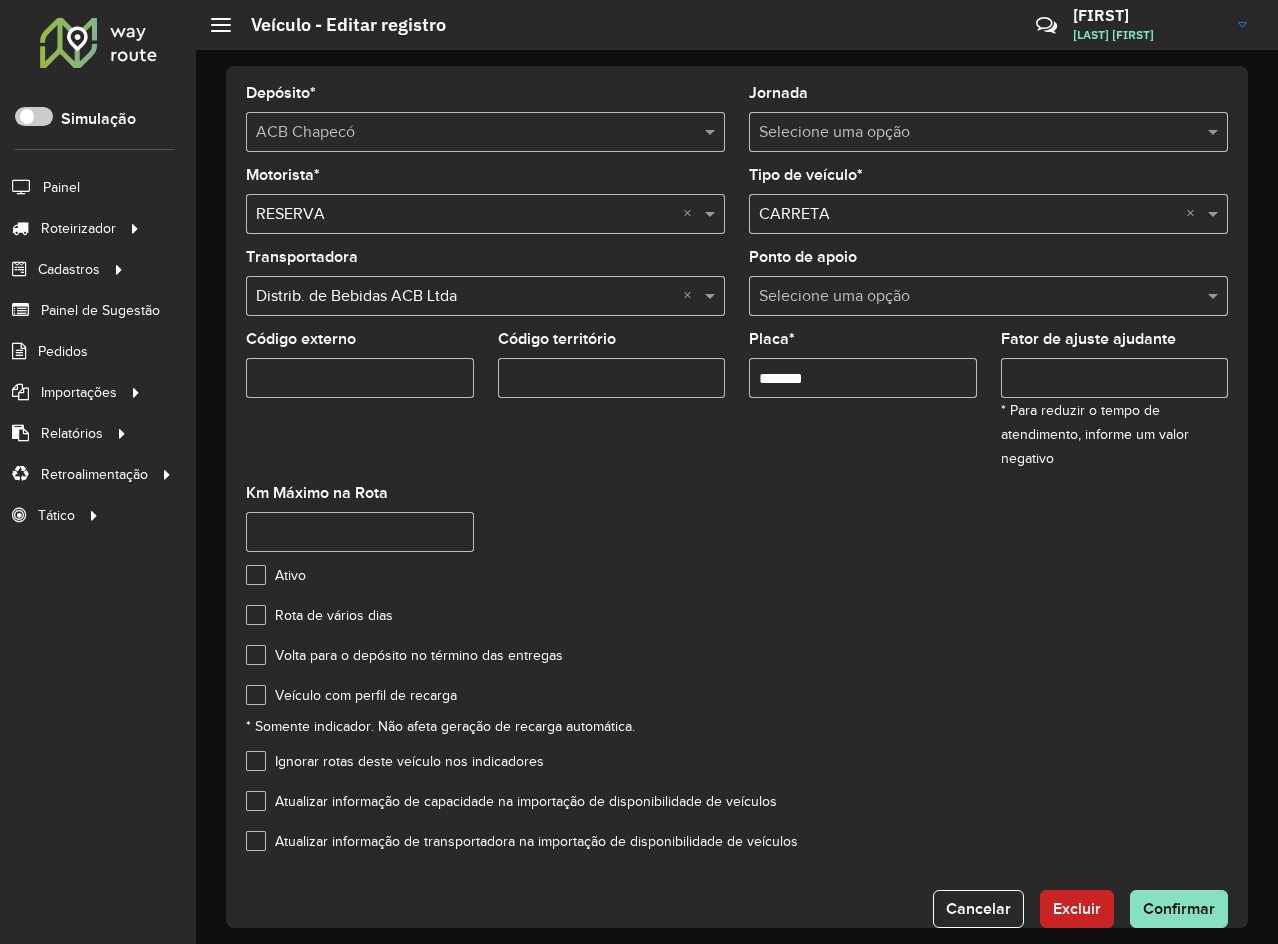 click on "*******" at bounding box center [863, 378] 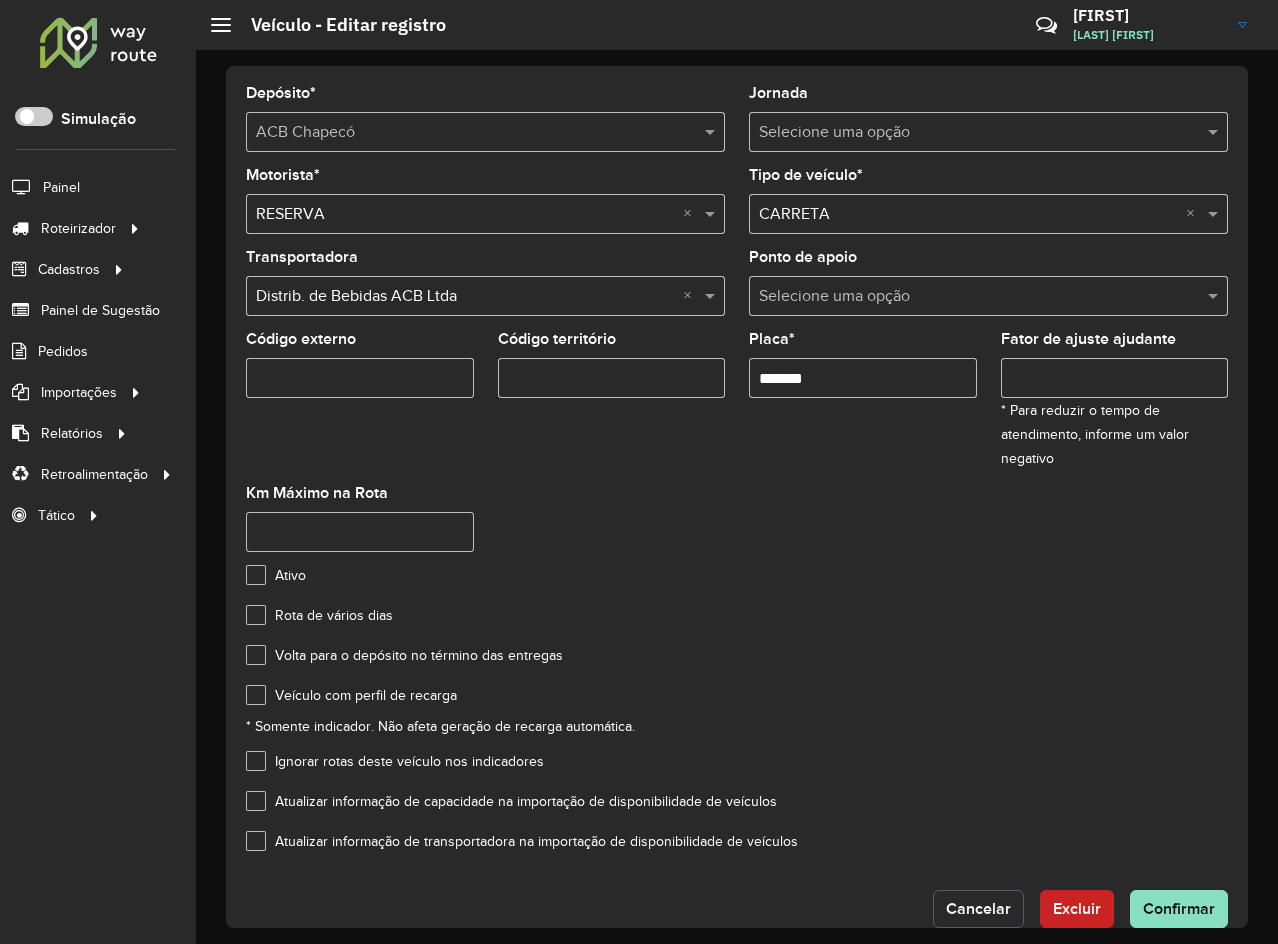 click on "Cancelar" 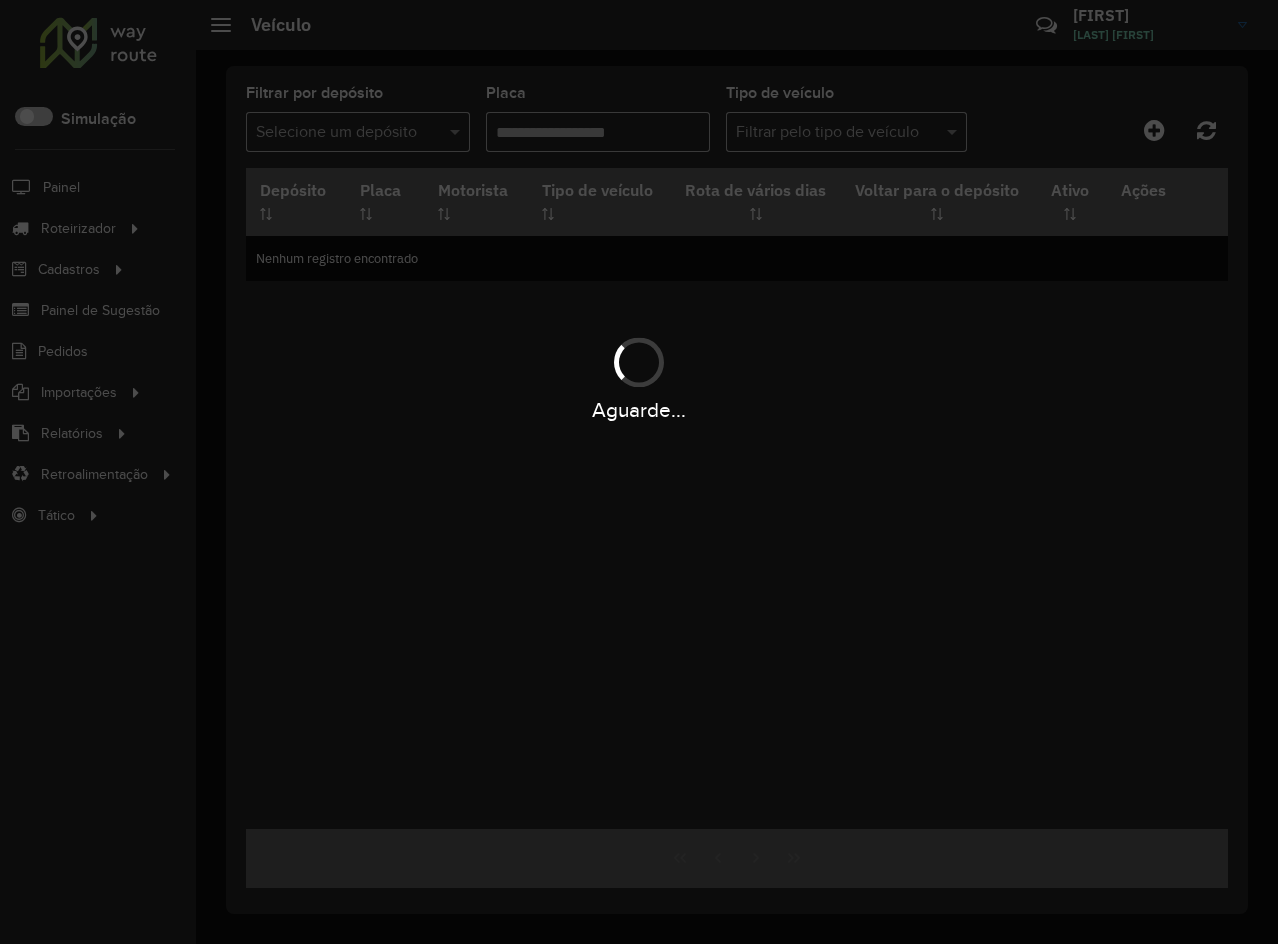 type on "****" 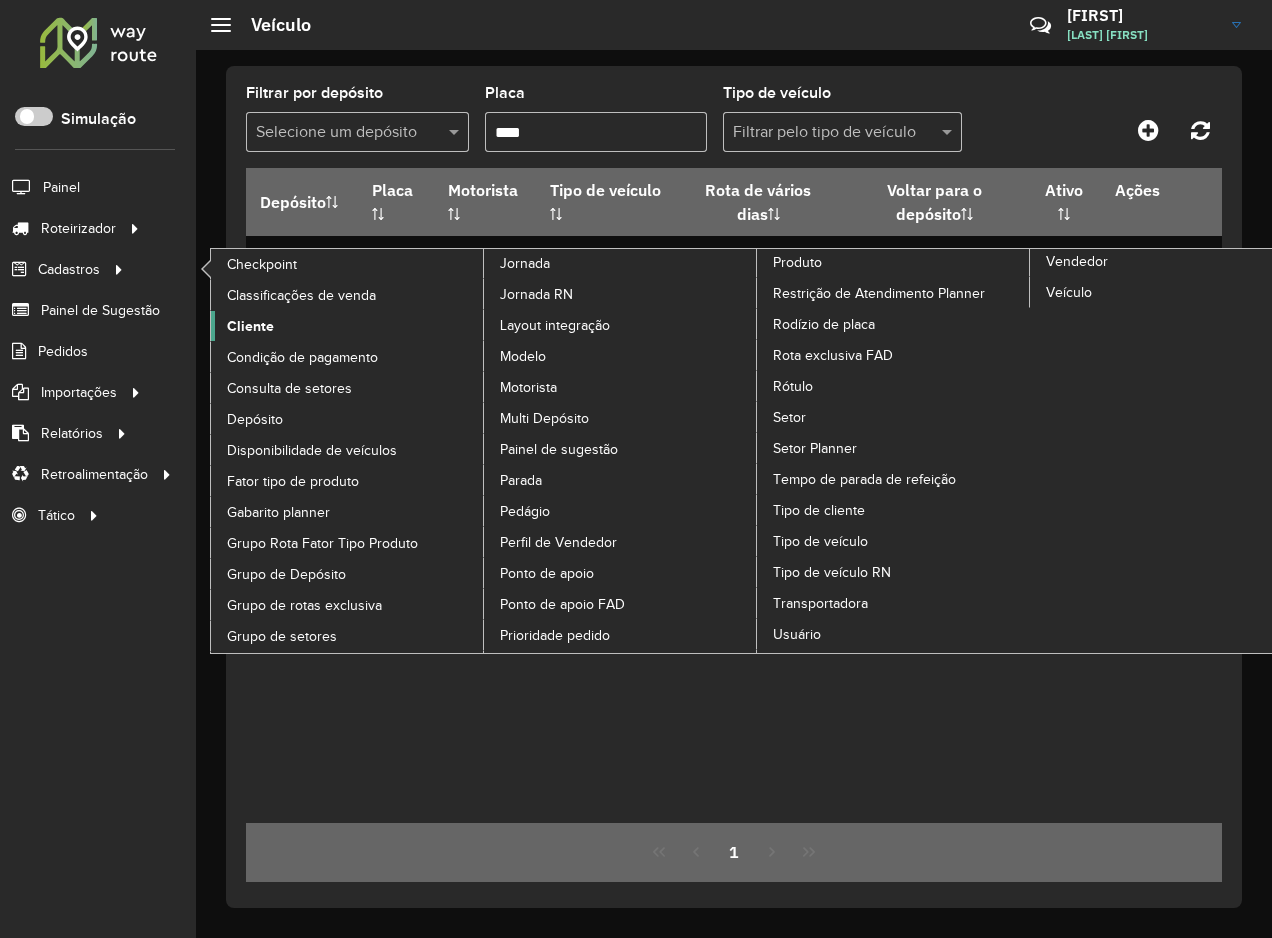 click on "Cliente" 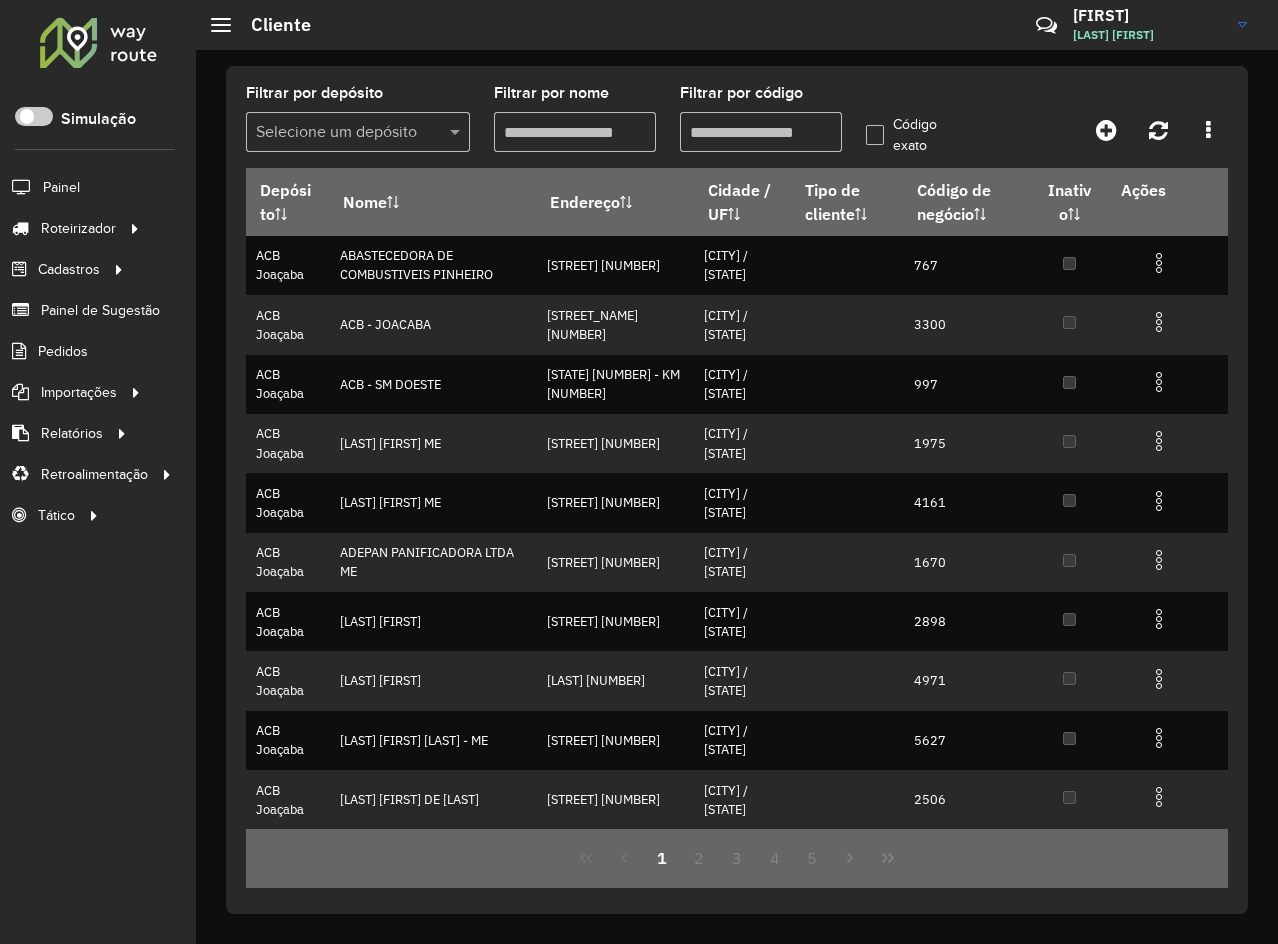 click on "Filtrar por código" at bounding box center (761, 132) 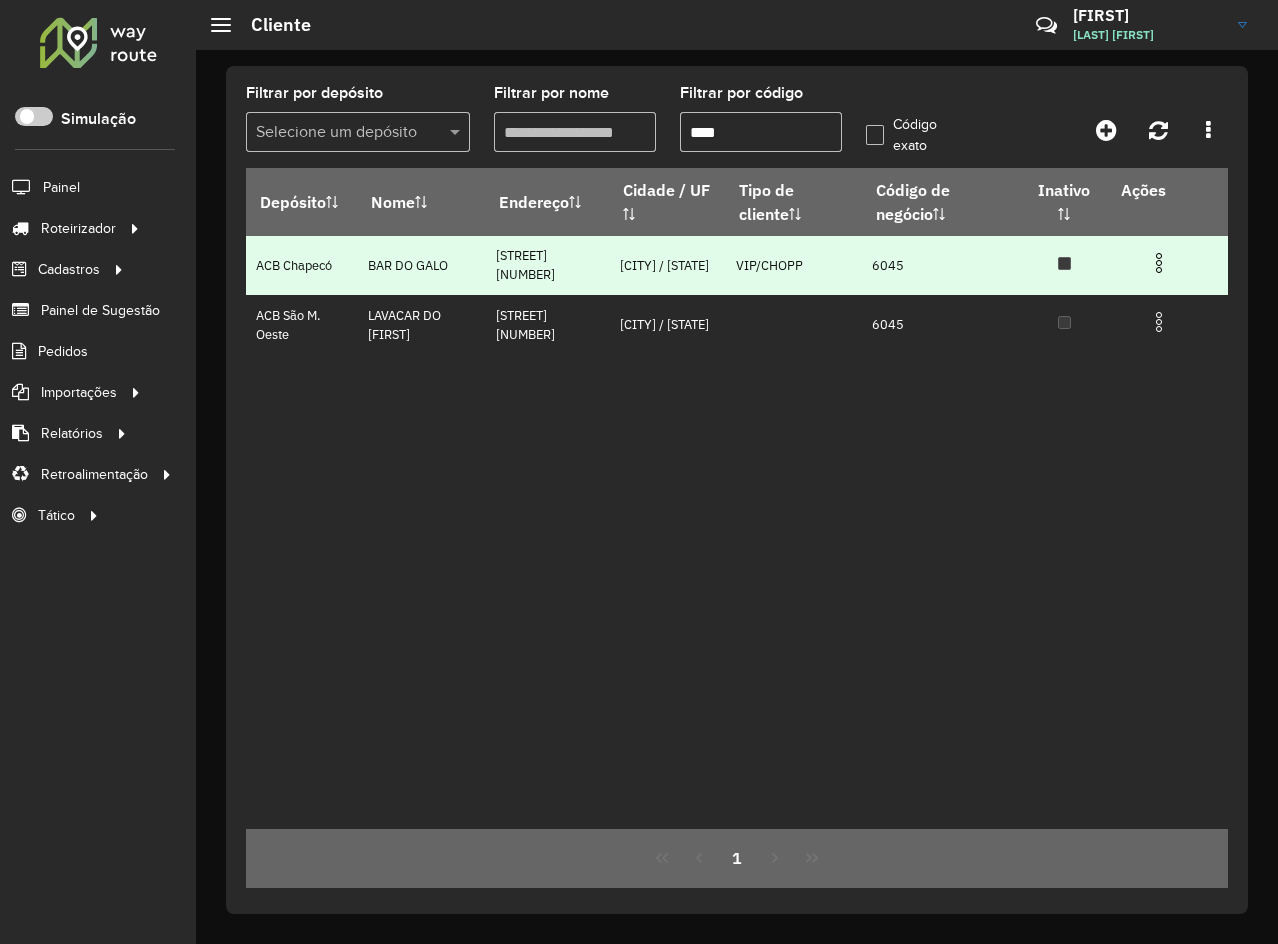 type on "****" 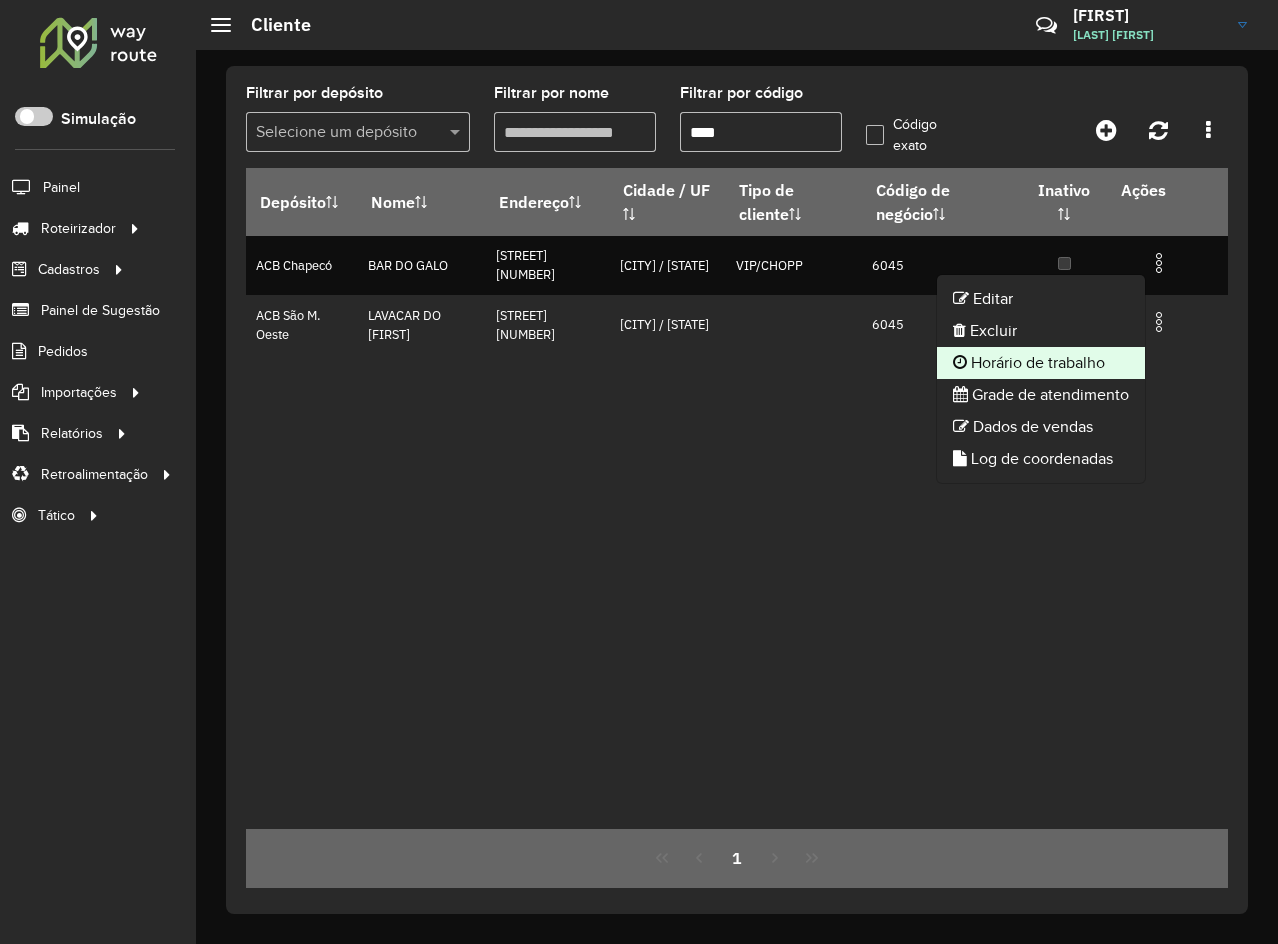 click on "Horário de trabalho" 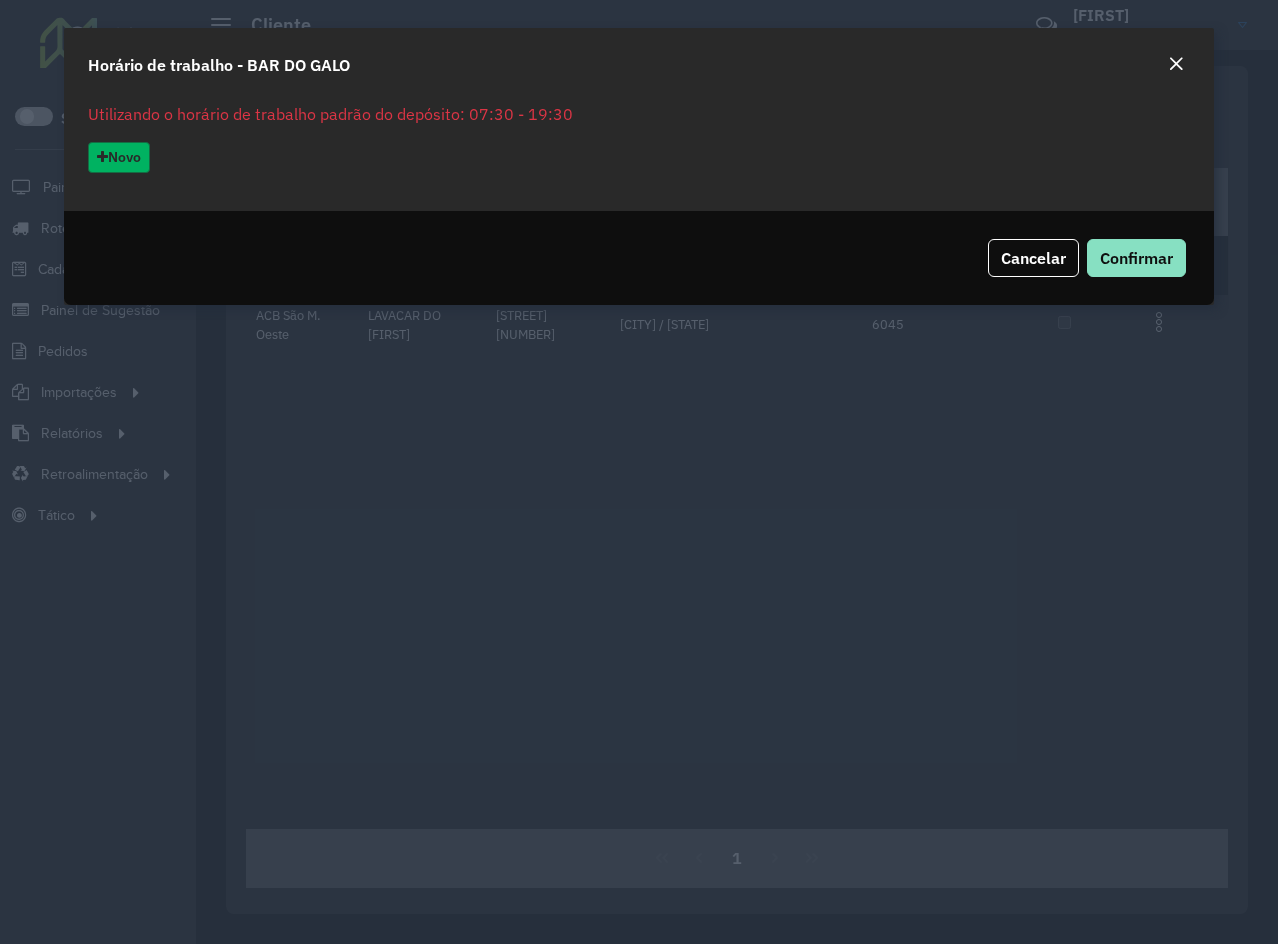 click on "Novo" 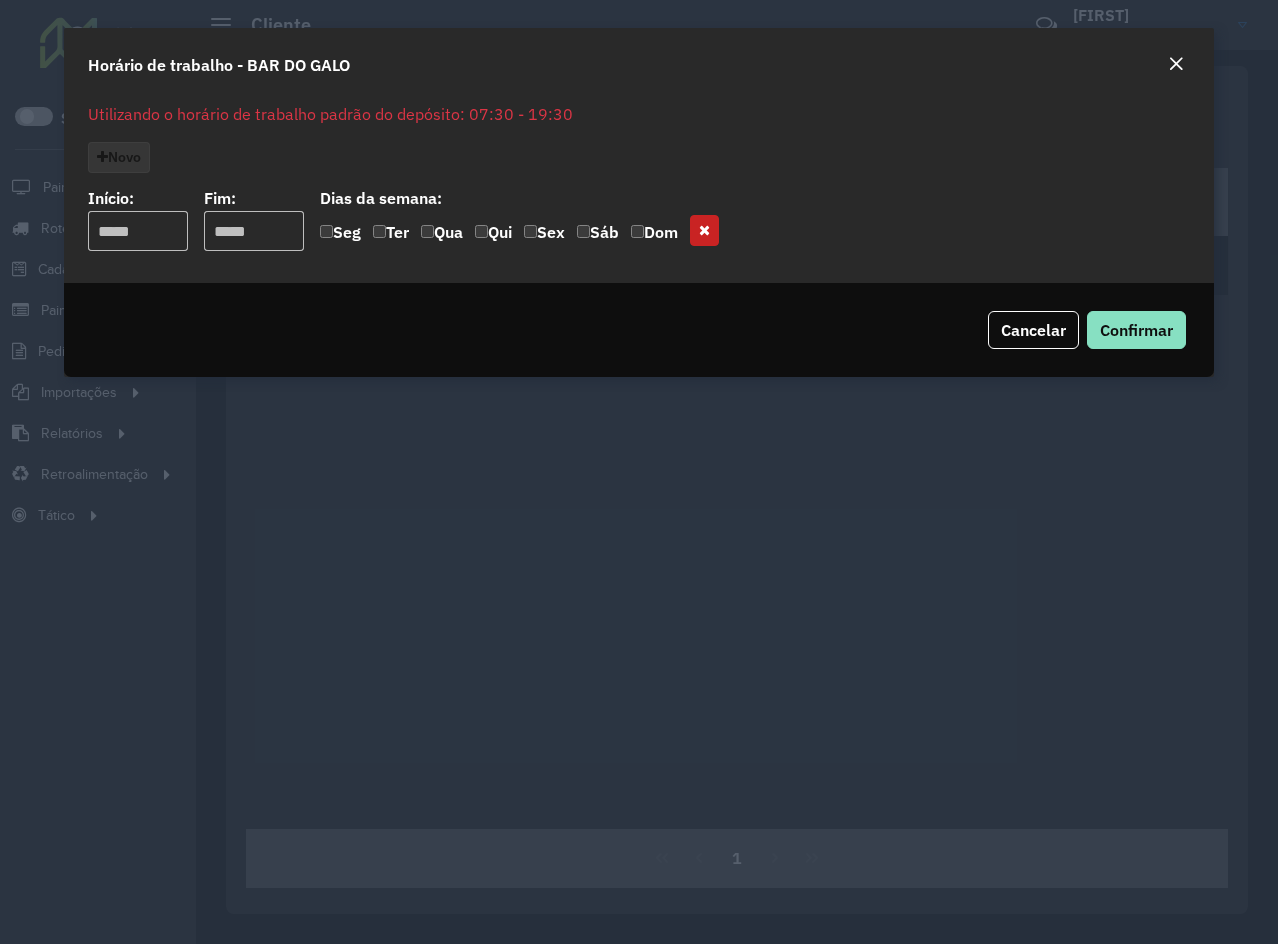 click 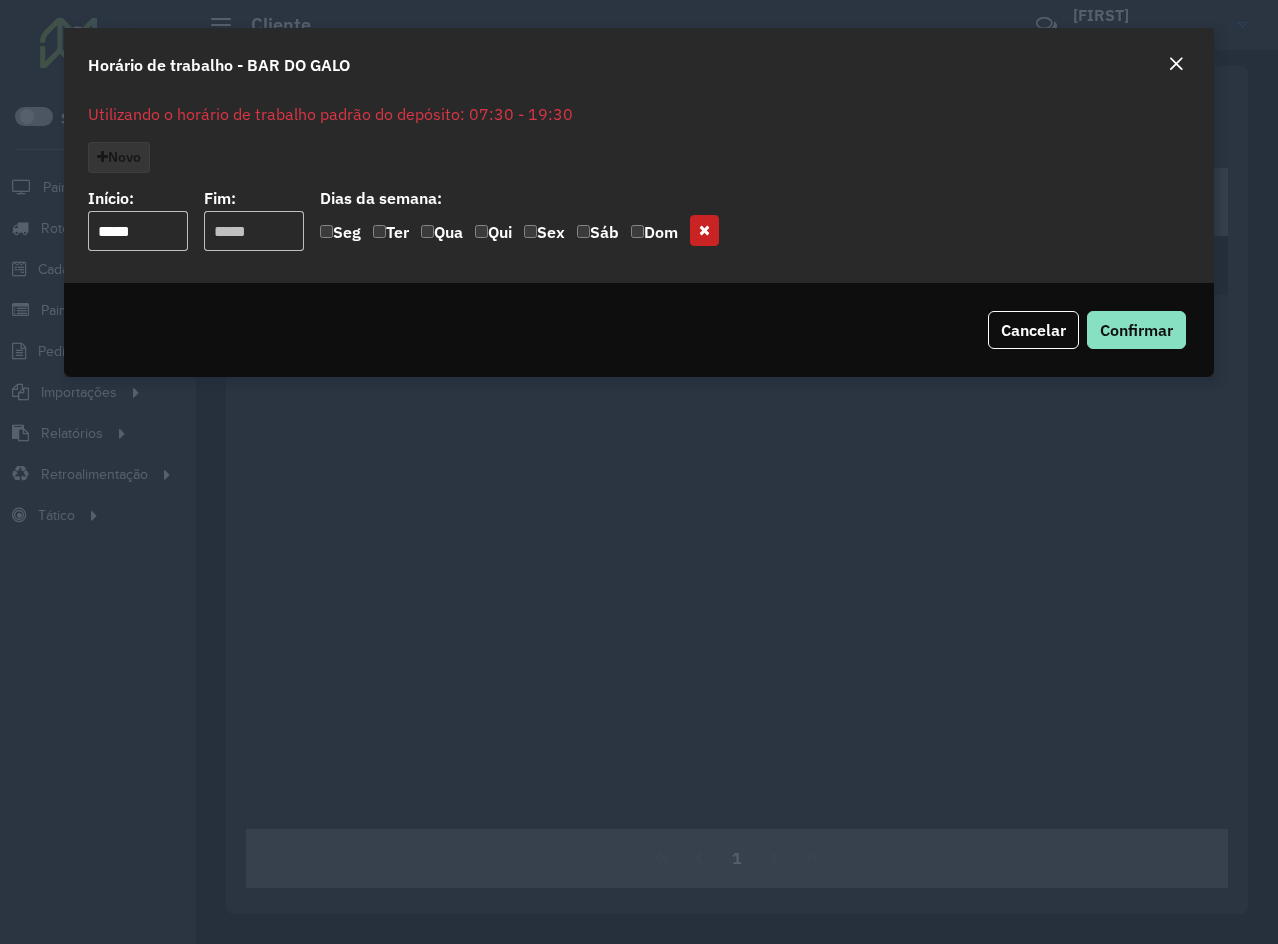 type on "*****" 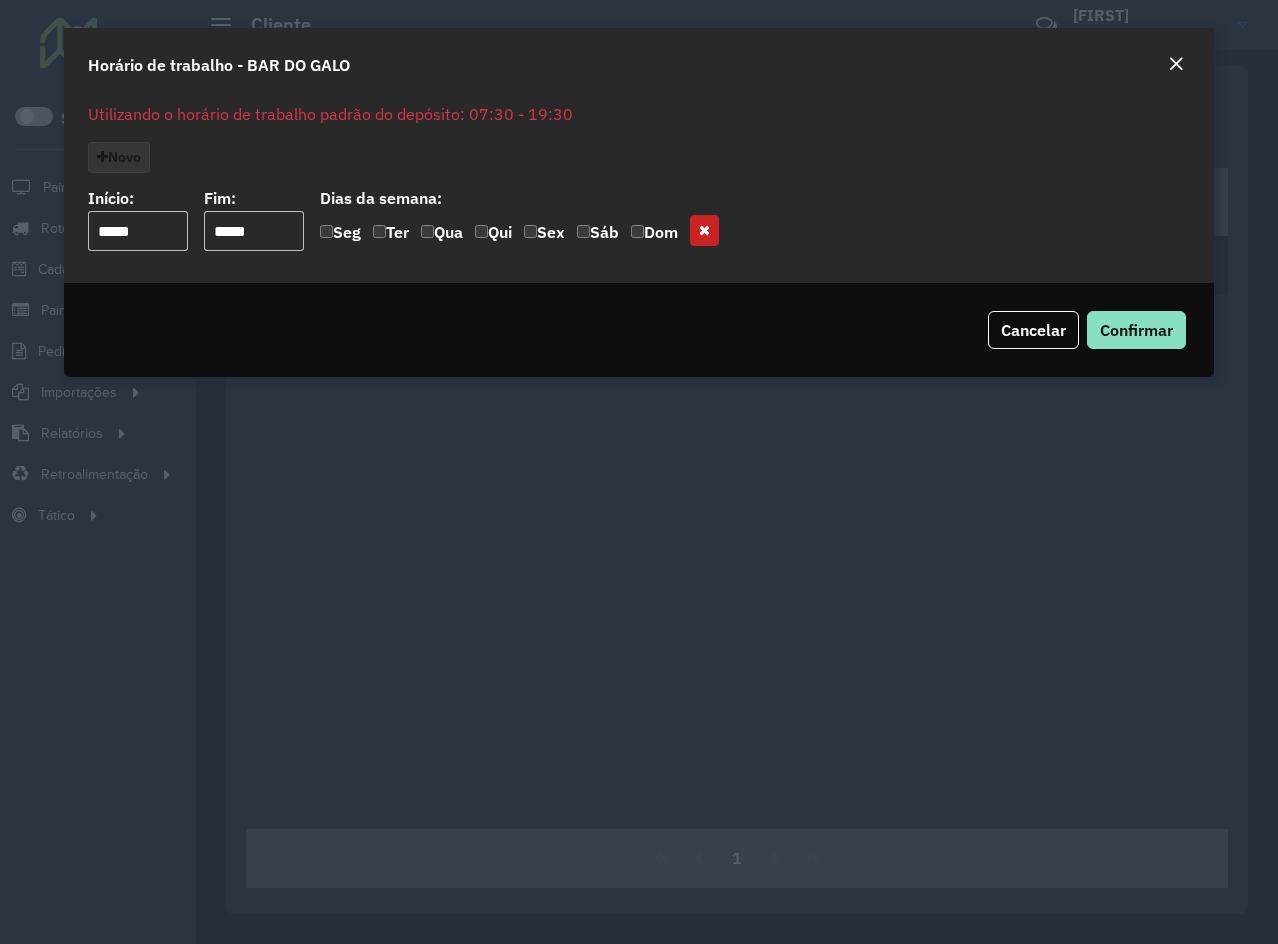 type on "*****" 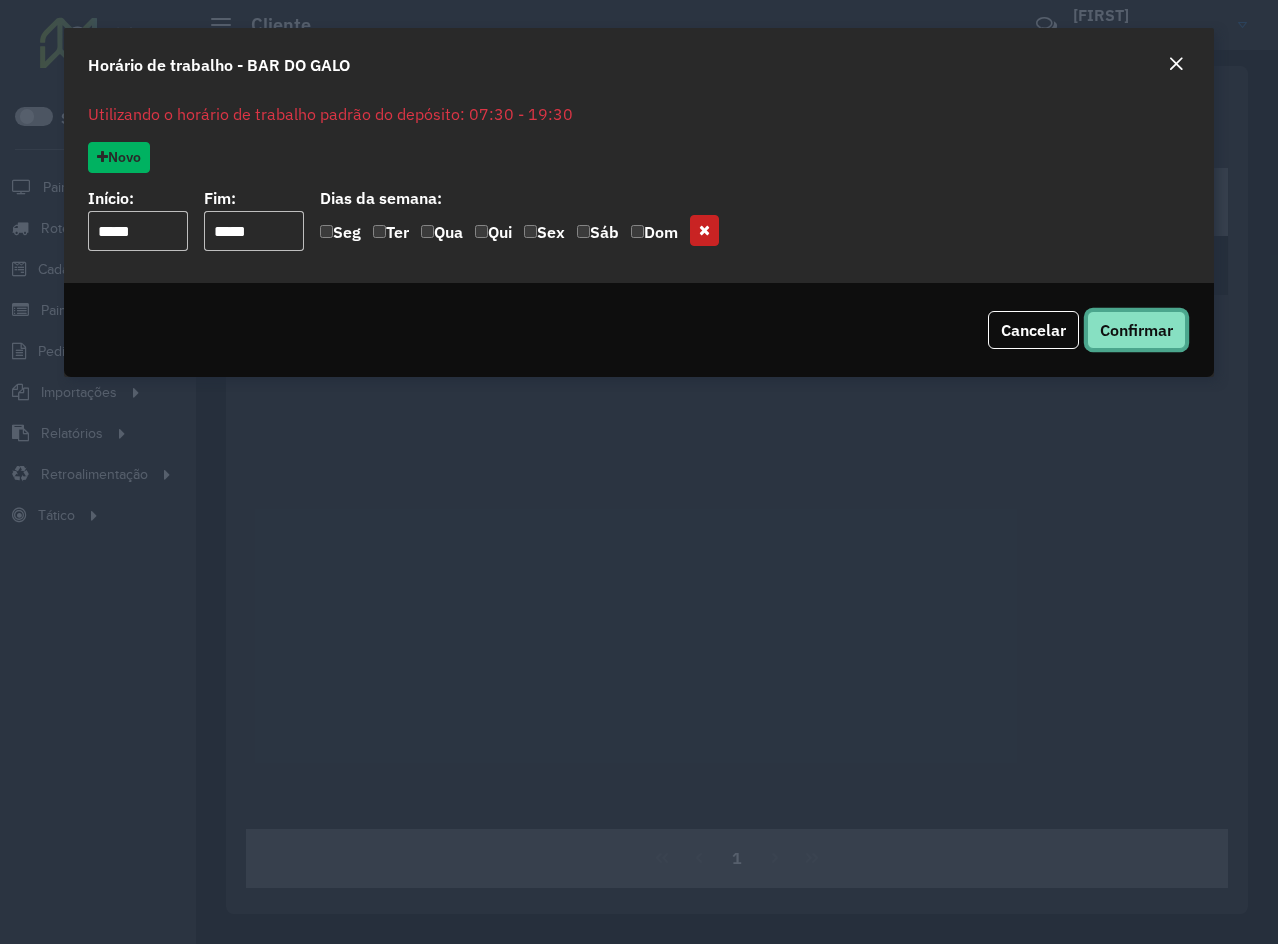 click on "Confirmar" 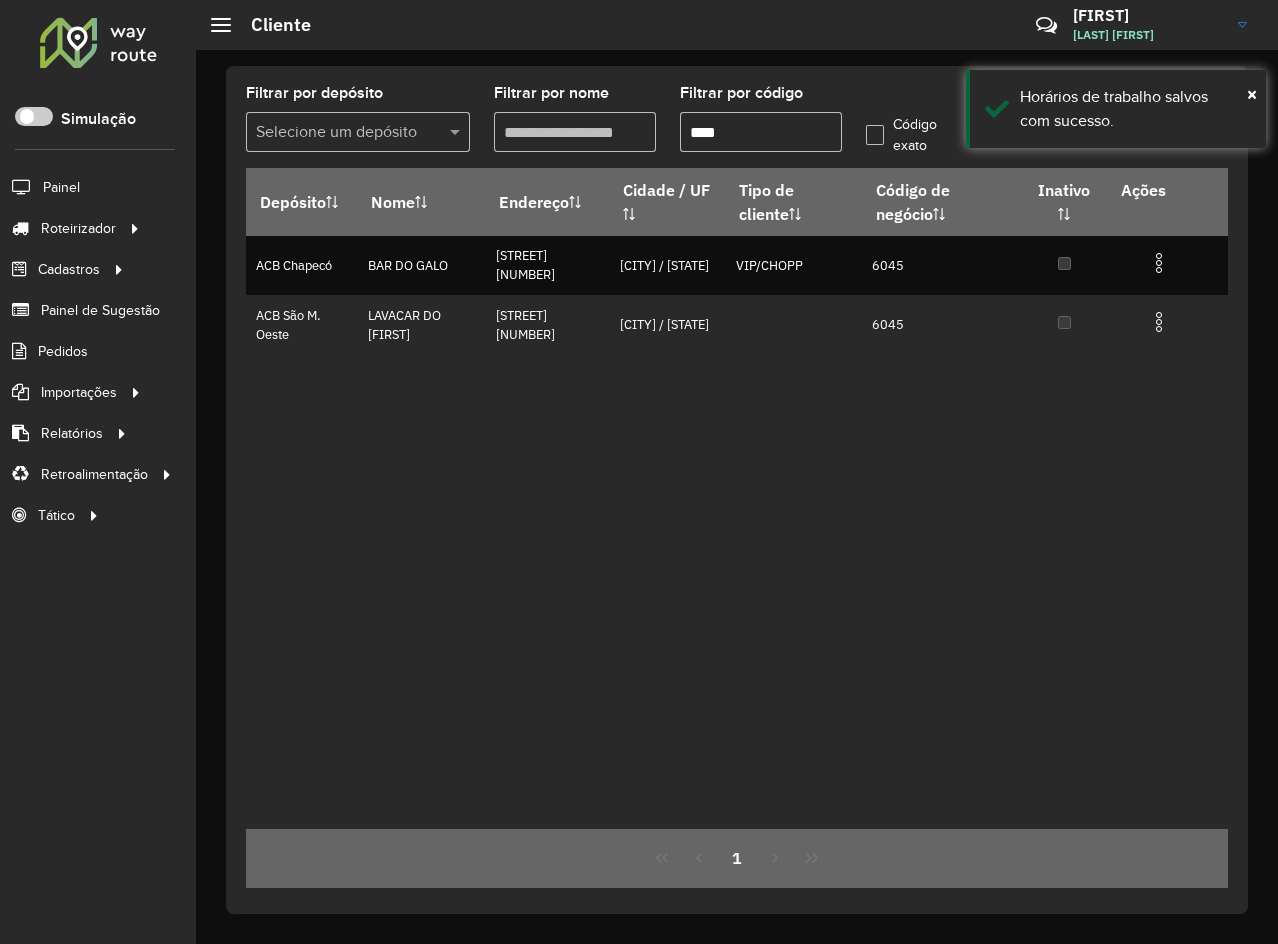 click on "Depósito   Nome   Endereço   Cidade / UF   Tipo de cliente   Código de negócio   Inativo   Ações   ACB Chapecó   BAR DO GALO   URUGUAI - D RUA 482 615  CHAPECO / SC   VIP/CHOPP   6045   ACB São M. Oeste   LAVACAR DO AURELIO   RUA REPUBLICA ARGENTINA 307  DIONISIO CERQUEIRA / SC      6045" at bounding box center (737, 498) 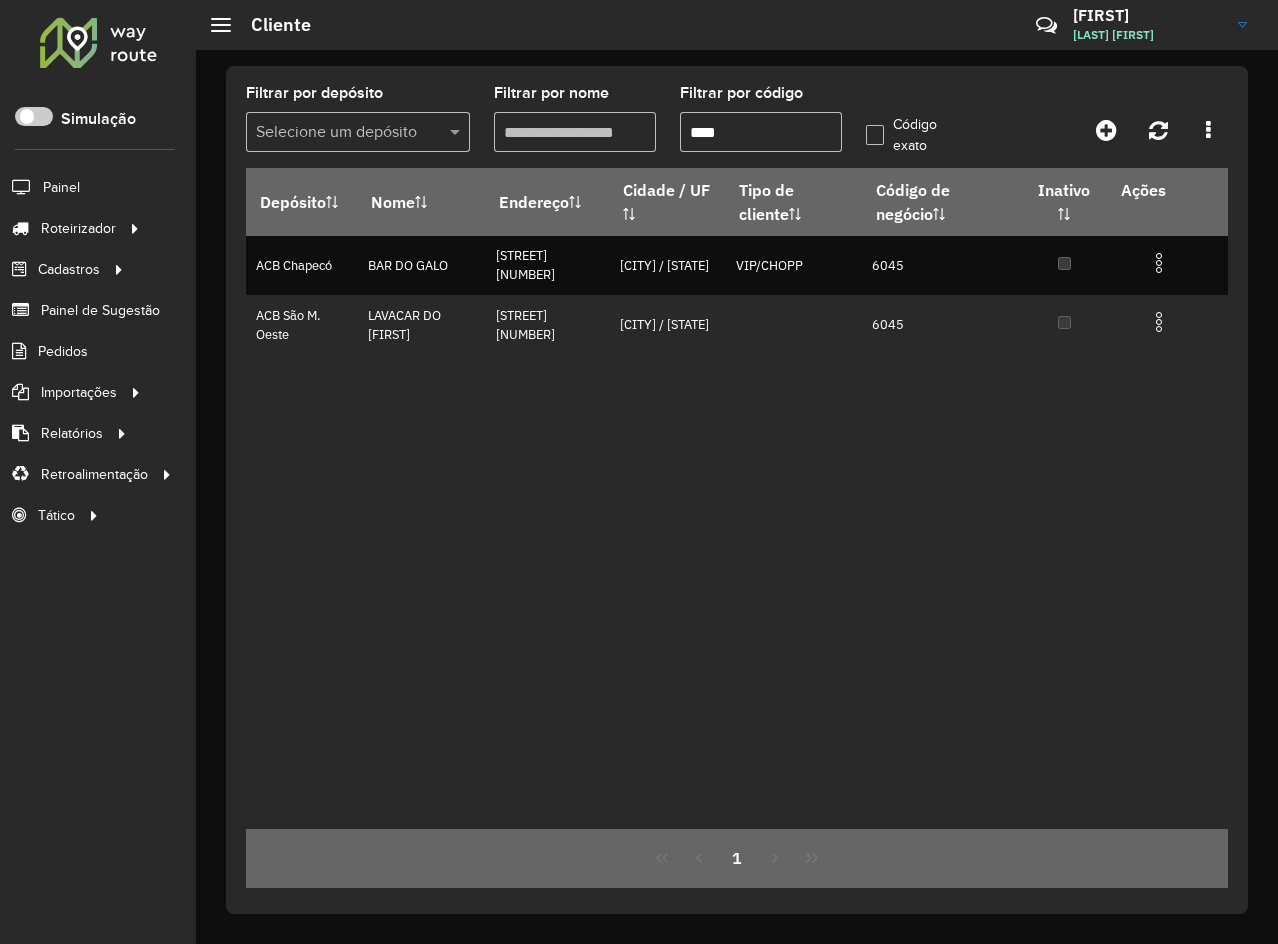 click on "****" at bounding box center [761, 132] 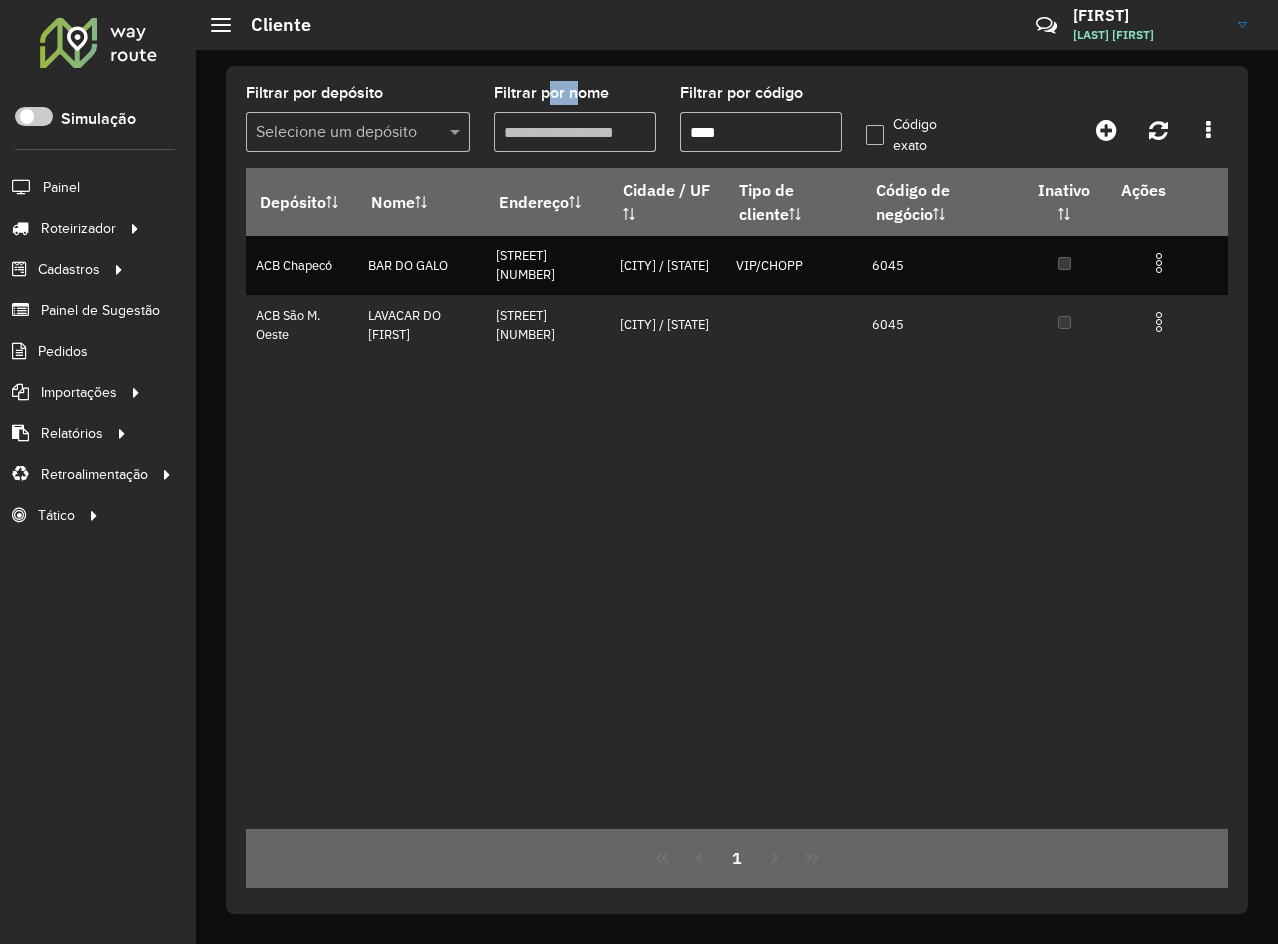 click on "Filtrar por nome" 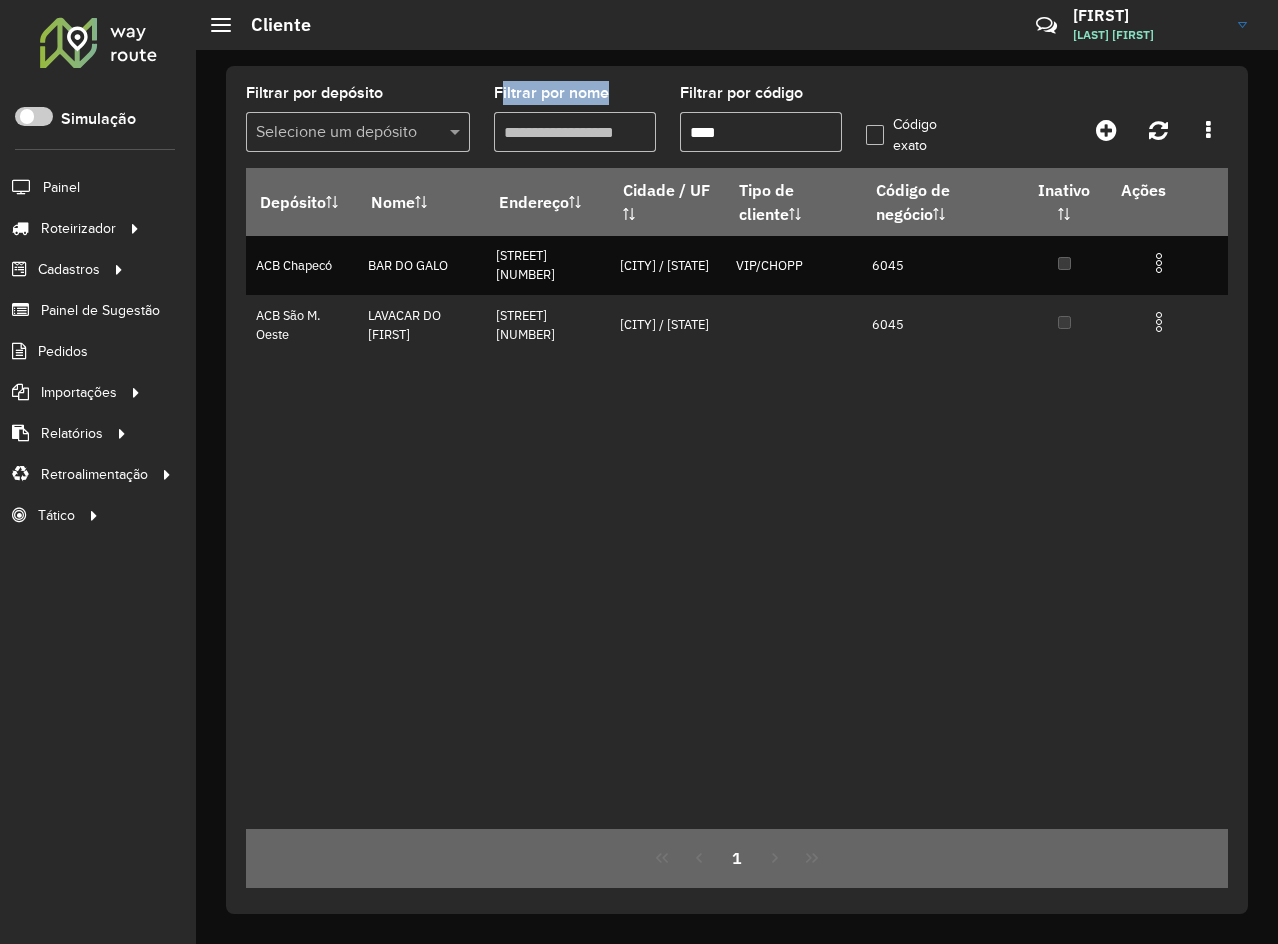 click on "Filtrar por nome" 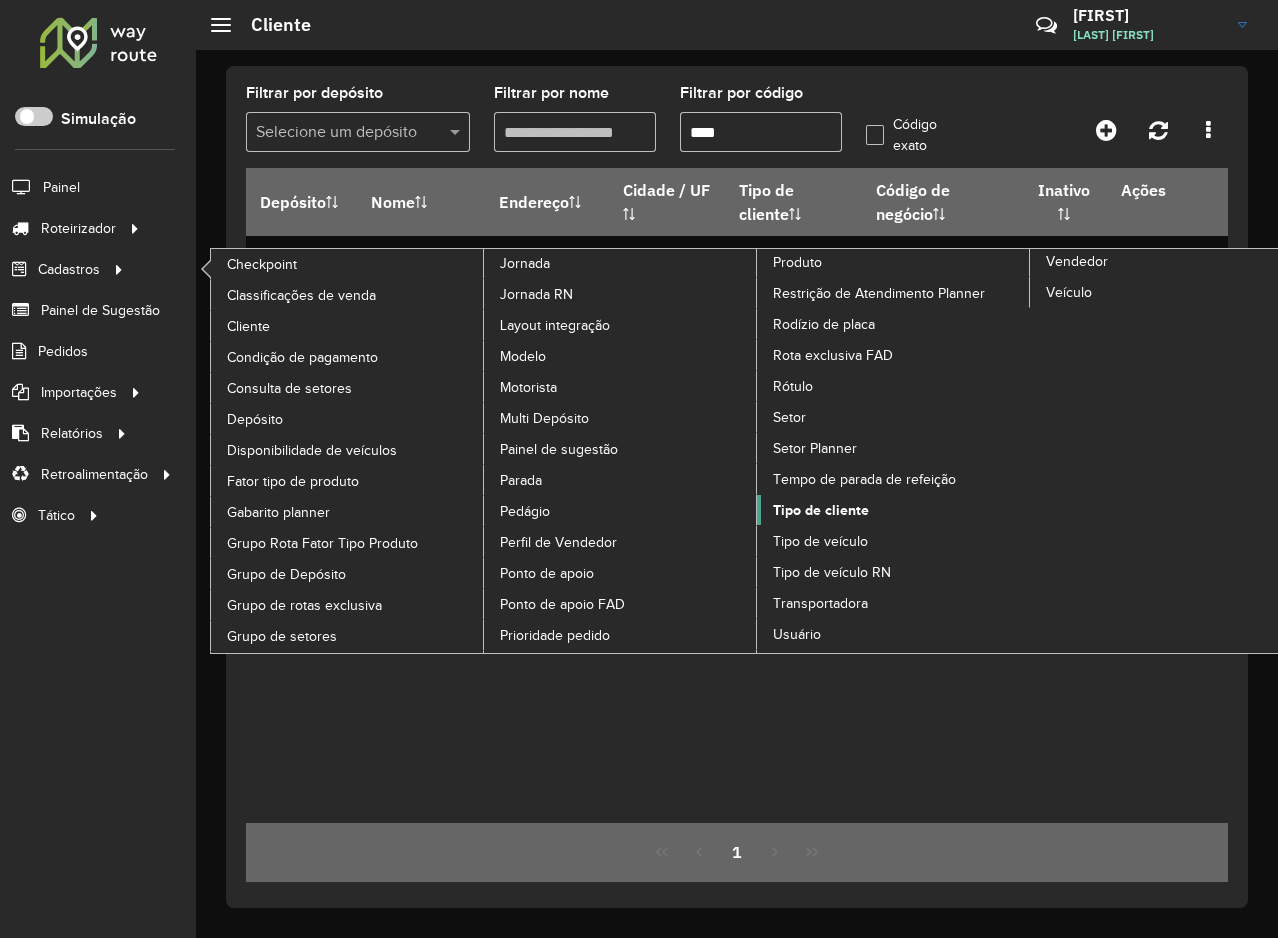 click on "Tipo de cliente" 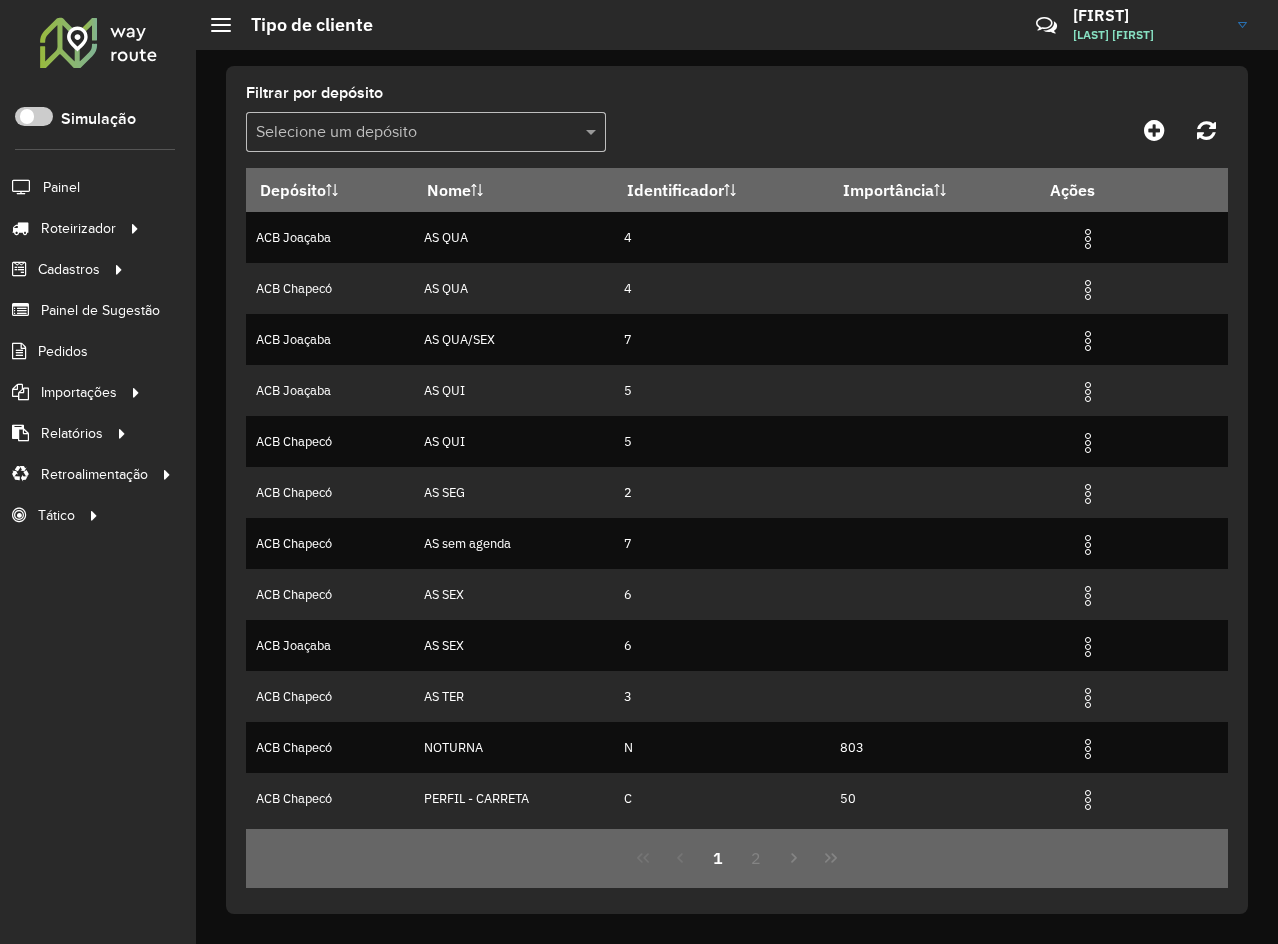 click at bounding box center [406, 133] 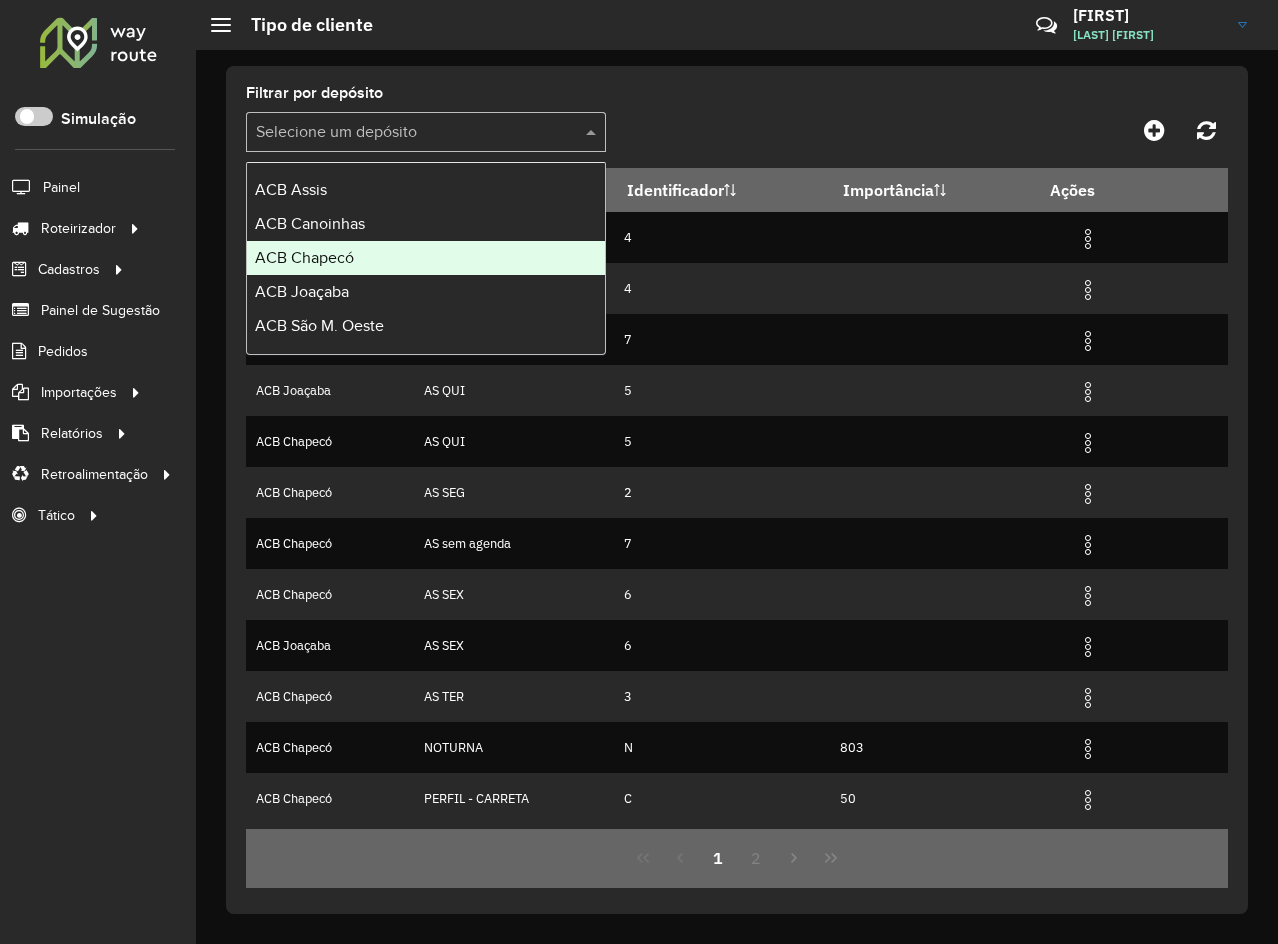 click on "ACB Chapecó" at bounding box center [426, 258] 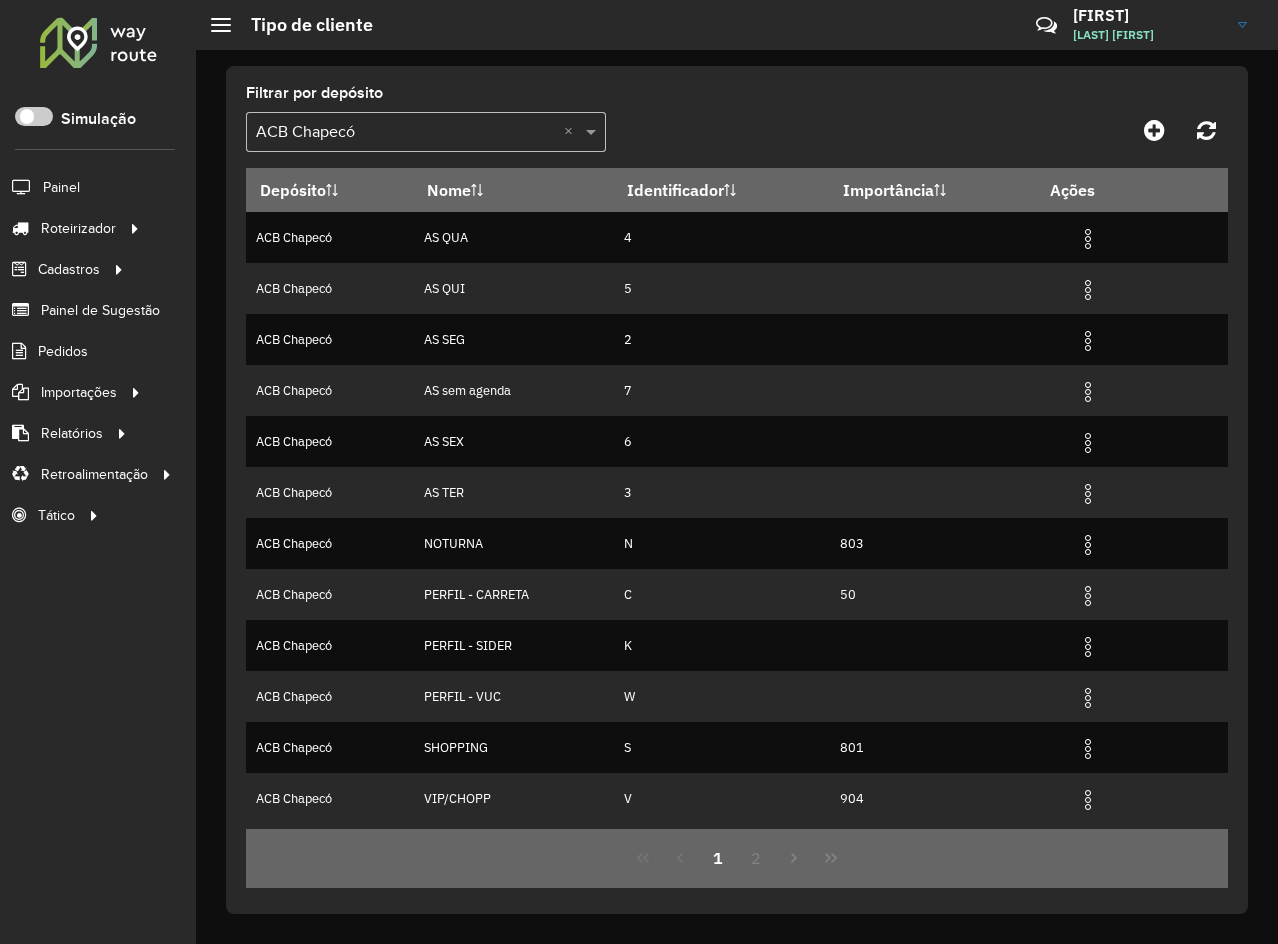 click at bounding box center [406, 133] 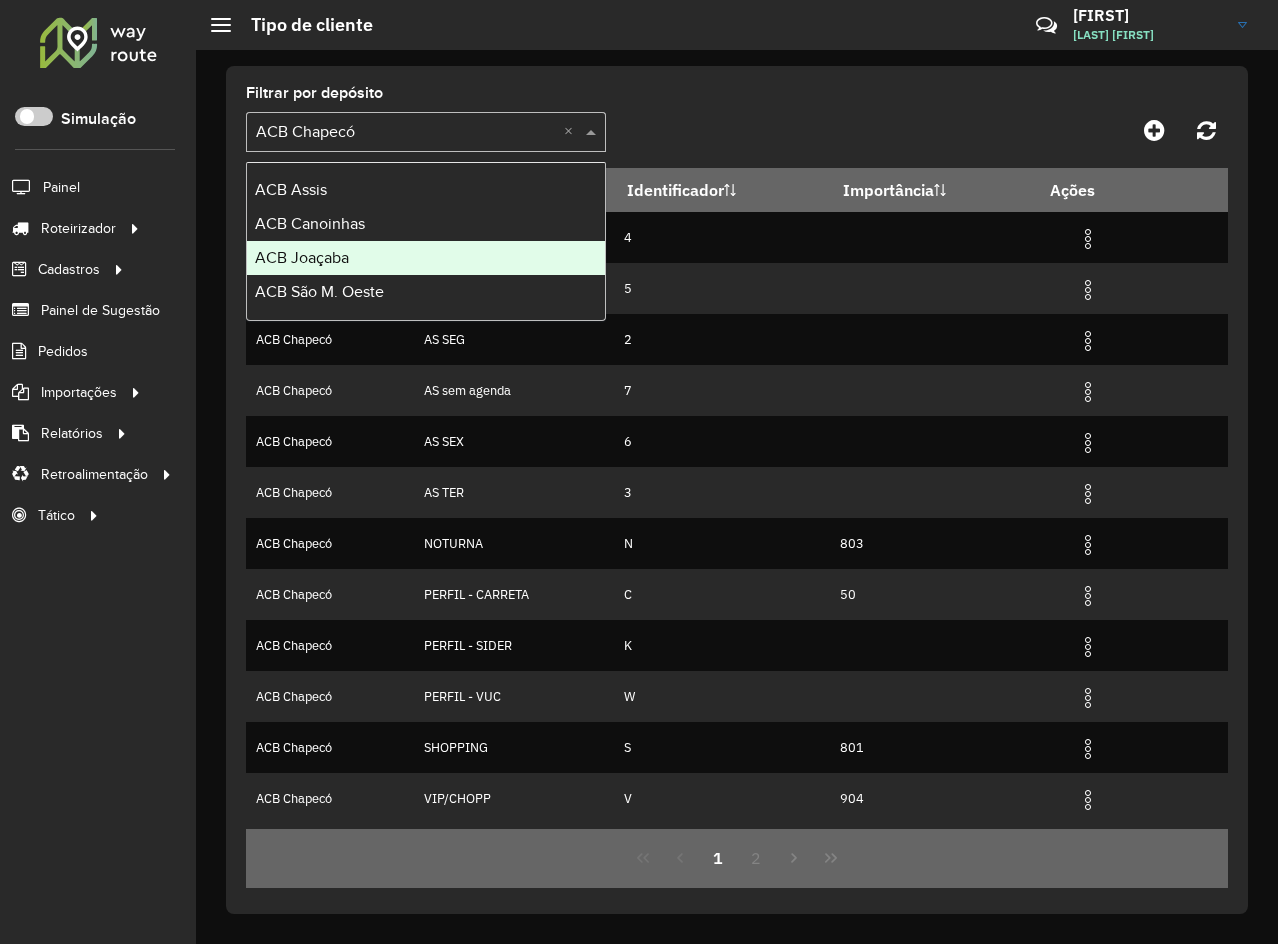 click on "ACB Joaçaba" at bounding box center [426, 258] 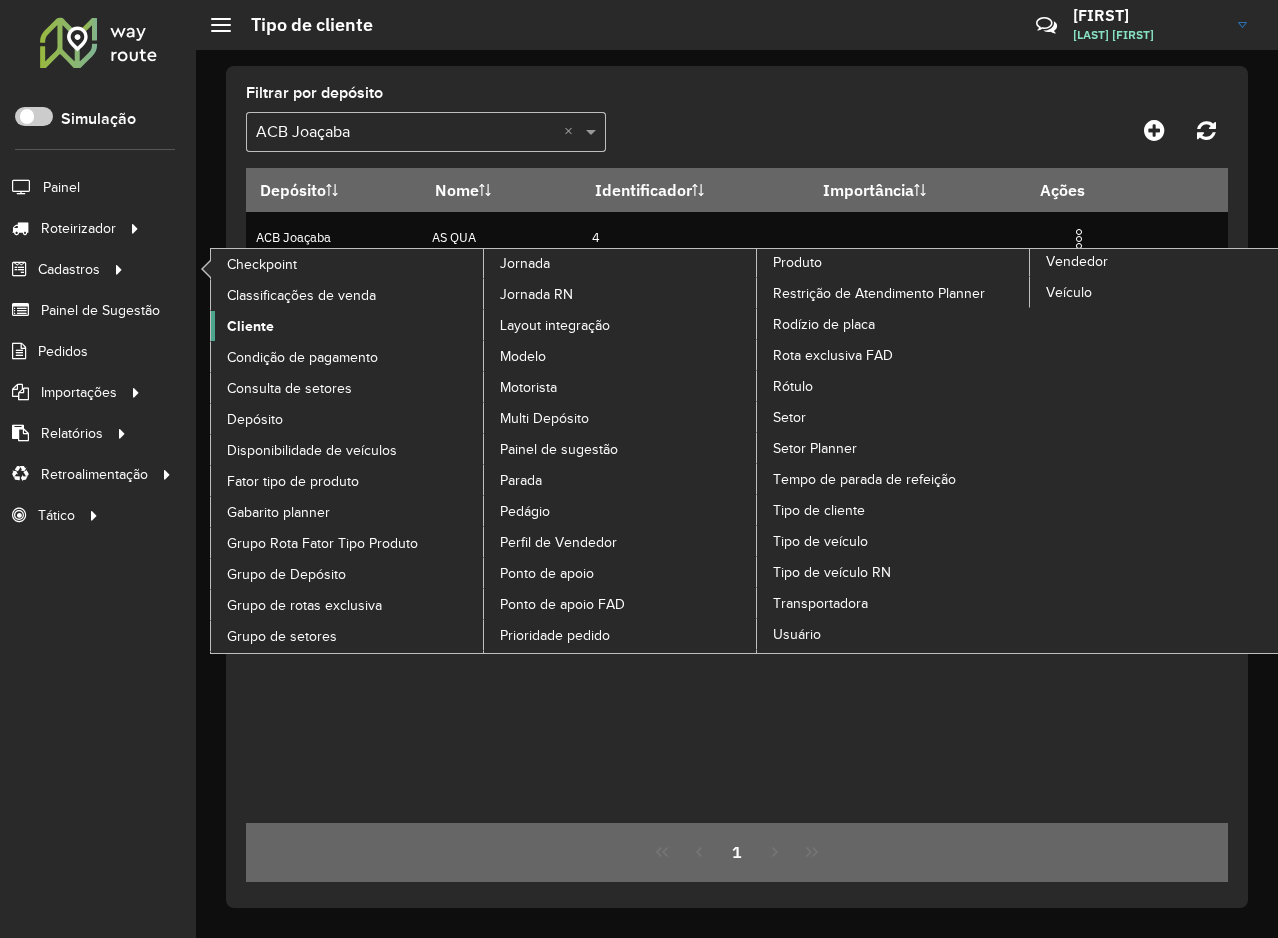 click on "Cliente" 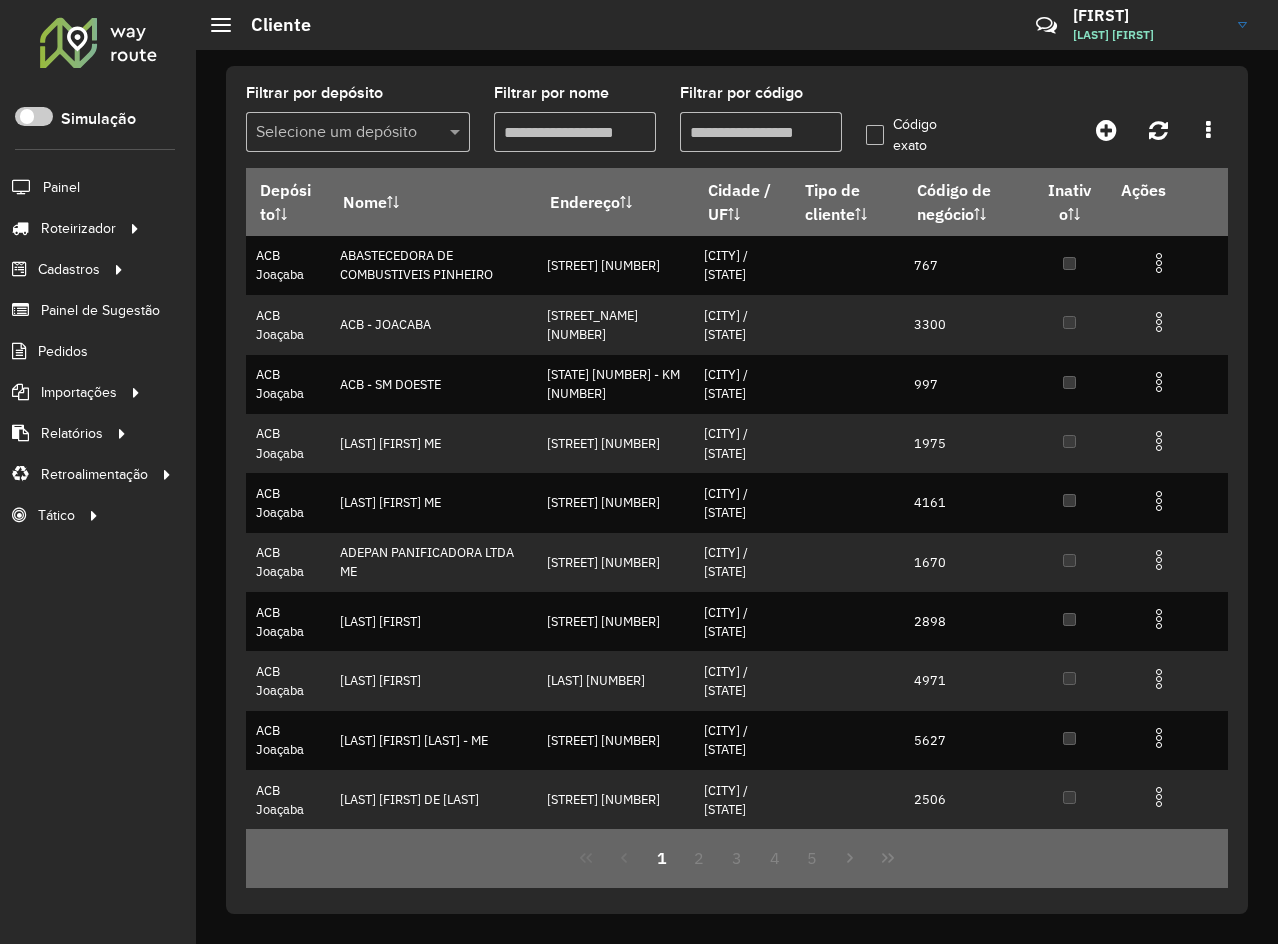 click on "Filtrar por código" at bounding box center (761, 132) 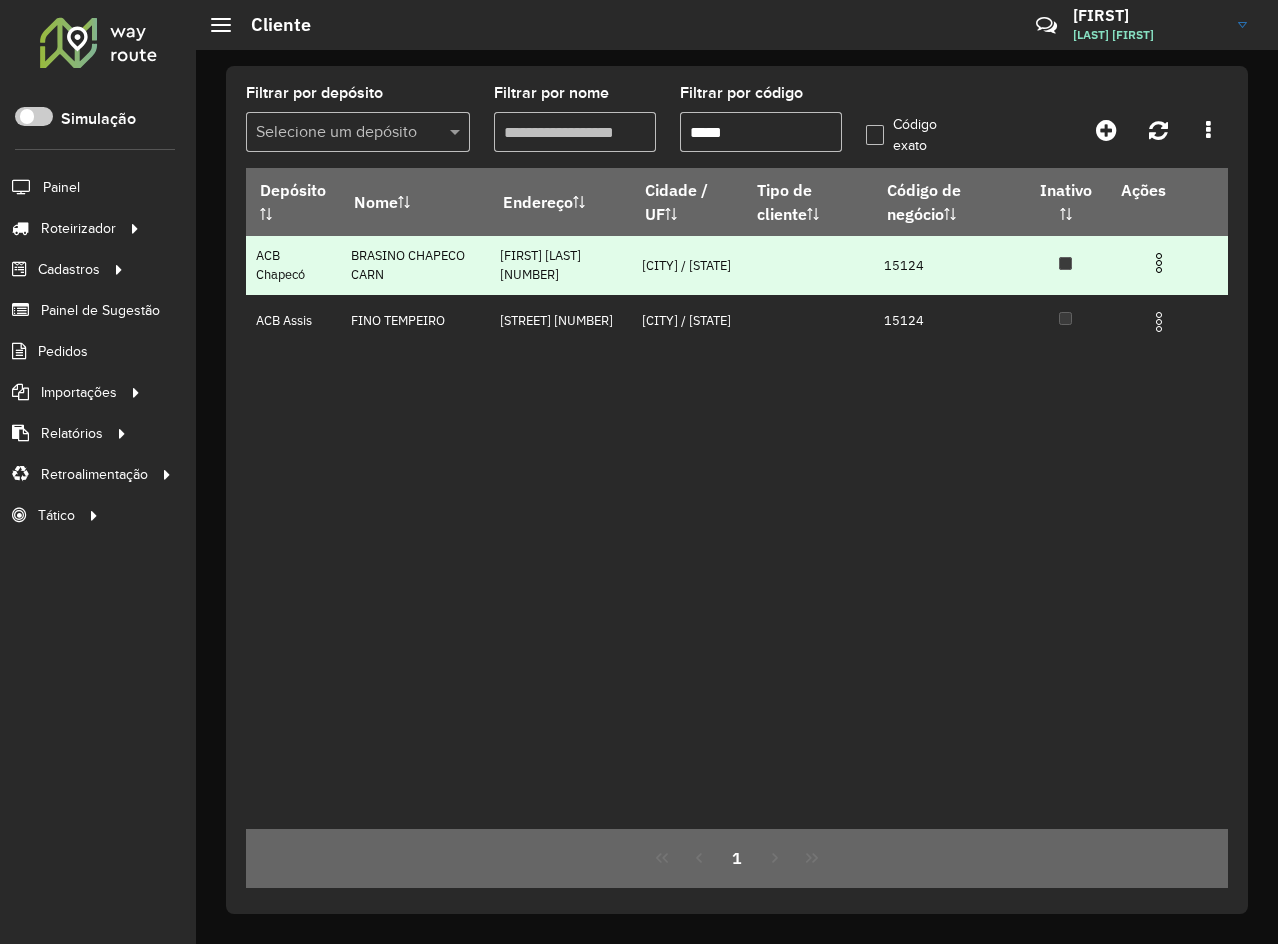 type on "*****" 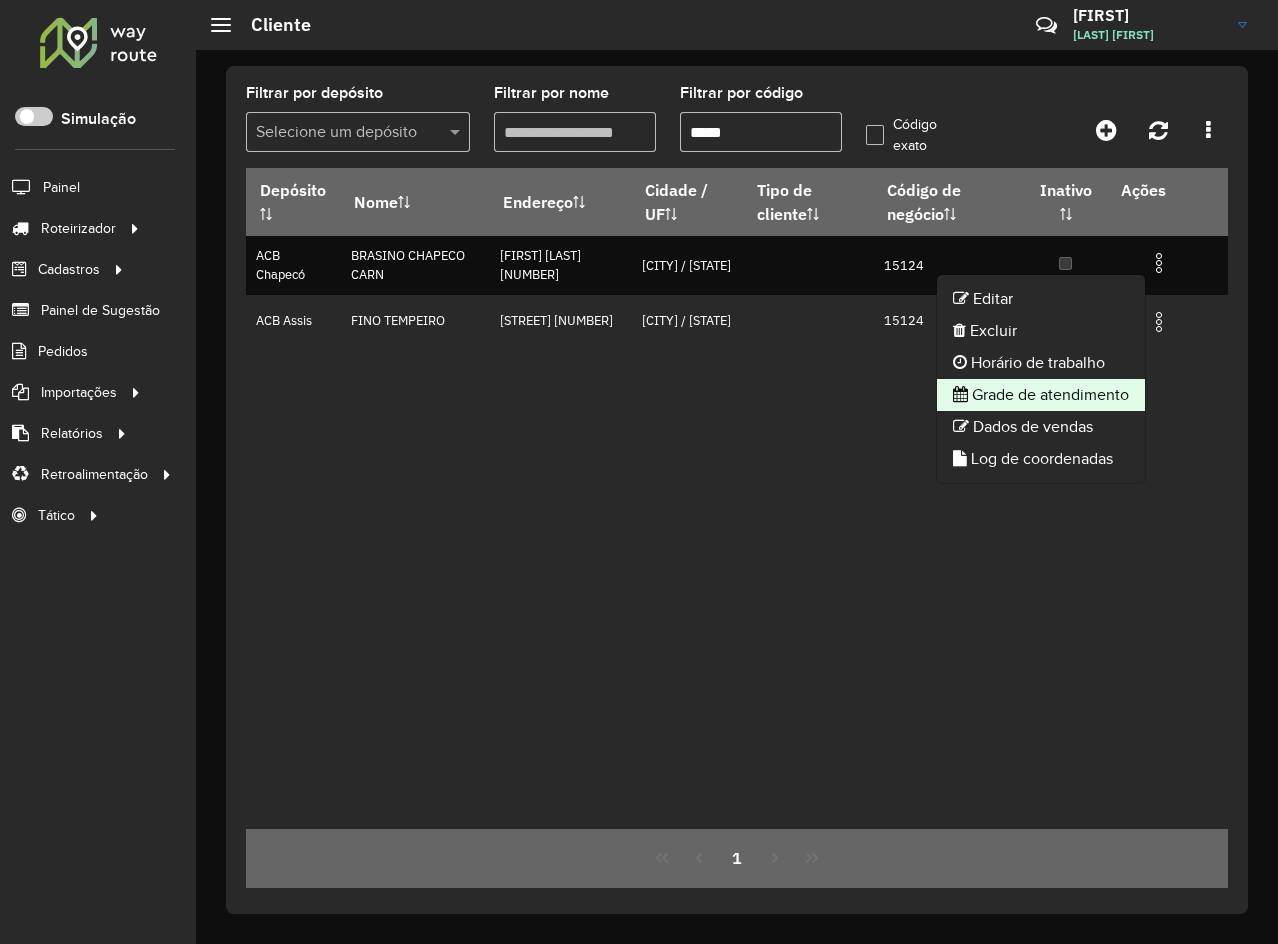 click on "Grade de atendimento" 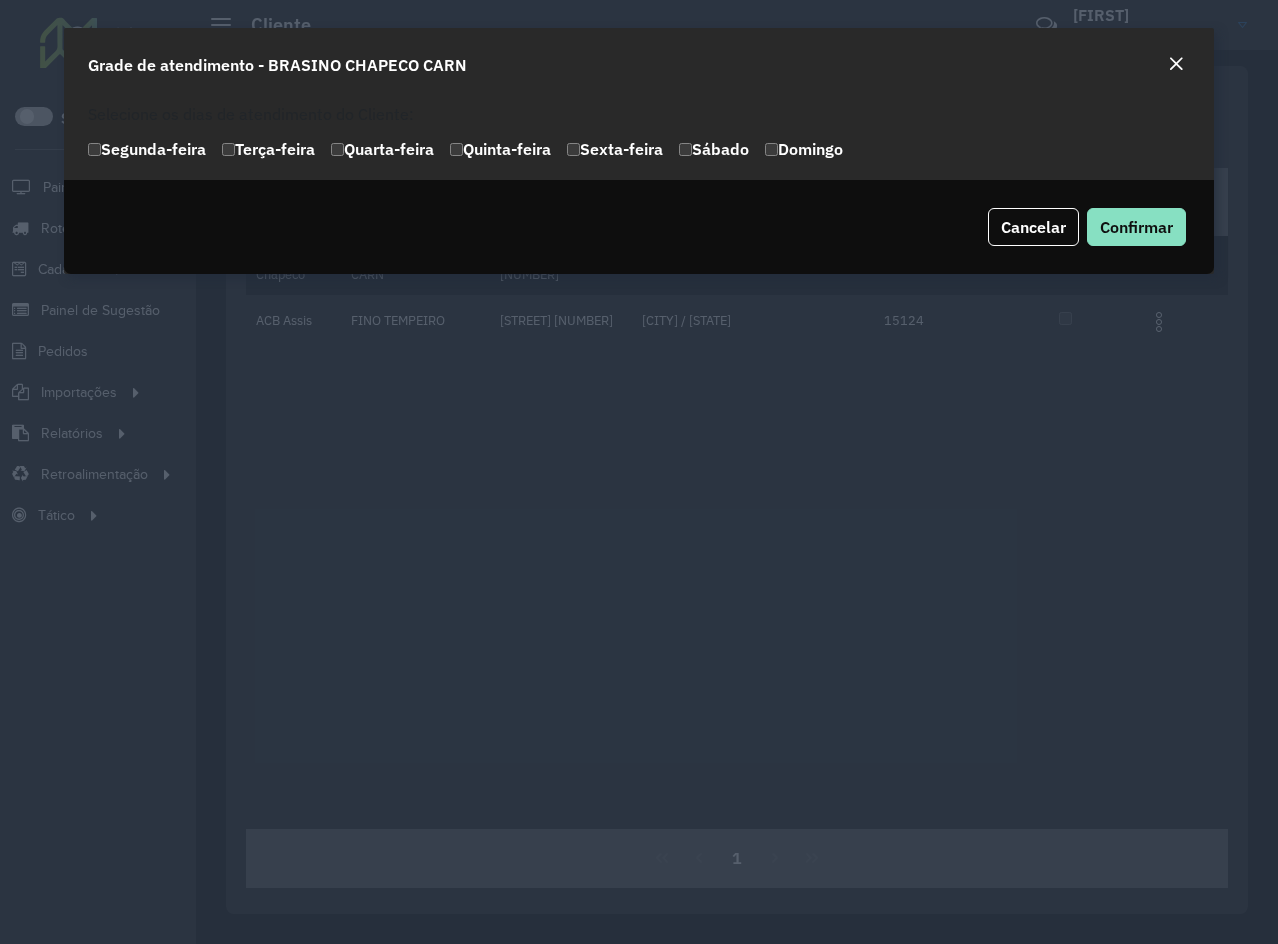 click on "Quarta-feira" 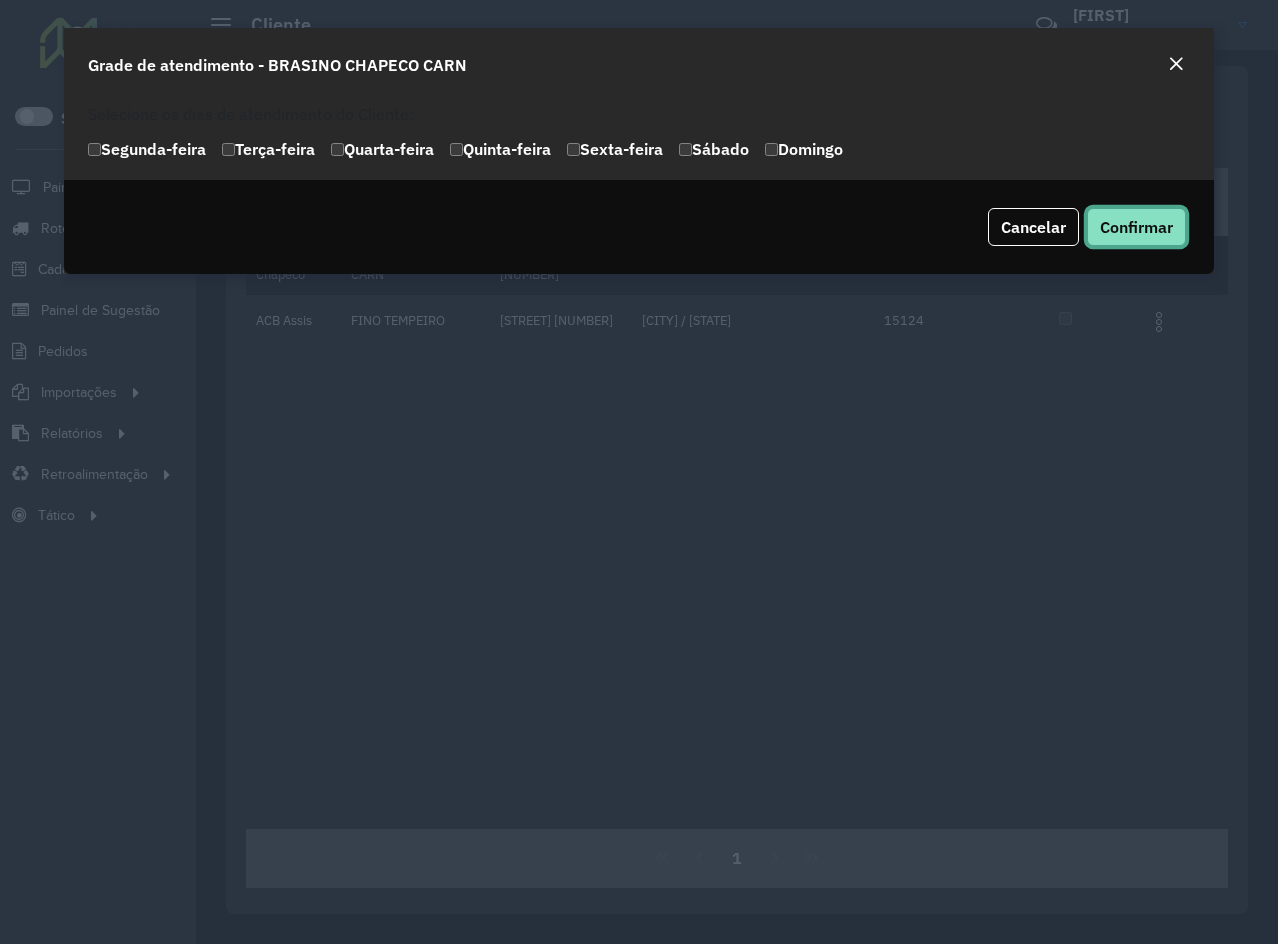 click on "Confirmar" 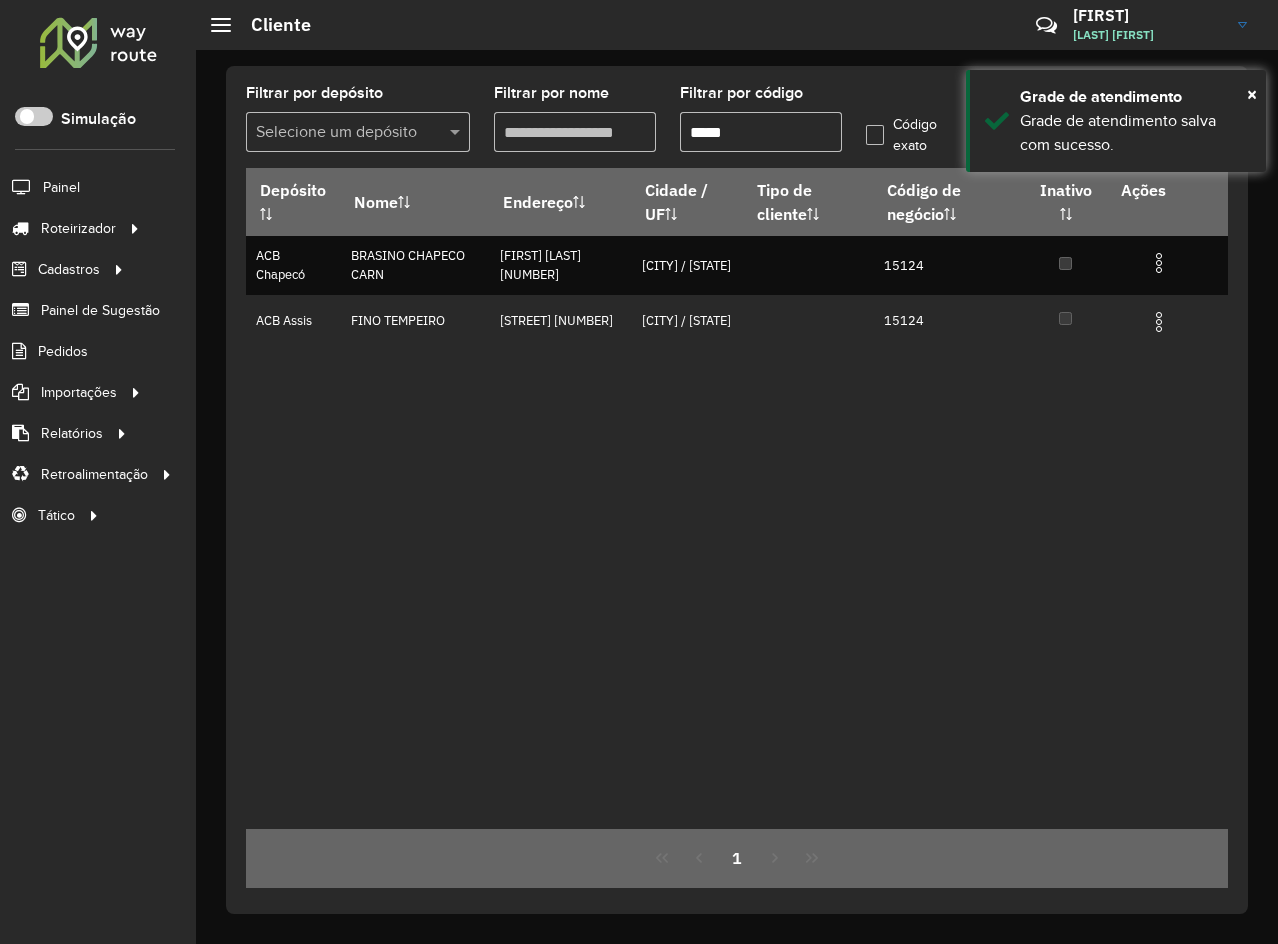 click on "Depósito   Nome   Endereço   Cidade / UF   Tipo de cliente   Código de negócio   Inativo   Ações   ACB Chapecó   BRASINO CHAPECO CARN   IRINEU BORNHAUSEN 236  CHAPECO / SC      15124   ACB Assis   FINO TEMPEIRO   Avenida Maripa 1928  MARECHAL CANDIDO RONDON / PR      15124" at bounding box center [737, 498] 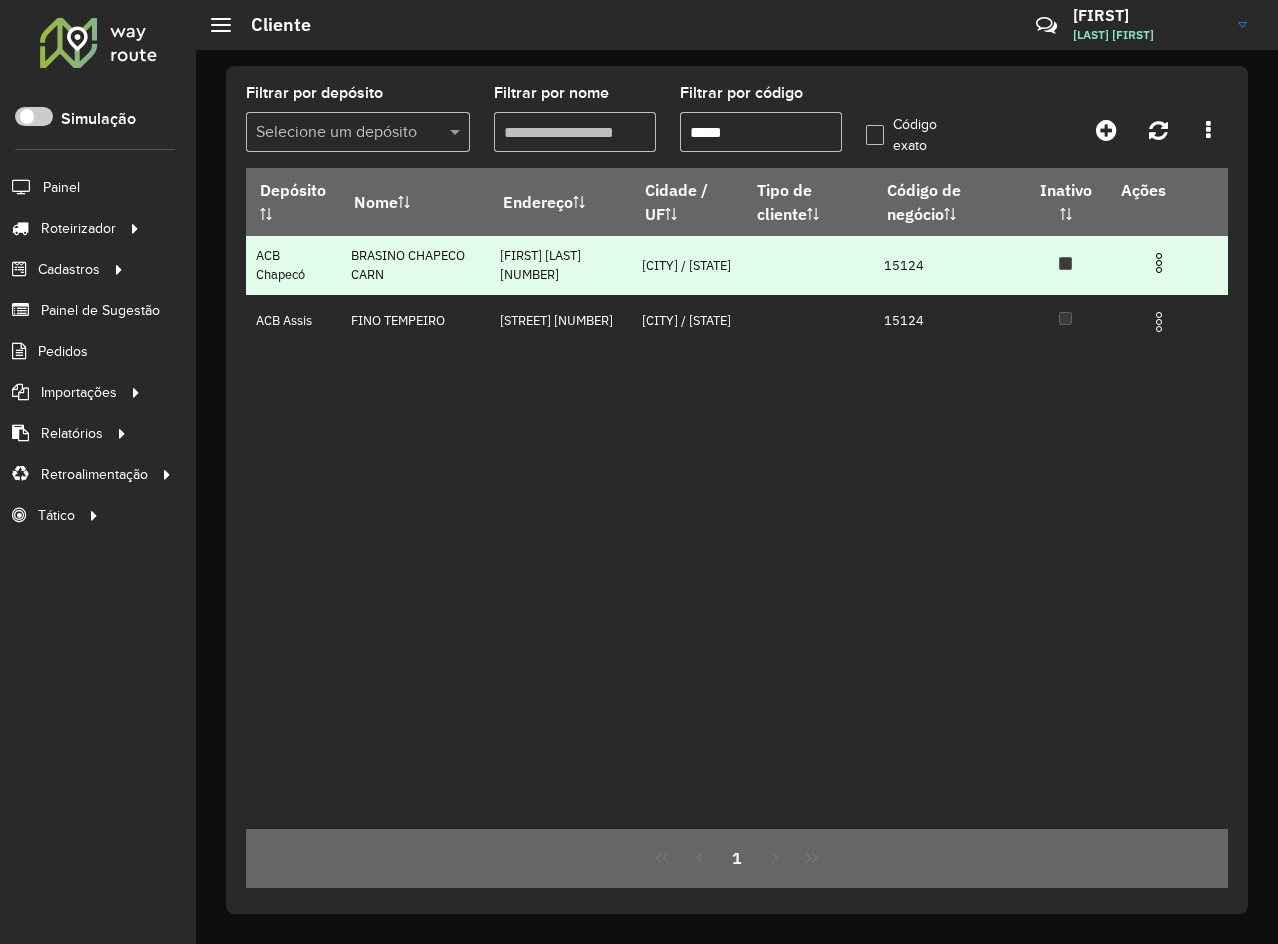 click at bounding box center (1159, 263) 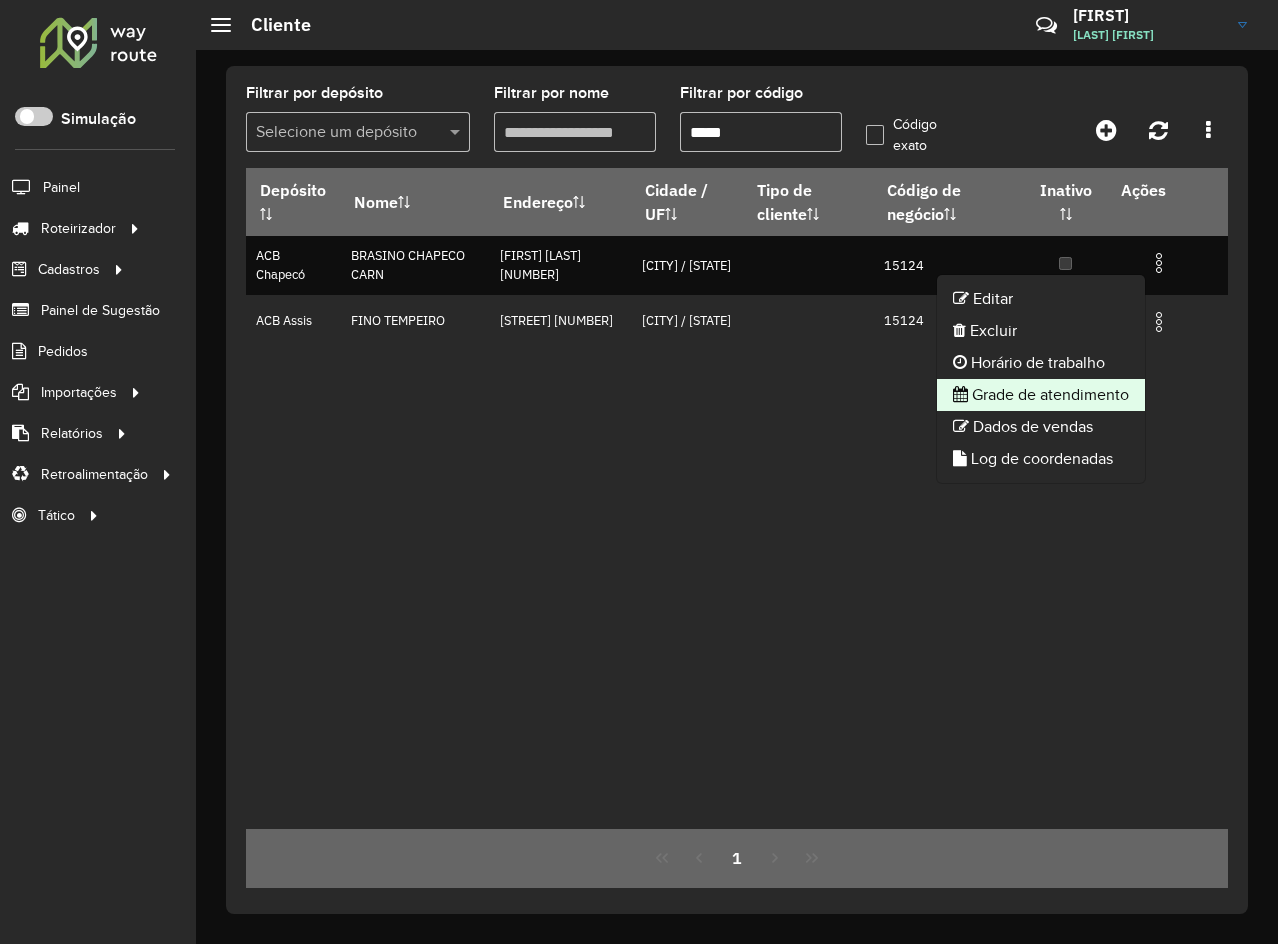 click on "Grade de atendimento" 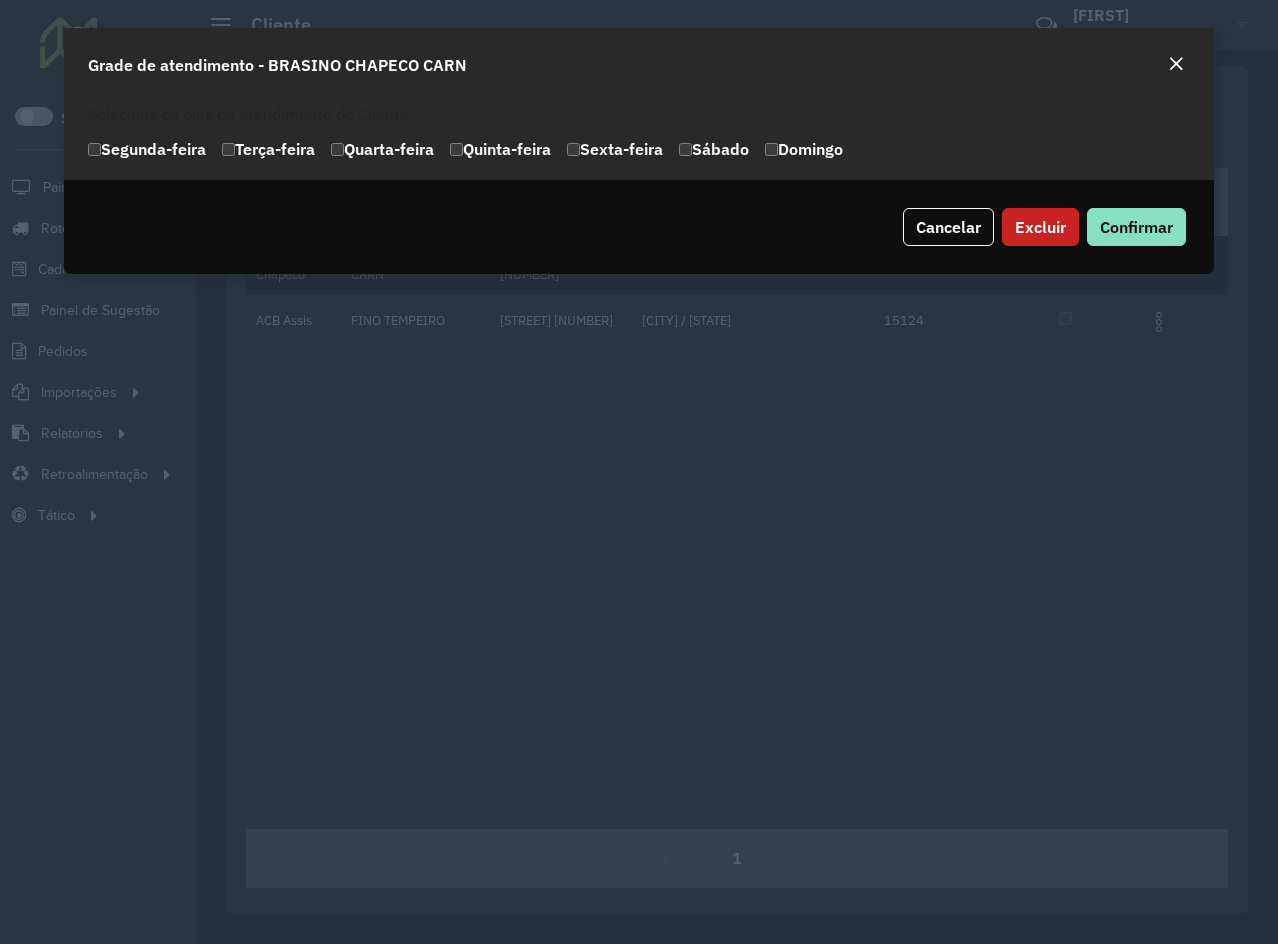 click 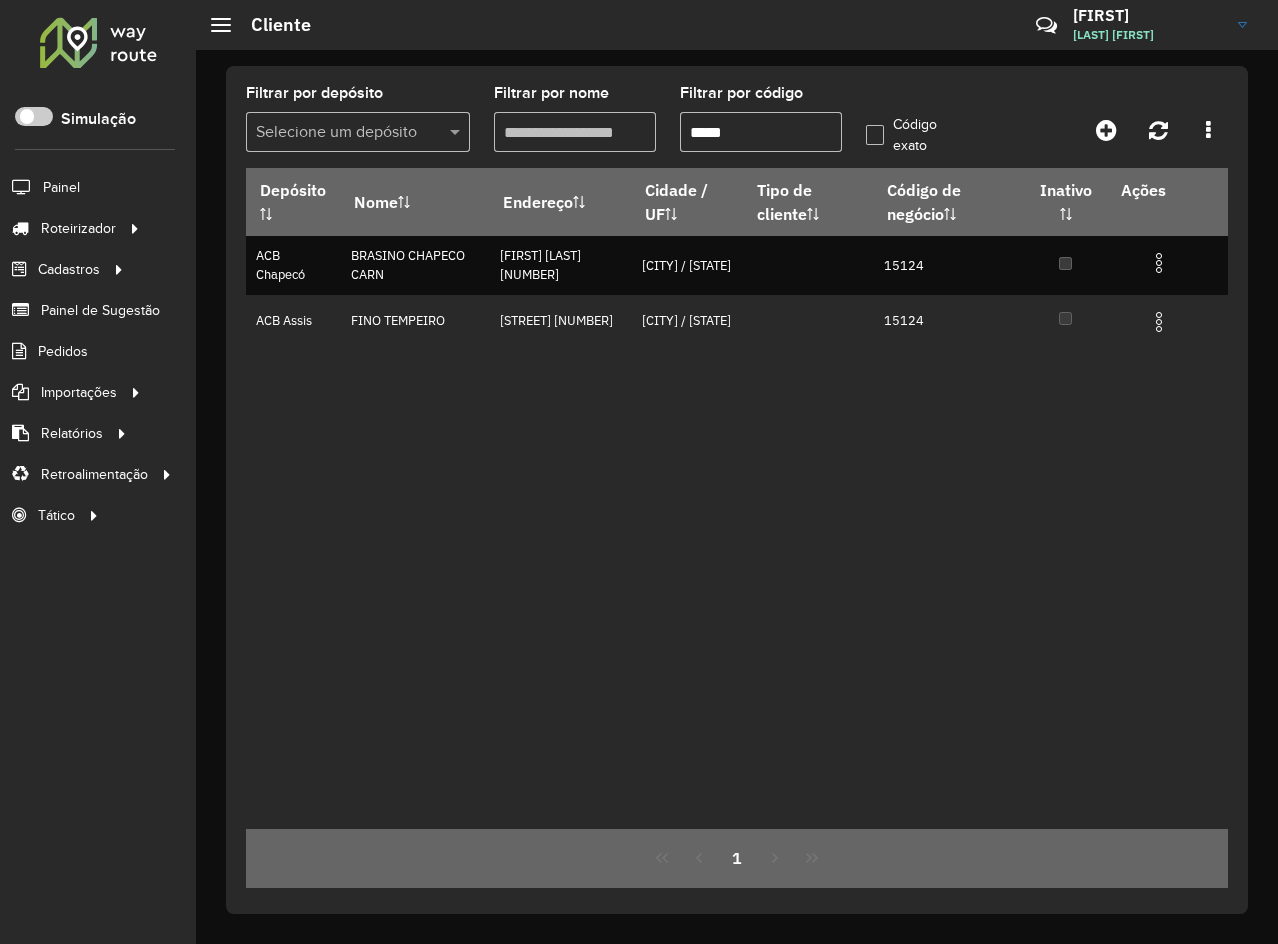 click on "Depósito   Nome   Endereço   Cidade / UF   Tipo de cliente   Código de negócio   Inativo   Ações   ACB Chapecó   BRASINO CHAPECO CARN   IRINEU BORNHAUSEN 236  CHAPECO / SC      15124   ACB Assis   FINO TEMPEIRO   Avenida Maripa 1928  MARECHAL CANDIDO RONDON / PR      15124" at bounding box center (737, 498) 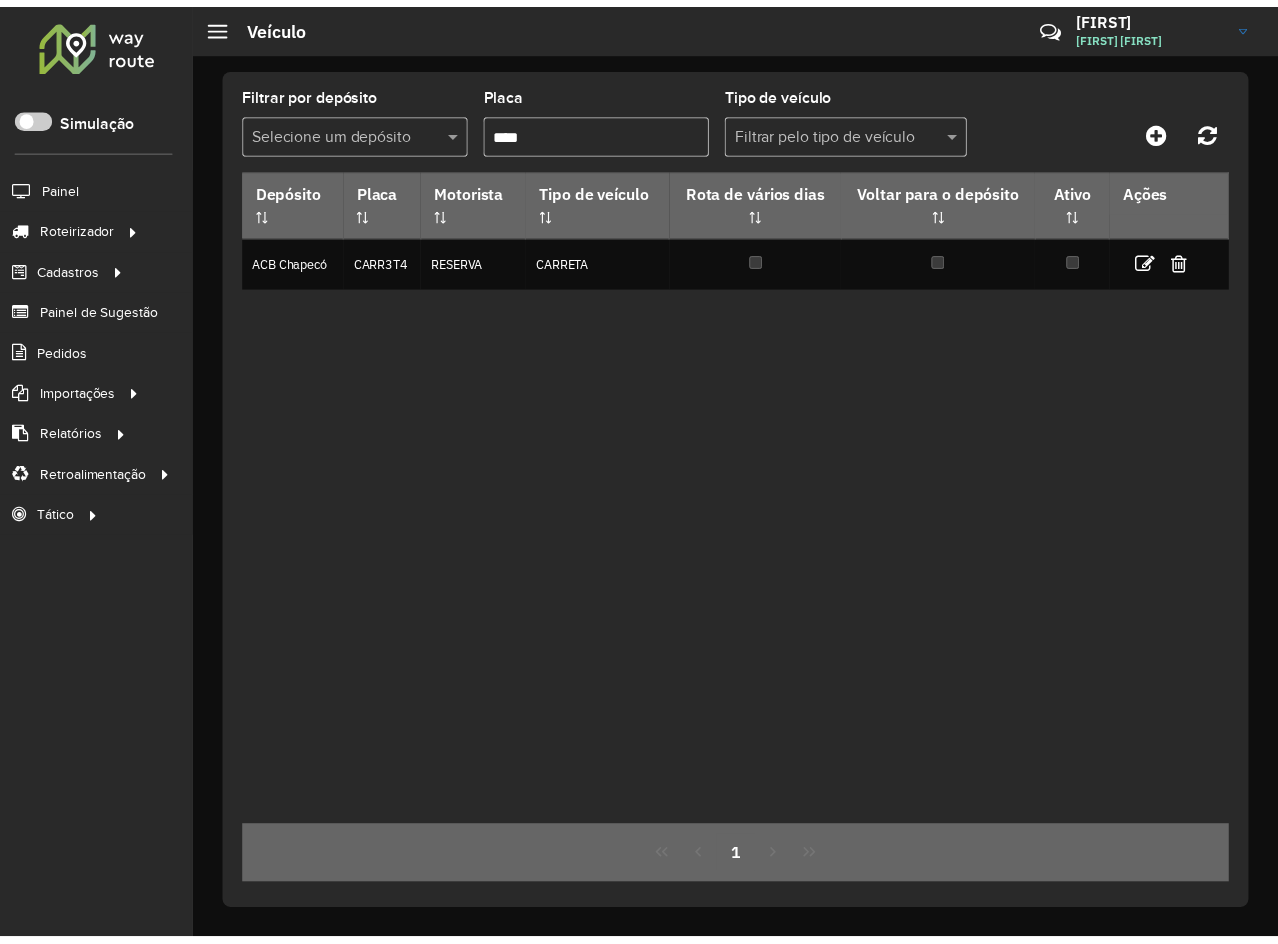 scroll, scrollTop: 0, scrollLeft: 0, axis: both 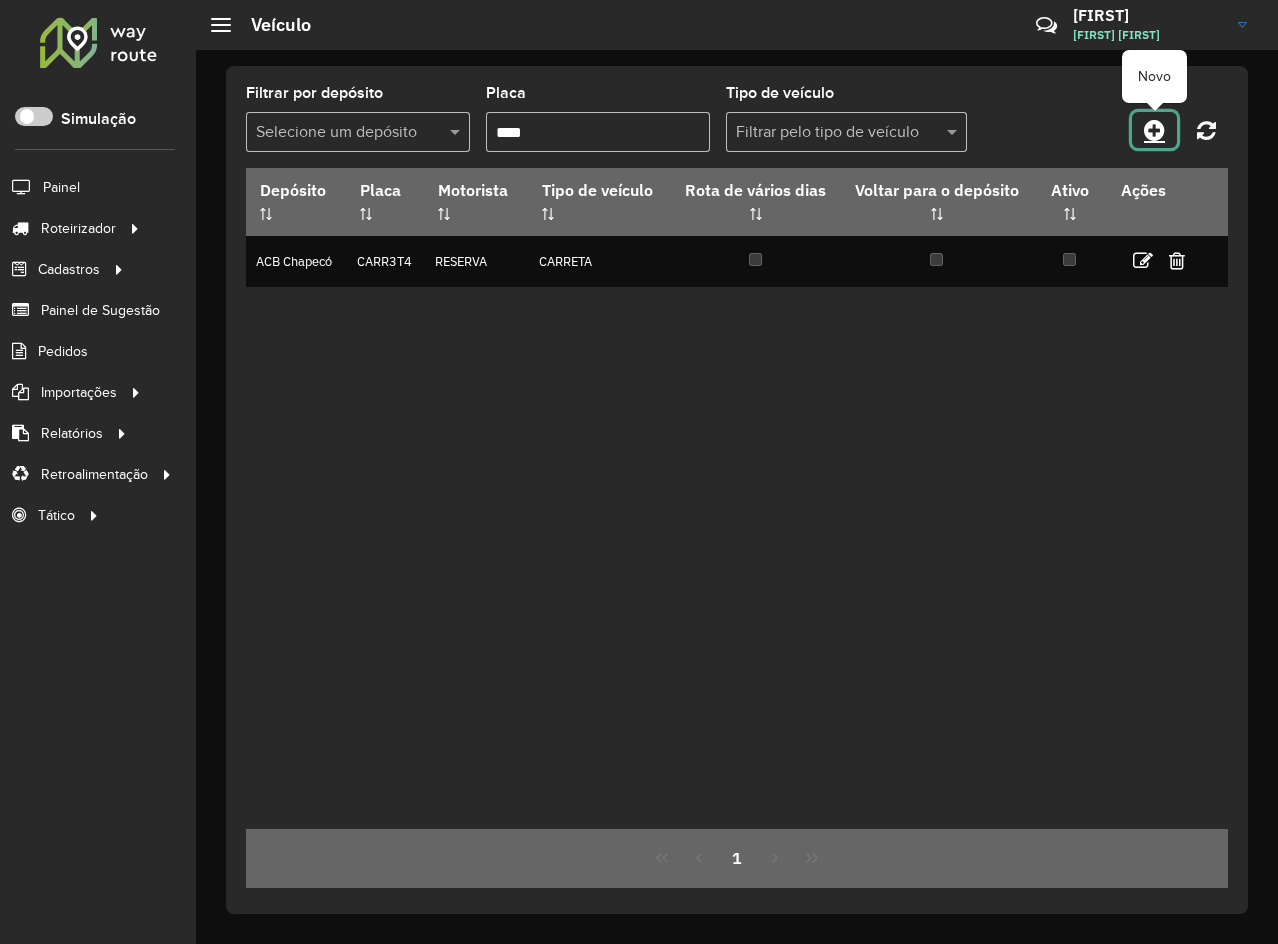 click 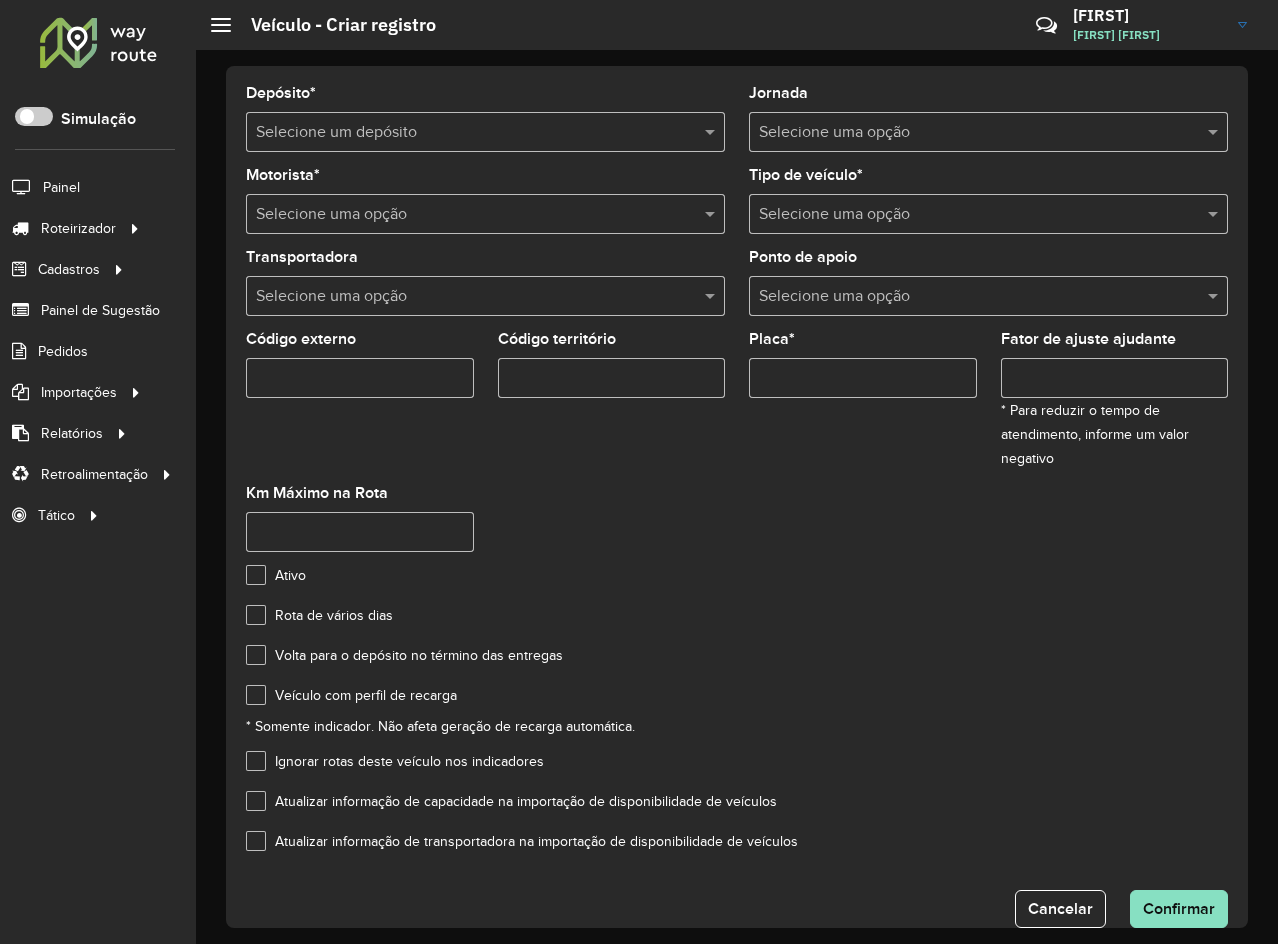 click at bounding box center (465, 215) 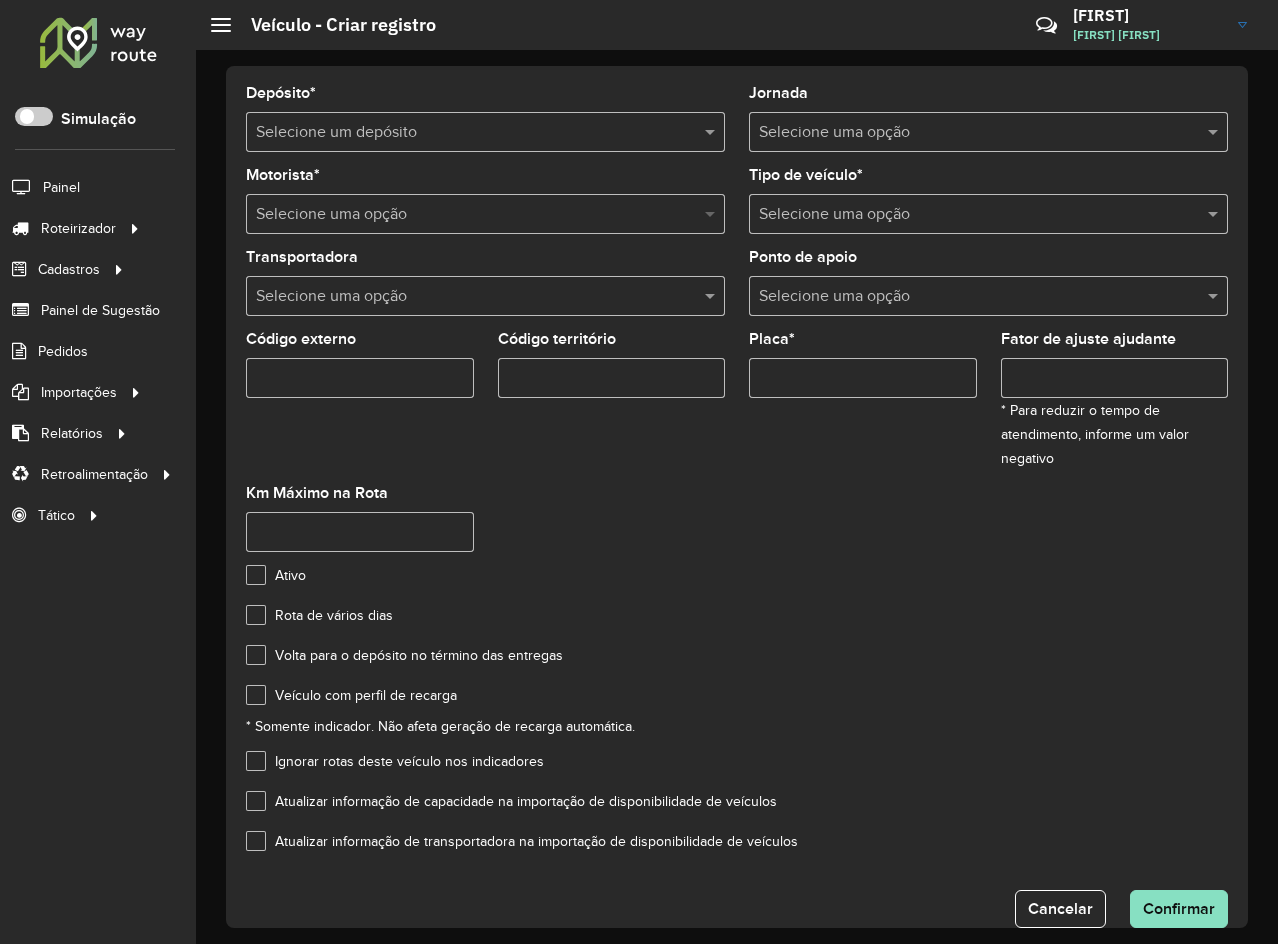 click at bounding box center [712, 214] 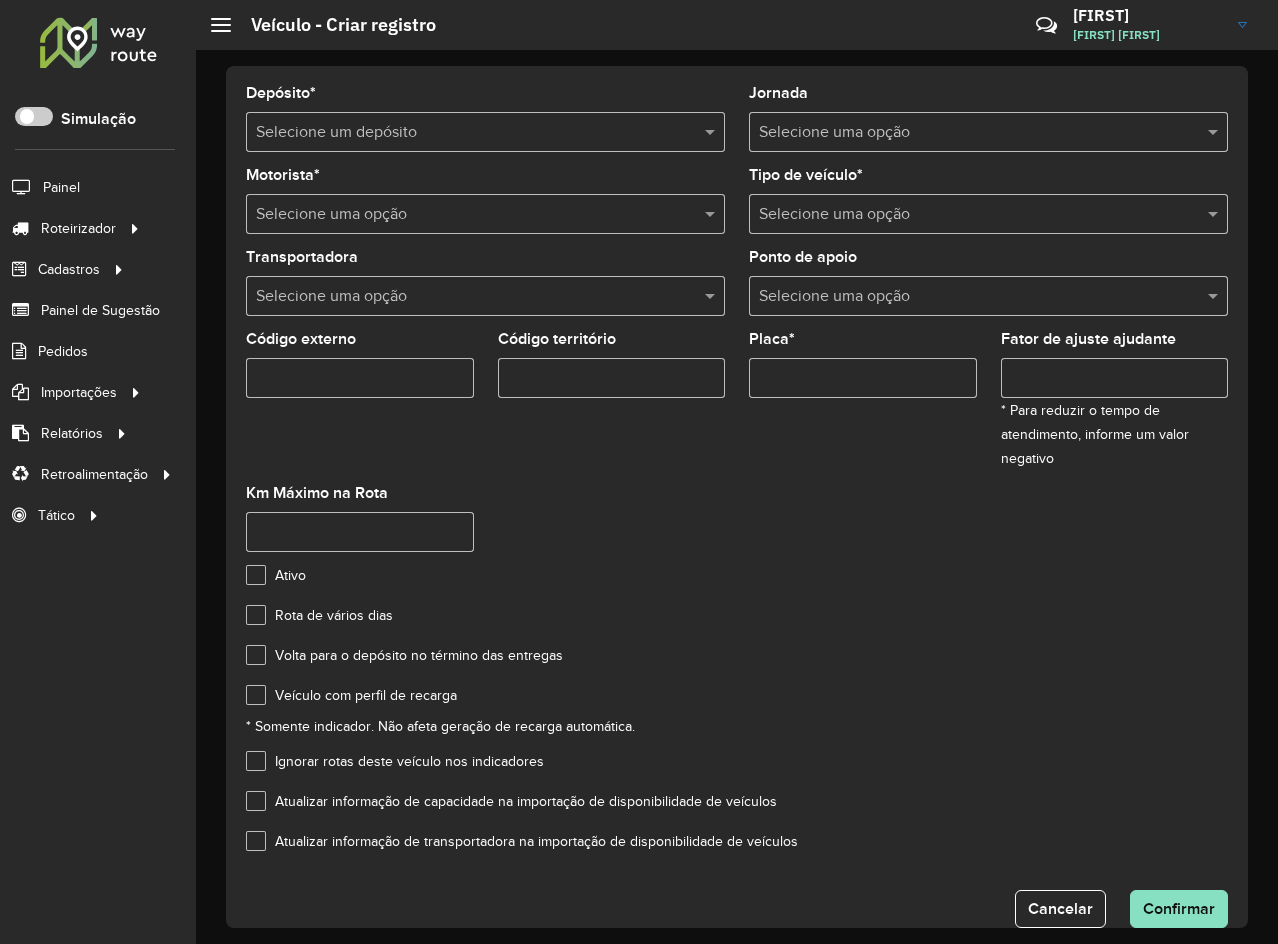 click at bounding box center (465, 133) 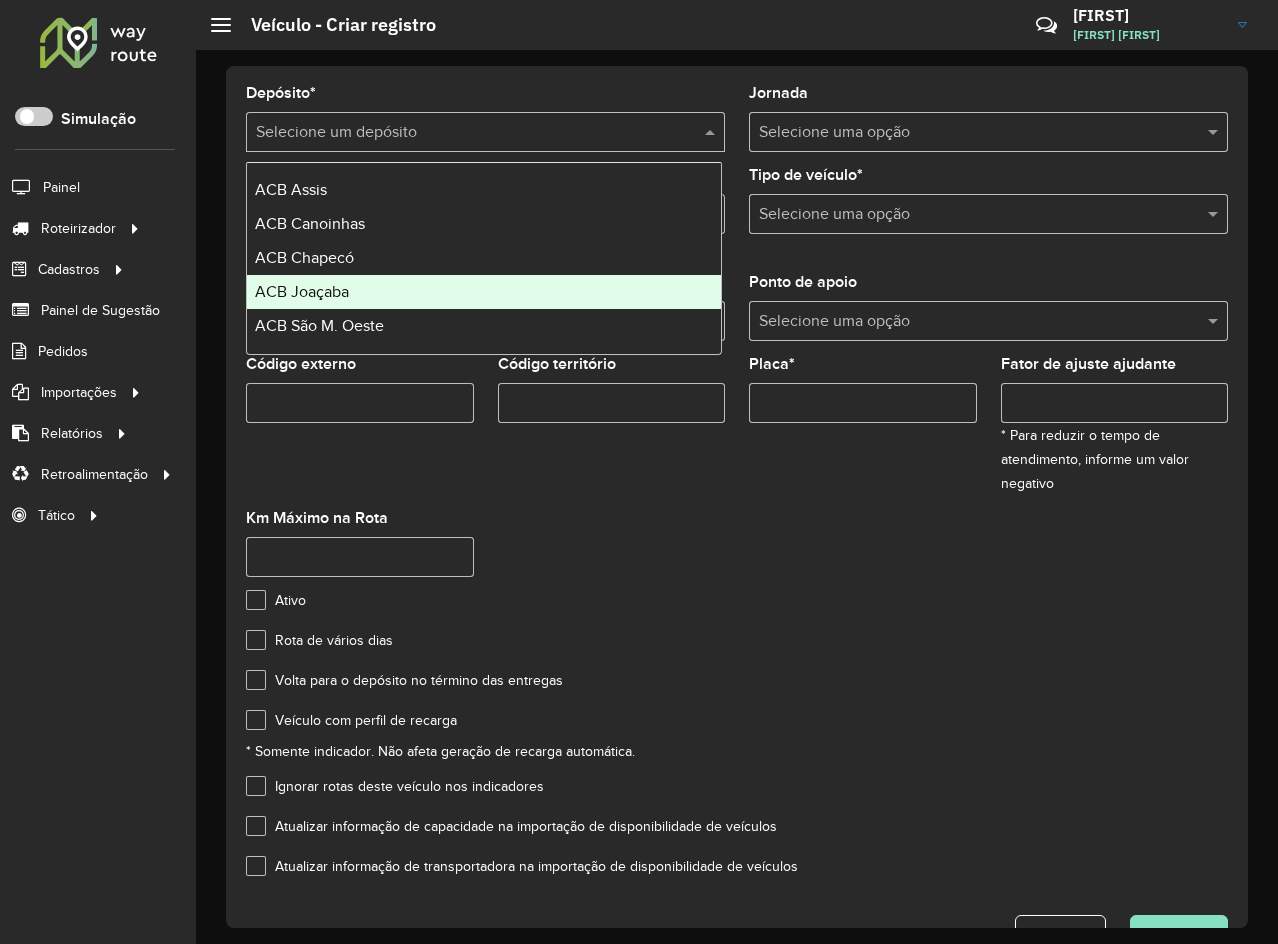 click on "ACB Joaçaba" at bounding box center [484, 292] 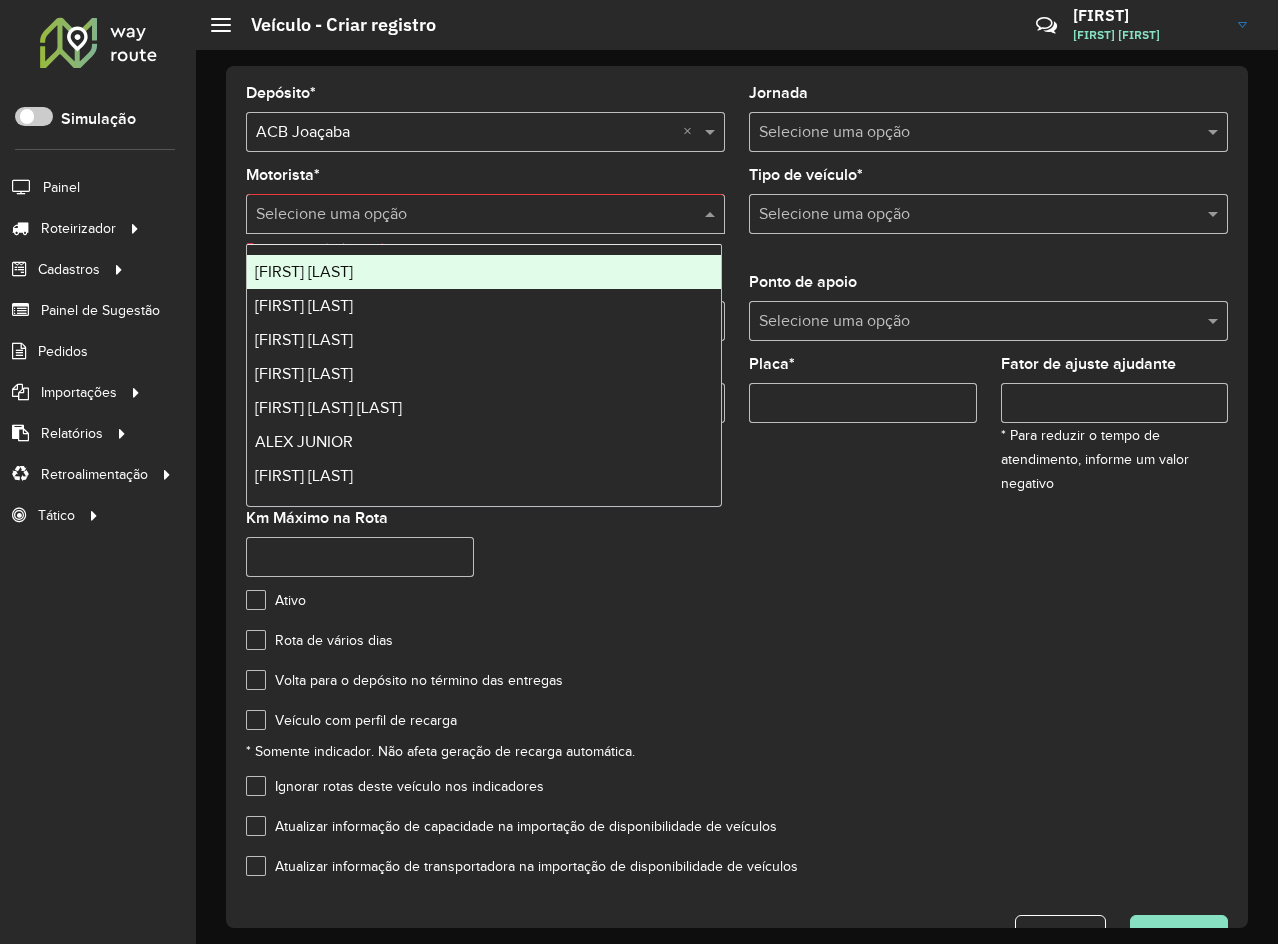 click at bounding box center (465, 215) 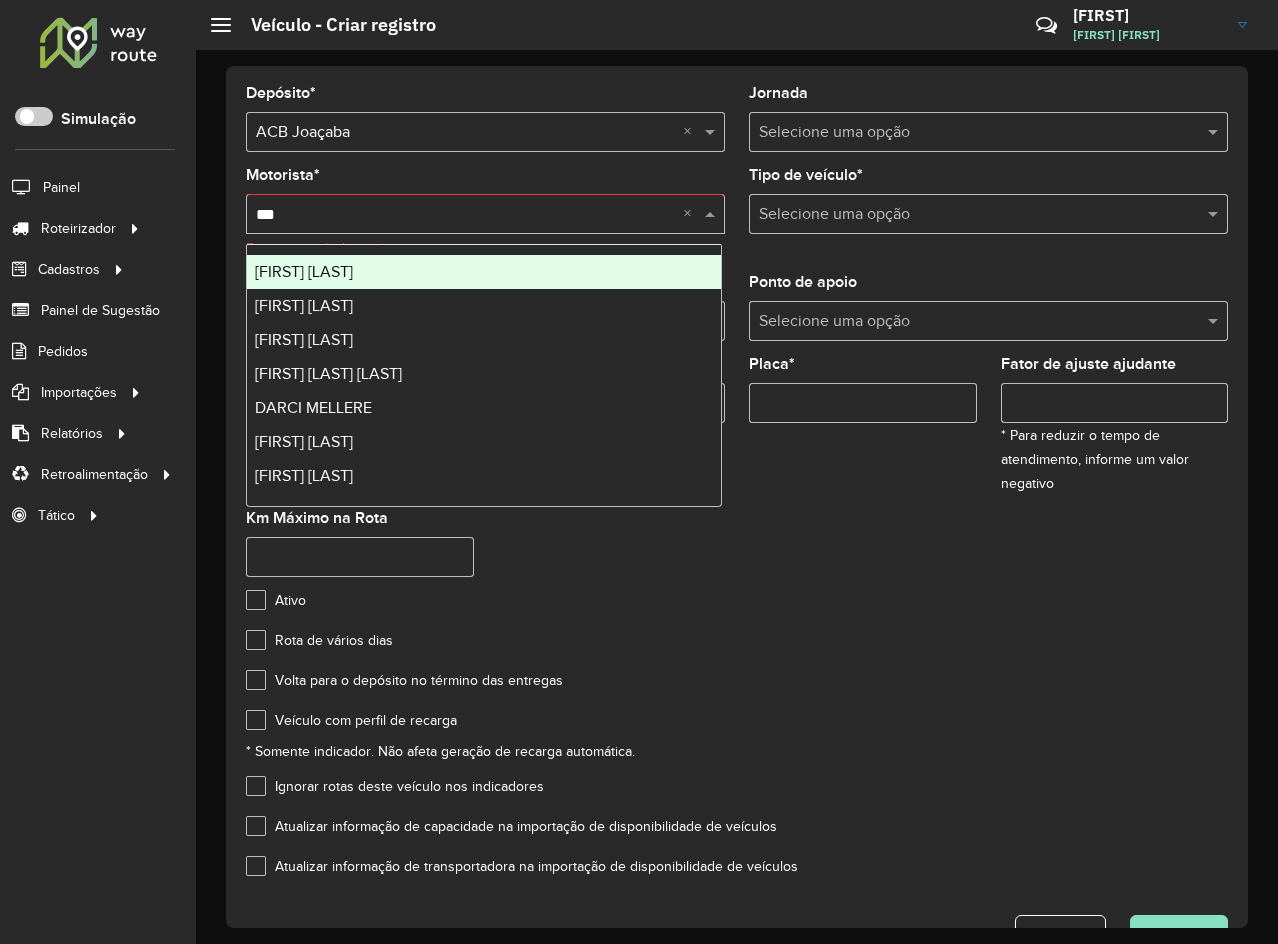 type on "****" 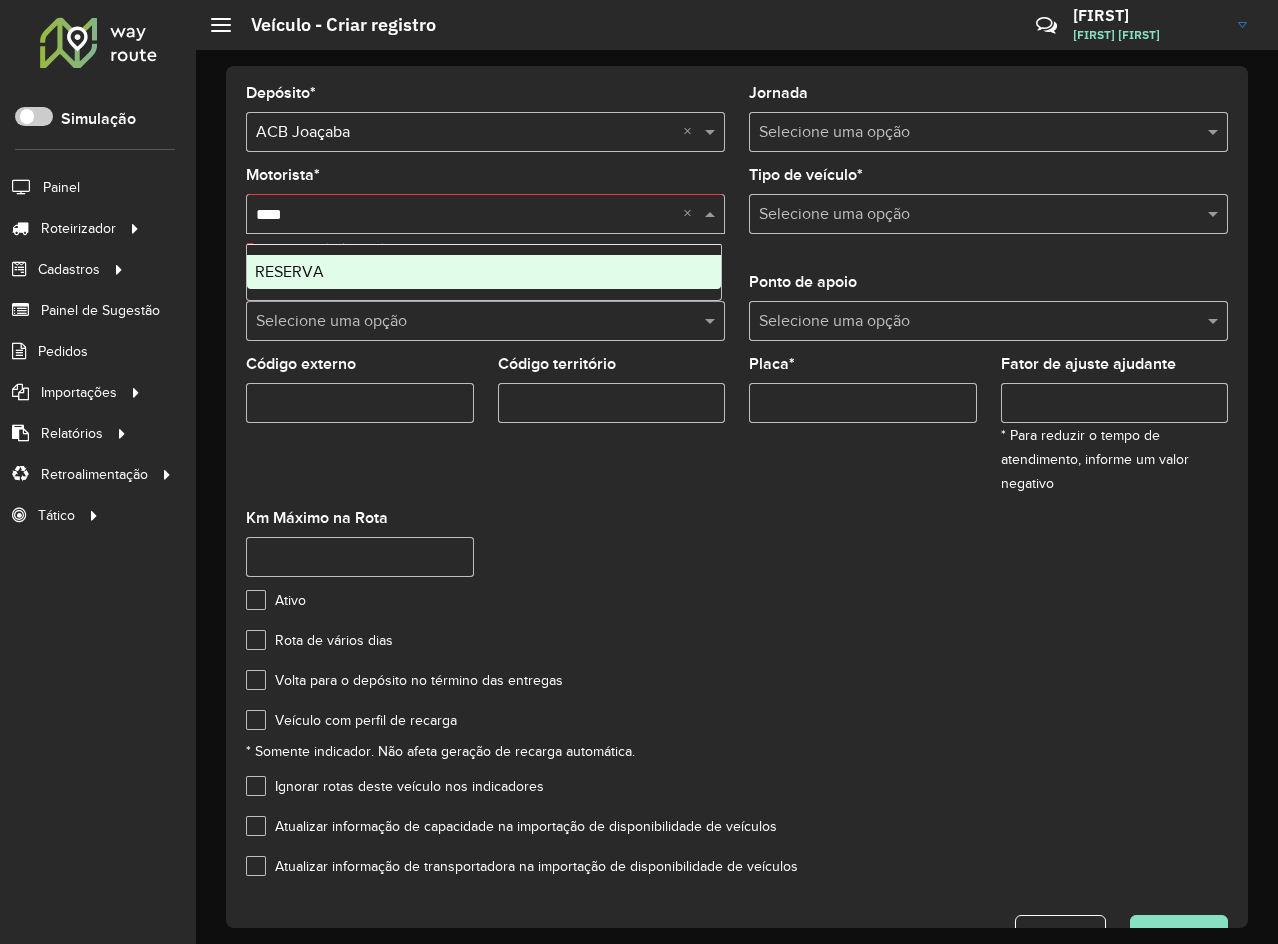 click on "RESERVA" at bounding box center (484, 272) 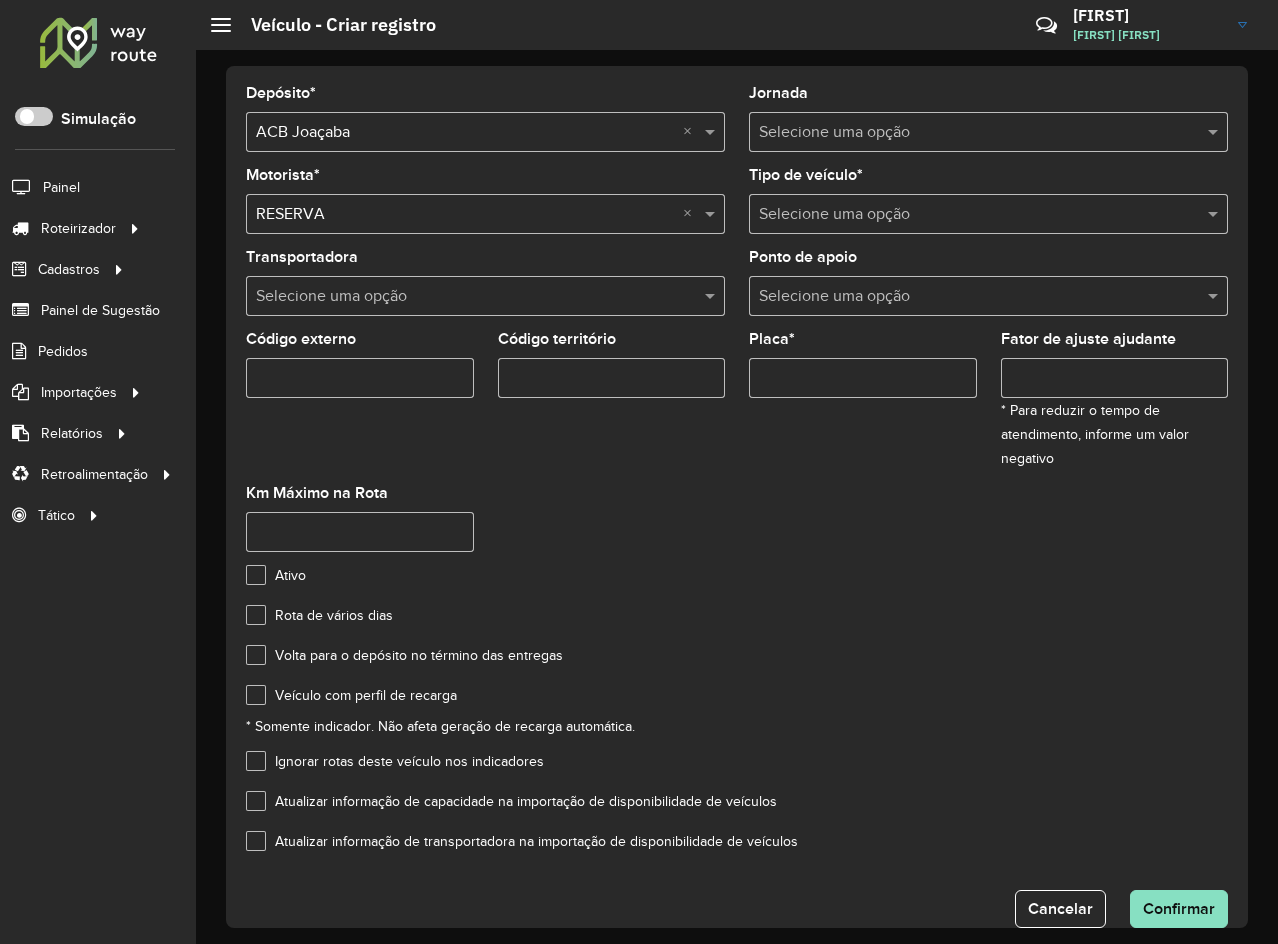 click at bounding box center [968, 215] 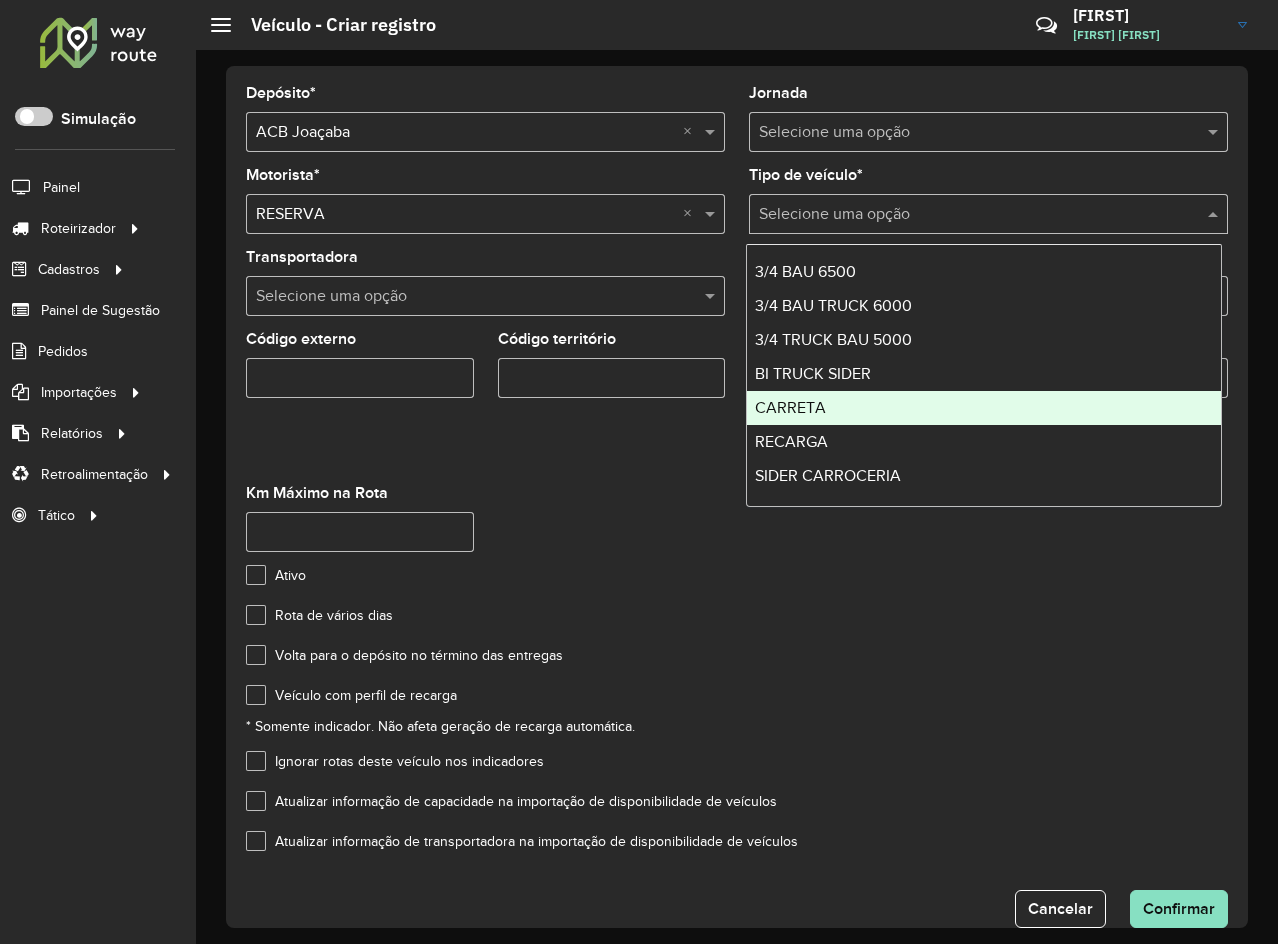 click on "CARRETA" at bounding box center (790, 407) 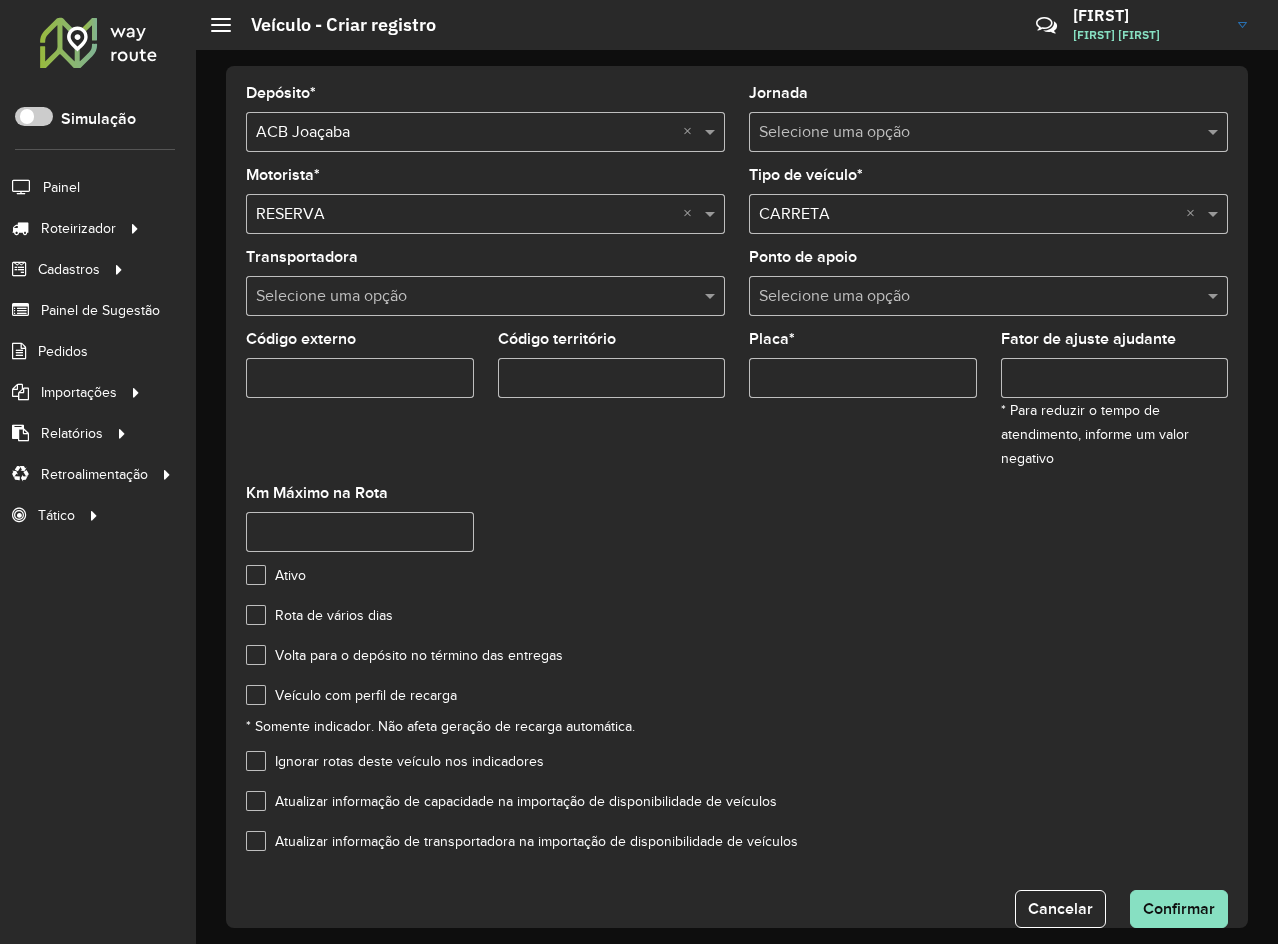 click at bounding box center [465, 297] 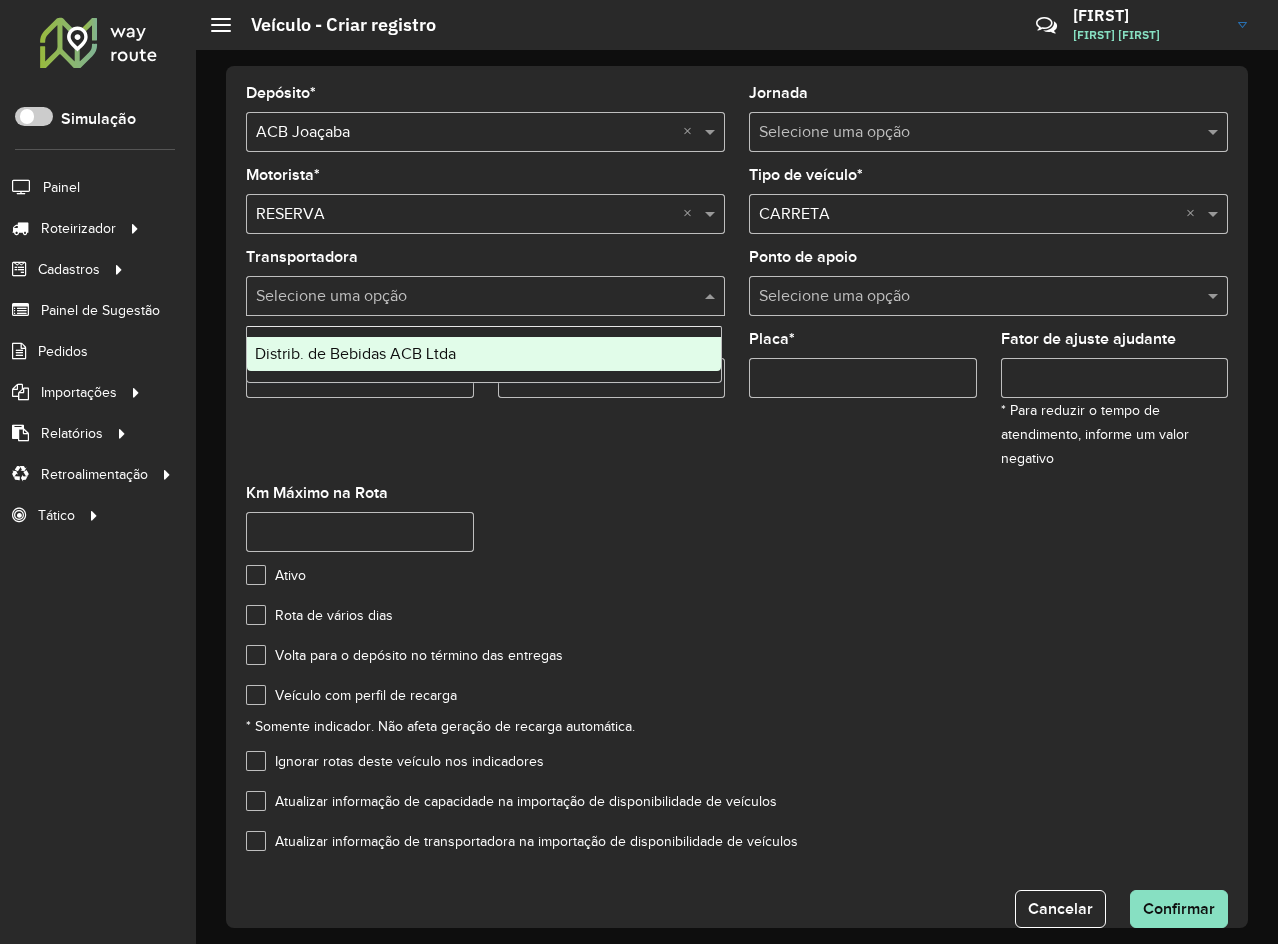 click on "Distrib. de Bebidas ACB Ltda" at bounding box center [484, 354] 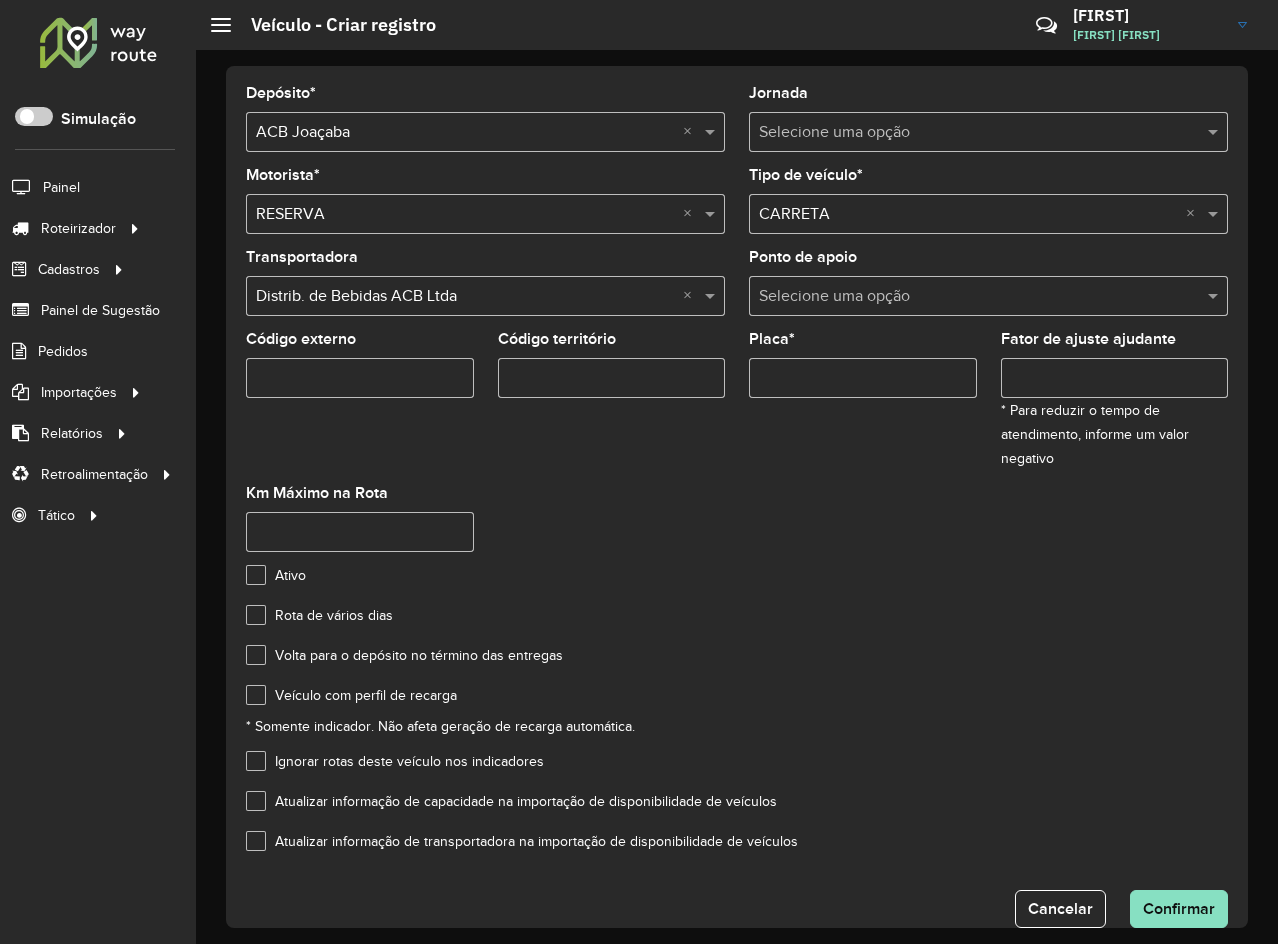 click on "Placa  *" at bounding box center [863, 378] 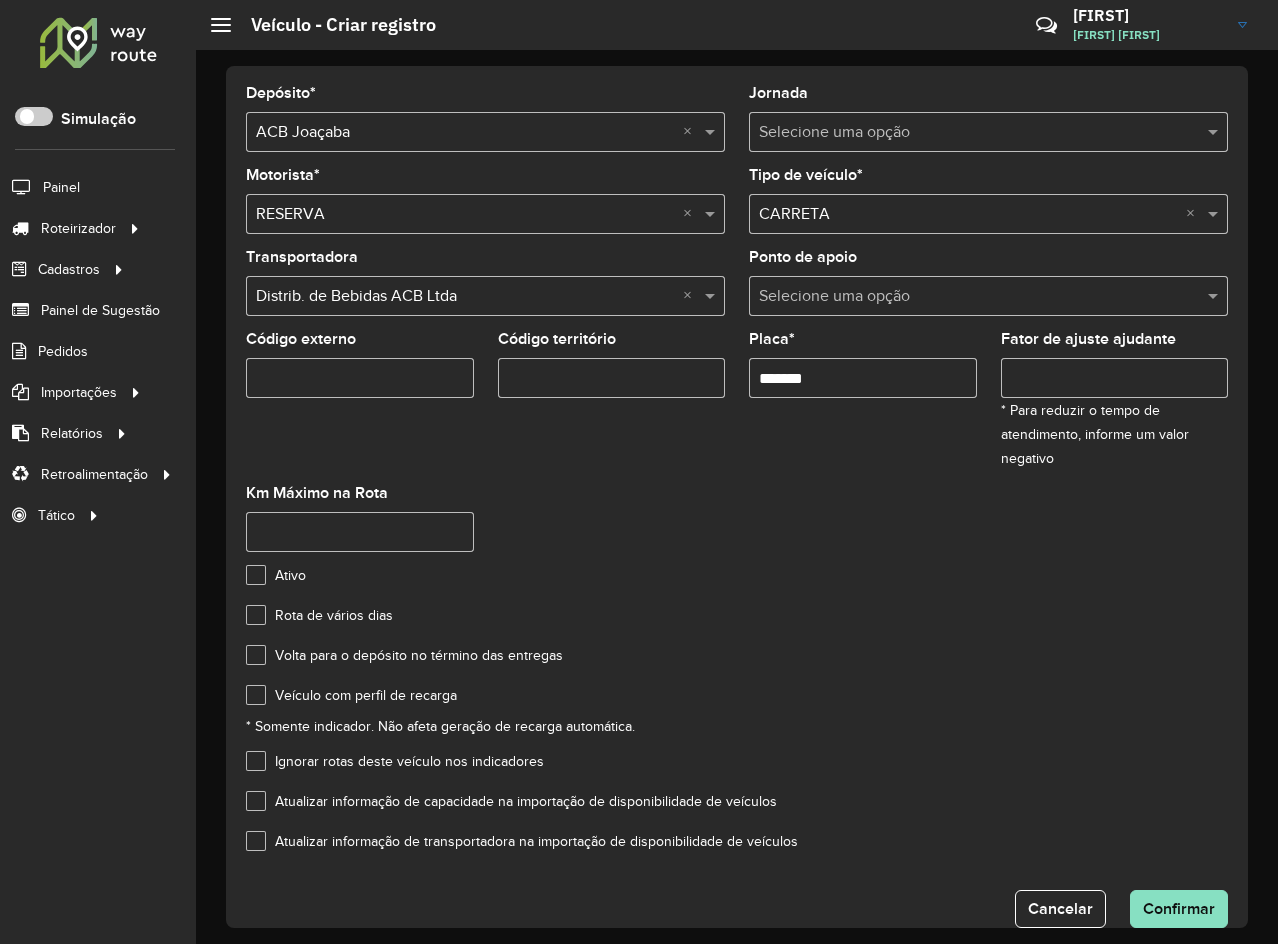 type on "*******" 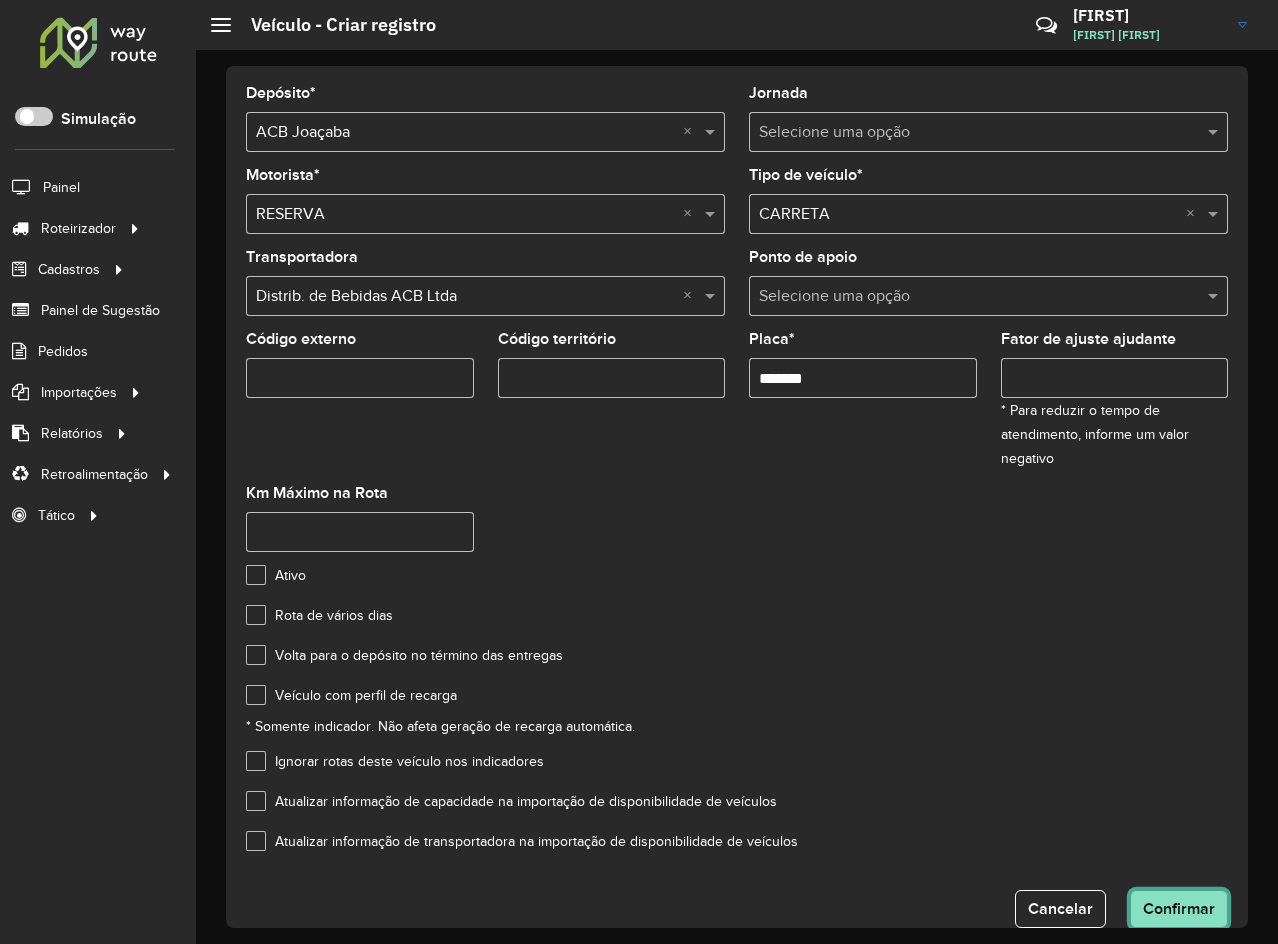 click on "Confirmar" 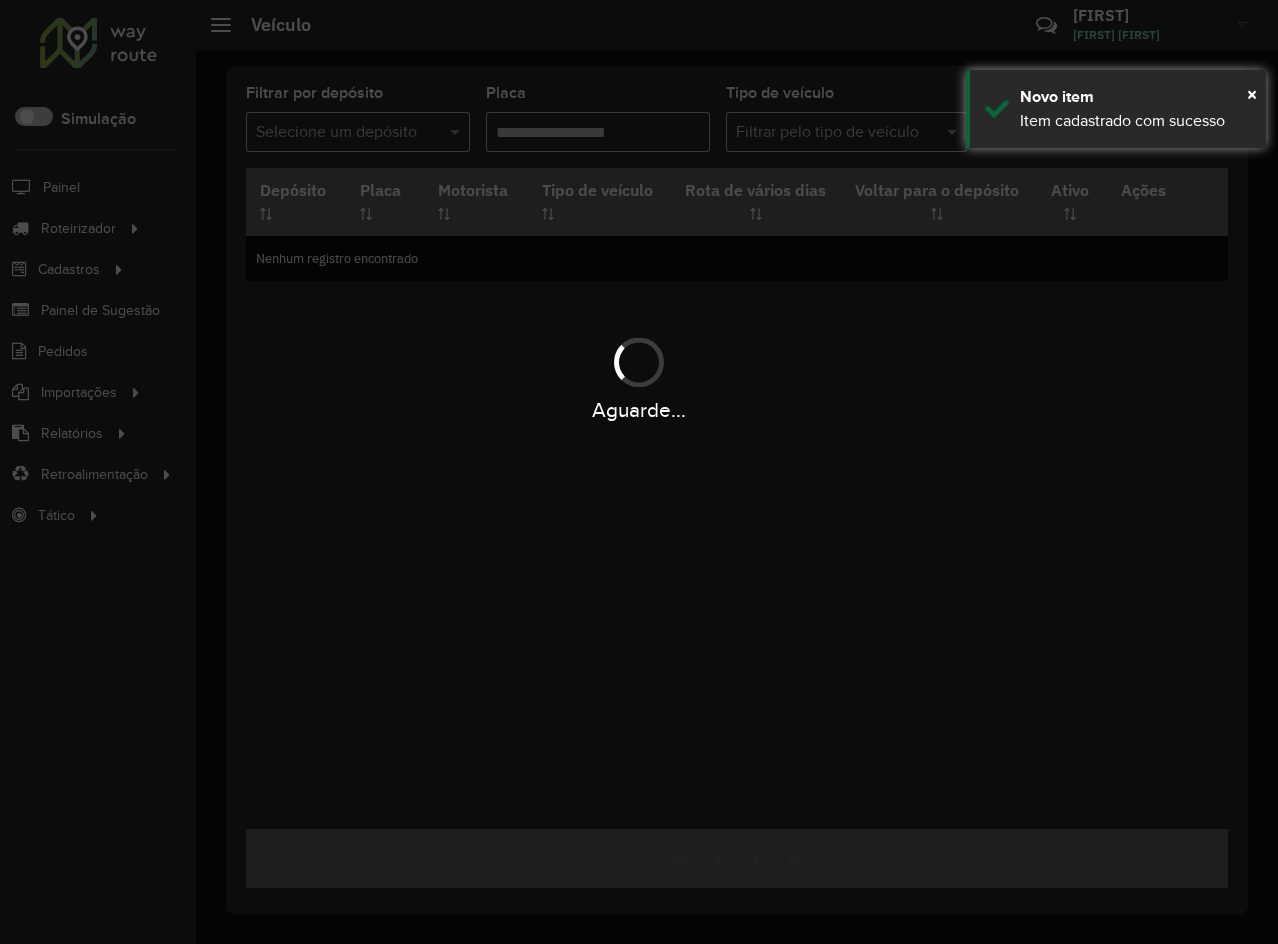 type on "****" 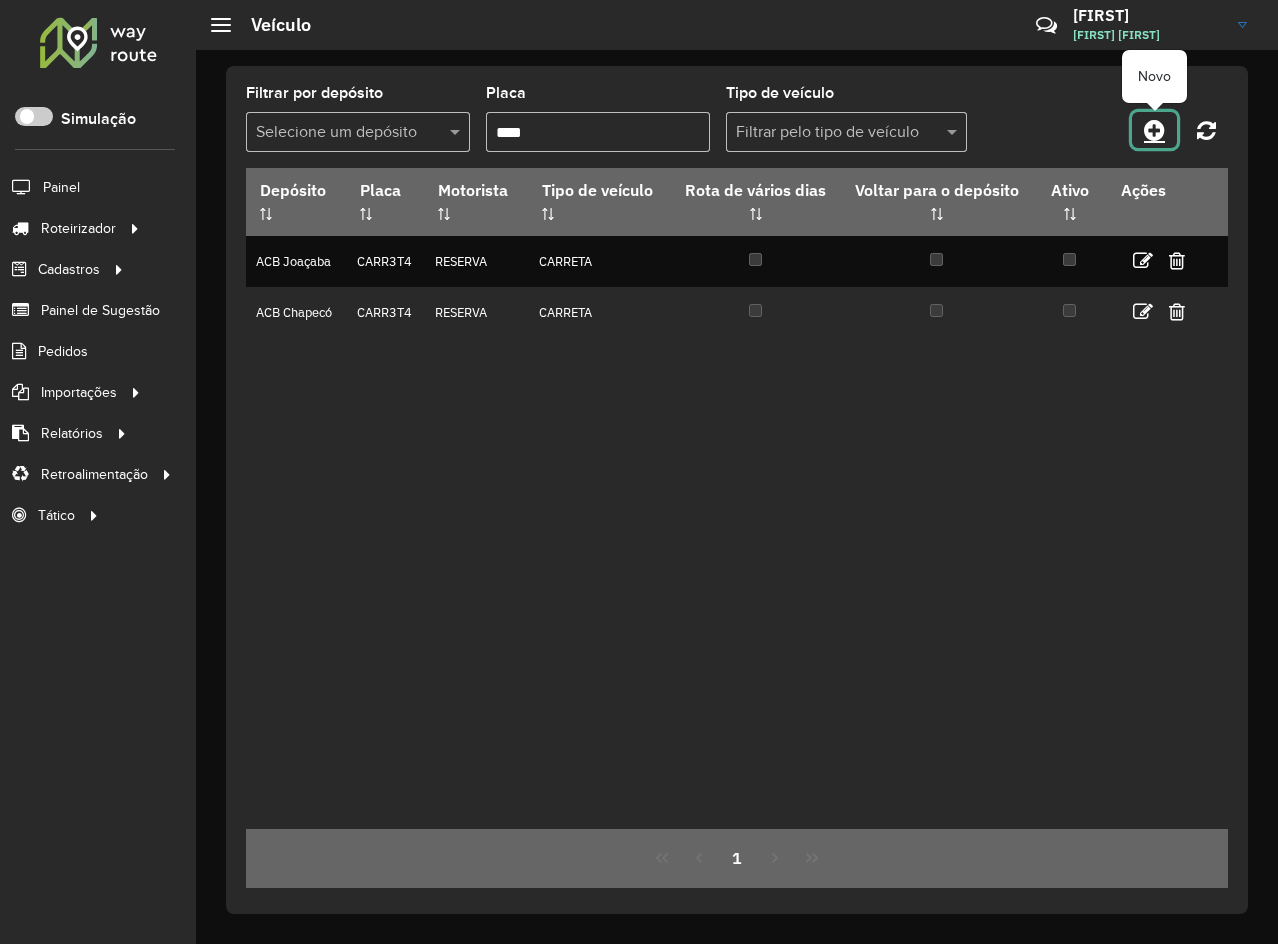click 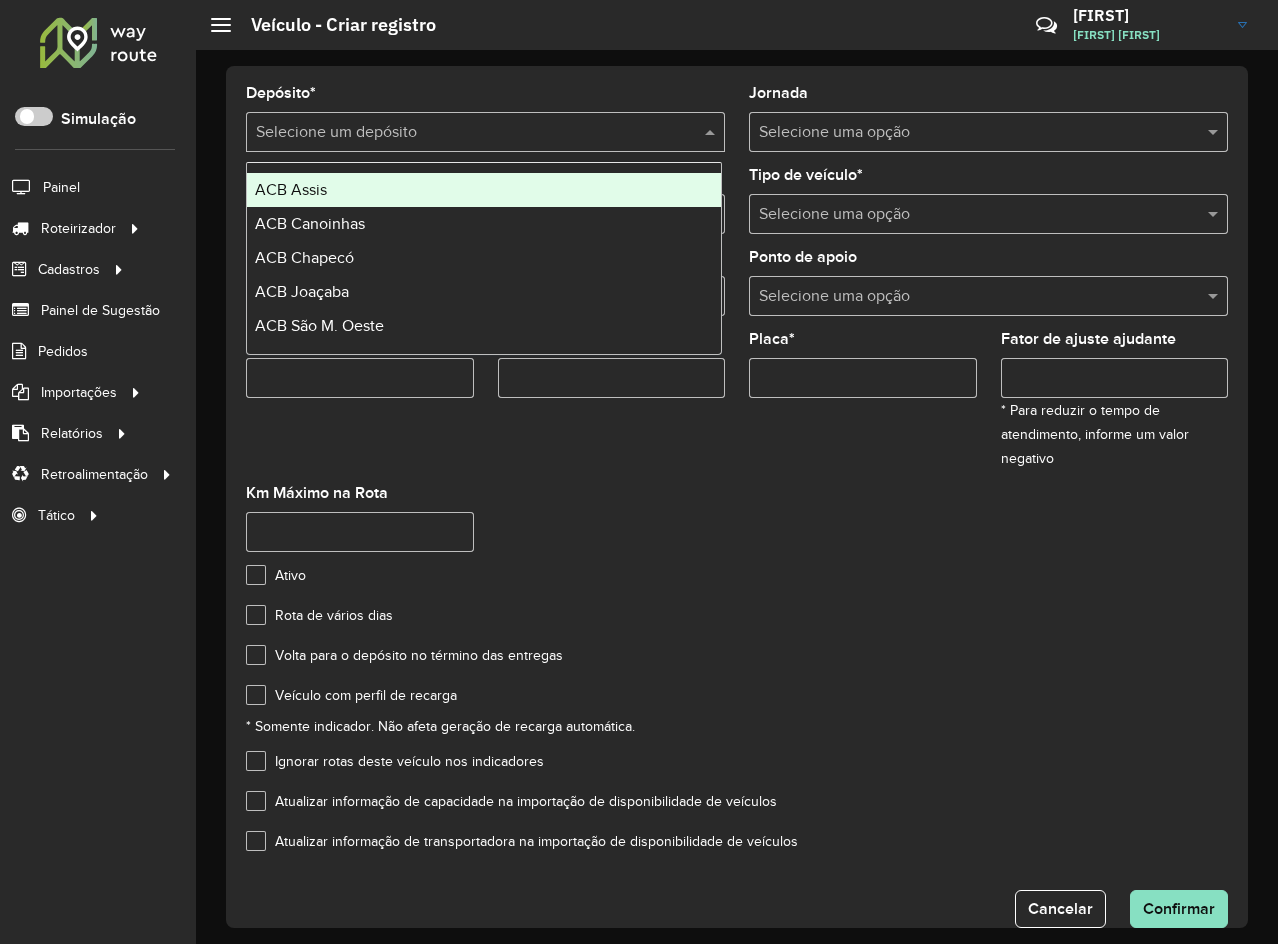 click at bounding box center [465, 133] 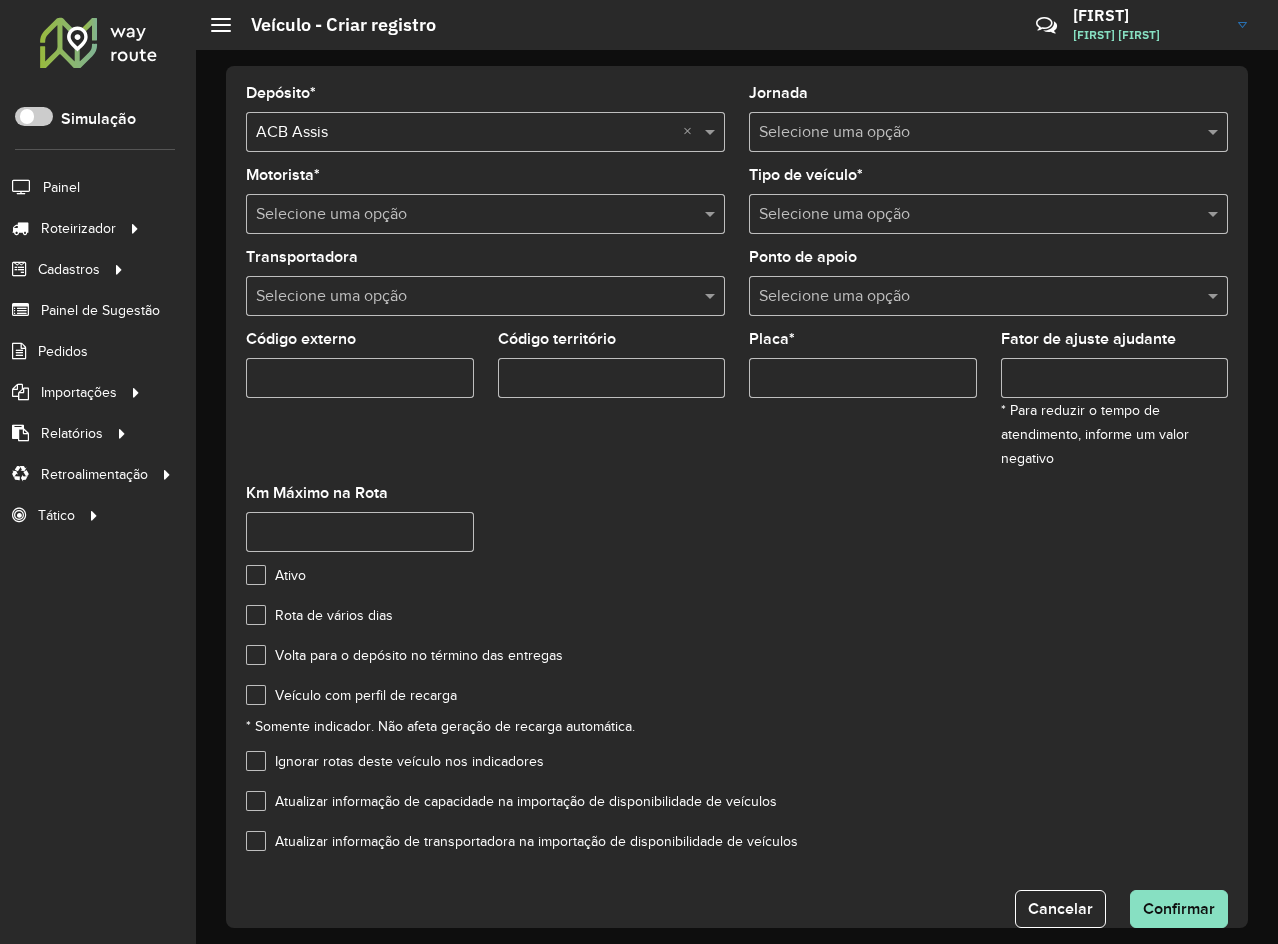click at bounding box center [465, 215] 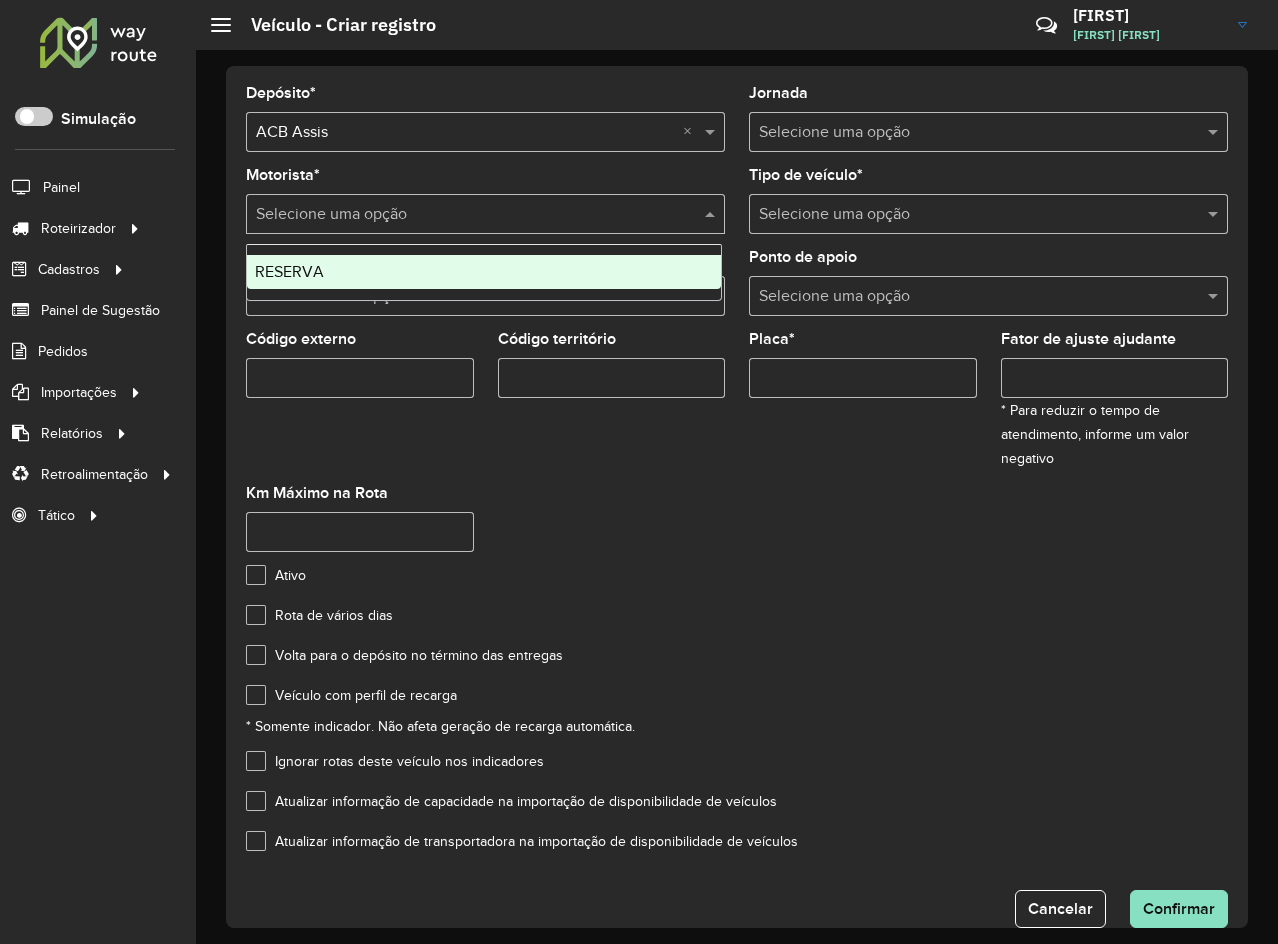 click on "RESERVA" at bounding box center (484, 272) 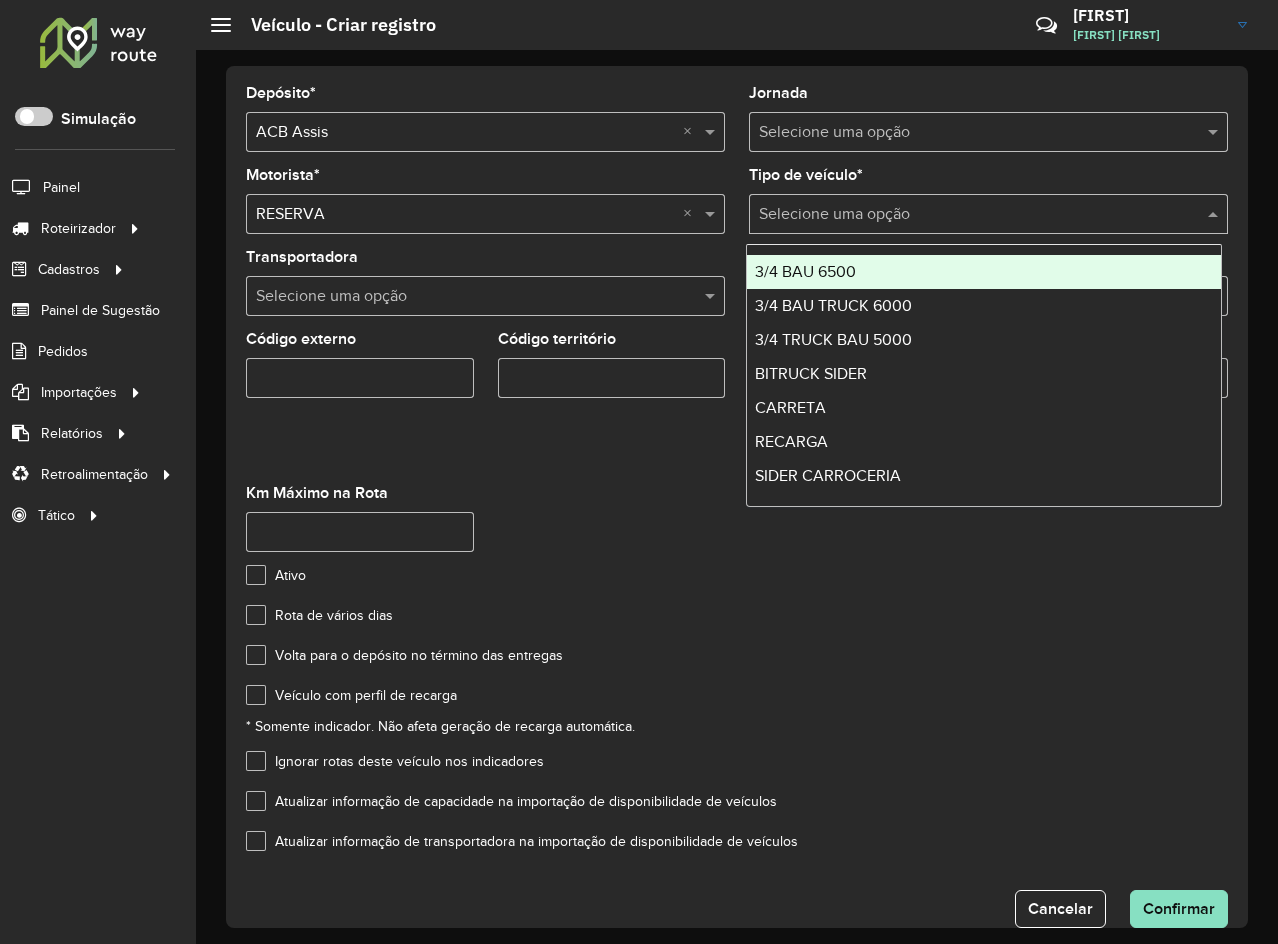 click at bounding box center [968, 215] 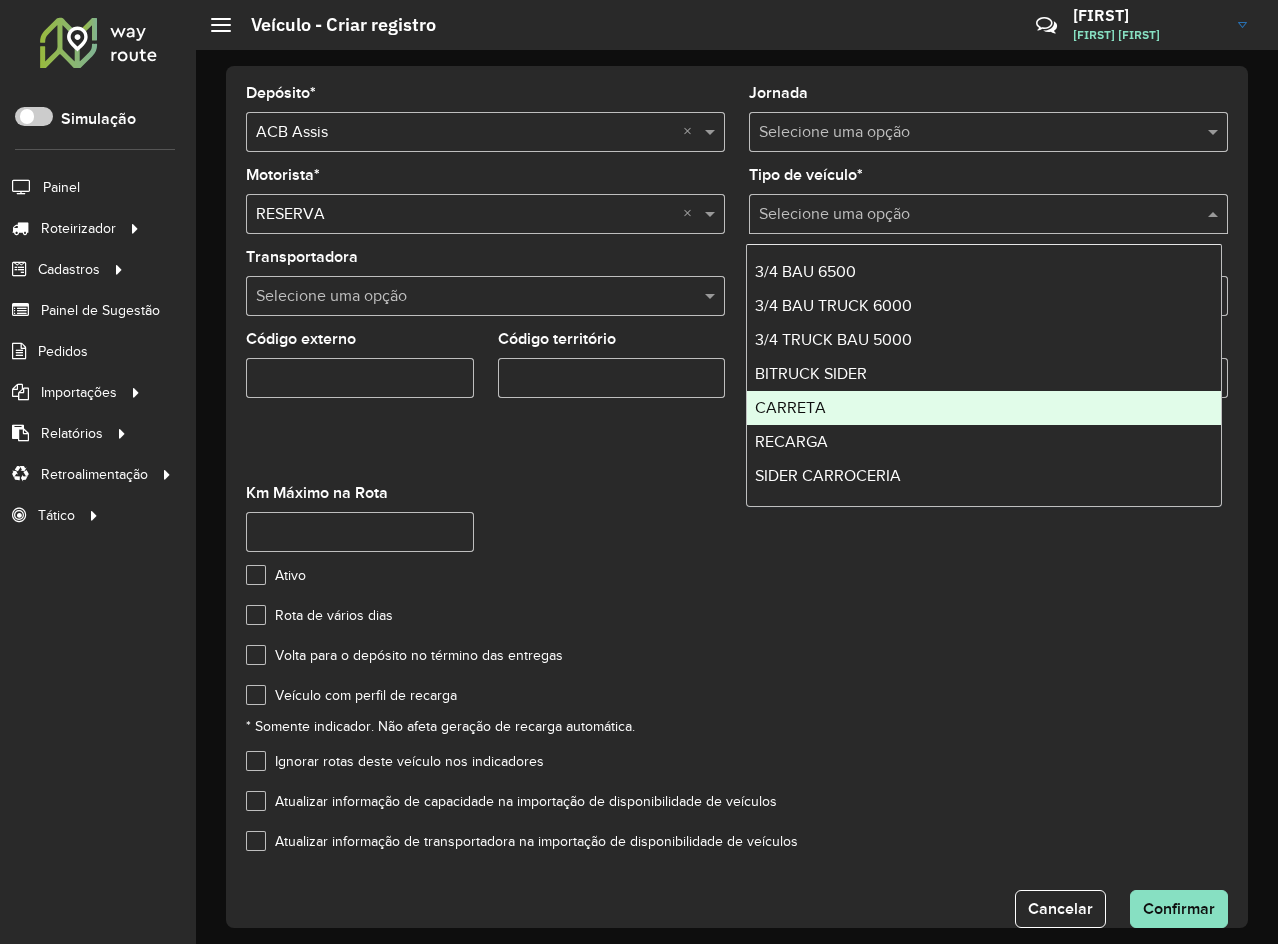 click on "CARRETA" at bounding box center [984, 408] 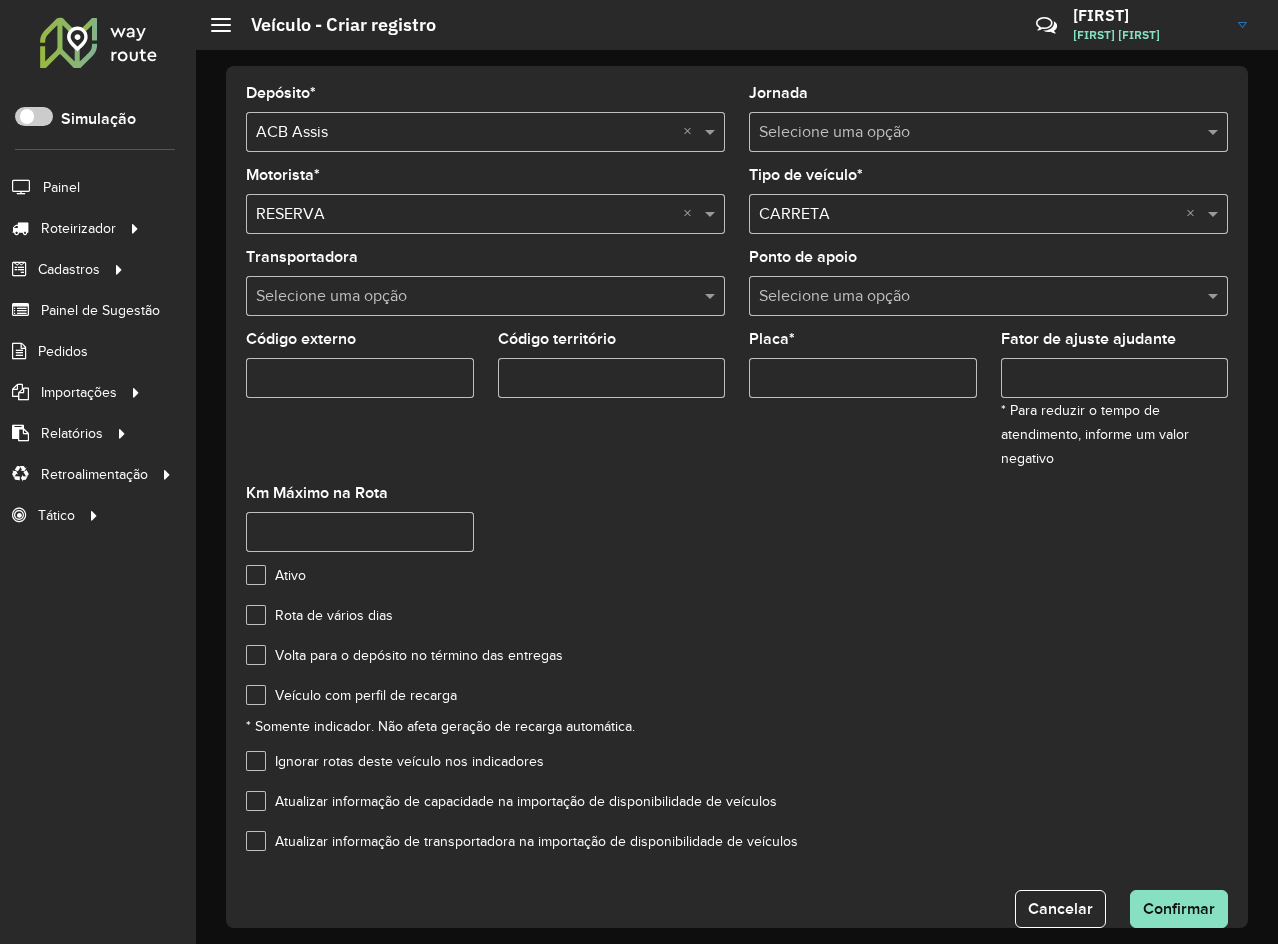 click at bounding box center [465, 297] 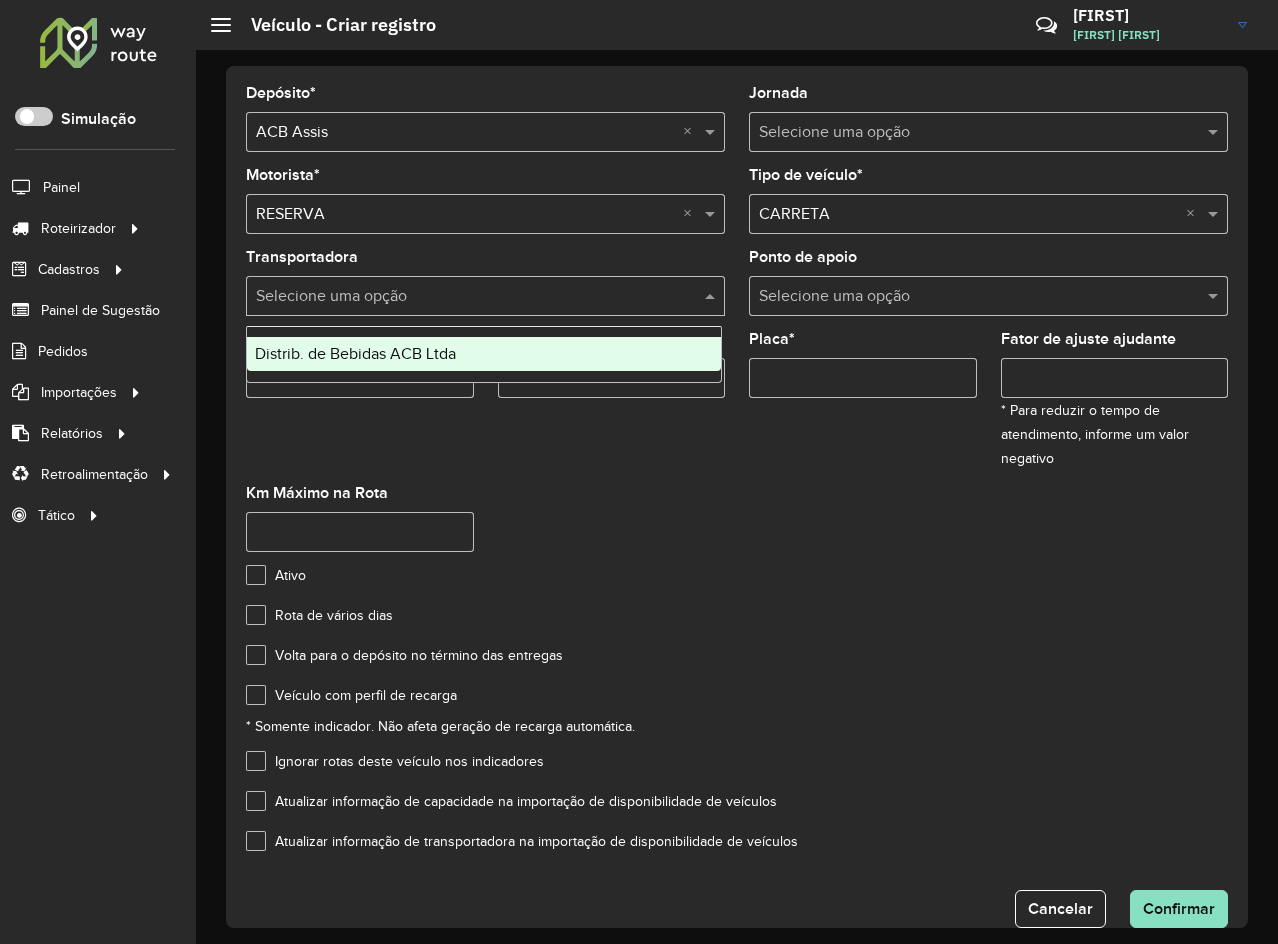 click on "Distrib. de Bebidas ACB Ltda" at bounding box center (355, 353) 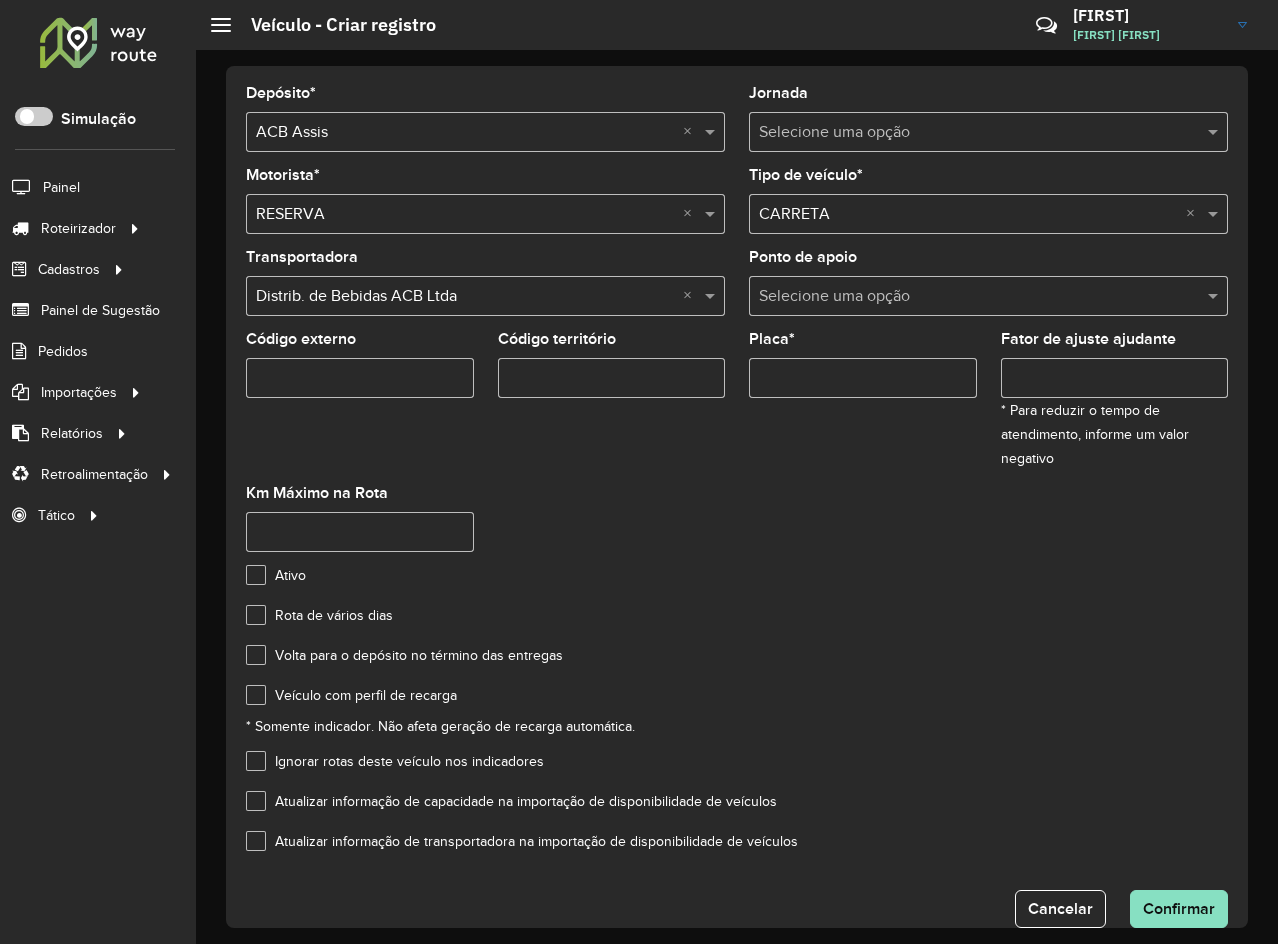 click on "Selecione uma opção" at bounding box center (988, 296) 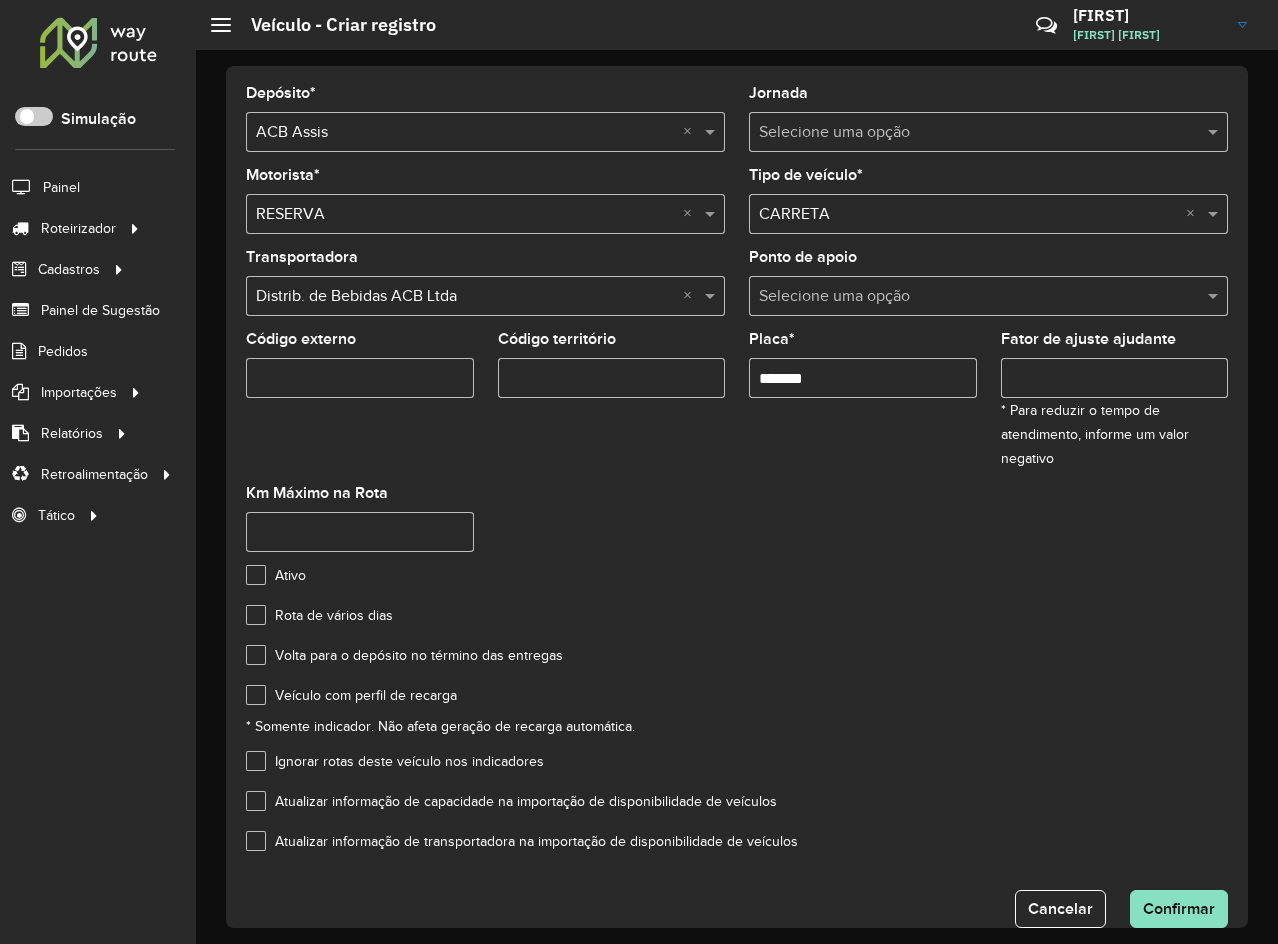 type on "*******" 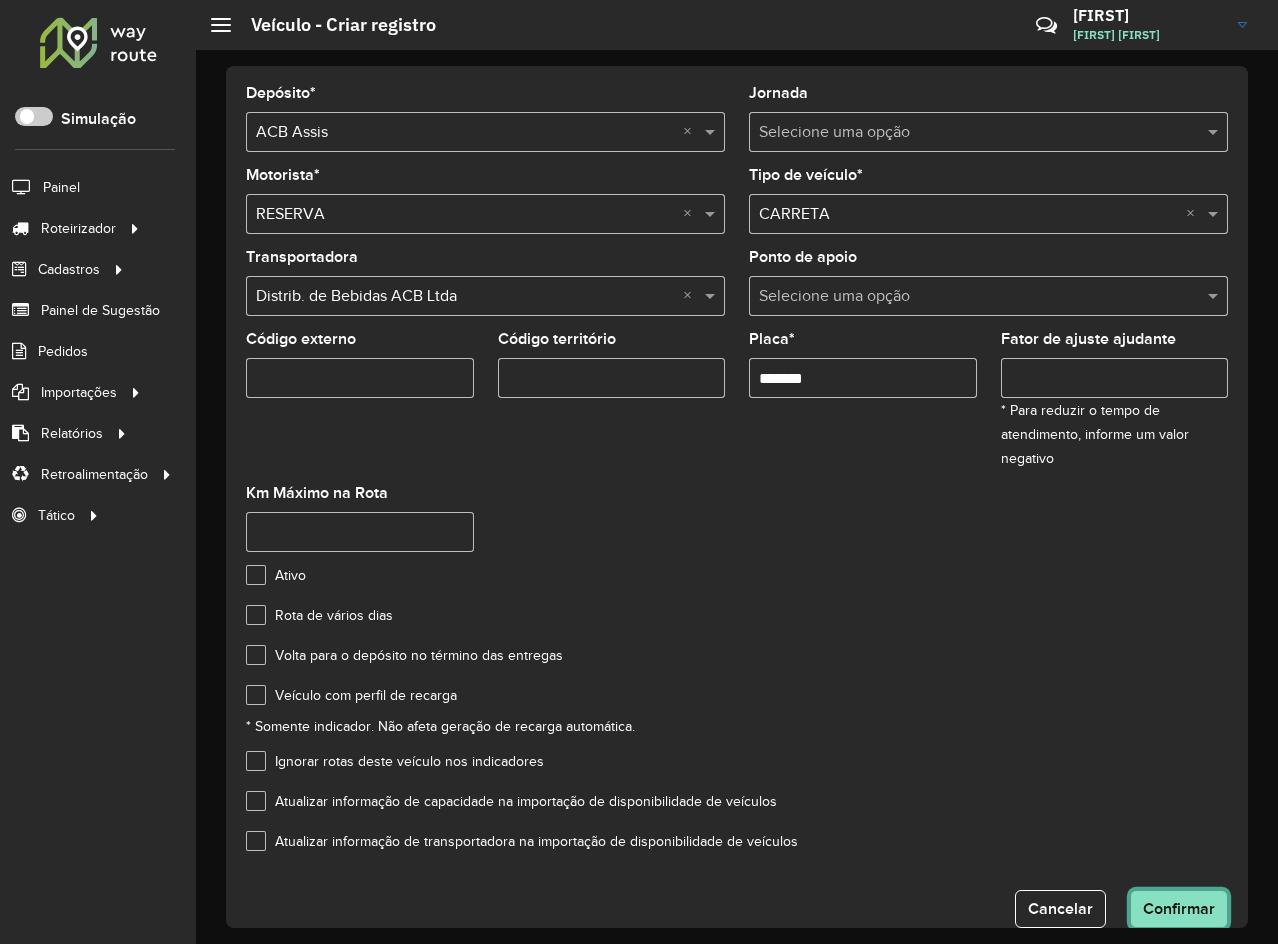 click on "Confirmar" 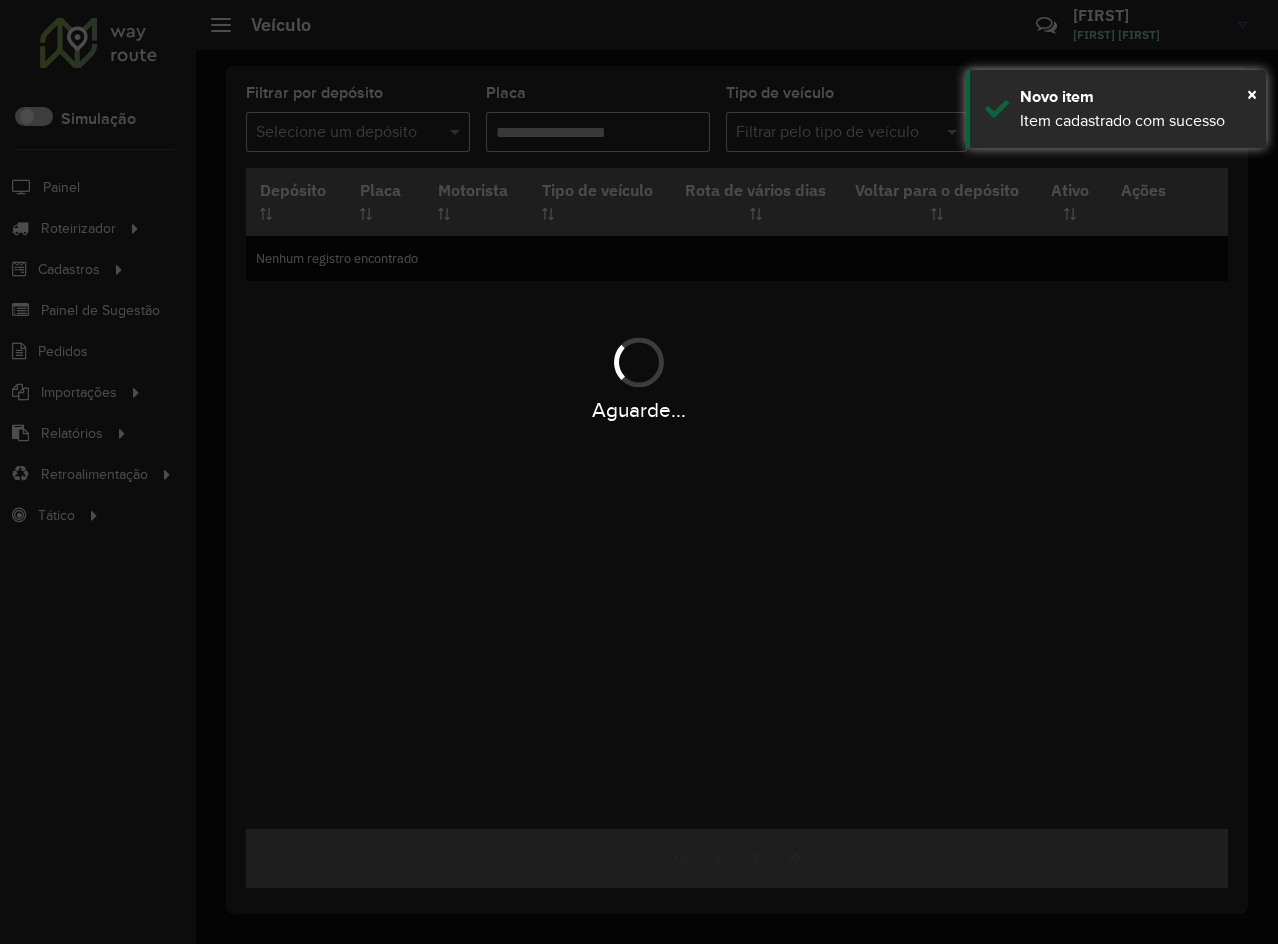 type on "****" 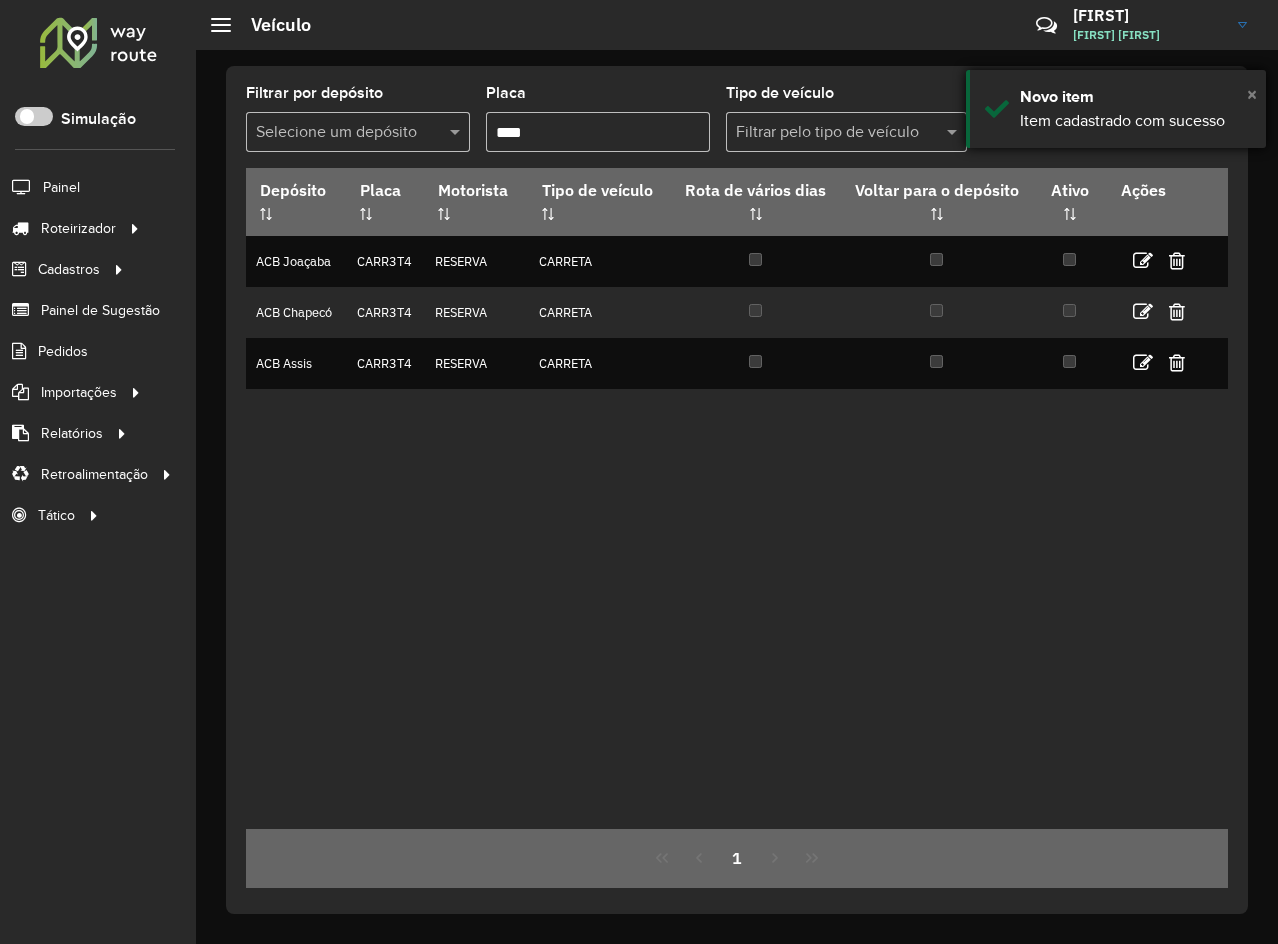 click on "×" at bounding box center (1252, 94) 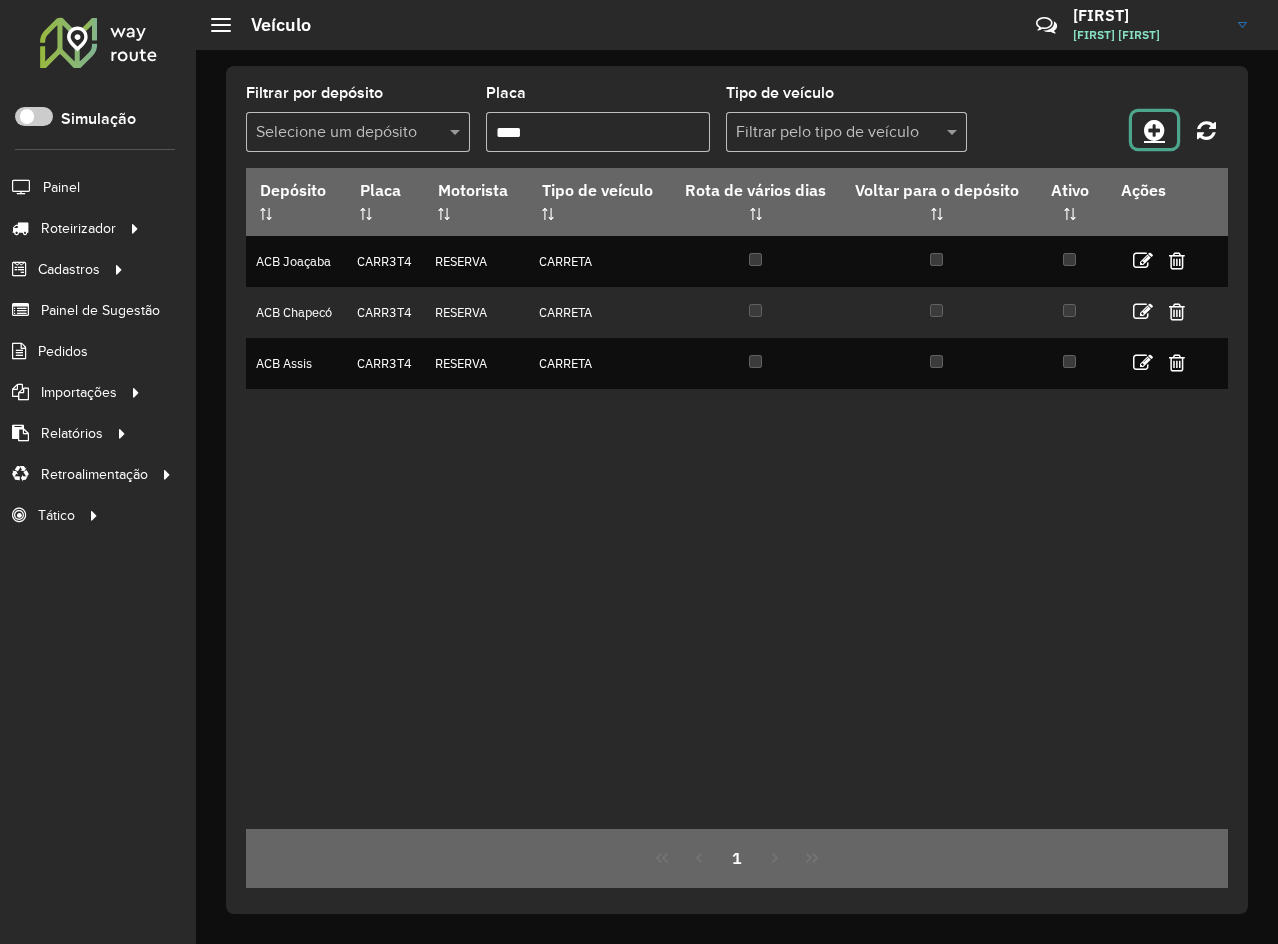 click 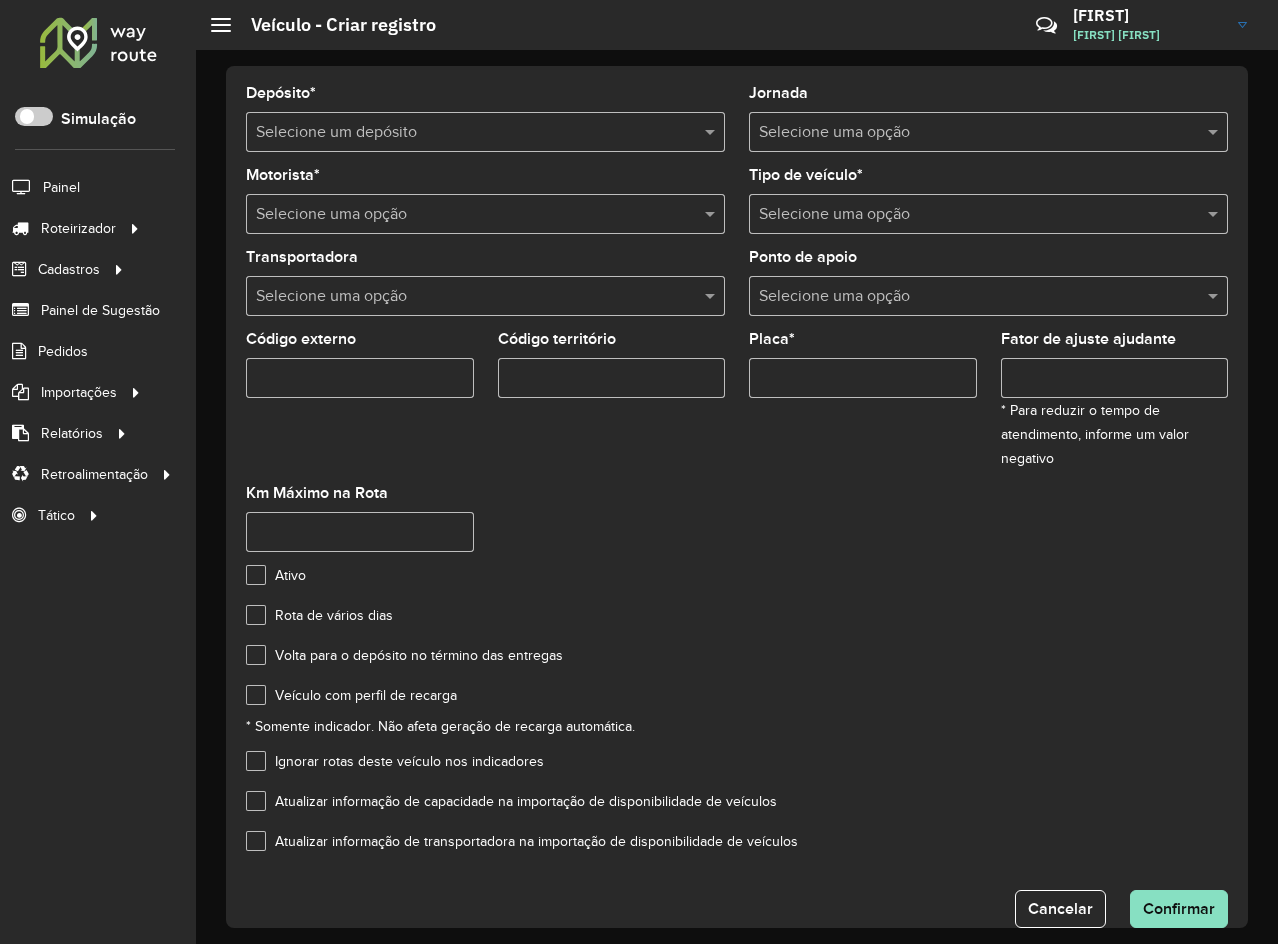 click at bounding box center [465, 133] 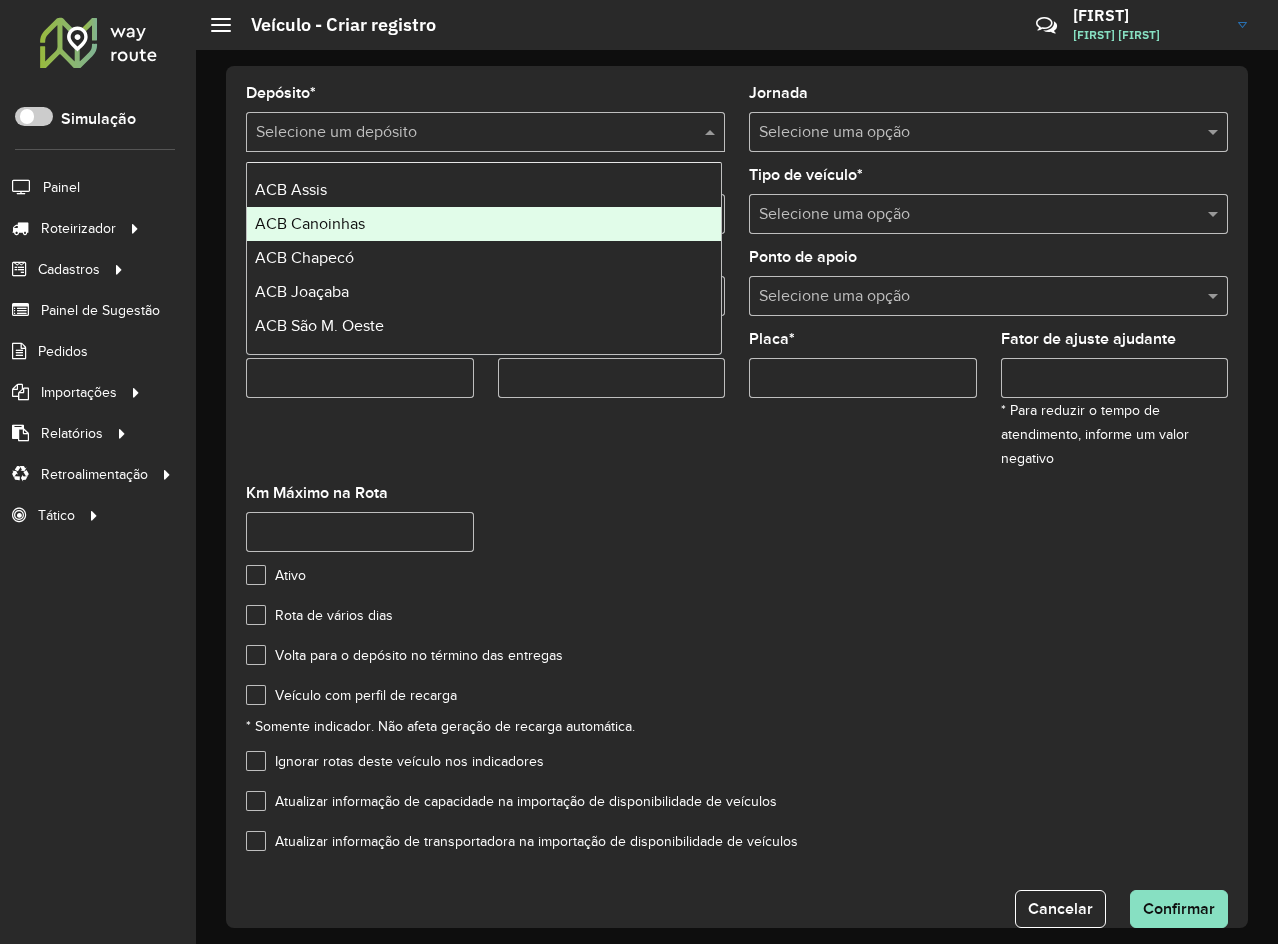 click on "ACB Canoinhas" at bounding box center [484, 224] 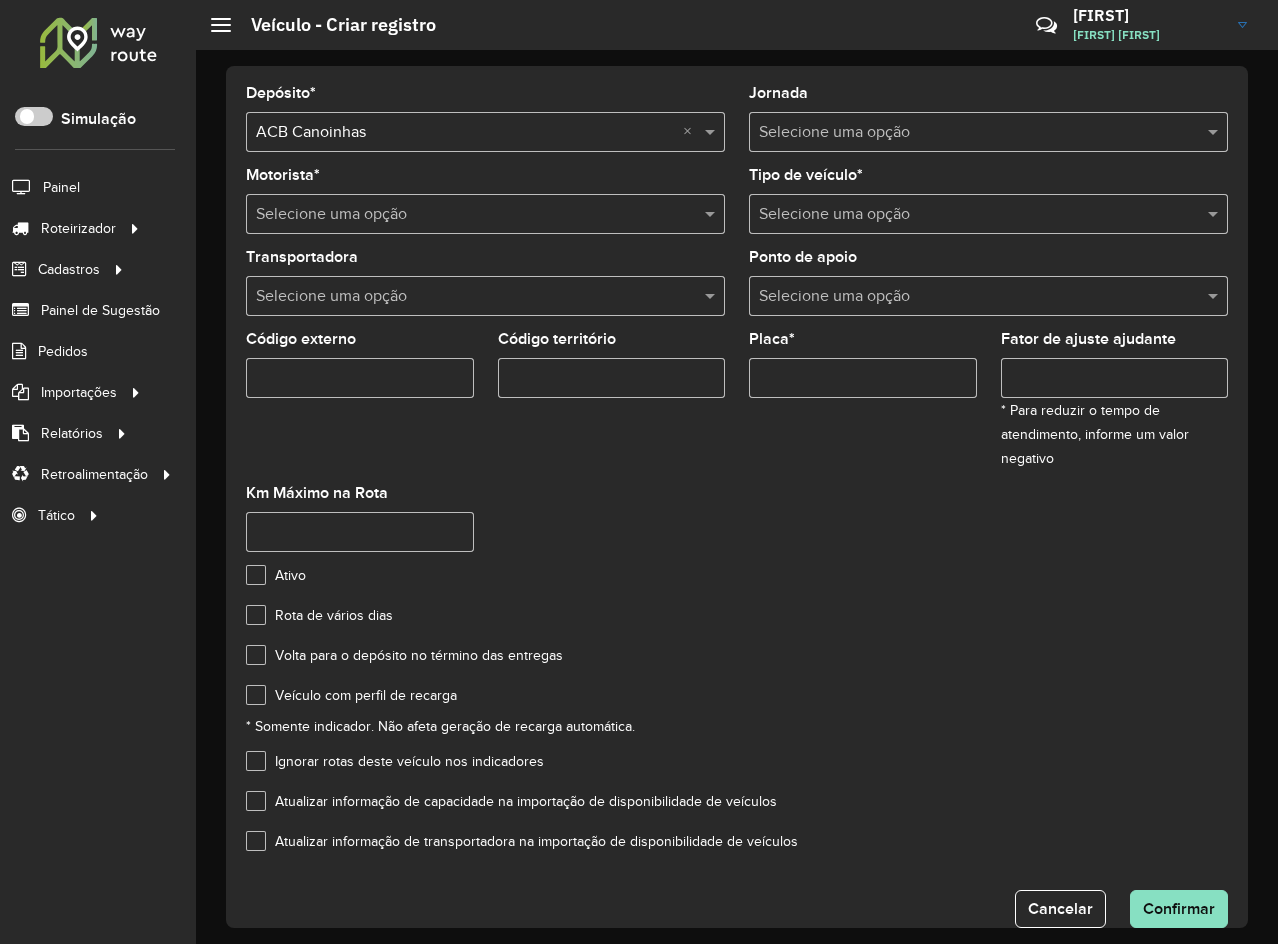 click at bounding box center [465, 215] 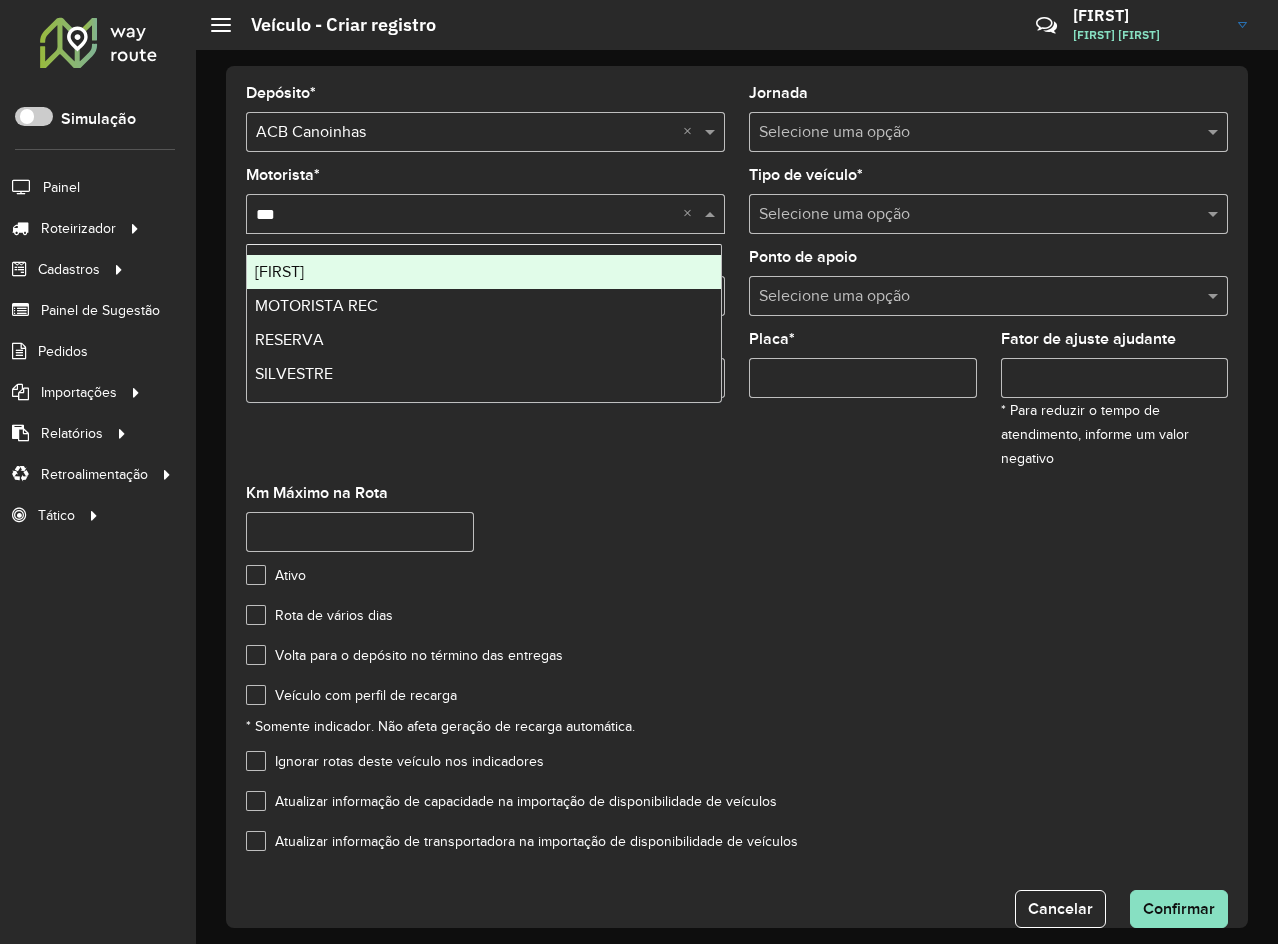type on "****" 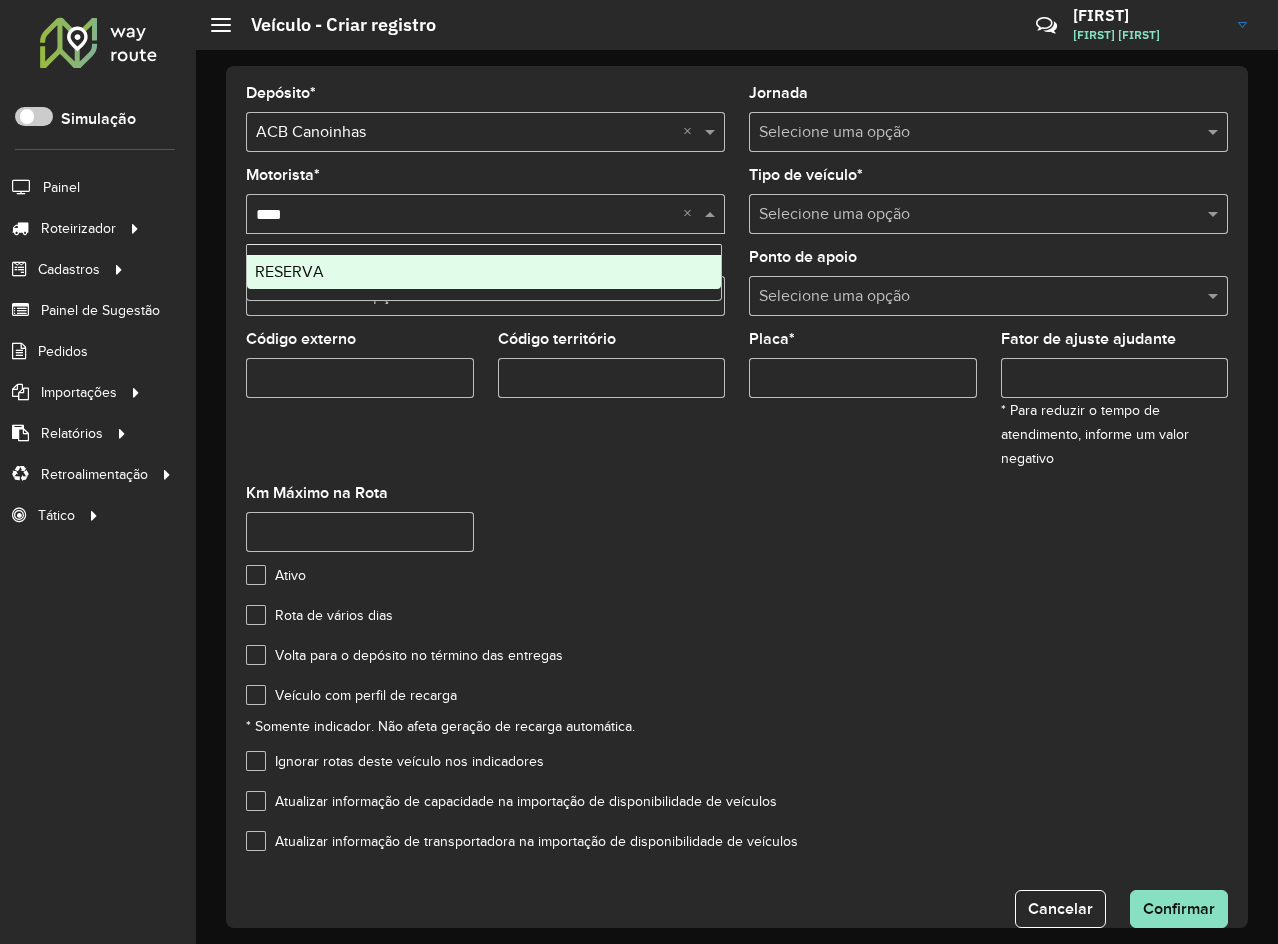 click on "RESERVA" at bounding box center (484, 272) 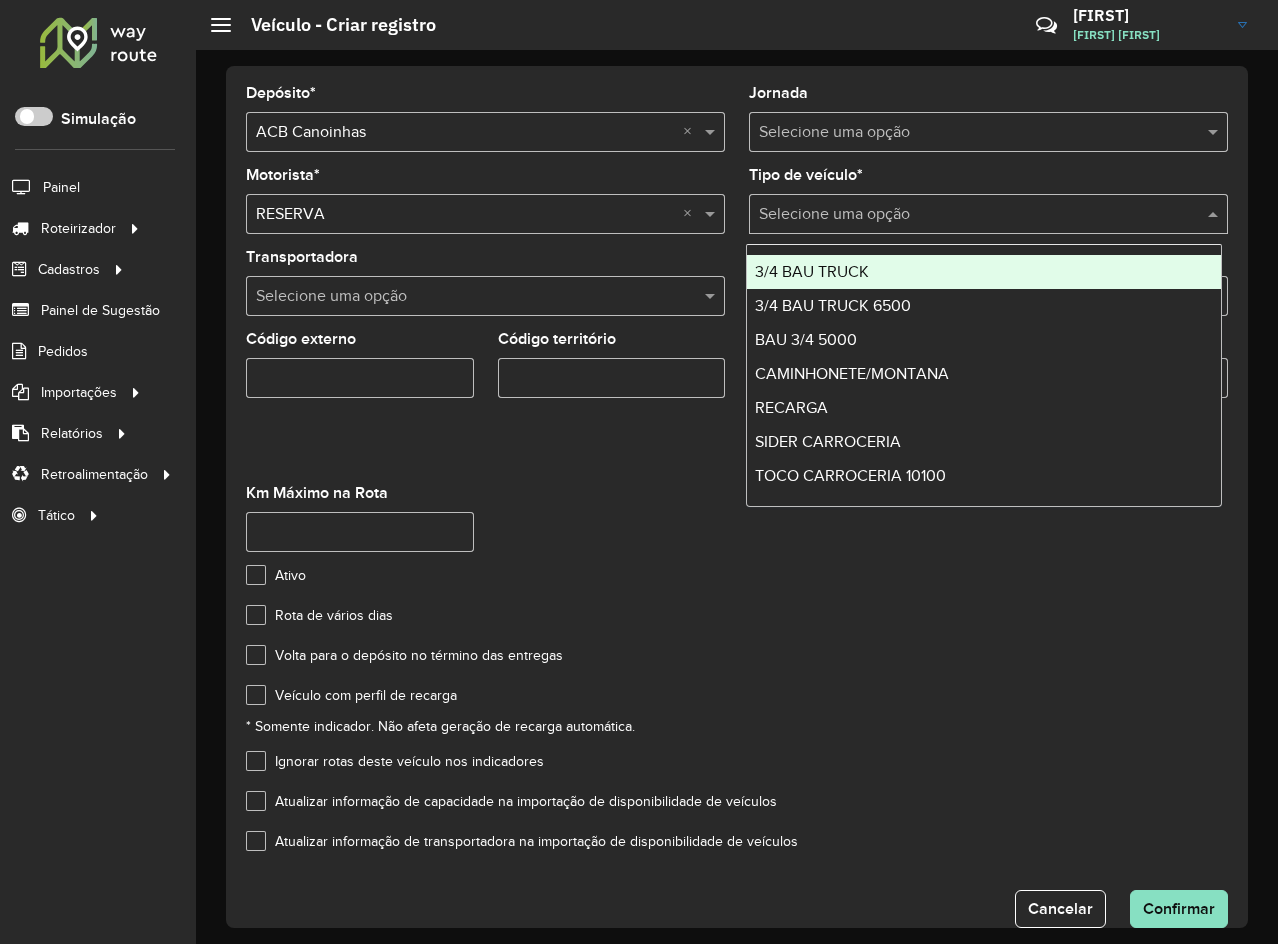 click at bounding box center (968, 215) 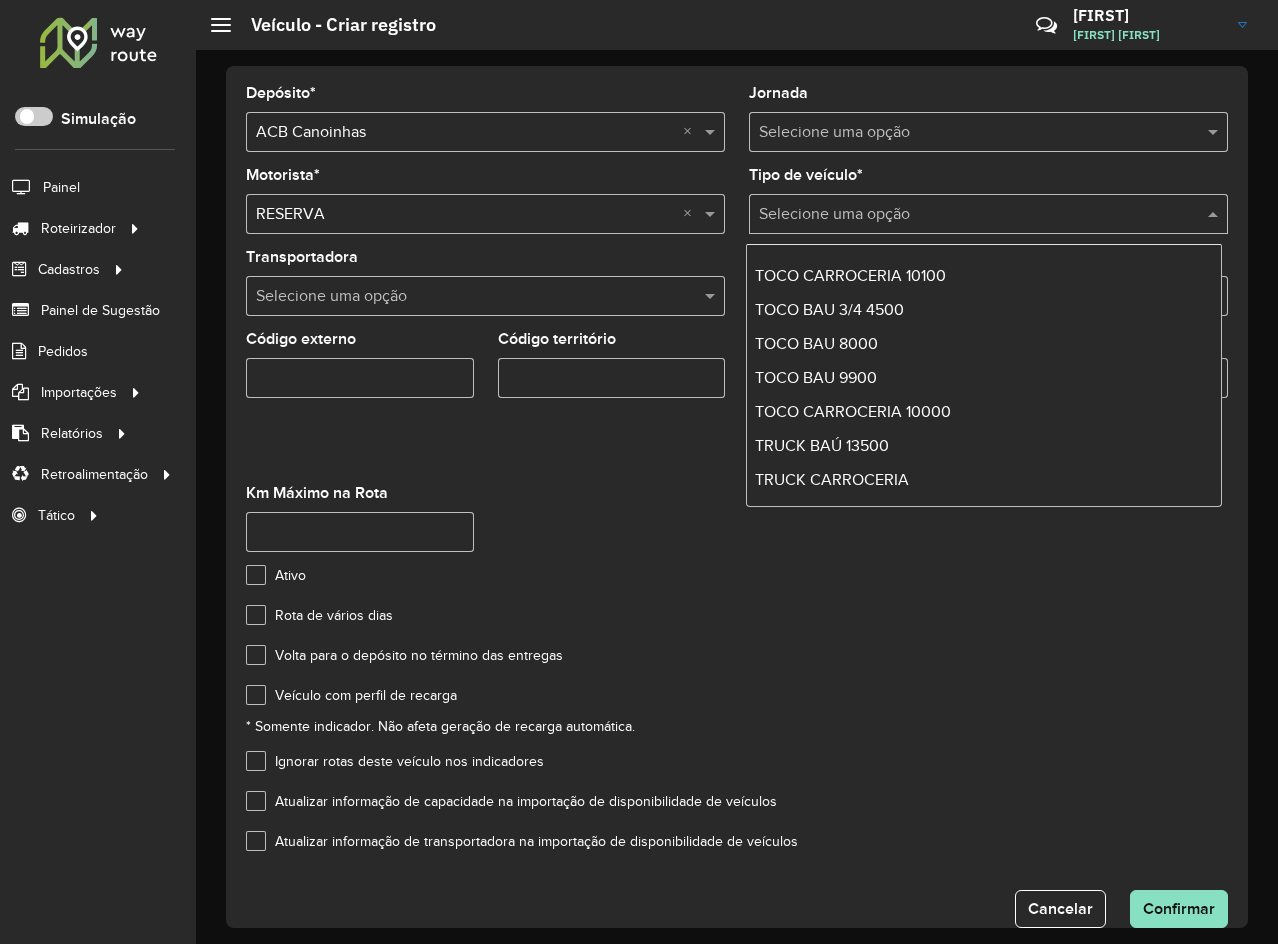 scroll, scrollTop: 202, scrollLeft: 0, axis: vertical 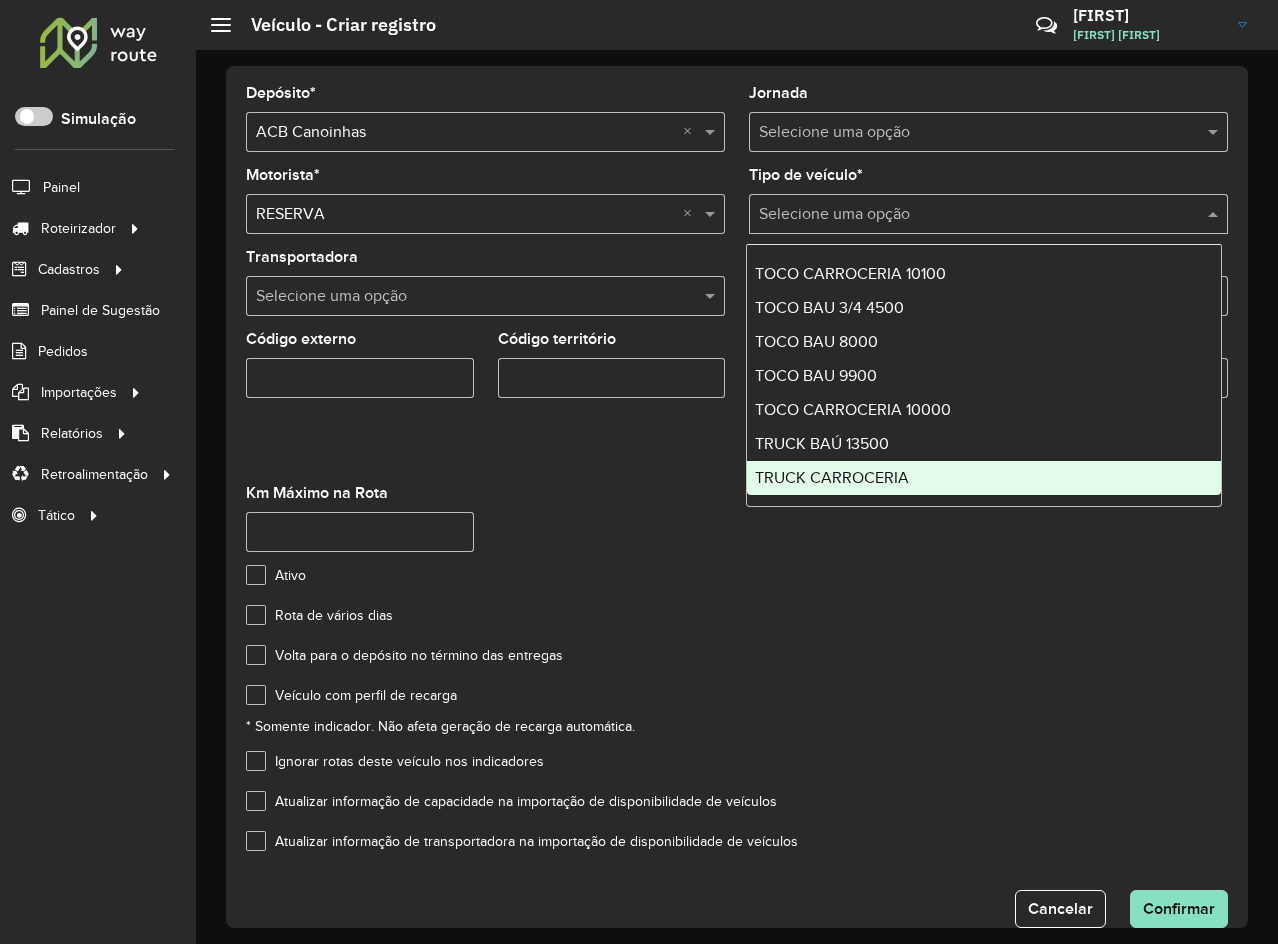 click on "TRUCK CARROCERIA" at bounding box center (832, 477) 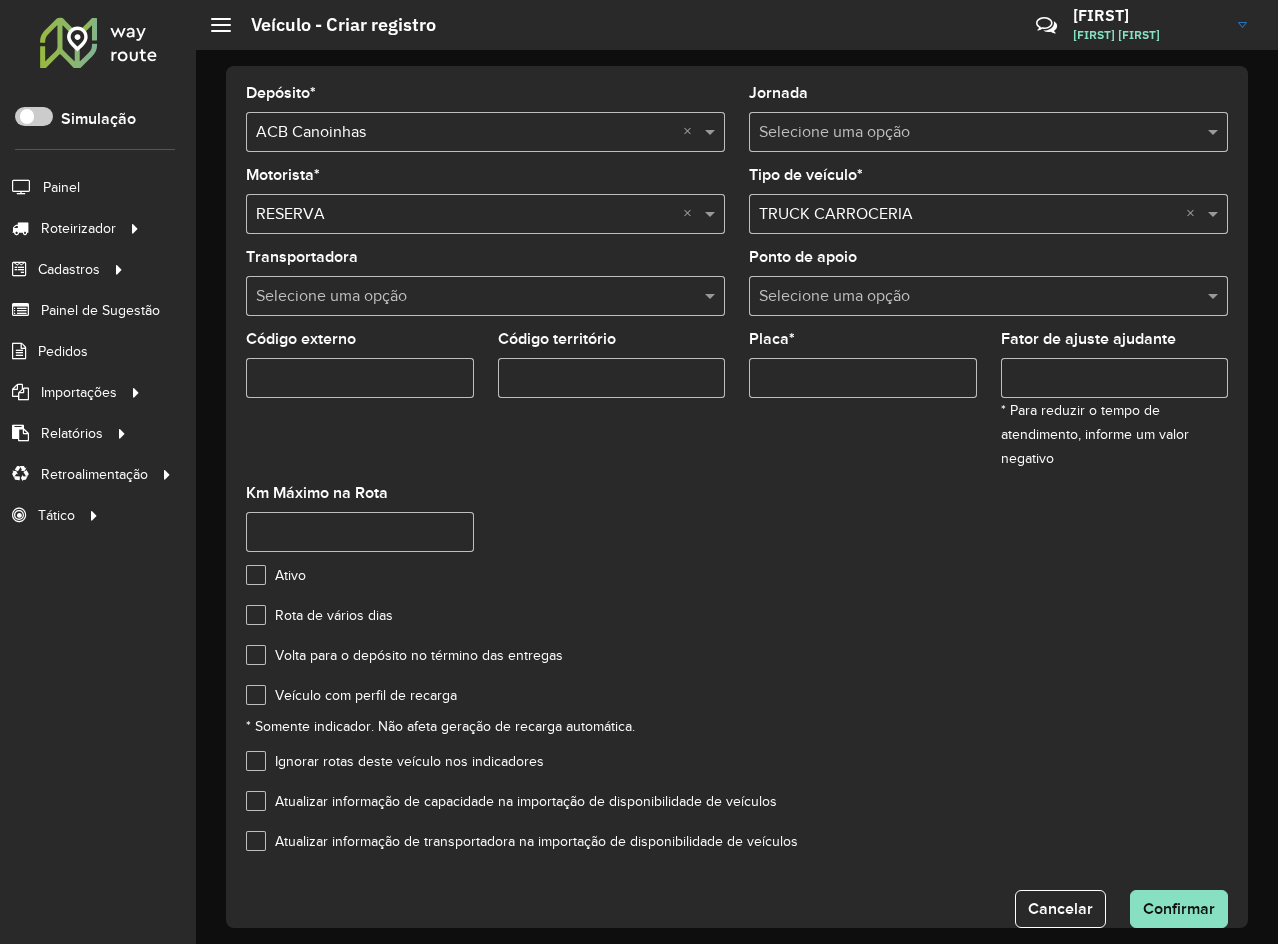click at bounding box center (465, 297) 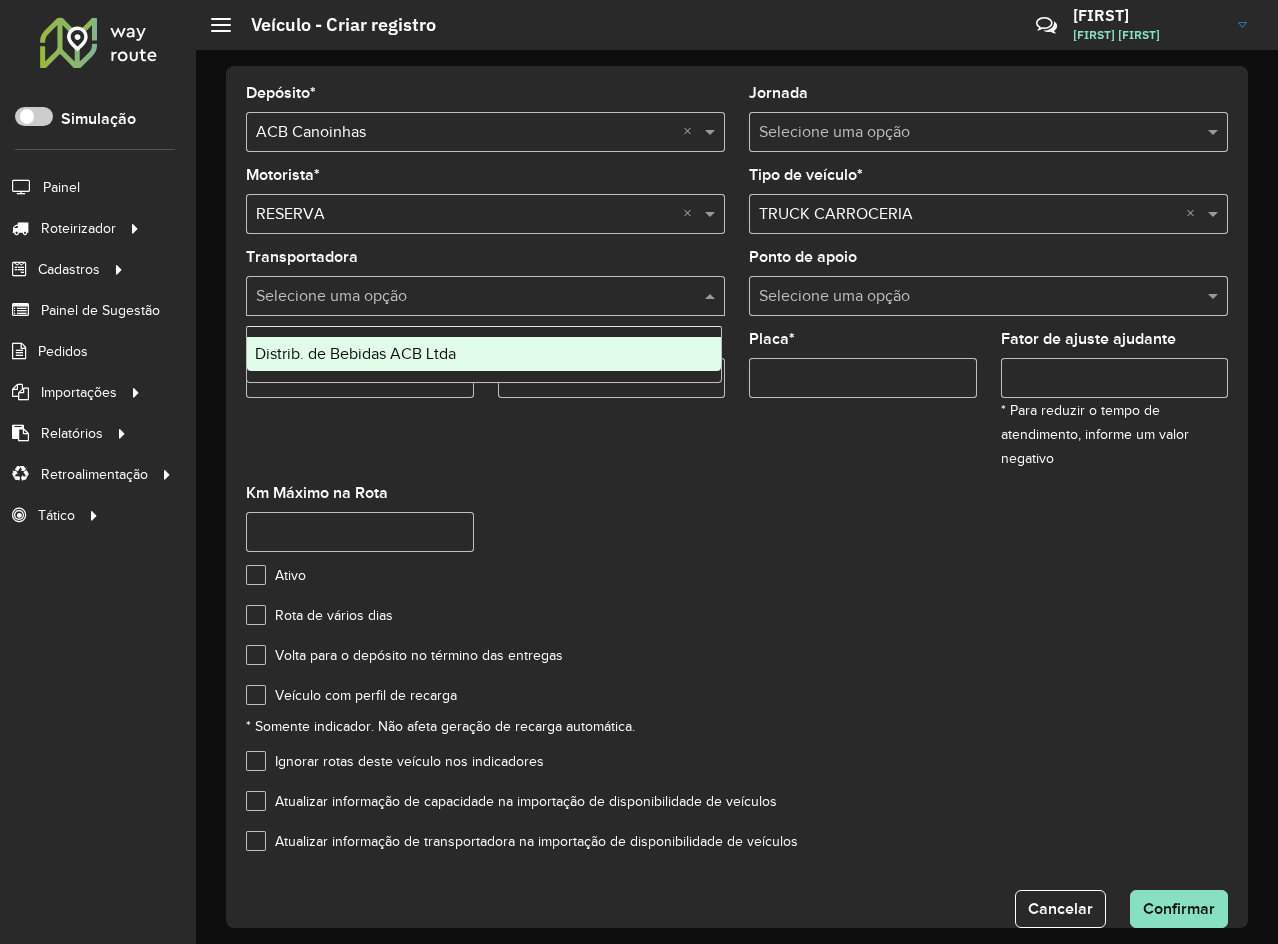 click on "Distrib. de Bebidas ACB Ltda" at bounding box center [355, 353] 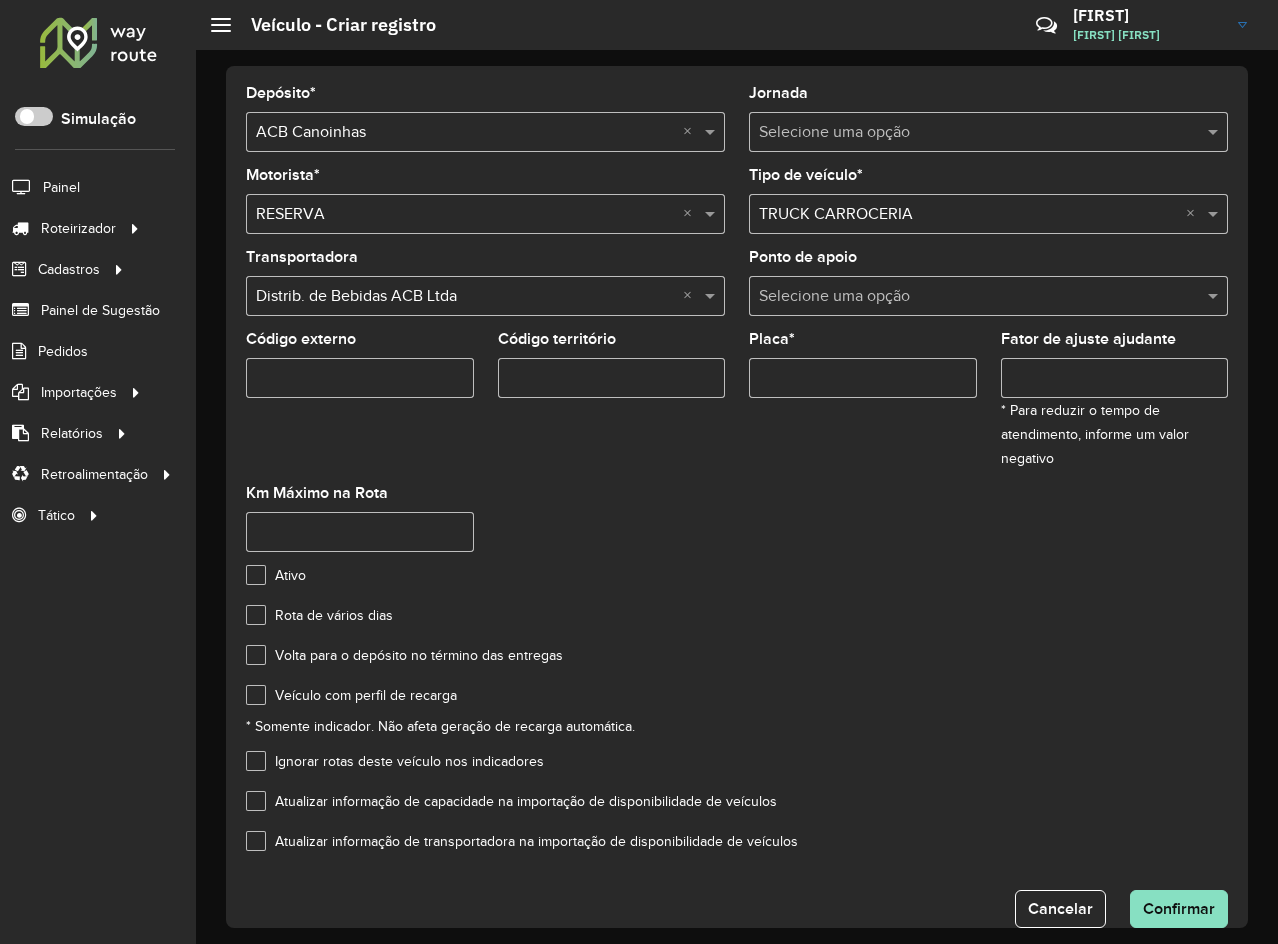 click on "Placa  *" at bounding box center (863, 378) 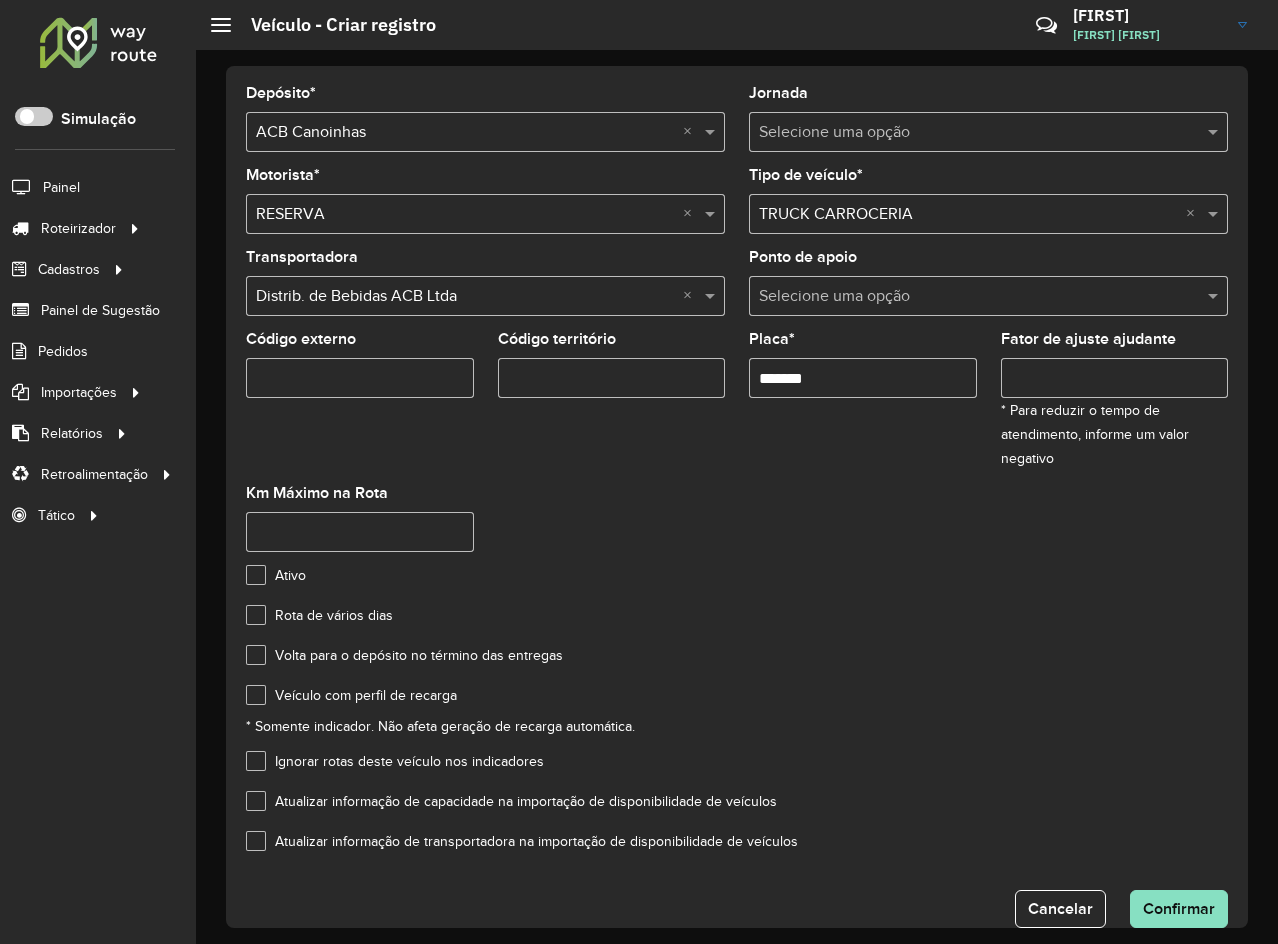 type on "*******" 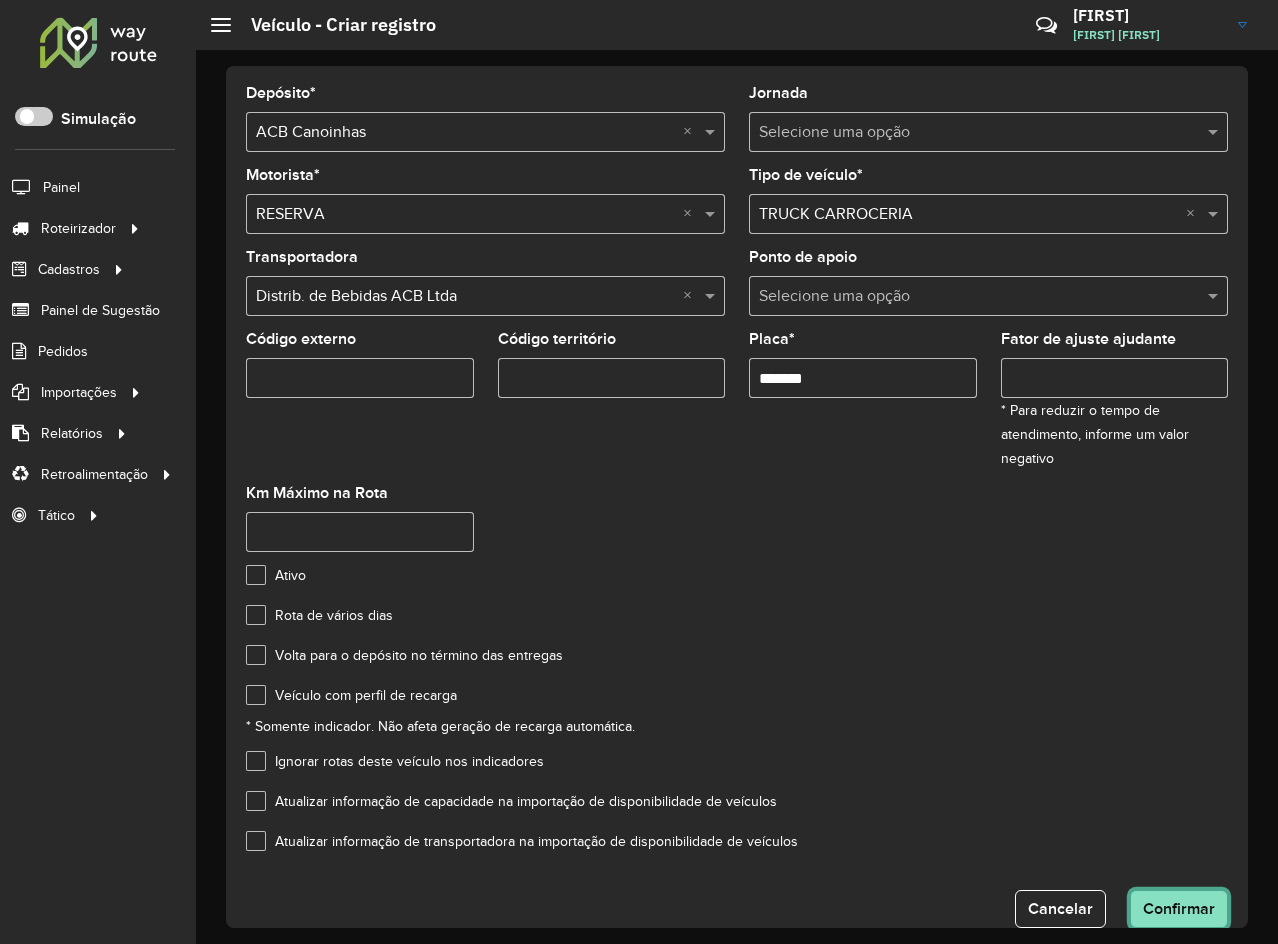 click on "Confirmar" 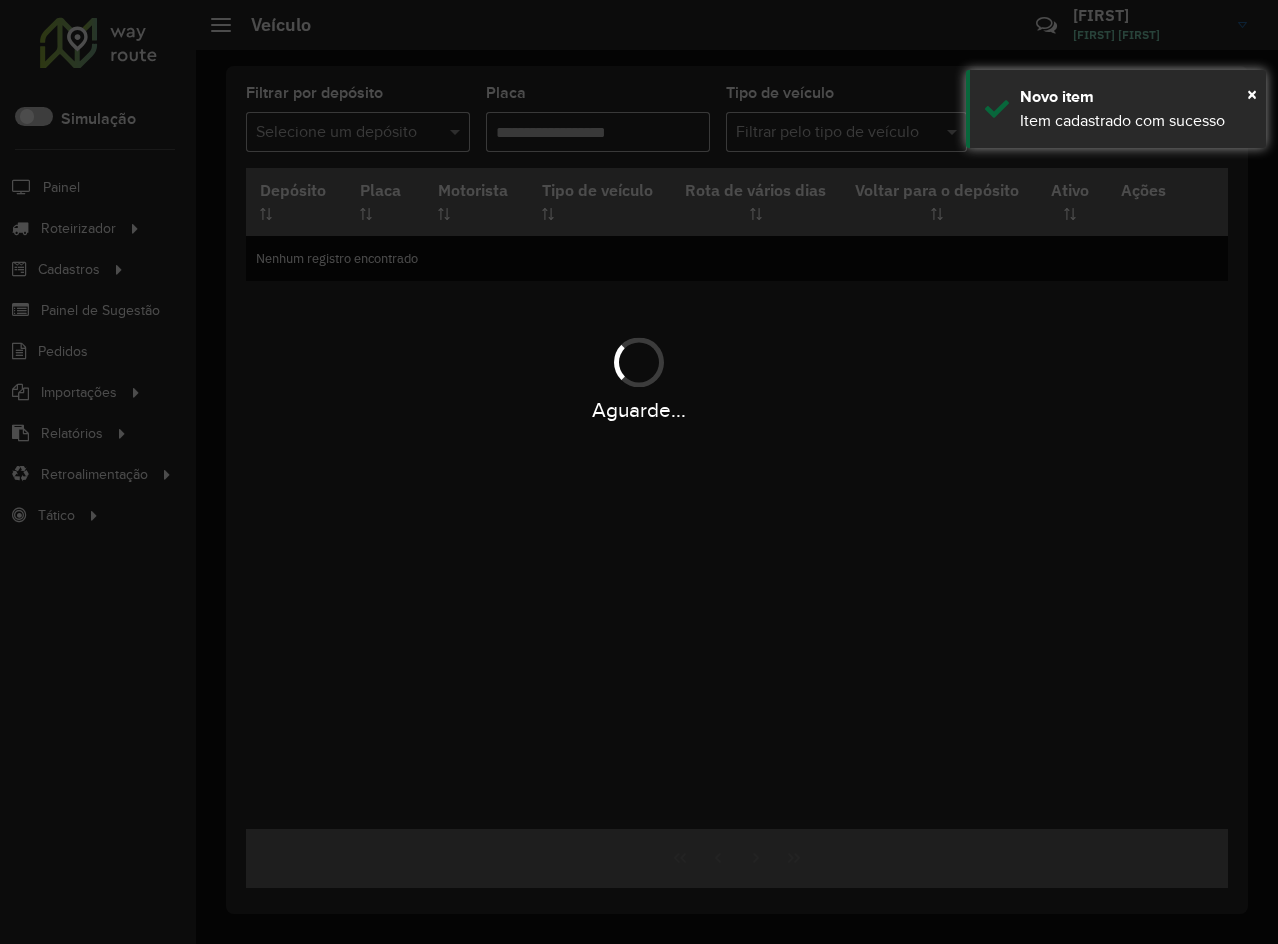 type on "****" 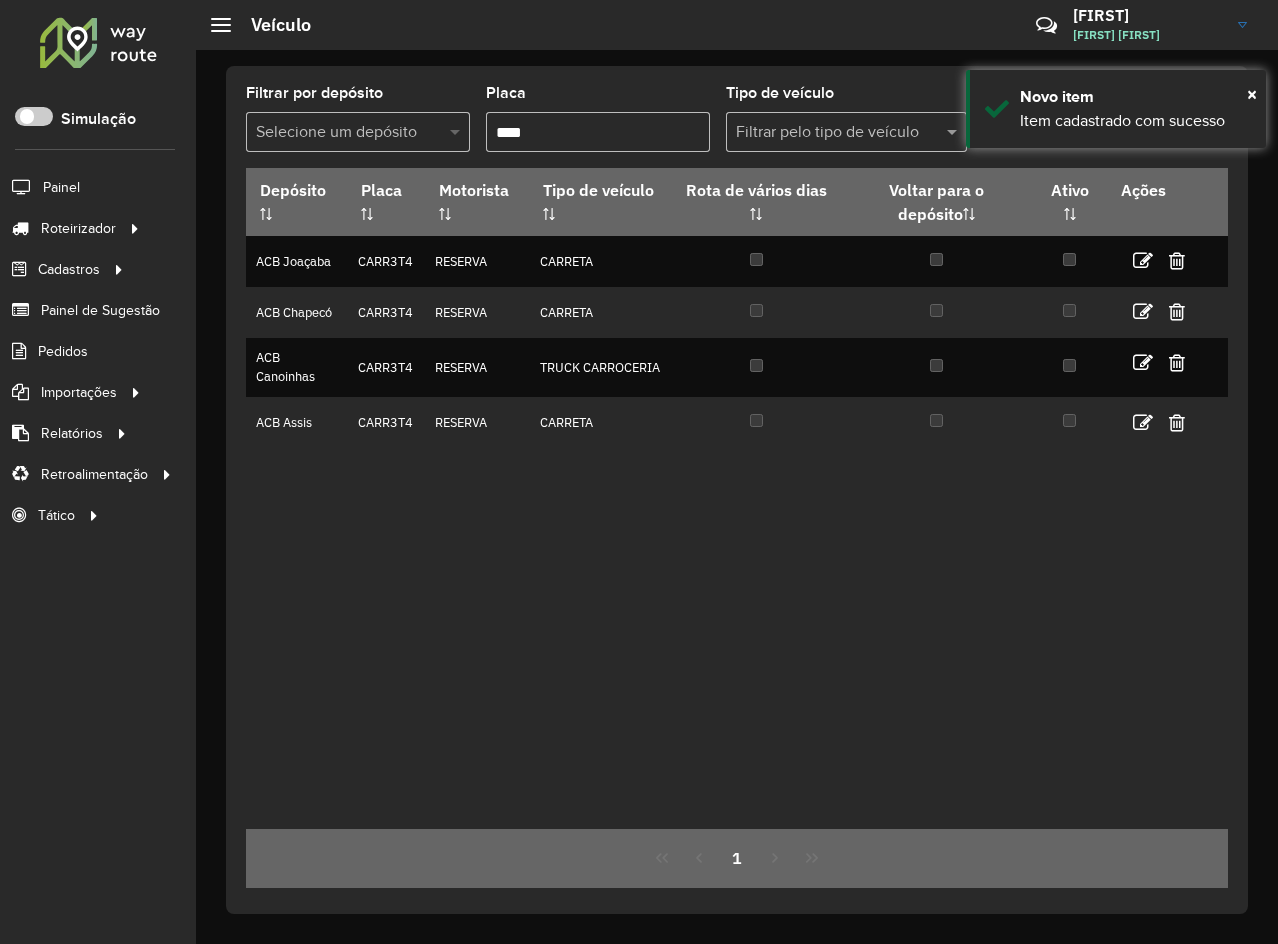 click at bounding box center [457, 132] 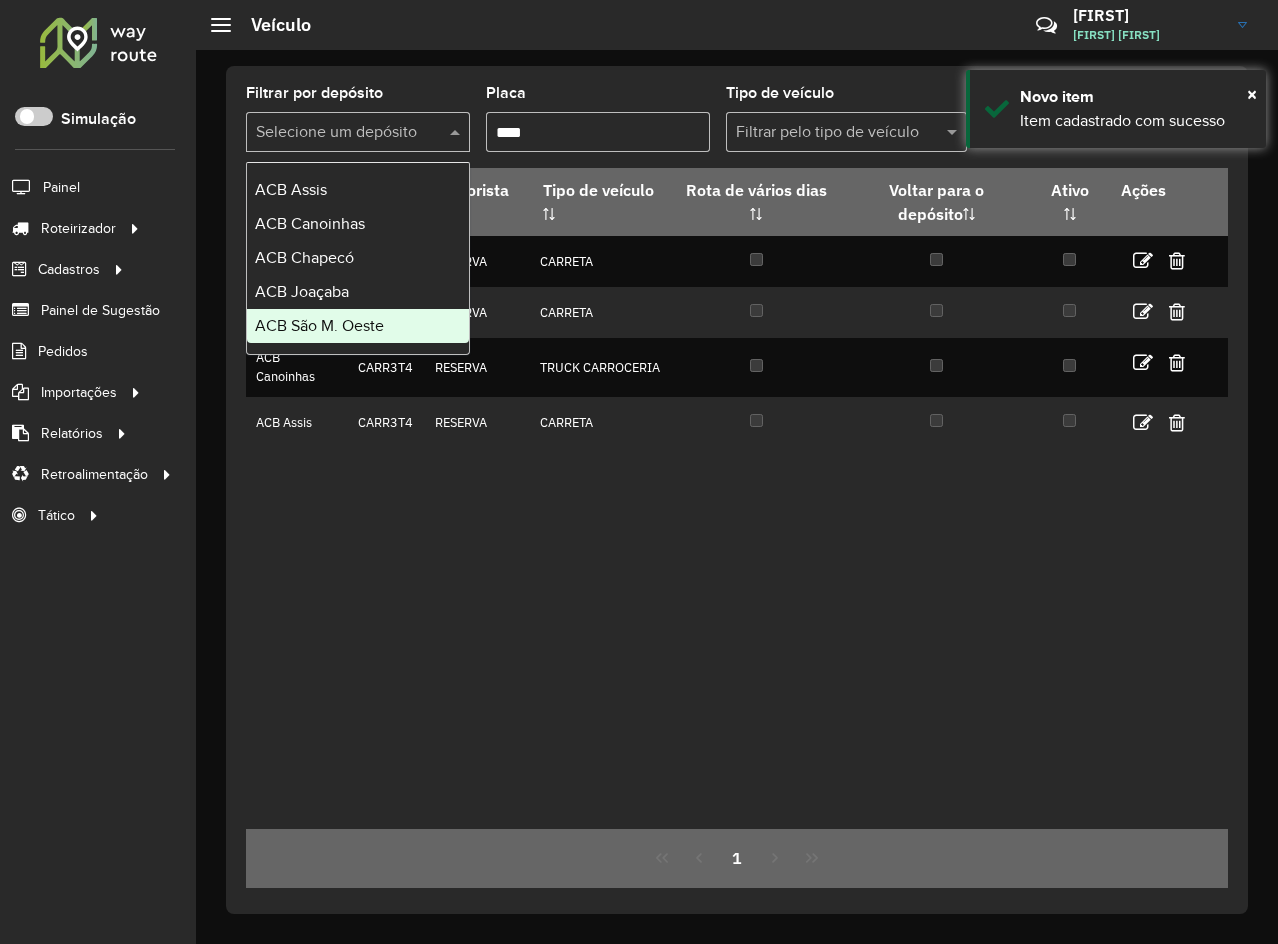 click on "ACB São M. Oeste" at bounding box center [319, 325] 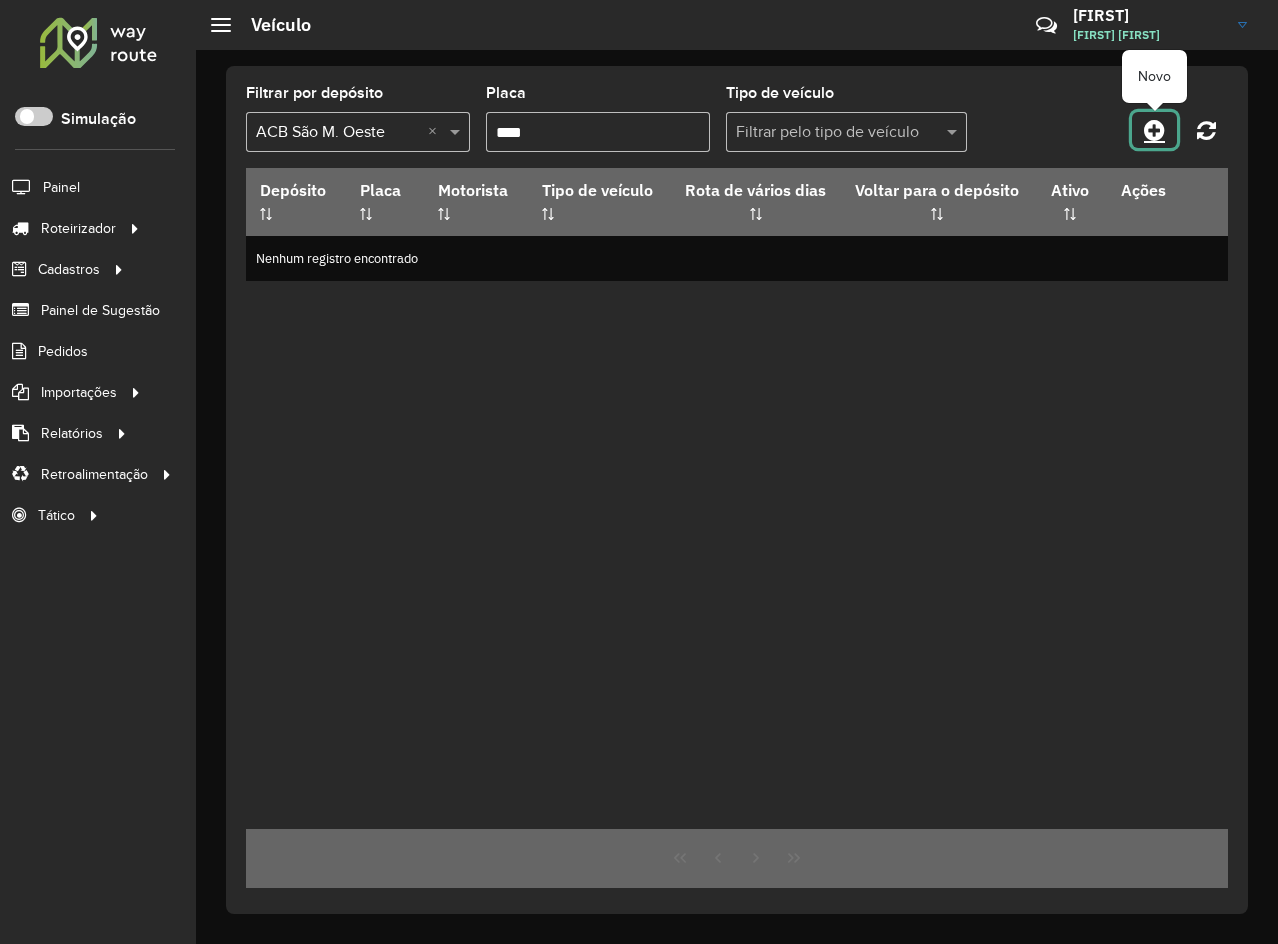 click 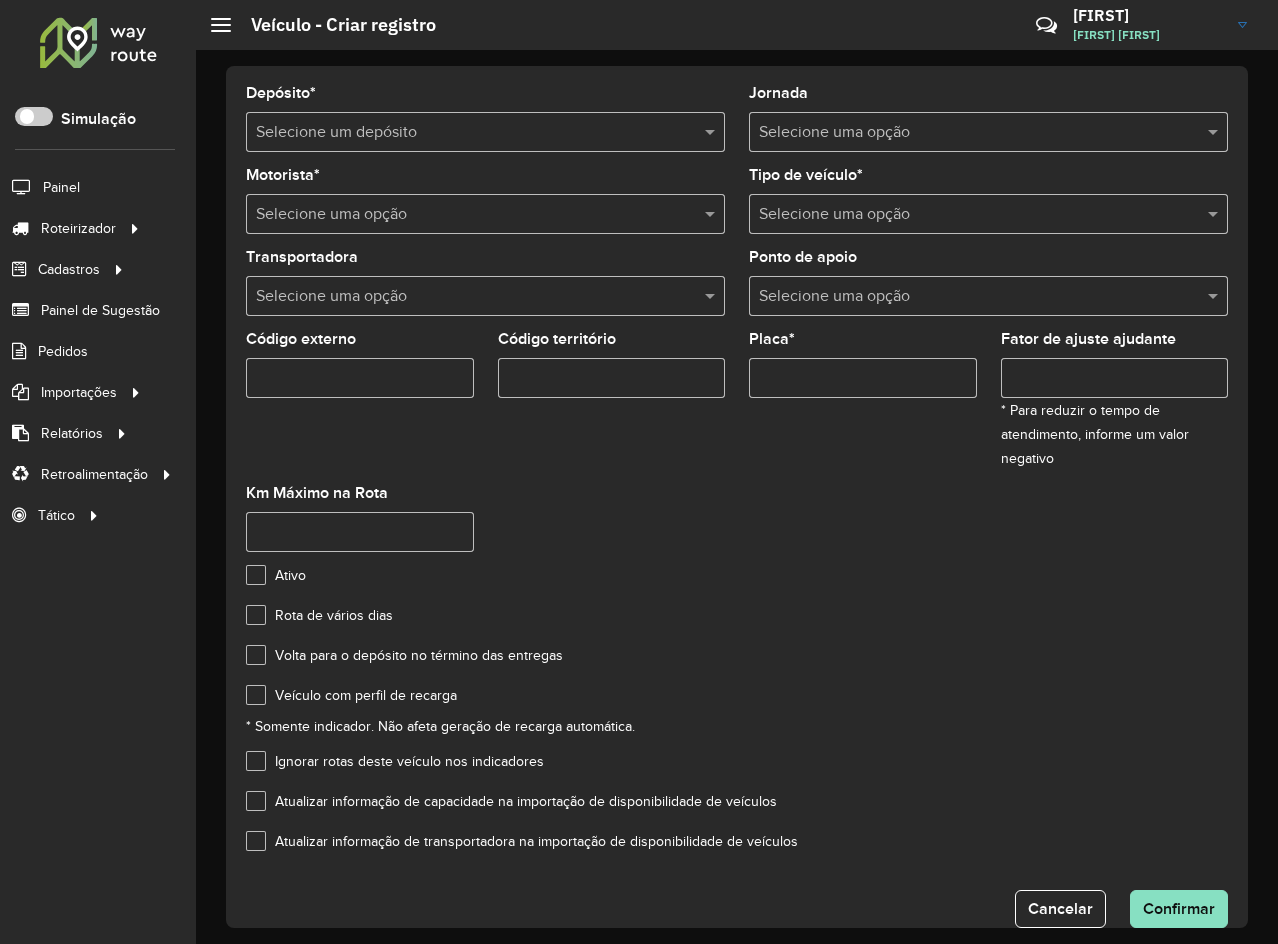 click at bounding box center (465, 133) 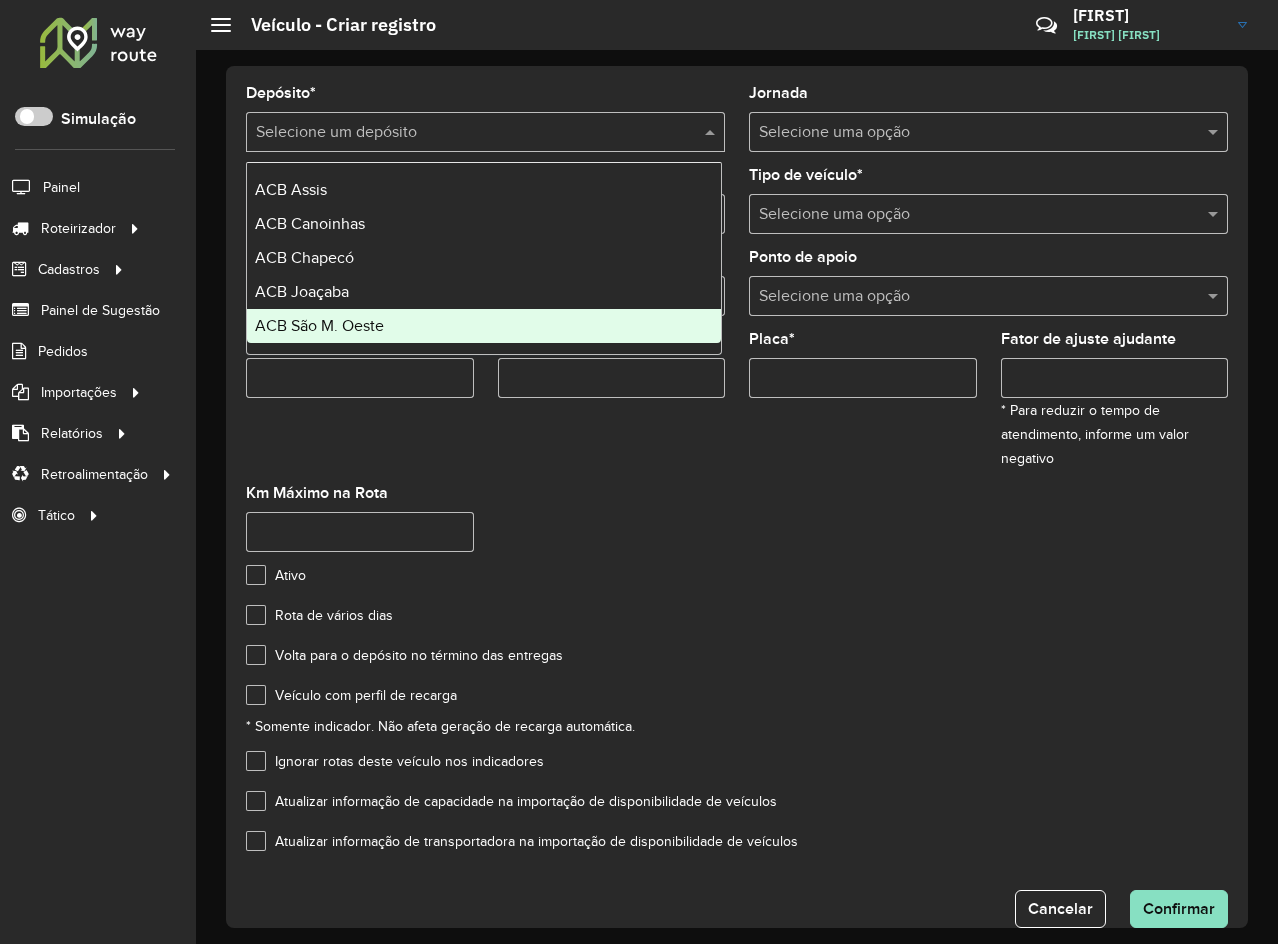 click on "ACB São M. Oeste" at bounding box center [319, 325] 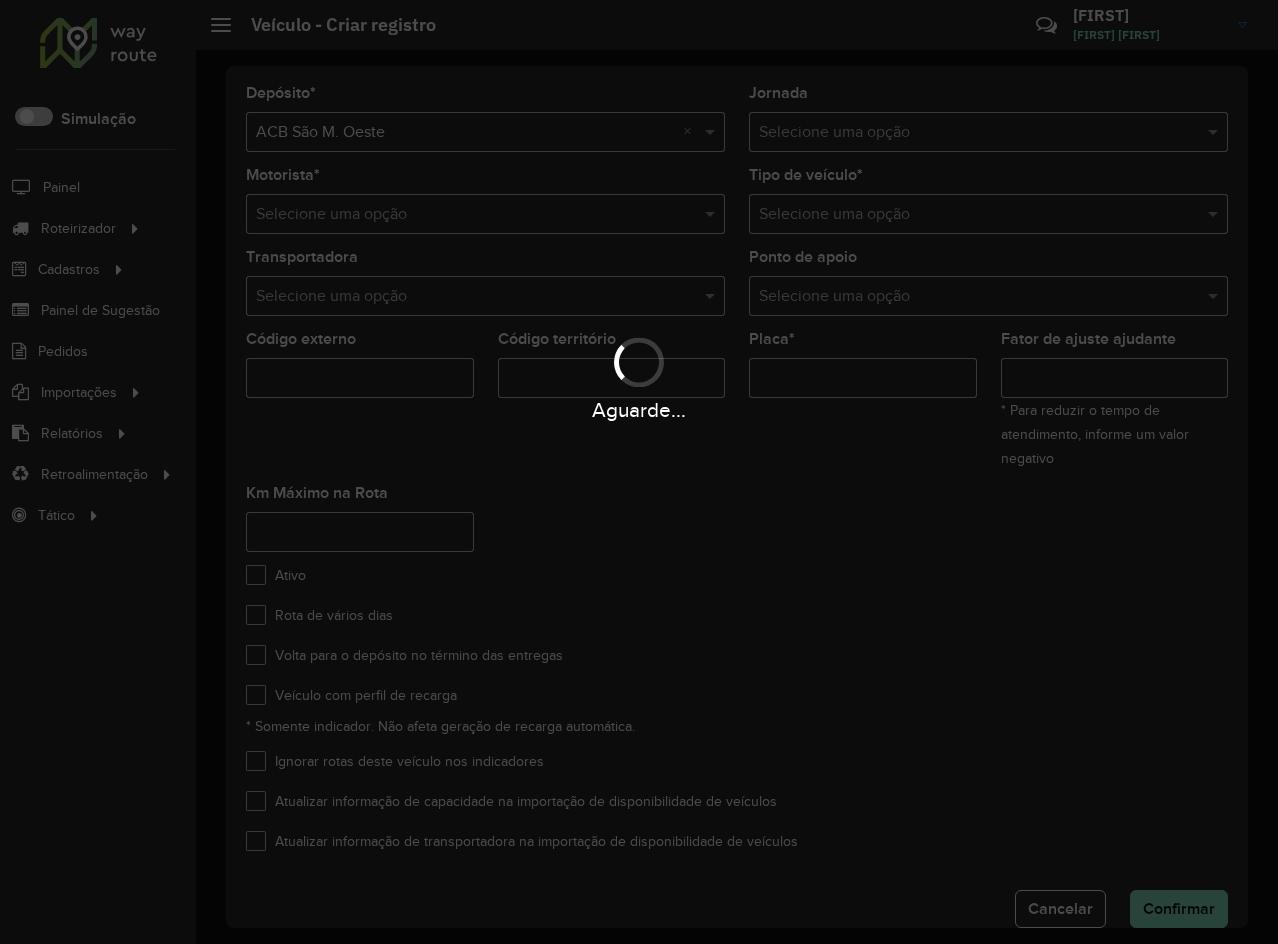 click on "Aguarde..." at bounding box center (639, 472) 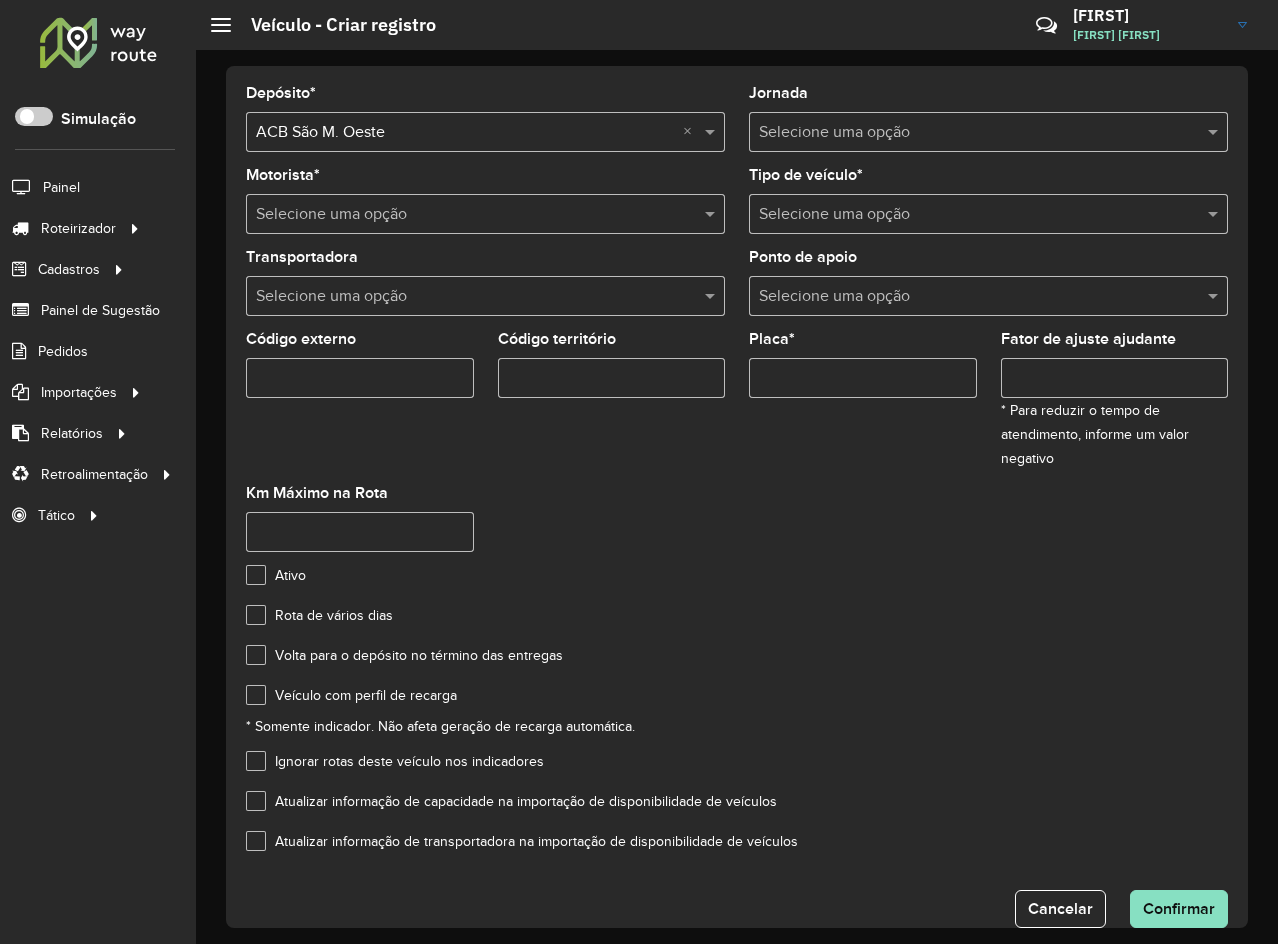 click at bounding box center [465, 215] 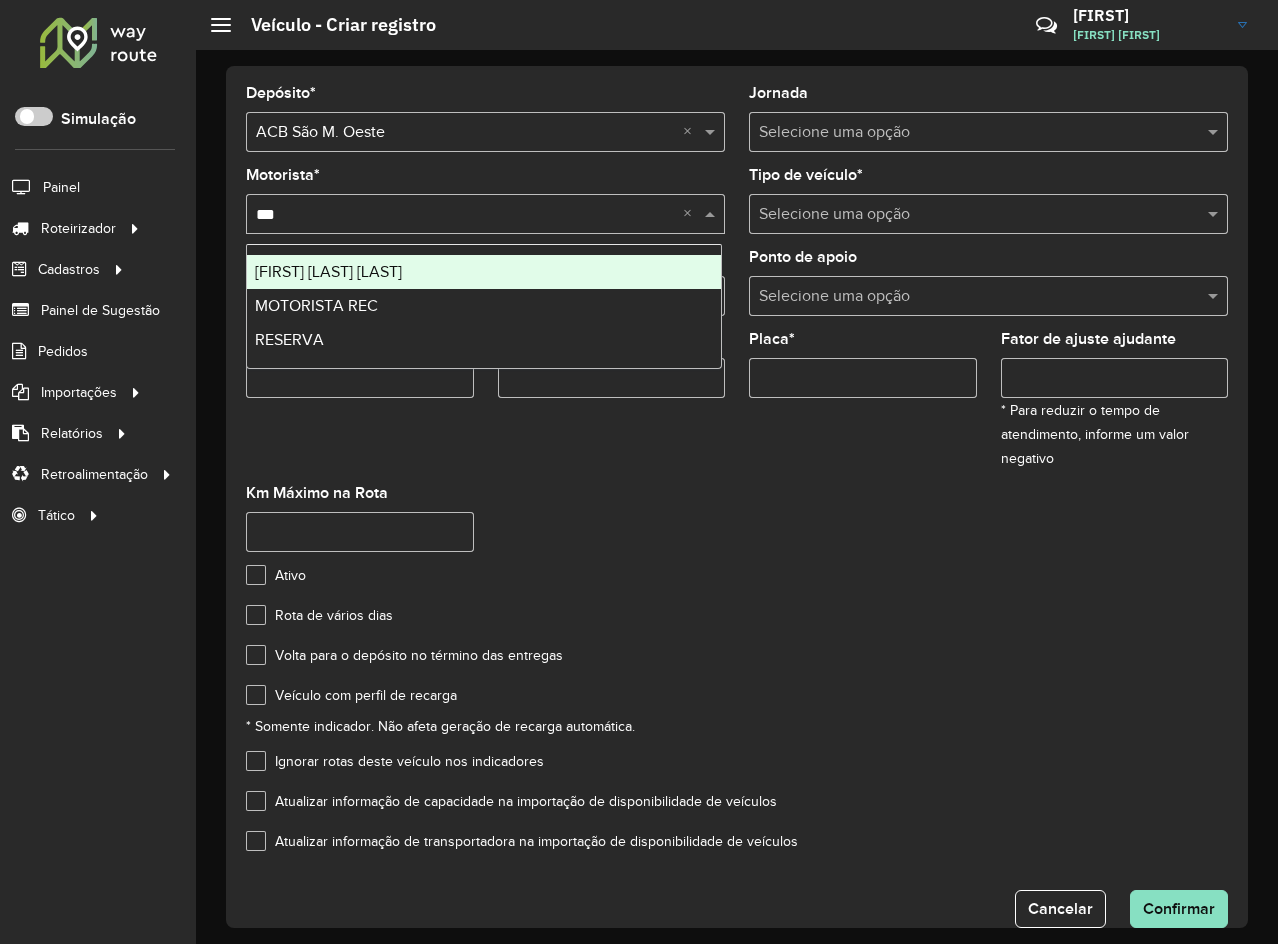 type on "****" 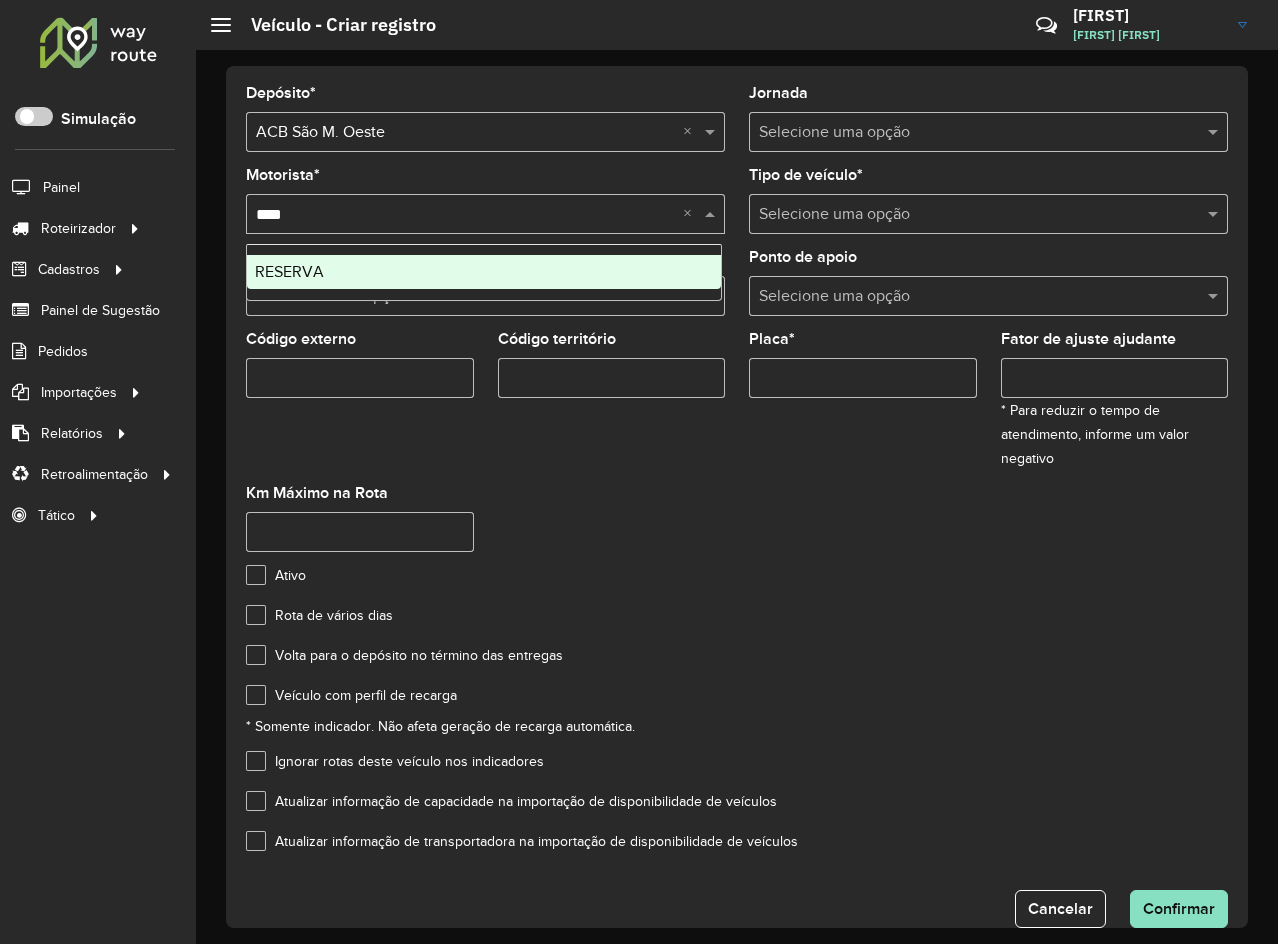 click on "RESERVA" at bounding box center (484, 272) 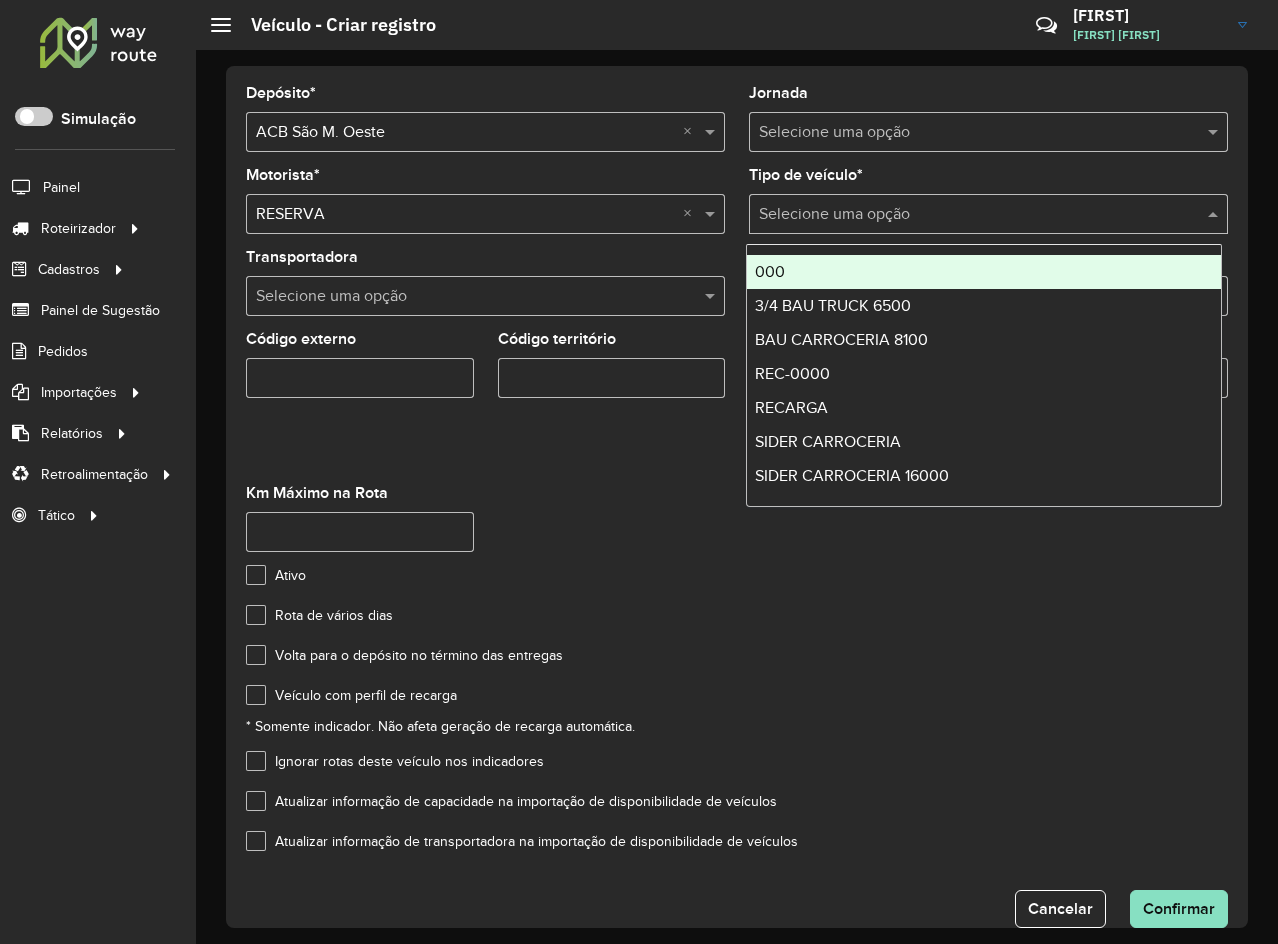 click at bounding box center [968, 215] 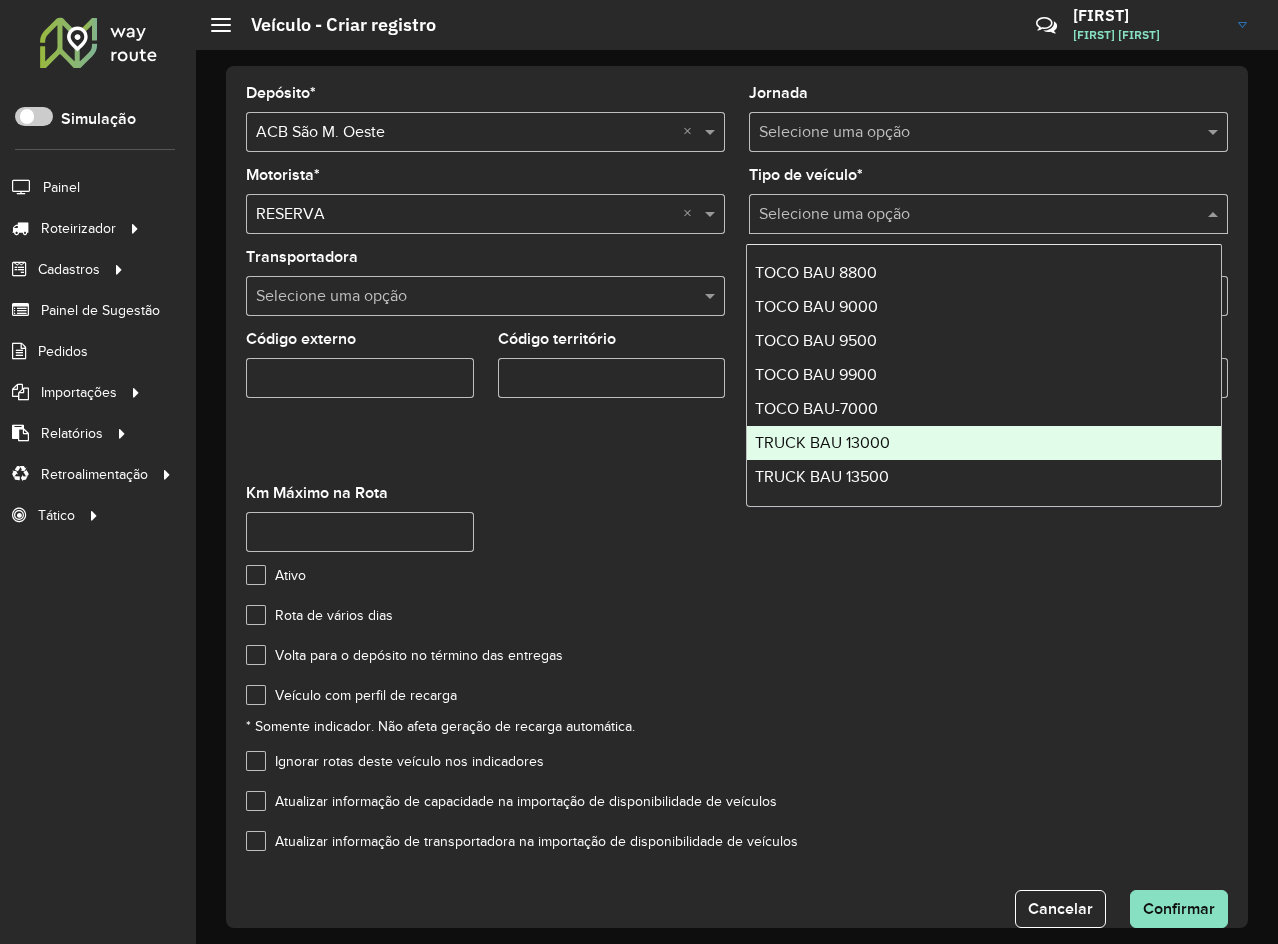 scroll, scrollTop: 440, scrollLeft: 0, axis: vertical 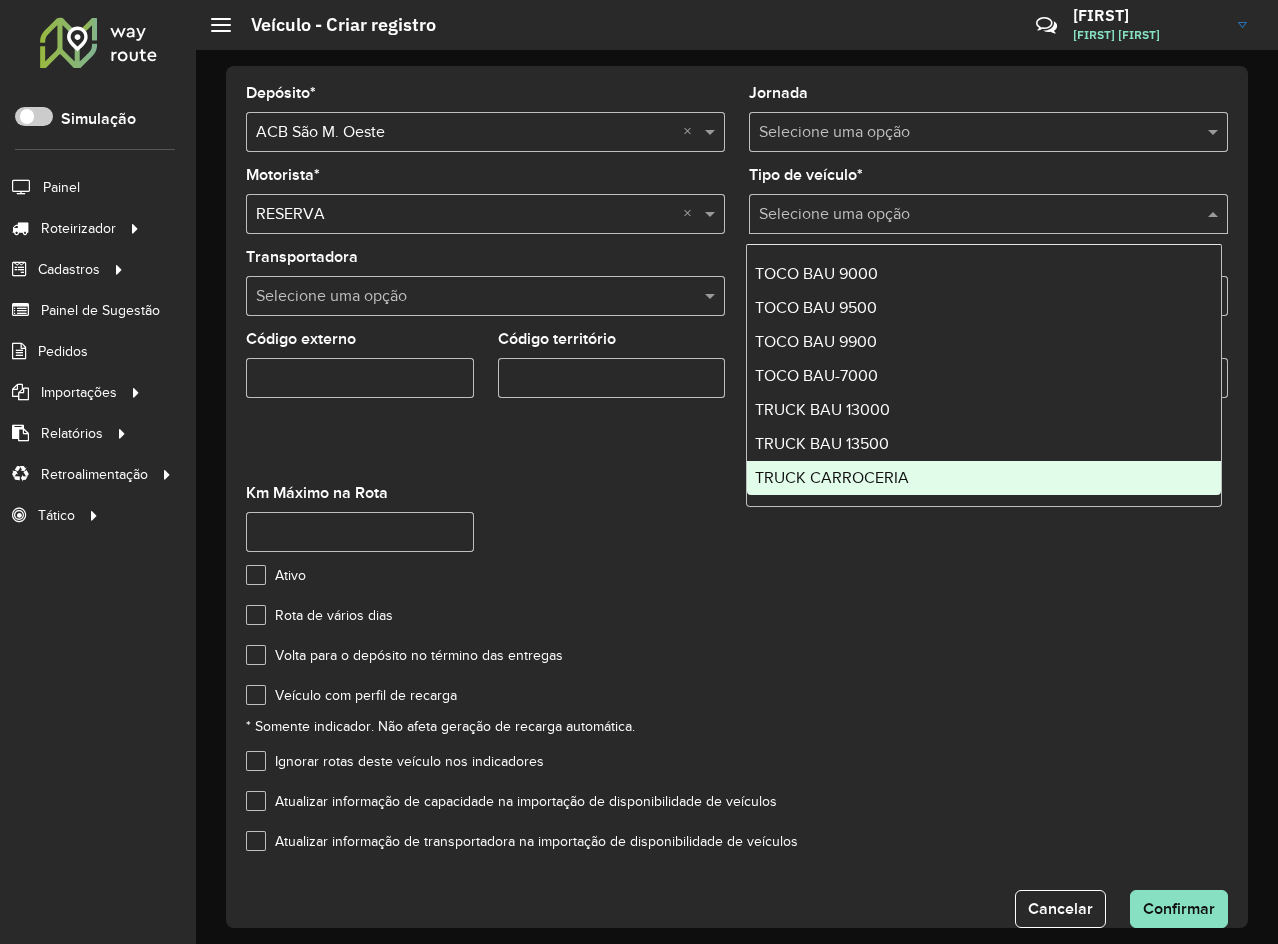 click on "TRUCK CARROCERIA" at bounding box center [832, 477] 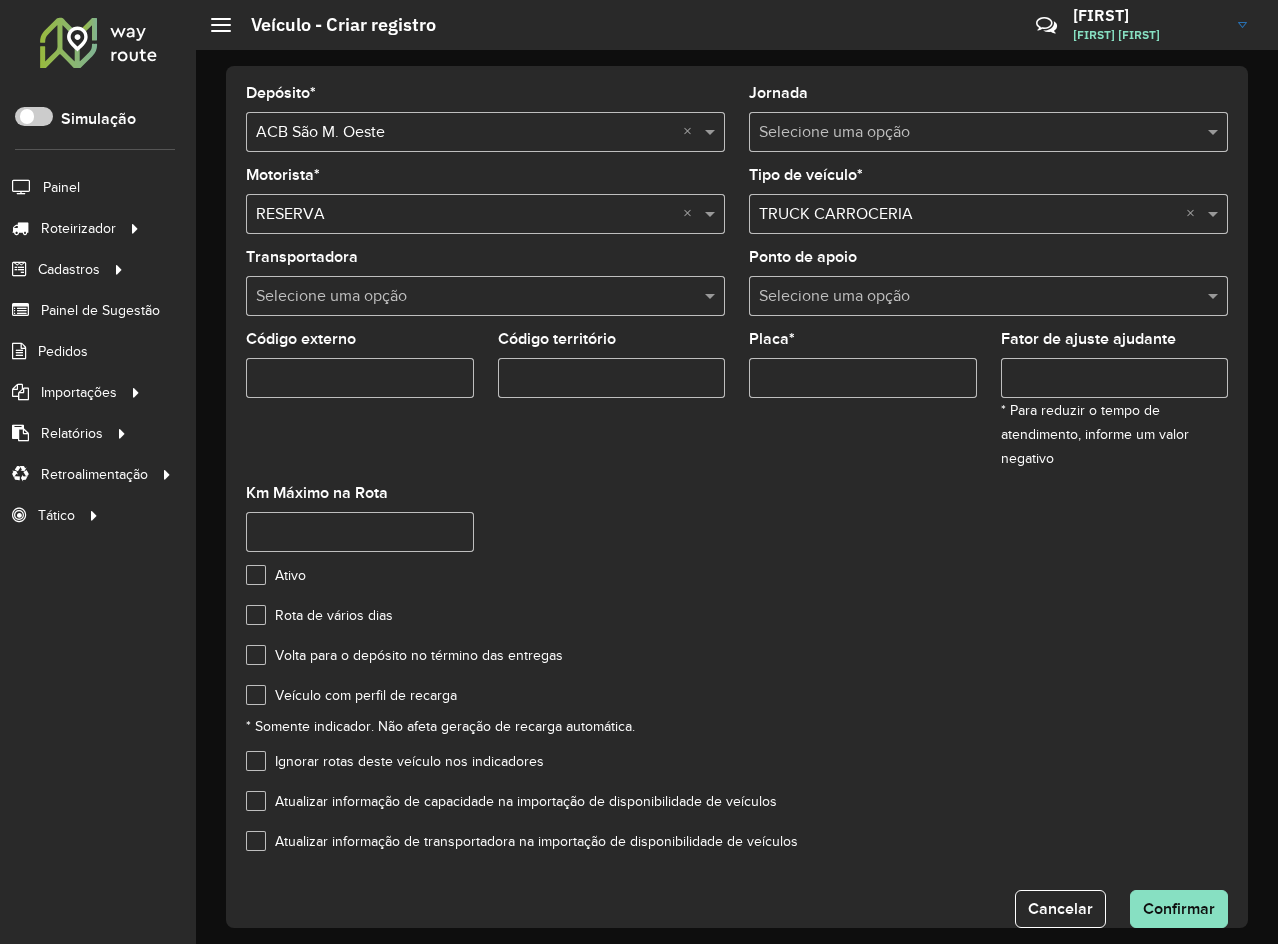 click at bounding box center (465, 297) 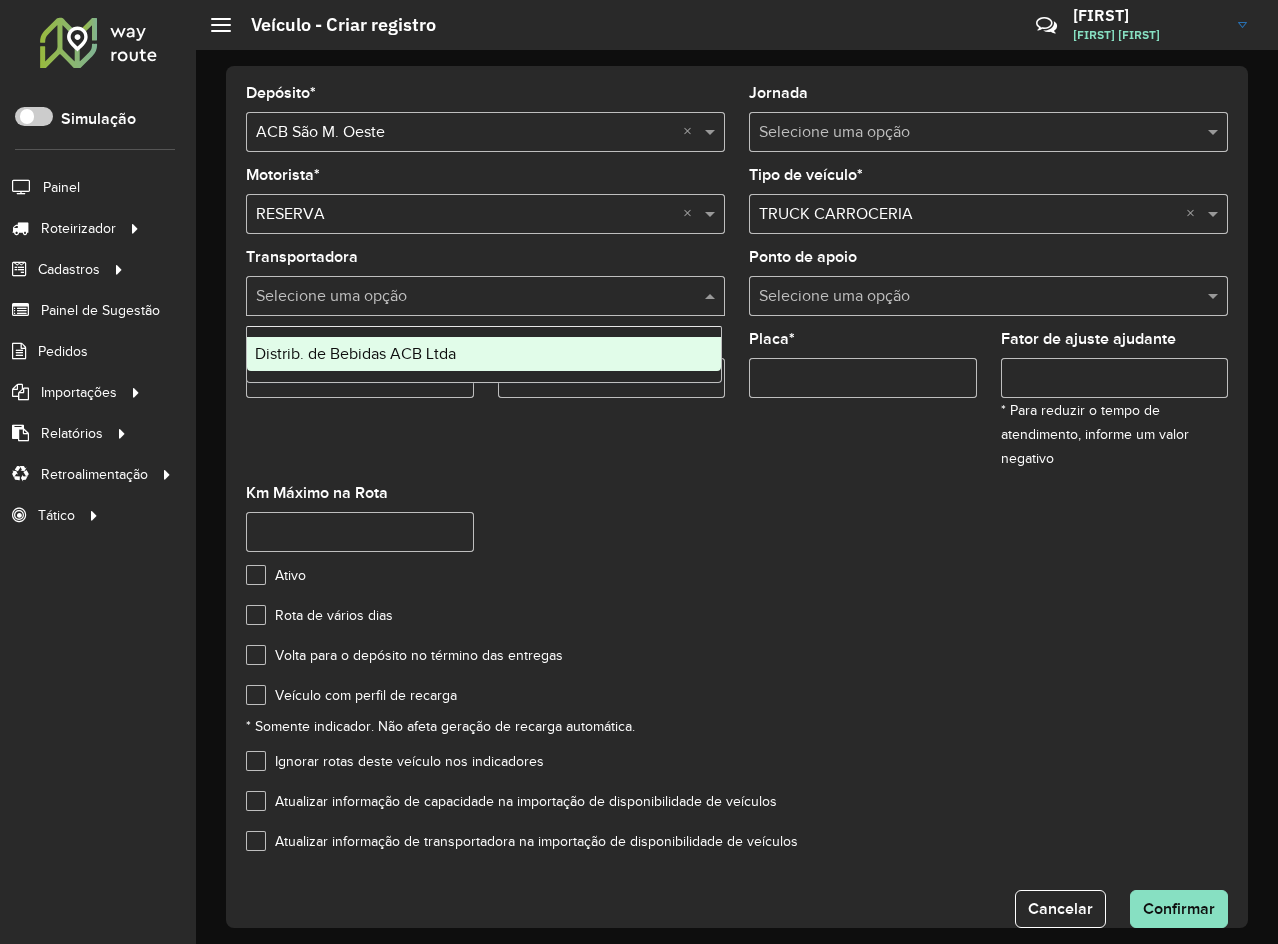 click on "Distrib. de Bebidas ACB Ltda" at bounding box center (355, 353) 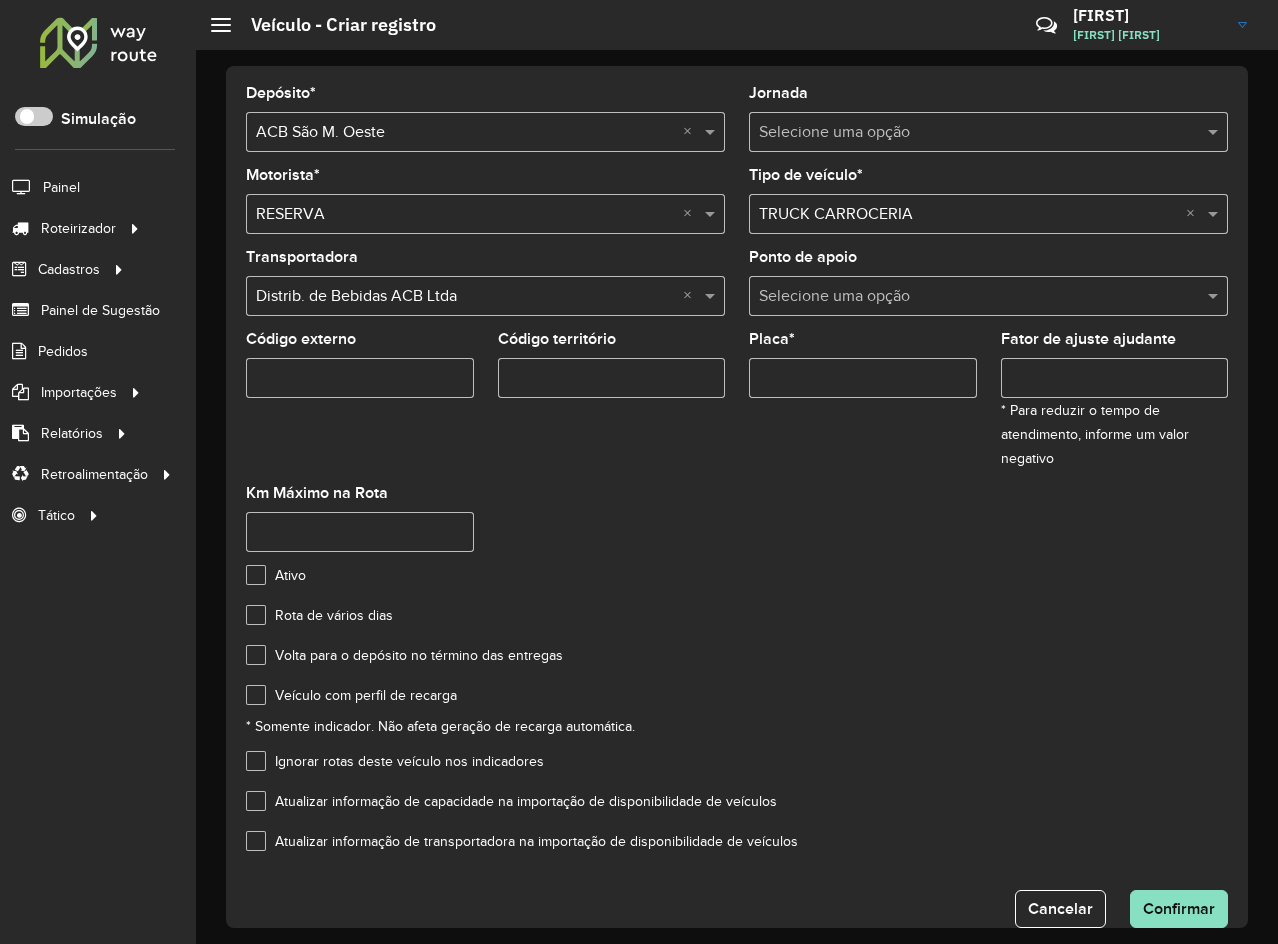 click on "Rota de vários dias" 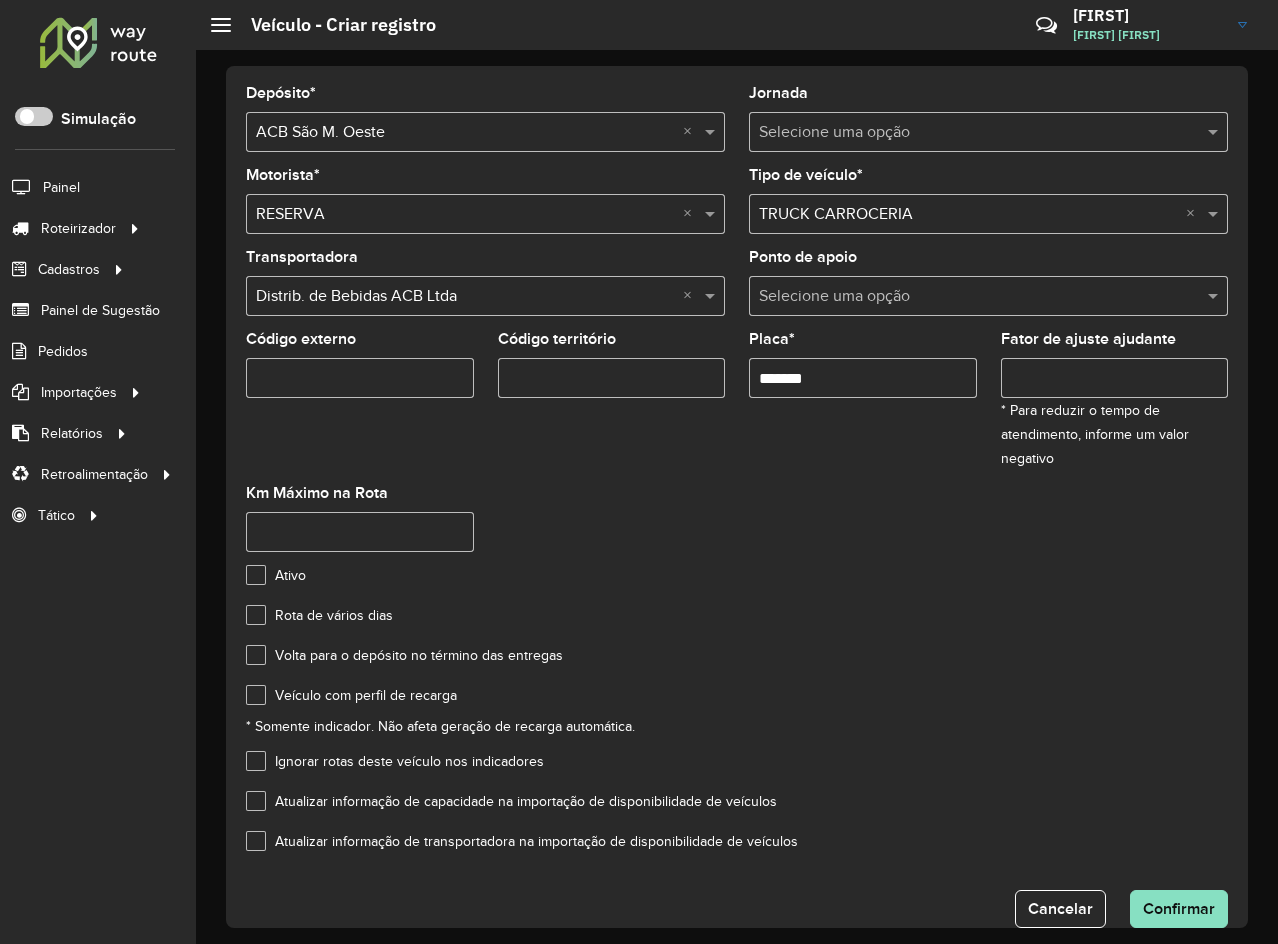 type on "*******" 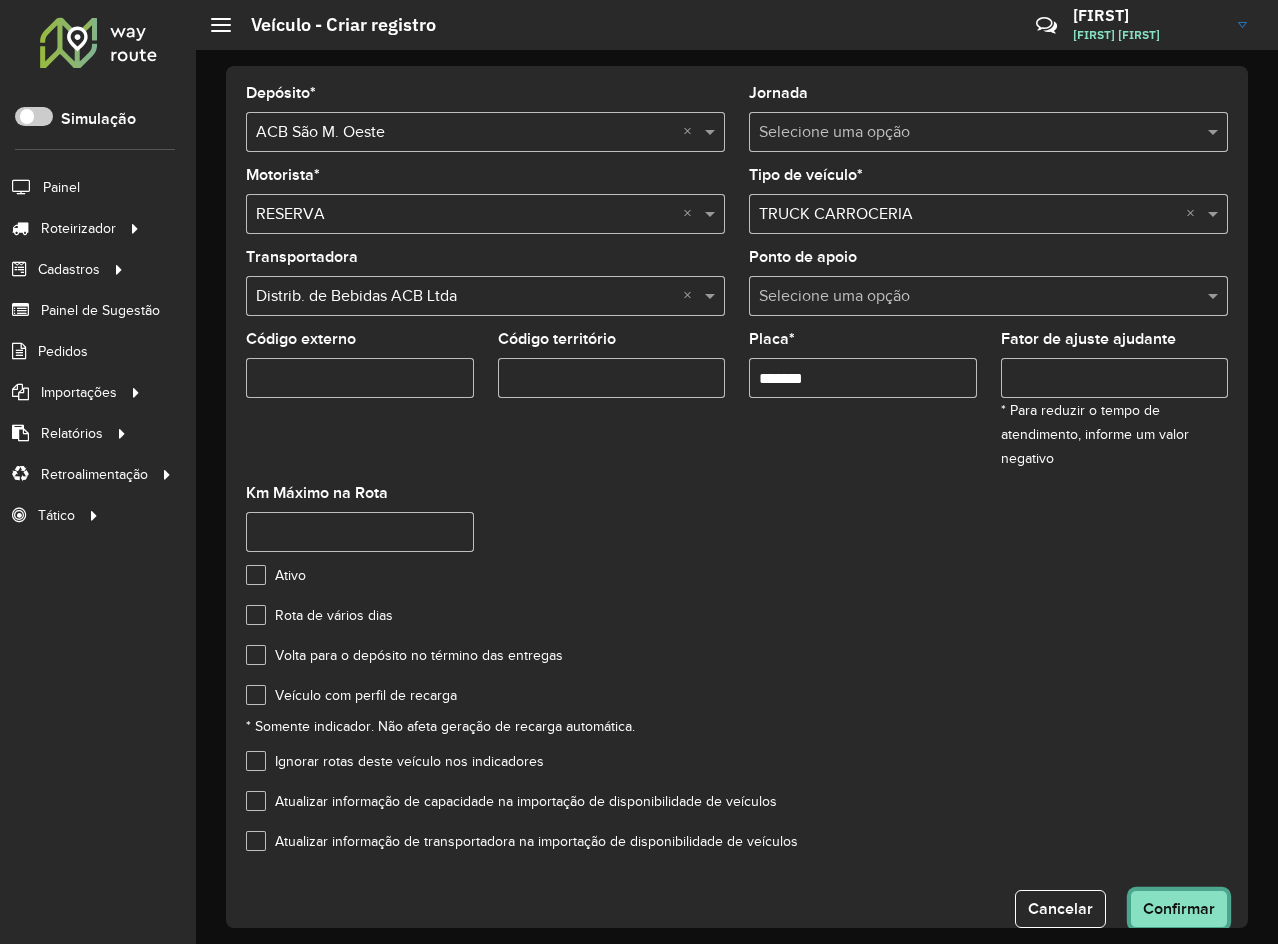 click on "Confirmar" 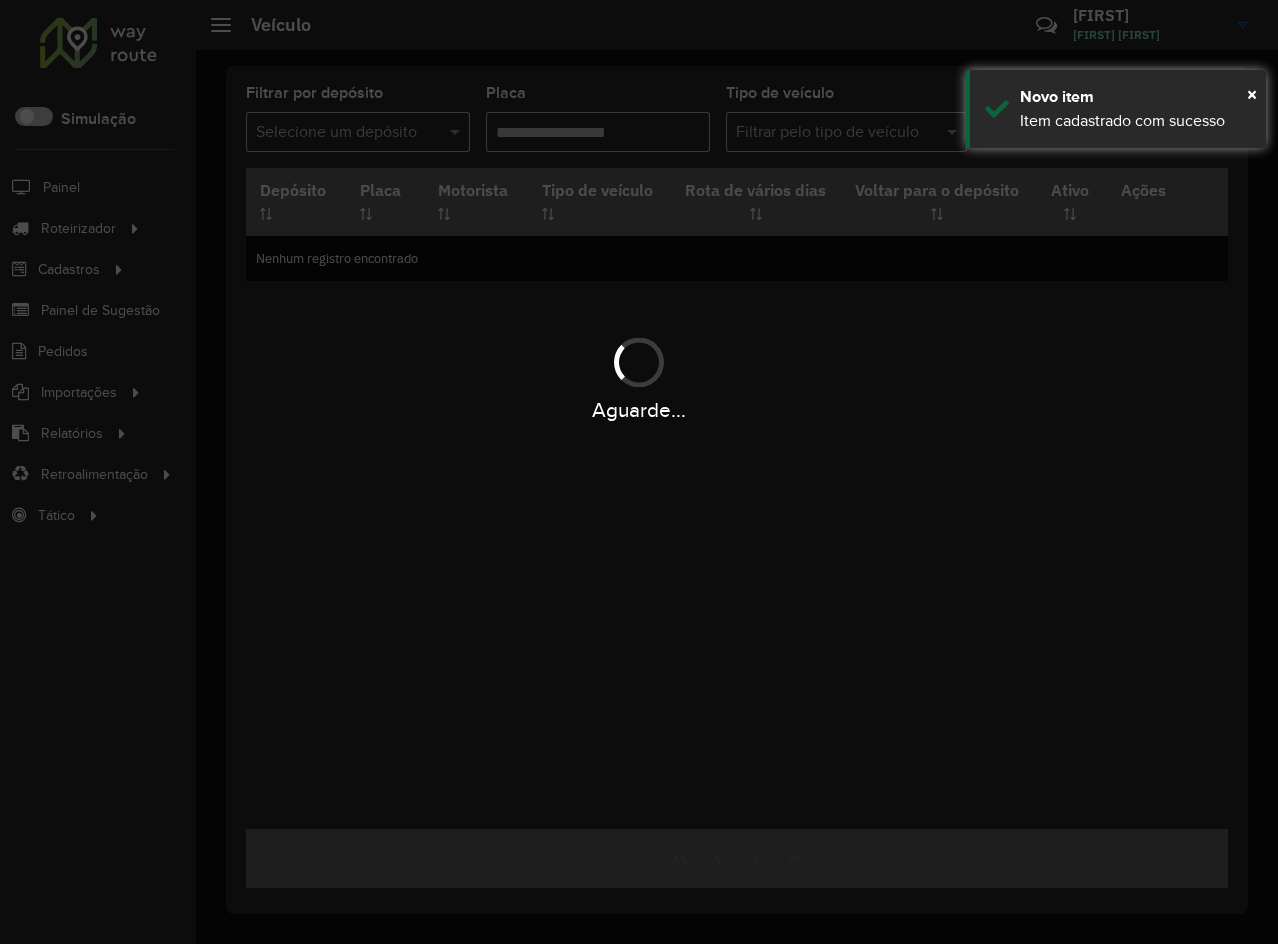 type on "****" 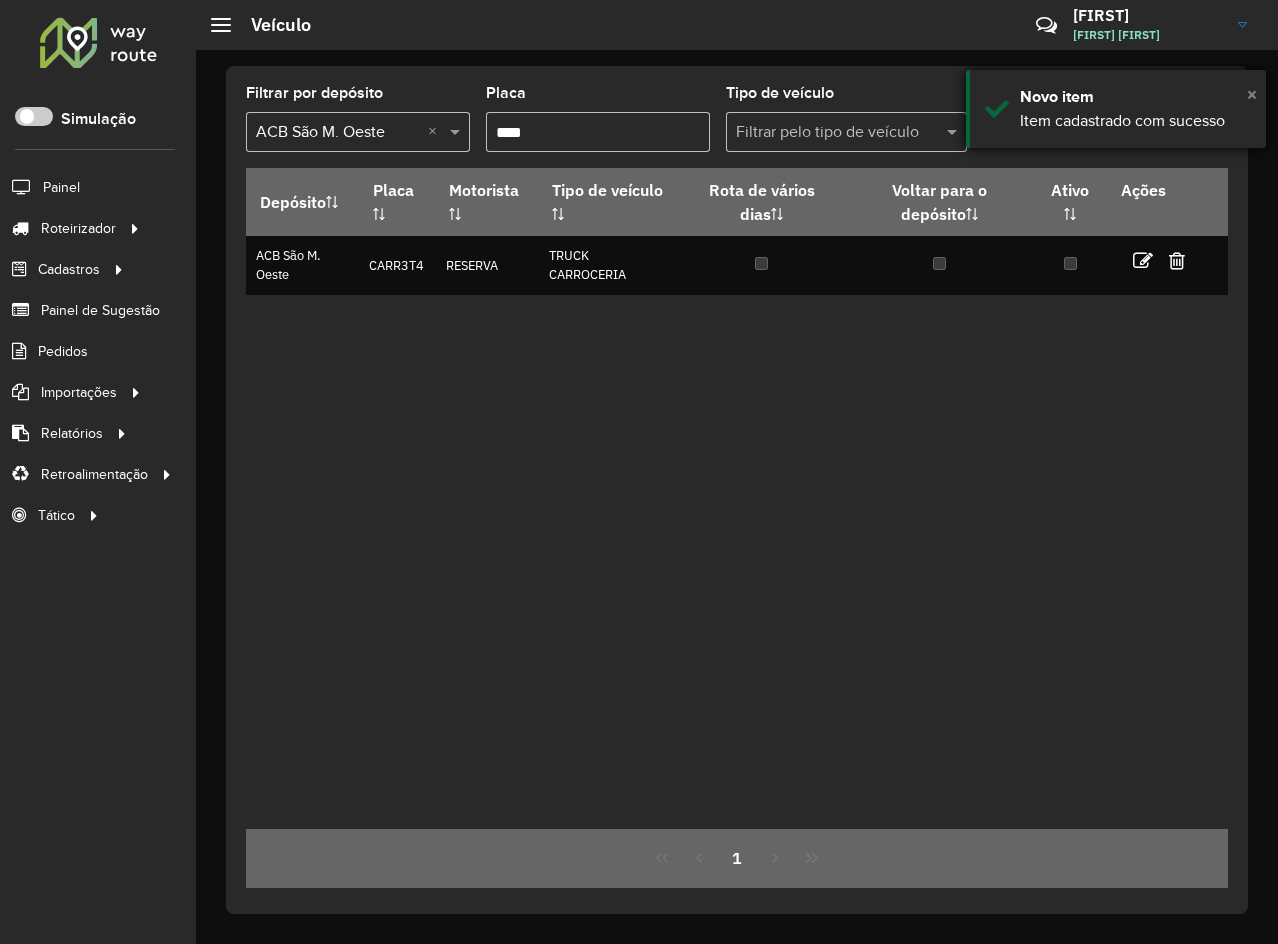 click on "×" at bounding box center (1252, 94) 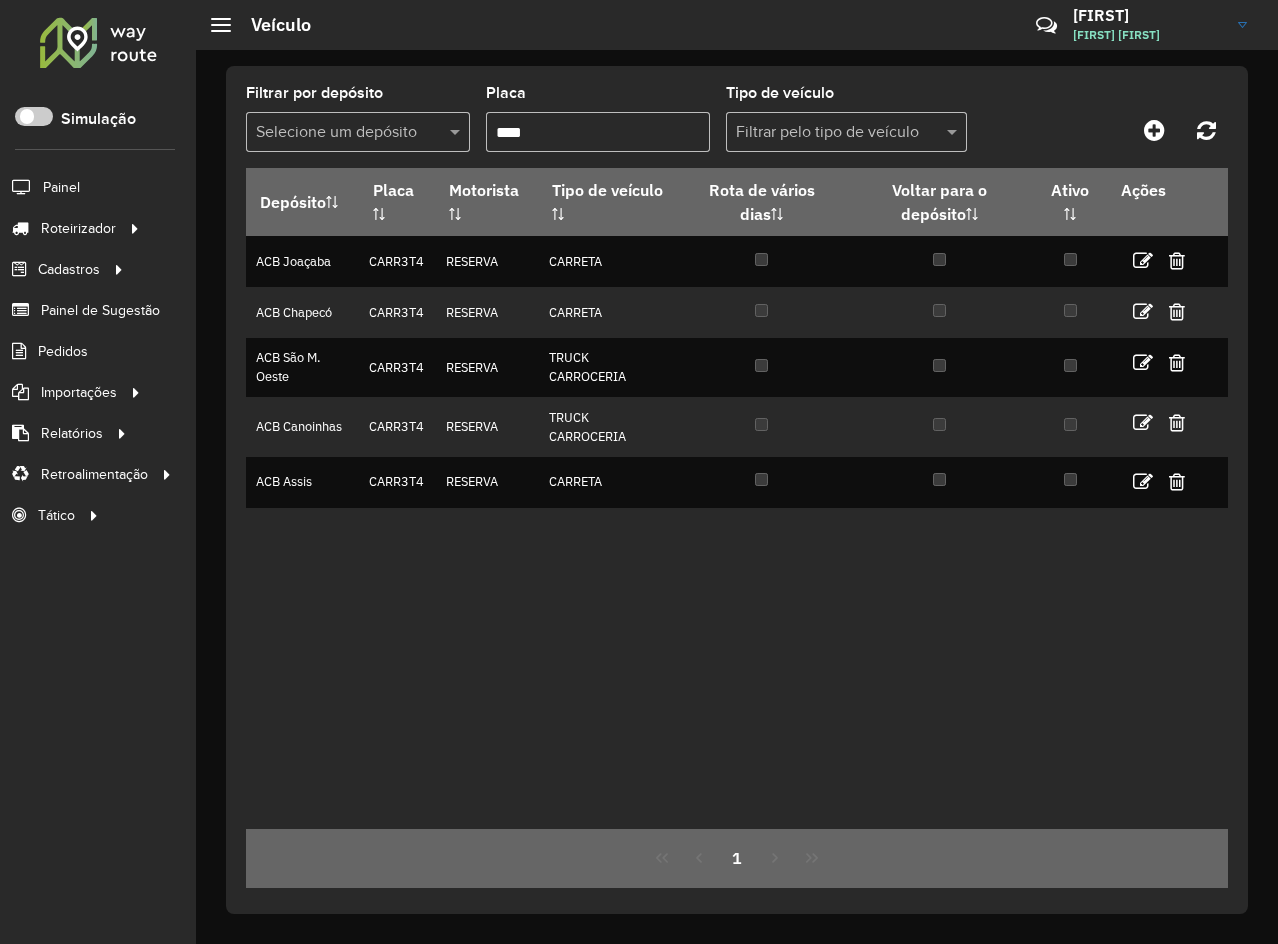 click on "Depósito   Placa   Motorista   Tipo de veículo   Rota de vários dias   Voltar para o depósito   Ativo   Ações   ACB Joaçaba   CARR3T4   RESERVA   CARRETA    ACB Chapecó   CARR3T4   RESERVA   CARRETA   ACB São M. Oeste   CARR3T4   RESERVA   TRUCK CARROCERIA   ACB Canoinhas   CARR3T4   RESERVA   TRUCK CARROCERIA    ACB Assis   CARR3T4   RESERVA   CARRETA" at bounding box center (737, 498) 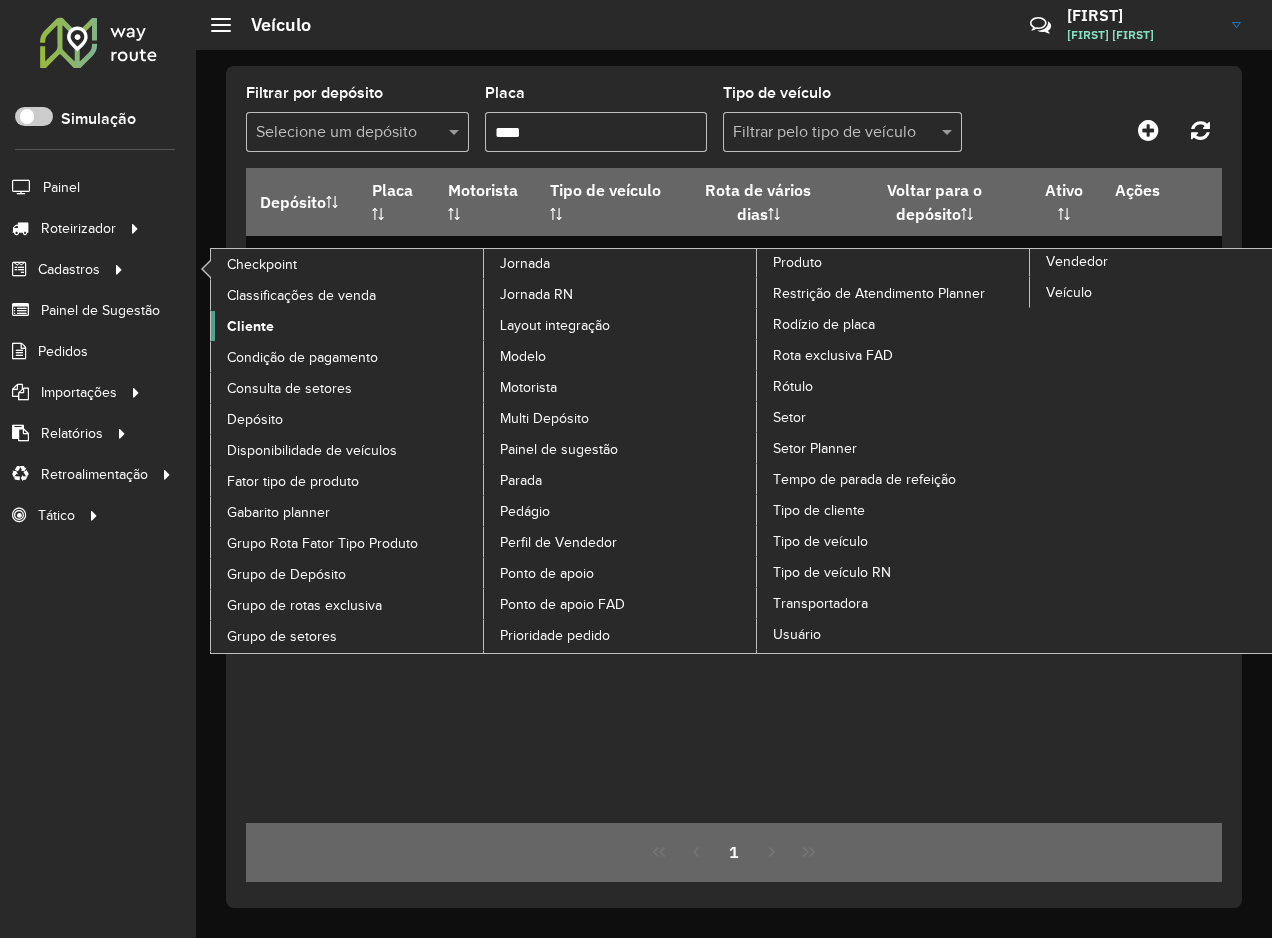 click on "Cliente" 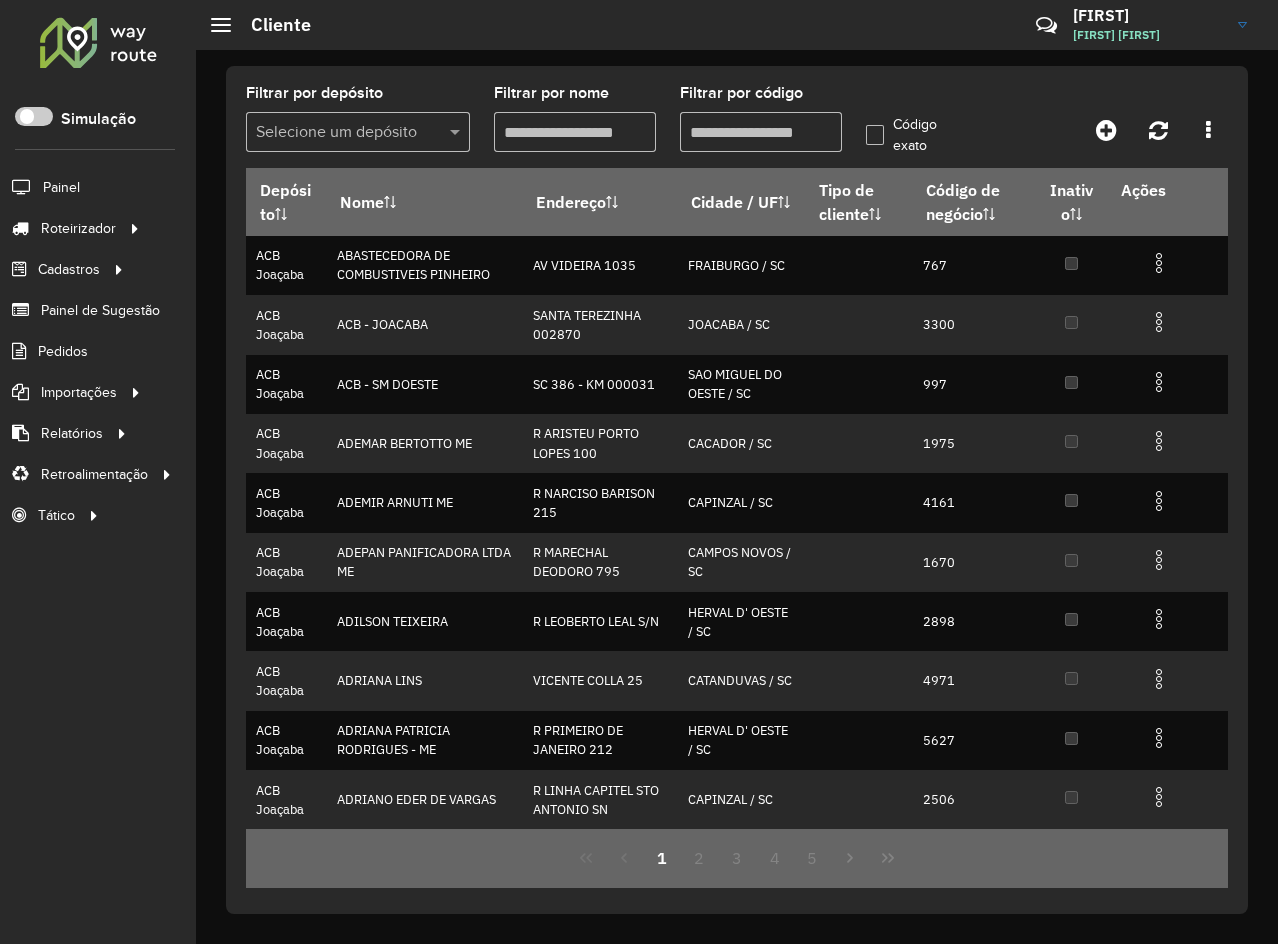 click on "Filtrar por código" at bounding box center [761, 132] 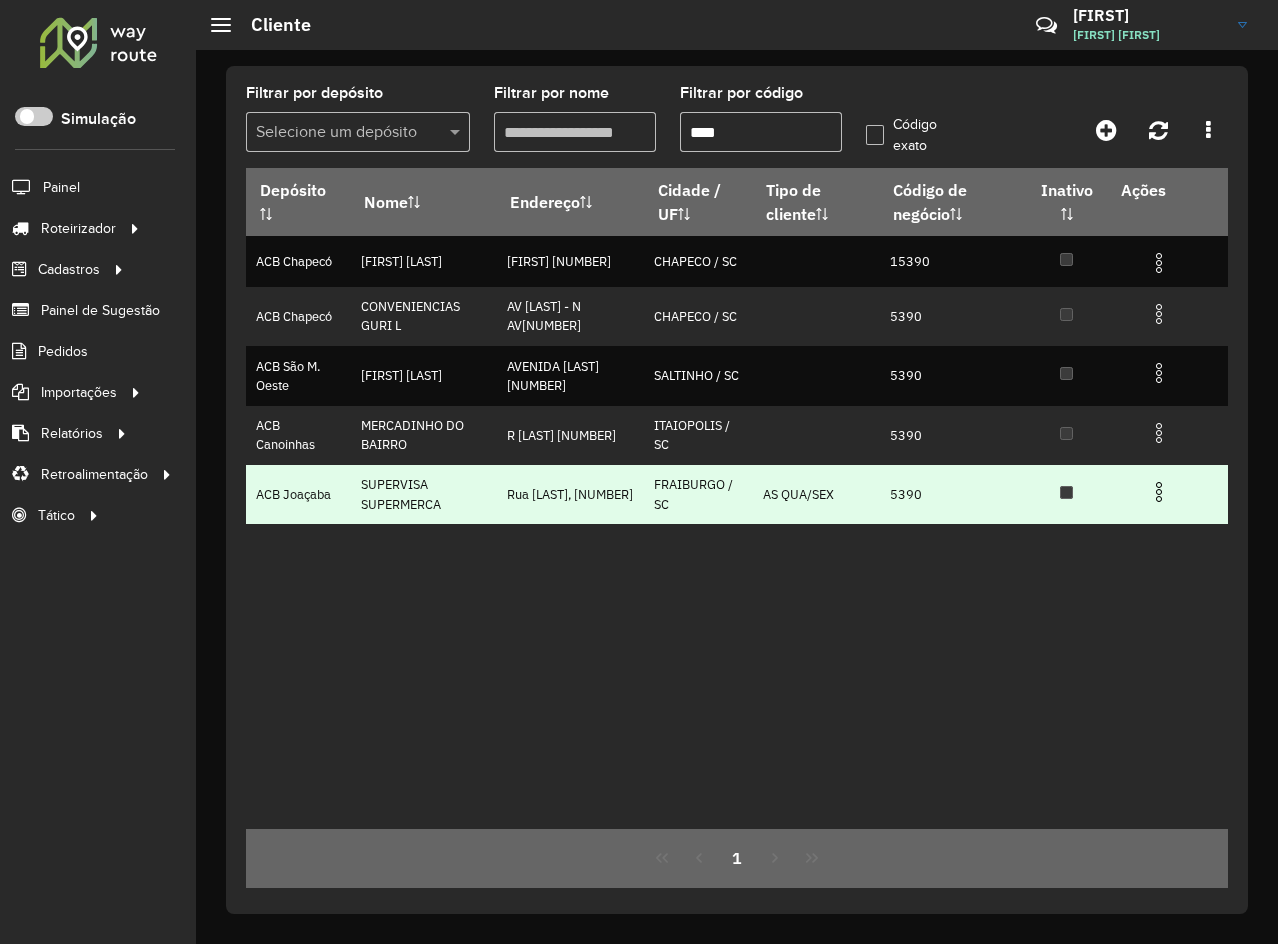 type on "****" 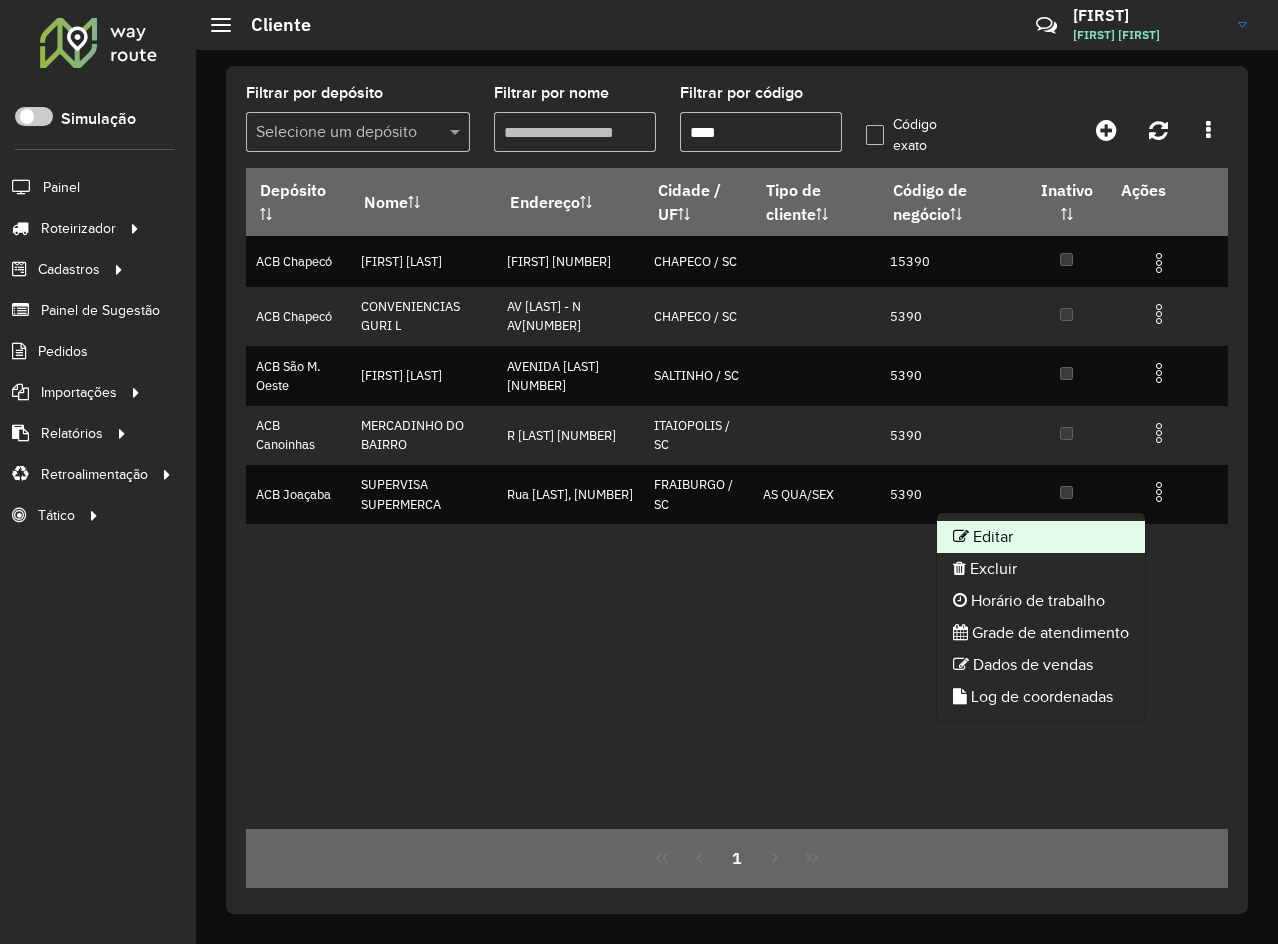 click on "Editar" 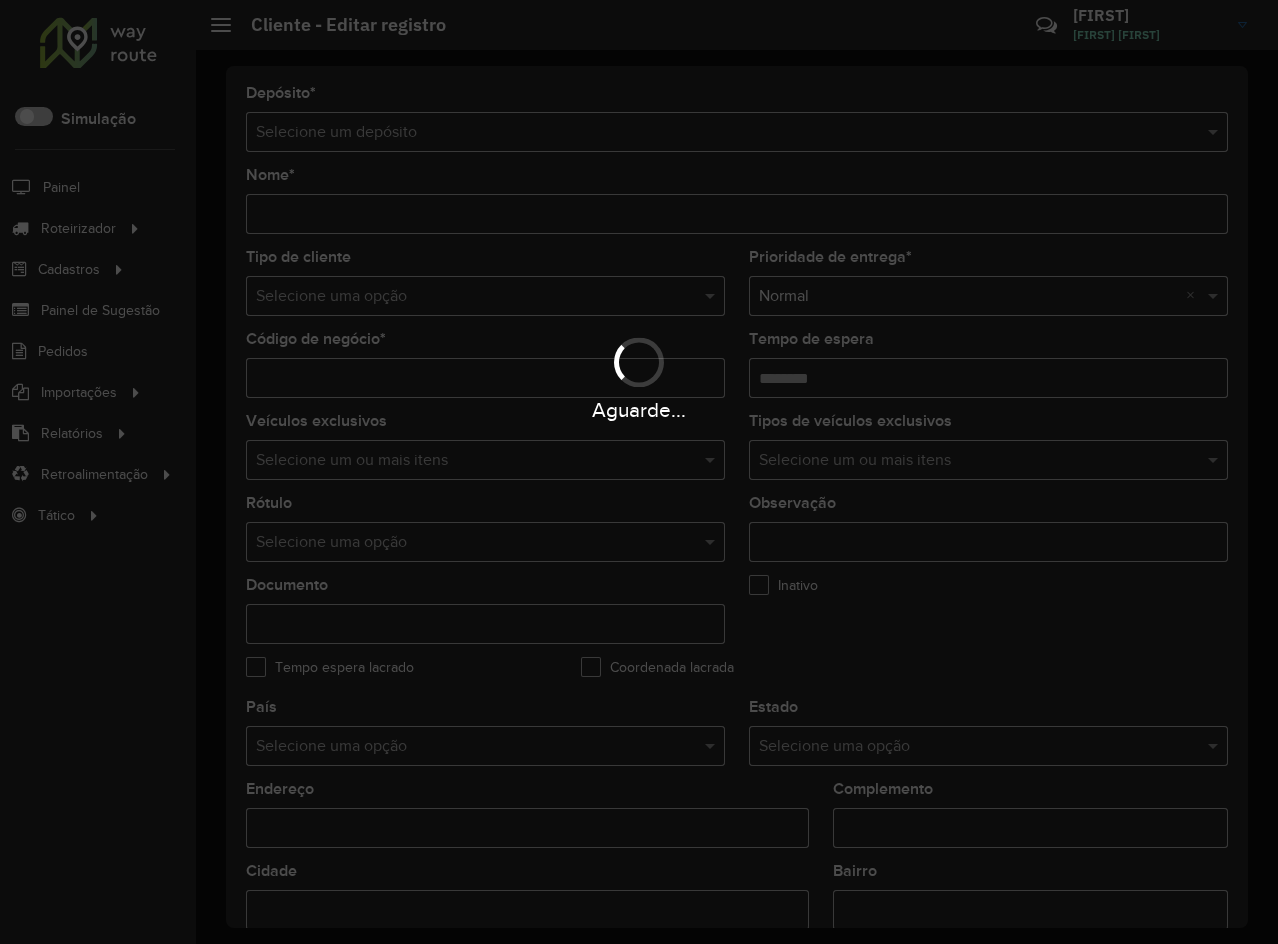 type on "**********" 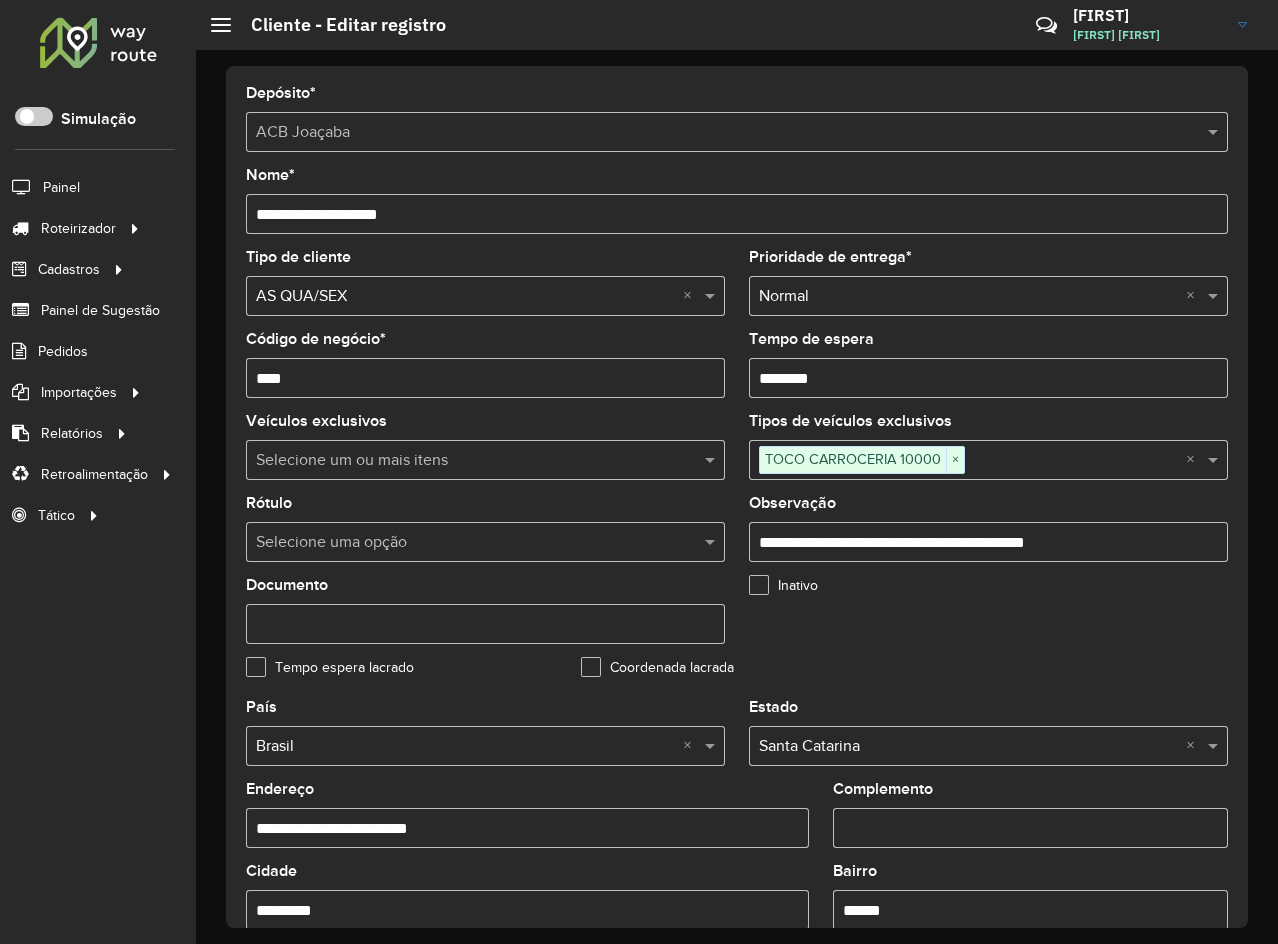 drag, startPoint x: 799, startPoint y: 548, endPoint x: 1065, endPoint y: 546, distance: 266.0075 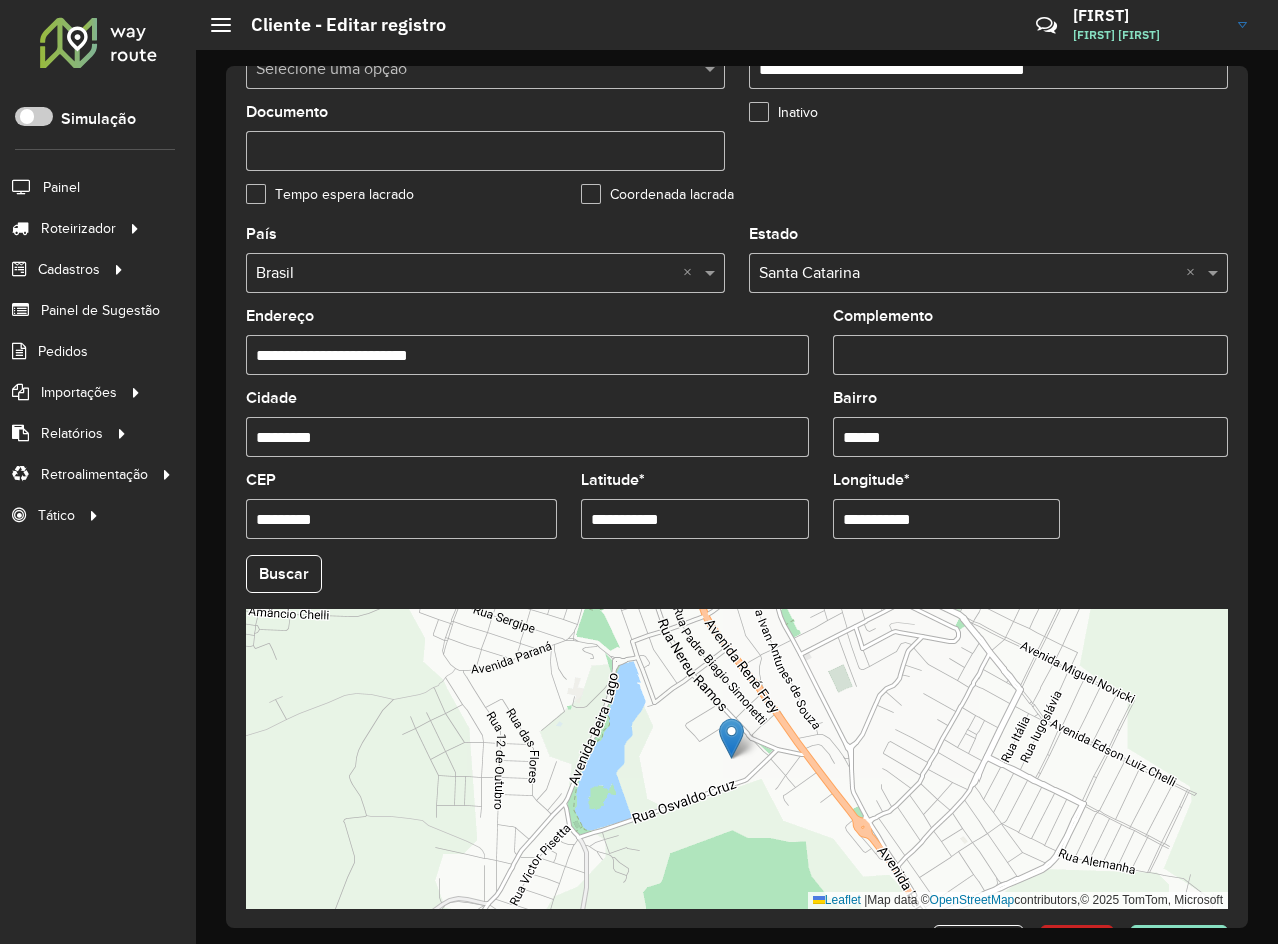 scroll, scrollTop: 544, scrollLeft: 0, axis: vertical 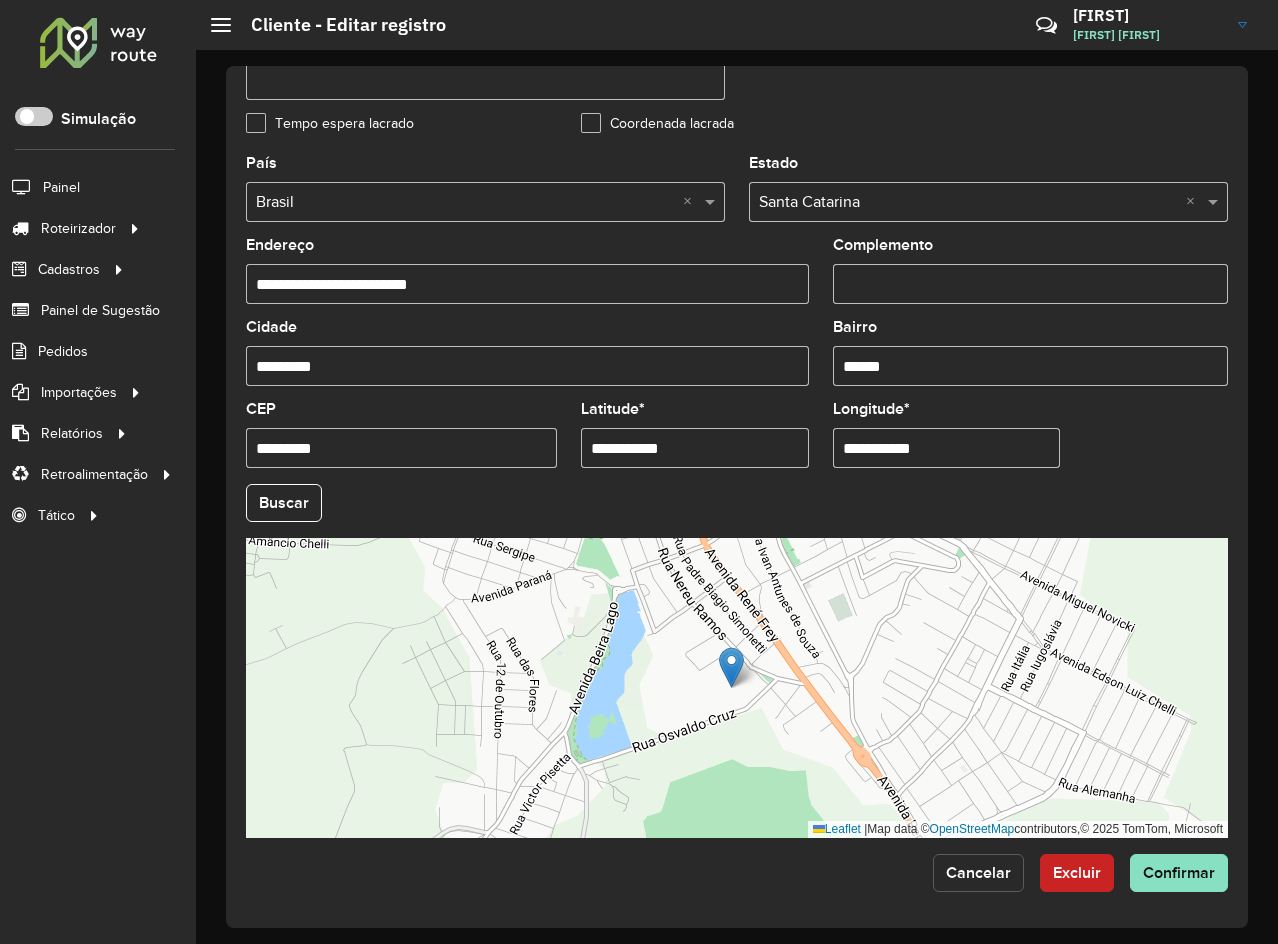 click on "Cancelar" 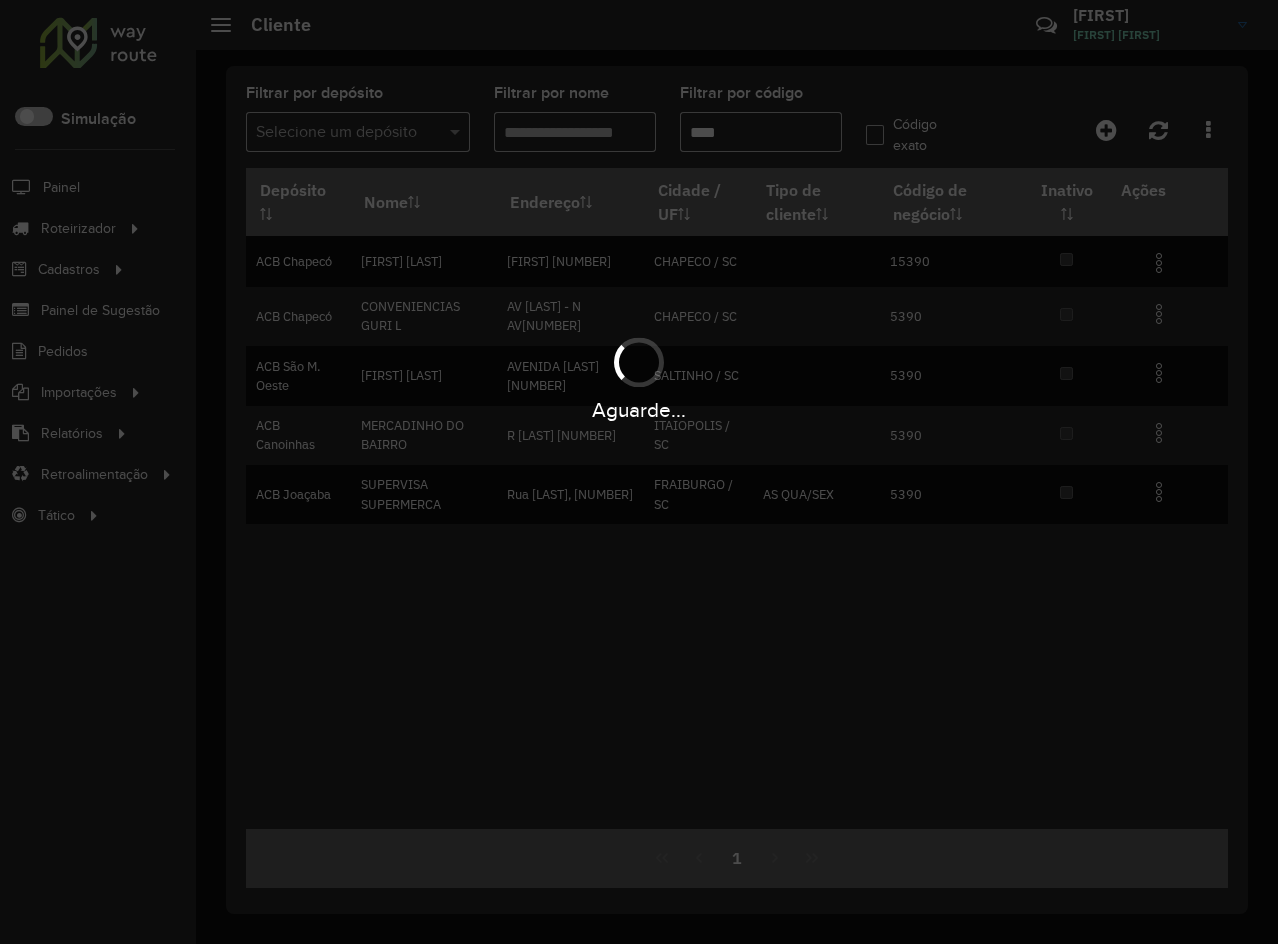click on "Aguarde..." at bounding box center [639, 472] 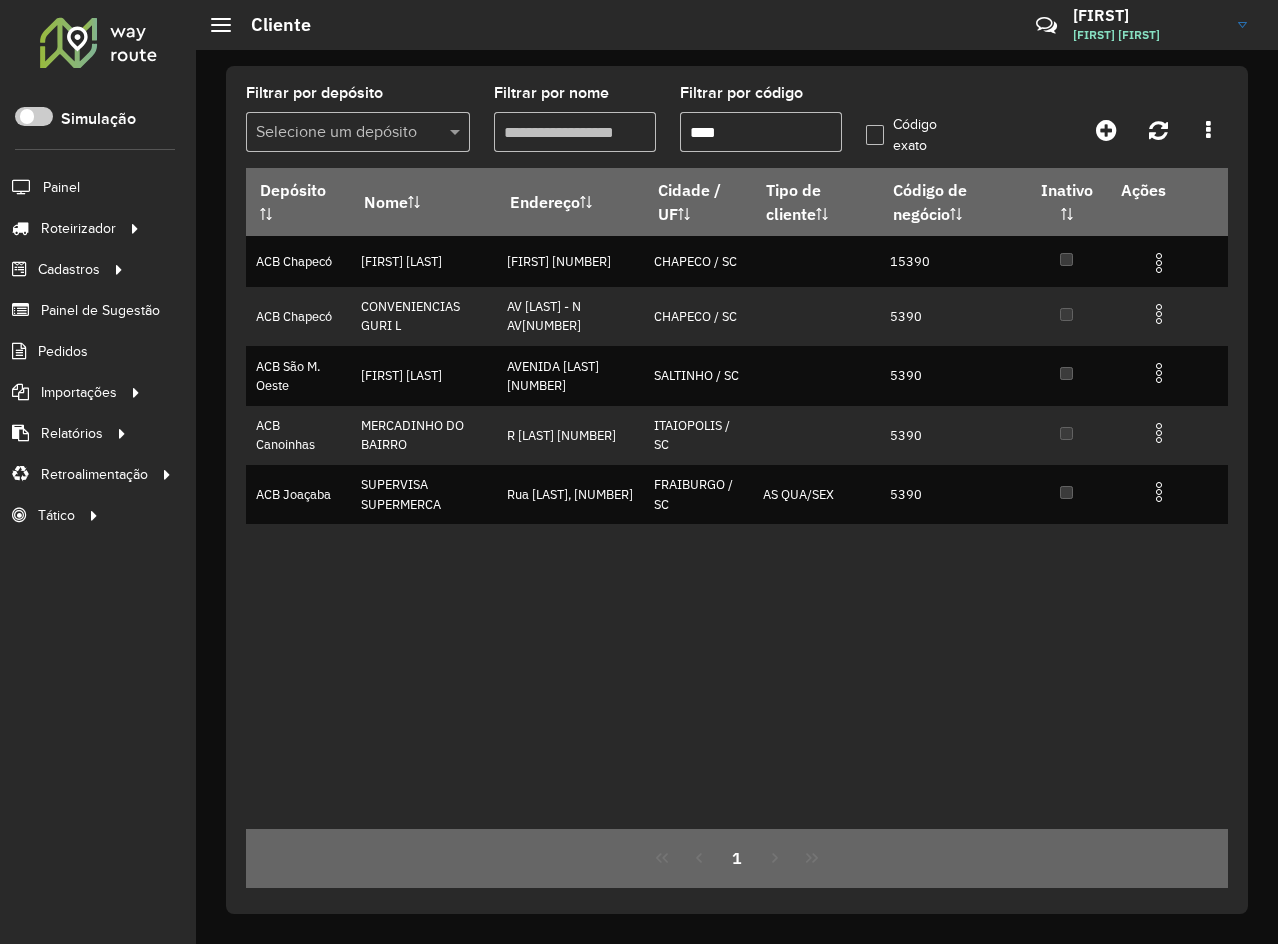 click on "****" at bounding box center (761, 132) 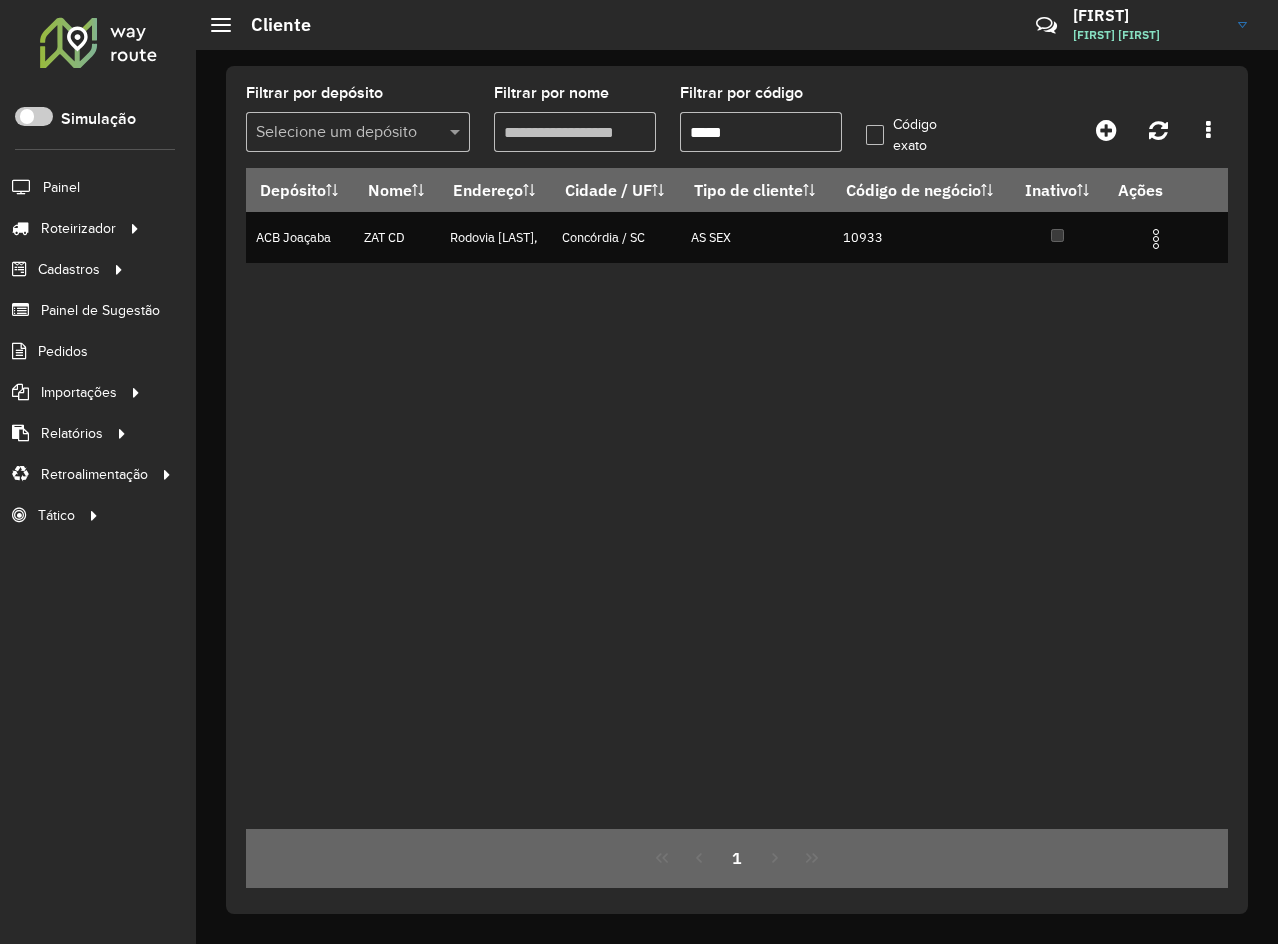 click on "*****" at bounding box center [761, 132] 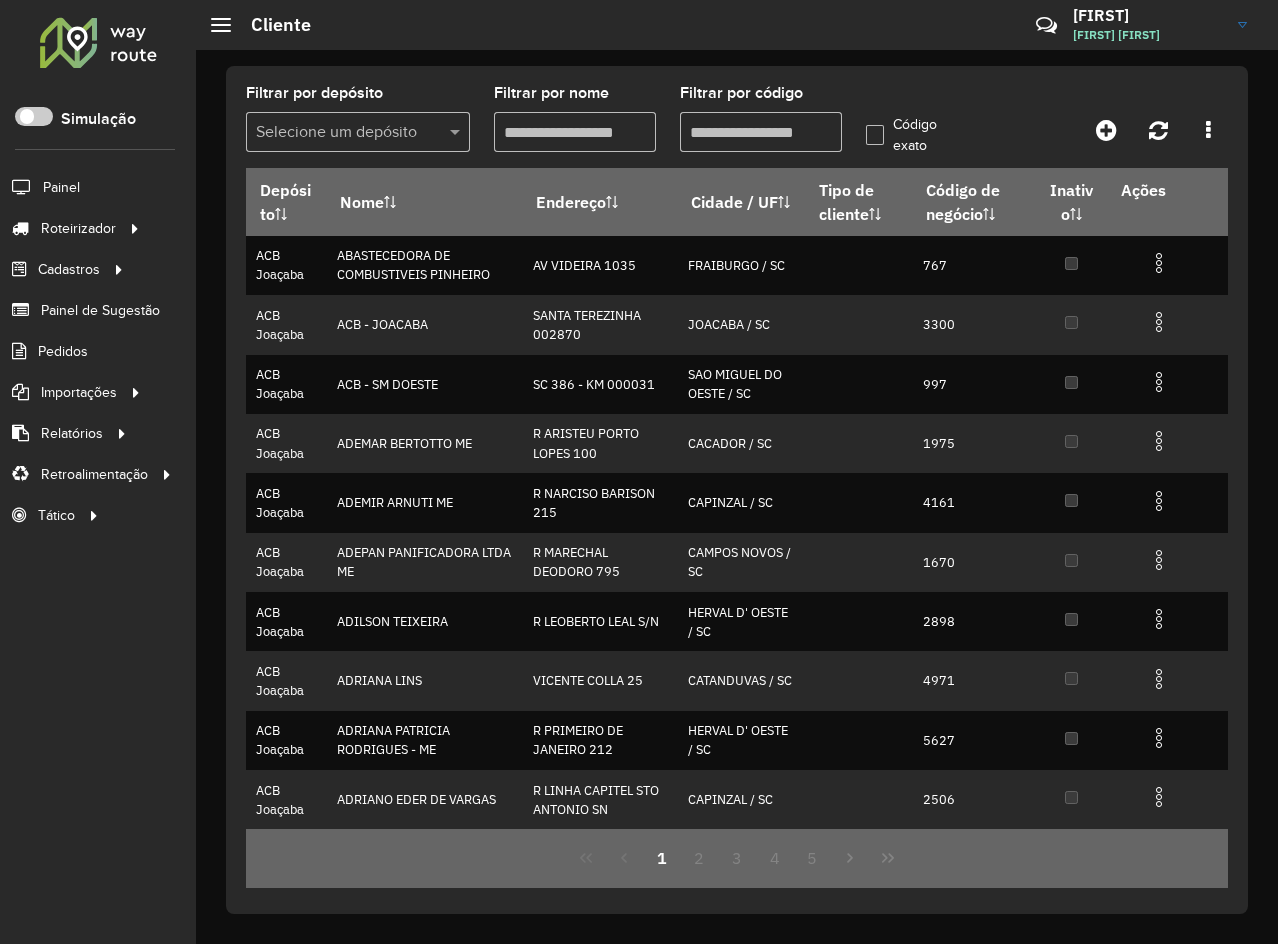 type 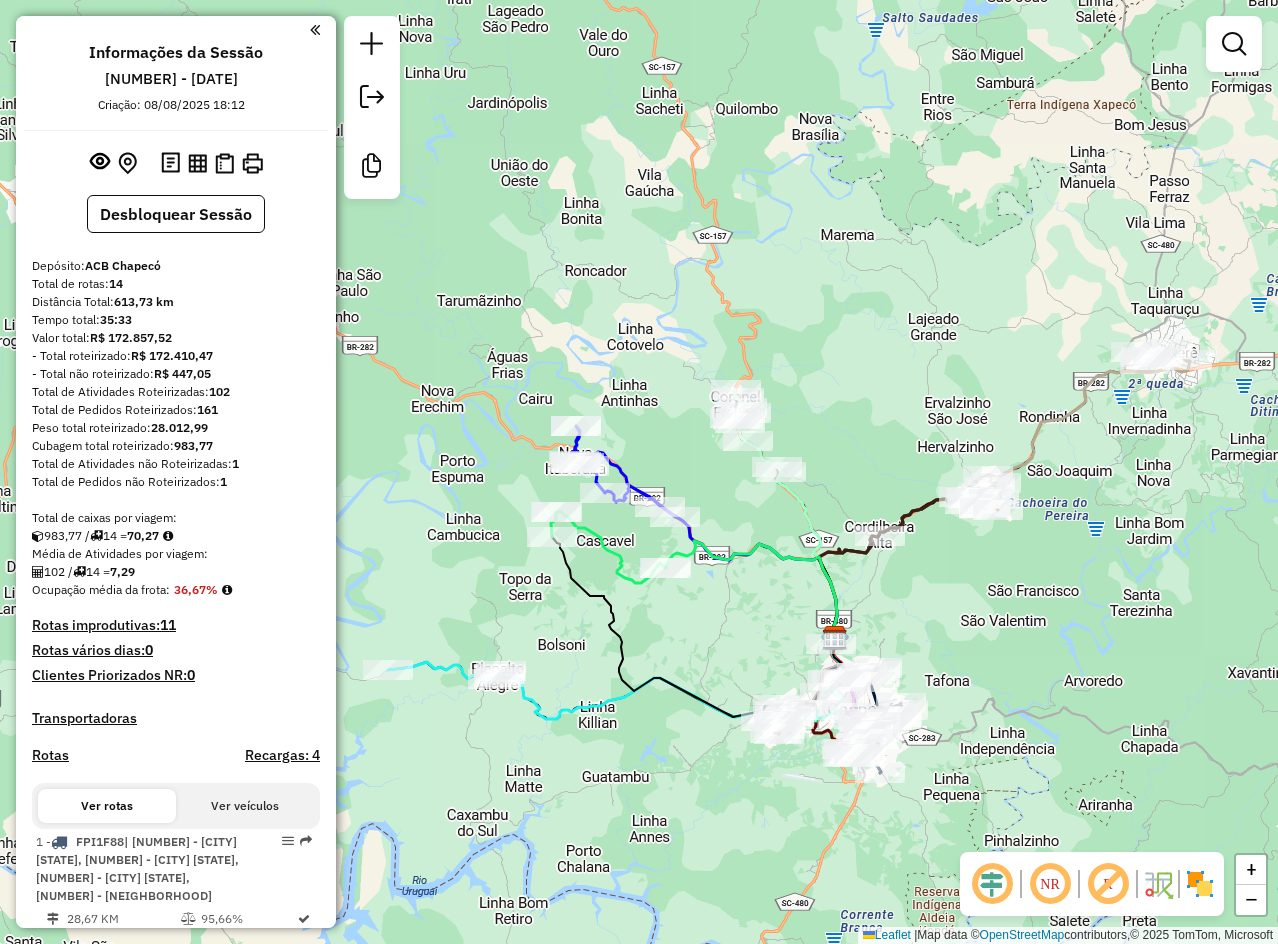 scroll, scrollTop: 0, scrollLeft: 0, axis: both 